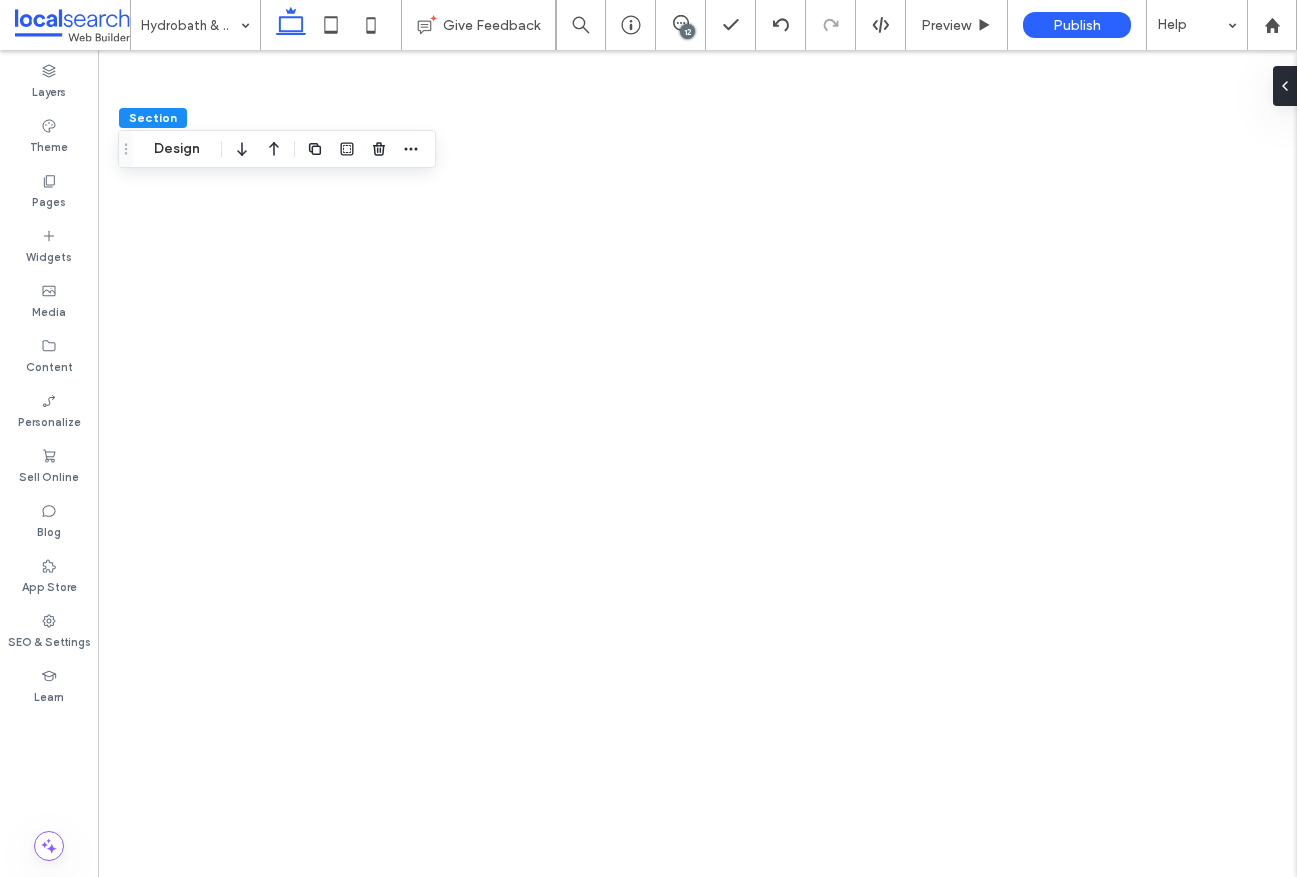 scroll, scrollTop: 0, scrollLeft: 0, axis: both 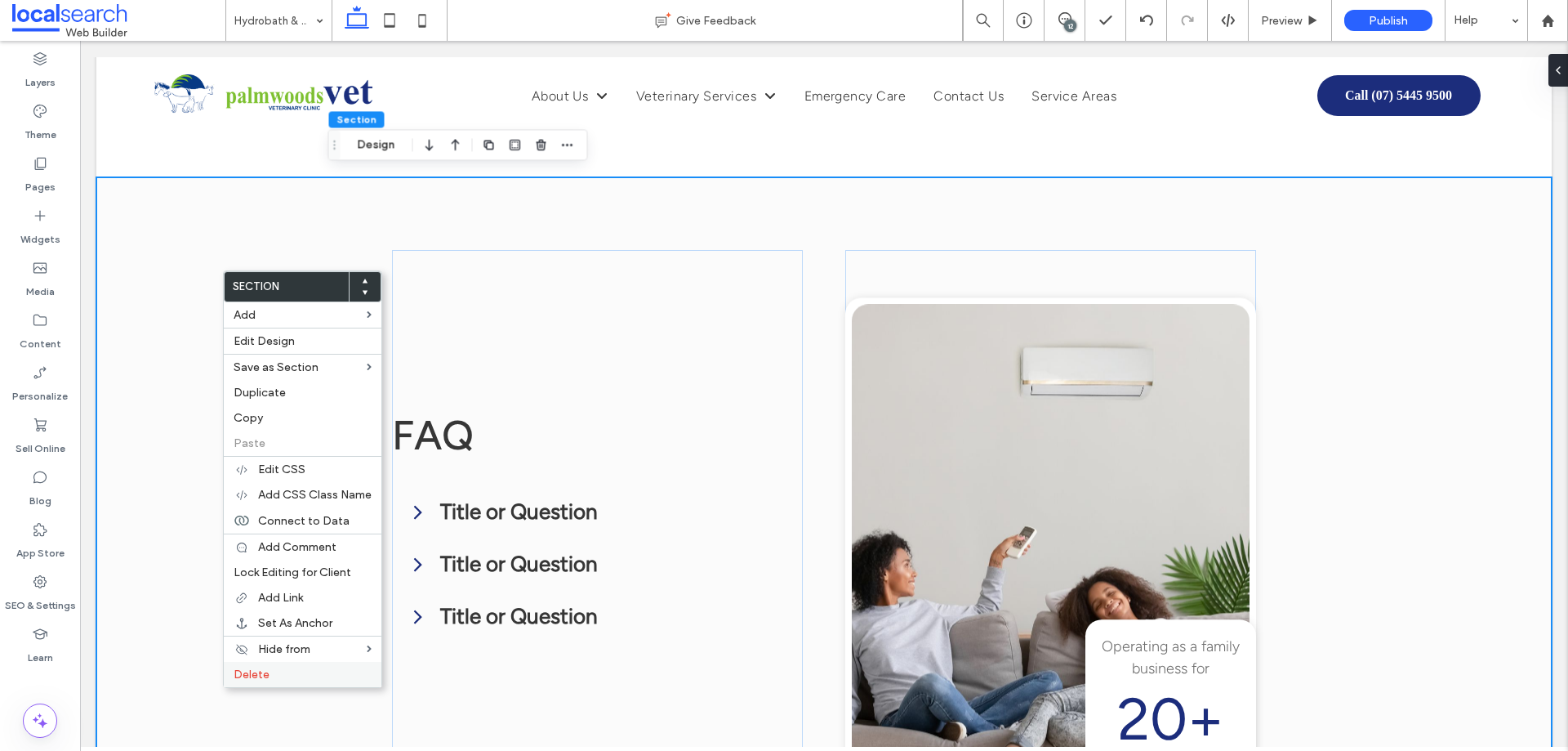 click on "Delete" at bounding box center (302, 674) 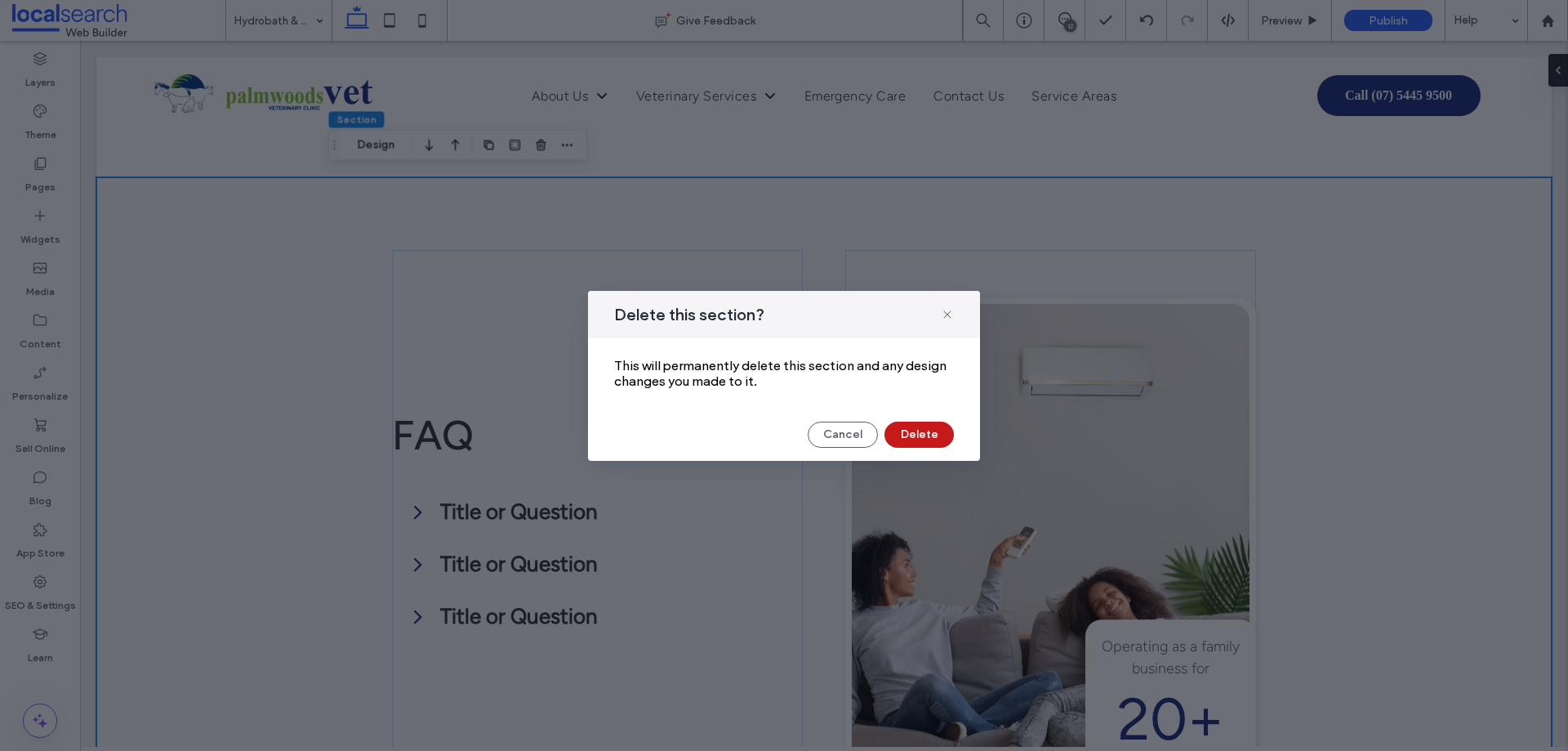 click on "Delete" at bounding box center [919, 435] 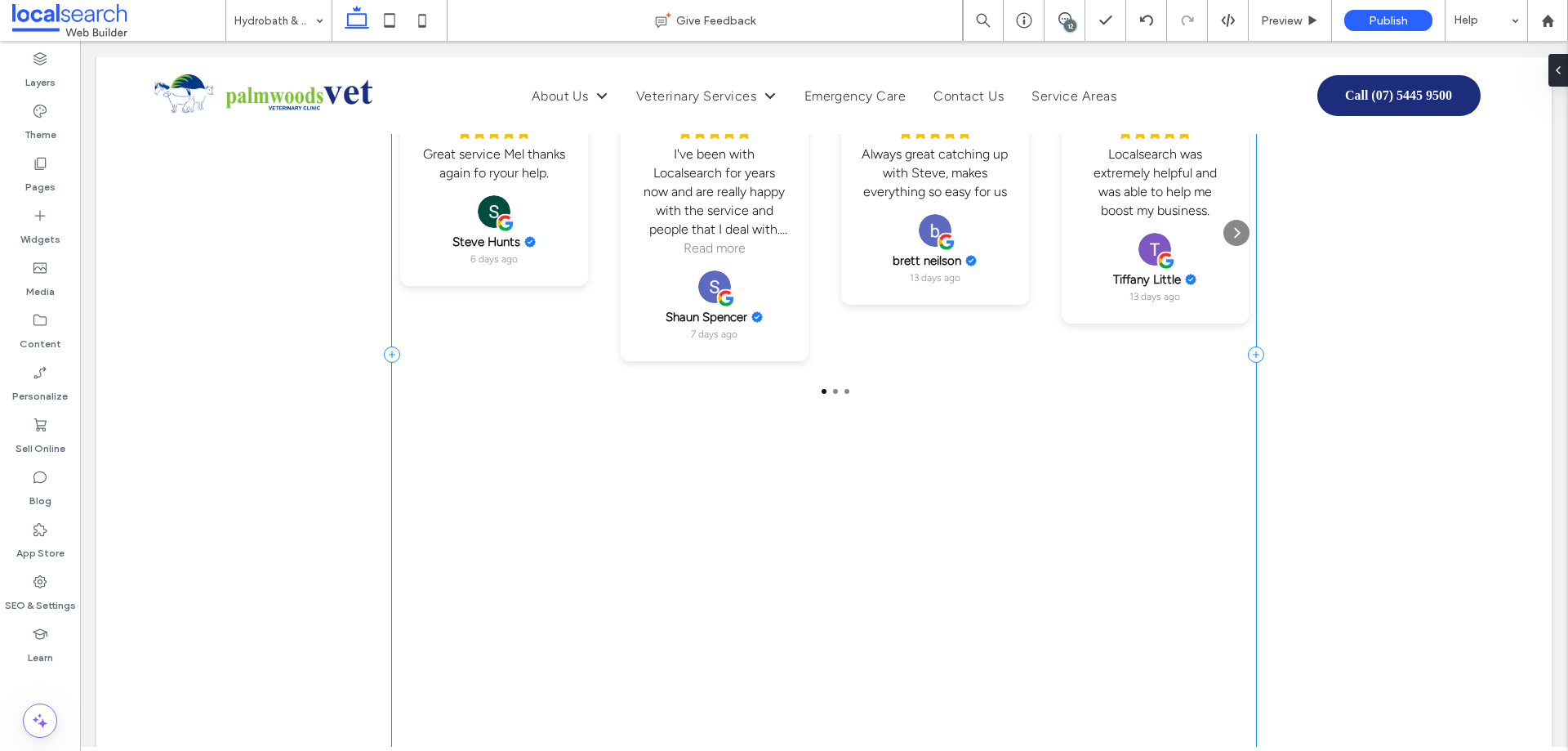 scroll, scrollTop: 3187, scrollLeft: 0, axis: vertical 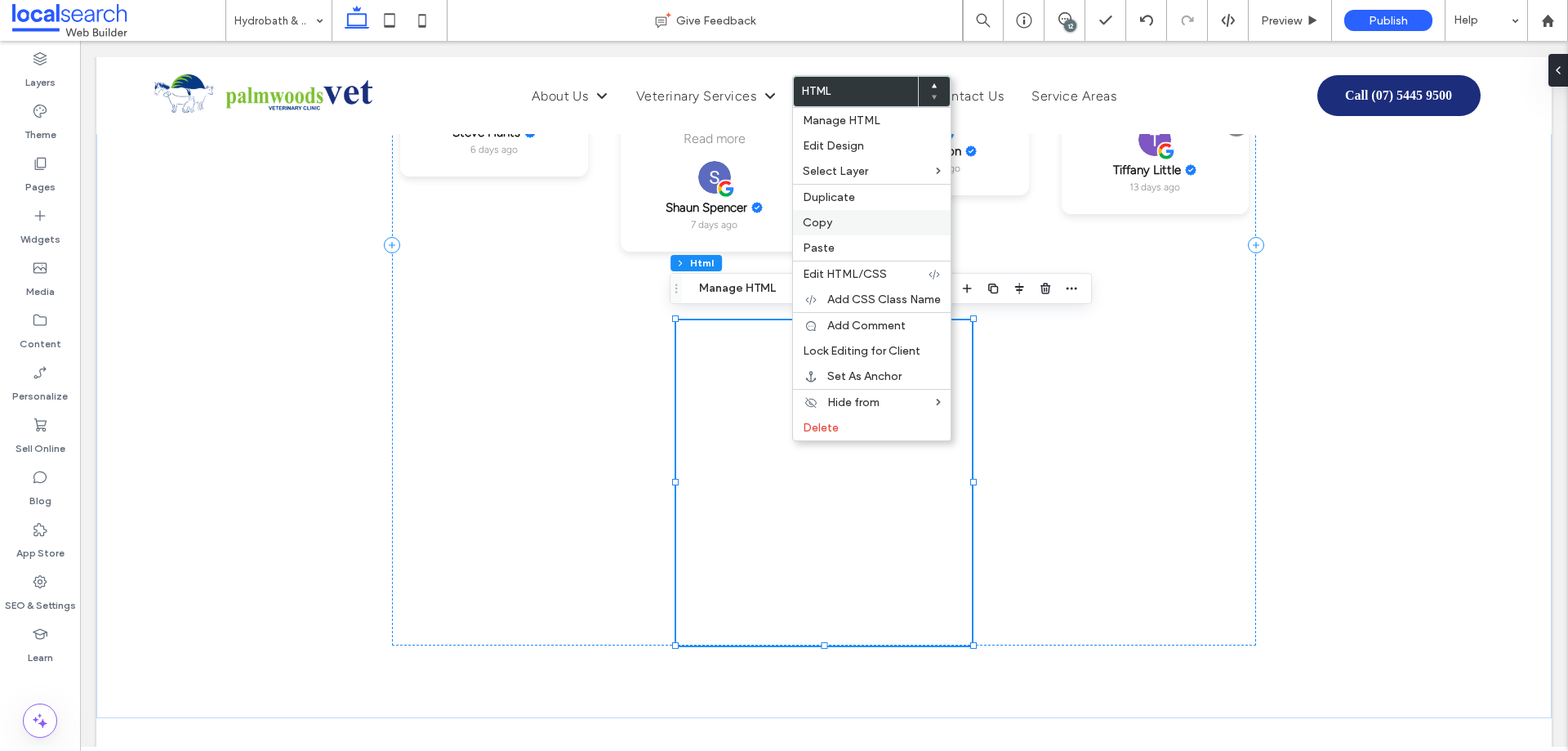 click on "Copy" at bounding box center (871, 222) 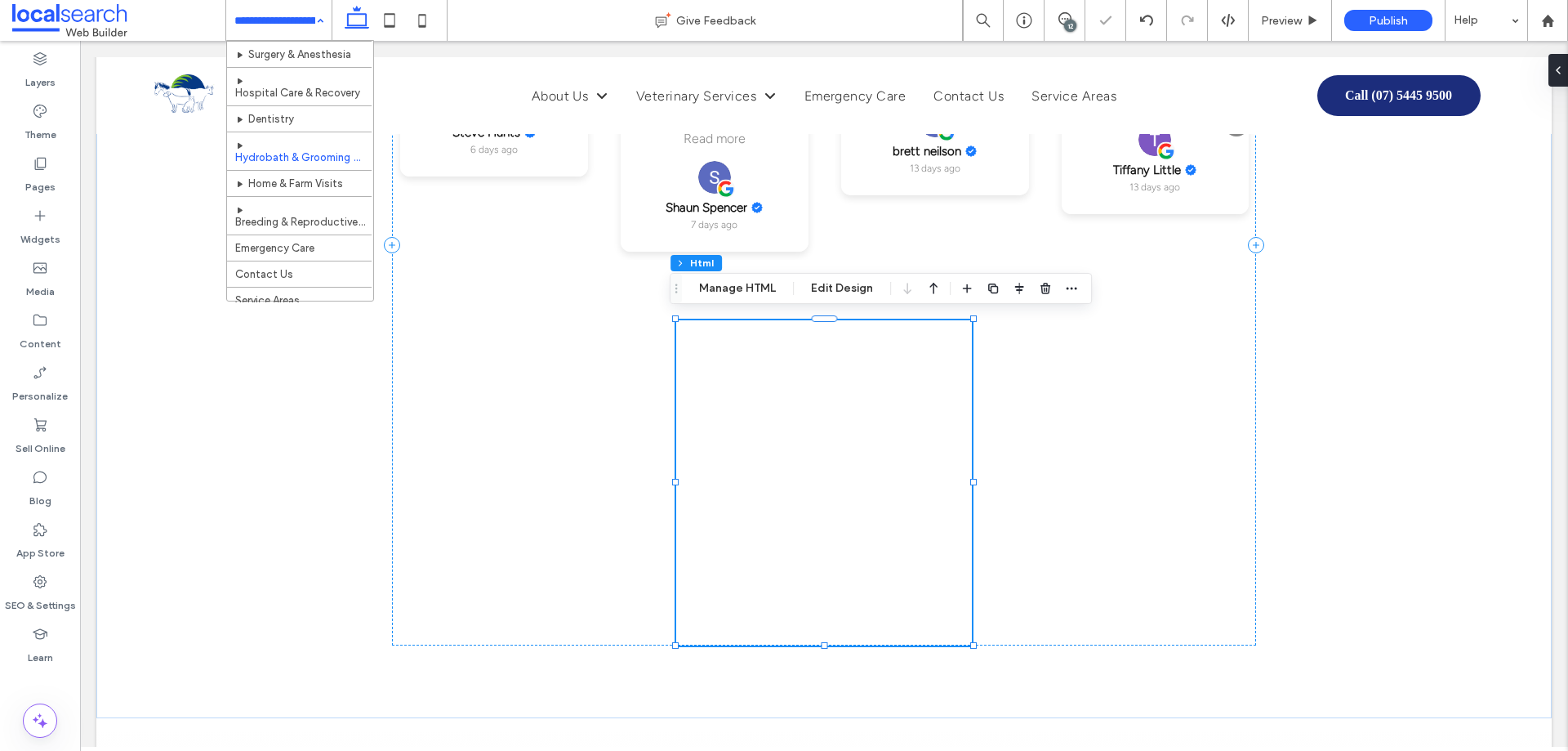 scroll, scrollTop: 205, scrollLeft: 0, axis: vertical 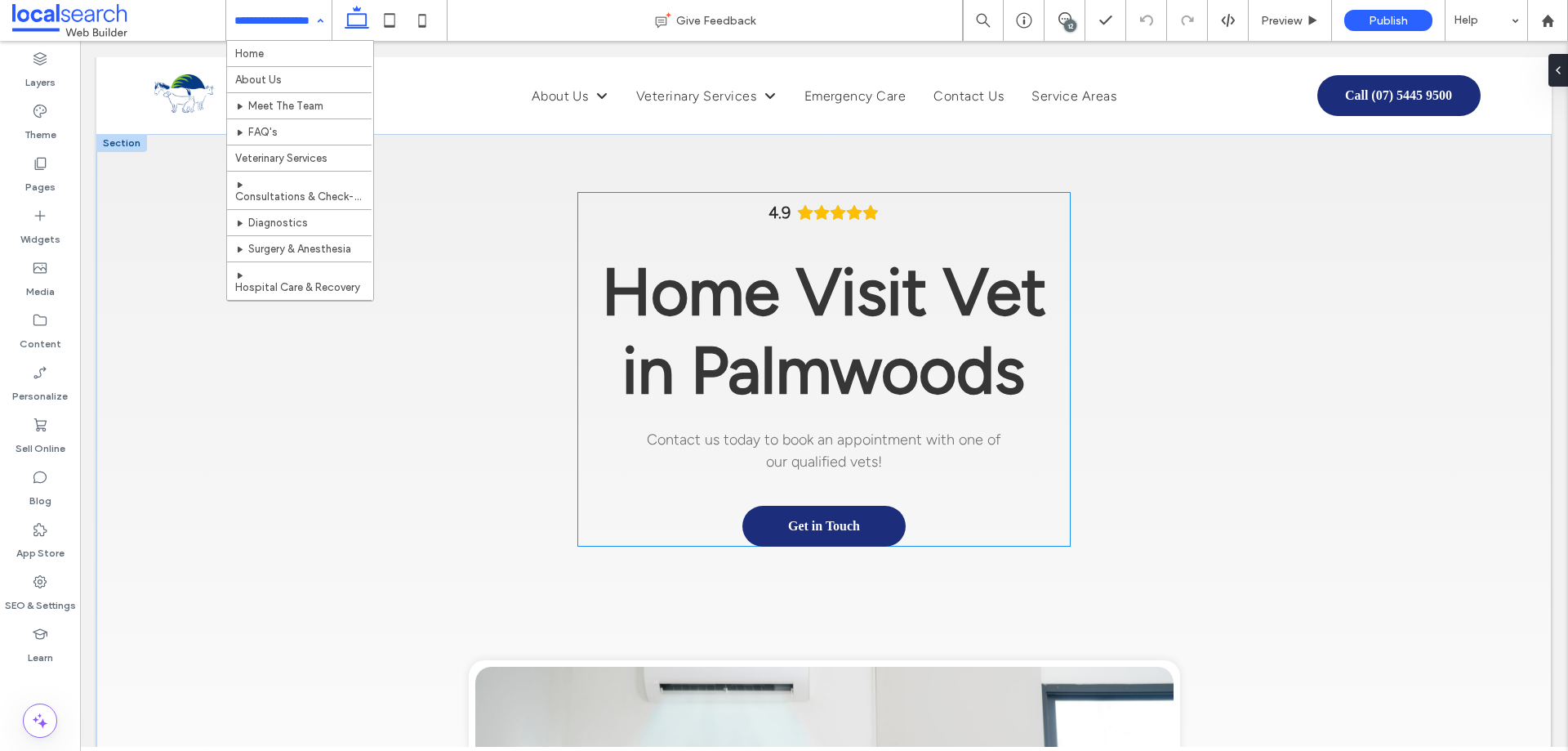 click on "Home Visit Vet in Palmwoods" at bounding box center [823, 331] 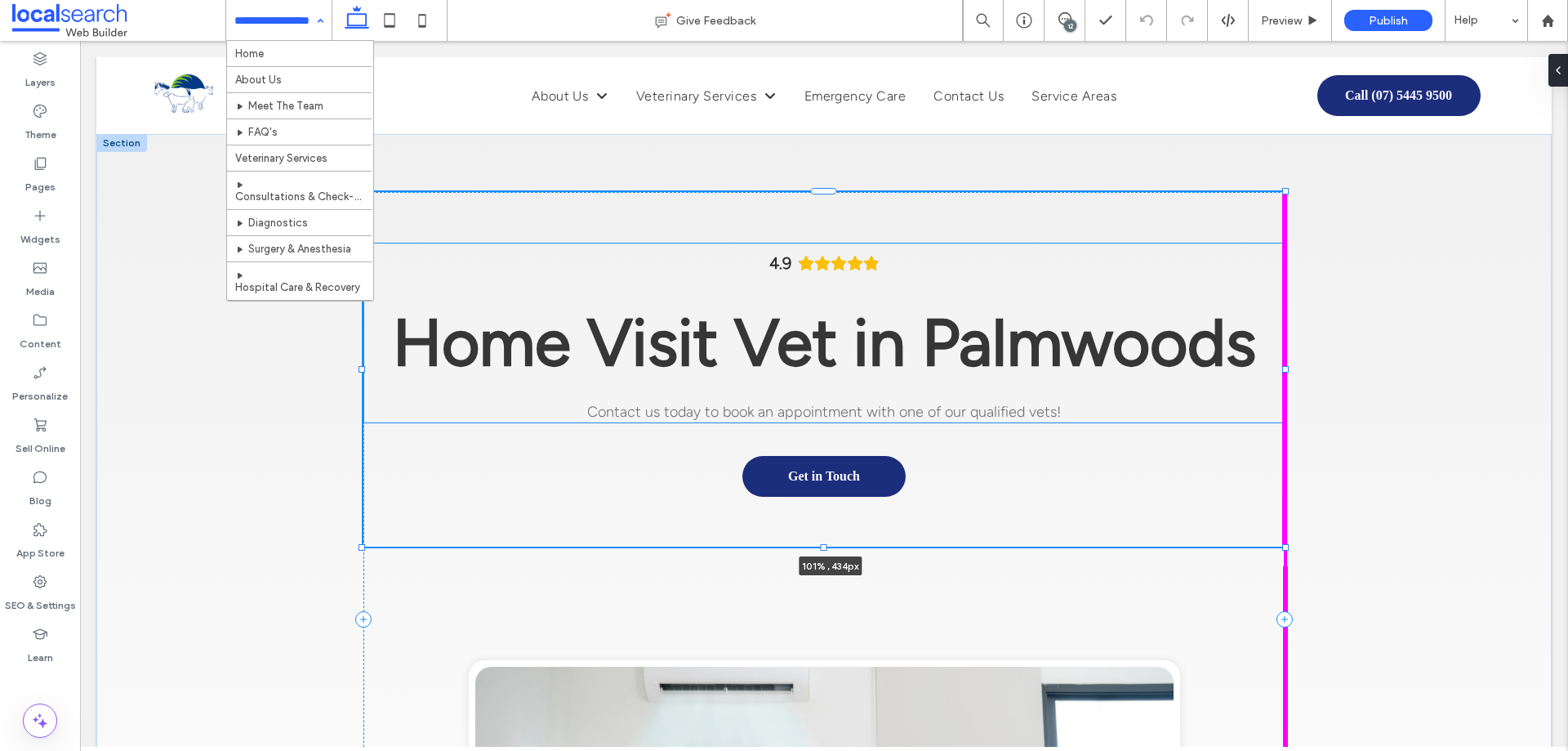 drag, startPoint x: 1067, startPoint y: 368, endPoint x: 1287, endPoint y: 346, distance: 221.09726 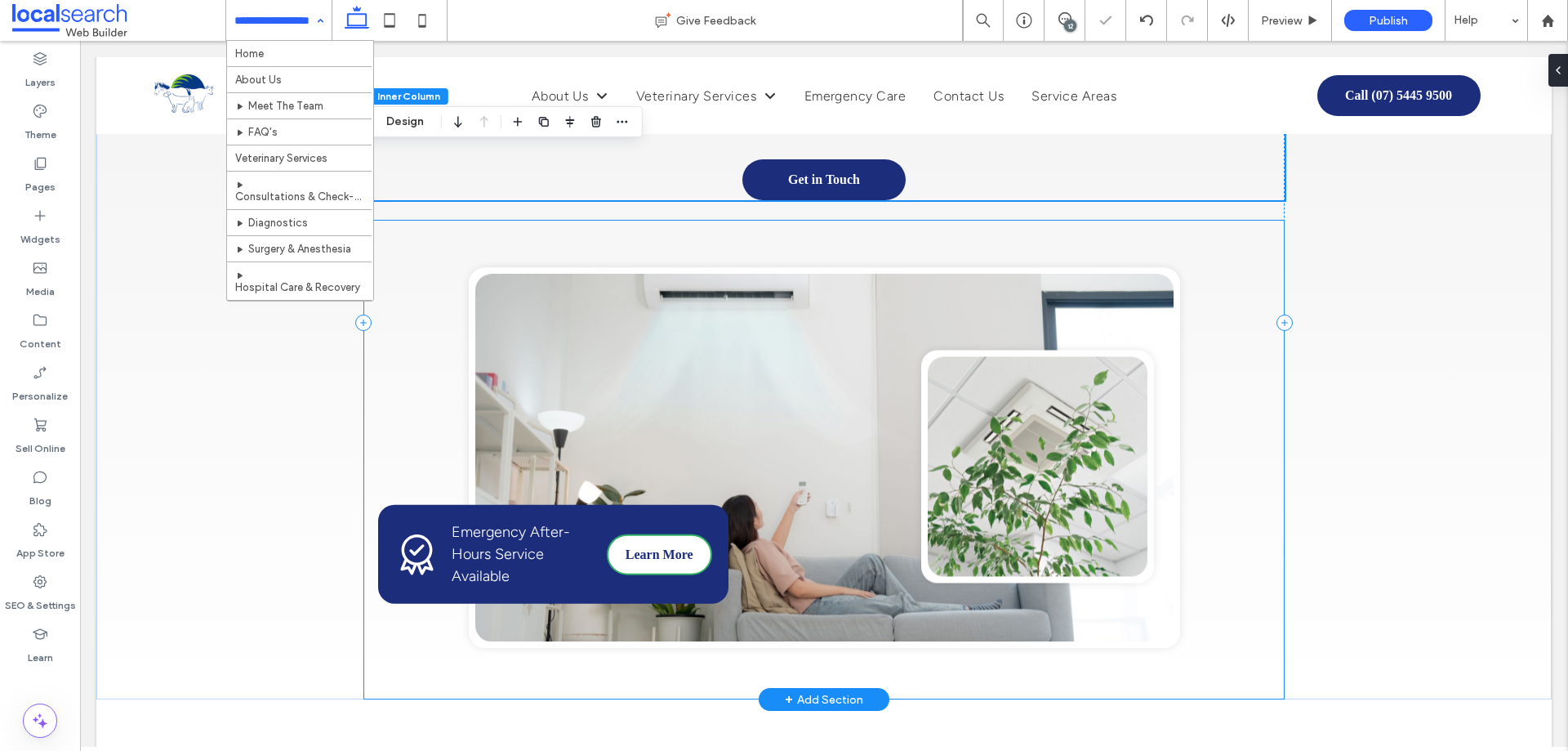 scroll, scrollTop: 327, scrollLeft: 0, axis: vertical 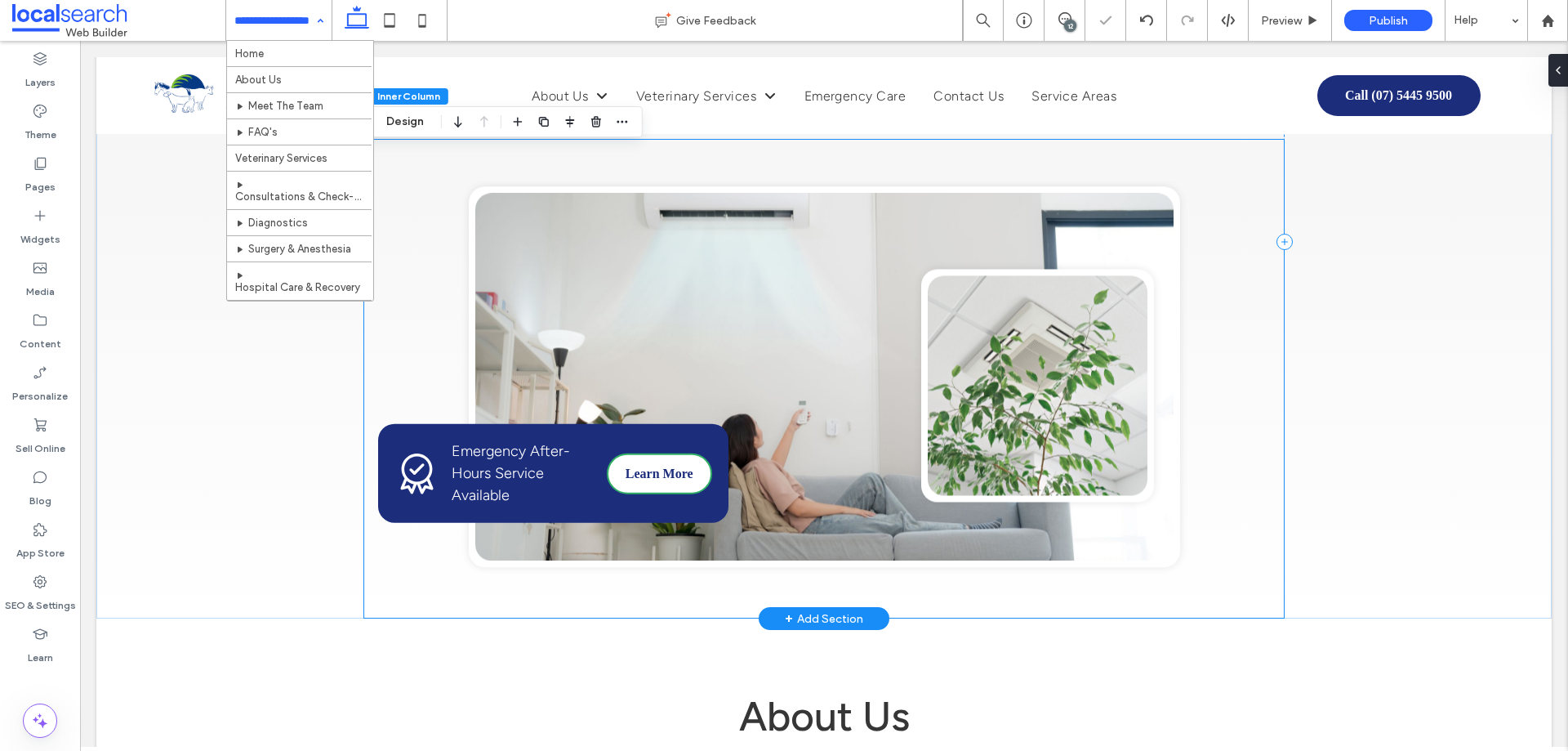 click 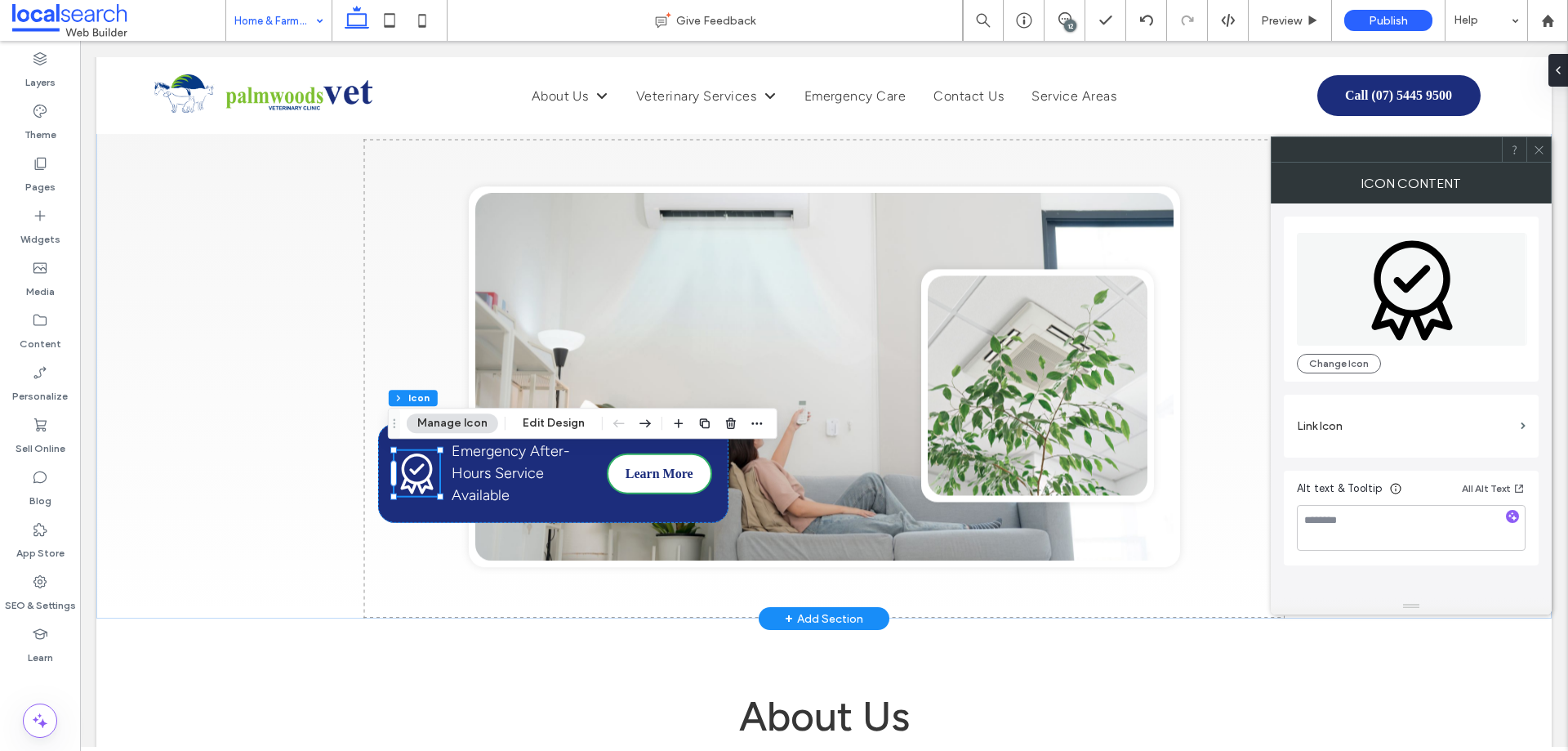 click 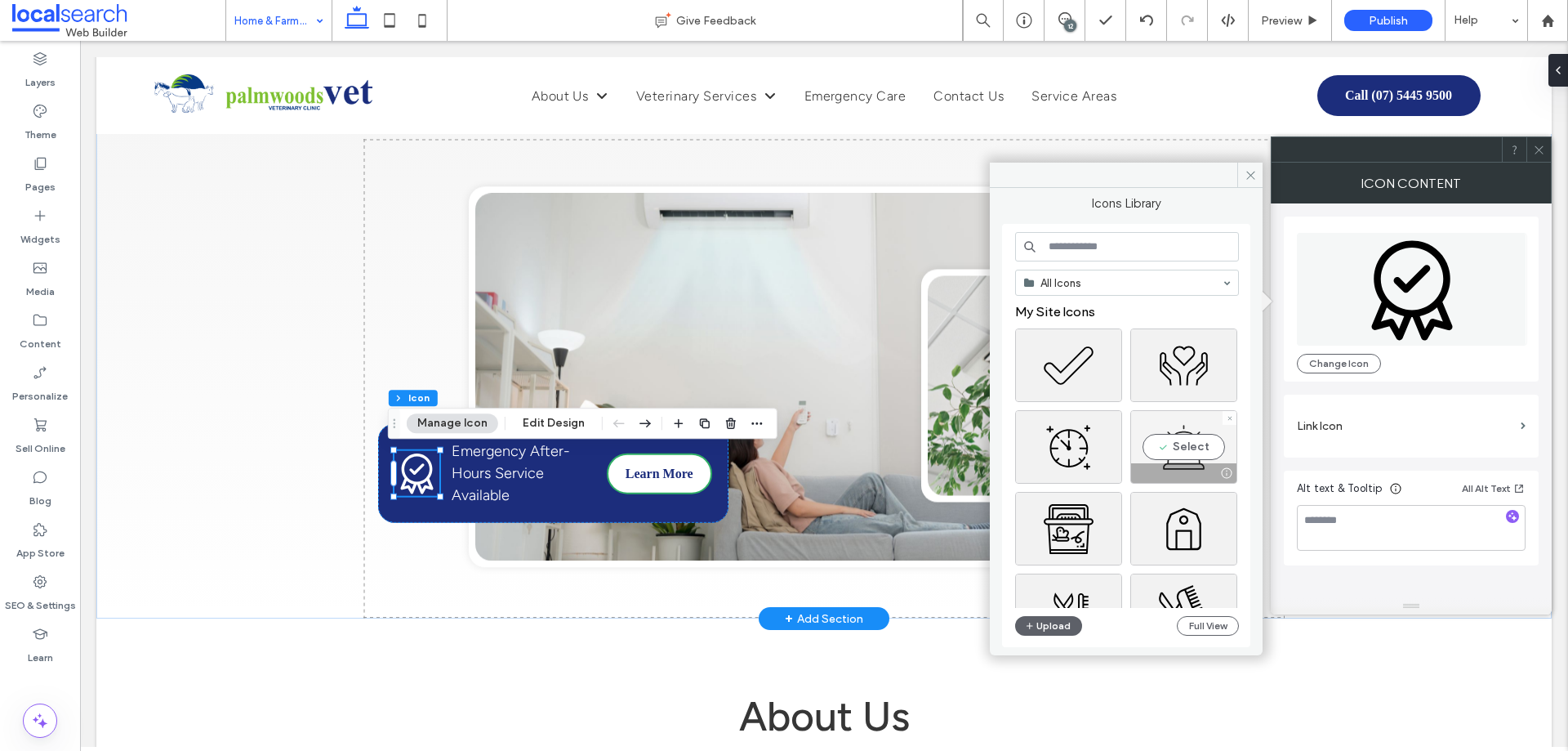 click on "Select" at bounding box center [1183, 447] 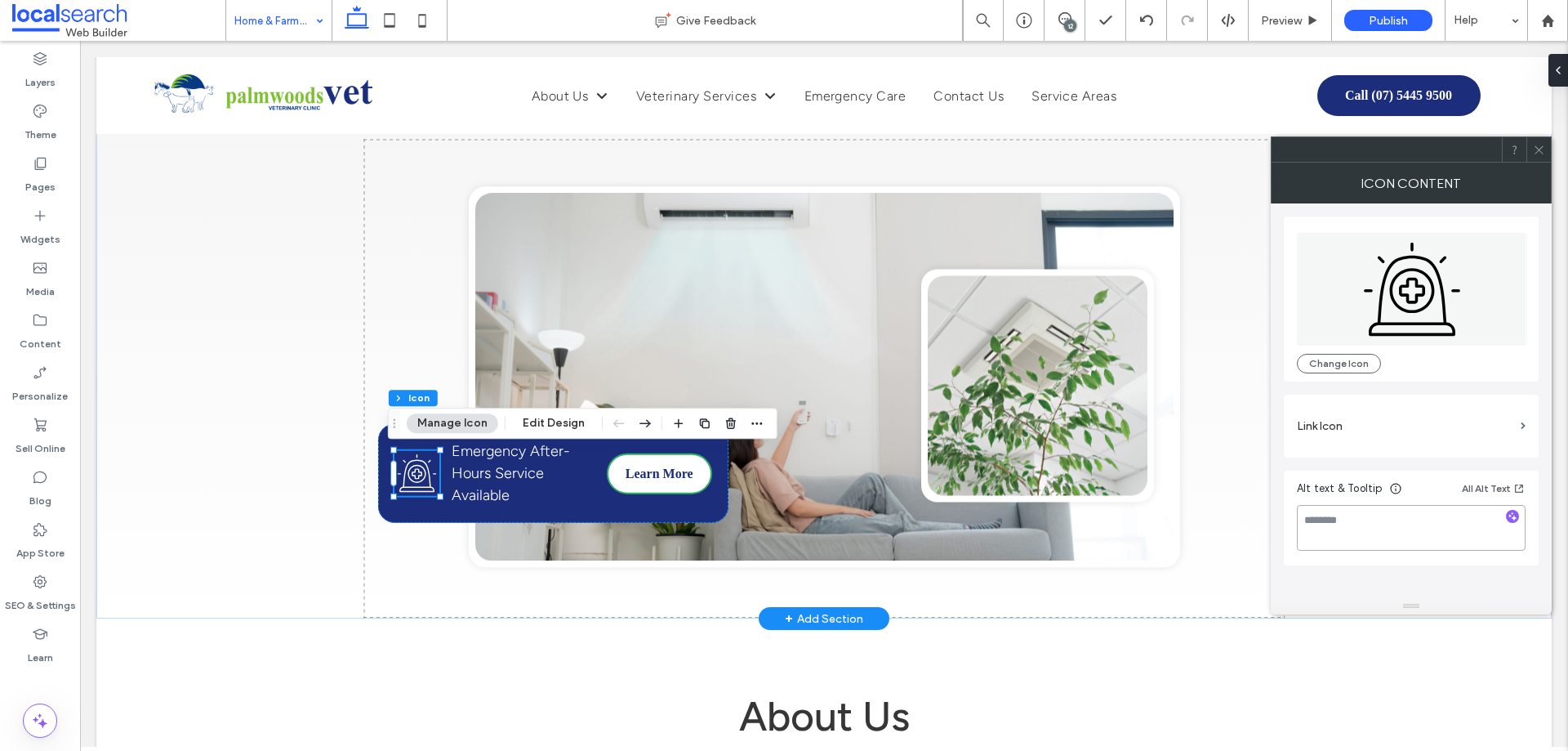click at bounding box center (1411, 528) 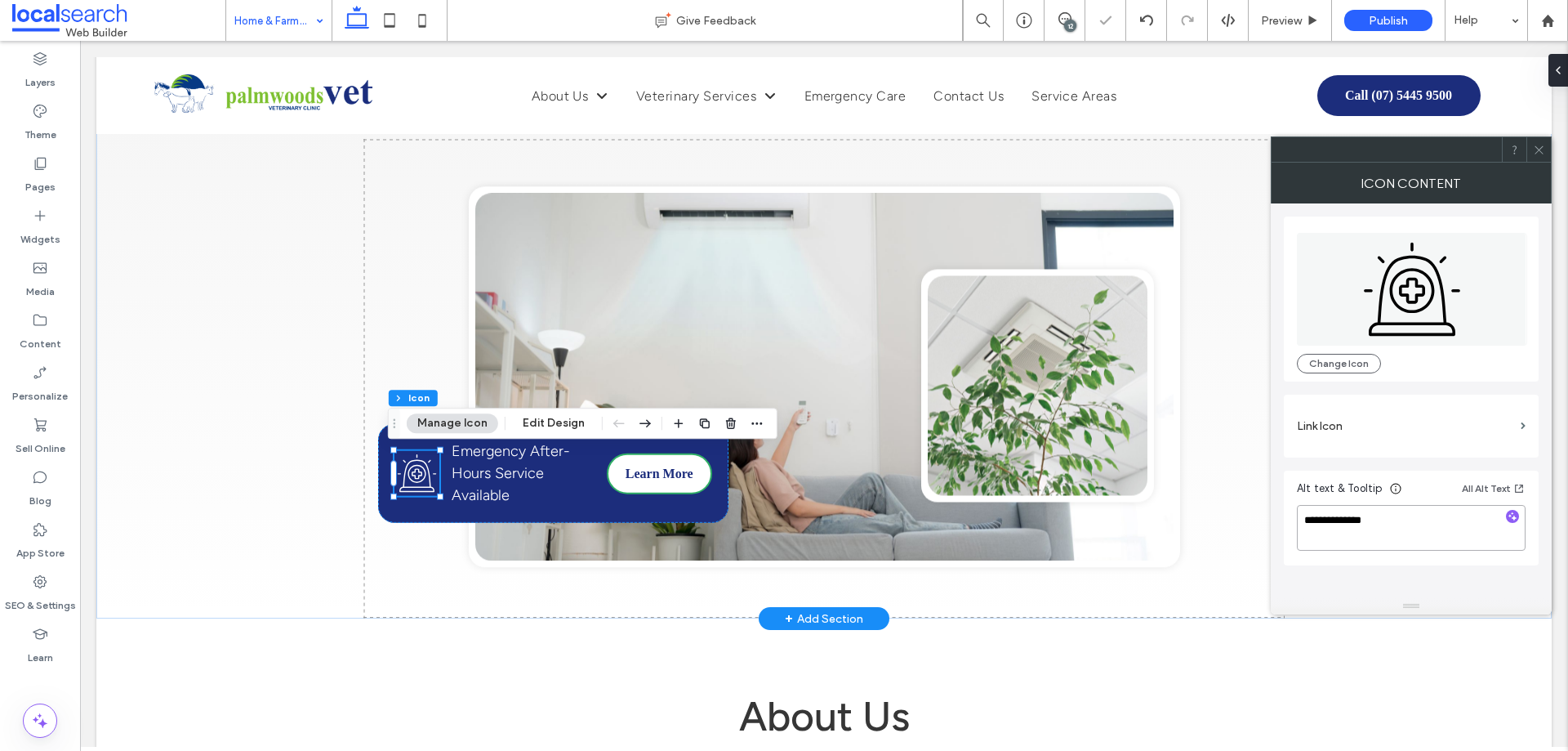 type on "**********" 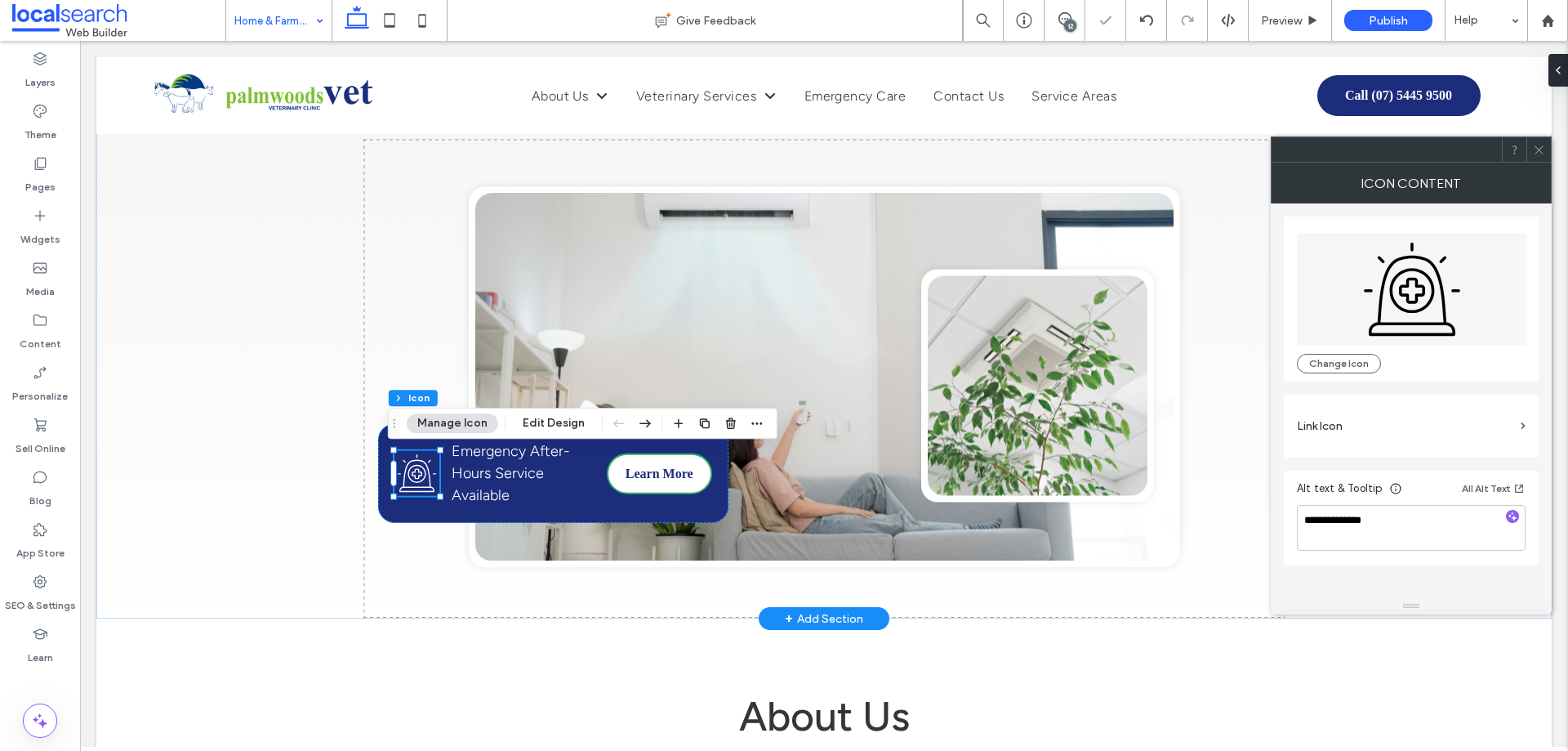 click 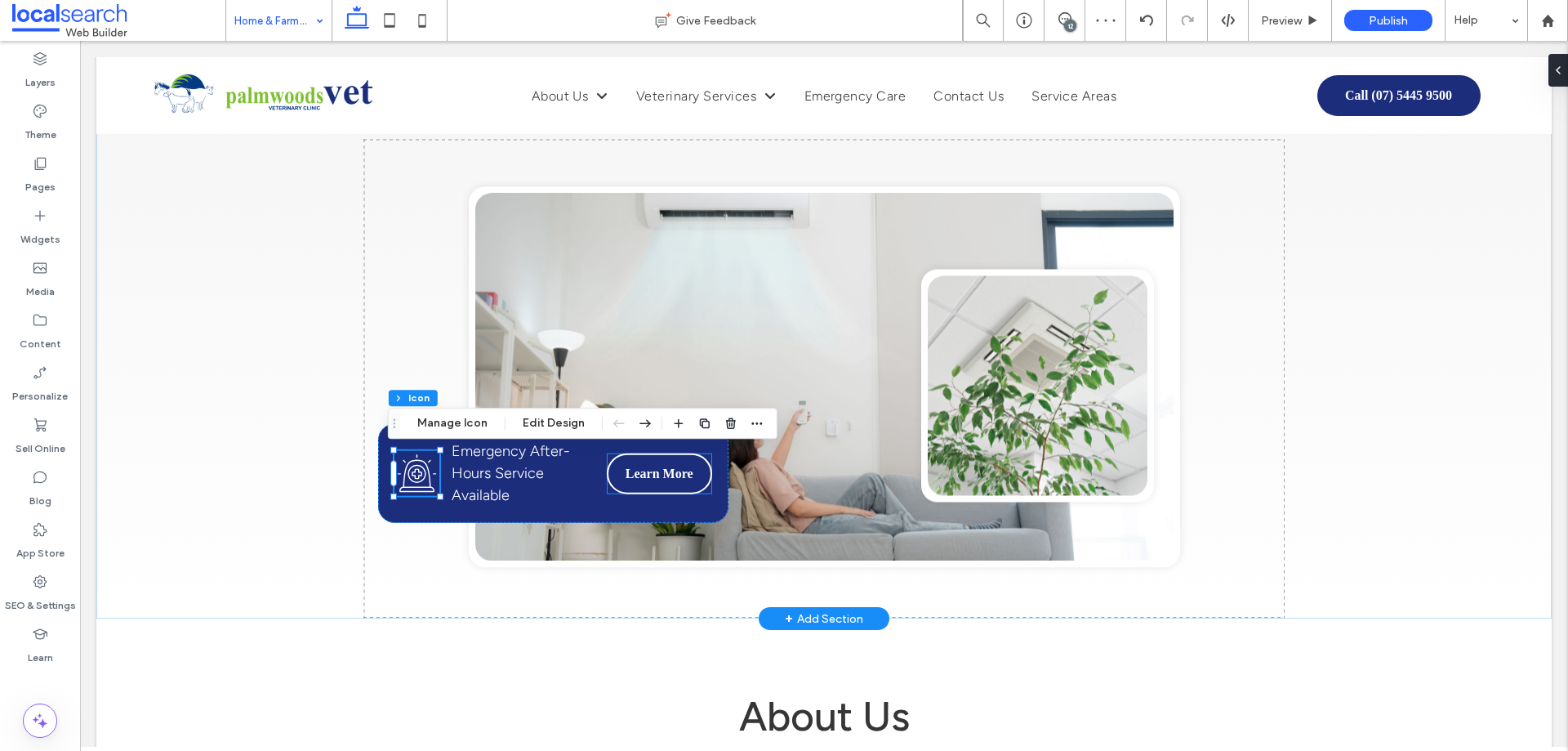 click on "Learn More" at bounding box center (659, 473) 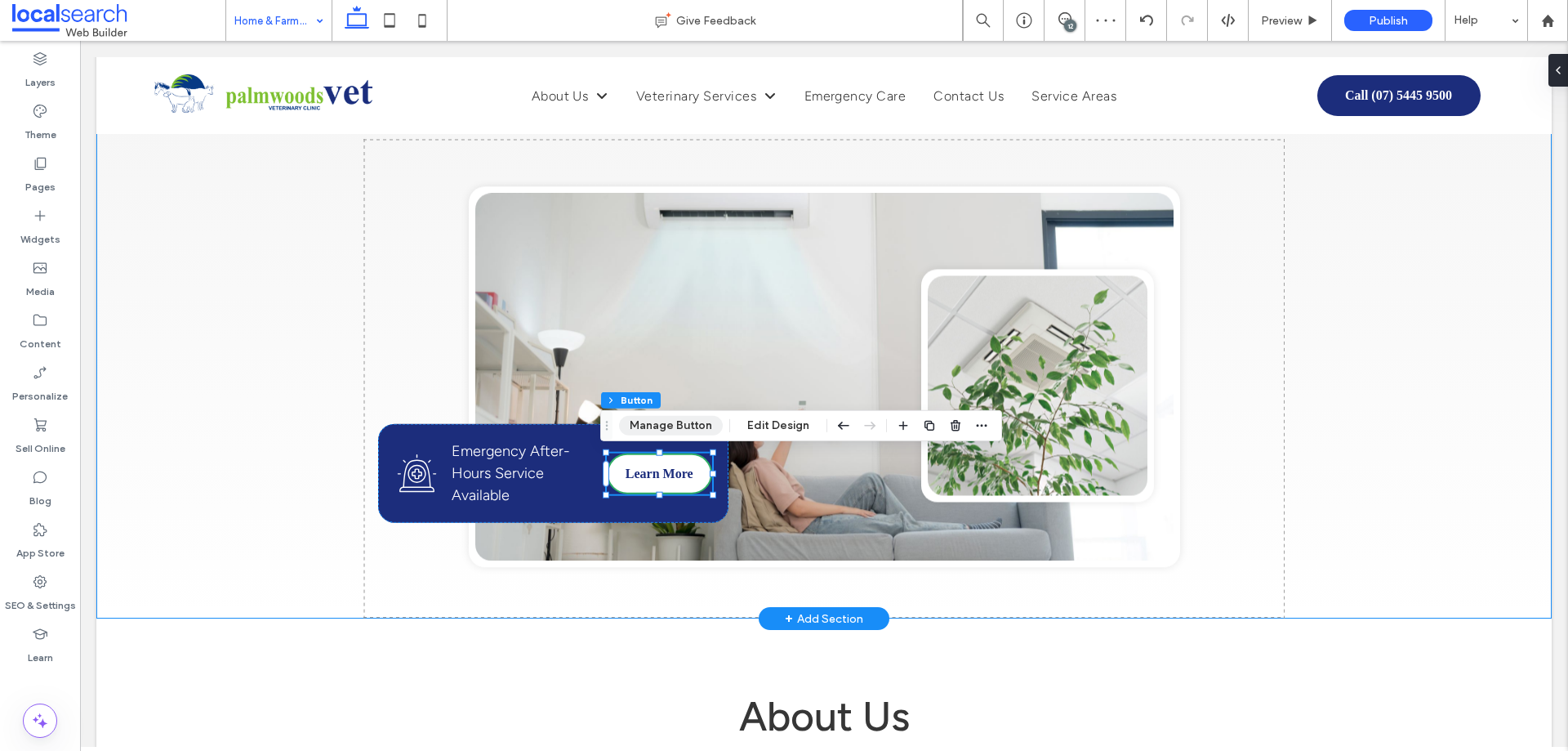 click on "Manage Button" at bounding box center (670, 426) 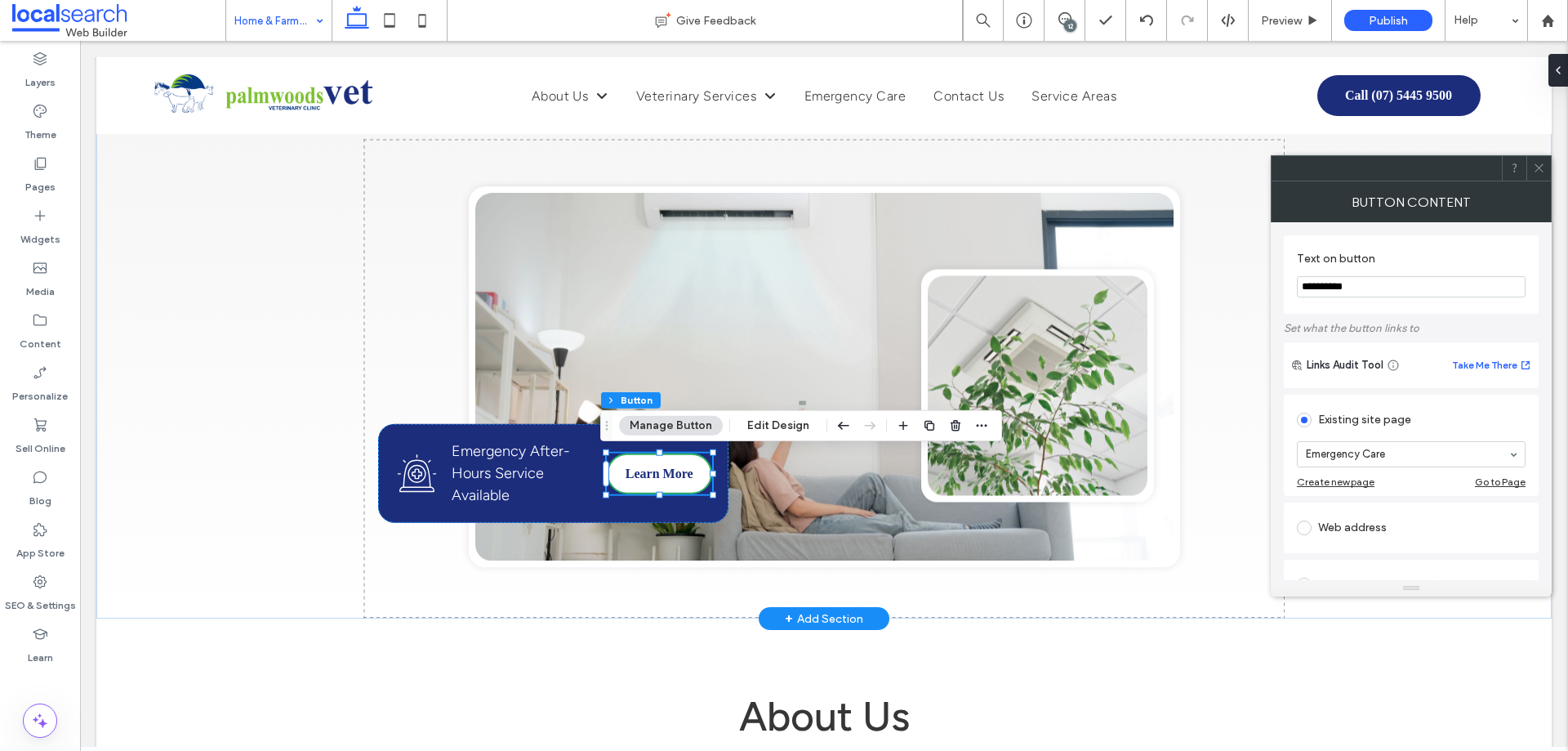 click on "Manage Button" at bounding box center (670, 426) 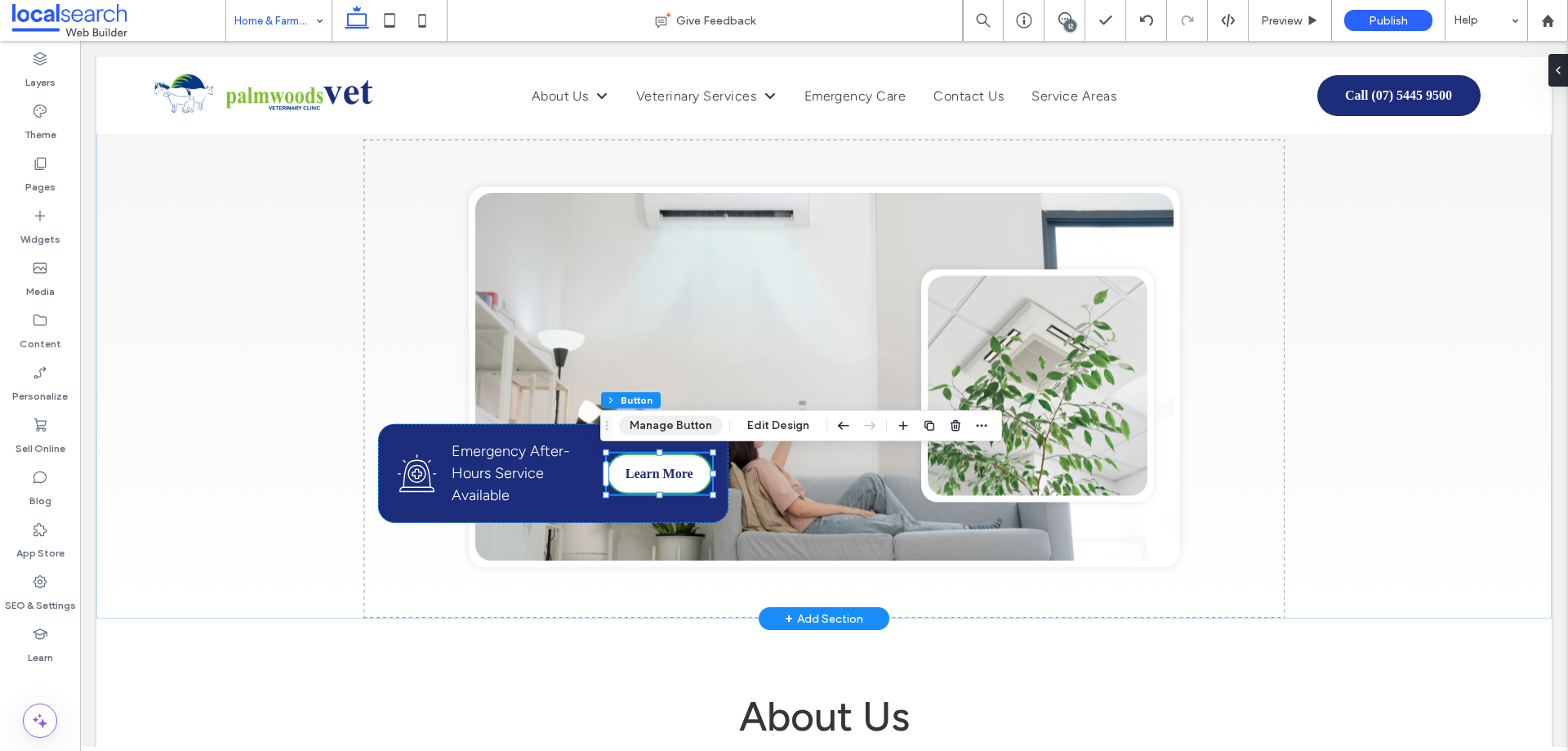 click on "Manage Button" at bounding box center [670, 426] 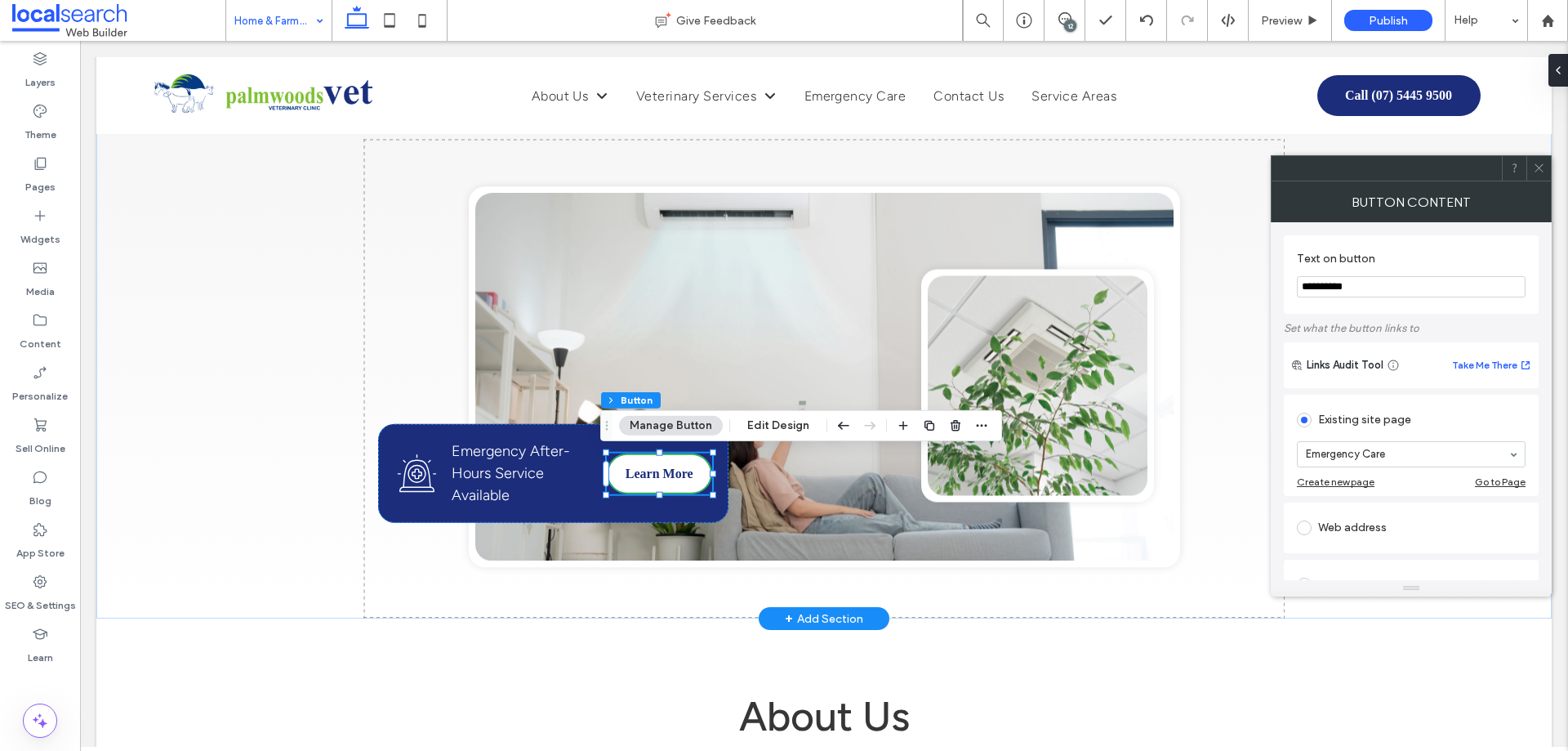 click 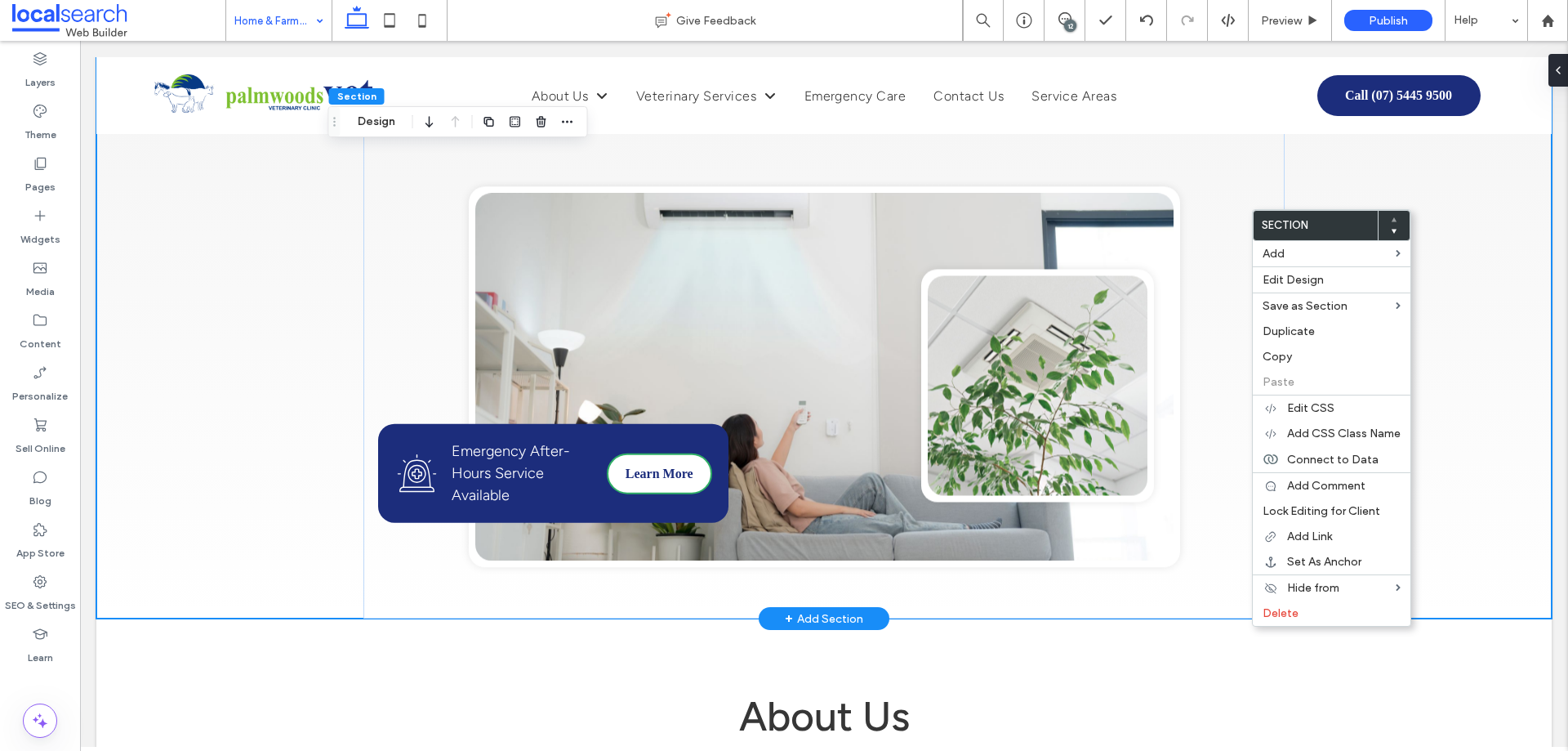 click on "4.9
Home Visit Vet in Palmwoods
Contact us today to book an appointment with one of our qualified vets!
Get in Touch
Button
Emergency Icon
Emergency After-Hours Service Available
Learn More
Button" at bounding box center [824, 212] 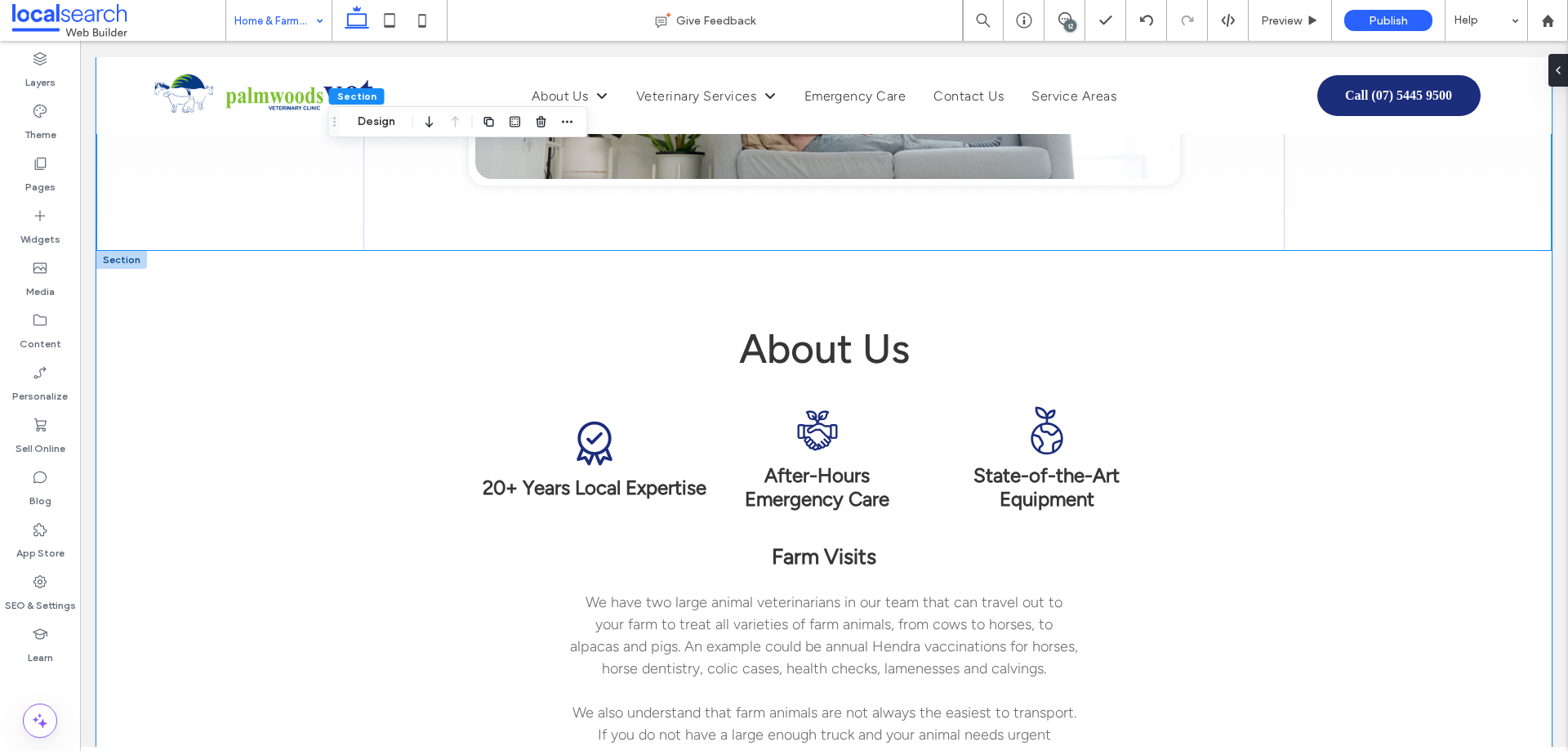 scroll, scrollTop: 735, scrollLeft: 0, axis: vertical 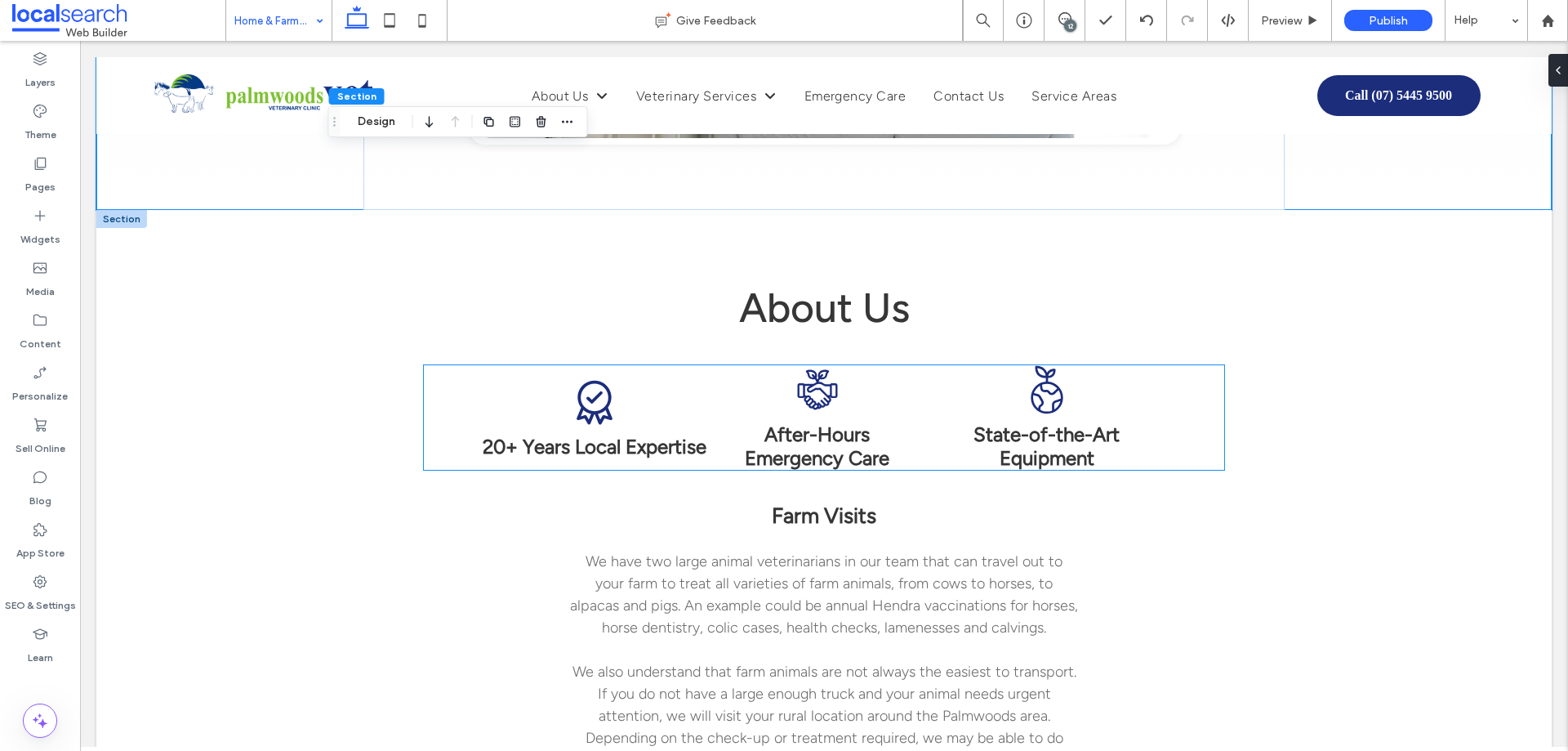 click on "20+ Years Local Expertise" at bounding box center [595, 446] 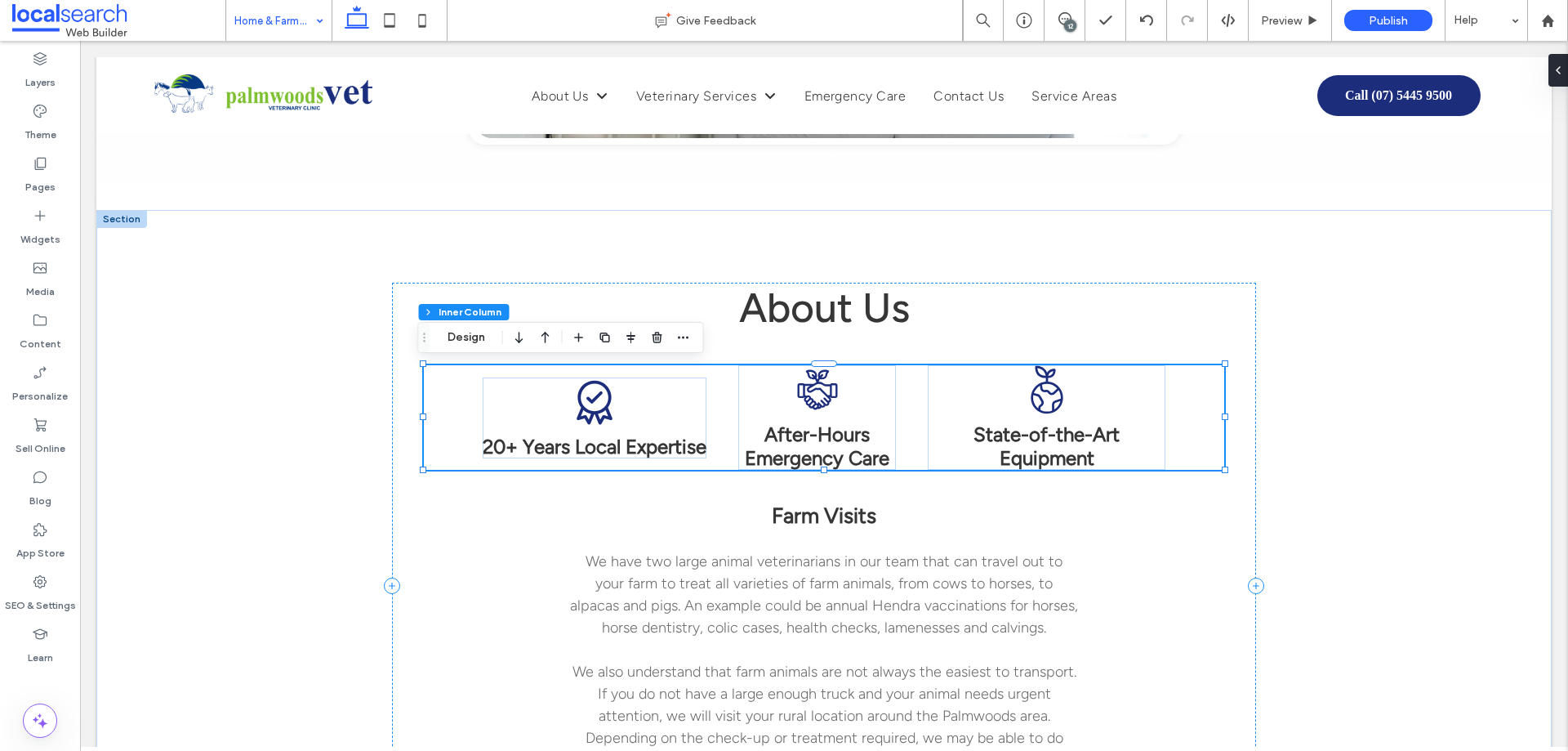 click on "20+ Years Local Expertise" at bounding box center (595, 446) 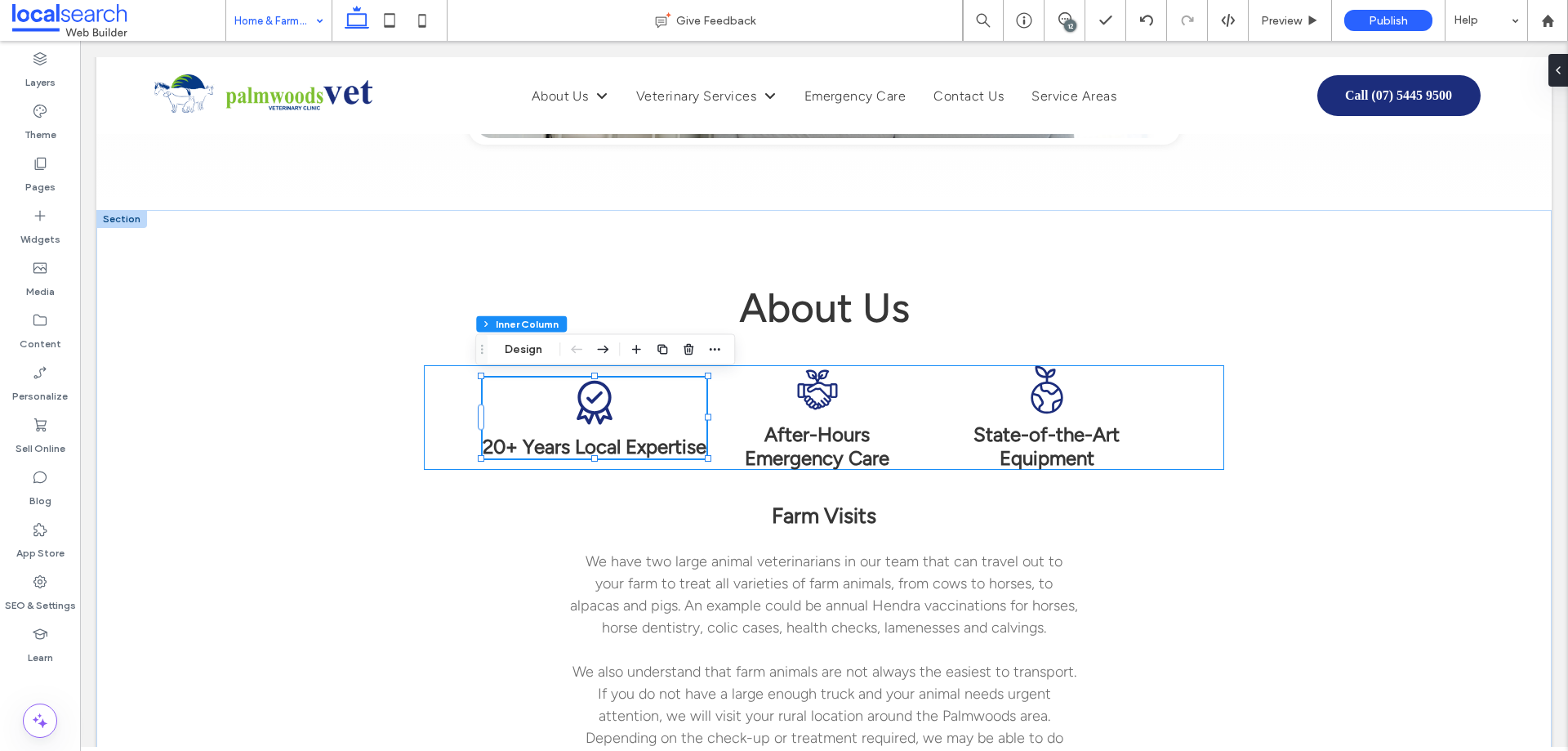 click on "20+ Years Local Expertise" at bounding box center (595, 446) 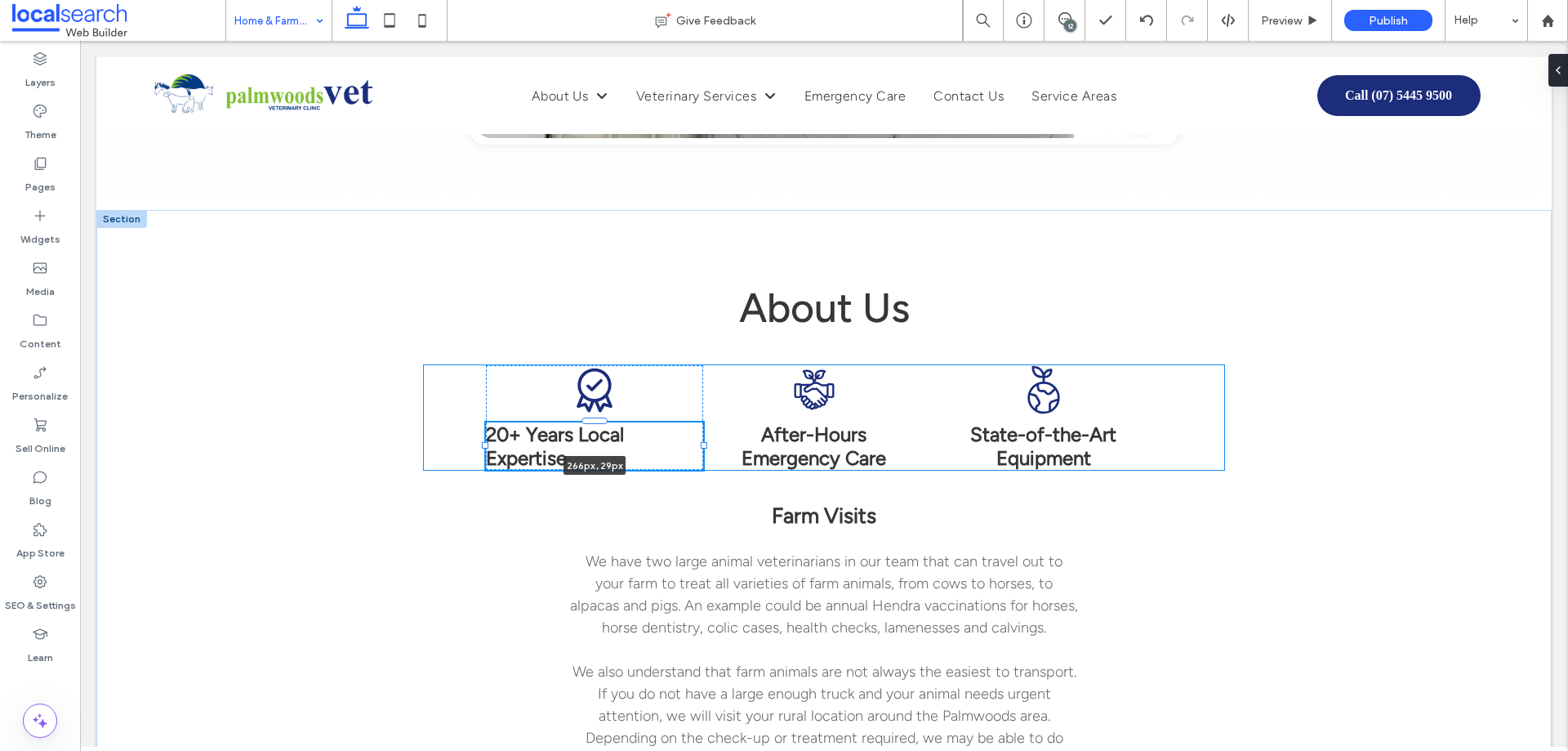 click at bounding box center [704, 445] 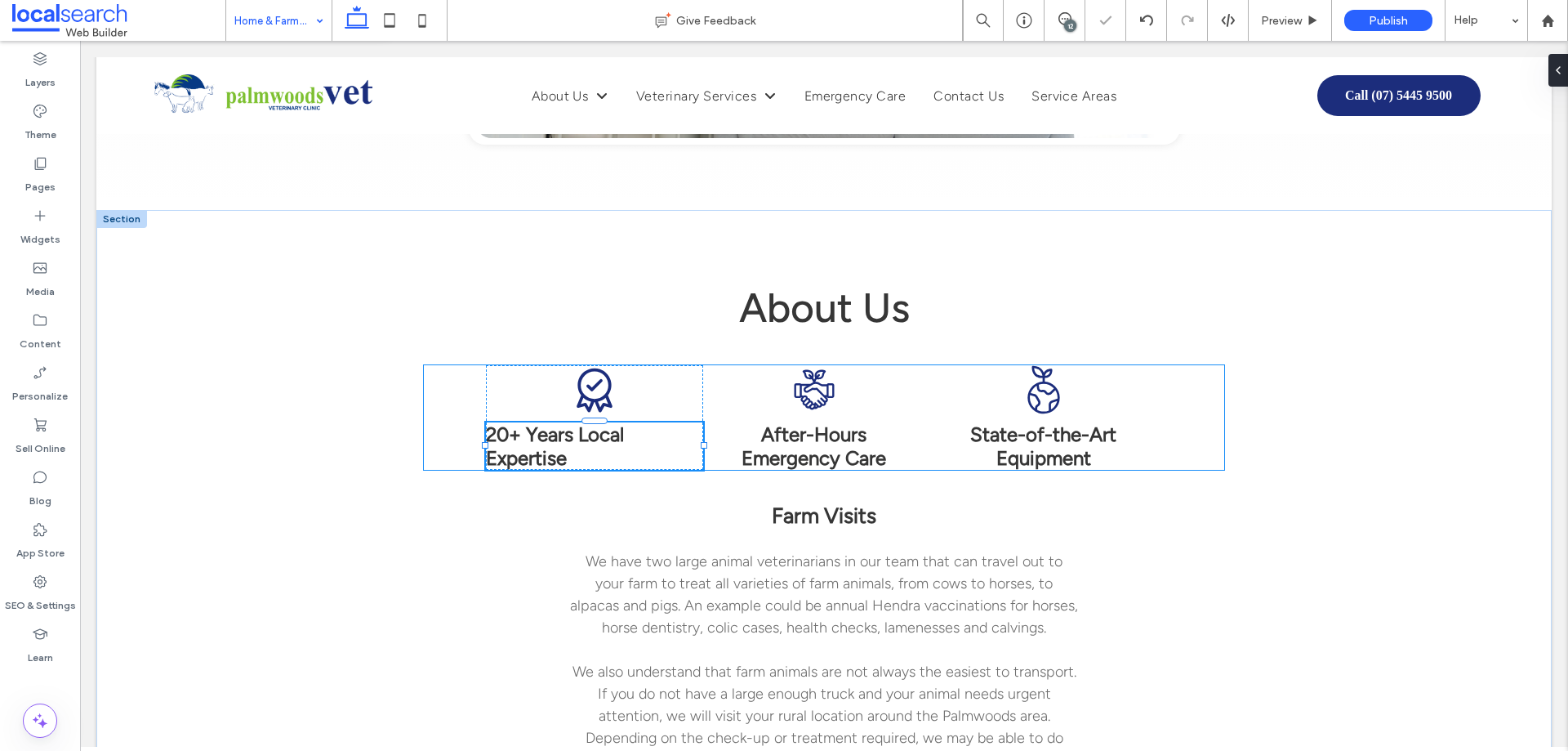 click on "20+ Years Local Expertise" at bounding box center (595, 446) 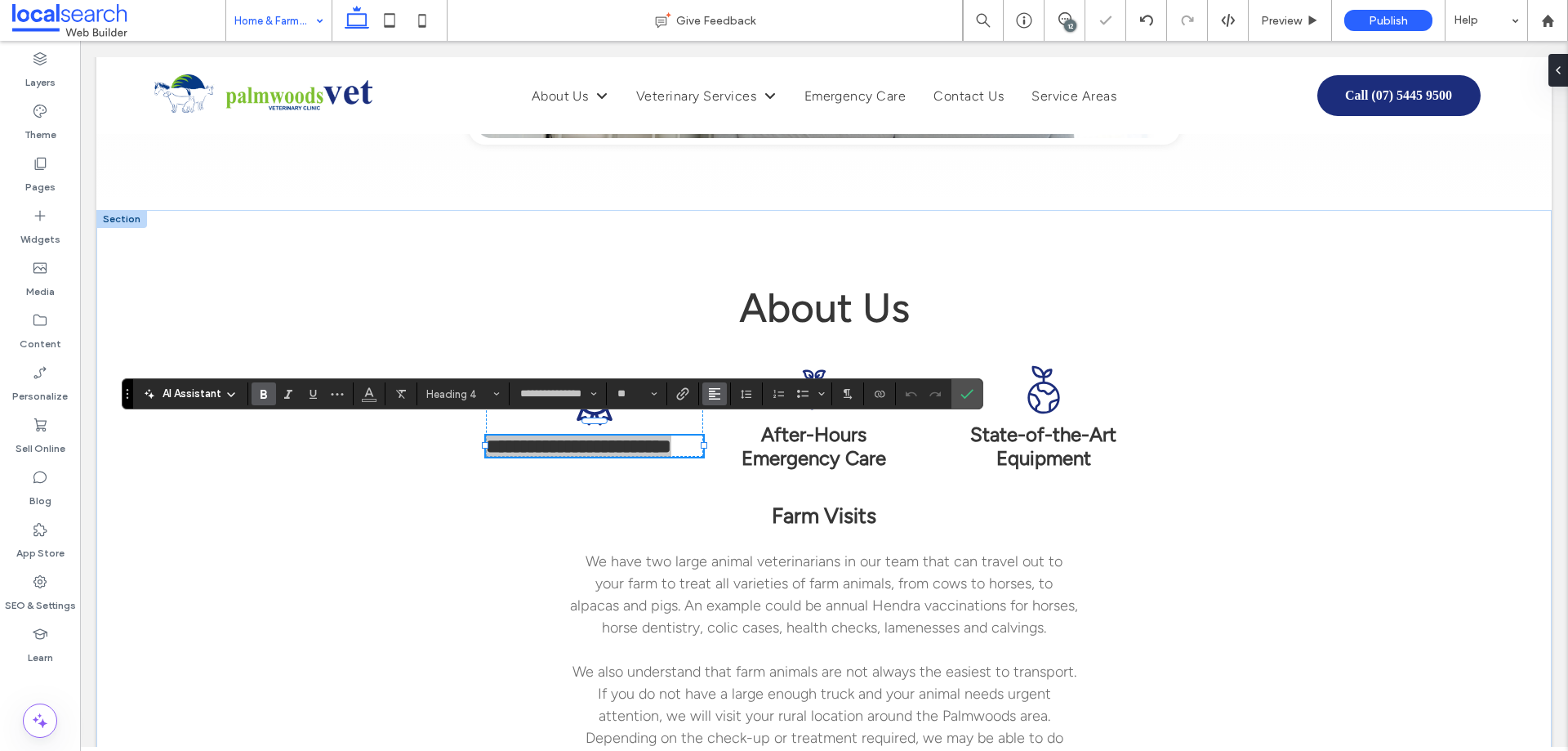 click 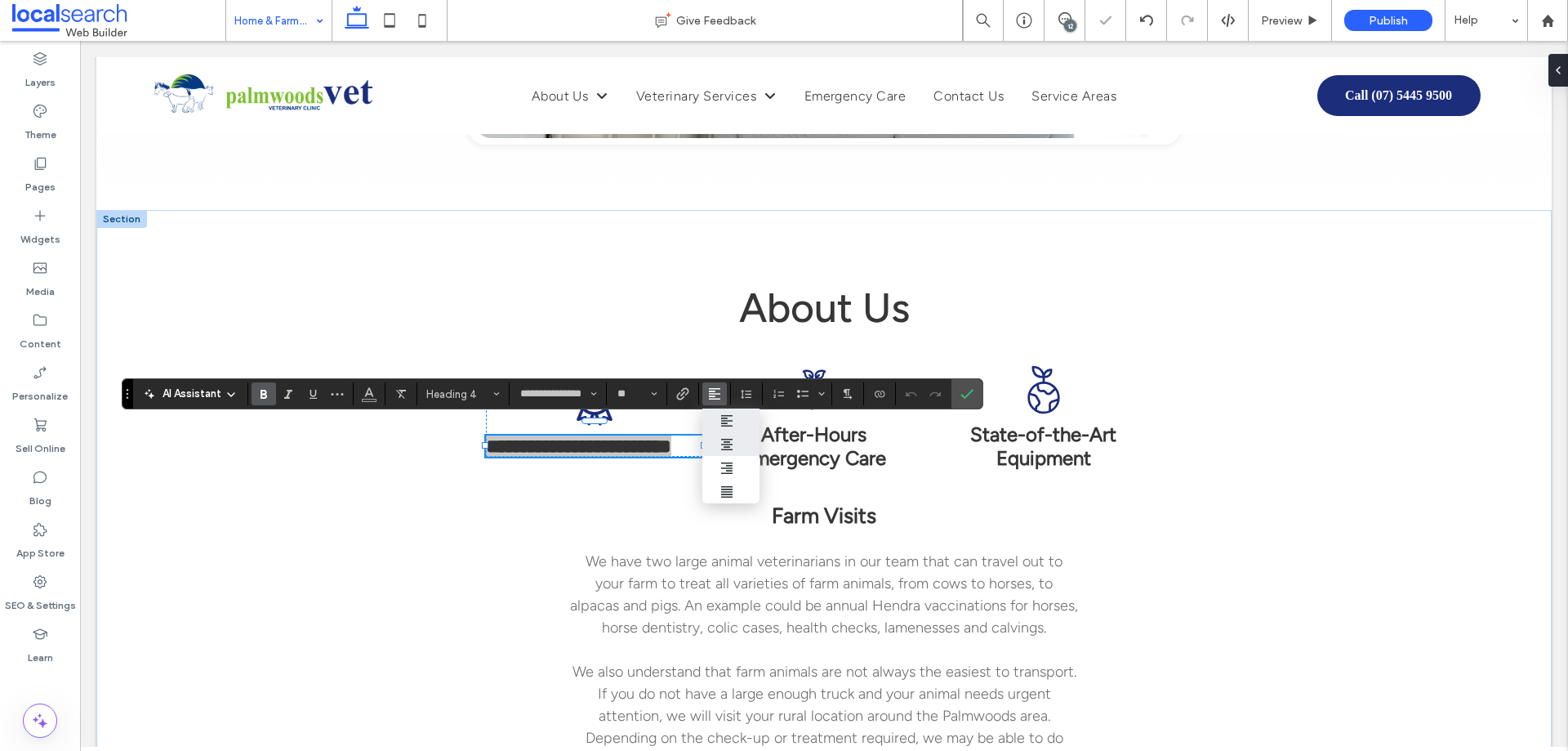 click 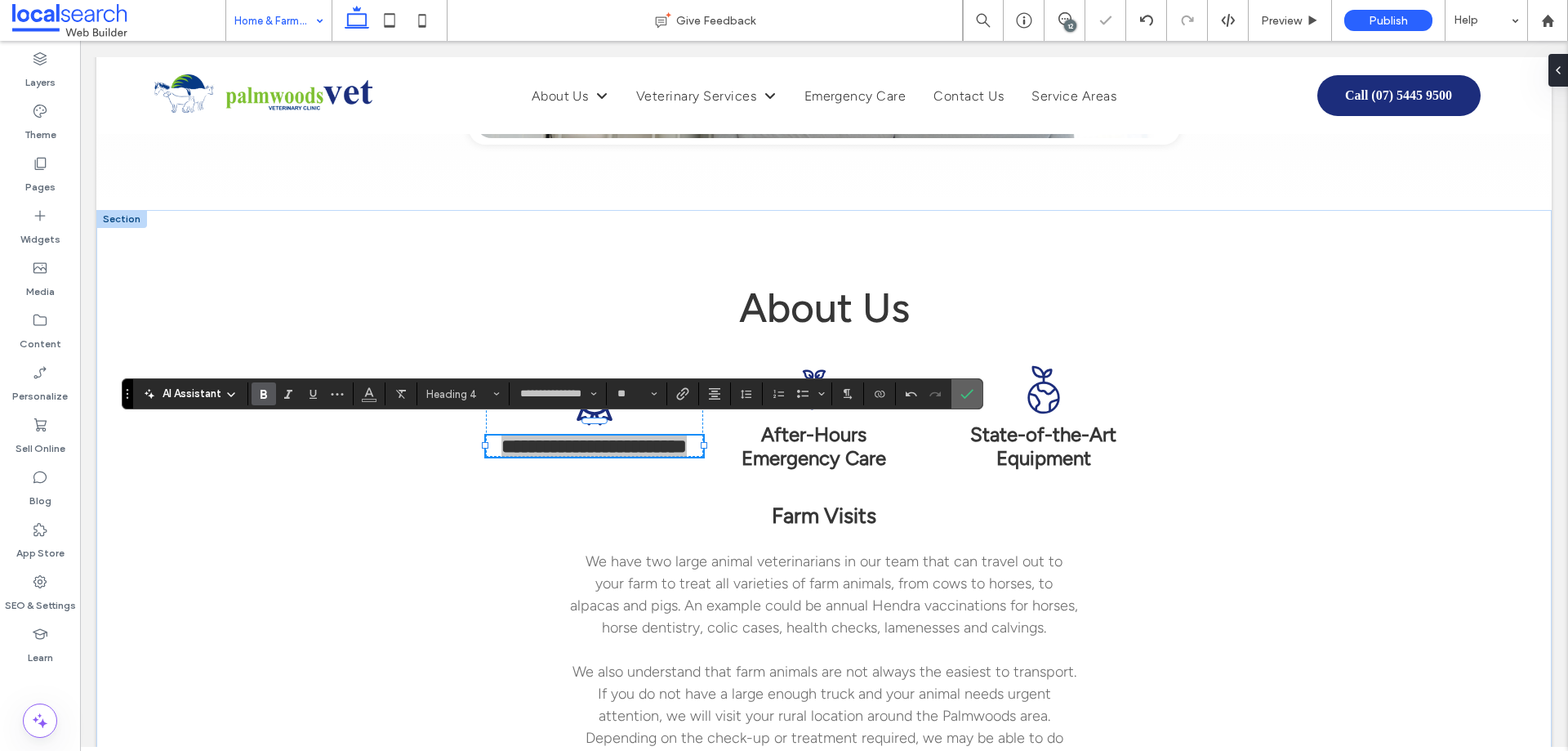click 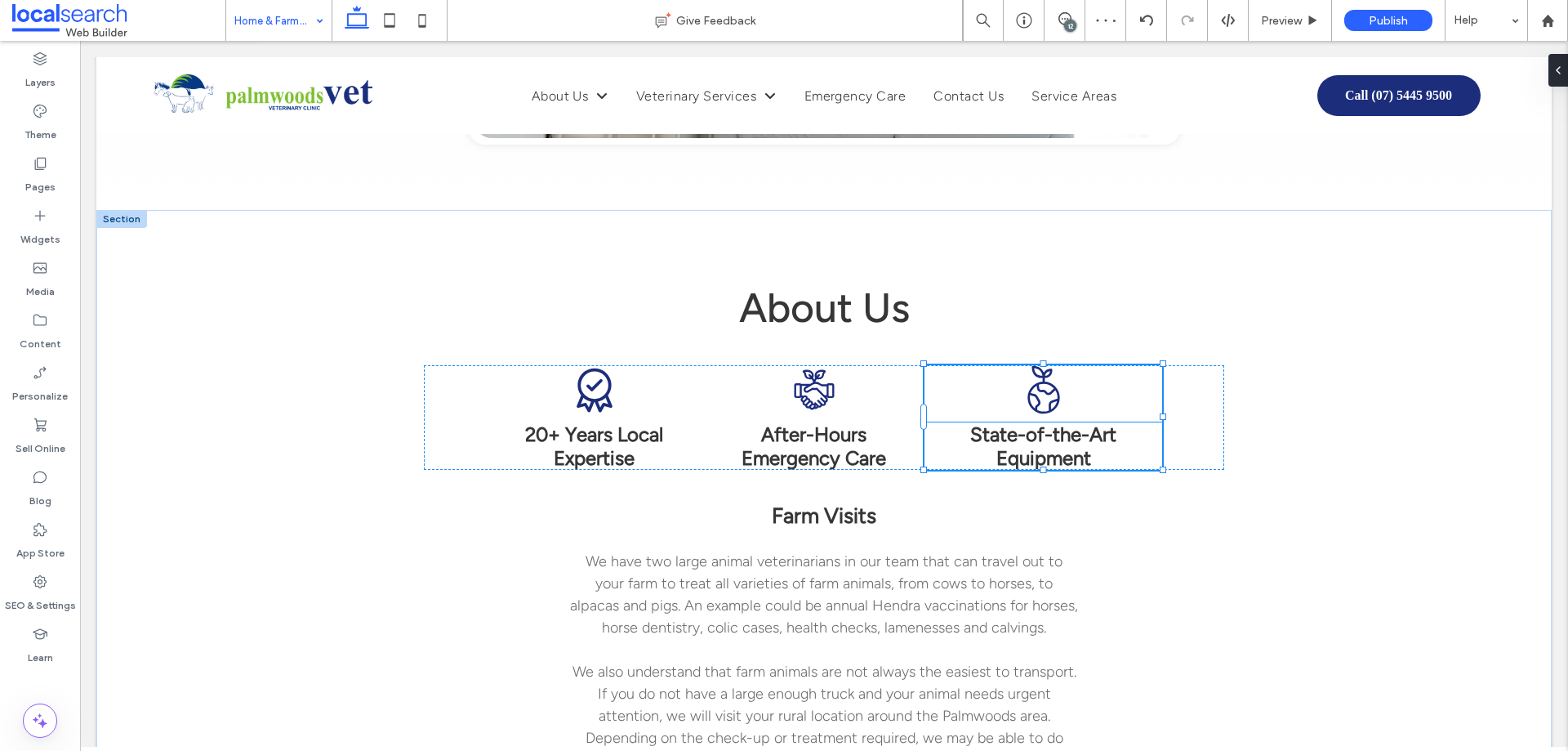 click on "State-of-the-Art Equipment" at bounding box center [1043, 446] 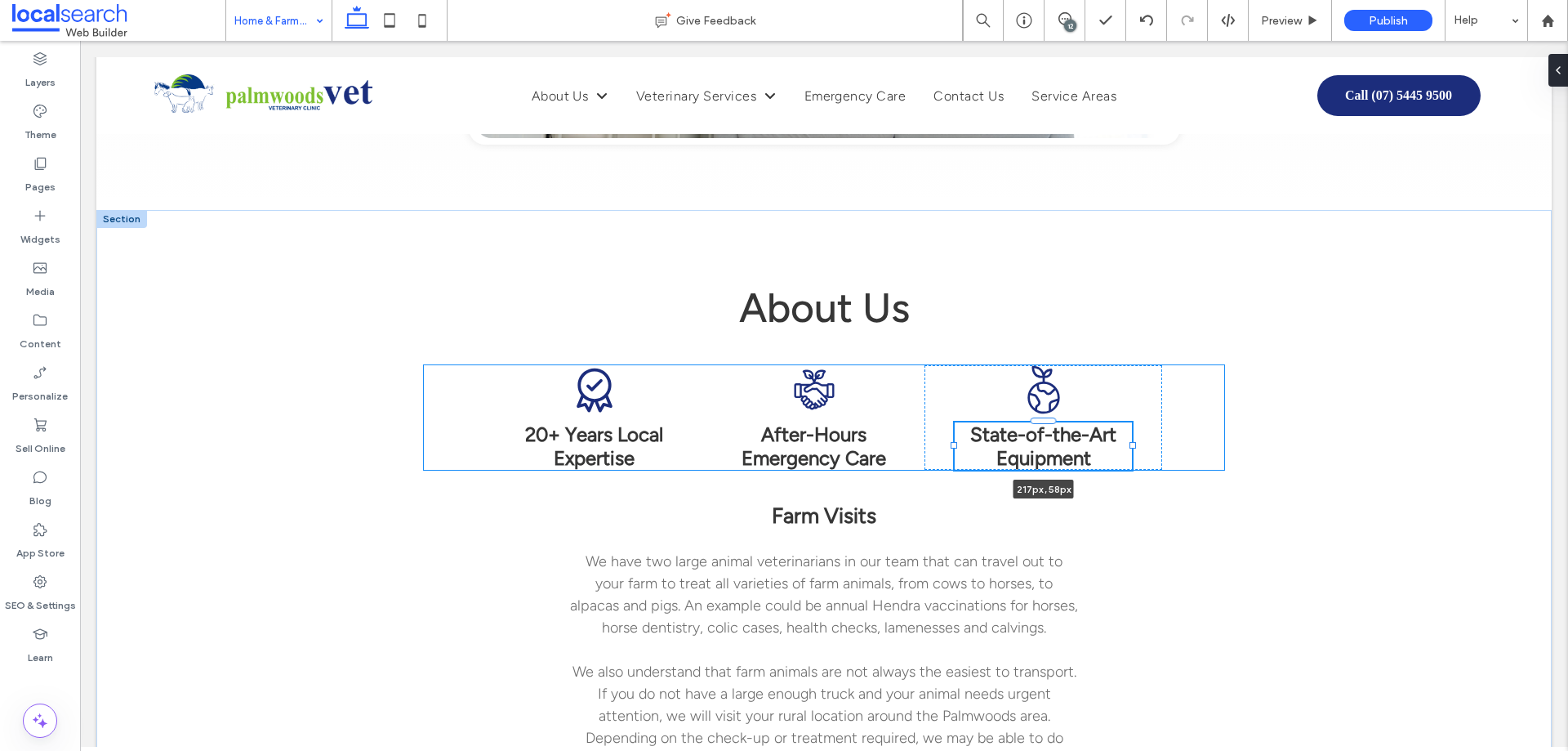 drag, startPoint x: 919, startPoint y: 446, endPoint x: 944, endPoint y: 445, distance: 25.01999 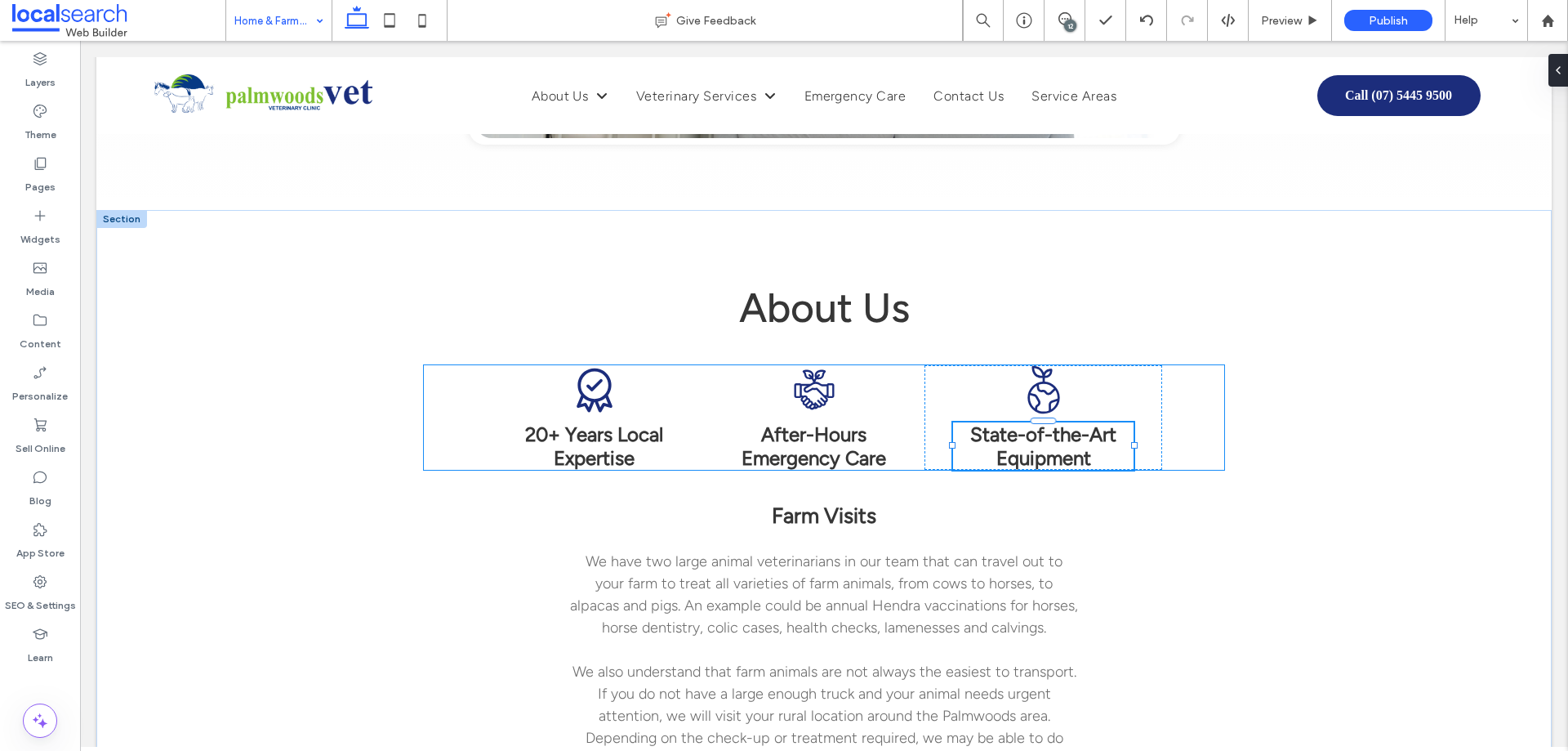 type on "***" 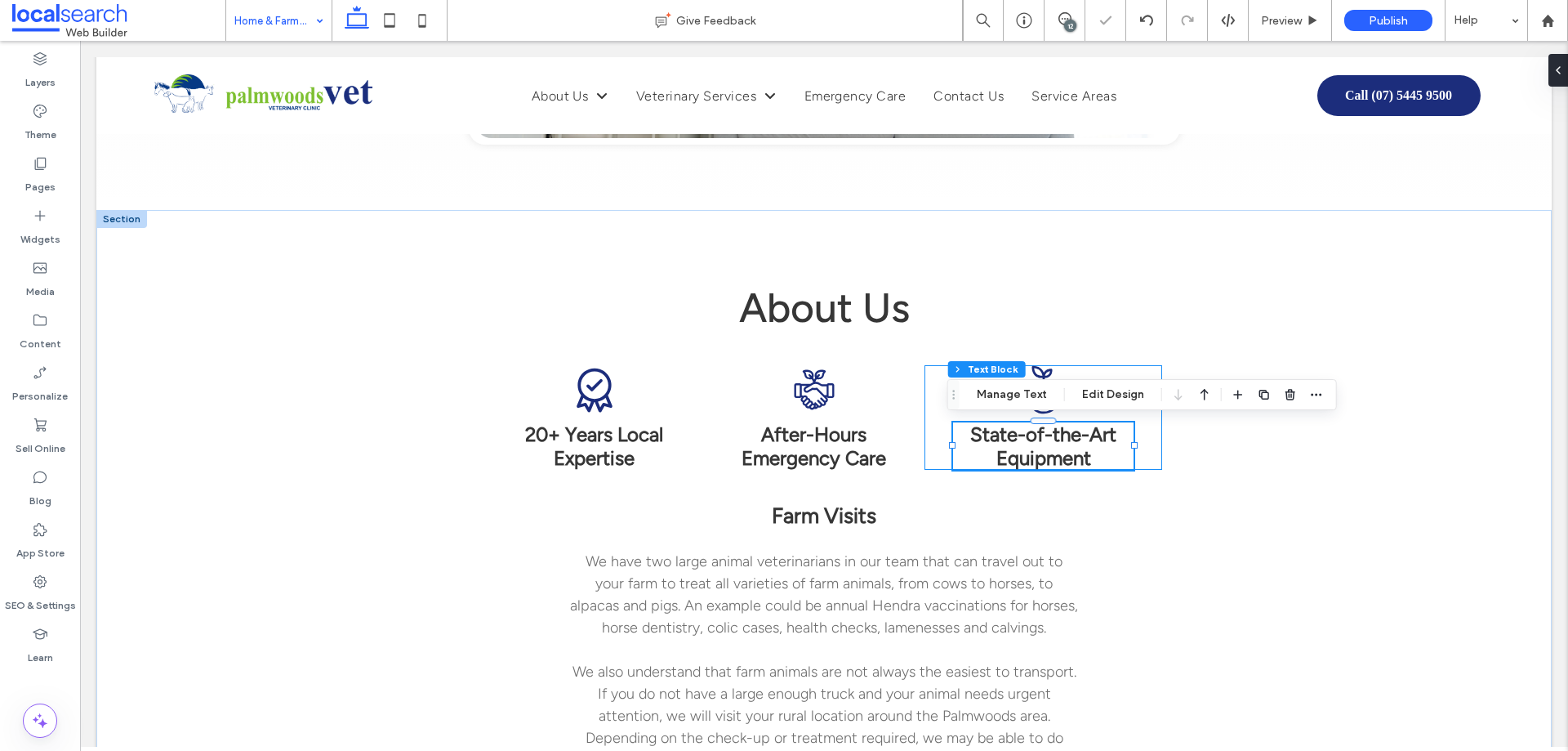 click on "State-of-the-Art Equipment
221px , 58px" at bounding box center (1043, 418) 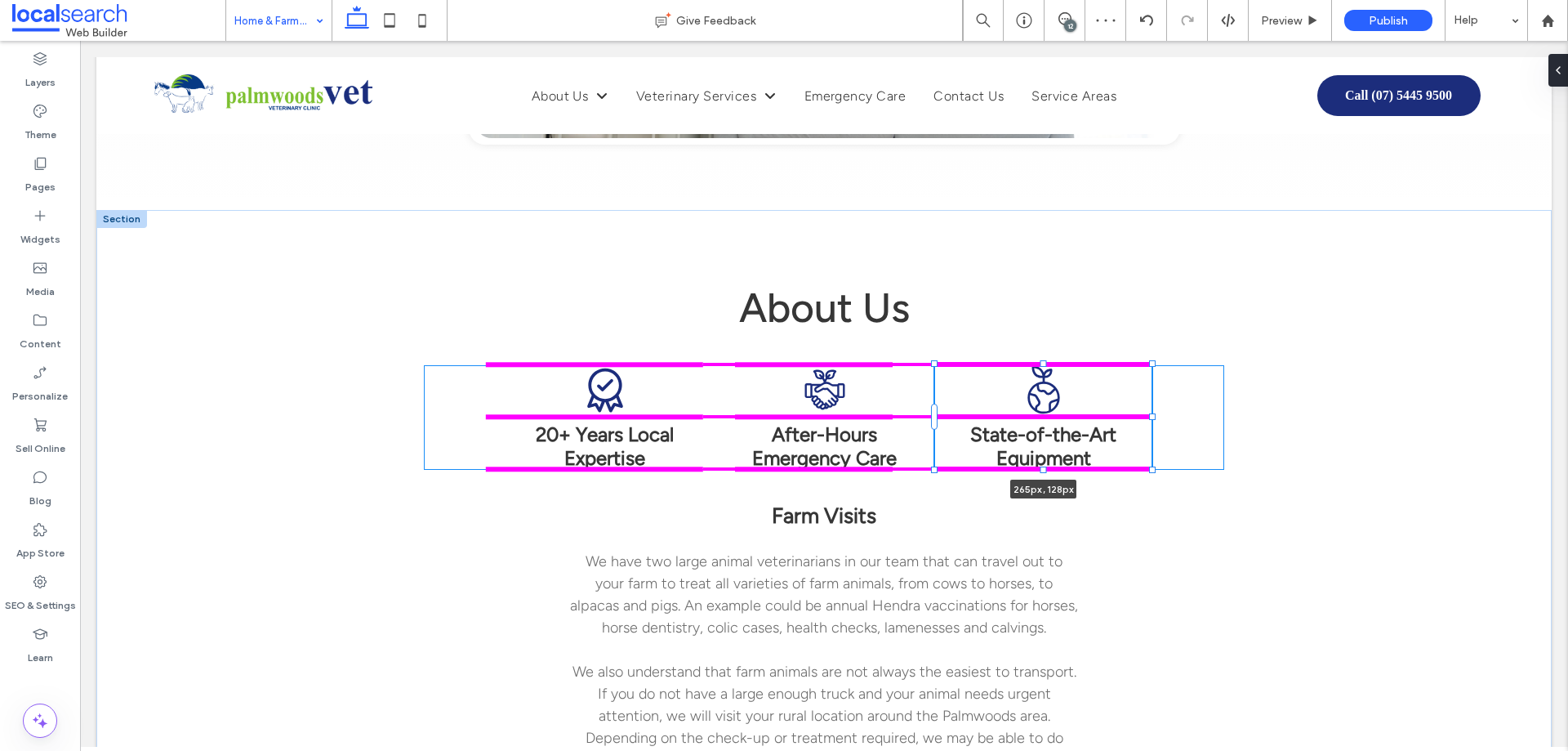 drag, startPoint x: 1158, startPoint y: 416, endPoint x: 1147, endPoint y: 416, distance: 11 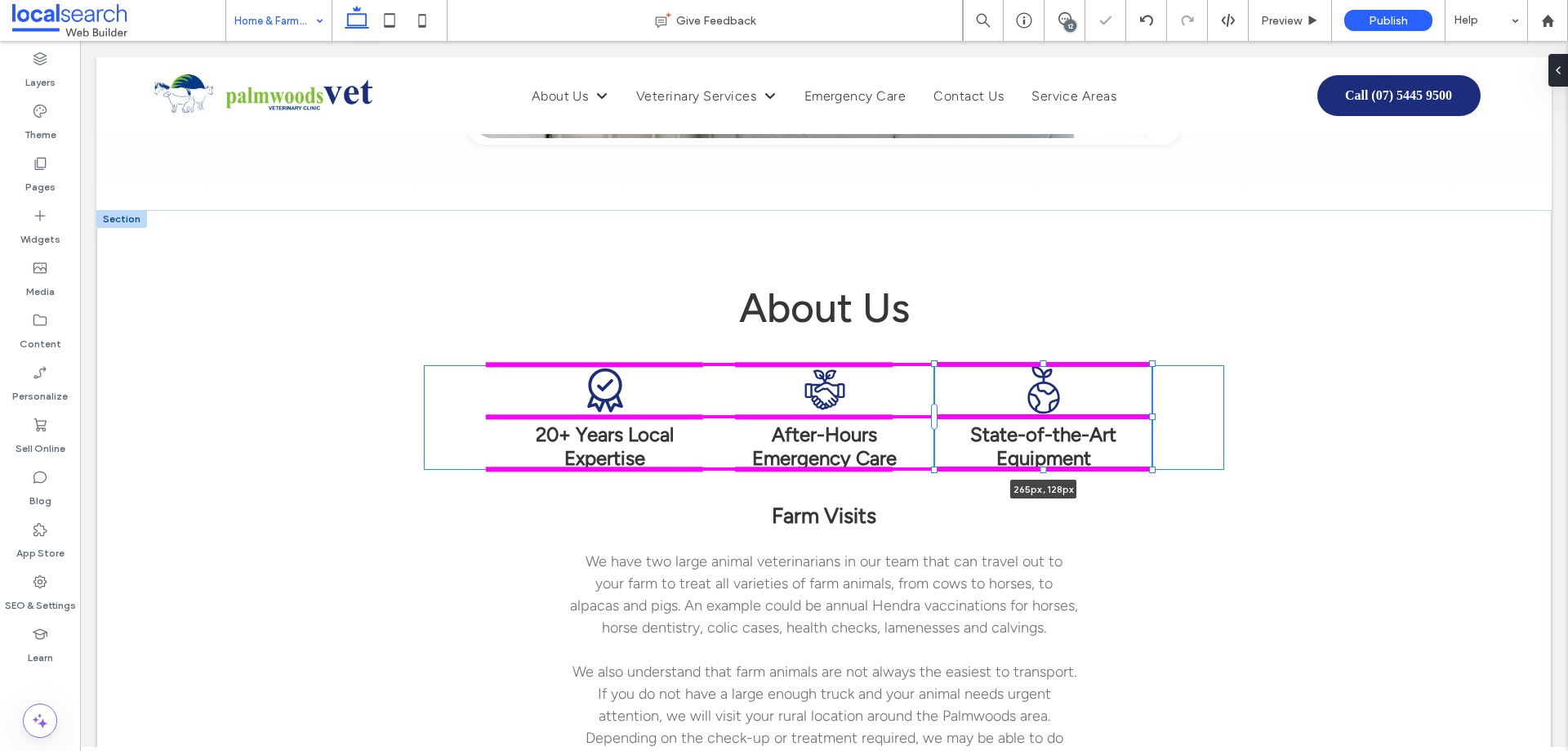 type on "***" 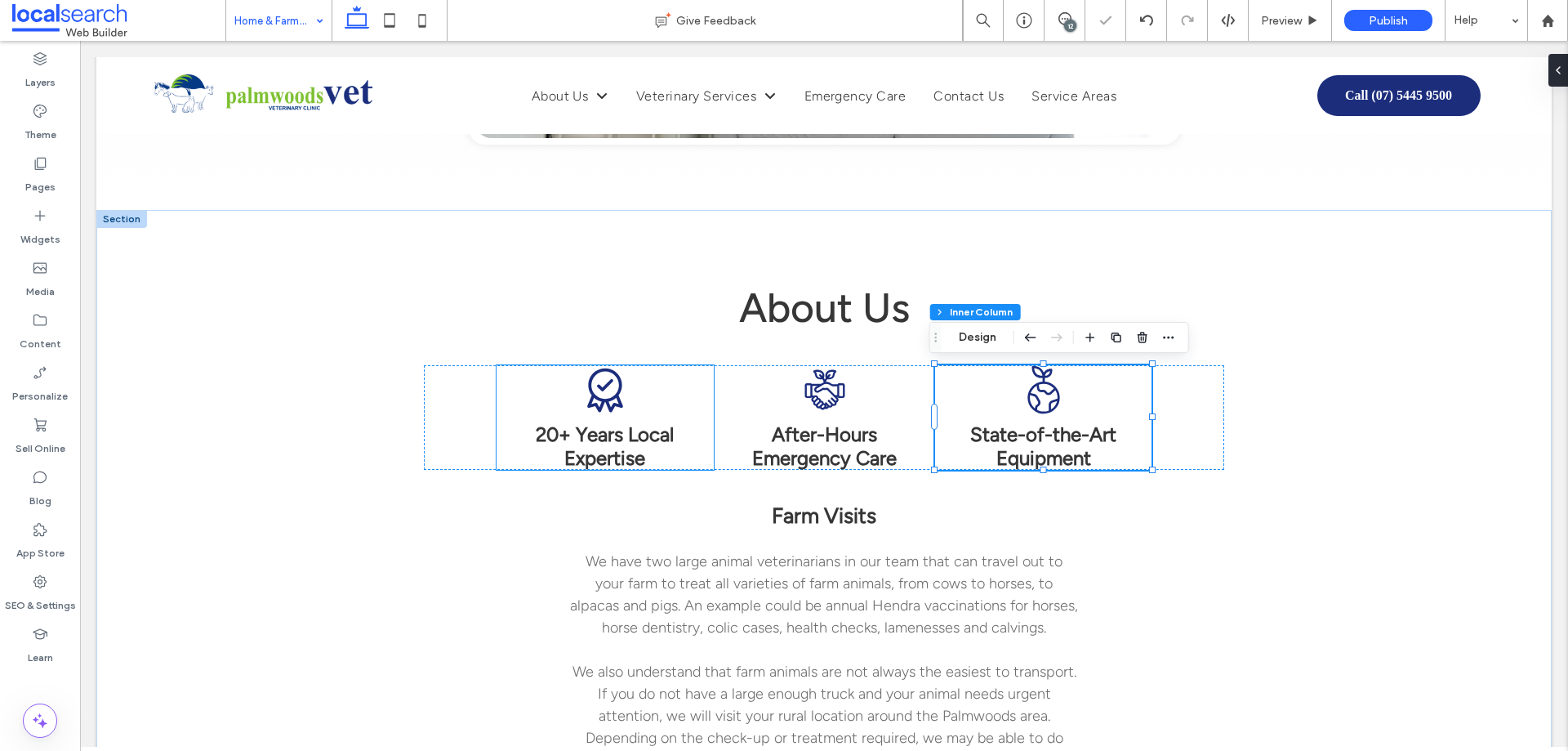 click 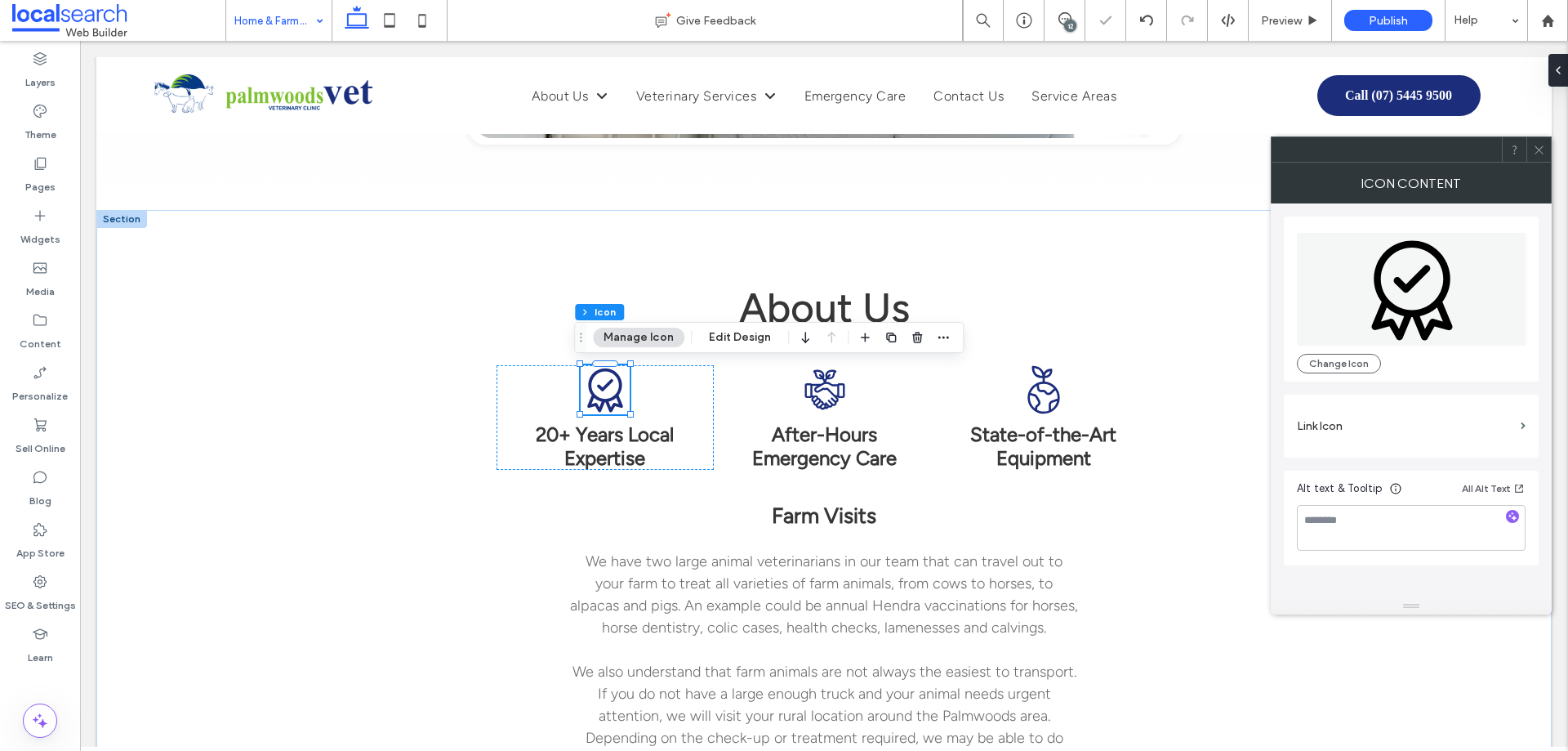 click 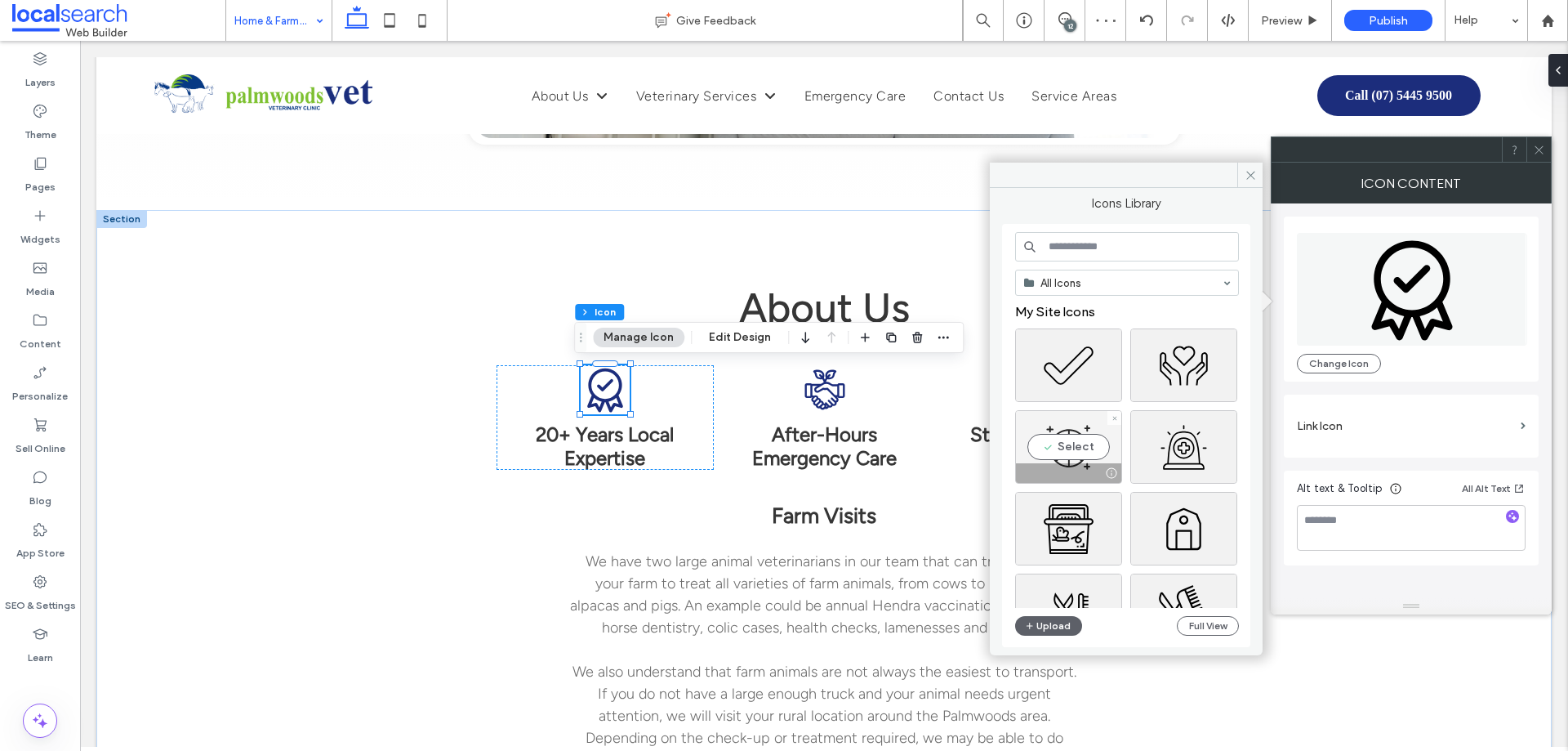drag, startPoint x: 1077, startPoint y: 445, endPoint x: 1083, endPoint y: 411, distance: 34.525353 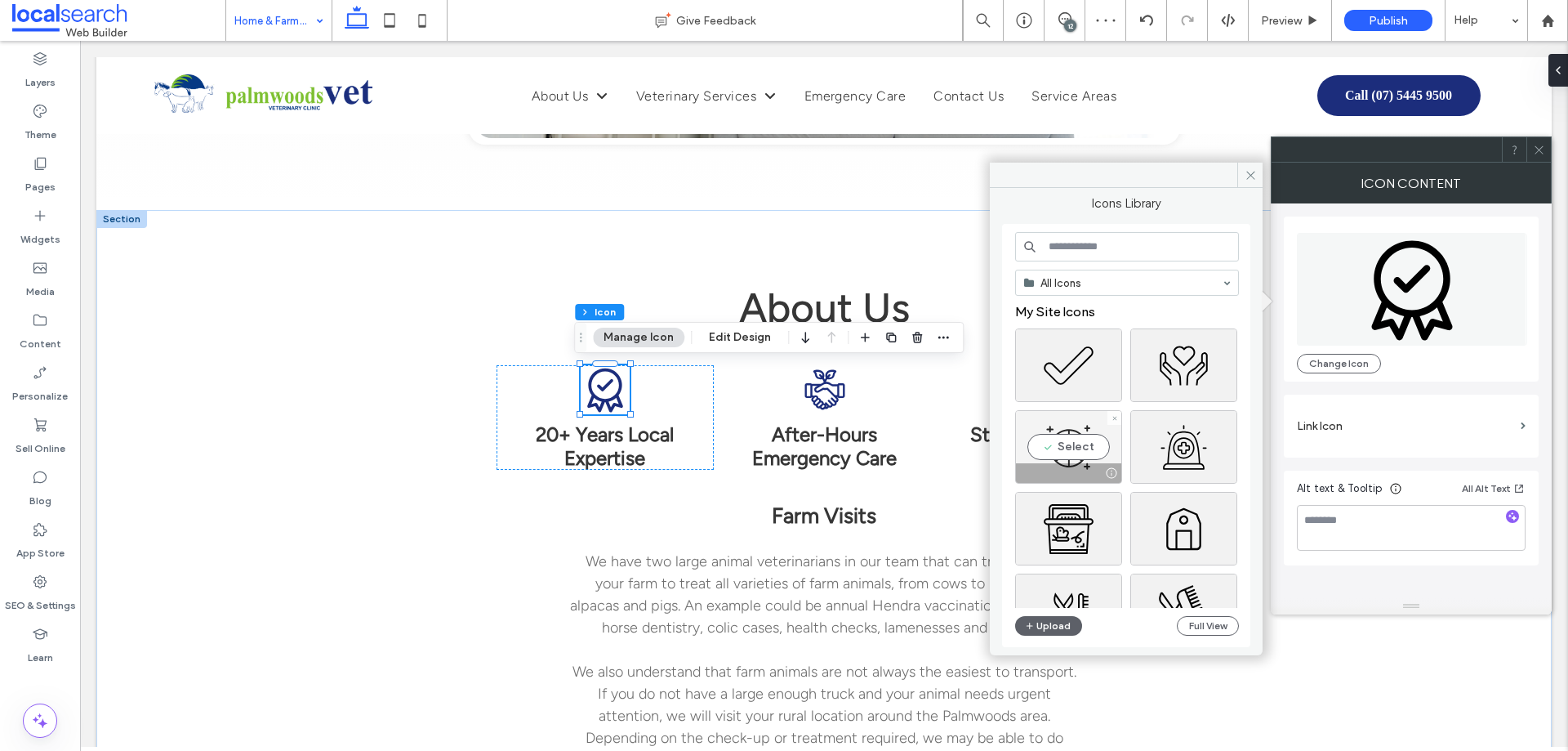 click on "Select" at bounding box center [1068, 447] 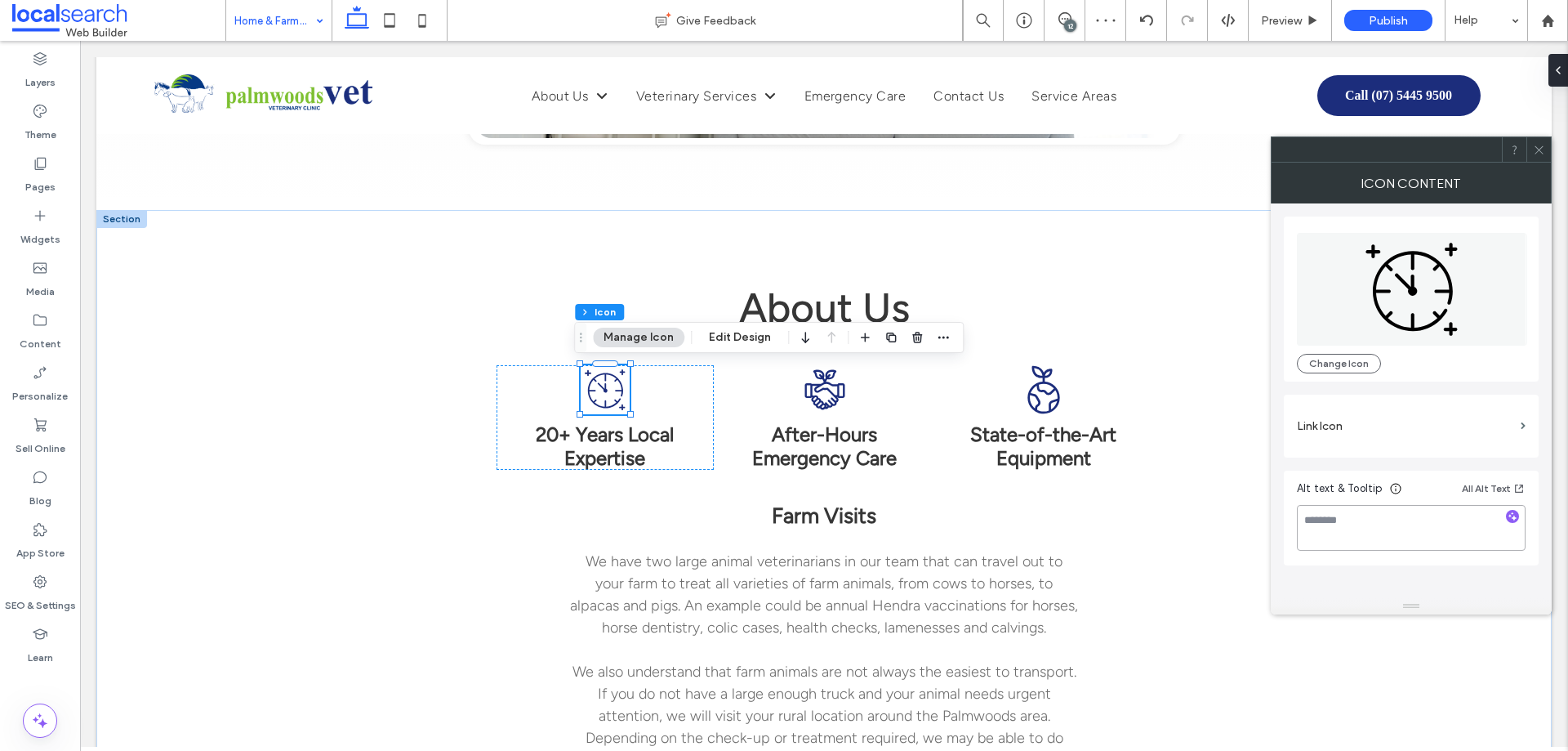 click at bounding box center (1411, 528) 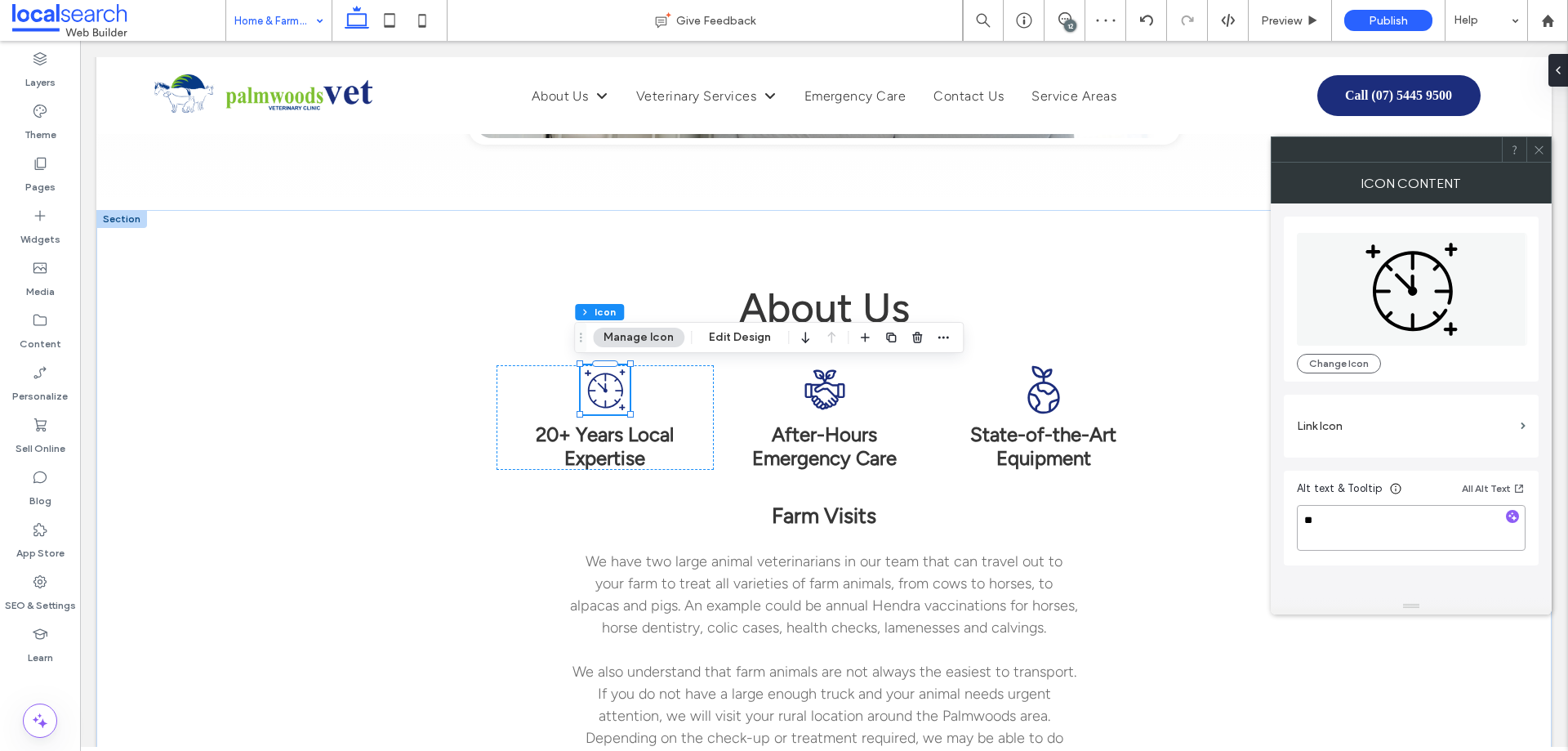type on "*" 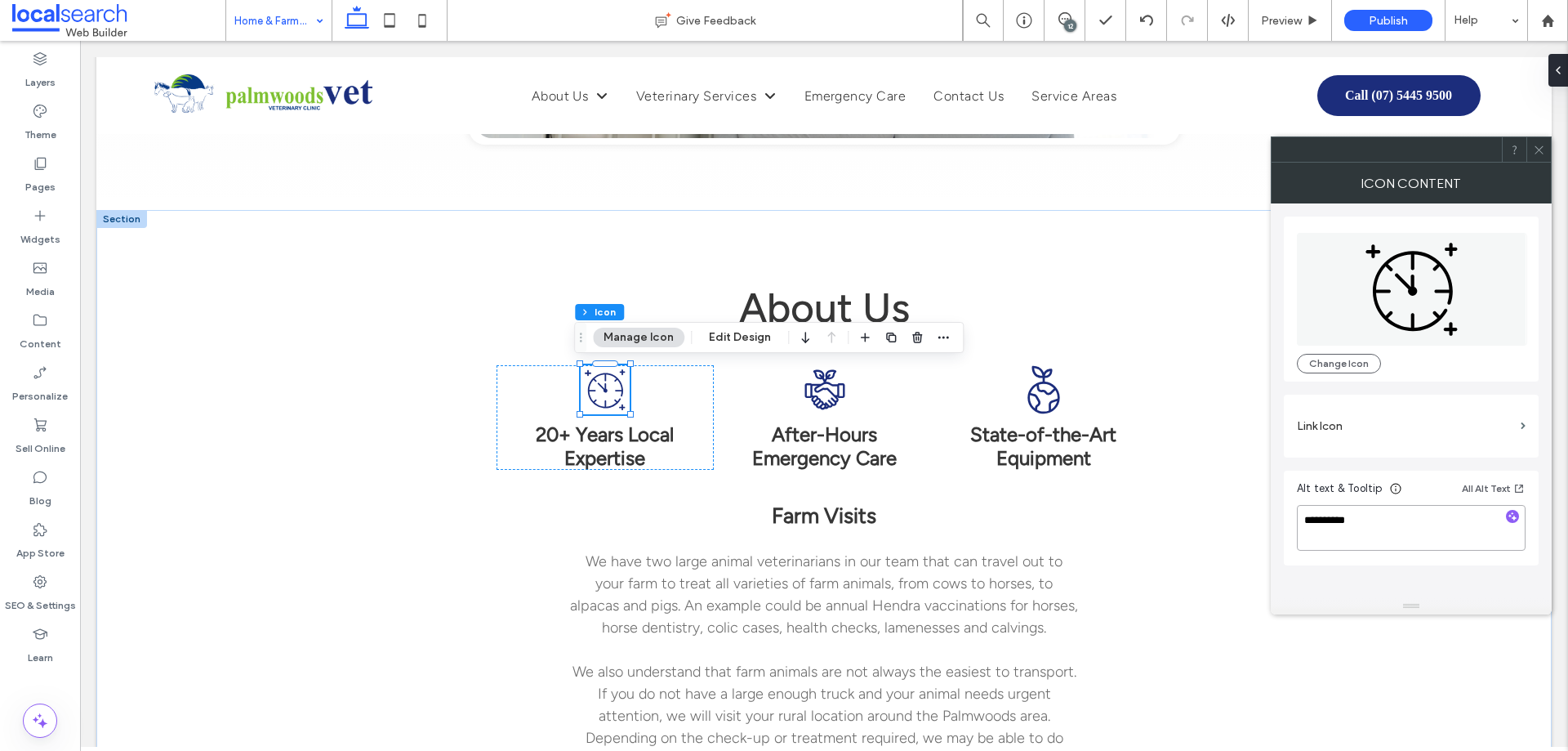 type on "**********" 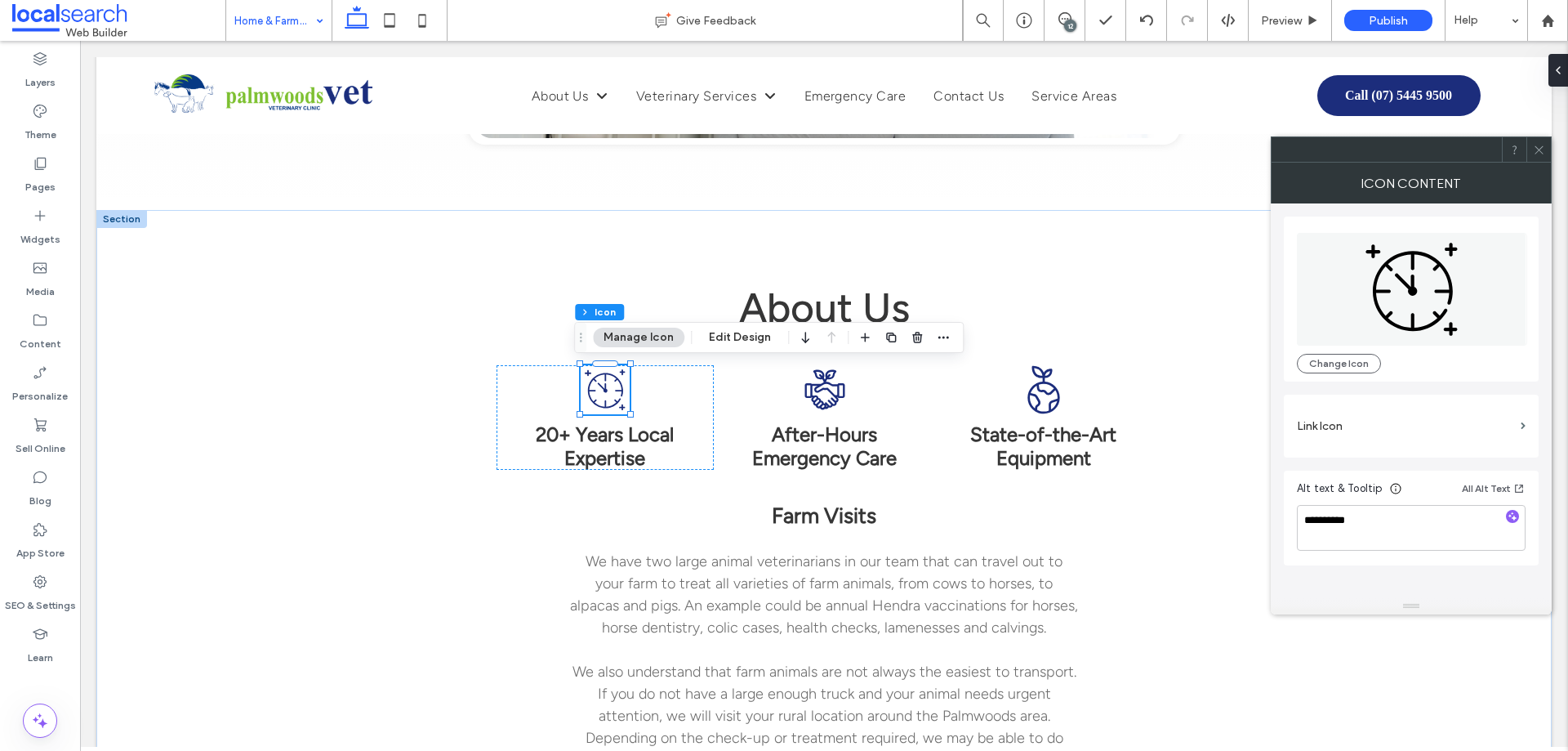 drag, startPoint x: 1486, startPoint y: 583, endPoint x: 1502, endPoint y: 462, distance: 122.05327 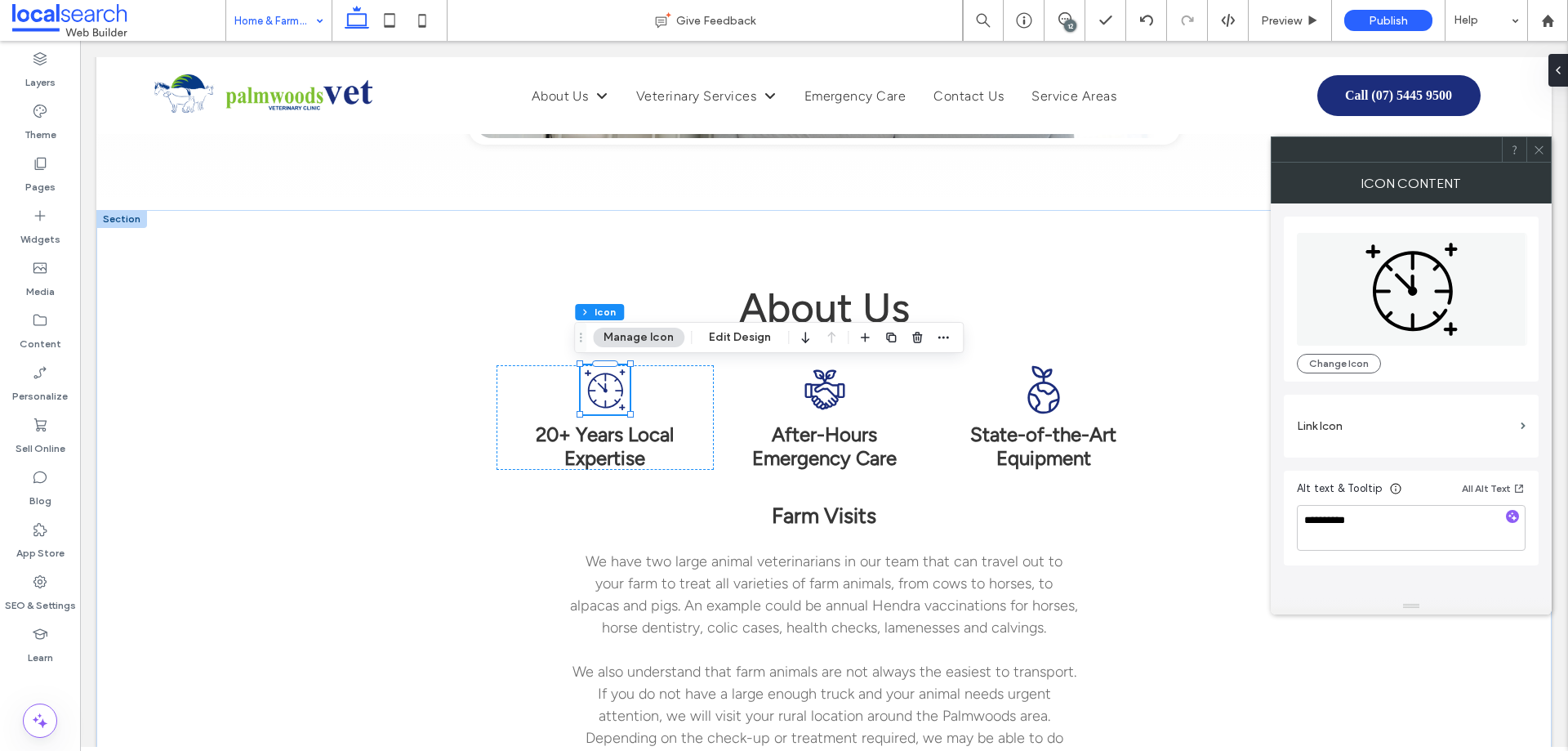 click on "**********" at bounding box center (1411, 400) 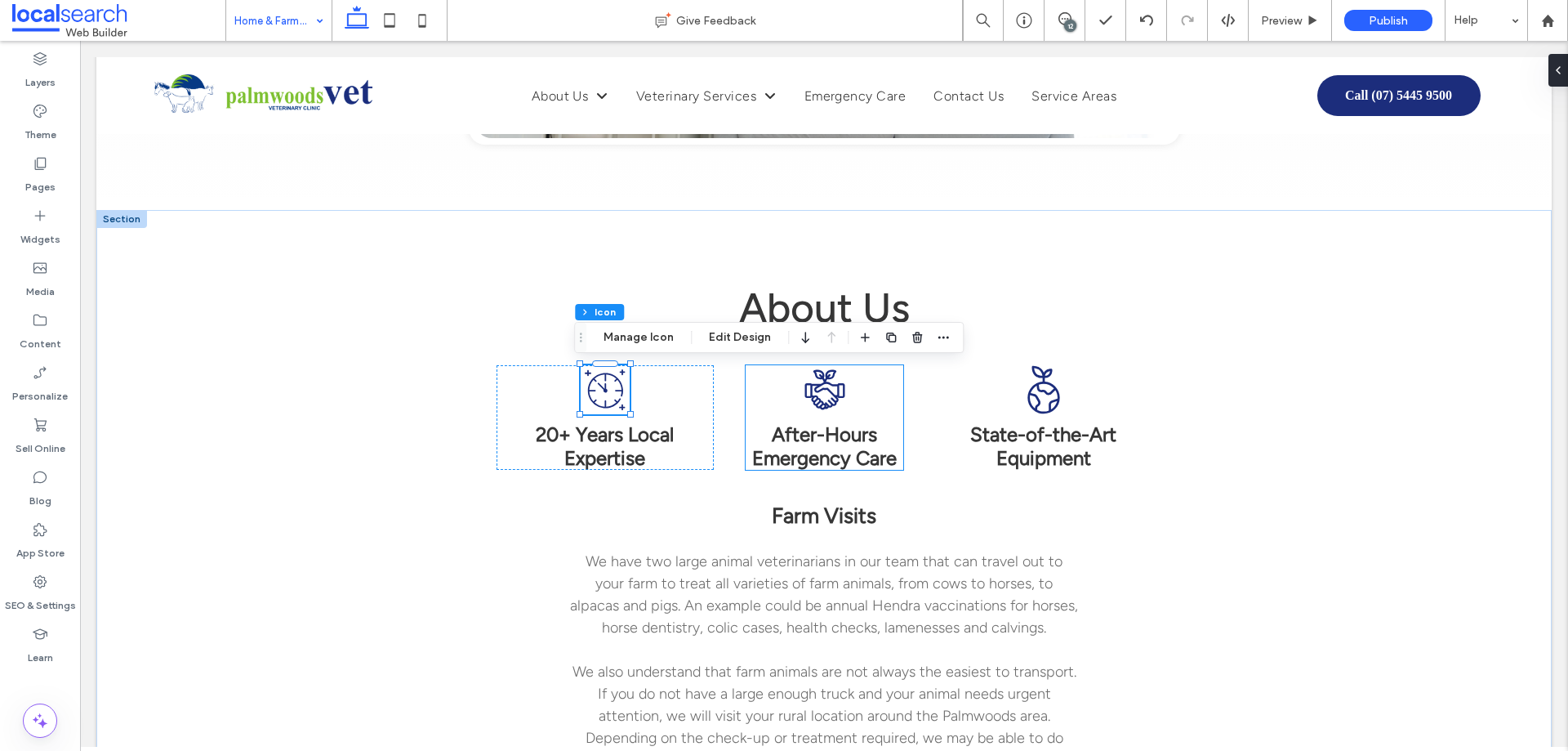 click 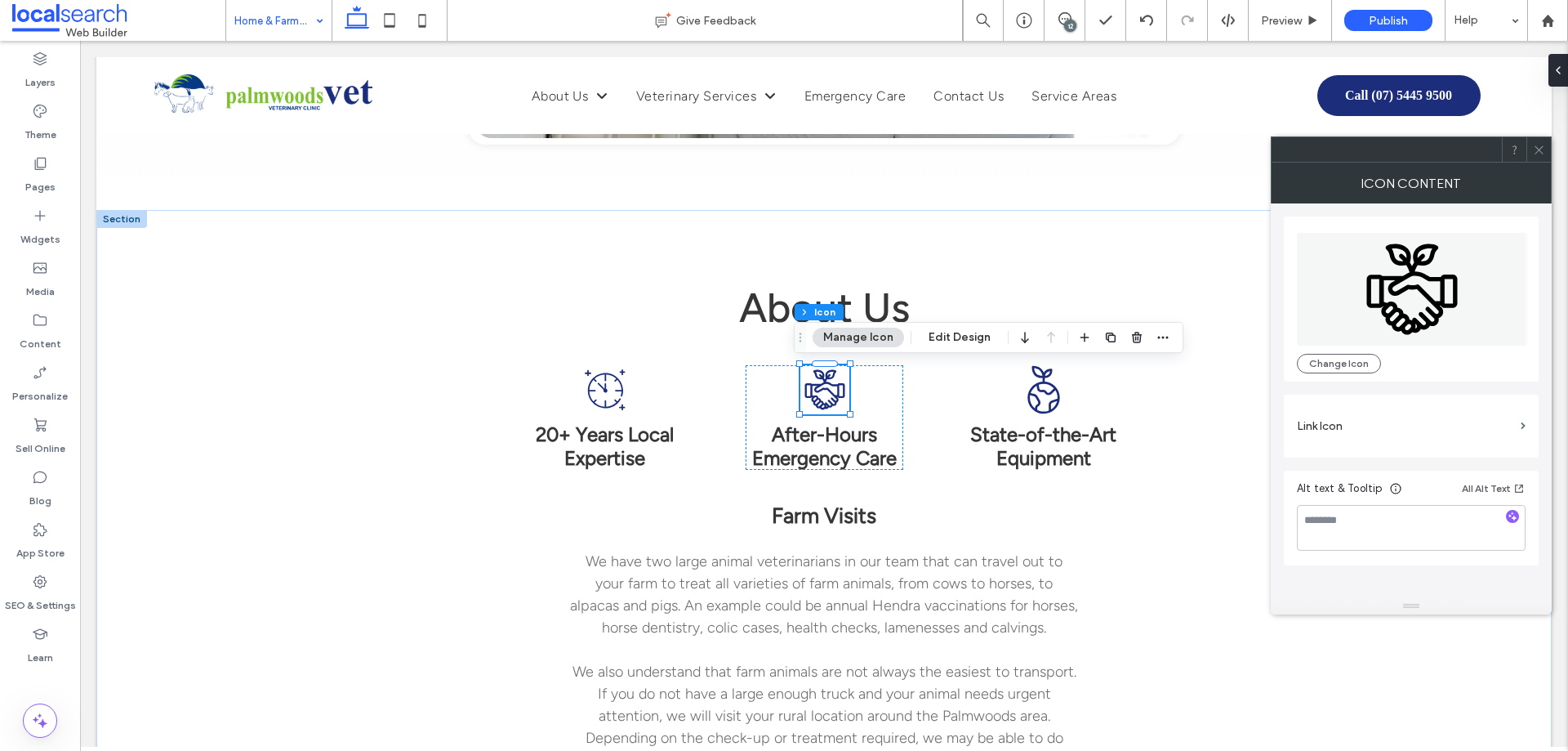 click 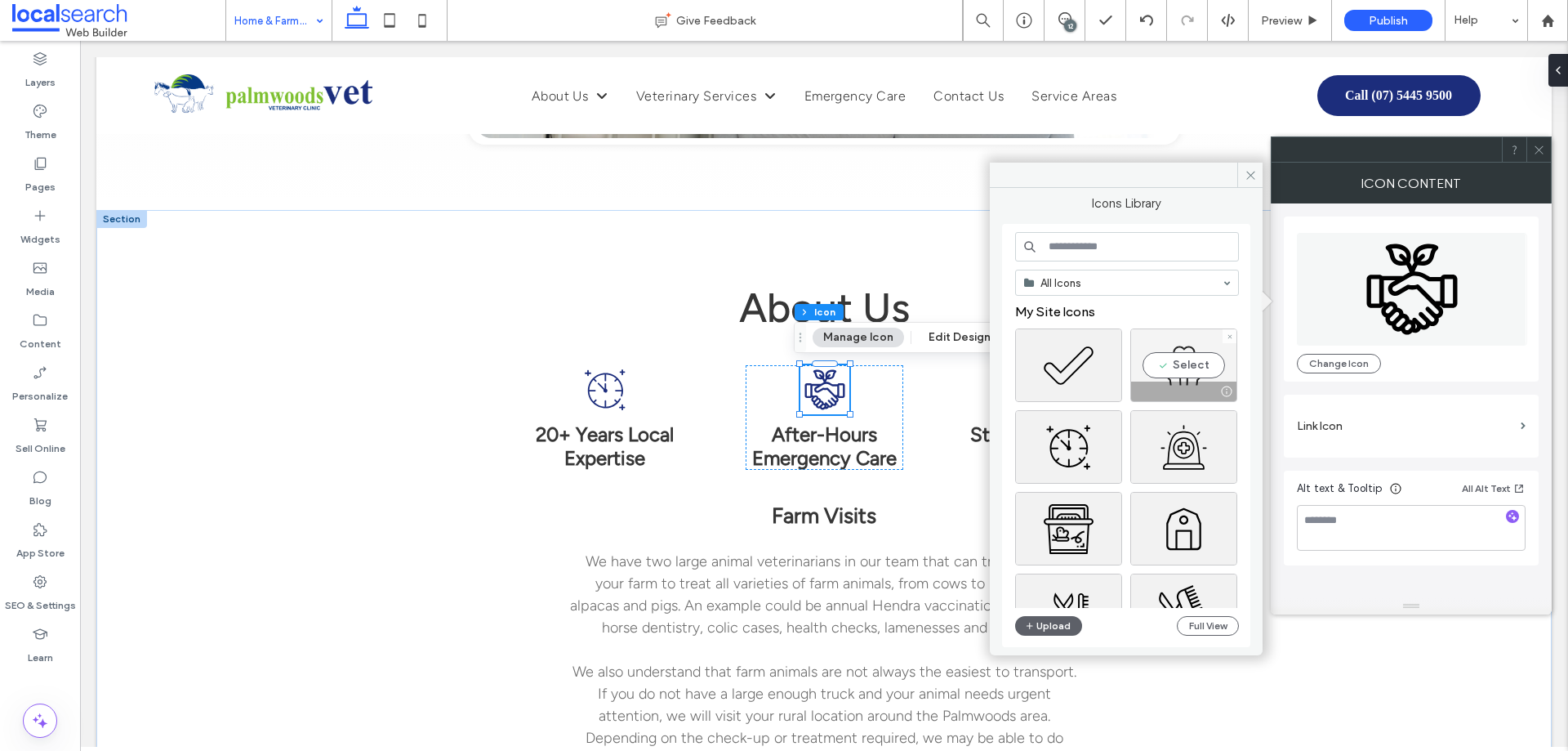 click on "Select" at bounding box center [1183, 365] 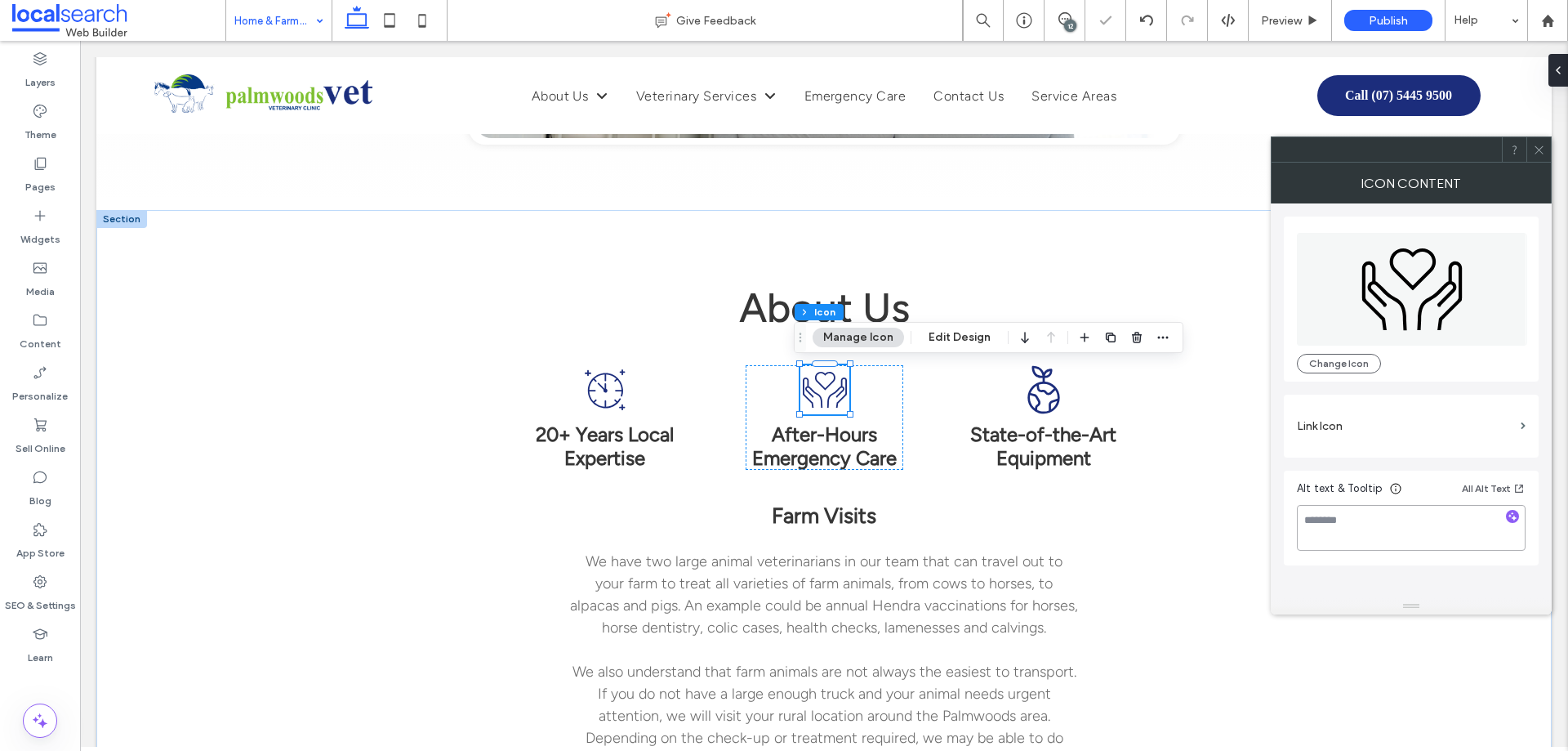 click at bounding box center [1411, 528] 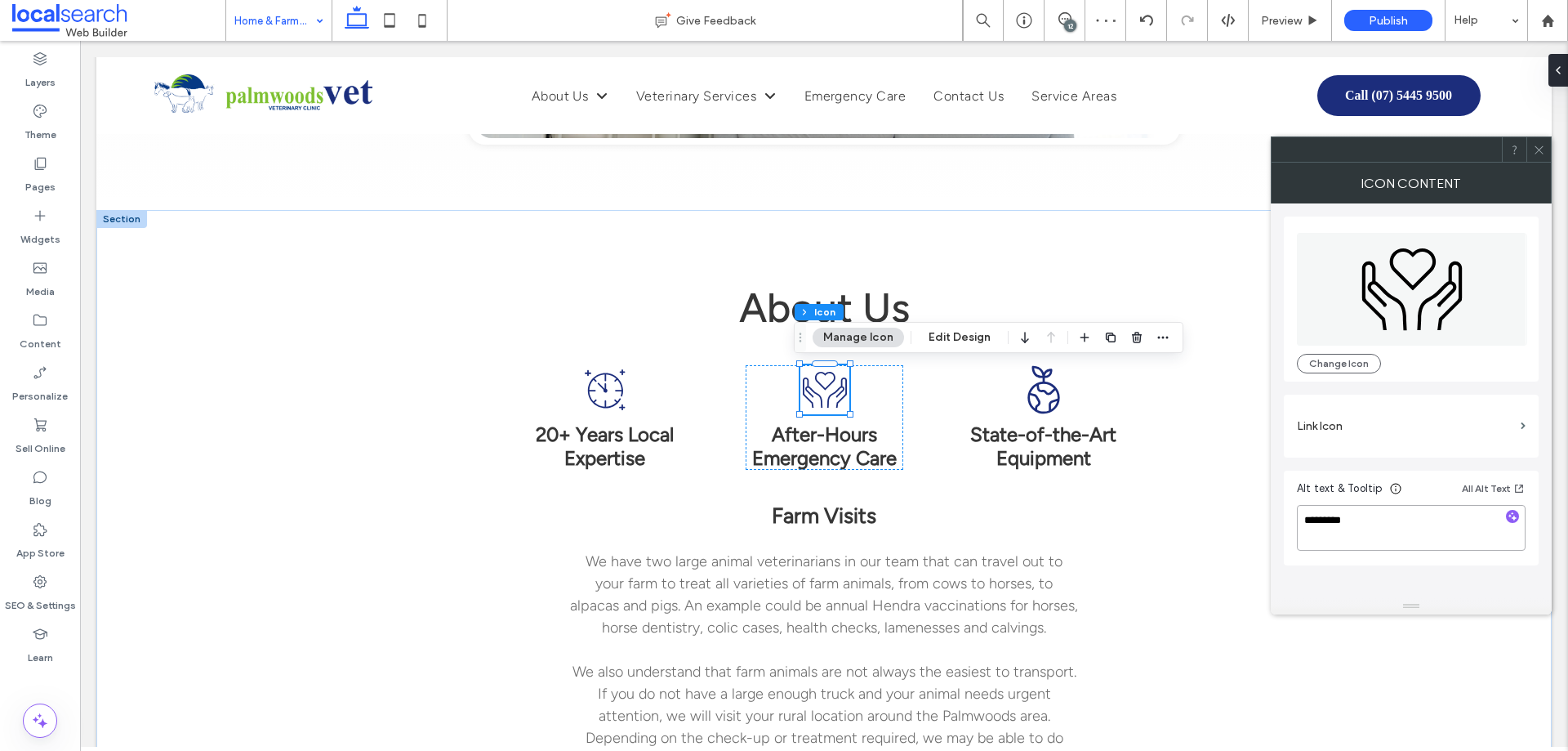 type on "*********" 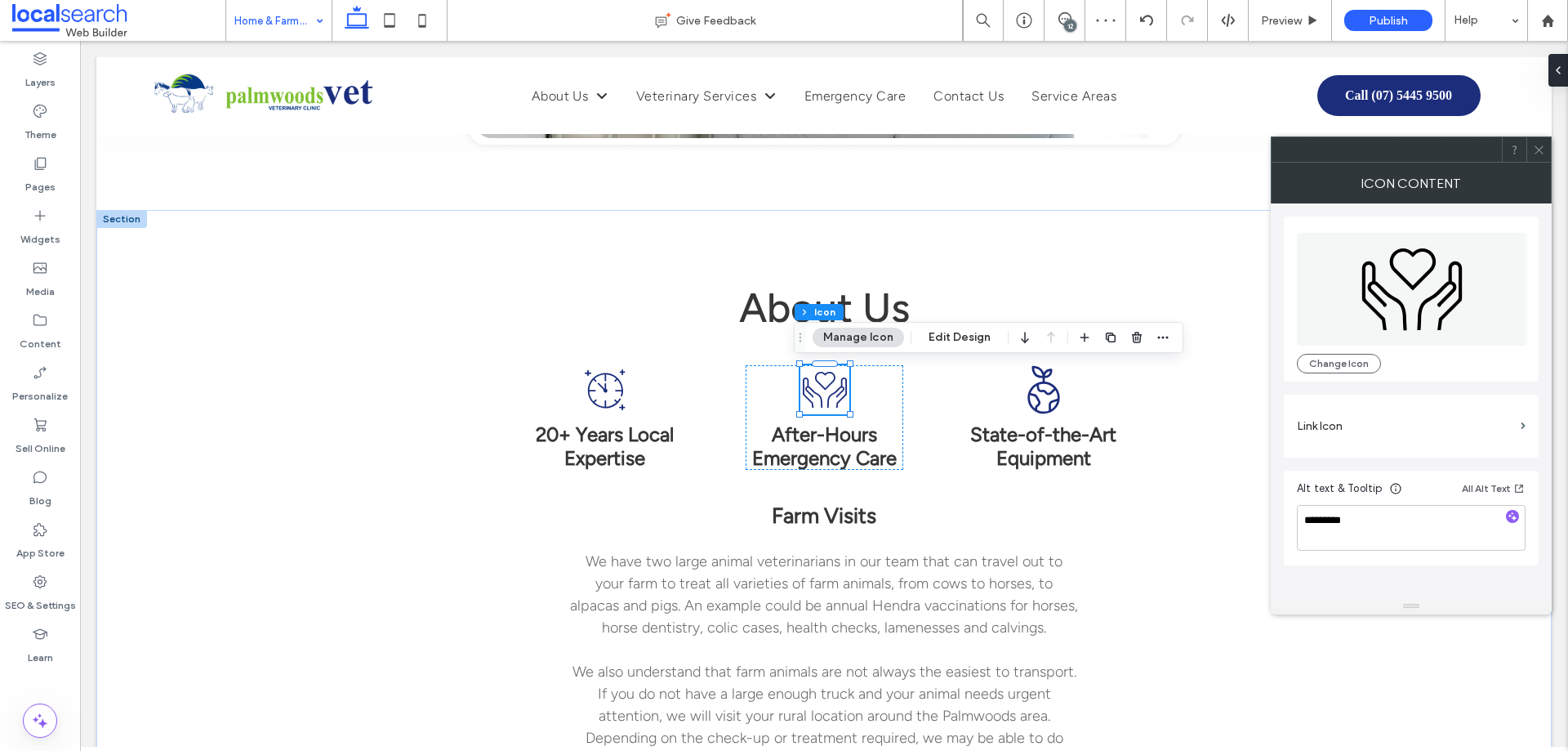 click on "Change Icon Link Icon Alt text & Tooltip All Alt Text *********" at bounding box center (1411, 400) 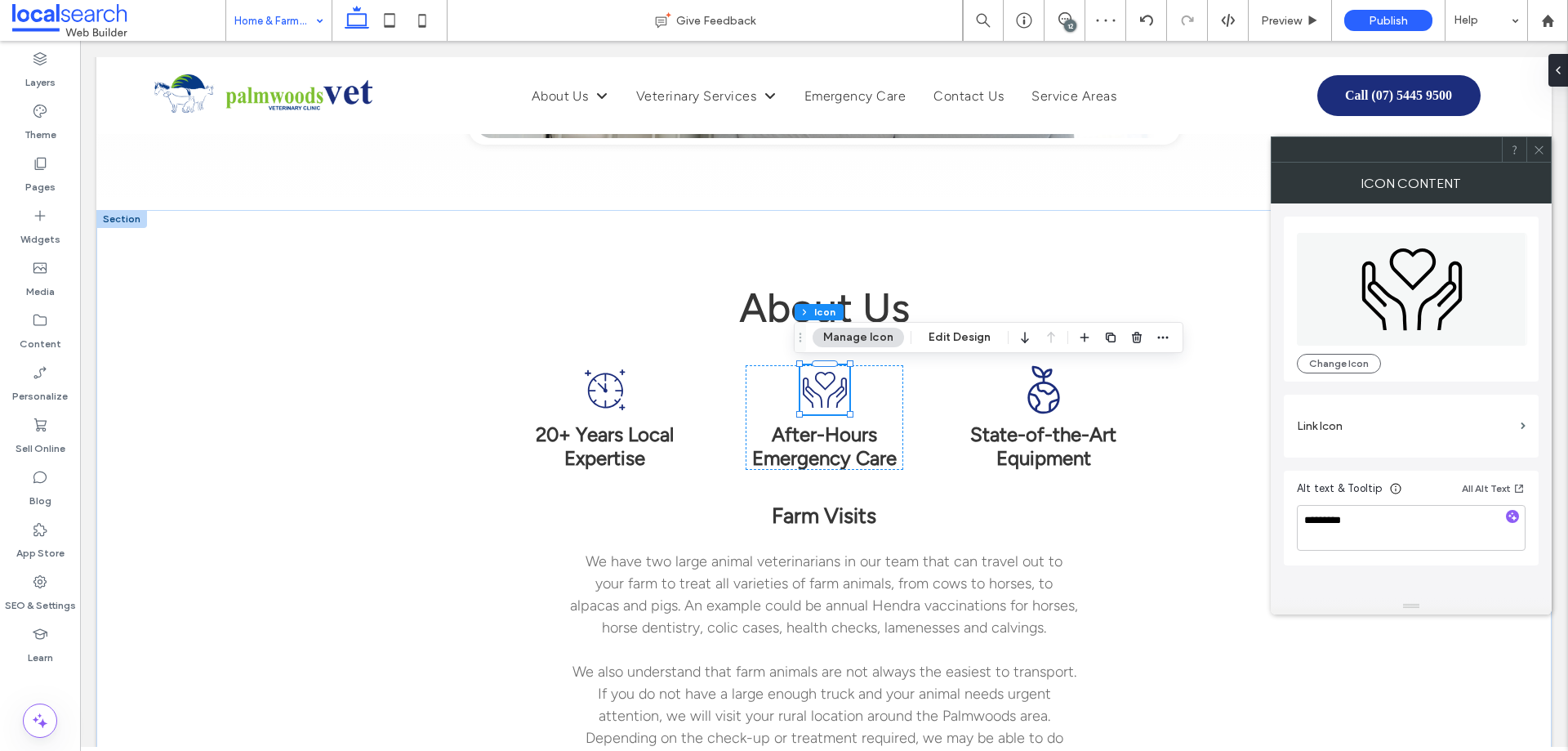 click 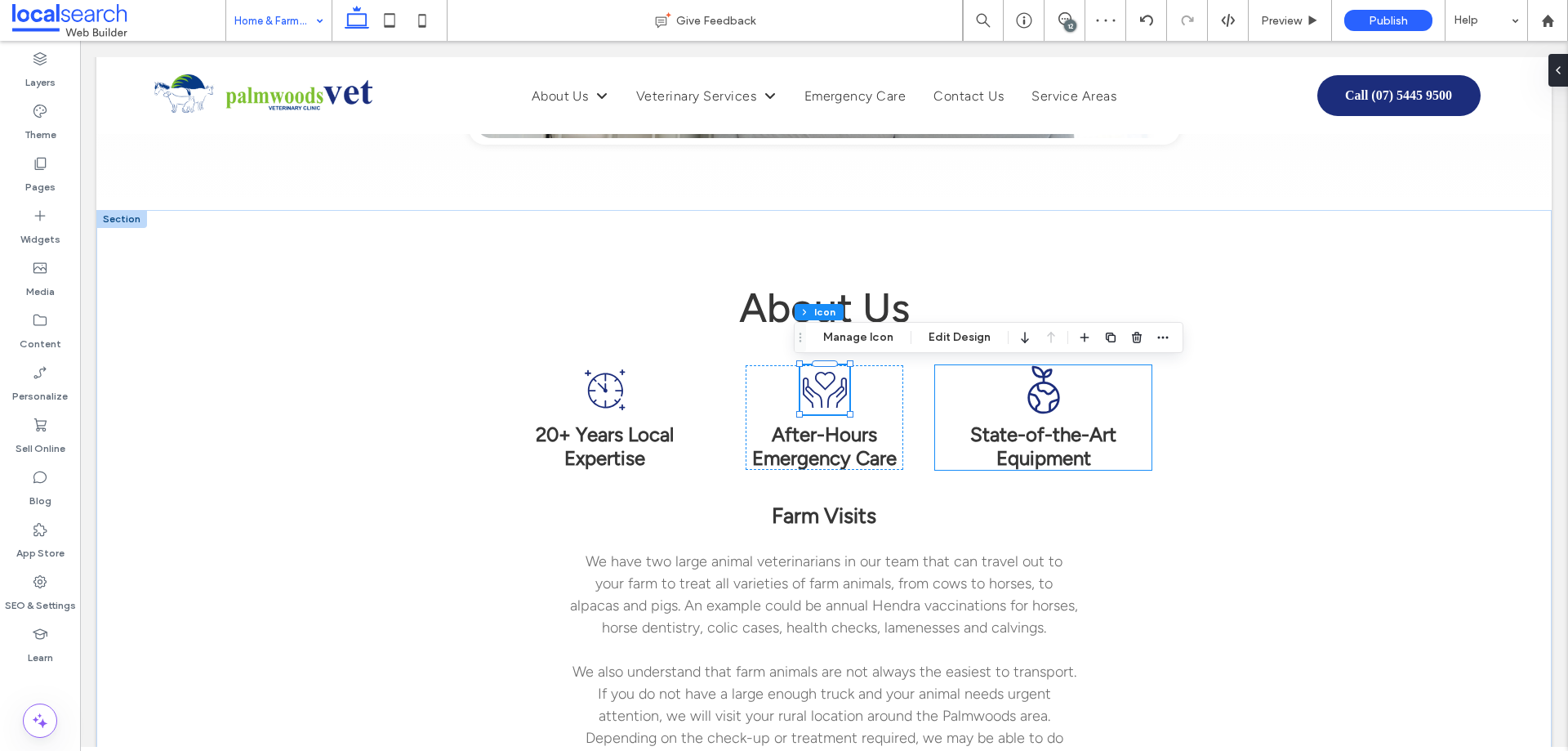 click 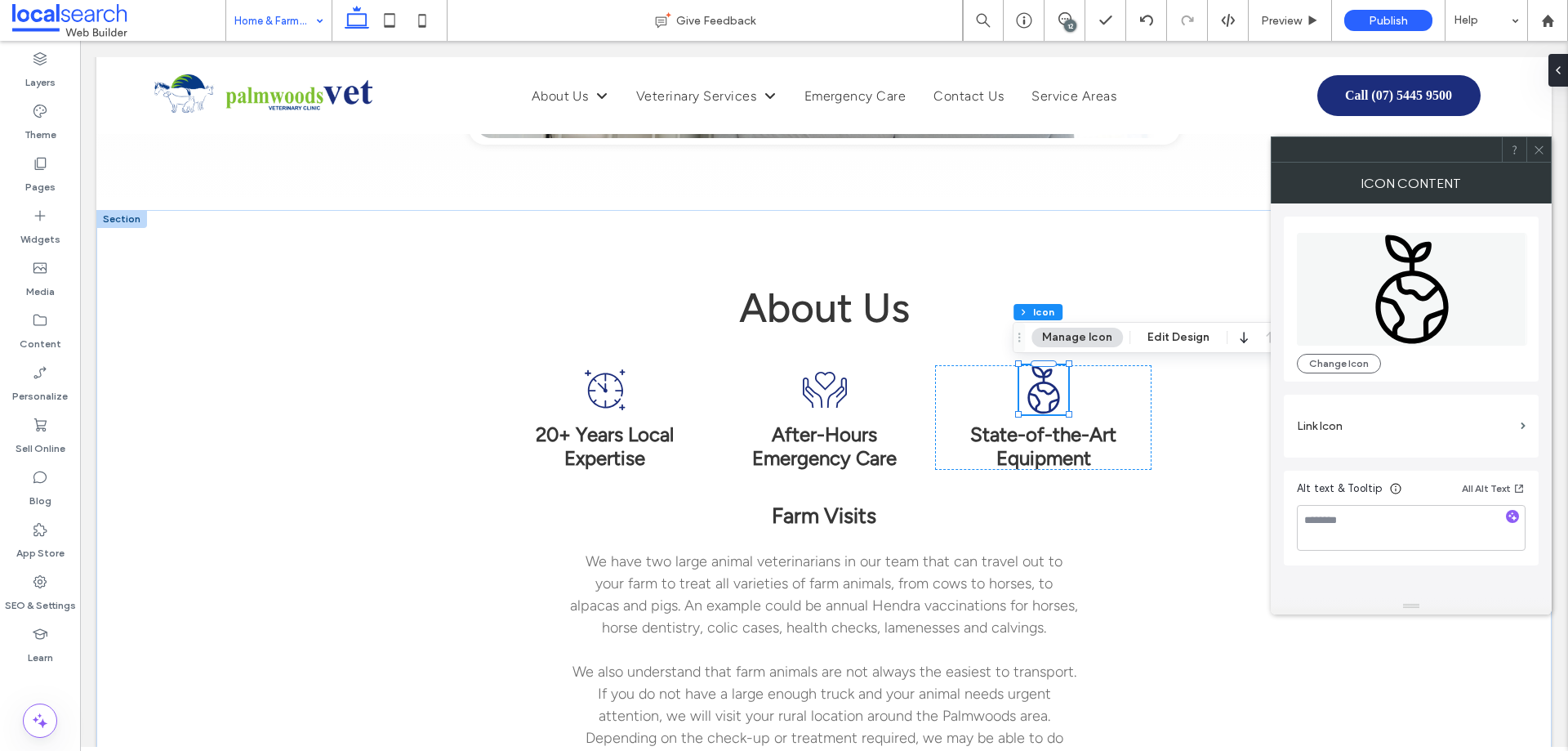 click 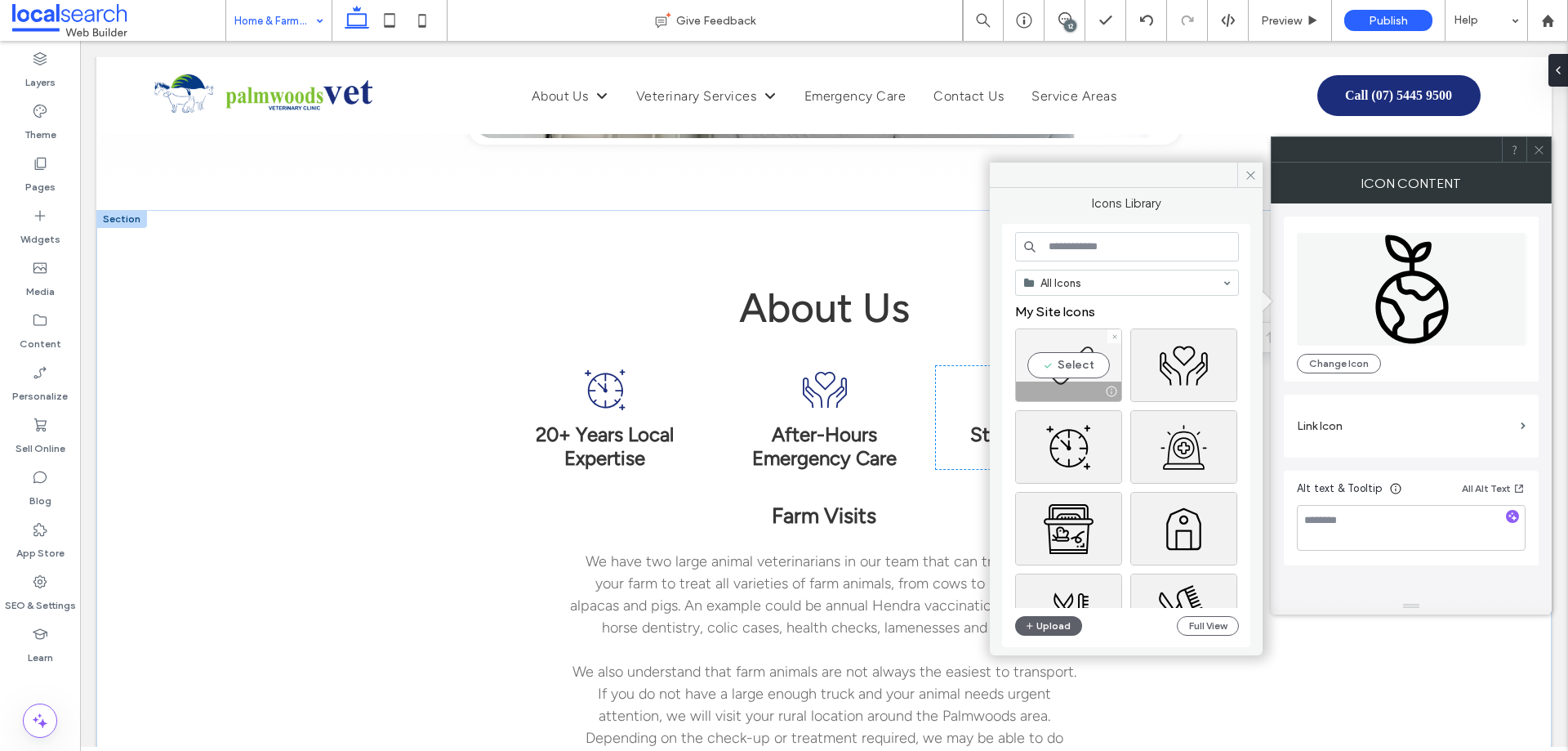 click on "Select" at bounding box center (1068, 365) 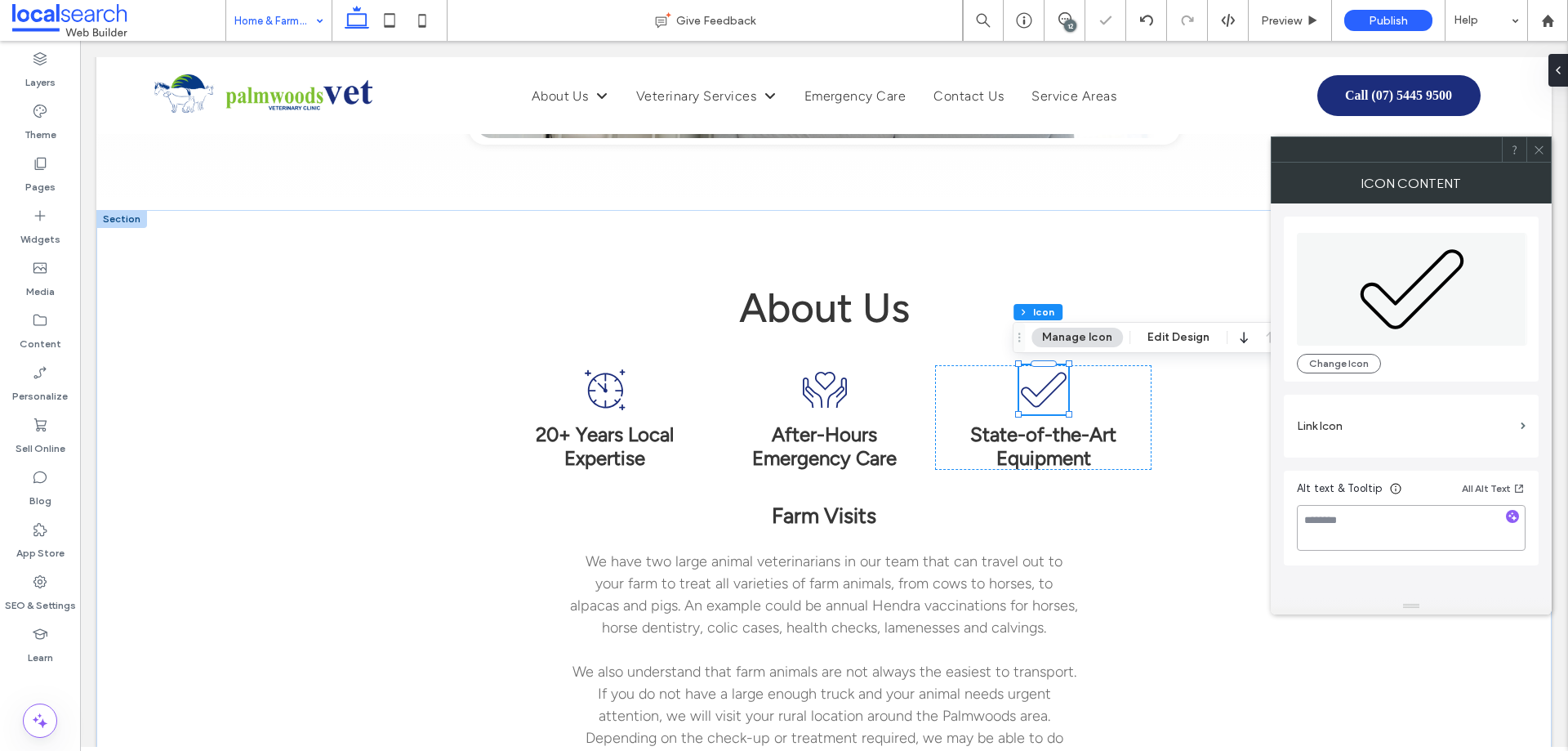 click at bounding box center [1411, 528] 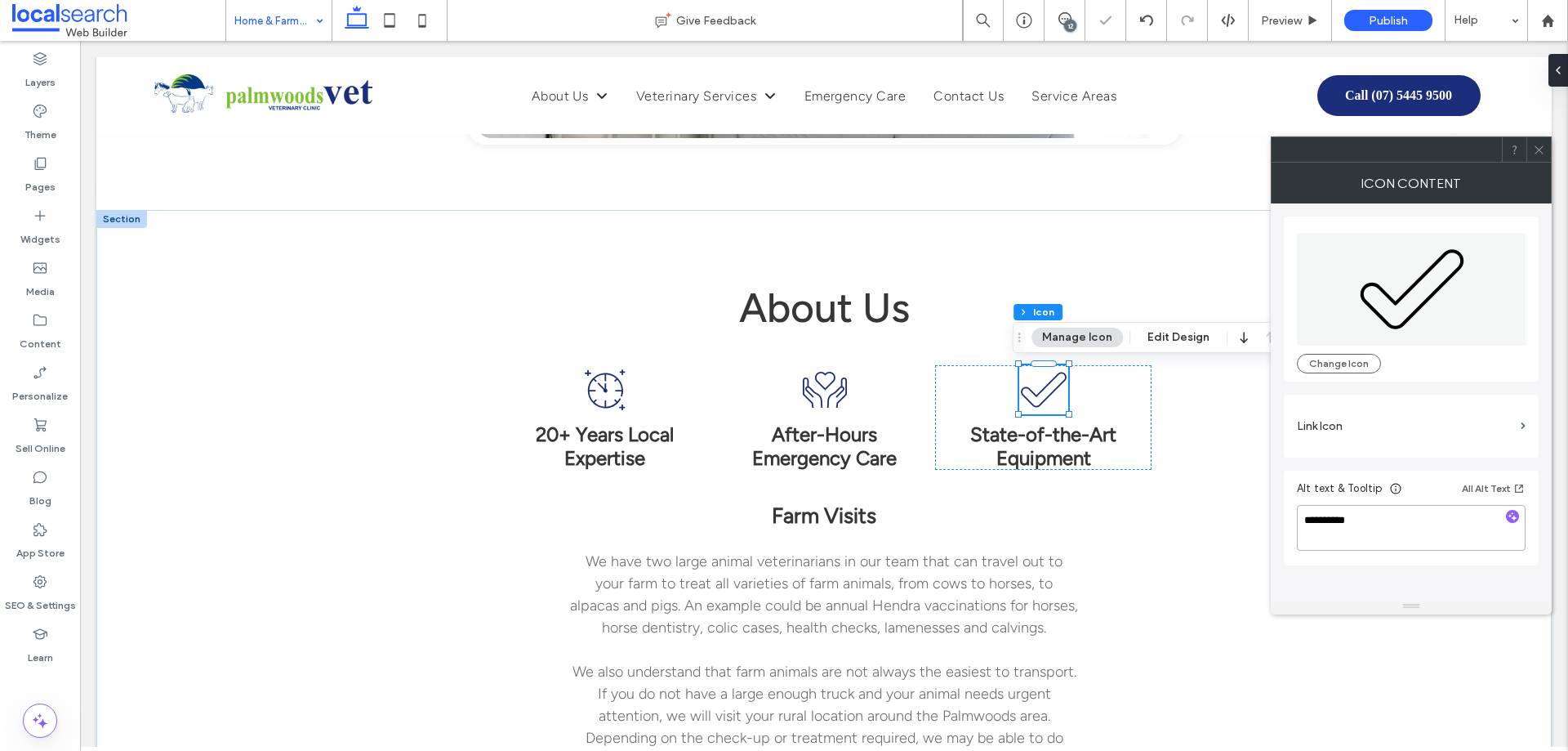 type on "**********" 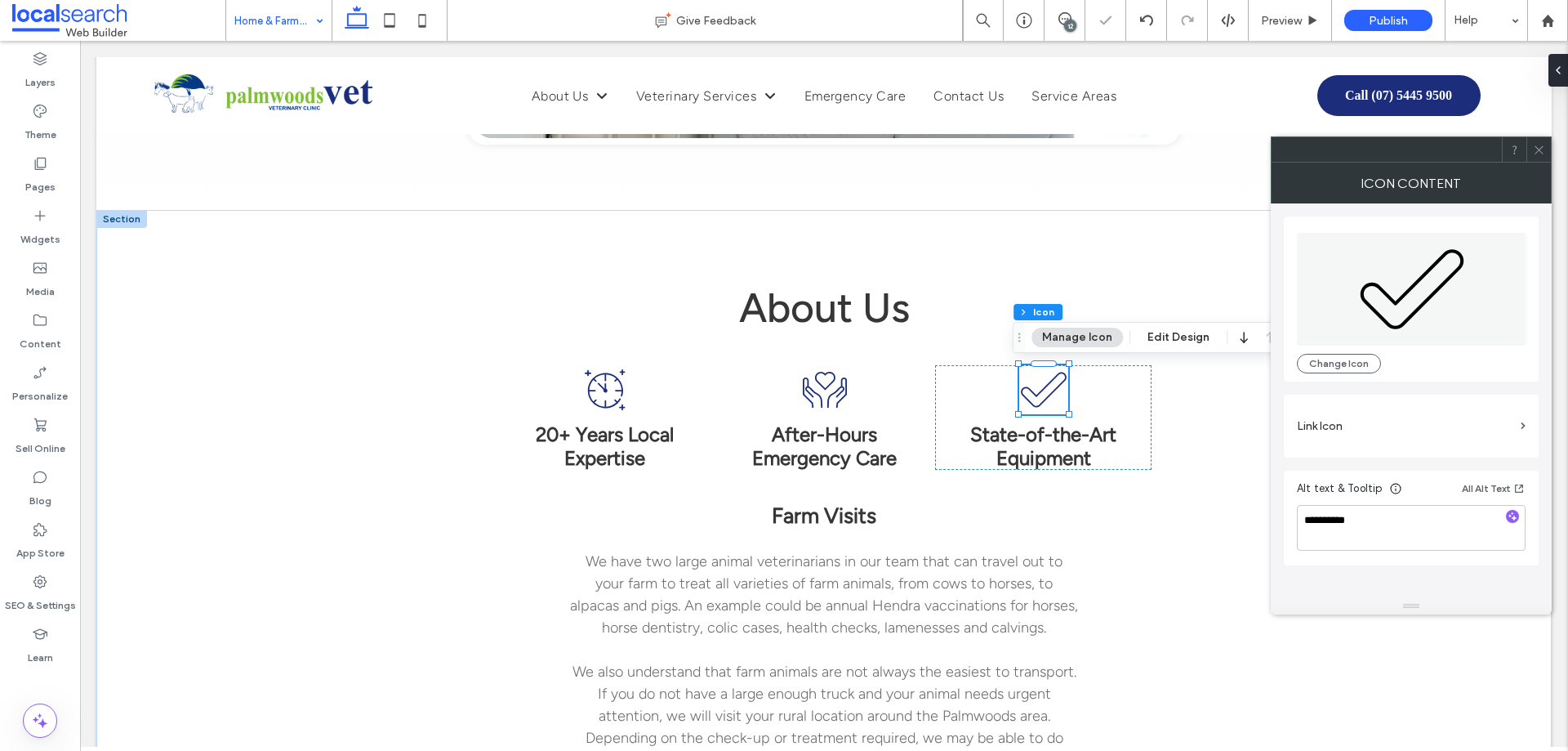 click on "**********" at bounding box center (1411, 400) 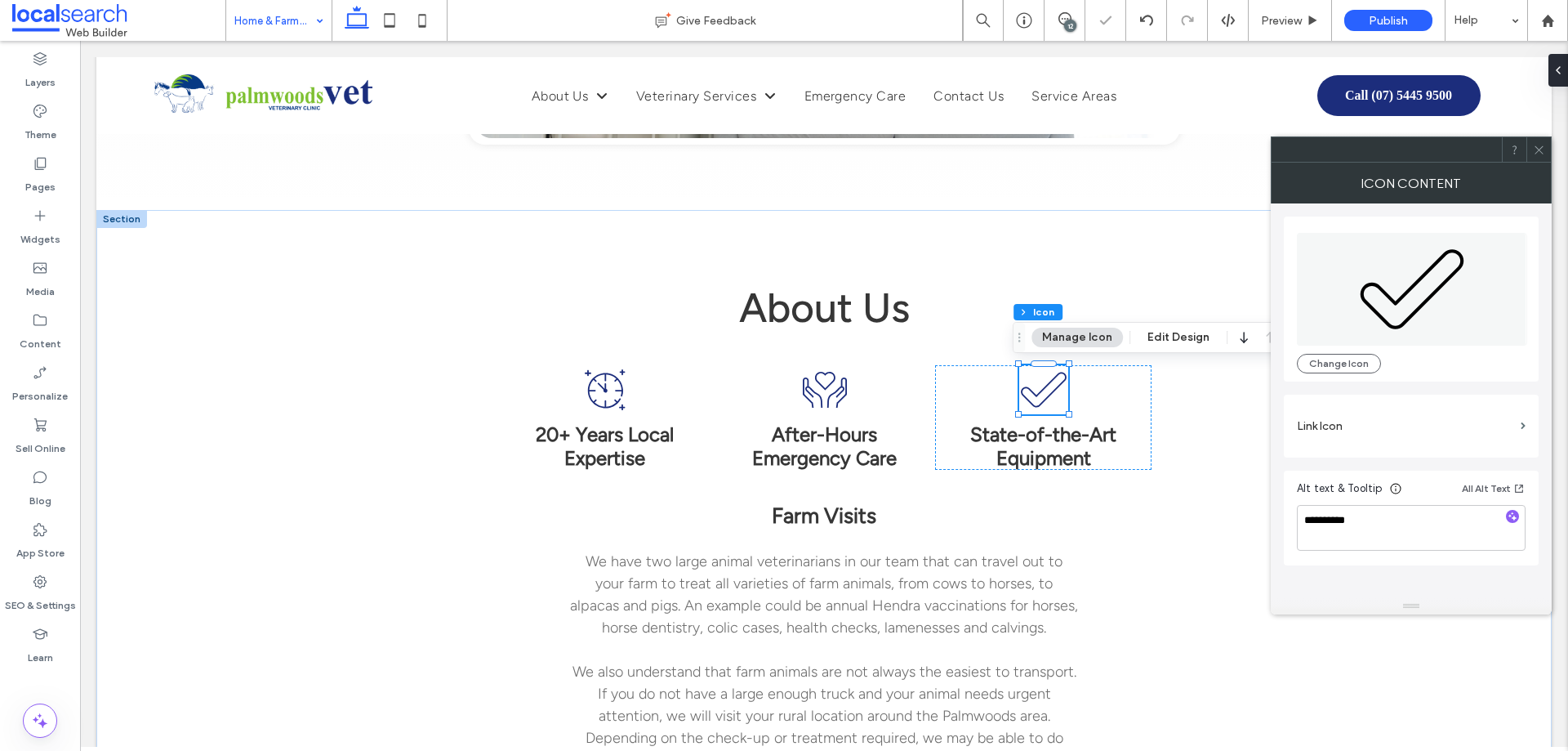 click 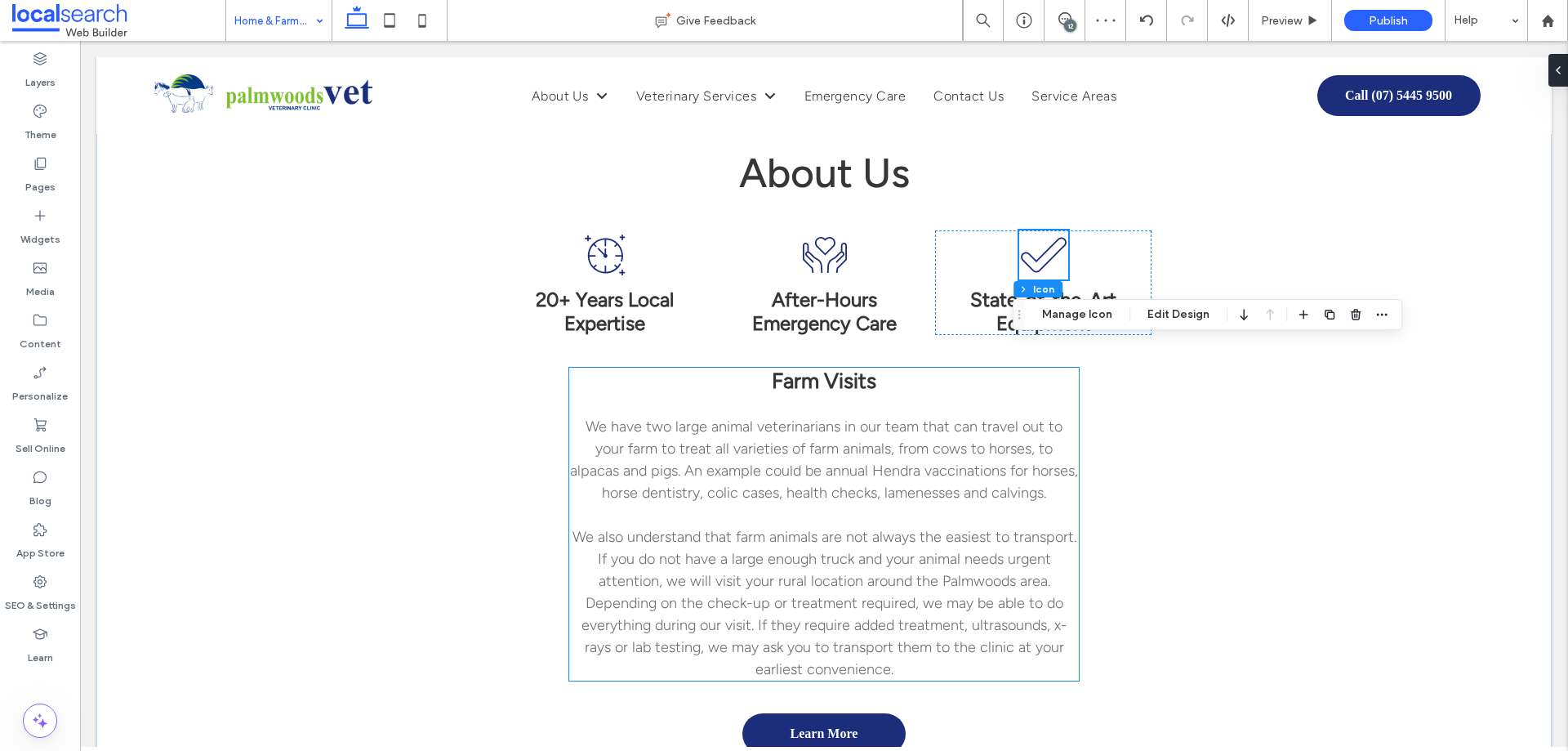 scroll, scrollTop: 981, scrollLeft: 0, axis: vertical 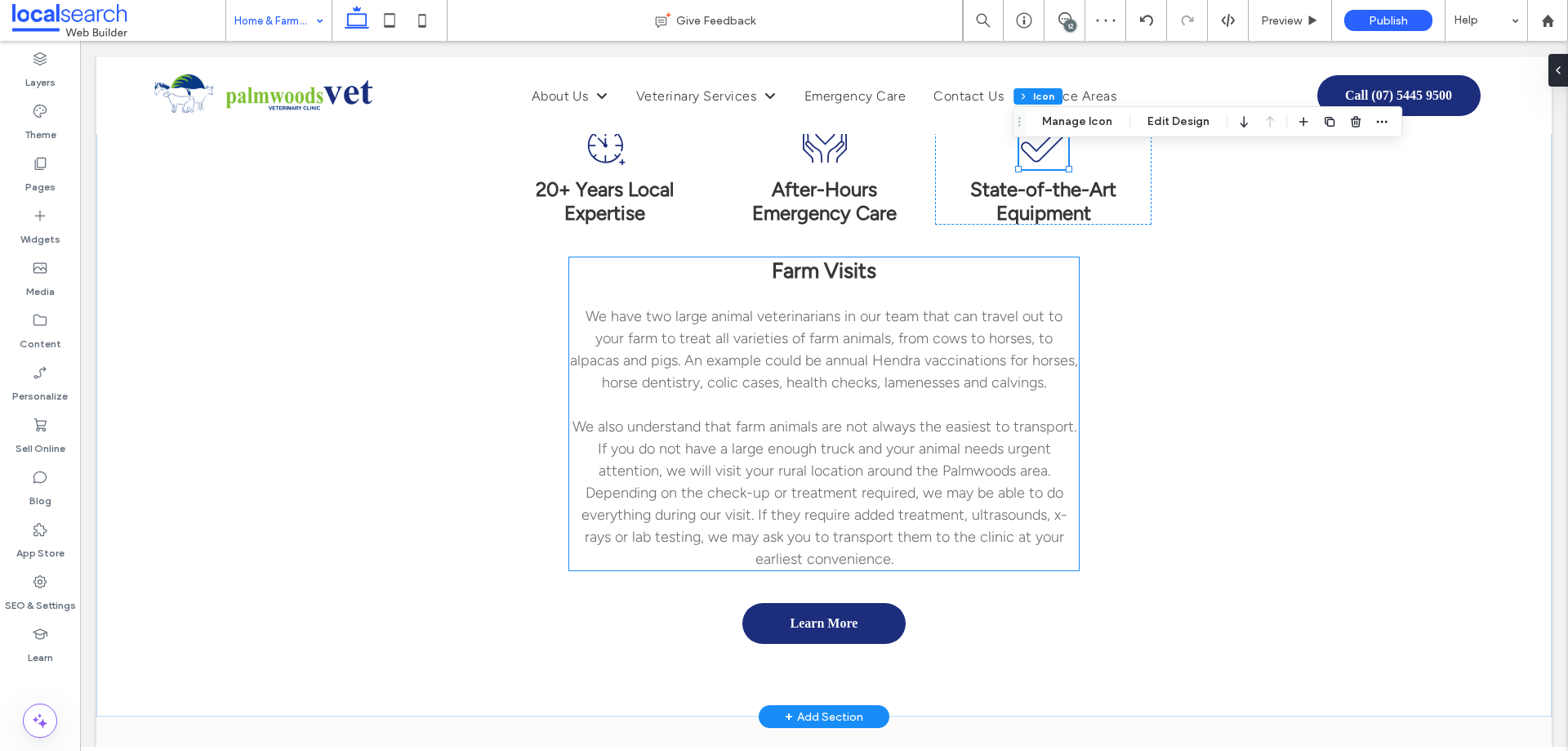 click on "We have two large animal veterinarians in our team that can travel out to your farm to treat all varieties of farm animals, from cows to horses, to alpacas and pigs. An example could be annual Hendra vaccinations for horses, horse dentistry, colic cases, health checks, lamenesses and calvings. We also understand that farm animals are not always the easiest to transport. If you do not have a large enough truck and your animal needs urgent attention, we will visit your rural location around the Palmwoods area. Depending on the check-up or treatment required, we may be able to do everything during our visit. If they require added treatment, ultrasounds, x-rays or lab testing, we may ask you to transport them to the clinic at your earliest convenience." at bounding box center [824, 437] 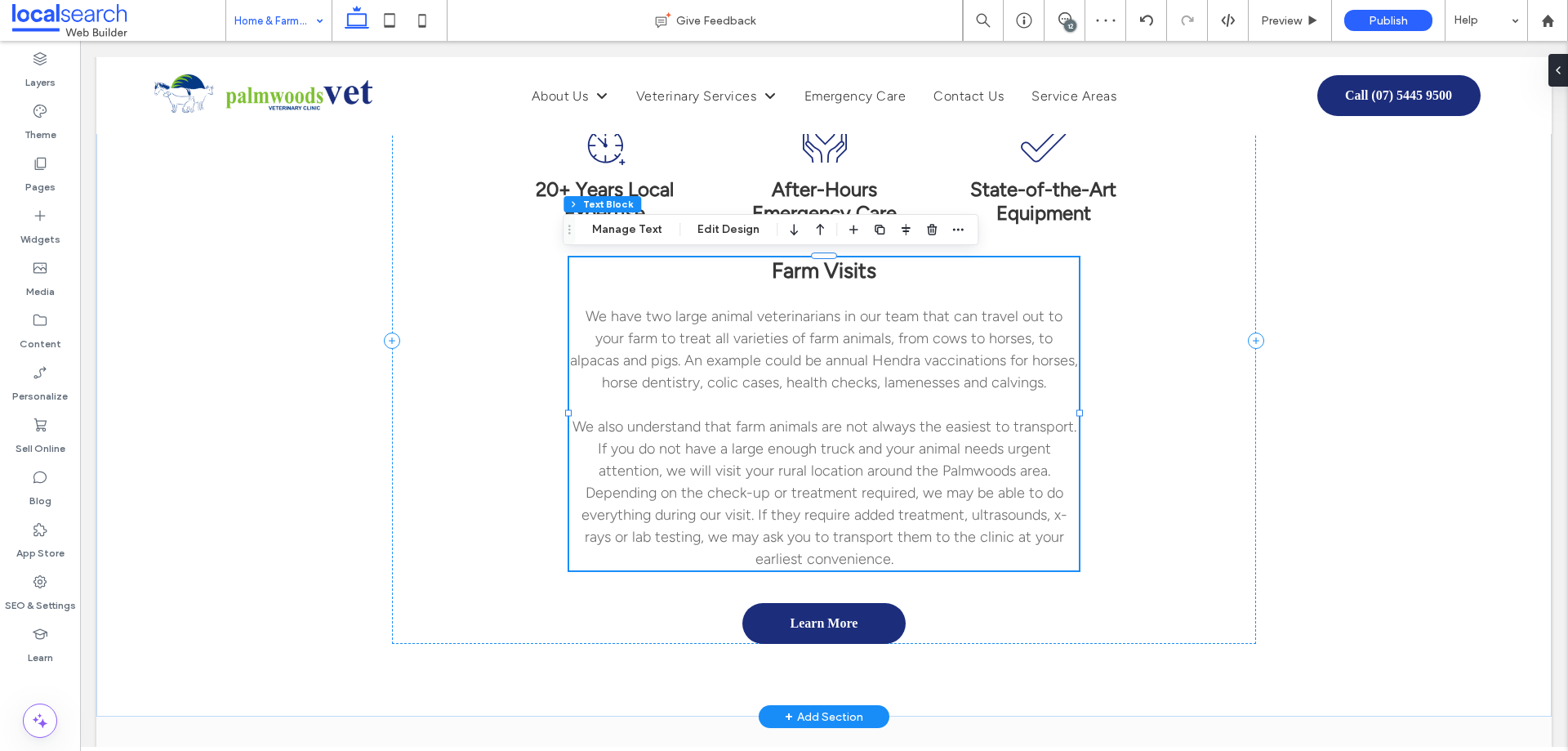 click on "We have two large animal veterinarians in our team that can travel out to your farm to treat all varieties of farm animals, from cows to horses, to alpacas and pigs. An example could be annual Hendra vaccinations for horses, horse dentistry, colic cases, health checks, lamenesses and calvings. We also understand that farm animals are not always the easiest to transport. If you do not have a large enough truck and your animal needs urgent attention, we will visit your rural location around the Palmwoods area. Depending on the check-up or treatment required, we may be able to do everything during our visit. If they require added treatment, ultrasounds, x-rays or lab testing, we may ask you to transport them to the clinic at your earliest convenience." at bounding box center [824, 437] 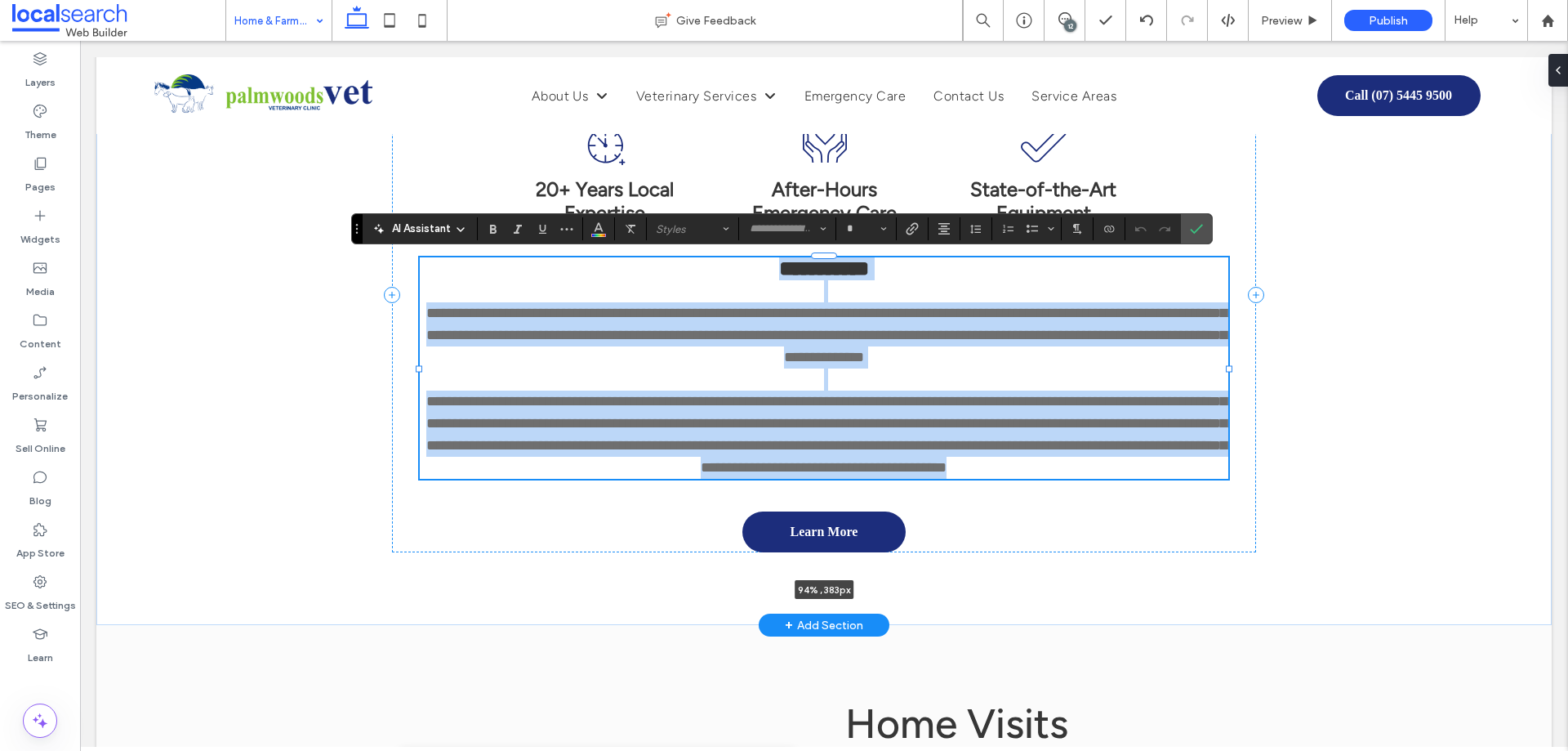 drag, startPoint x: 1075, startPoint y: 411, endPoint x: 1224, endPoint y: 388, distance: 150.76472 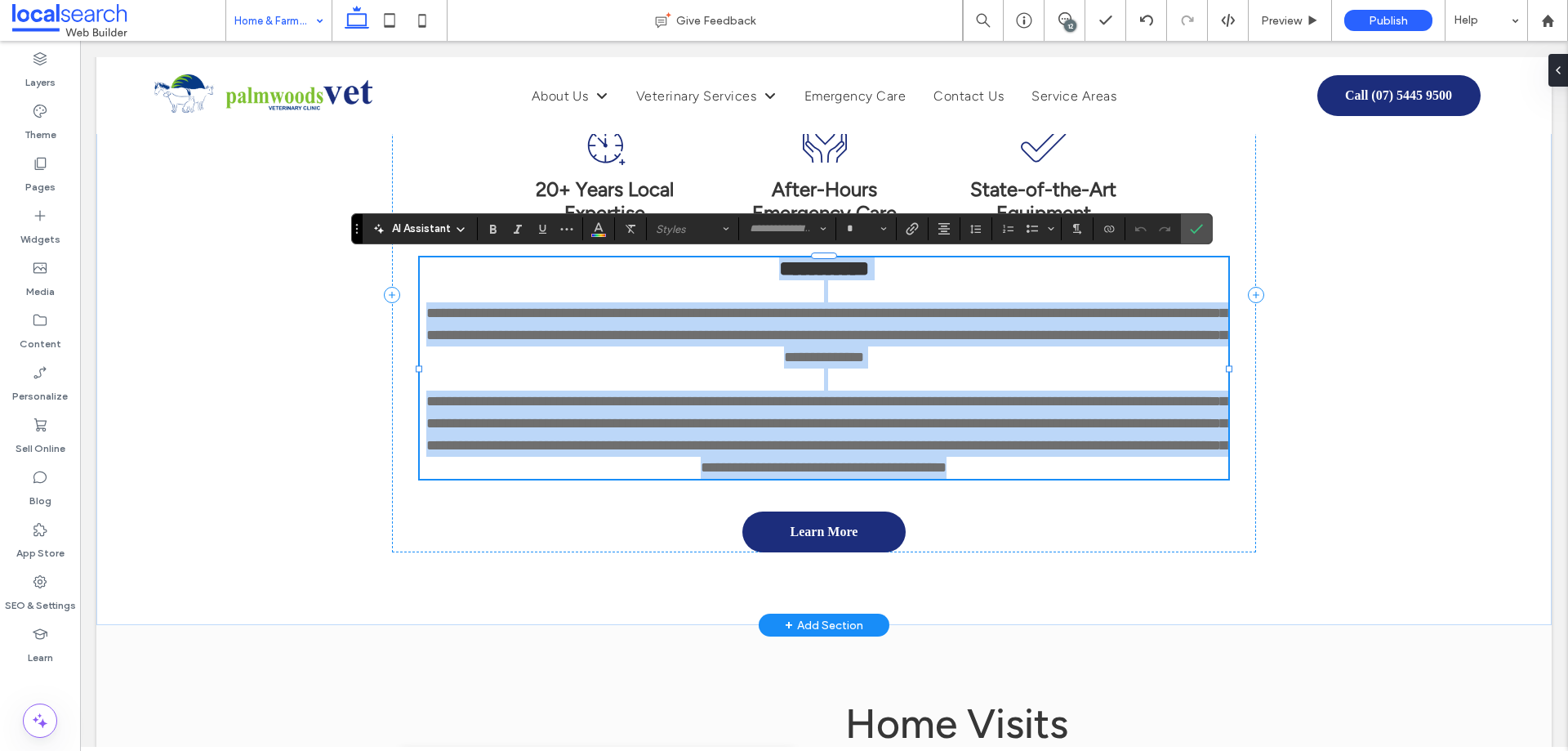 type on "**" 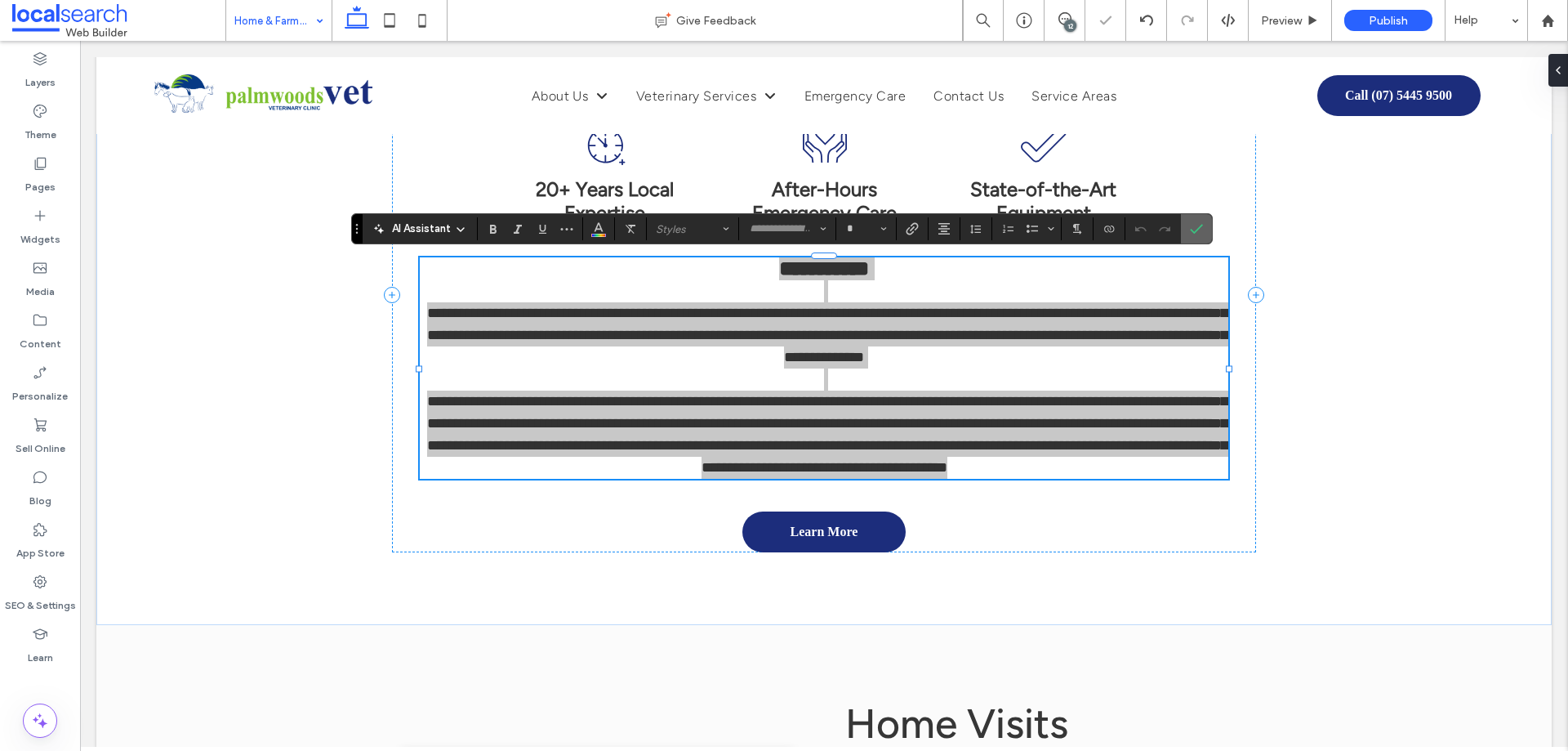drag, startPoint x: 1118, startPoint y: 170, endPoint x: 1199, endPoint y: 216, distance: 93.15042 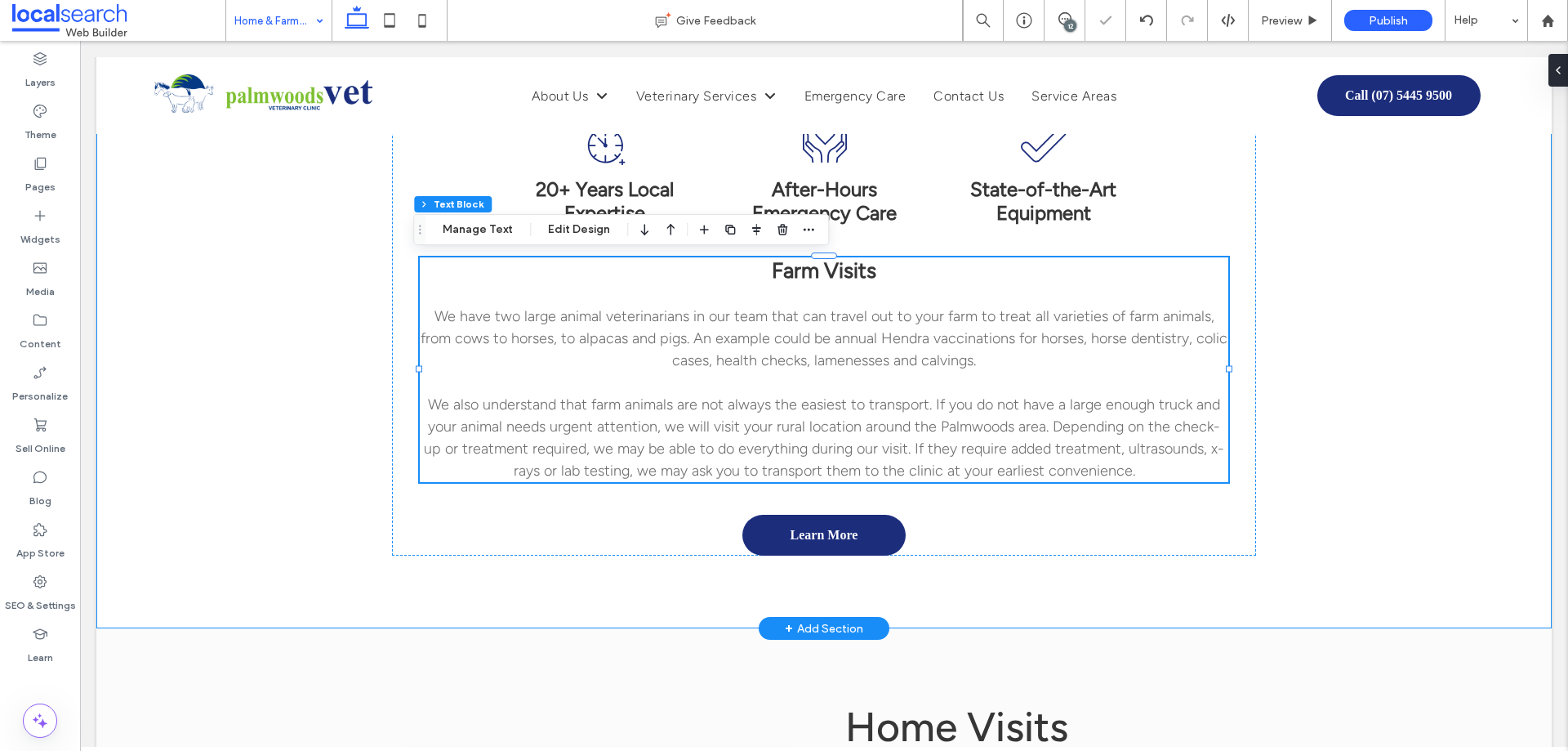 click on "About Us
Clock Icon
20+ Years Local Expertise
Care Icon
After-Hours Emergency Care ﻿
Check Icon
State-of-the-Art Equipment
Farm Visits We have two large animal veterinarians in our team that can travel out to your farm to treat all varieties of farm animals, from cows to horses, to alpacas and pigs. An example could be annual Hendra vaccinations for horses, horse dentistry, colic cases, health checks, lamenesses and calvings.
94% , 383px
Learn More" at bounding box center [824, 297] 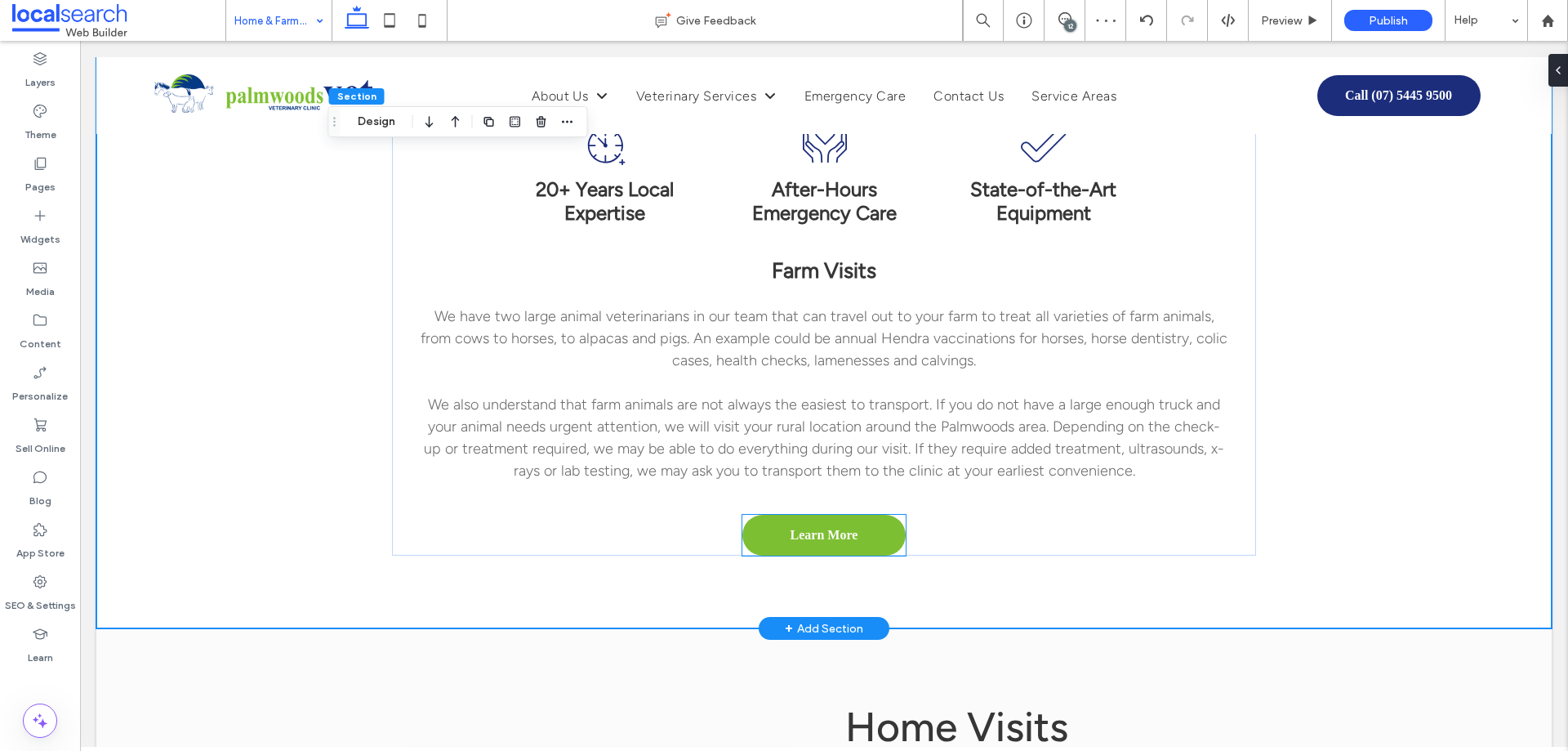 click on "Learn More" at bounding box center [824, 535] 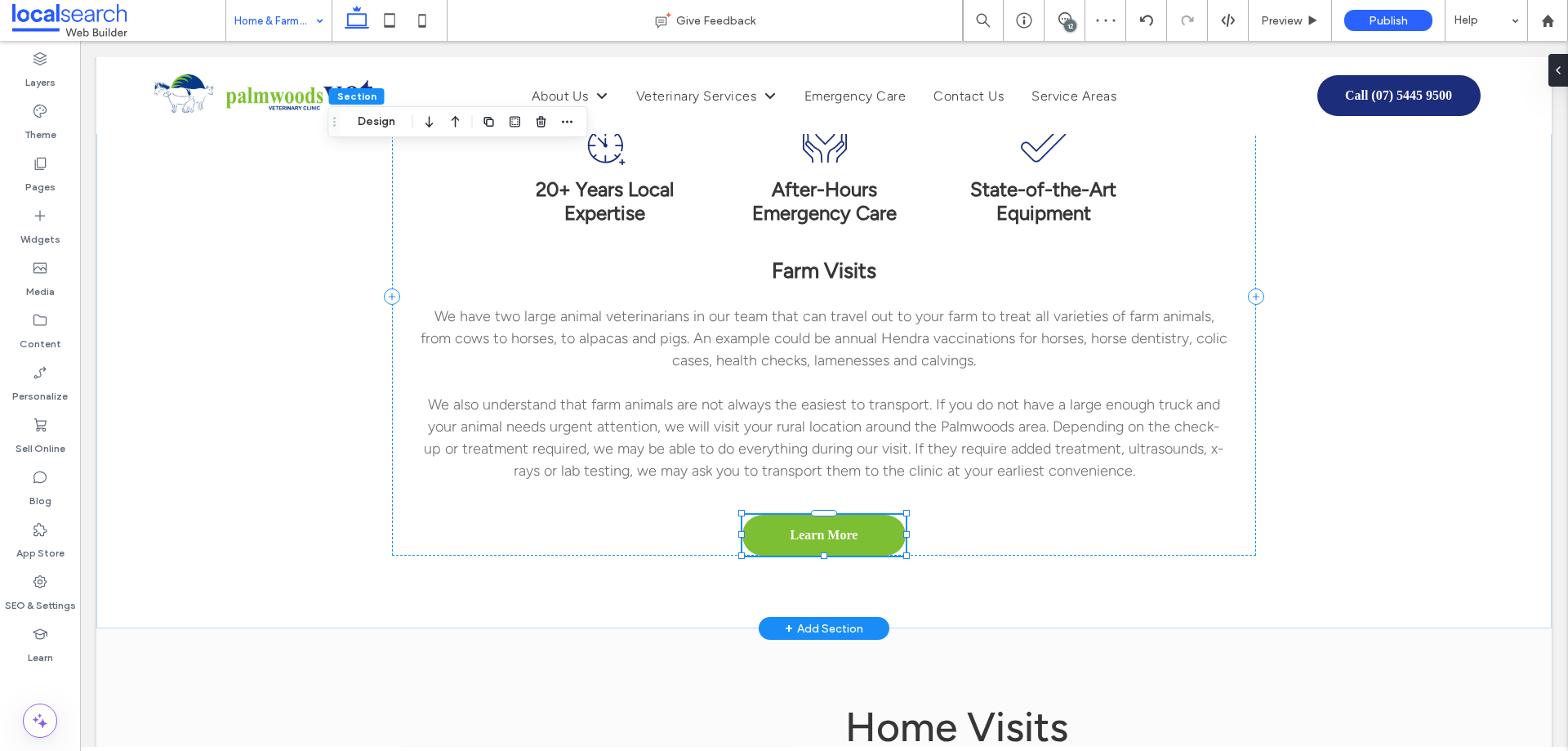 click on "Learn More" at bounding box center (824, 535) 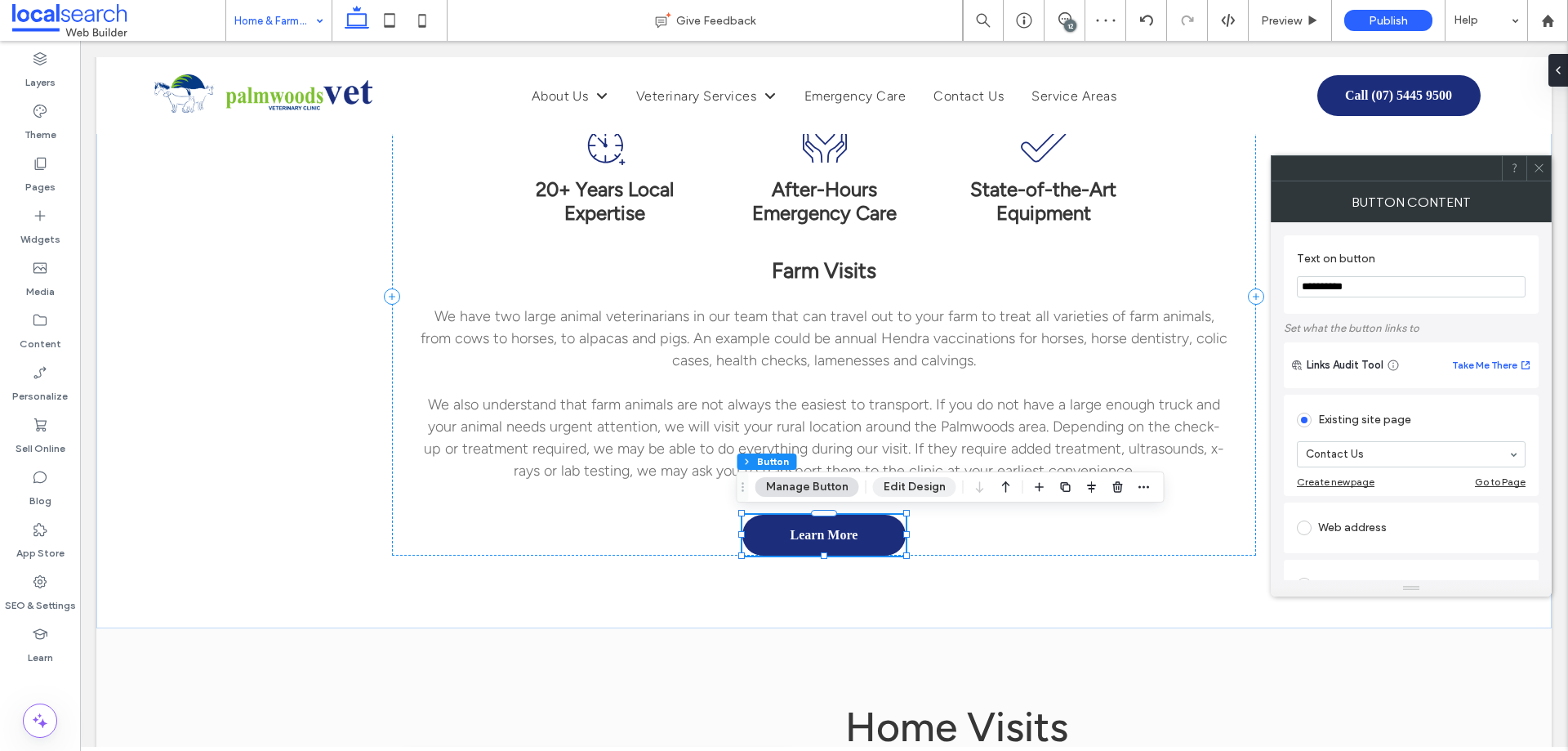 type on "**" 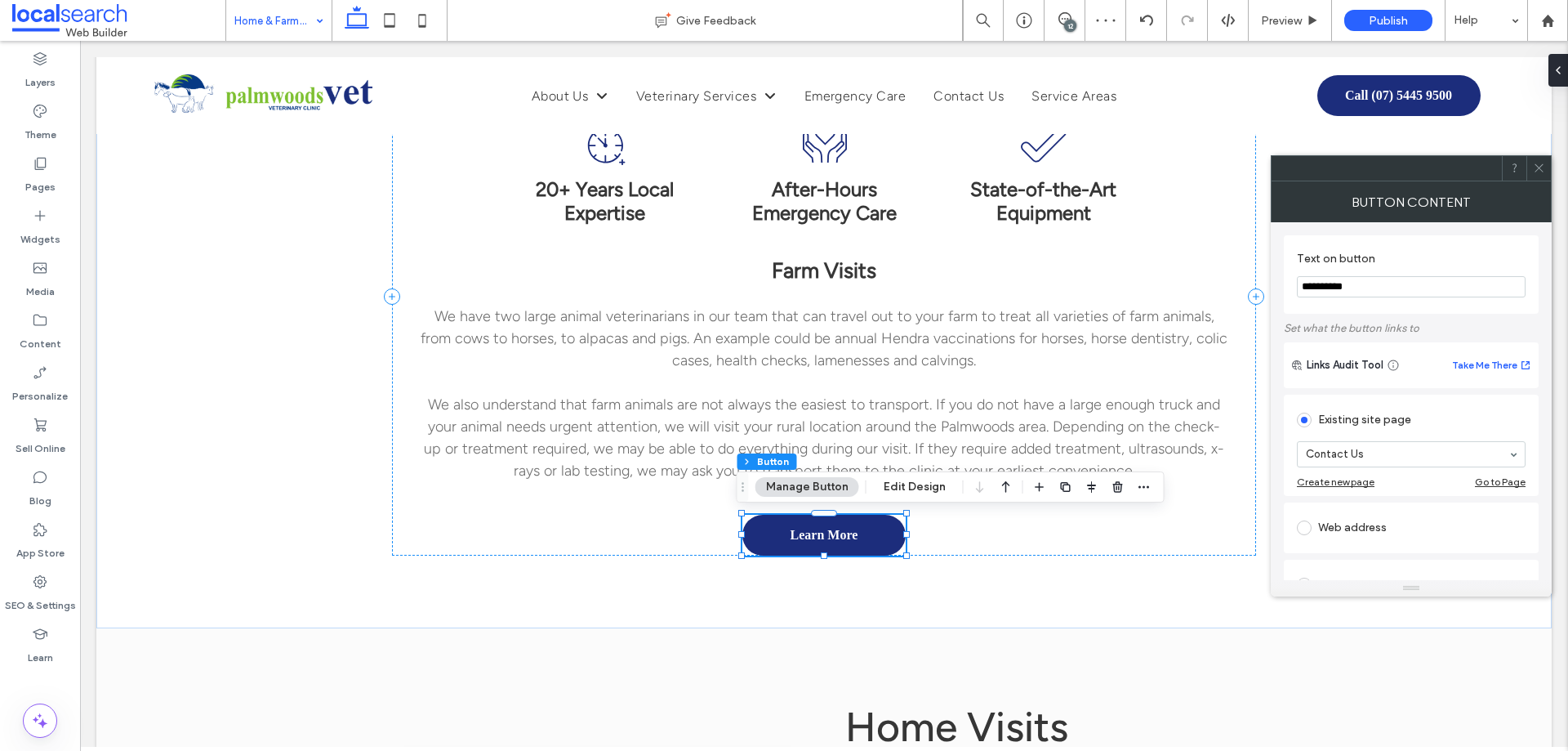 click at bounding box center [1539, 168] 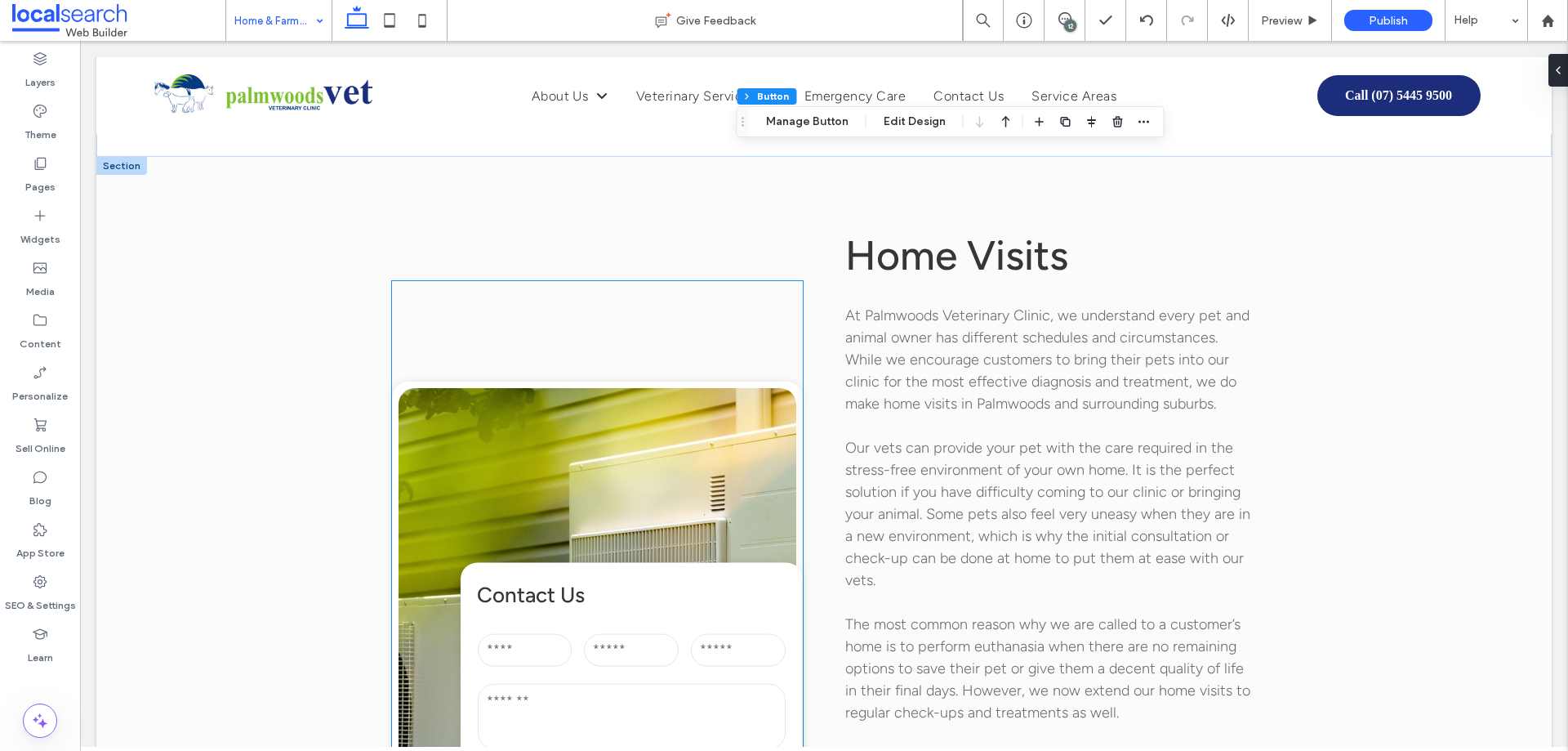 scroll, scrollTop: 1553, scrollLeft: 0, axis: vertical 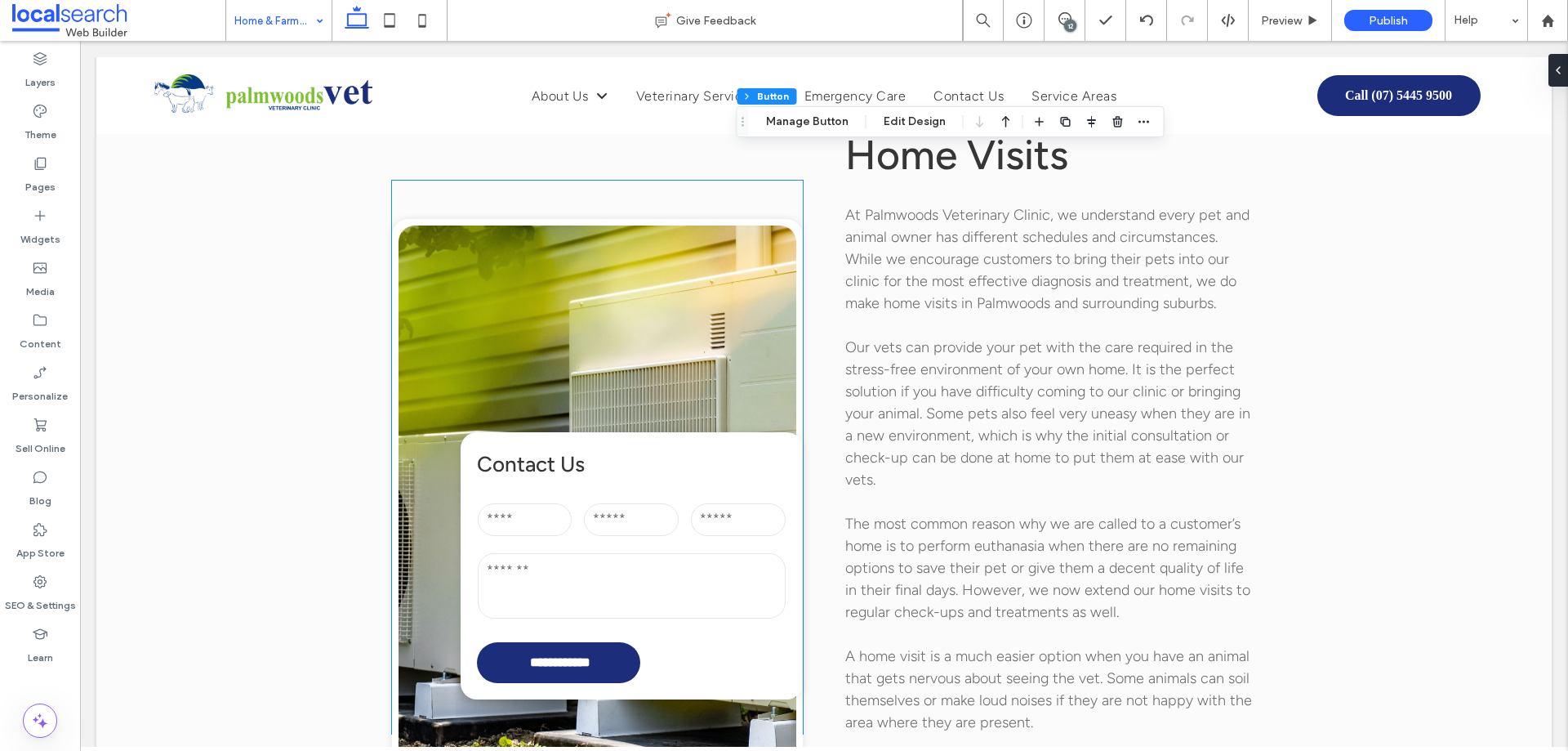click at bounding box center [631, 586] 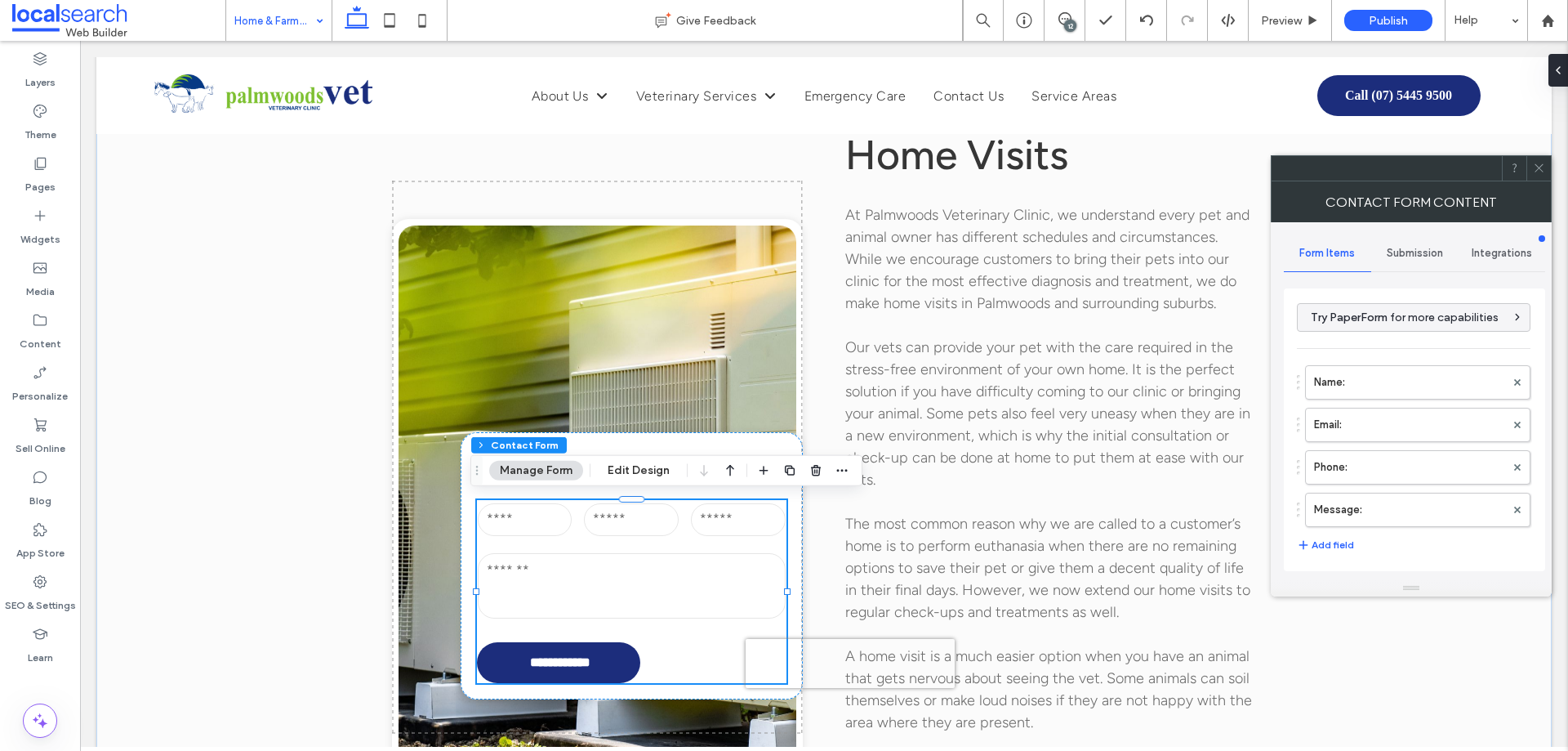 type on "**********" 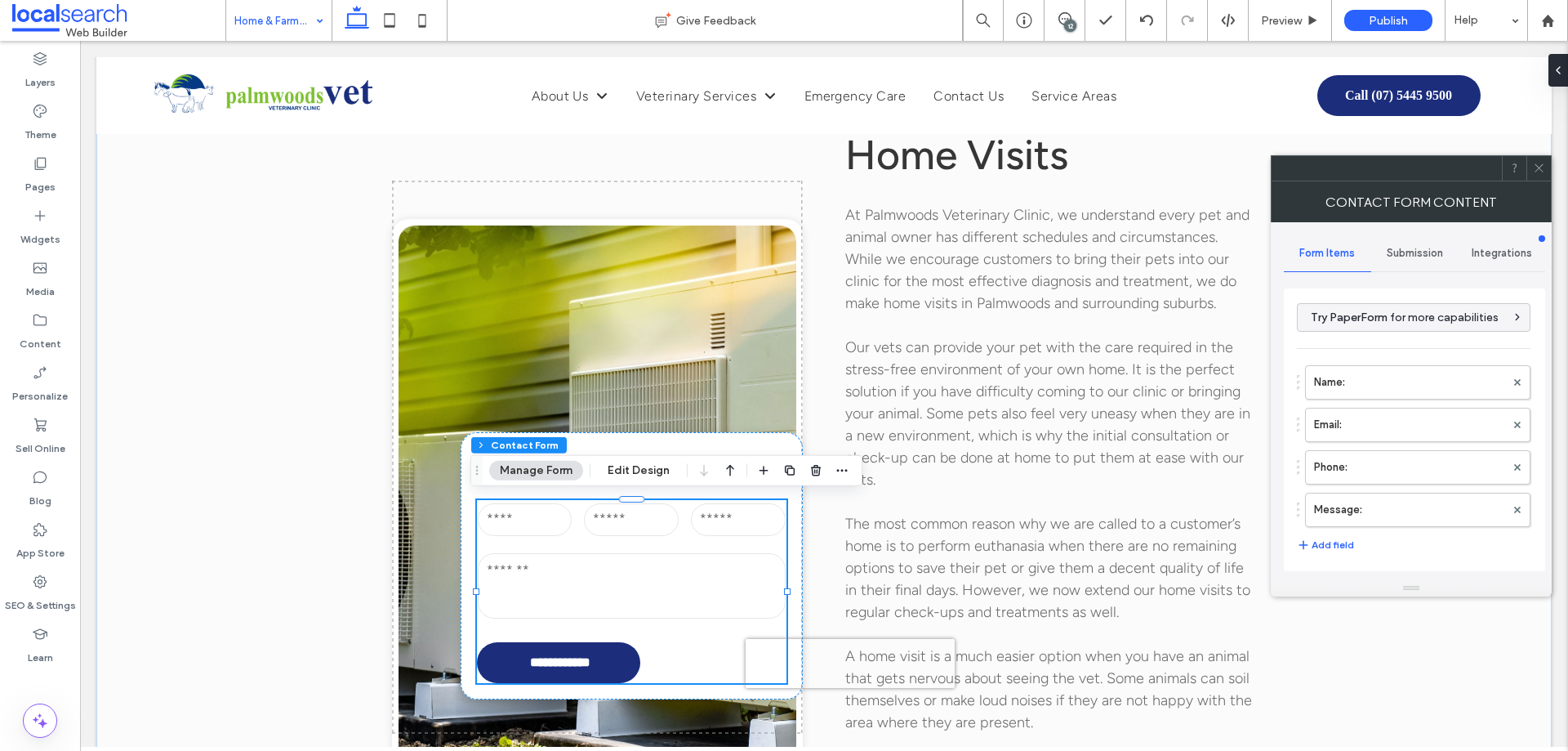 type on "**" 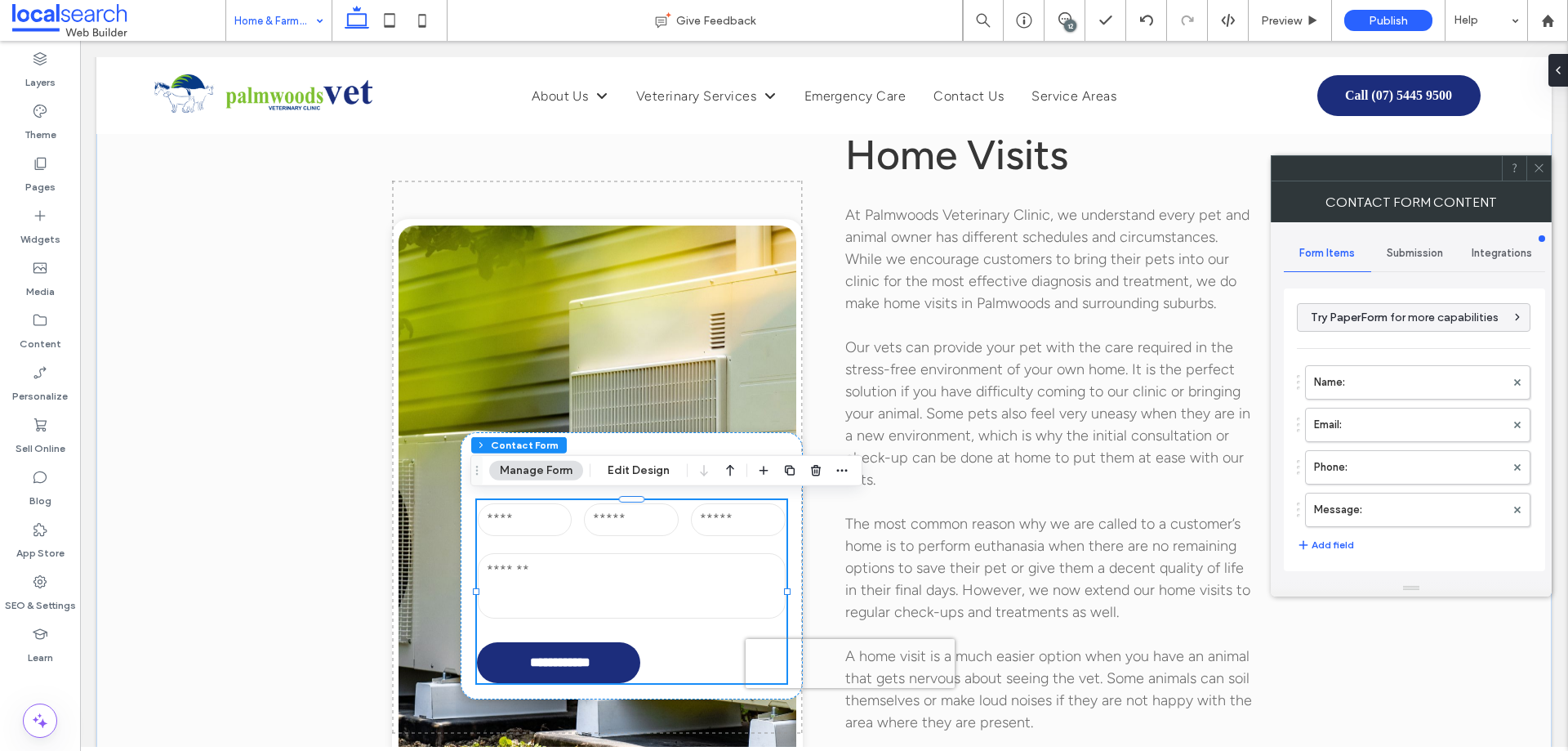 type on "**" 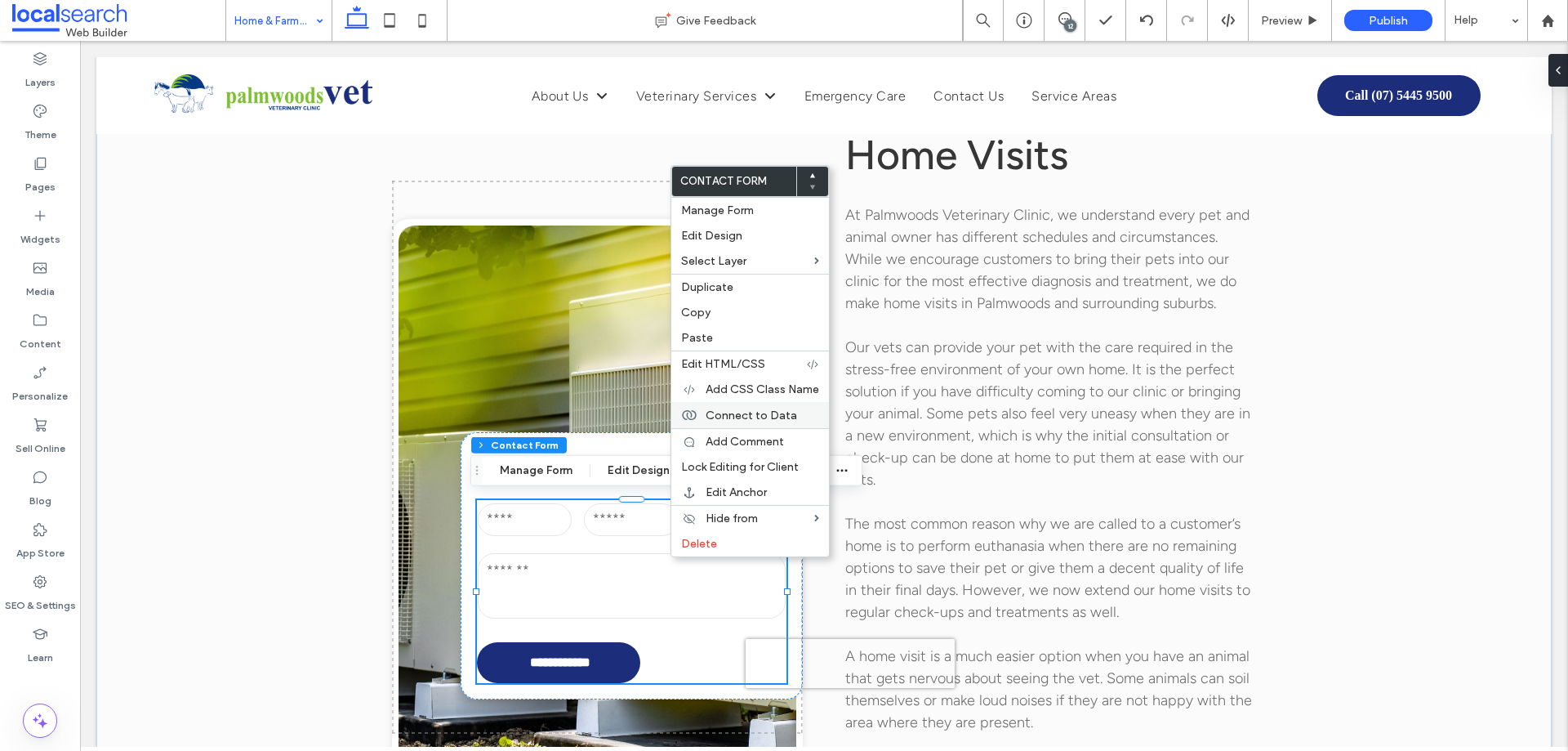 click on "Connect to Data" at bounding box center (751, 415) 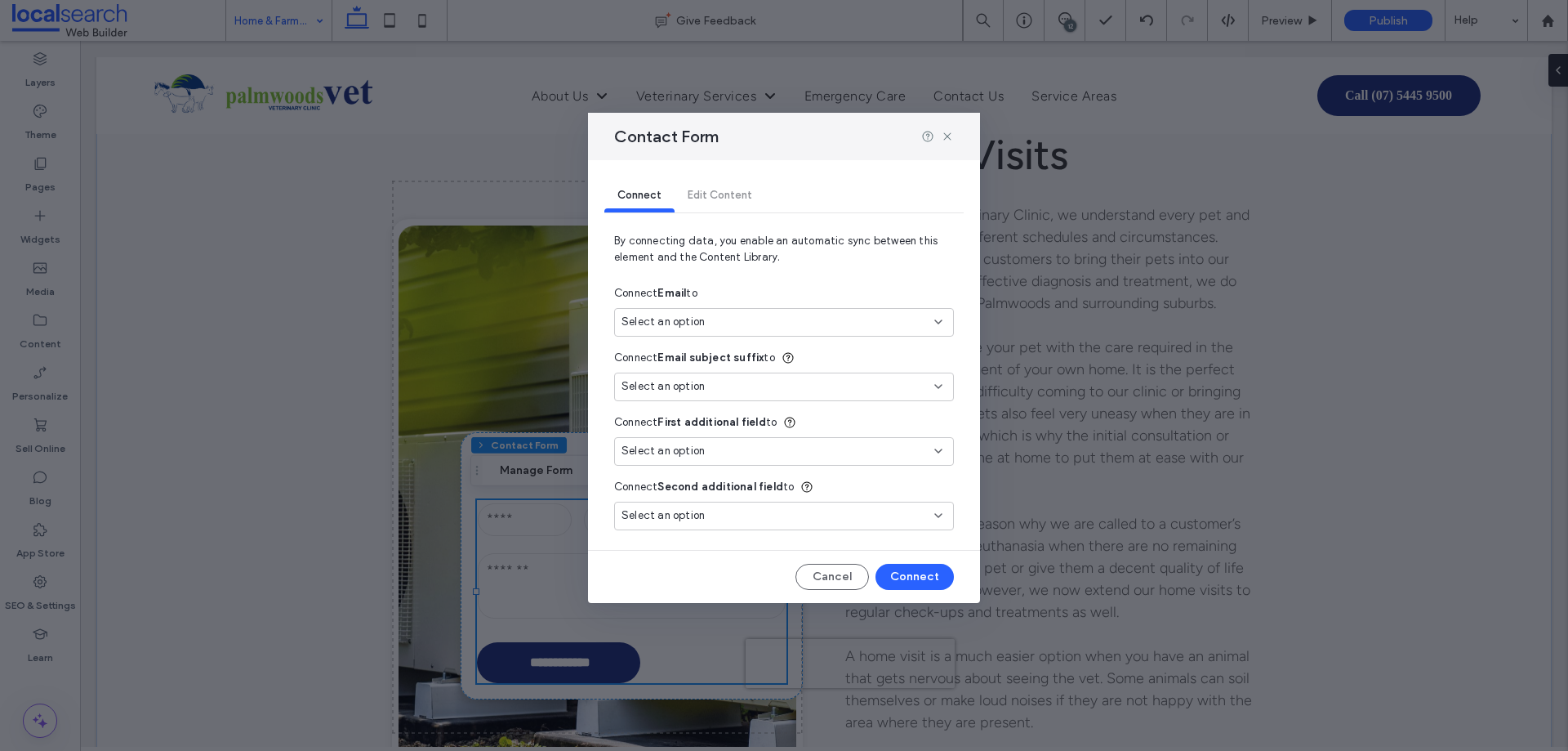 click on "Select an option" at bounding box center (663, 322) 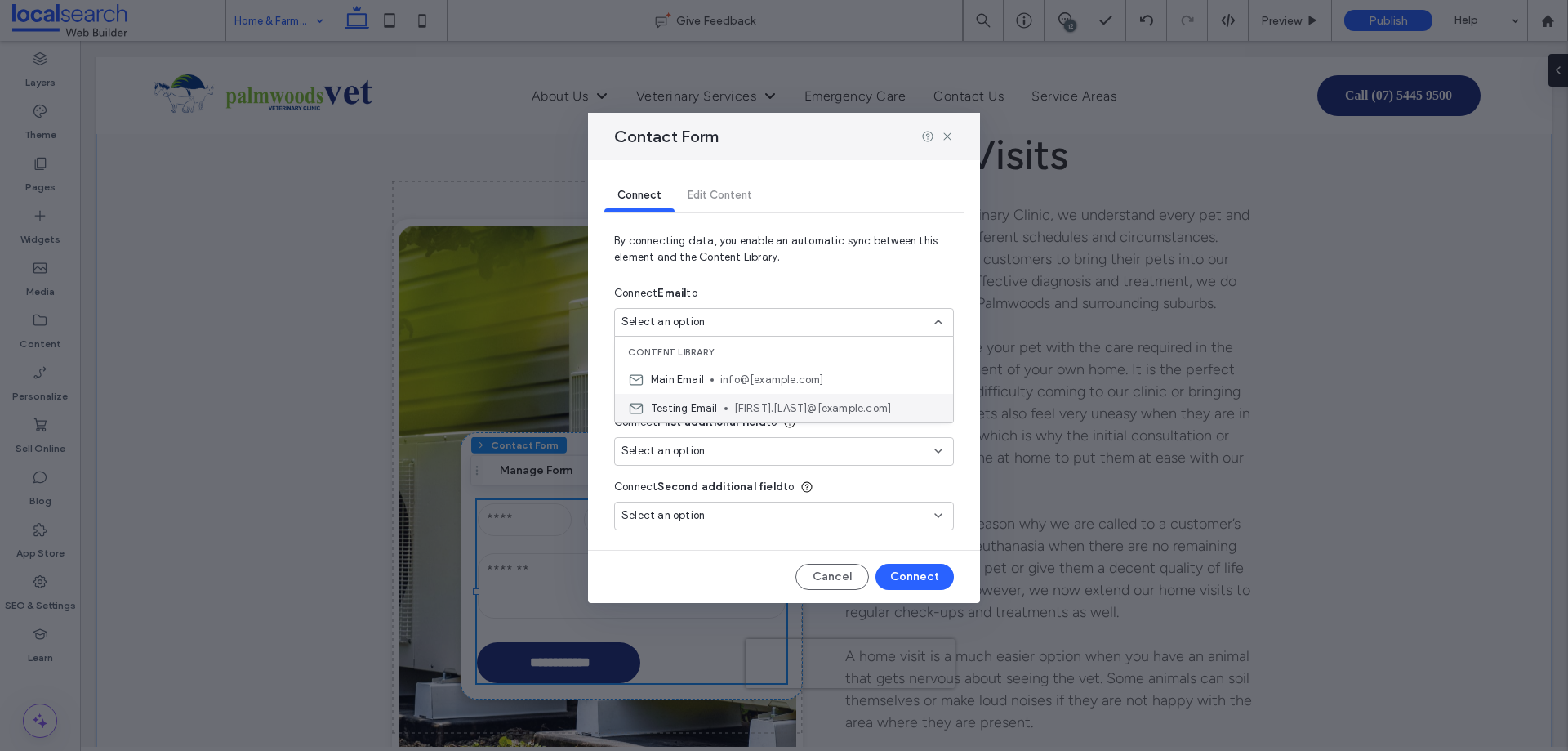 click on "BryanDave.Real@eclerx.com" at bounding box center [837, 409] 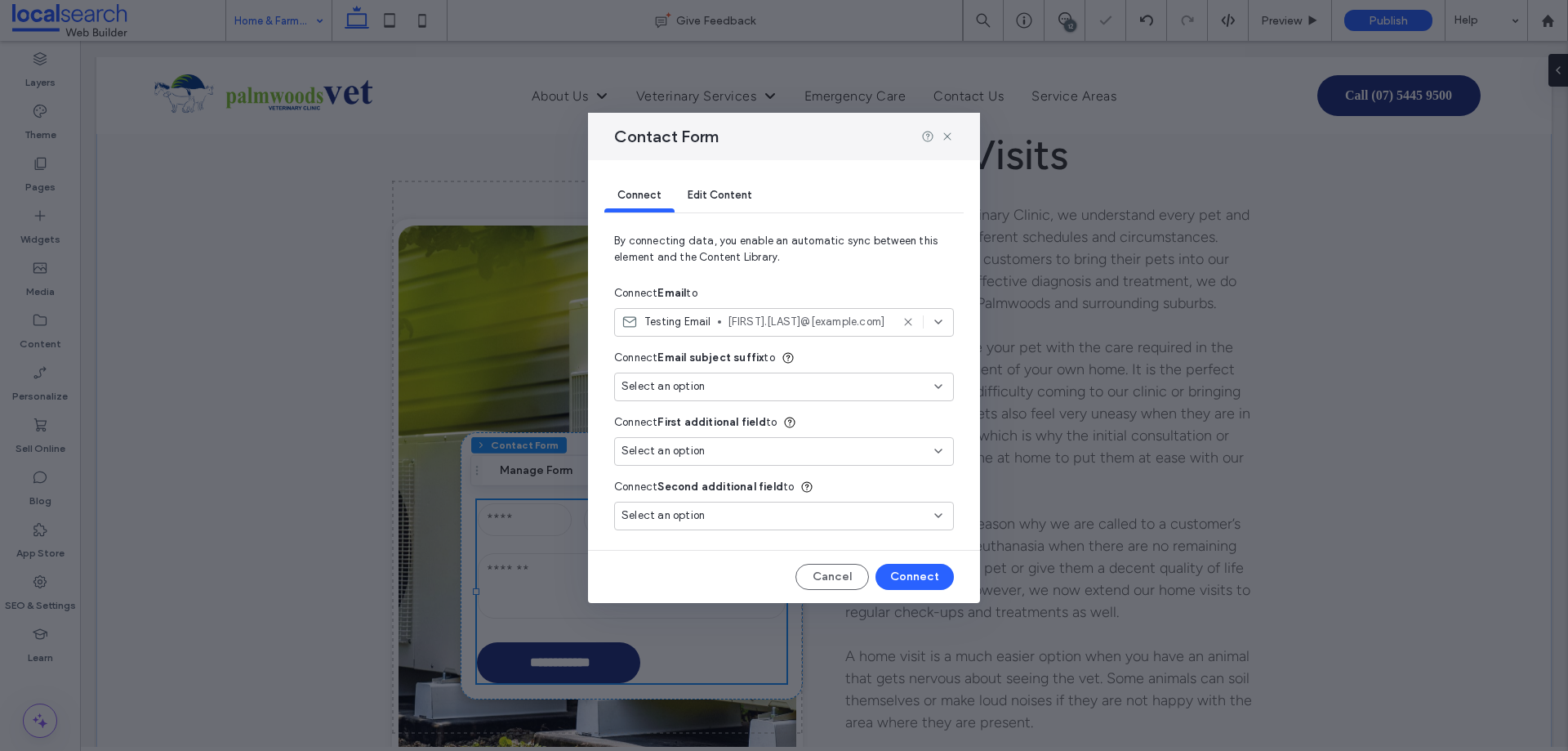 type on "***" 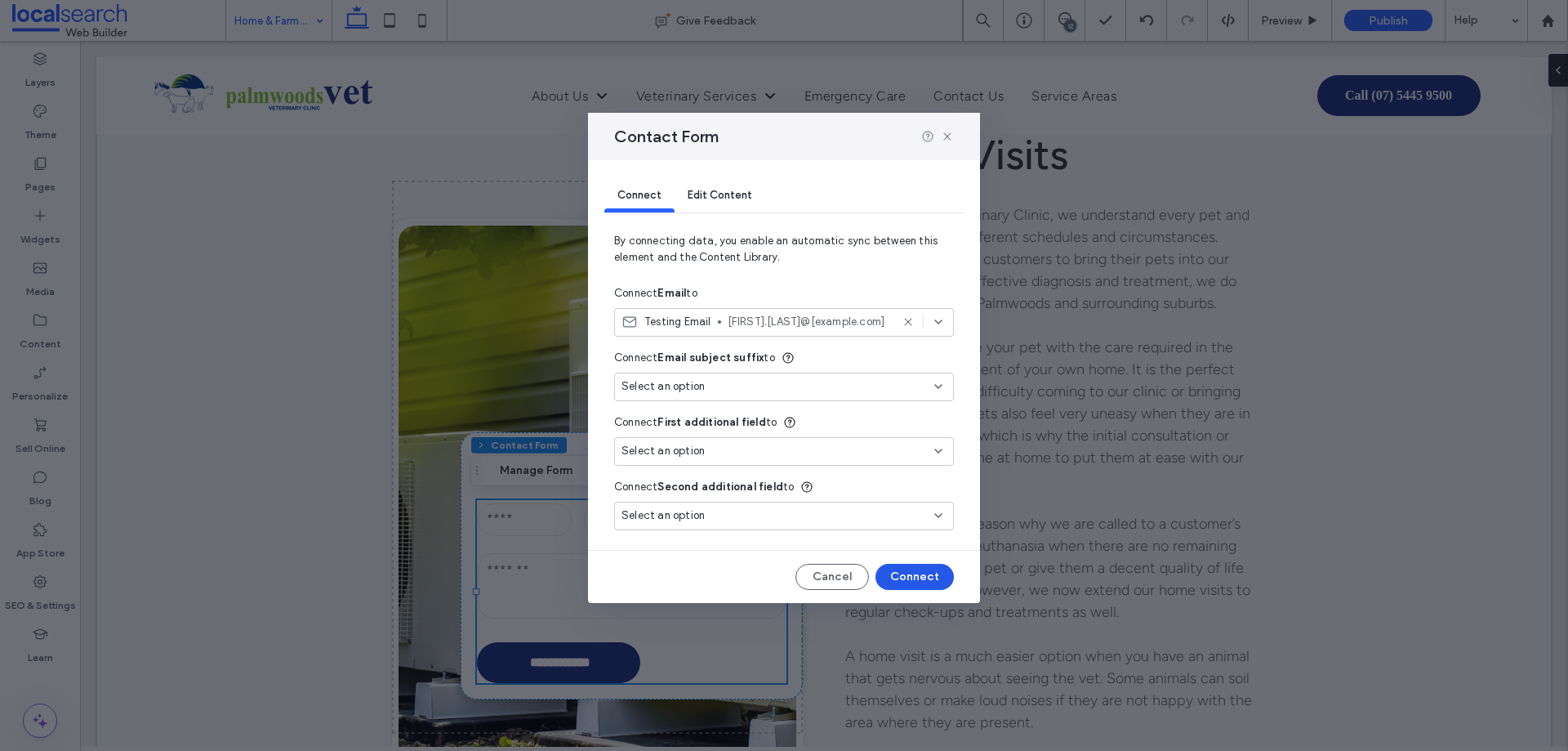 click on "Connect" at bounding box center (915, 577) 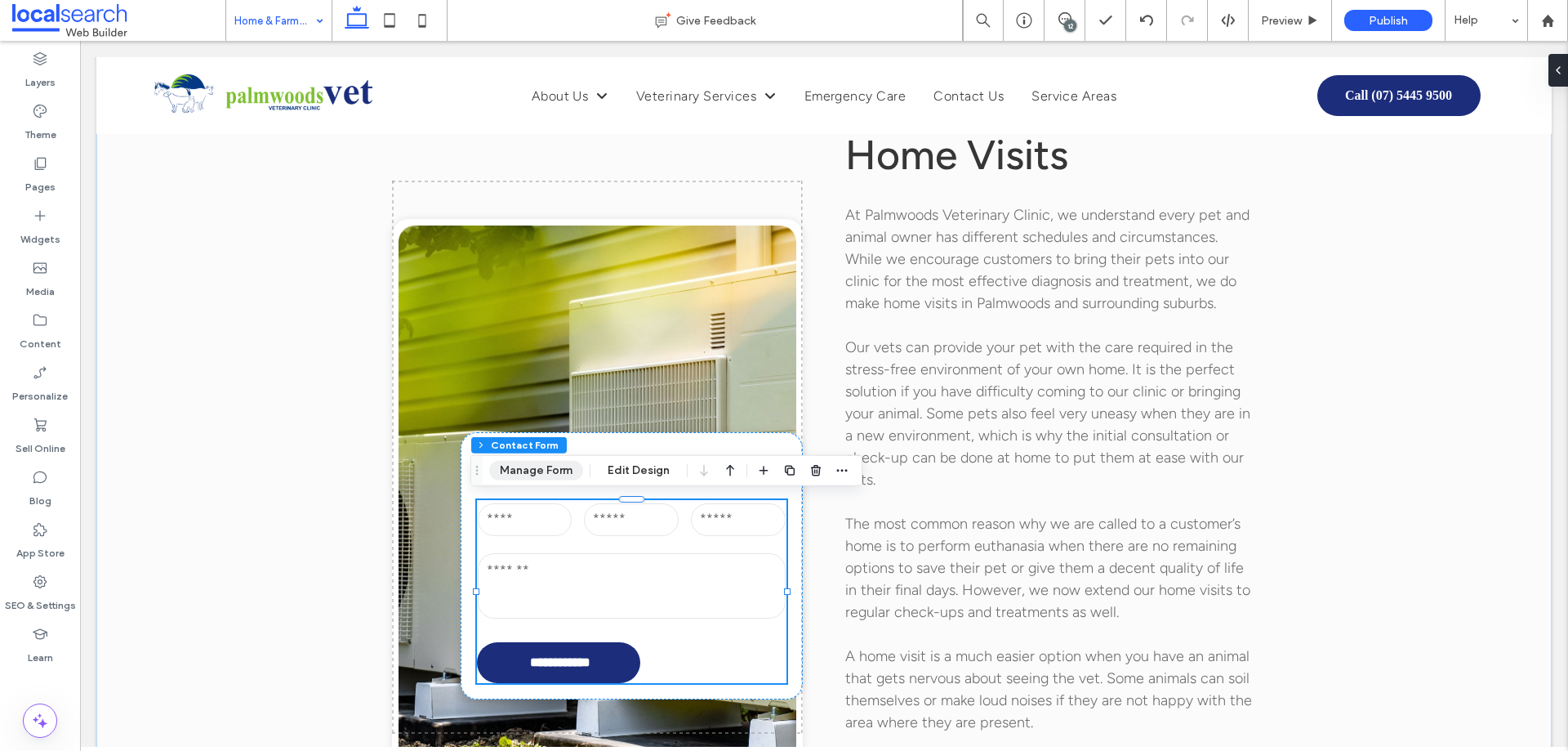 click on "Manage Form" at bounding box center (536, 471) 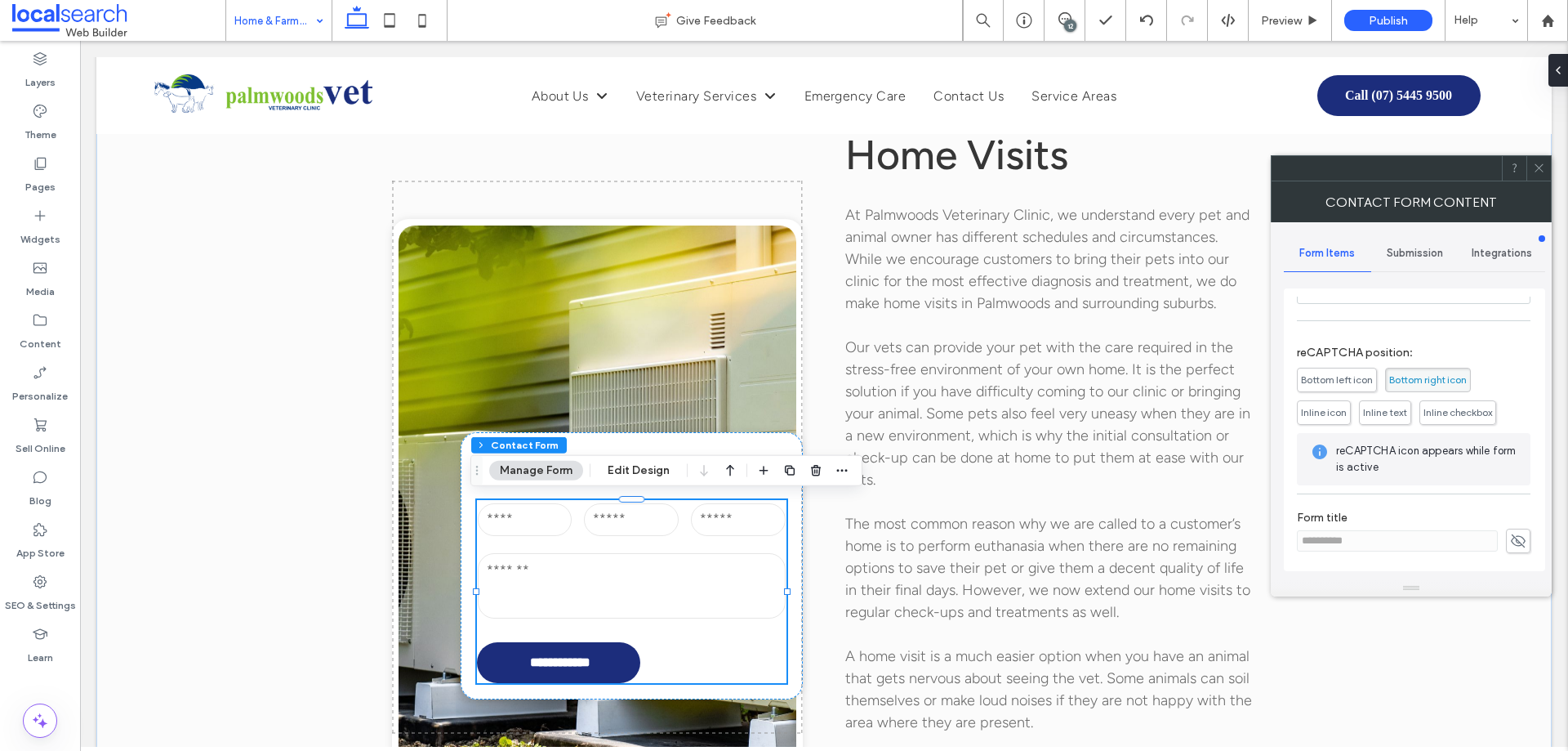 scroll, scrollTop: 0, scrollLeft: 0, axis: both 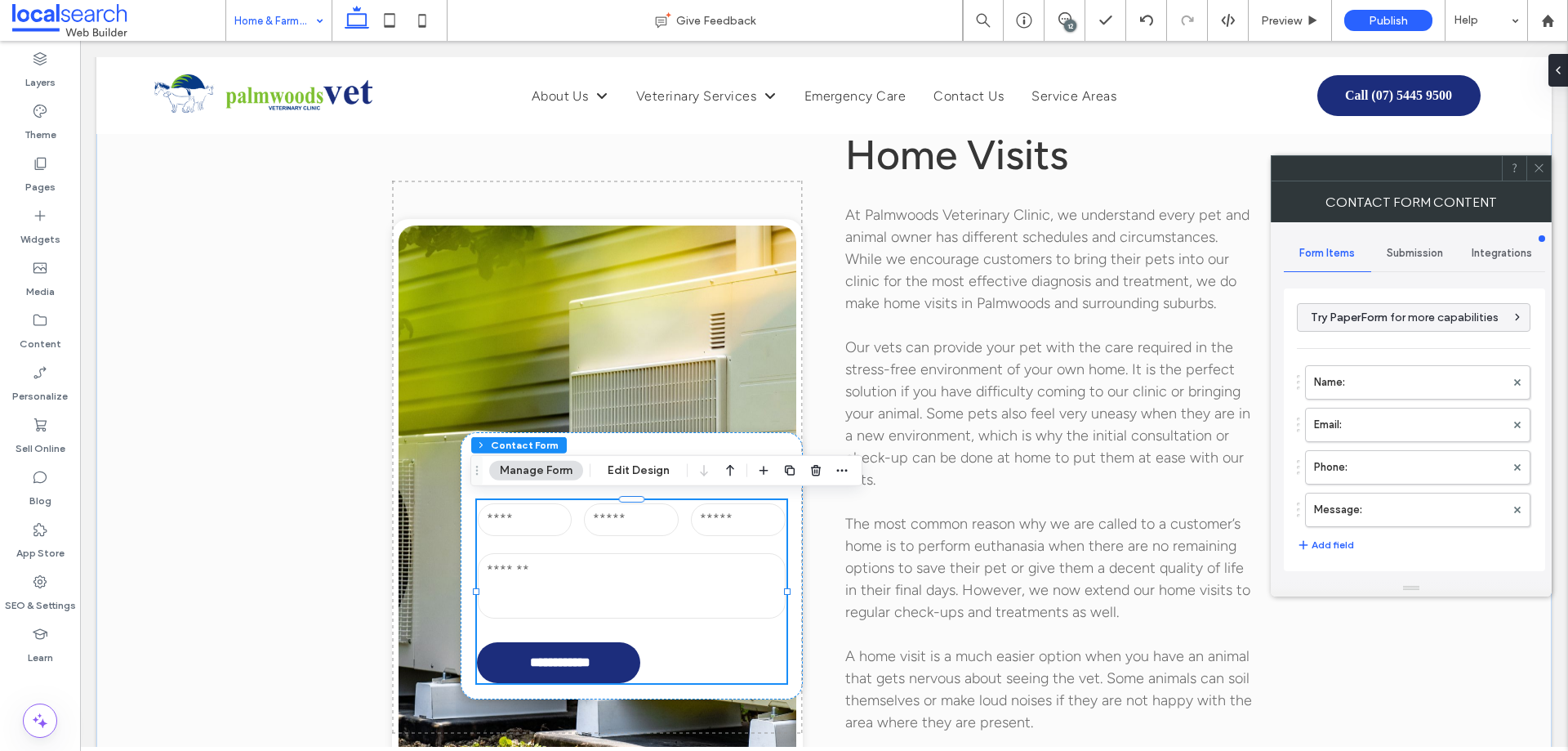 click on "Submission" at bounding box center [1414, 253] 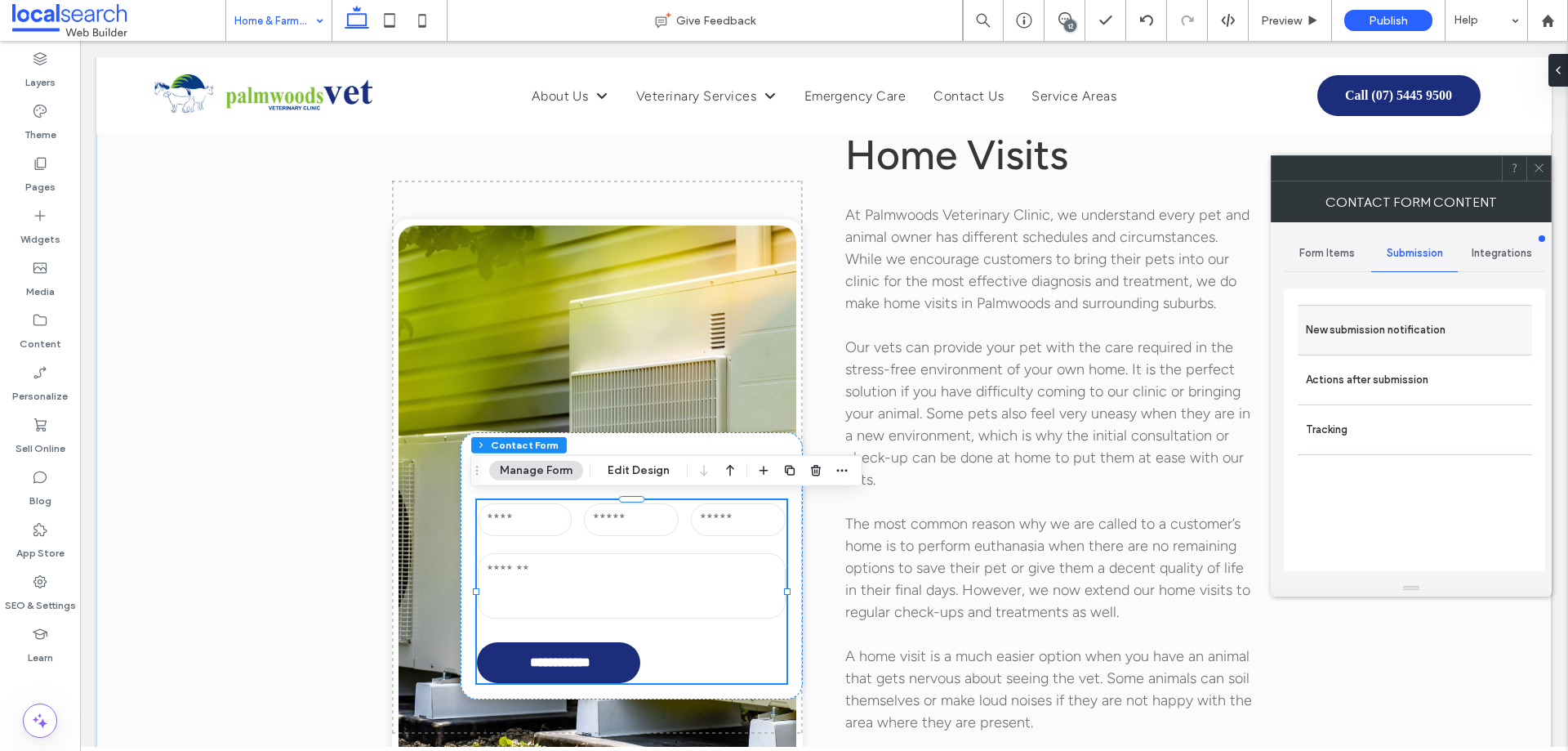 click on "New submission notification" at bounding box center (1414, 330) 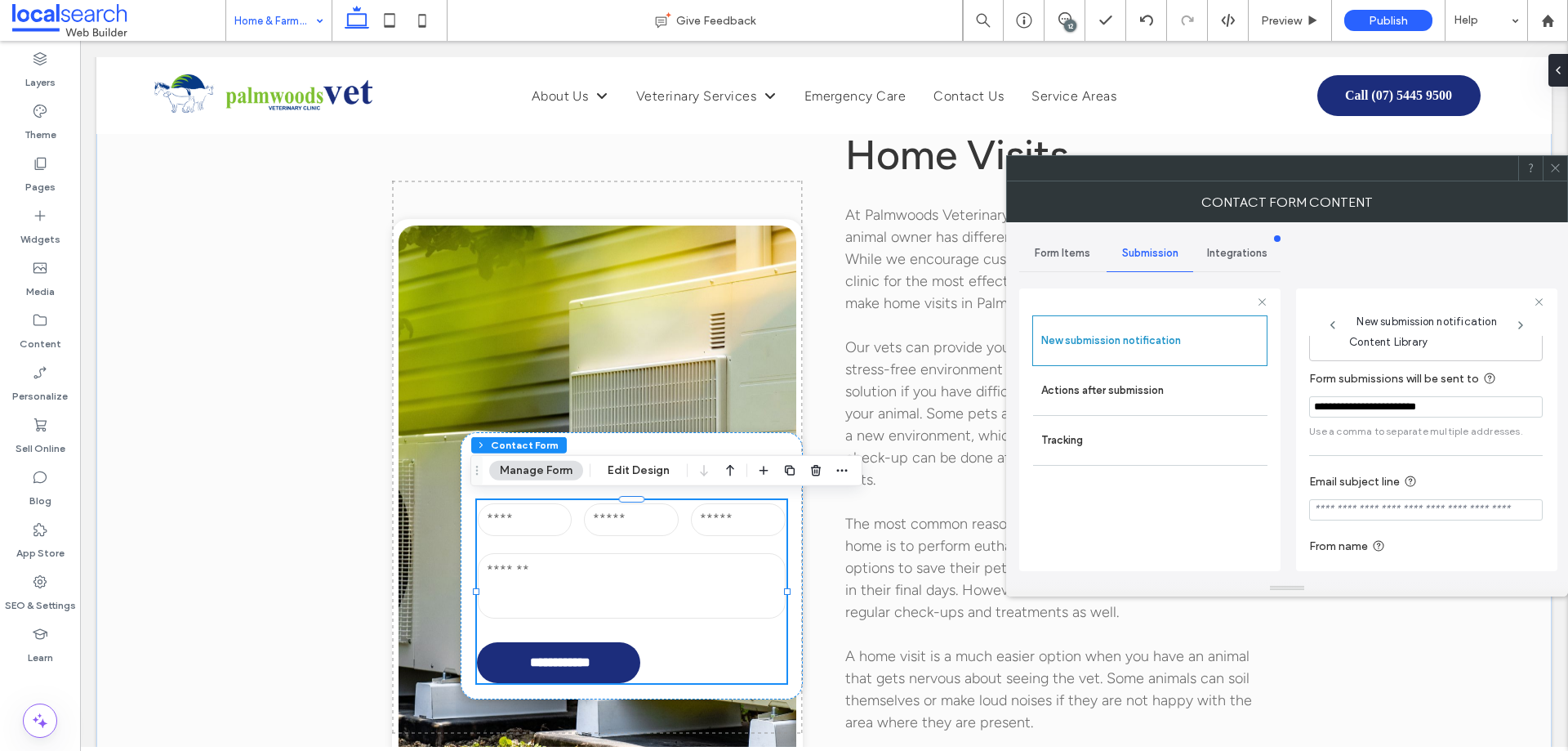 scroll, scrollTop: 85, scrollLeft: 0, axis: vertical 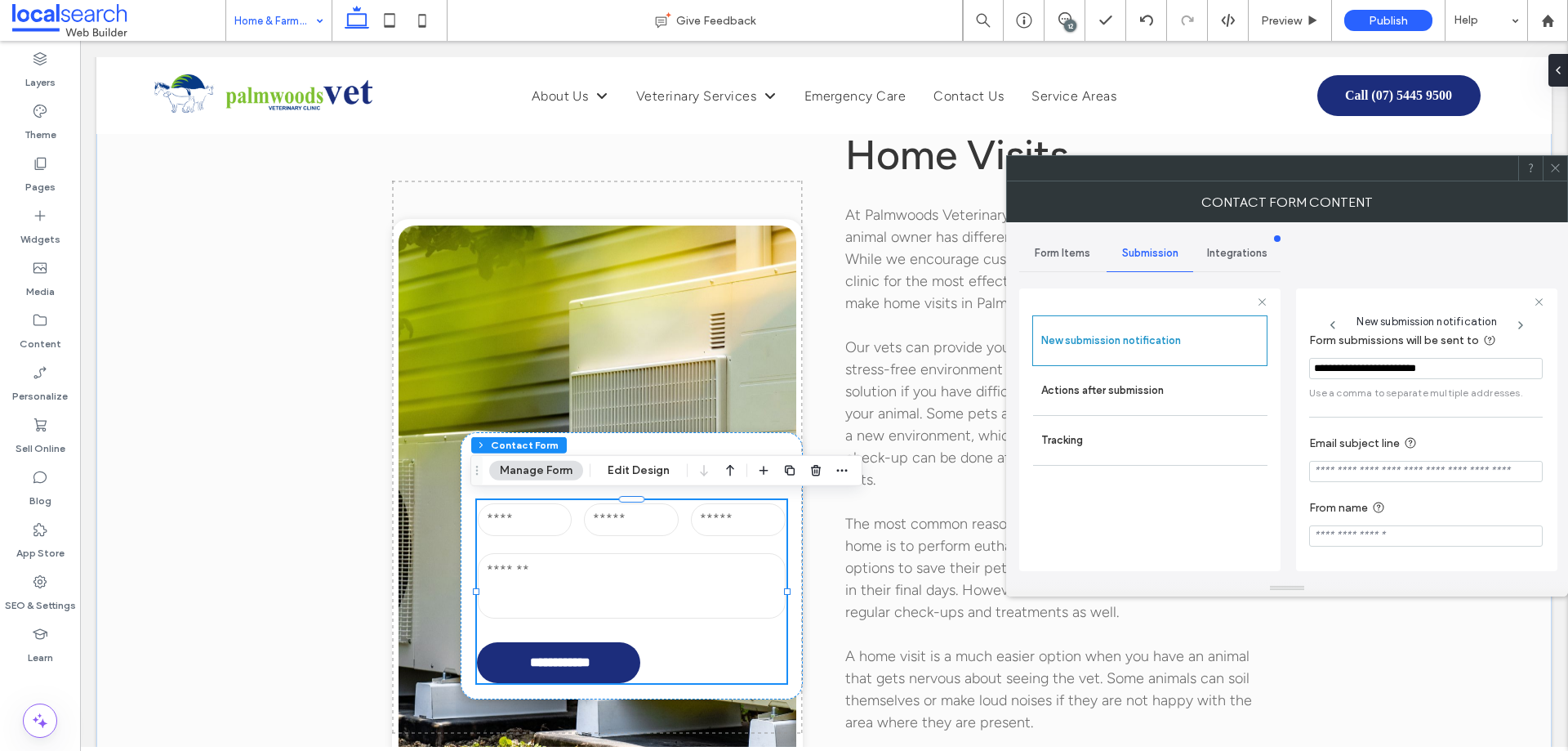 click at bounding box center (1426, 472) 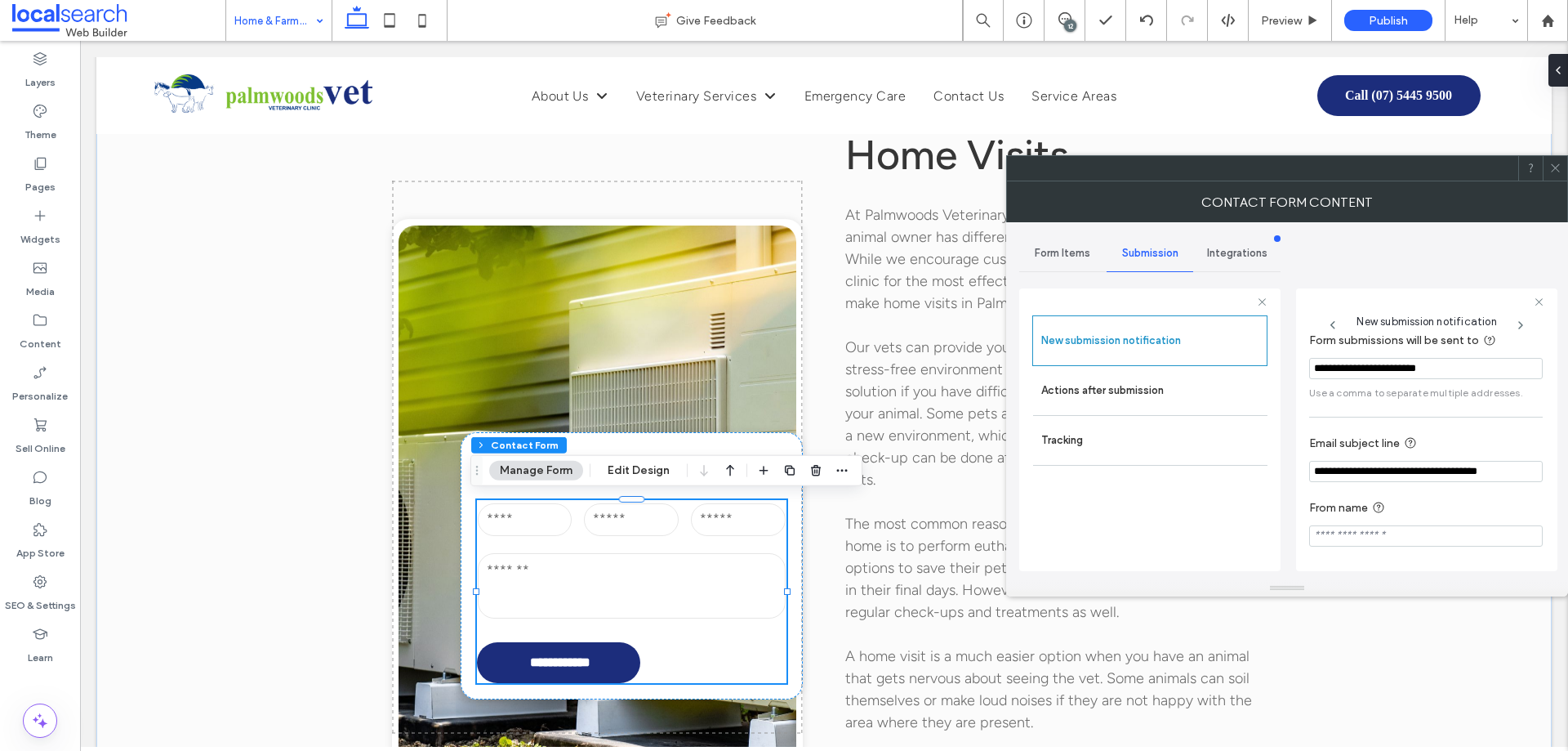 type on "**********" 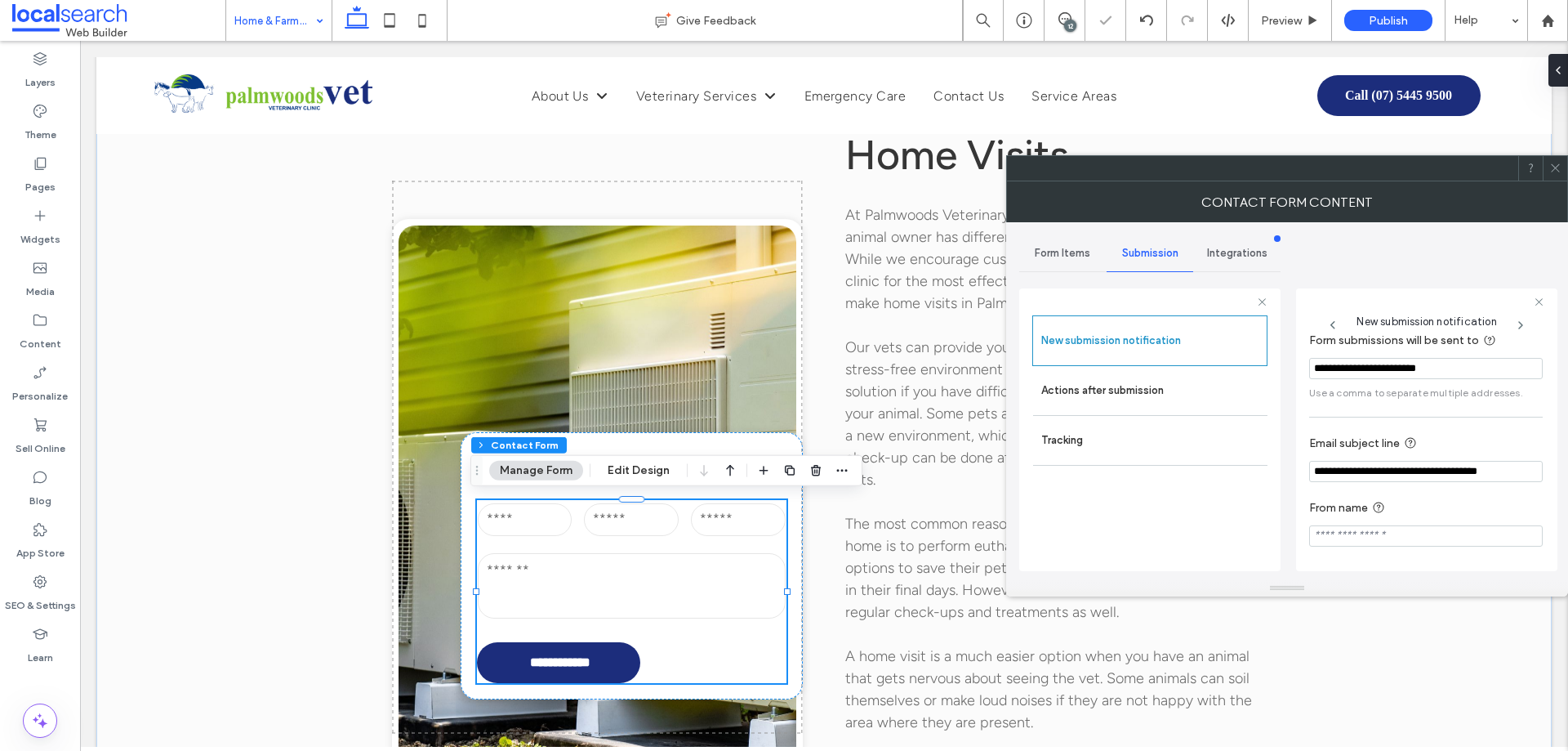 click on "Email subject line" at bounding box center (1423, 444) 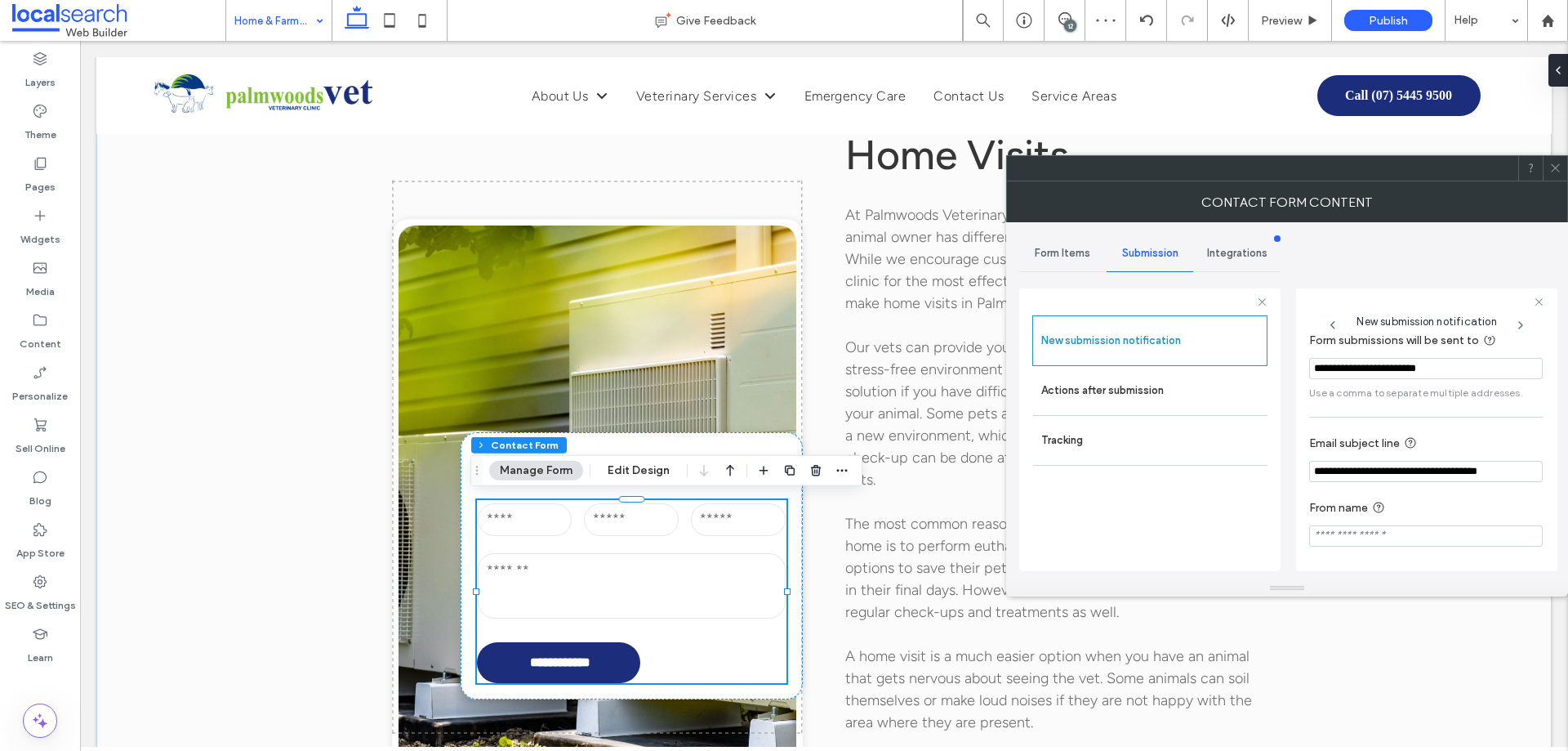 click at bounding box center [1426, 536] 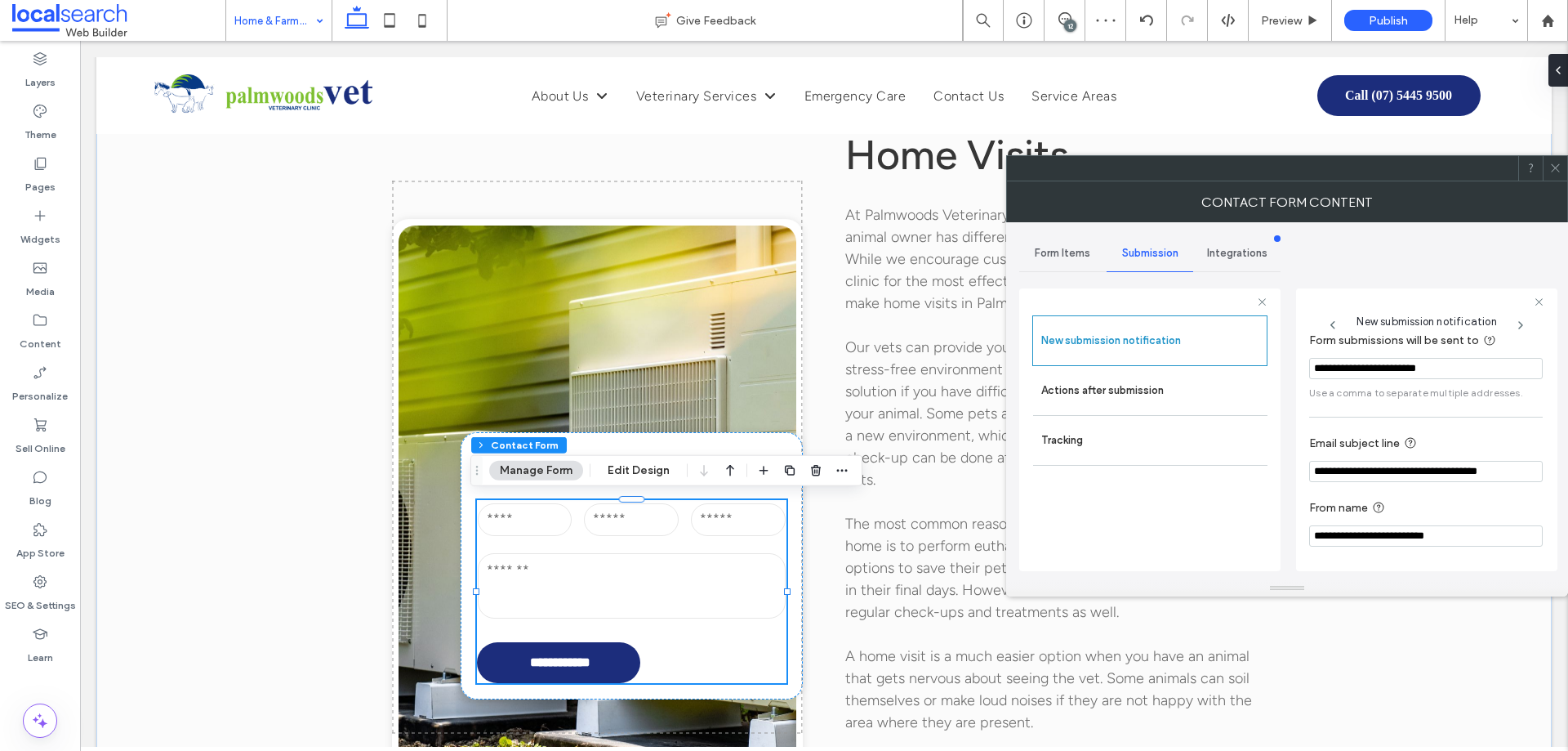 type on "**********" 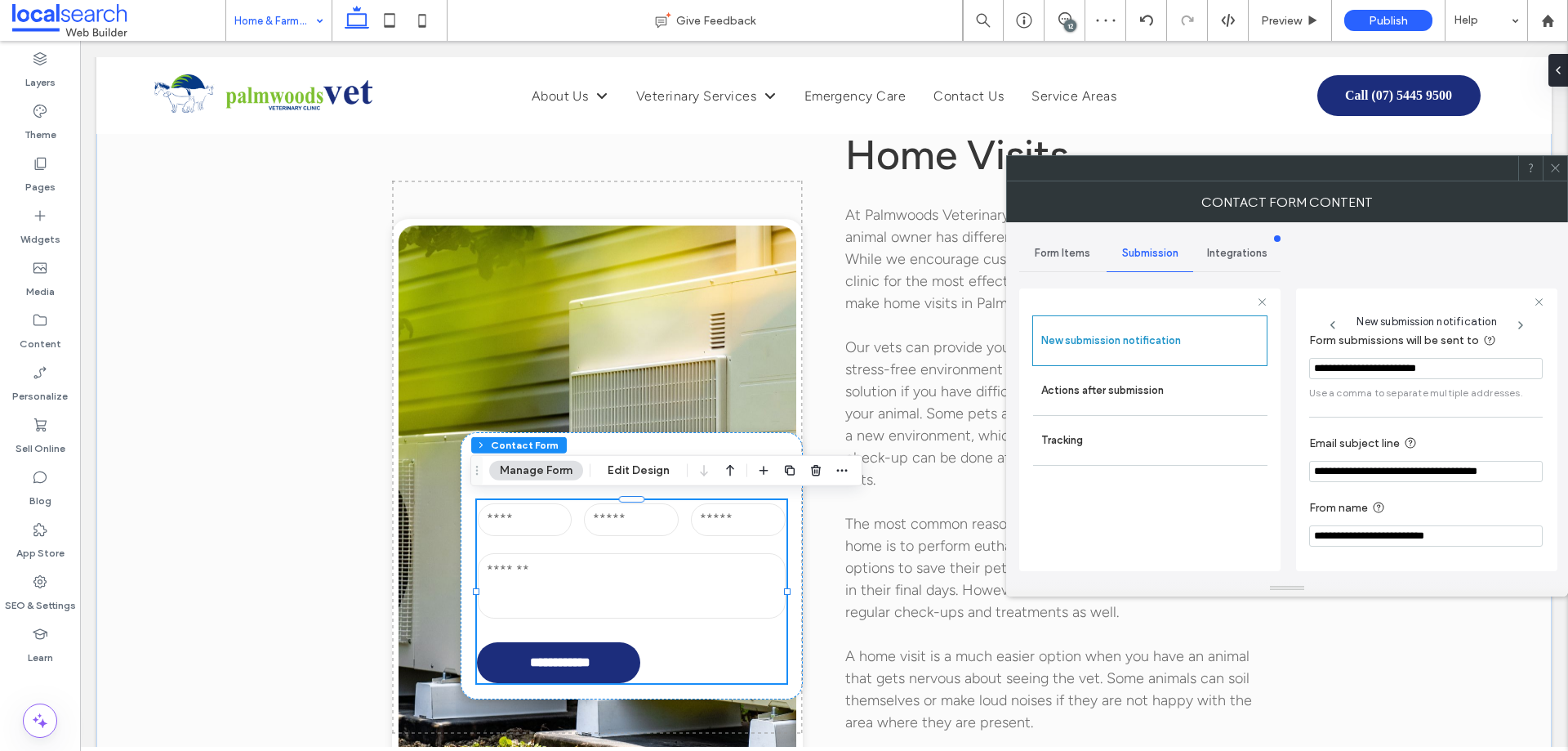 click on "From name" at bounding box center [1423, 508] 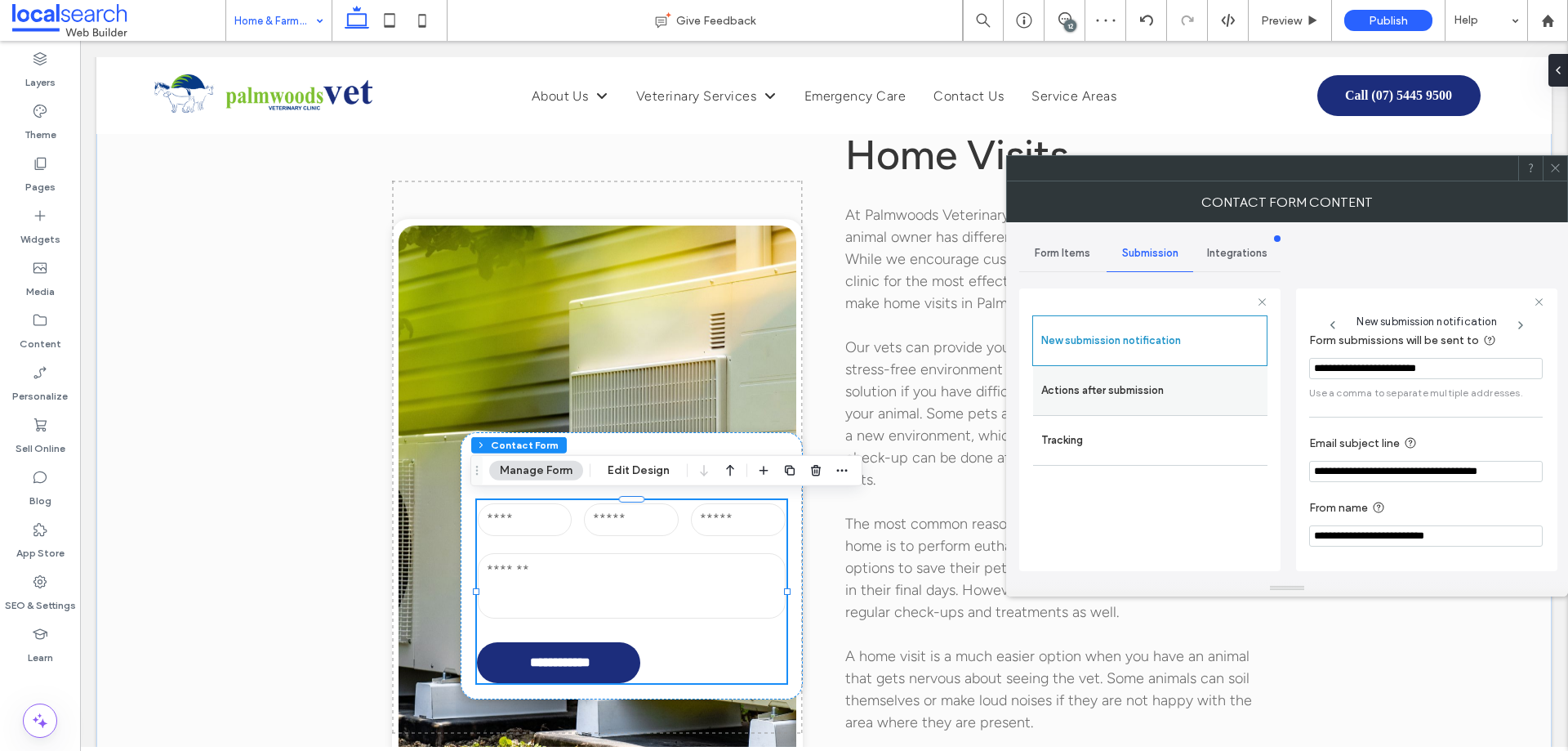 click on "Actions after submission" at bounding box center (1150, 391) 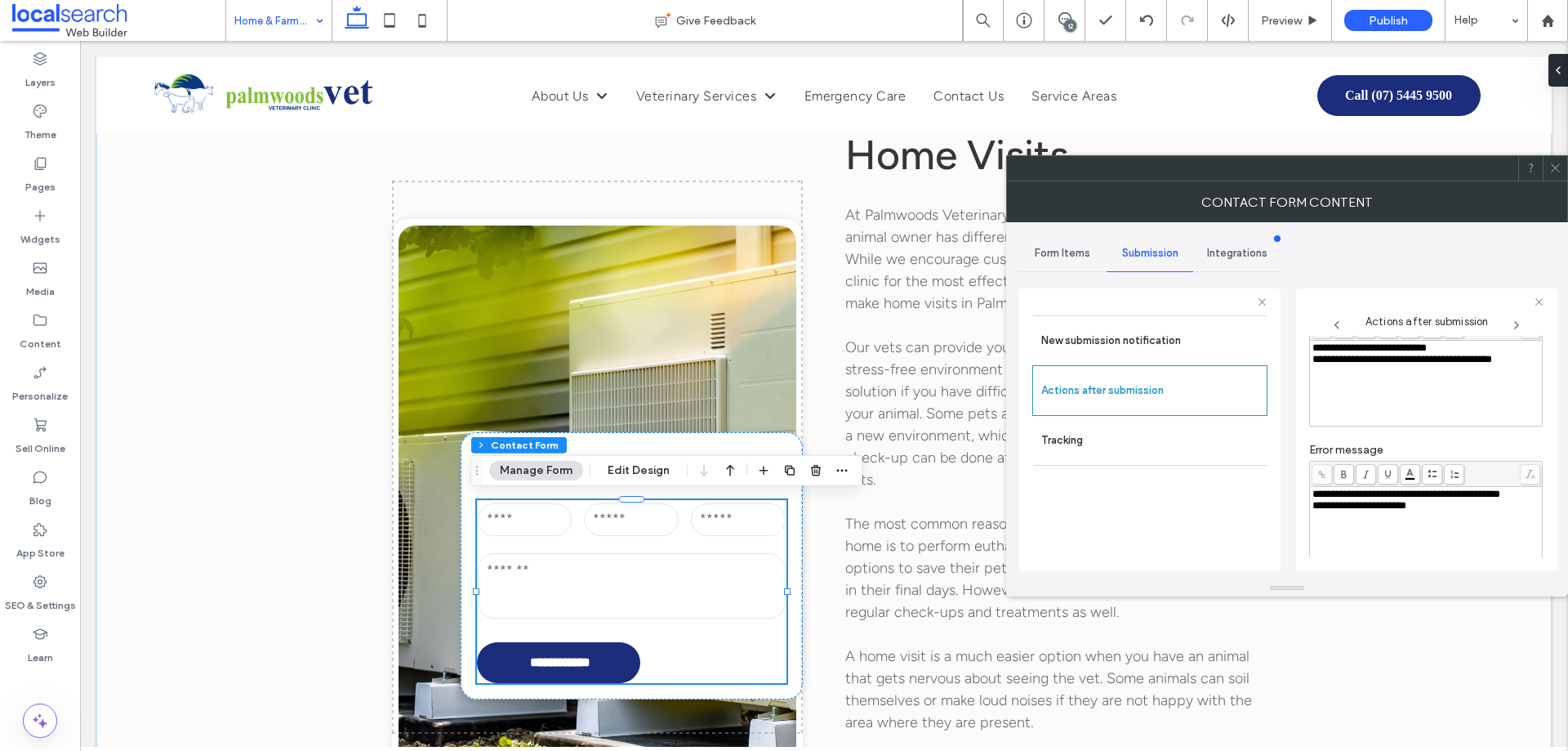 click on "**********" at bounding box center [1426, 383] 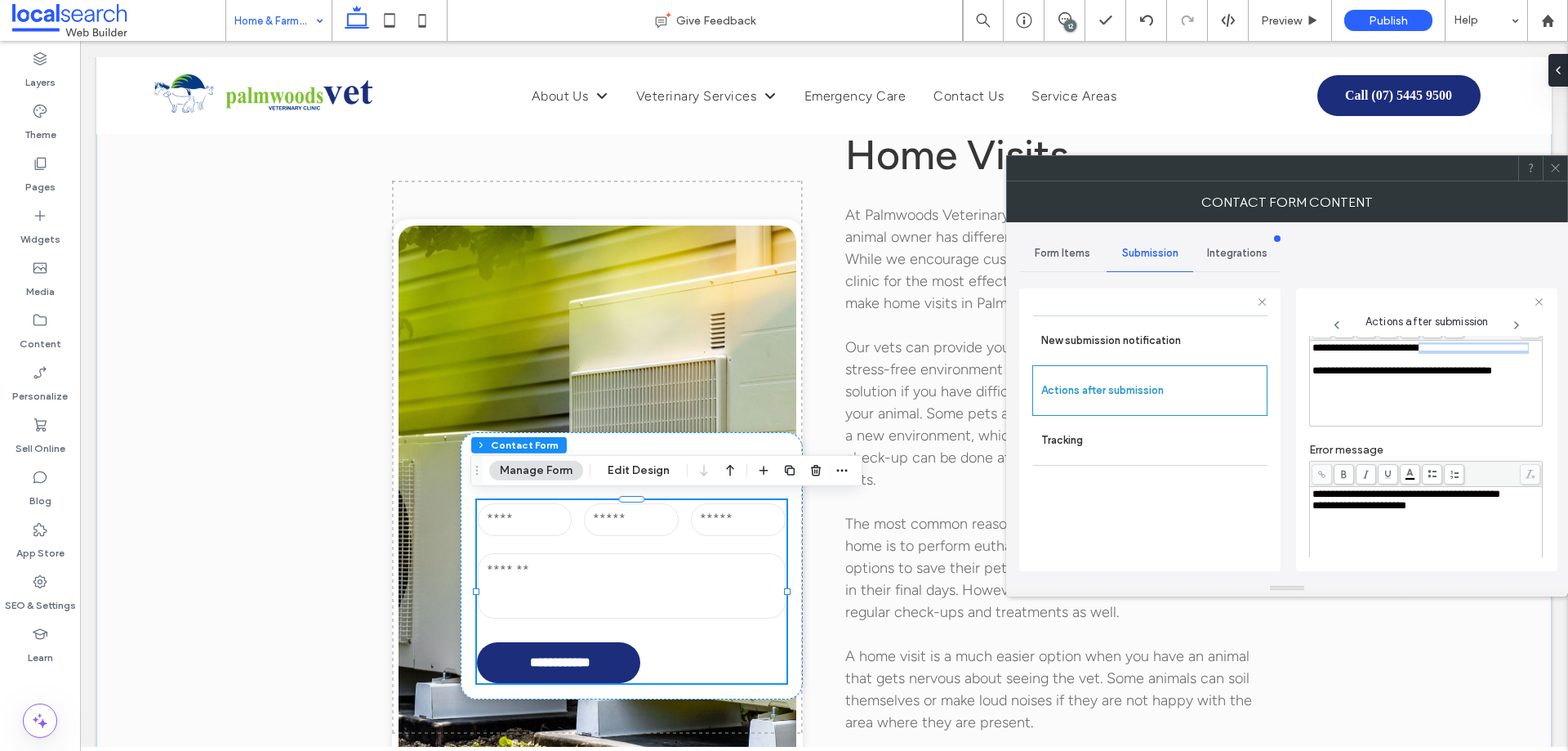 drag, startPoint x: 1440, startPoint y: 346, endPoint x: 1439, endPoint y: 360, distance: 14.035669 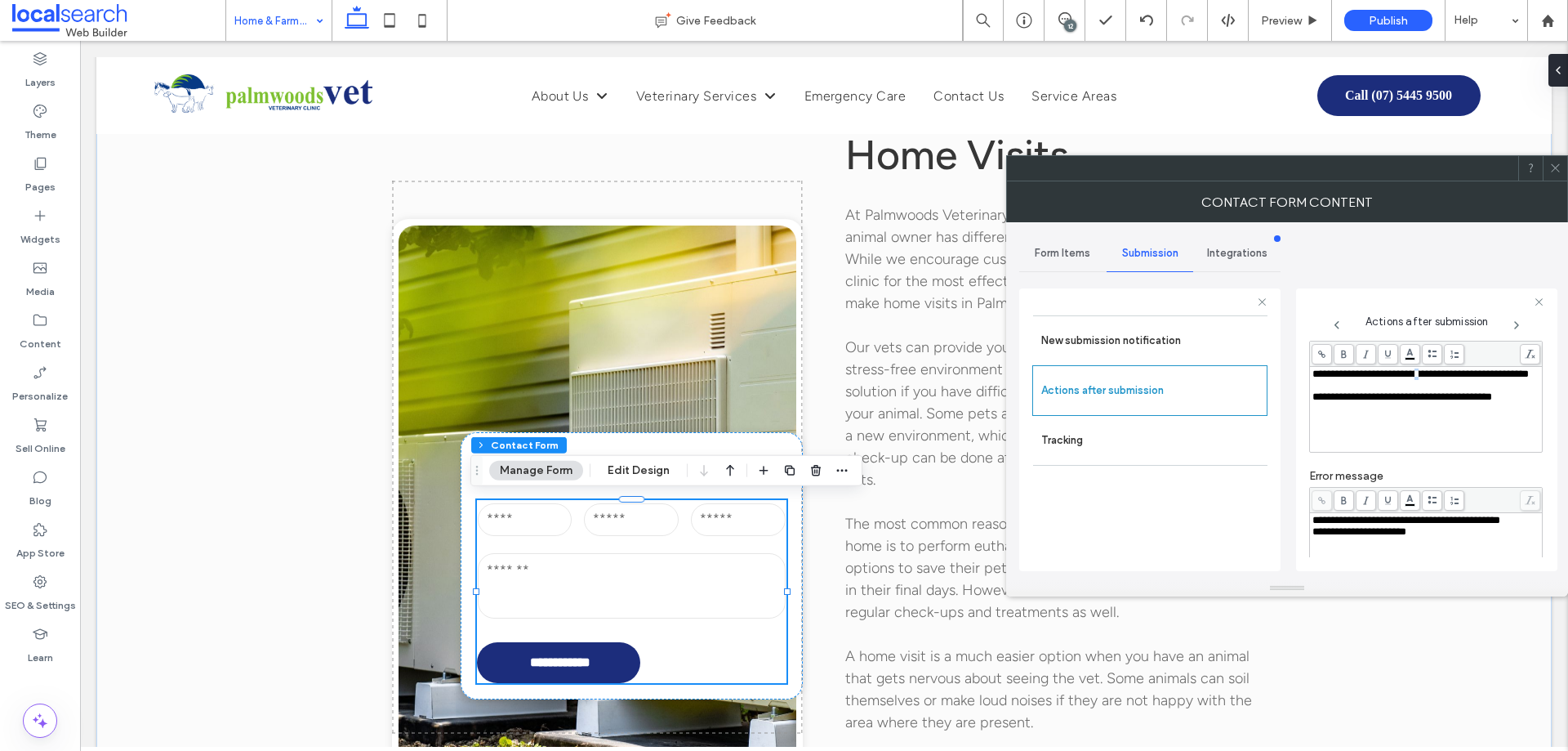 scroll, scrollTop: 47, scrollLeft: 0, axis: vertical 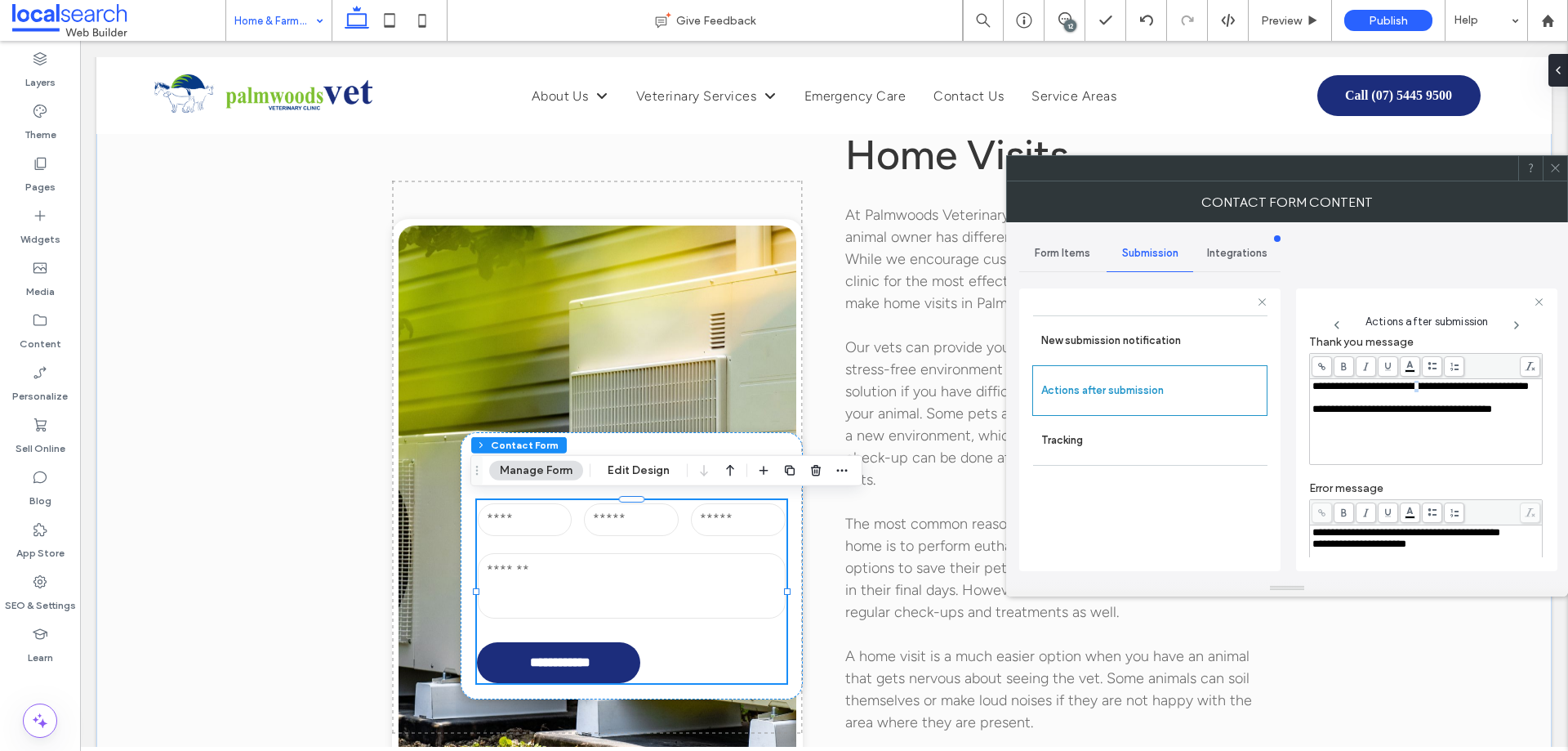 drag, startPoint x: 1438, startPoint y: 346, endPoint x: 1445, endPoint y: 355, distance: 11.401754 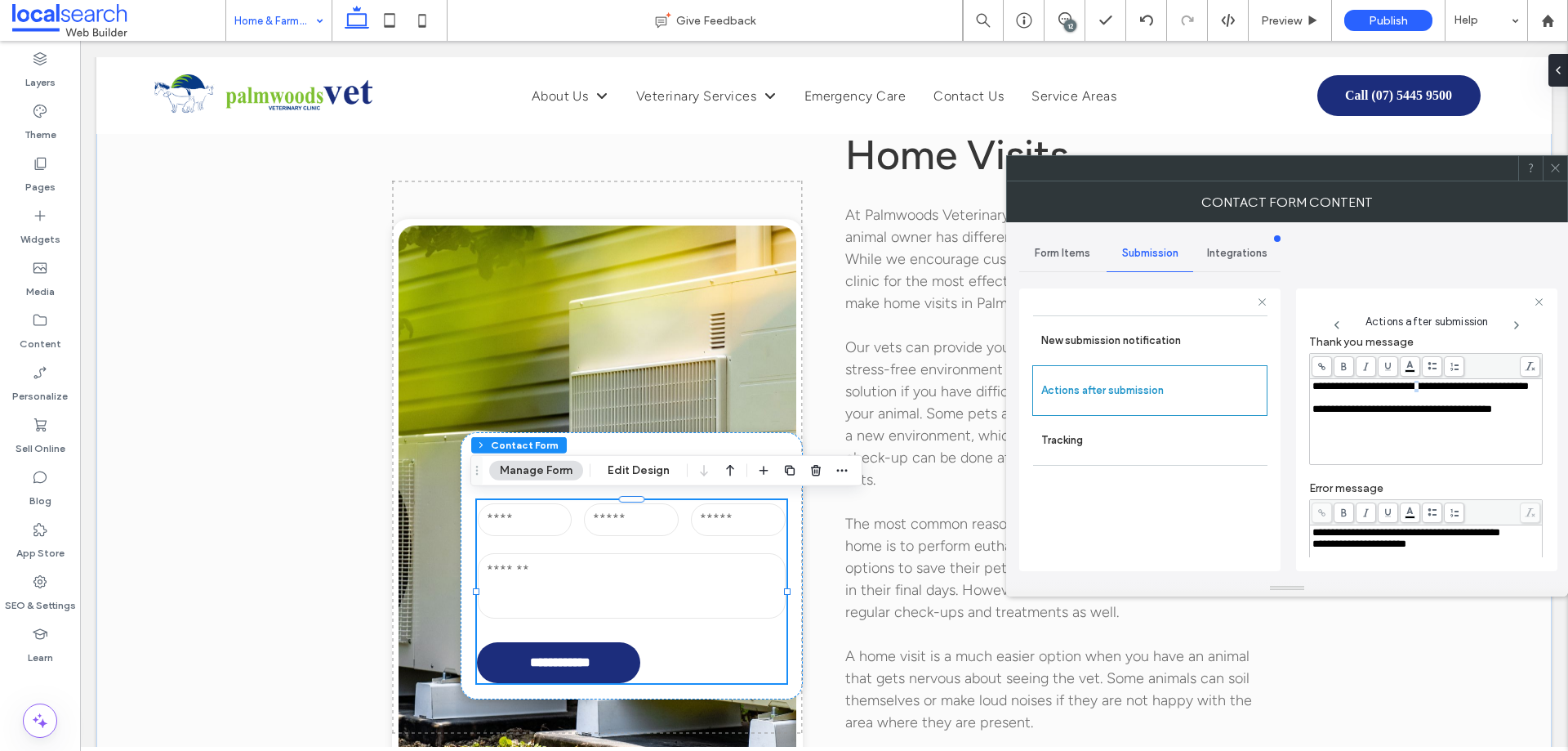 click on "**********" at bounding box center [1420, 386] 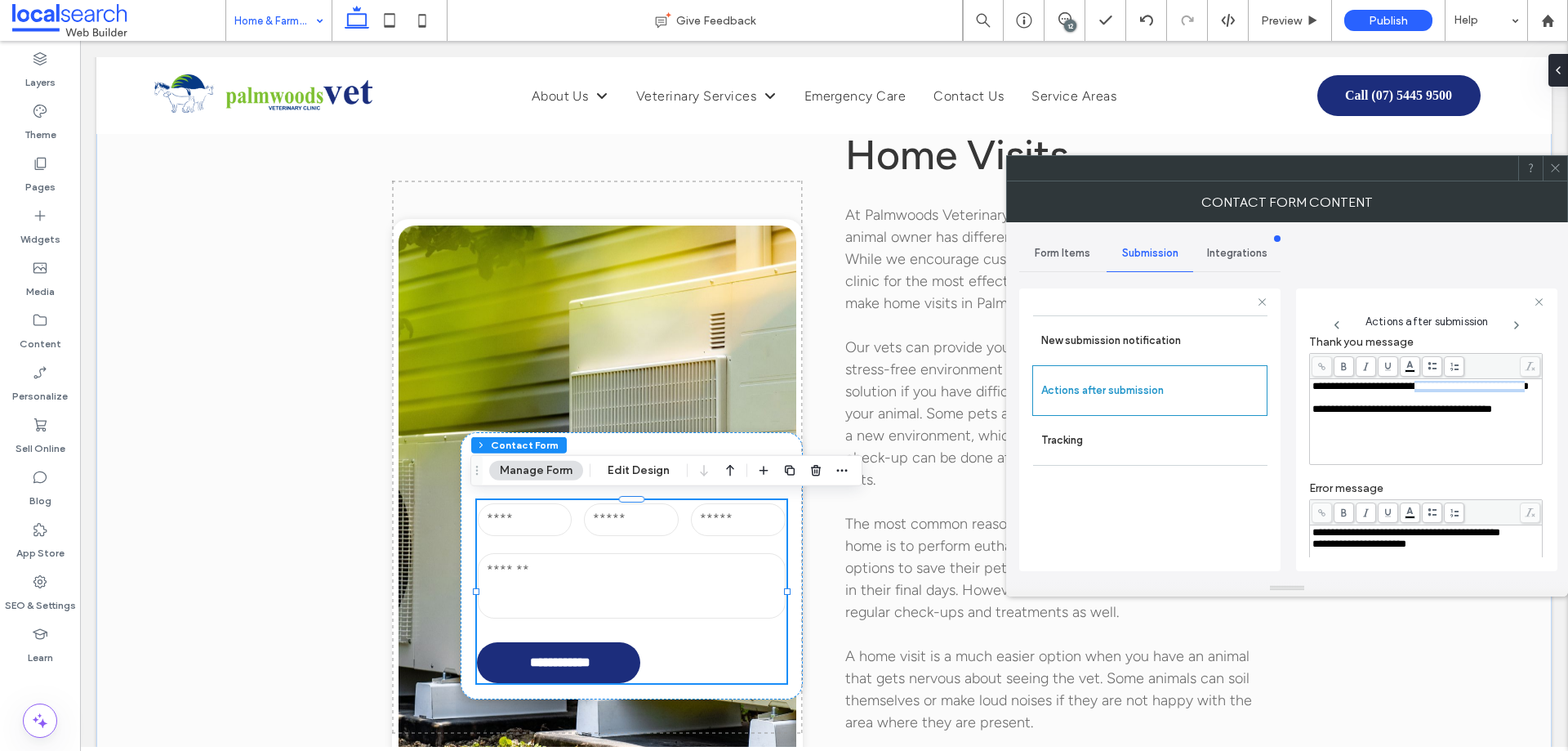 drag, startPoint x: 1439, startPoint y: 387, endPoint x: 1392, endPoint y: 399, distance: 48.507731 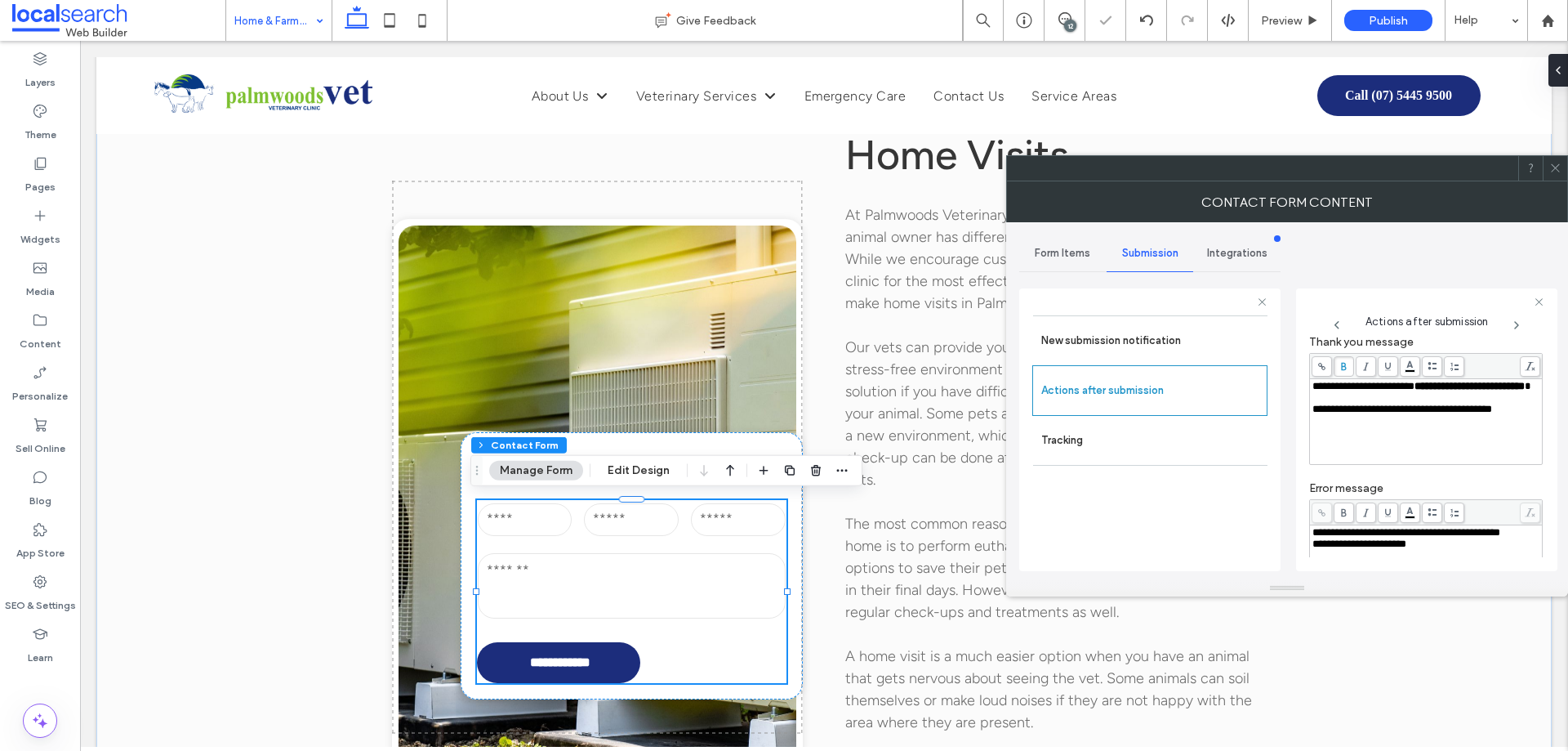 click on "**********" at bounding box center [1426, 387] 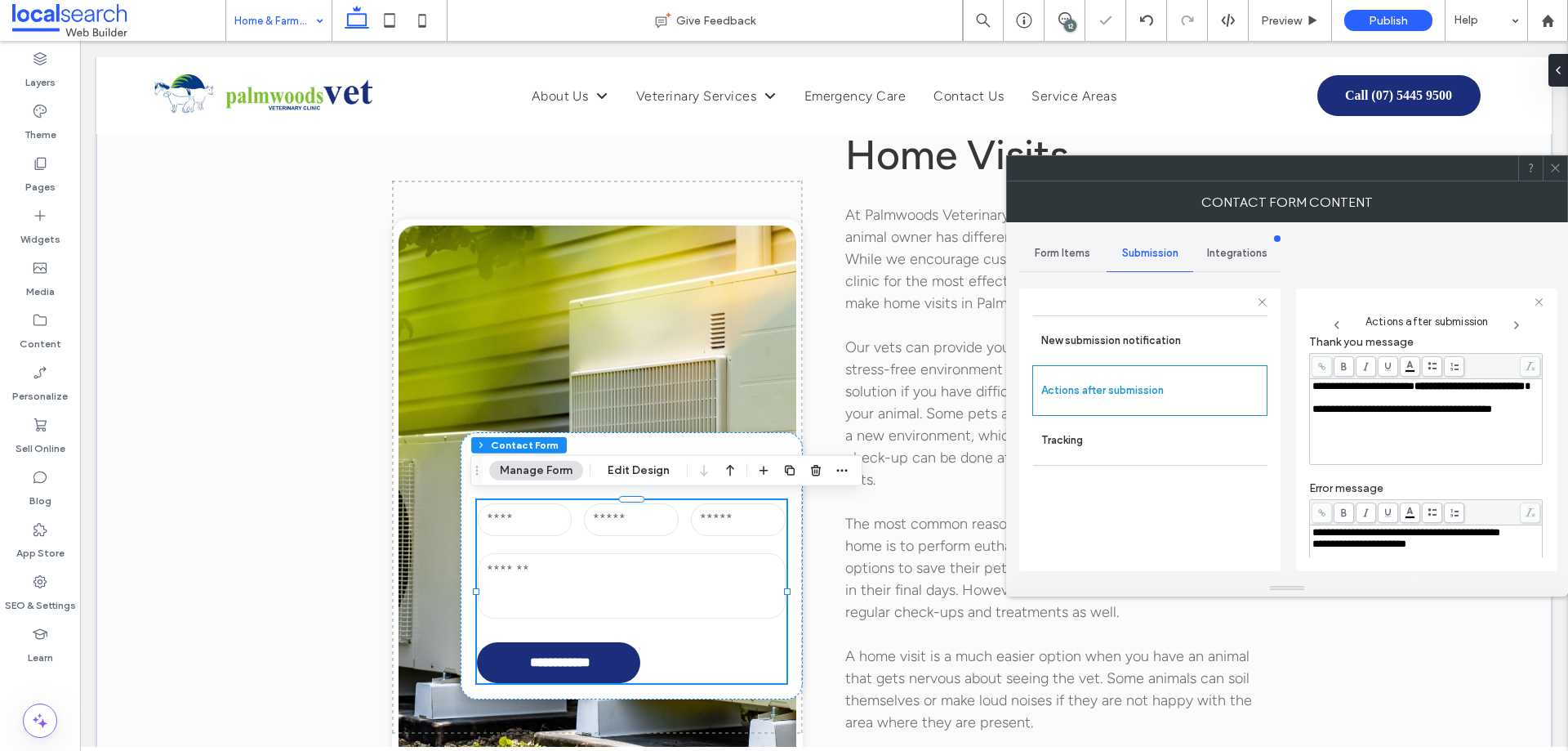 click on "**********" at bounding box center [1426, 387] 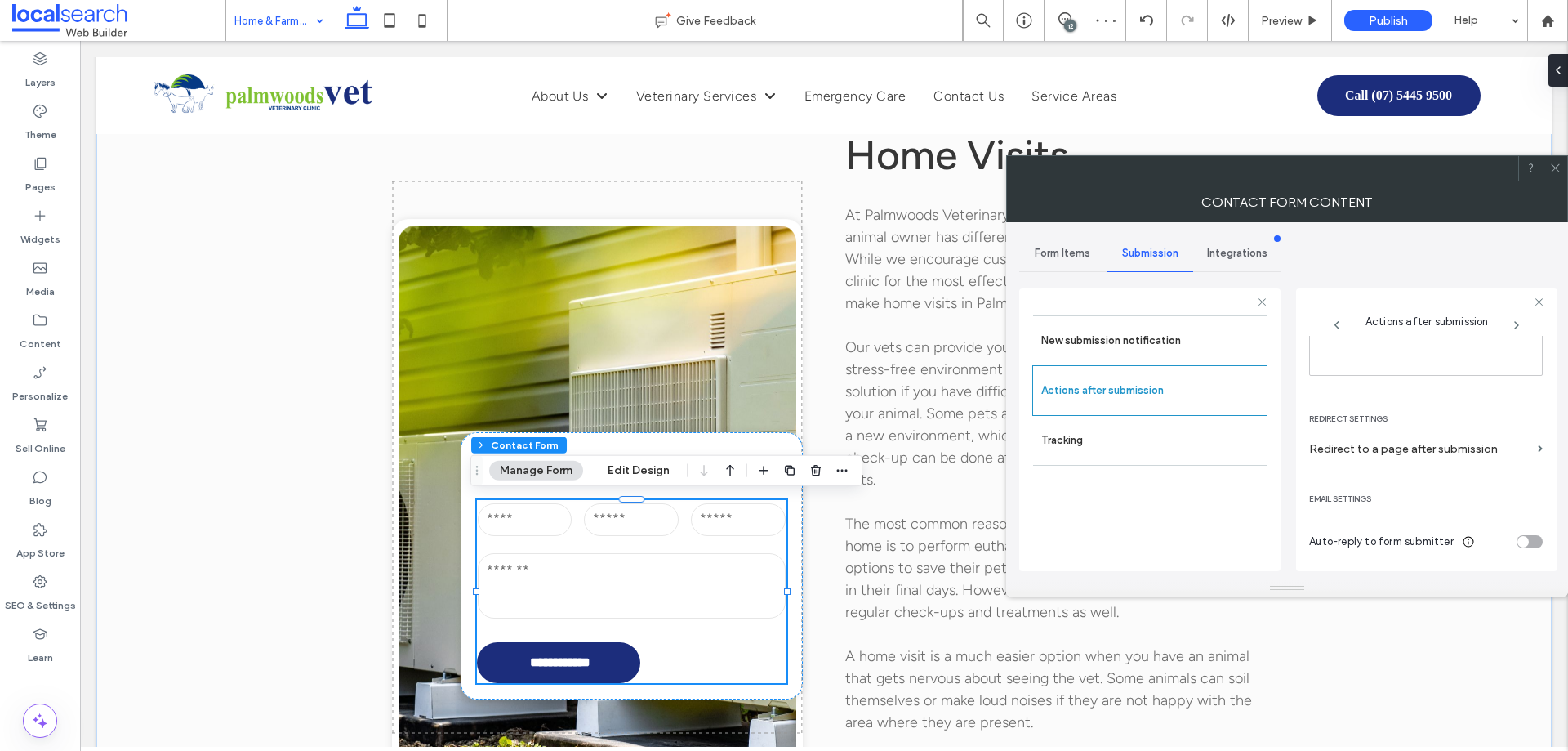 click on "Form Items" at bounding box center [1062, 253] 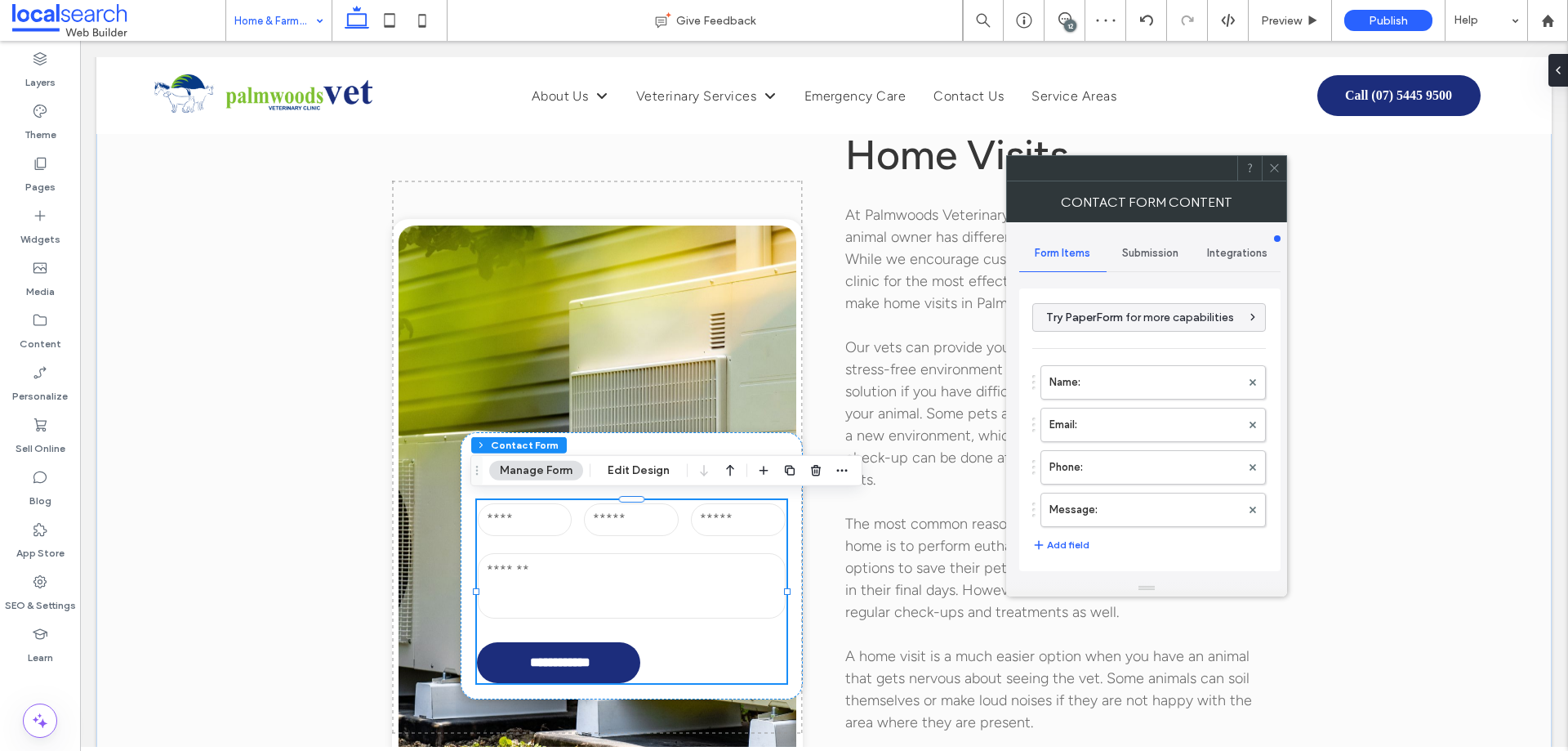click 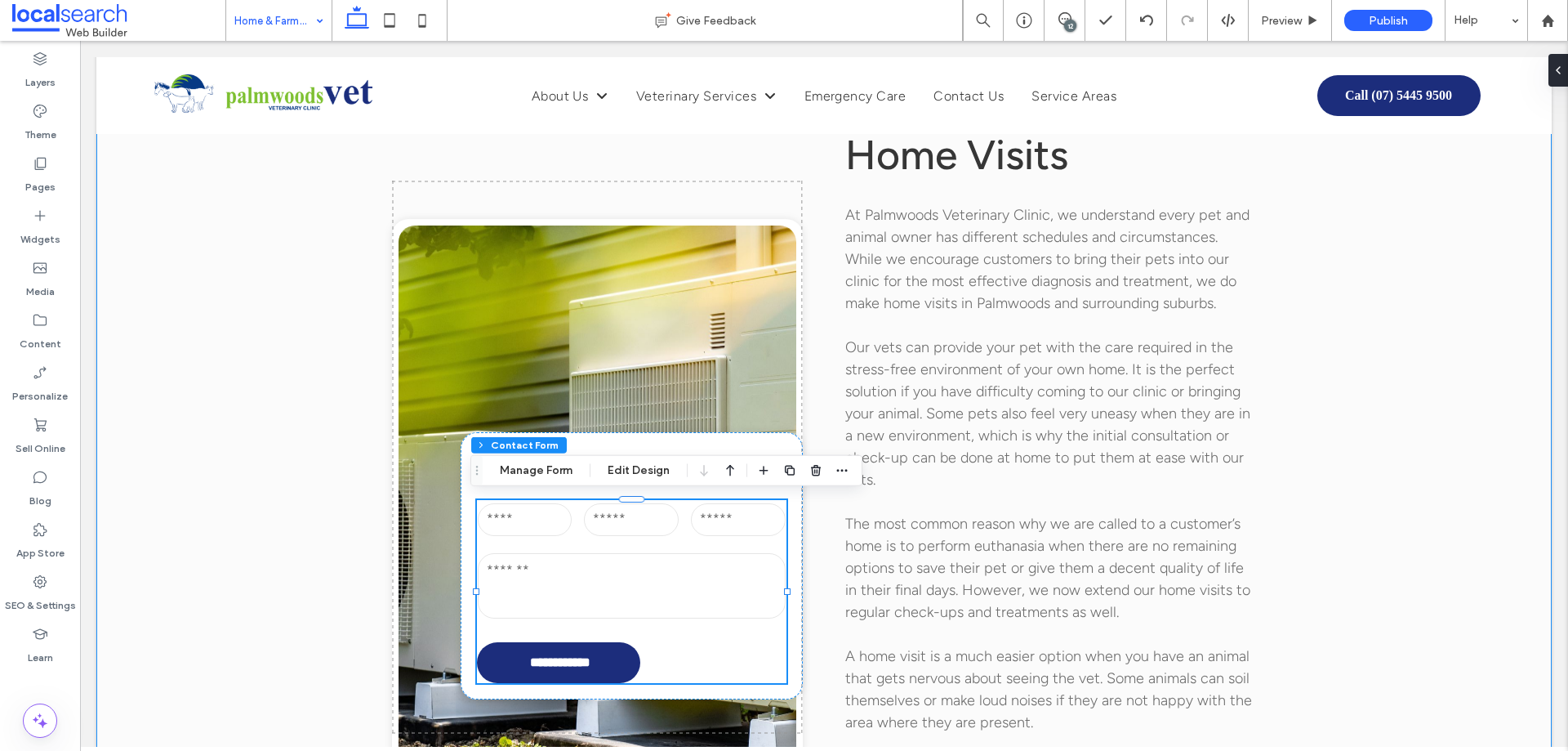 click on "**********" at bounding box center (824, 431) 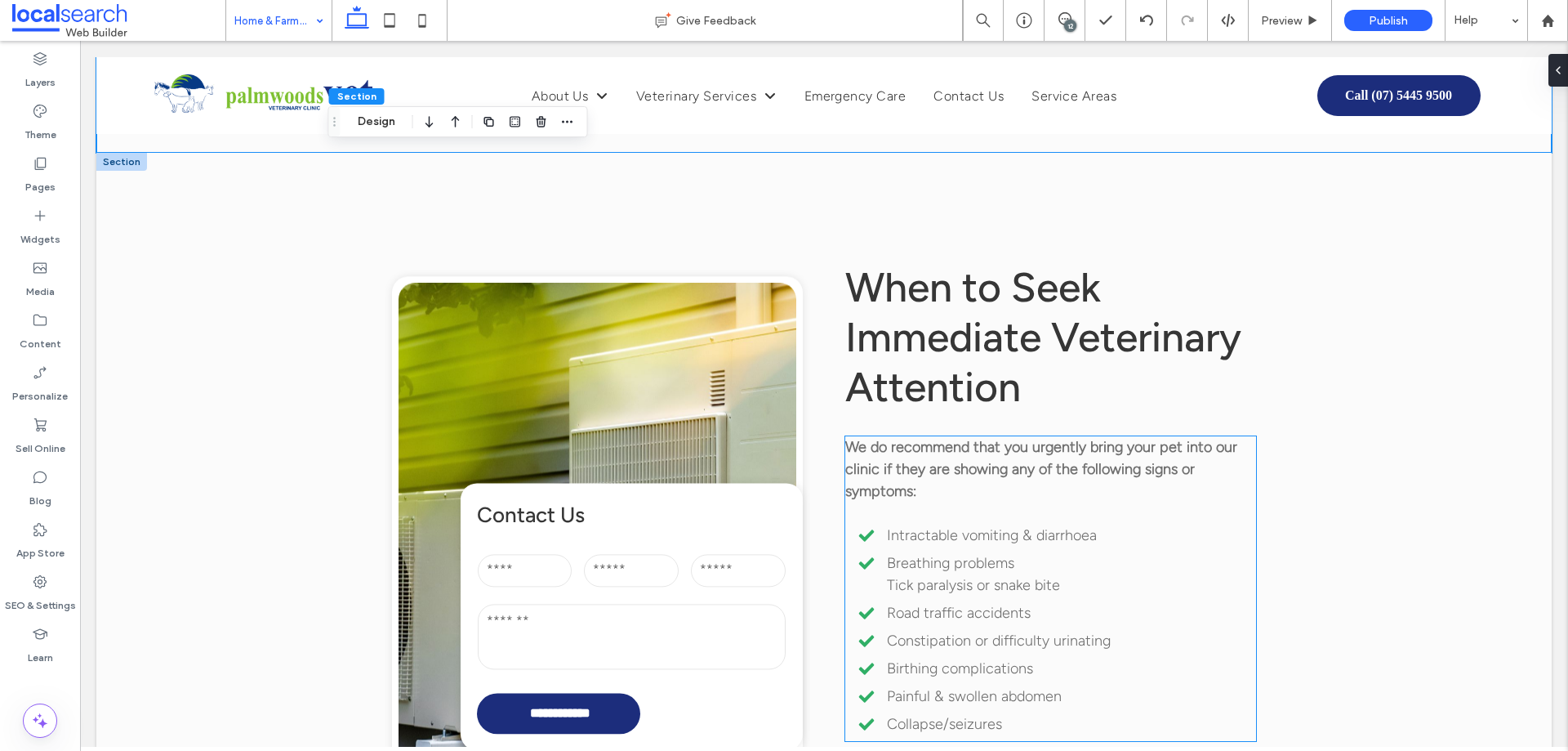 scroll, scrollTop: 2288, scrollLeft: 0, axis: vertical 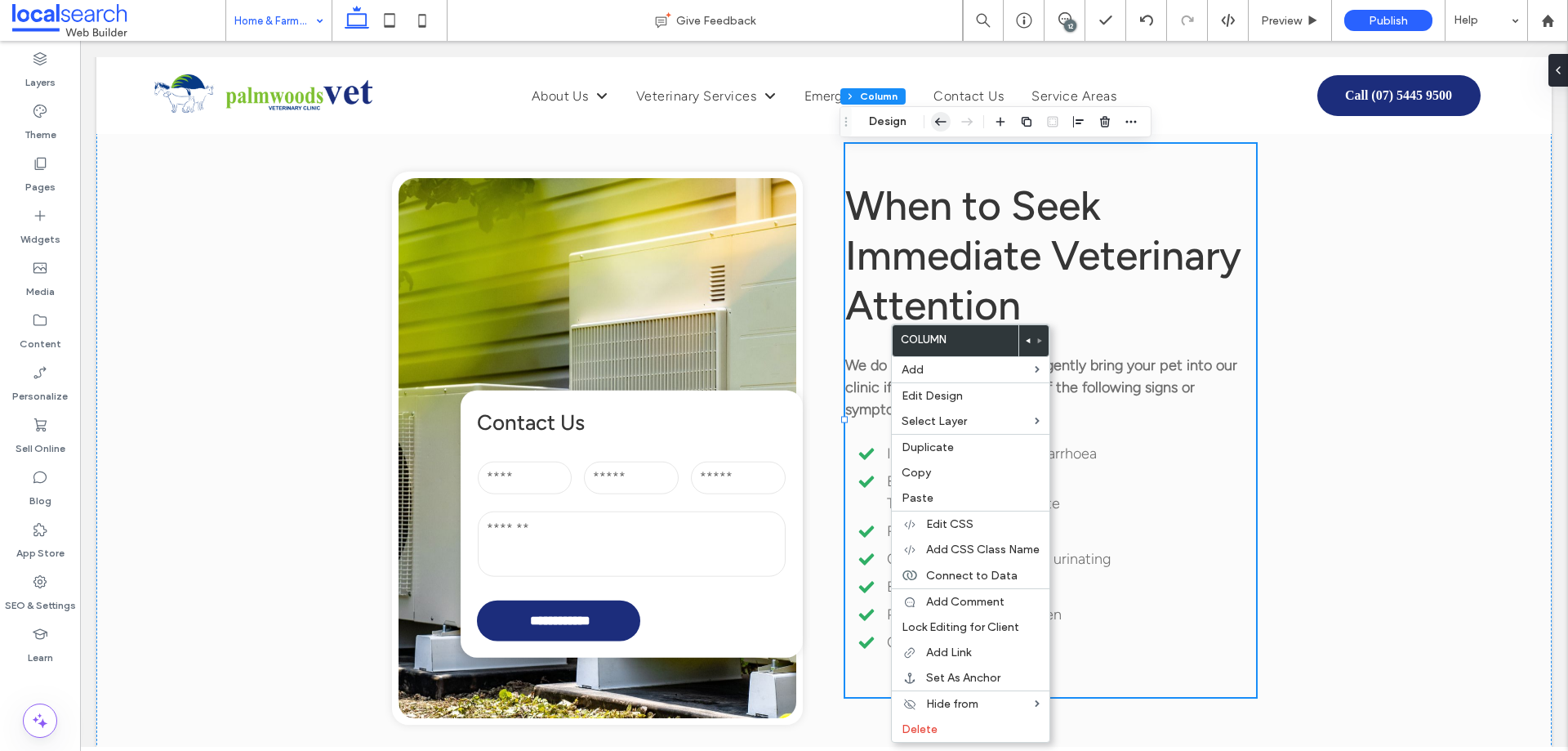 click 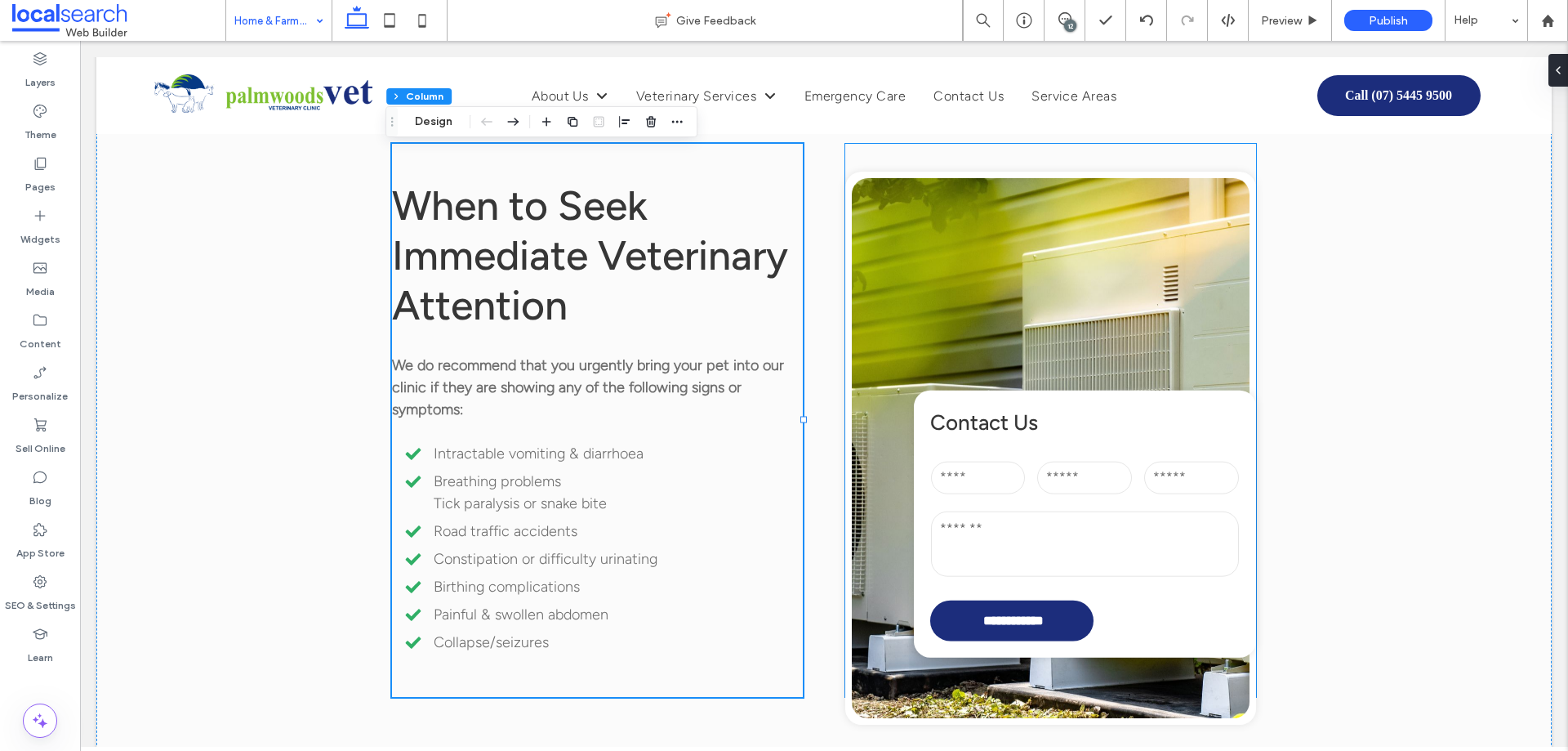 click on "Message:" at bounding box center [1085, 546] 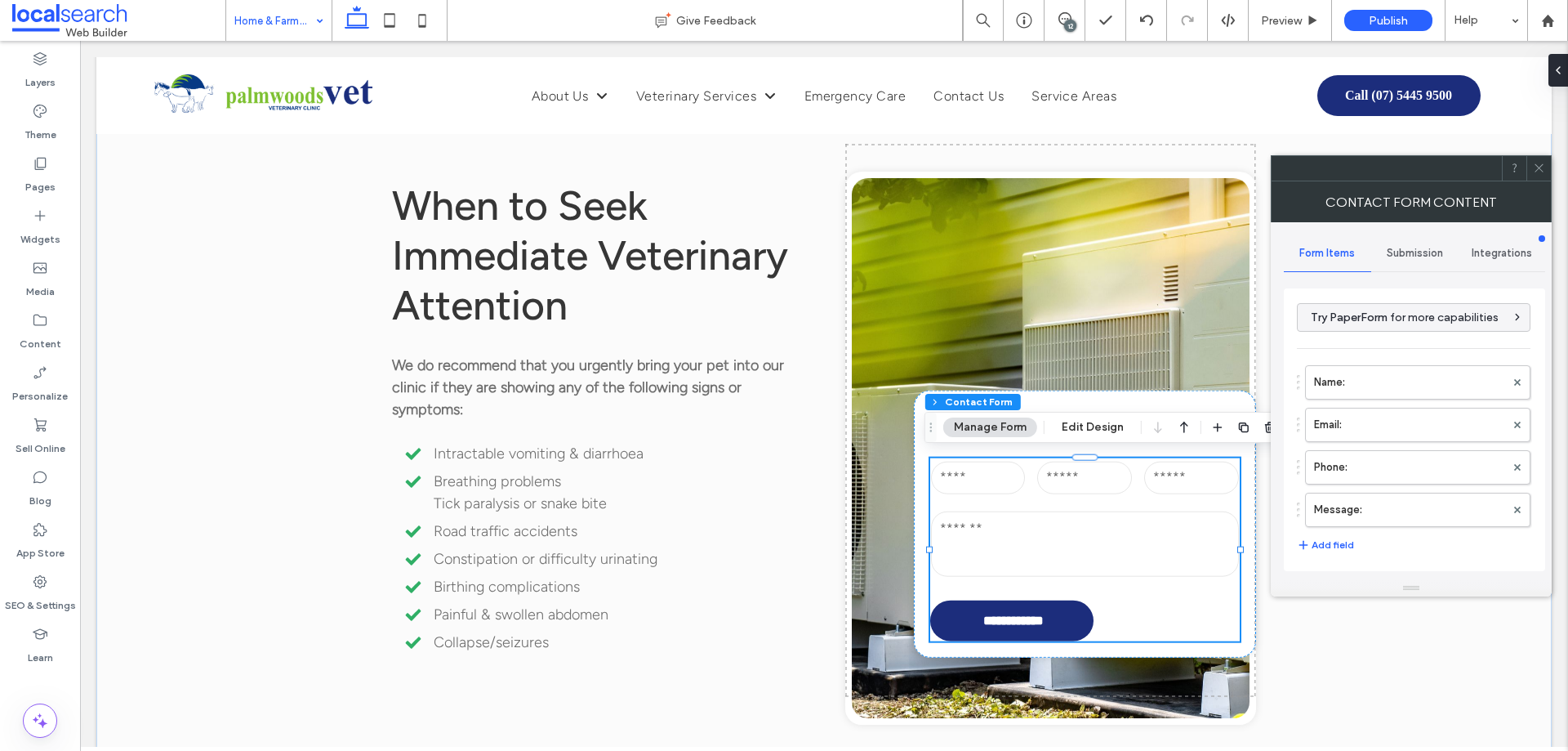 type on "*" 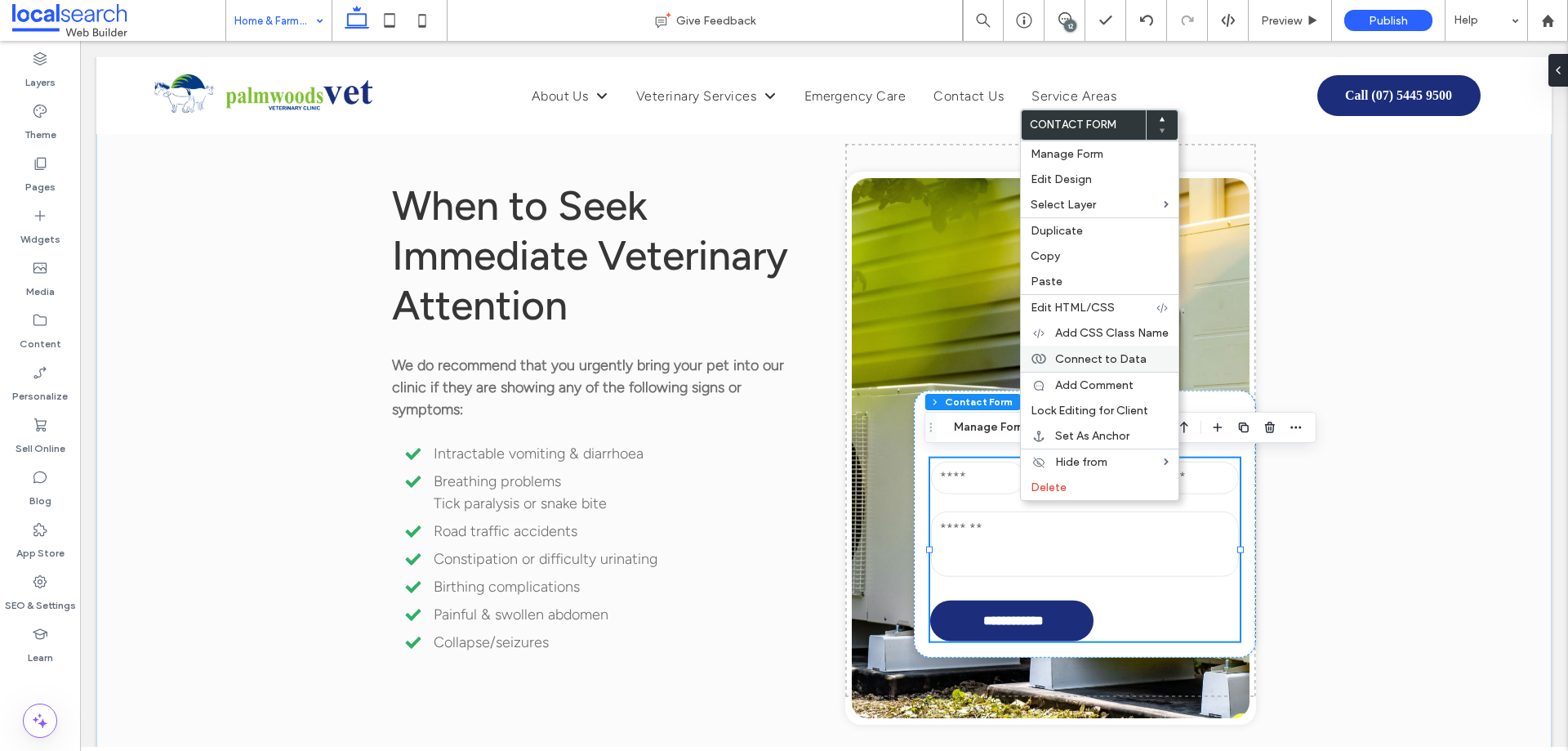 click on "Connect to Data" at bounding box center (1111, 359) 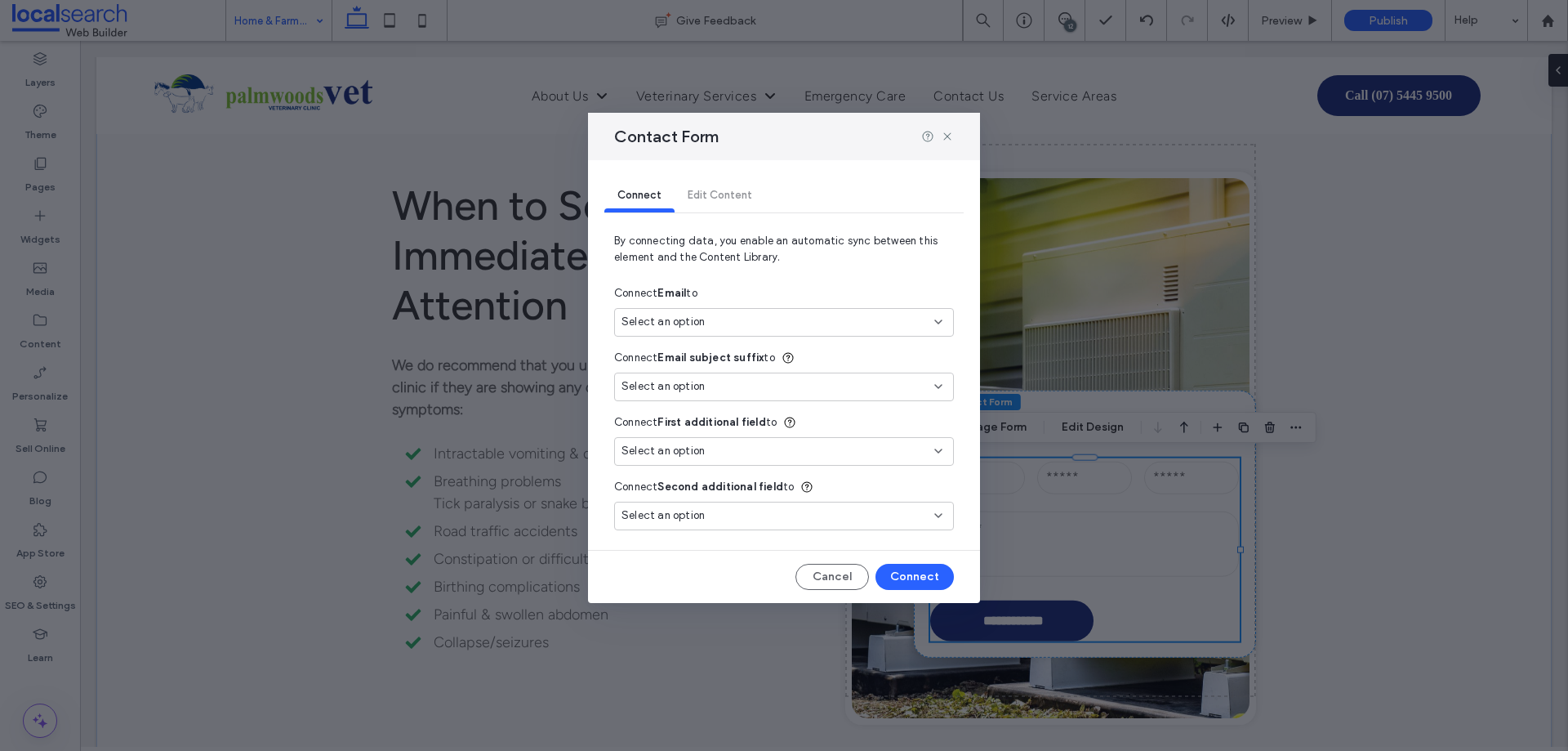 click on "Select an option" at bounding box center (784, 322) 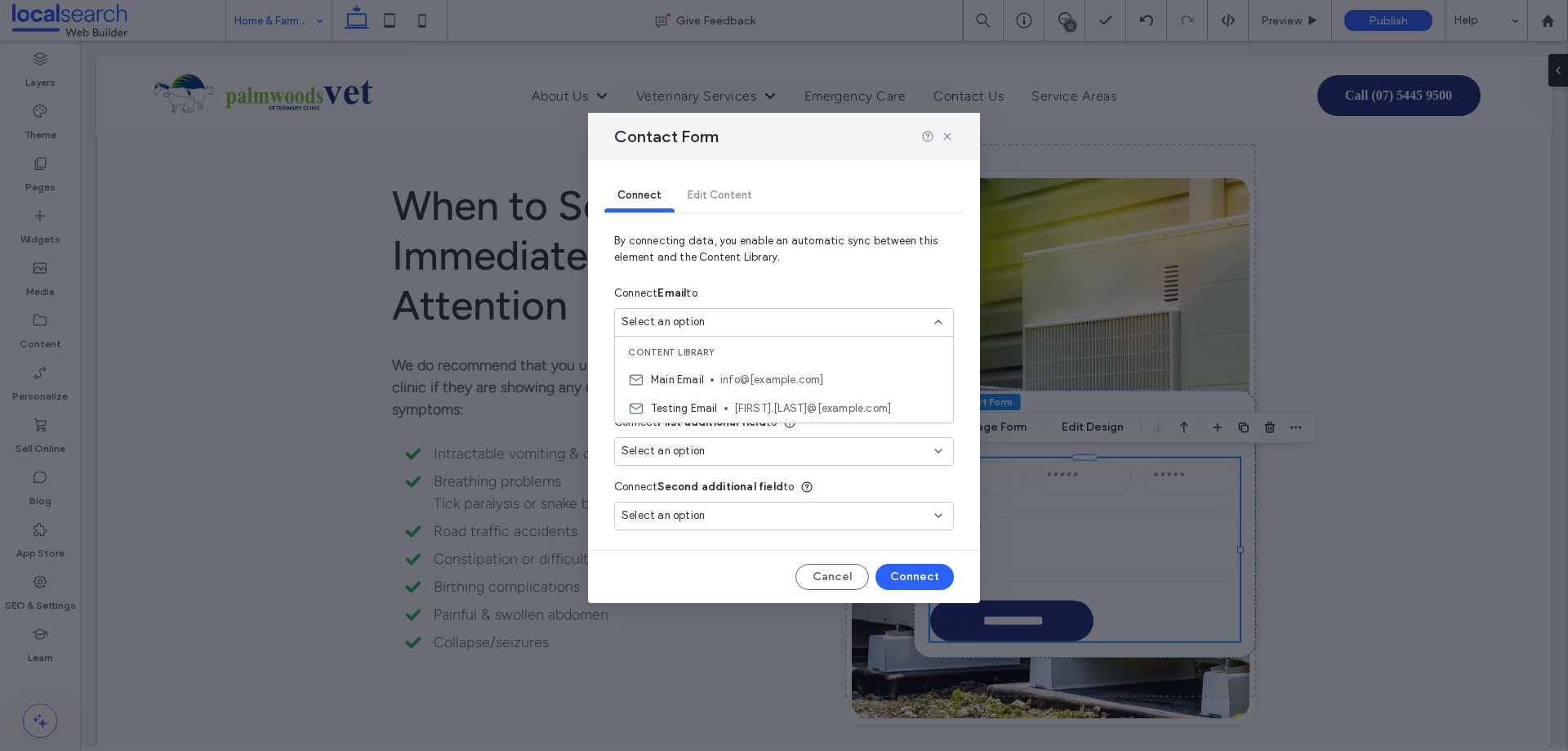 click on "Testing Email BryanDave.Real@eclerx.com" at bounding box center [784, 408] 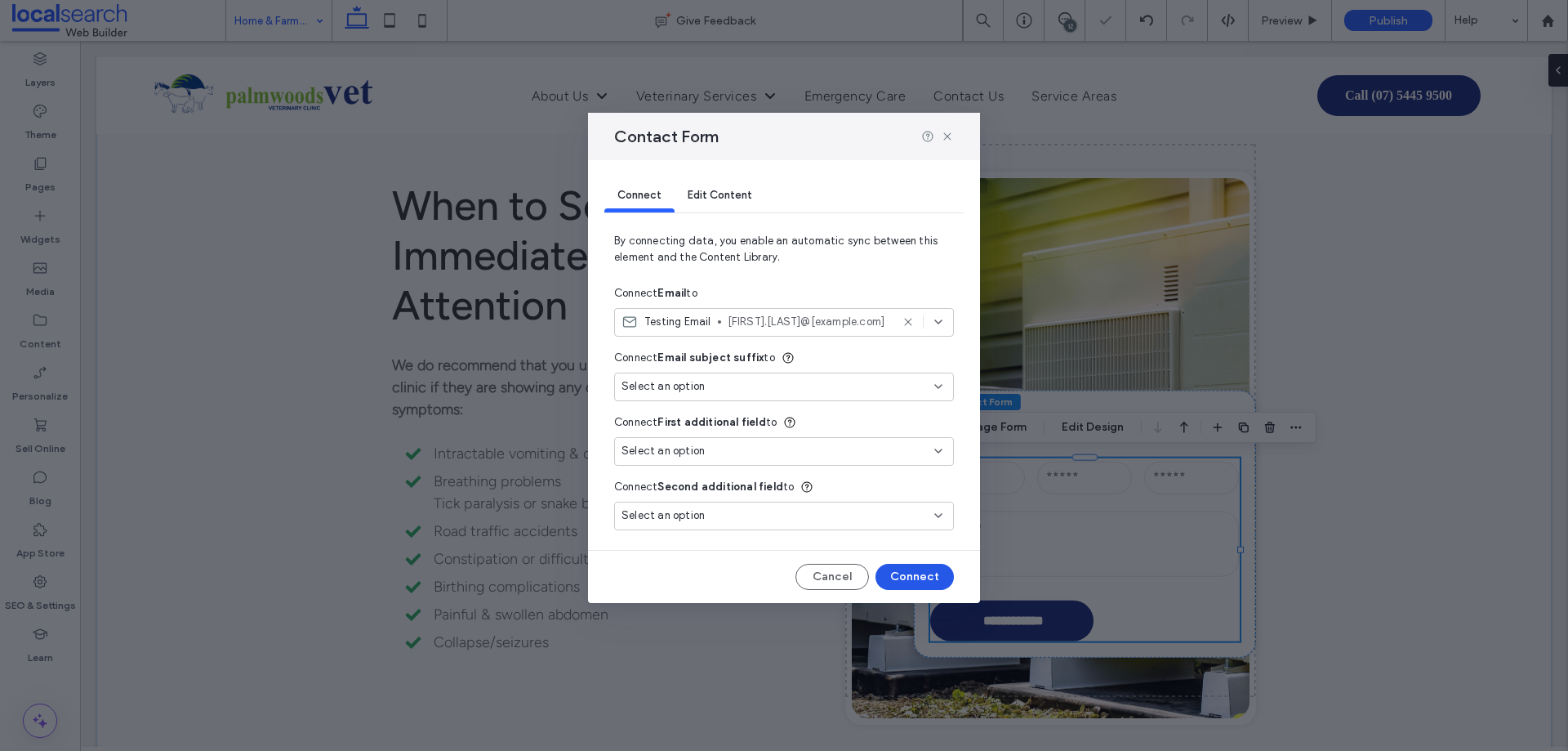 type on "***" 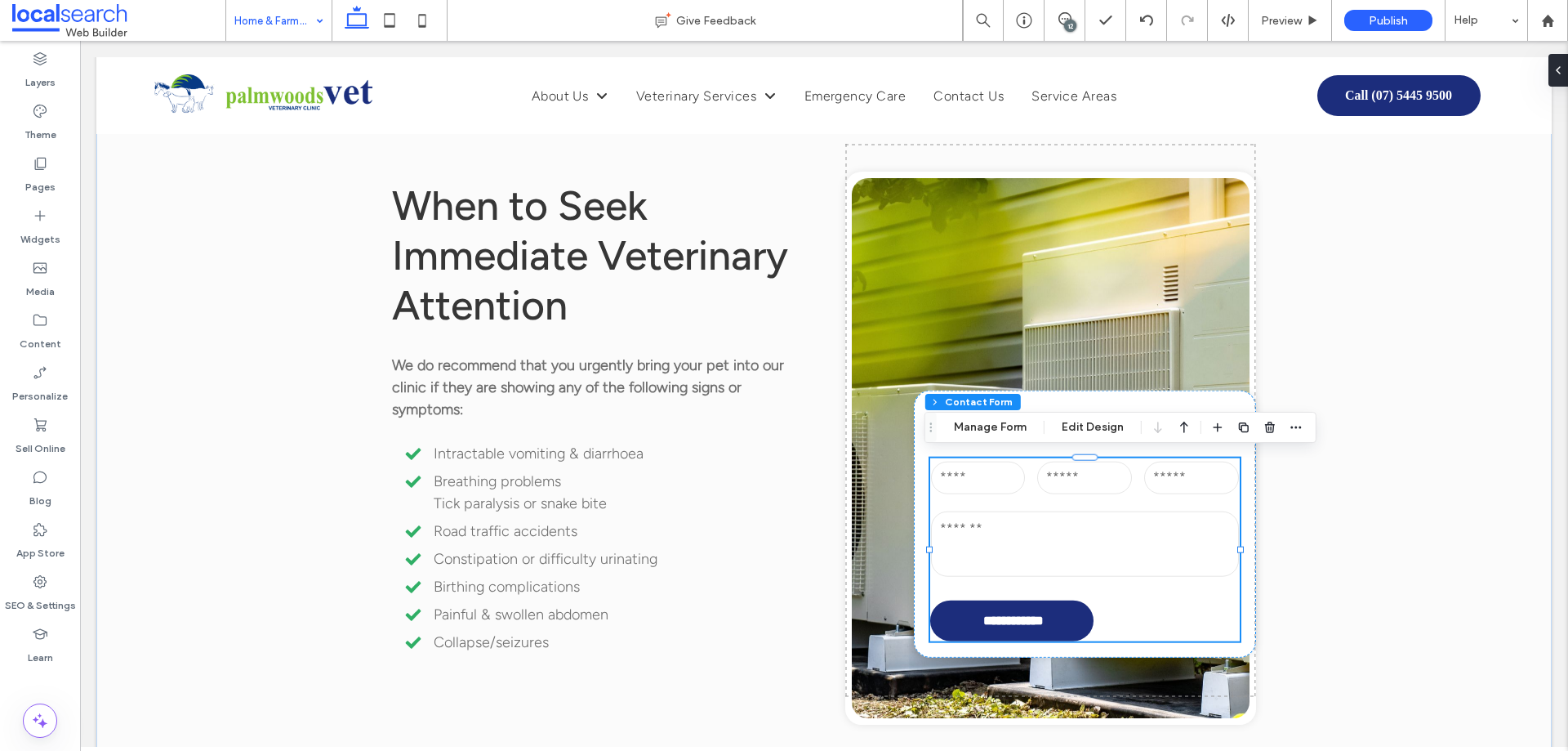 click at bounding box center [1085, 543] 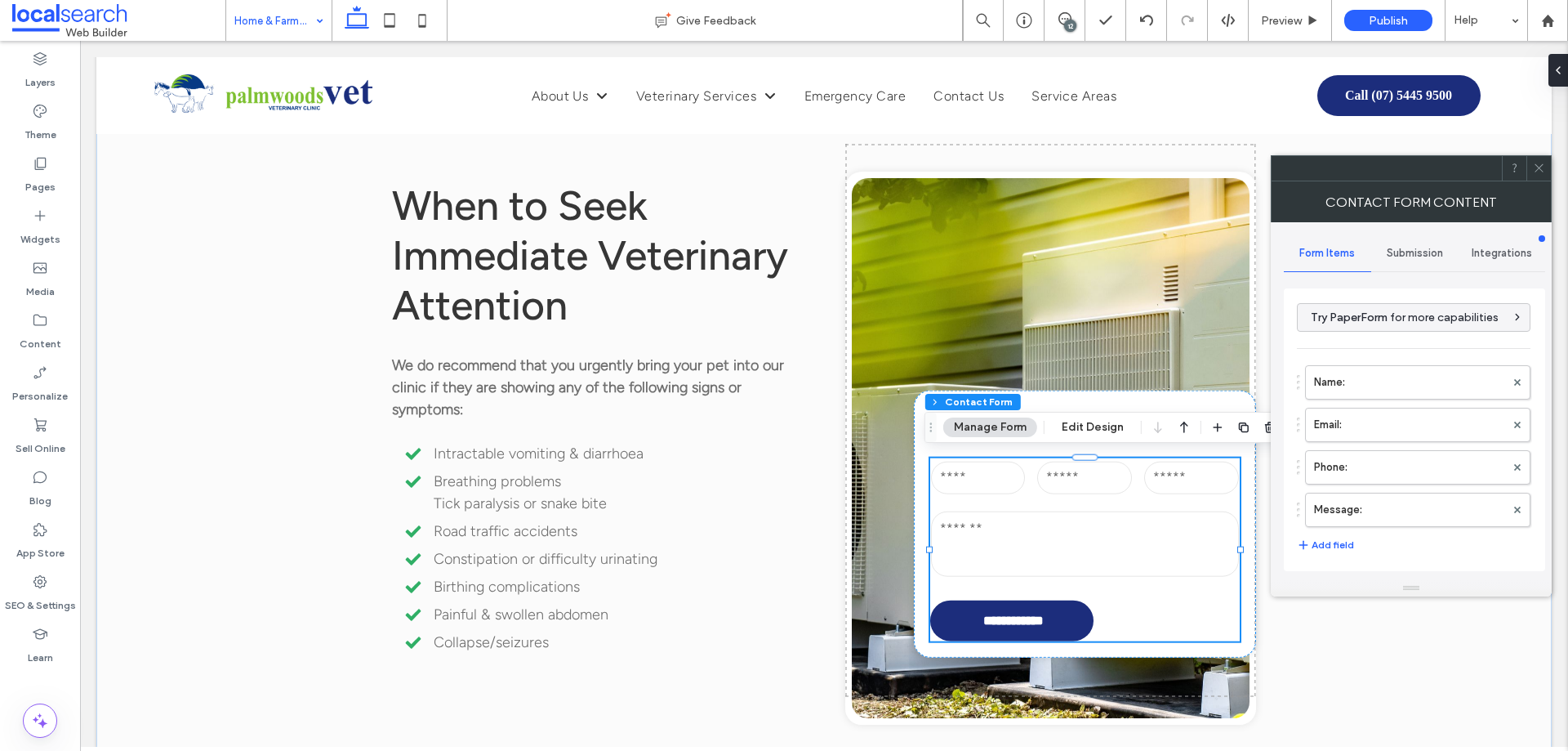 click on "Submission" at bounding box center (1414, 253) 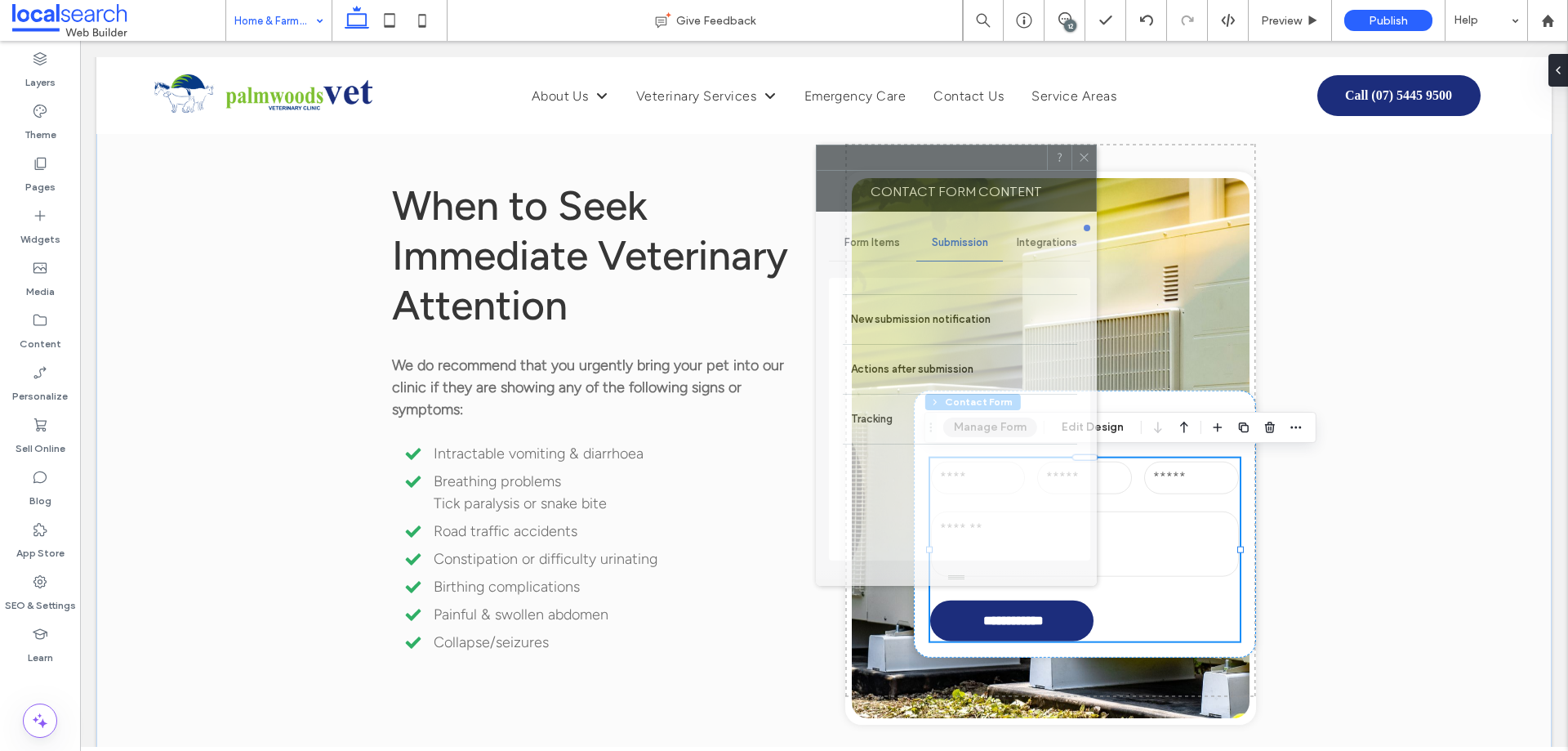drag, startPoint x: 1348, startPoint y: 182, endPoint x: 699, endPoint y: 131, distance: 651.0008 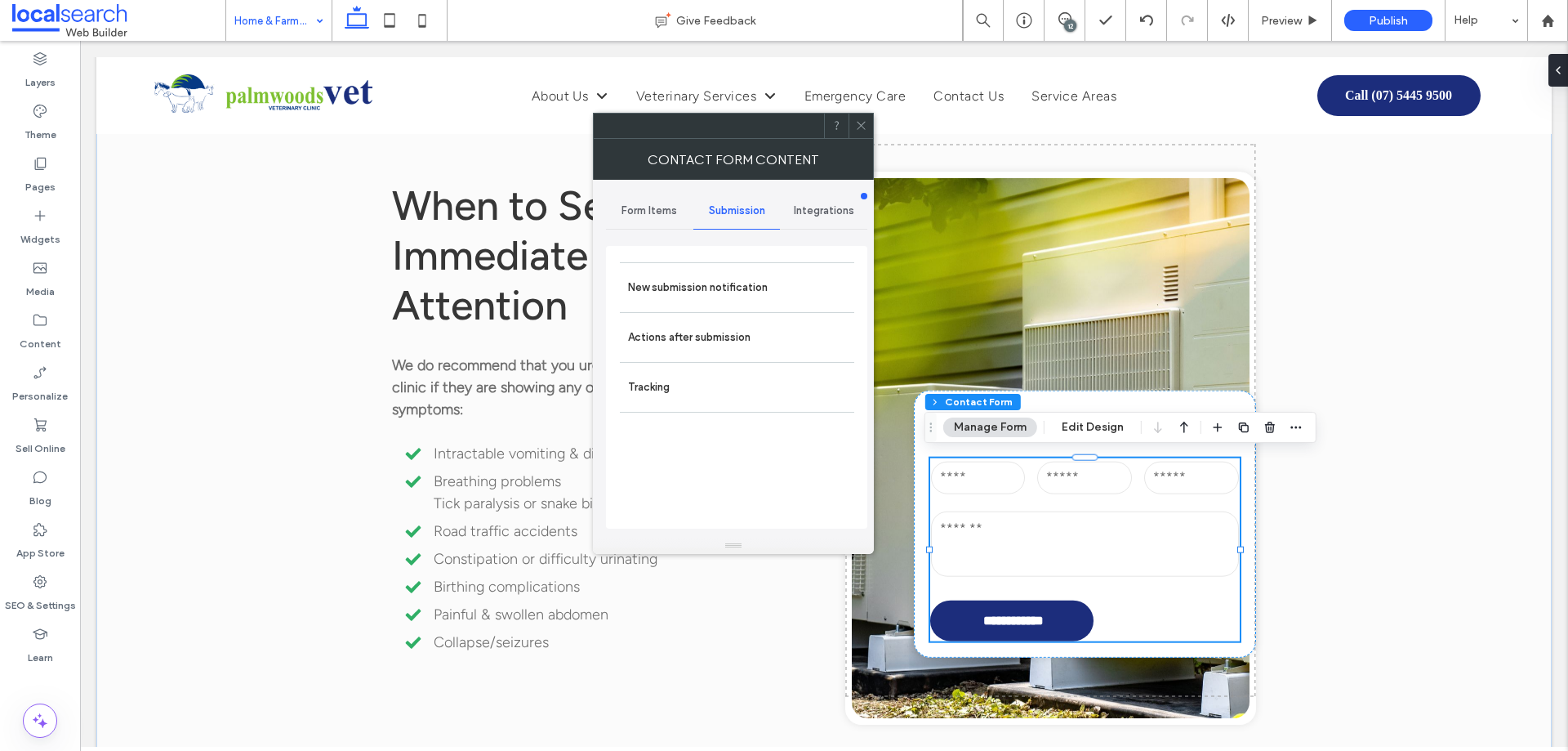 click on "Form Items" at bounding box center (649, 211) 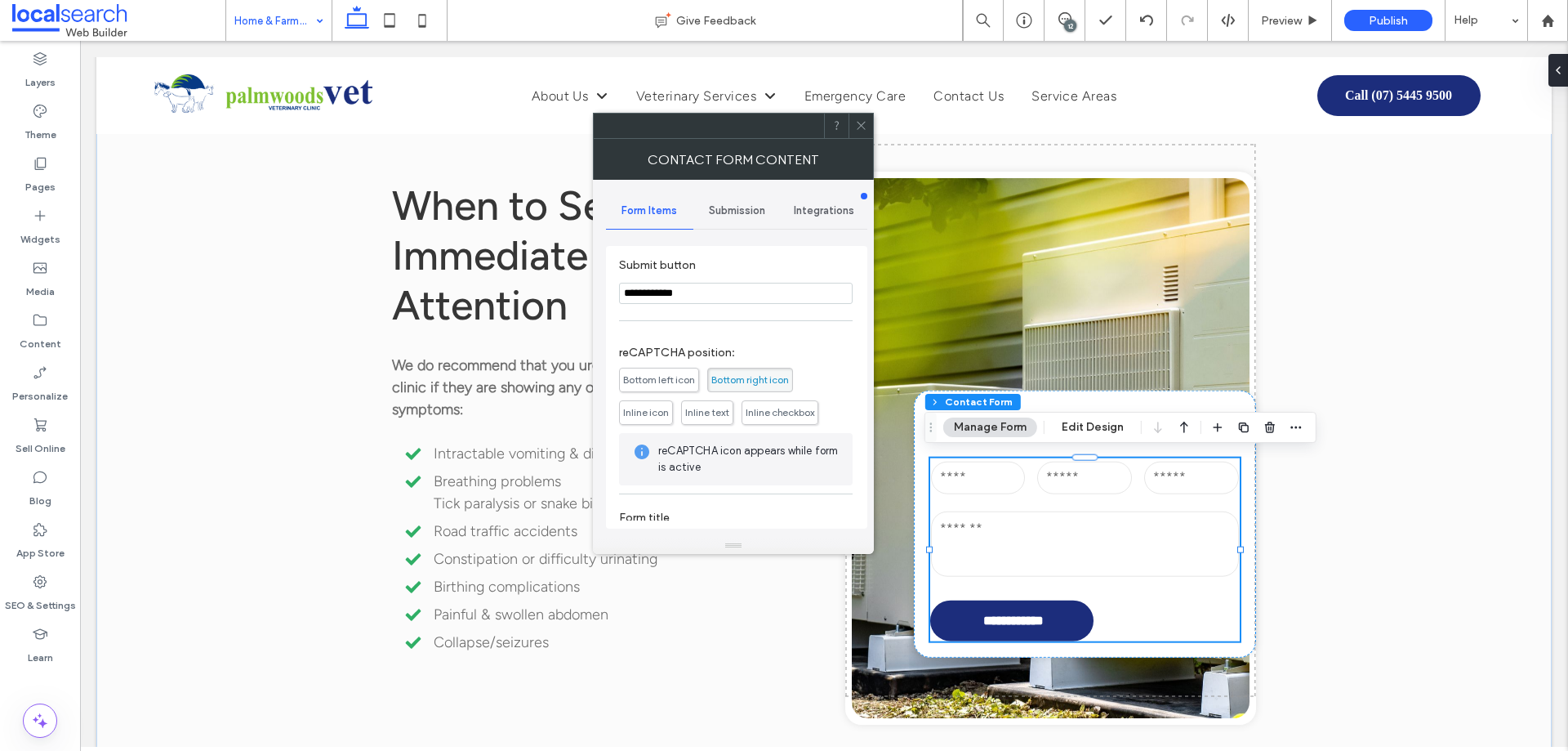 scroll, scrollTop: 331, scrollLeft: 0, axis: vertical 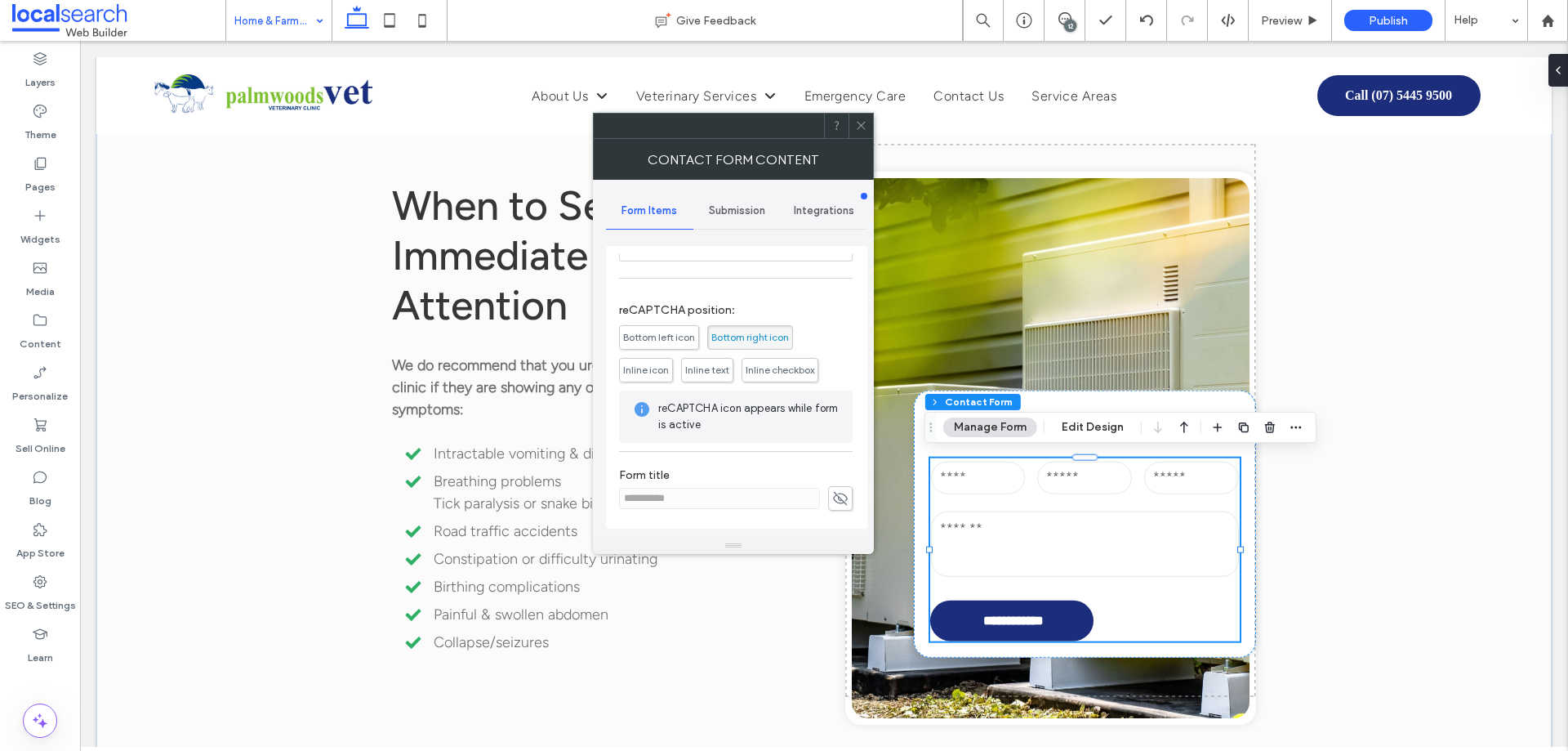 click on "Submission" at bounding box center [737, 211] 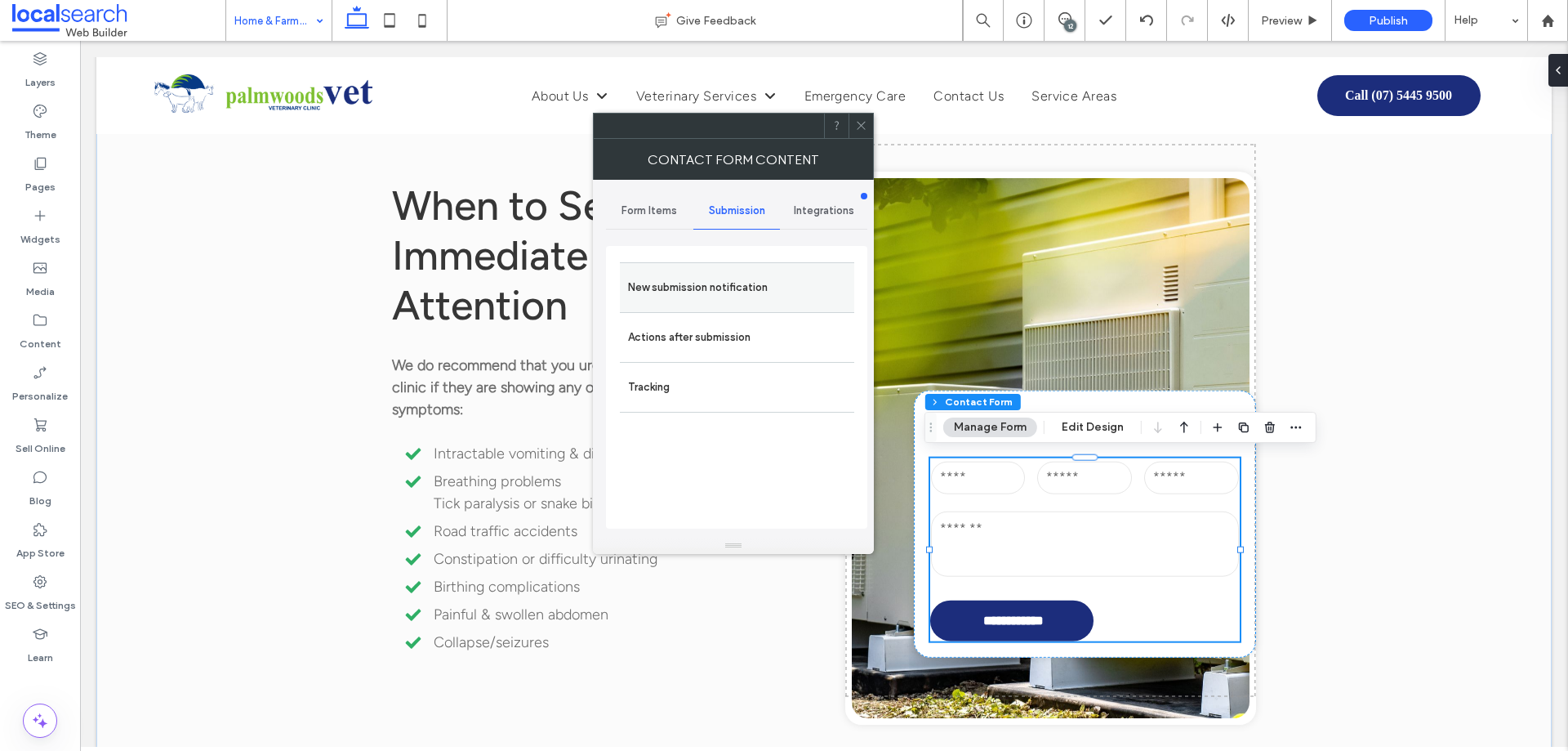 click on "New submission notification" at bounding box center [737, 288] 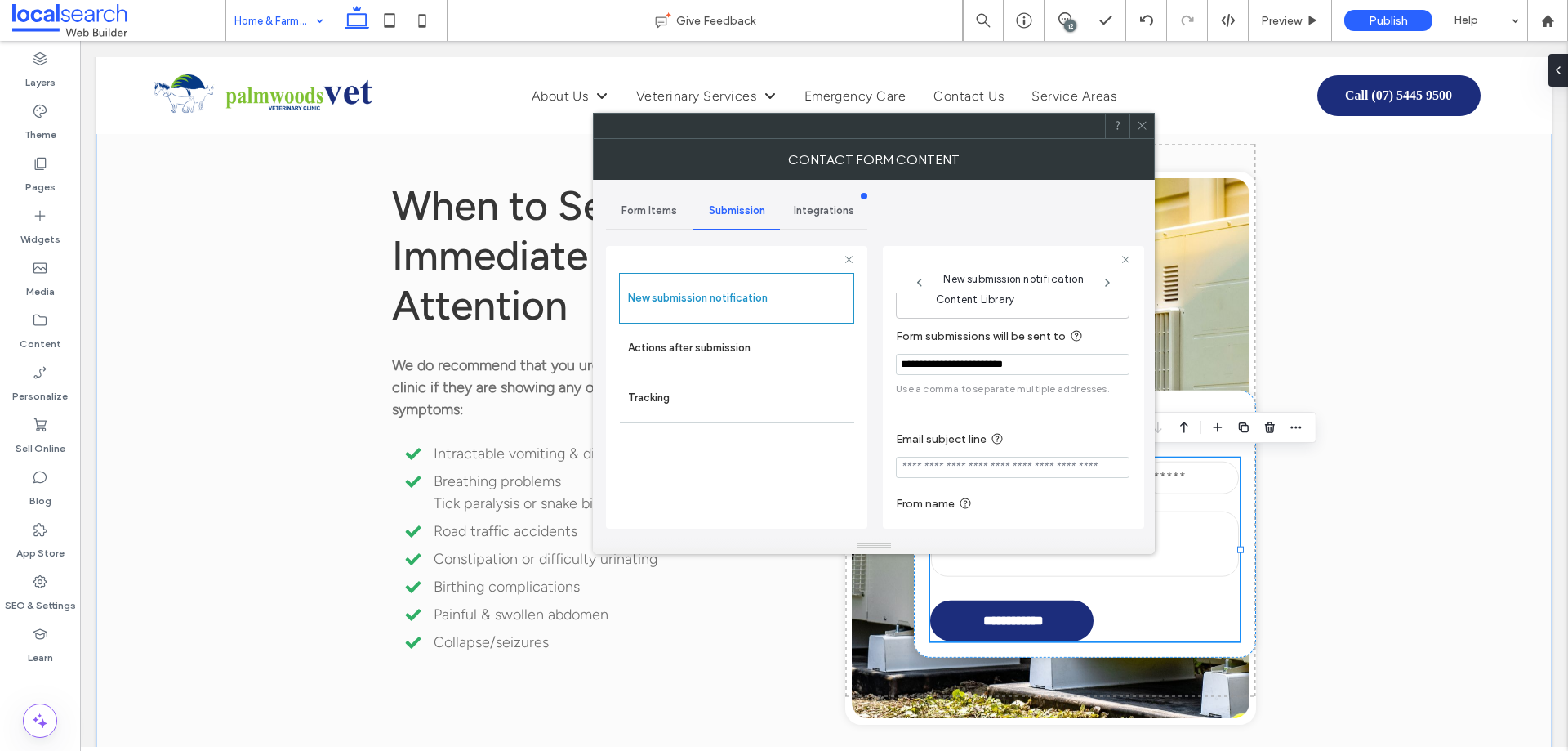 scroll, scrollTop: 85, scrollLeft: 0, axis: vertical 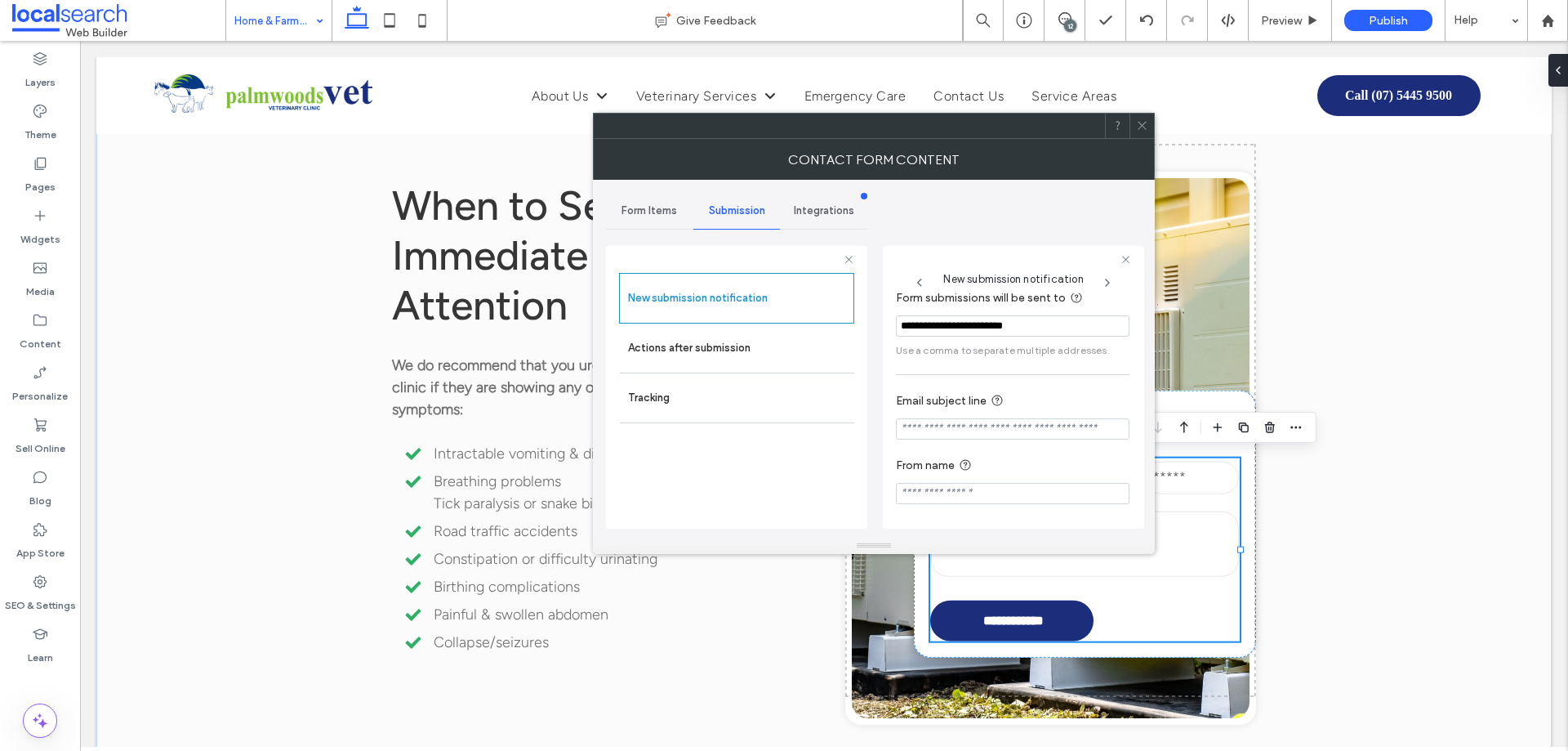 drag, startPoint x: 997, startPoint y: 422, endPoint x: 1010, endPoint y: 413, distance: 15.811388 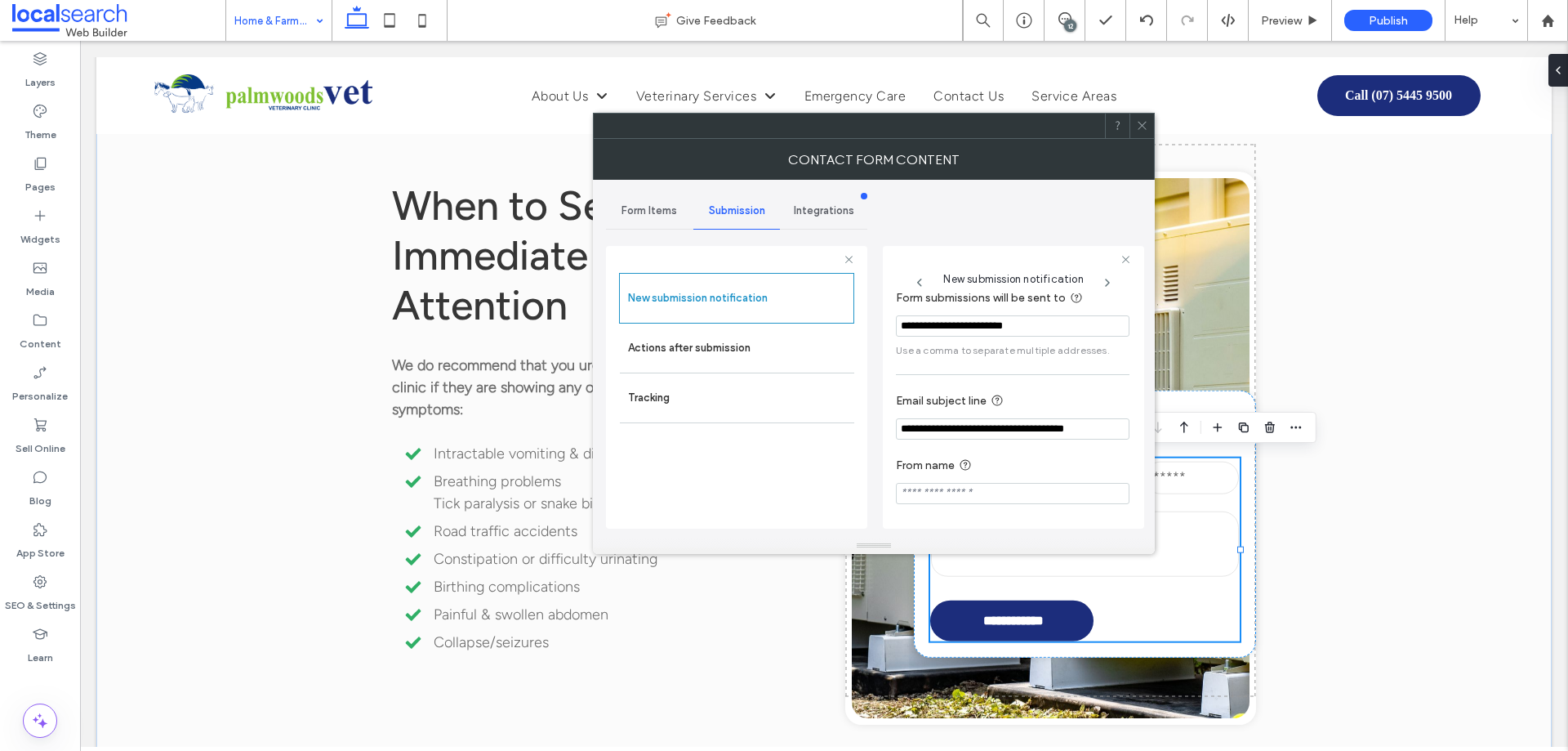 type on "**********" 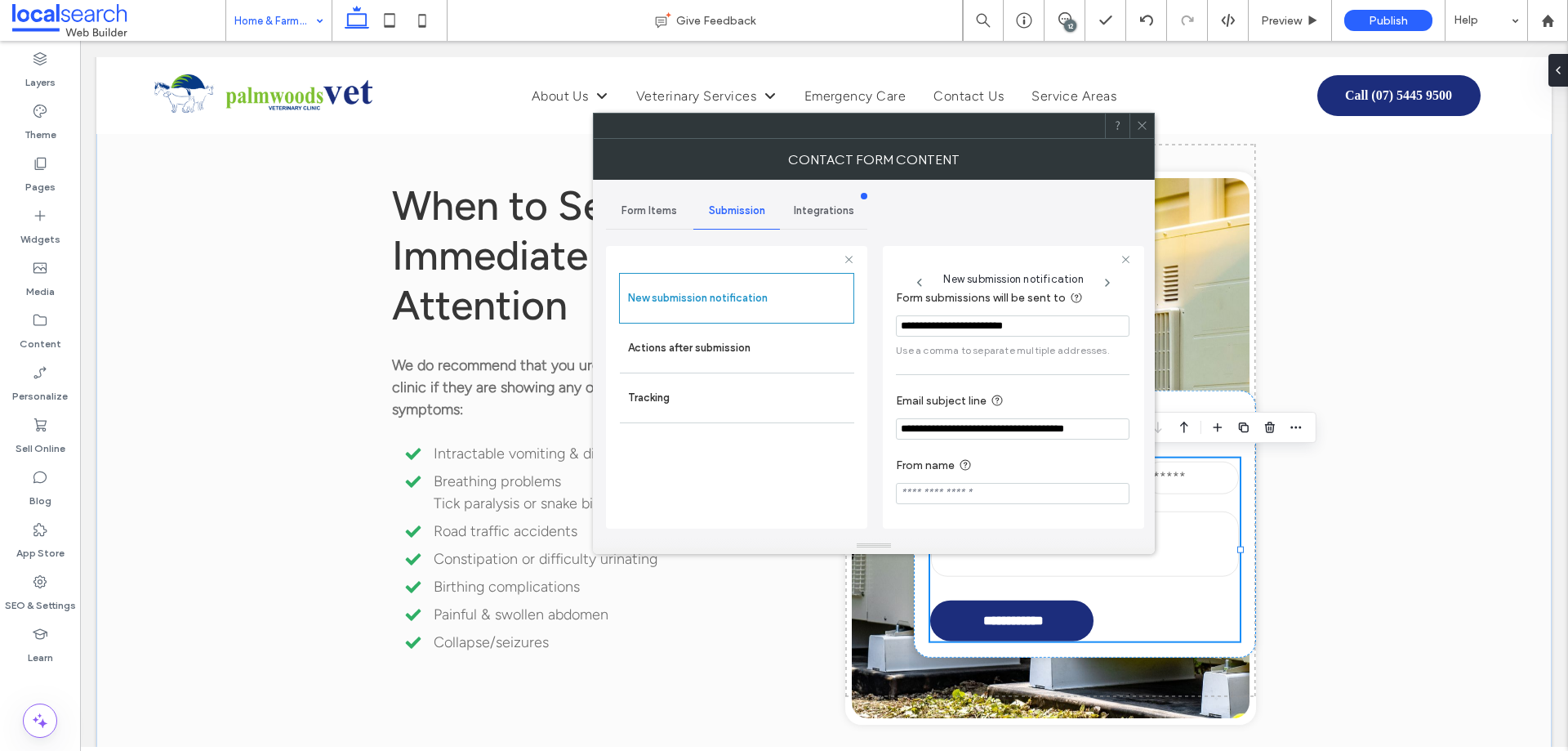 click on "Email subject line" at bounding box center [1009, 401] 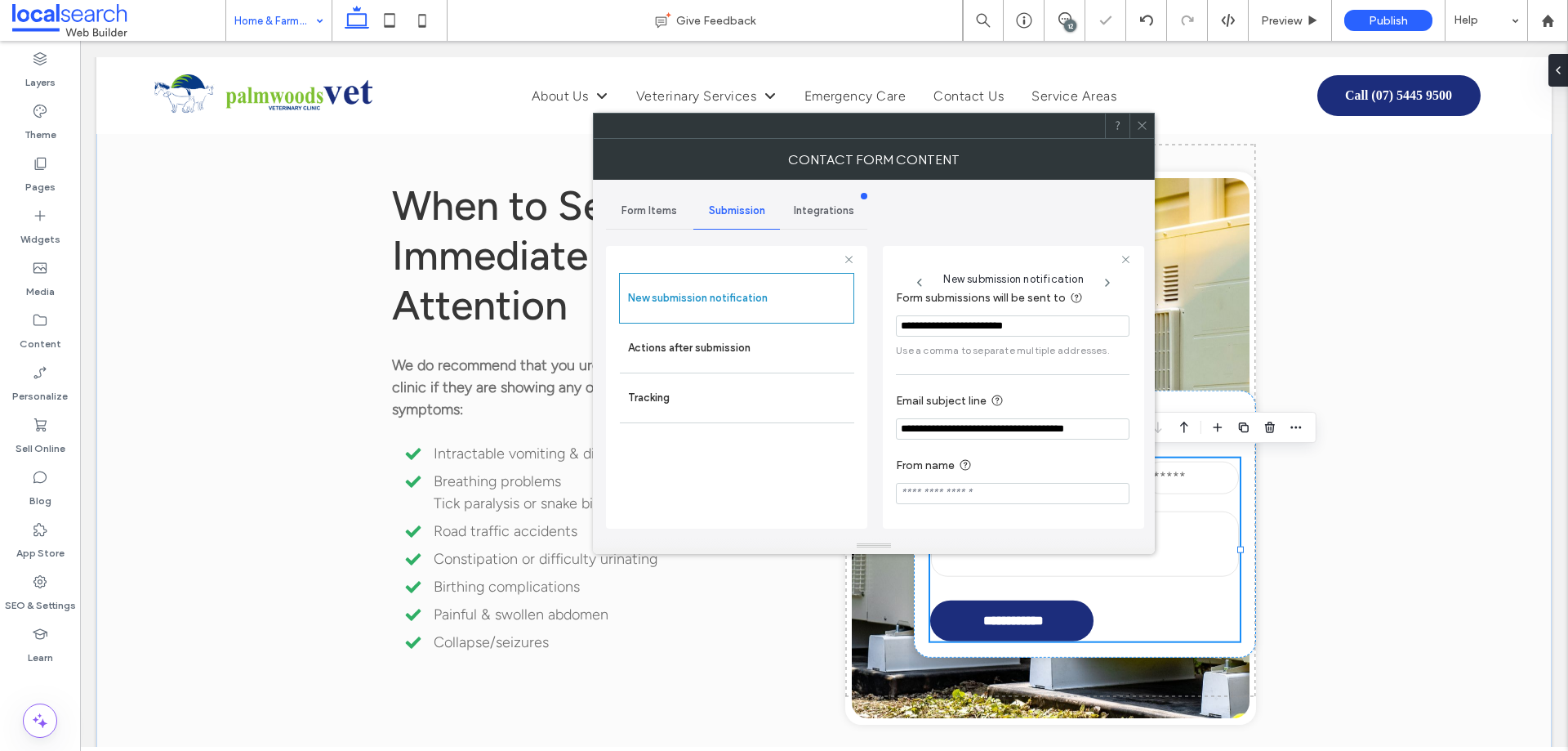 click on "Email subject line" at bounding box center [1009, 401] 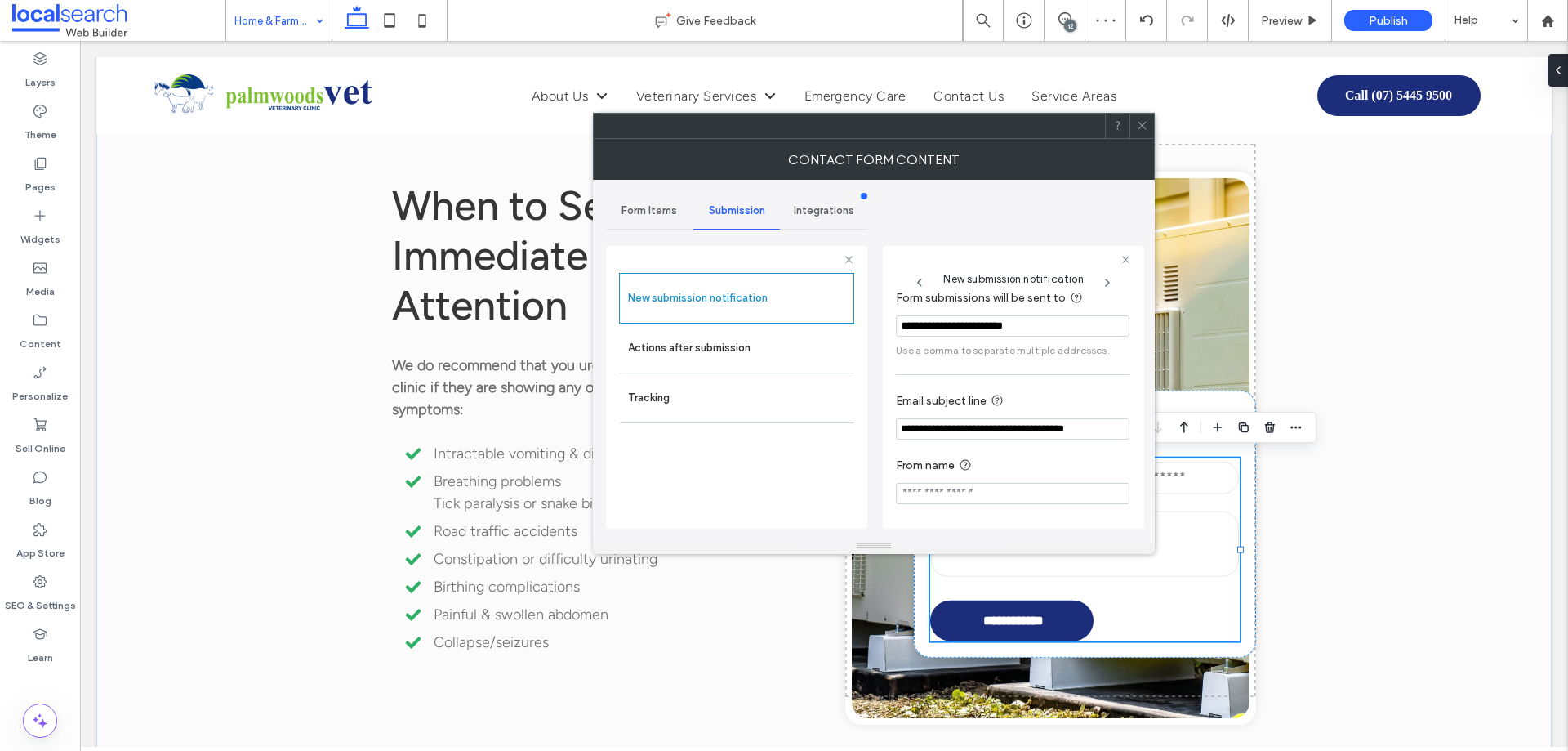 click at bounding box center [1013, 494] 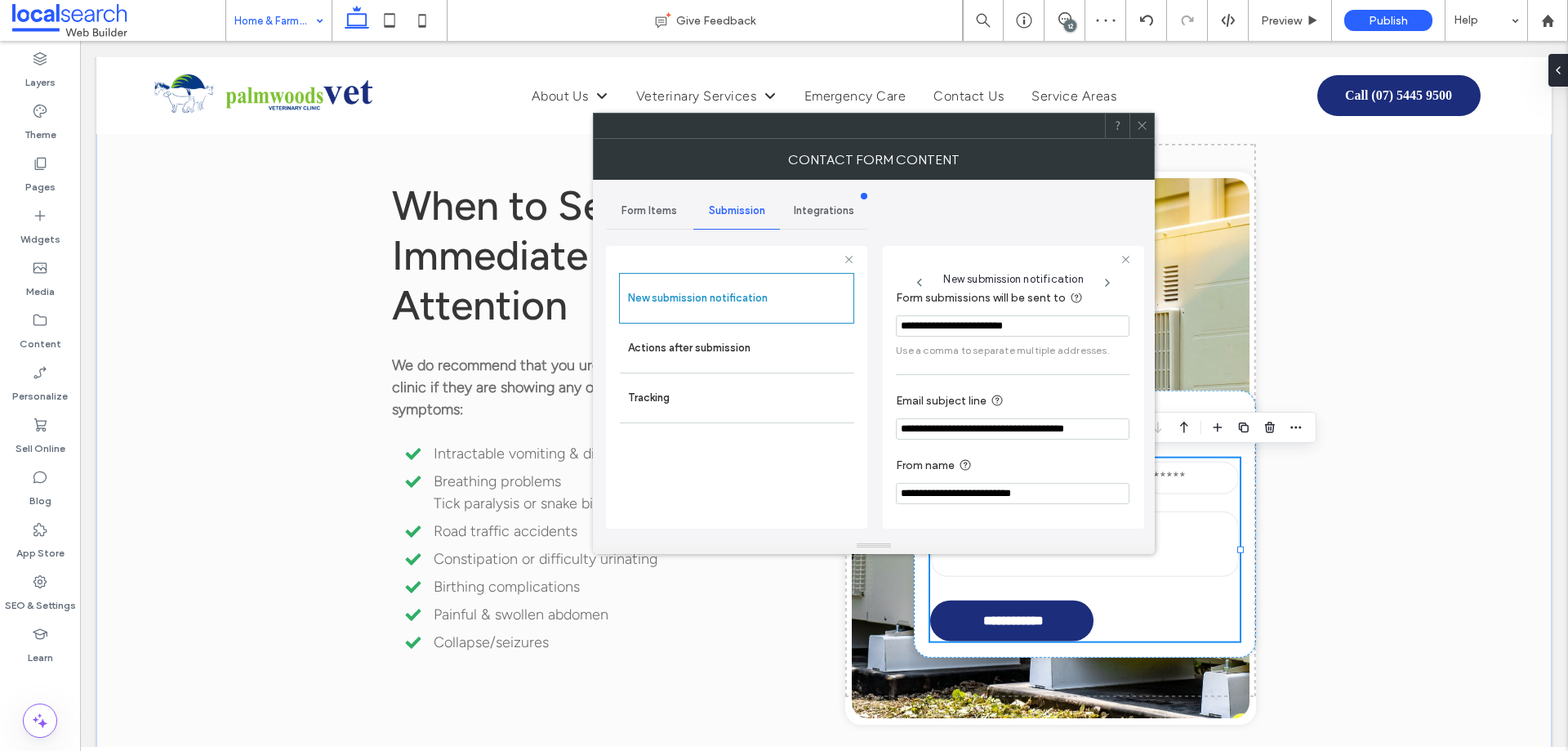 type on "**********" 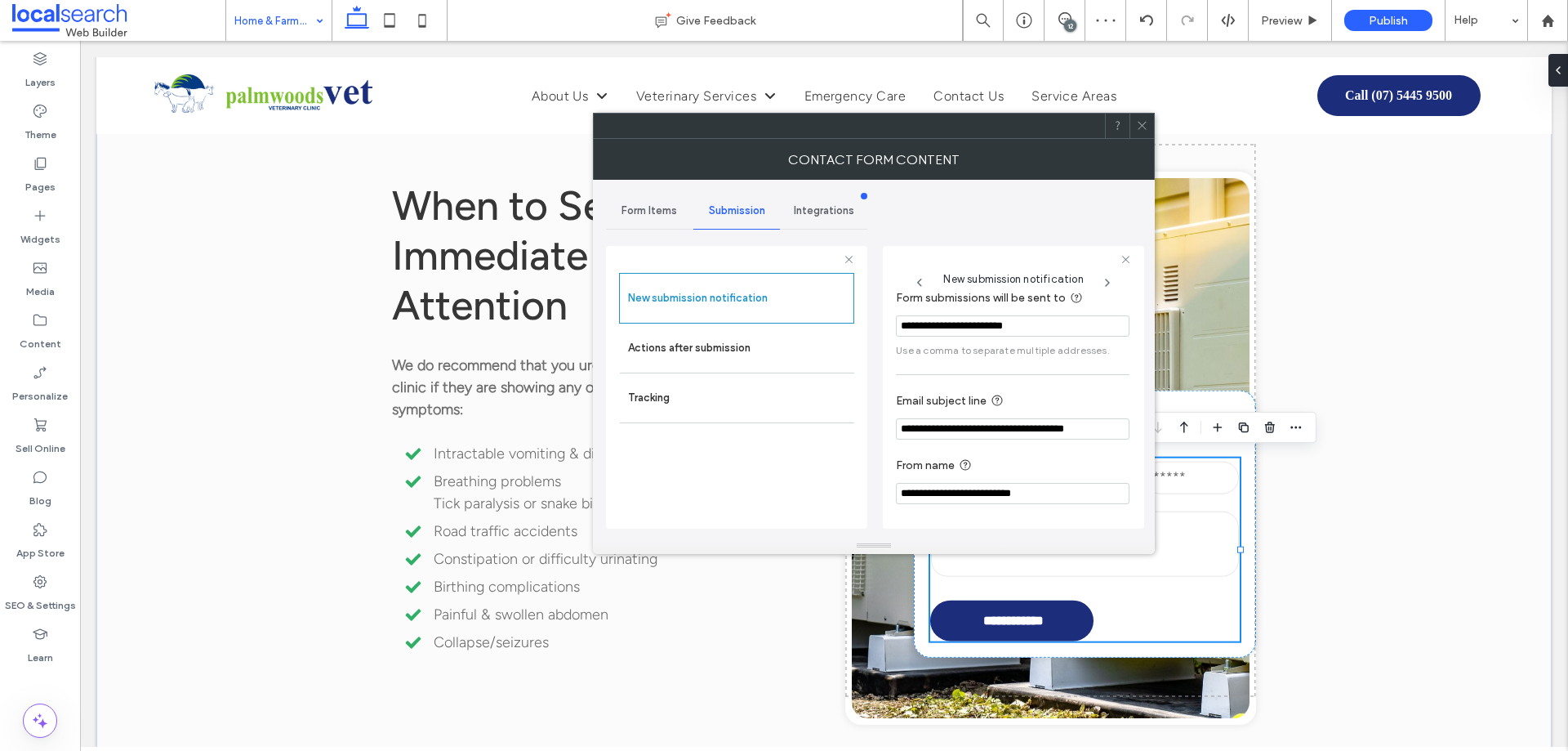 click on "From name" at bounding box center (1009, 466) 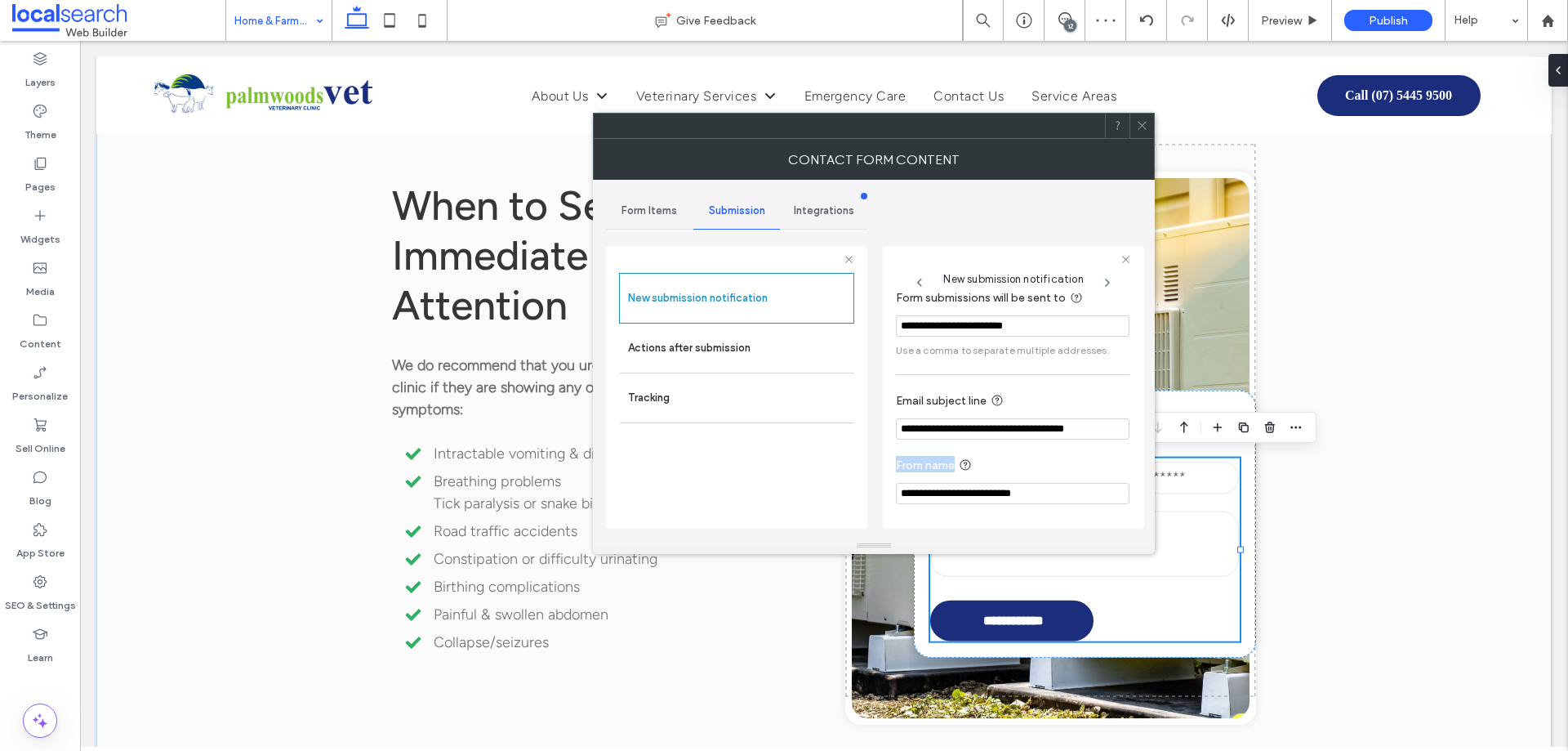 click on "From name" at bounding box center [1009, 466] 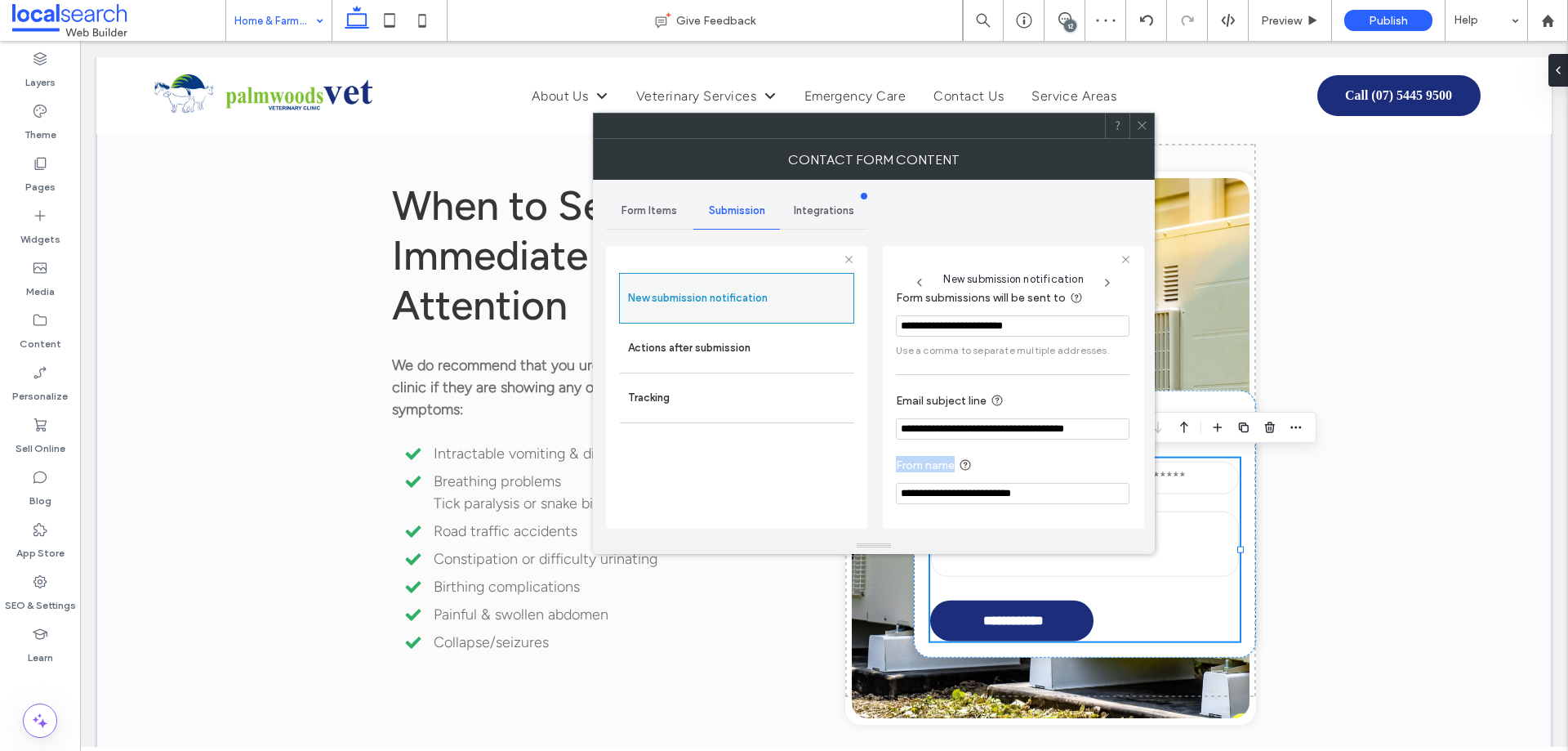 click on "New submission notification" at bounding box center (737, 298) 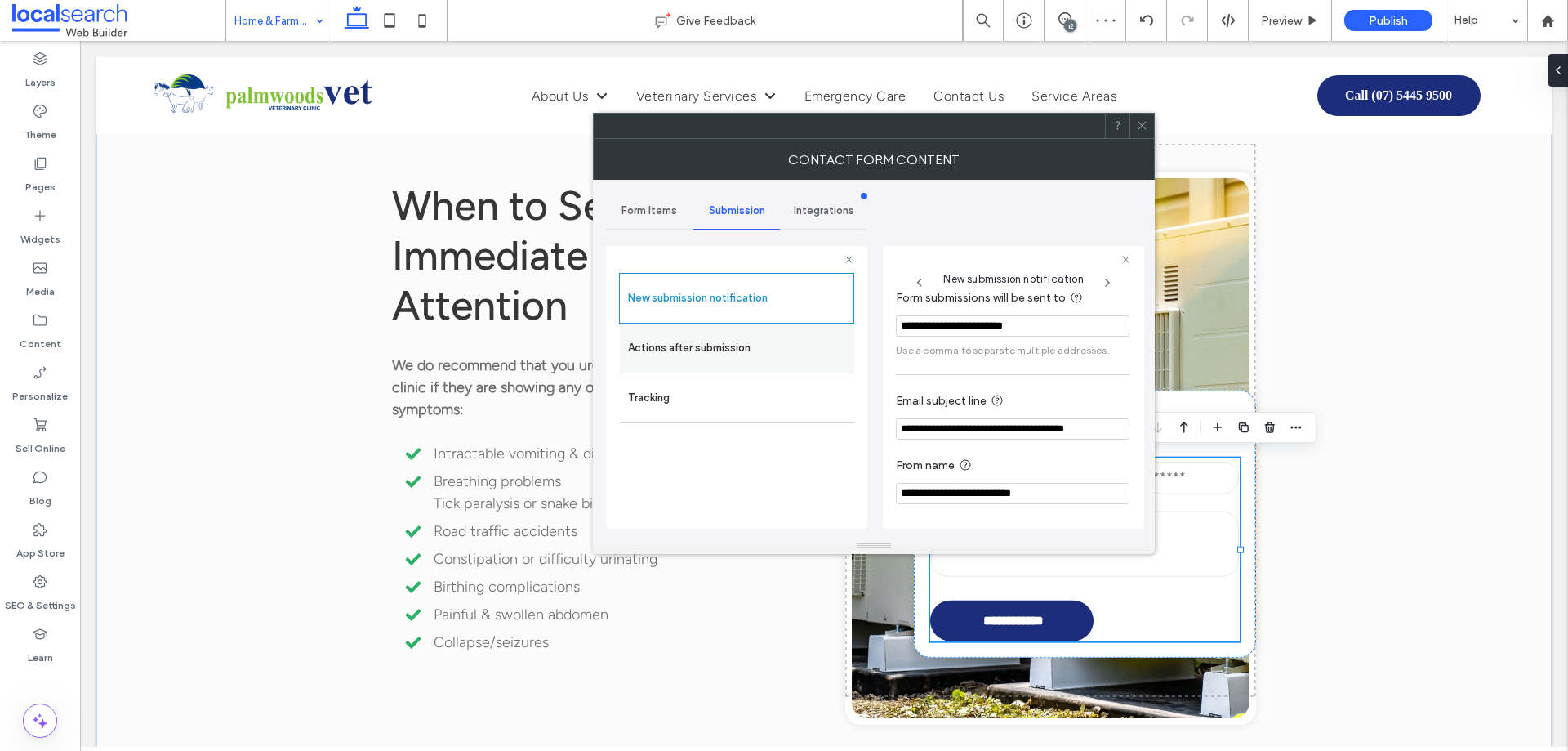 click on "Actions after submission" at bounding box center (737, 348) 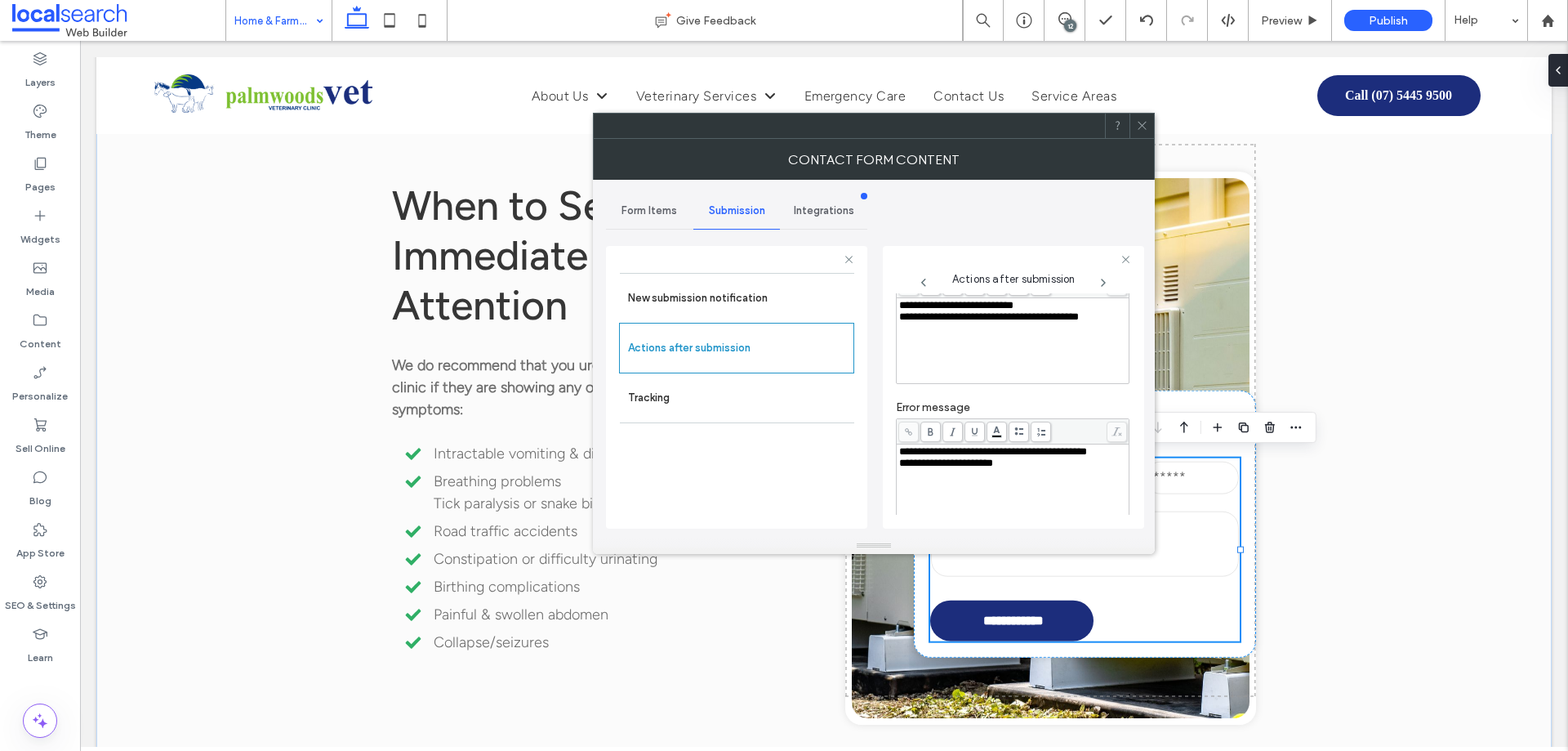 click on "**********" at bounding box center [1013, 341] 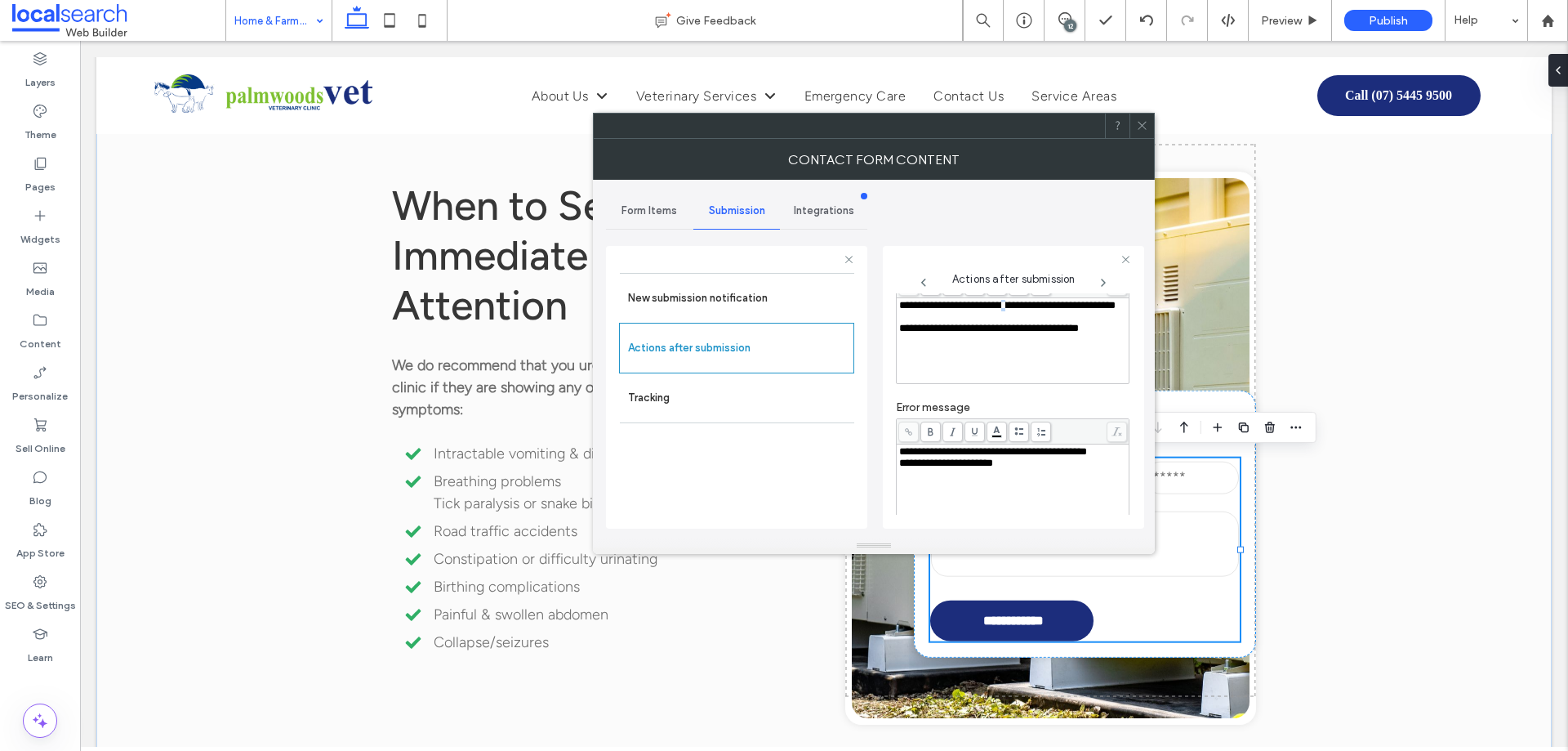 scroll, scrollTop: 78, scrollLeft: 0, axis: vertical 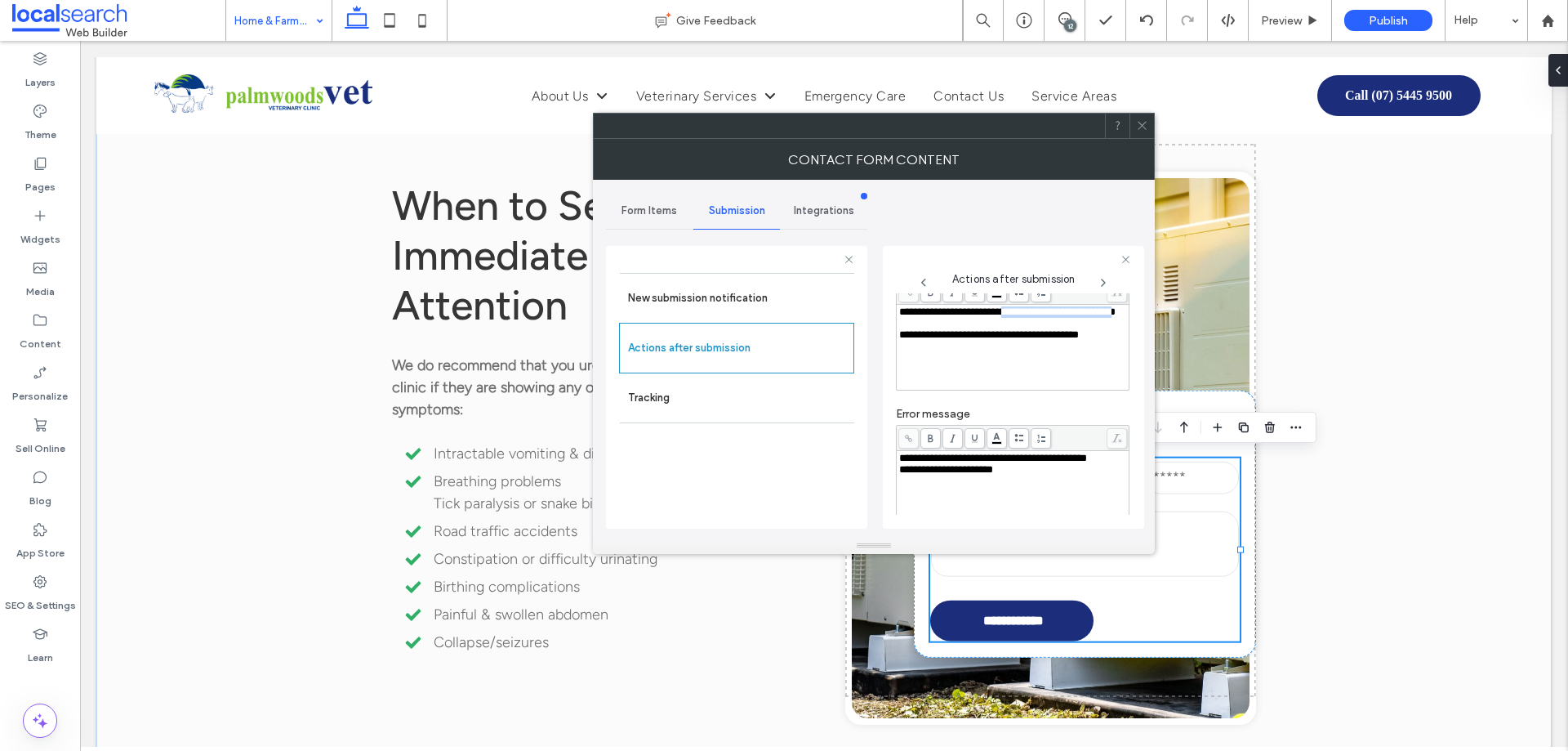 drag, startPoint x: 1024, startPoint y: 306, endPoint x: 978, endPoint y: 327, distance: 50.566788 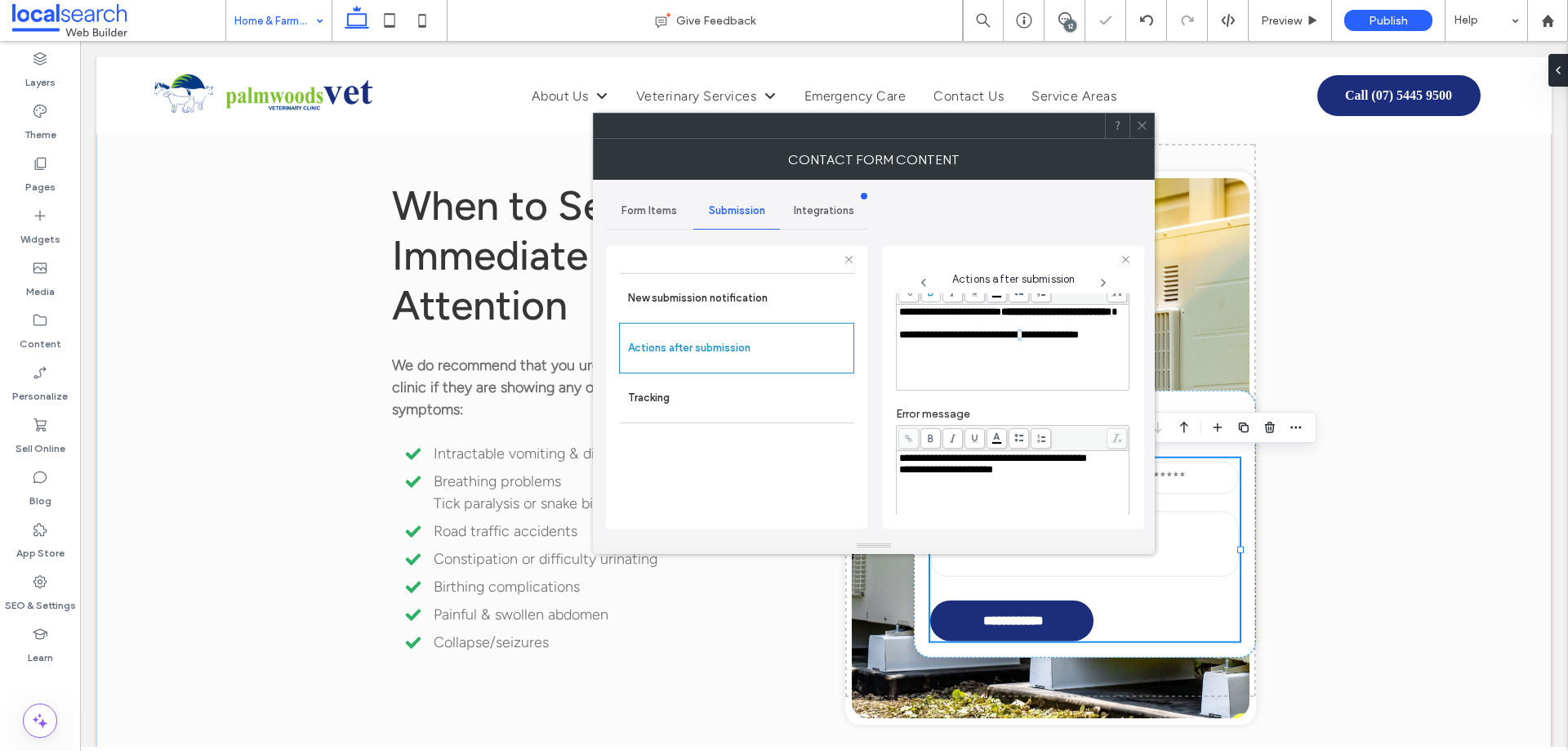 click on "**********" at bounding box center (989, 334) 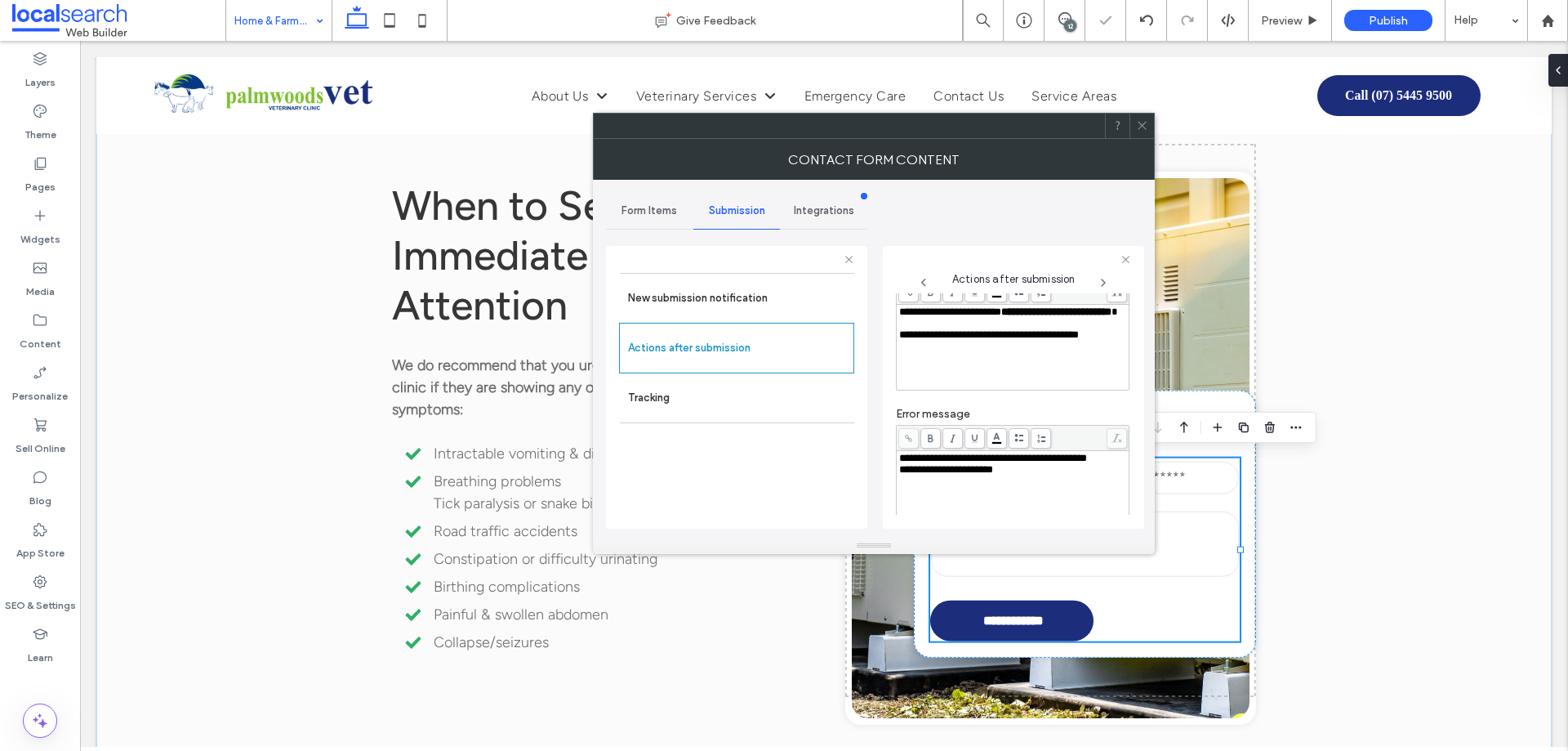 click on "**********" at bounding box center (1013, 347) 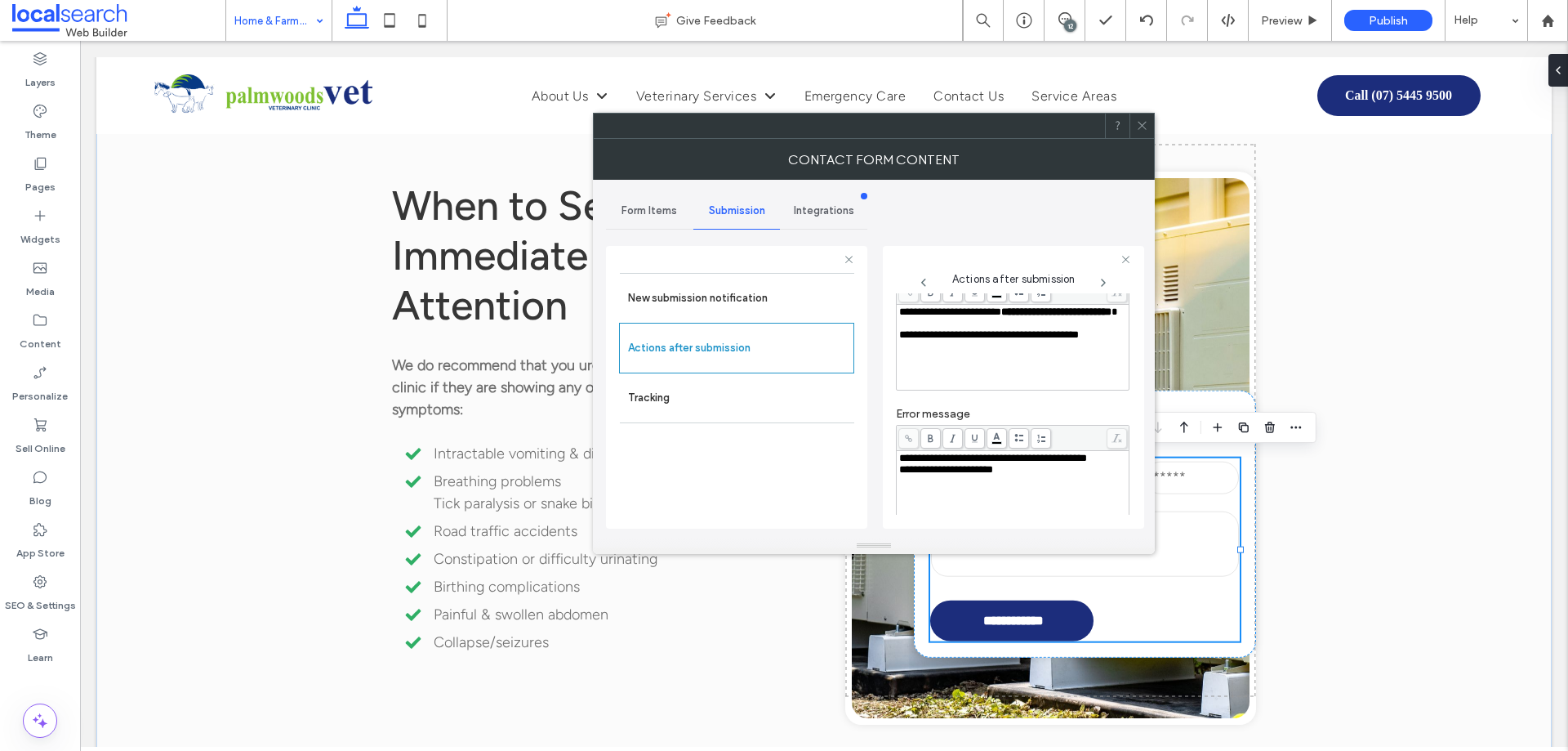 click on "**********" at bounding box center (1013, 347) 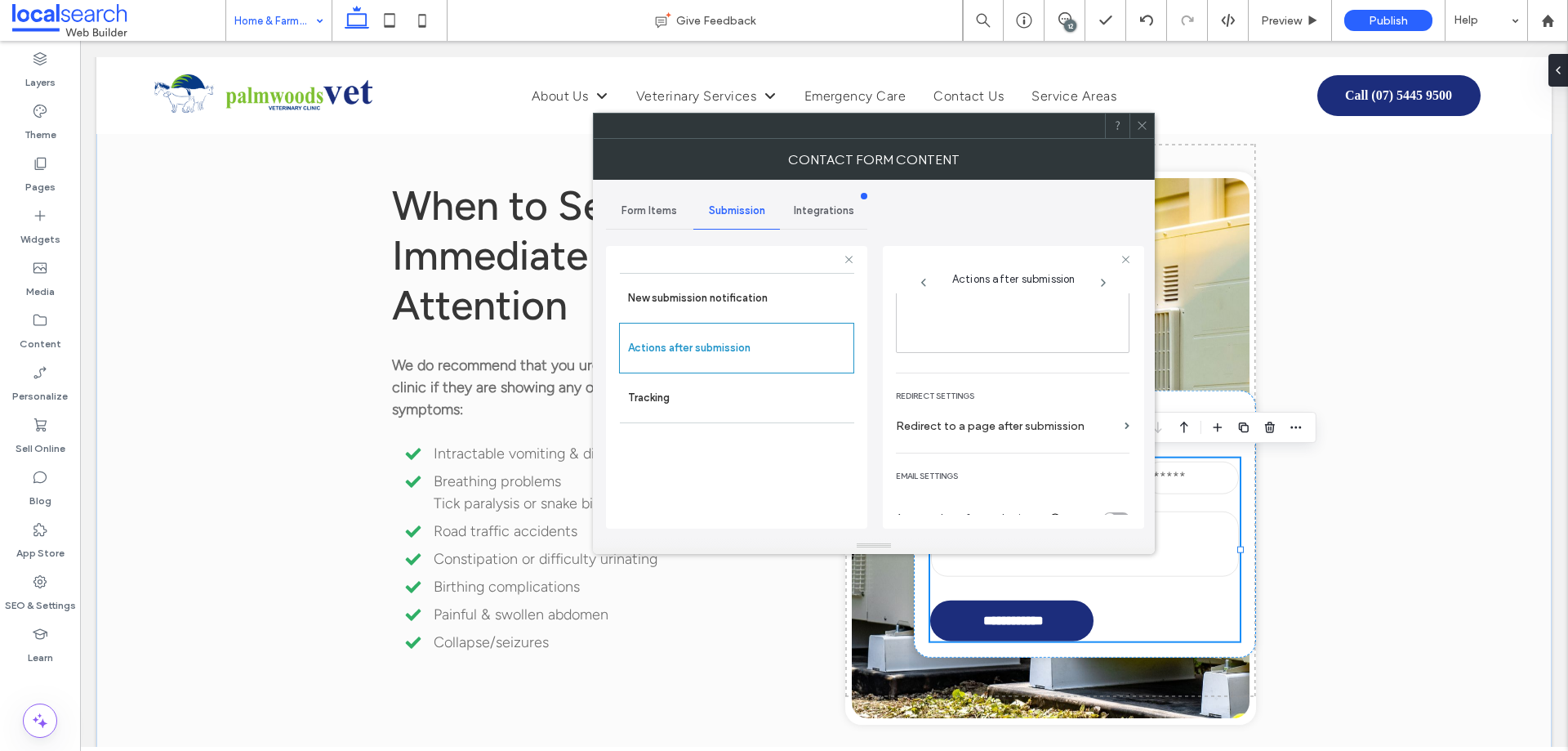 scroll, scrollTop: 282, scrollLeft: 0, axis: vertical 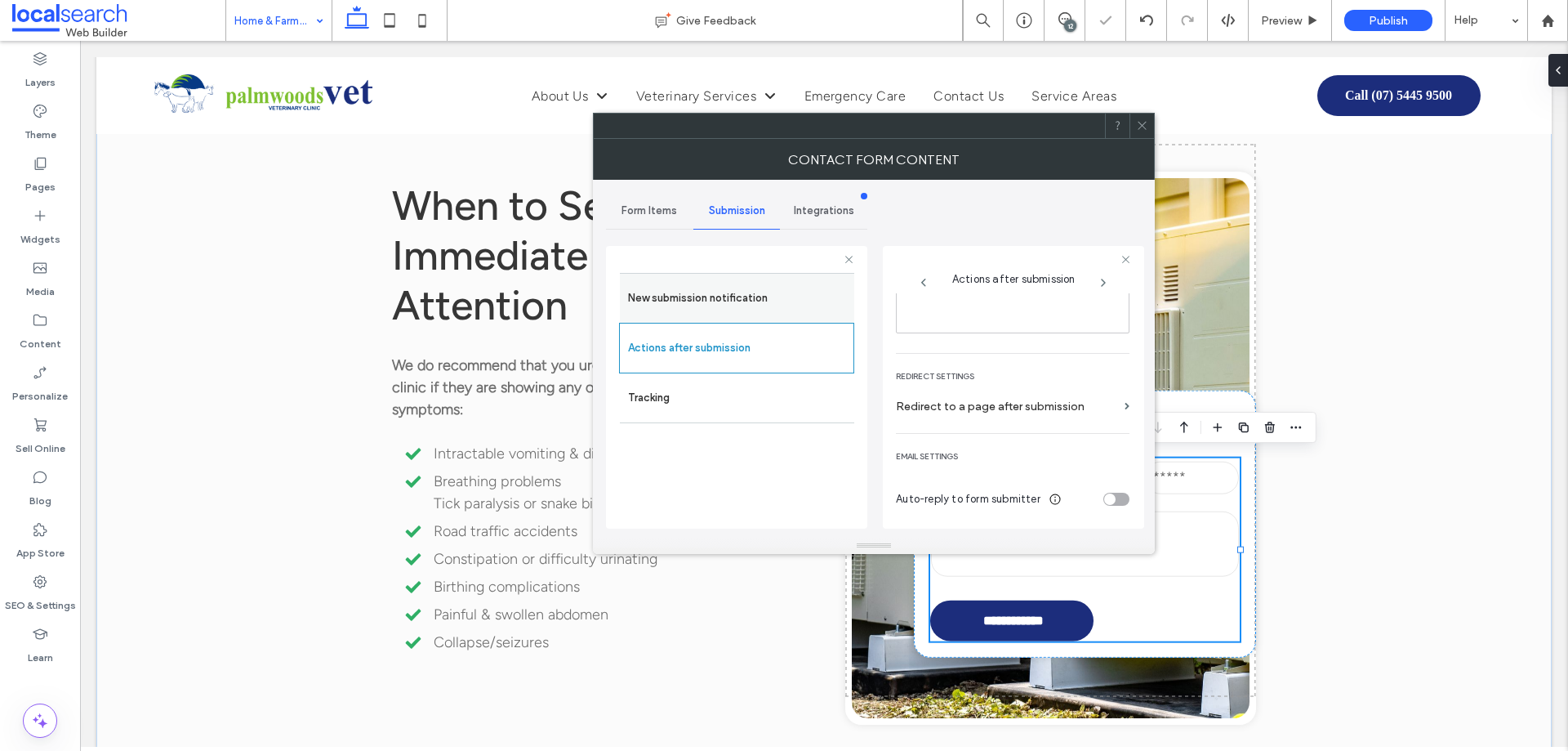 click on "New submission notification" at bounding box center (737, 298) 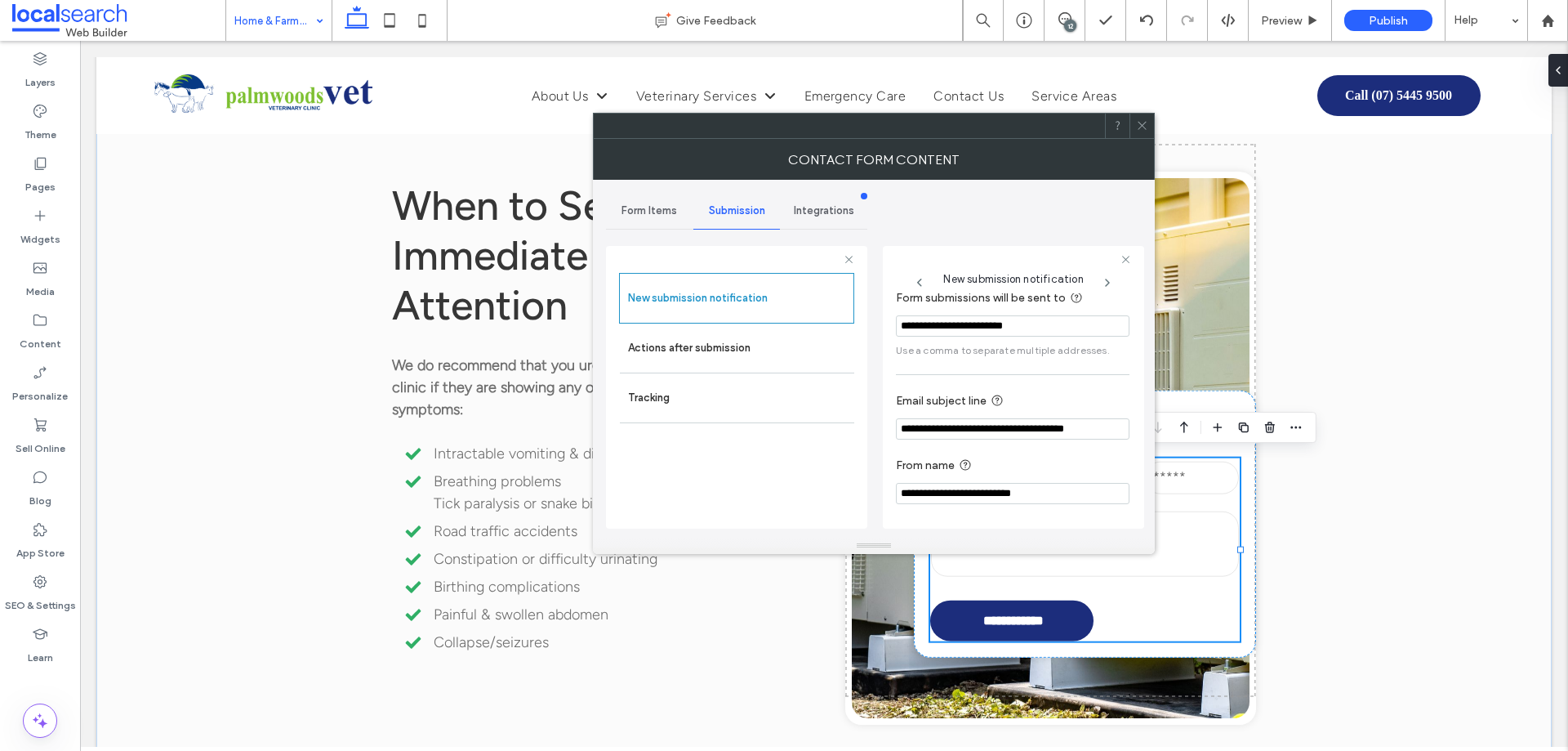 scroll, scrollTop: 85, scrollLeft: 0, axis: vertical 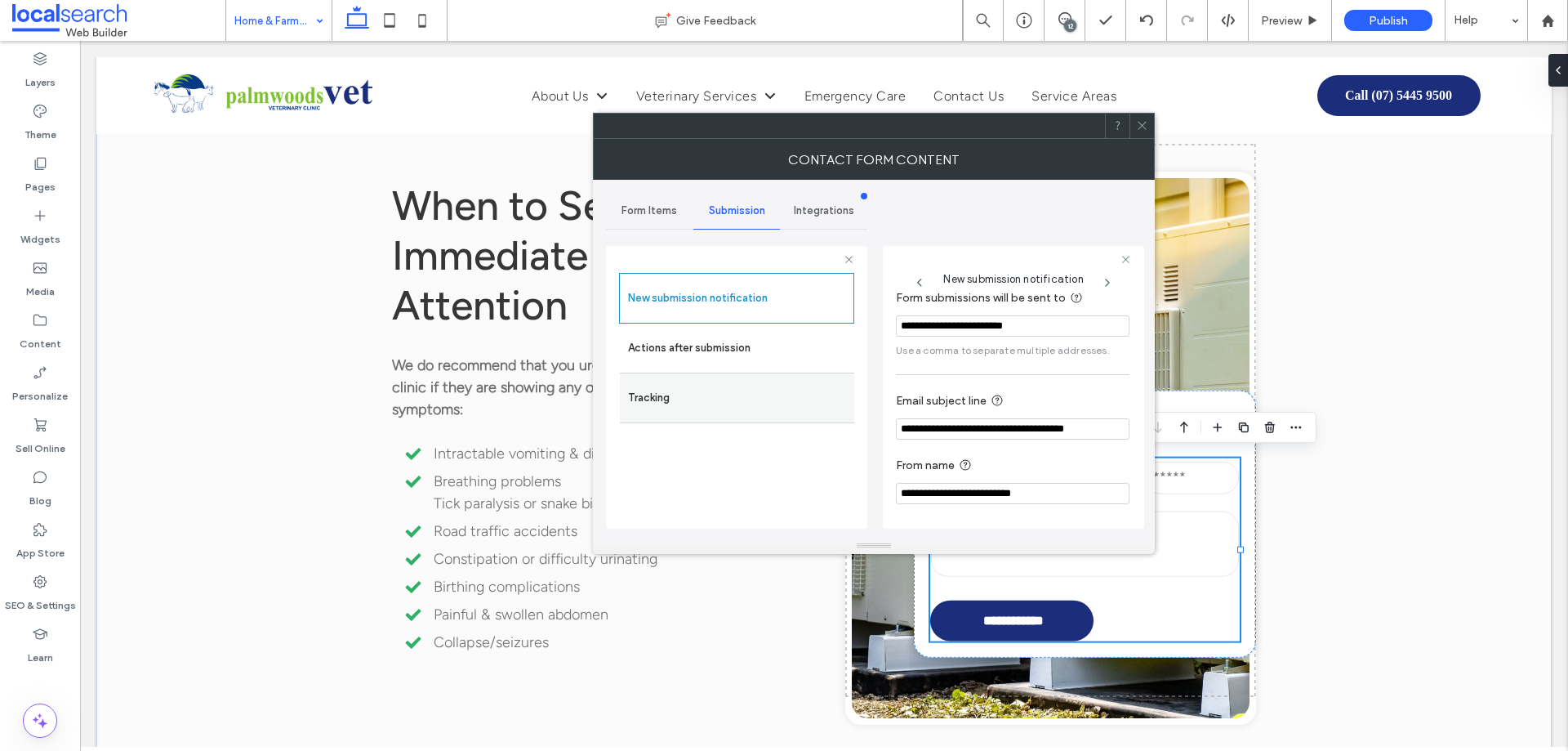 click on "Tracking" at bounding box center (737, 398) 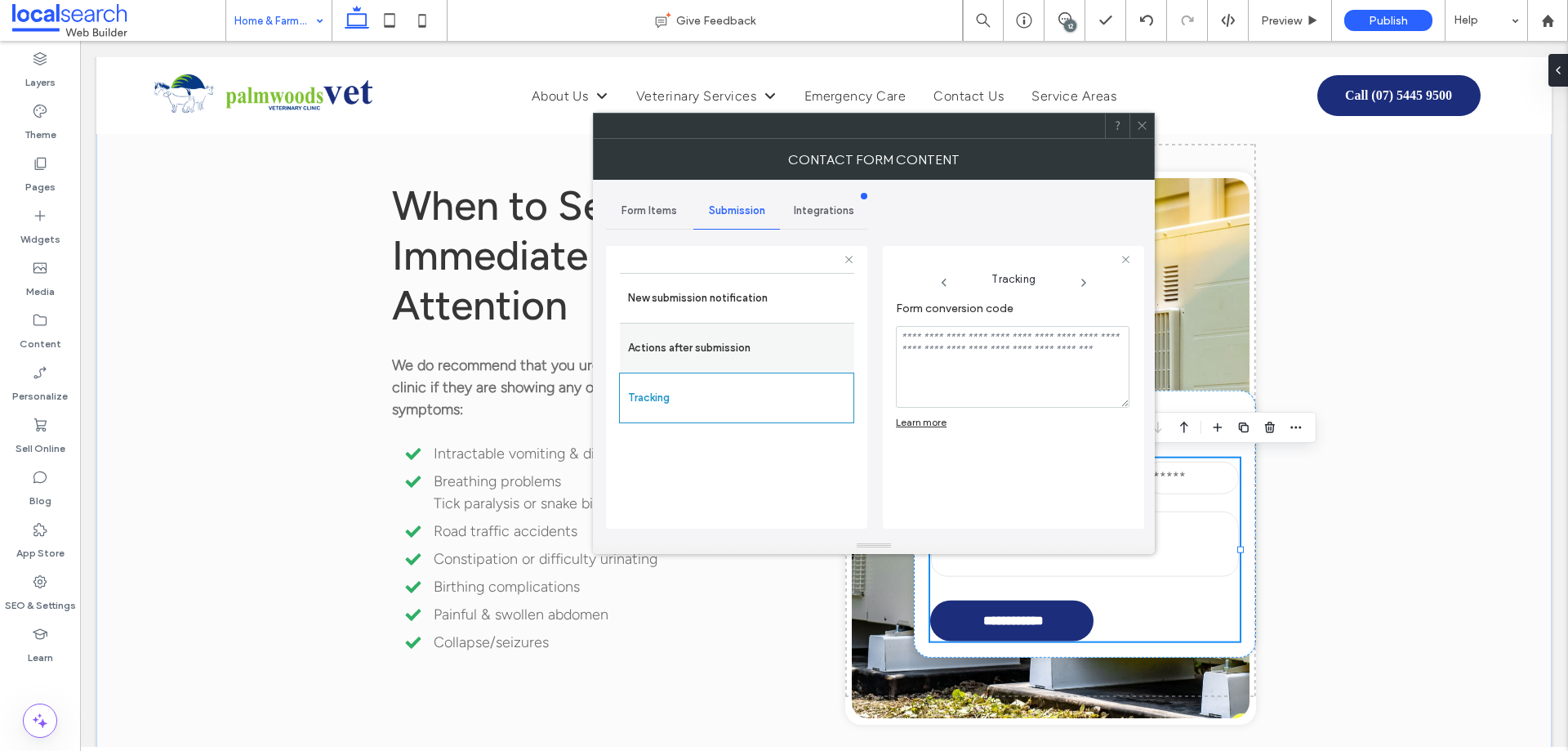 click on "Actions after submission" at bounding box center [737, 348] 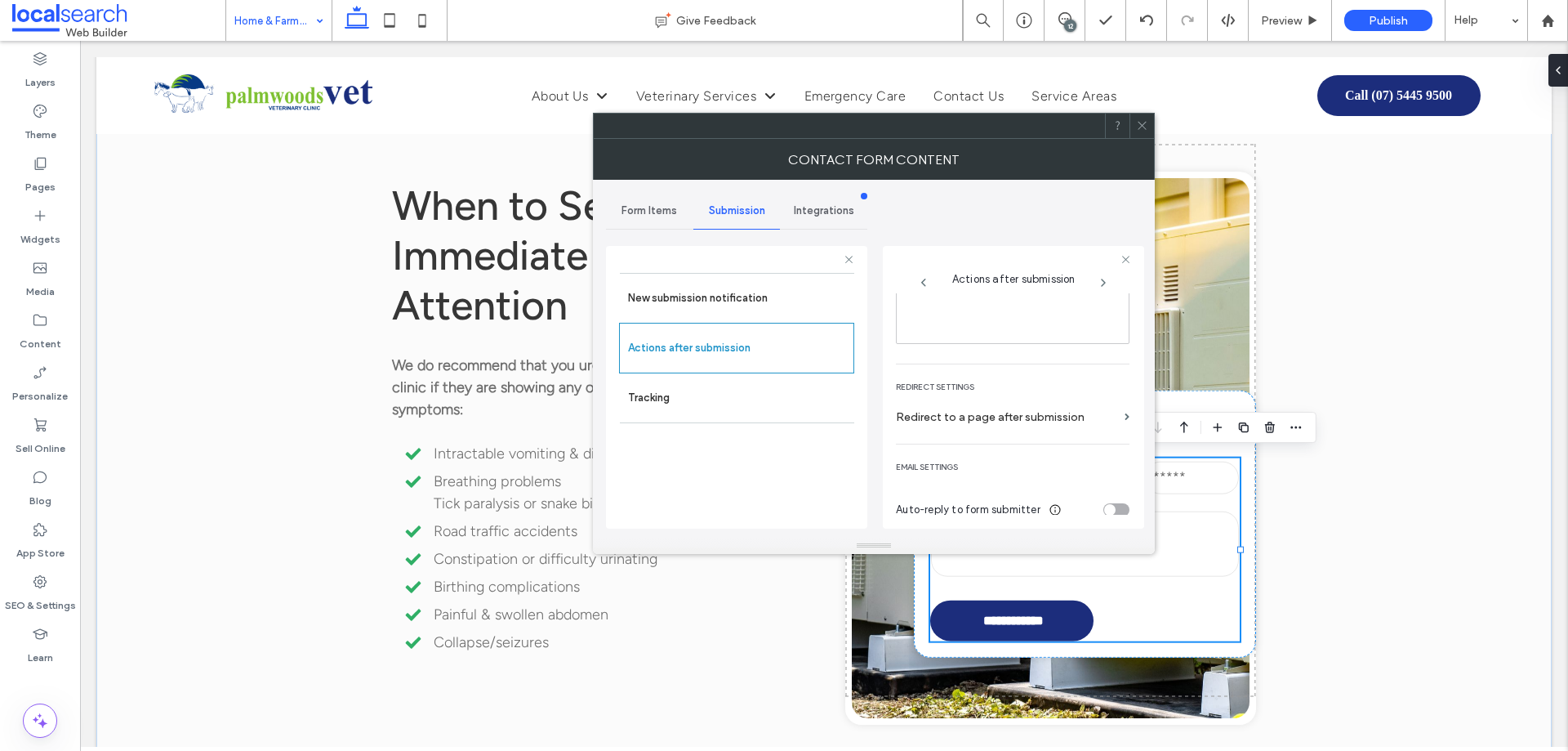 scroll, scrollTop: 282, scrollLeft: 0, axis: vertical 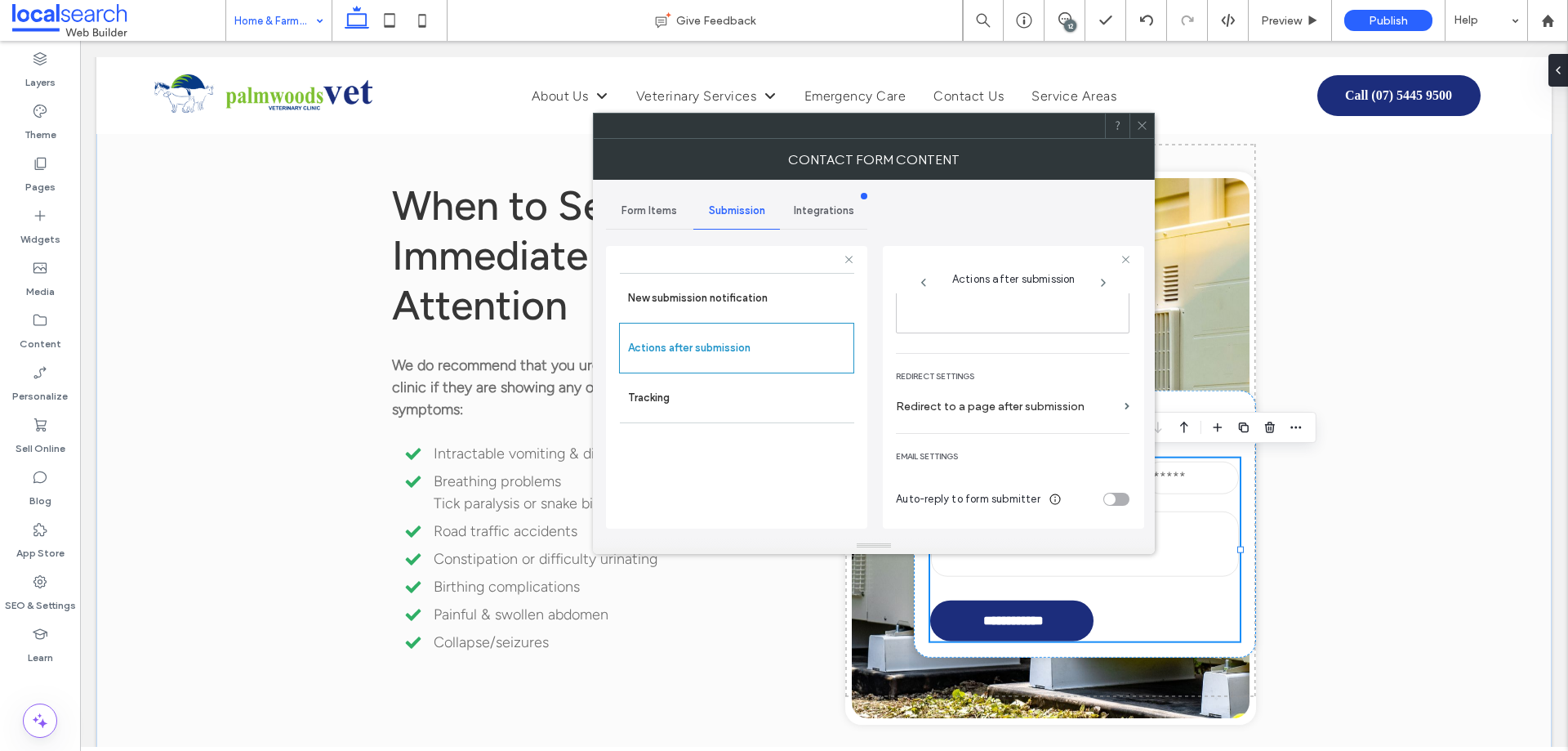 click on "Form Items" at bounding box center (649, 211) 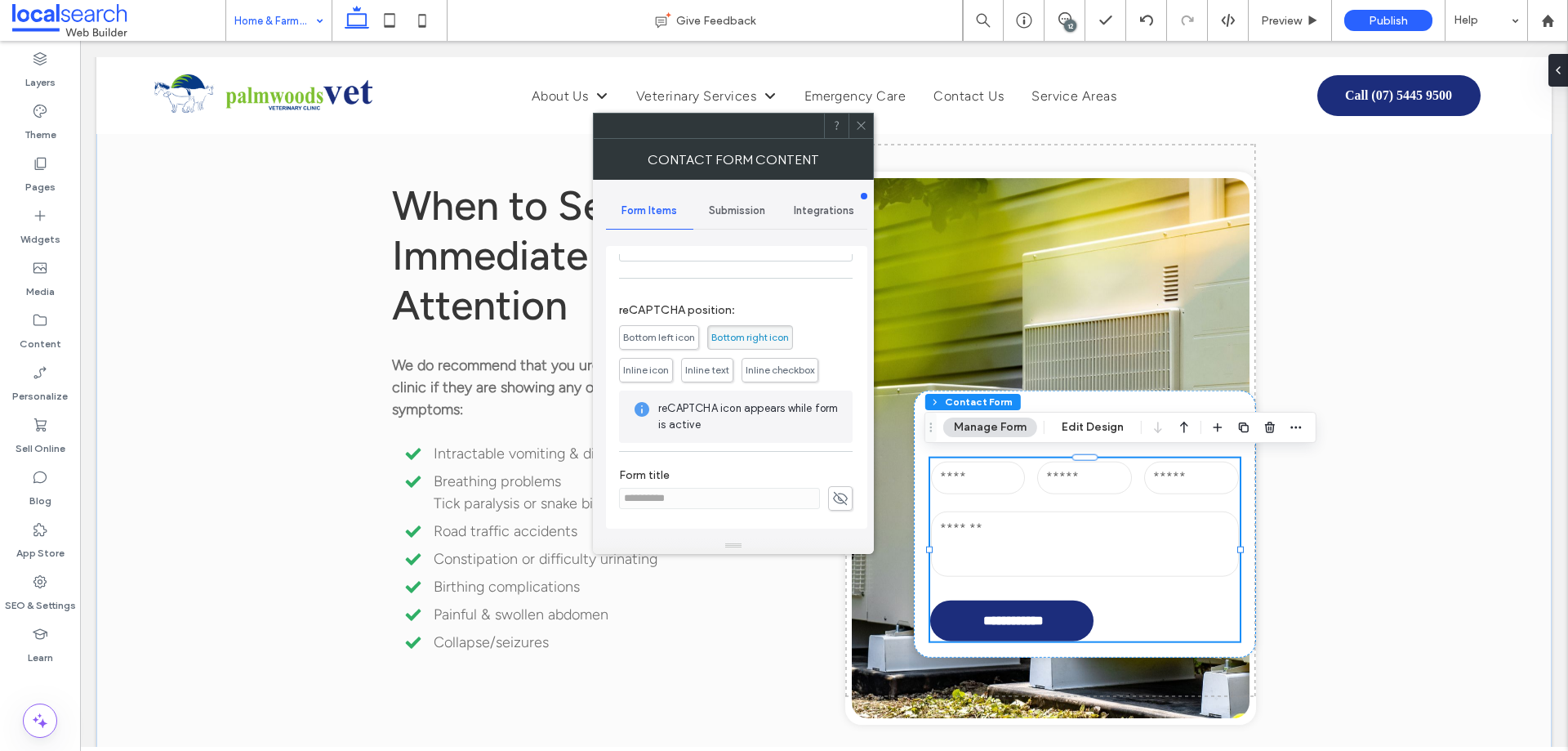 scroll, scrollTop: 331, scrollLeft: 0, axis: vertical 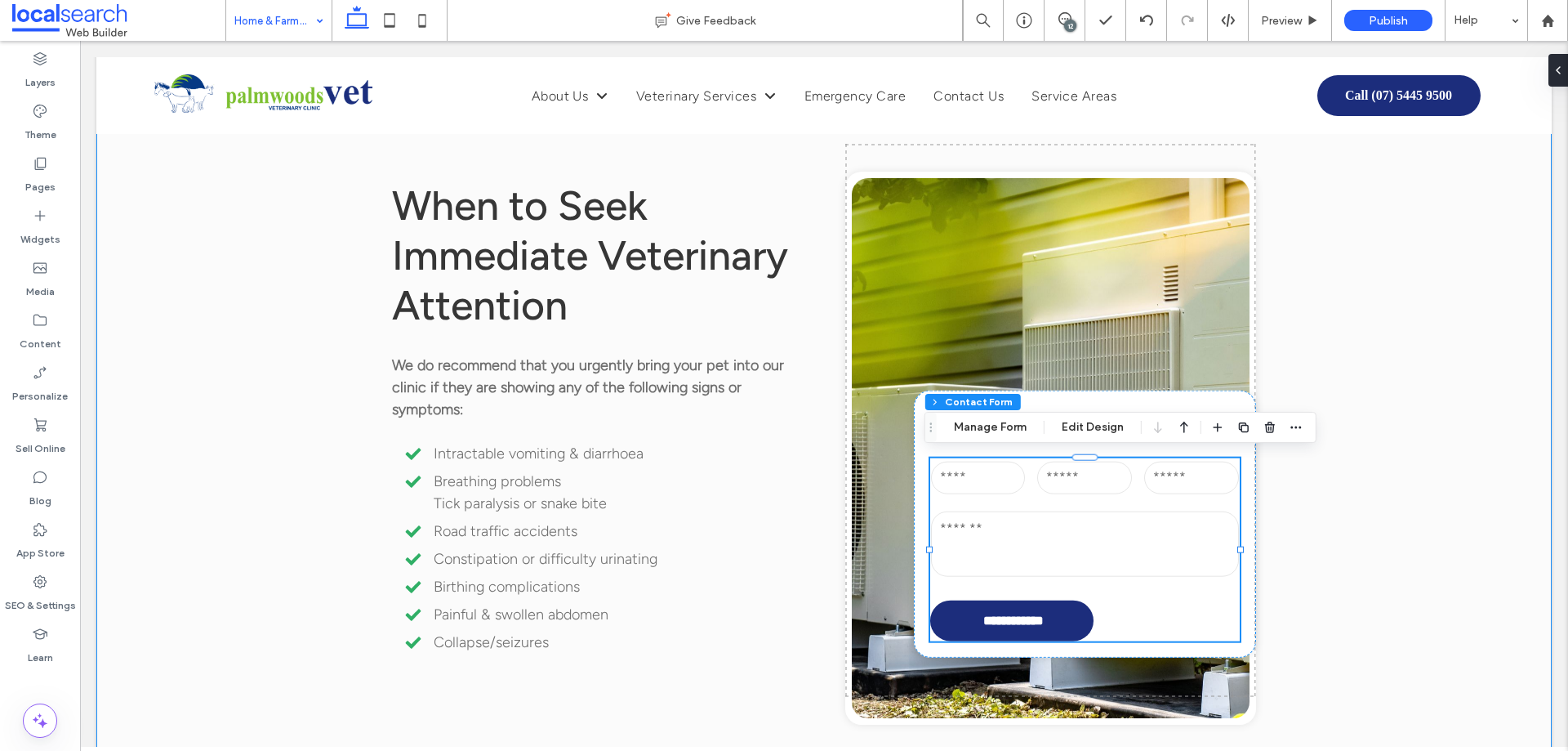 click on "**********" at bounding box center [824, 420] 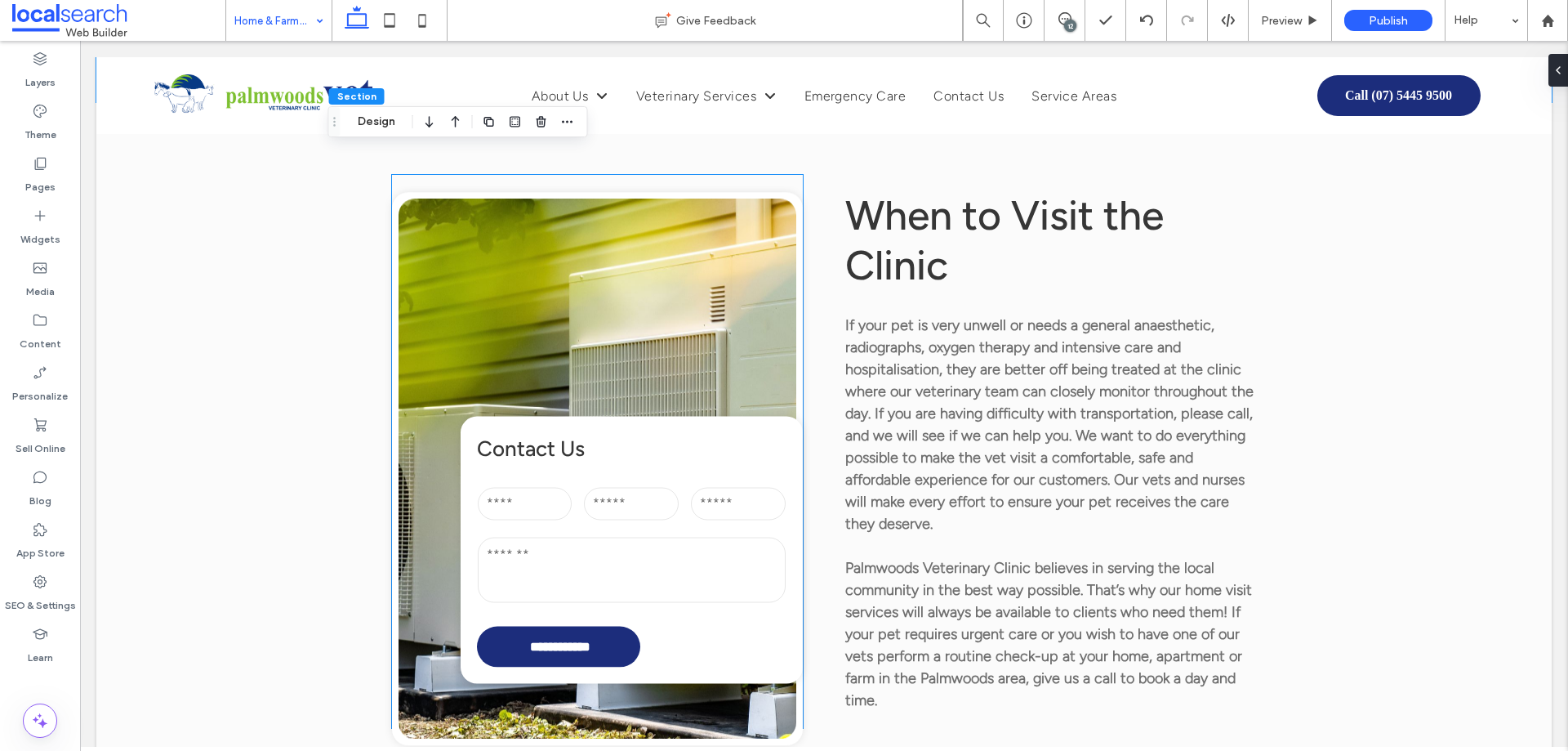 scroll, scrollTop: 3024, scrollLeft: 0, axis: vertical 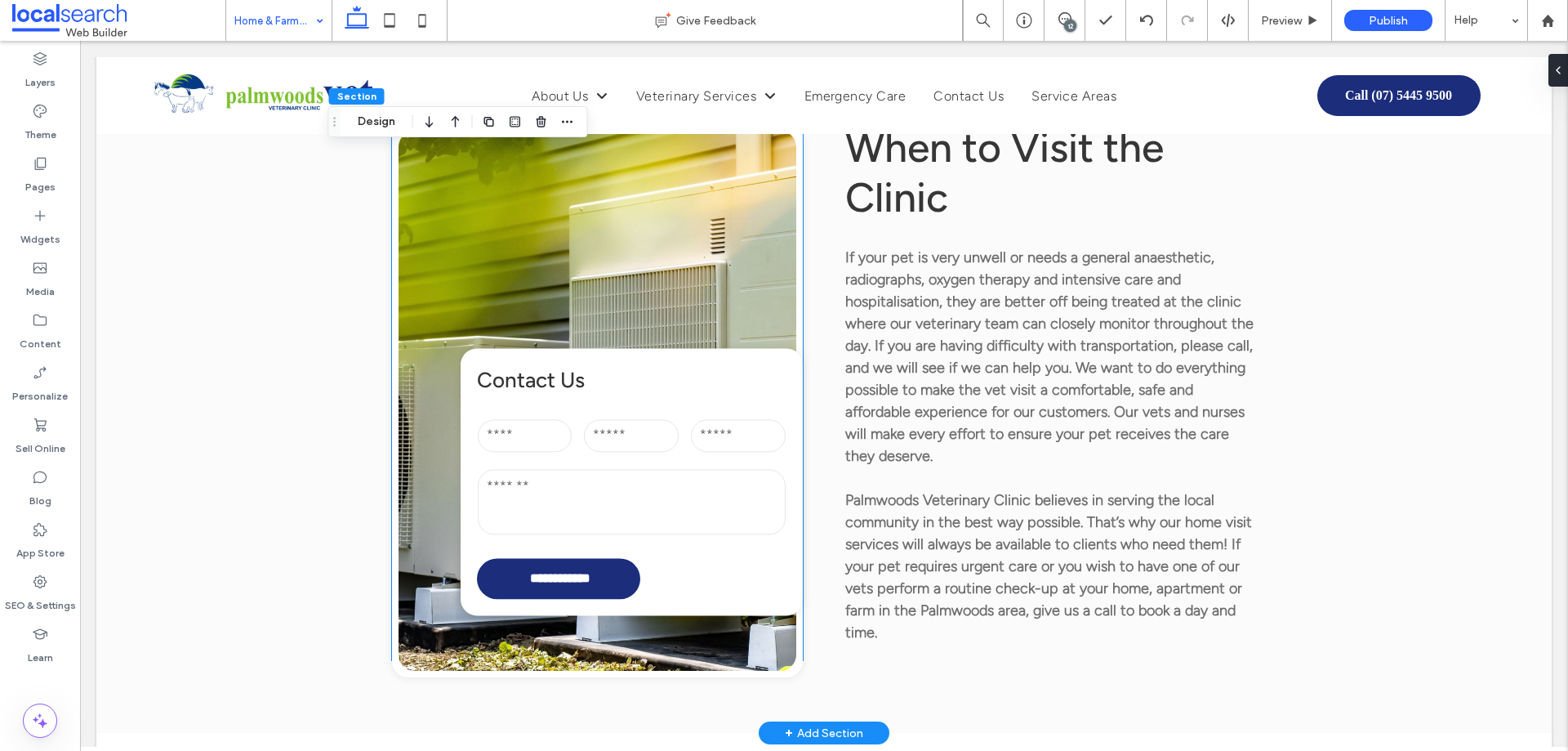 click on "Message:" at bounding box center [631, 504] 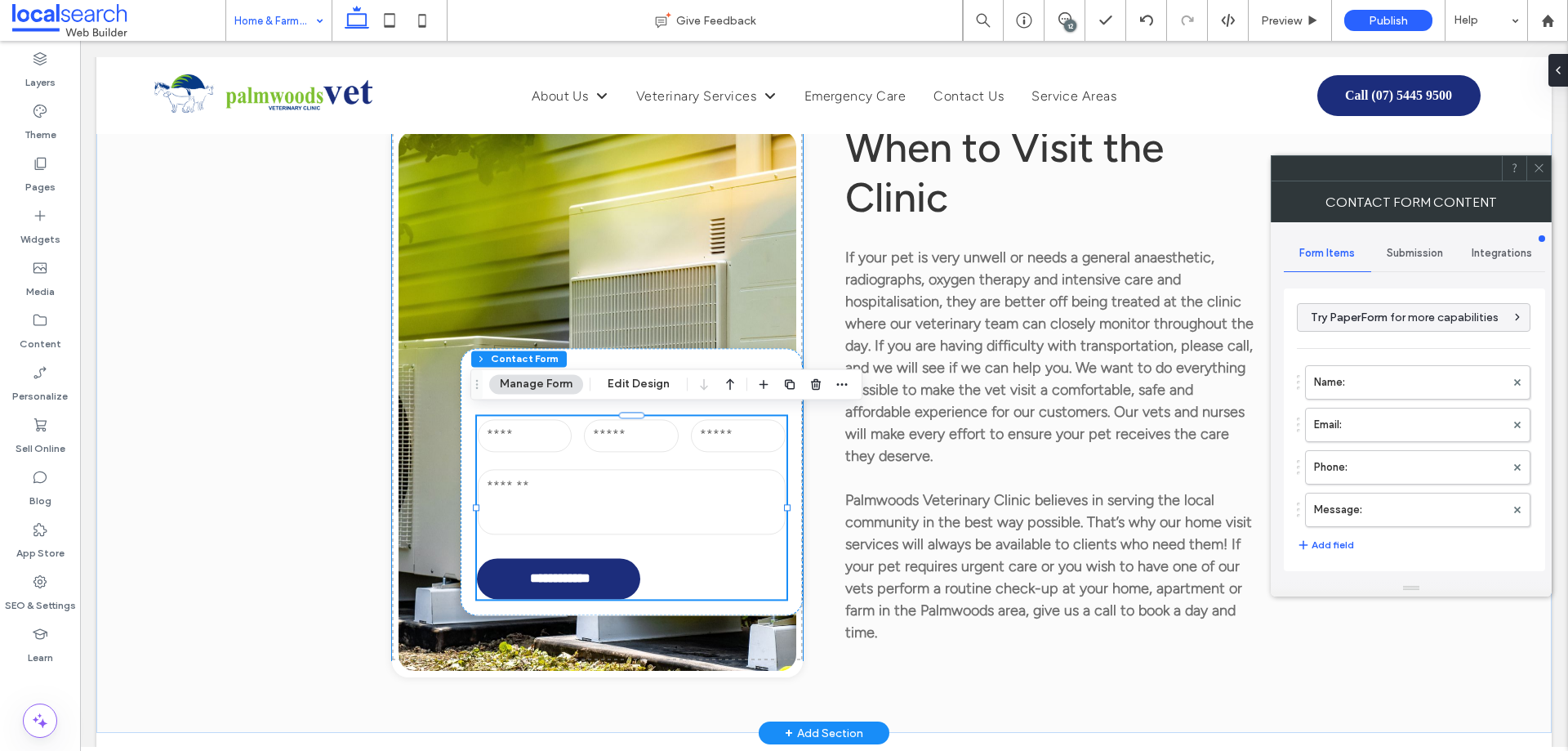 type on "**********" 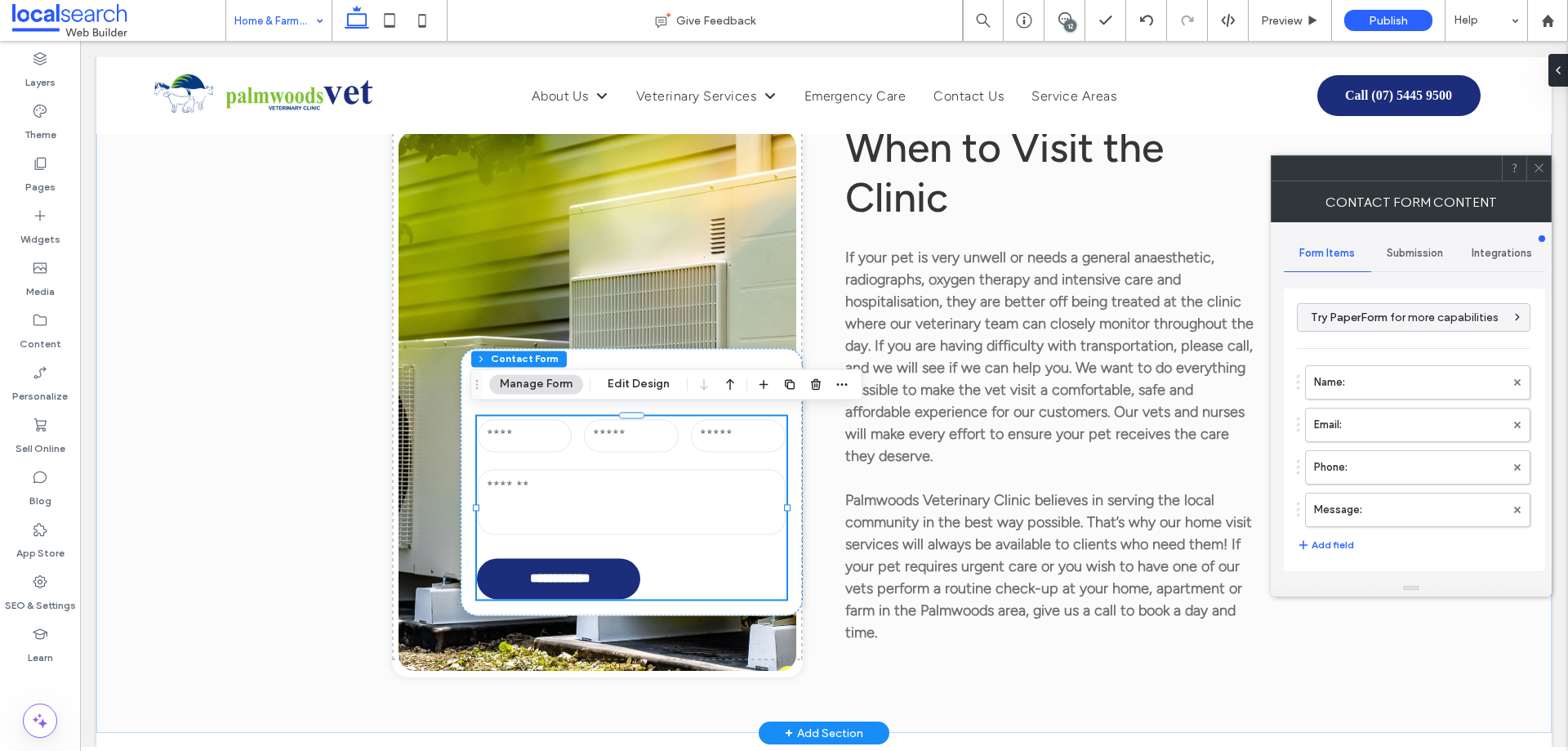 type on "*" 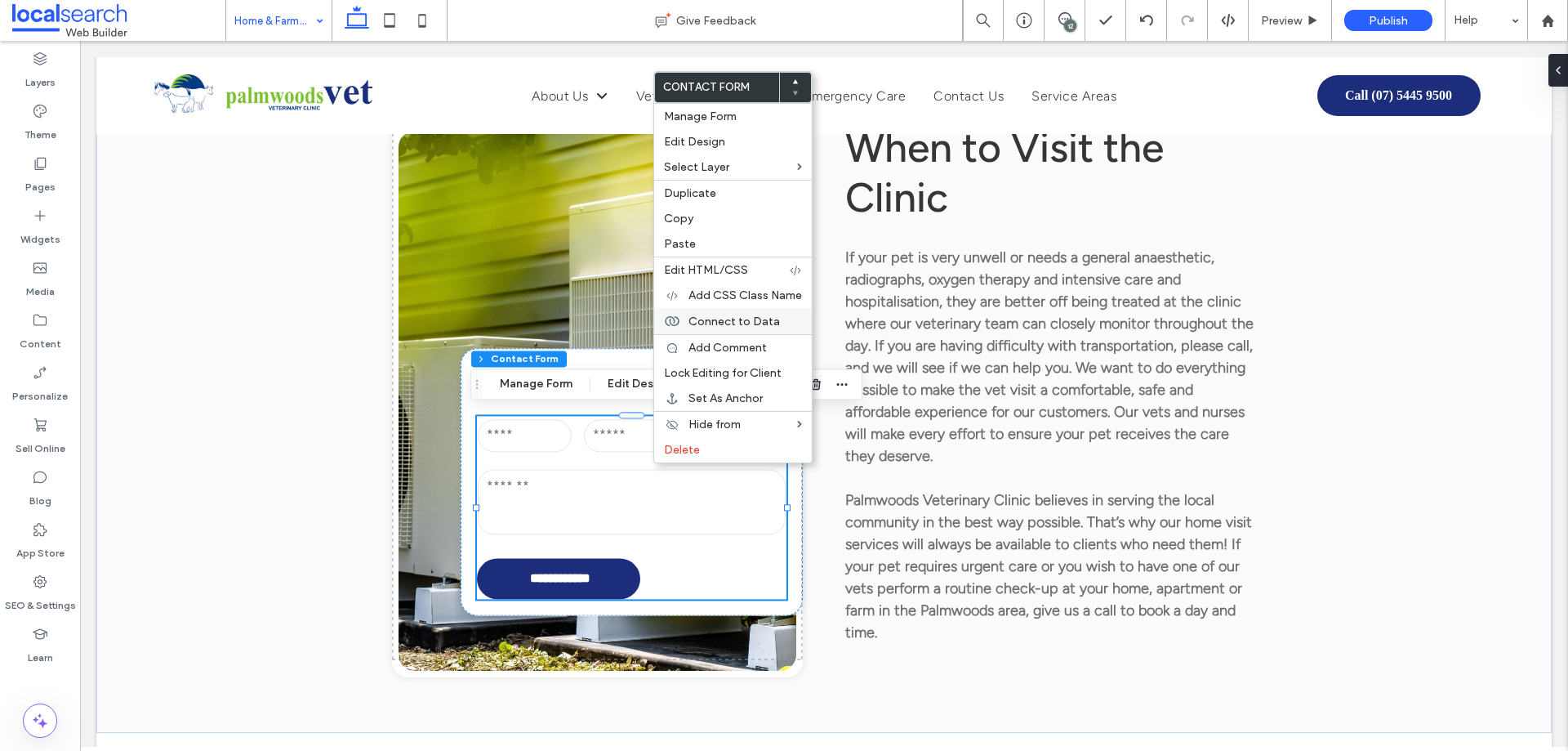 click on "Connect to Data" at bounding box center [733, 321] 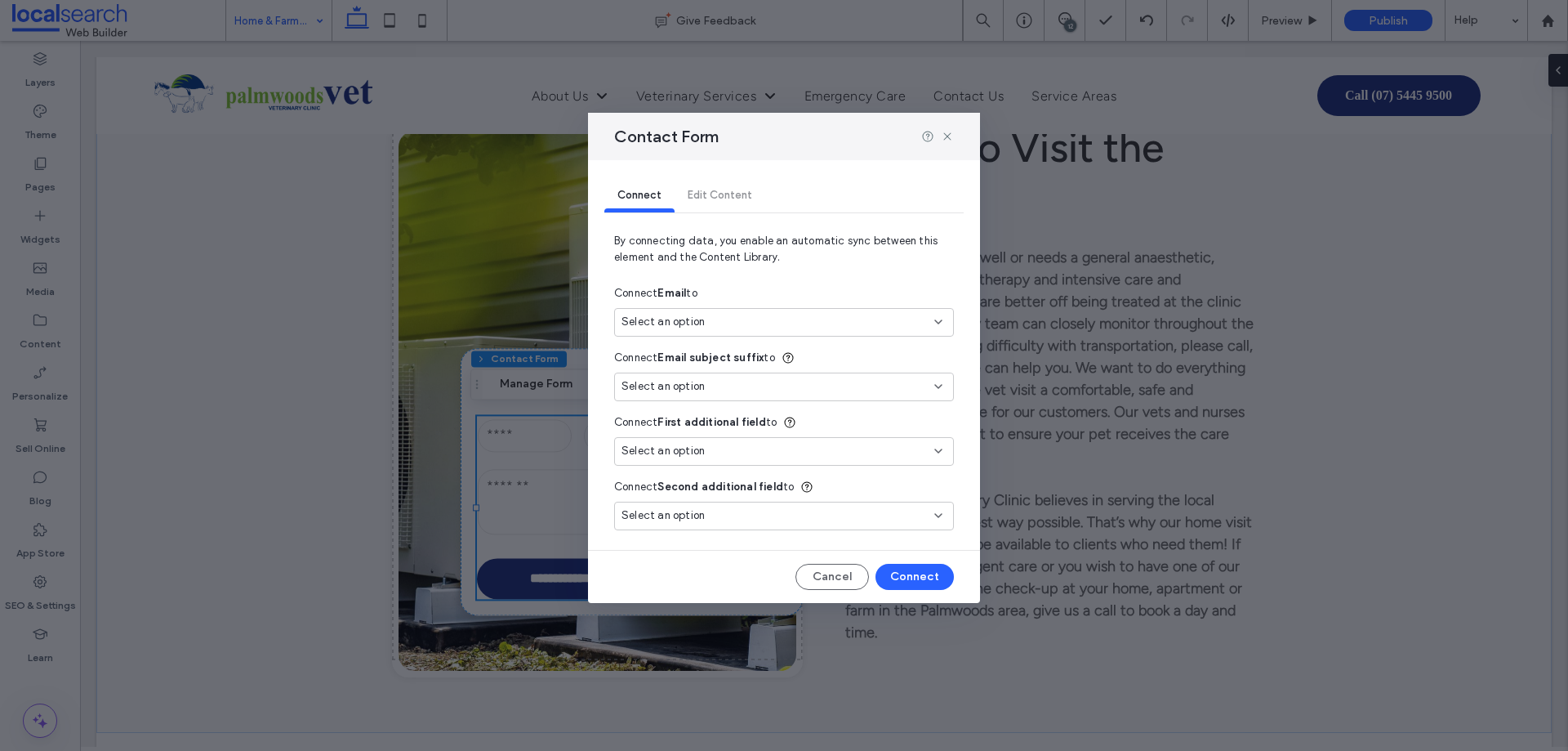 click on "Select an option" at bounding box center [774, 322] 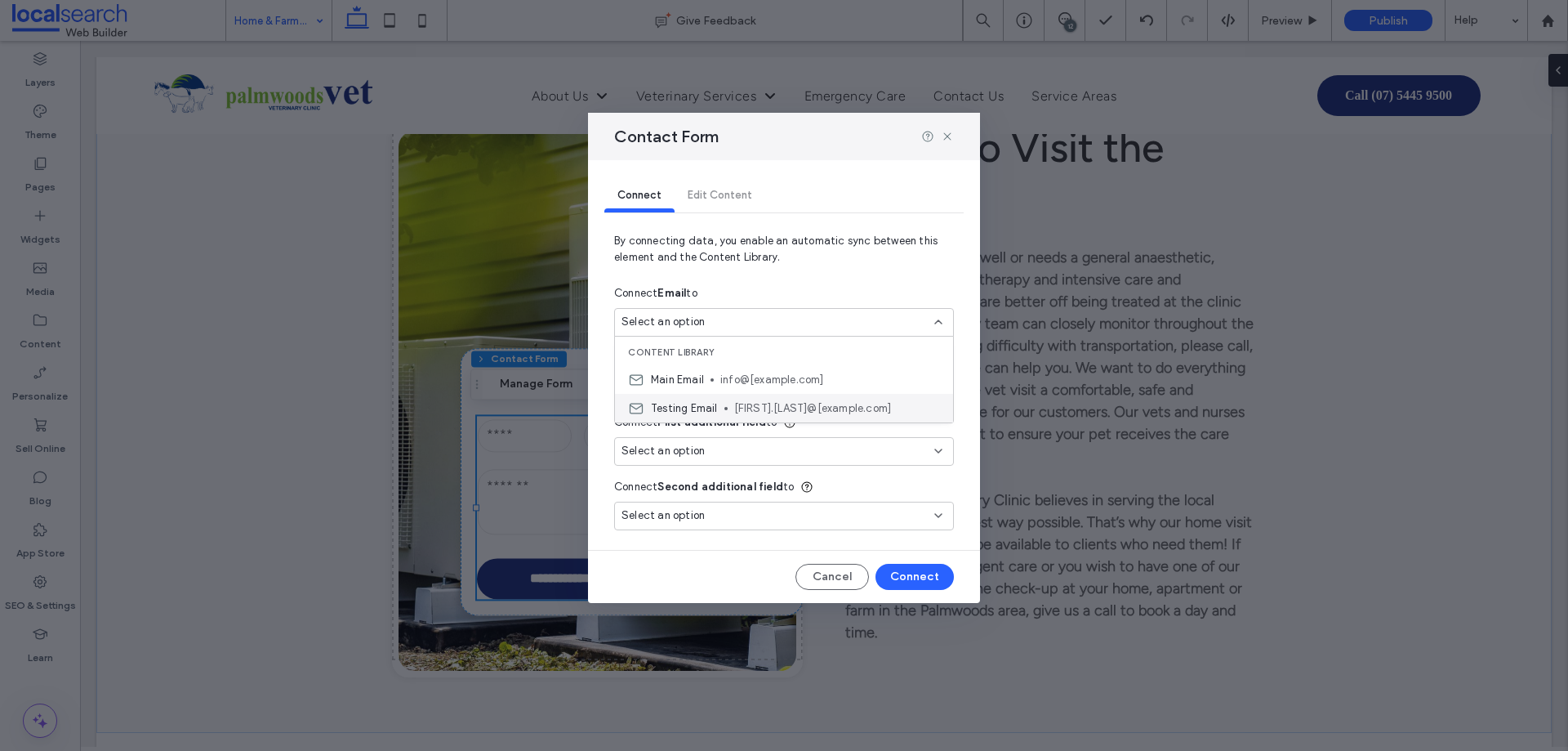 click on "BryanDave.Real@eclerx.com" at bounding box center (837, 409) 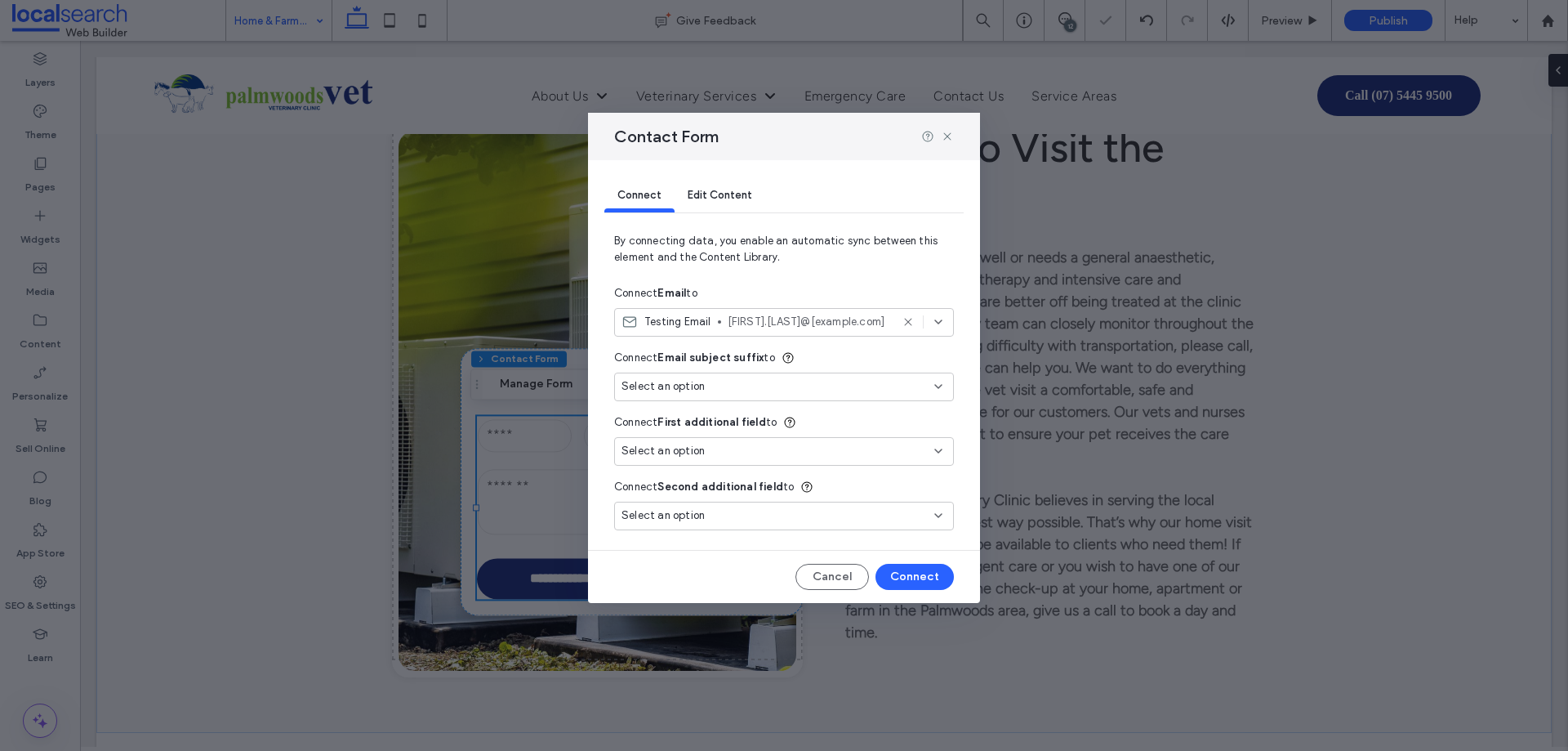 type on "***" 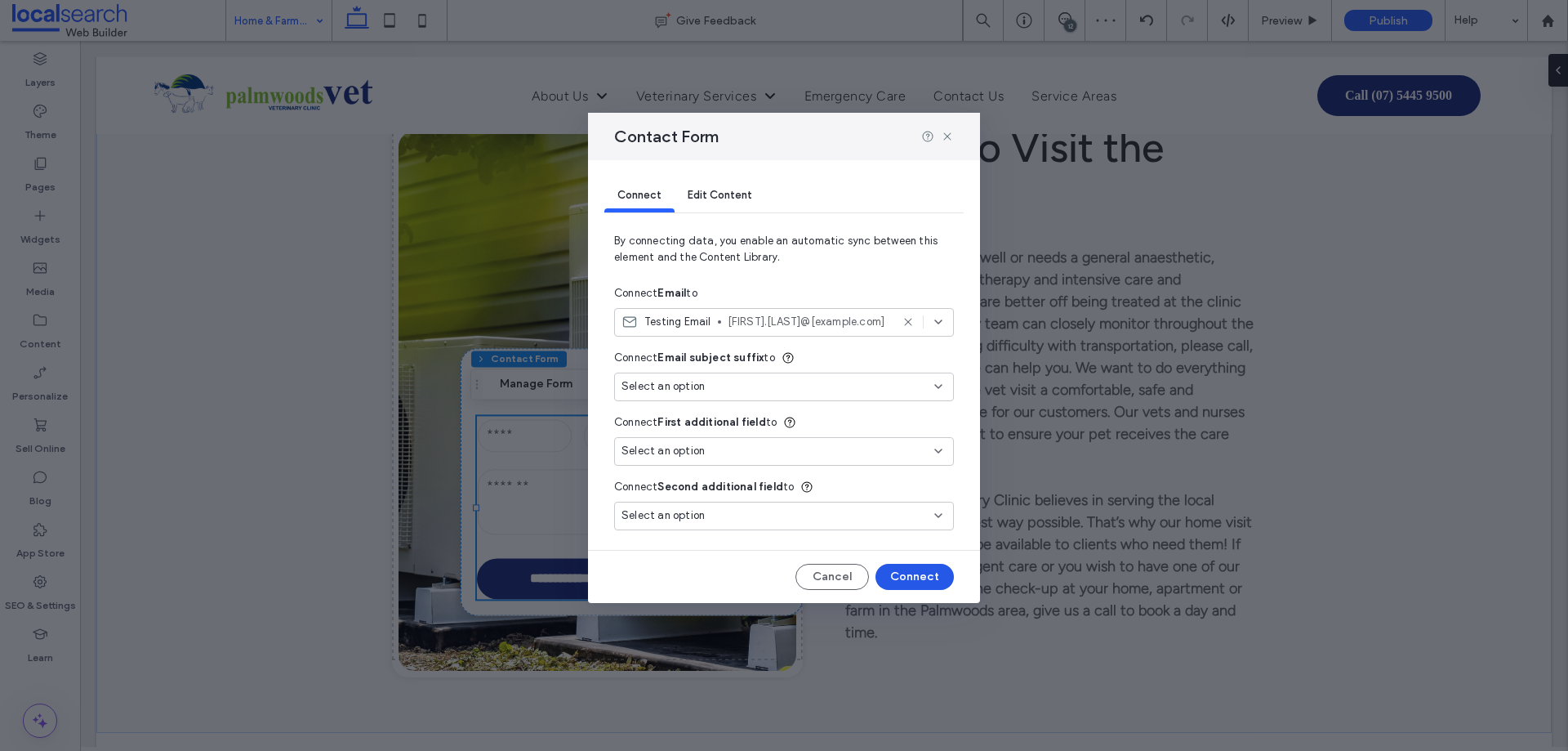 click on "Connect" at bounding box center (915, 577) 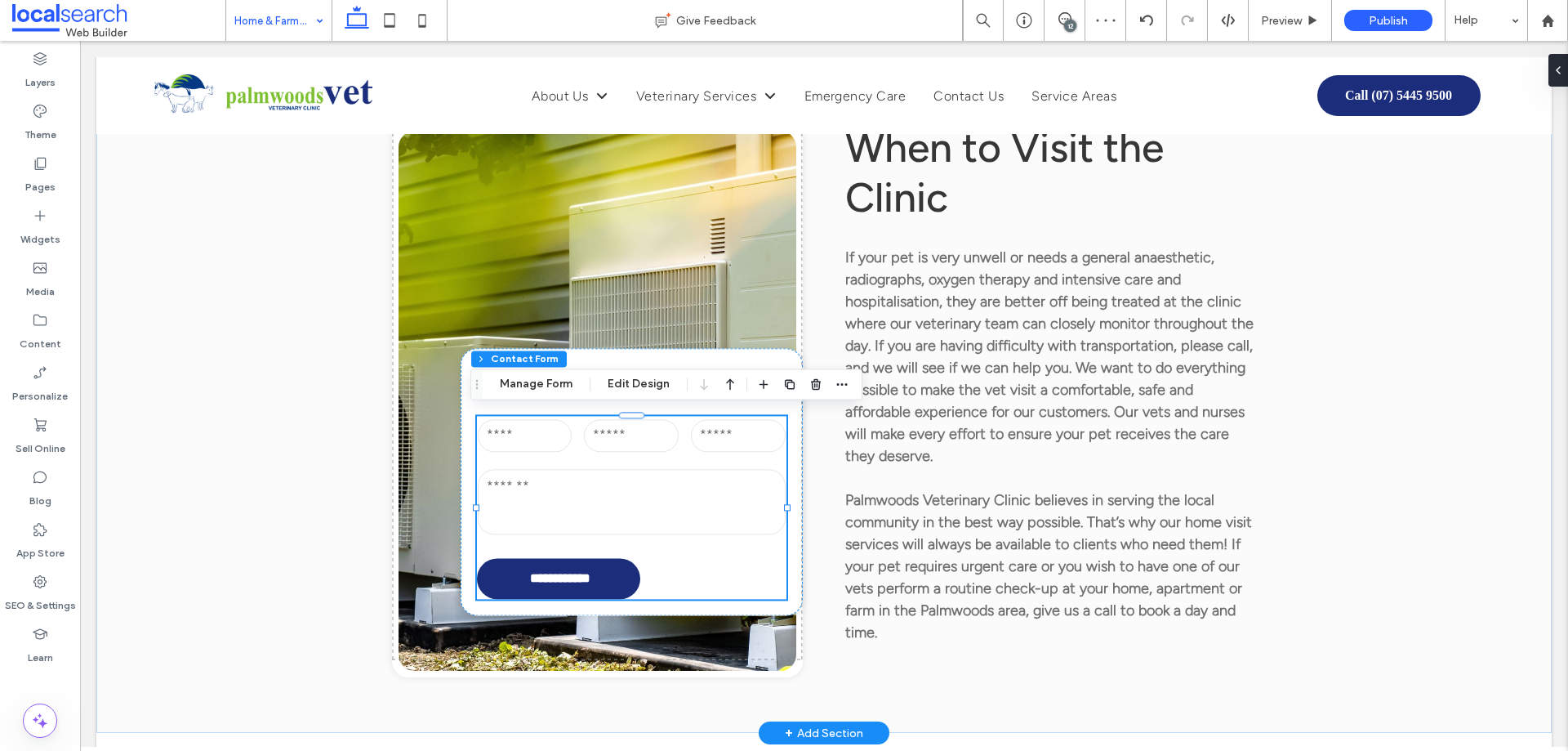 click at bounding box center [631, 502] 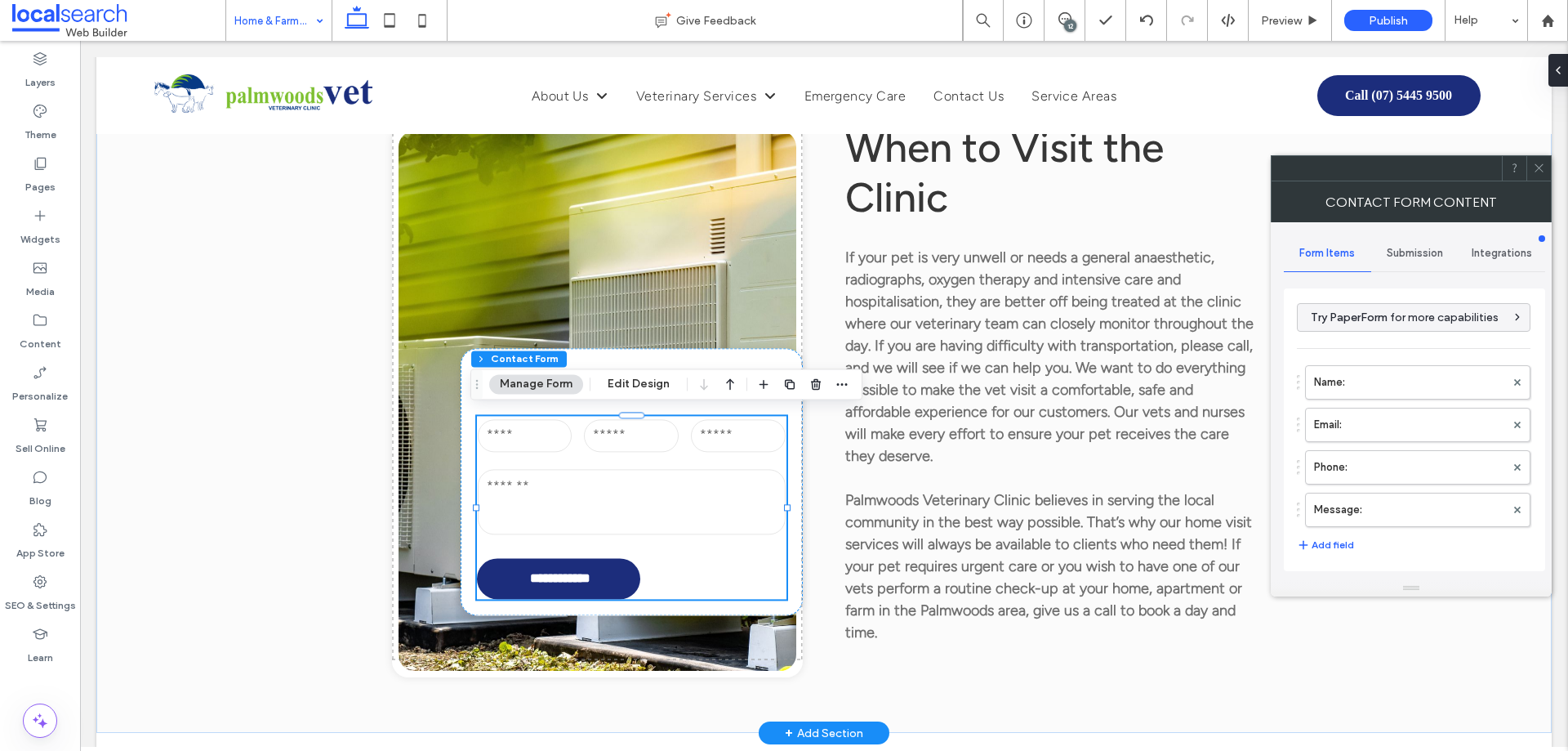 type on "**********" 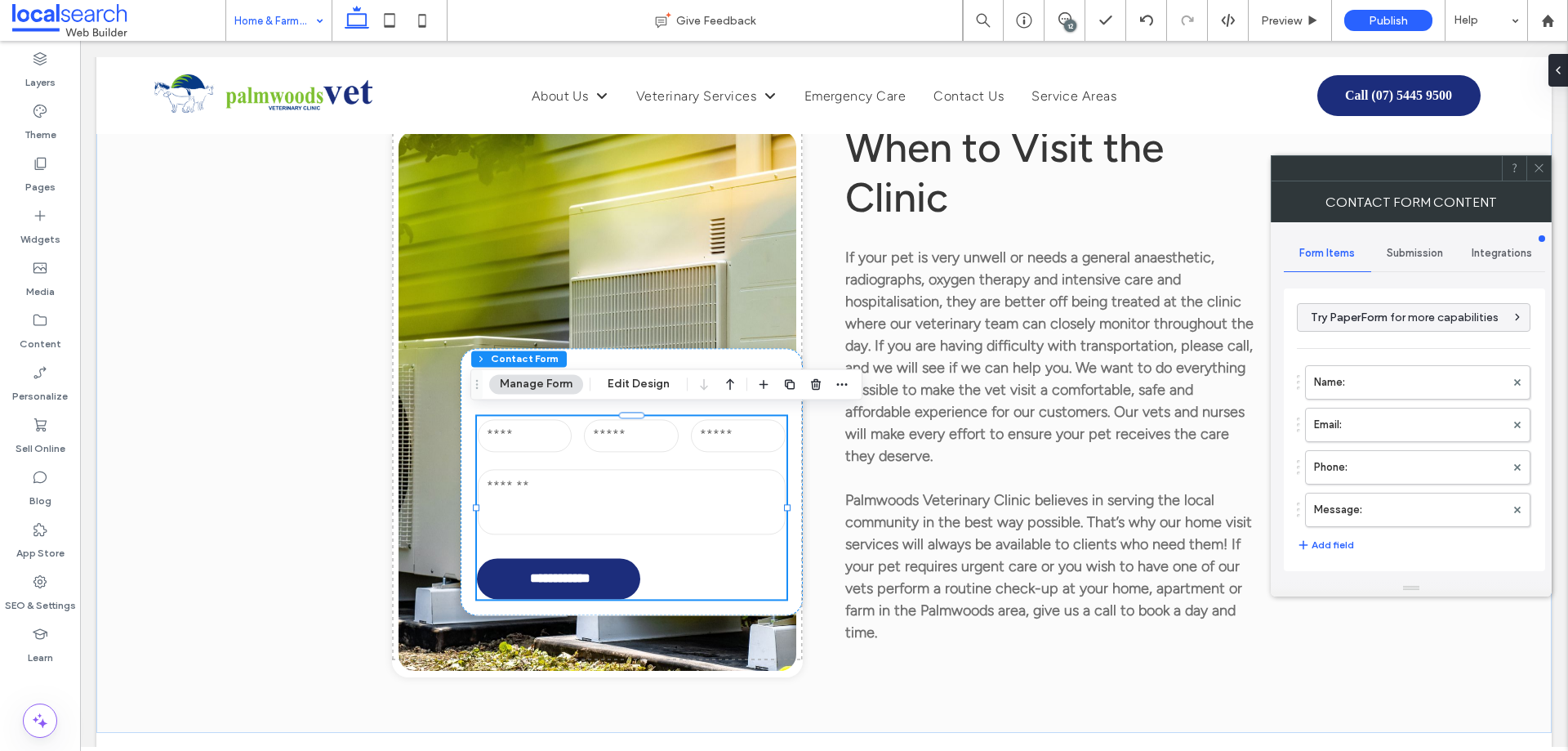 click on "Submission" at bounding box center (1414, 253) 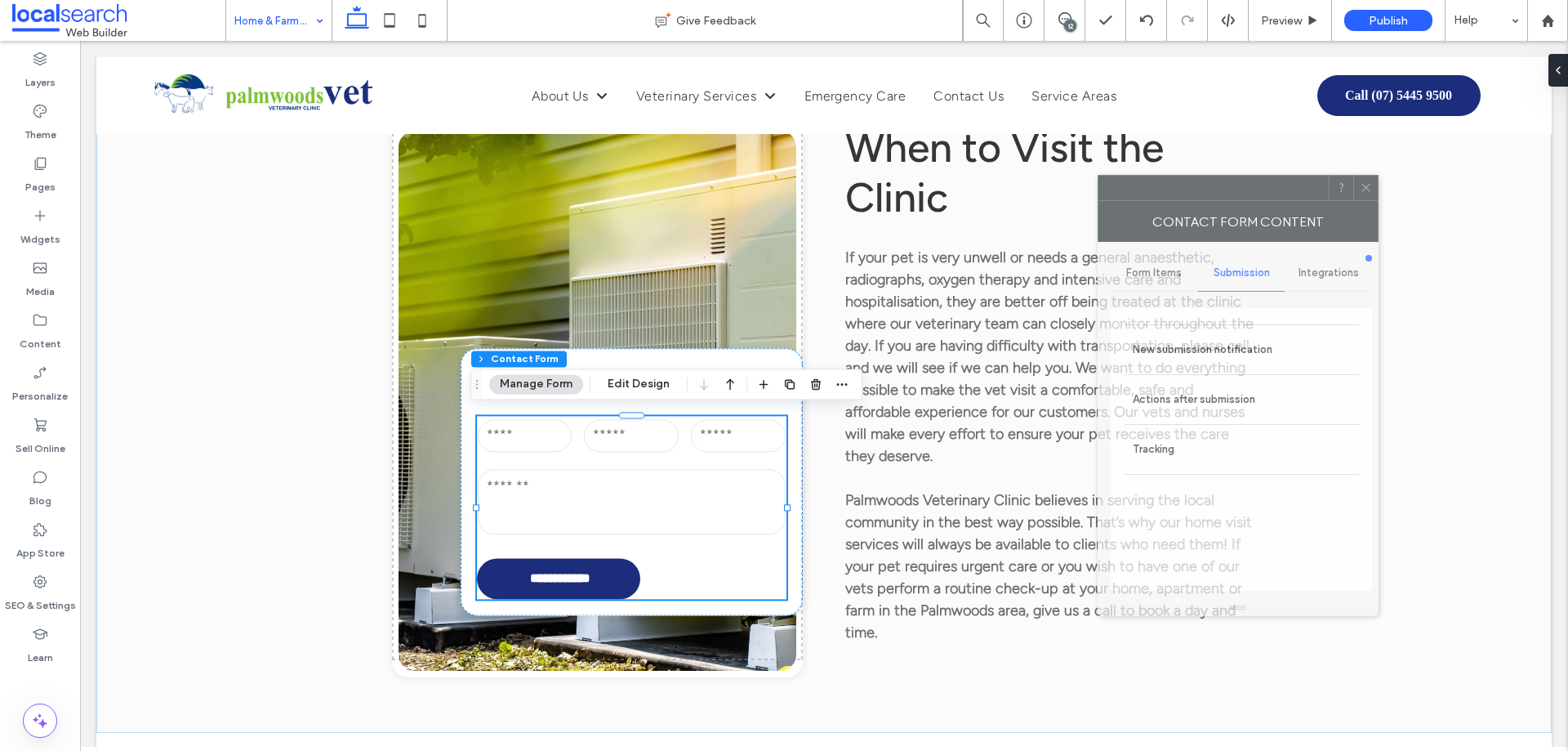 drag, startPoint x: 1423, startPoint y: 174, endPoint x: 951, endPoint y: 273, distance: 482.2707 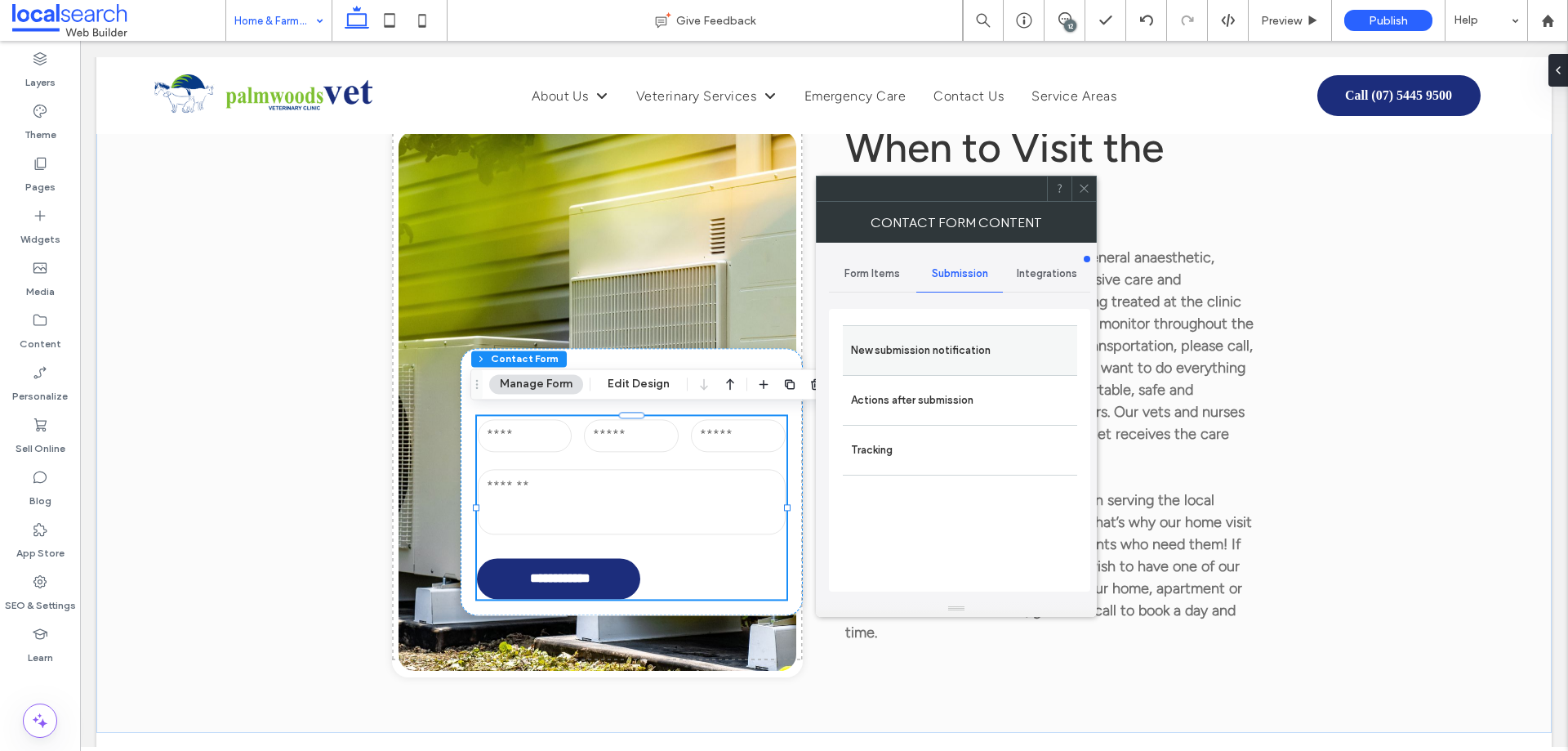 click on "New submission notification" at bounding box center [960, 350] 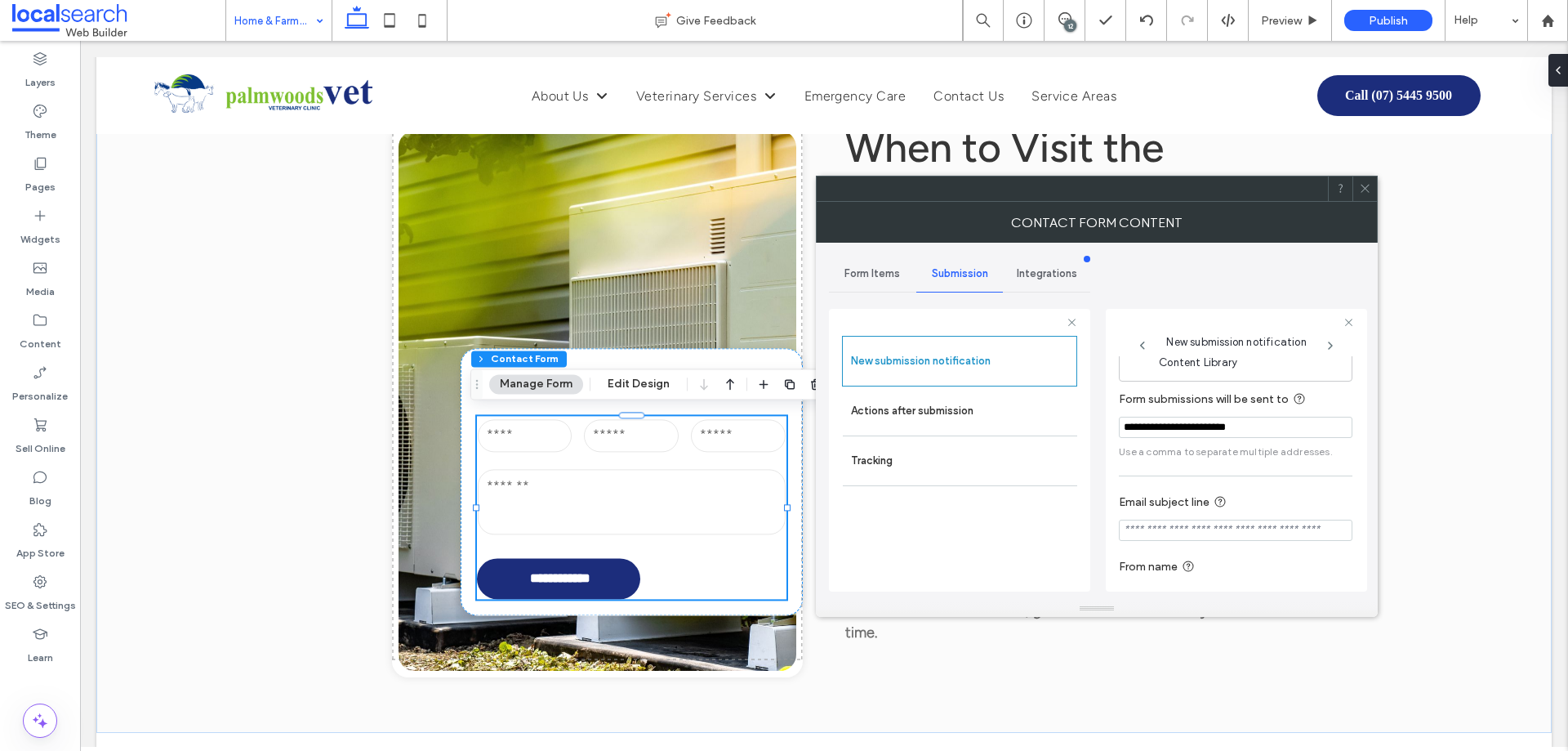 scroll, scrollTop: 85, scrollLeft: 0, axis: vertical 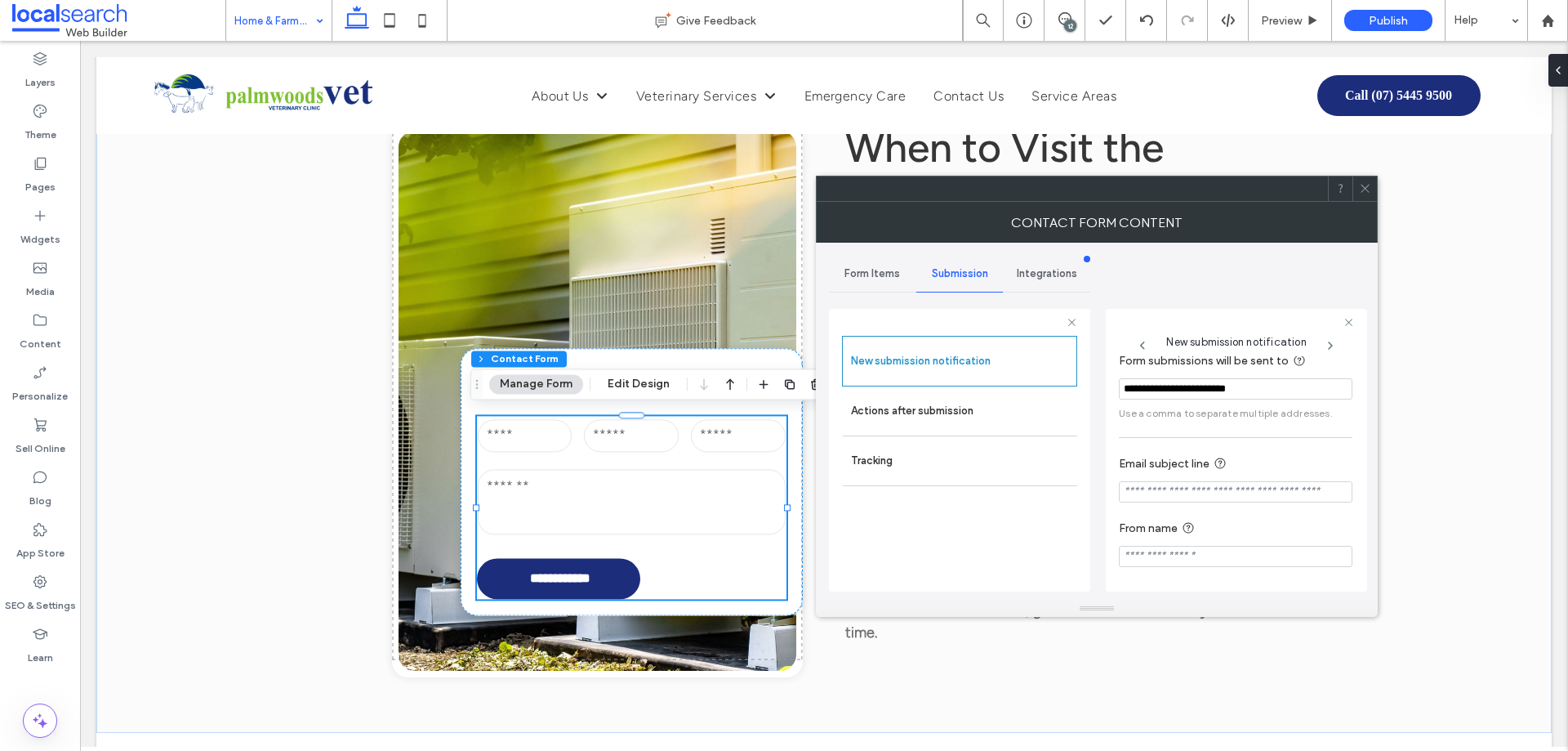 click at bounding box center (1236, 492) 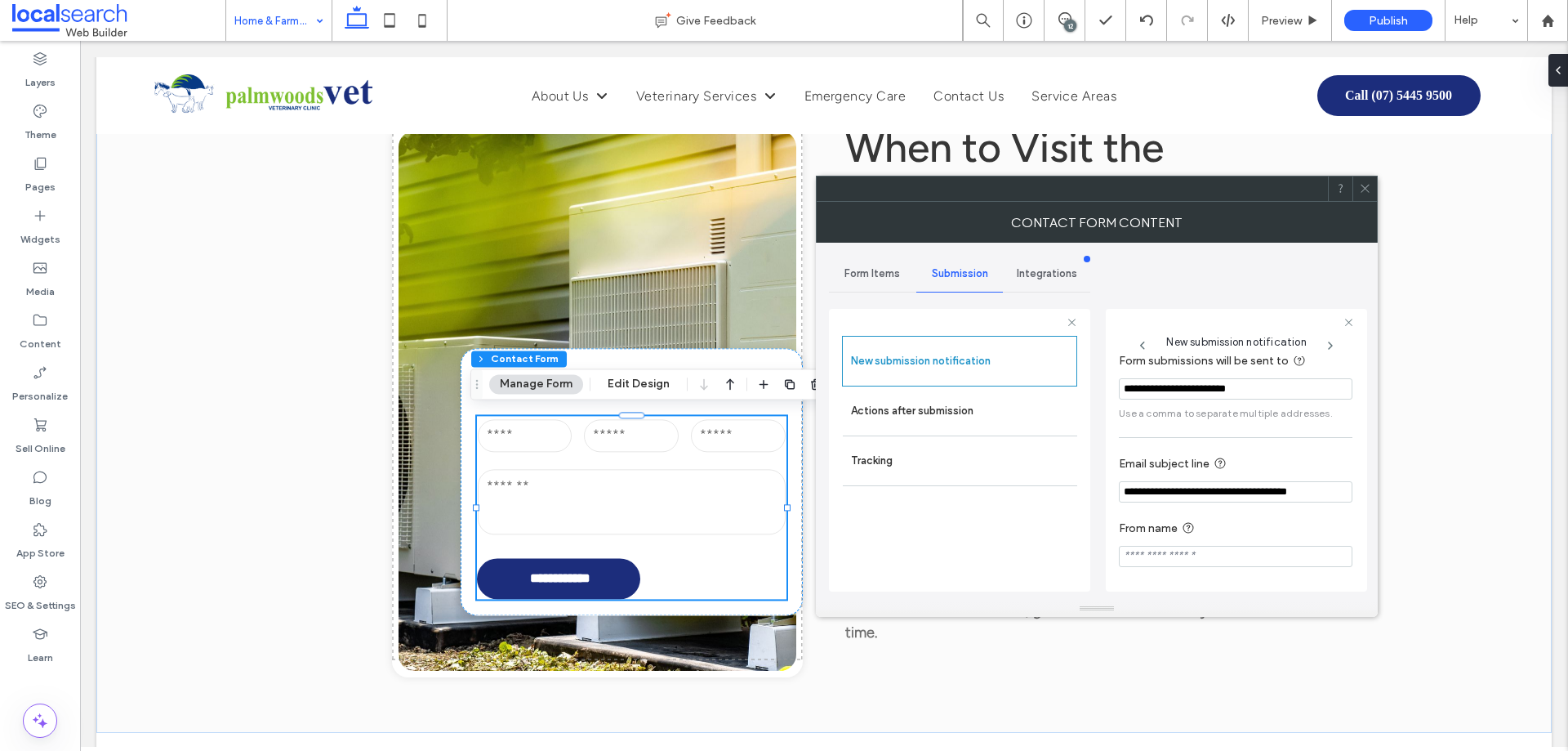 type on "**********" 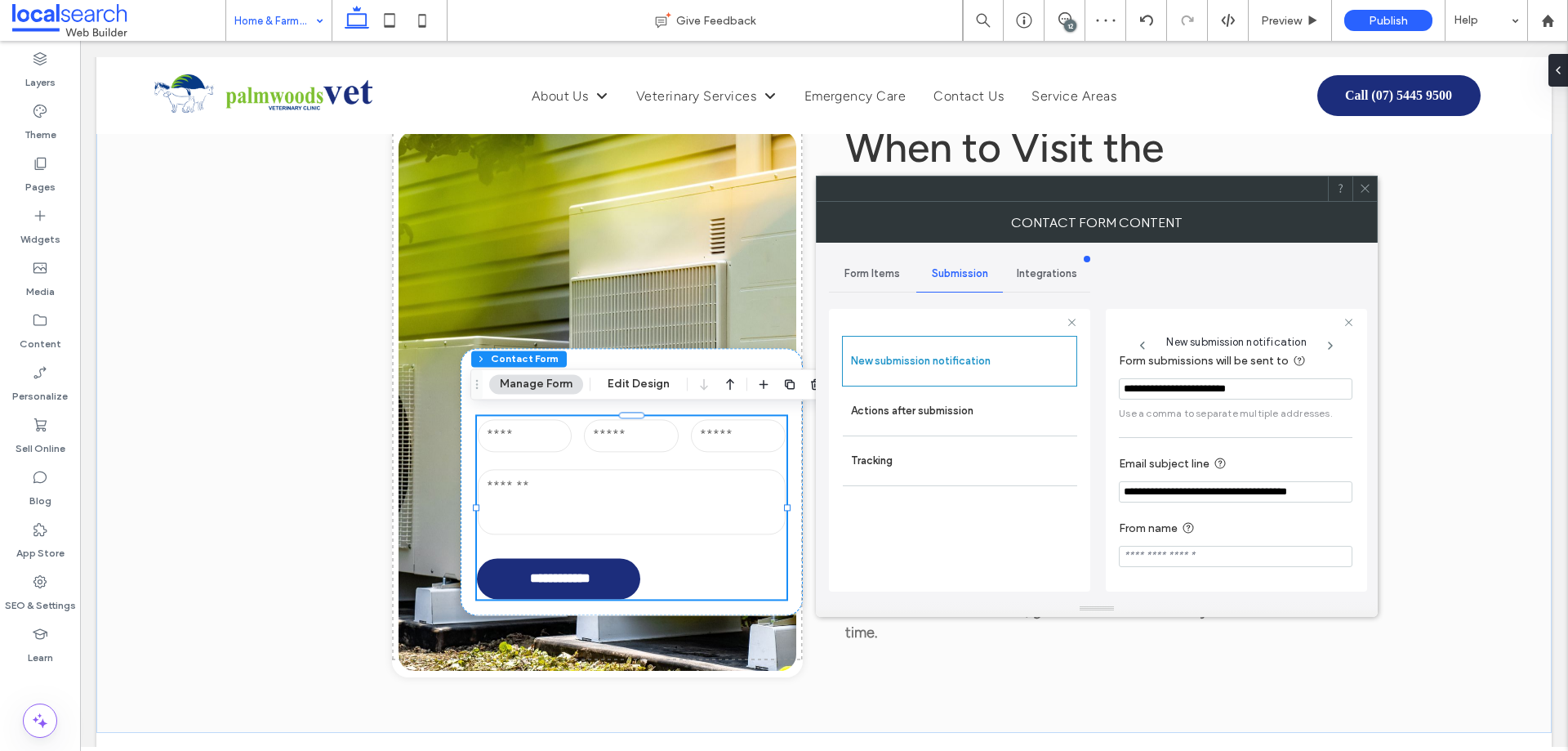 click at bounding box center [1236, 557] 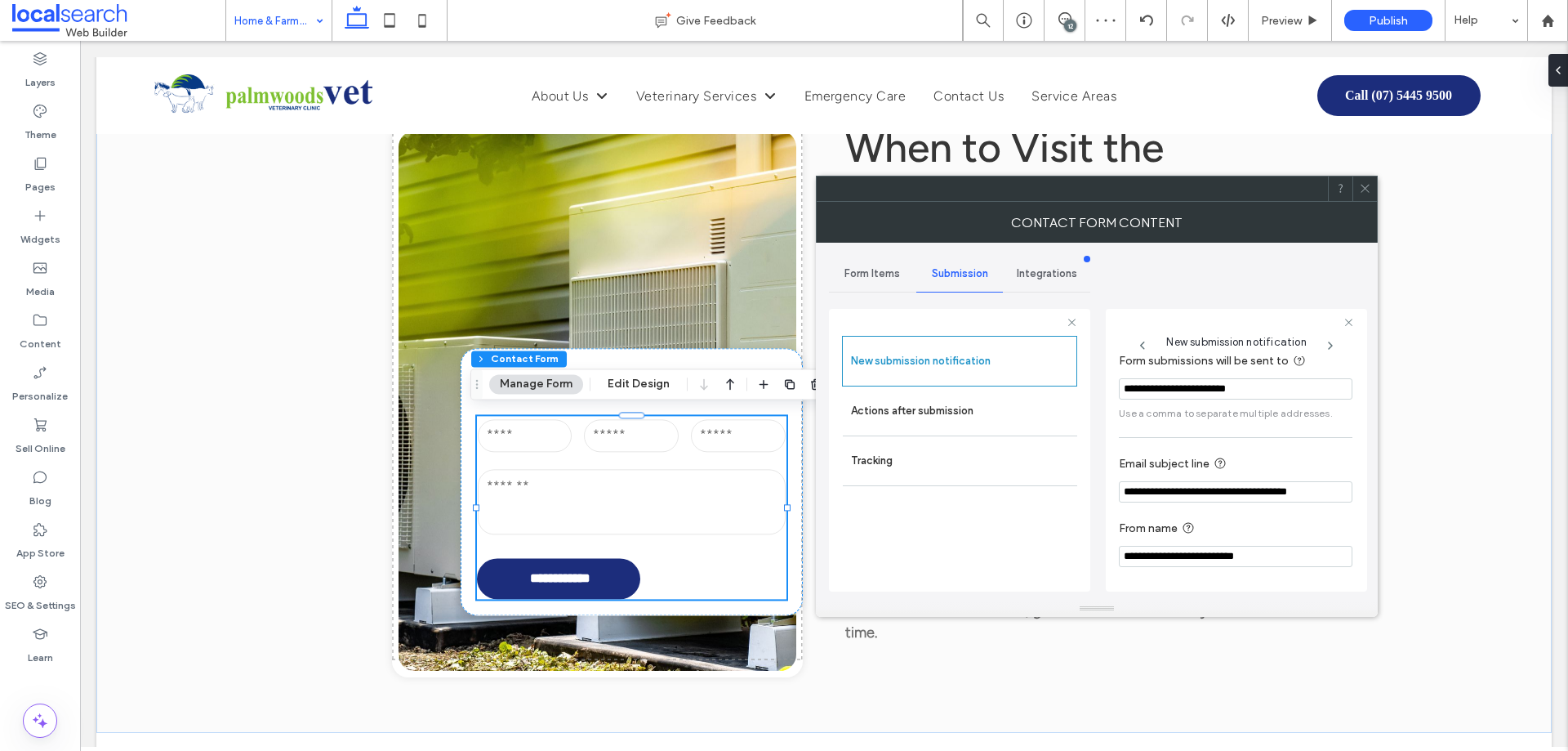 type on "**********" 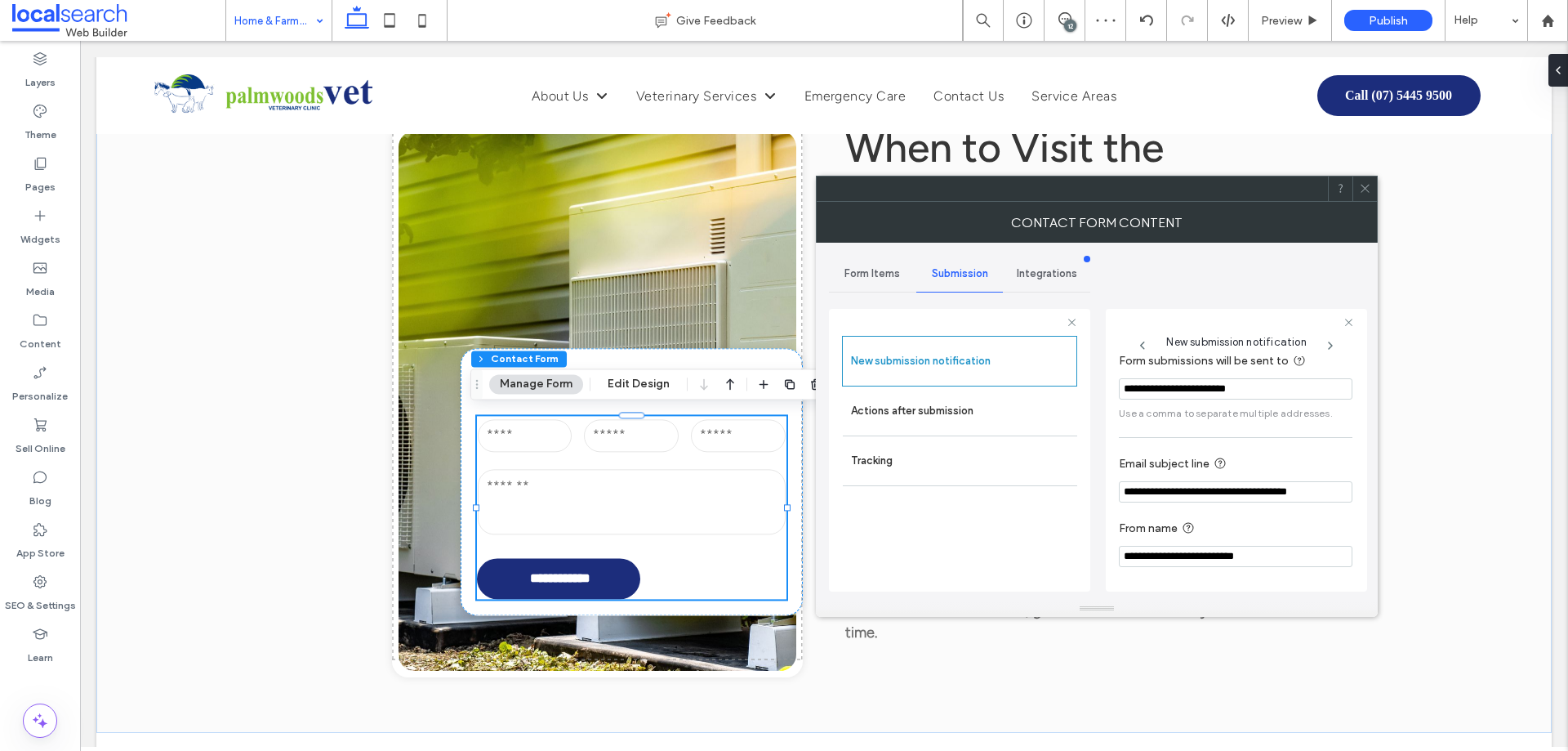 click on "From name" at bounding box center (1232, 529) 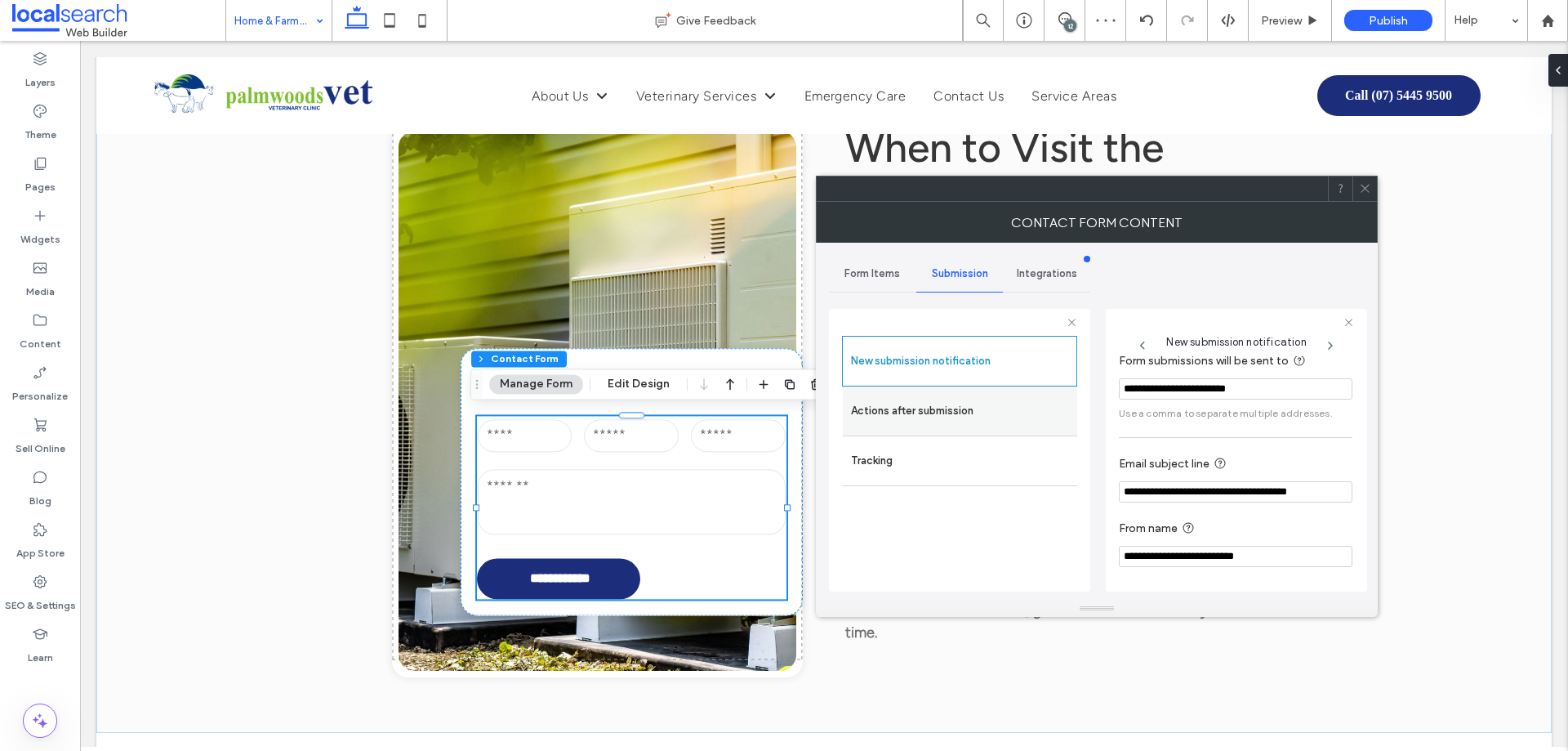 click on "Actions after submission" at bounding box center (960, 411) 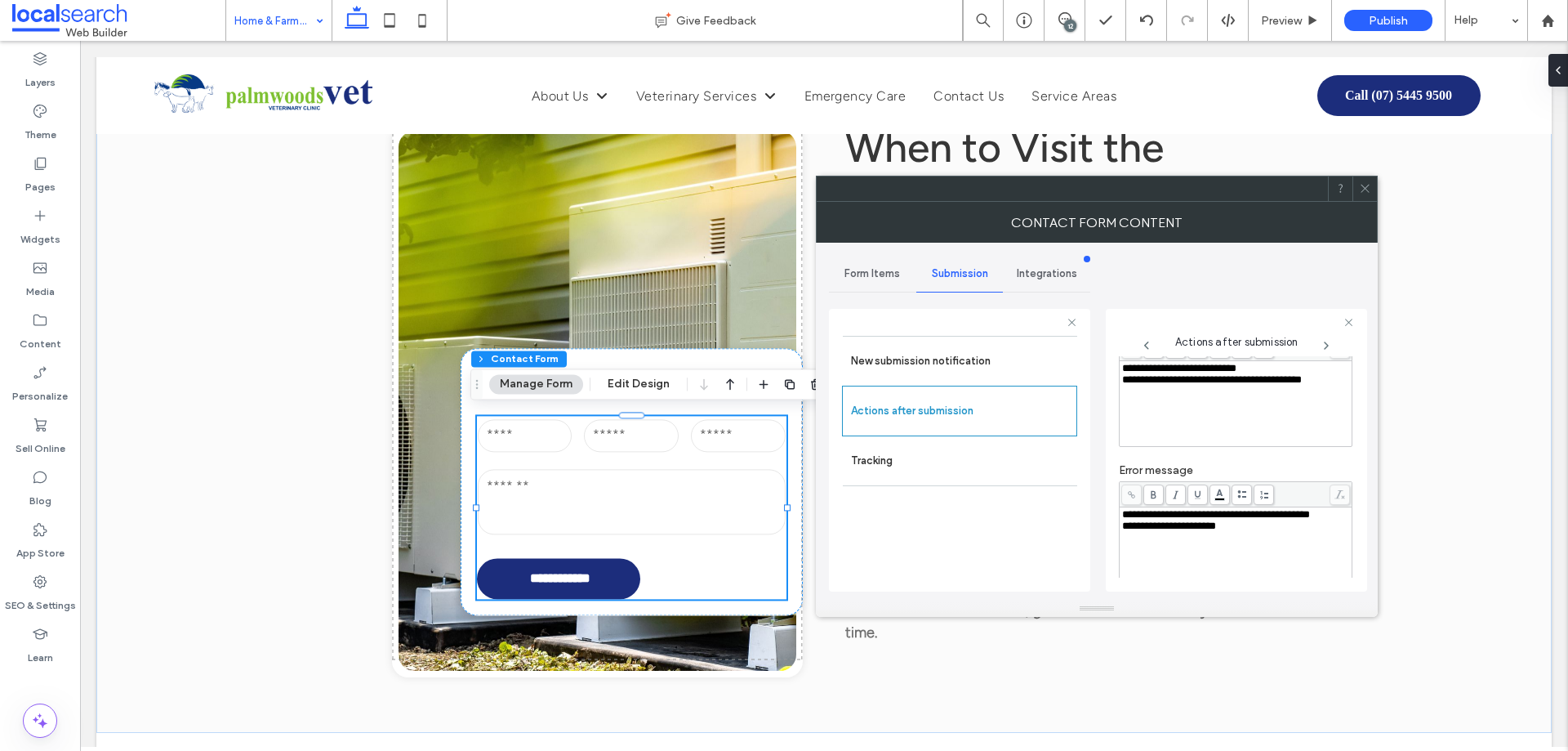 click on "**********" at bounding box center (1236, 404) 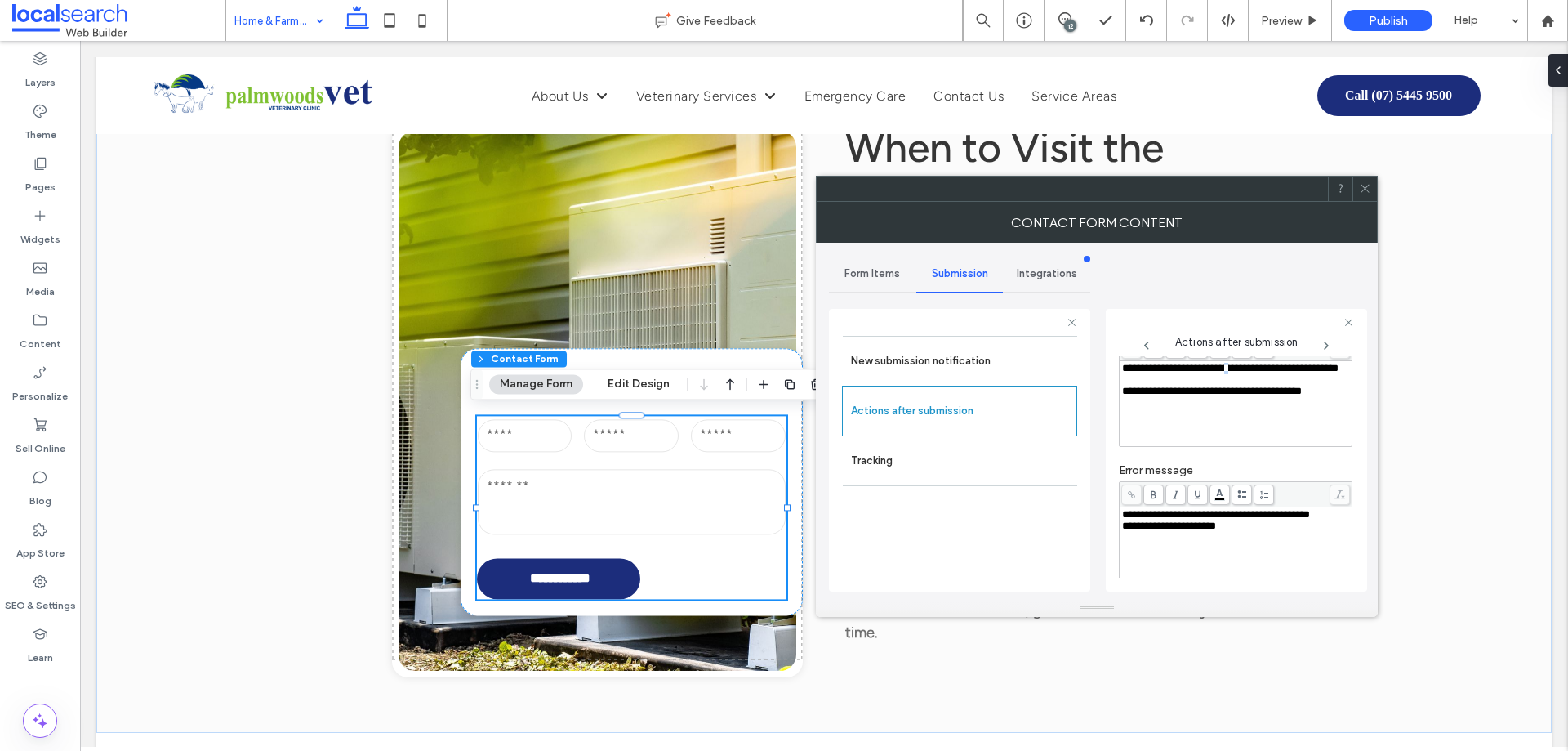 scroll, scrollTop: 75, scrollLeft: 0, axis: vertical 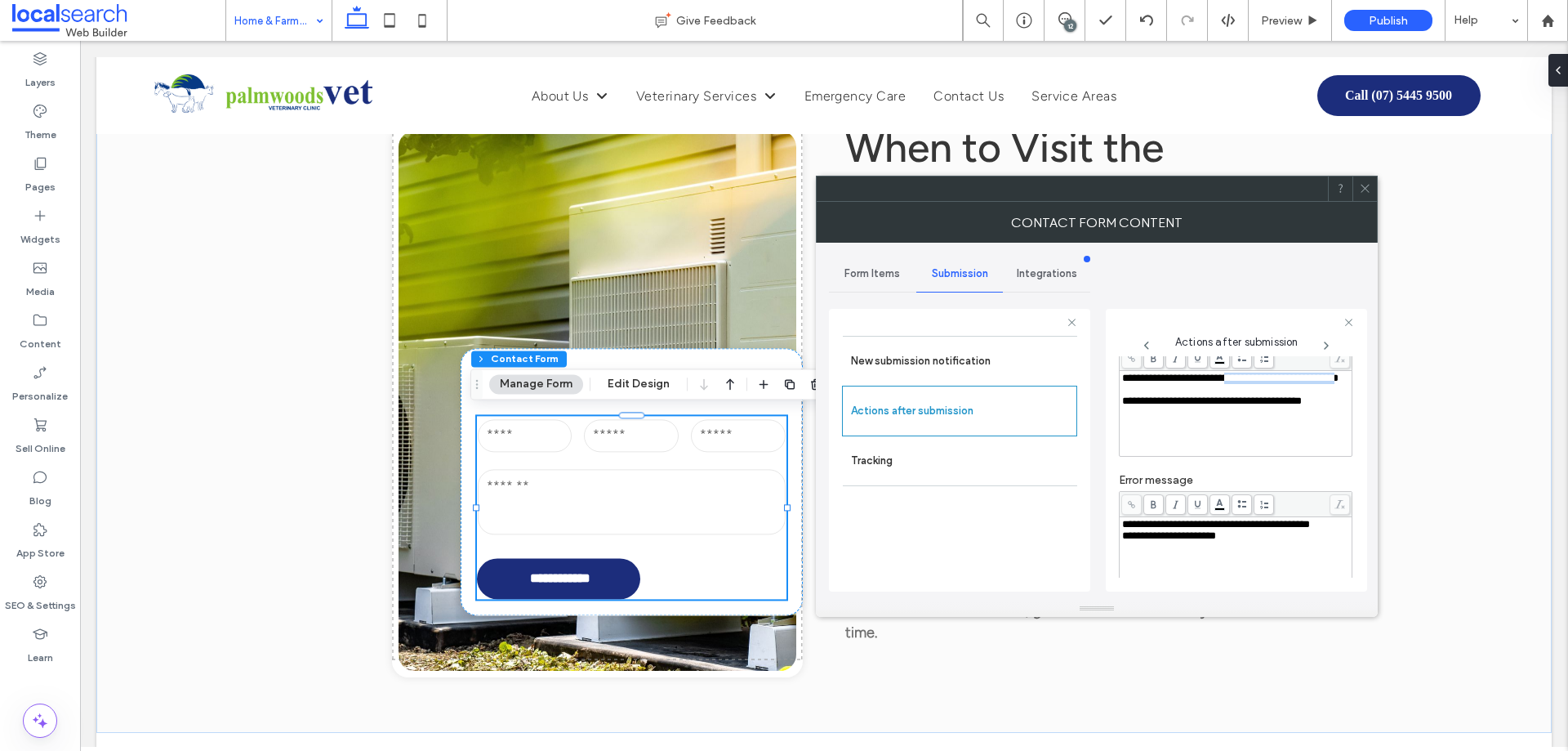 drag, startPoint x: 1249, startPoint y: 367, endPoint x: 1202, endPoint y: 390, distance: 52.325902 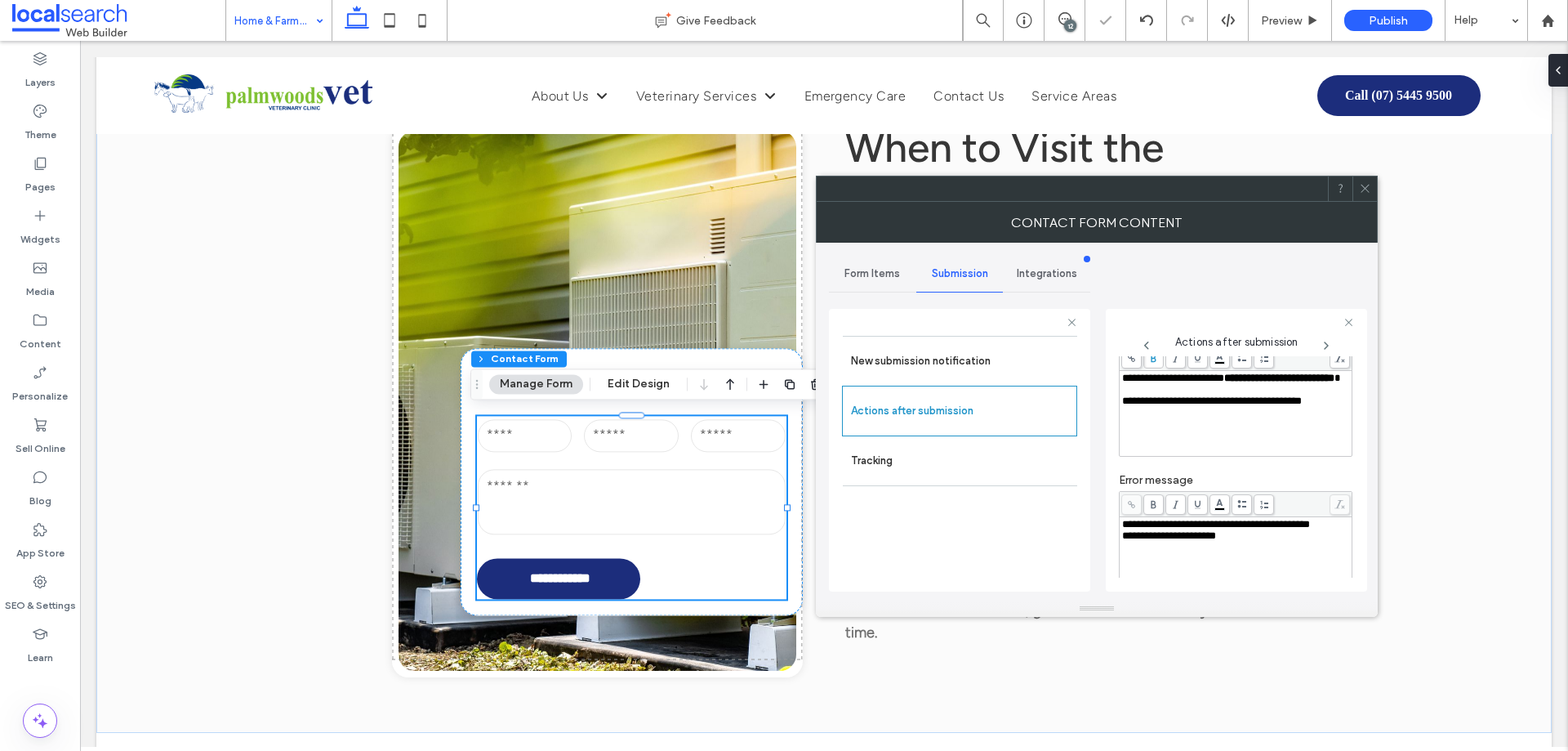 click at bounding box center [1236, 390] 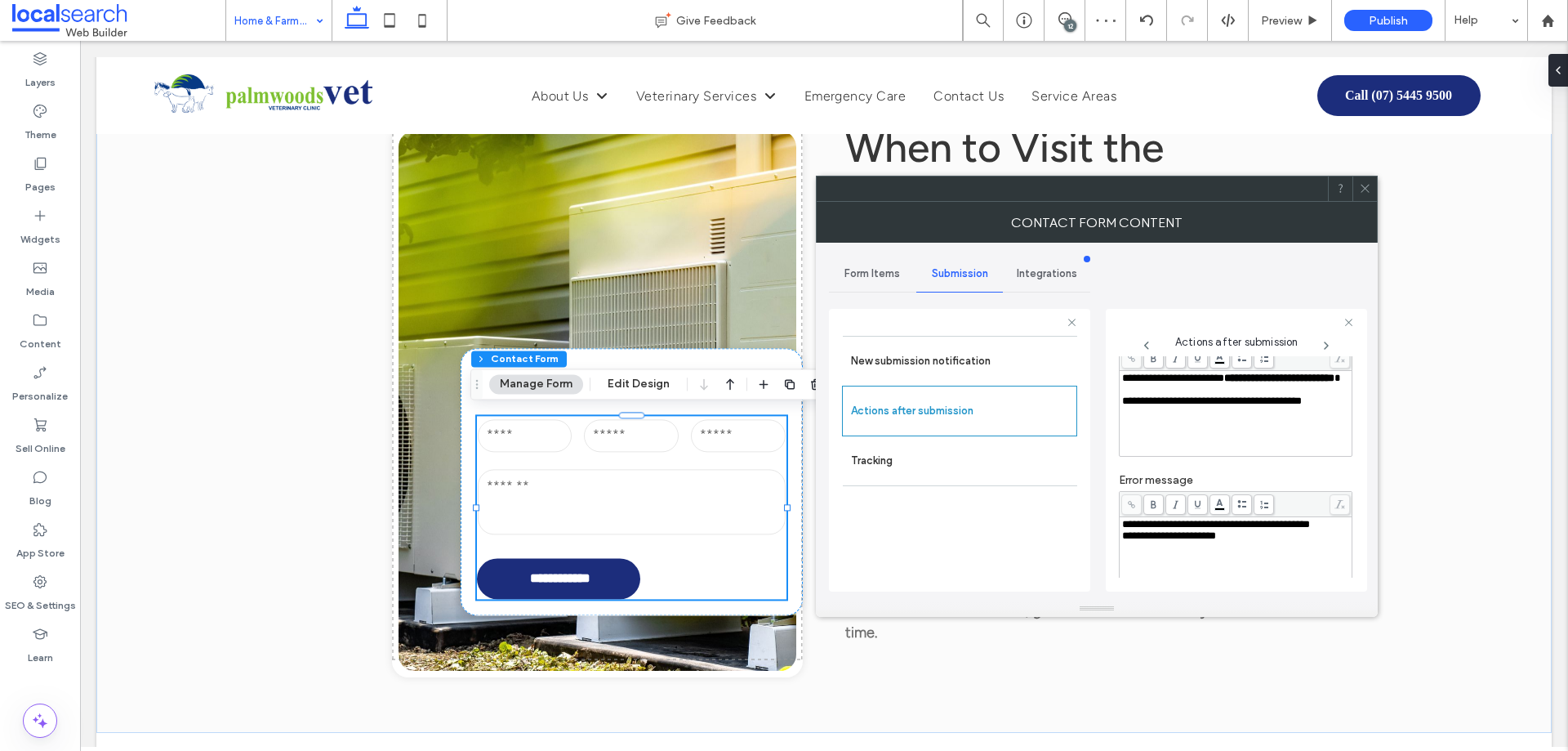 click on "**********" at bounding box center [1236, 413] 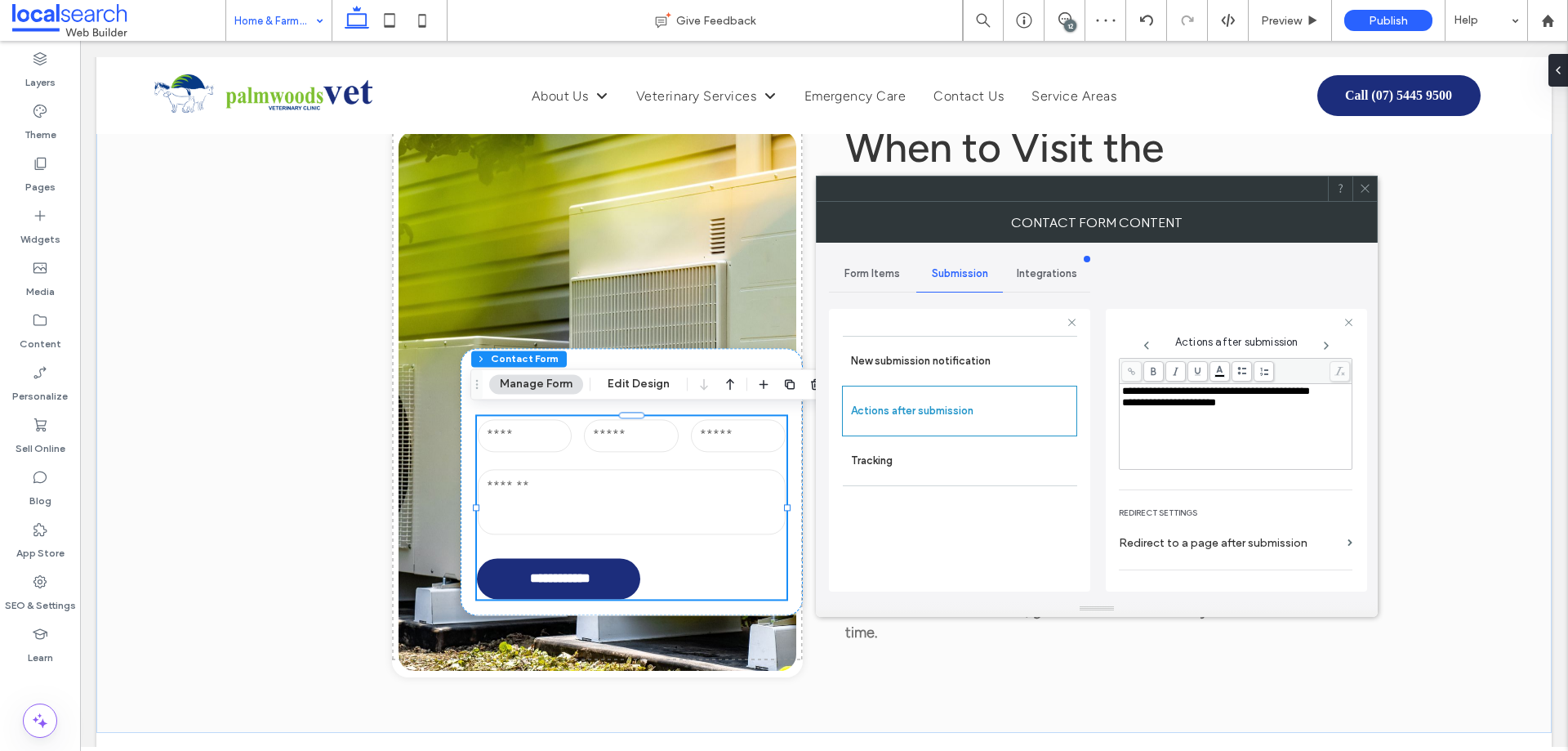 scroll, scrollTop: 282, scrollLeft: 0, axis: vertical 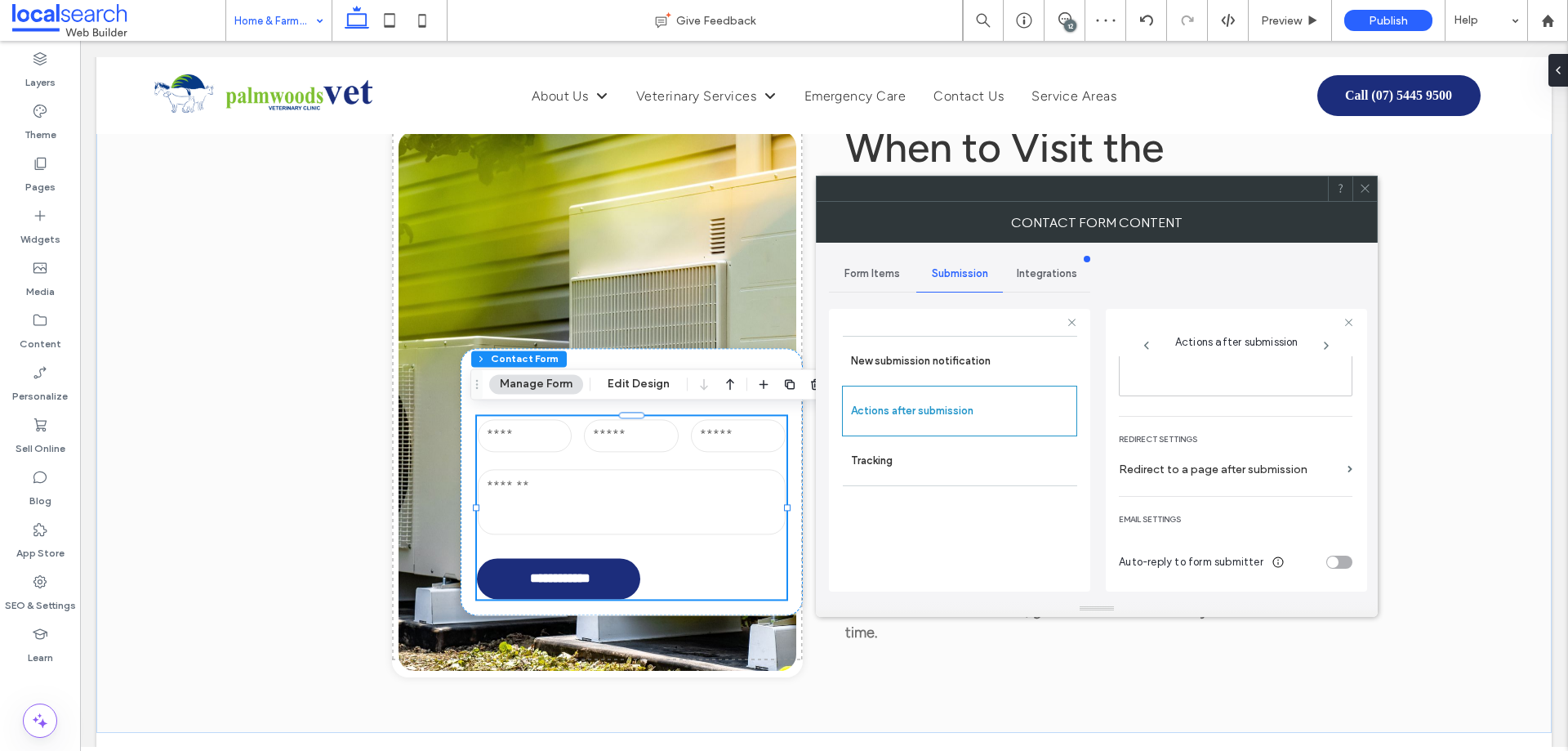 click 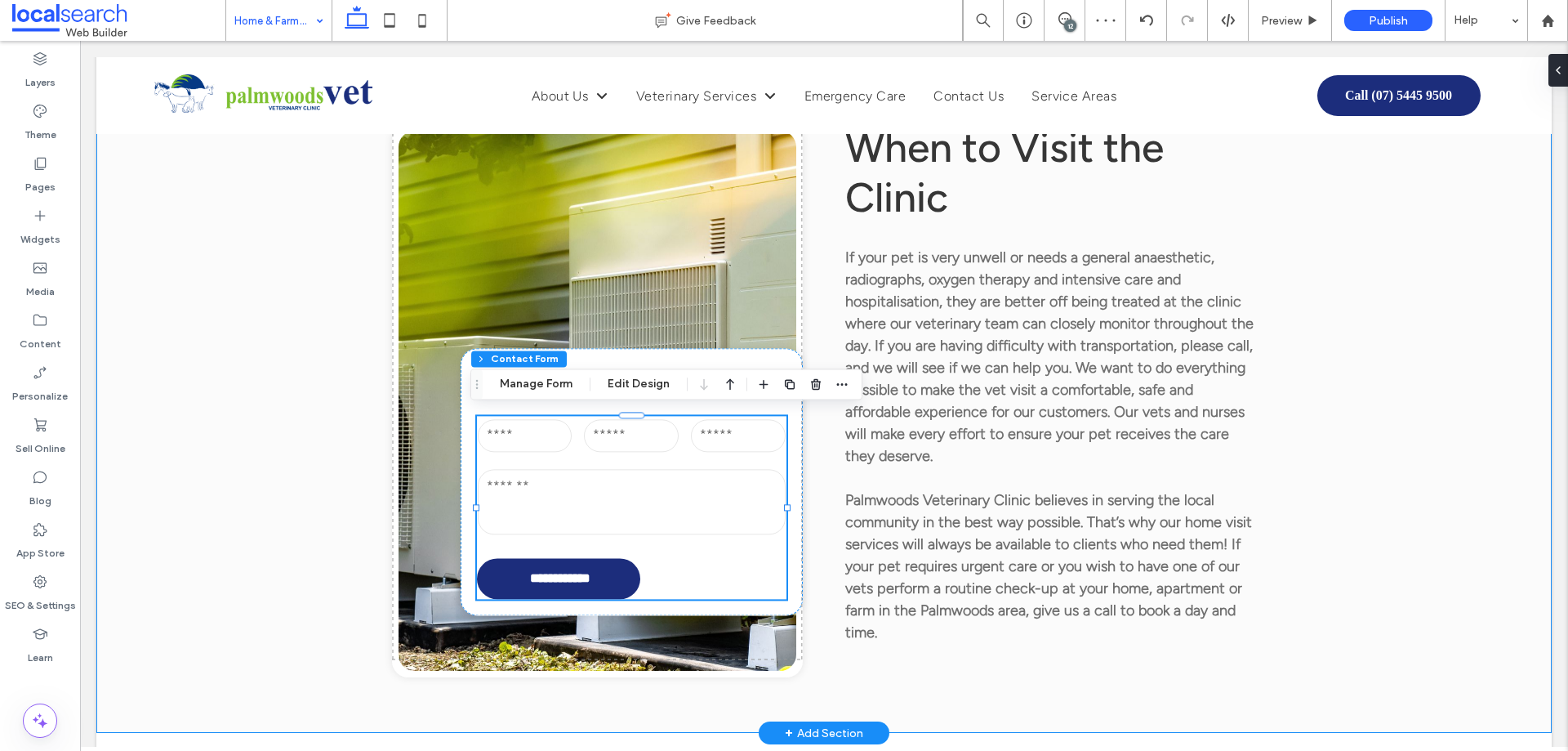 click on "**********" at bounding box center [824, 383] 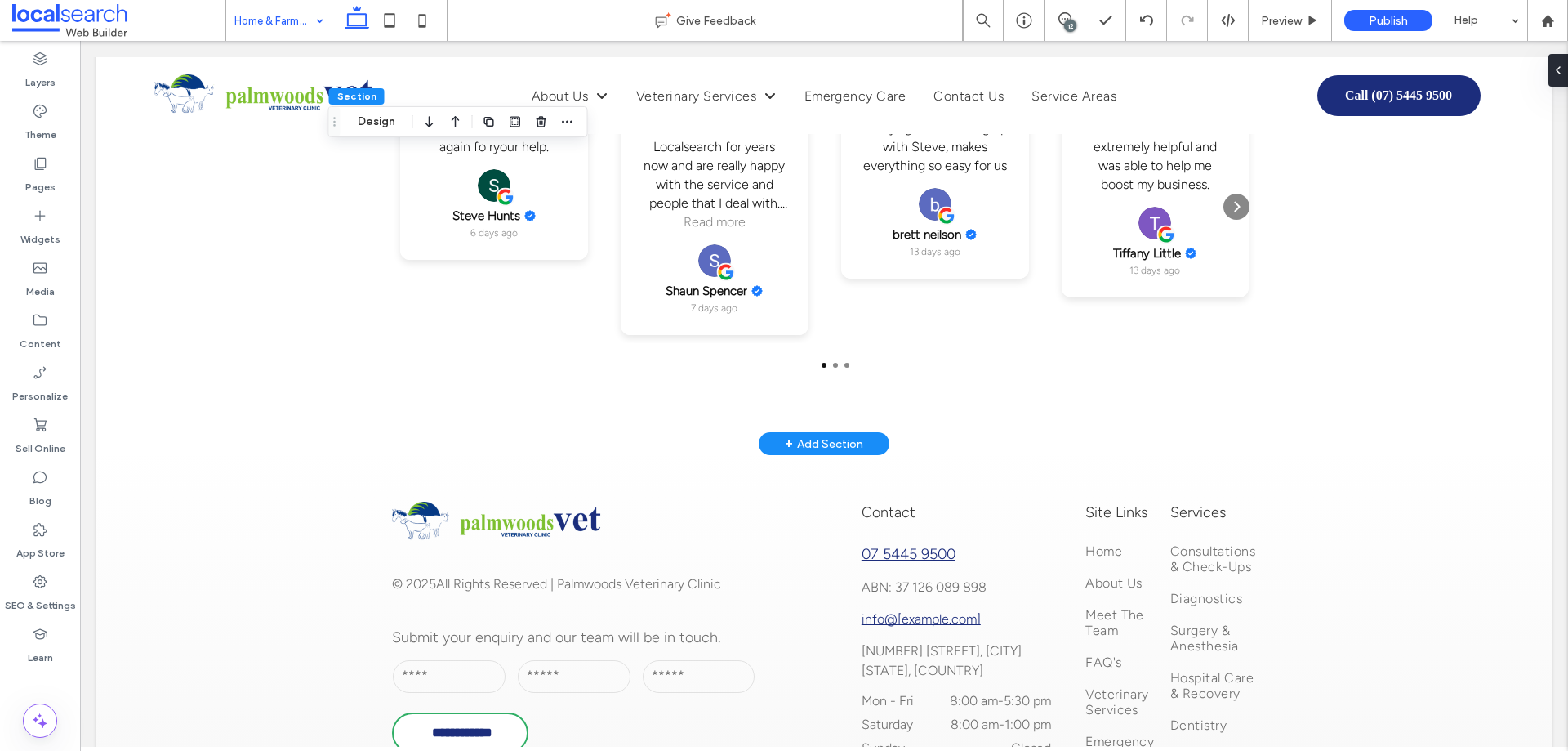 scroll, scrollTop: 3923, scrollLeft: 0, axis: vertical 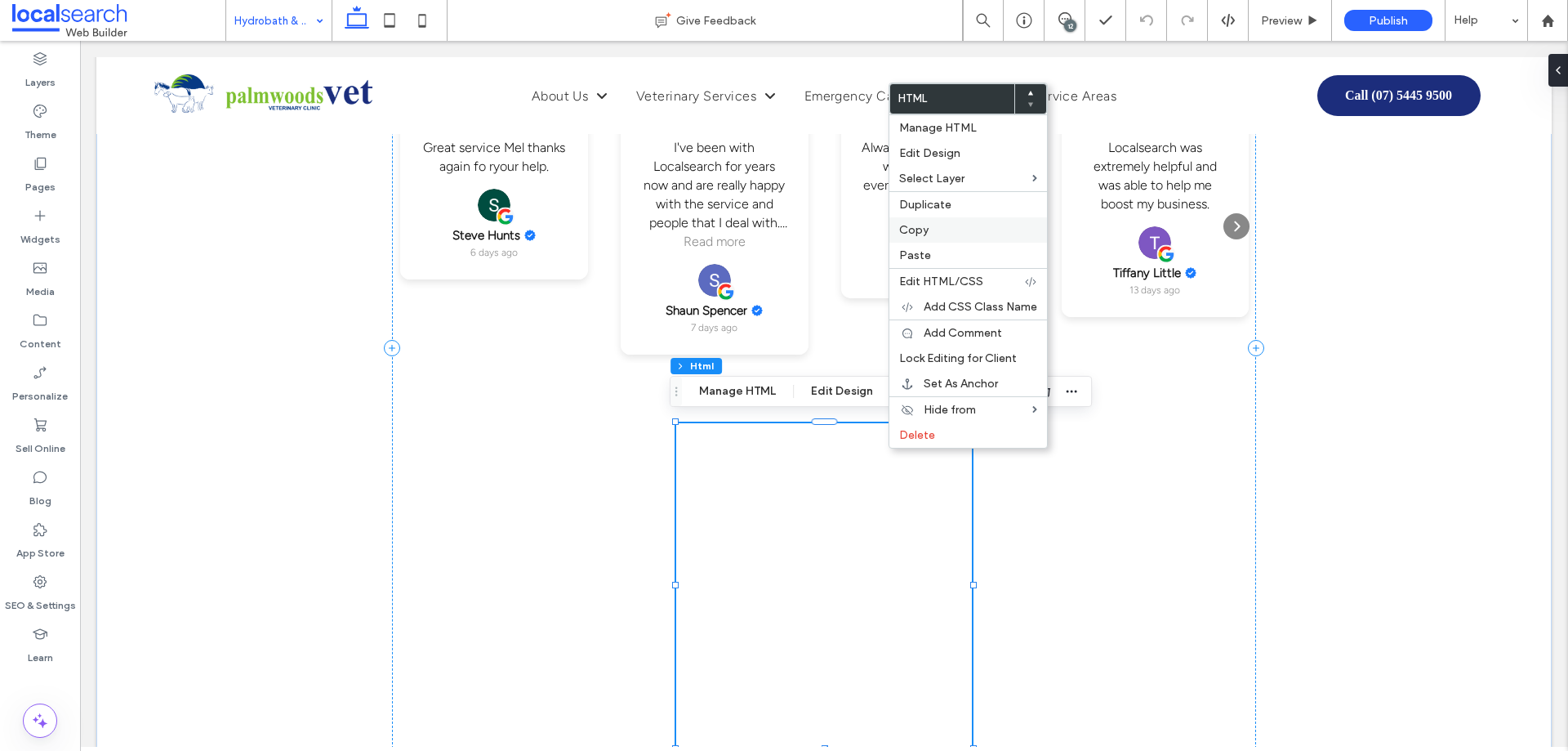 click on "Copy" at bounding box center (968, 230) 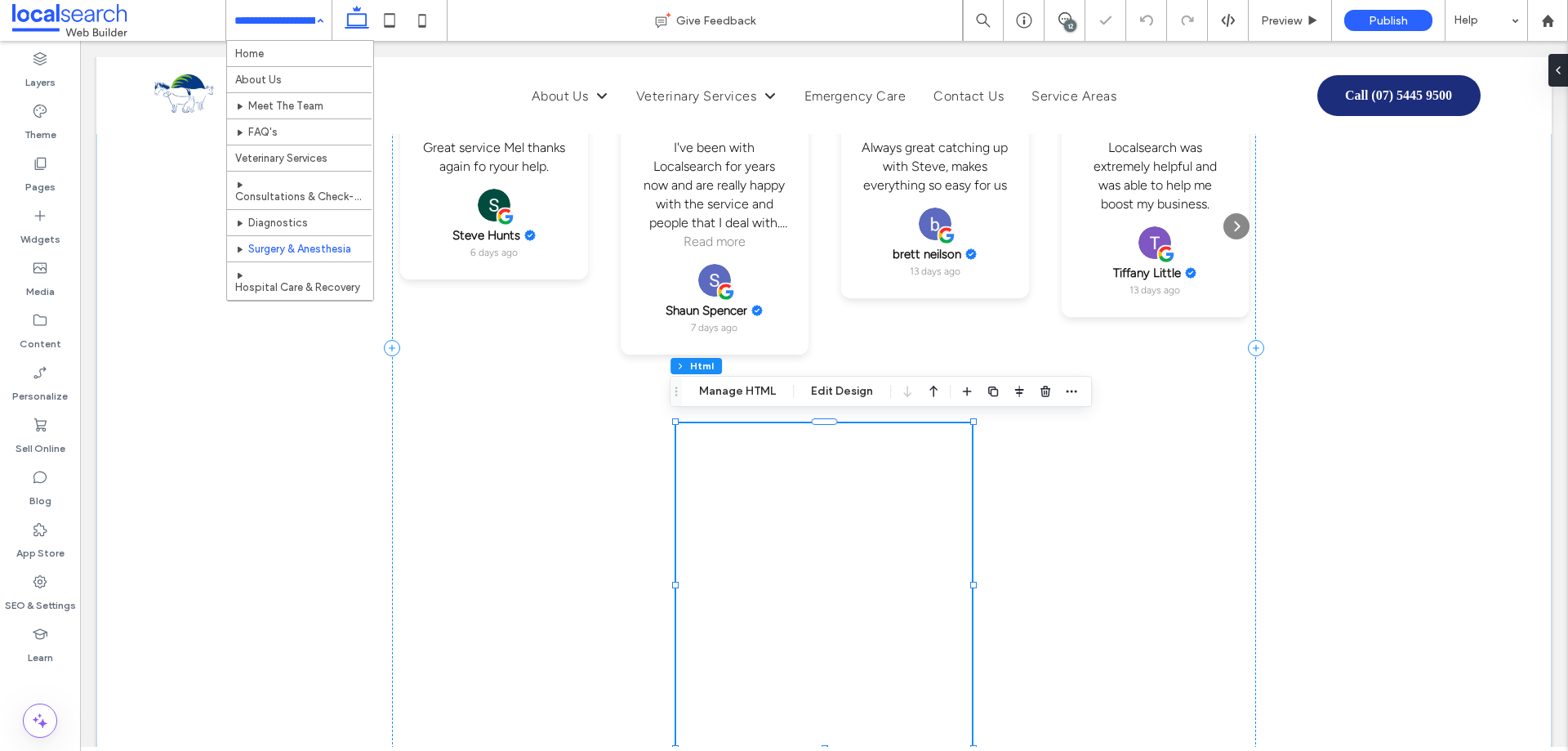 scroll, scrollTop: 205, scrollLeft: 0, axis: vertical 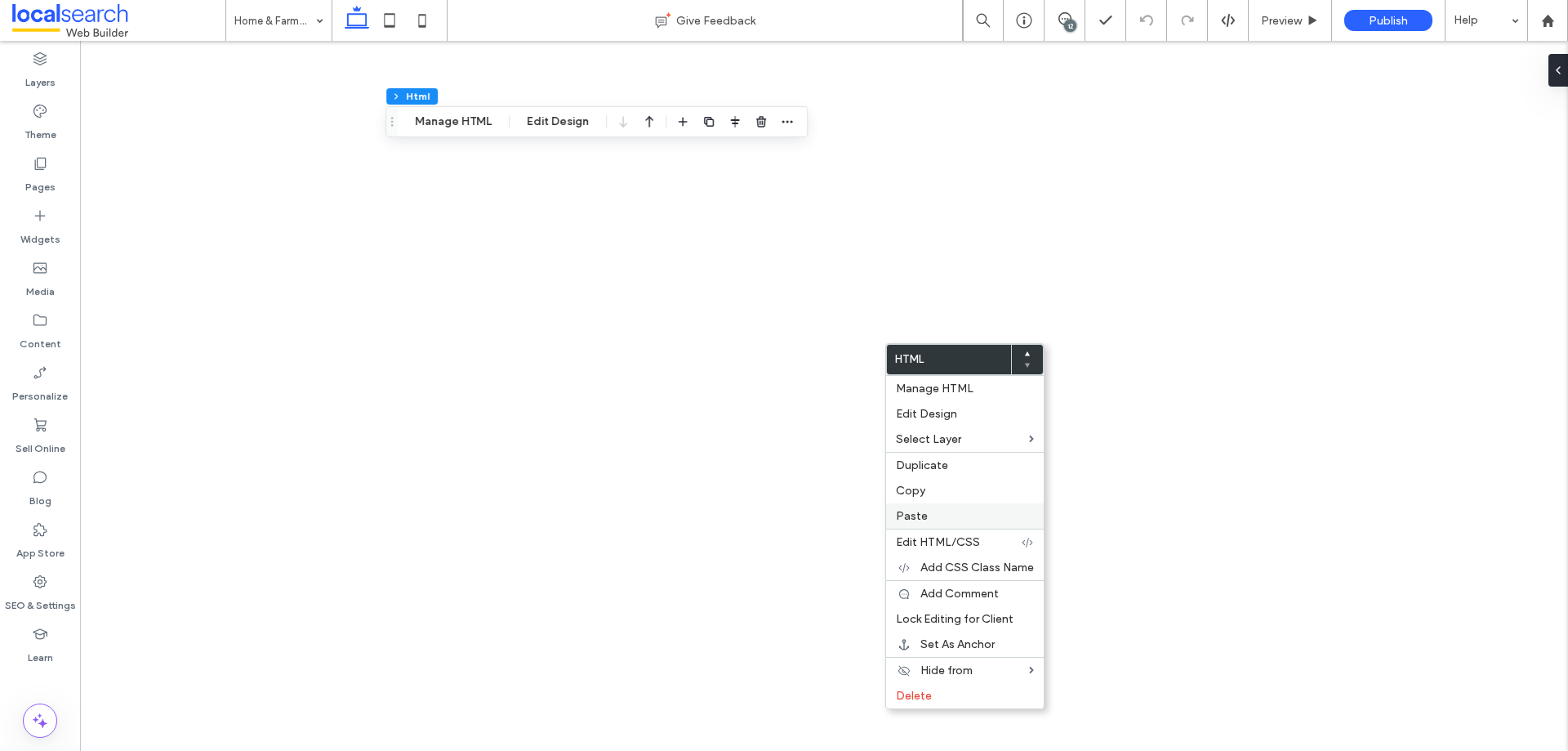 click on "Paste" at bounding box center (964, 516) 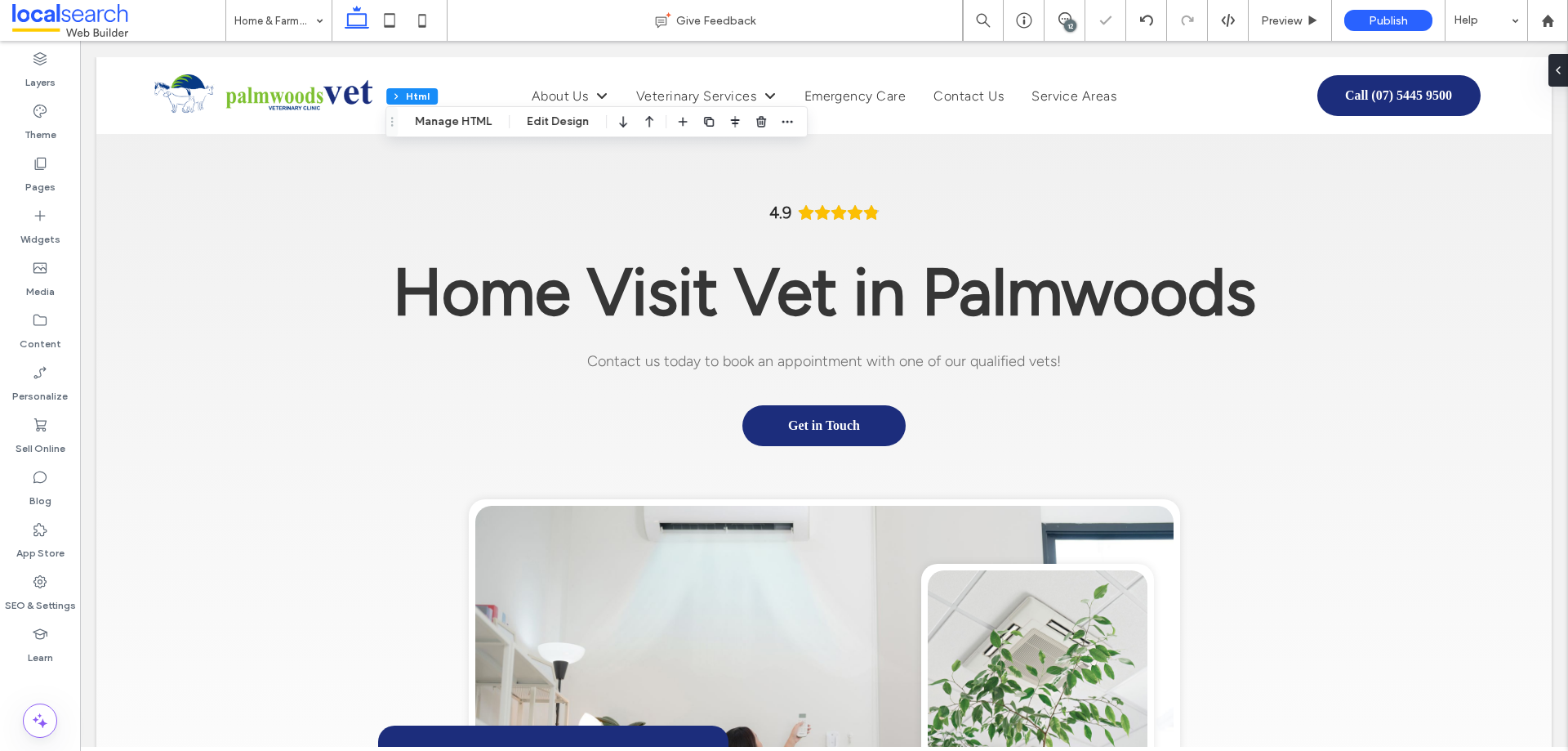 scroll, scrollTop: 3919, scrollLeft: 0, axis: vertical 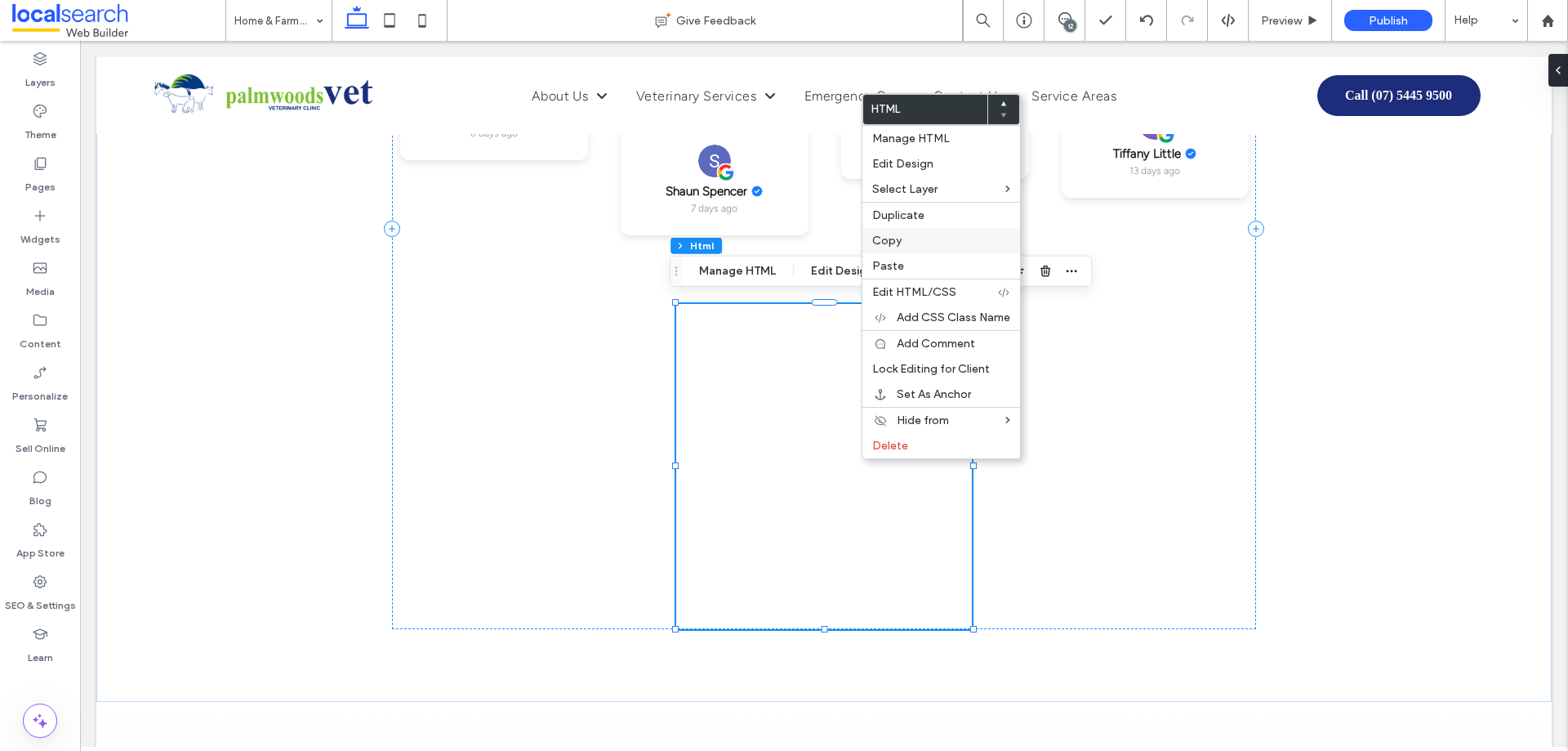 click on "Copy" at bounding box center (941, 240) 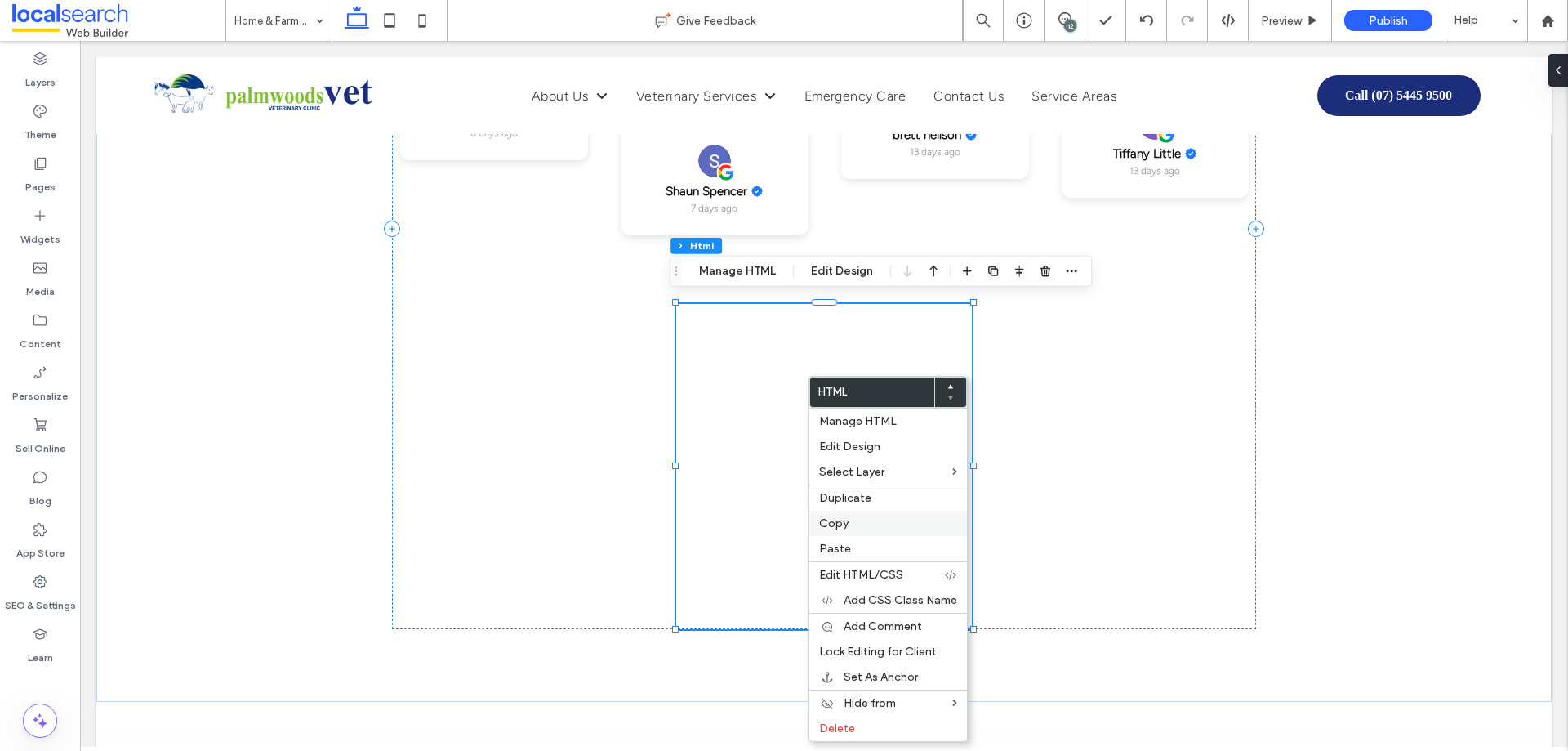 click on "Copy" at bounding box center (834, 523) 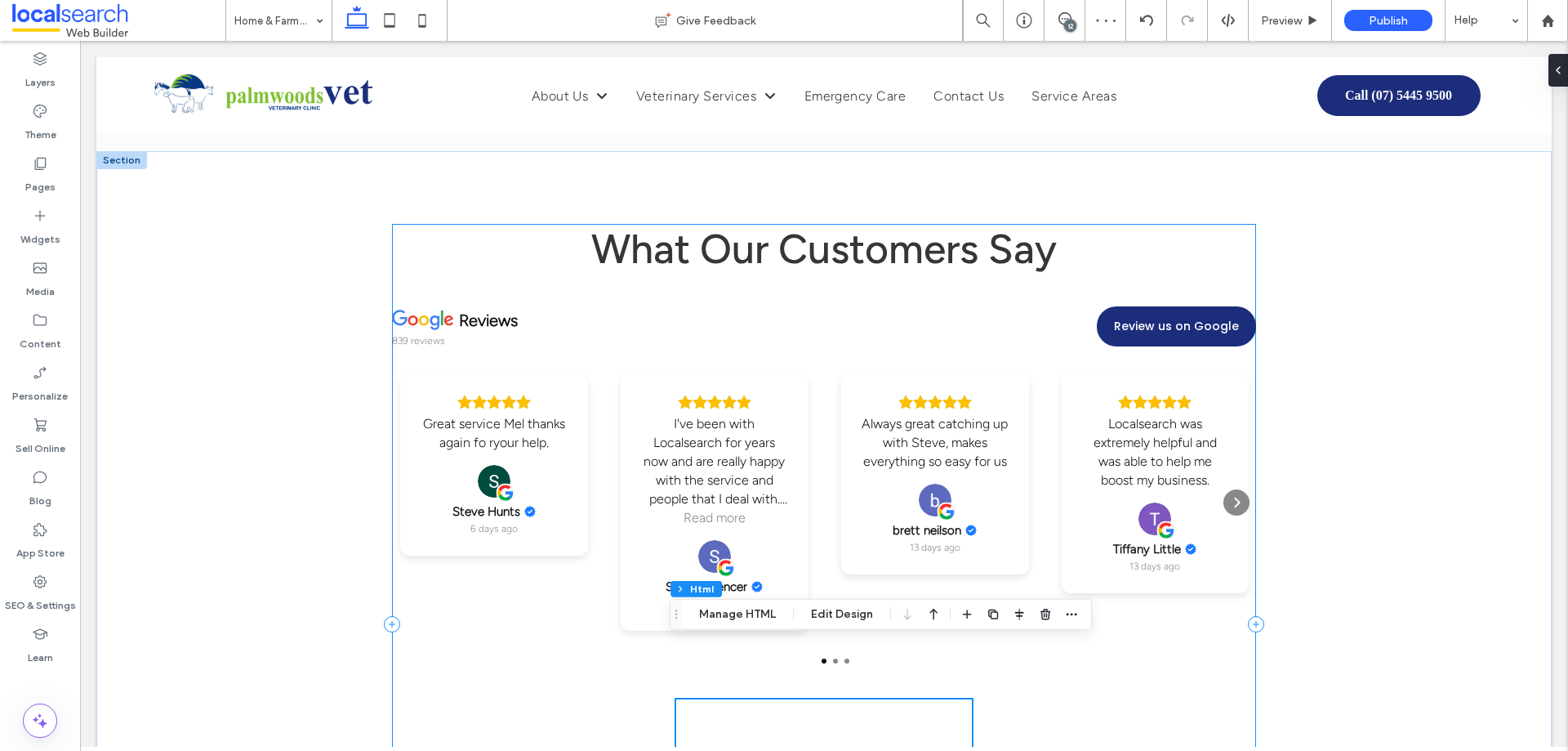 scroll, scrollTop: 3429, scrollLeft: 0, axis: vertical 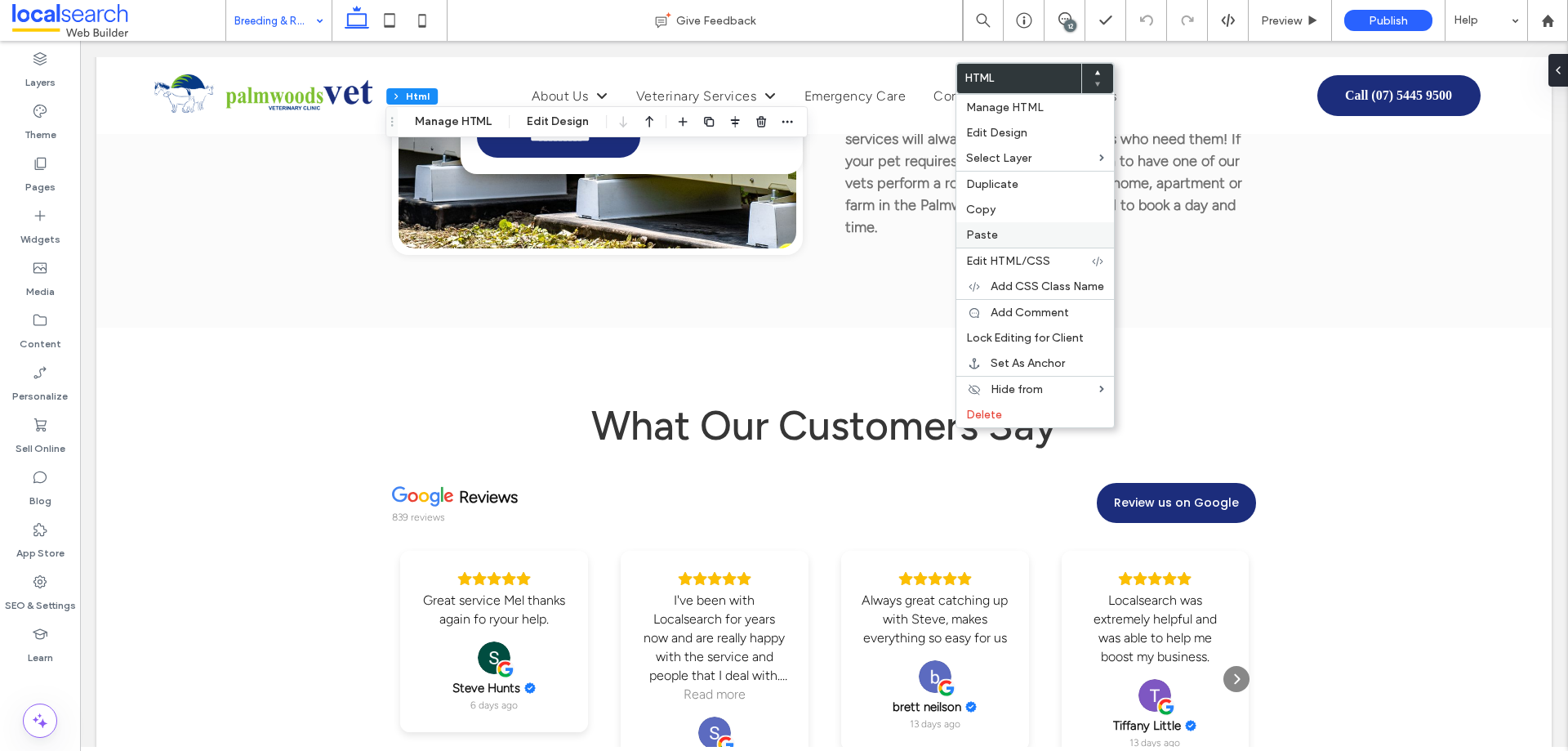 click on "Paste" at bounding box center (1035, 235) 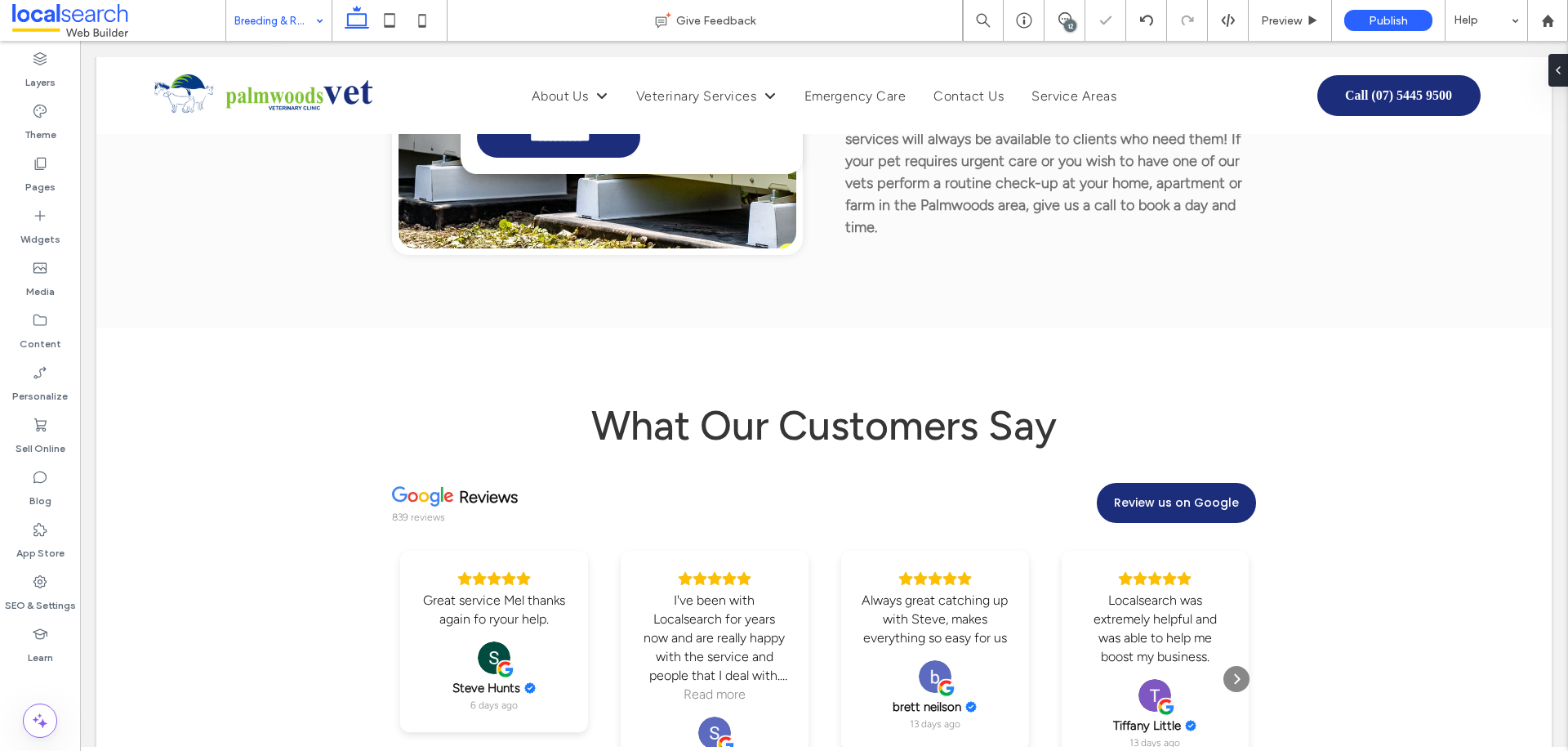 type on "***" 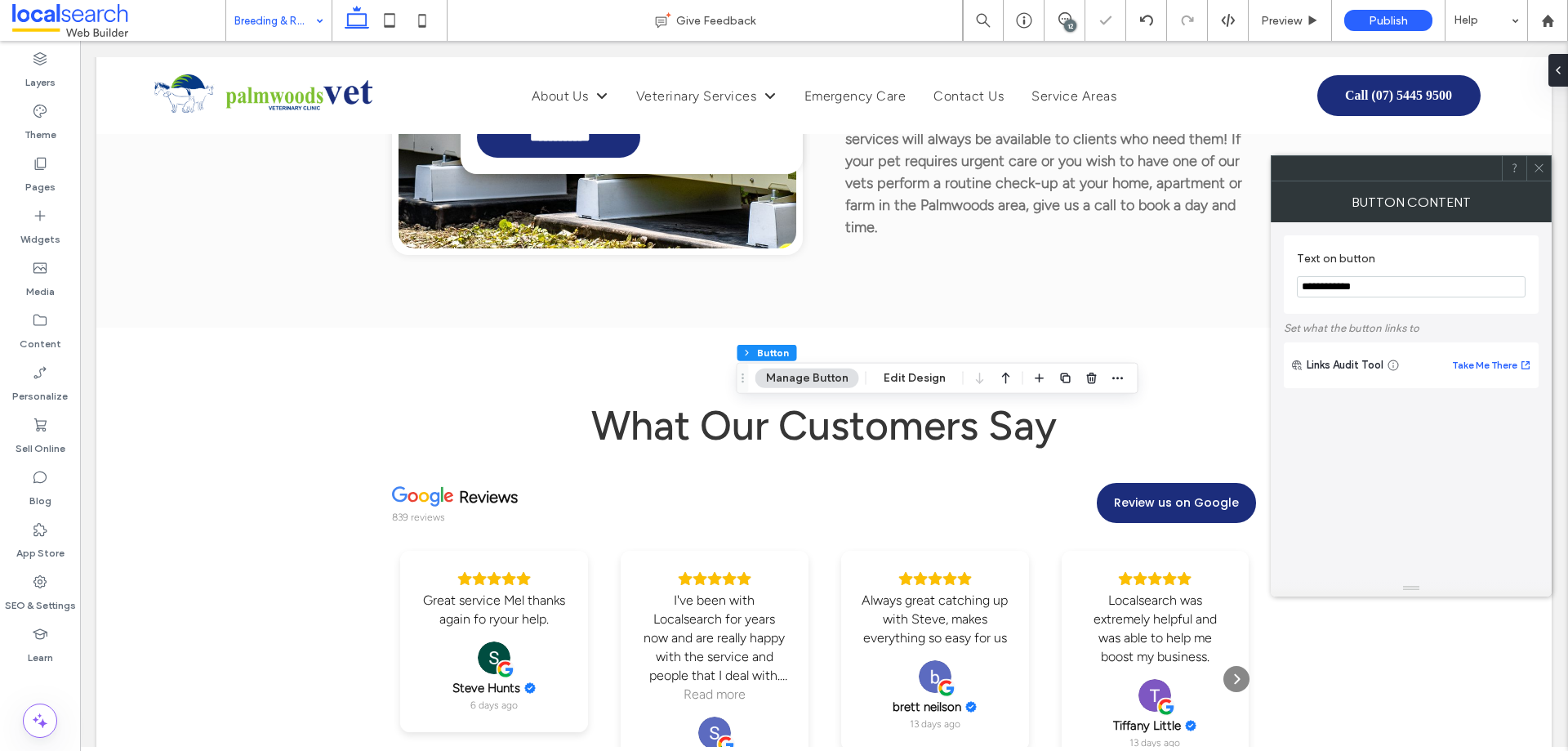 type on "**" 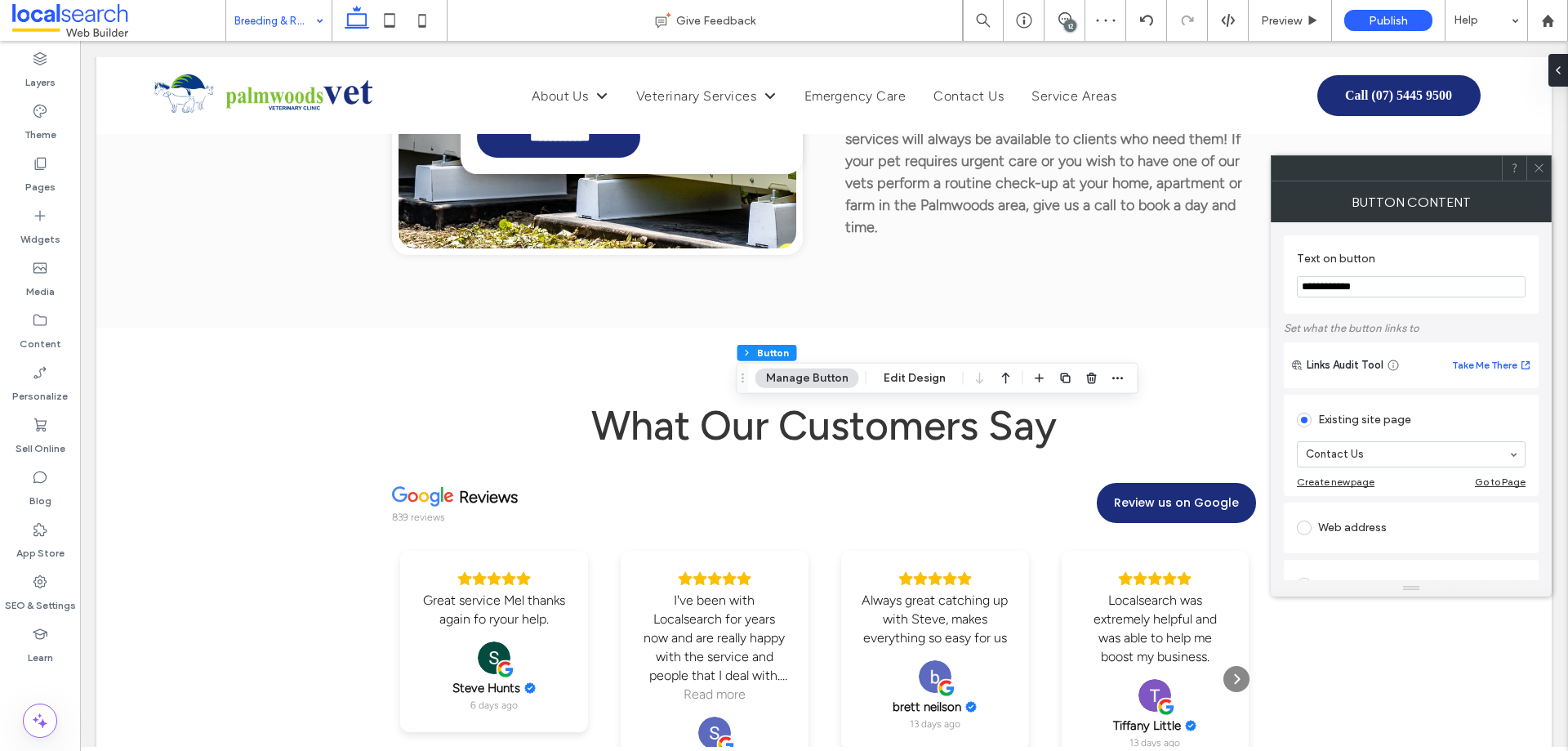click 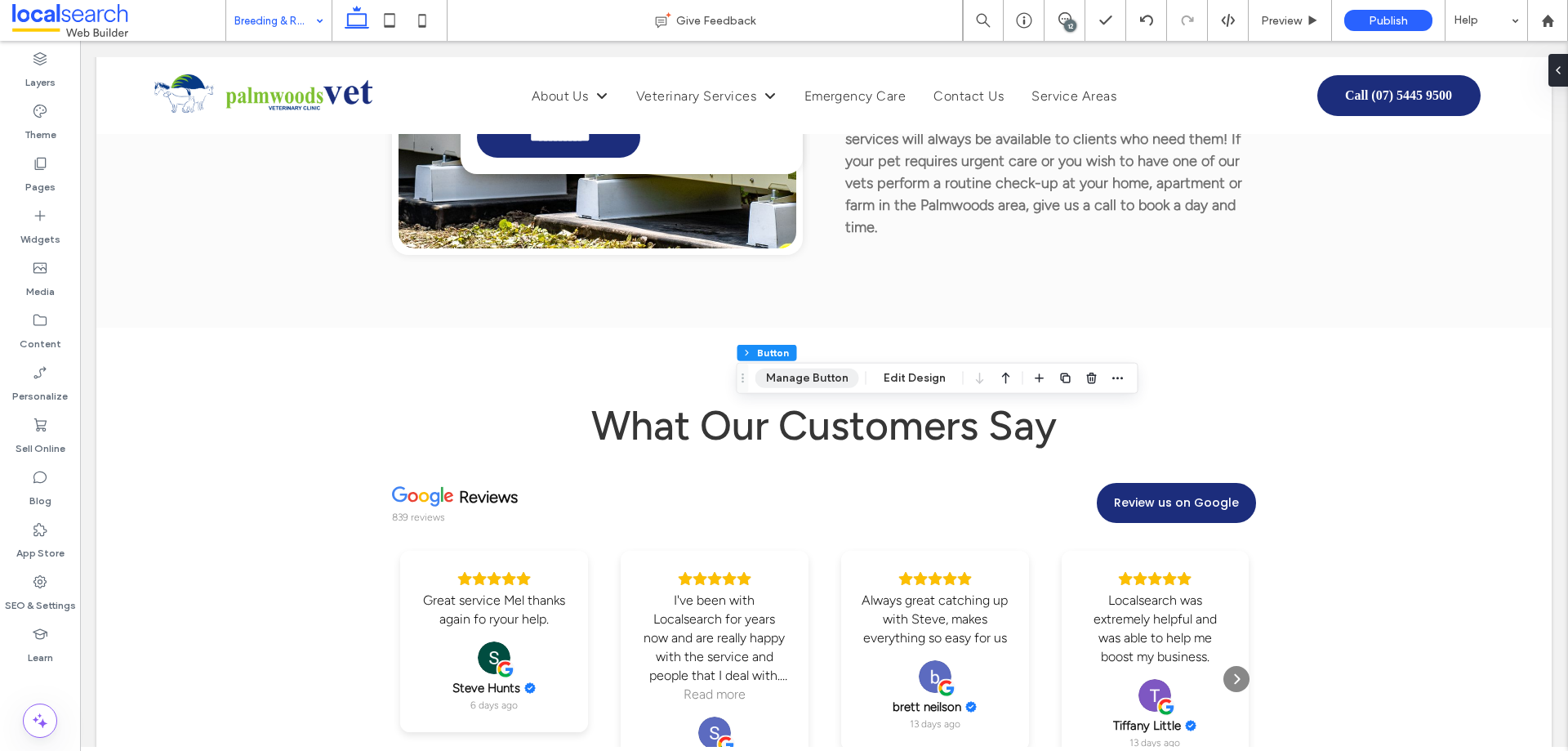 click on "Manage Button" at bounding box center (807, 378) 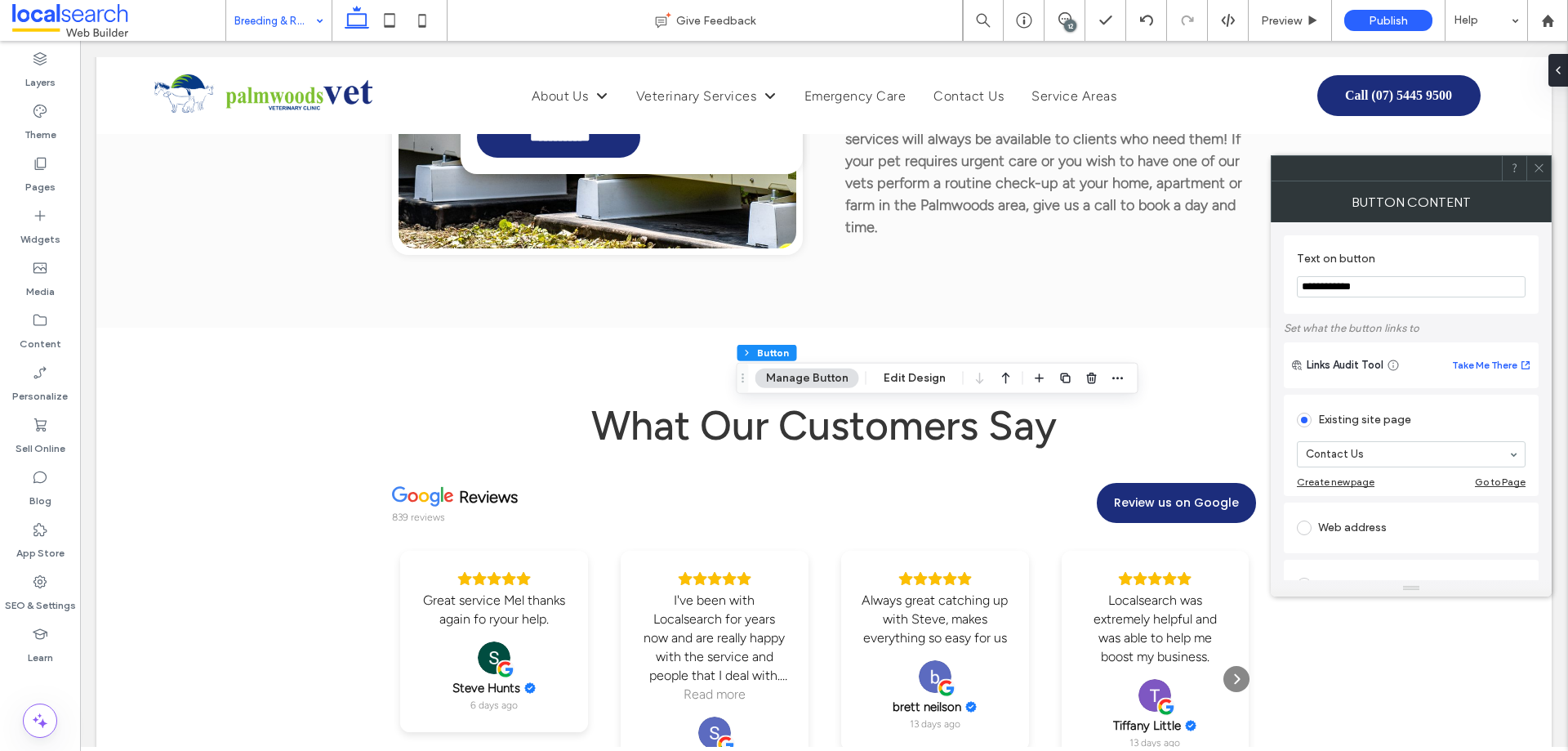 click at bounding box center [1539, 168] 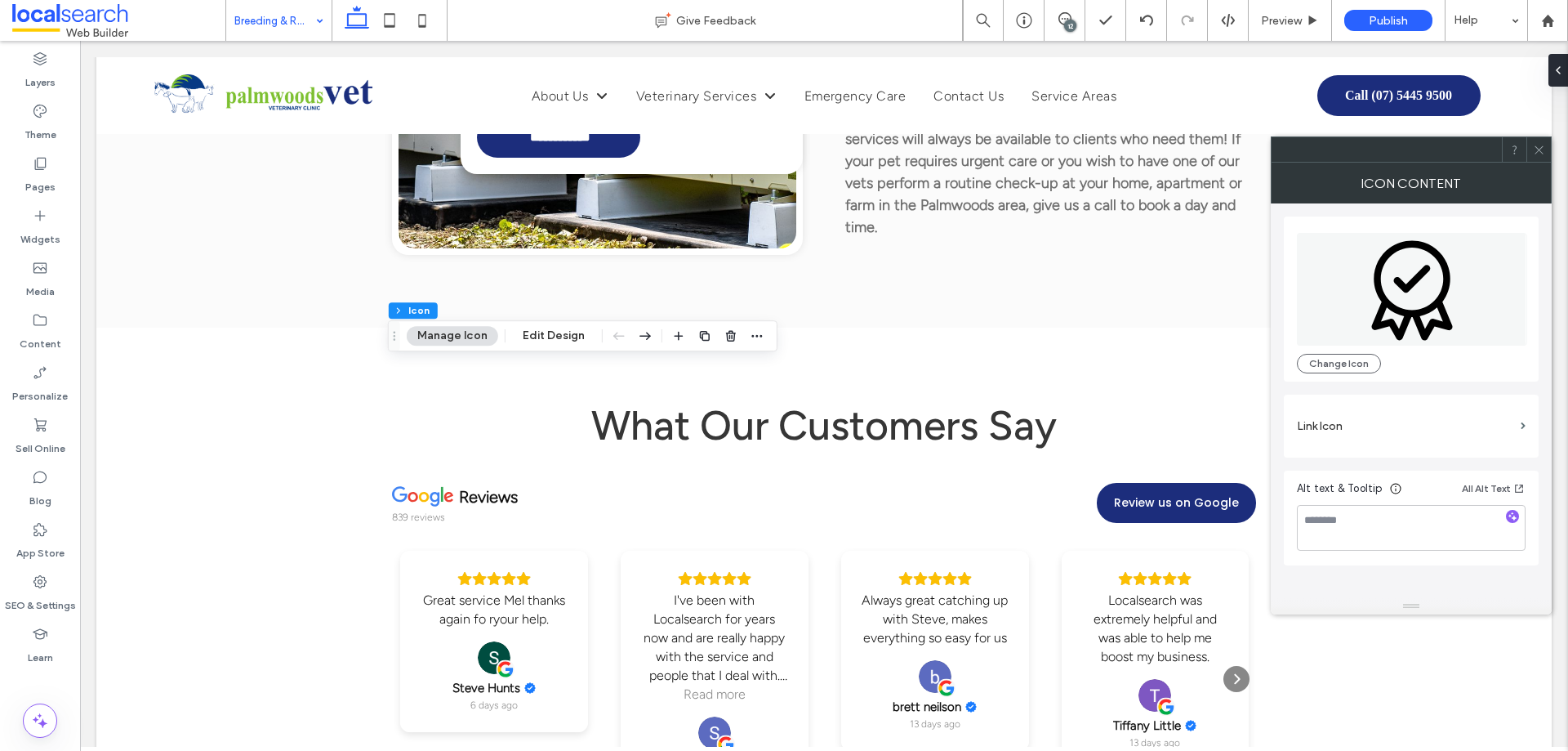 click 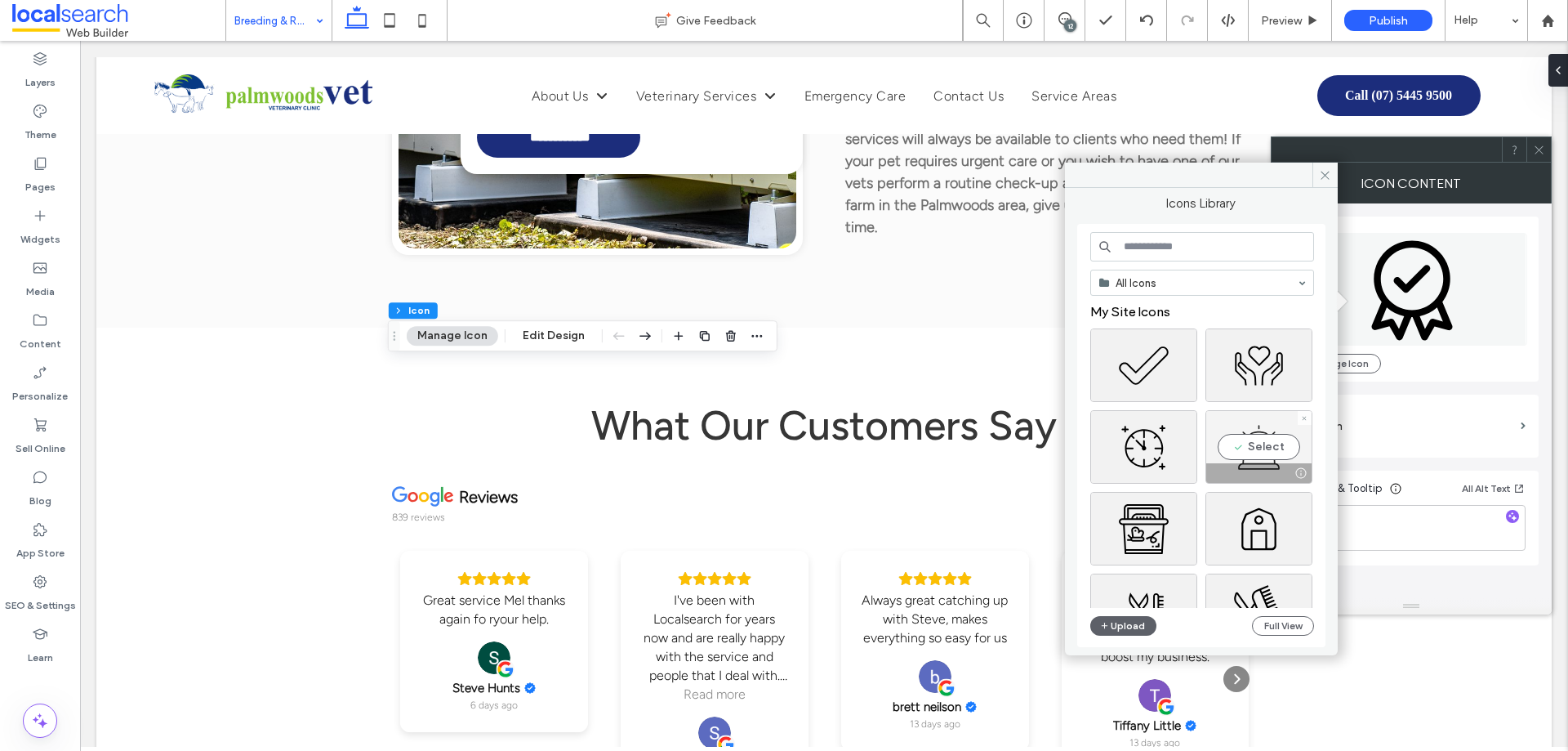 click on "Select" at bounding box center [1258, 447] 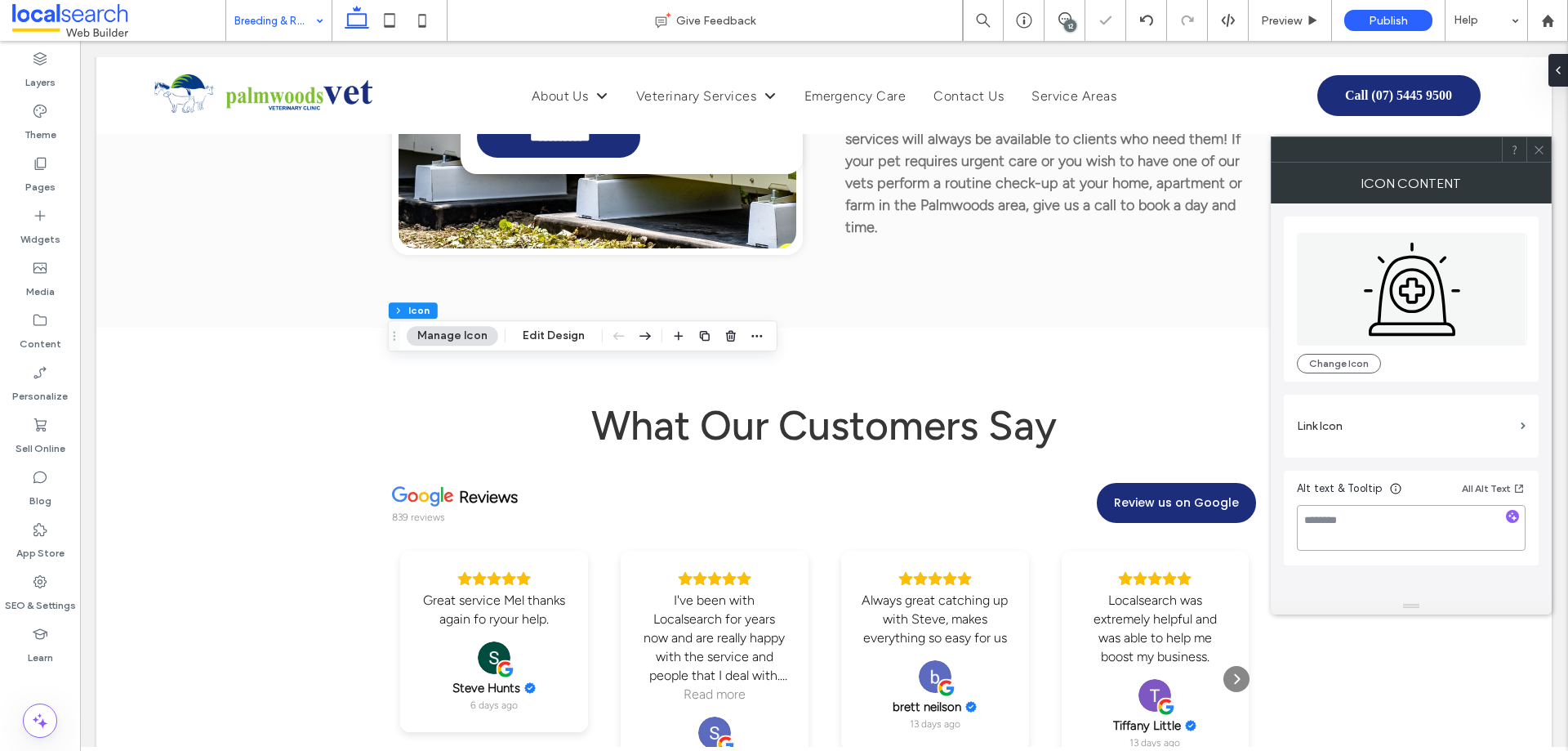 click at bounding box center (1411, 528) 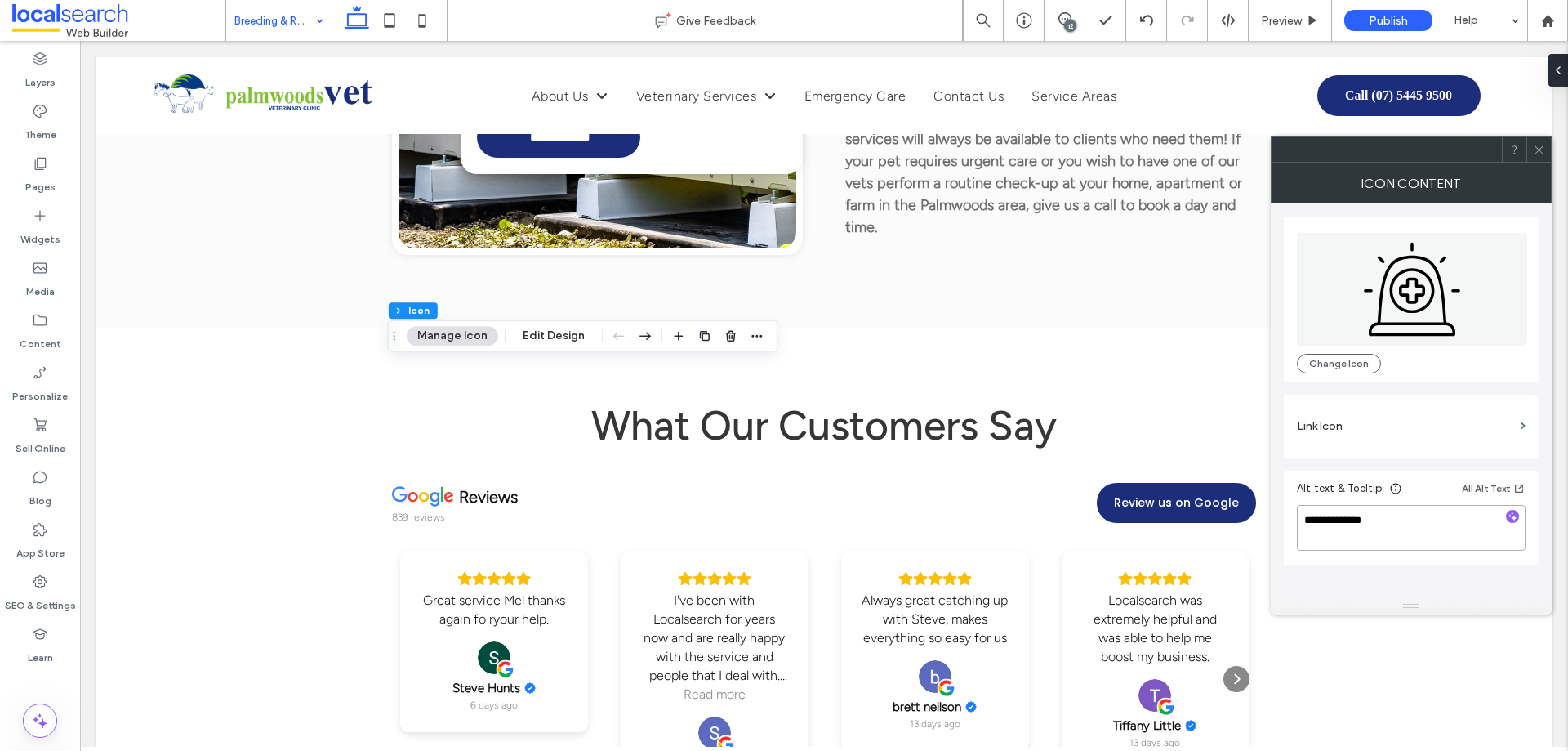 type on "**********" 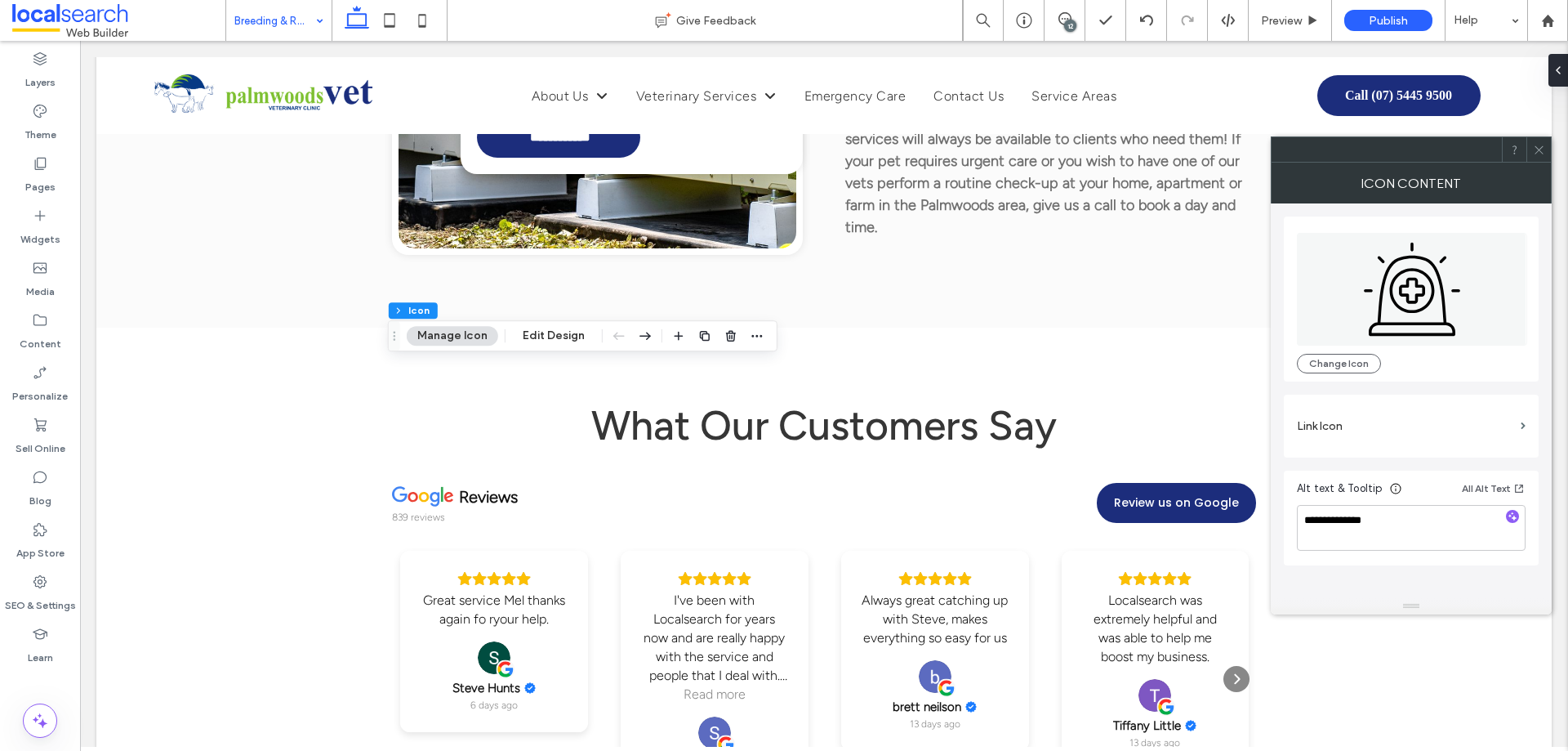 click 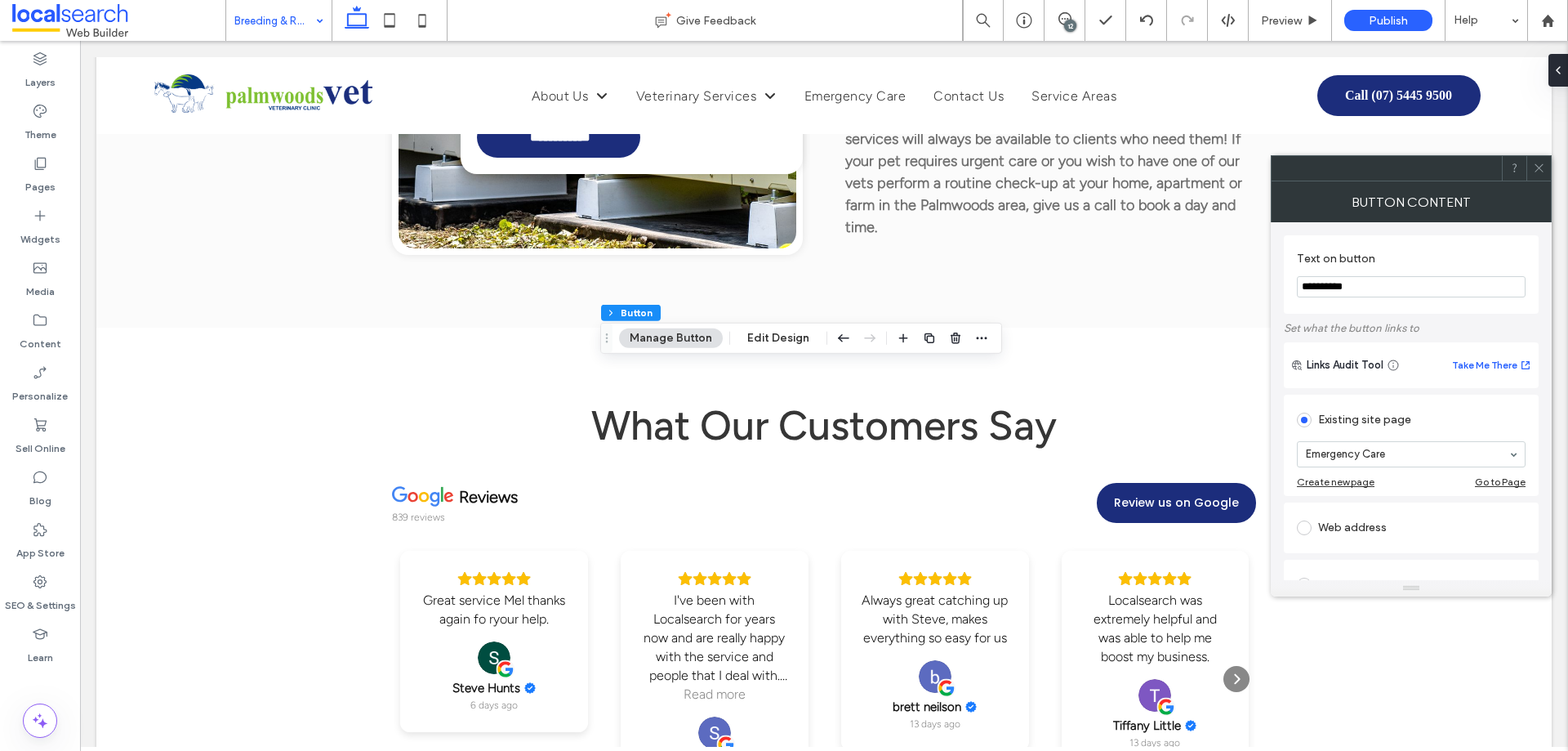 type on "**" 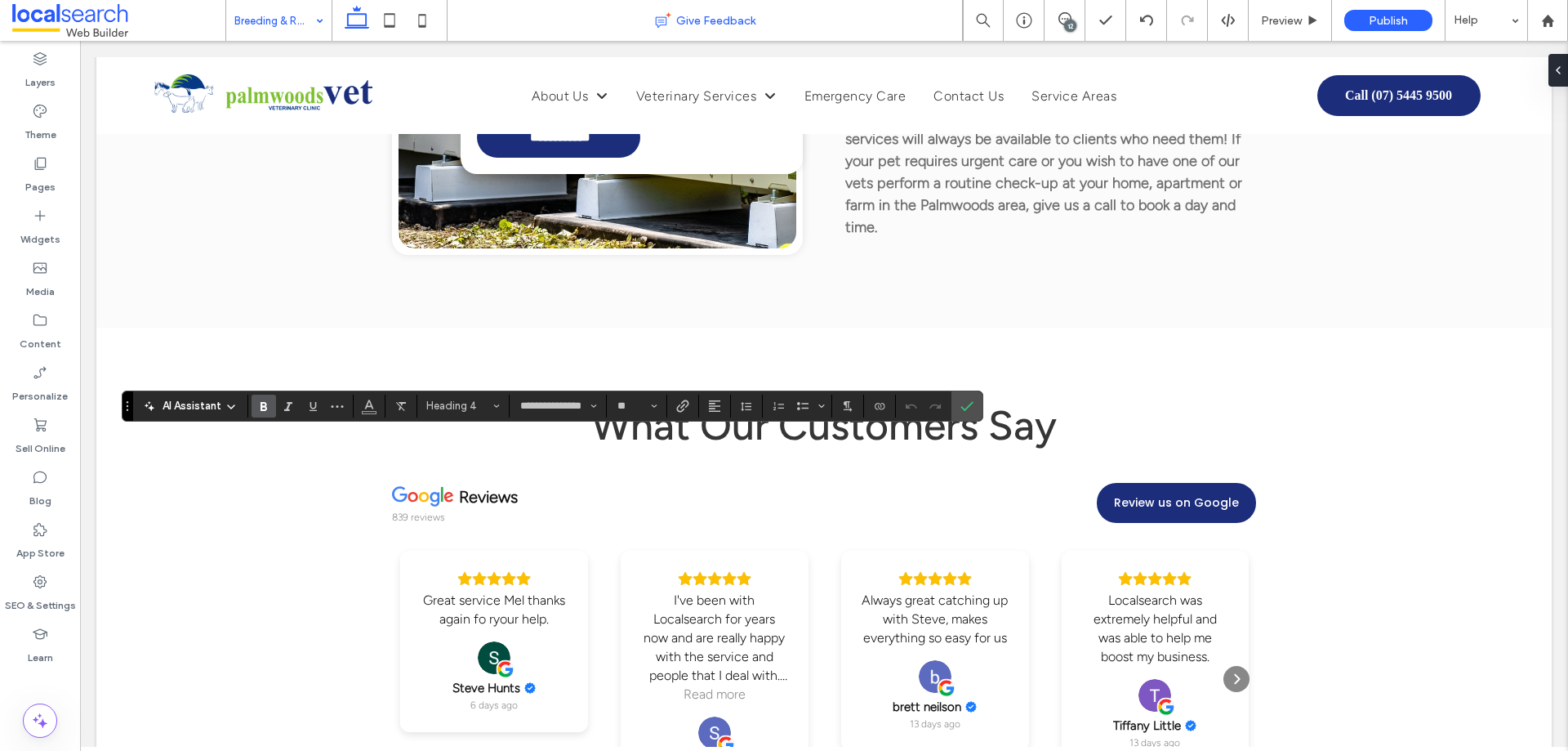 type on "***" 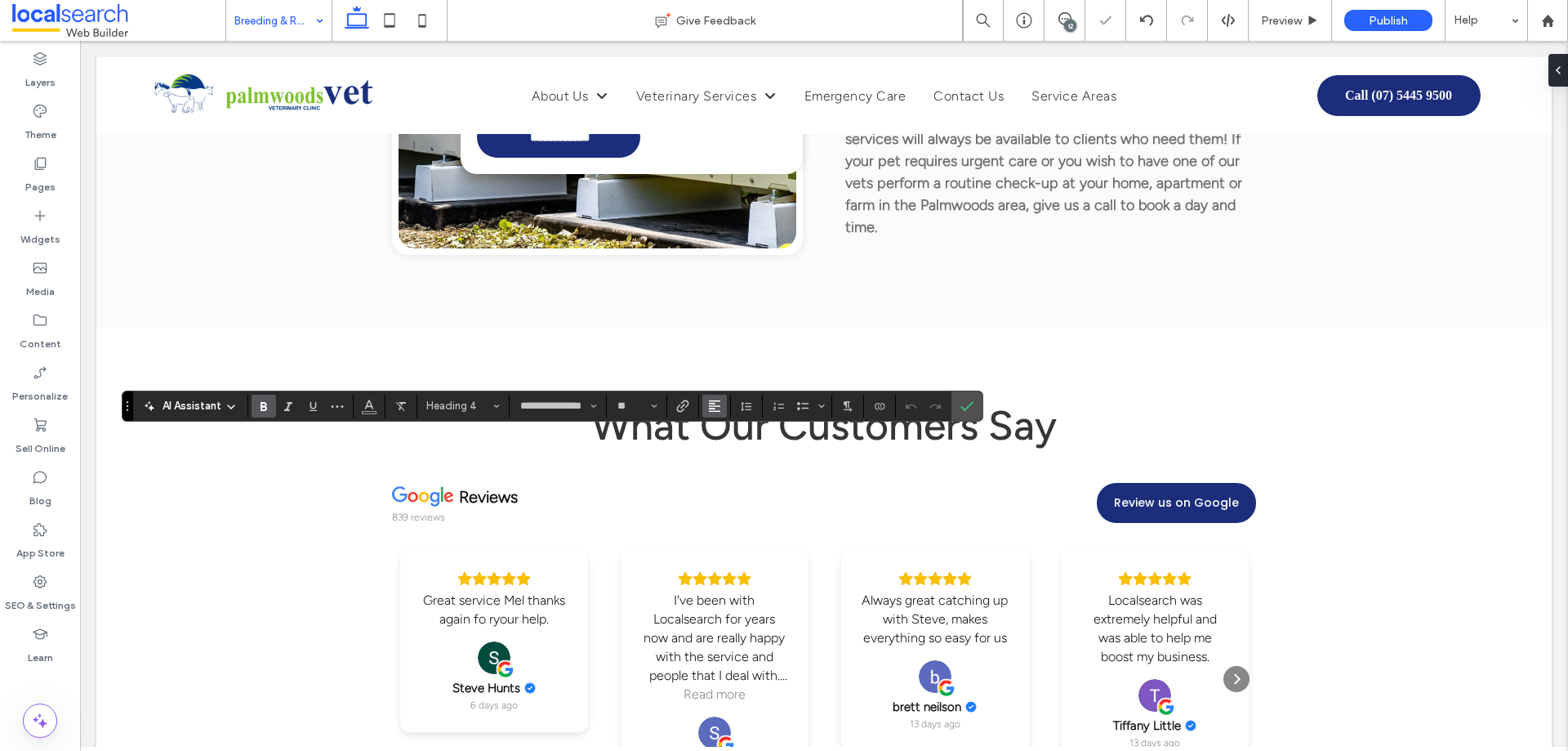 click 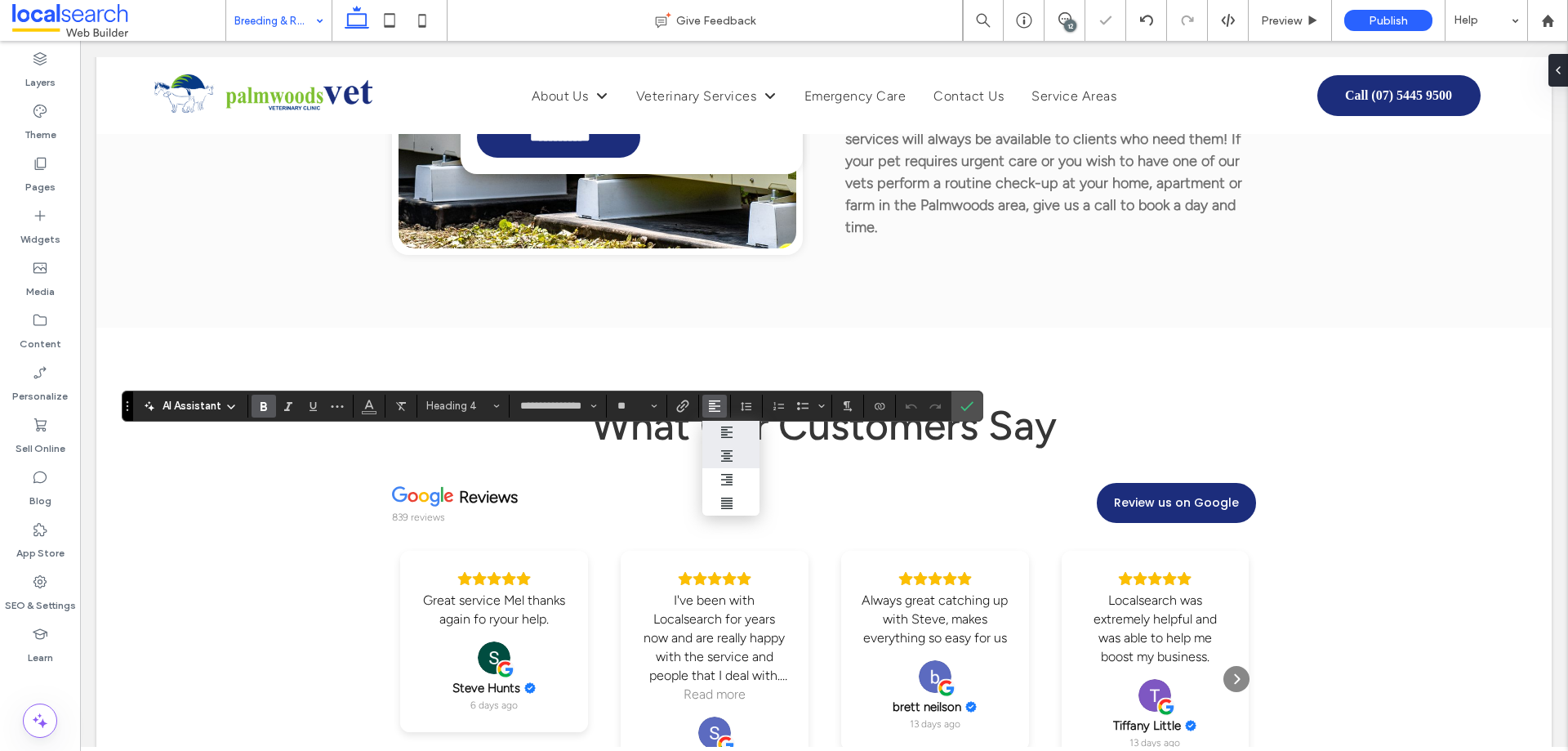 click at bounding box center (731, 456) 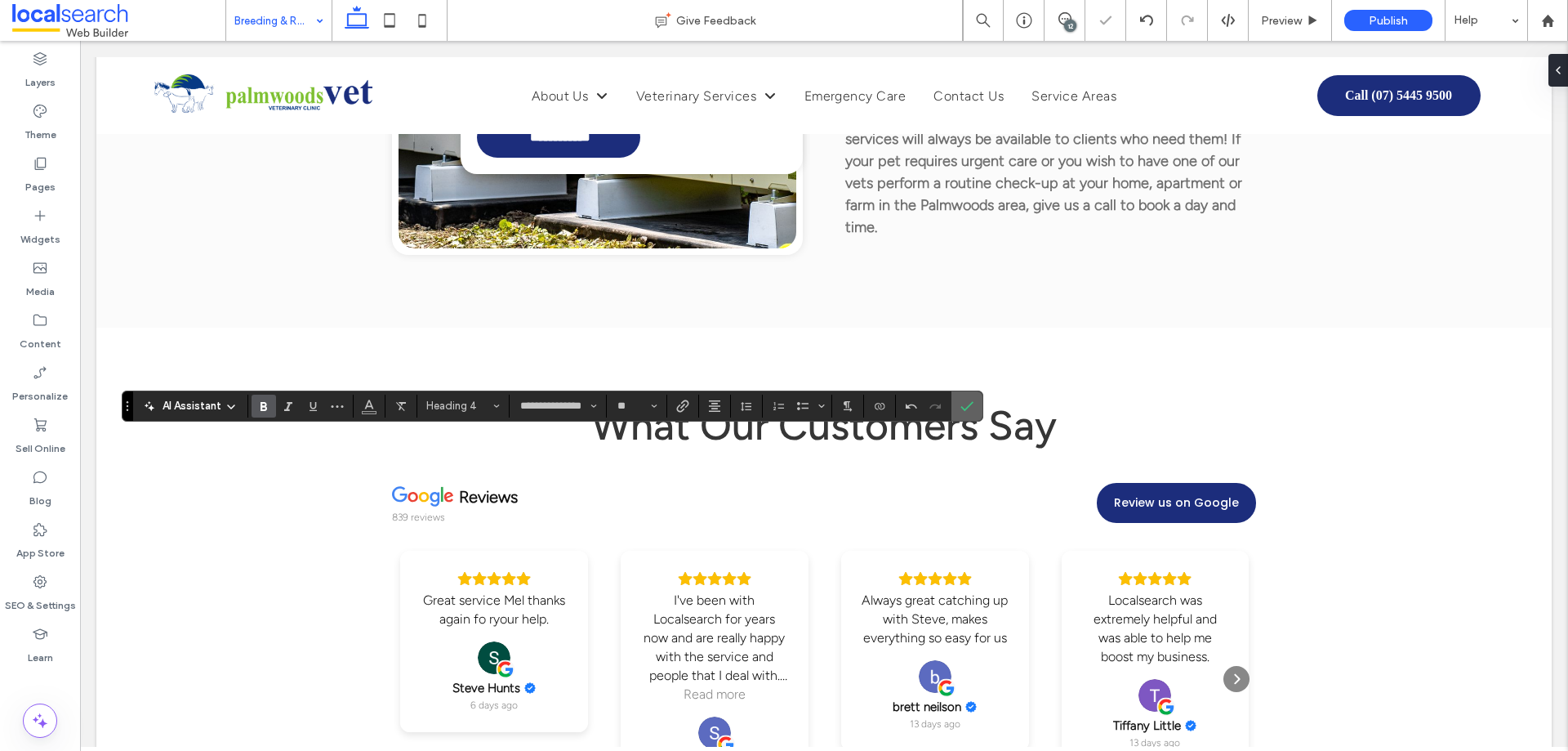 click 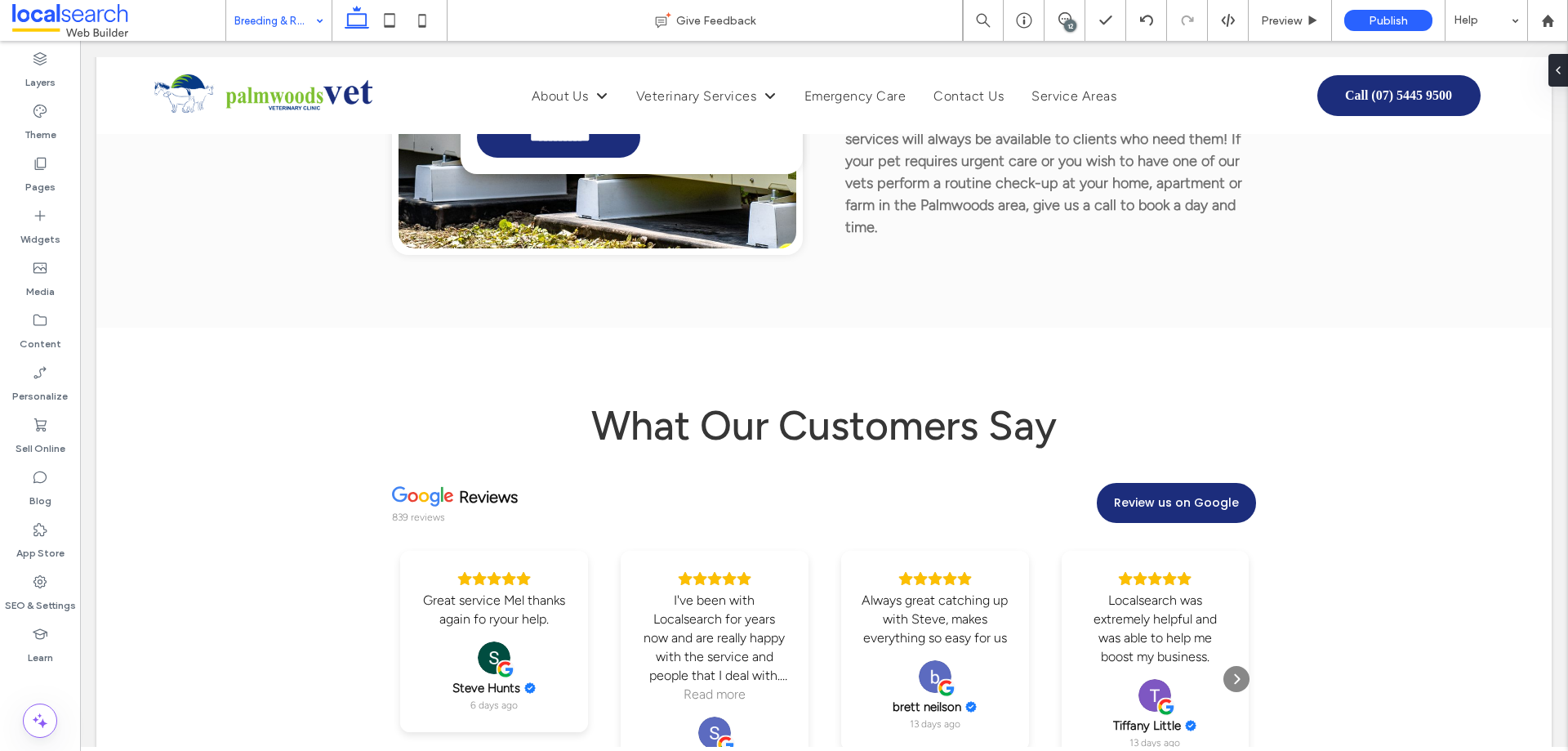 type on "***" 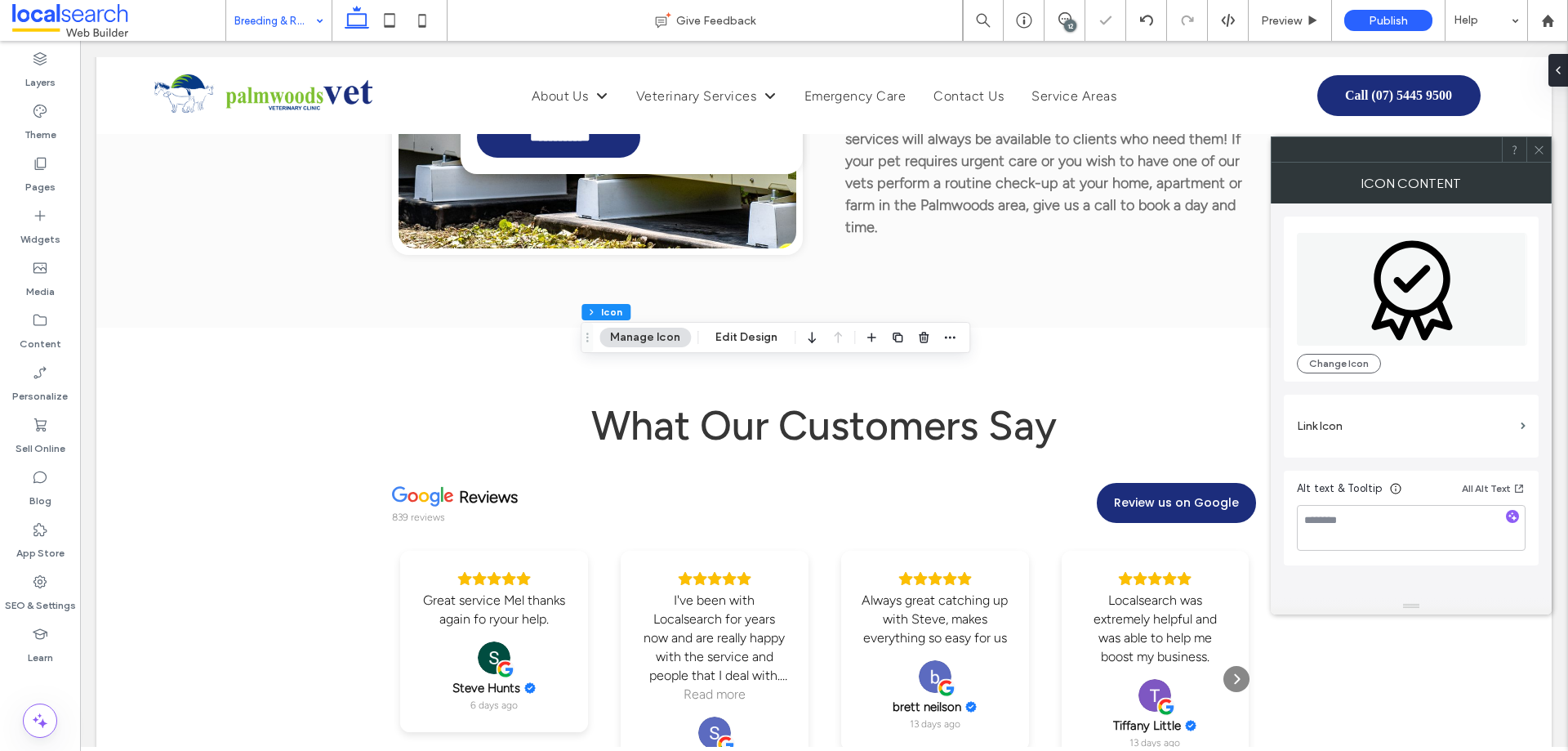 click 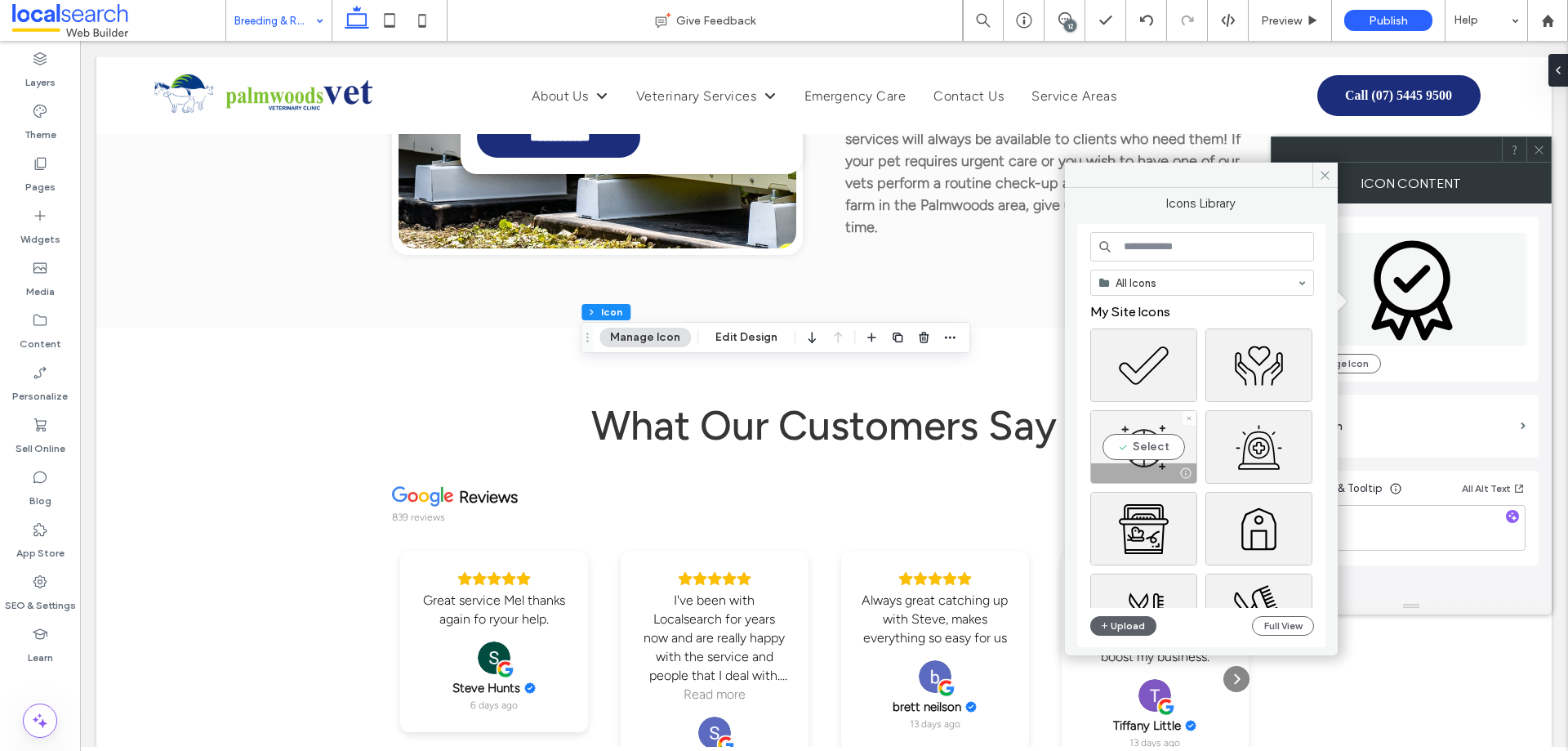 click on "Select" at bounding box center (1143, 447) 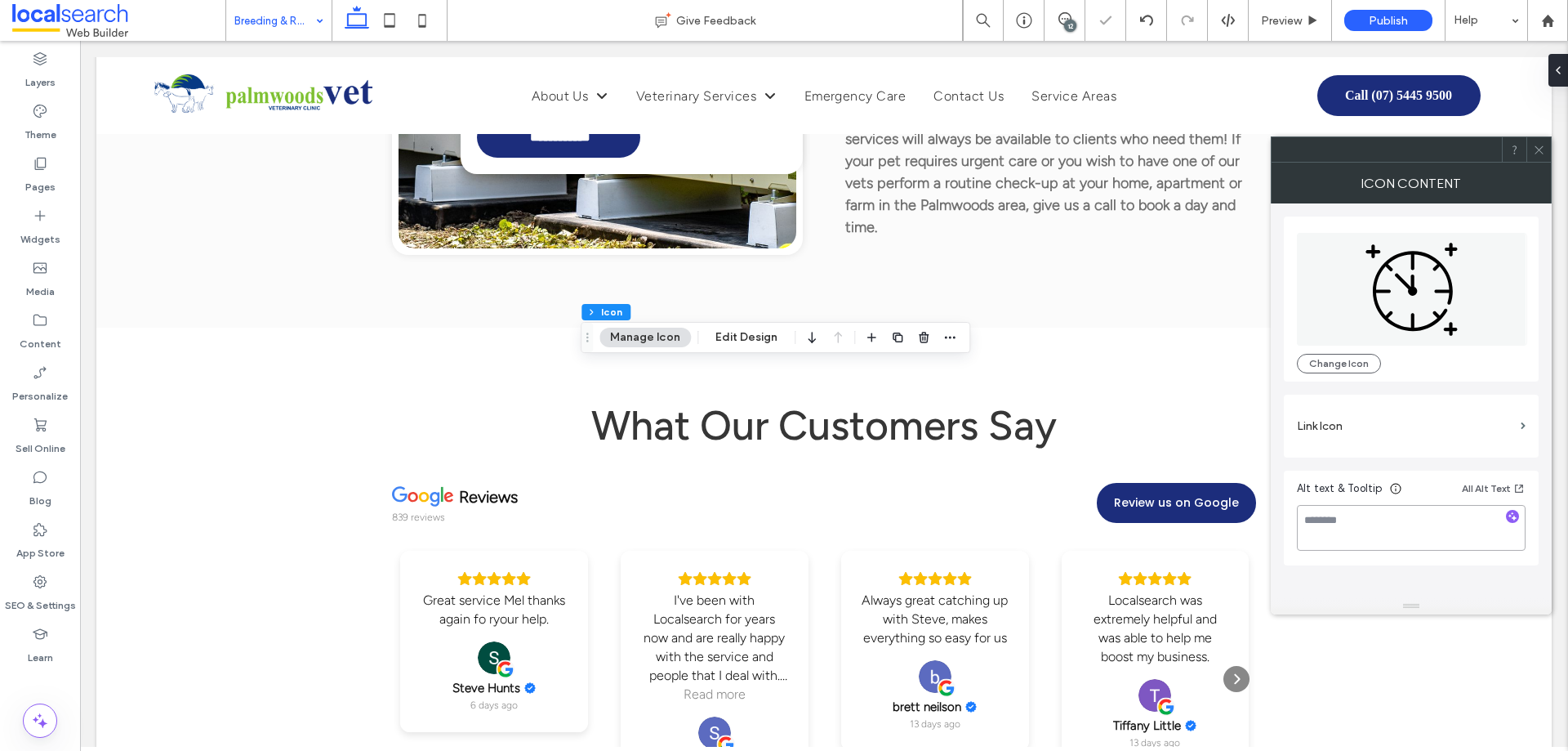 click at bounding box center (1411, 528) 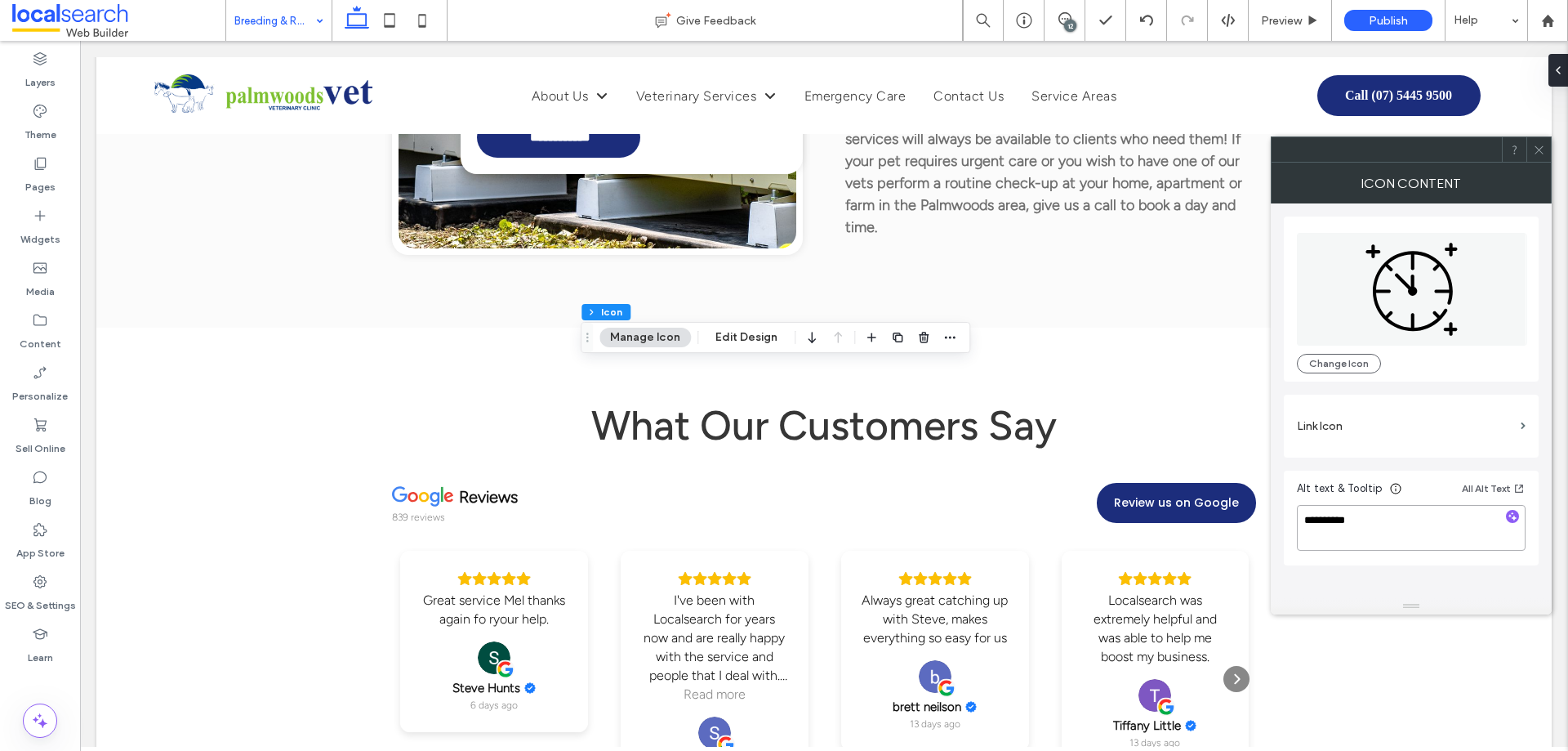 type on "**********" 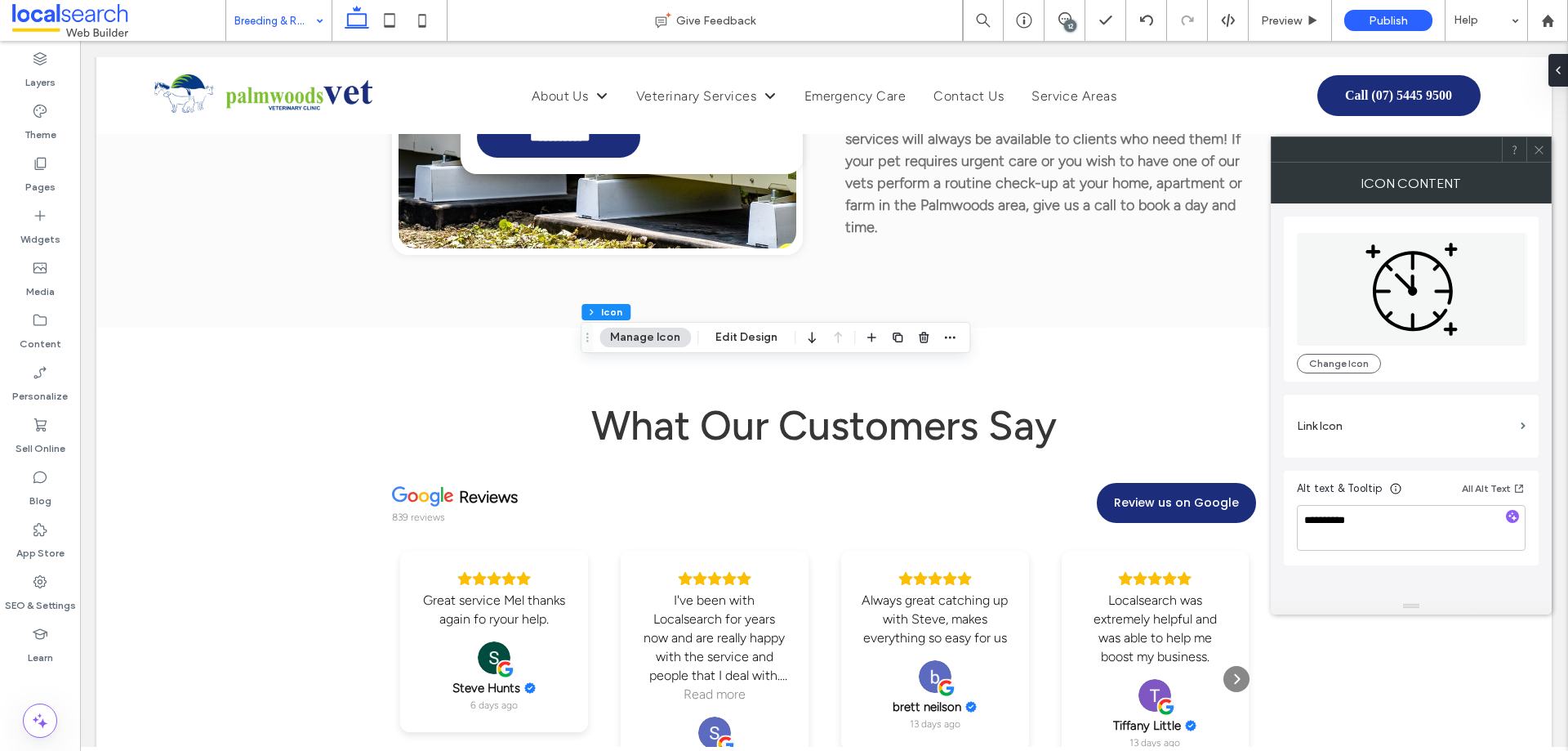 click on "**********" at bounding box center [1411, 400] 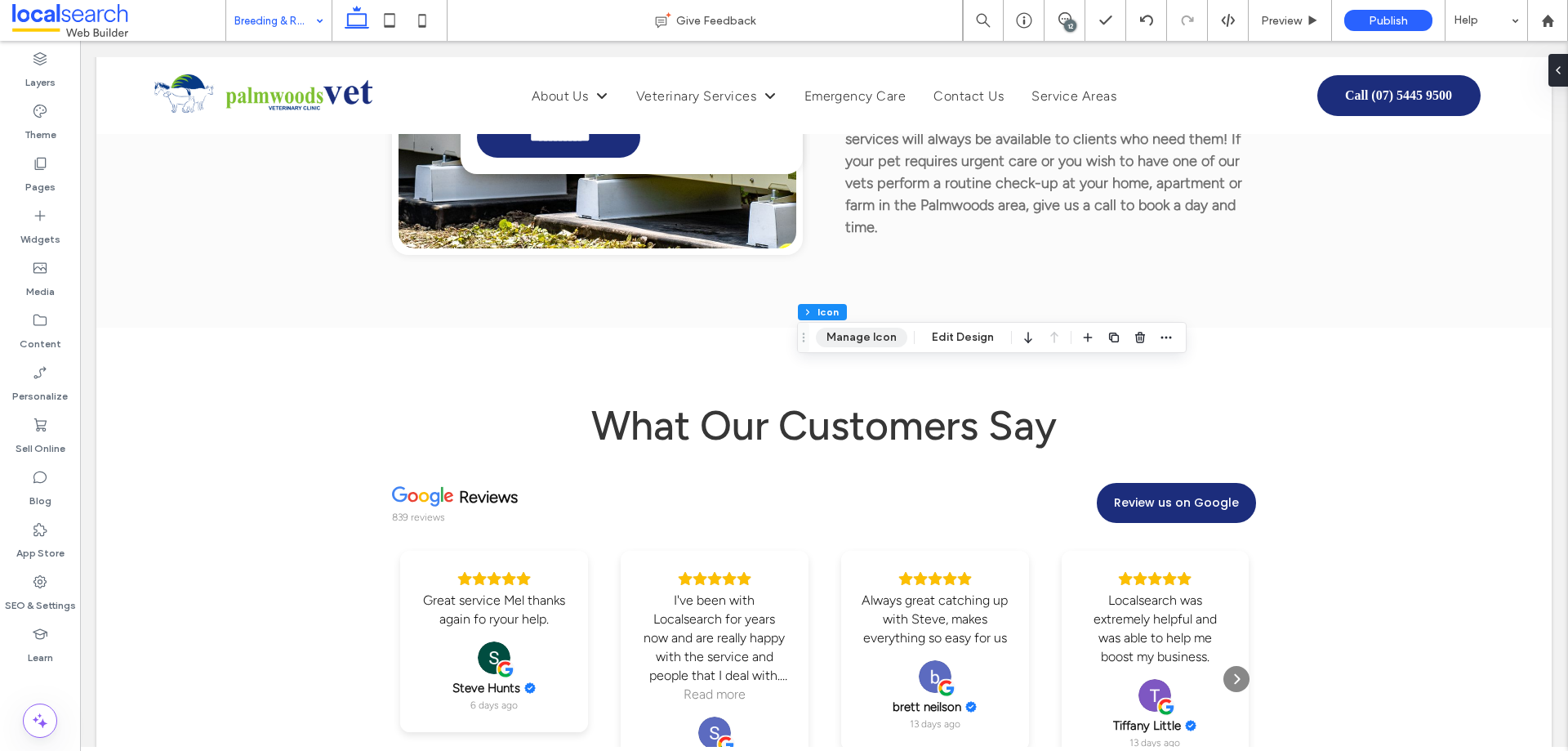 click on "Manage Icon" at bounding box center (862, 338) 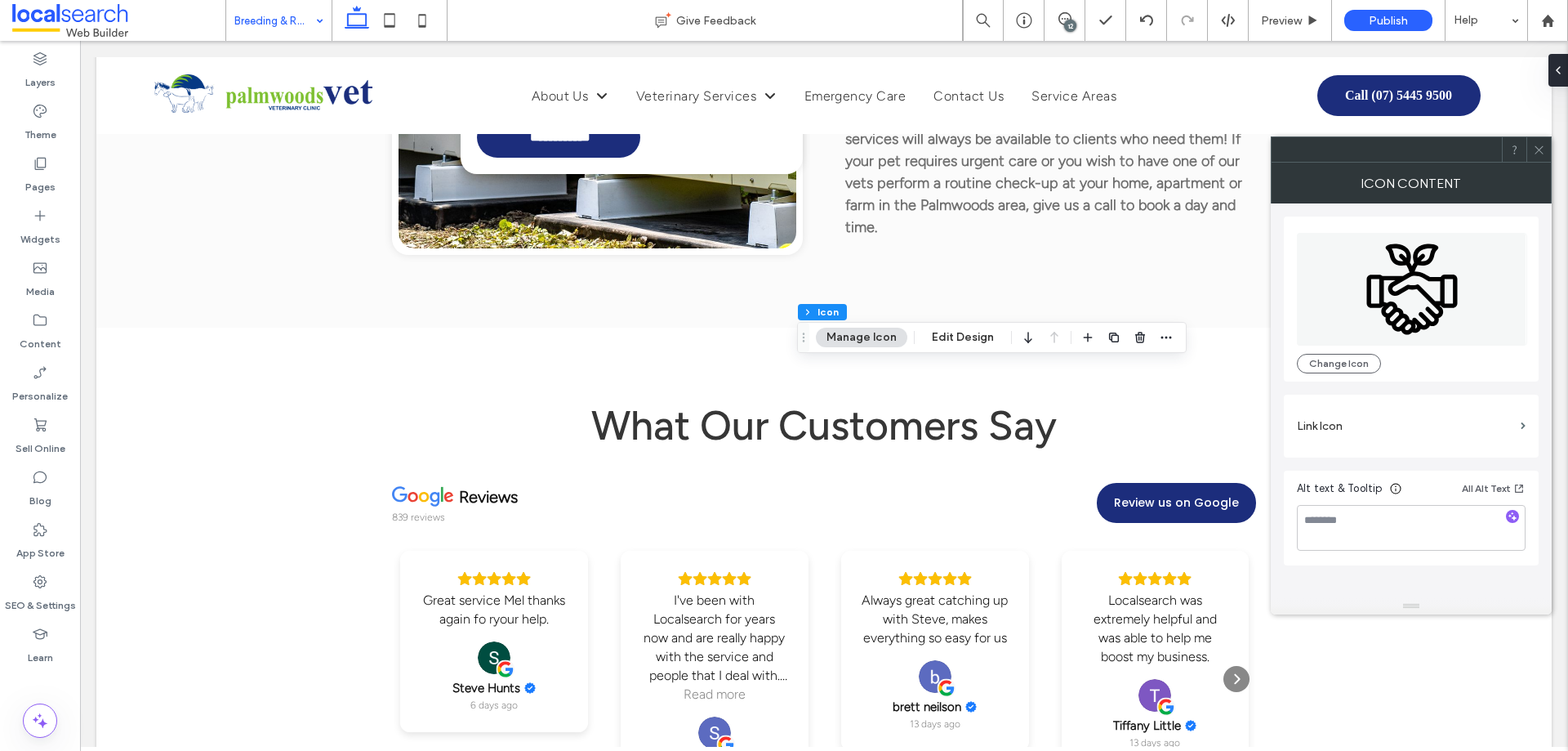 click 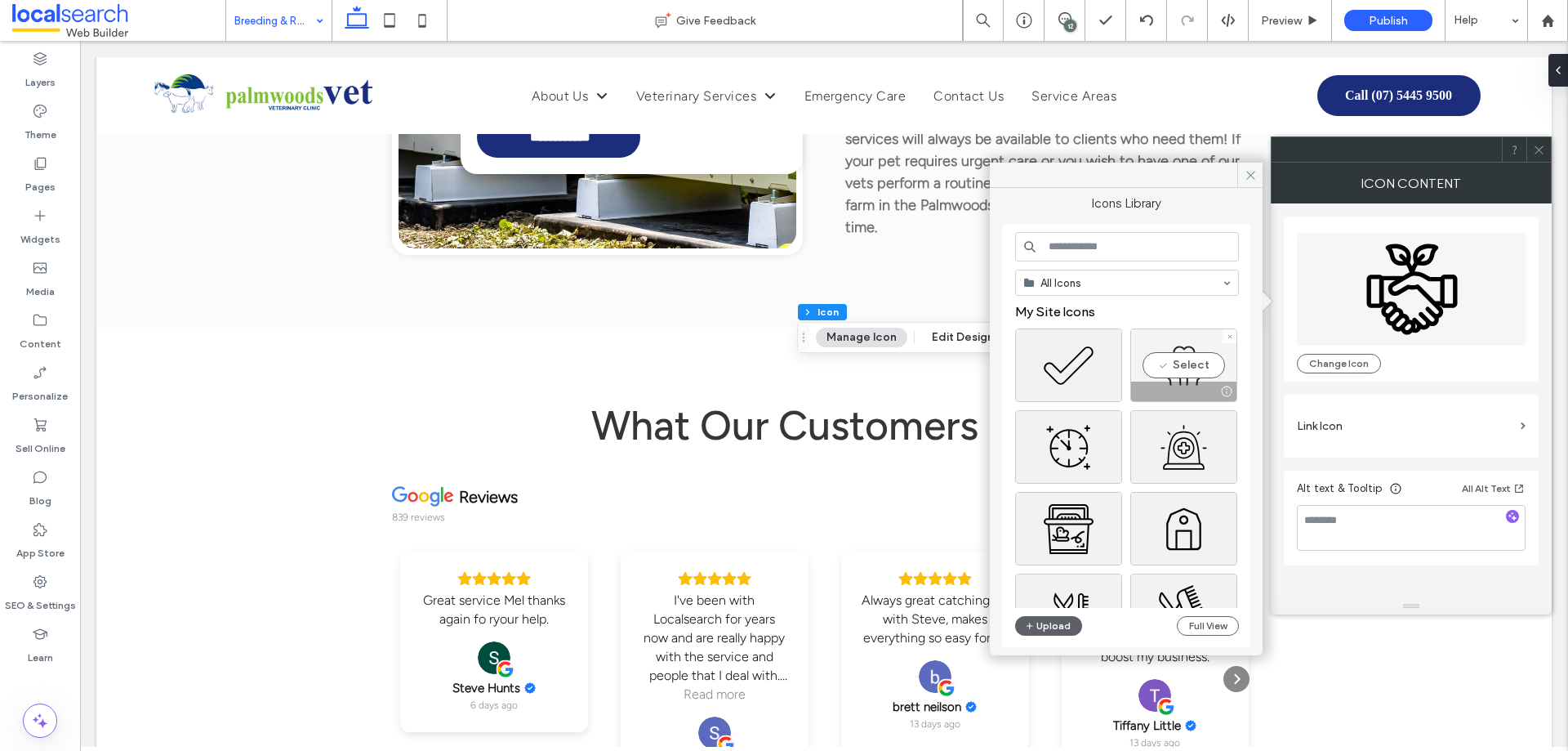 click on "Select" at bounding box center [1183, 365] 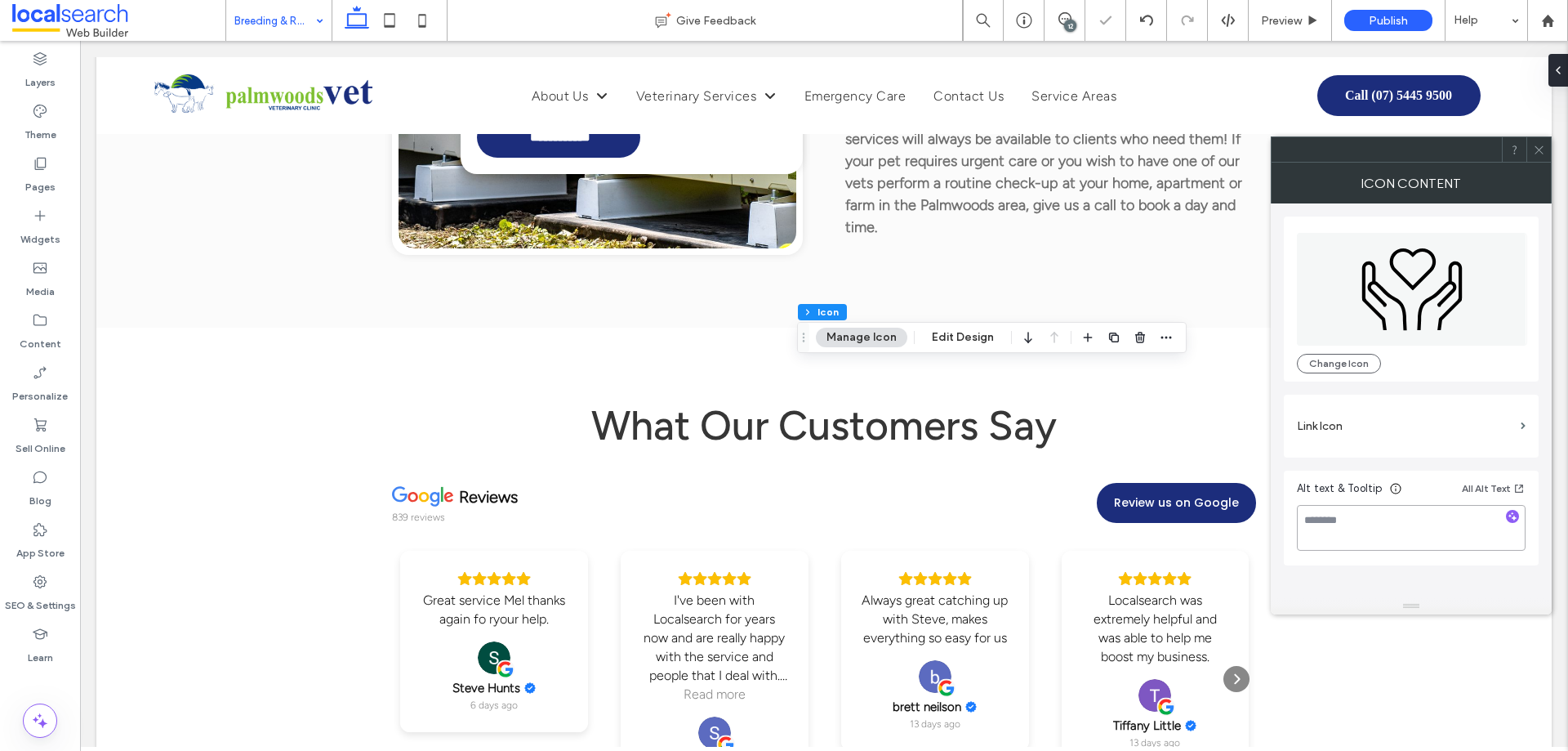 click at bounding box center (1411, 528) 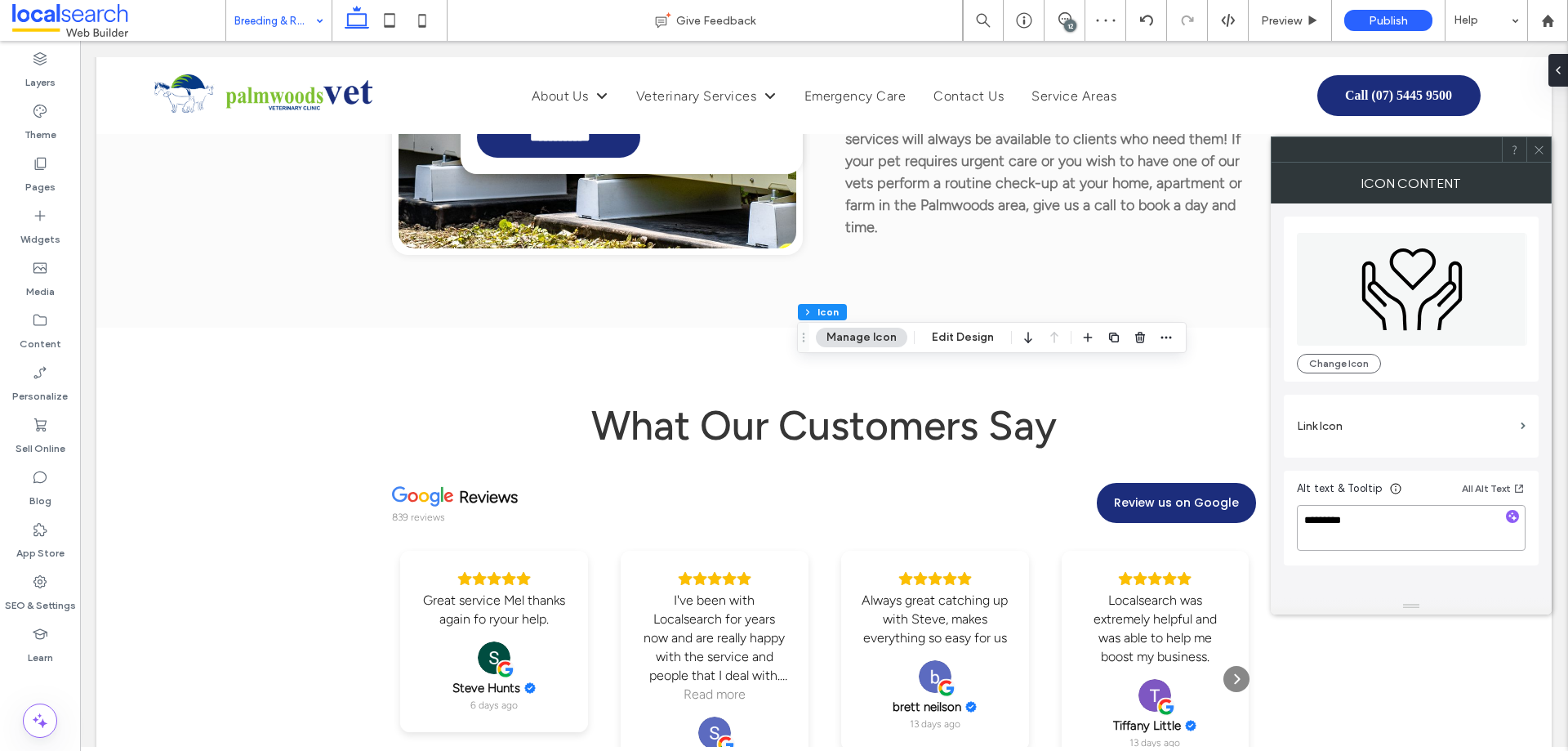 type on "*********" 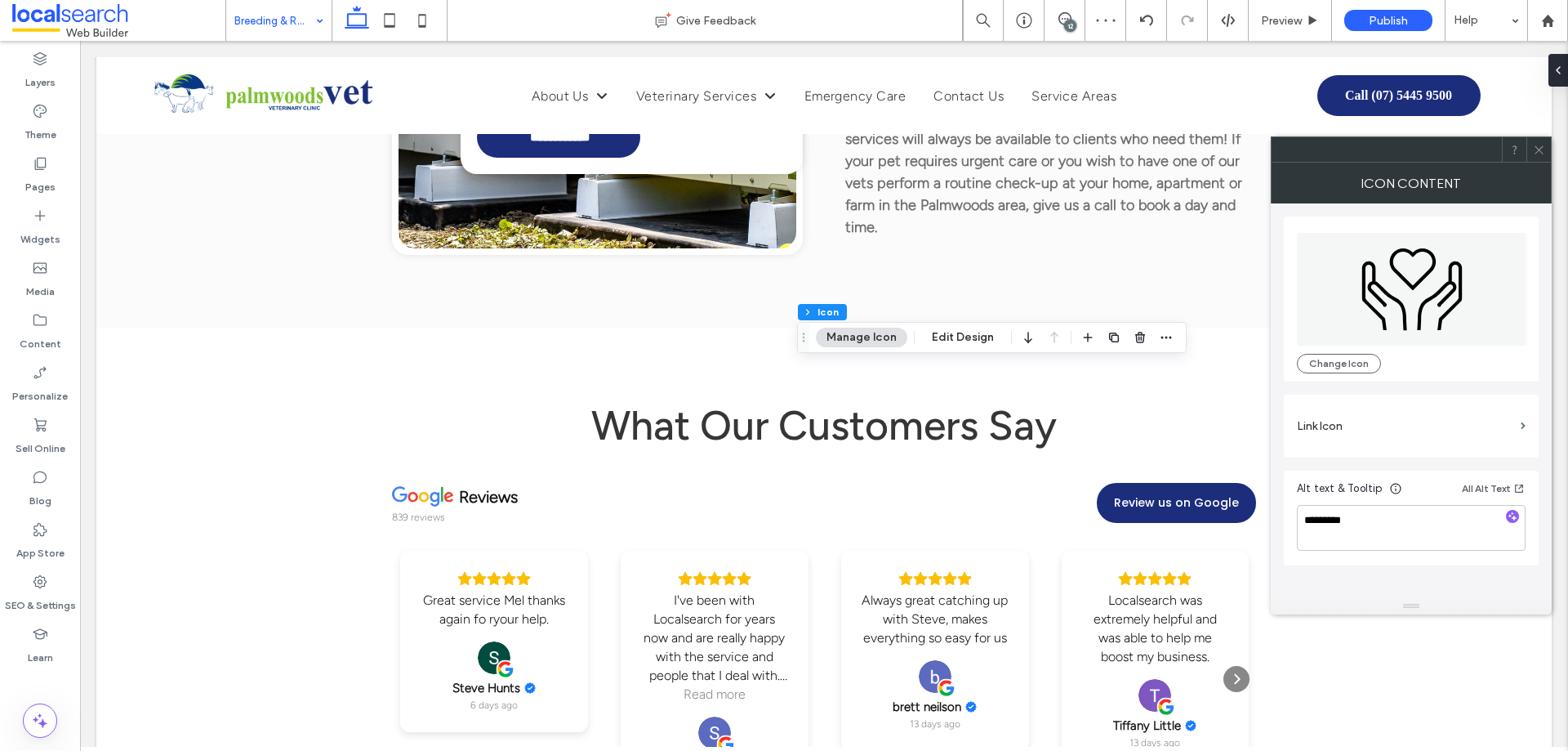 click on "Change Icon Link Icon Alt text & Tooltip All Alt Text *********" at bounding box center (1411, 400) 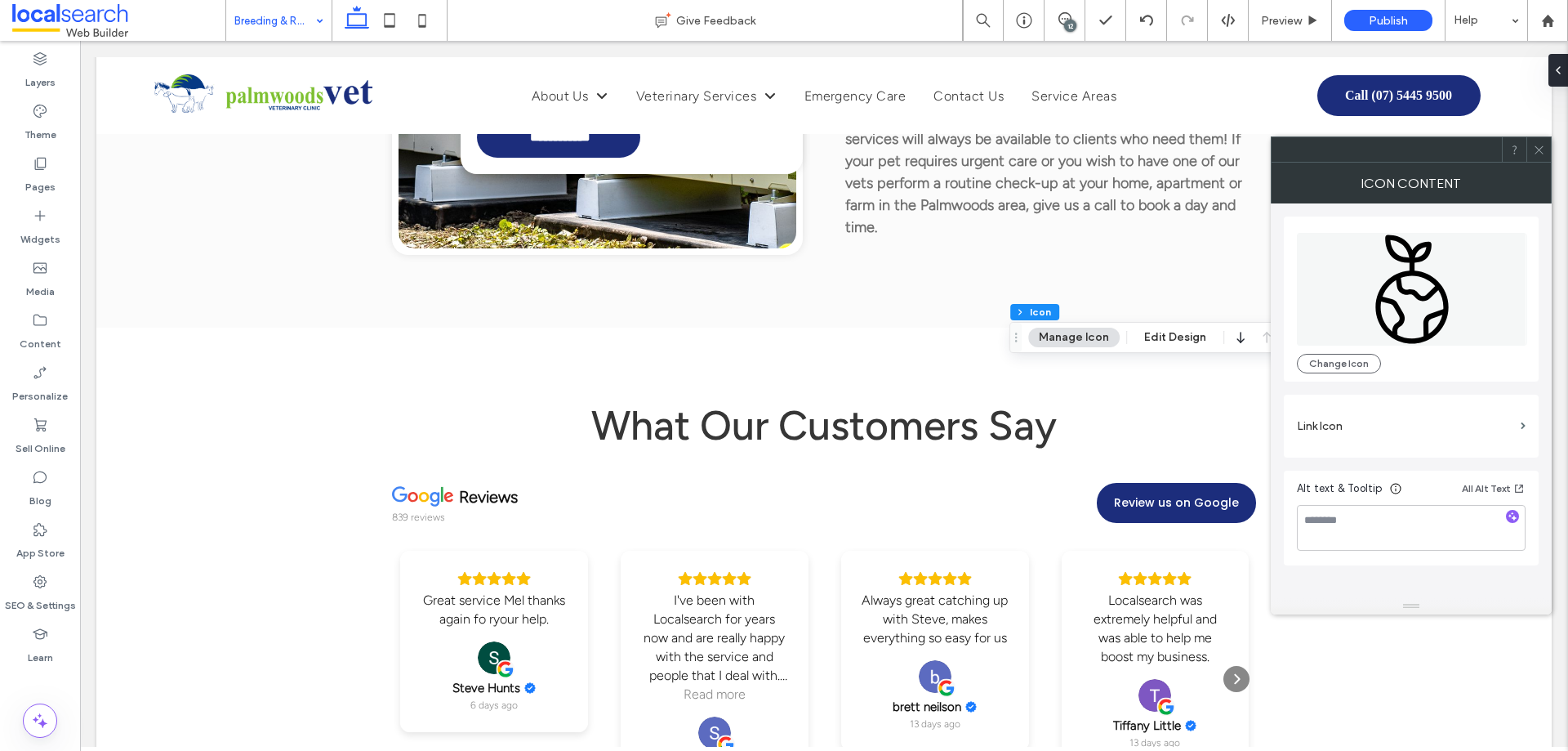 click 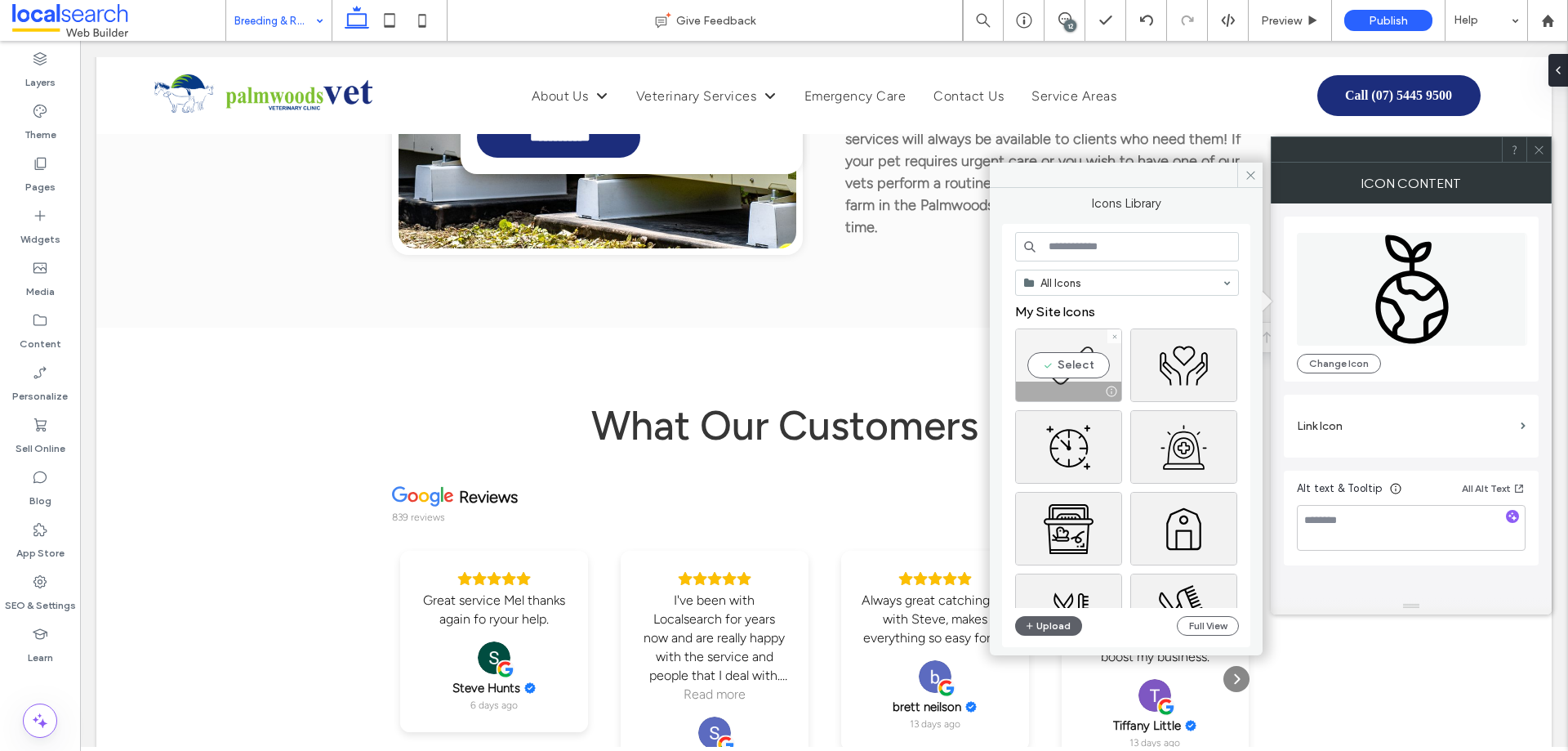click on "Select" at bounding box center (1068, 365) 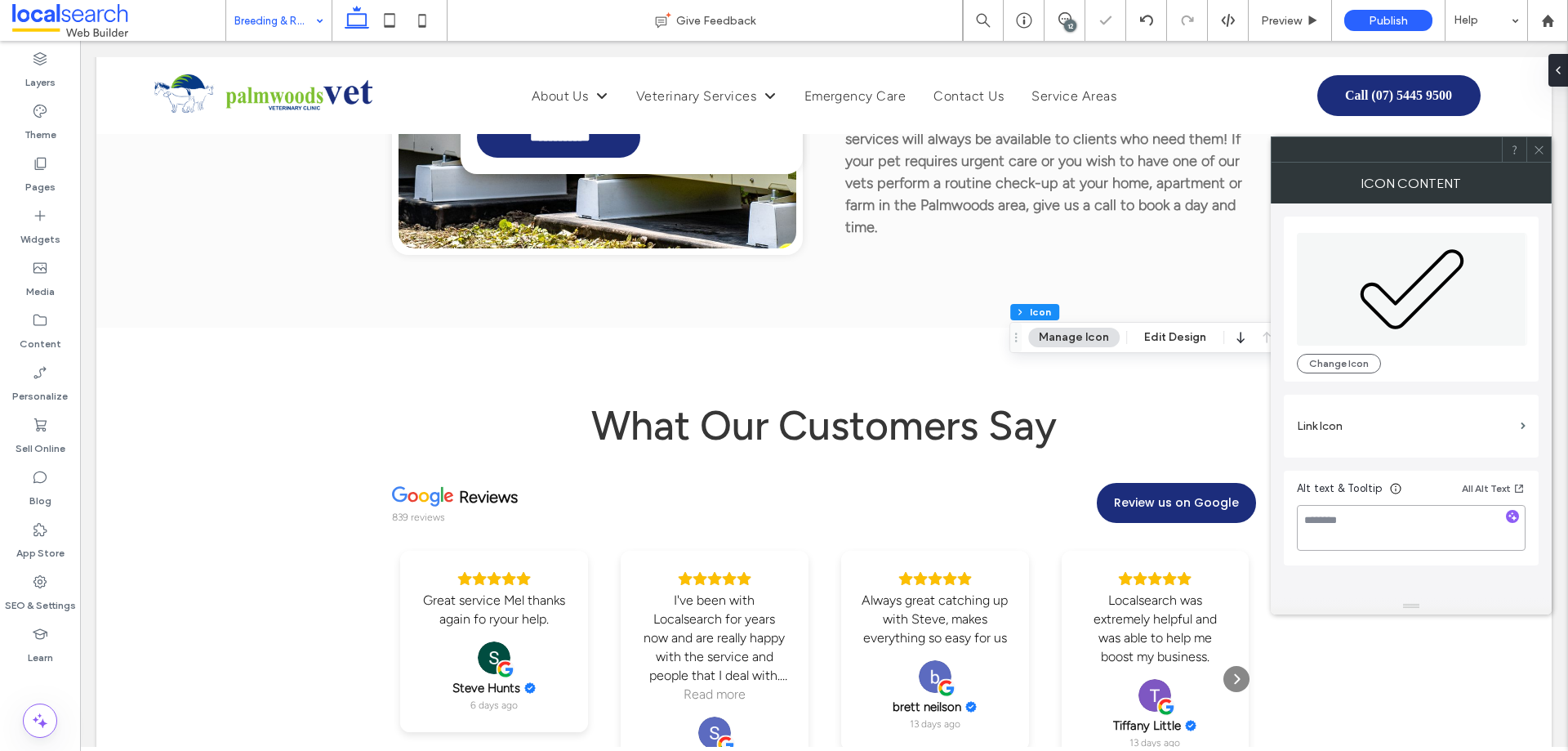 drag, startPoint x: 1357, startPoint y: 532, endPoint x: 1337, endPoint y: 523, distance: 21.932 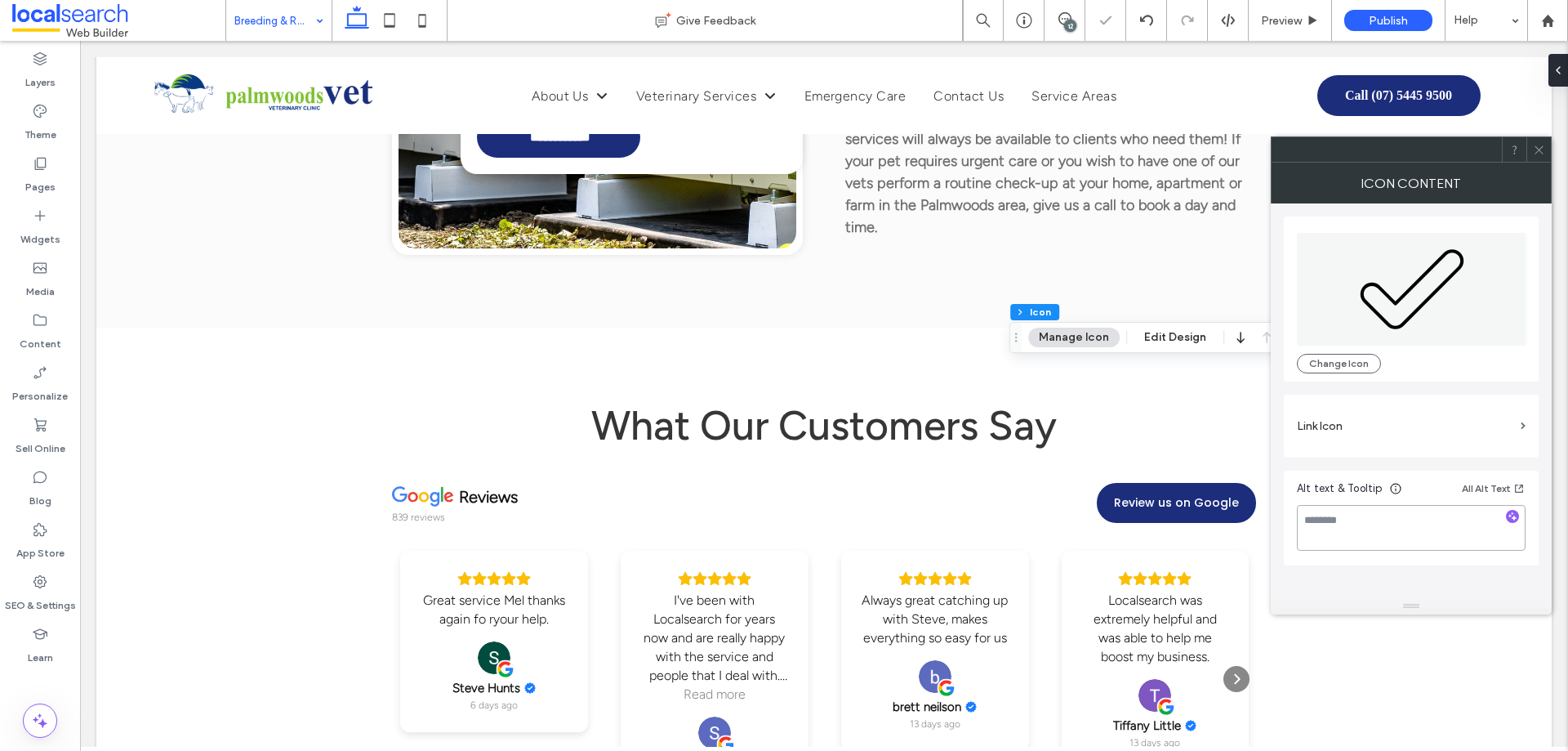 click at bounding box center [1411, 528] 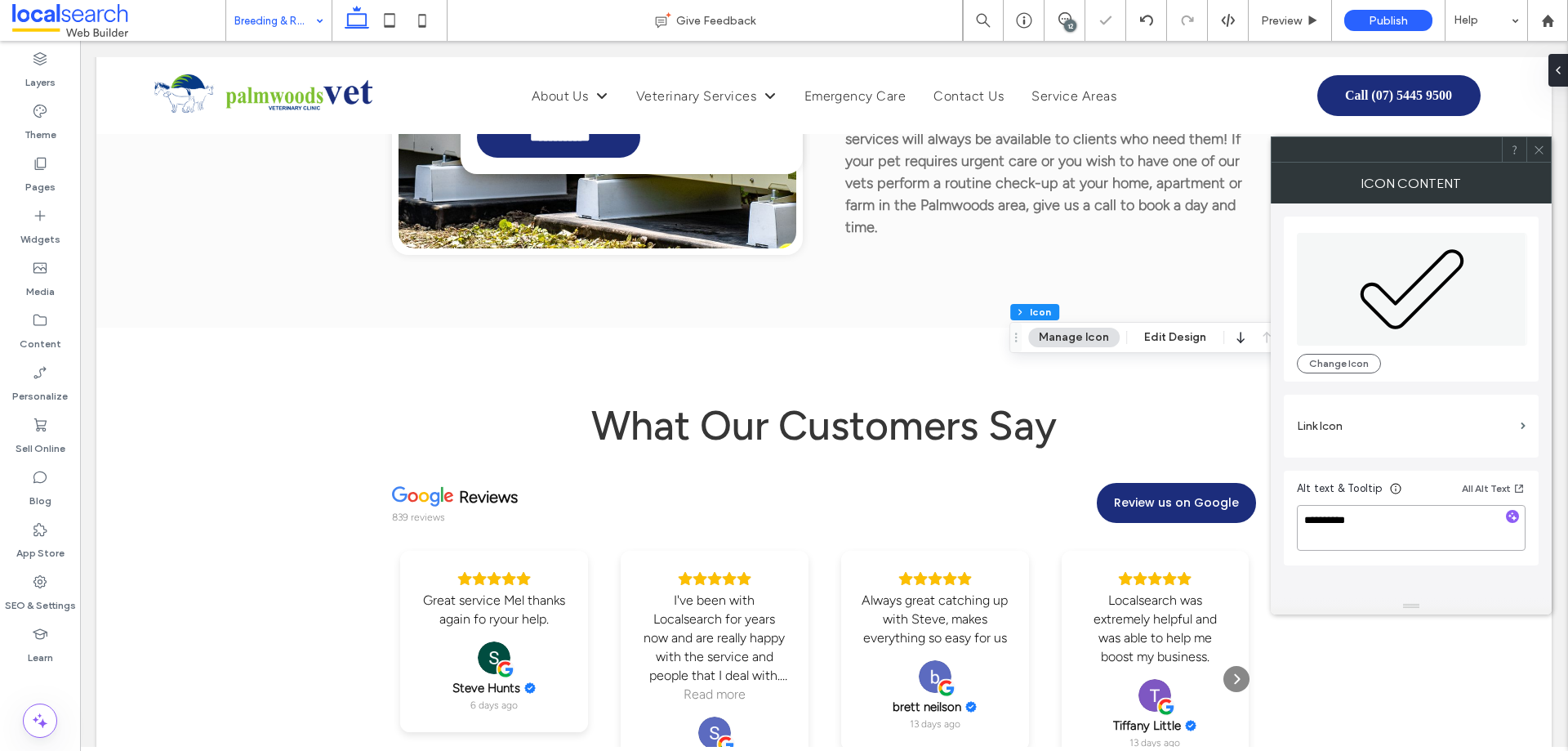 type on "**********" 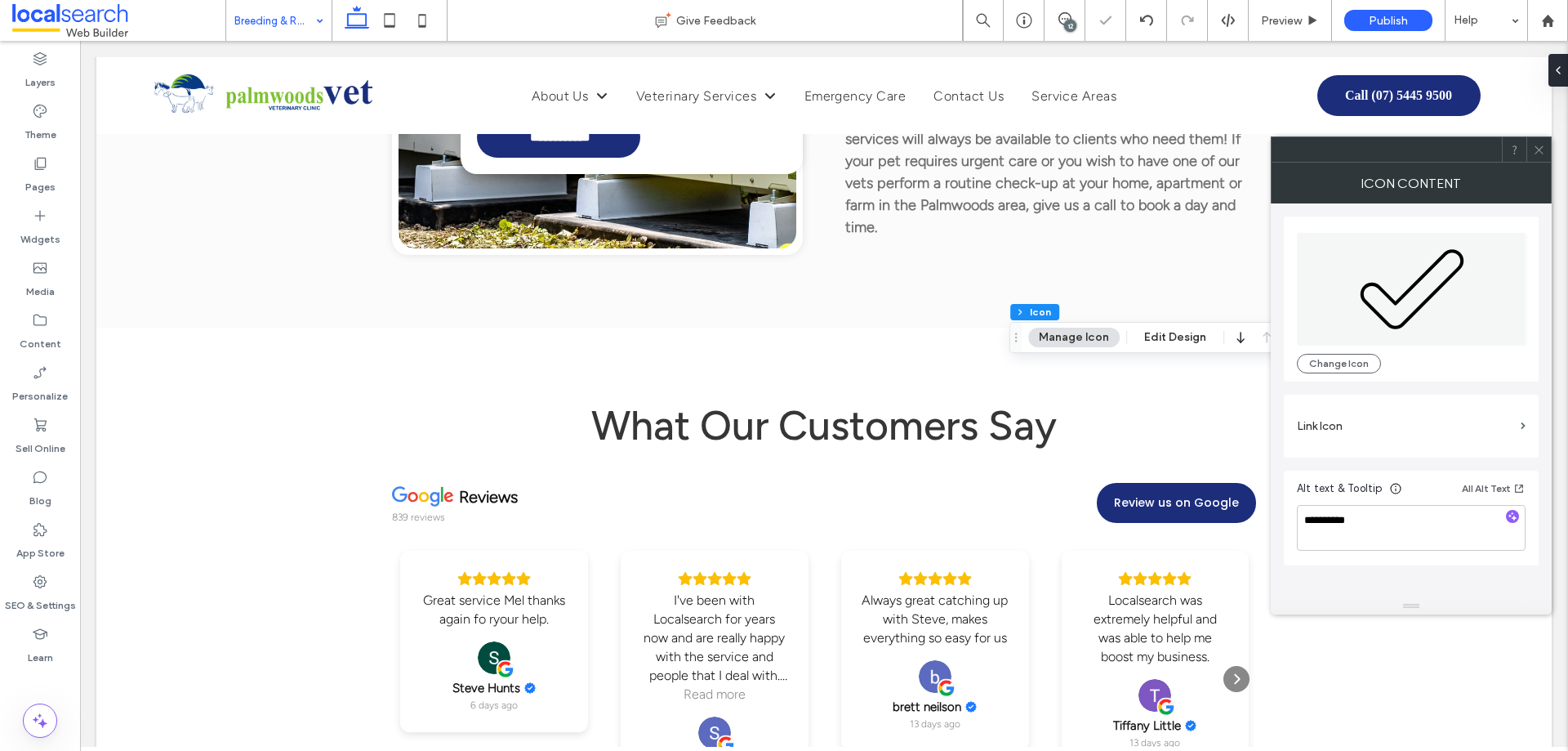 click on "**********" at bounding box center [1411, 400] 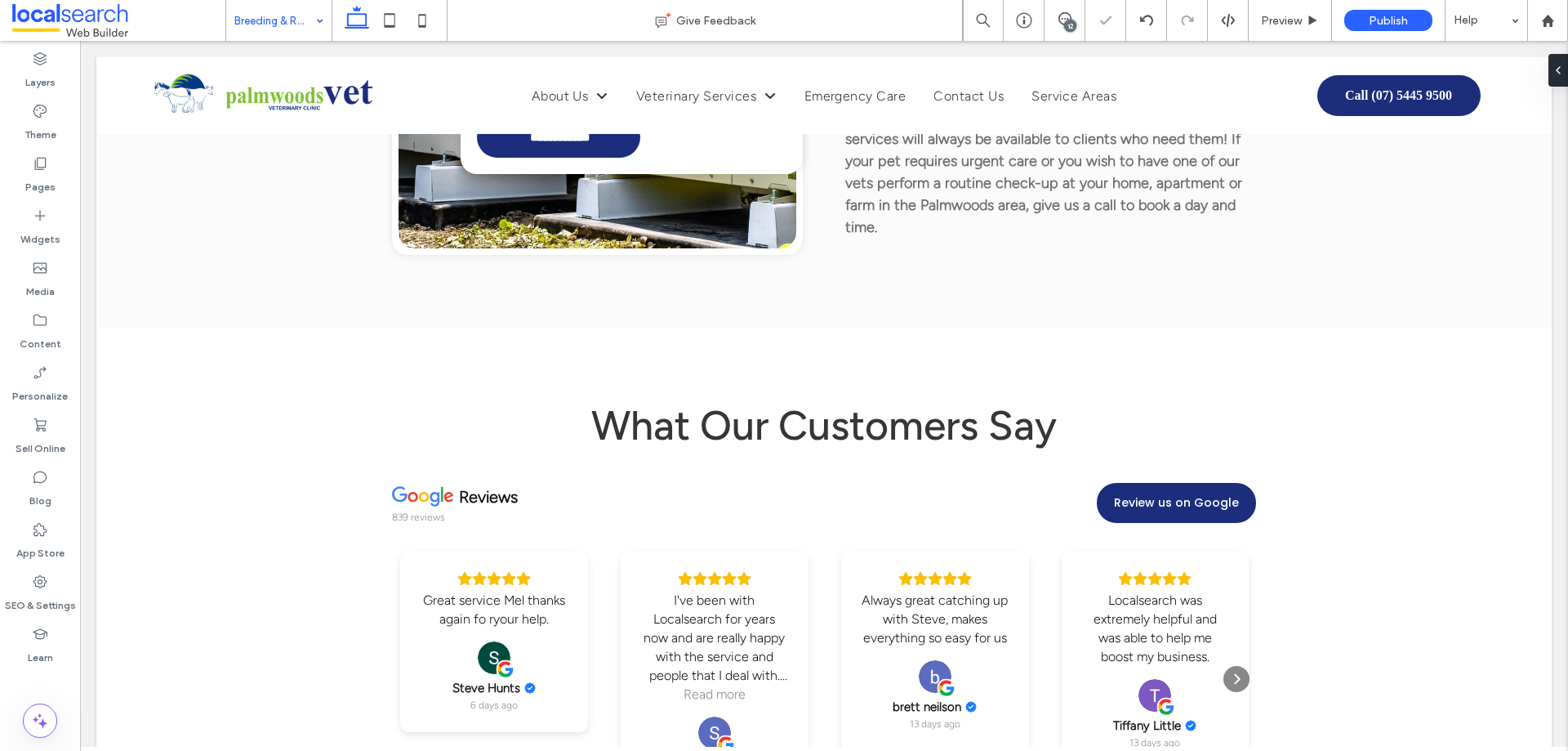 type on "**" 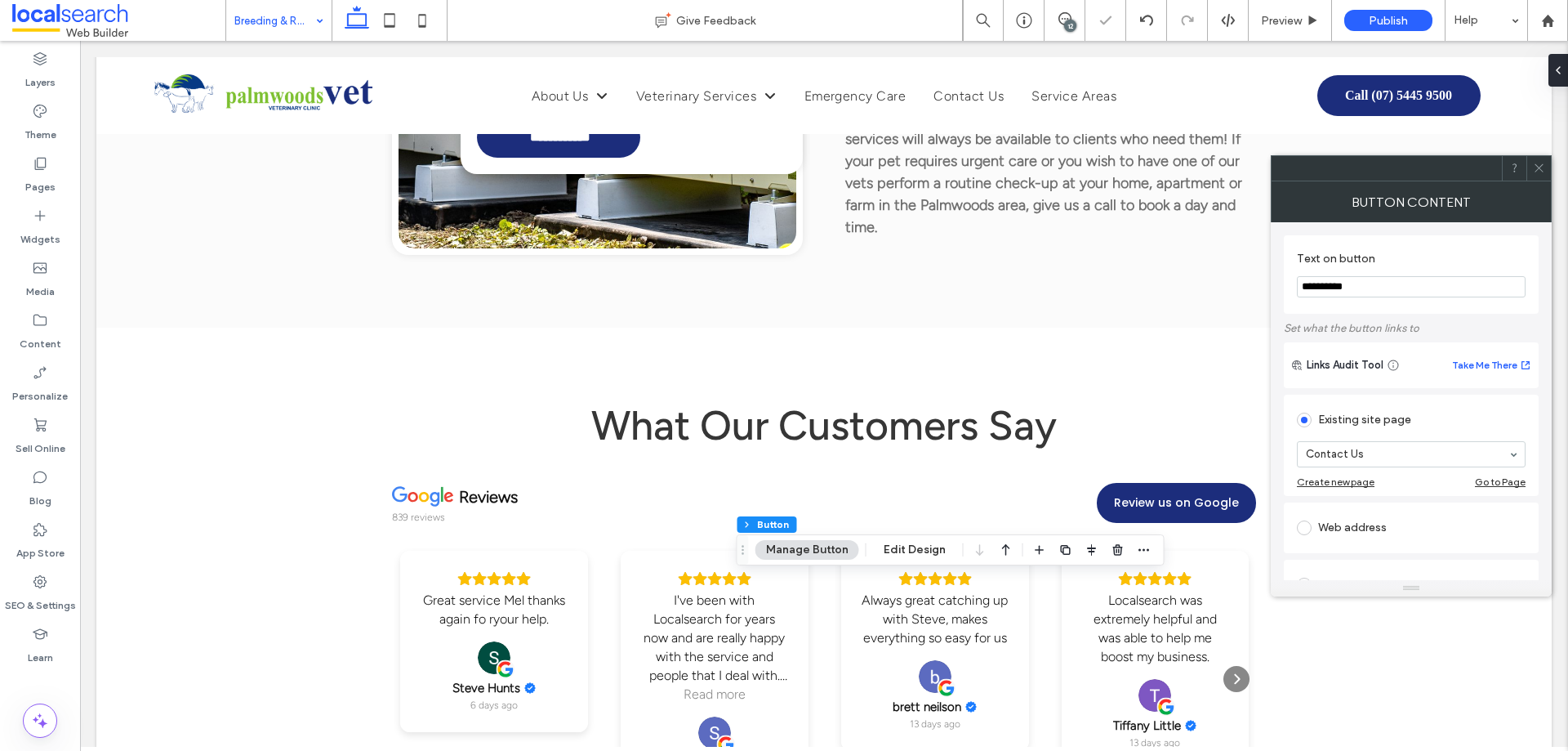 type on "**" 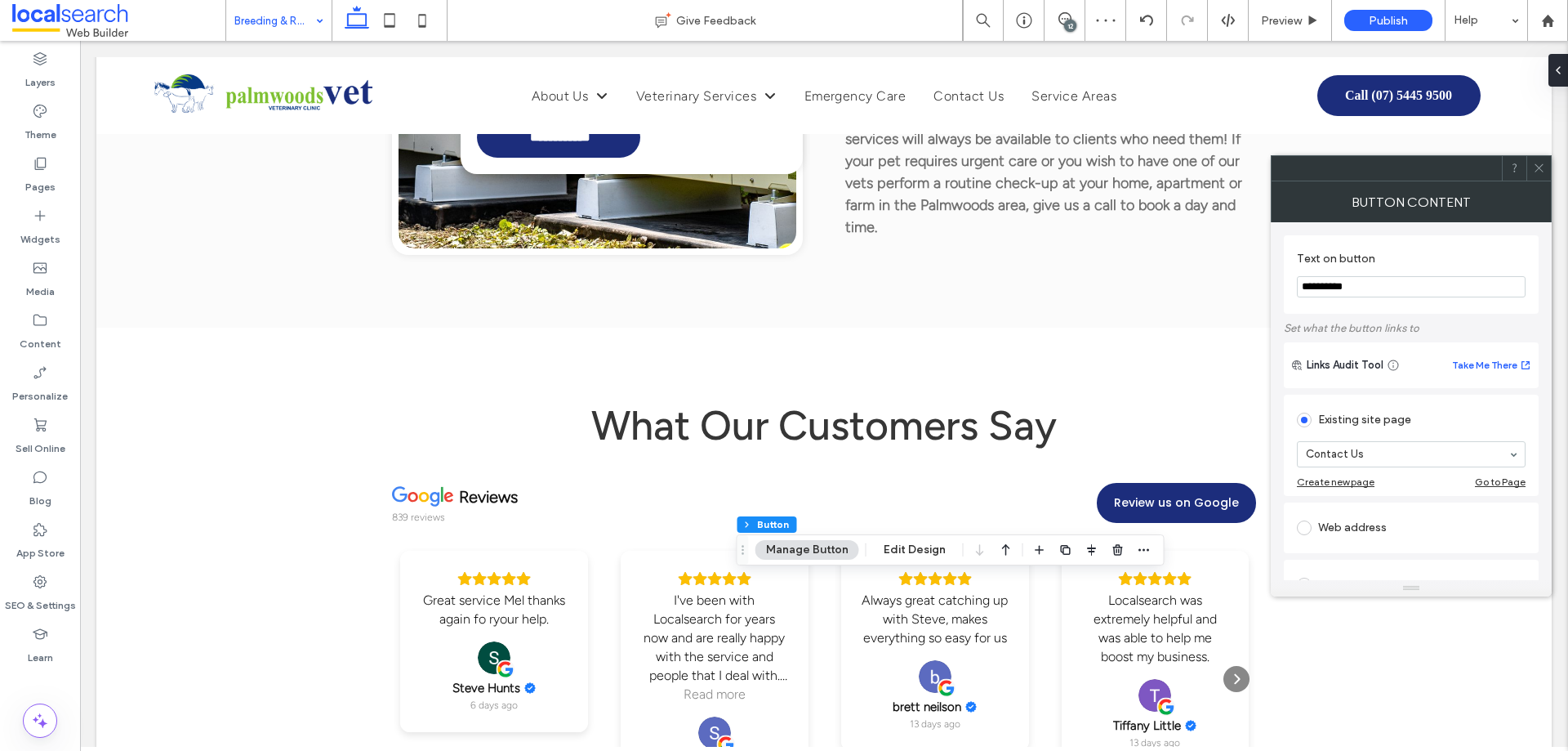 drag, startPoint x: 1543, startPoint y: 162, endPoint x: 1517, endPoint y: 168, distance: 26.683328 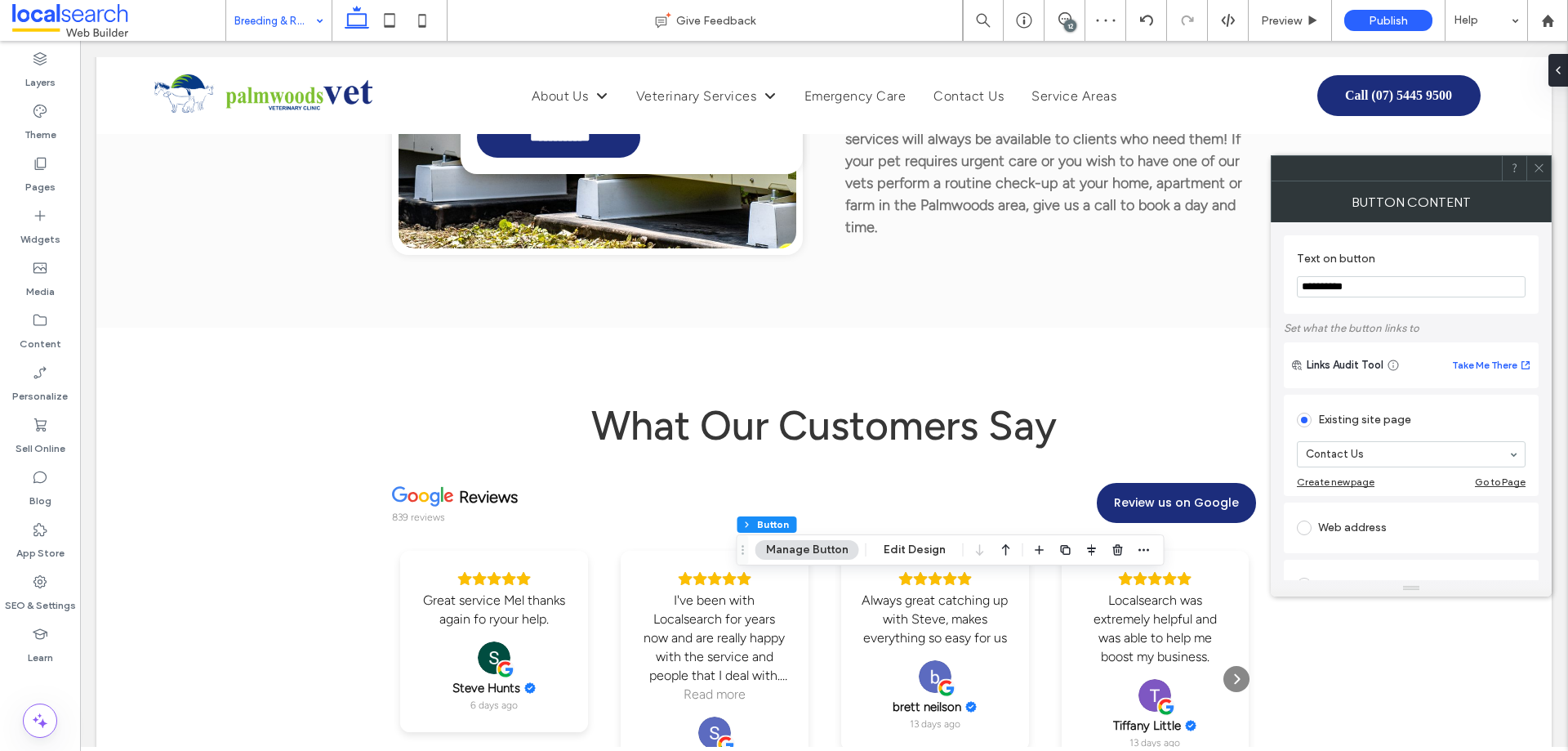 click 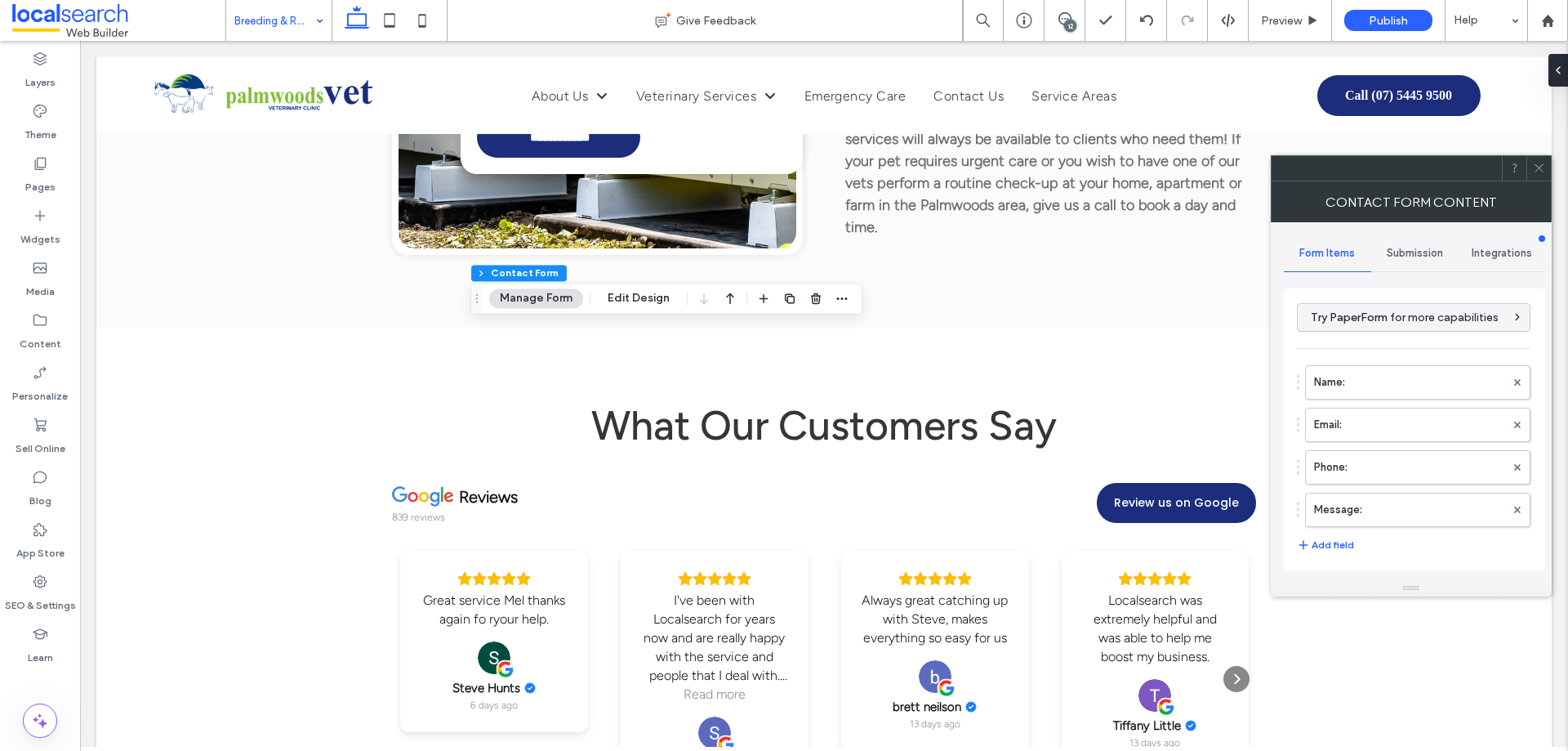 type on "**********" 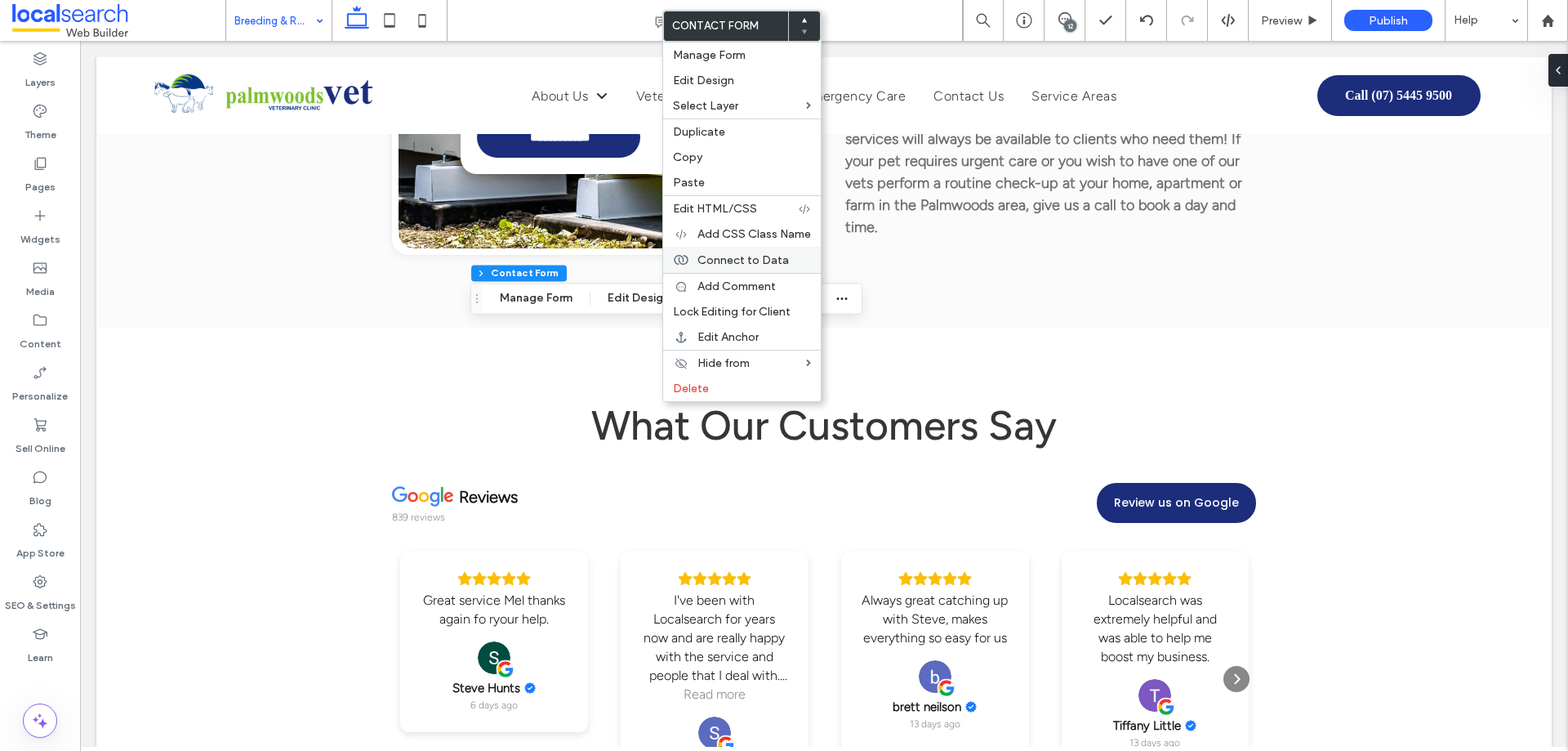 click on "Connect to Data" at bounding box center [743, 260] 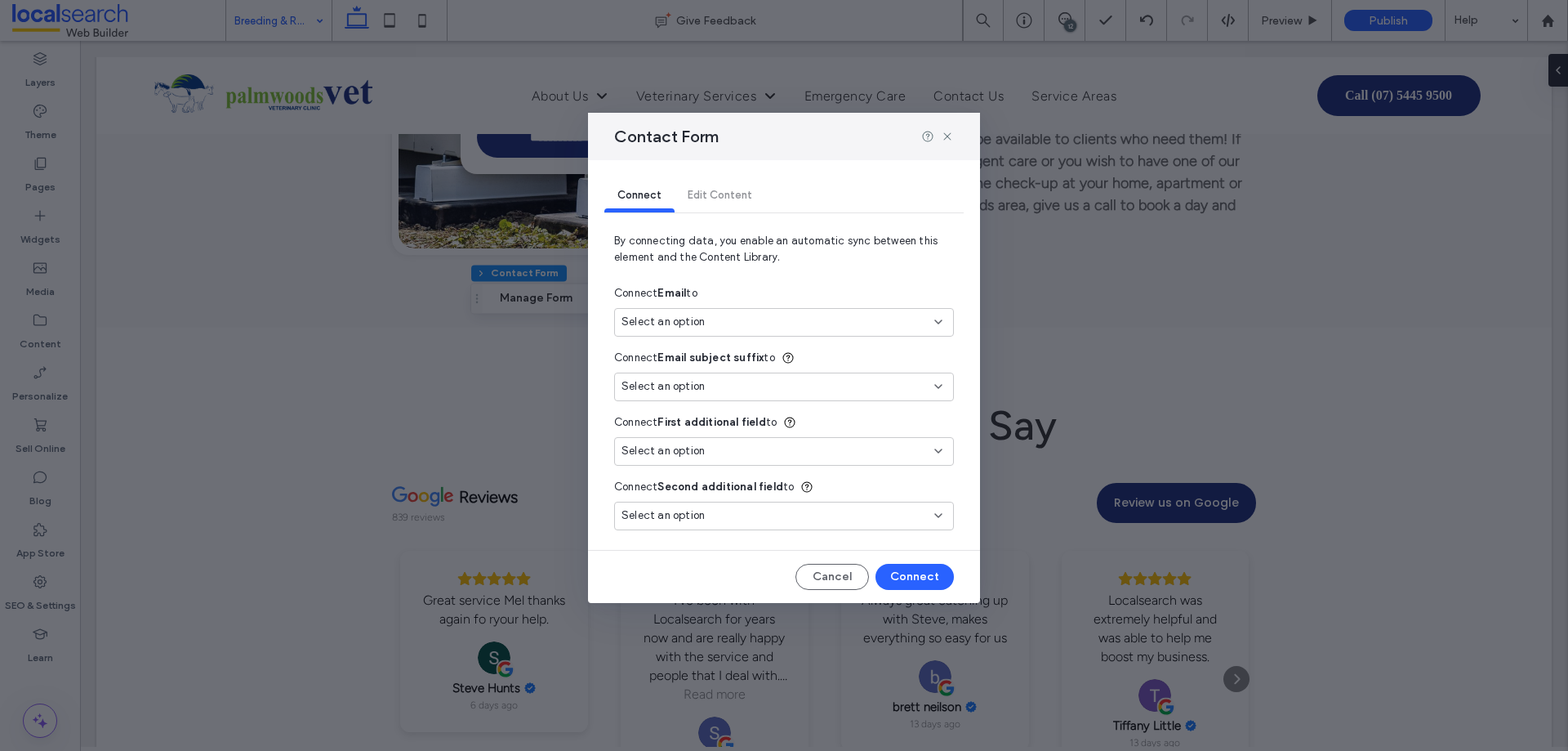 click on "Select an option" at bounding box center (774, 322) 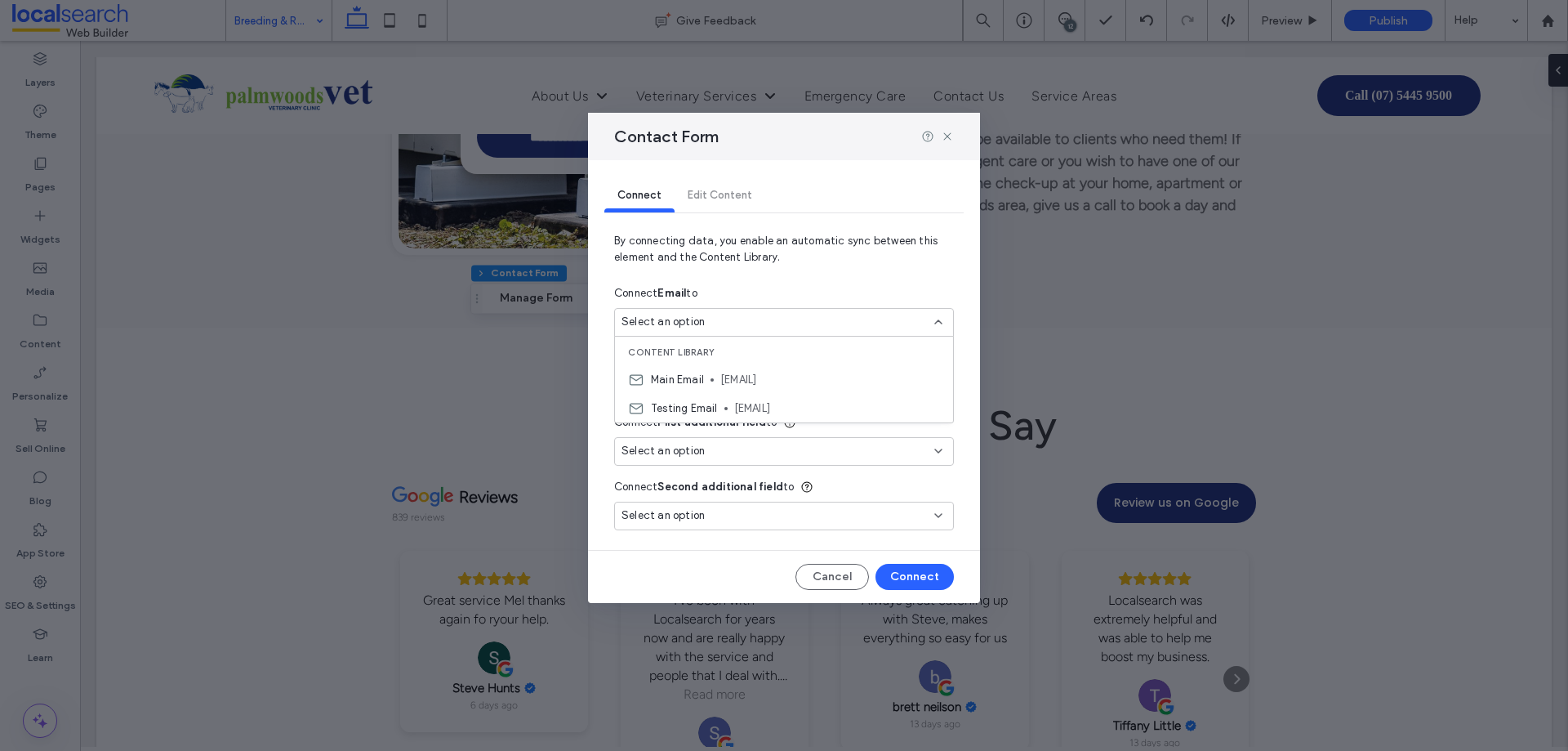 drag, startPoint x: 790, startPoint y: 409, endPoint x: 876, endPoint y: 481, distance: 112.1606 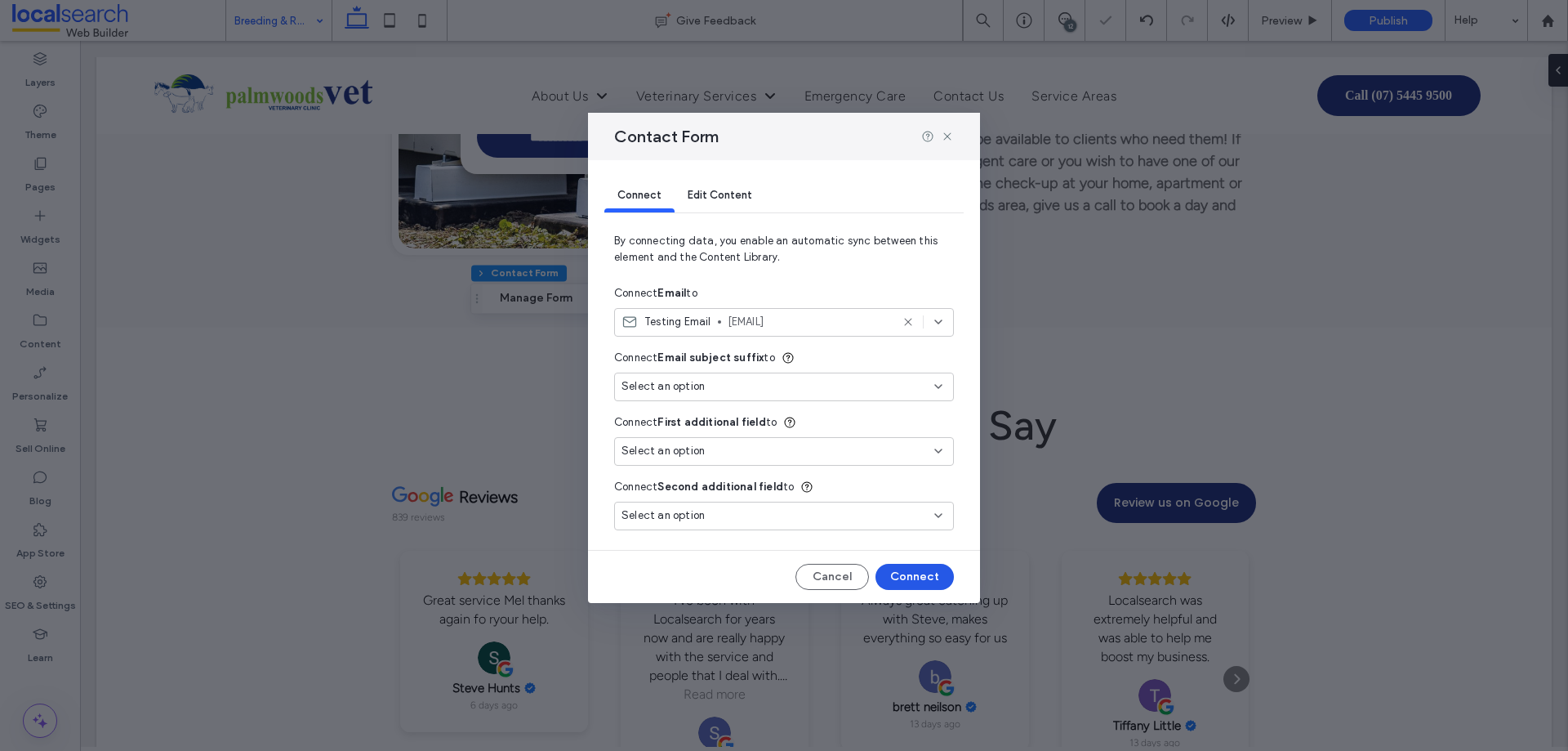 type on "***" 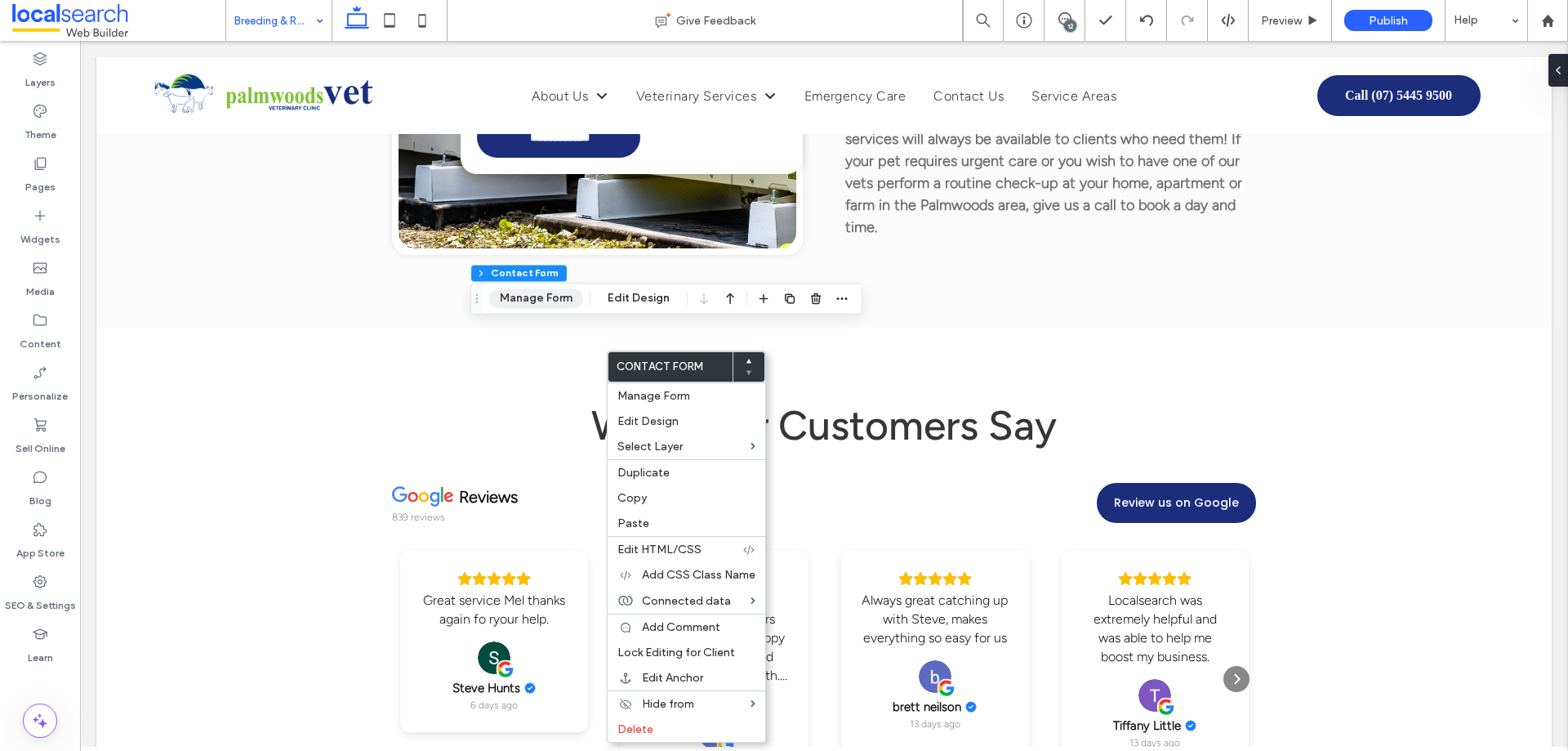 click on "Manage Form" at bounding box center (536, 298) 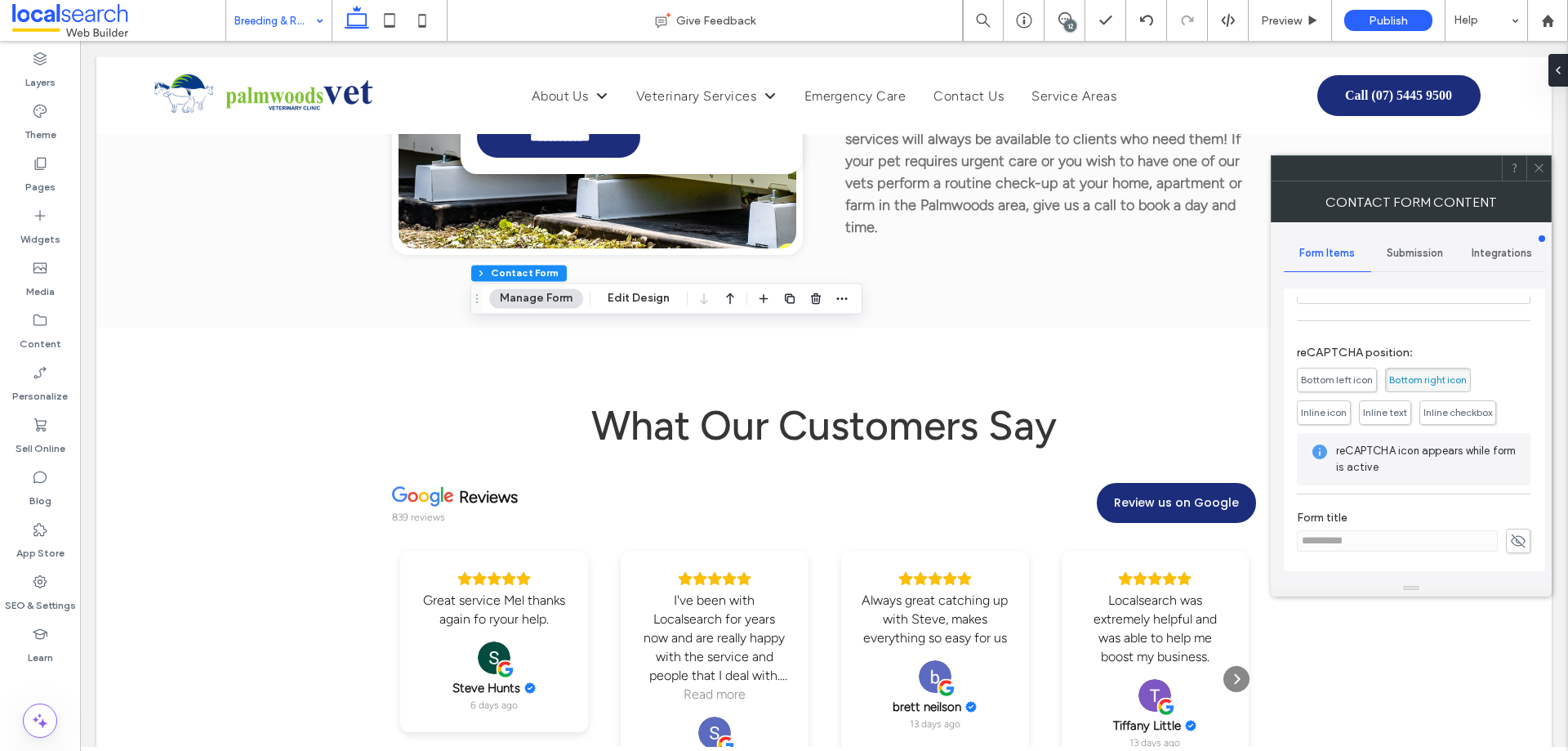 scroll, scrollTop: 0, scrollLeft: 0, axis: both 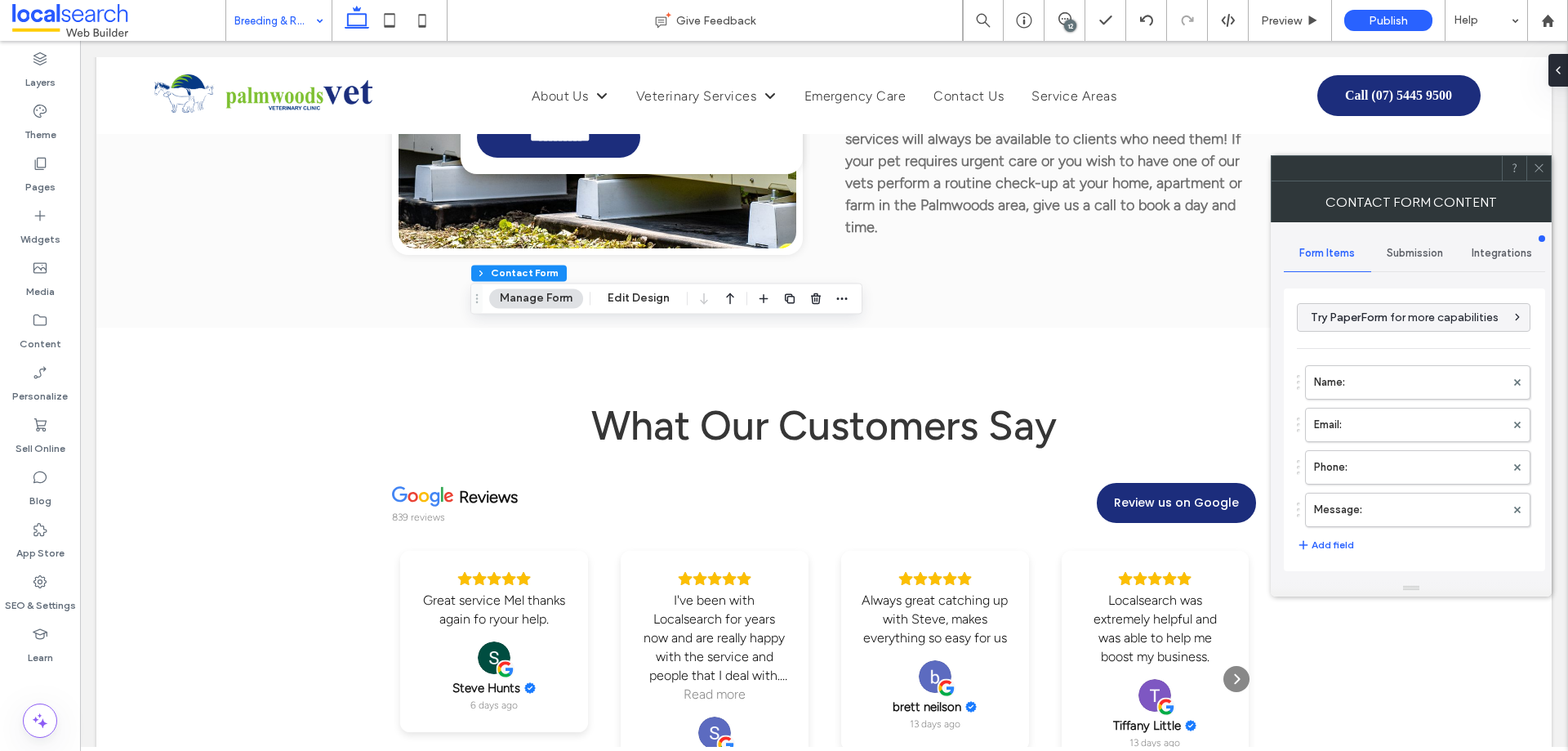 click on "Submission" at bounding box center (1414, 253) 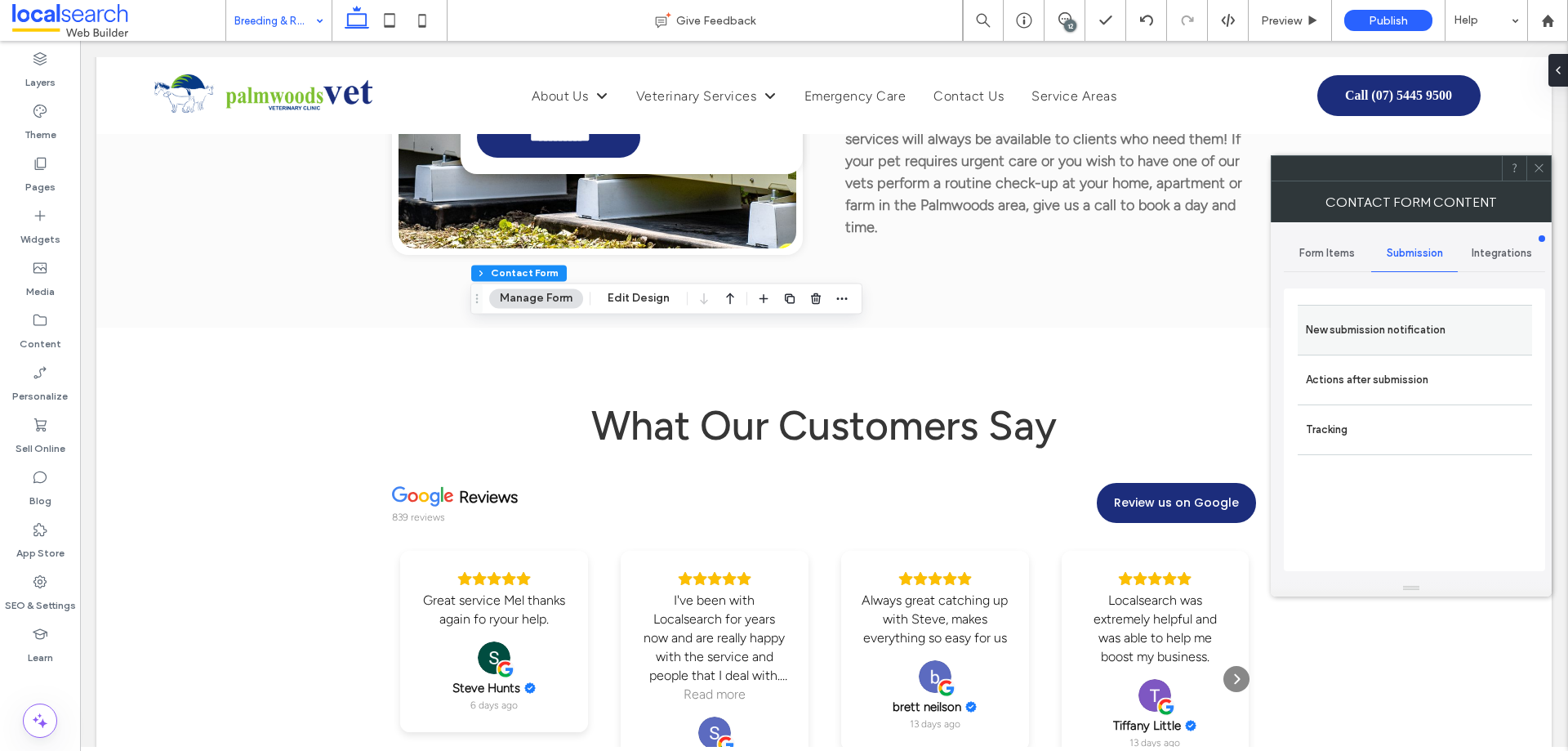 click on "New submission notification" at bounding box center (1414, 330) 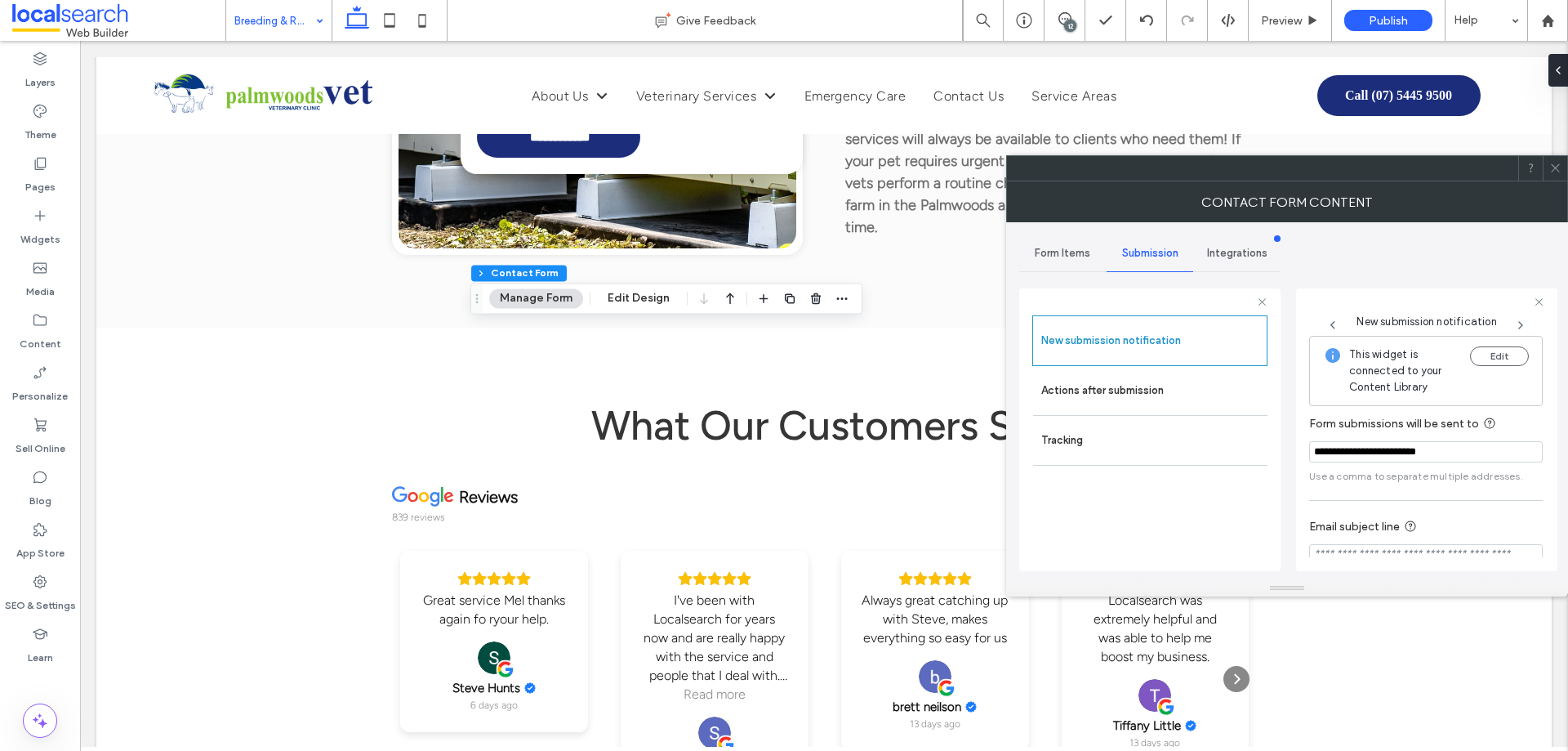scroll, scrollTop: 85, scrollLeft: 0, axis: vertical 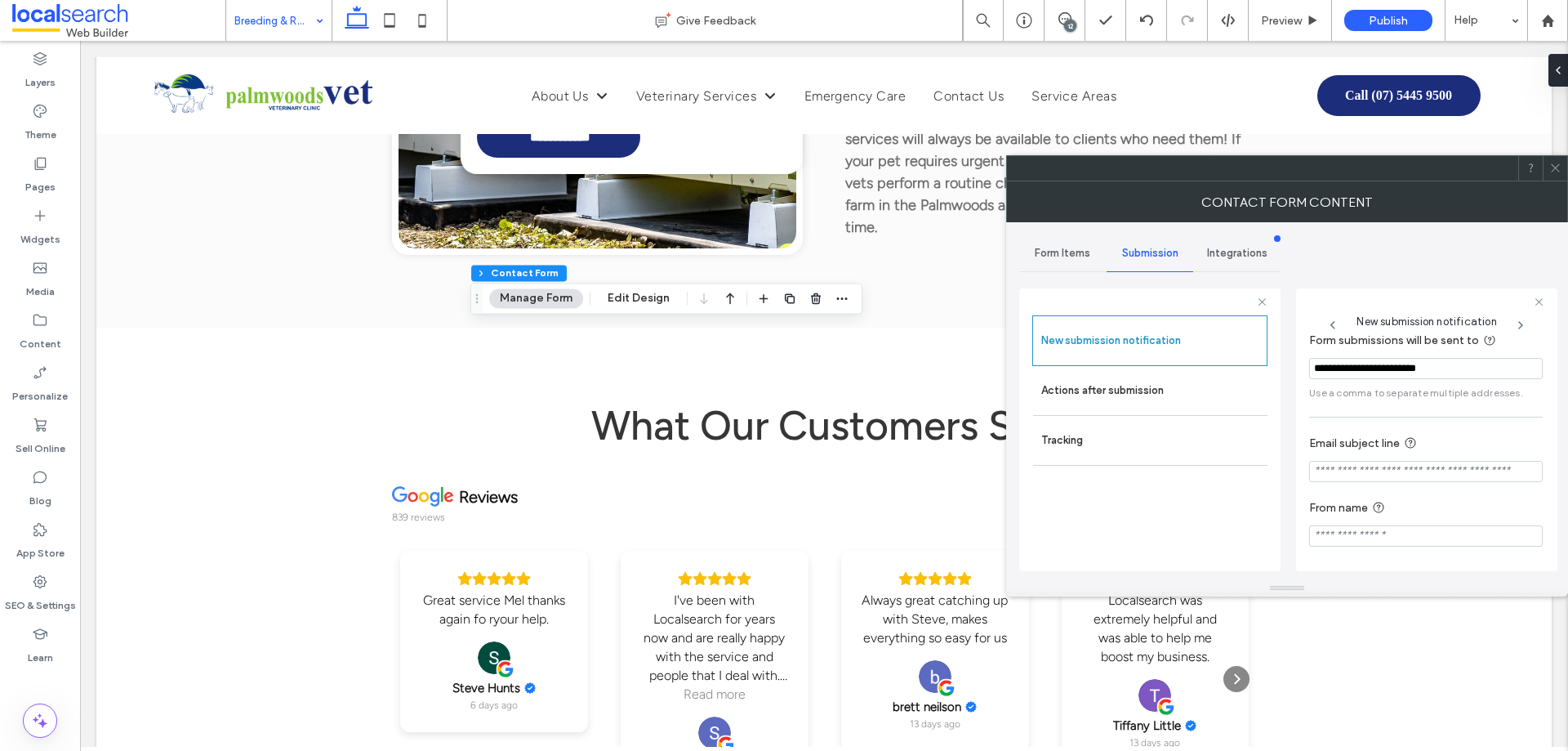 click at bounding box center [1426, 472] 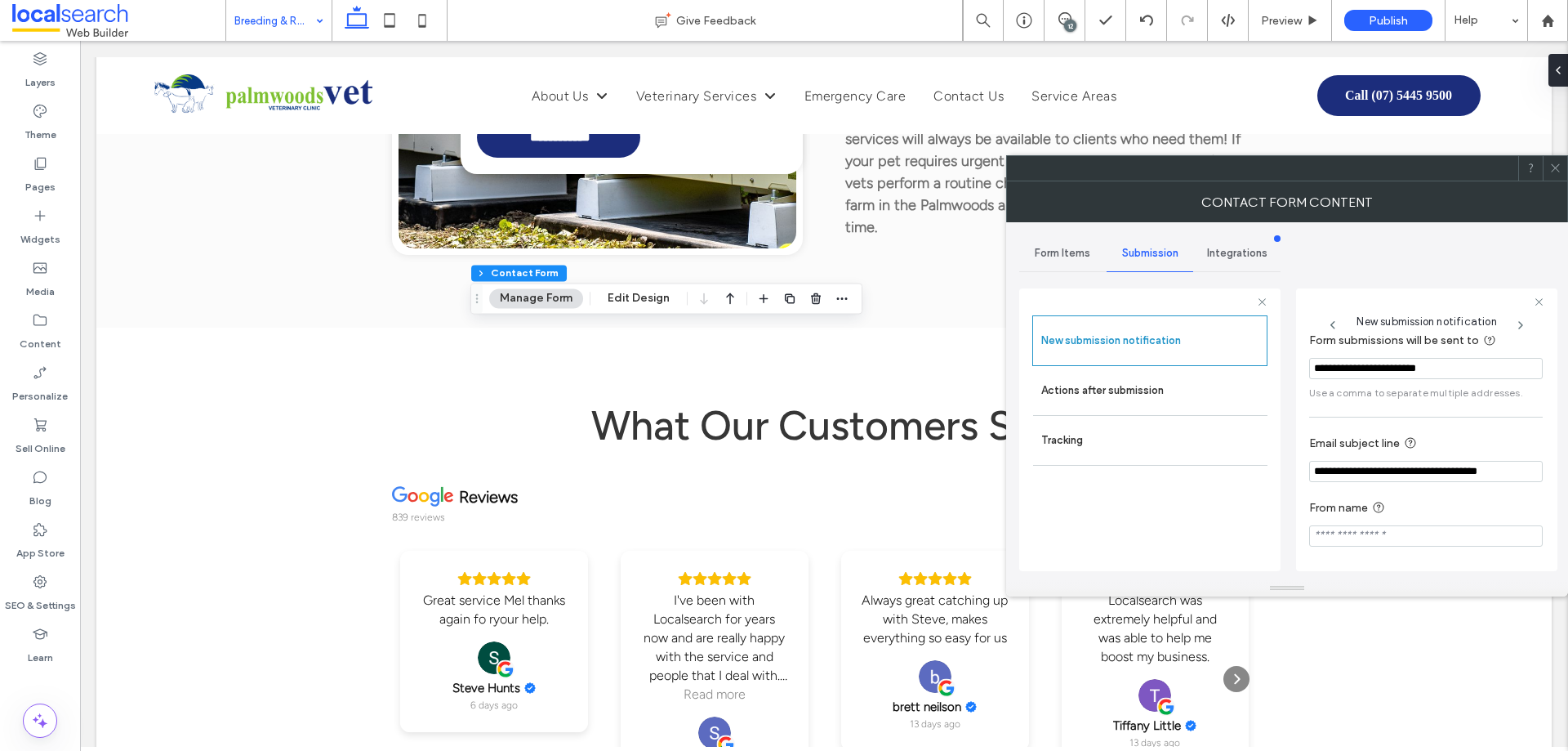 type on "**********" 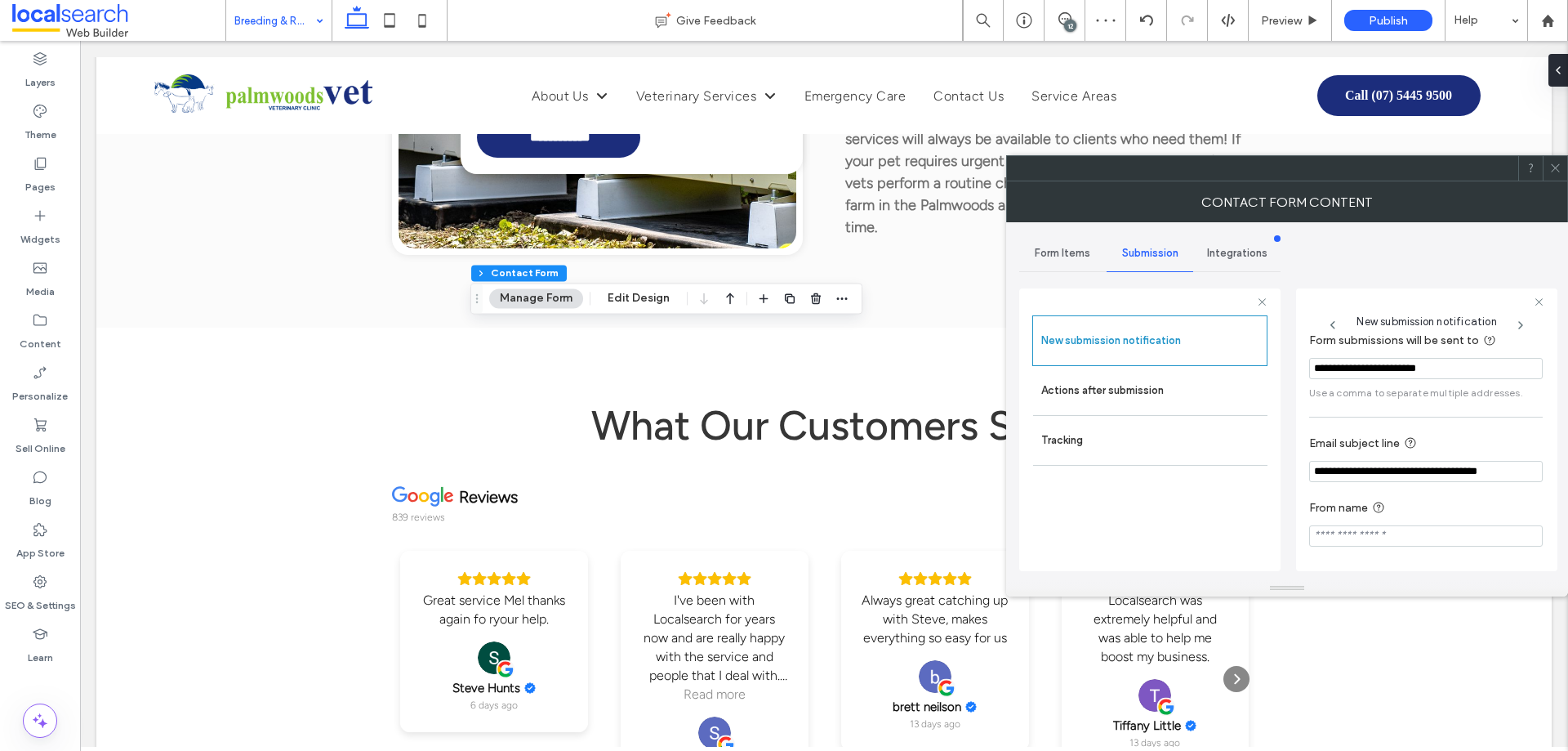 click at bounding box center [1426, 536] 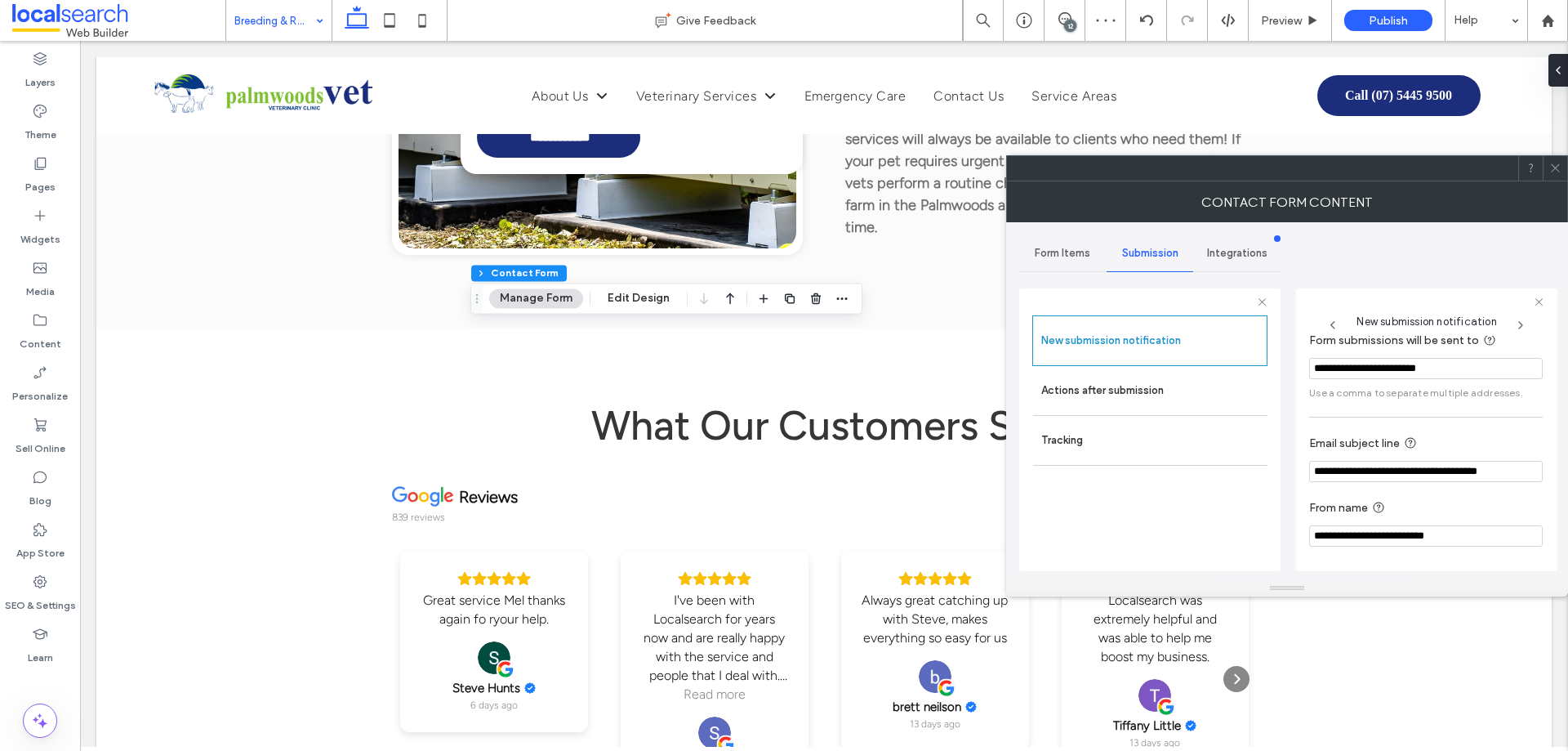 type on "**********" 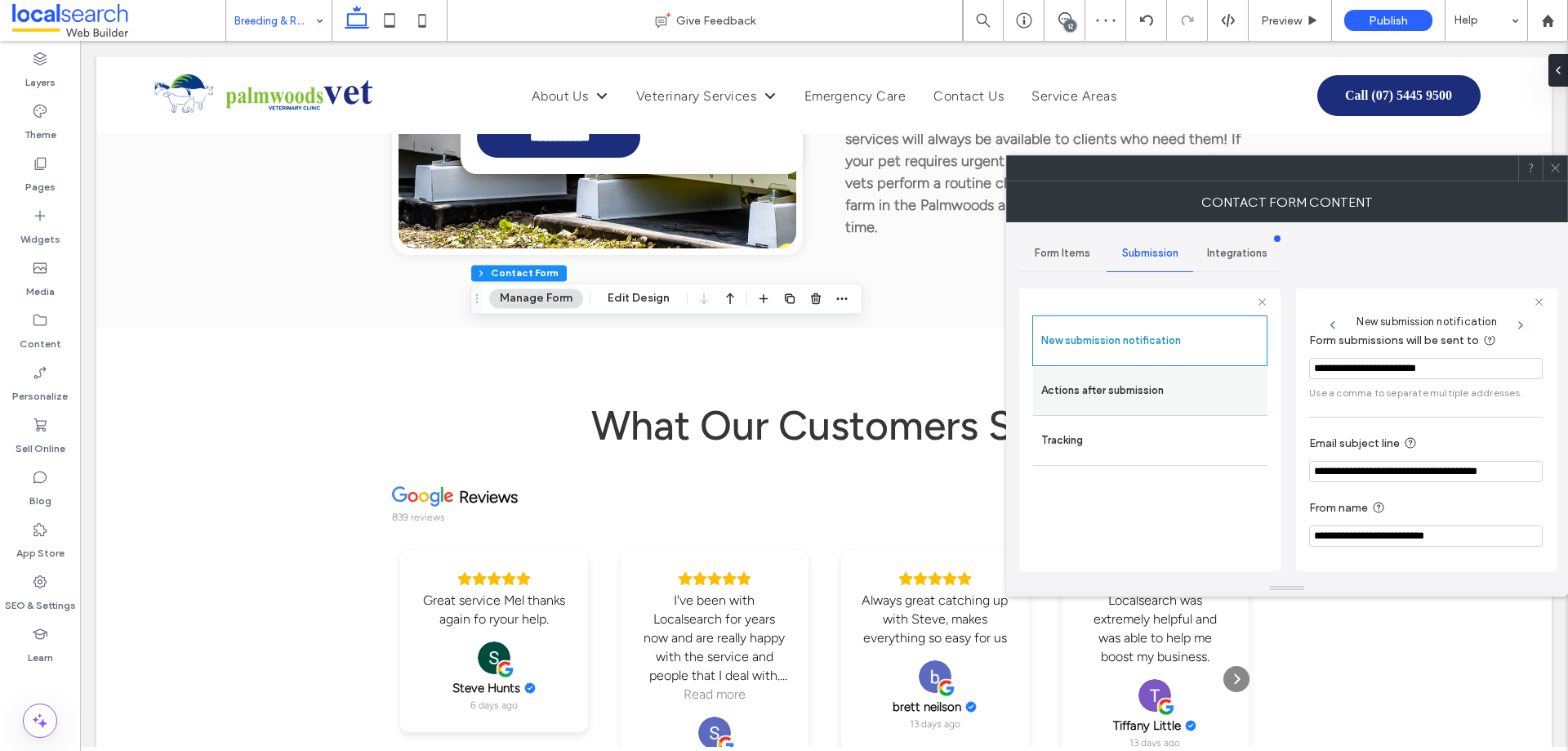 click on "Actions after submission" at bounding box center [1150, 391] 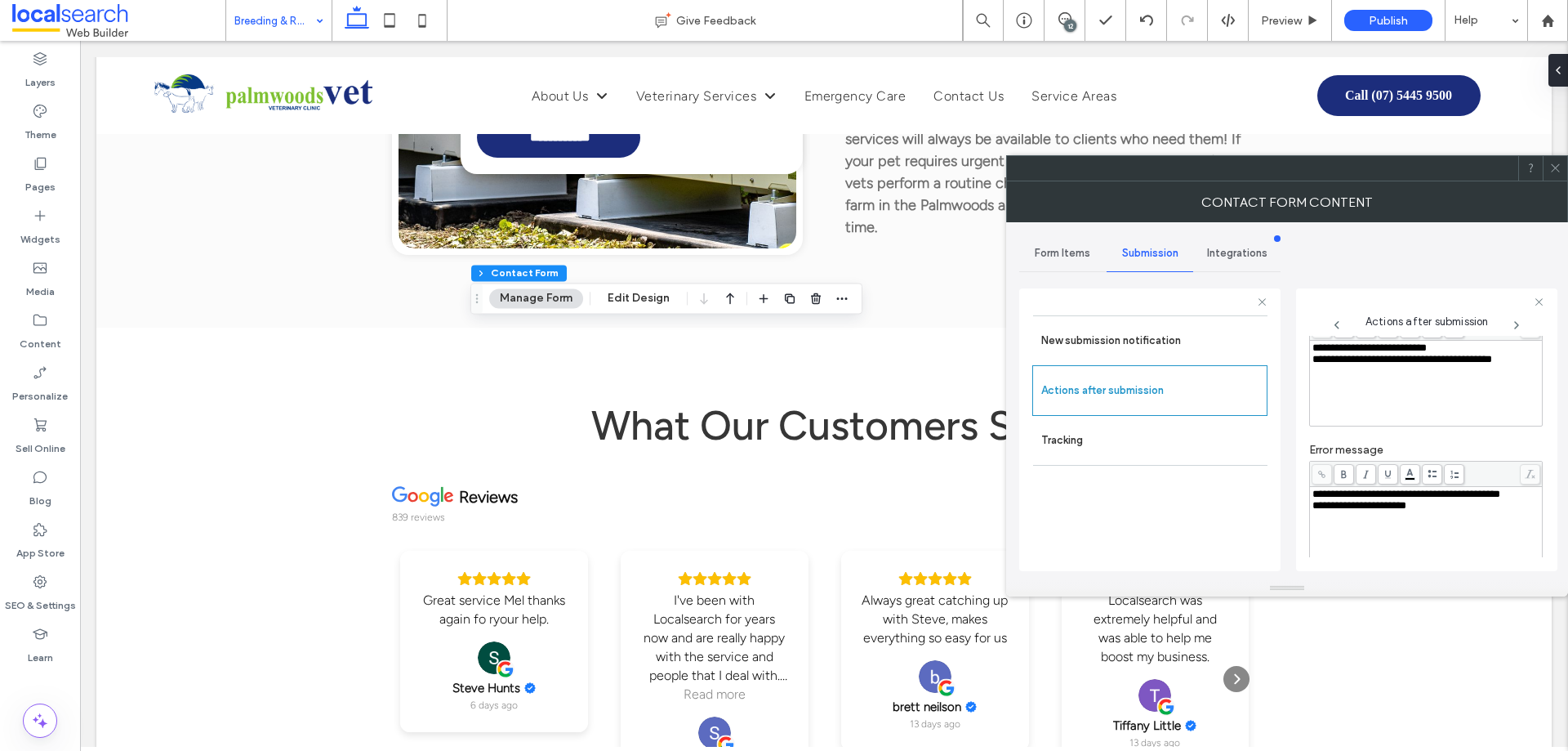 click on "**********" at bounding box center [1426, 383] 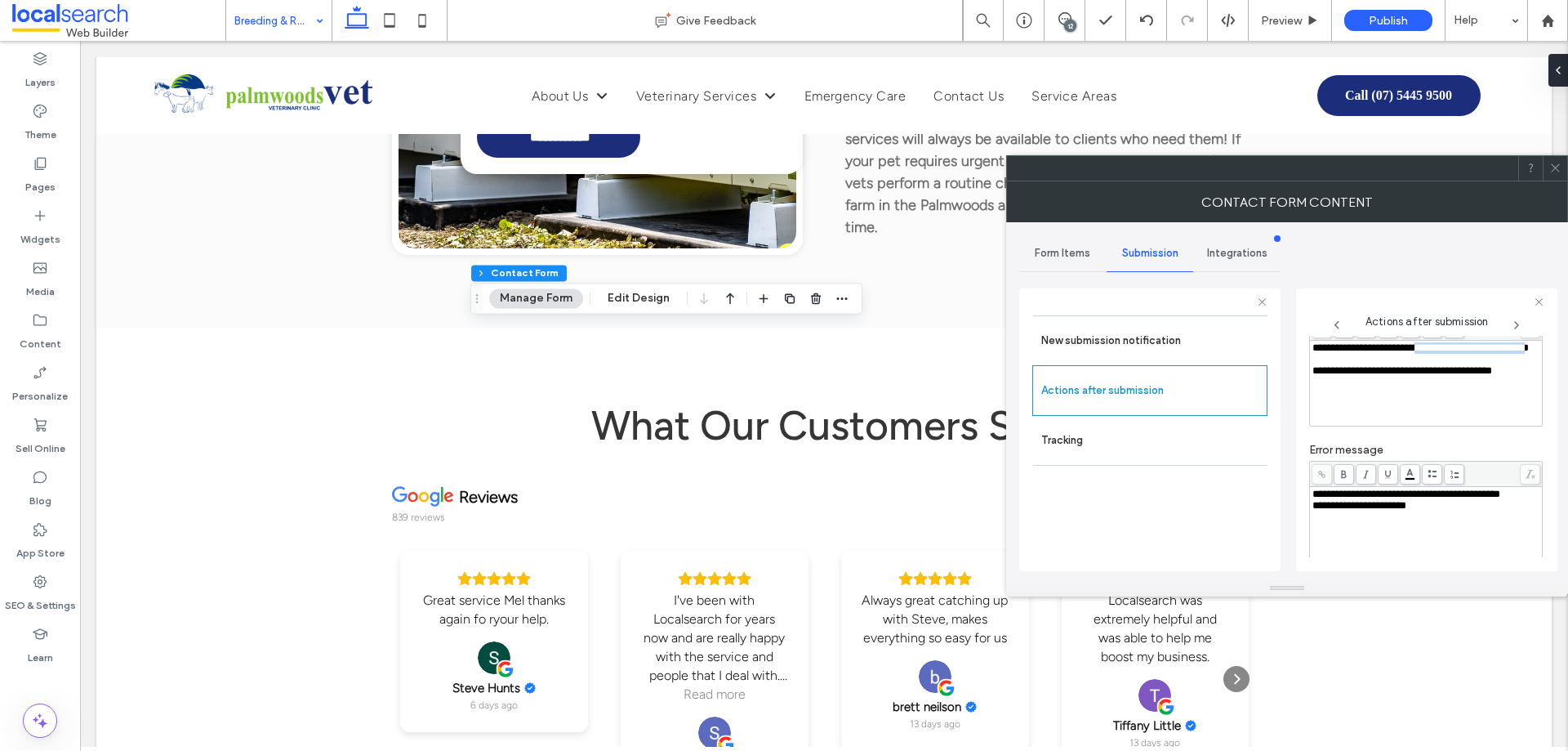 drag, startPoint x: 1437, startPoint y: 350, endPoint x: 1392, endPoint y: 364, distance: 47.127487 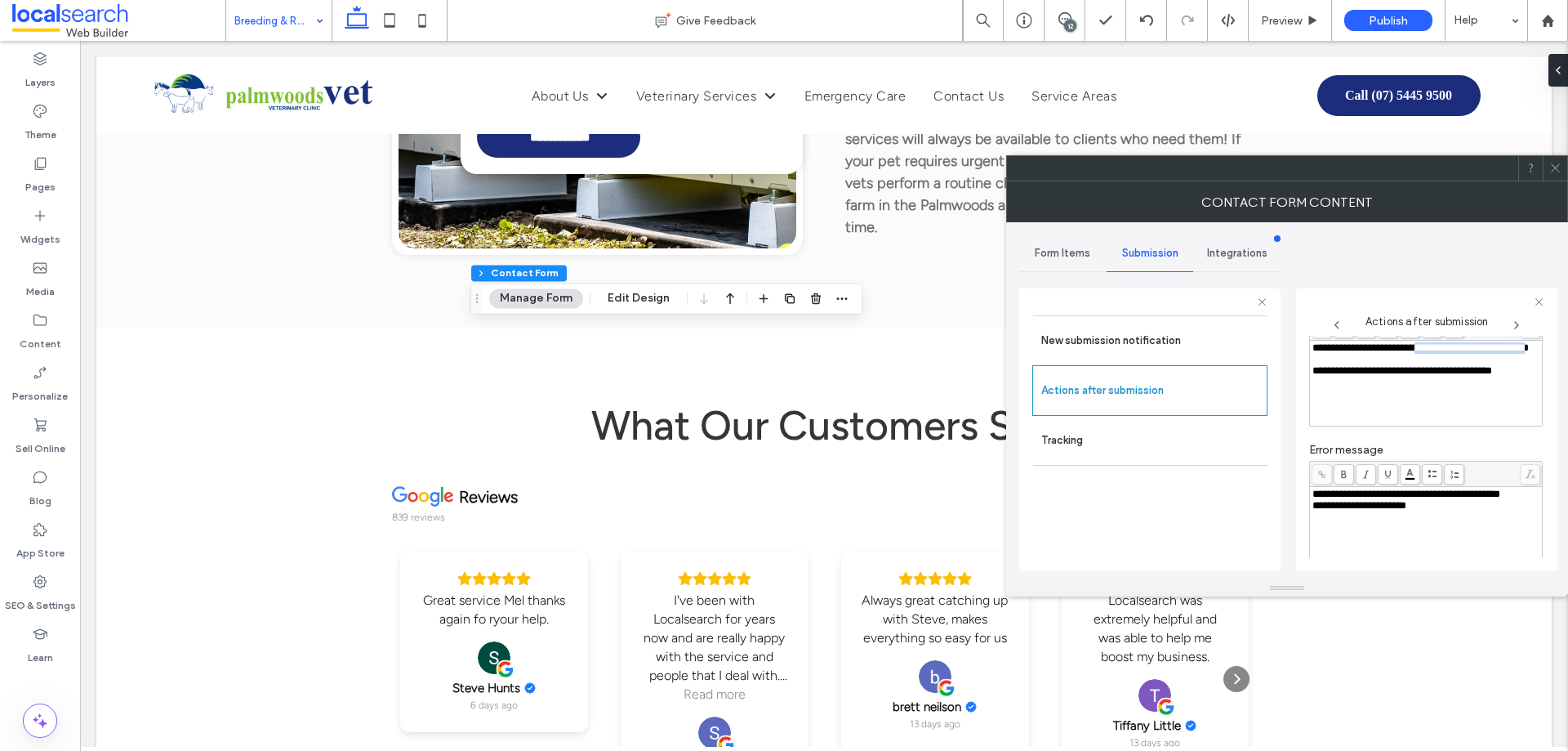 click on "**********" at bounding box center (1420, 347) 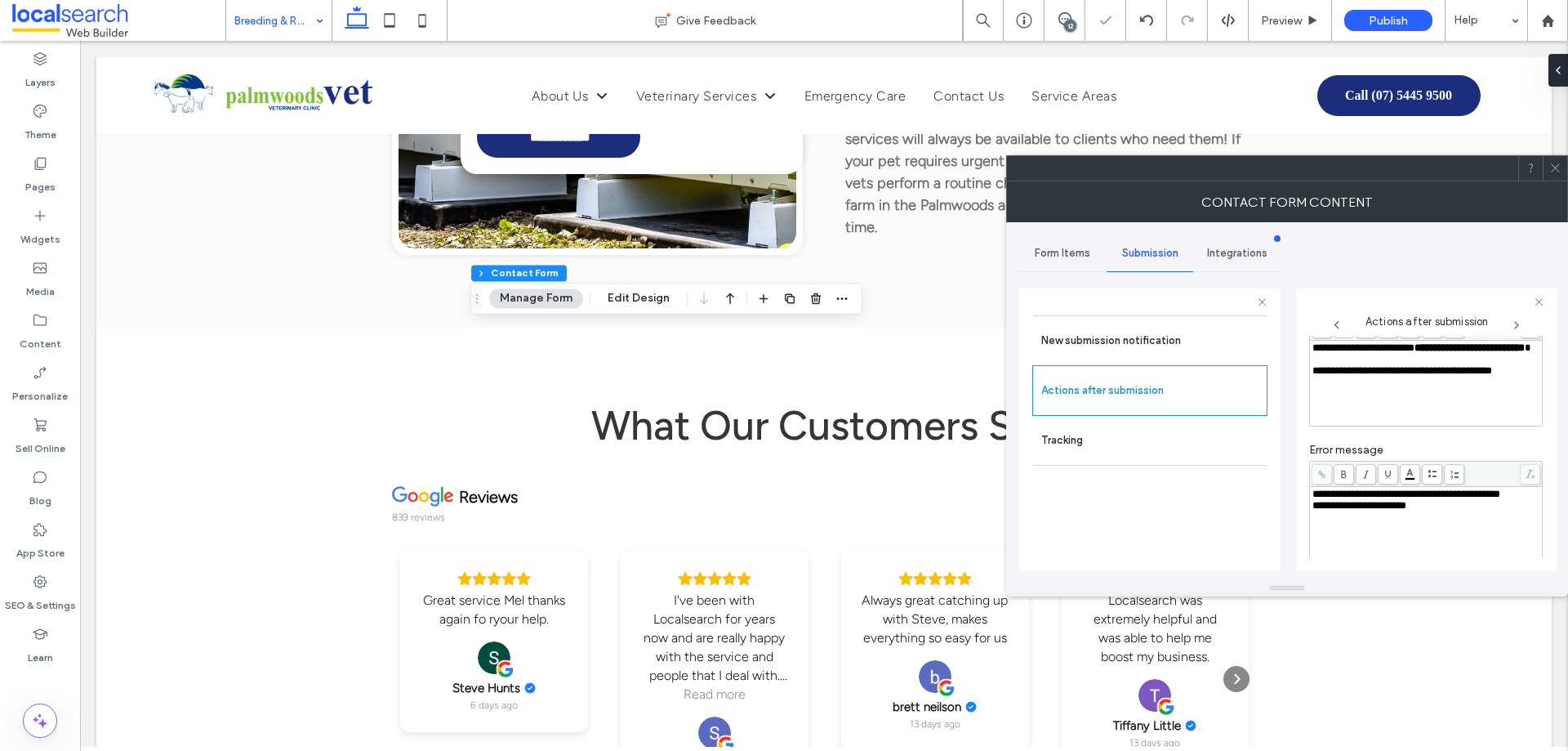 click at bounding box center [1426, 360] 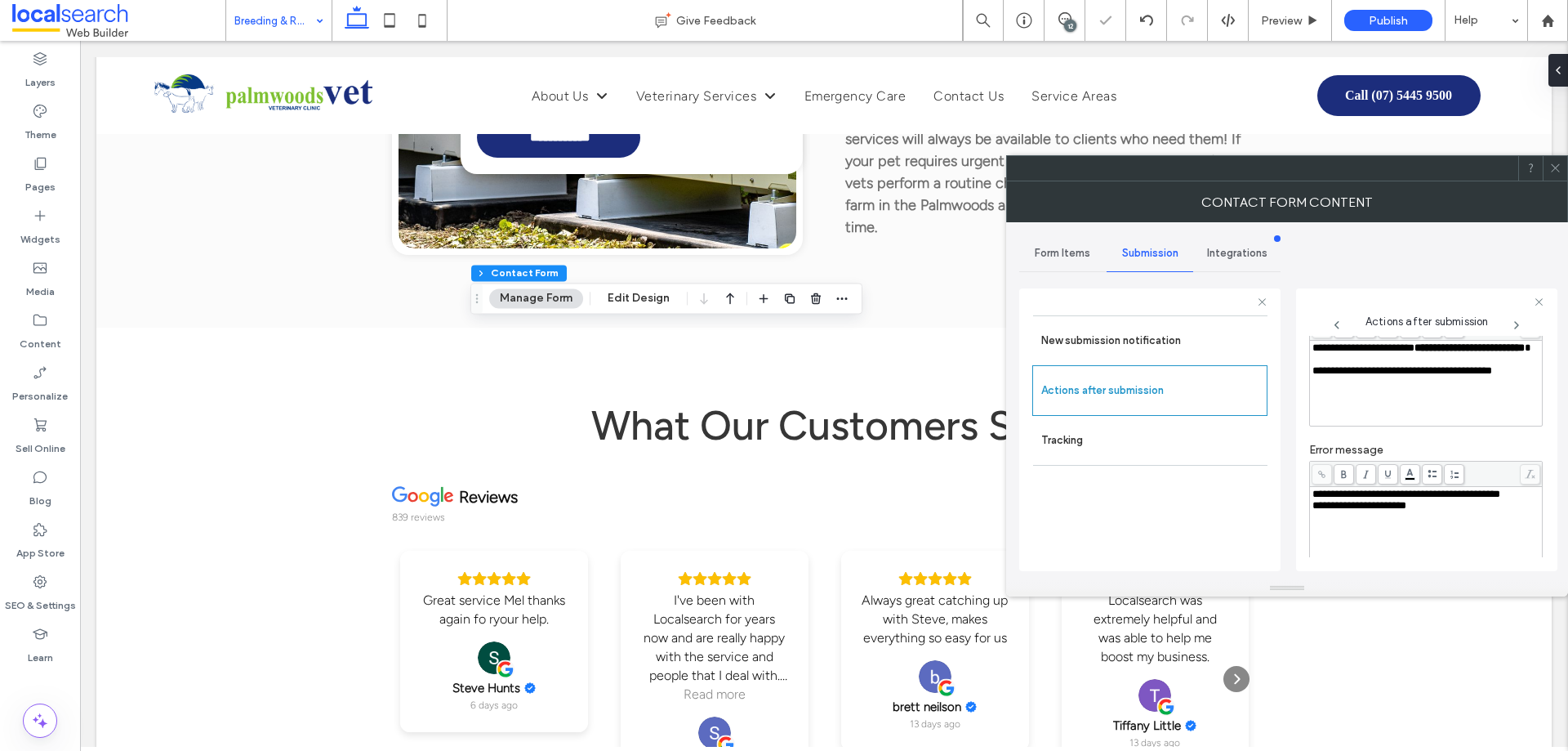 click on "**********" at bounding box center (1426, 383) 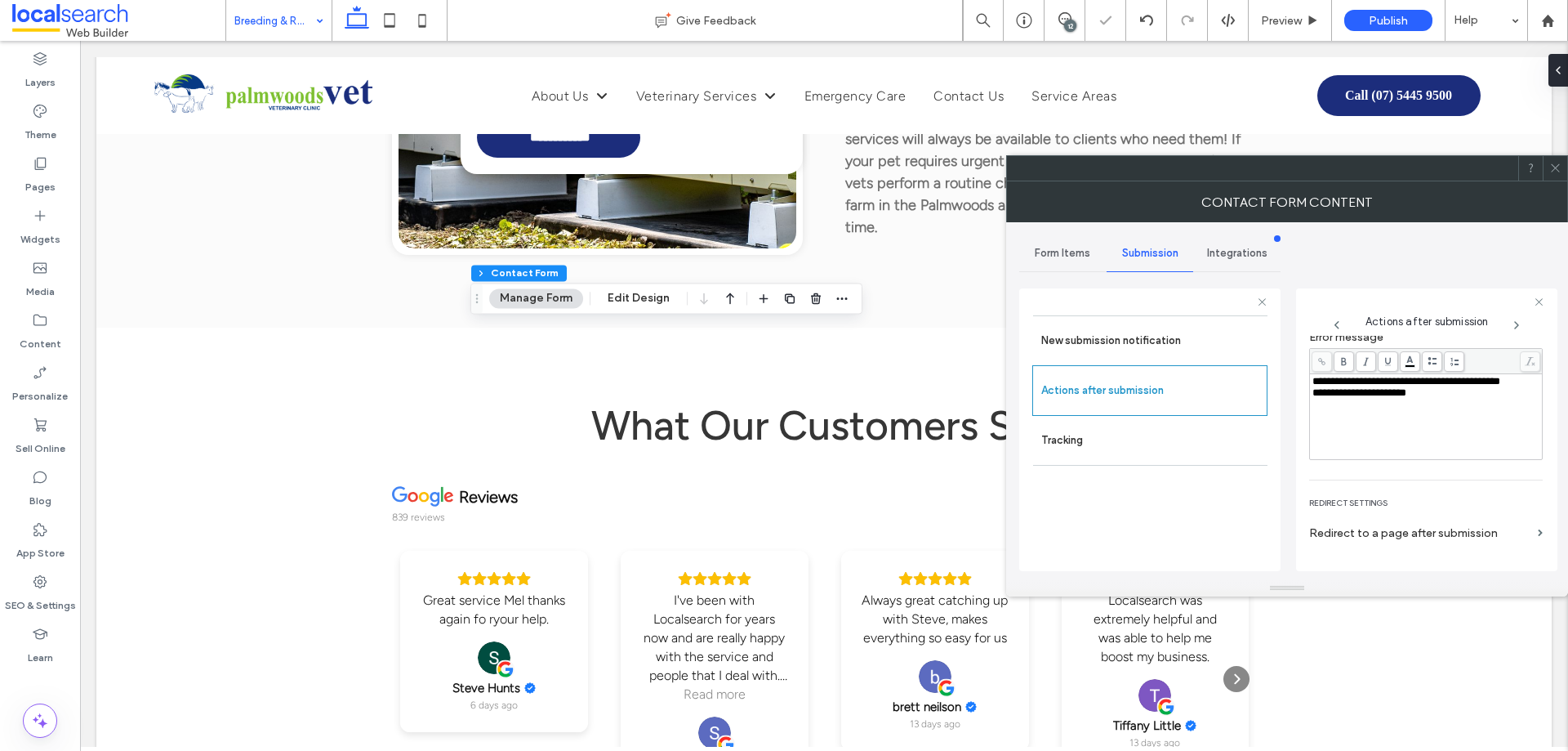 scroll, scrollTop: 282, scrollLeft: 0, axis: vertical 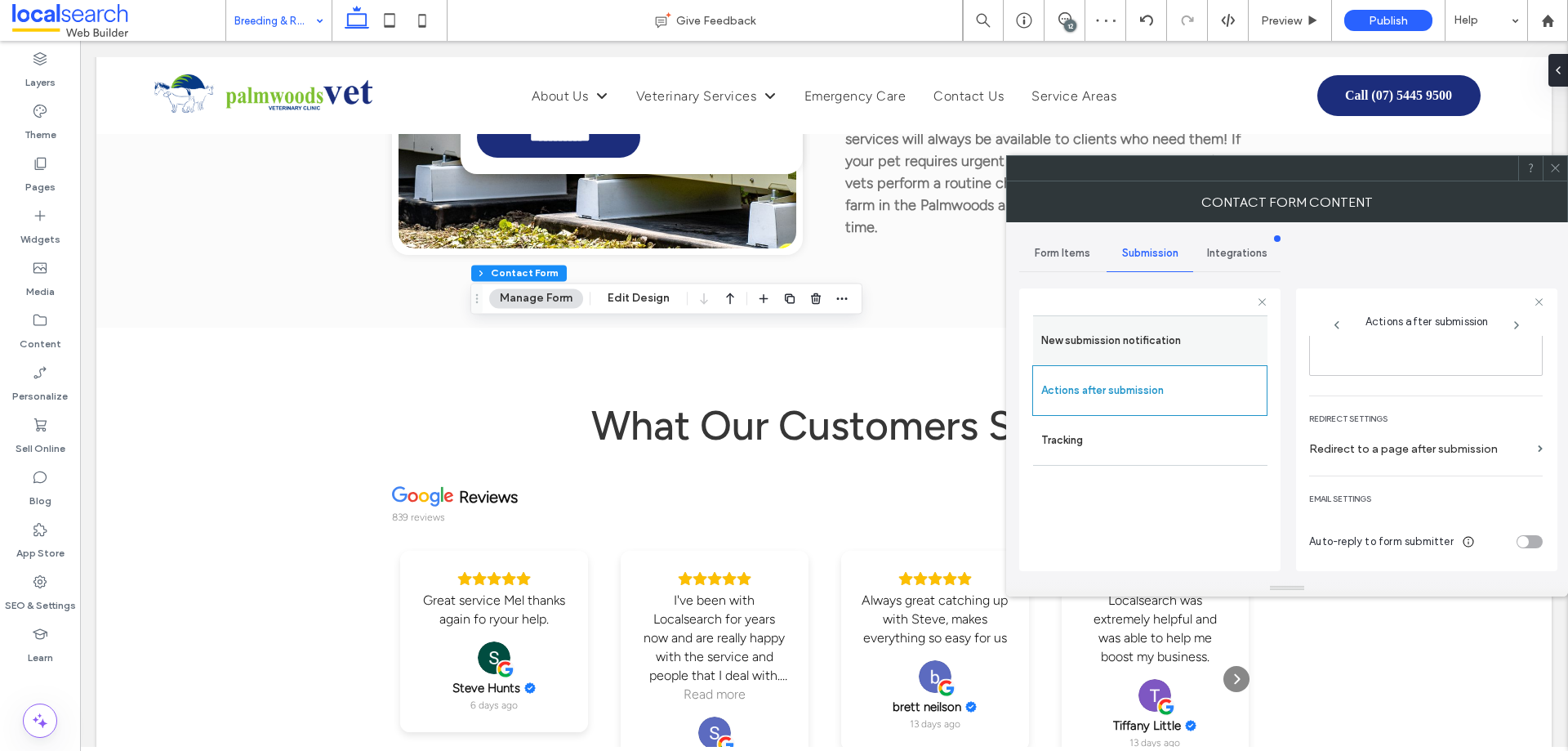 click on "New submission notification" at bounding box center [1150, 341] 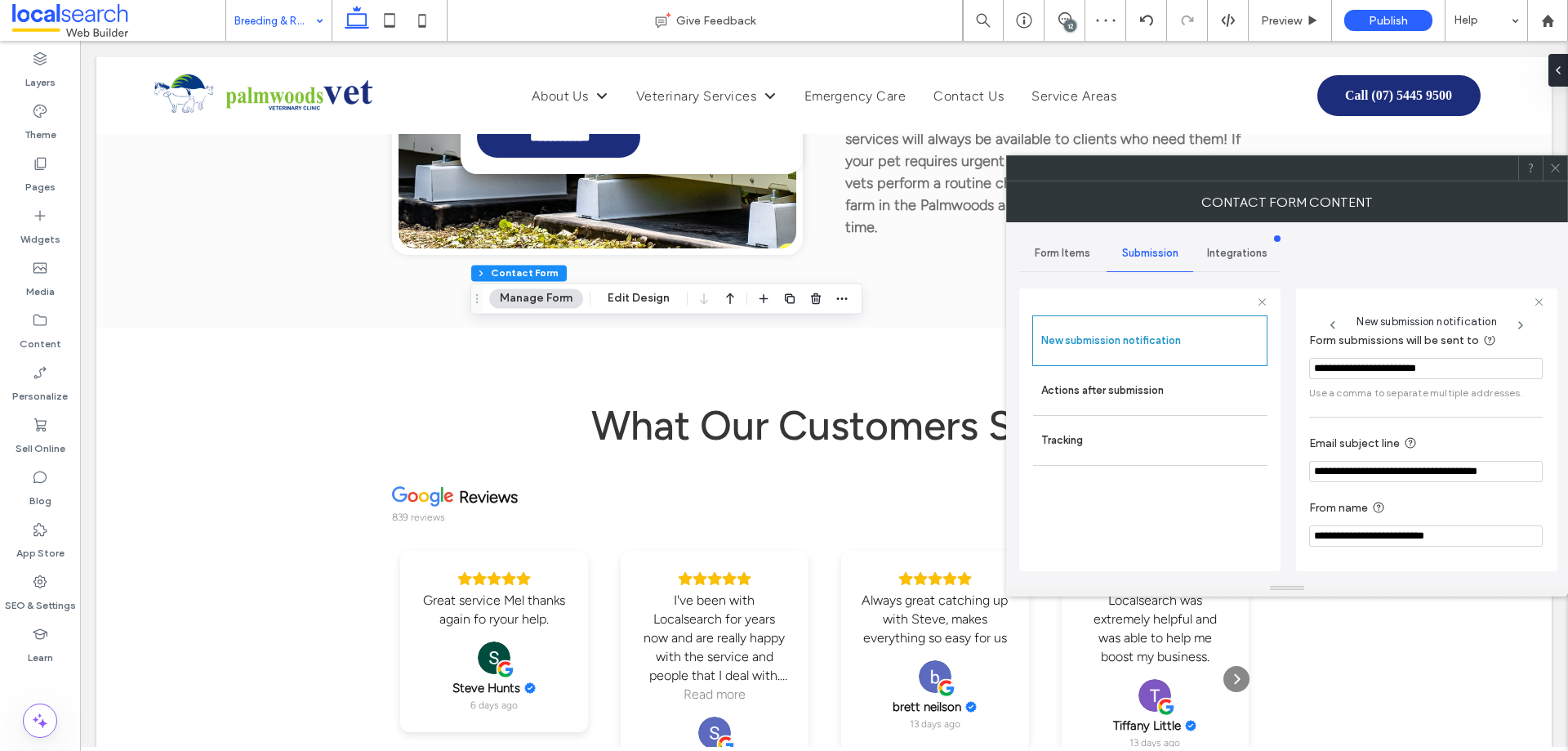 scroll, scrollTop: 85, scrollLeft: 0, axis: vertical 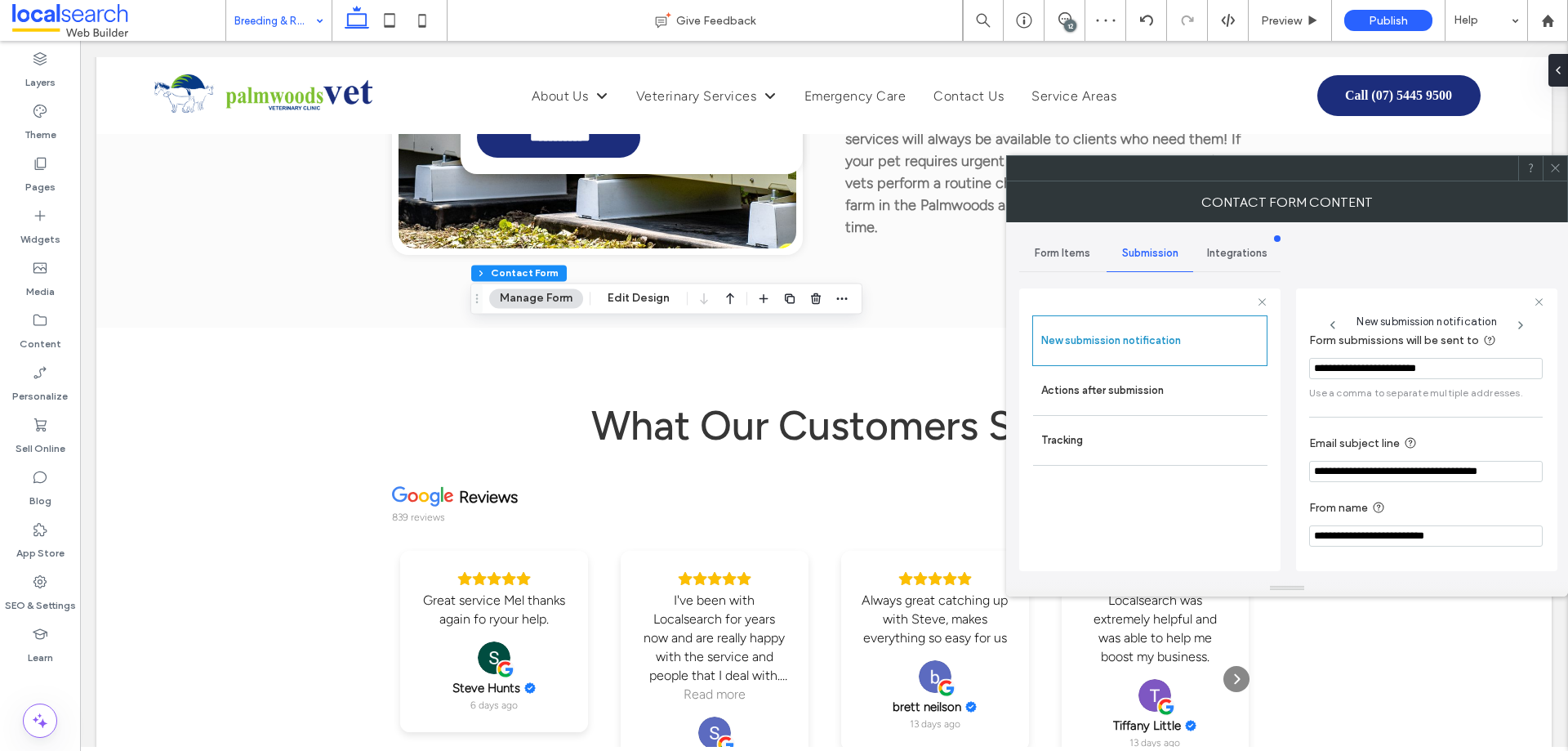 click at bounding box center (1555, 168) 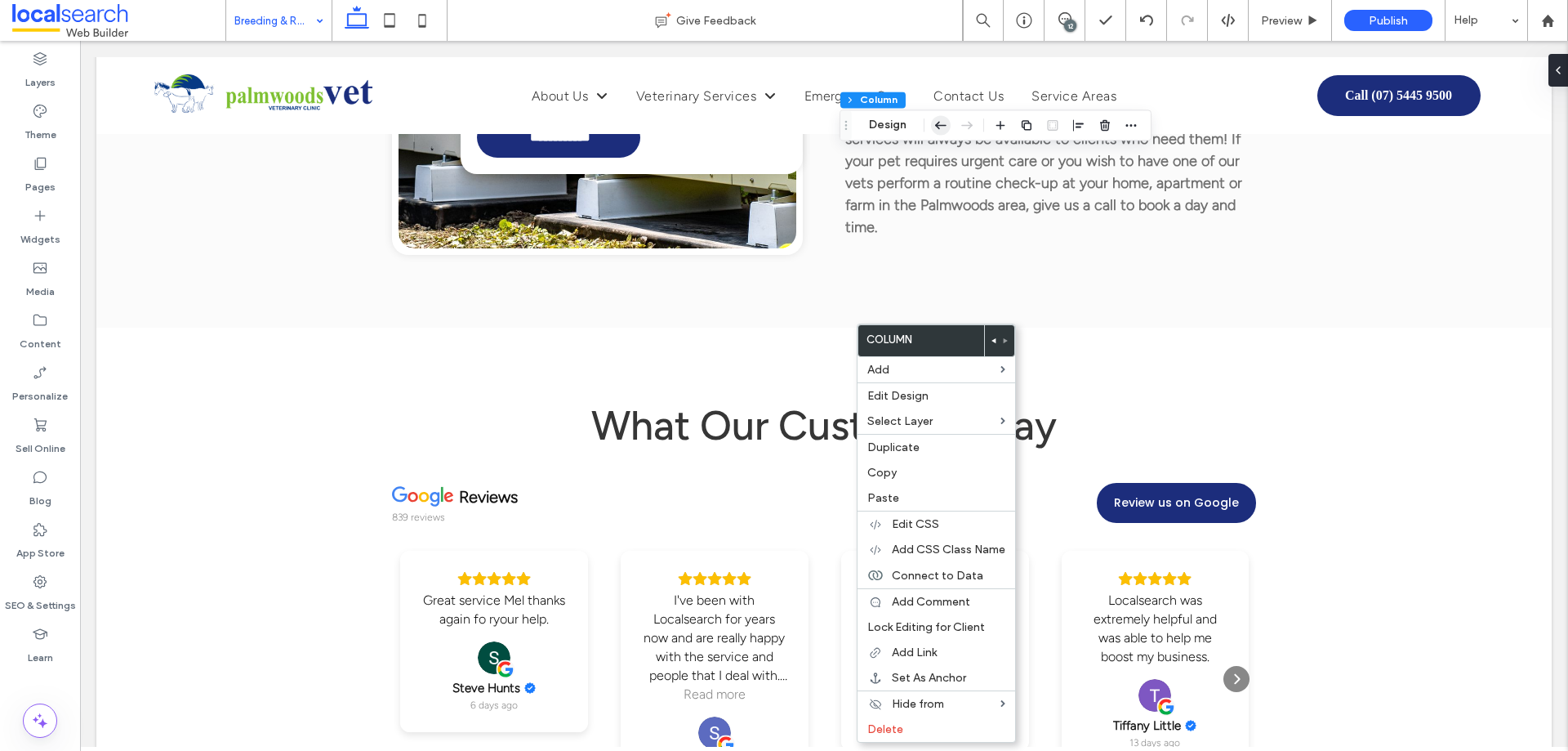 click 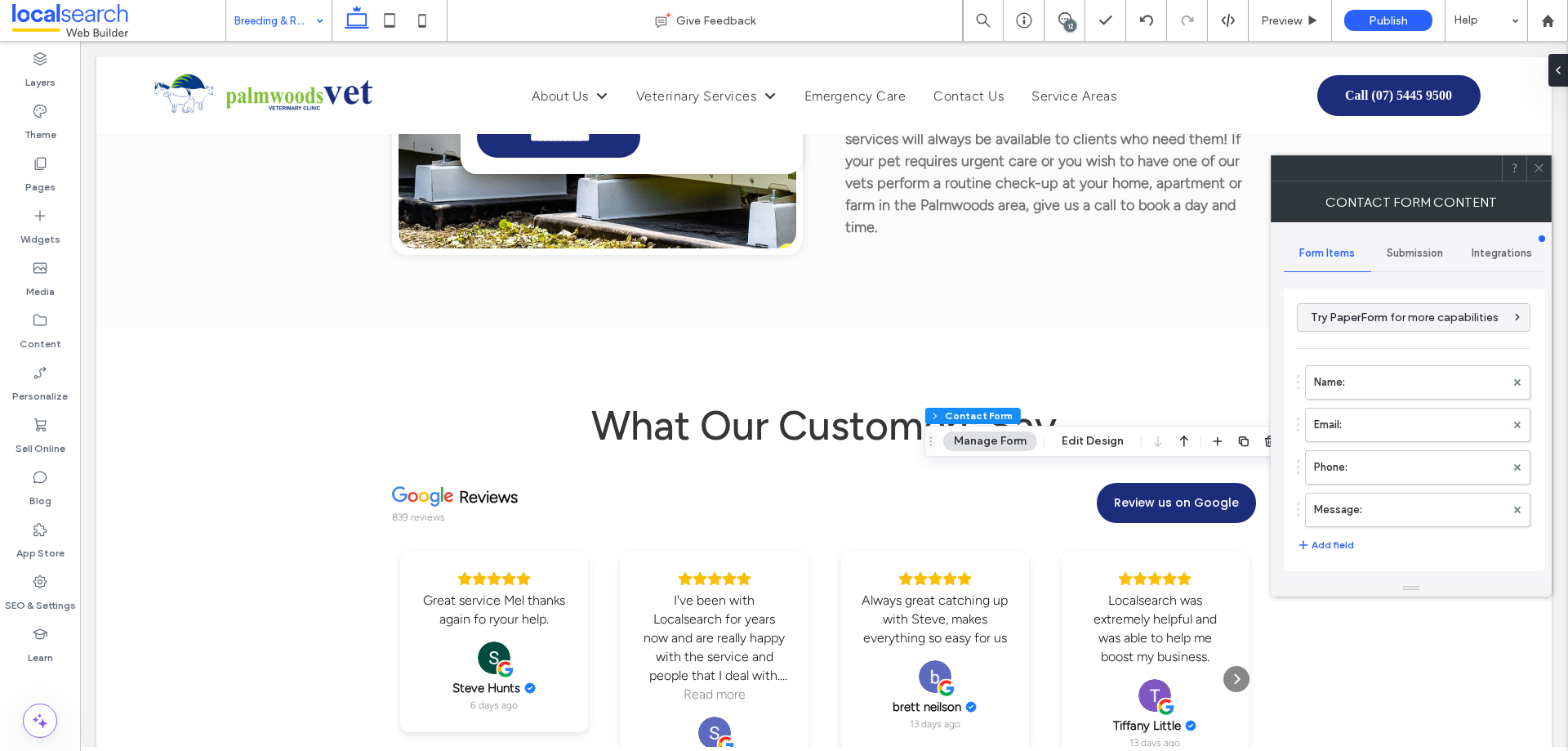 type on "*" 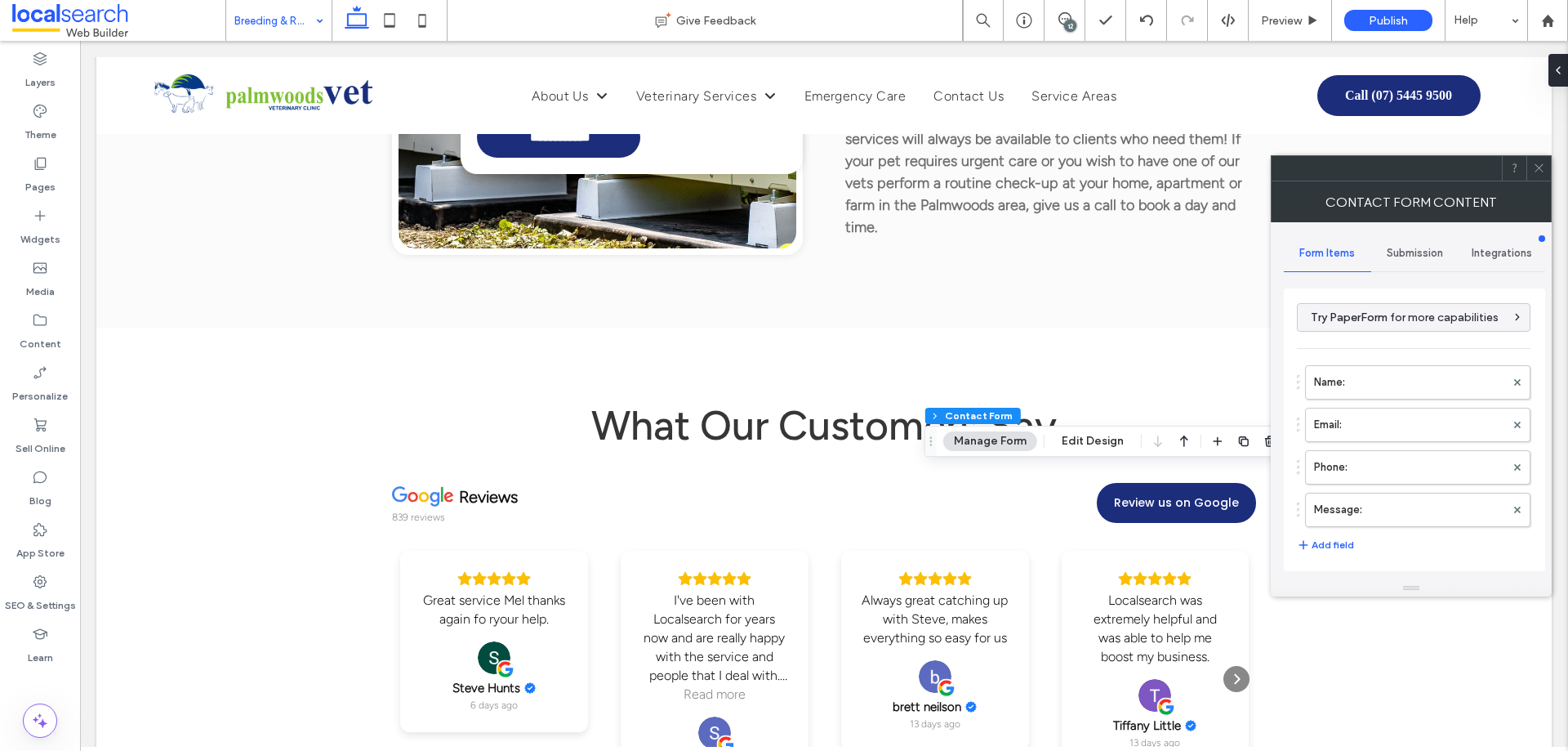 type on "**" 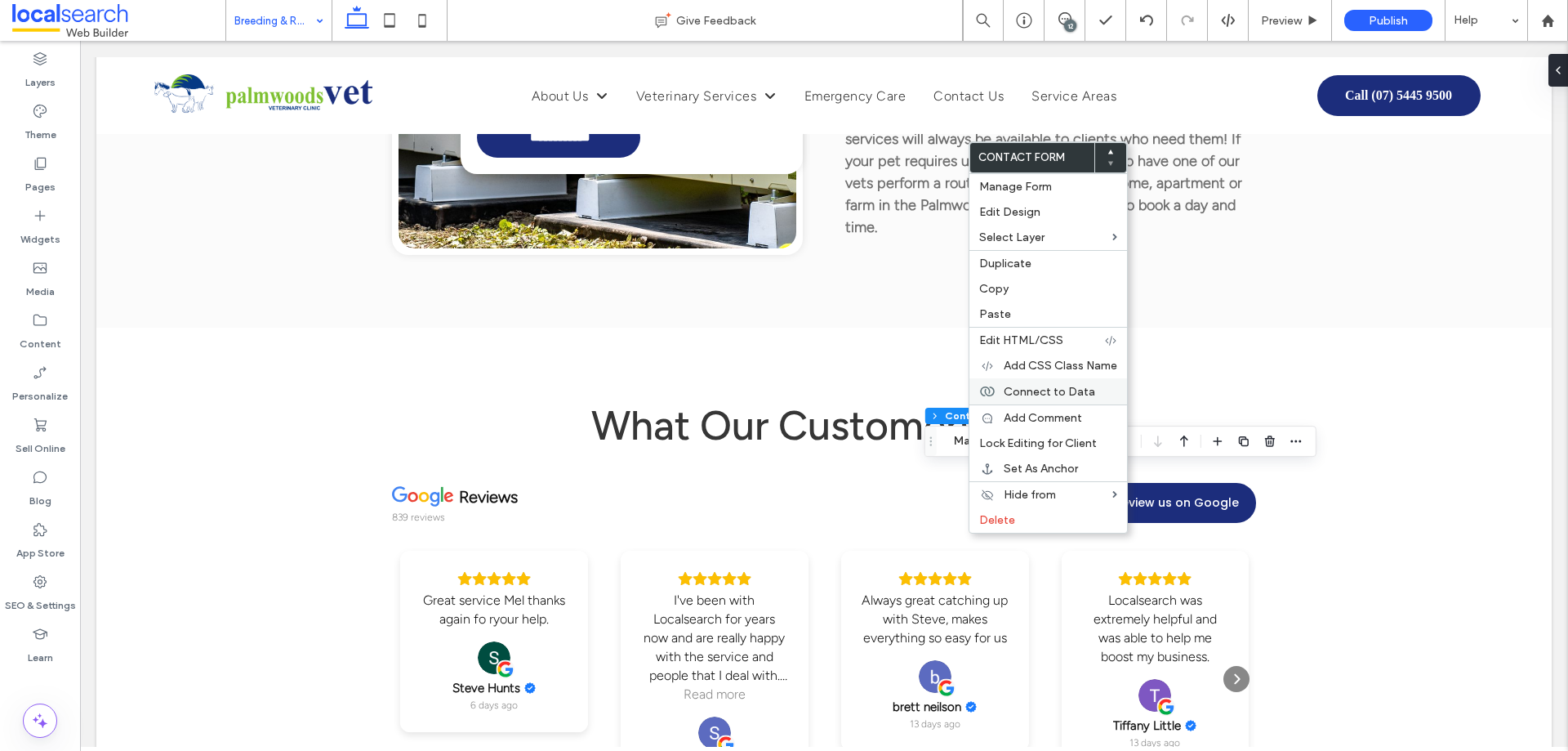 click on "Connect to Data" at bounding box center [1049, 391] 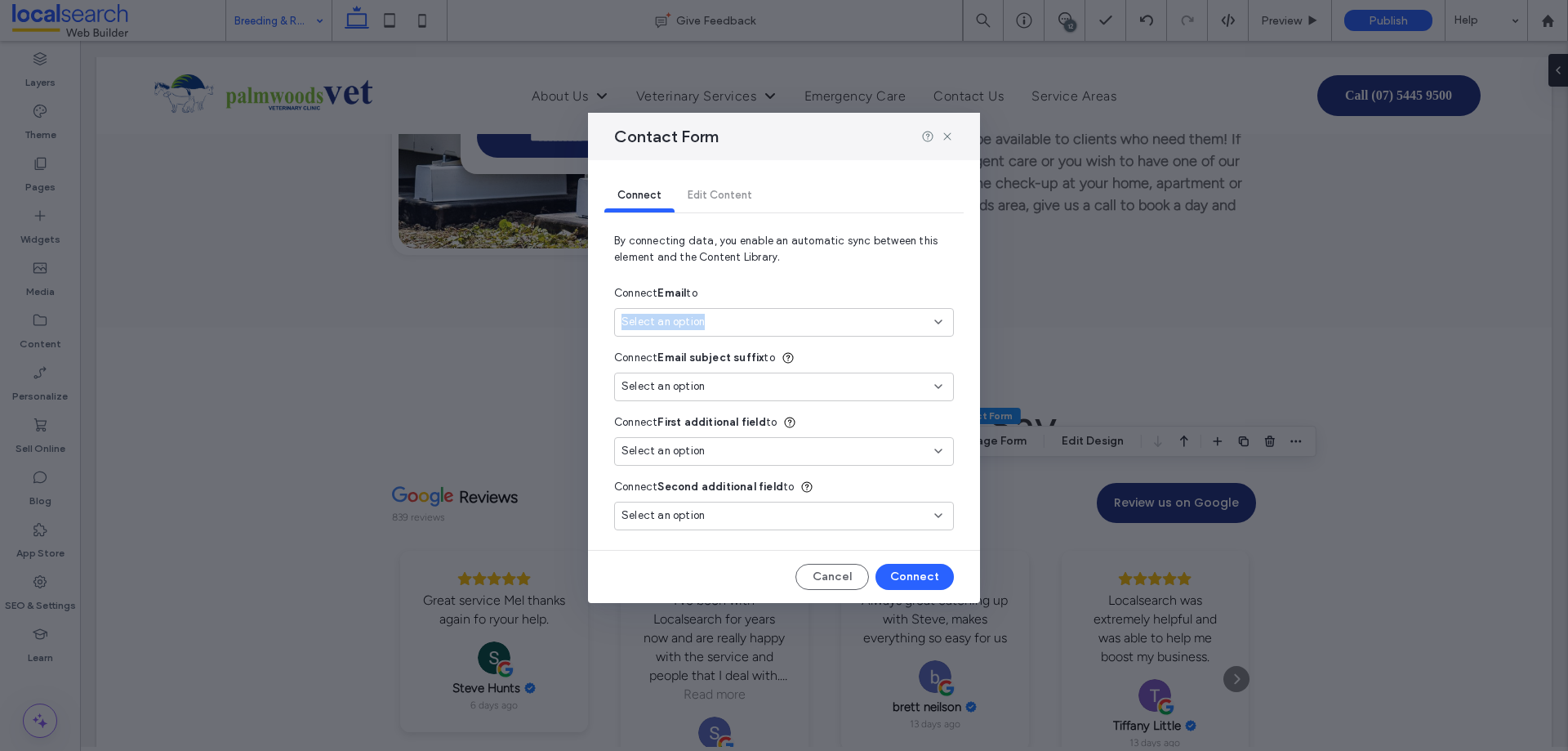 click on "Select an option" at bounding box center (784, 322) 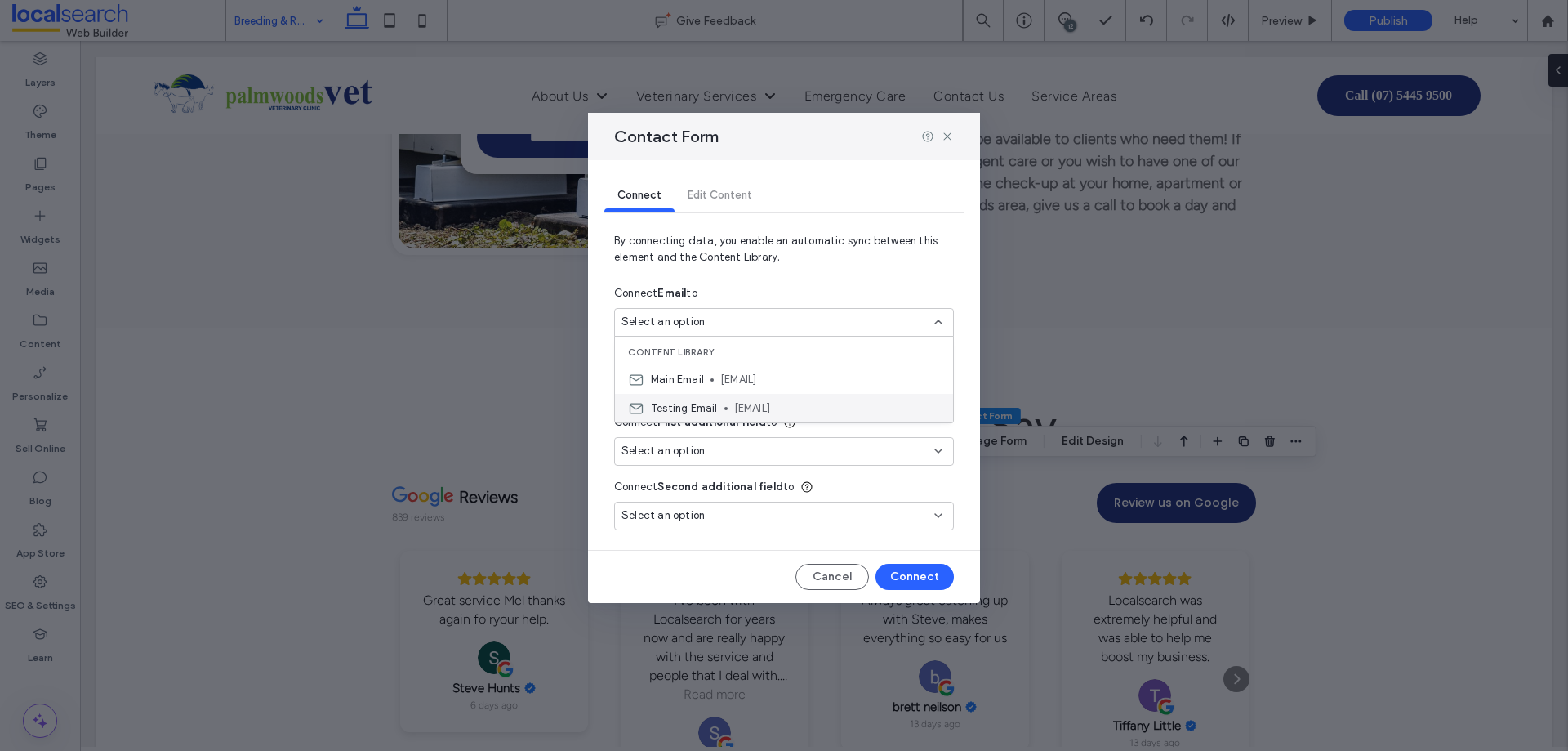 click on "BryanDave.Real@eclerx.com" at bounding box center (837, 409) 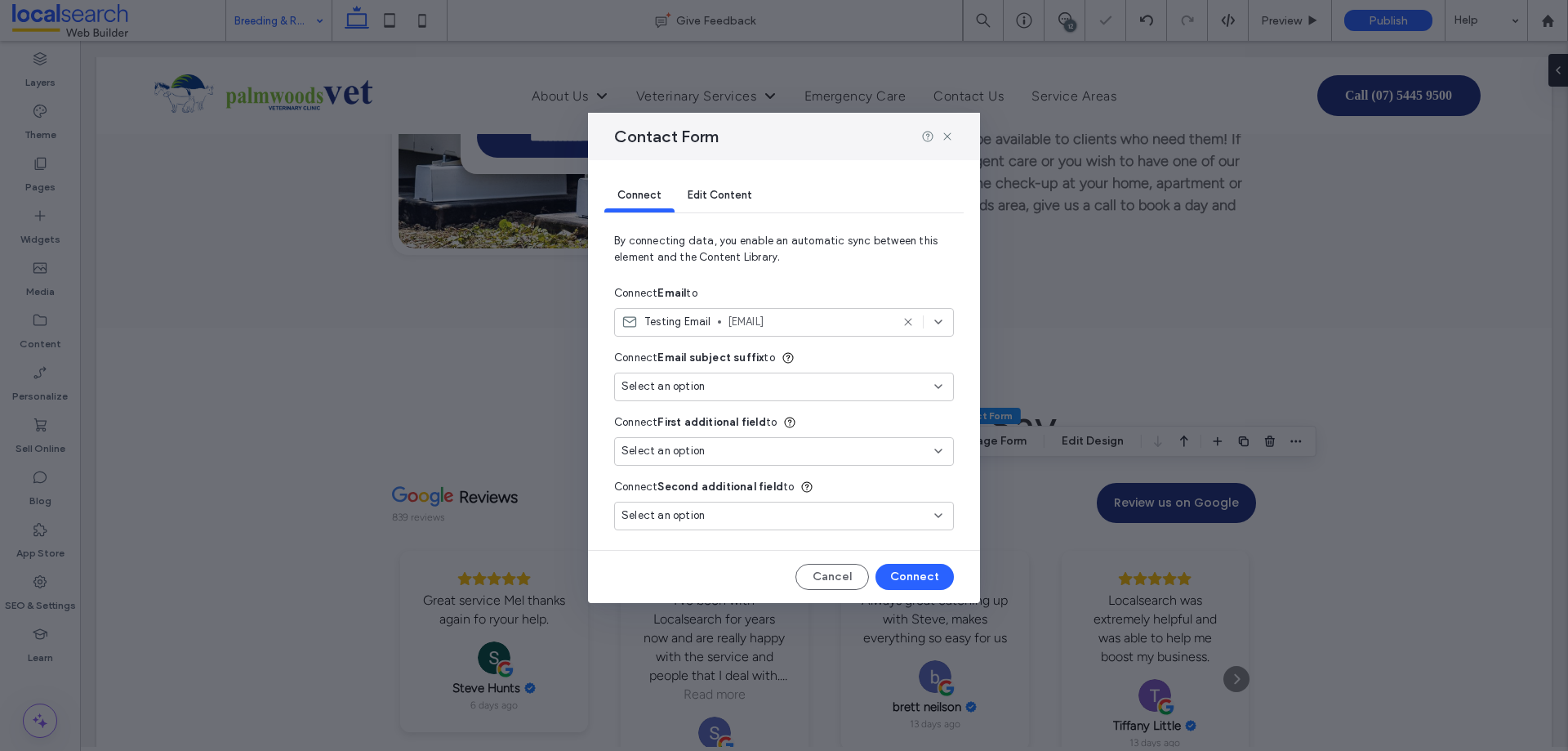 type on "***" 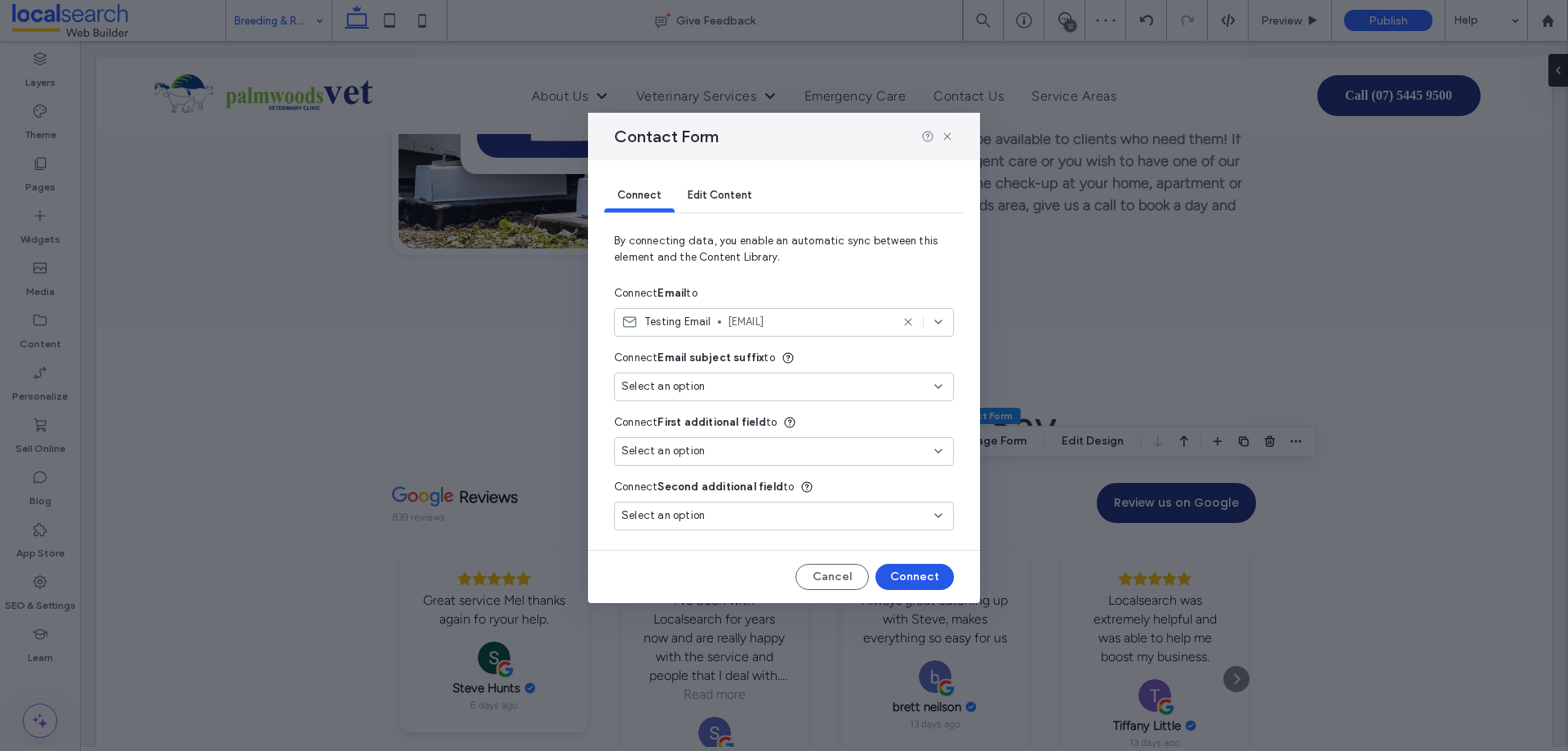 click on "Connect" at bounding box center (915, 577) 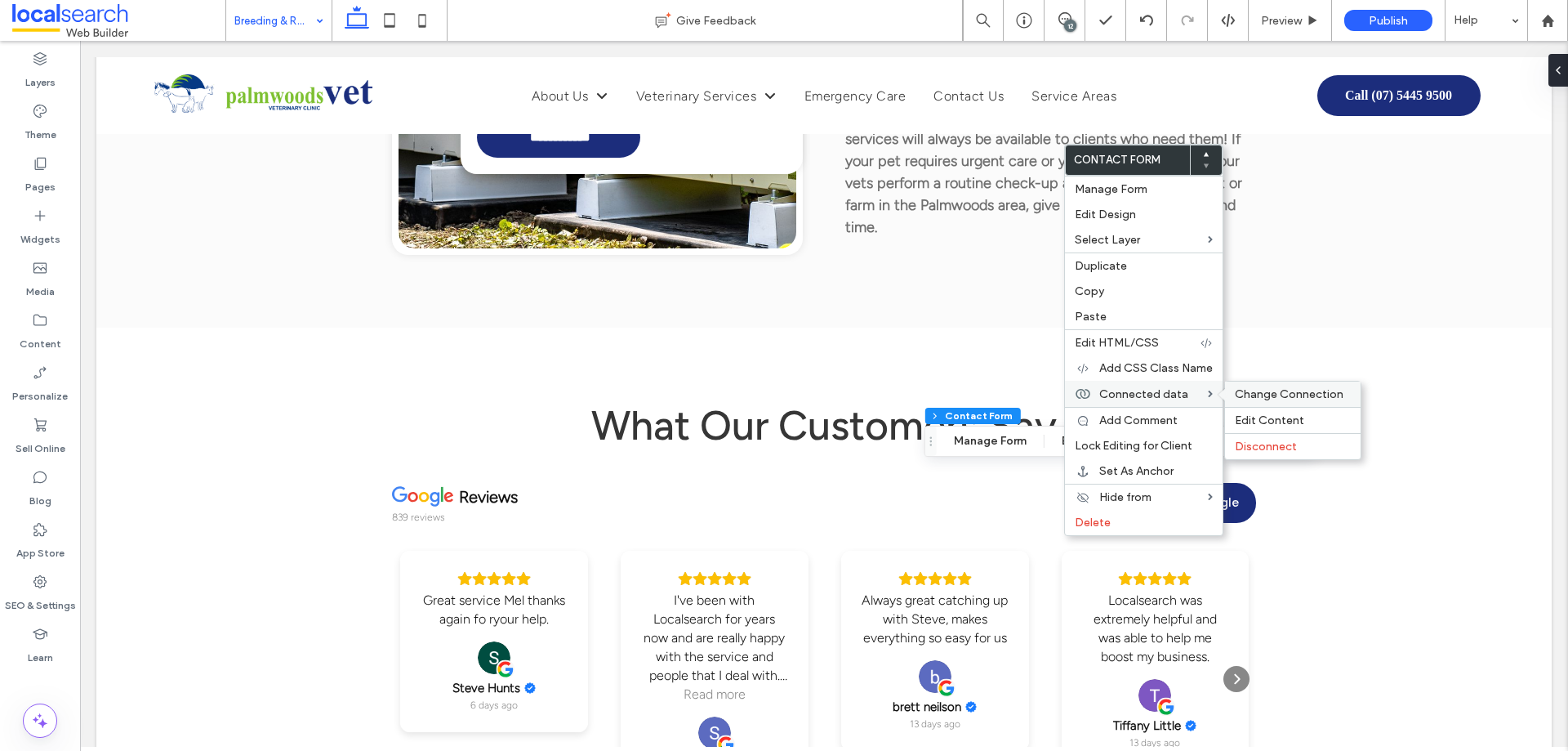 click on "Change Connection" at bounding box center [1289, 394] 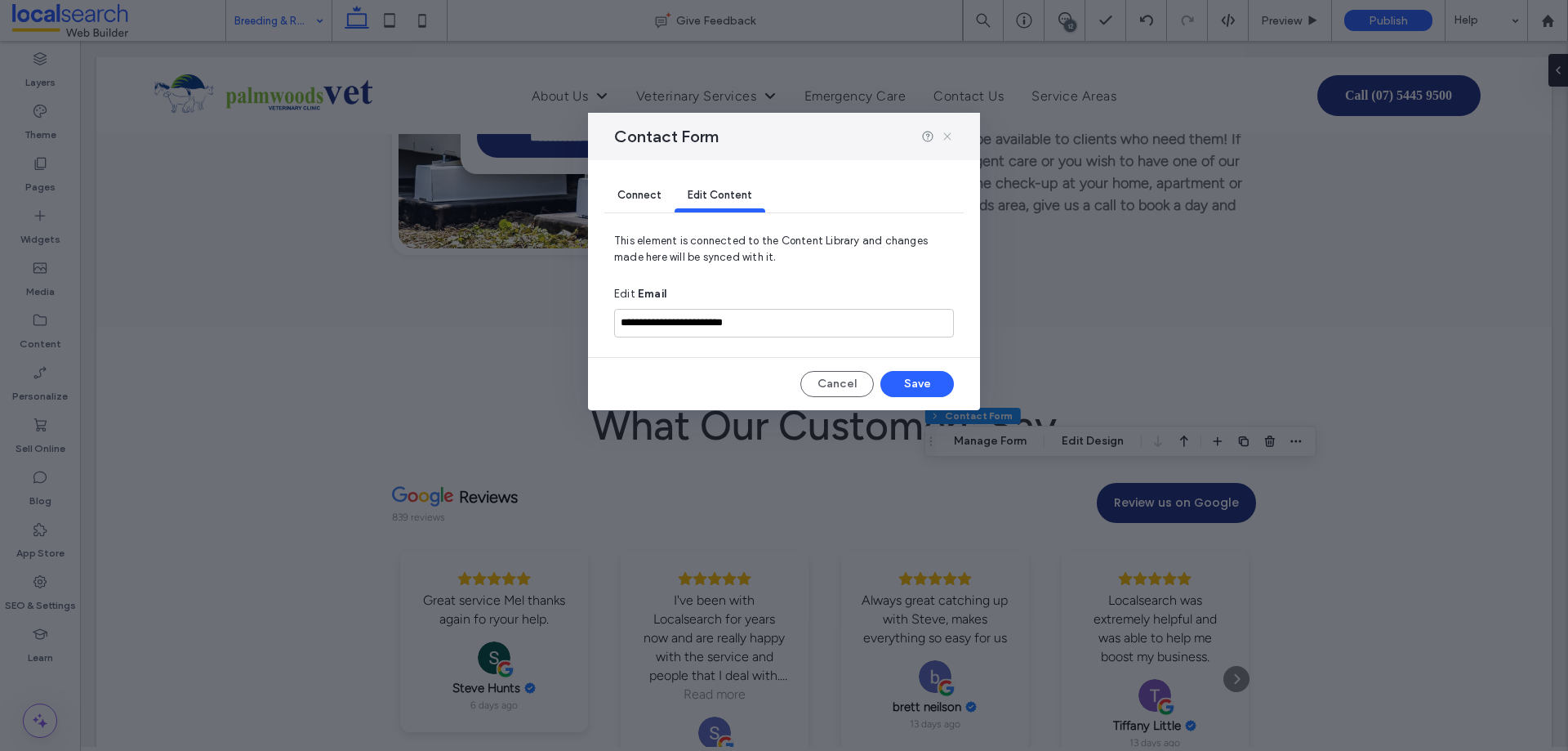 click 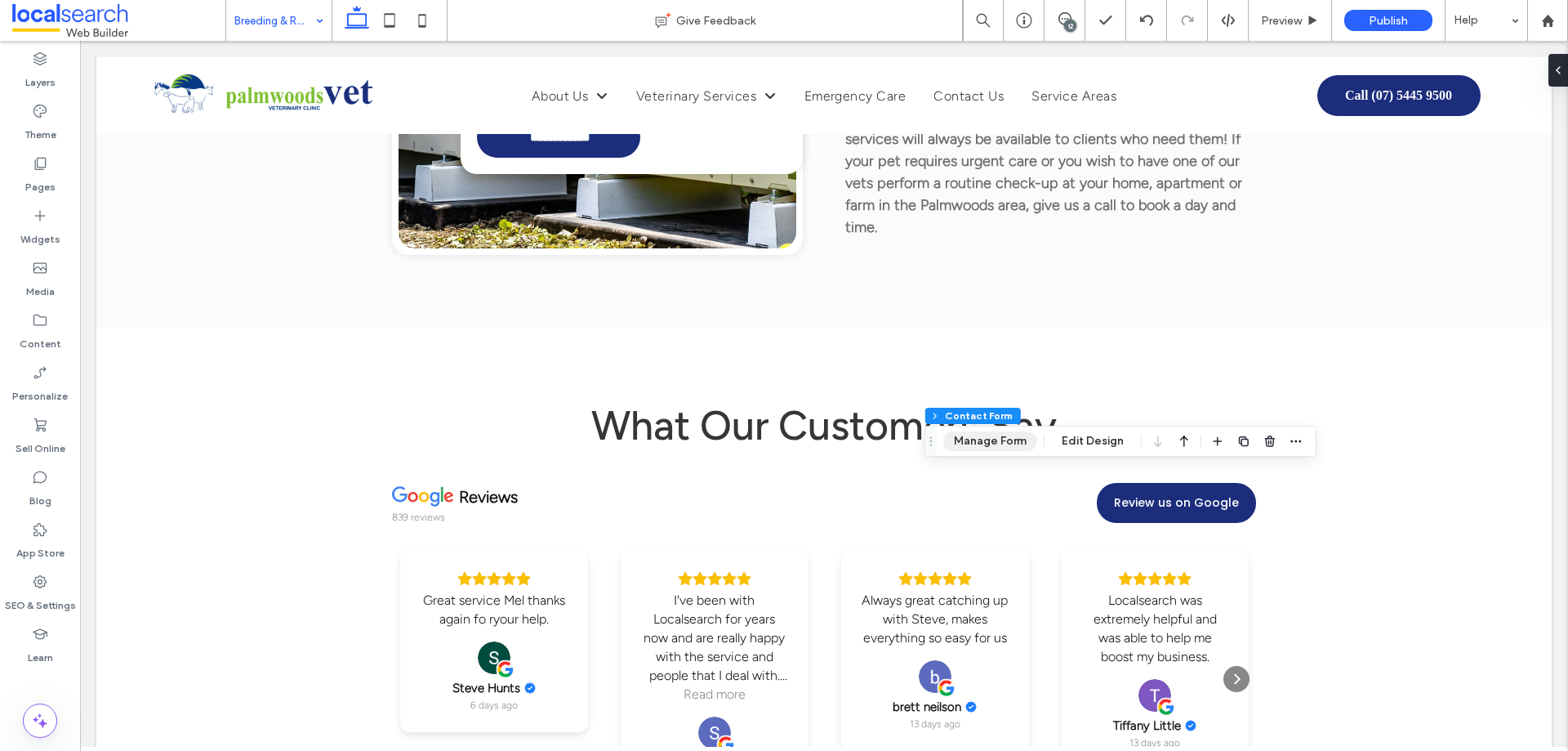 click on "Manage Form" at bounding box center [990, 441] 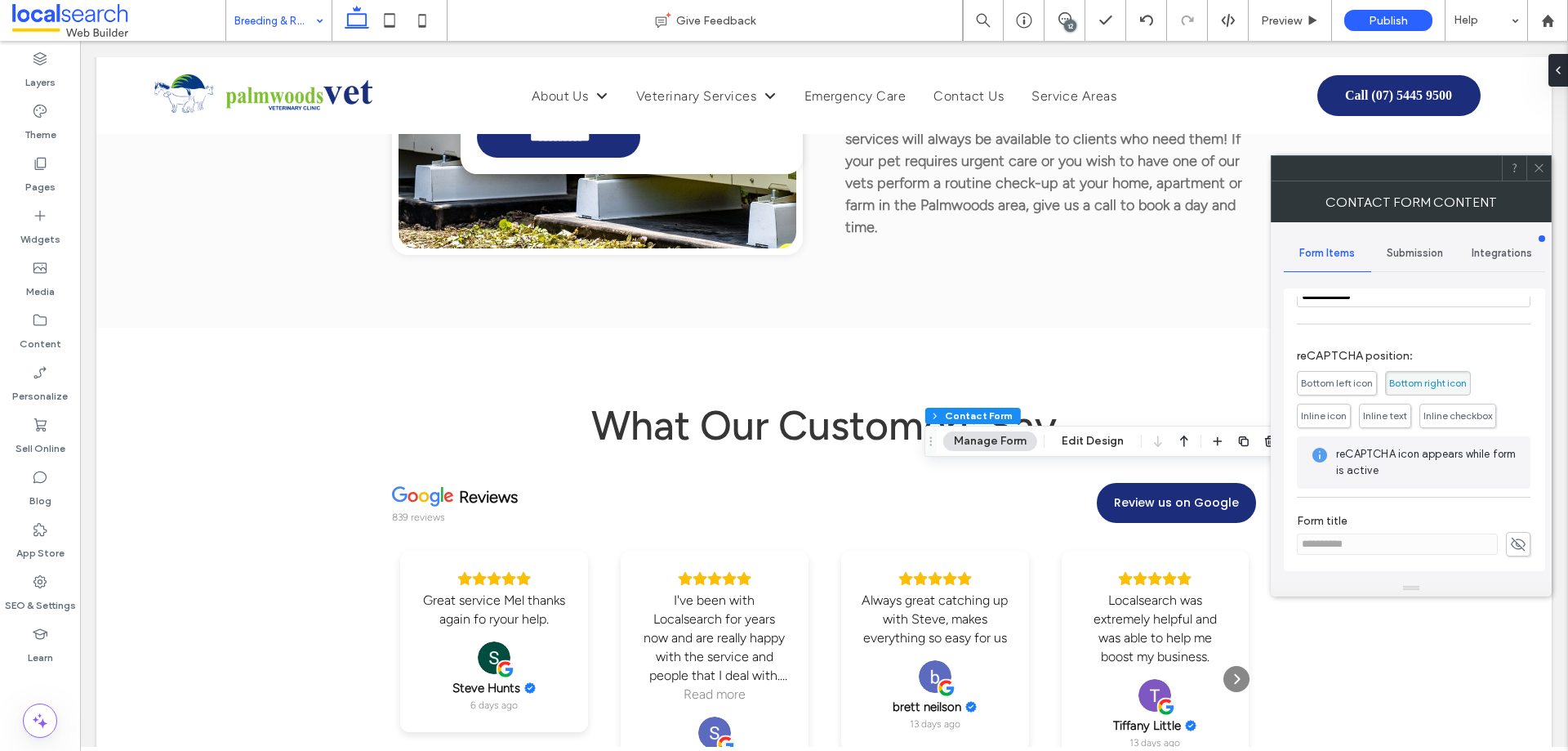 scroll, scrollTop: 331, scrollLeft: 0, axis: vertical 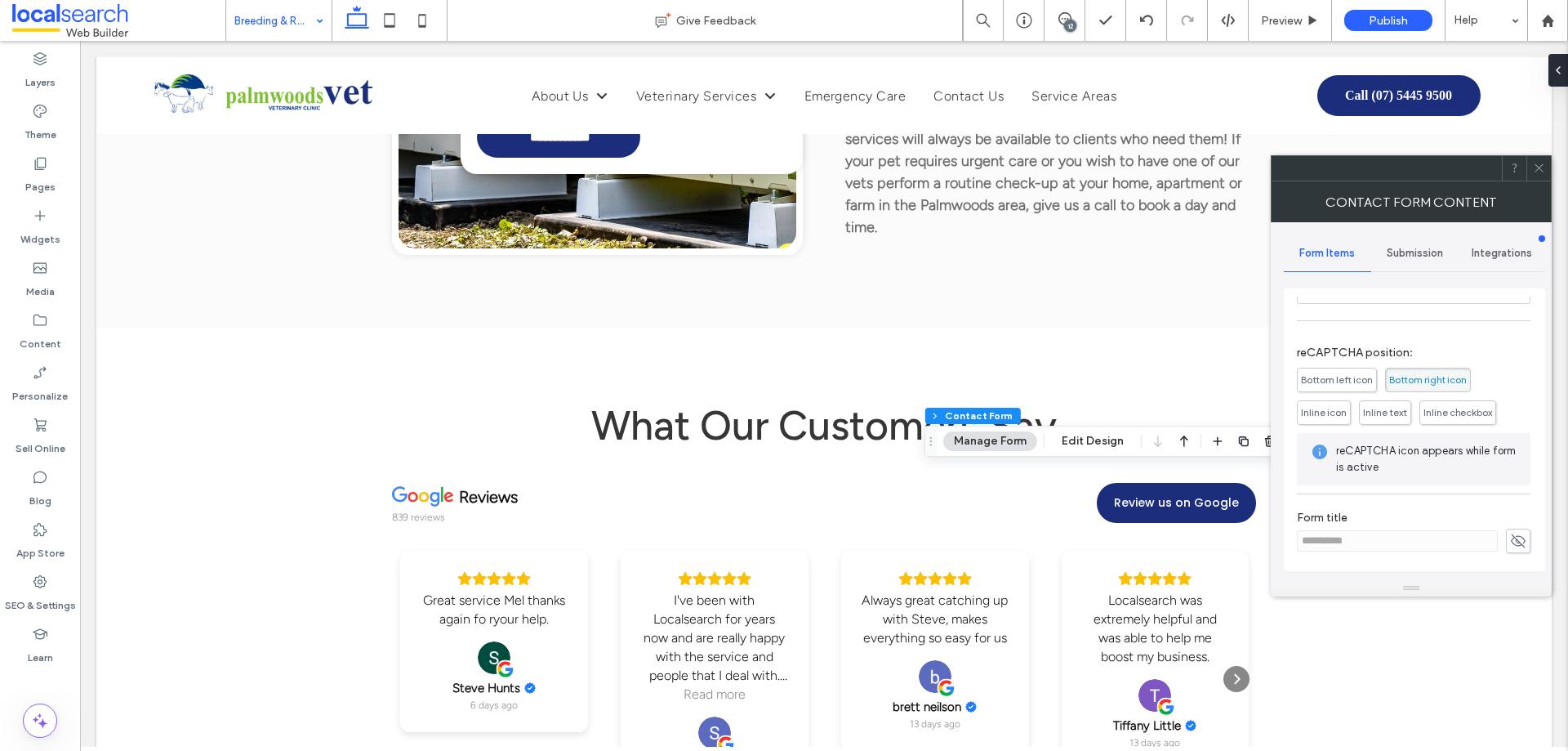 click on "Submission" at bounding box center (1414, 253) 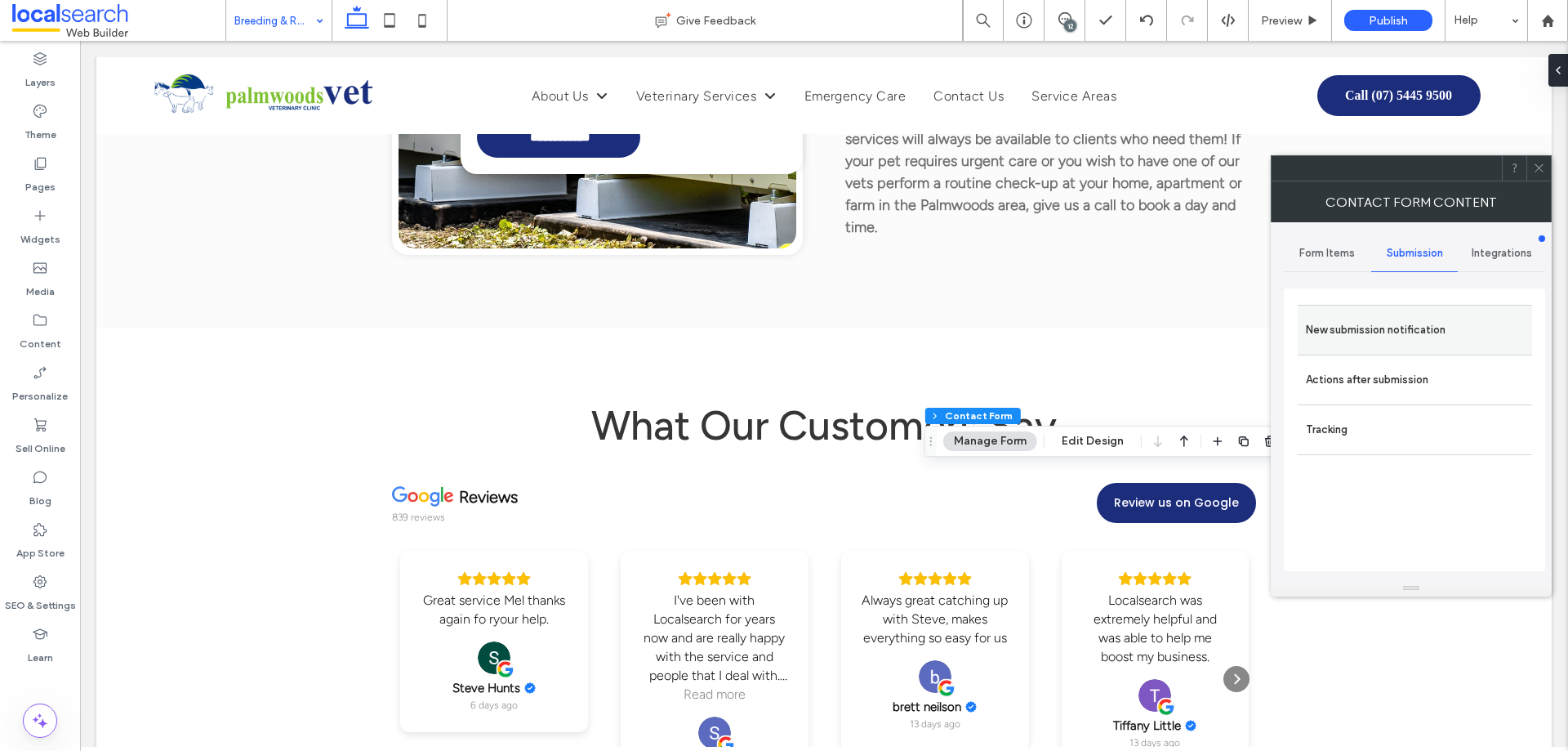 click on "New submission notification" at bounding box center [1414, 330] 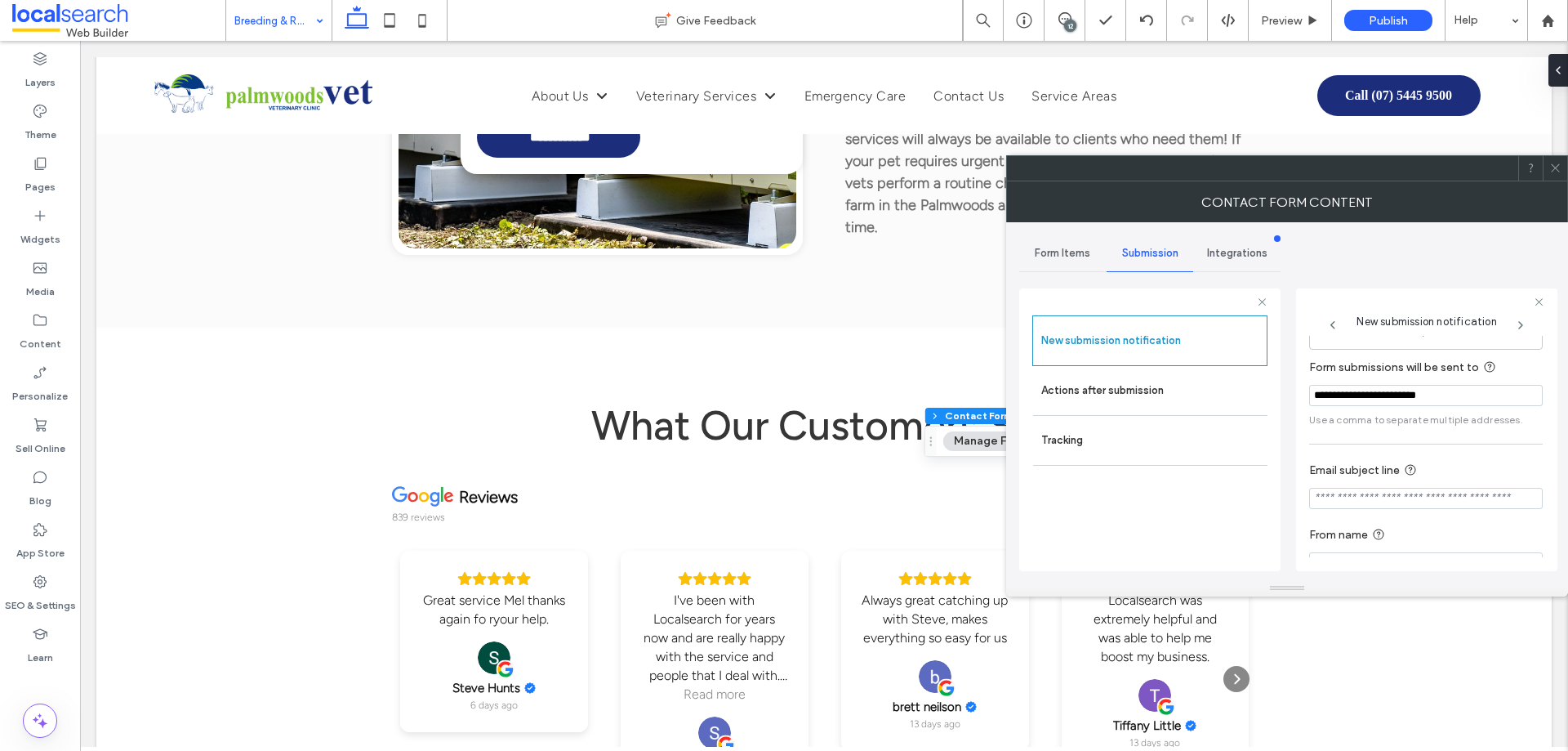 scroll, scrollTop: 85, scrollLeft: 0, axis: vertical 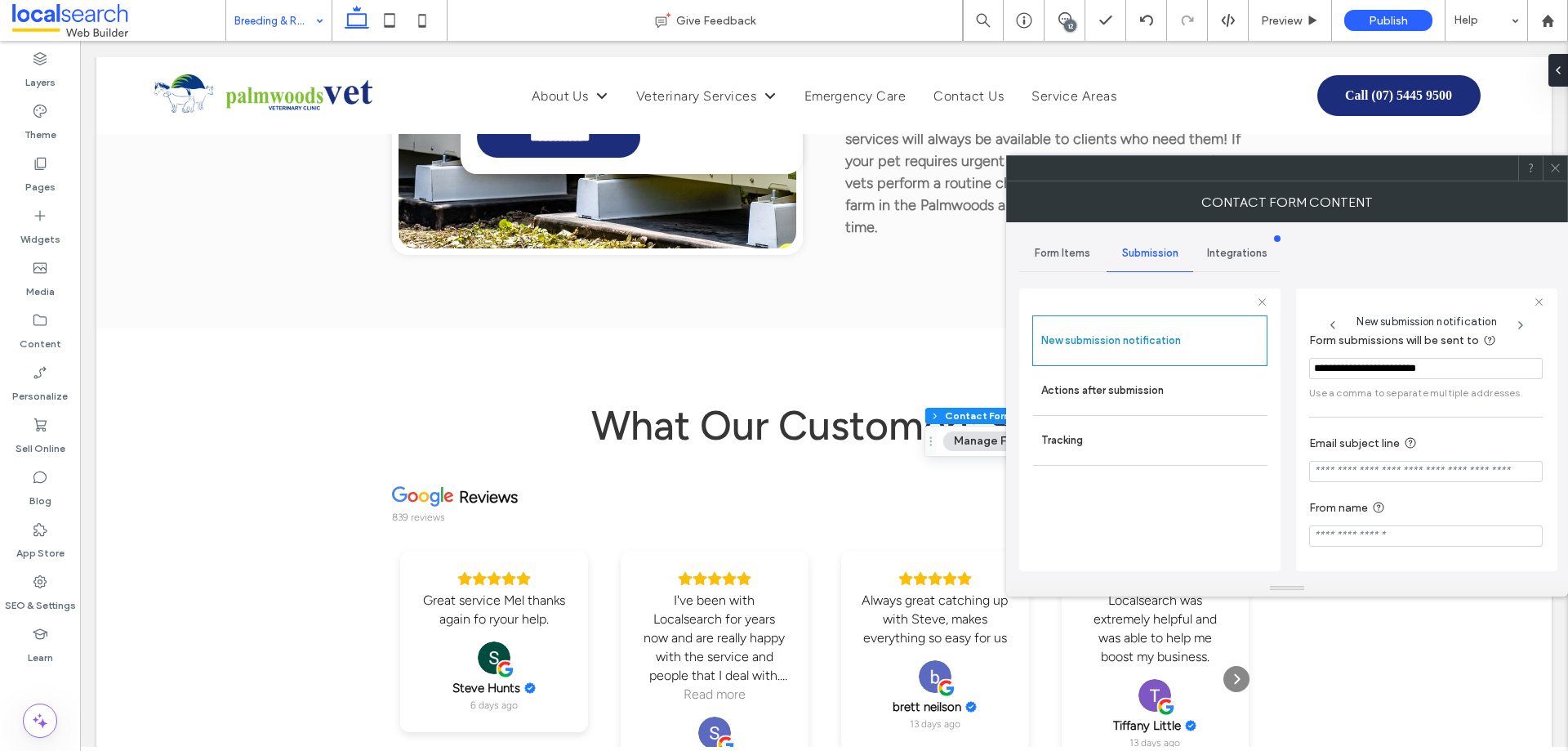 click at bounding box center [1426, 472] 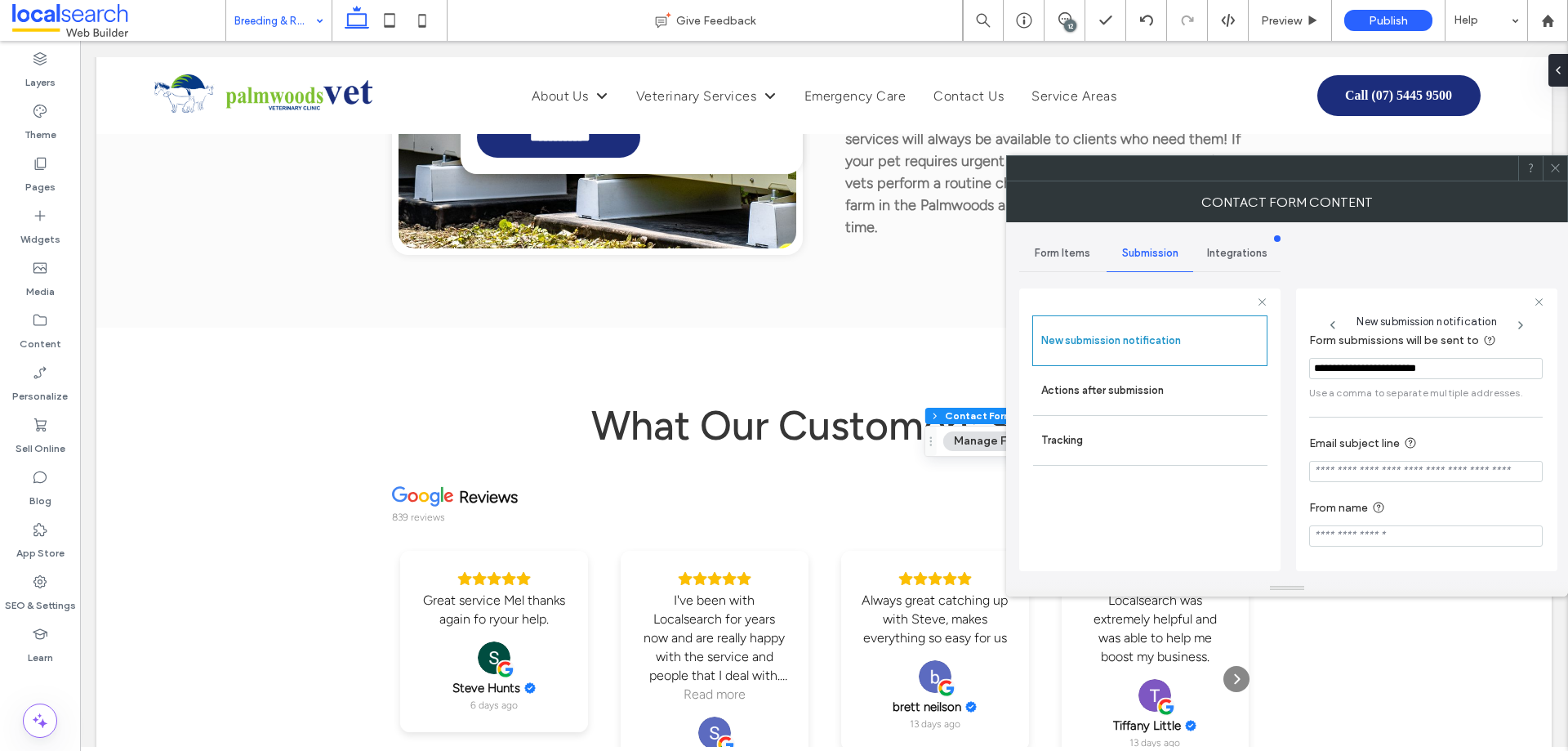 paste on "**********" 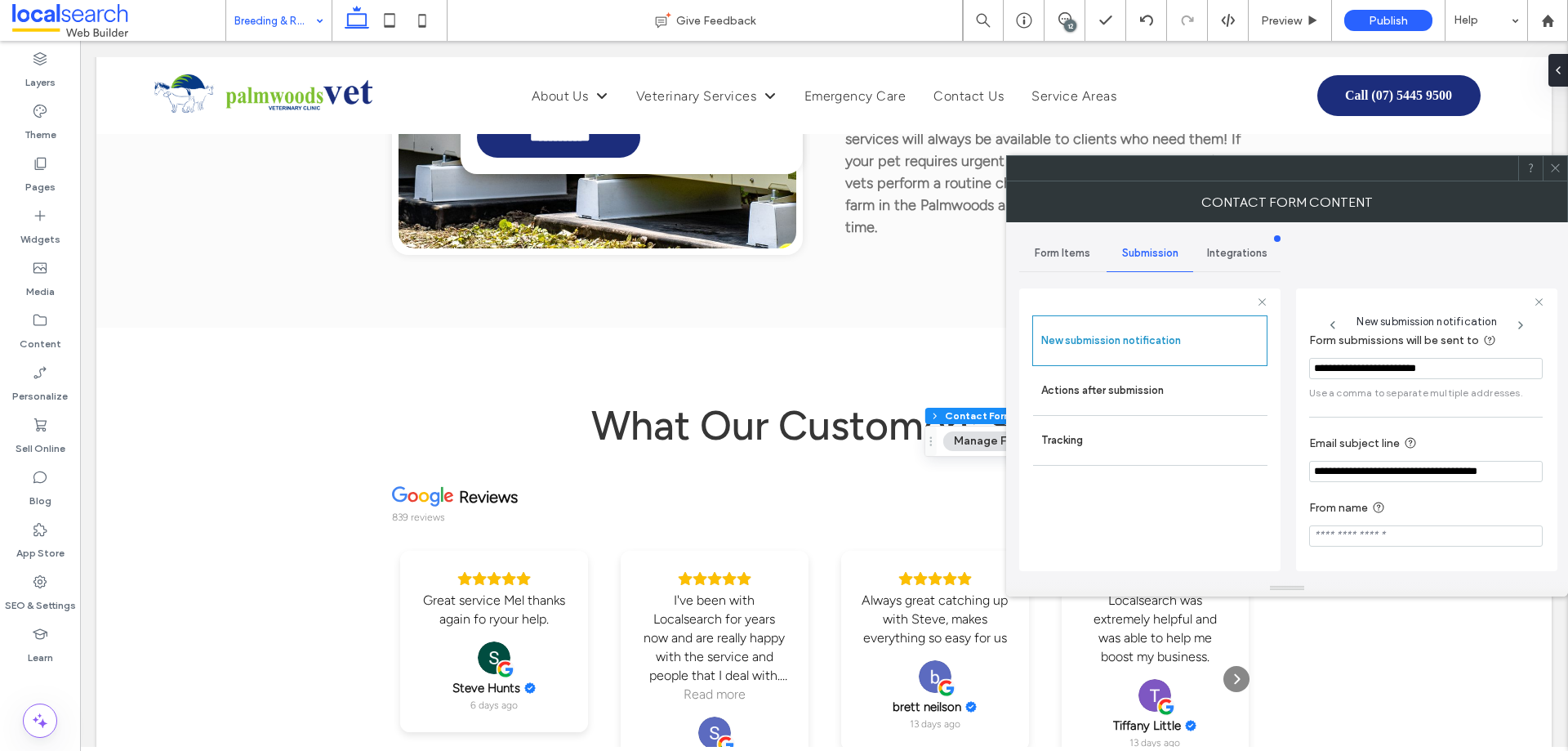 type on "**********" 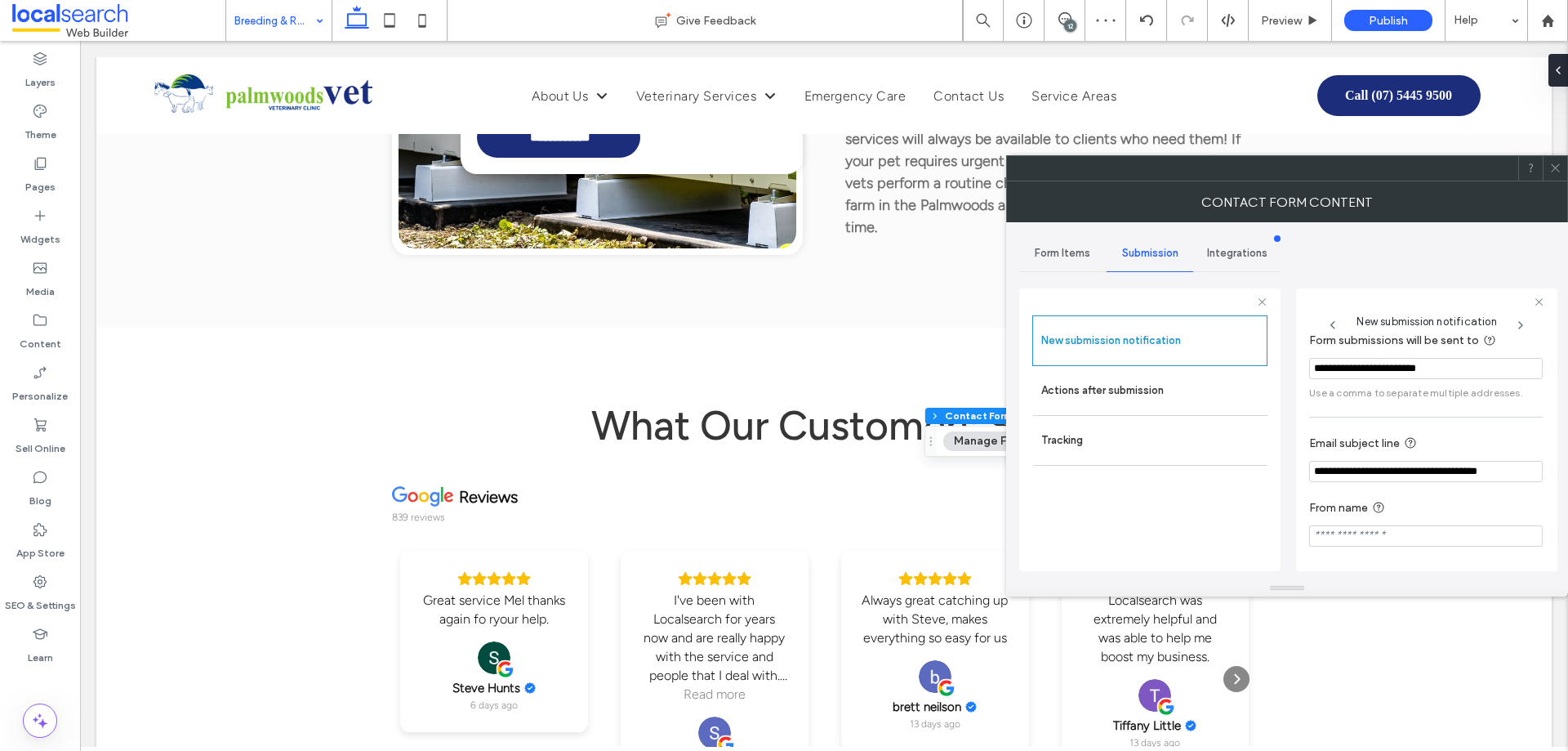 click at bounding box center (1426, 536) 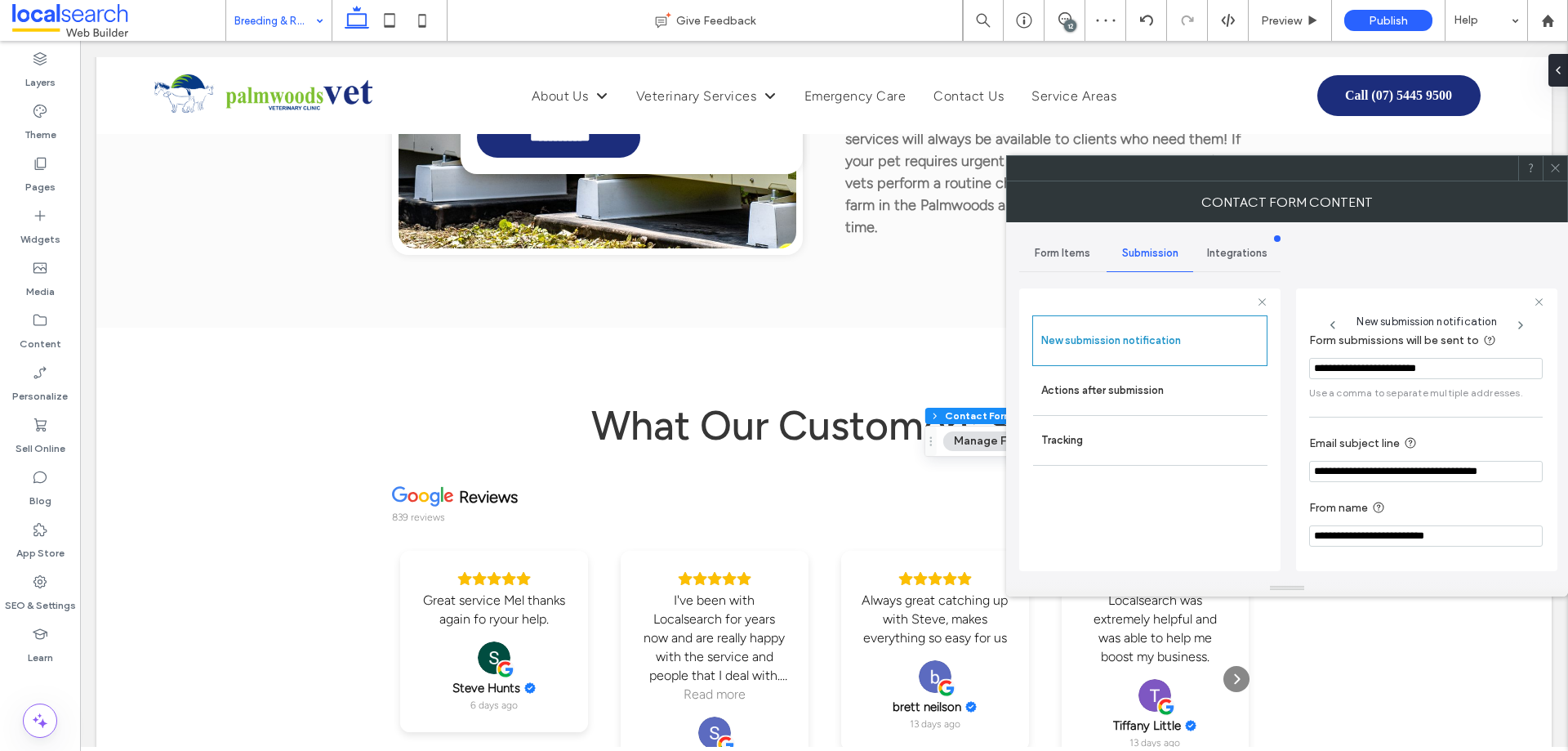 type on "**********" 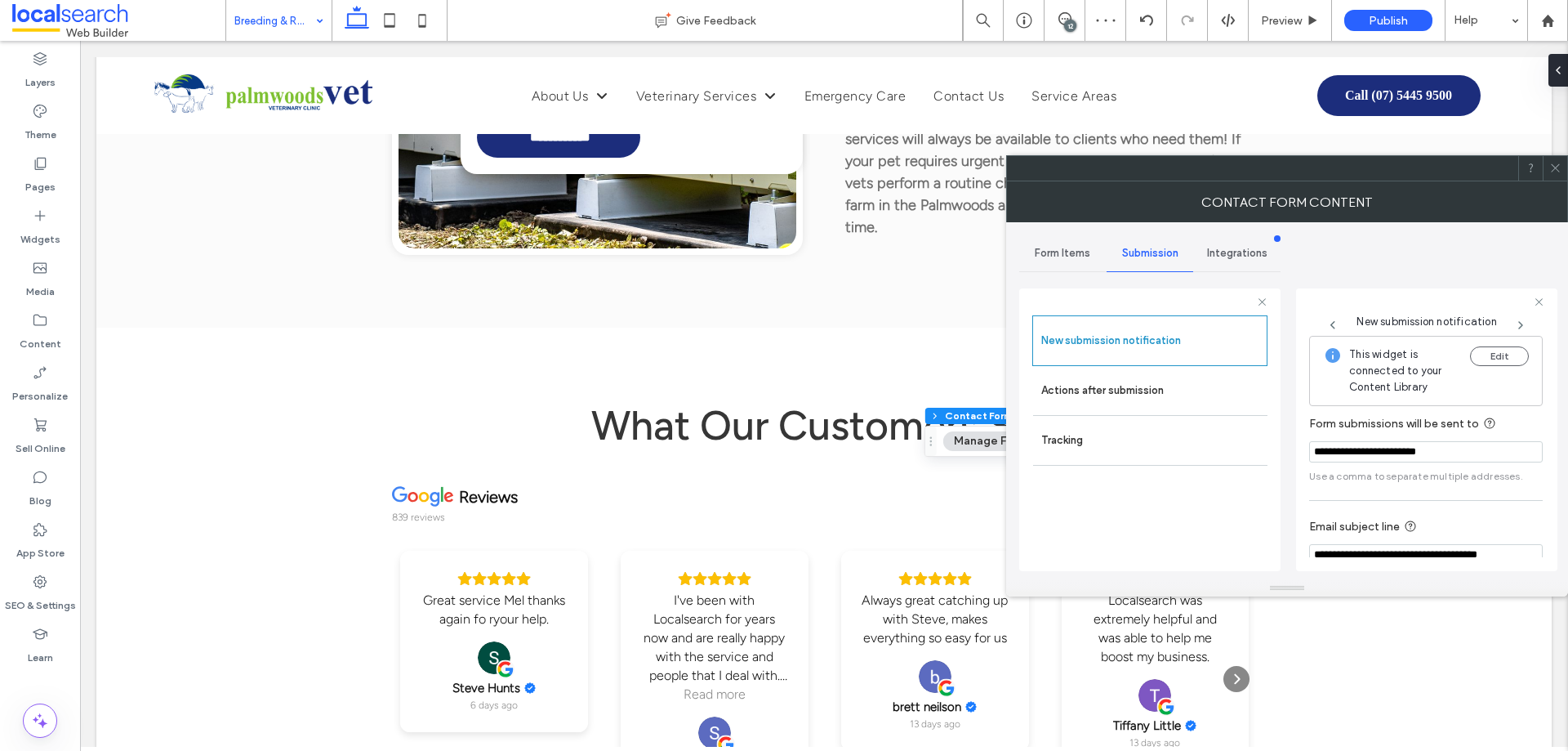 scroll, scrollTop: 85, scrollLeft: 0, axis: vertical 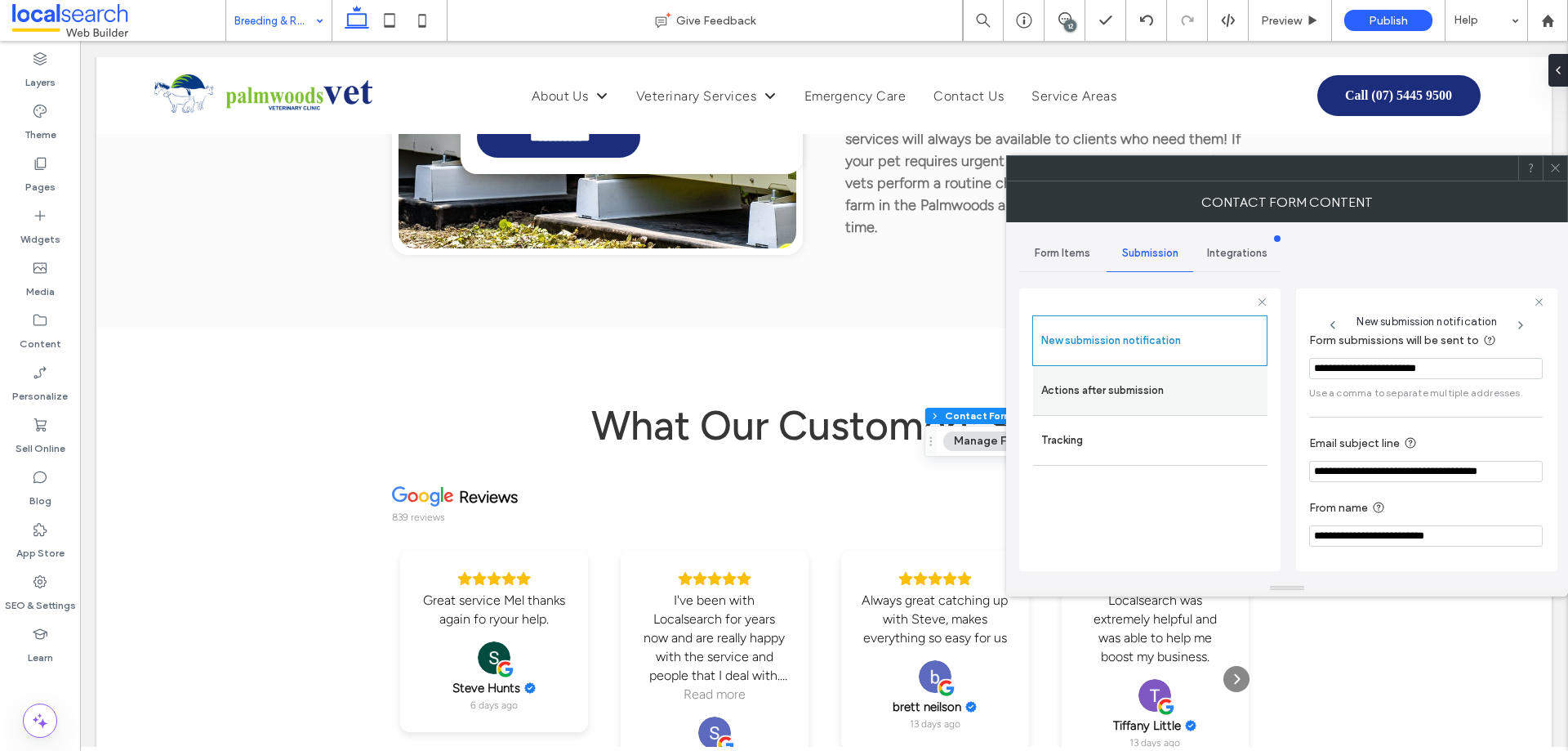 click on "Actions after submission" at bounding box center (1150, 391) 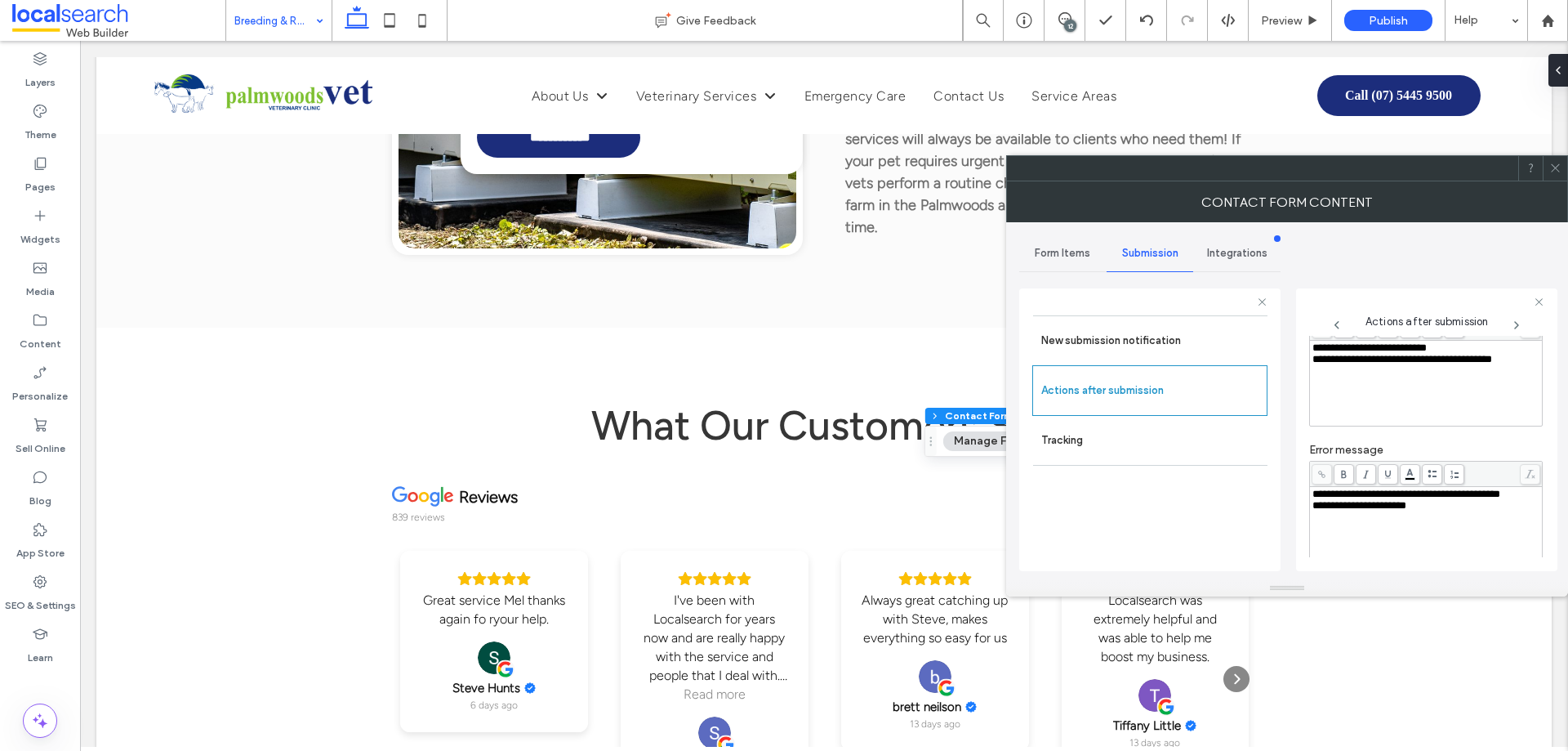 click on "**********" at bounding box center (1402, 359) 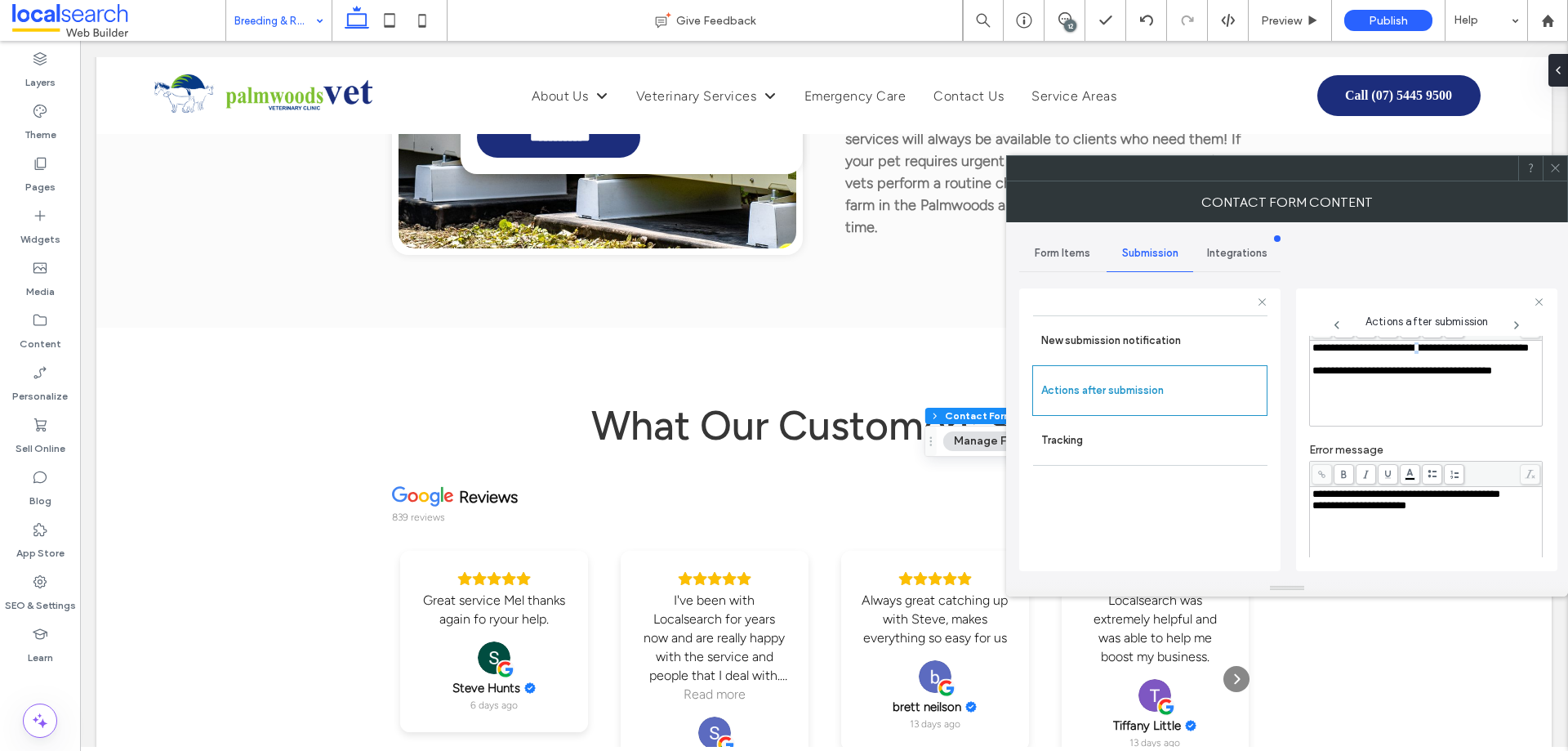 scroll, scrollTop: 76, scrollLeft: 0, axis: vertical 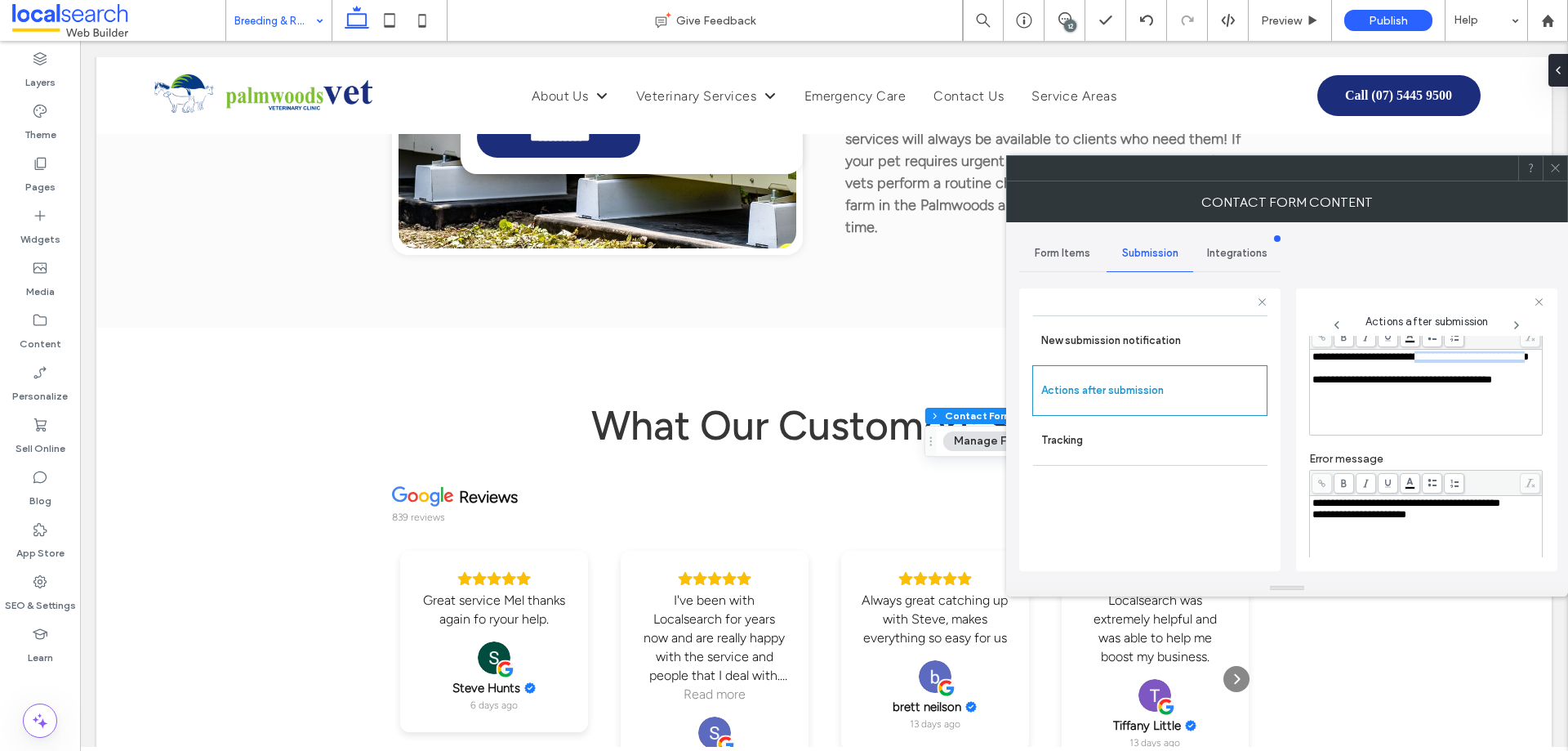 drag, startPoint x: 1437, startPoint y: 349, endPoint x: 1391, endPoint y: 372, distance: 51.429563 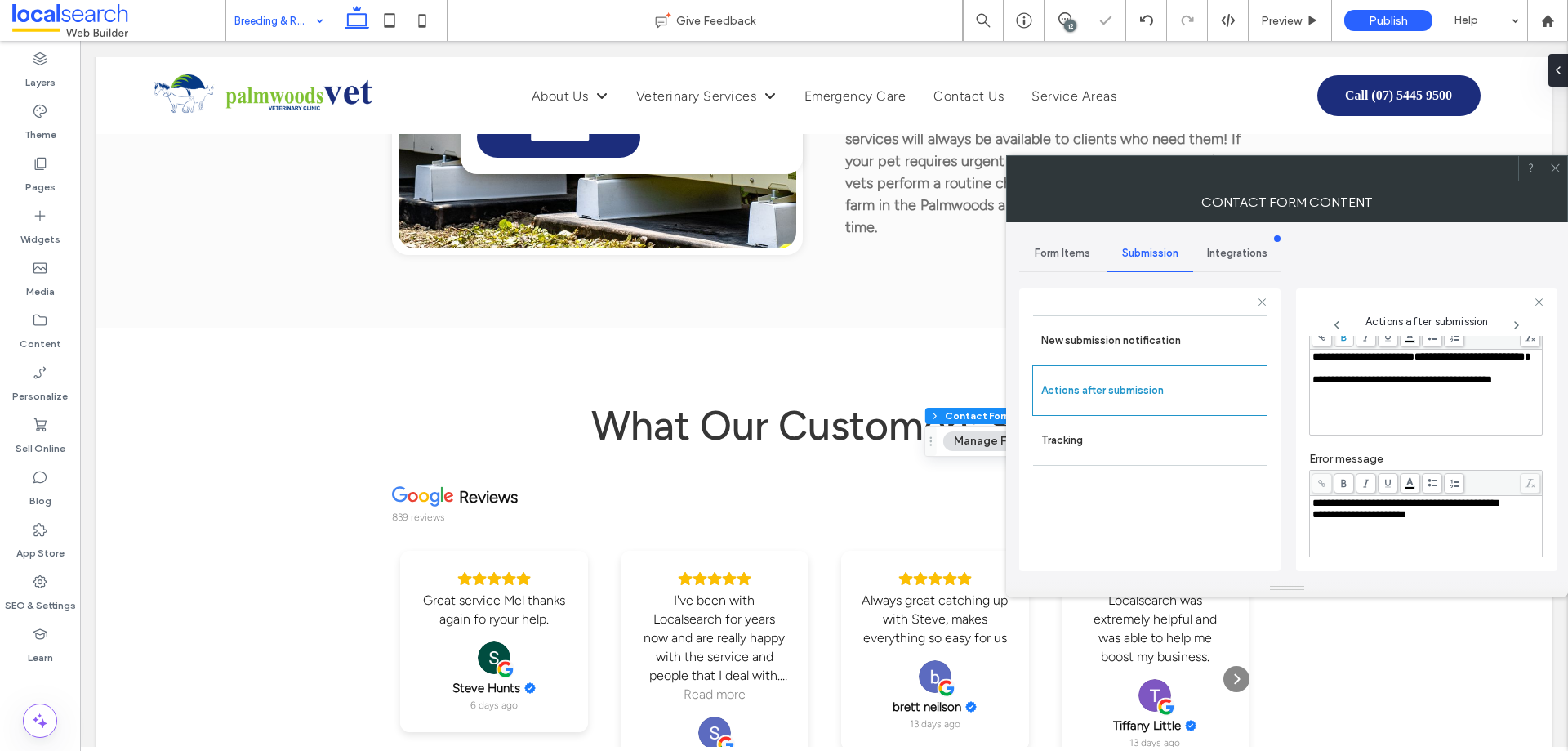 click on "**********" at bounding box center [1426, 357] 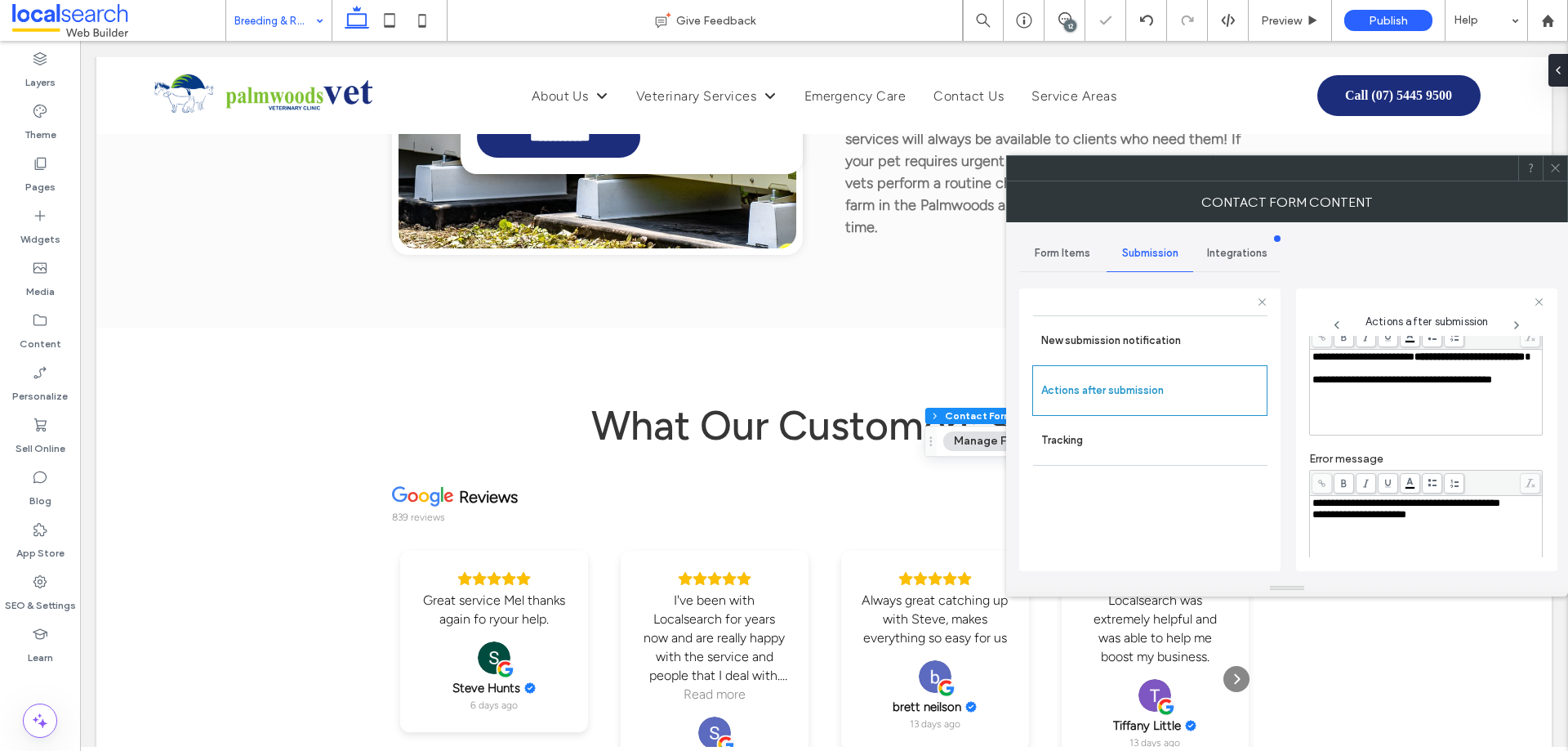 click on "**********" at bounding box center (1426, 392) 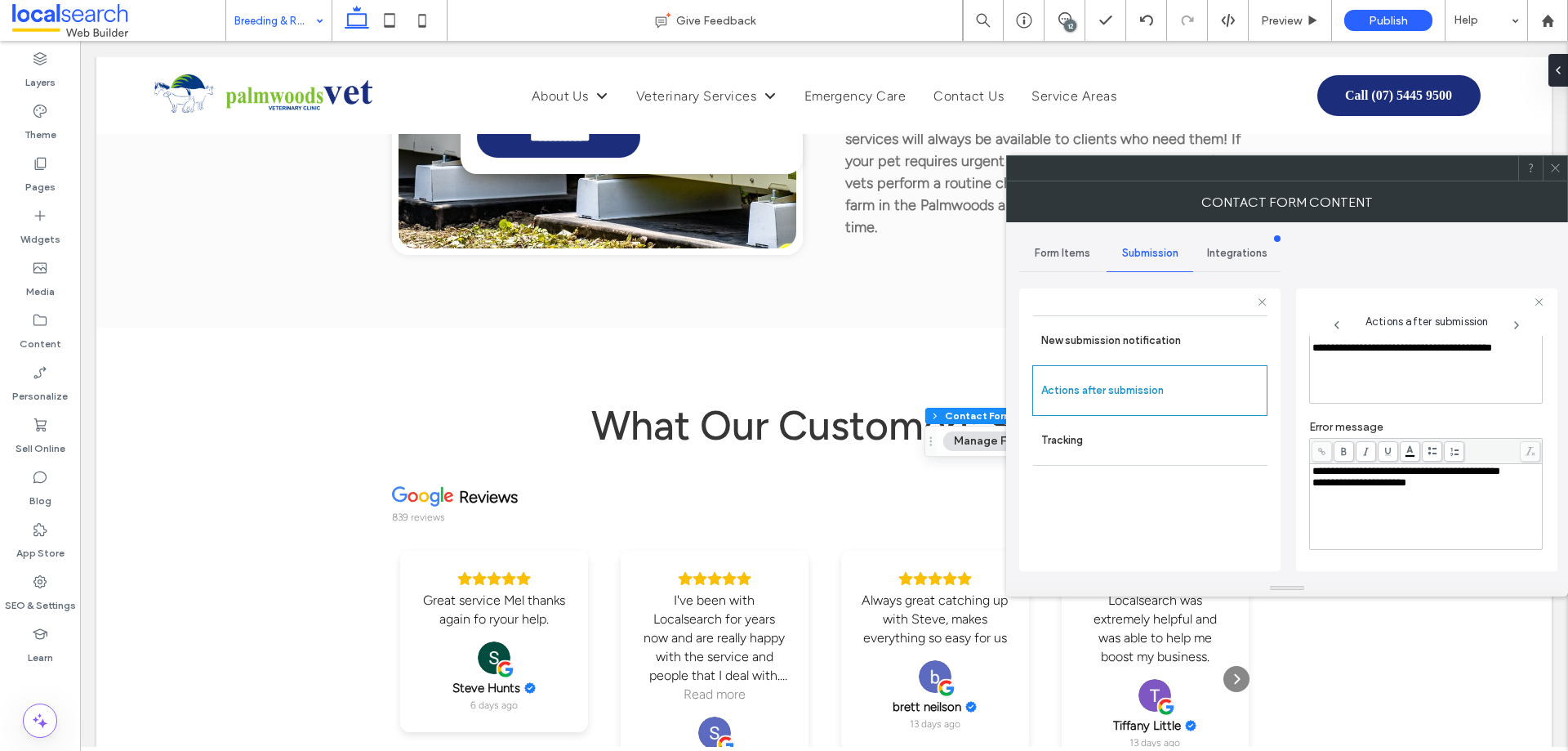 scroll, scrollTop: 0, scrollLeft: 0, axis: both 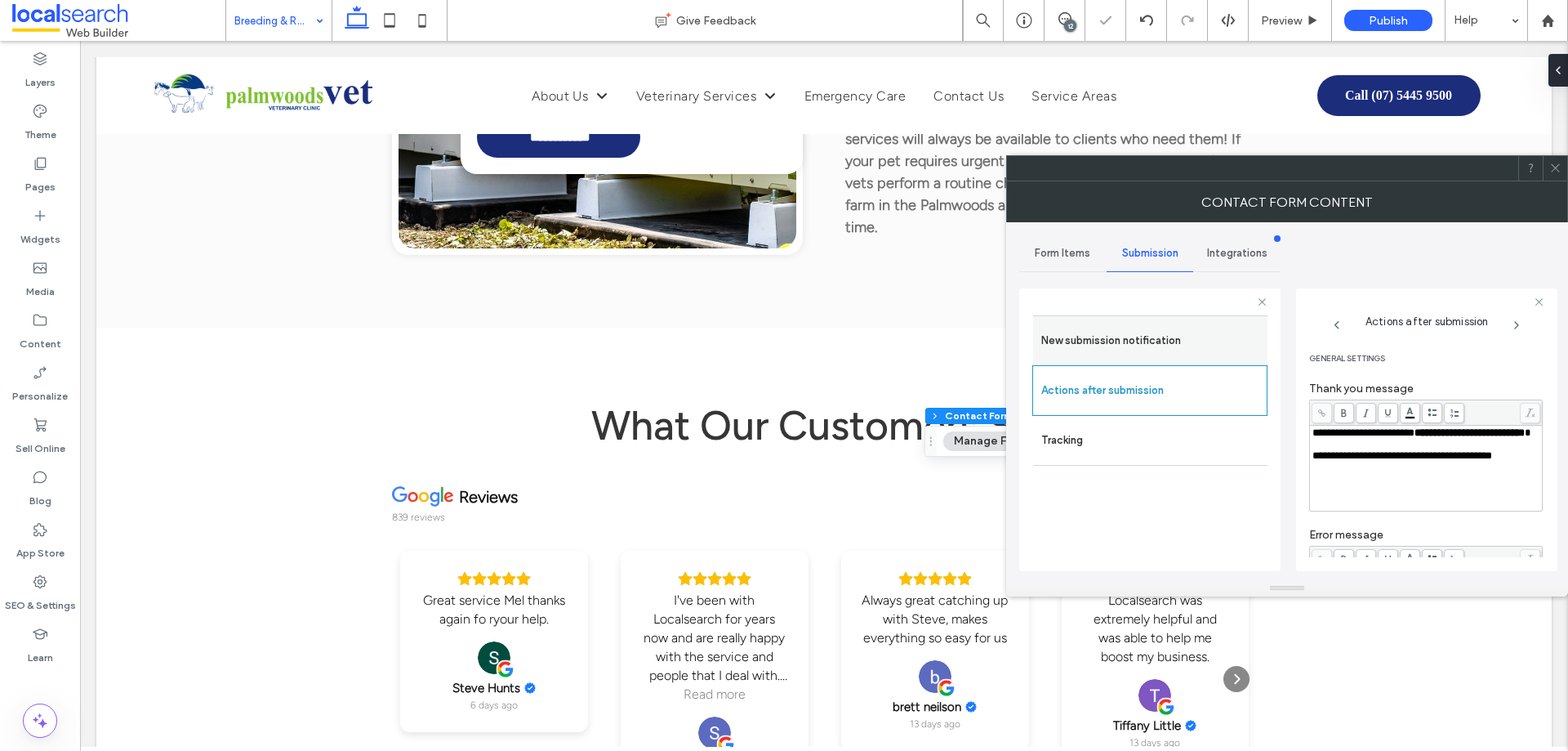 click on "New submission notification" at bounding box center [1150, 341] 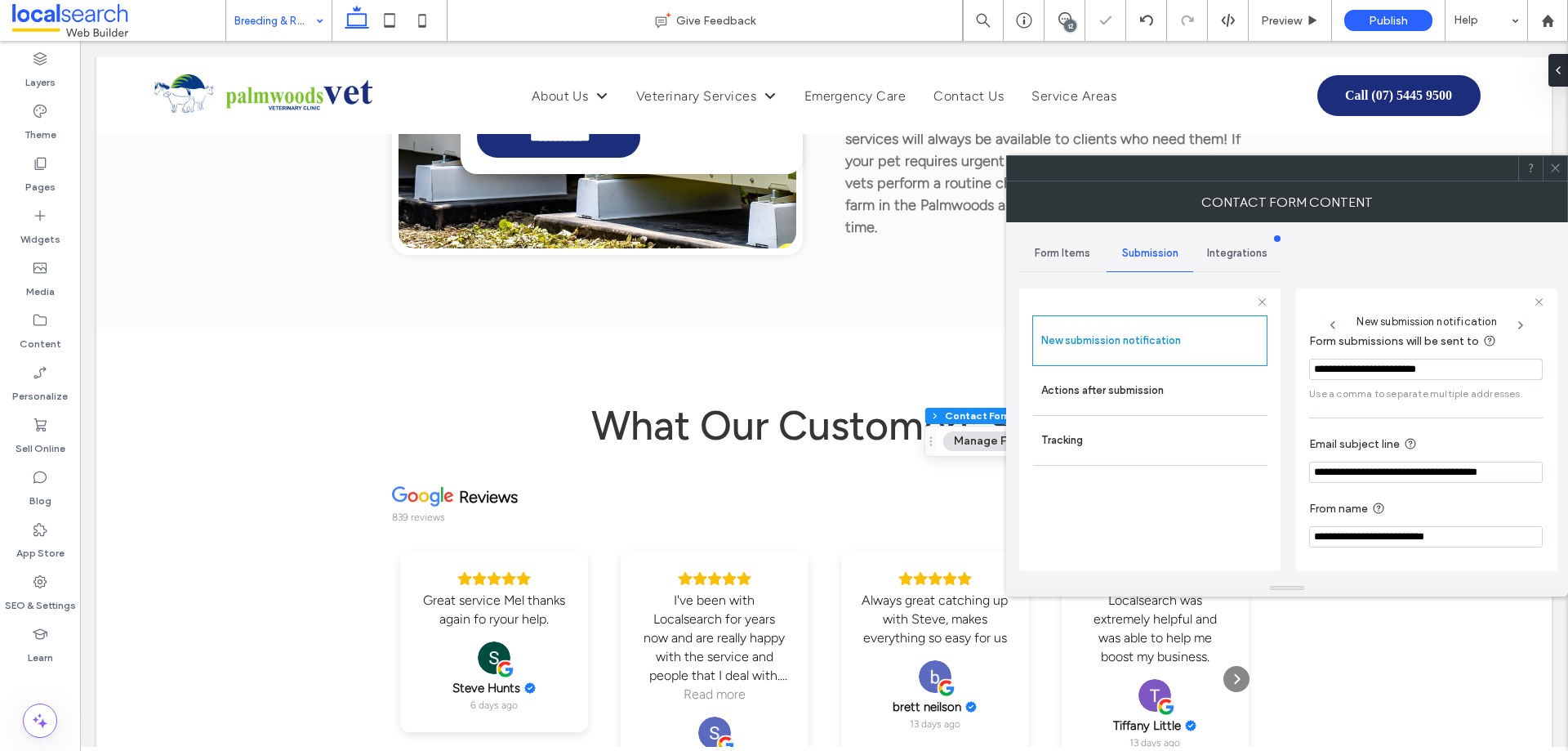 scroll, scrollTop: 85, scrollLeft: 0, axis: vertical 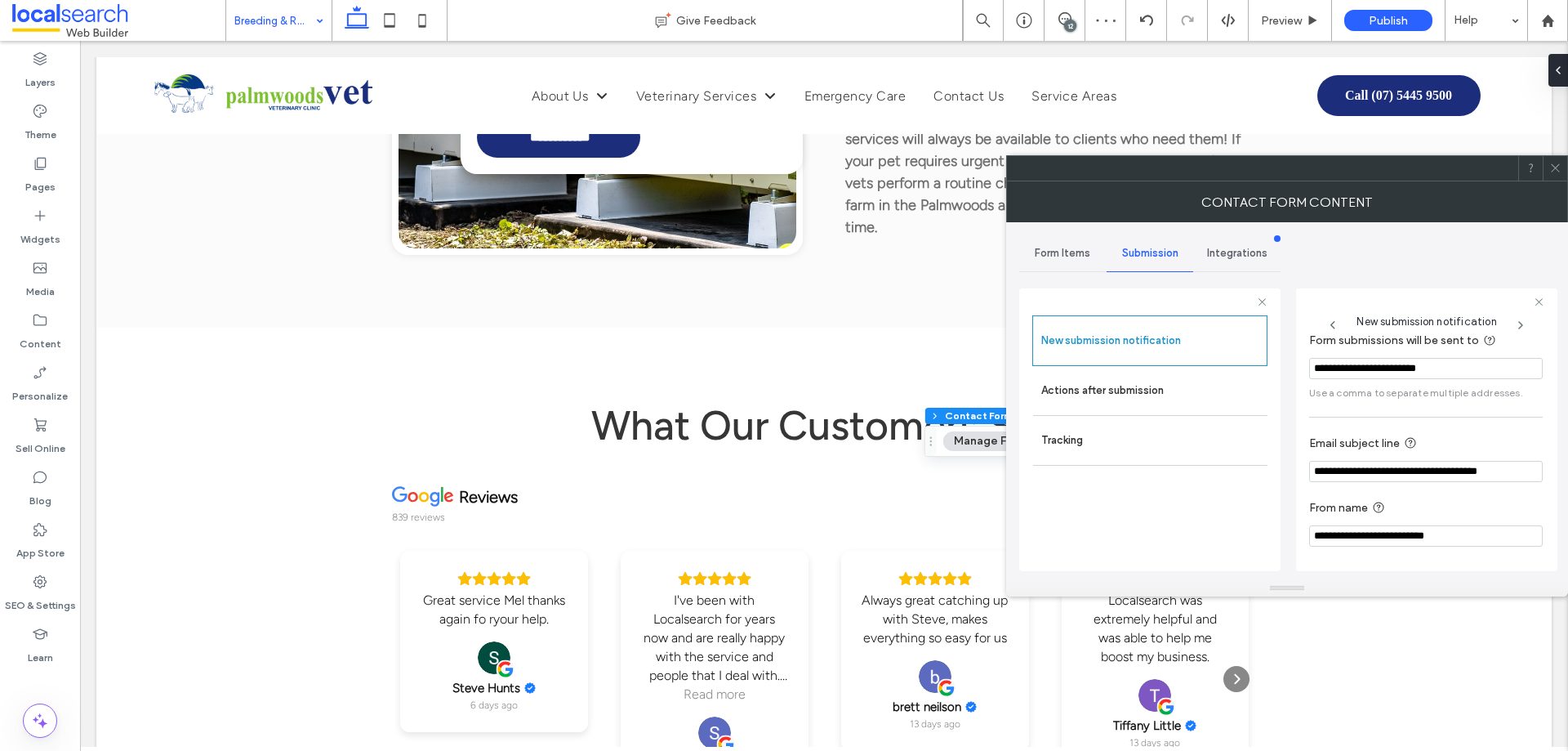 click 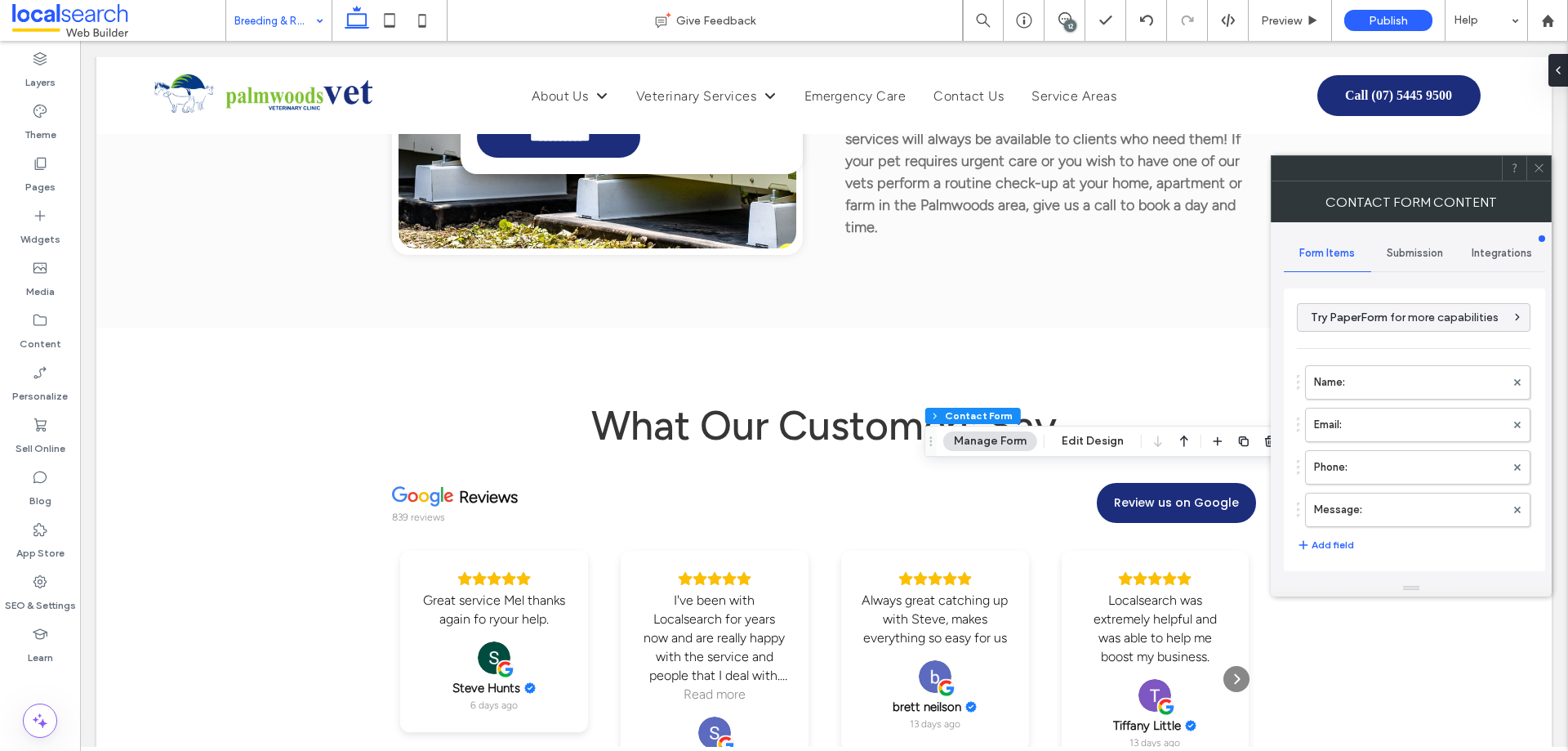 type on "*" 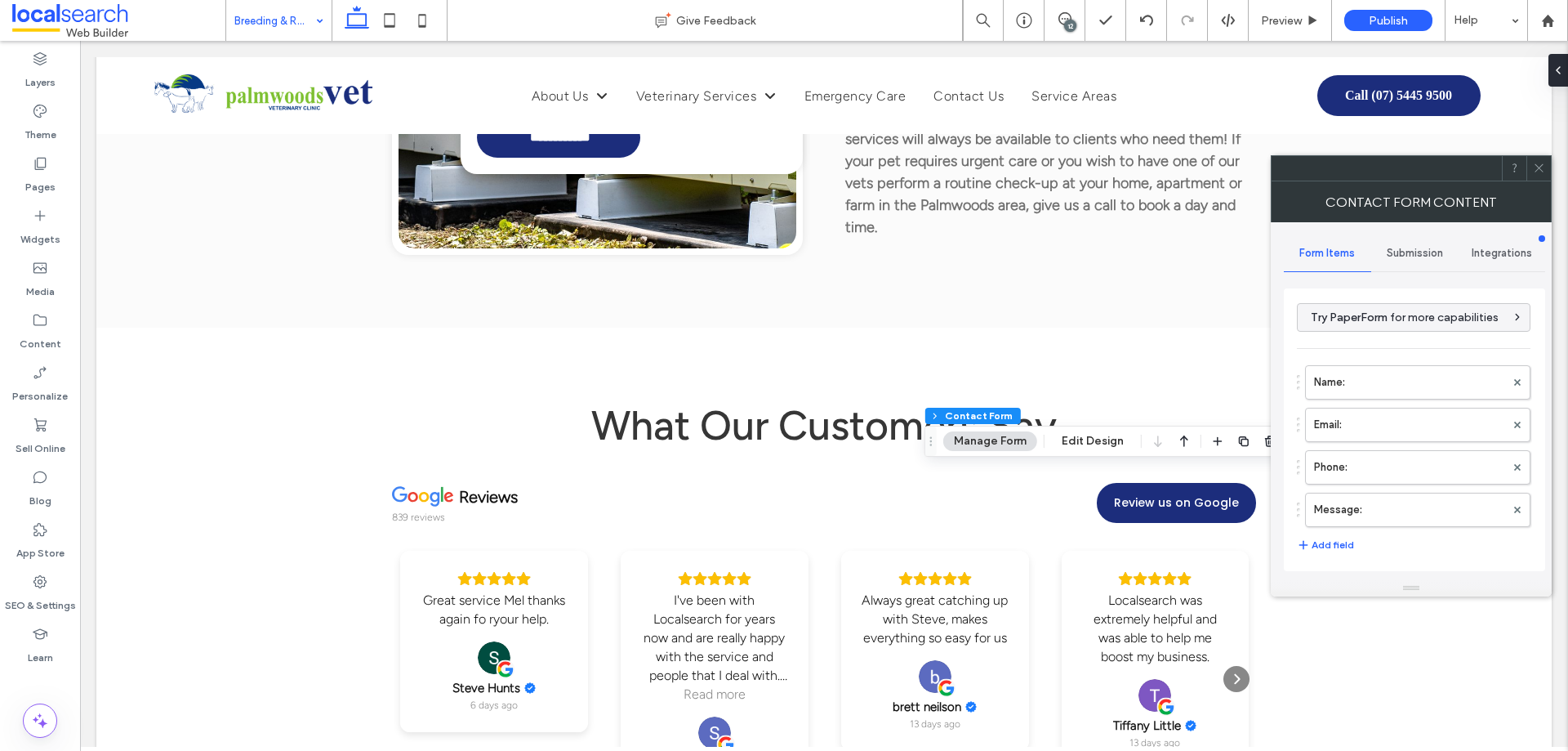 type on "***" 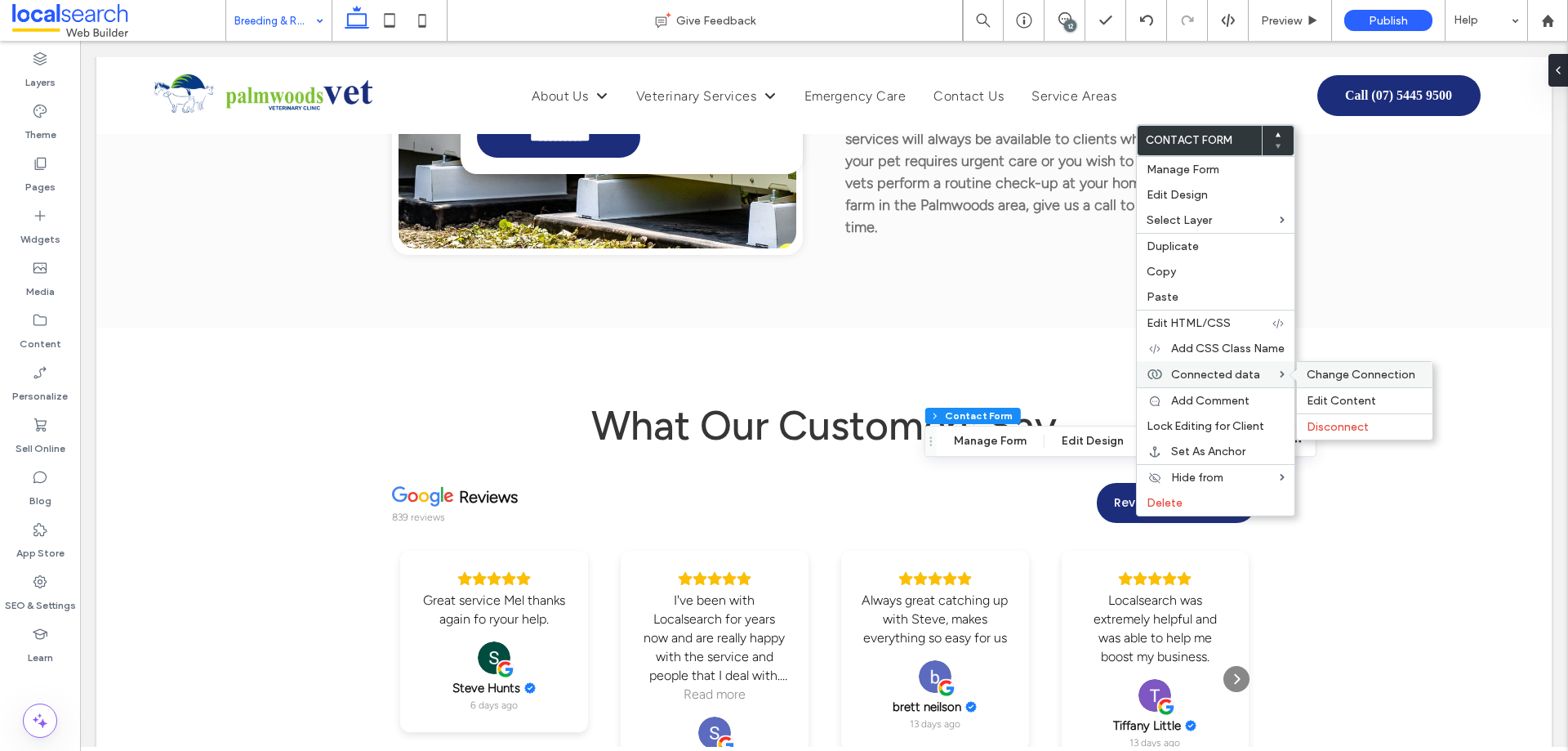 click on "Change Connection" at bounding box center [1365, 374] 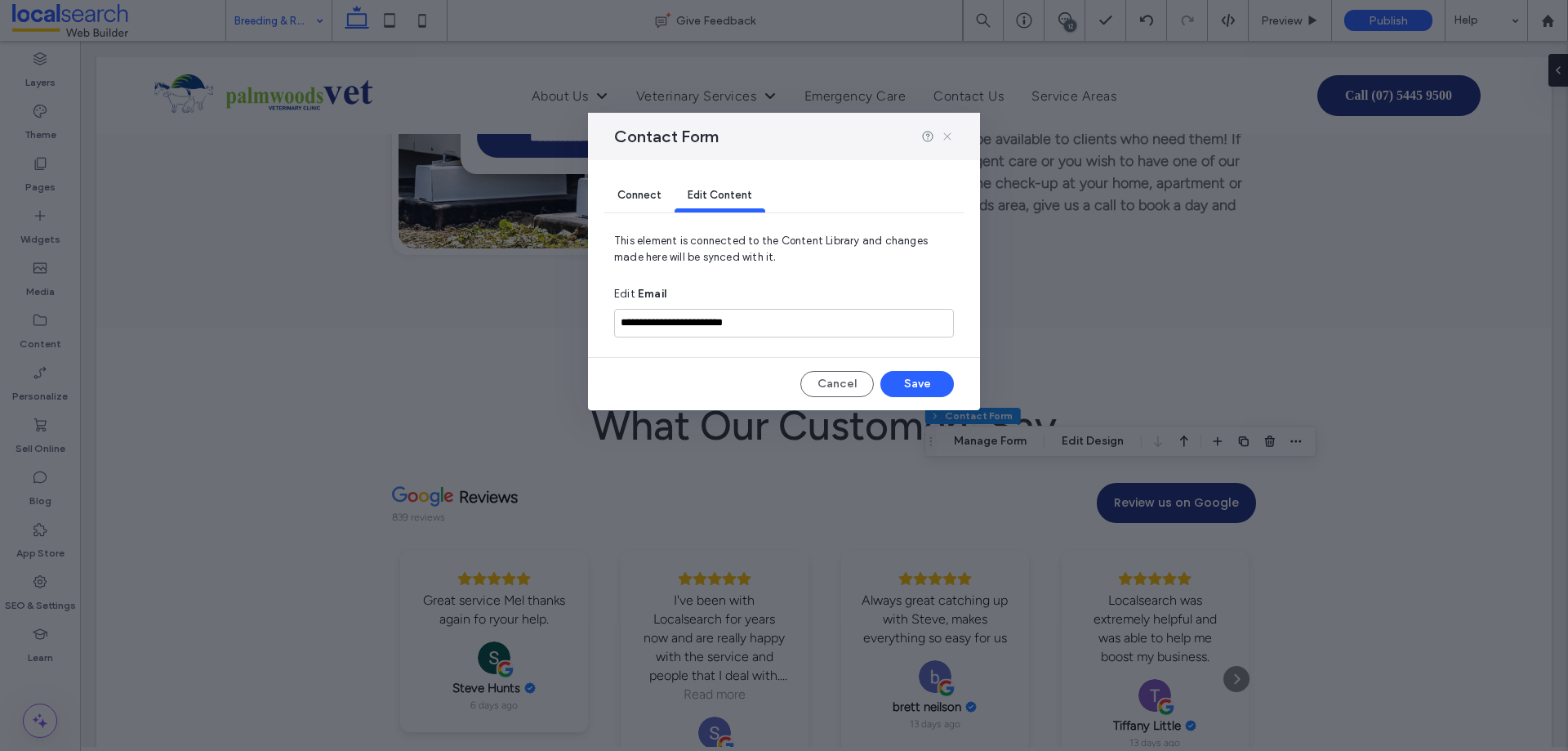 click 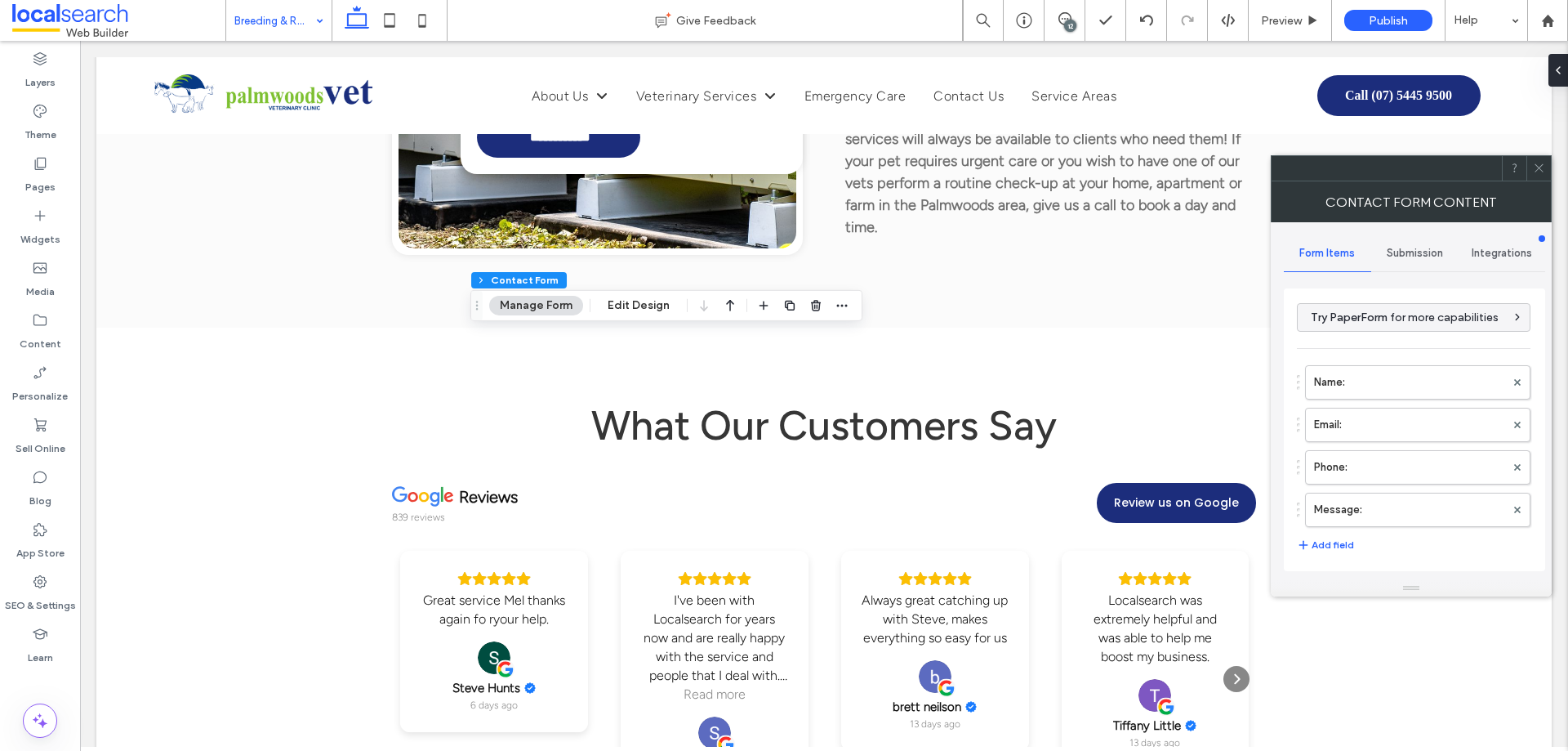 type on "*" 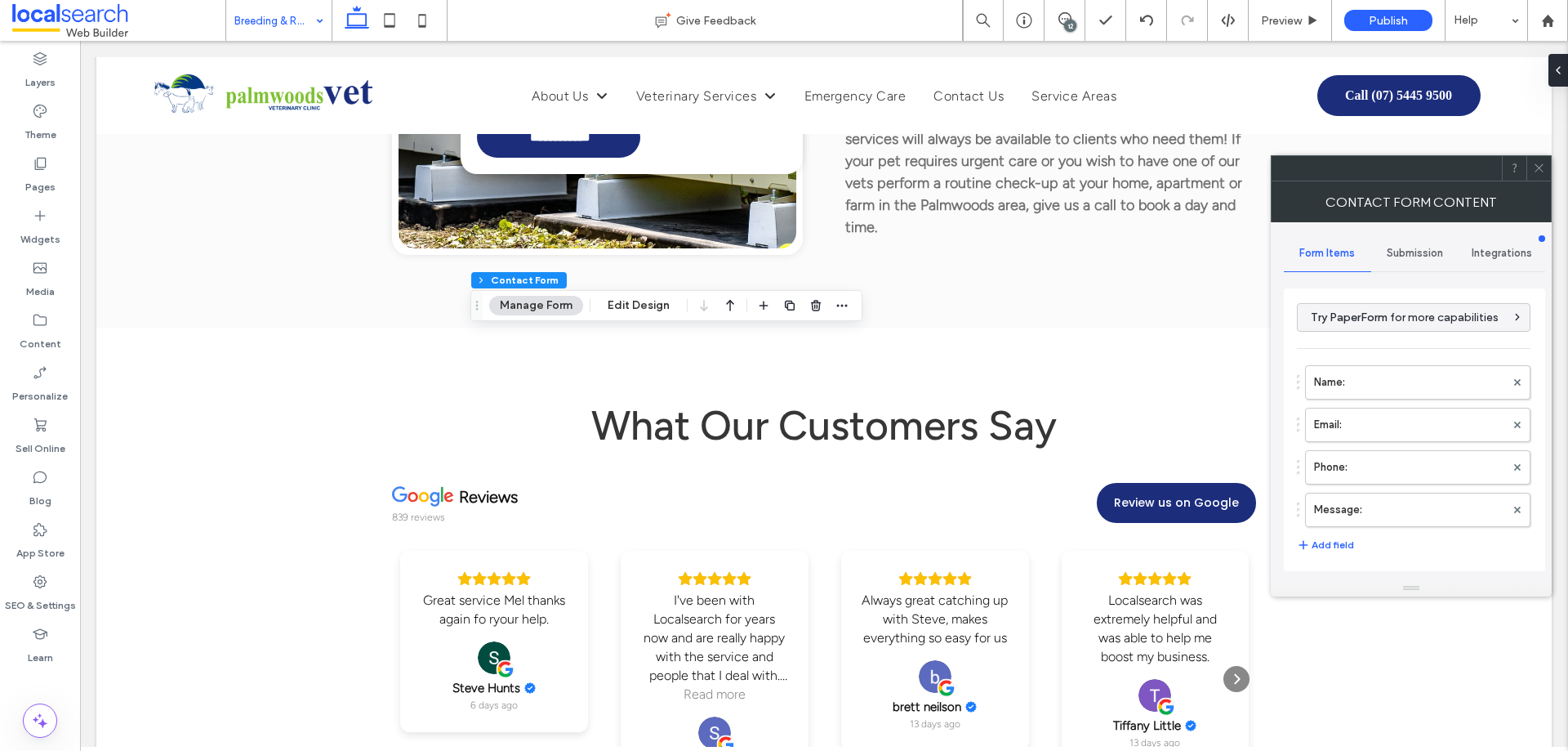 type on "***" 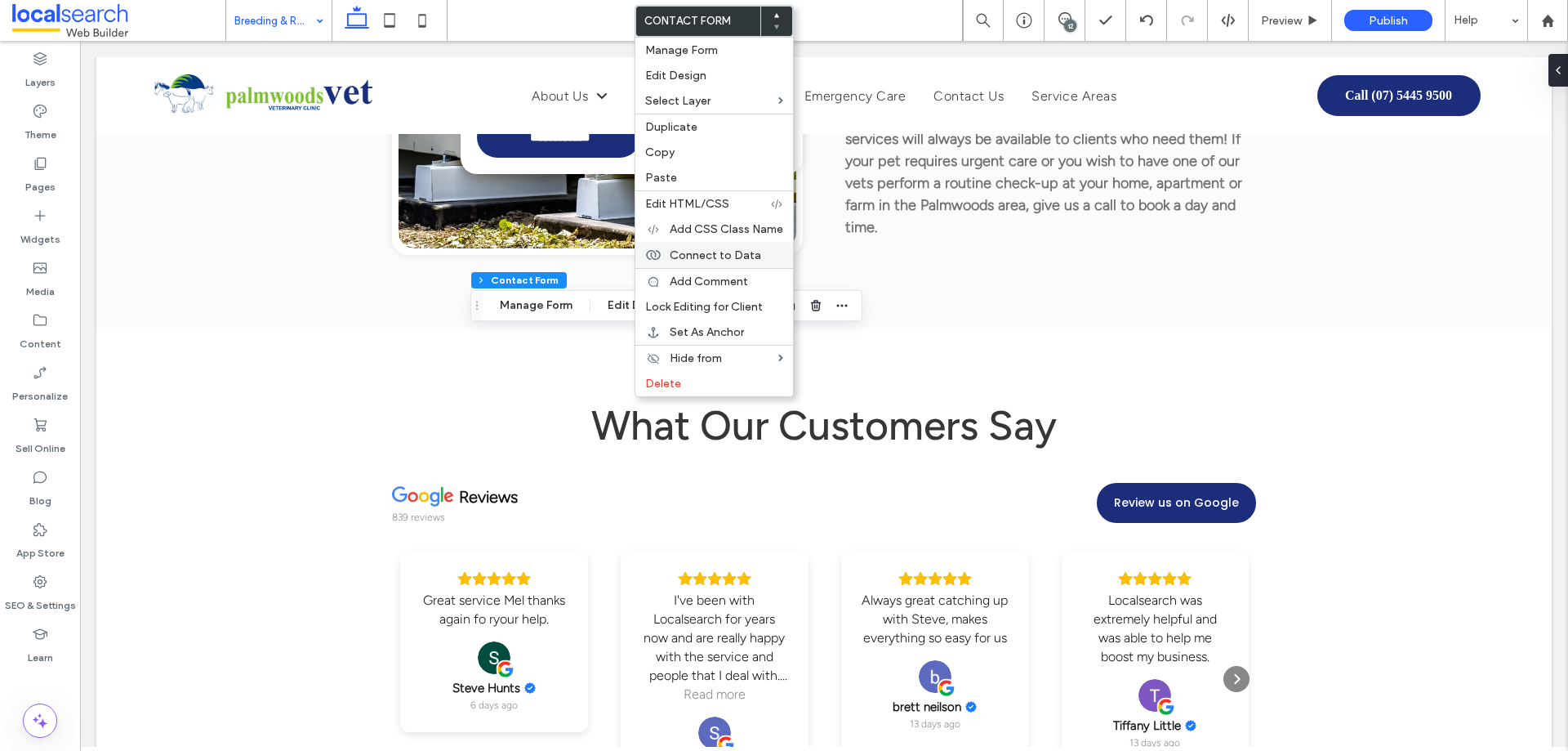 click on "Connect to Data" at bounding box center (715, 255) 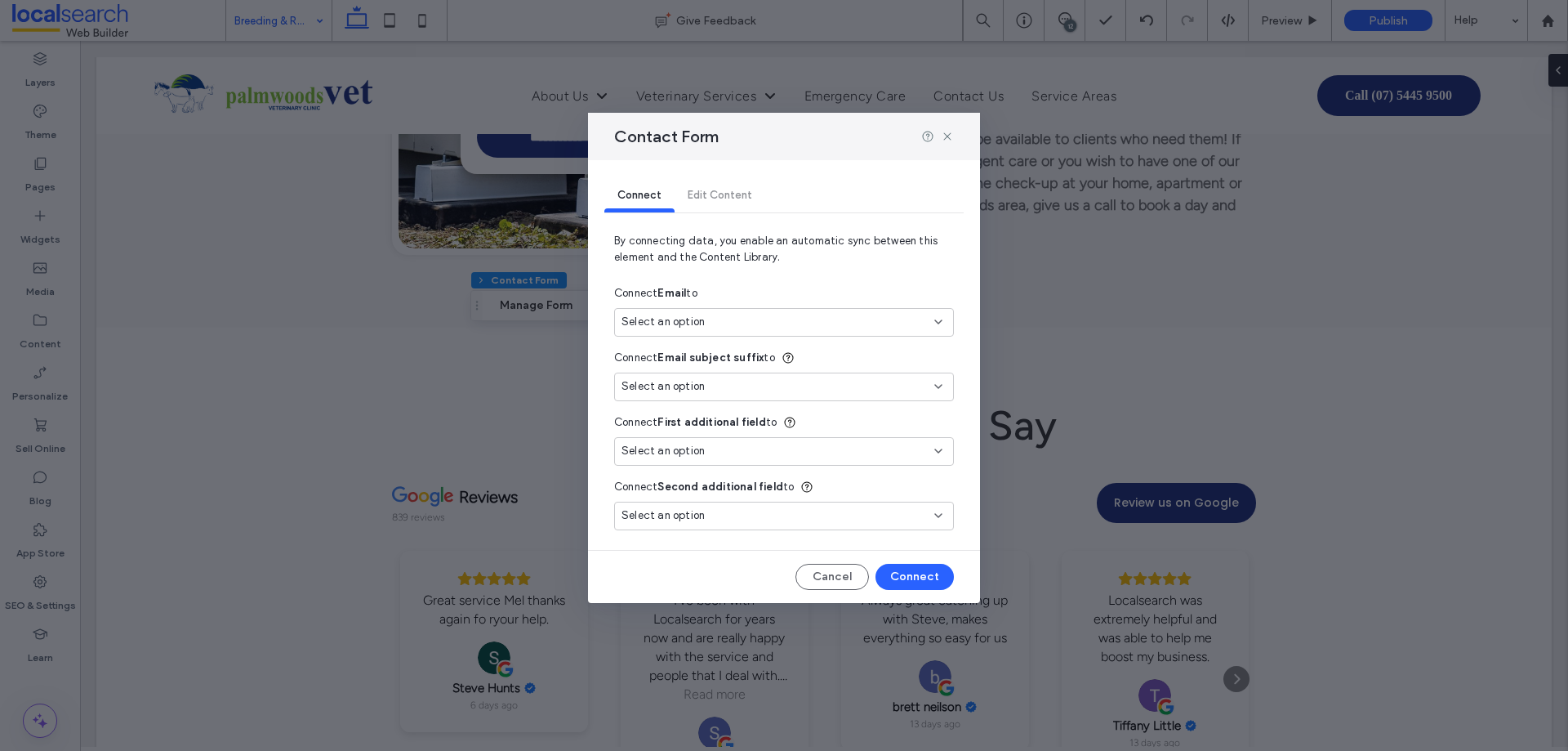 click on "Select an option" at bounding box center [663, 322] 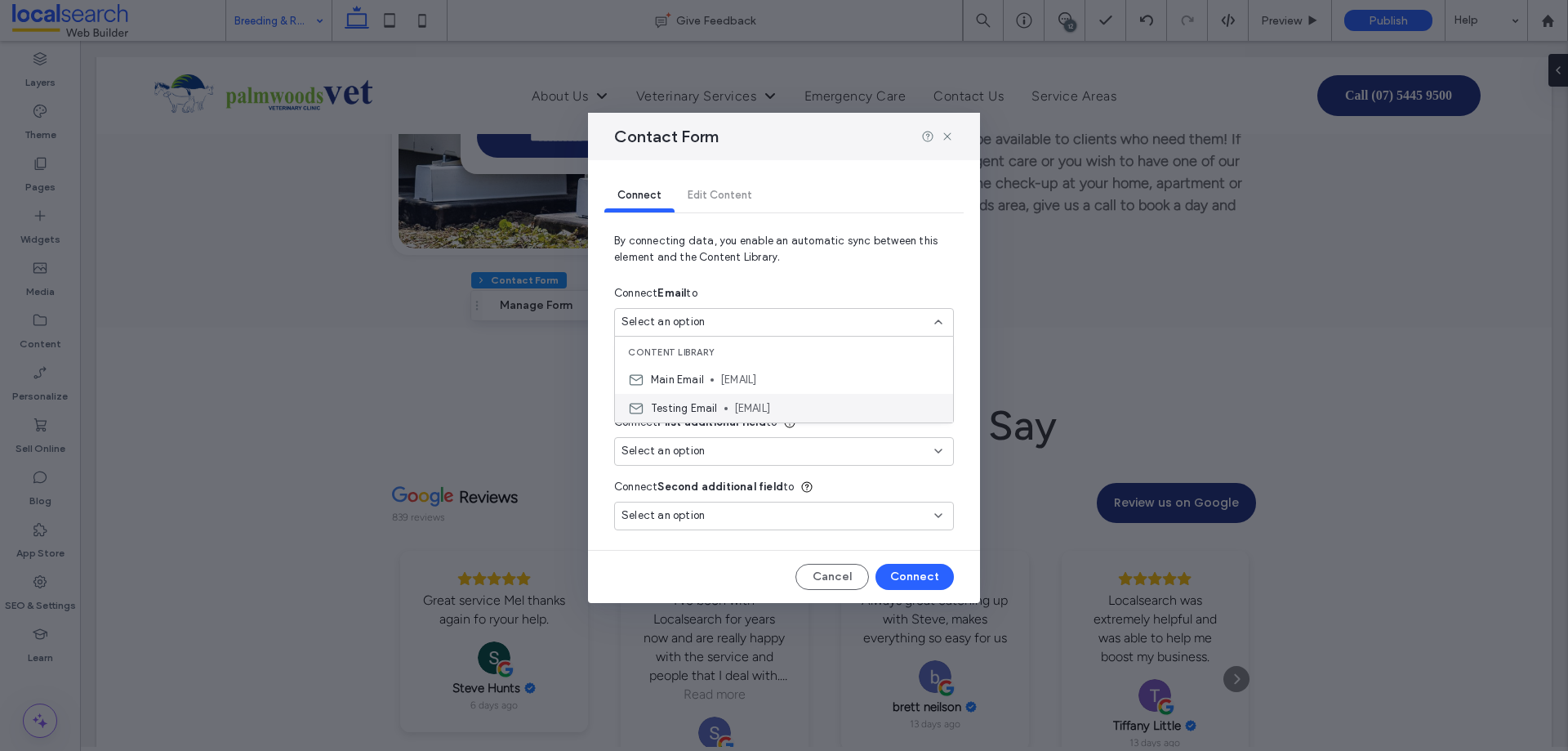 click on "BryanDave.Real@eclerx.com" at bounding box center [837, 409] 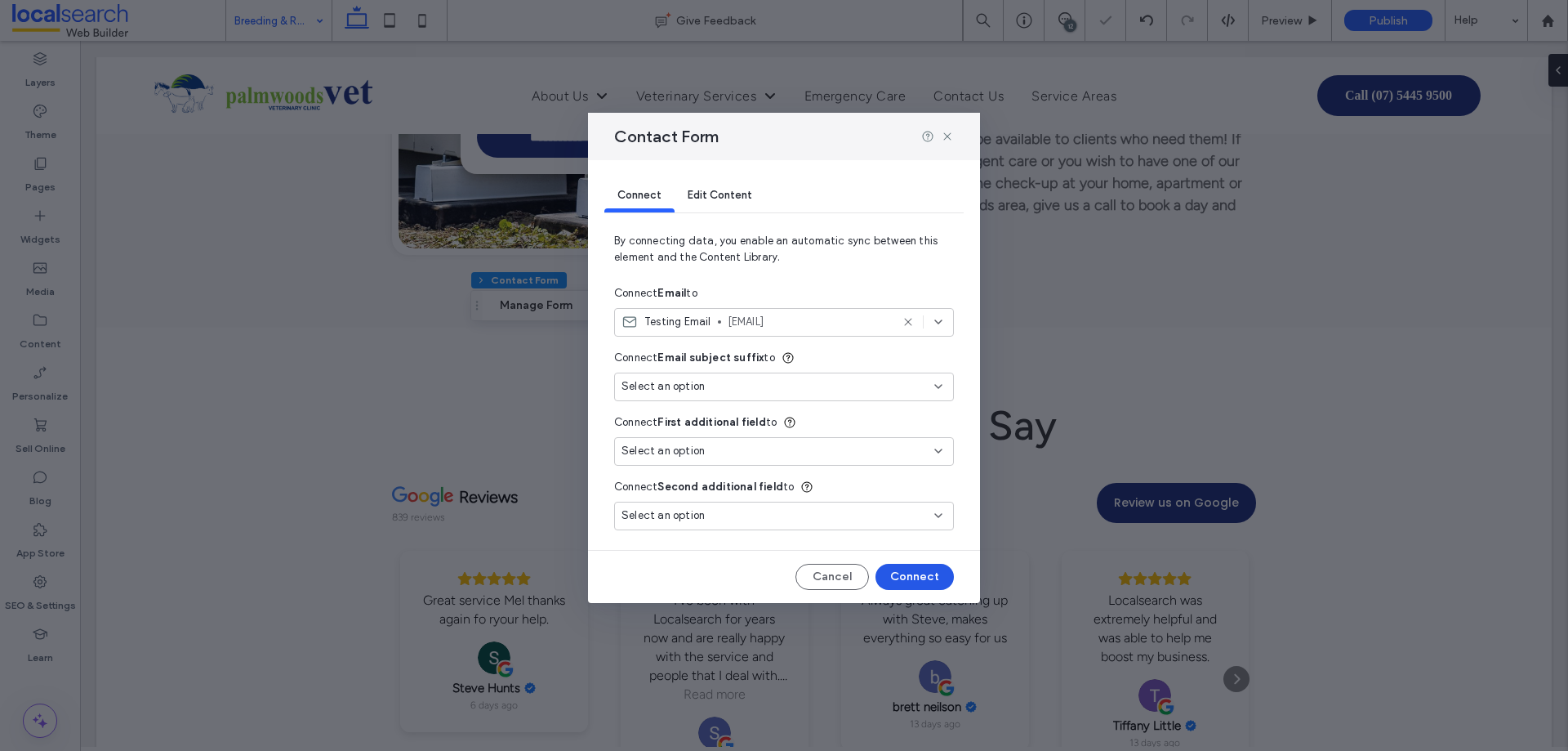 type on "***" 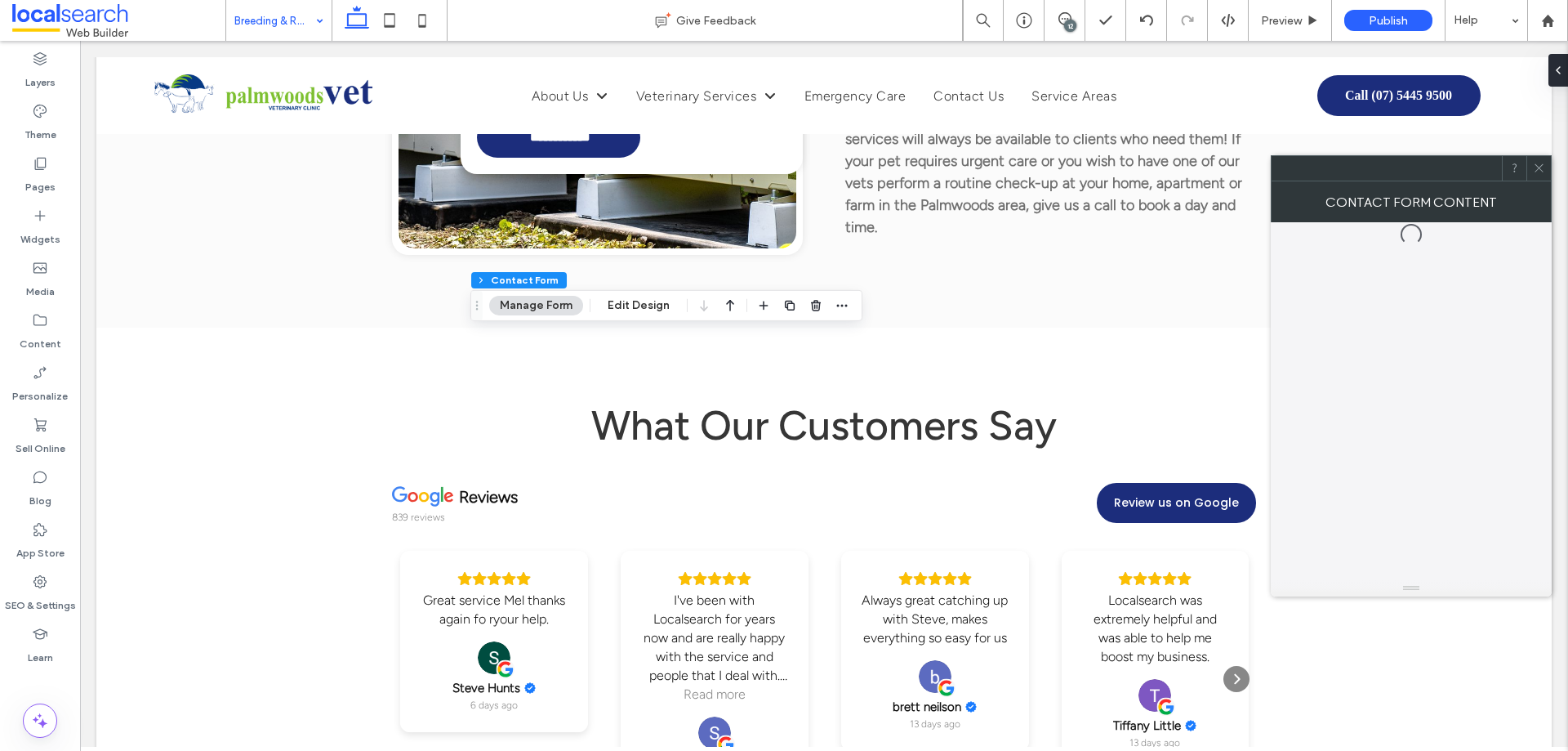 click on "Manage Form" at bounding box center [536, 306] 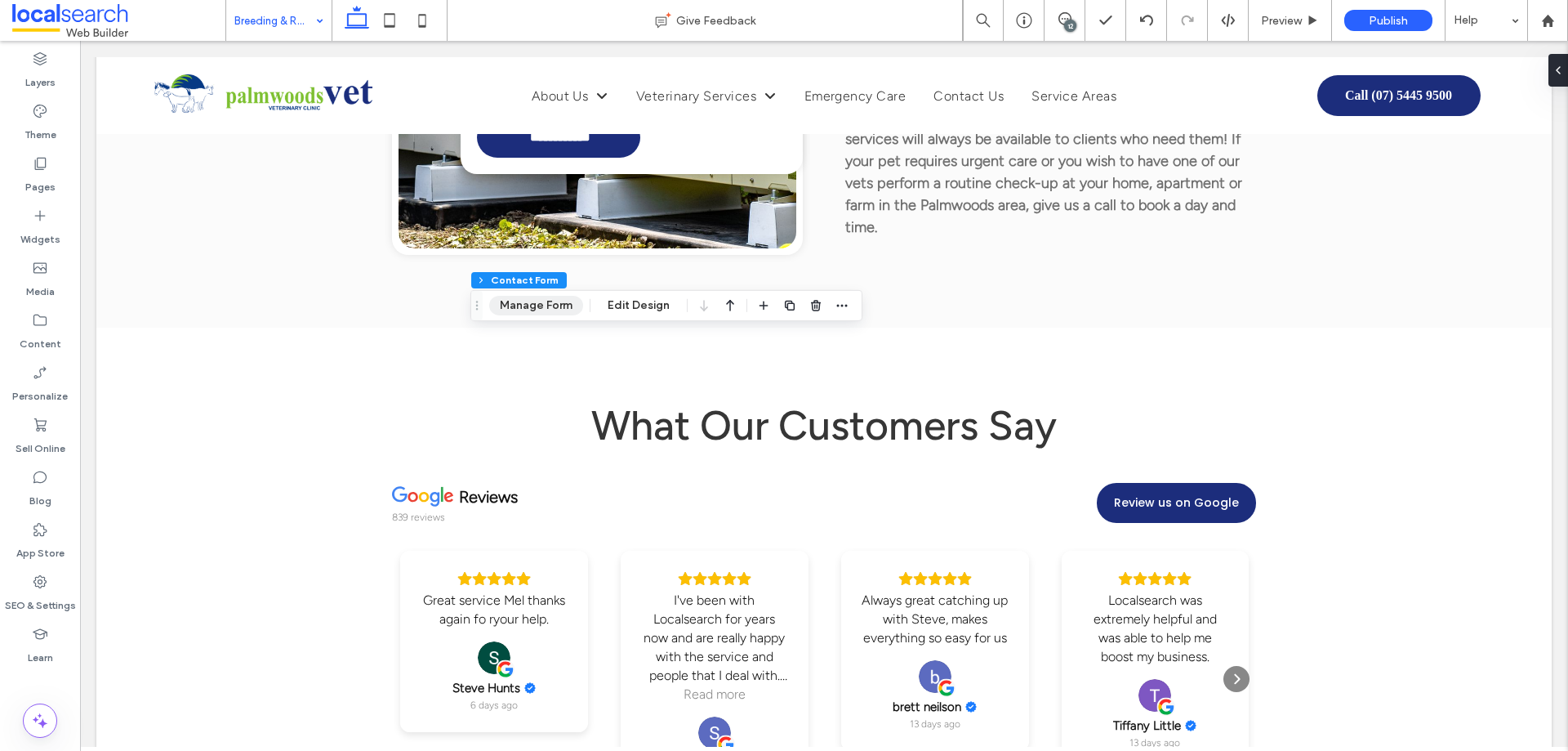 click on "Manage Form" at bounding box center [536, 306] 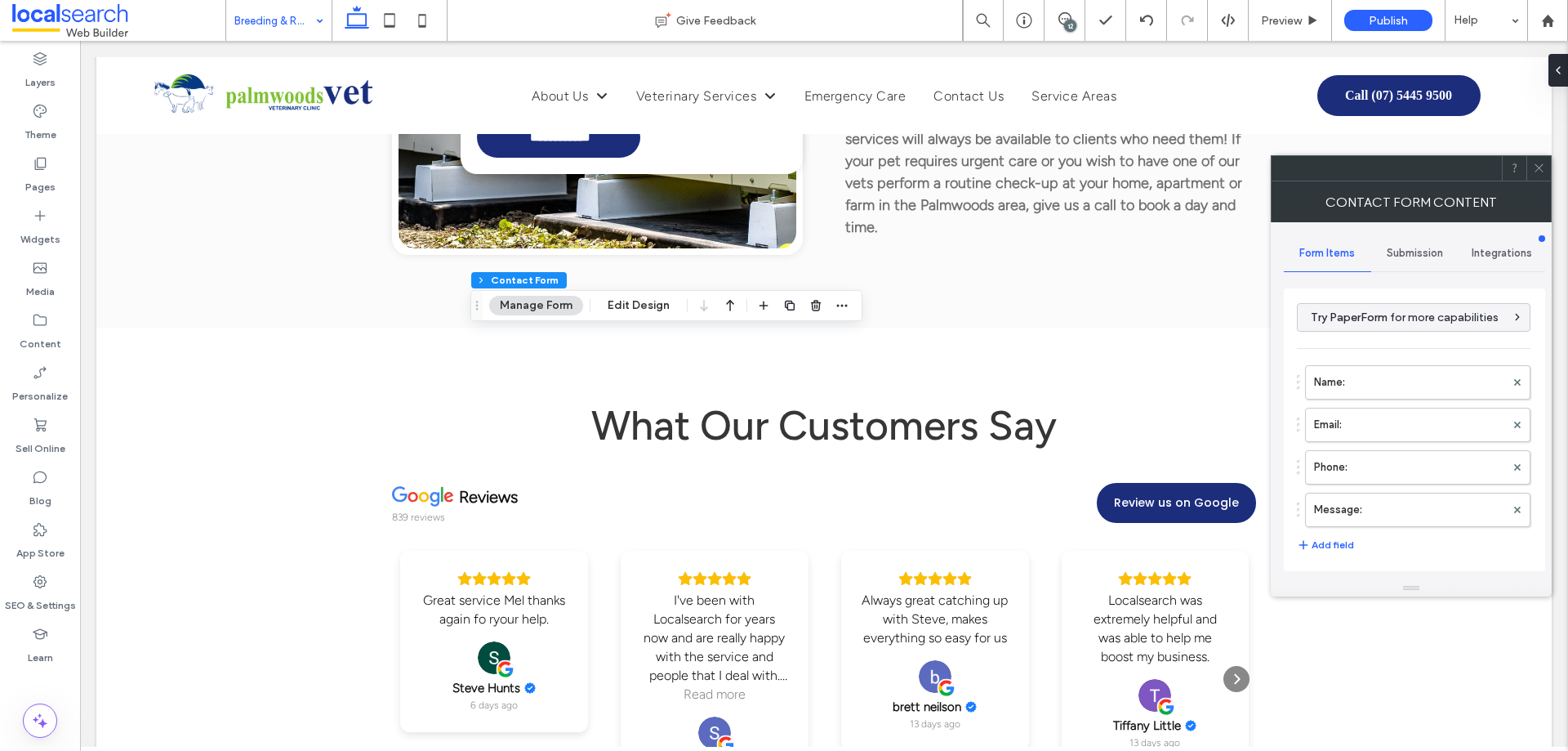 type on "**********" 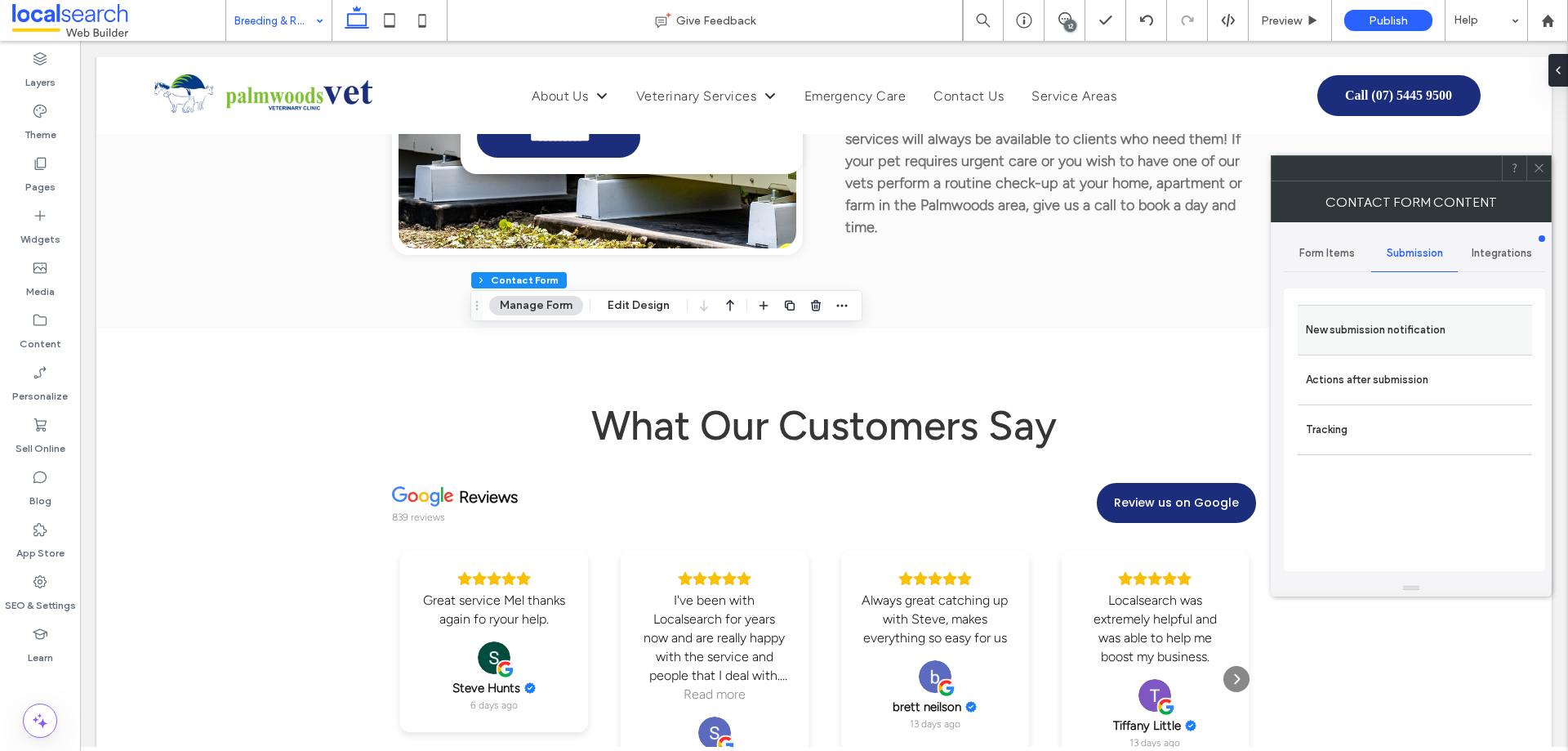 click on "New submission notification" at bounding box center [1414, 330] 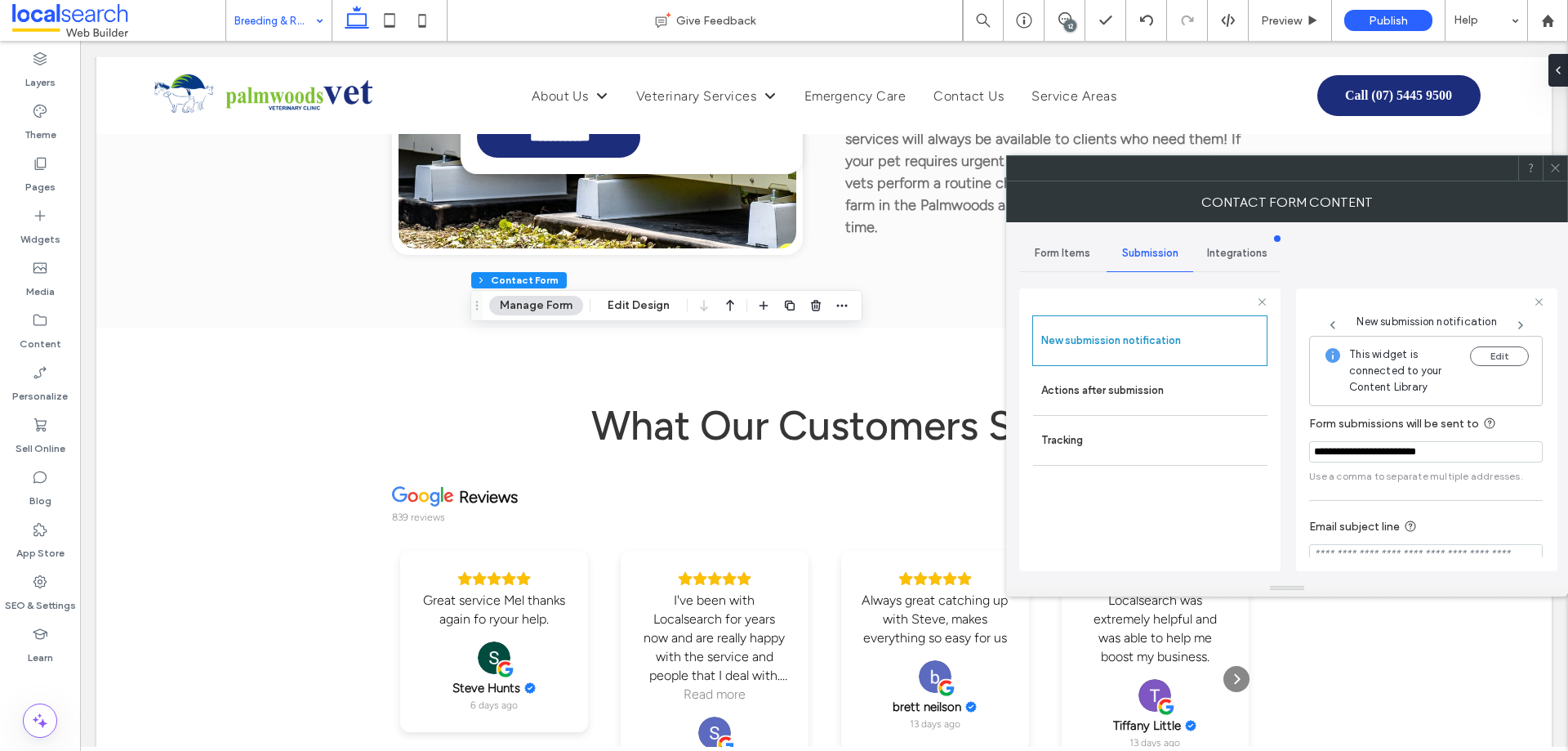 click on "**********" at bounding box center (1426, 452) 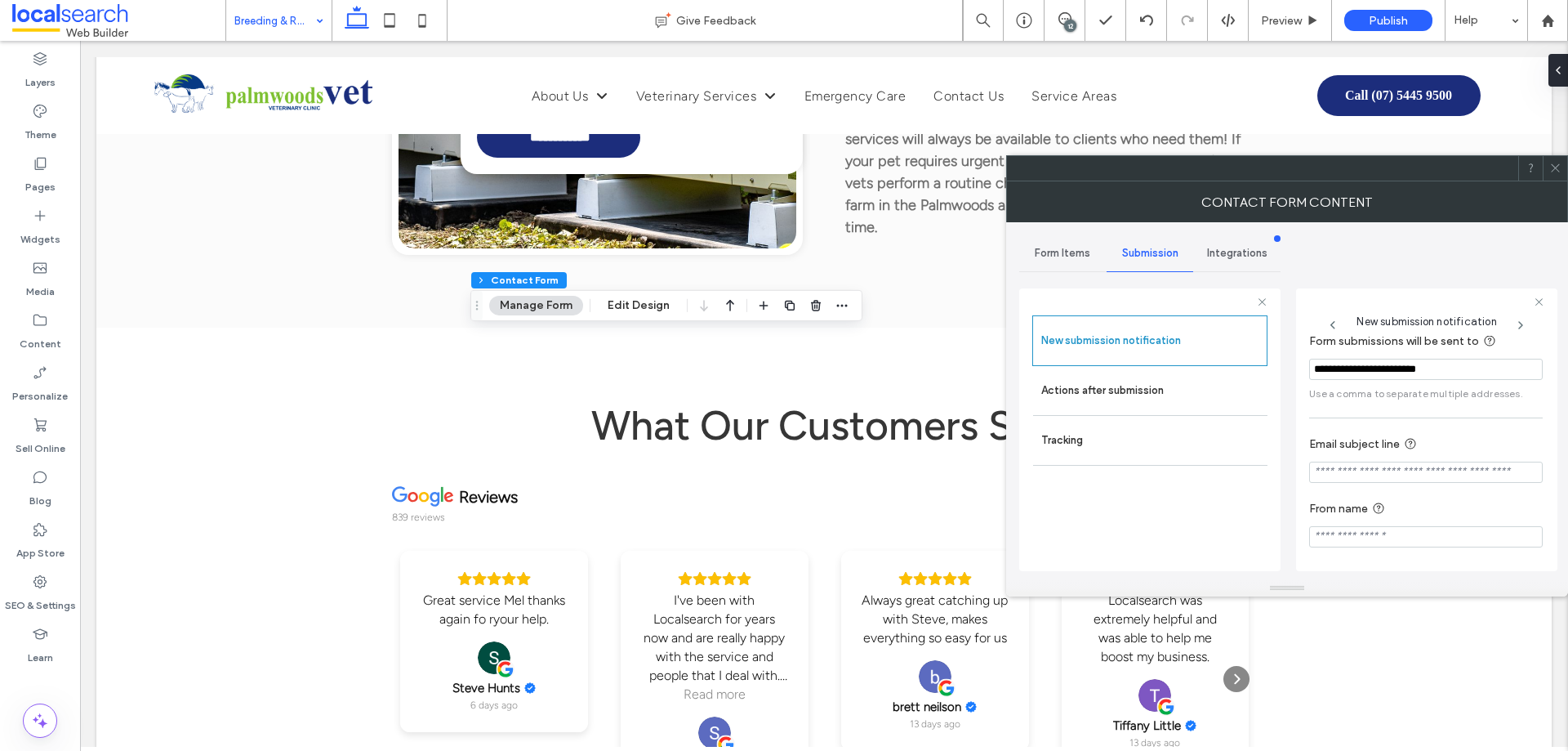 scroll, scrollTop: 85, scrollLeft: 0, axis: vertical 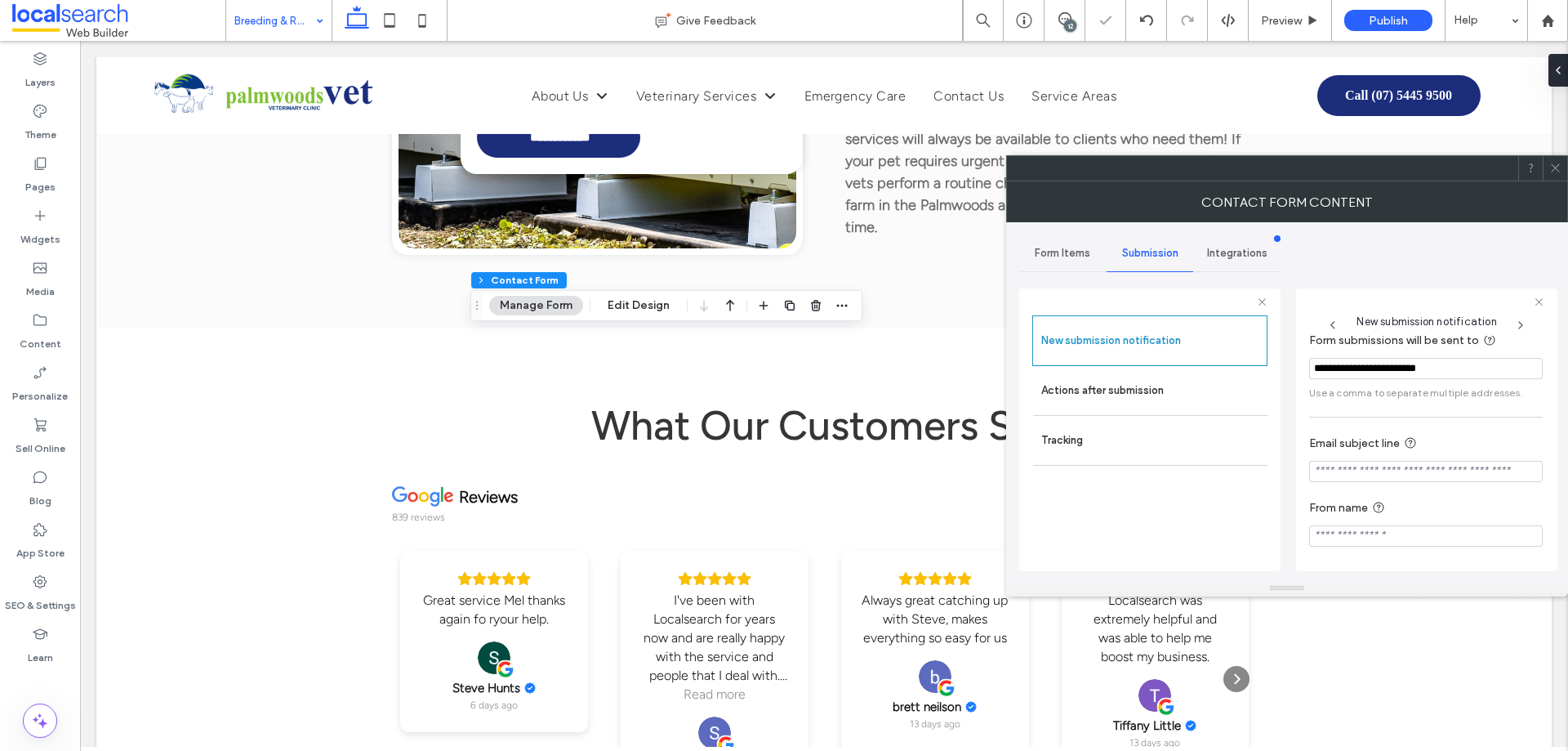 click at bounding box center [1426, 472] 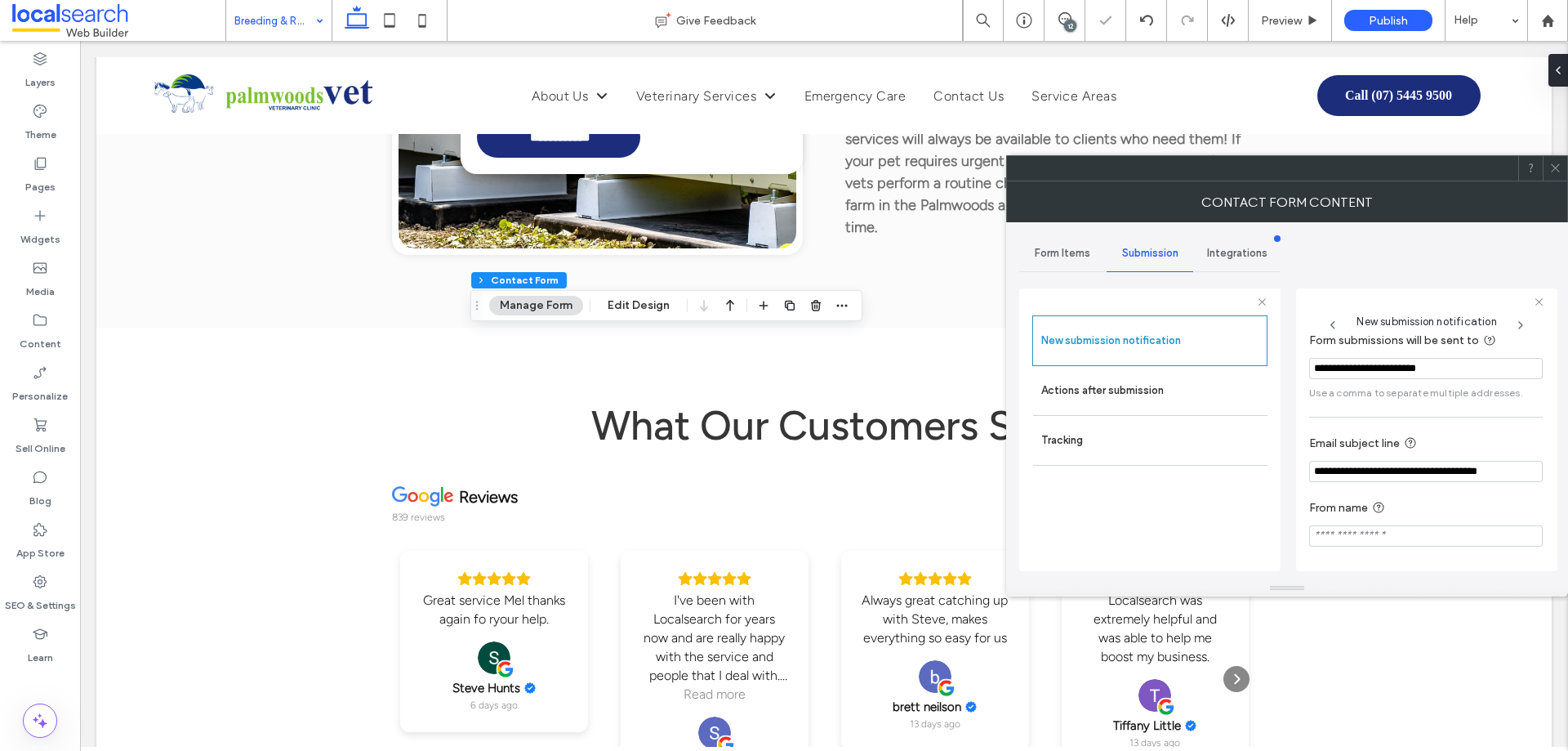 type on "**********" 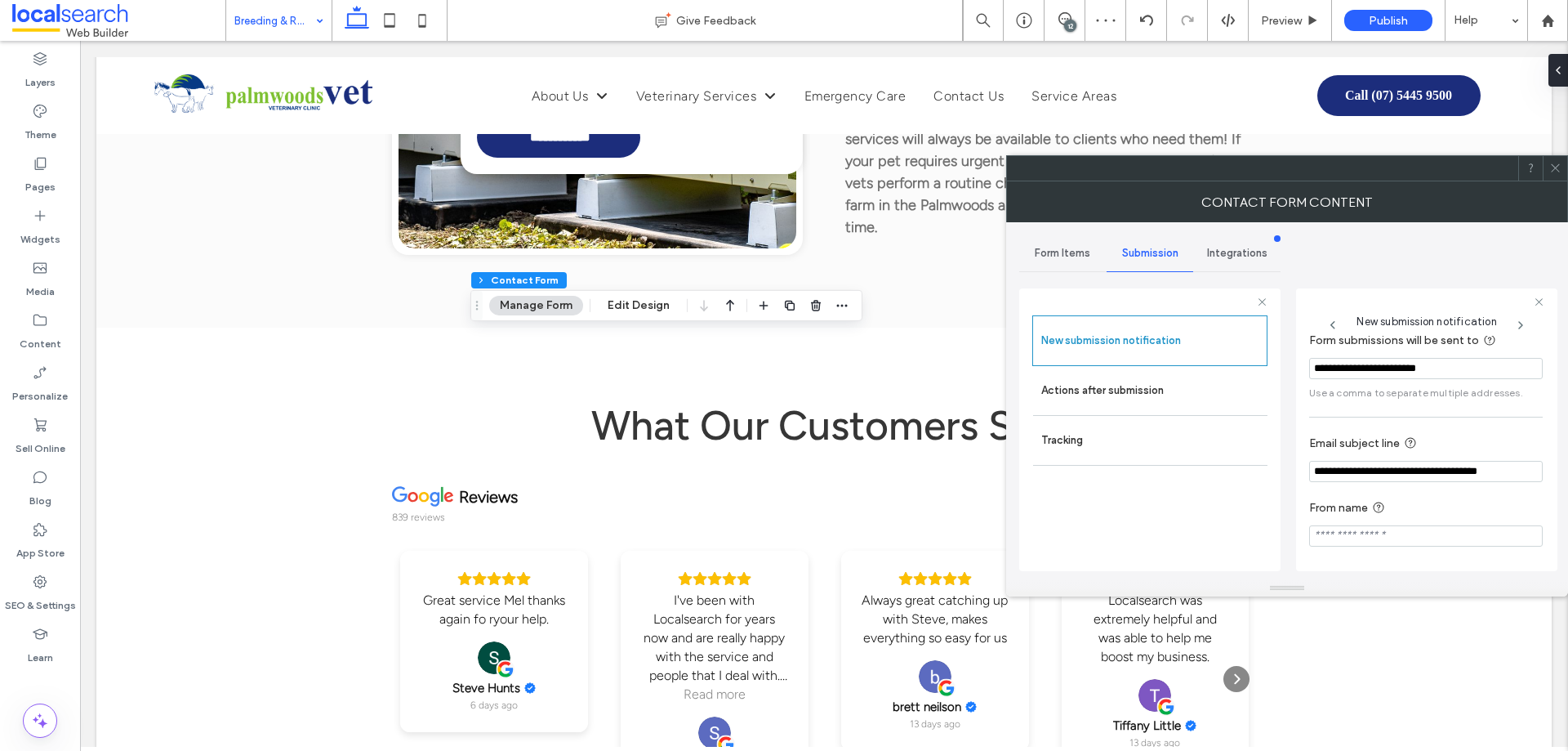 click at bounding box center (1426, 536) 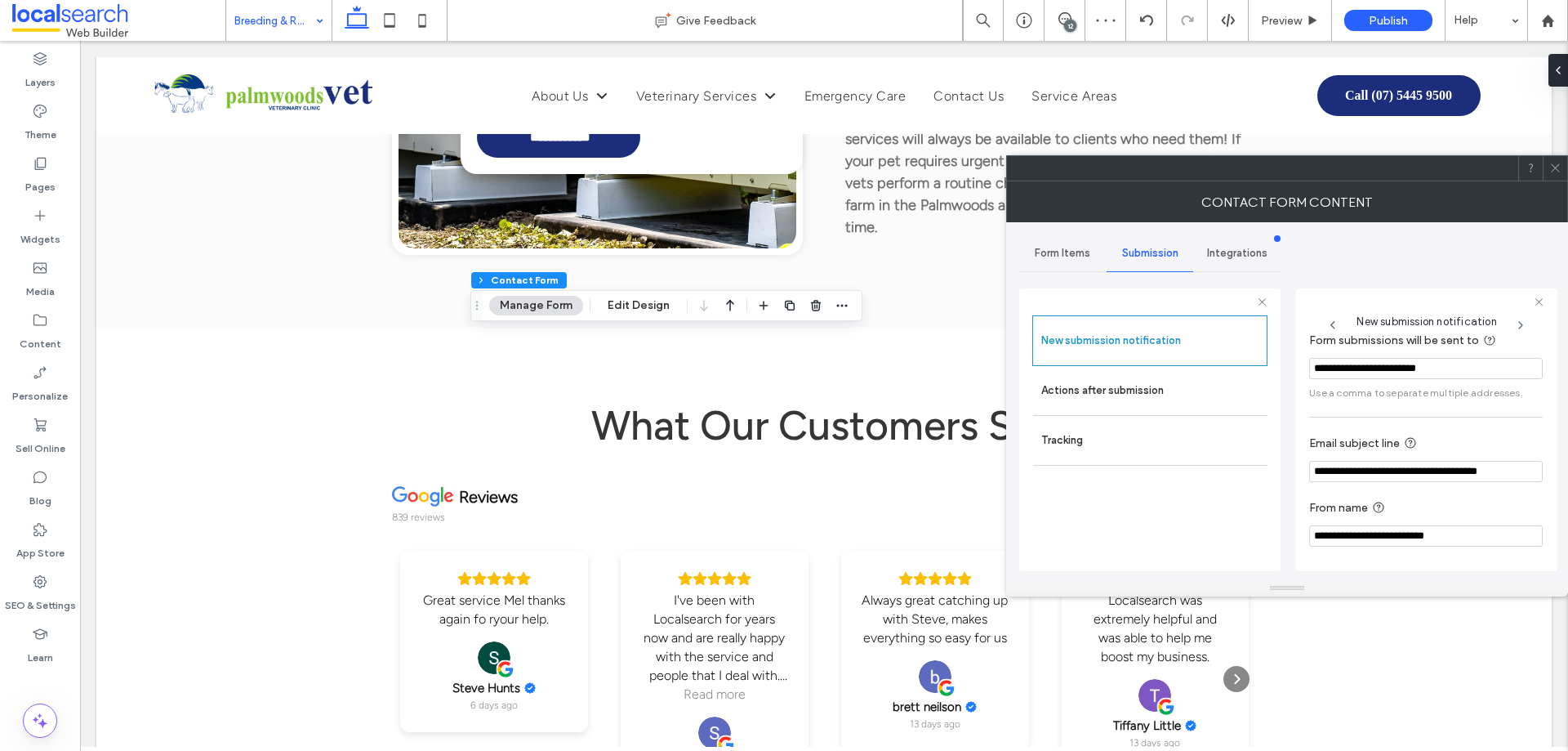 type on "**********" 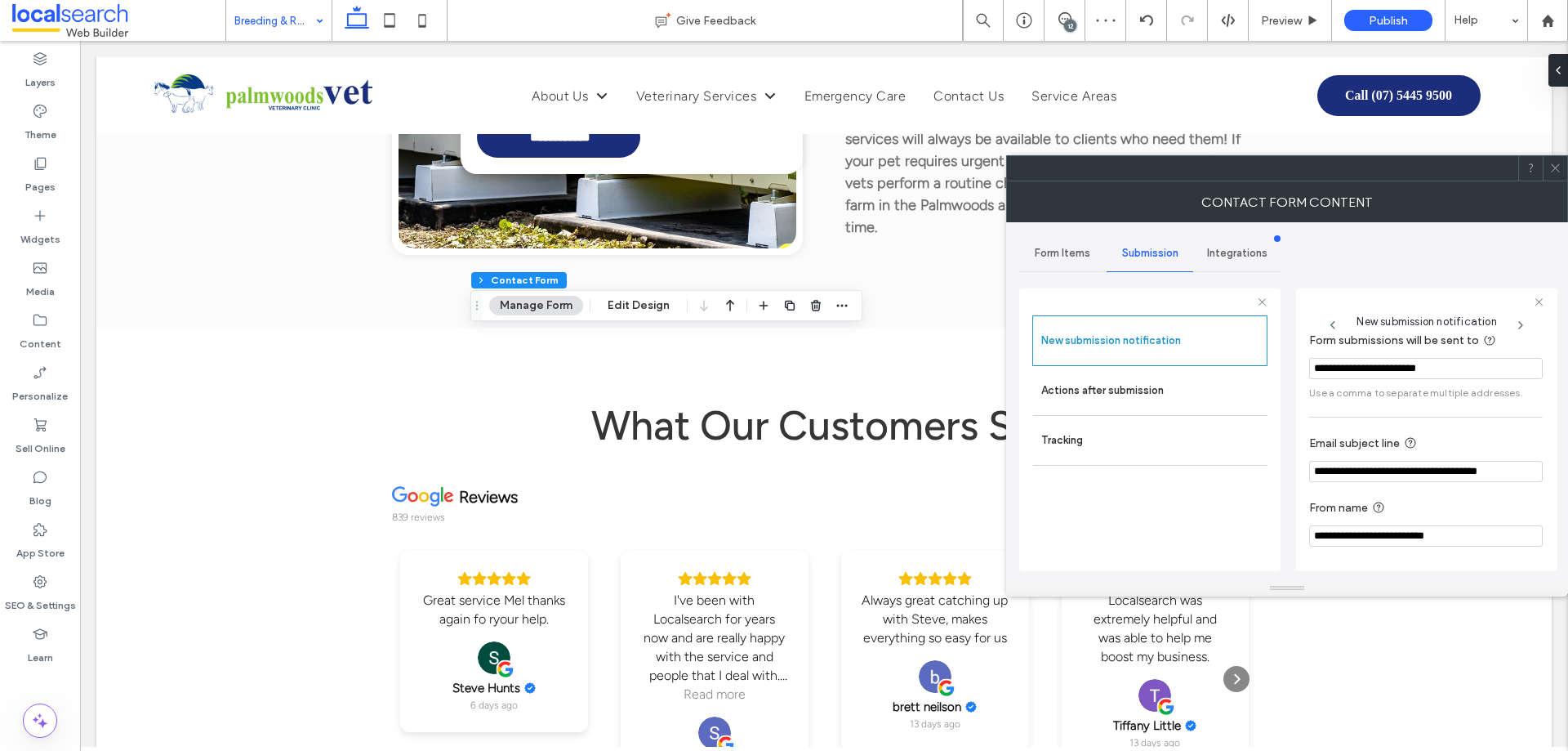 click on "**********" at bounding box center [1426, 522] 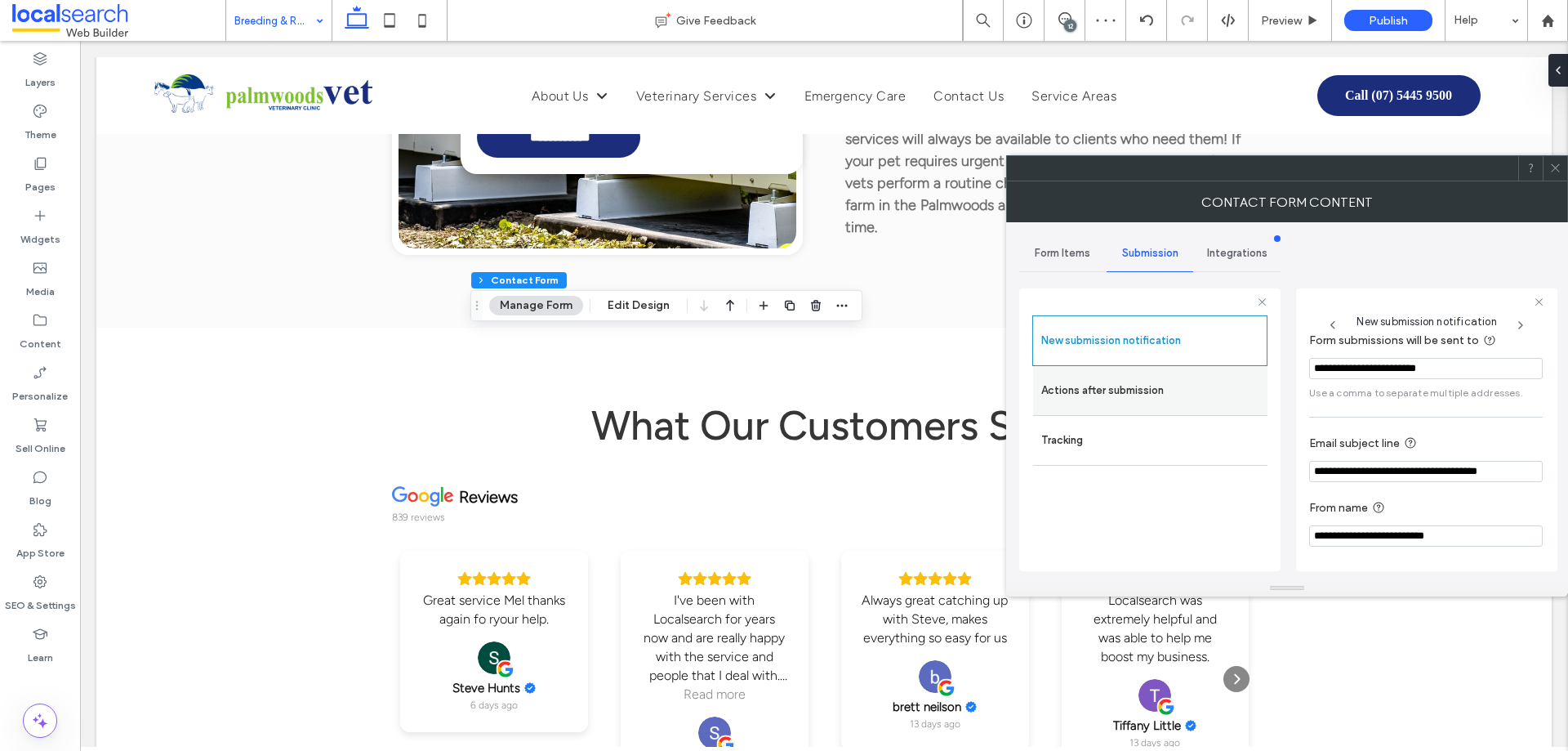 click on "Actions after submission" at bounding box center [1150, 391] 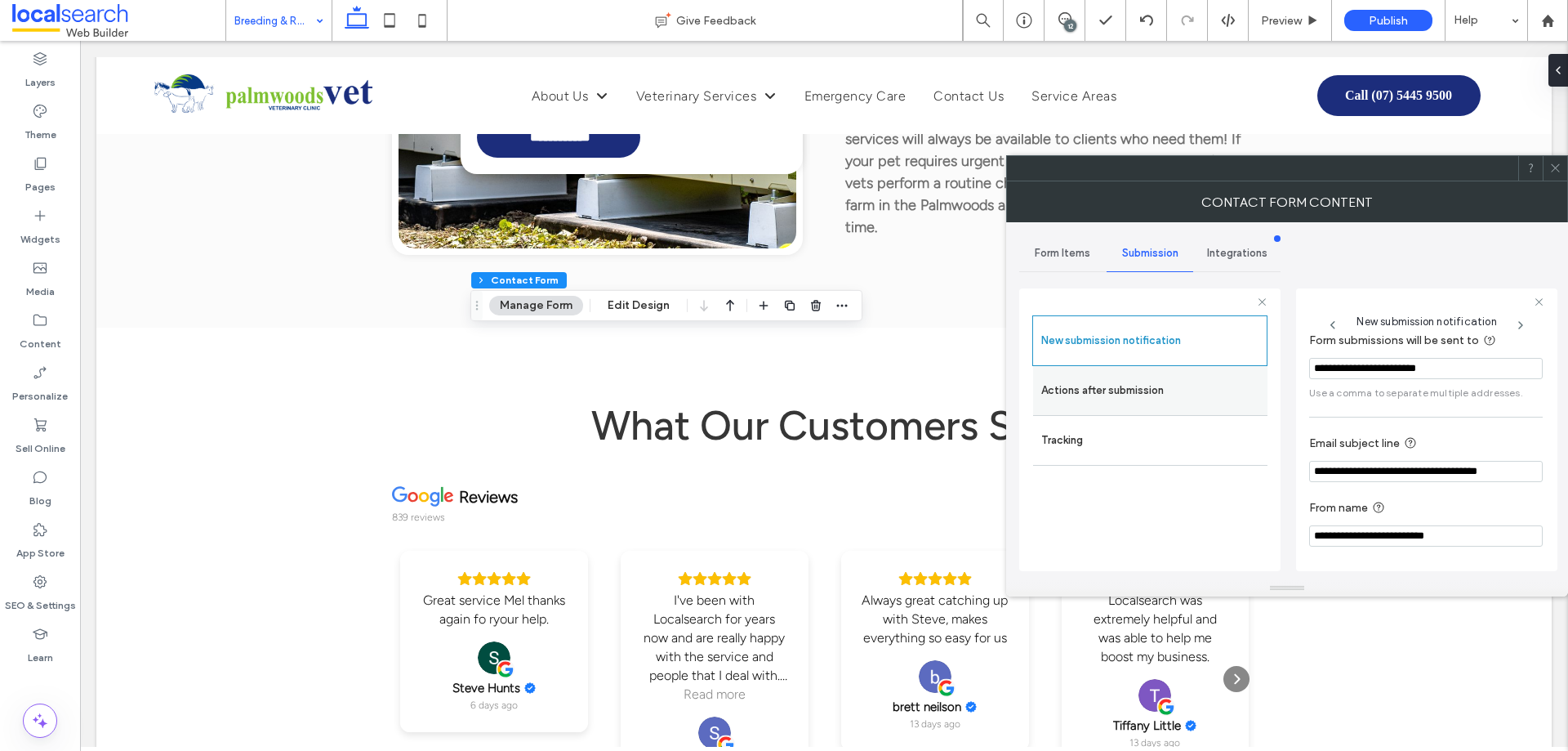 click on "Actions after submission" at bounding box center (1150, 391) 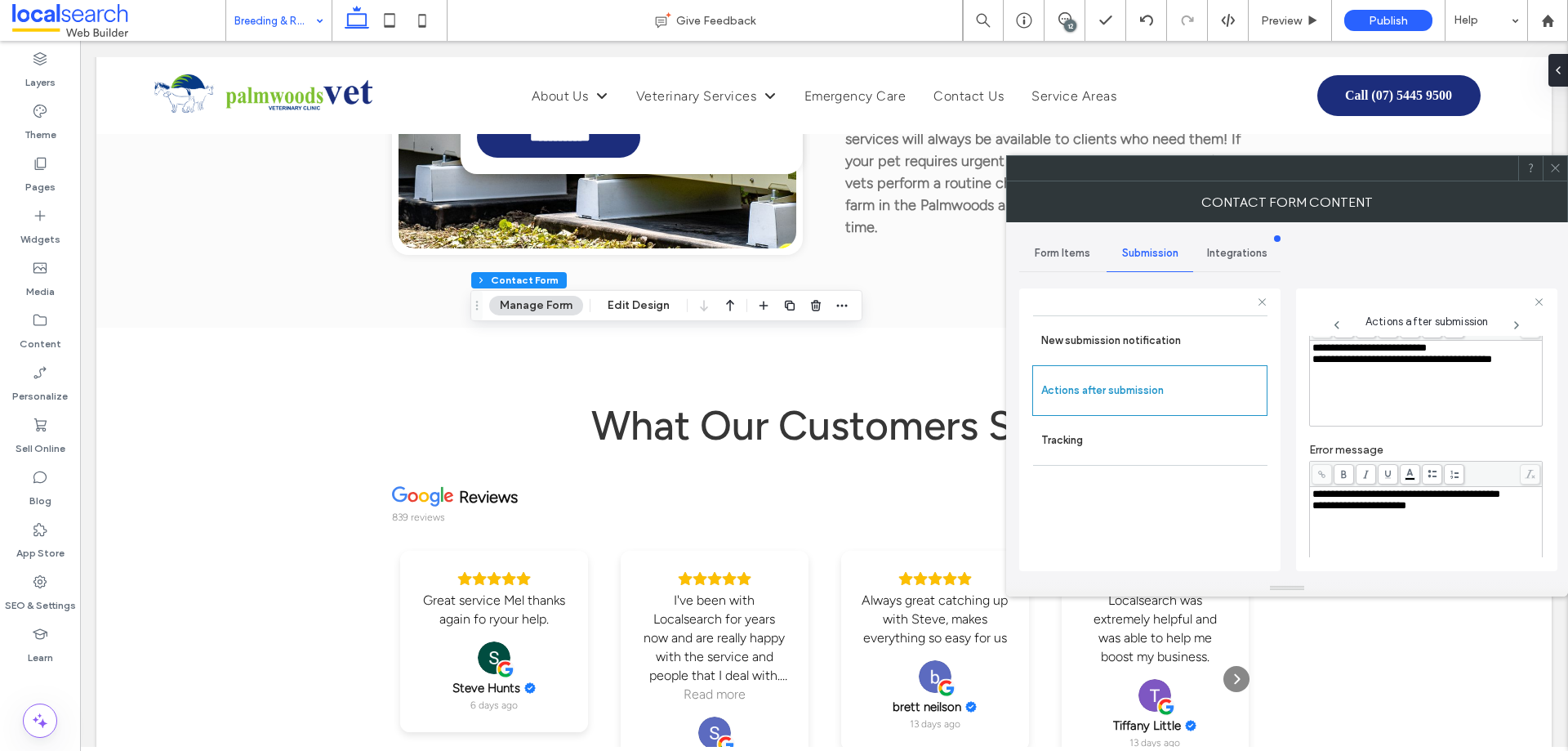 click on "**********" at bounding box center [1402, 359] 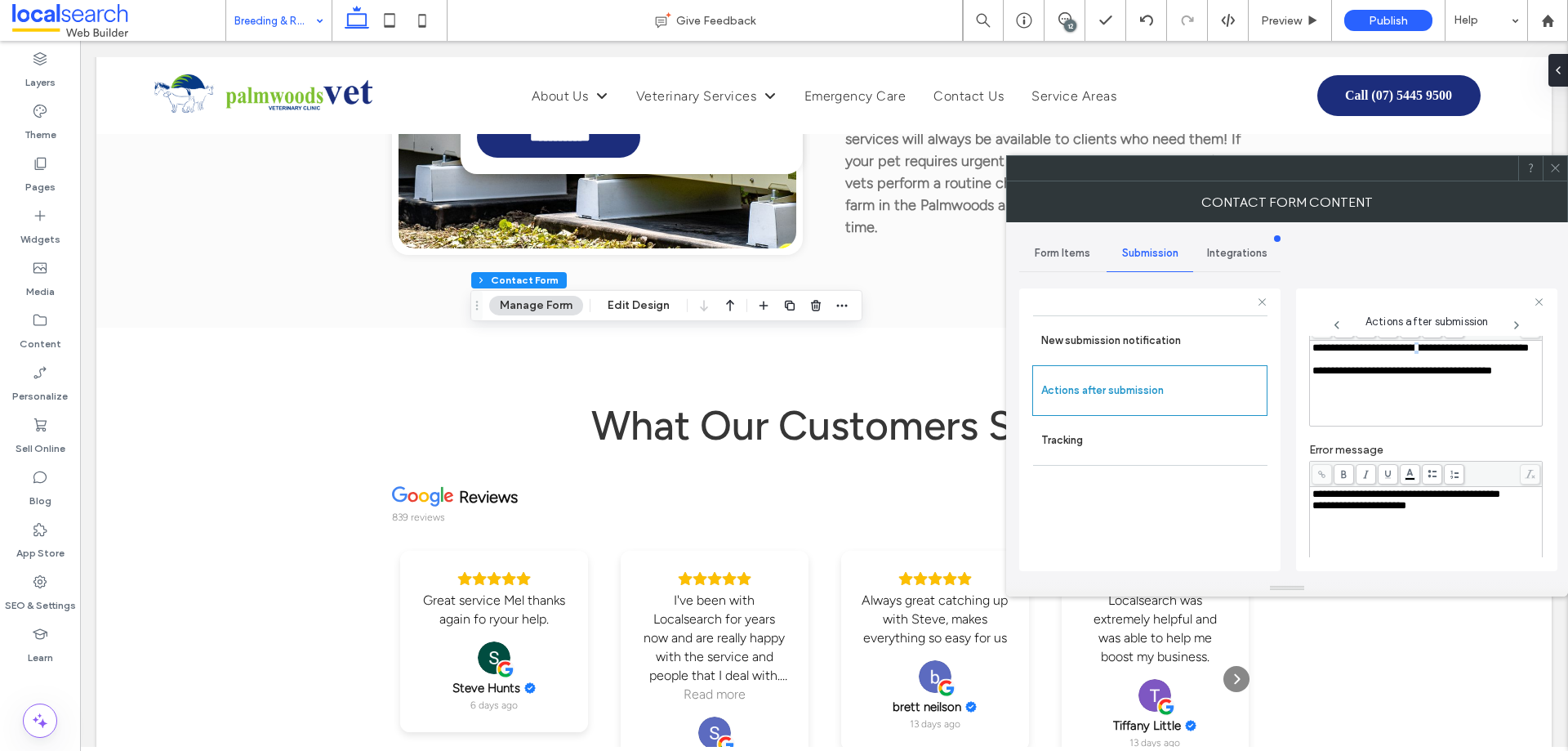 scroll, scrollTop: 81, scrollLeft: 0, axis: vertical 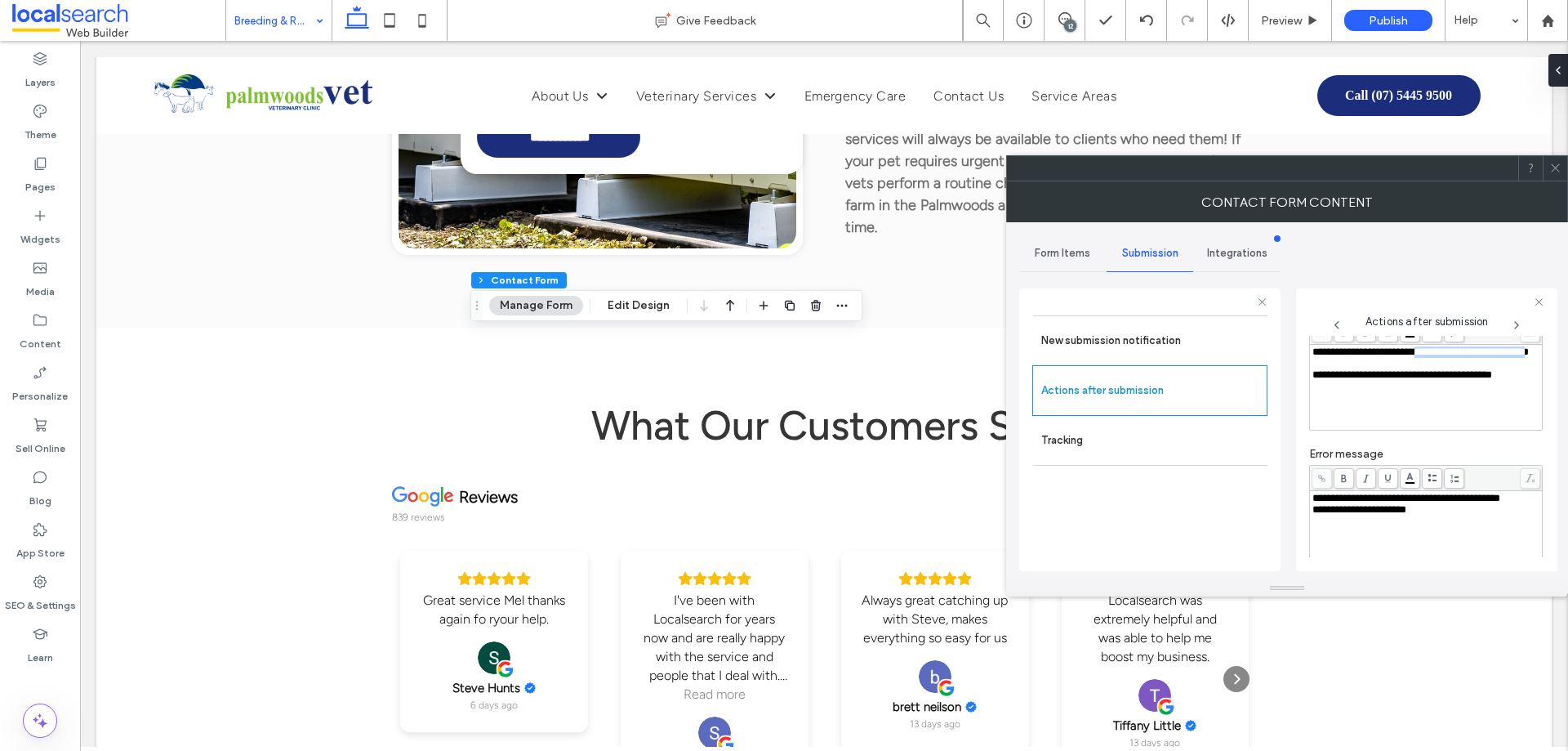 drag, startPoint x: 1439, startPoint y: 347, endPoint x: 1391, endPoint y: 369, distance: 52.801515 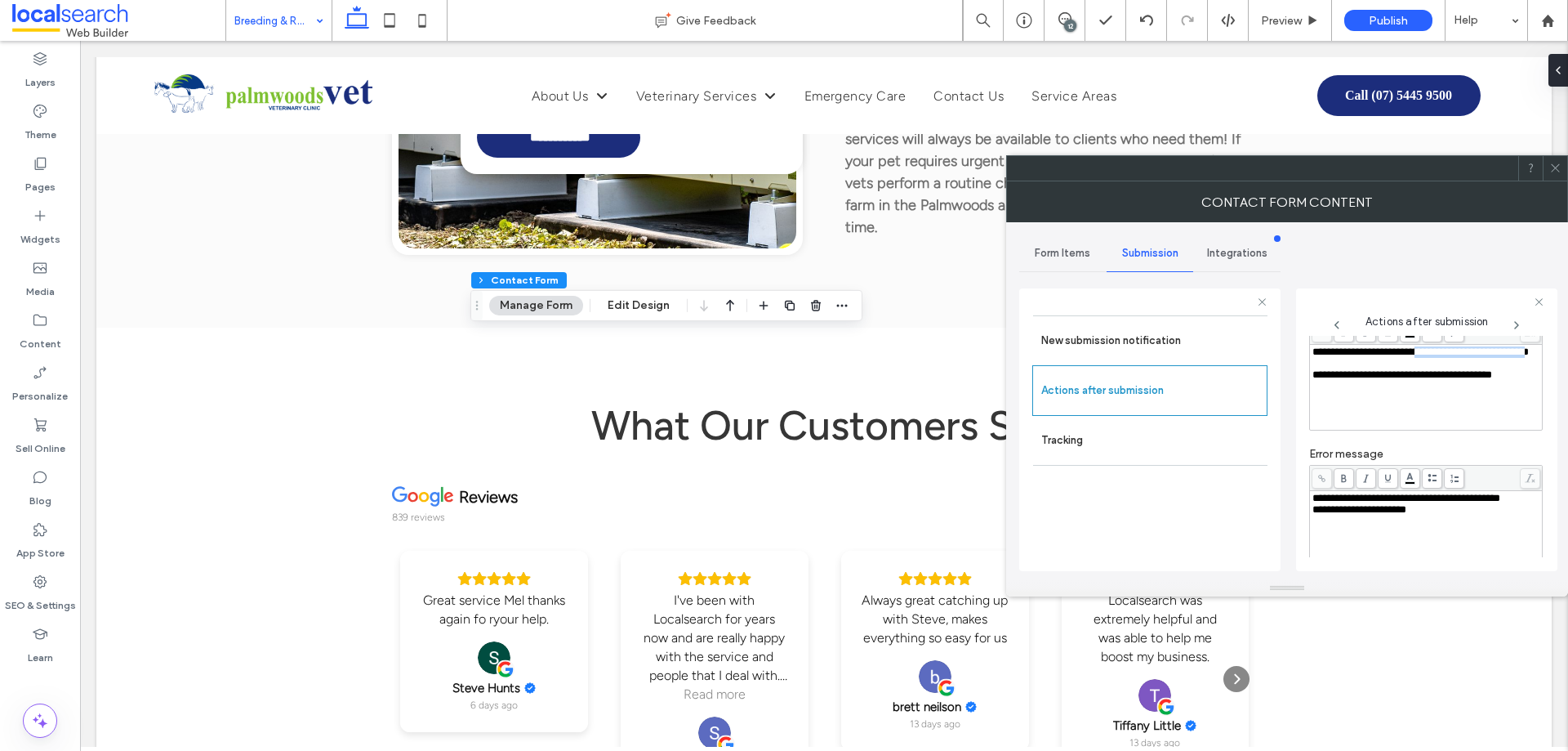 click on "**********" at bounding box center [1420, 351] 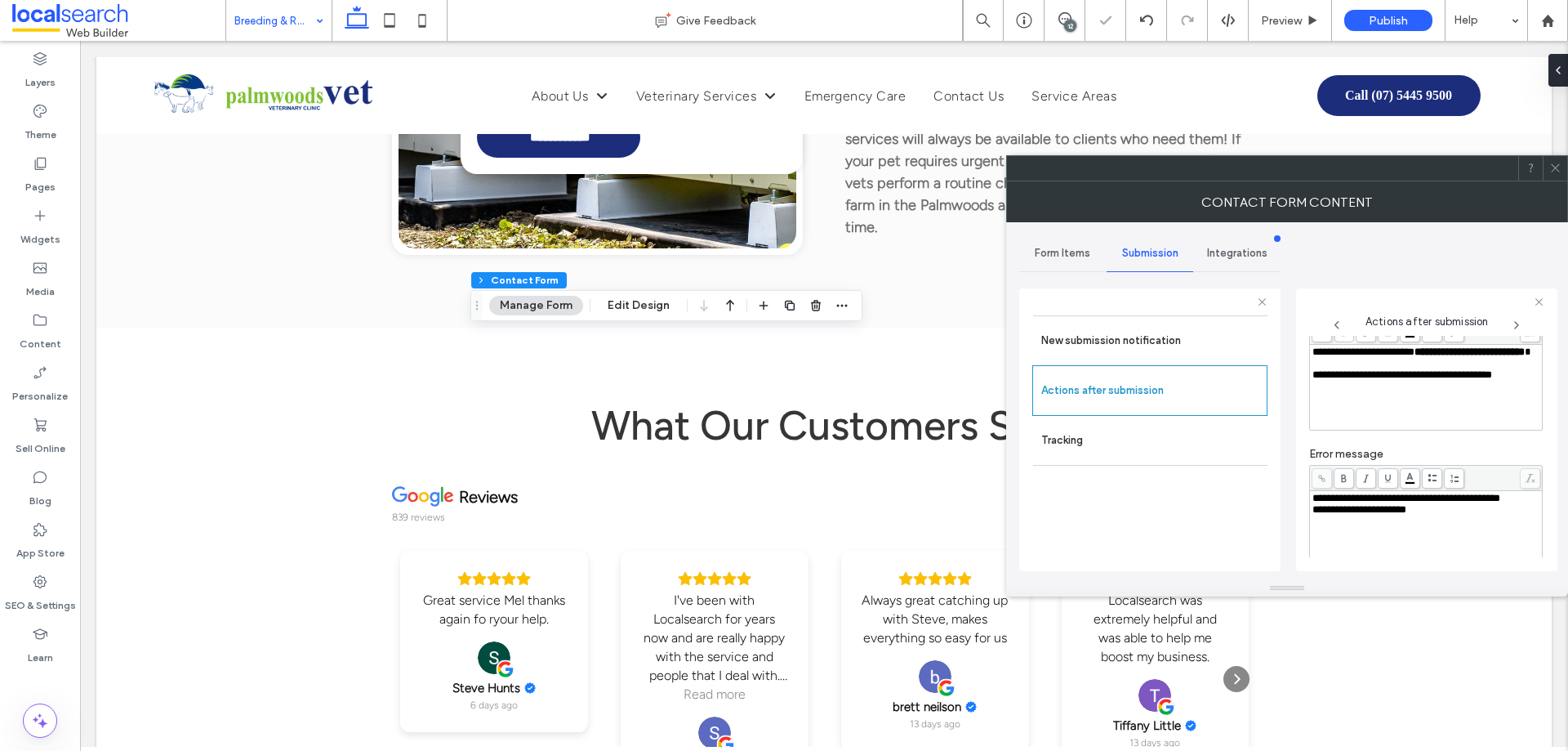 click at bounding box center (1426, 364) 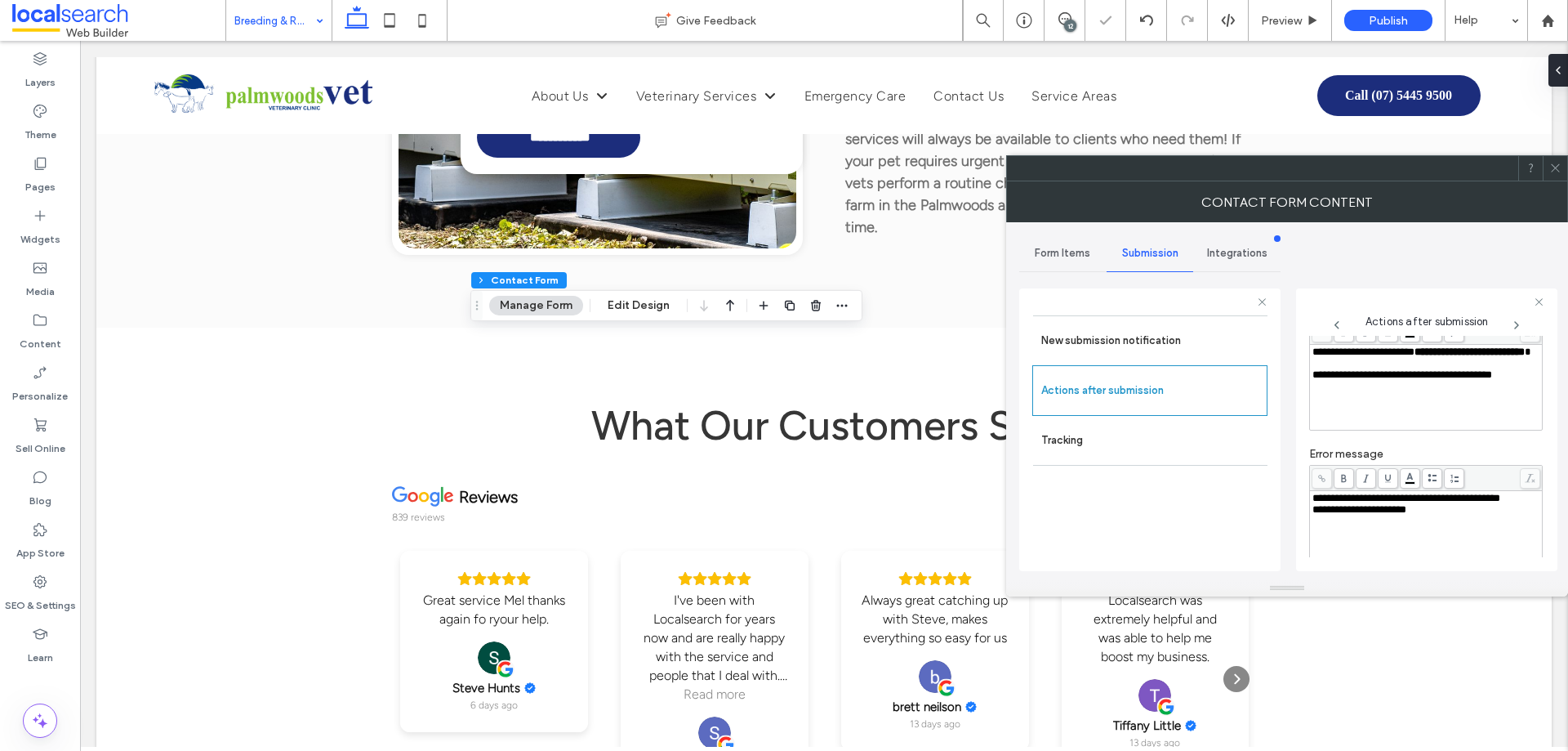 click on "**********" at bounding box center [1426, 387] 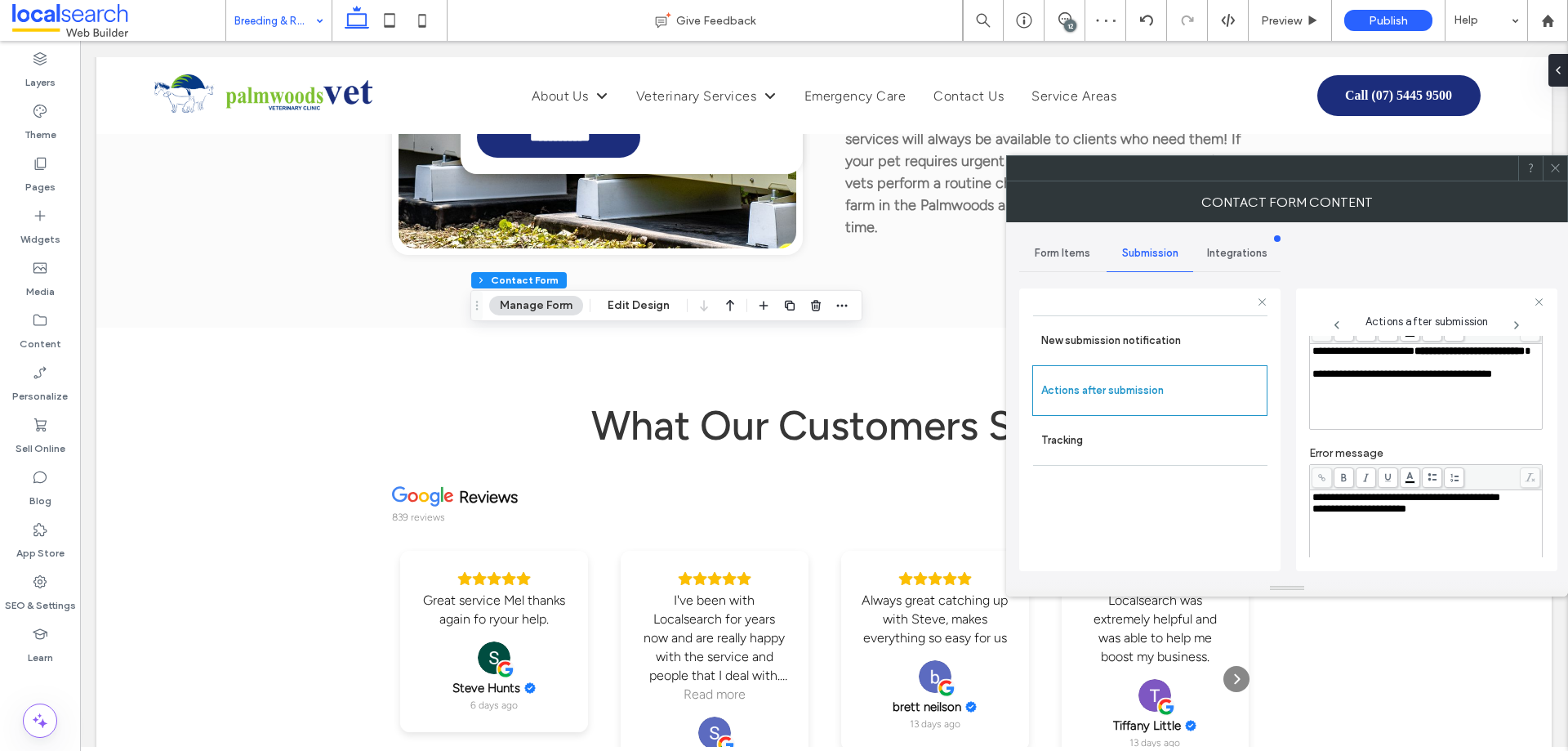 scroll, scrollTop: 0, scrollLeft: 0, axis: both 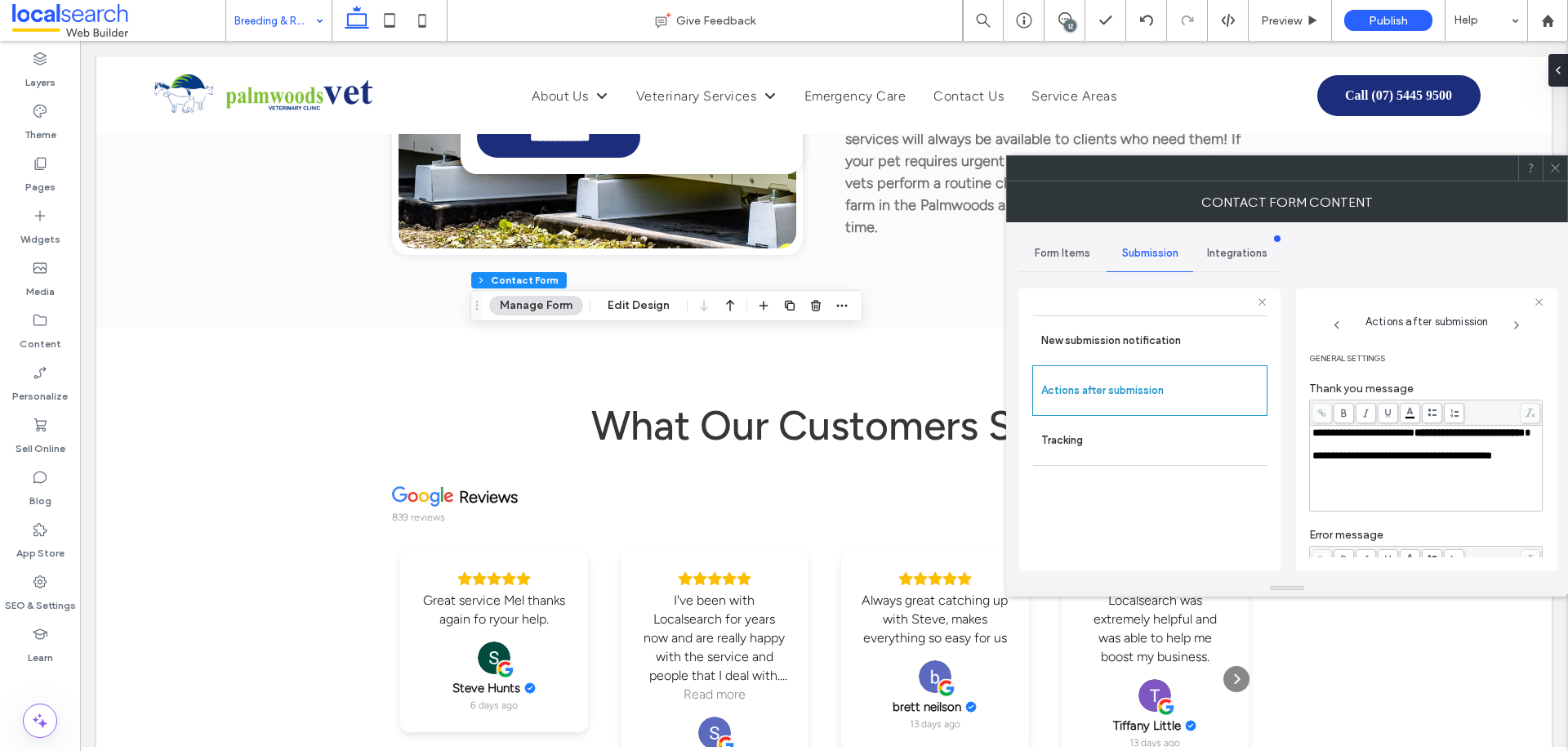 drag, startPoint x: 1369, startPoint y: 260, endPoint x: 1437, endPoint y: 224, distance: 76.94154 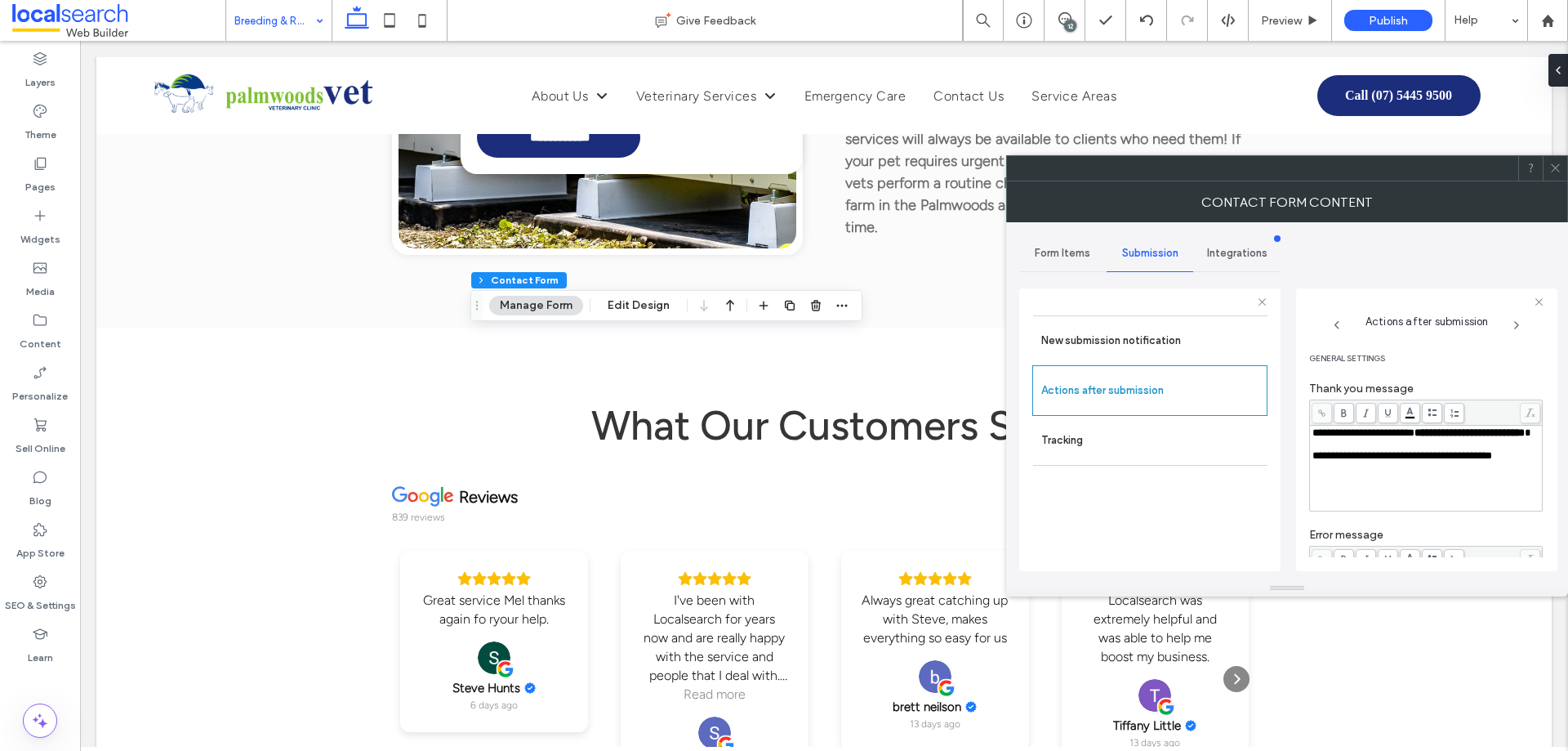 click on "**********" at bounding box center (1287, 401) 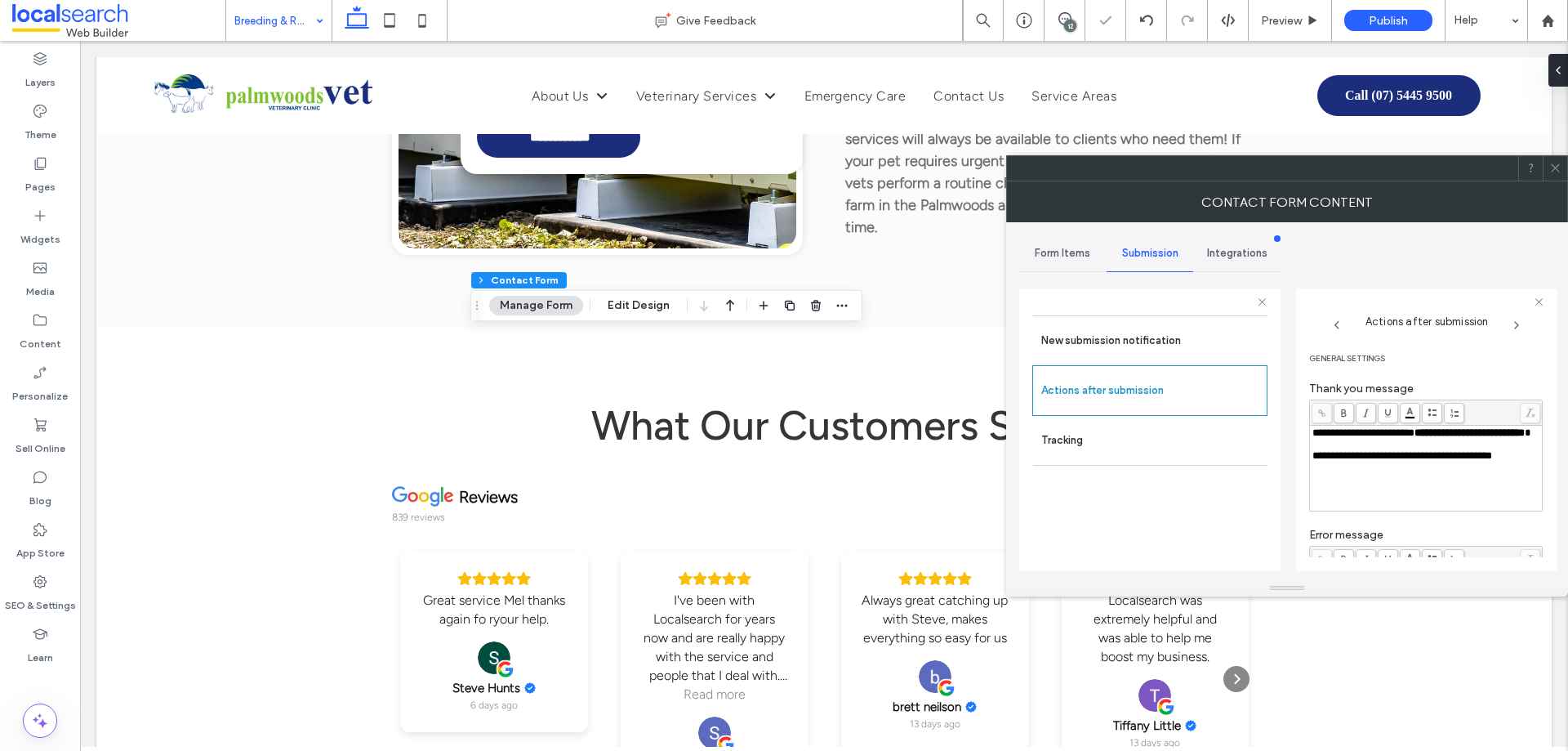 click 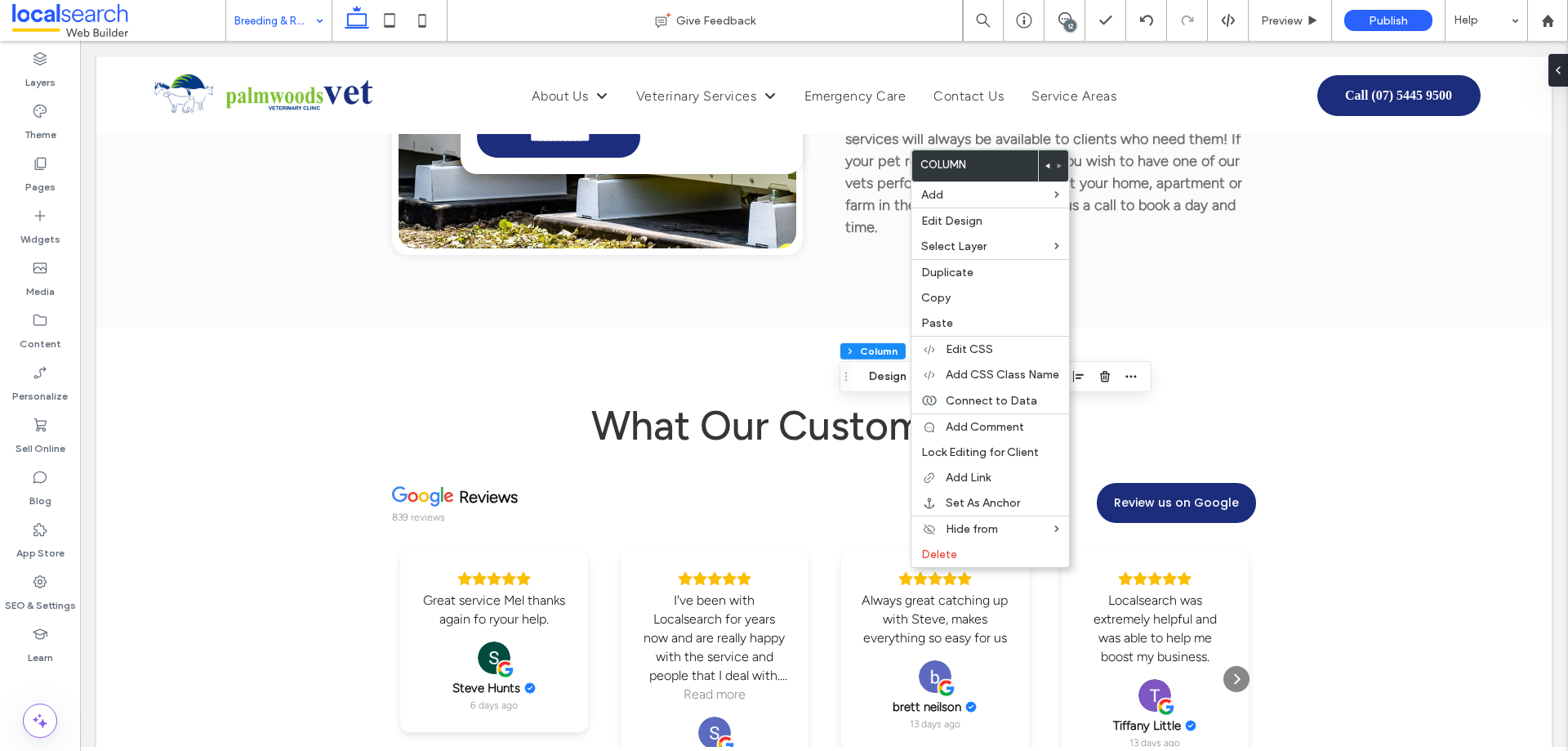 click 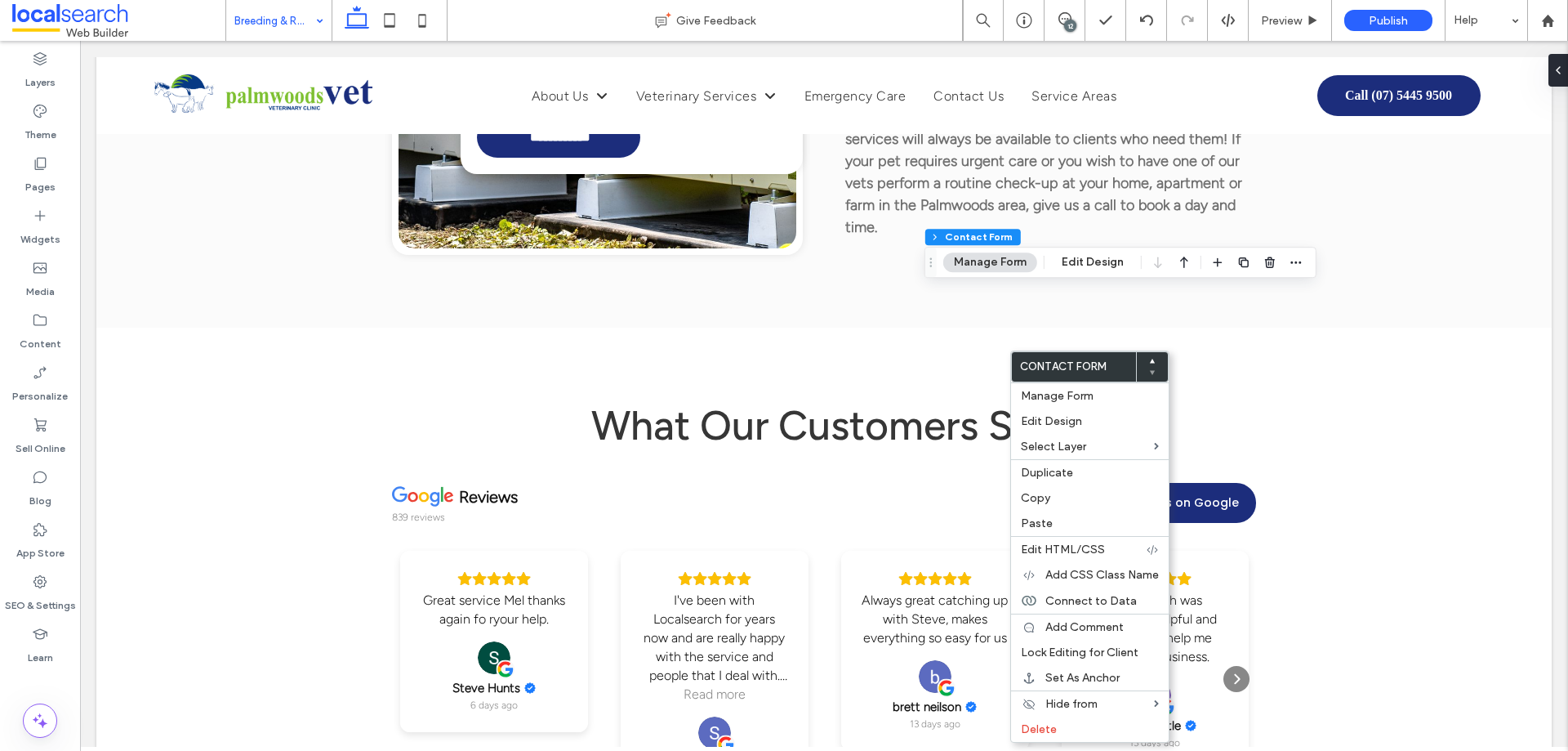 type on "*" 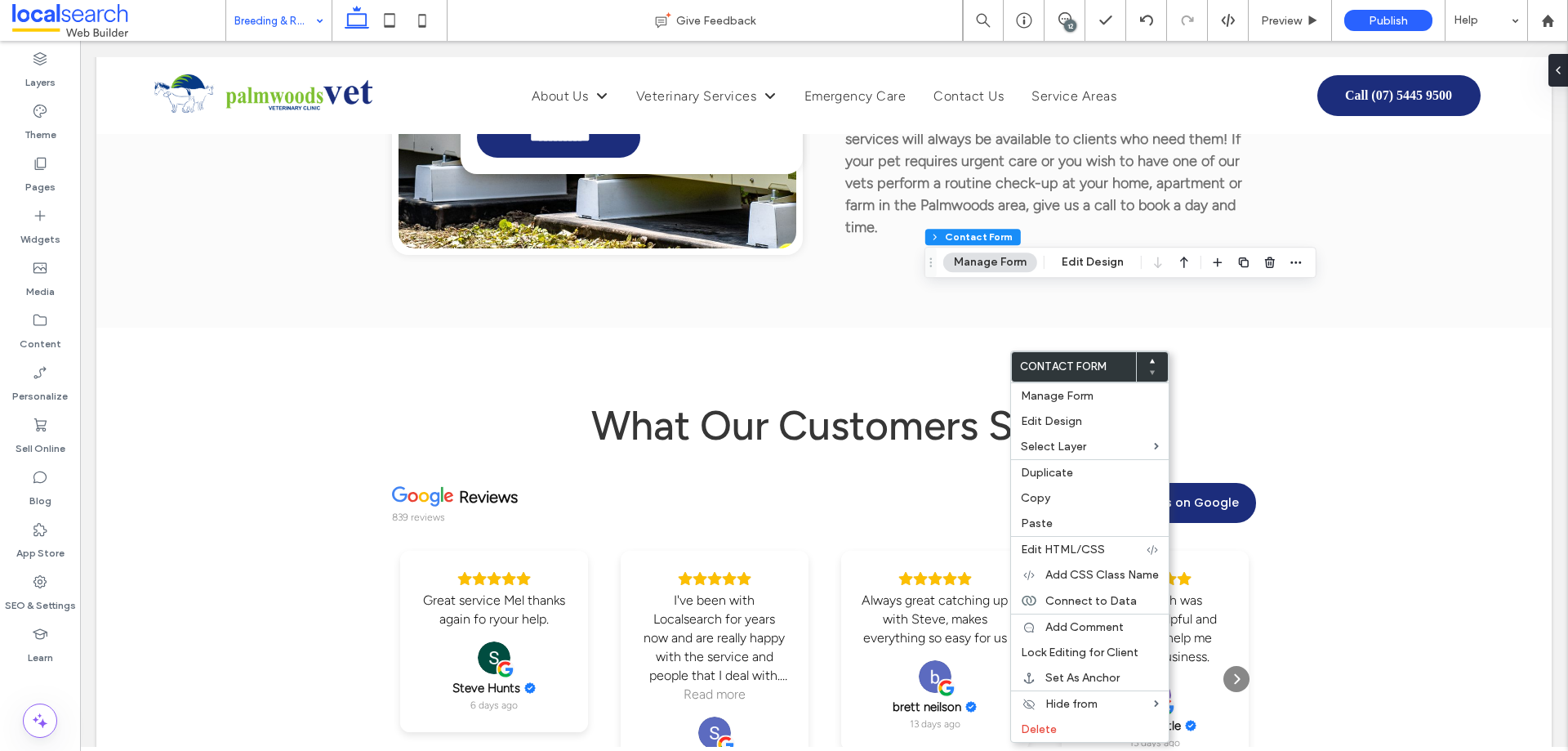 type on "***" 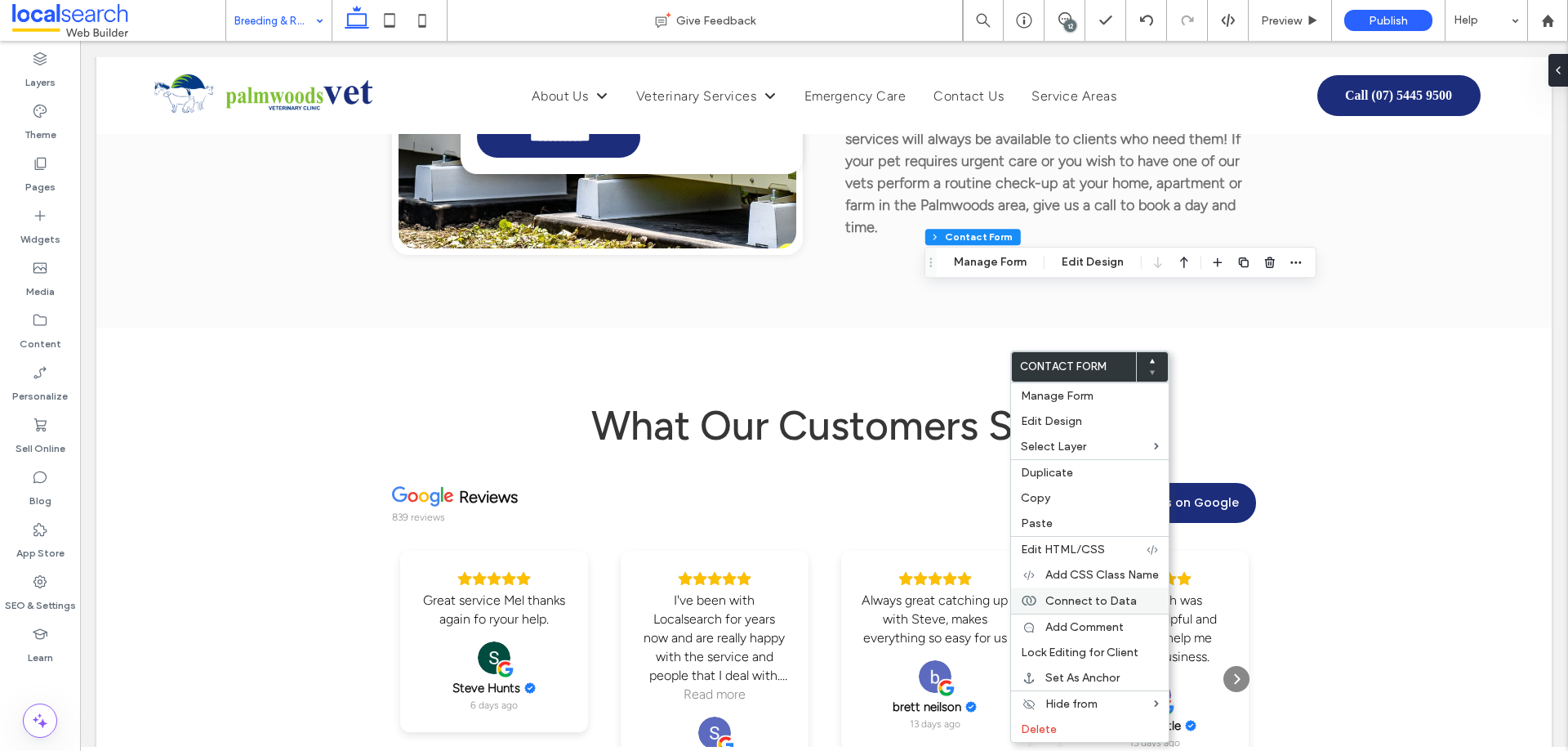 click on "Connect to Data" at bounding box center [1091, 601] 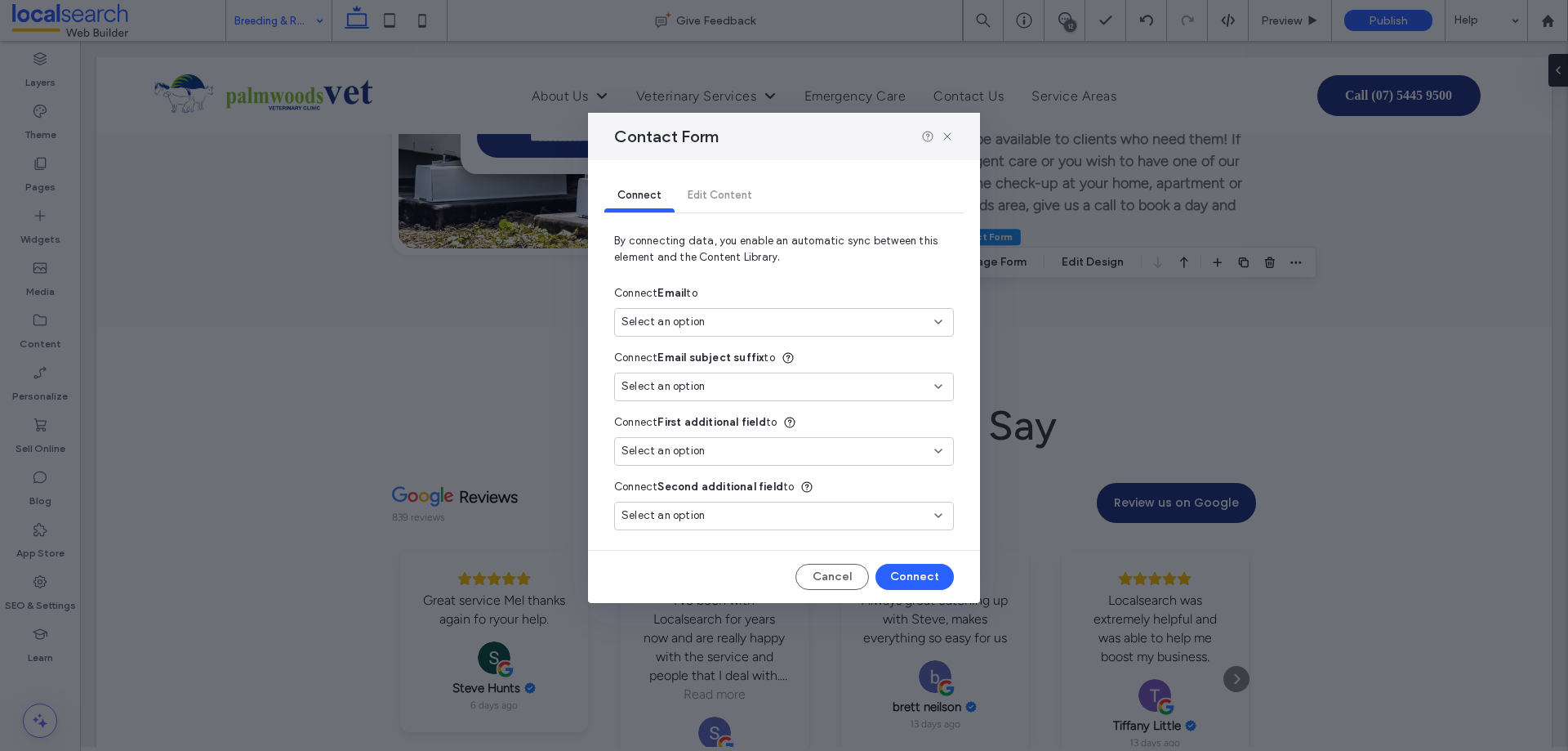 click on "Select an option" at bounding box center [774, 322] 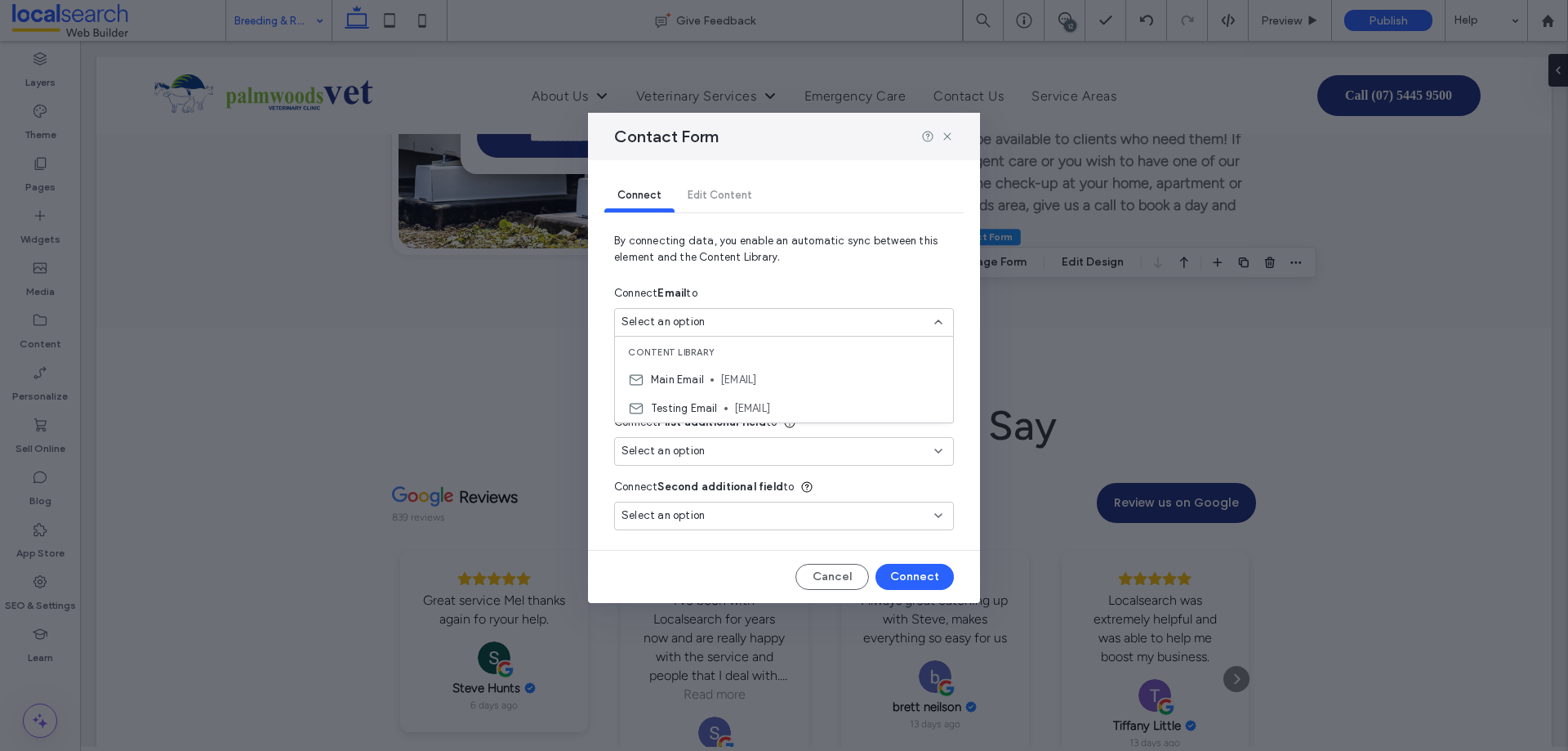 drag, startPoint x: 818, startPoint y: 404, endPoint x: 842, endPoint y: 427, distance: 33.24154 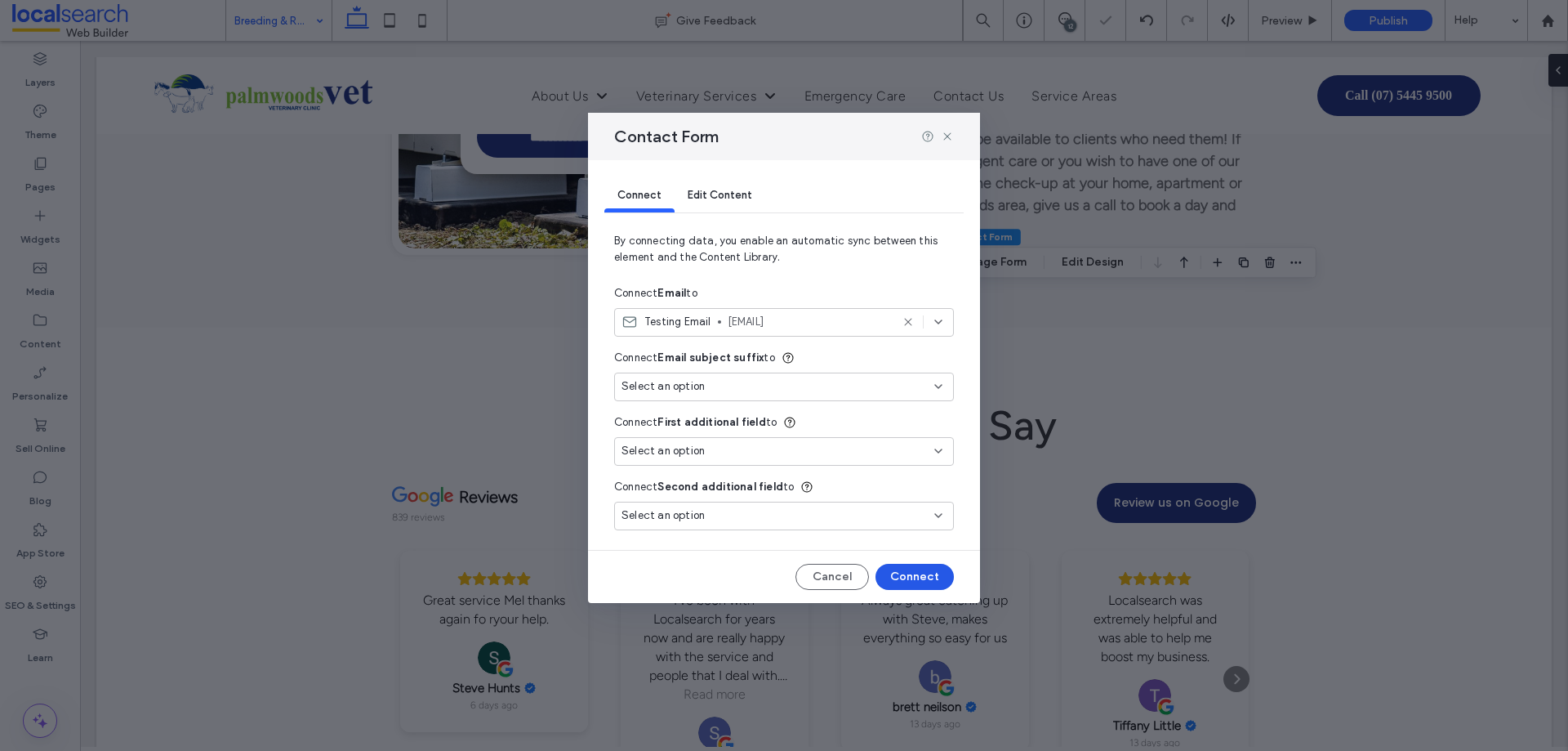 type on "***" 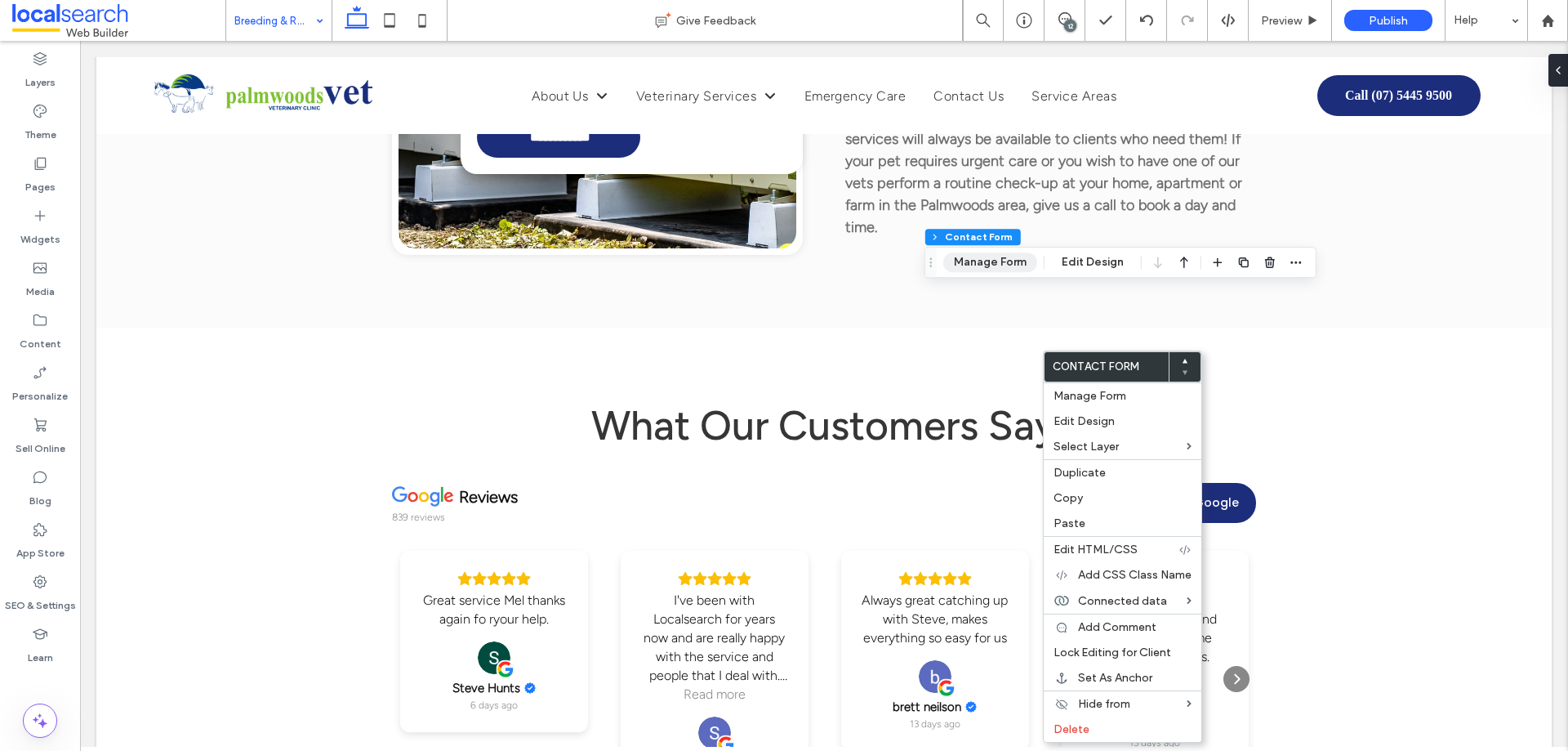 click on "Manage Form" at bounding box center [990, 262] 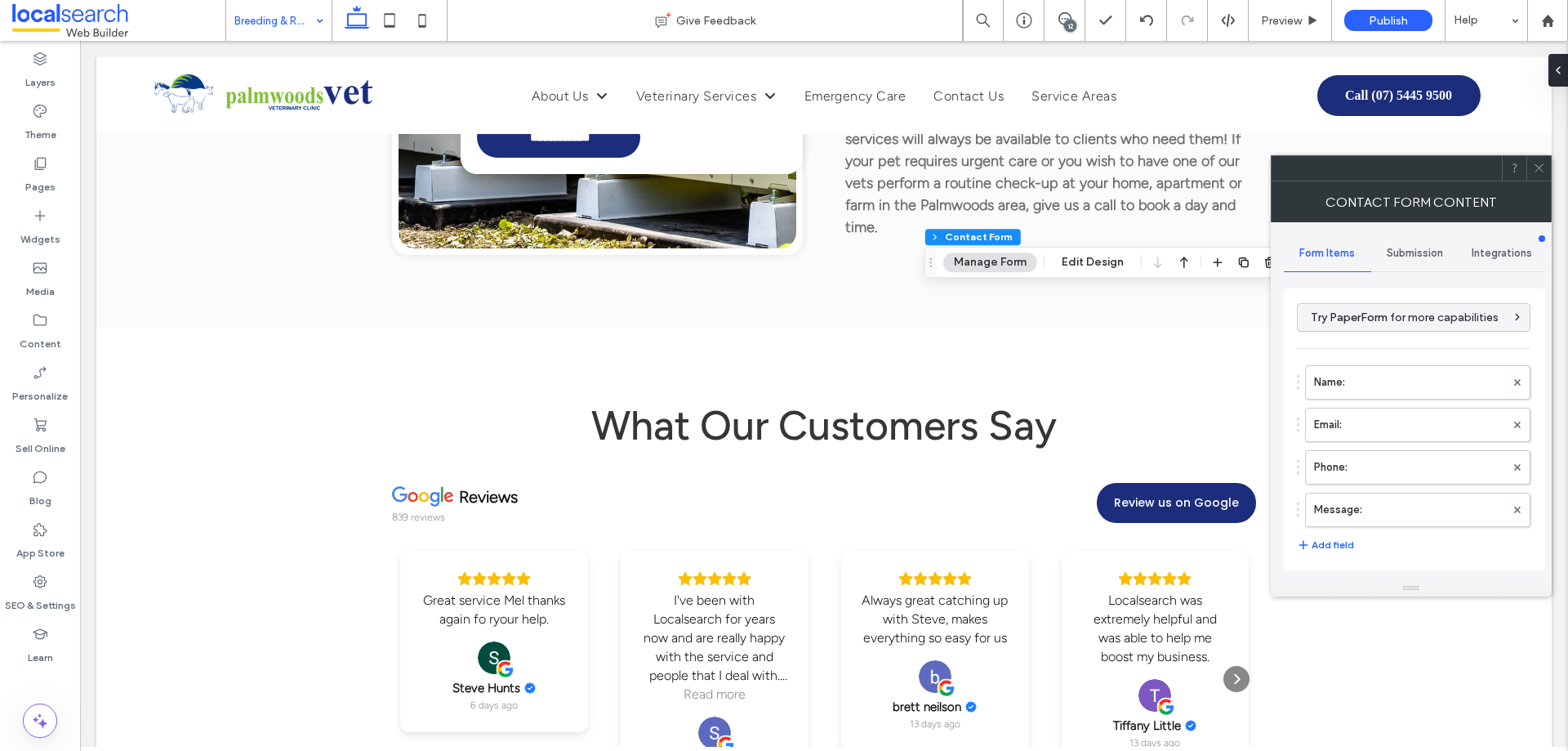 click on "Submission" at bounding box center (1414, 253) 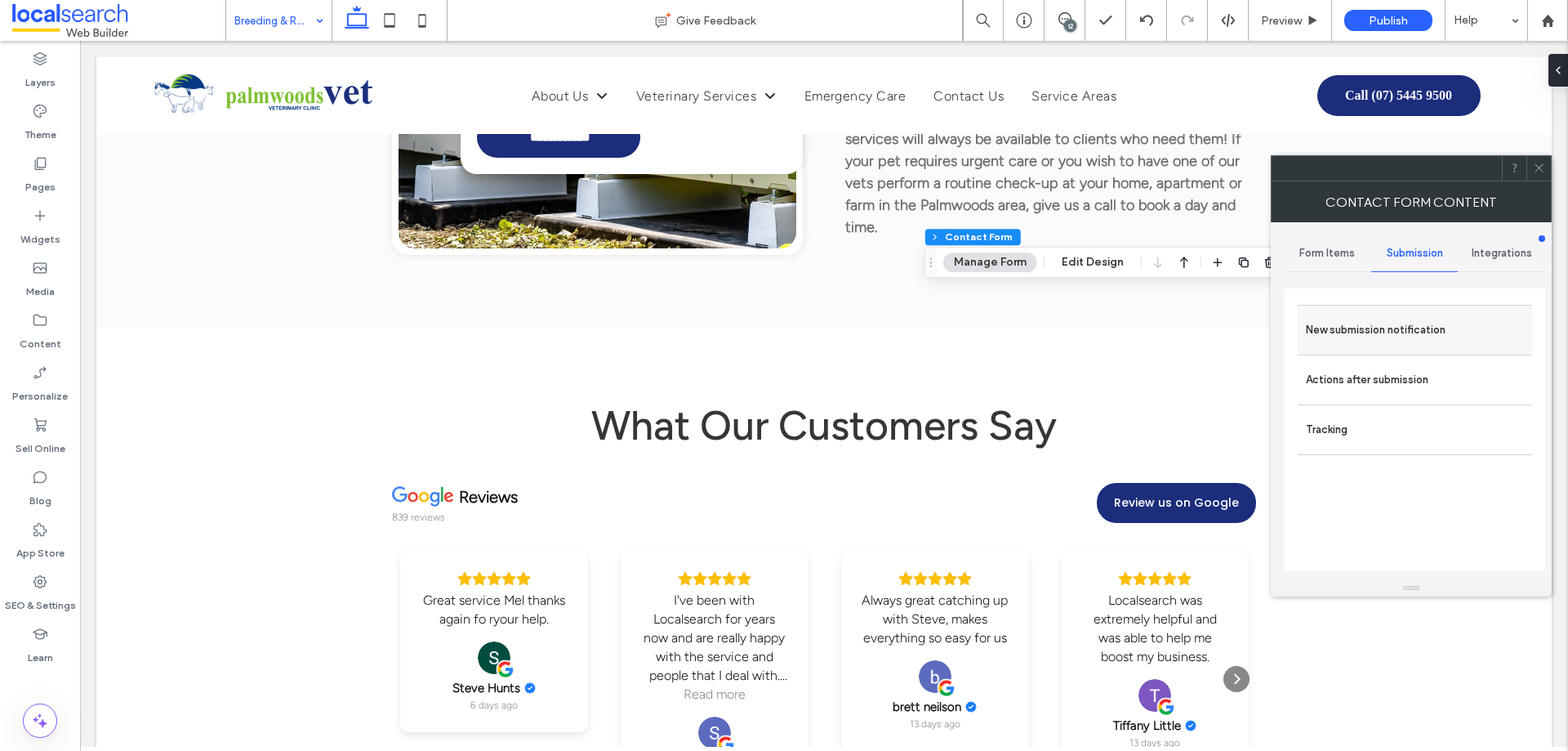 click on "New submission notification" at bounding box center (1414, 330) 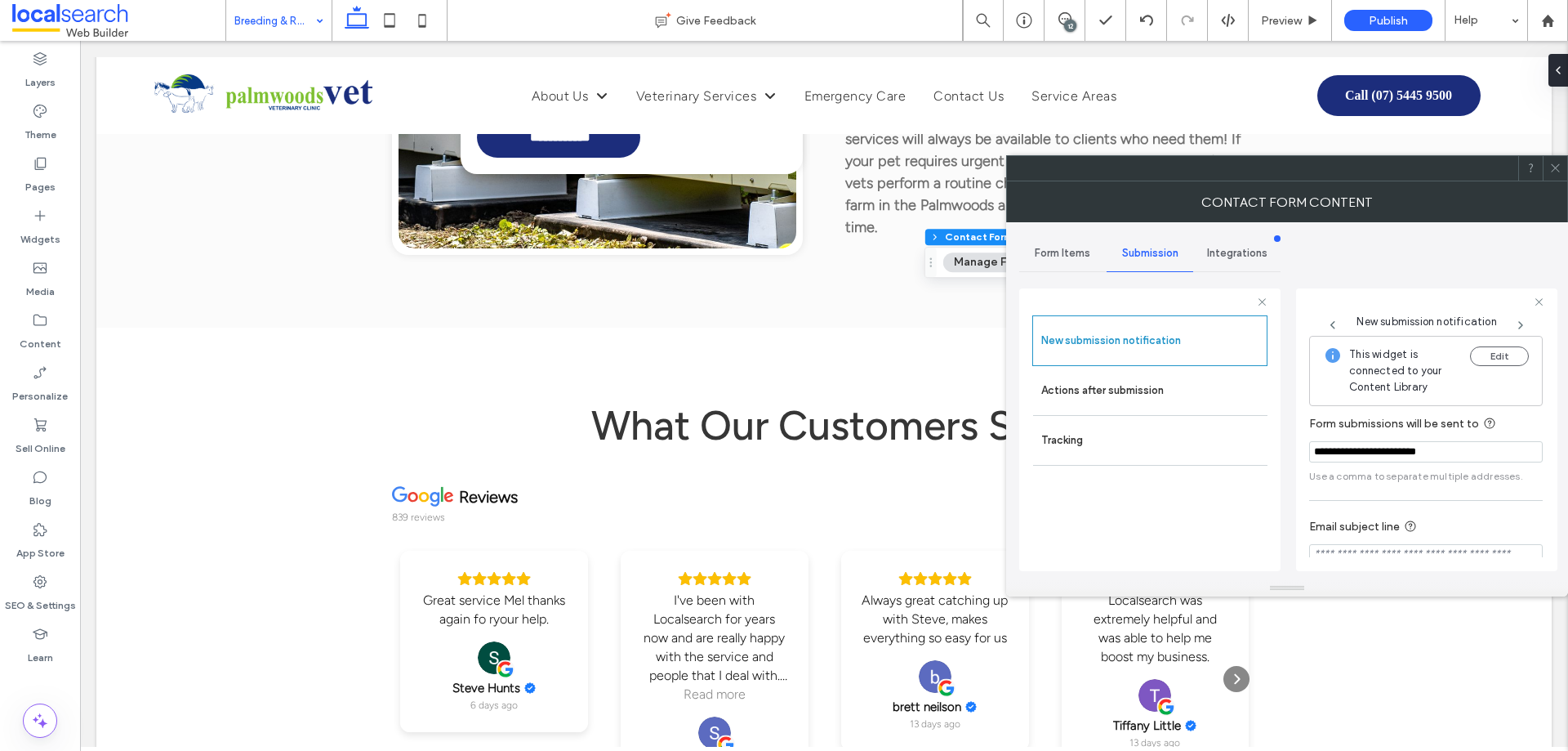 scroll, scrollTop: 85, scrollLeft: 0, axis: vertical 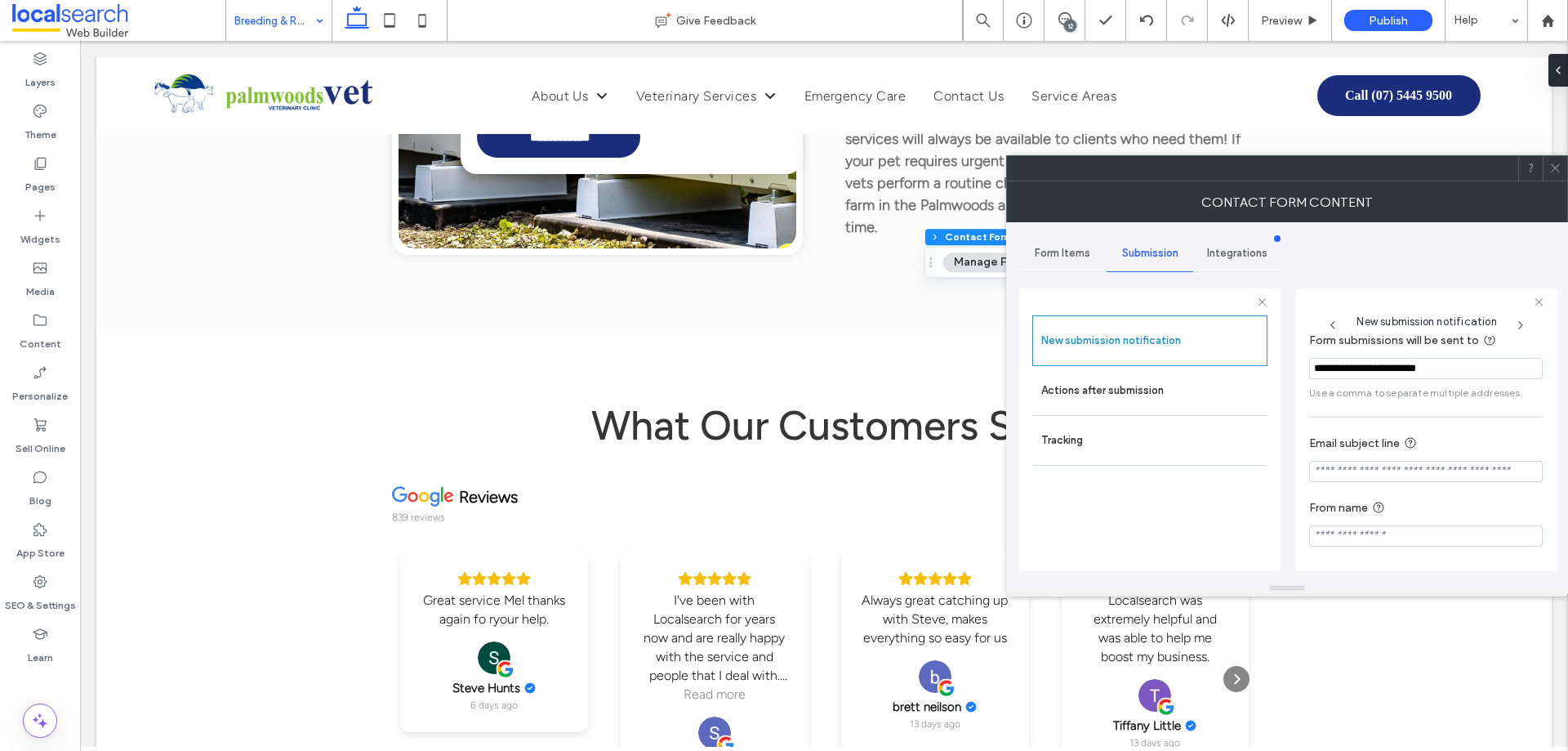 click at bounding box center (1426, 472) 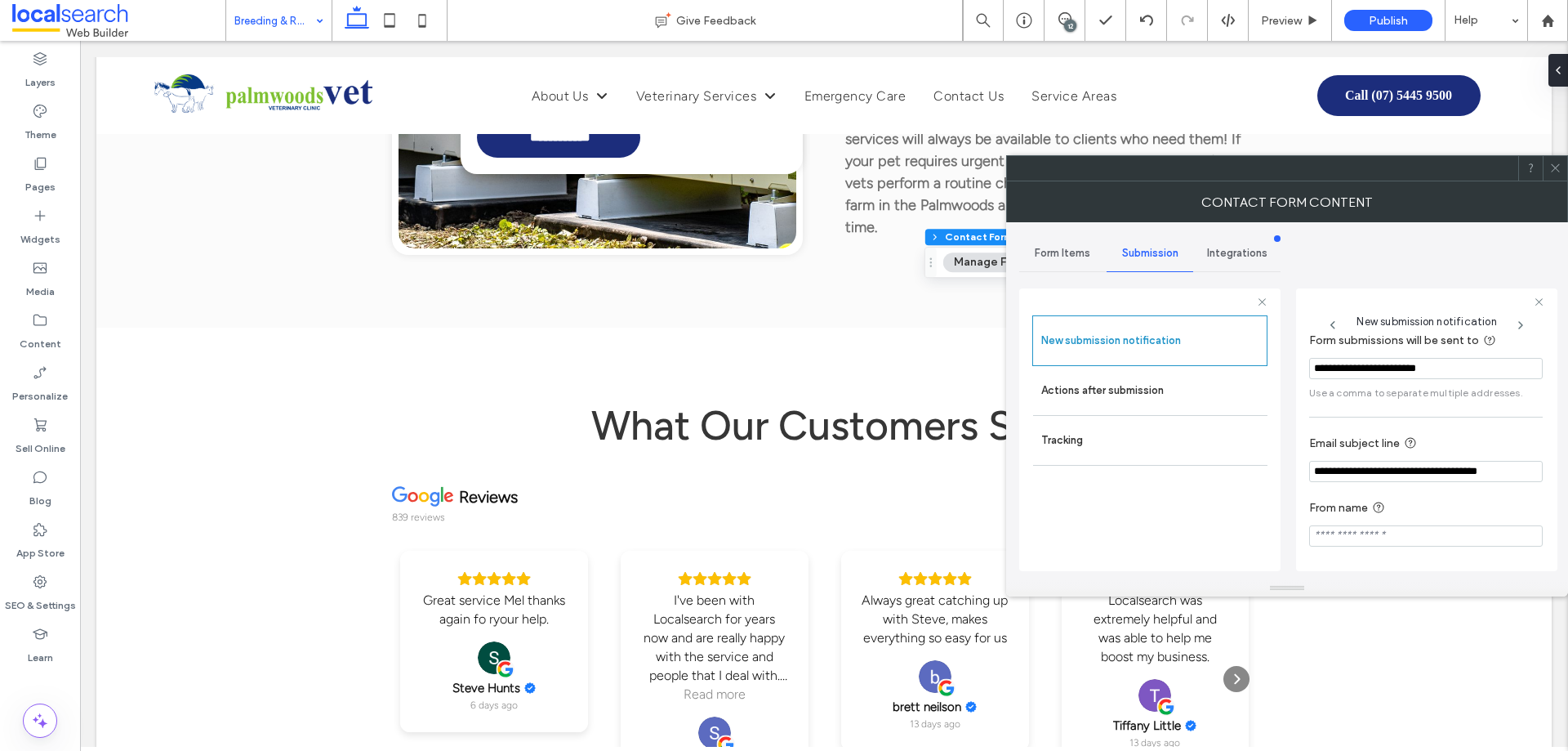 type on "**********" 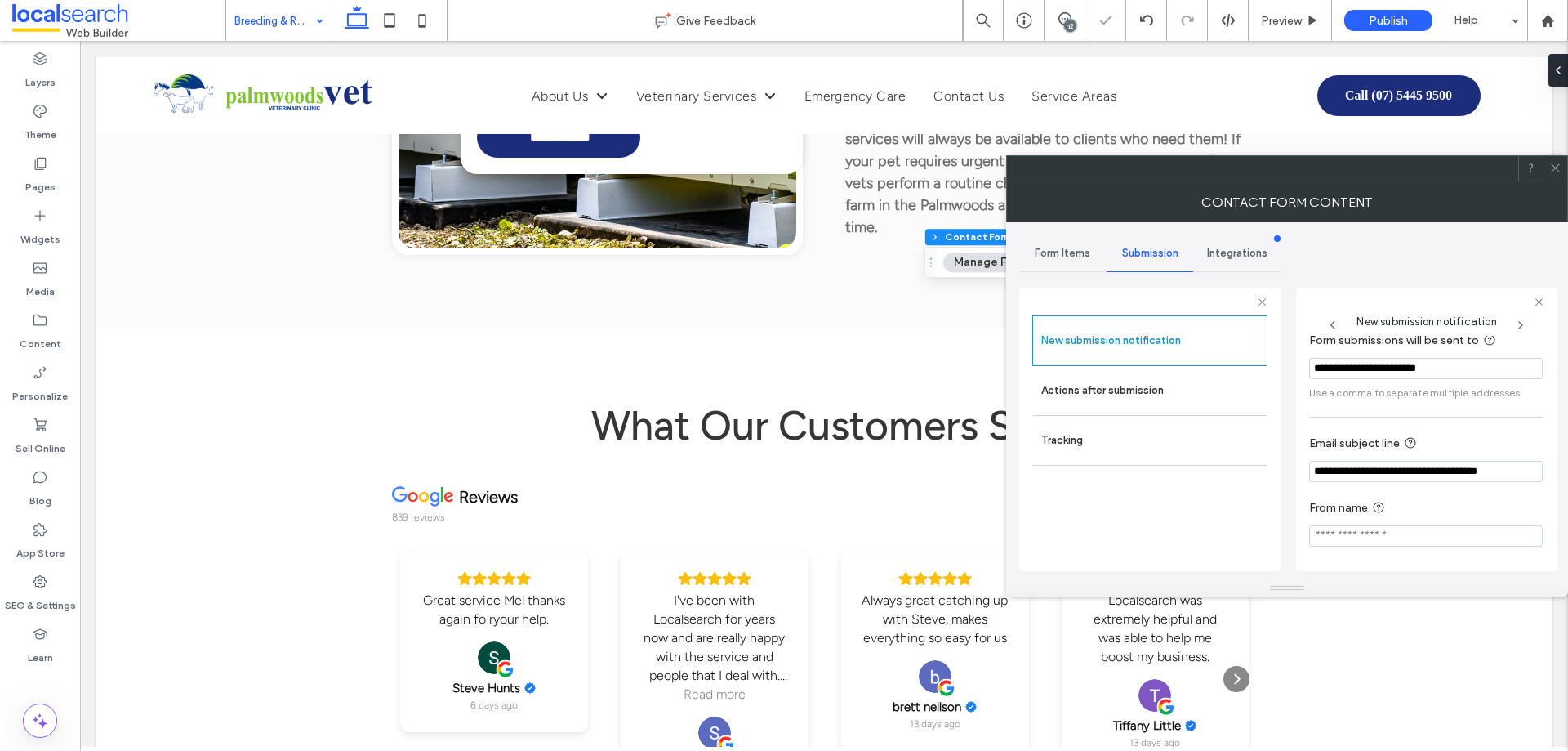 click on "Email subject line" at bounding box center (1423, 444) 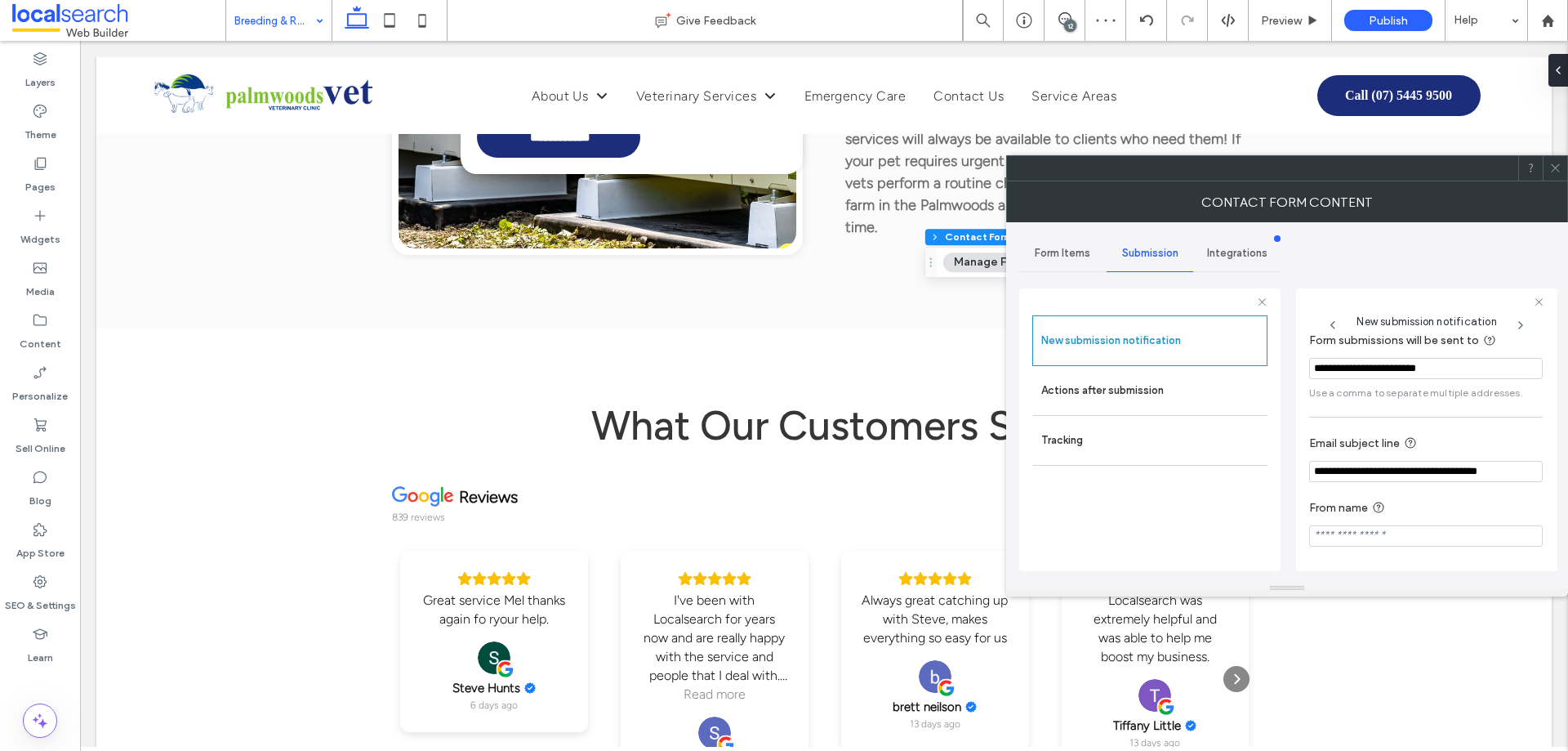 click at bounding box center [1426, 536] 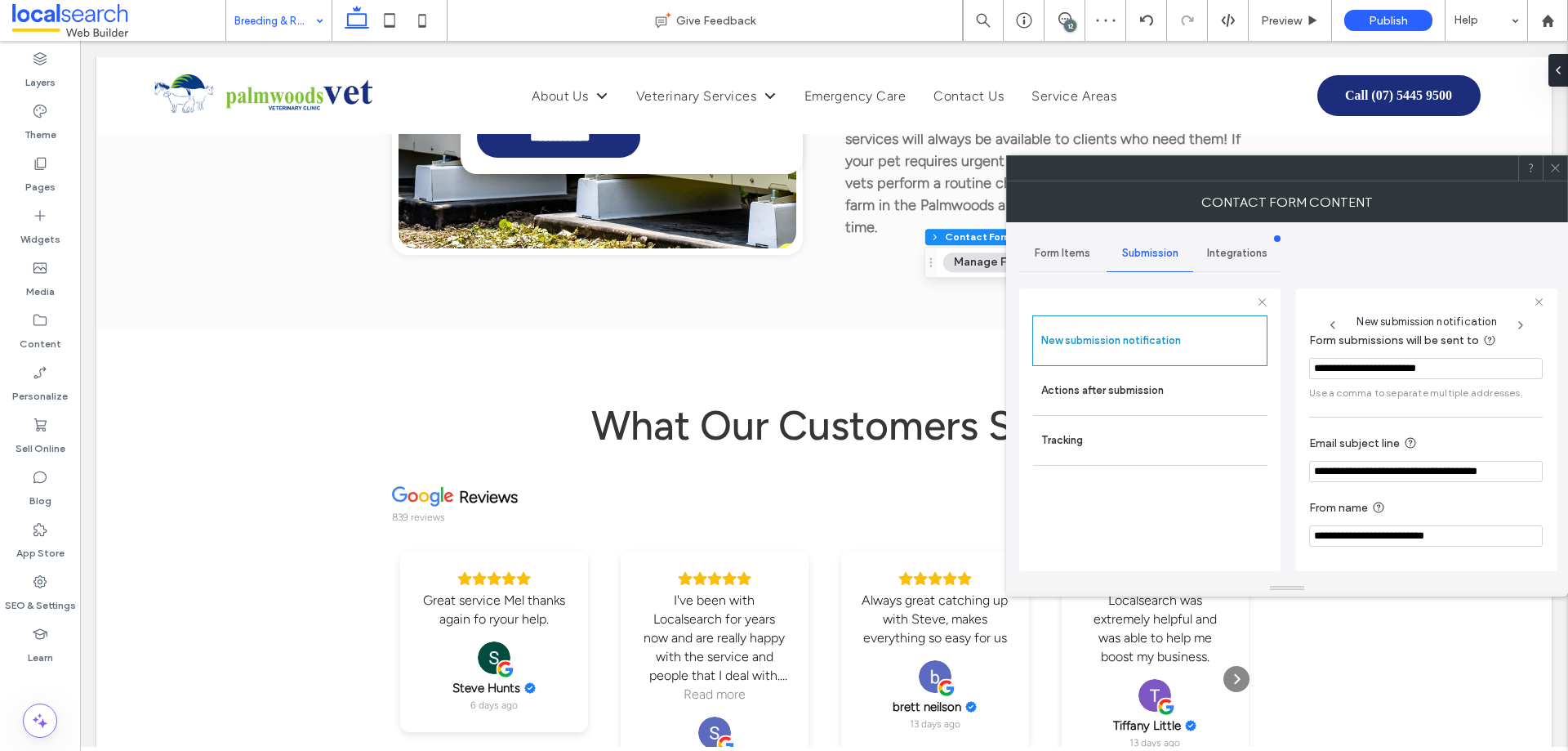 type on "**********" 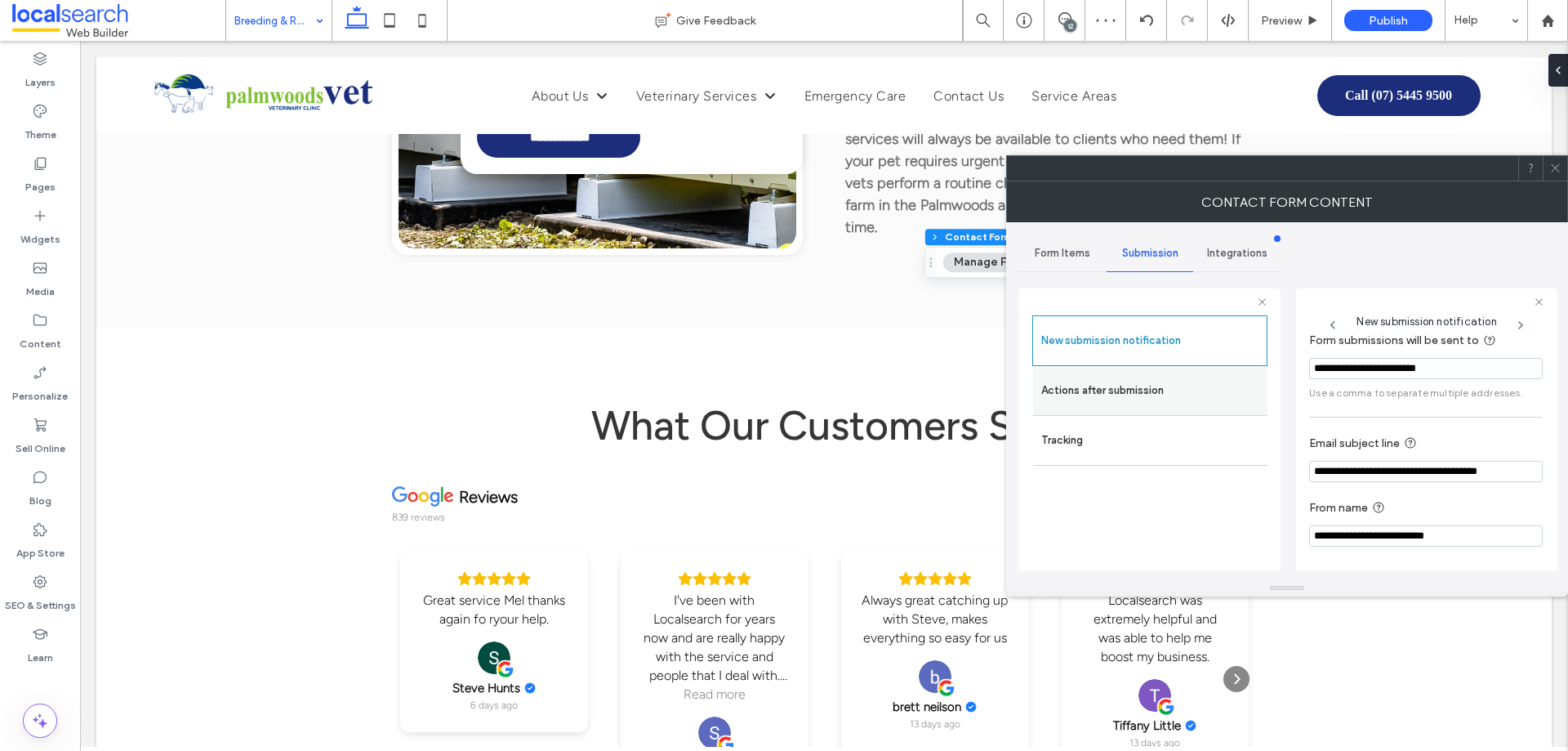 click on "Actions after submission" at bounding box center [1150, 391] 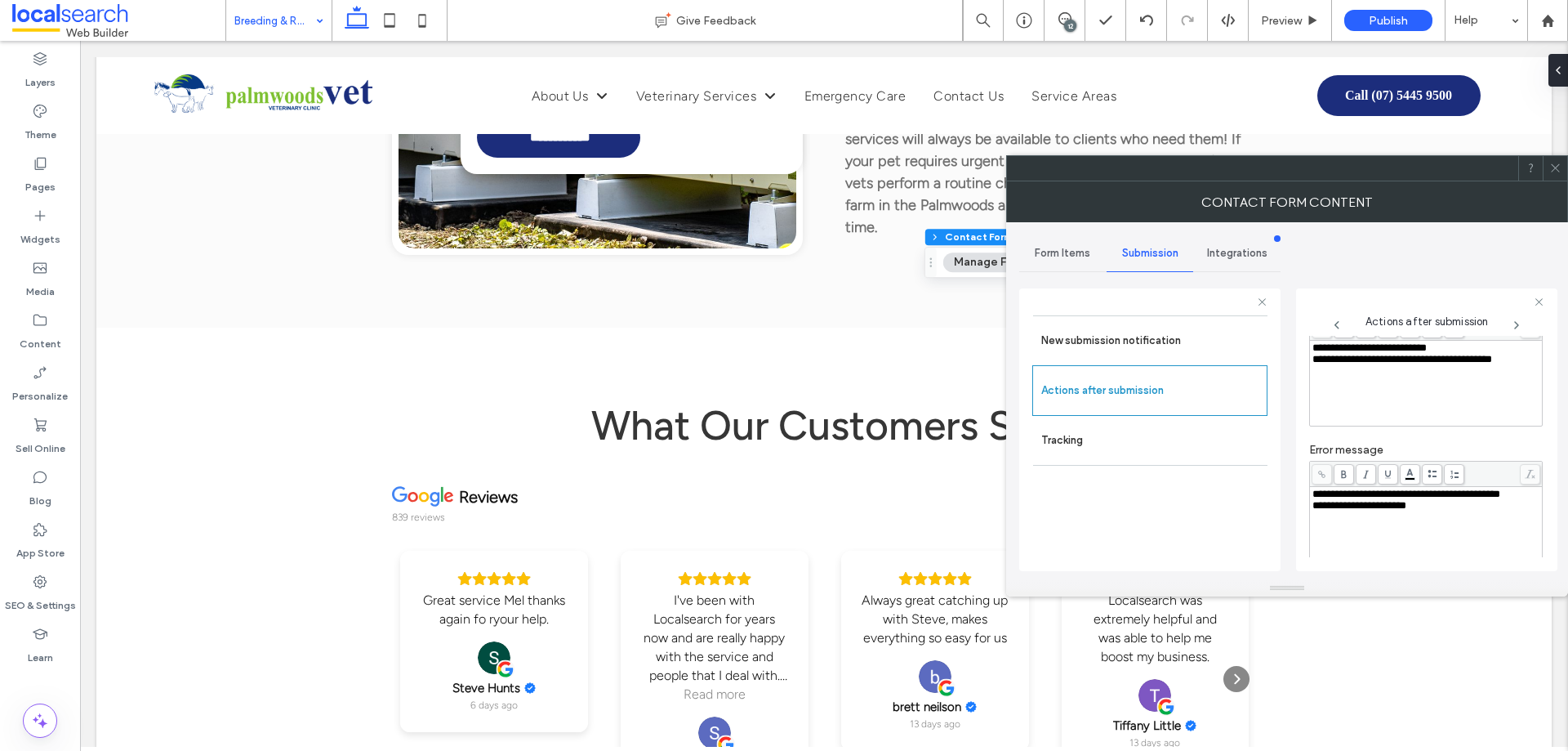 click on "**********" at bounding box center (1426, 383) 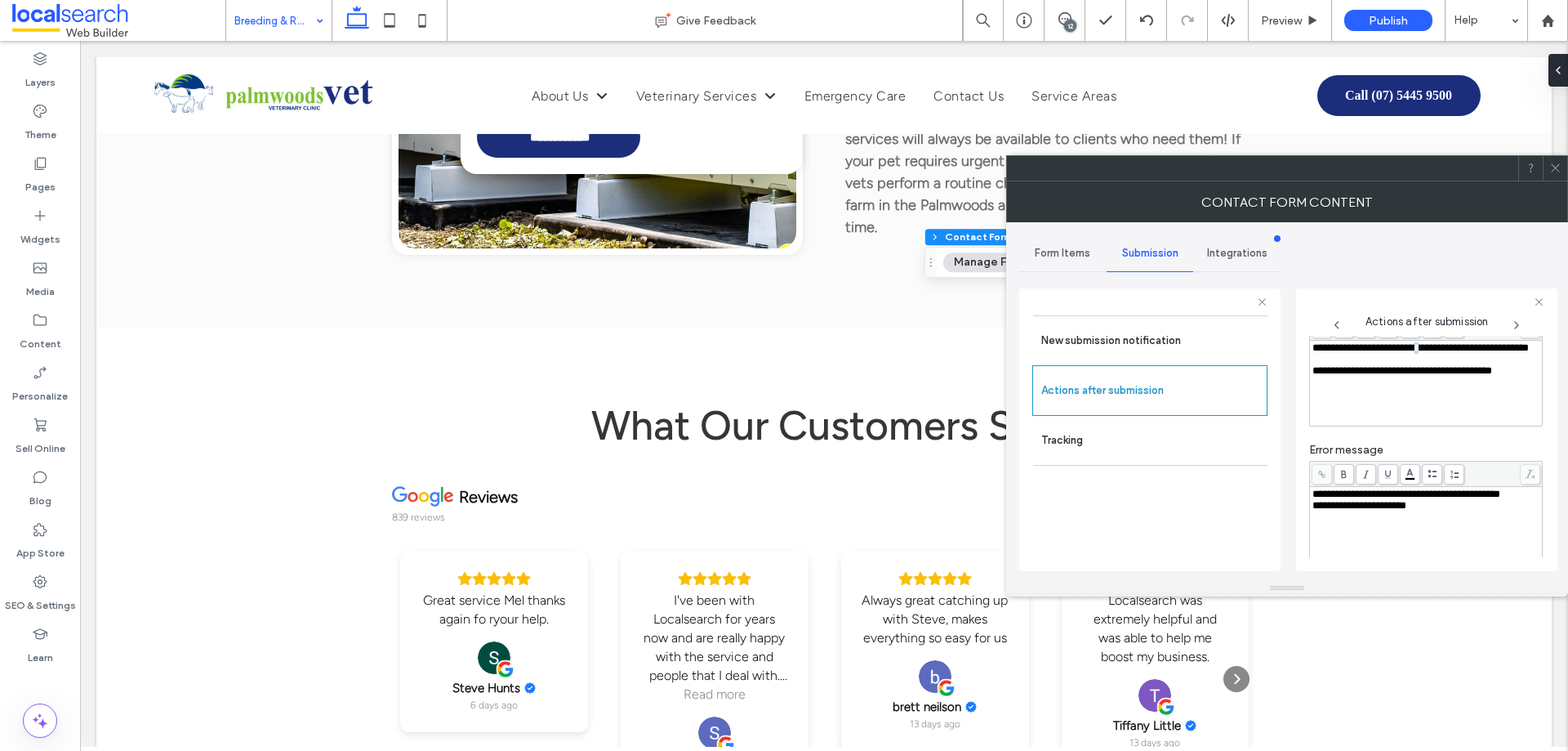 scroll, scrollTop: 83, scrollLeft: 0, axis: vertical 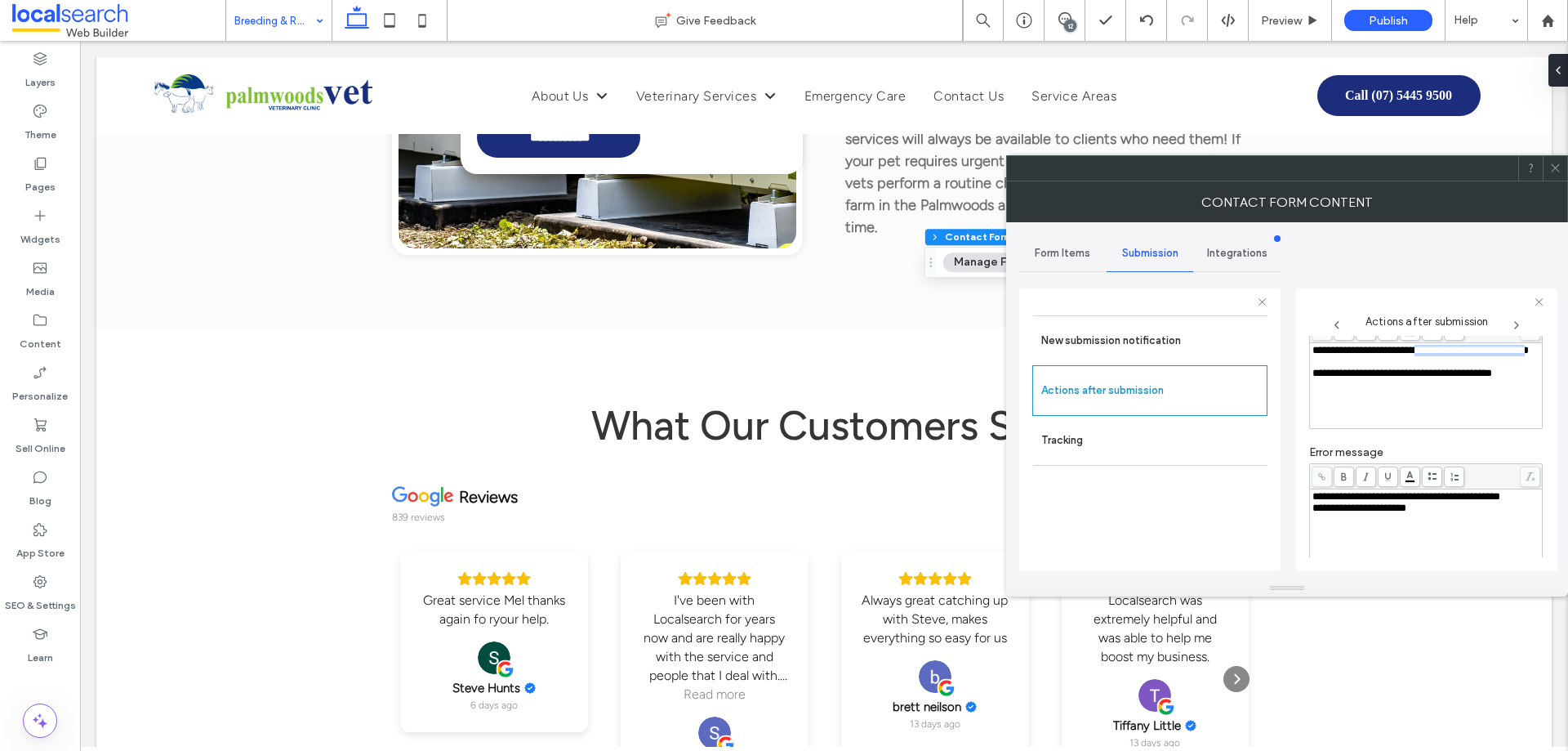 drag, startPoint x: 1437, startPoint y: 346, endPoint x: 1393, endPoint y: 364, distance: 47.53946 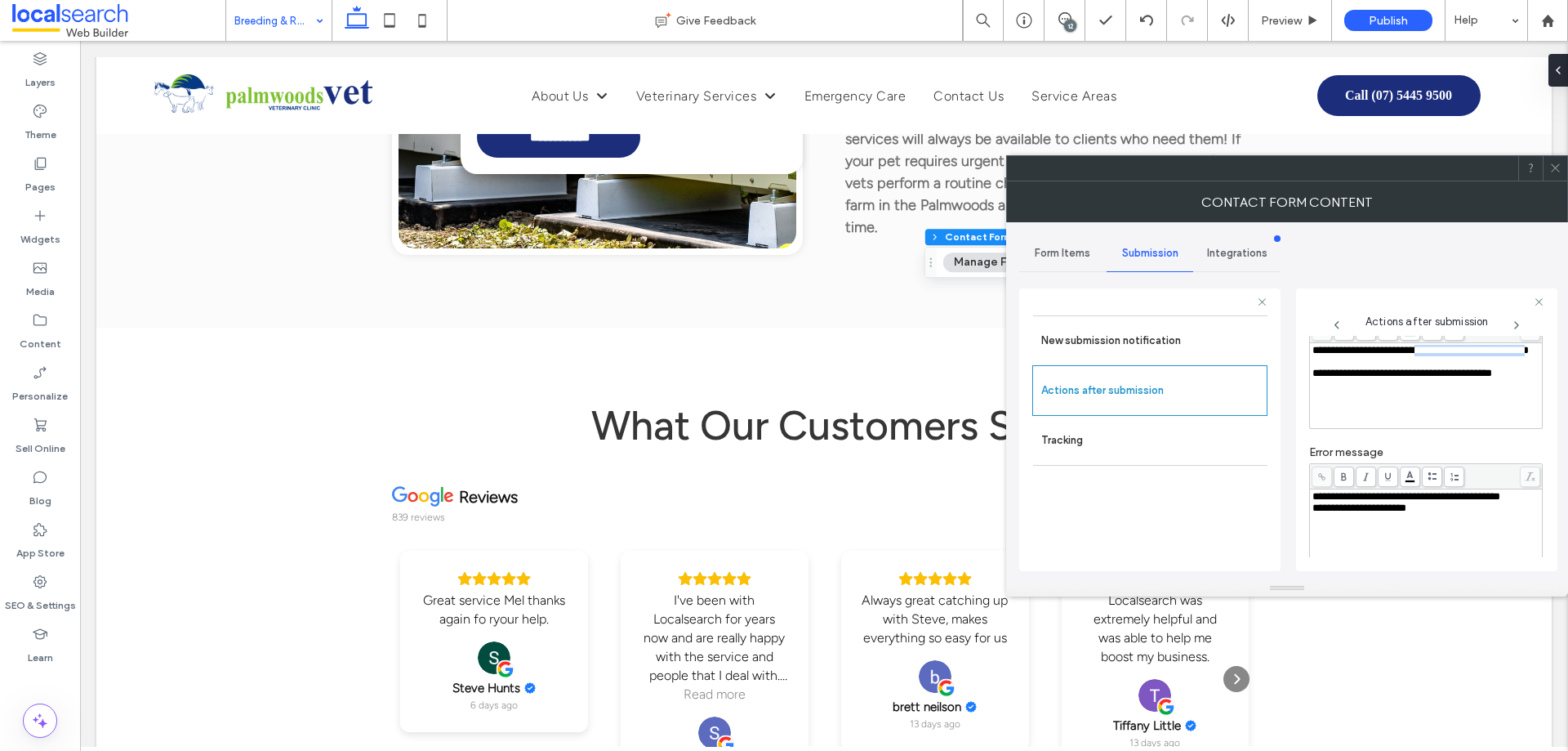 click on "**********" at bounding box center (1420, 350) 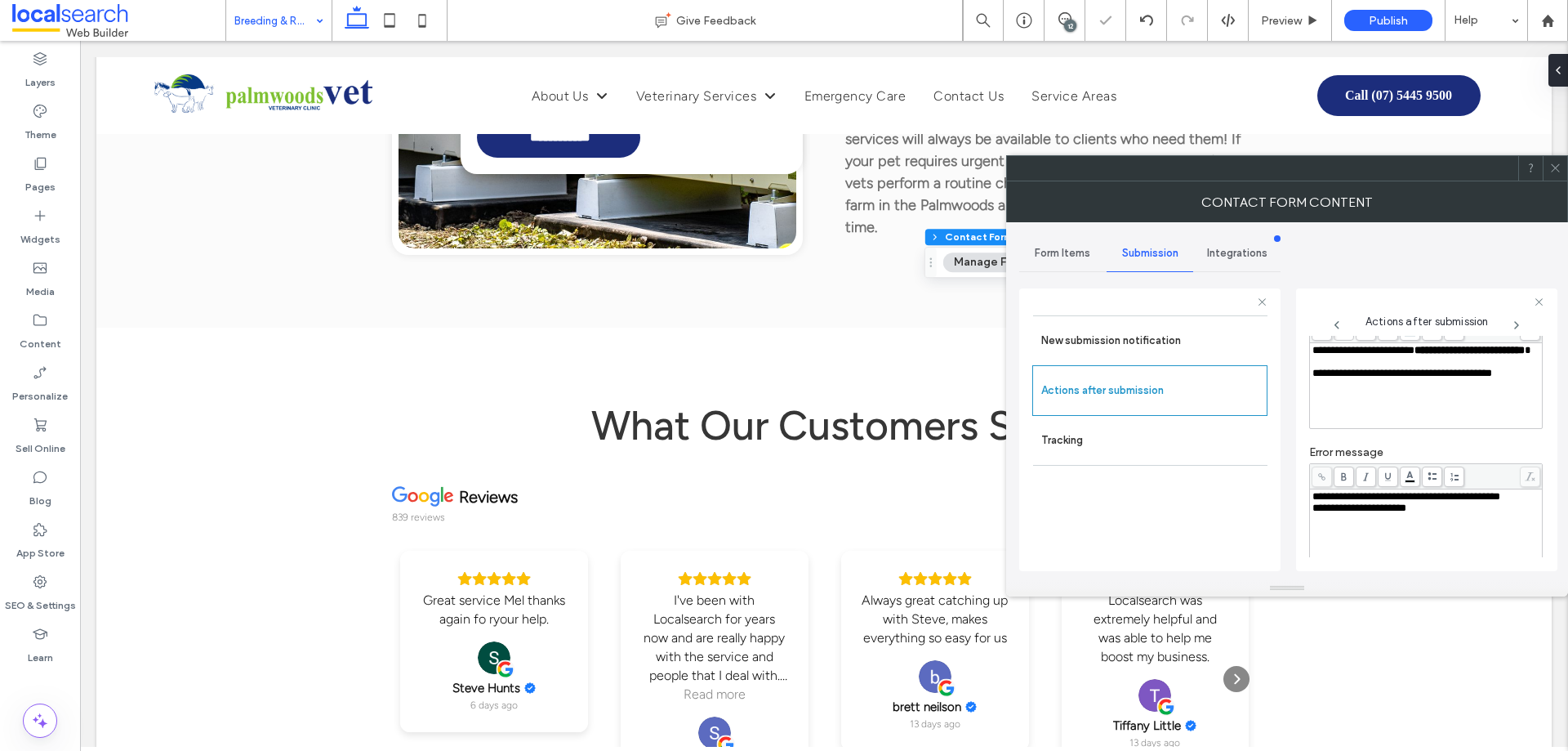 click at bounding box center [1426, 362] 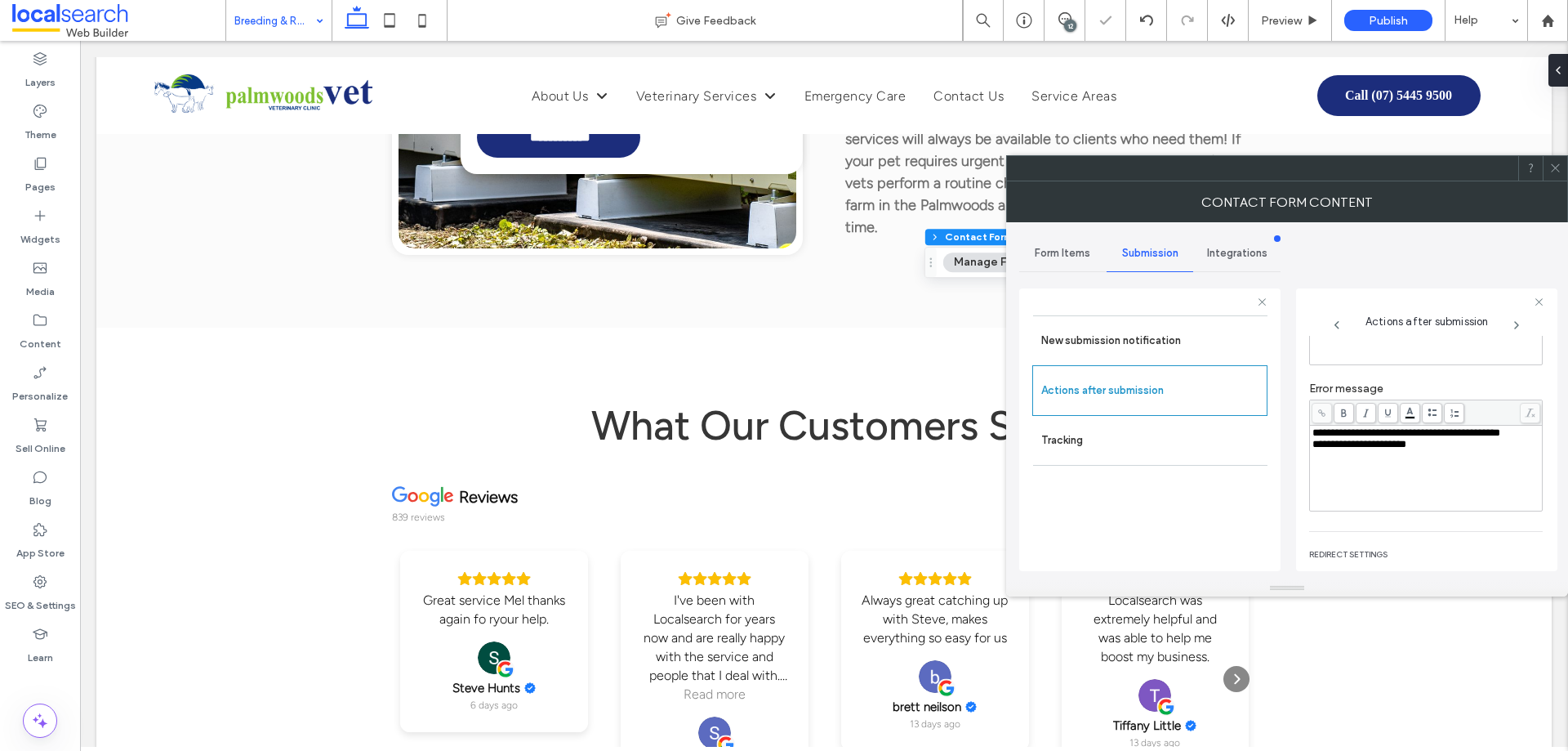 scroll, scrollTop: 0, scrollLeft: 0, axis: both 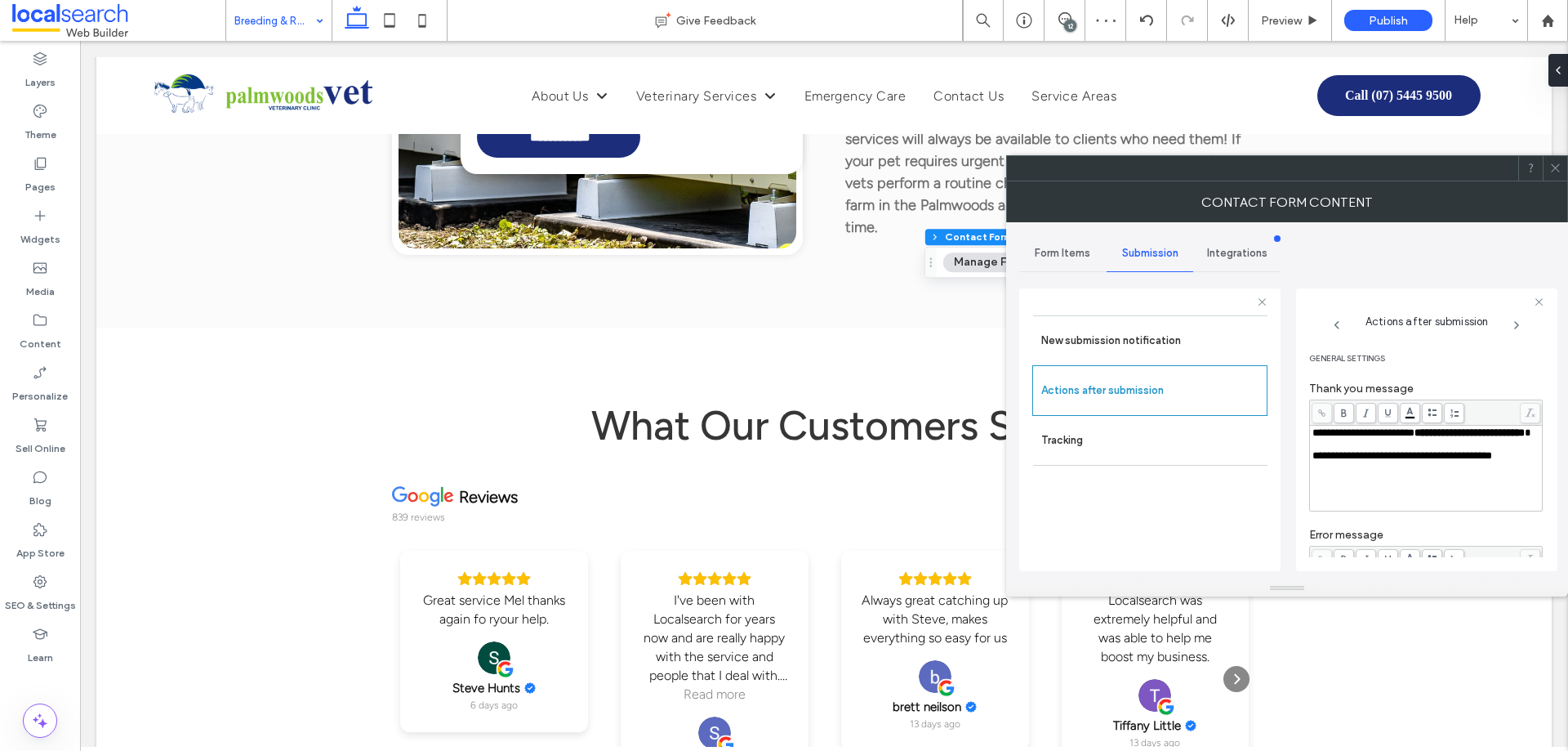 click 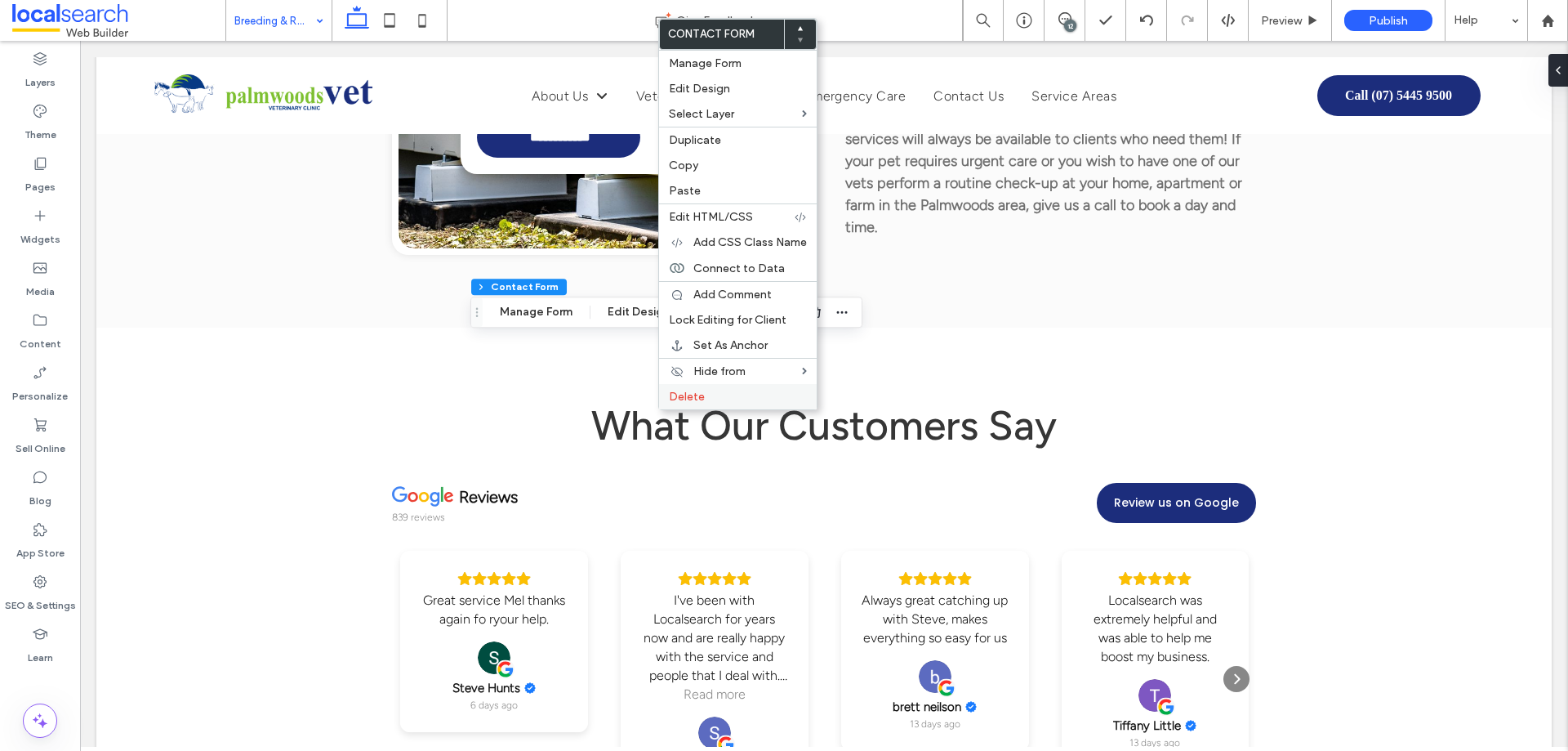 type on "*" 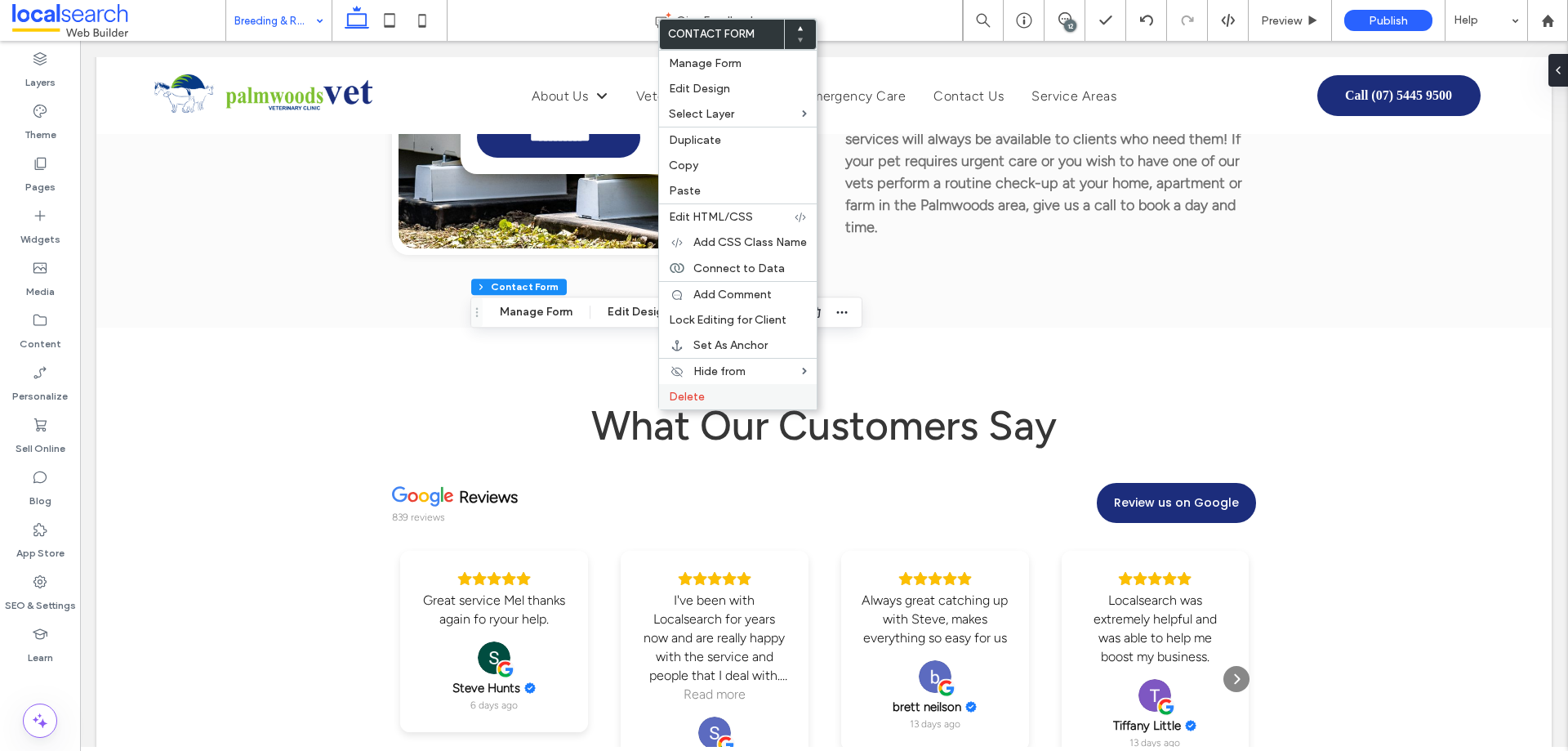type on "***" 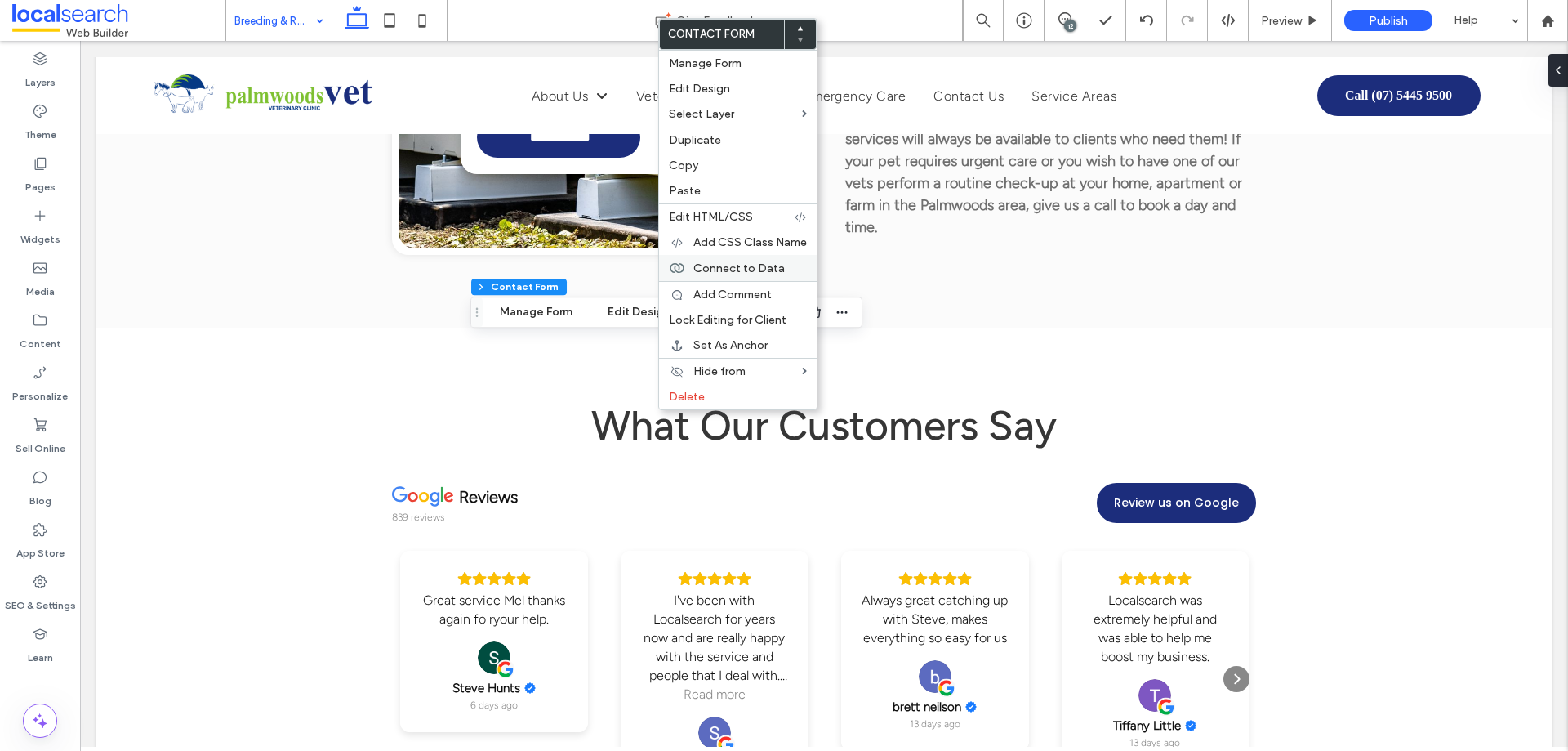 click on "Connect to Data" at bounding box center (750, 268) 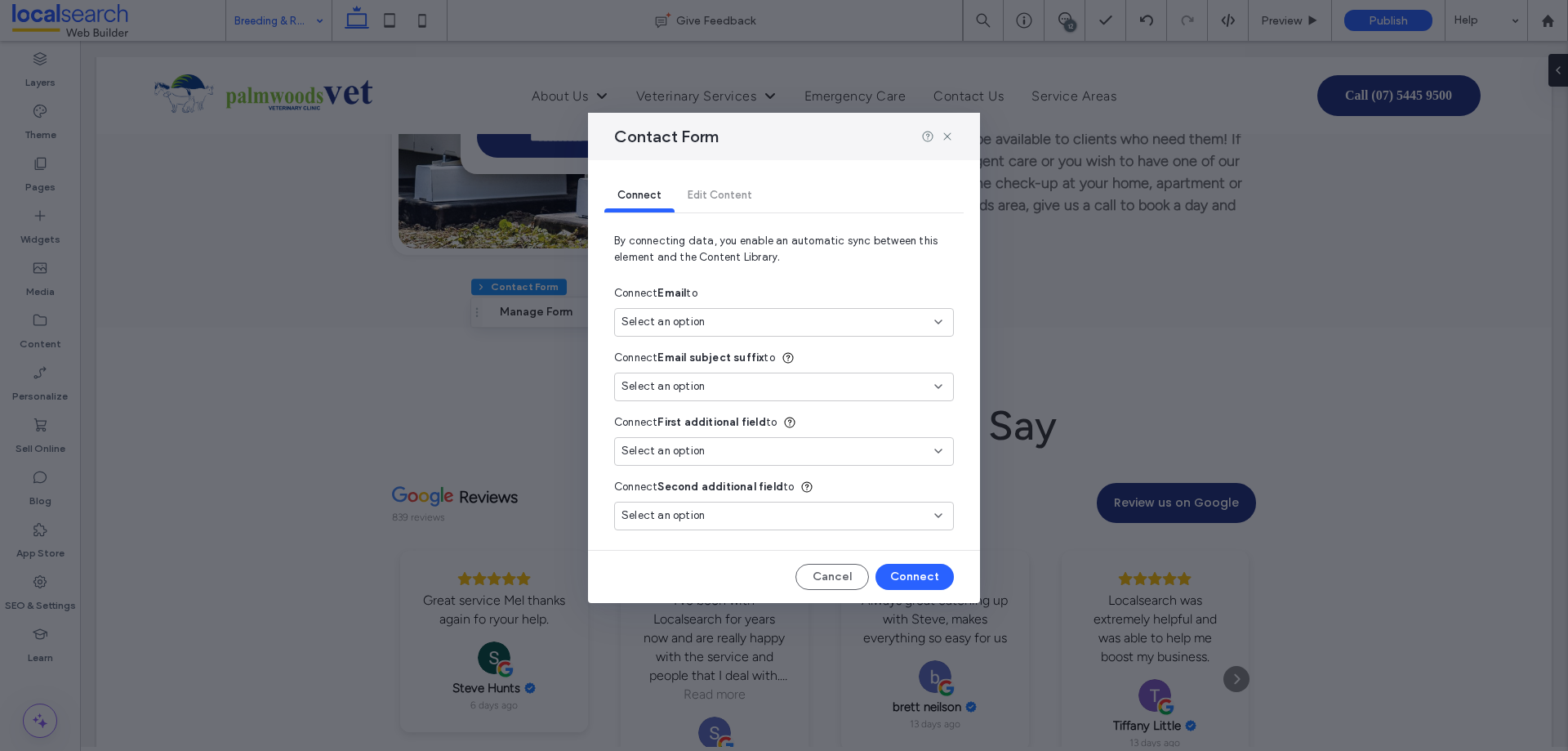 click on "Select an option" at bounding box center [774, 322] 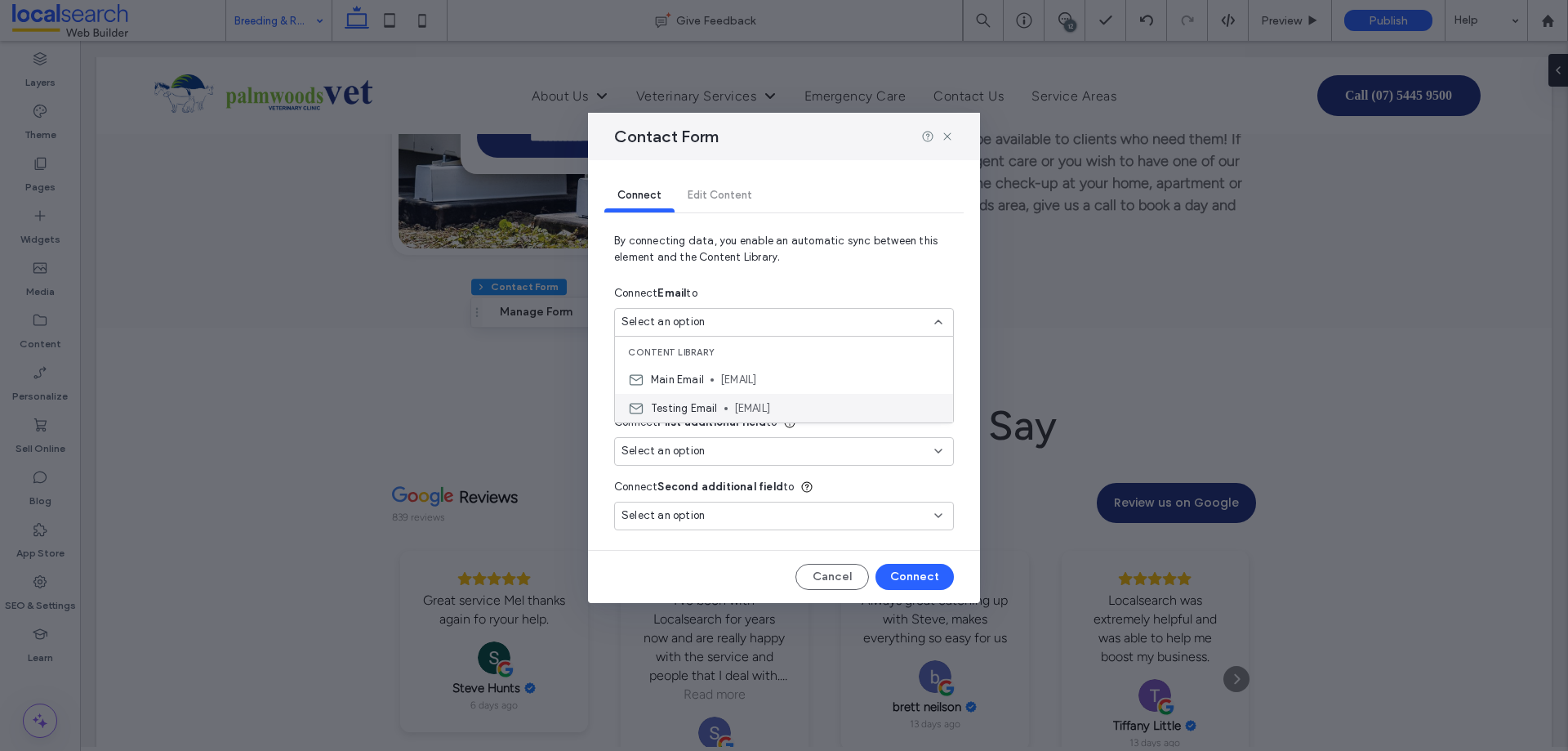 click on "BryanDave.Real@eclerx.com" at bounding box center [837, 409] 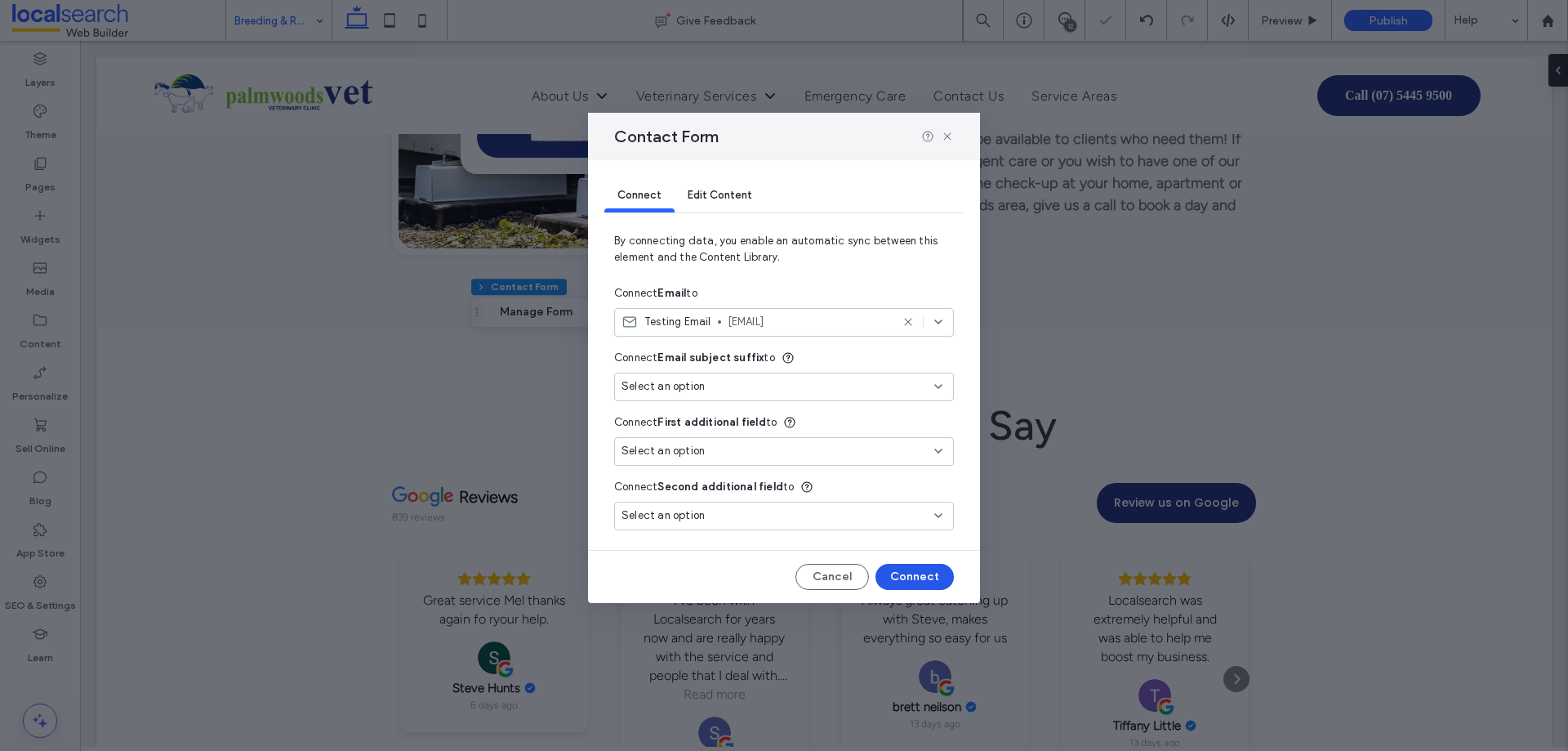 type on "***" 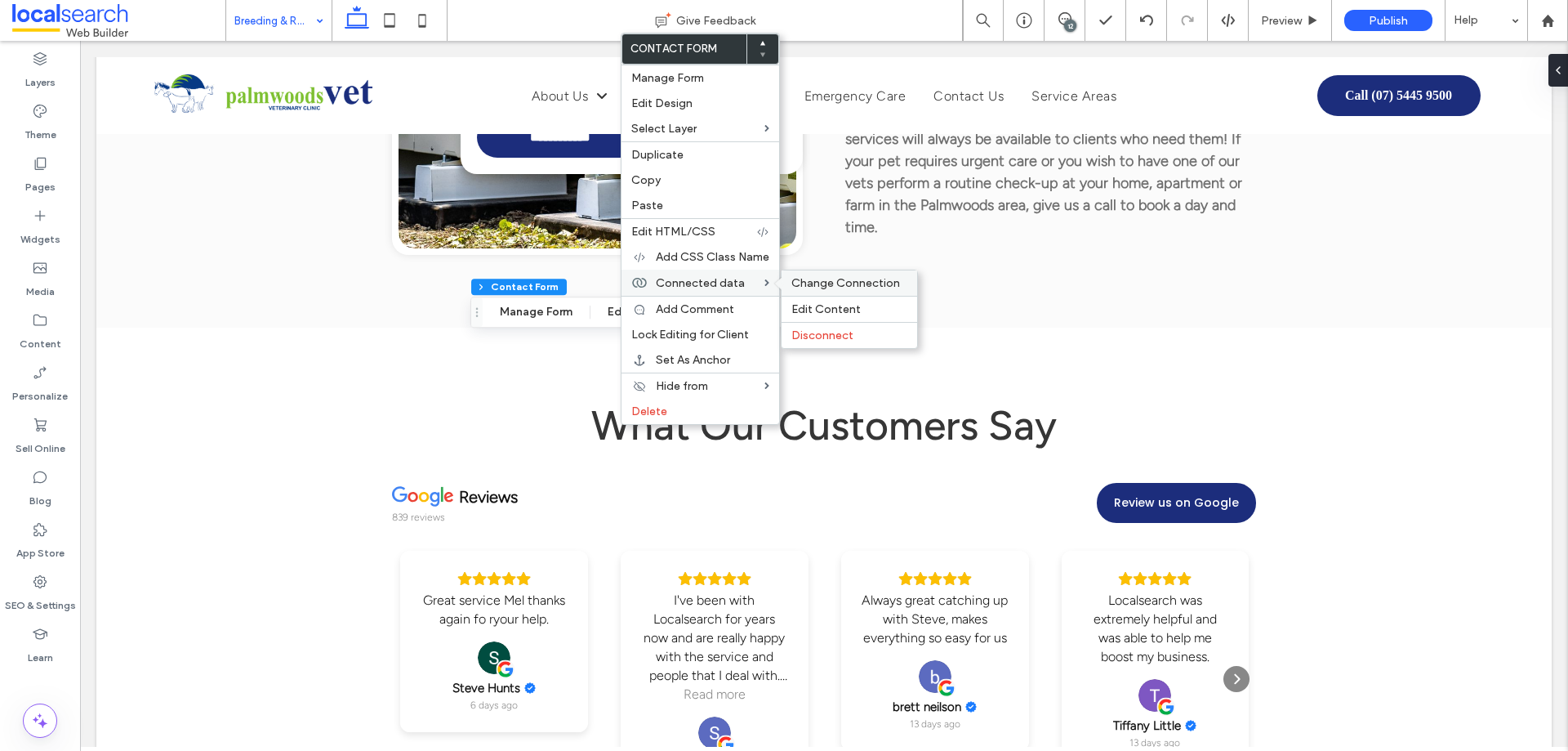 click on "Change Connection" at bounding box center (845, 283) 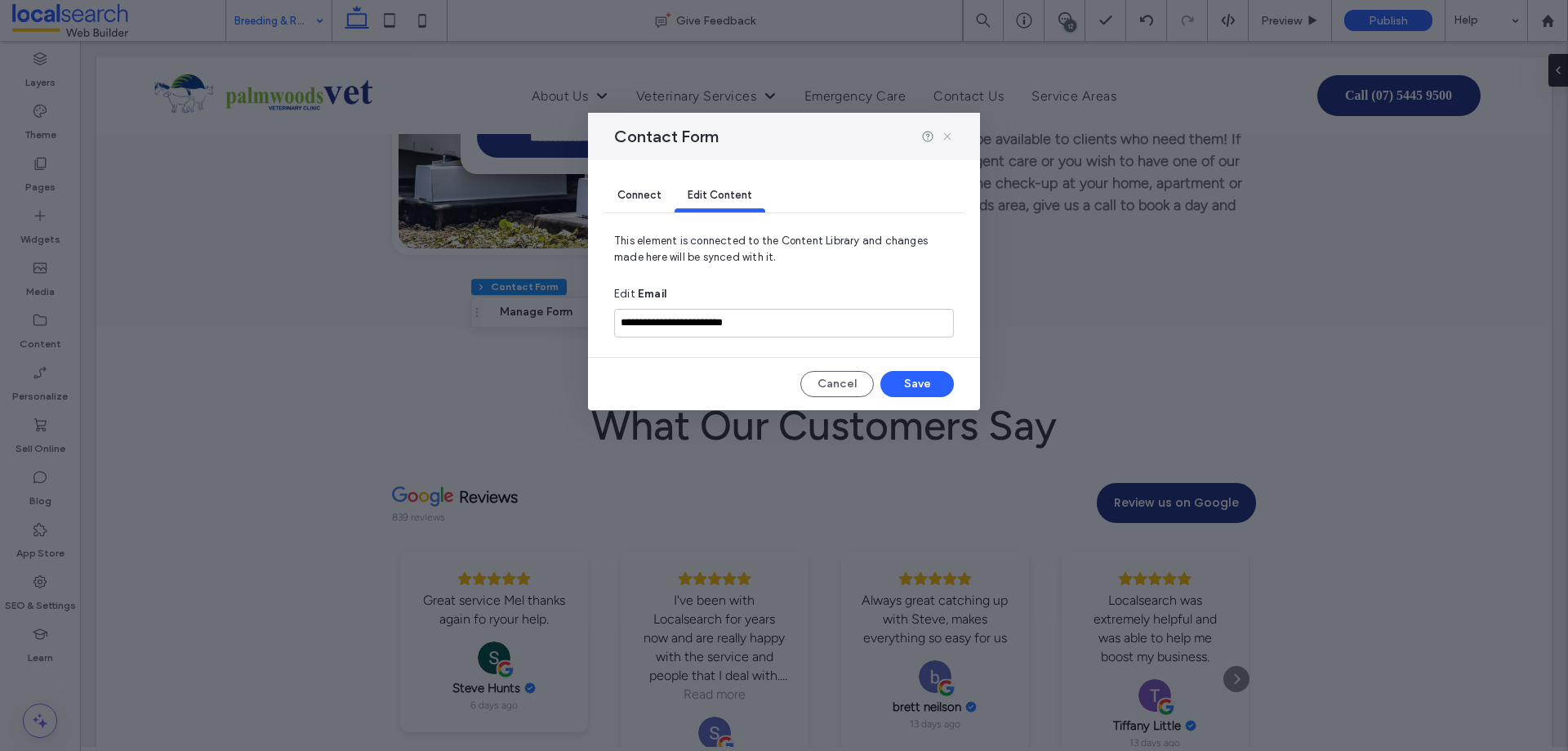 click 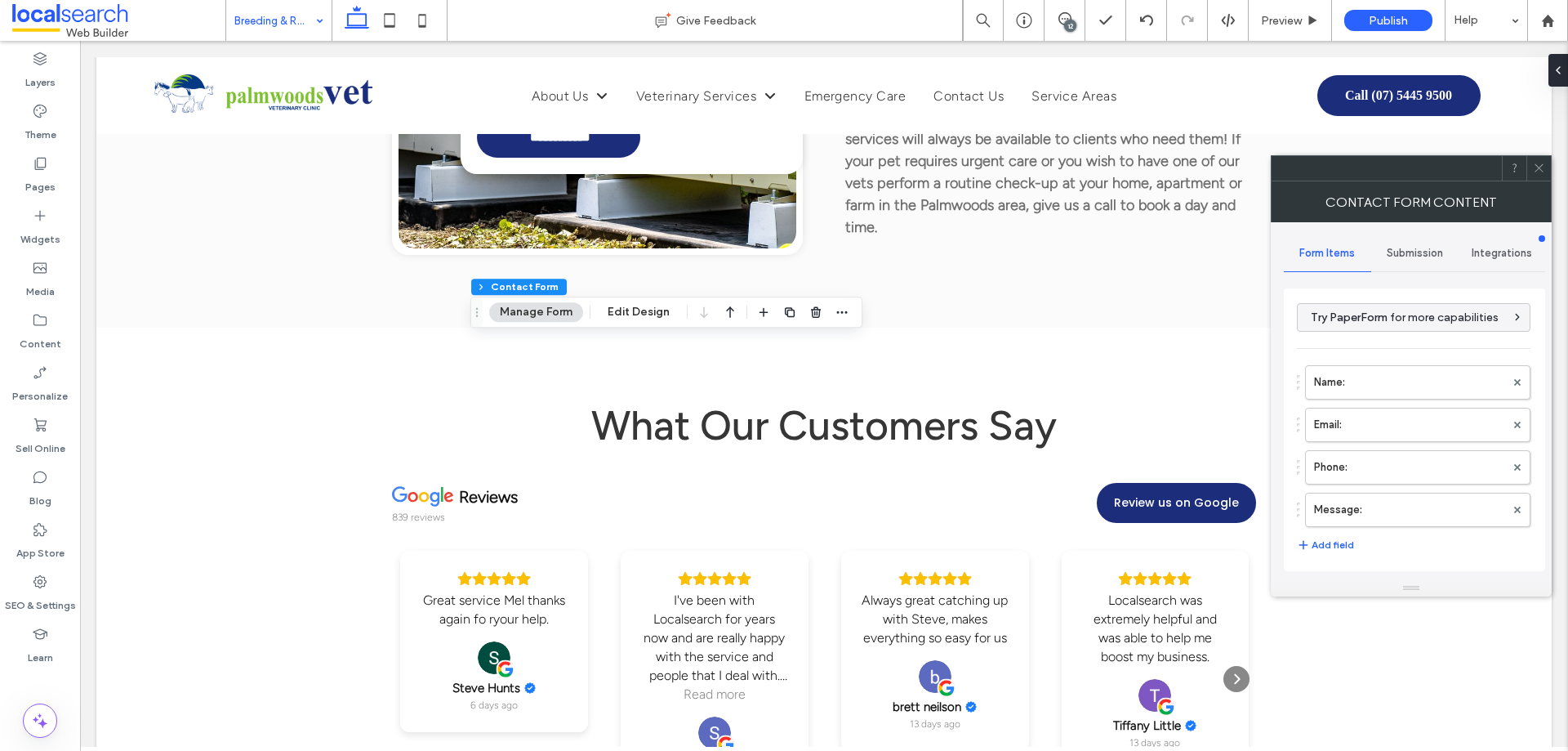 click on "Submission" at bounding box center (1414, 253) 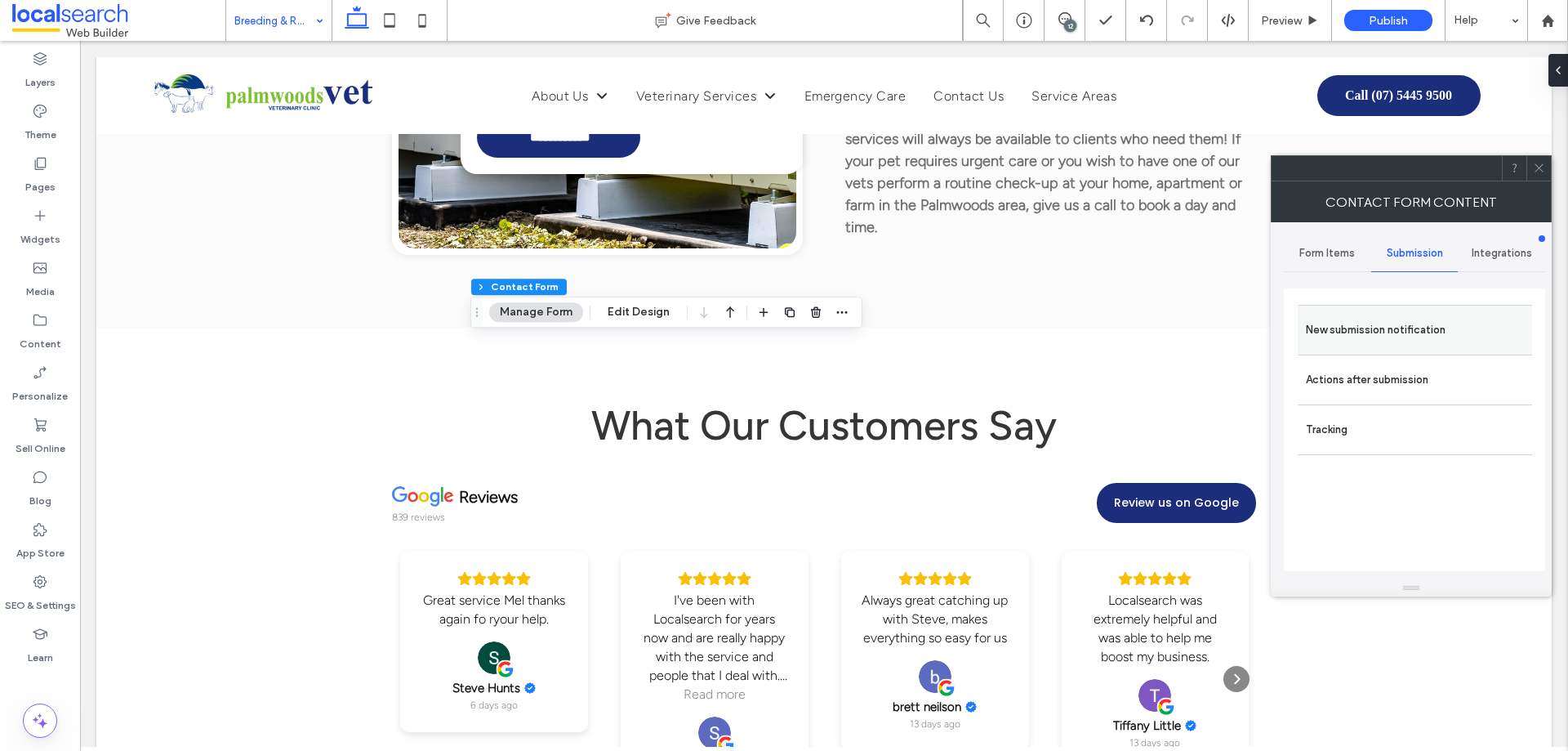 click on "New submission notification" at bounding box center [1414, 330] 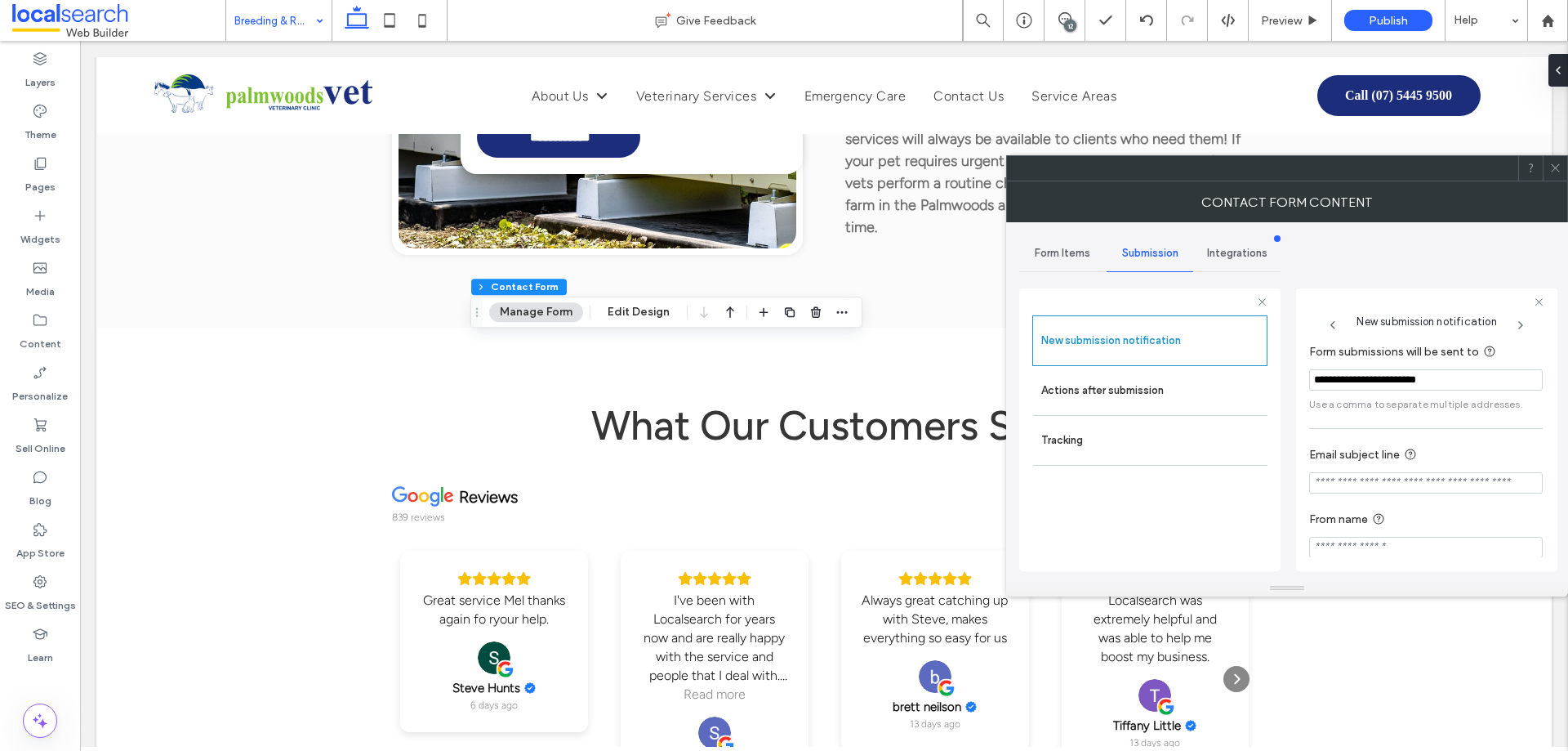 scroll, scrollTop: 85, scrollLeft: 0, axis: vertical 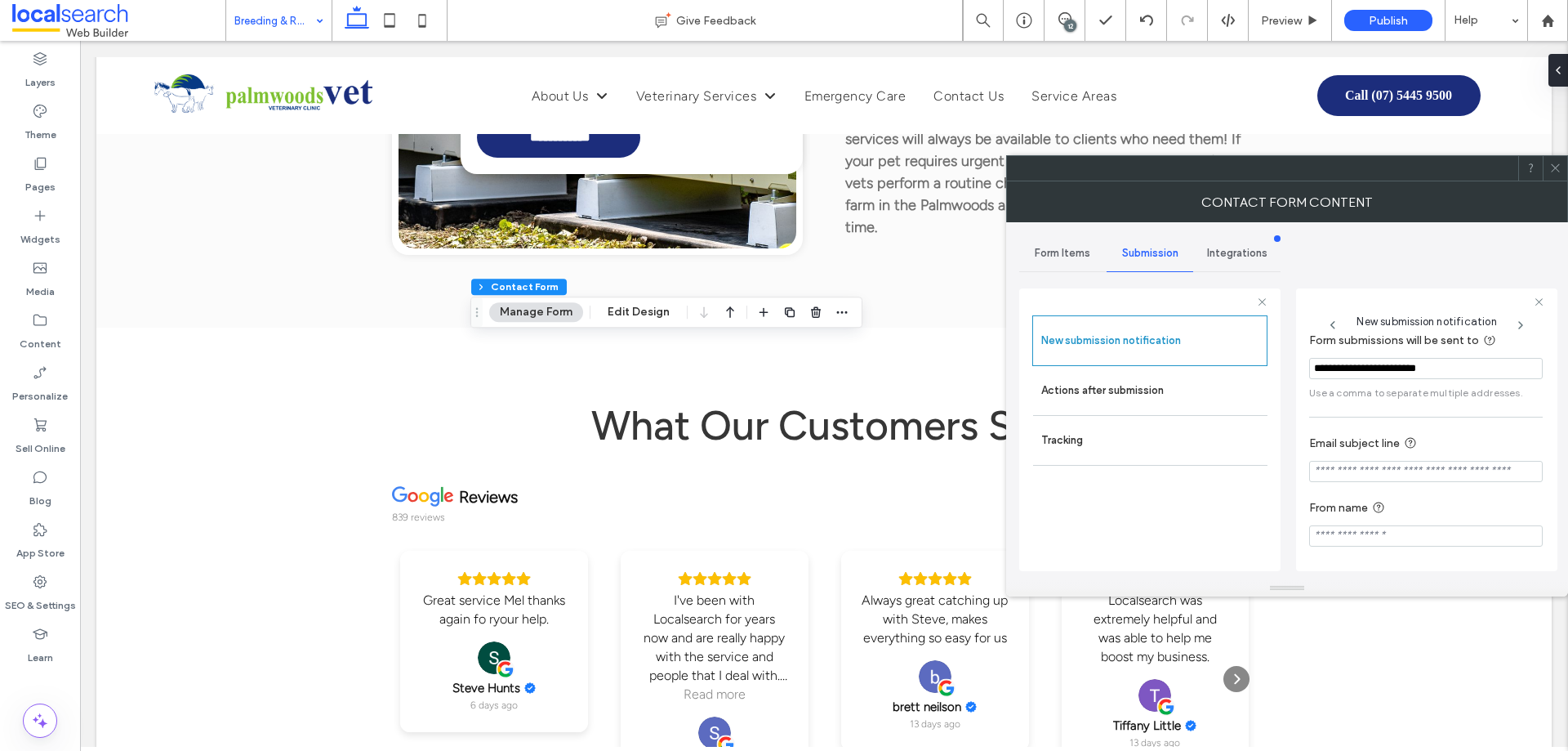 click at bounding box center (1426, 472) 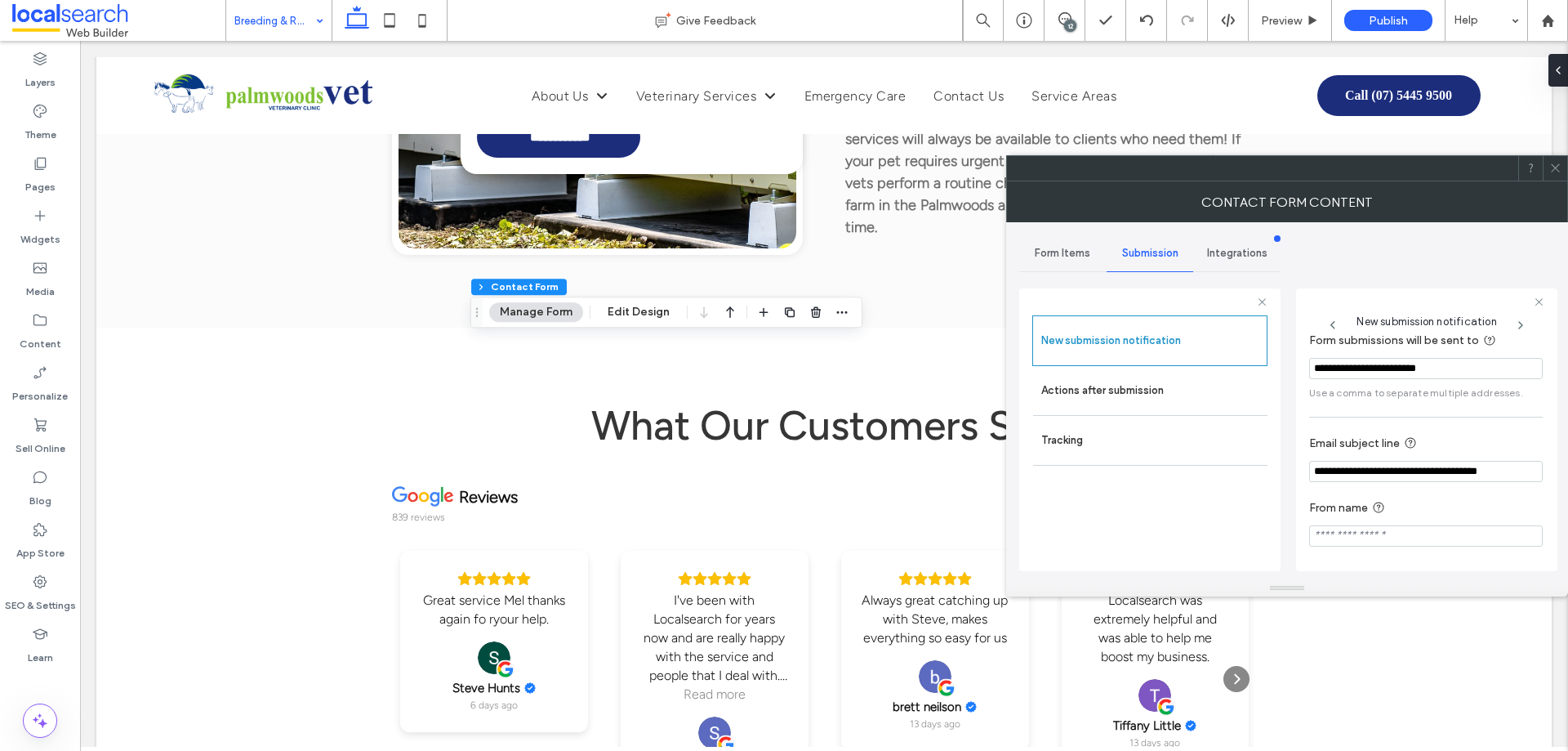 type on "**********" 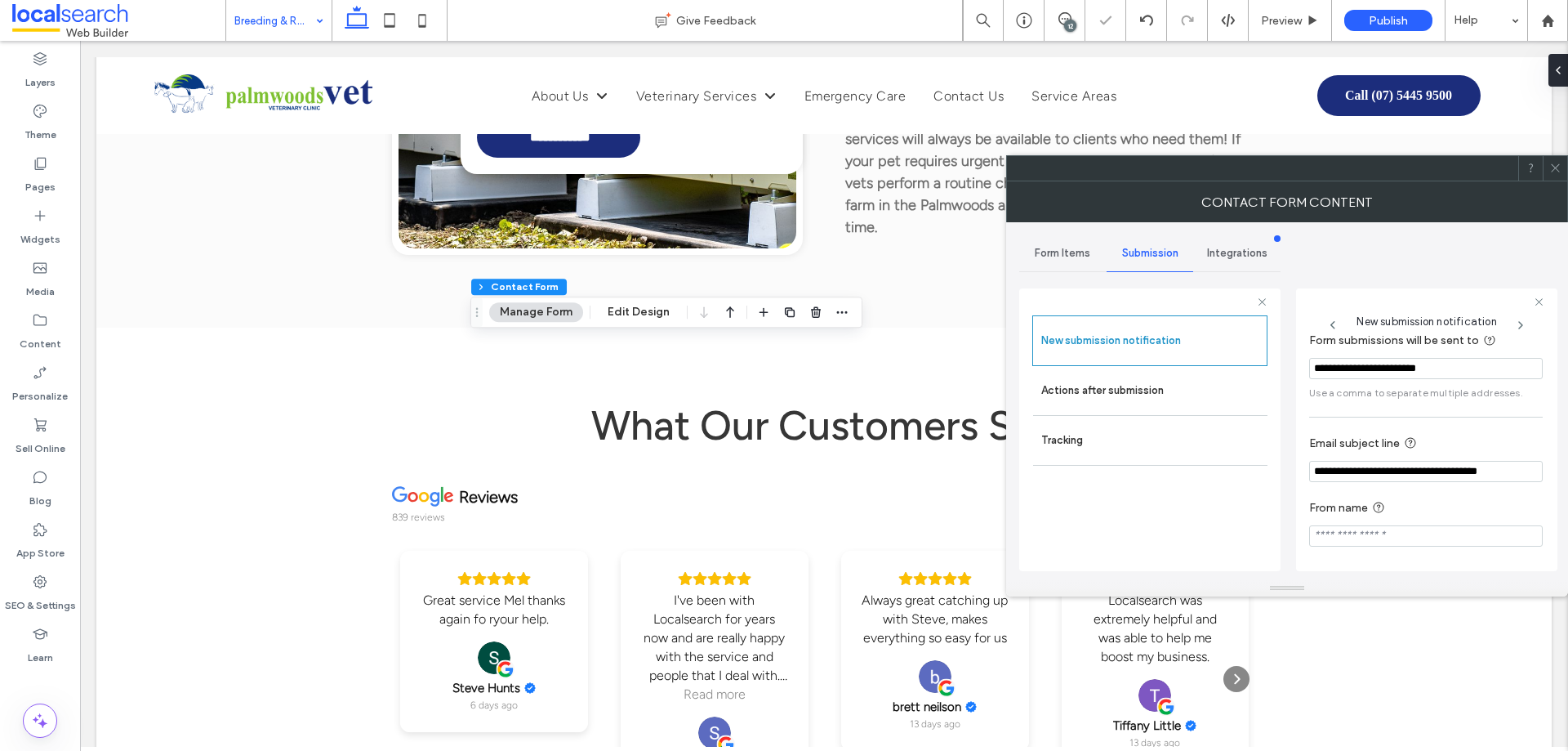 click on "Email subject line" at bounding box center [1423, 444] 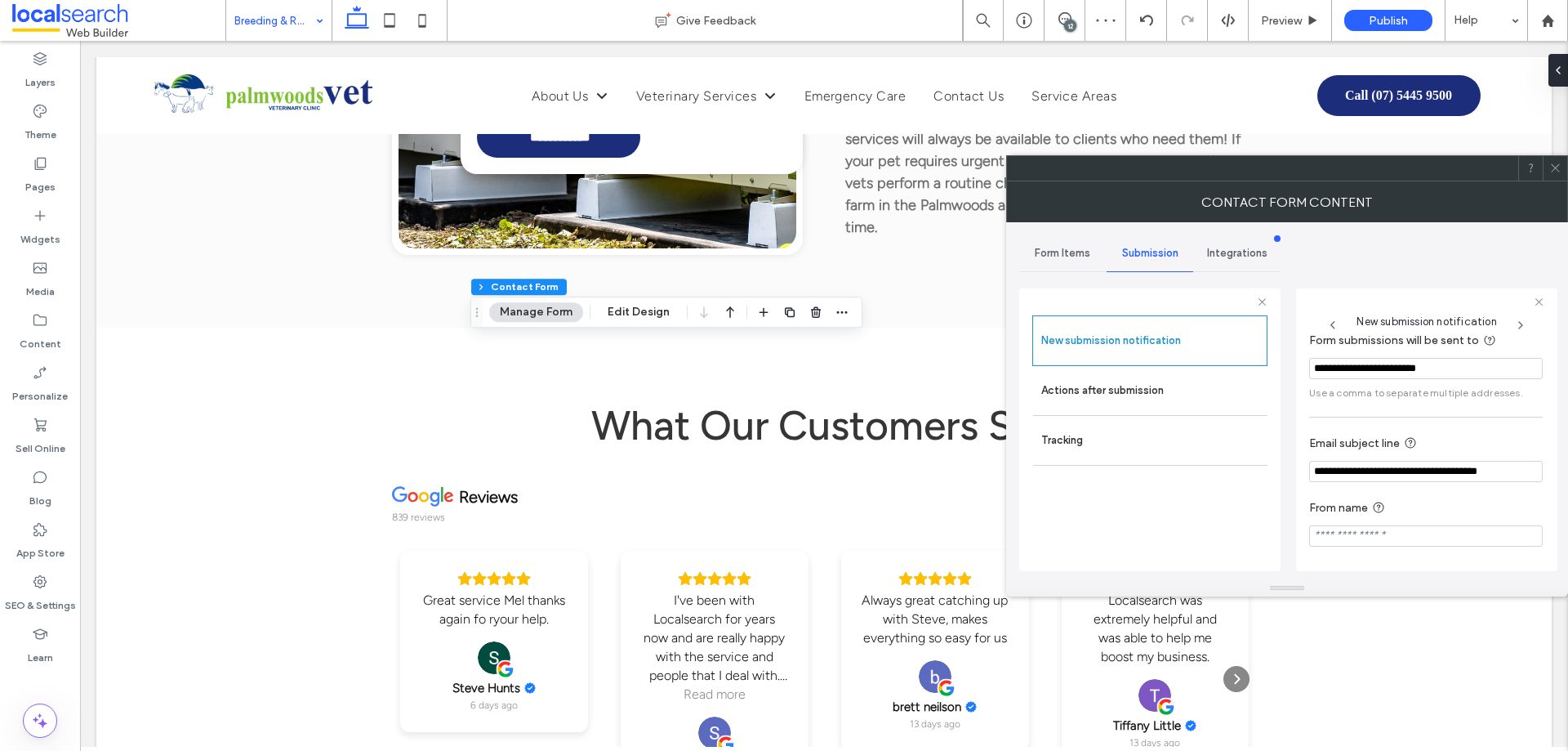 drag, startPoint x: 1403, startPoint y: 534, endPoint x: 1408, endPoint y: 510, distance: 24.515301 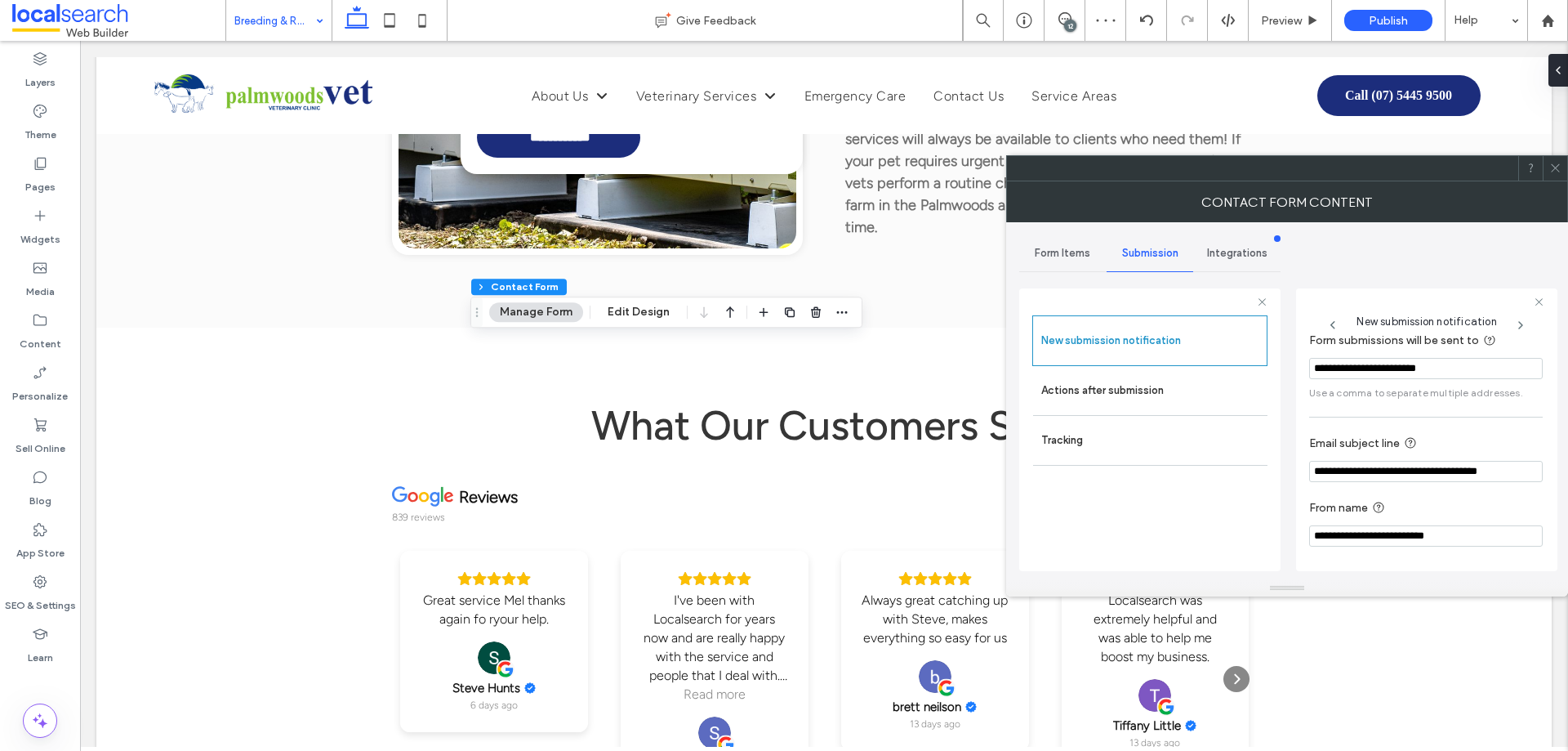 type on "**********" 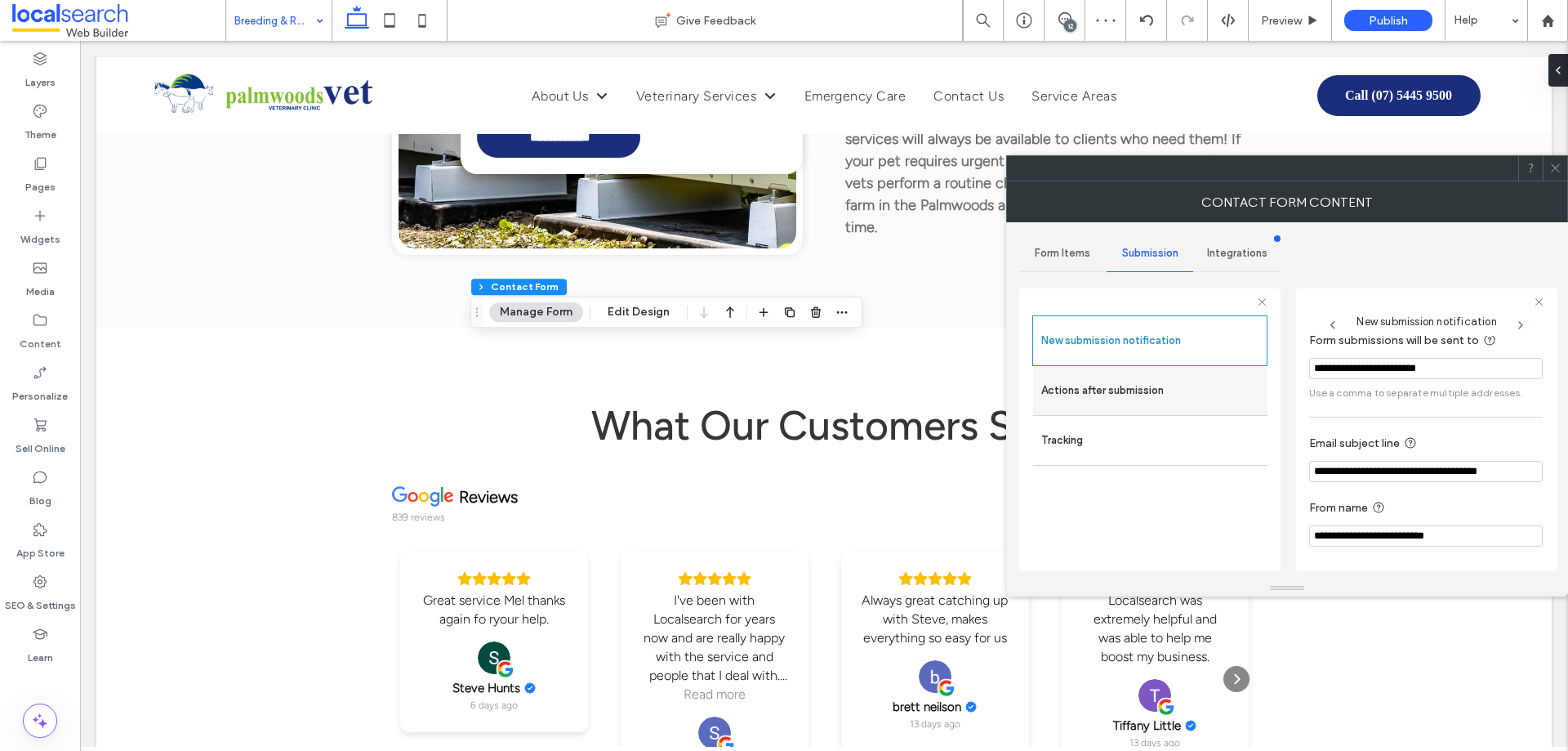 click on "Actions after submission" at bounding box center (1150, 391) 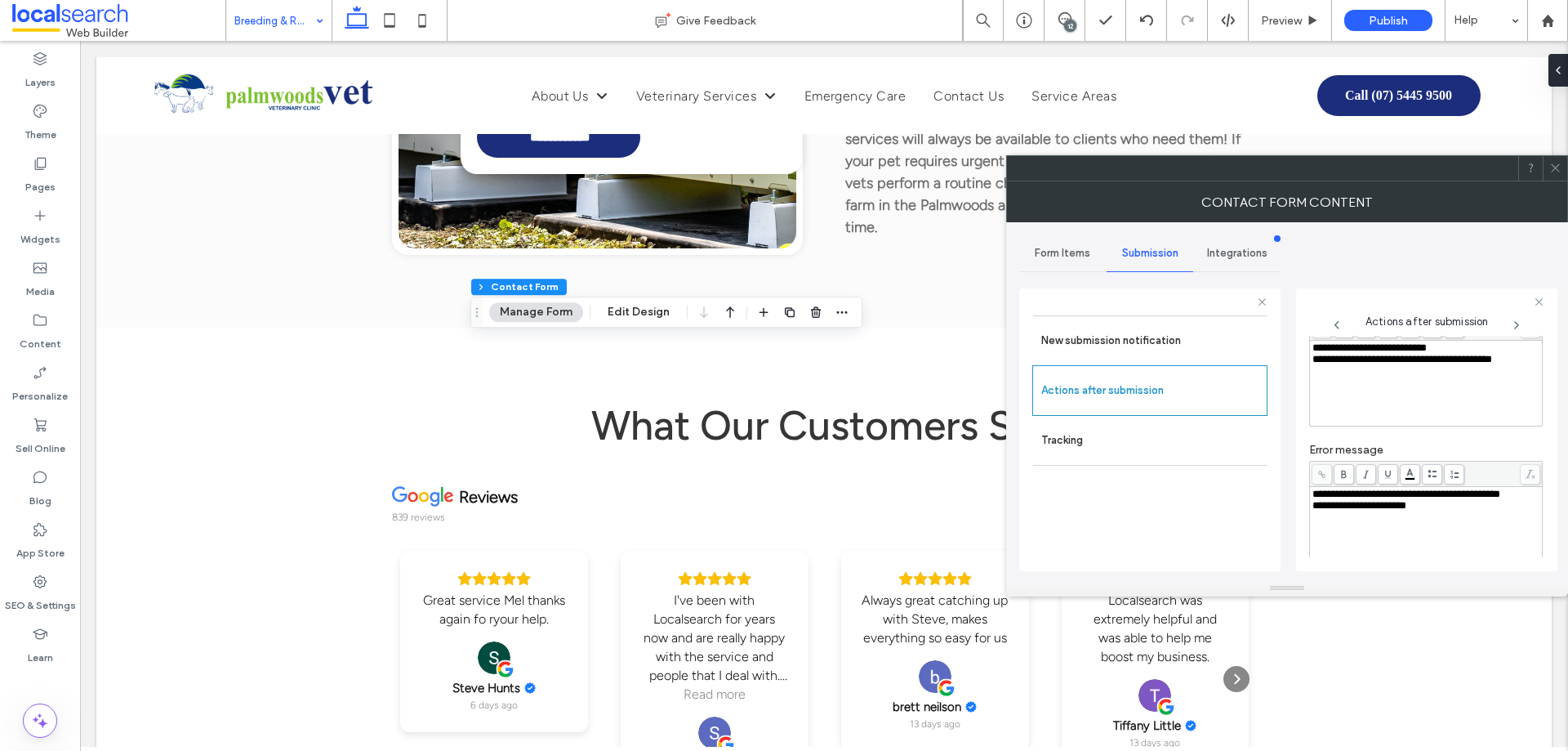 click on "**********" at bounding box center [1426, 383] 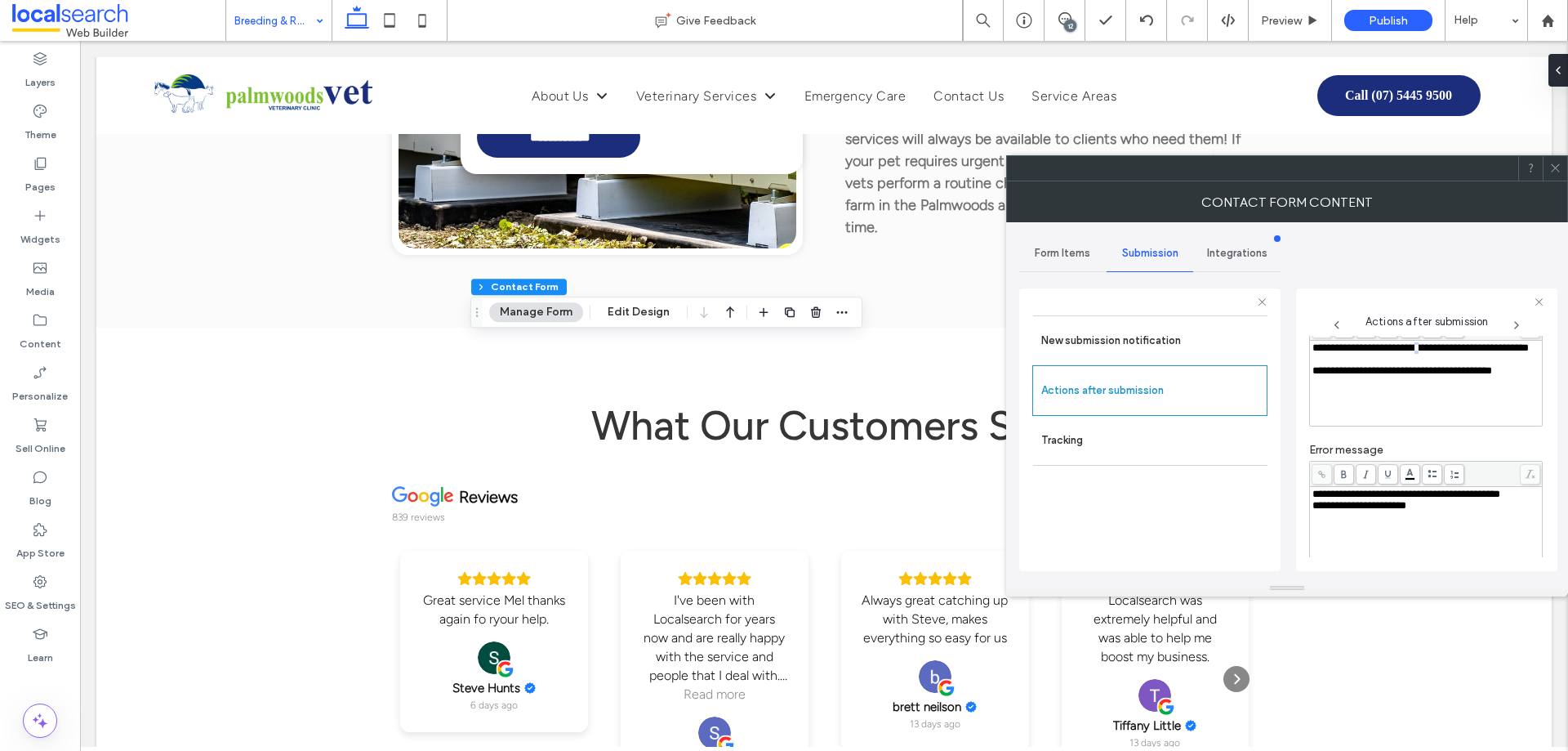 scroll, scrollTop: 75, scrollLeft: 0, axis: vertical 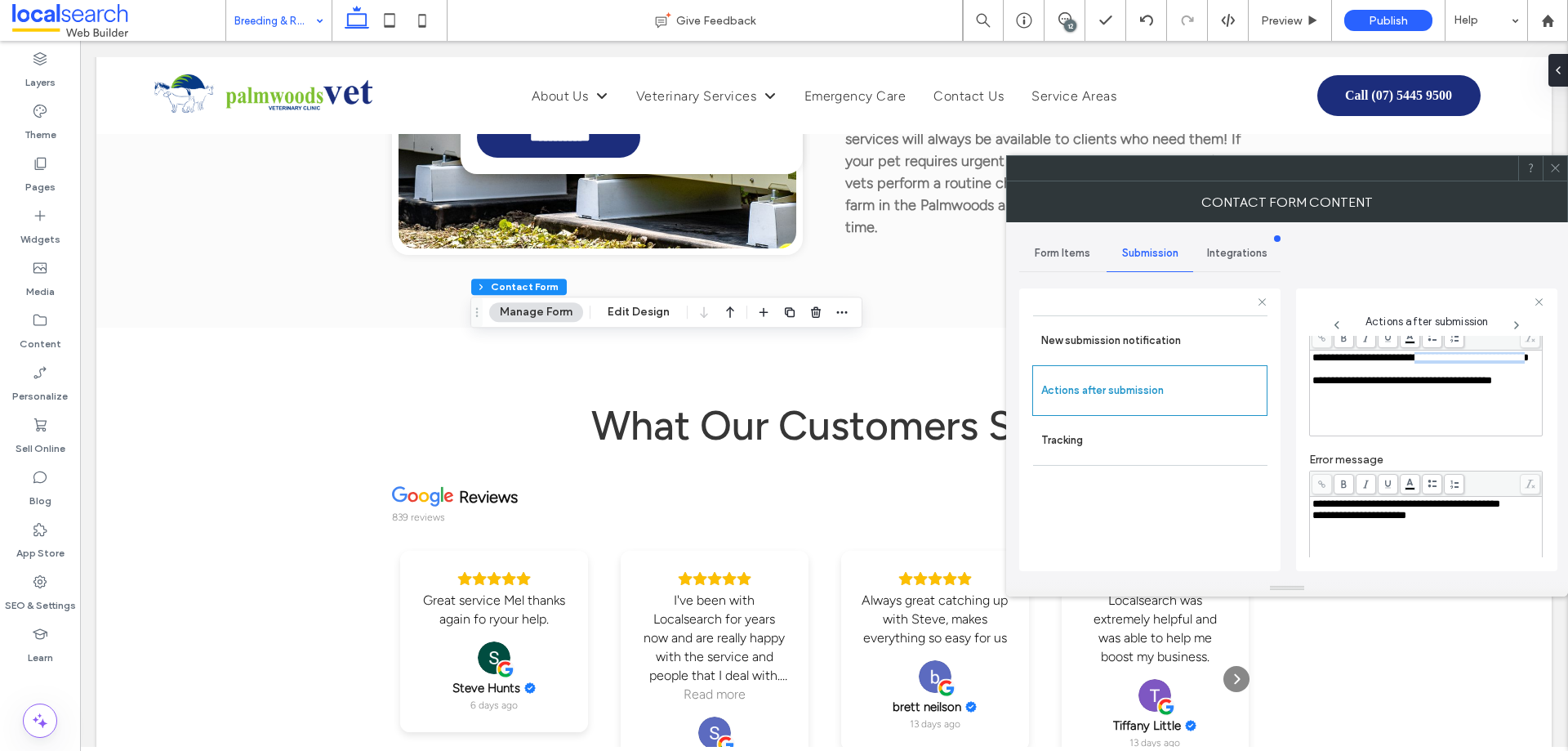 drag, startPoint x: 1439, startPoint y: 350, endPoint x: 1392, endPoint y: 376, distance: 53.7122 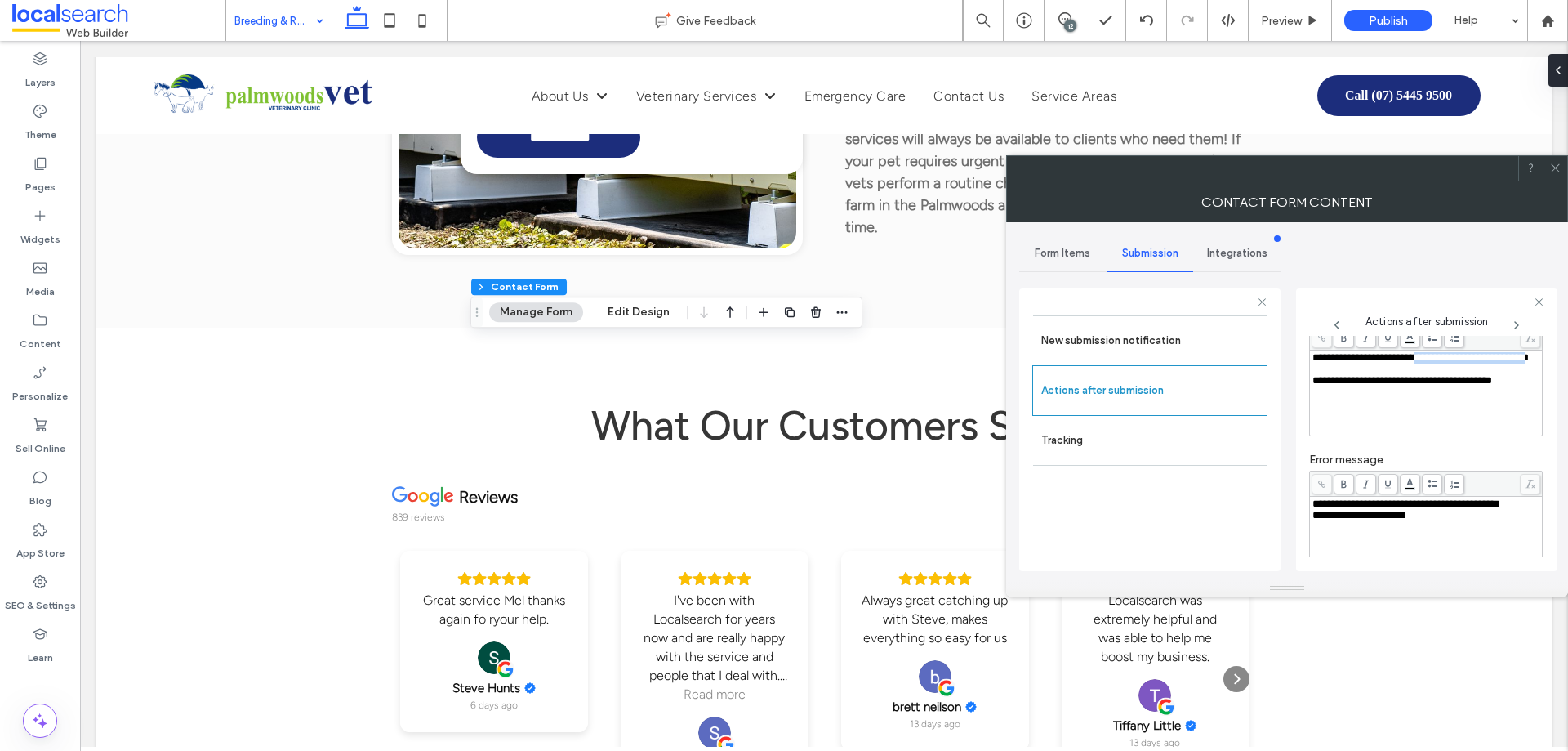 click on "**********" at bounding box center [1420, 357] 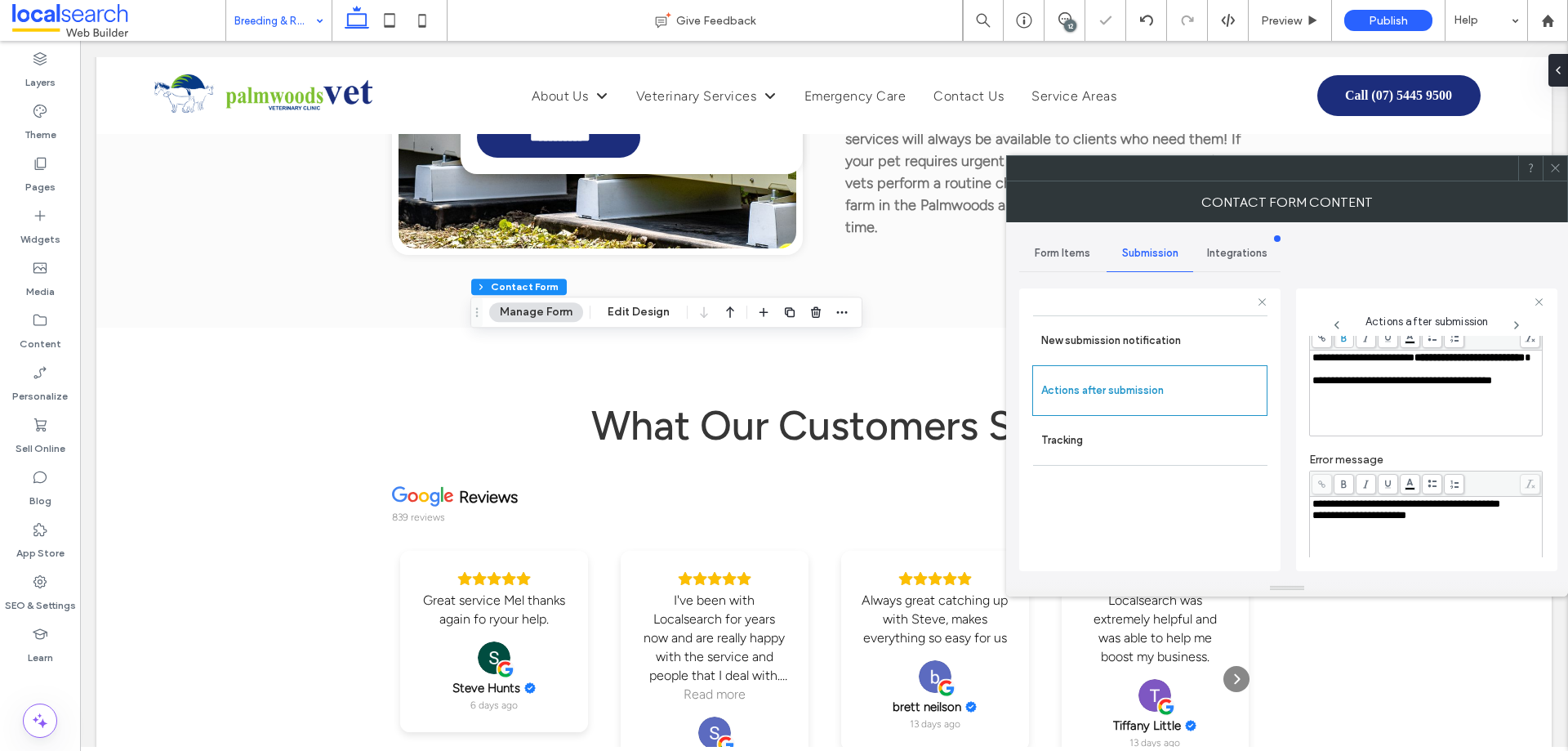 click at bounding box center [1426, 369] 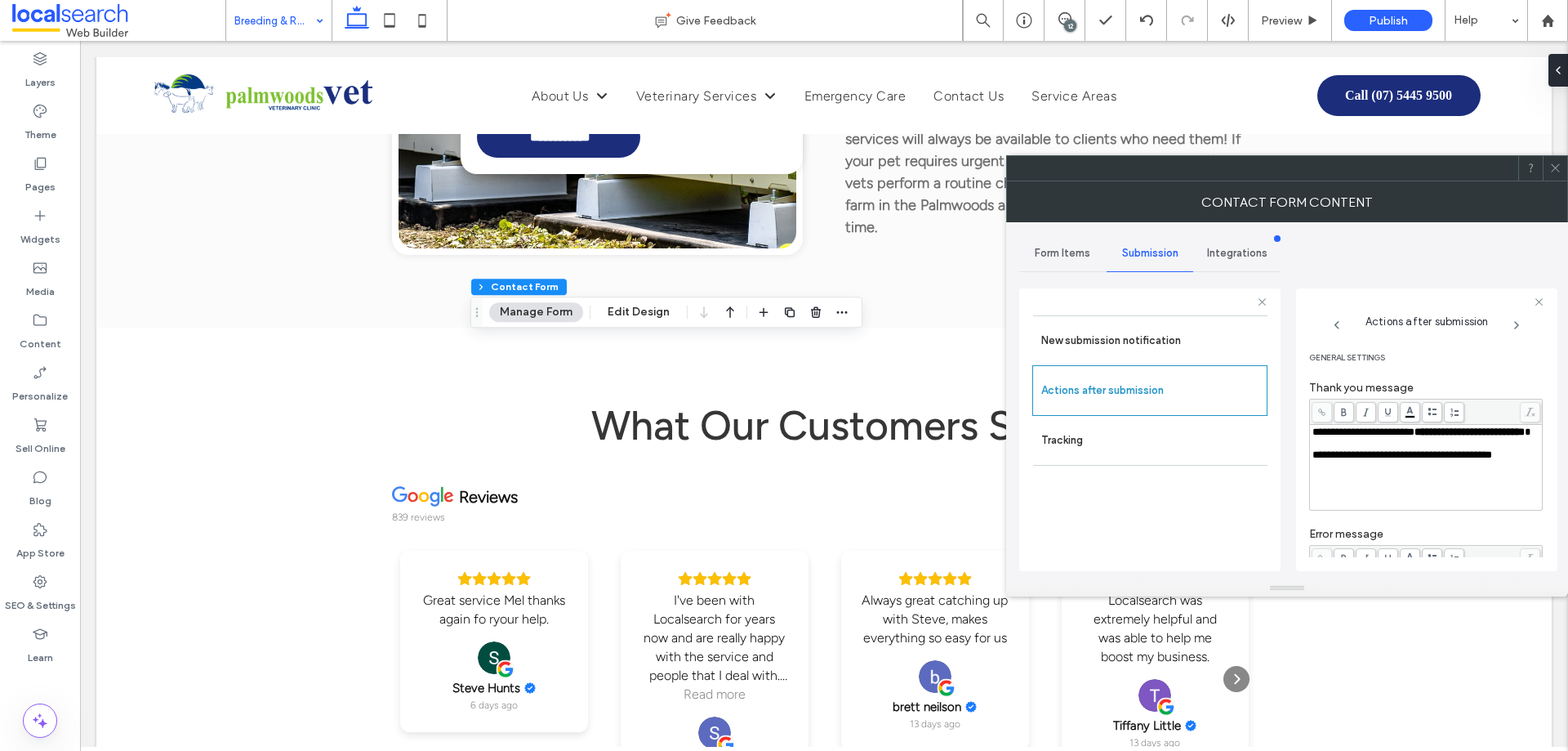 scroll, scrollTop: 0, scrollLeft: 0, axis: both 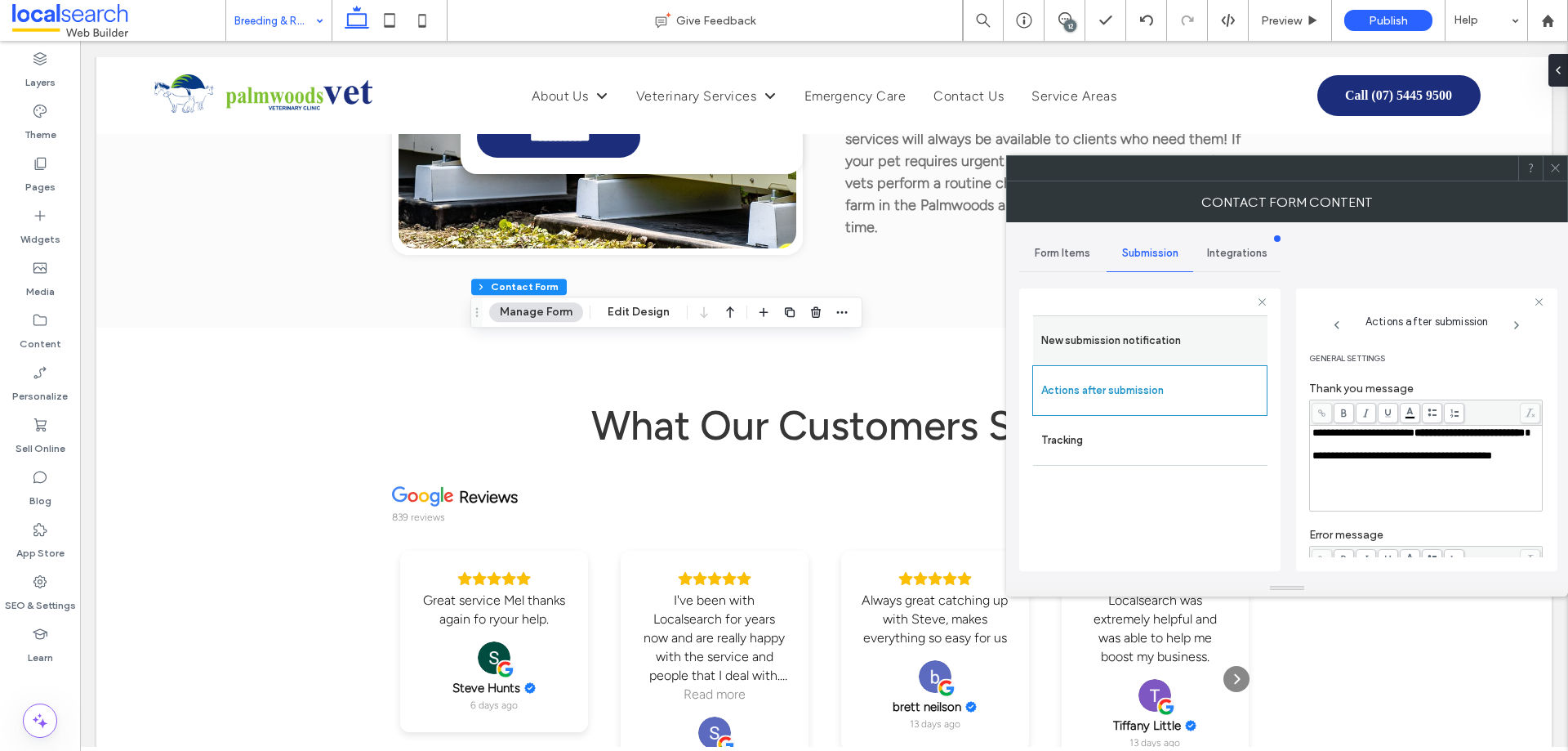 click on "New submission notification" at bounding box center (1150, 341) 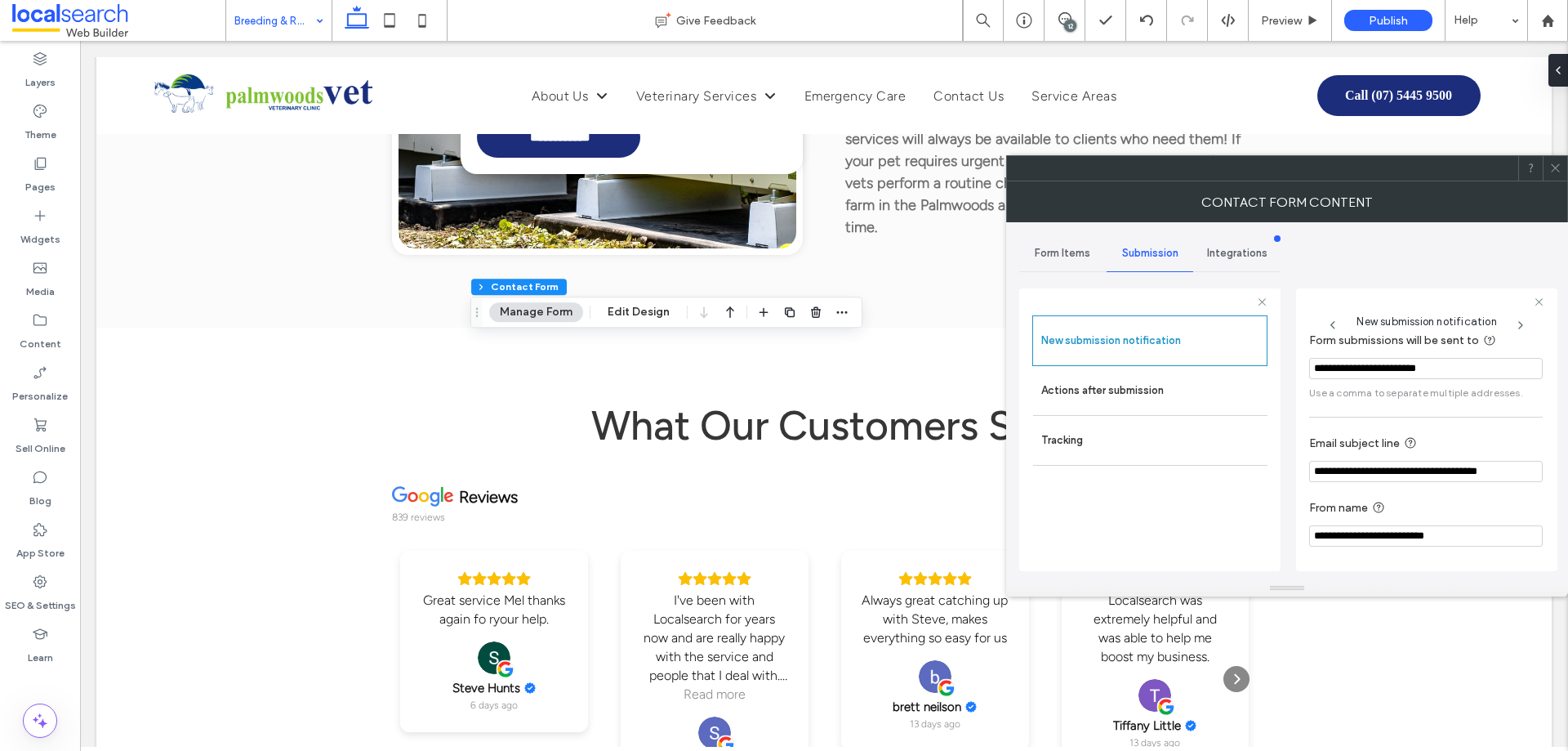 scroll, scrollTop: 85, scrollLeft: 0, axis: vertical 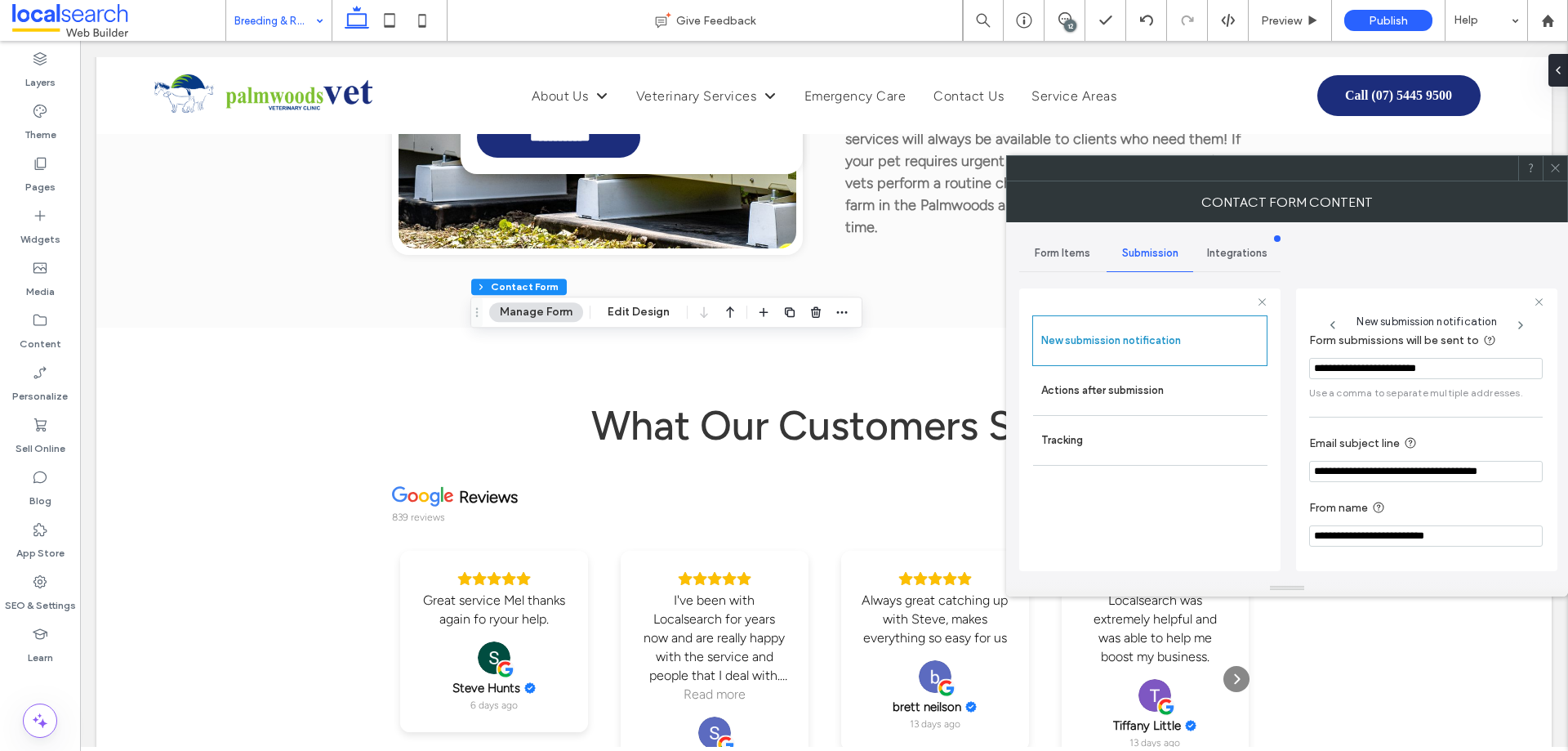 click at bounding box center [1555, 168] 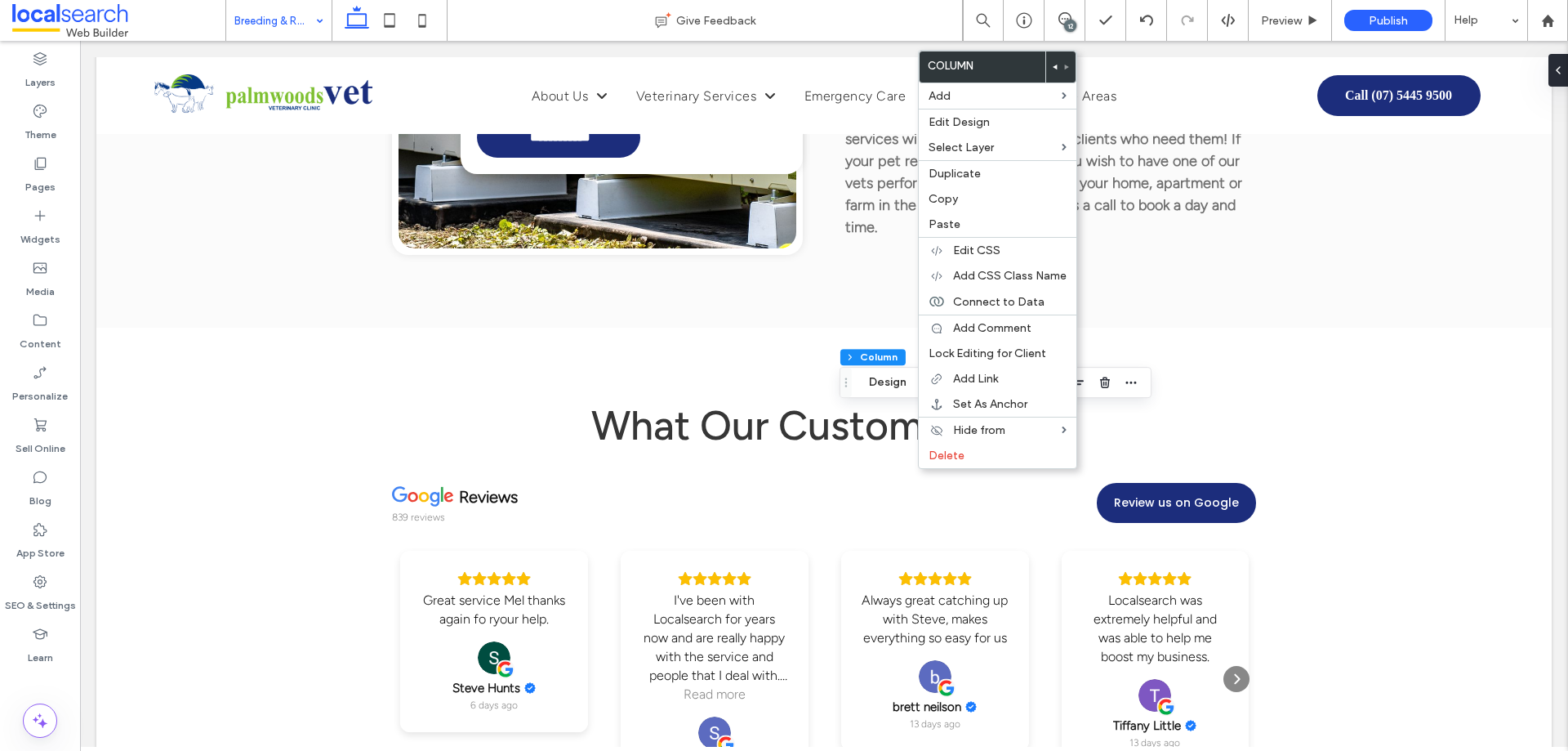 click 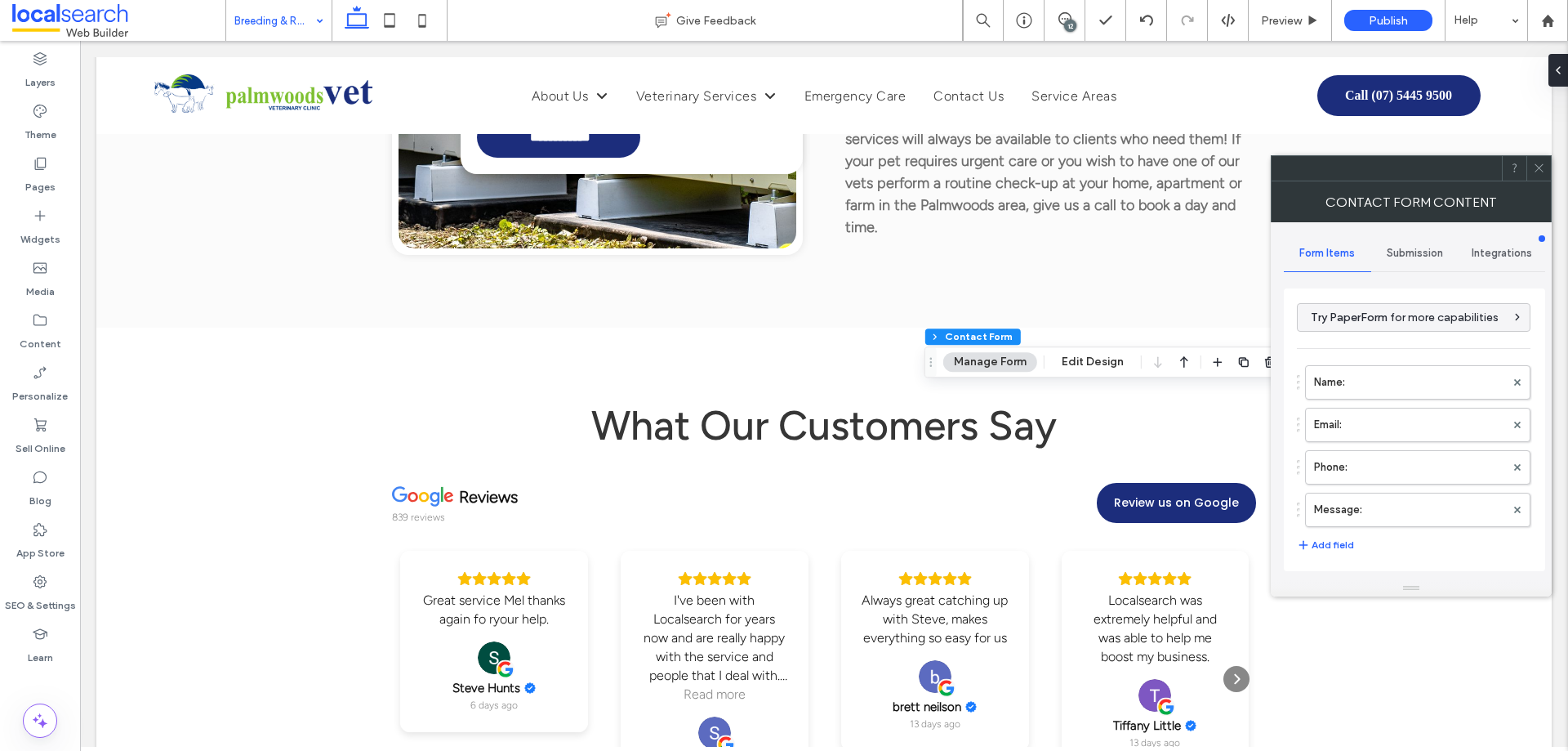 type on "**********" 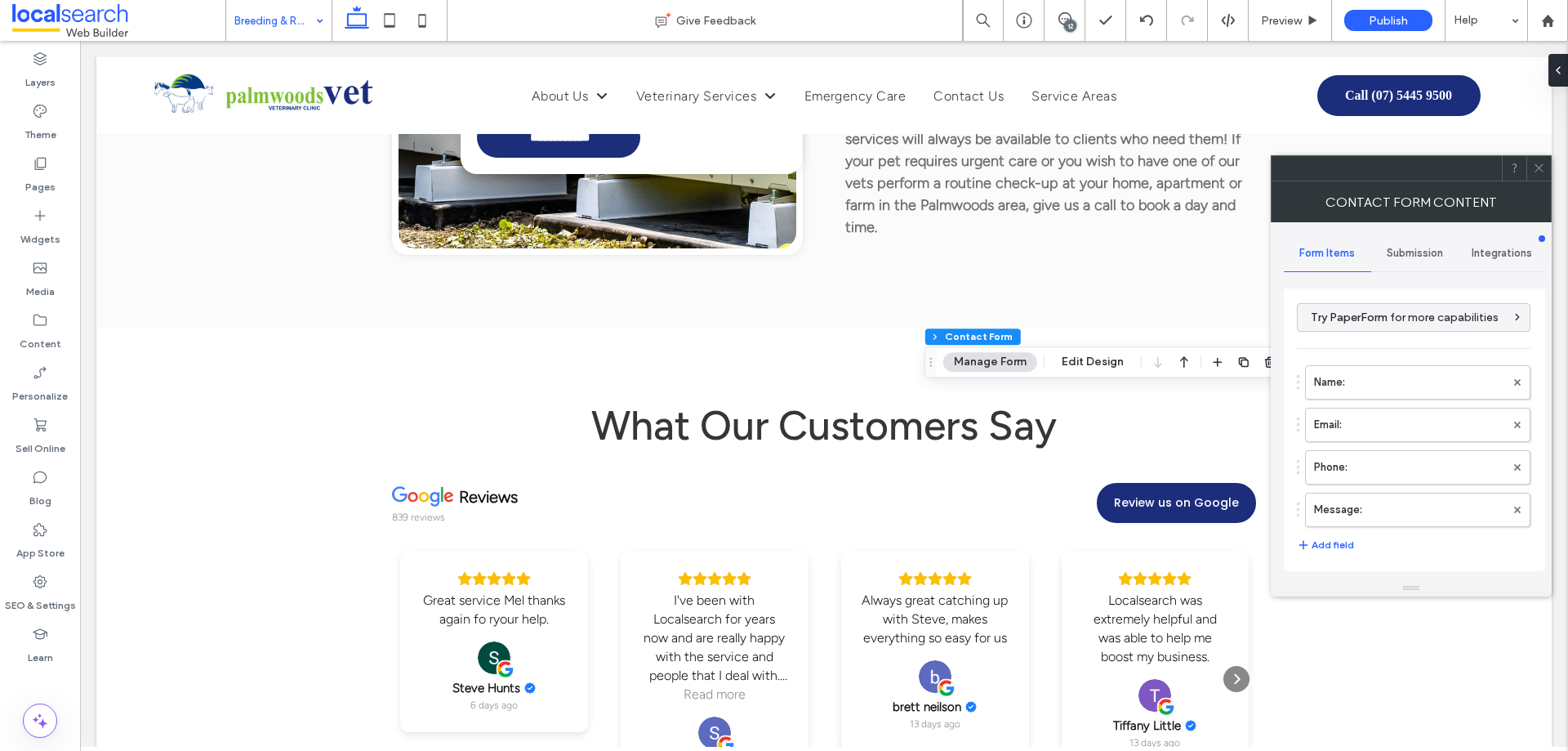 type on "*" 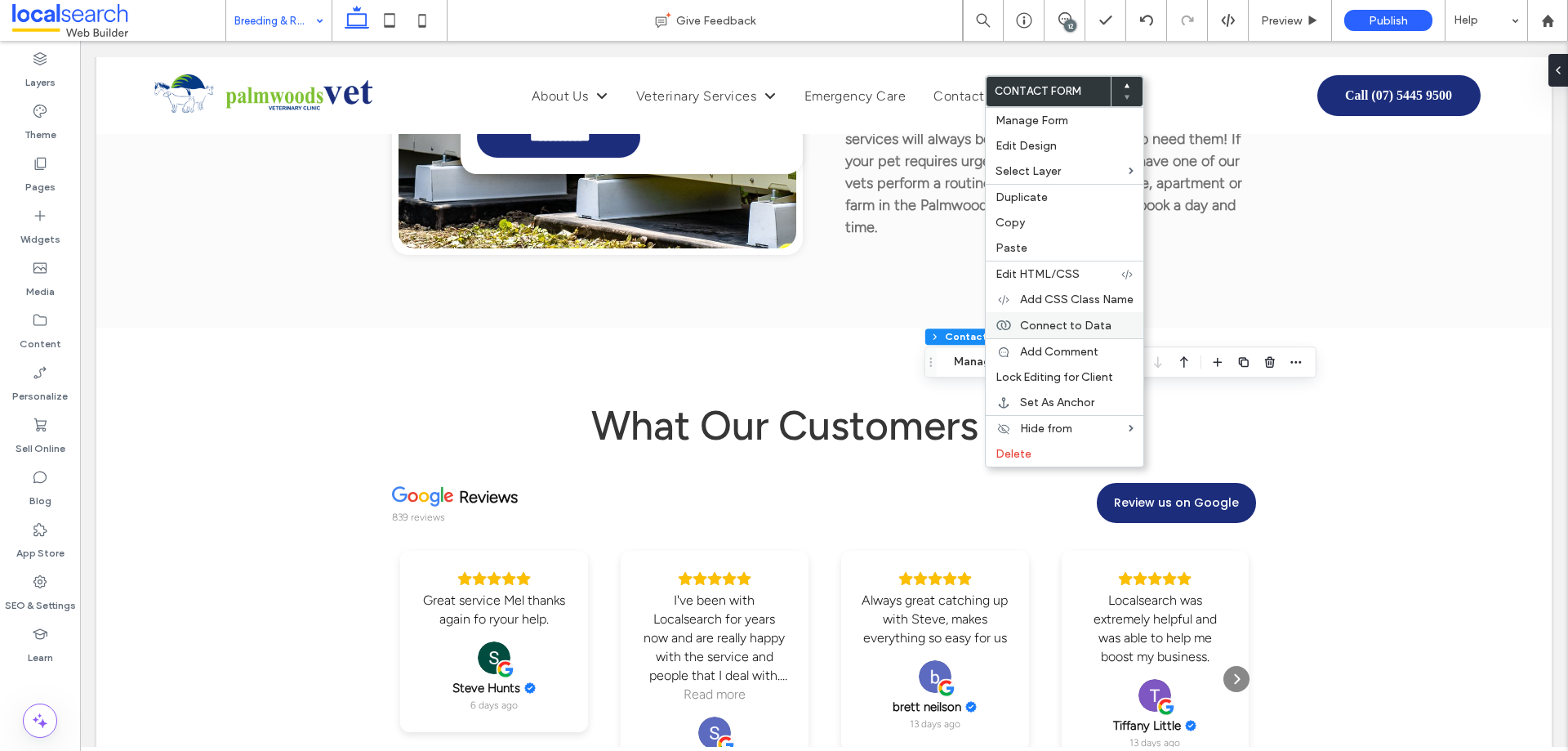 click on "Connect to Data" at bounding box center [1066, 325] 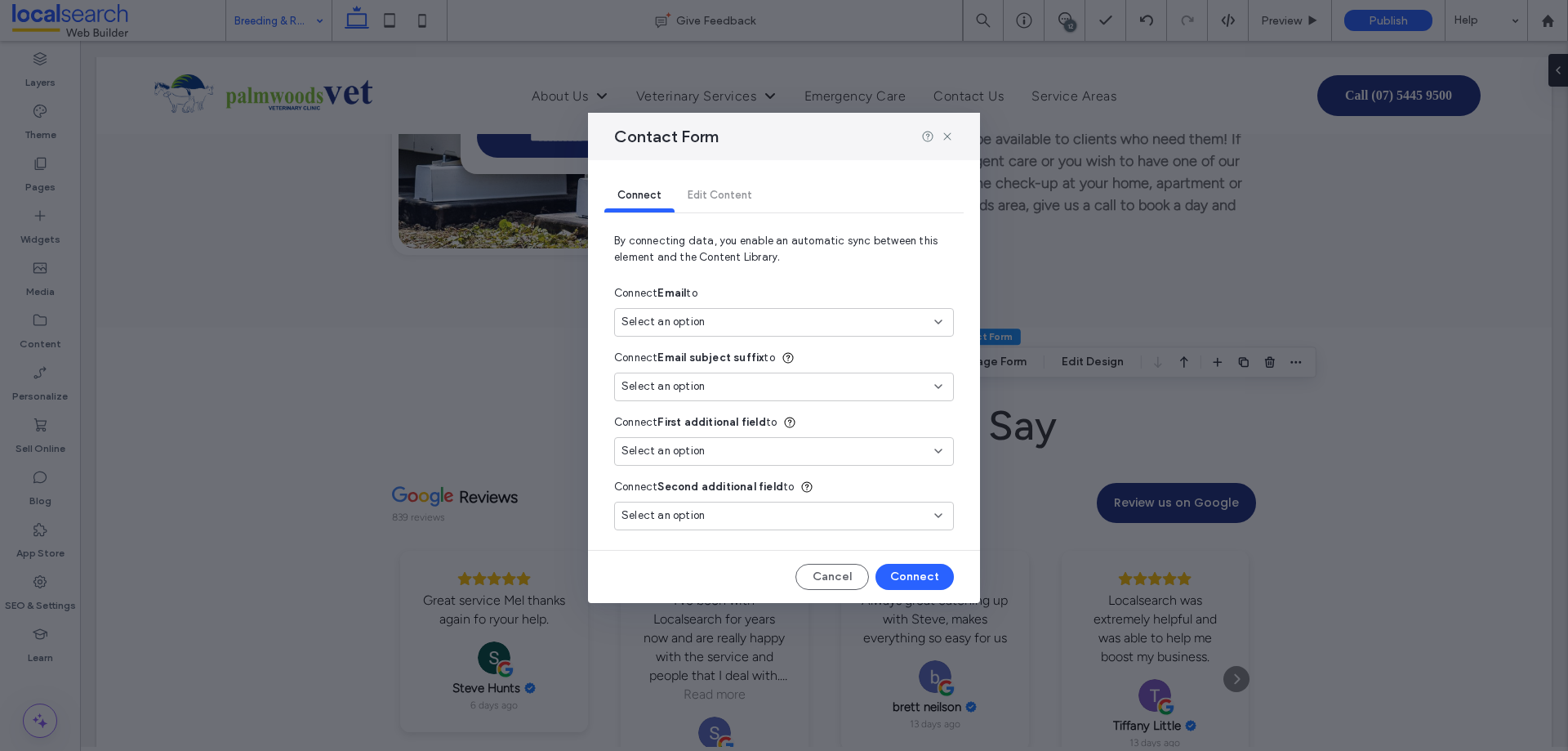 click on "Select an option" at bounding box center (774, 322) 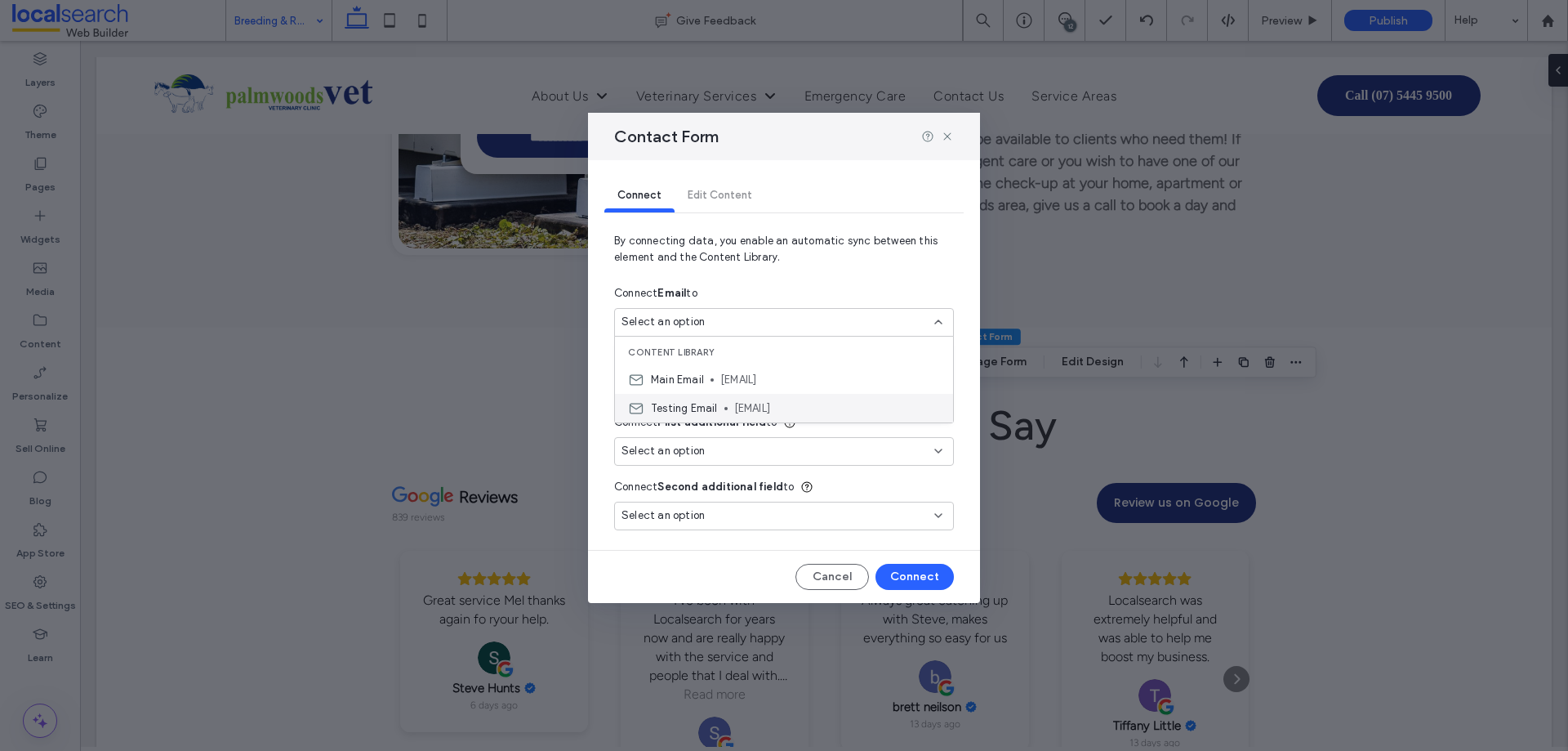 click on "BryanDave.Real@eclerx.com" at bounding box center (837, 409) 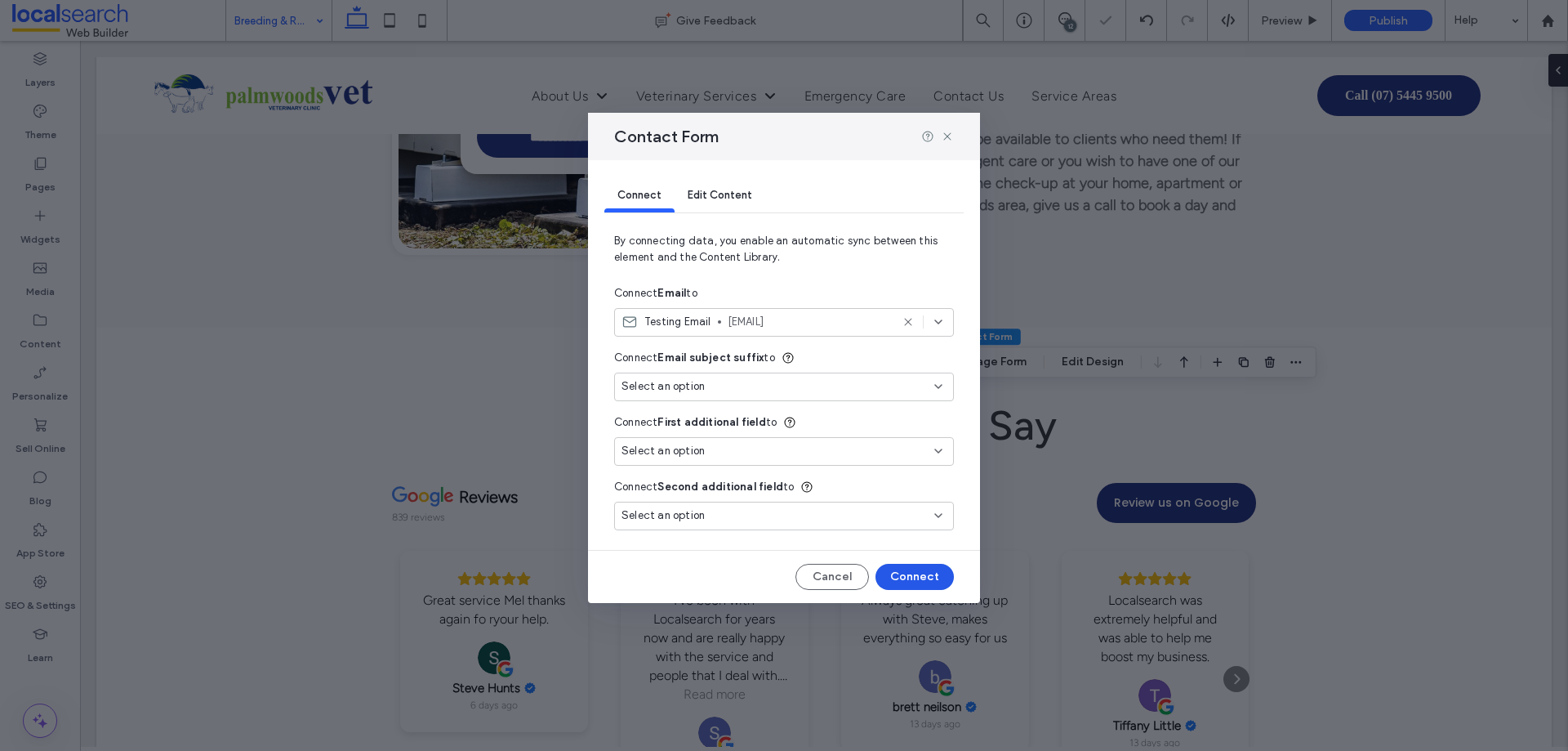 type on "***" 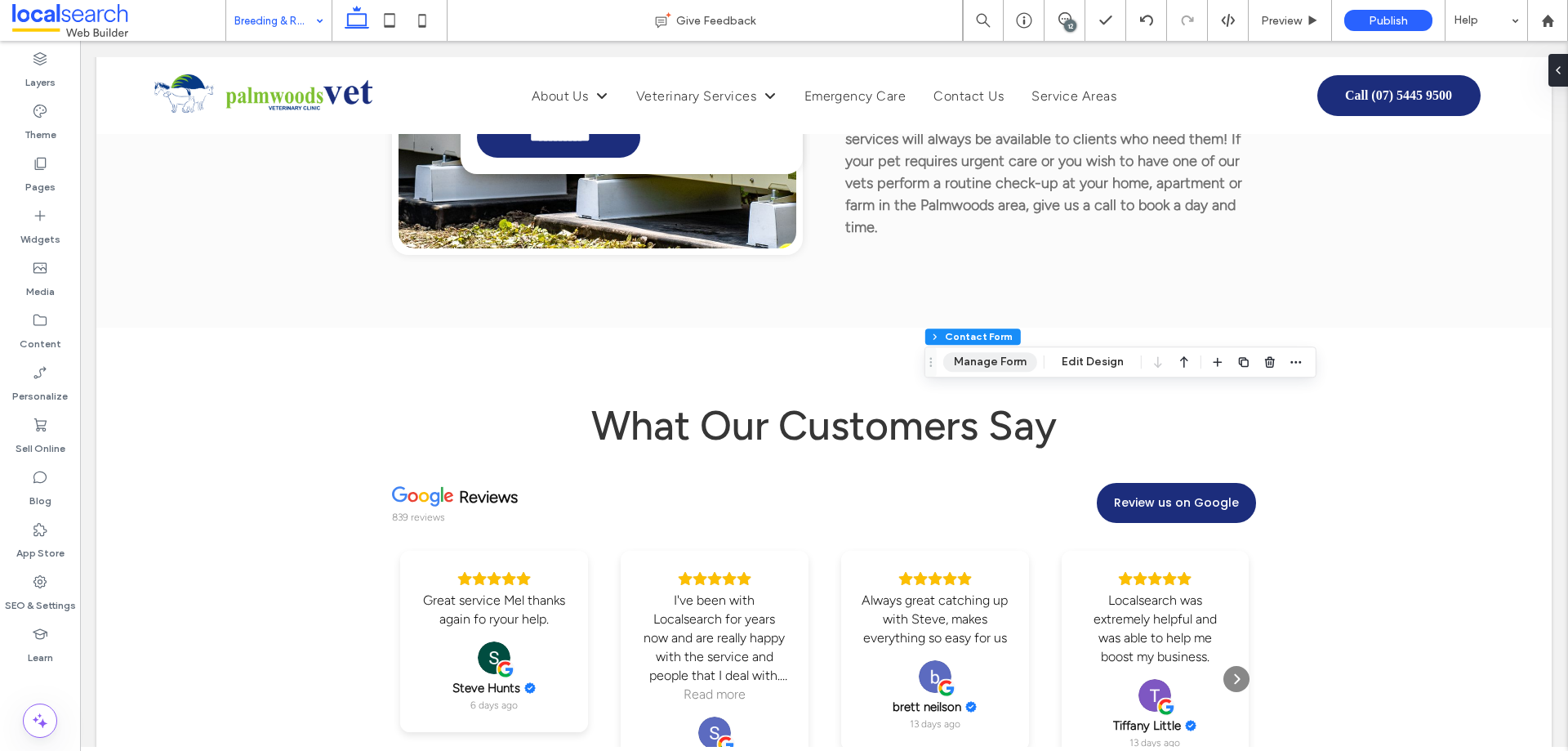 click on "Manage Form" at bounding box center [990, 362] 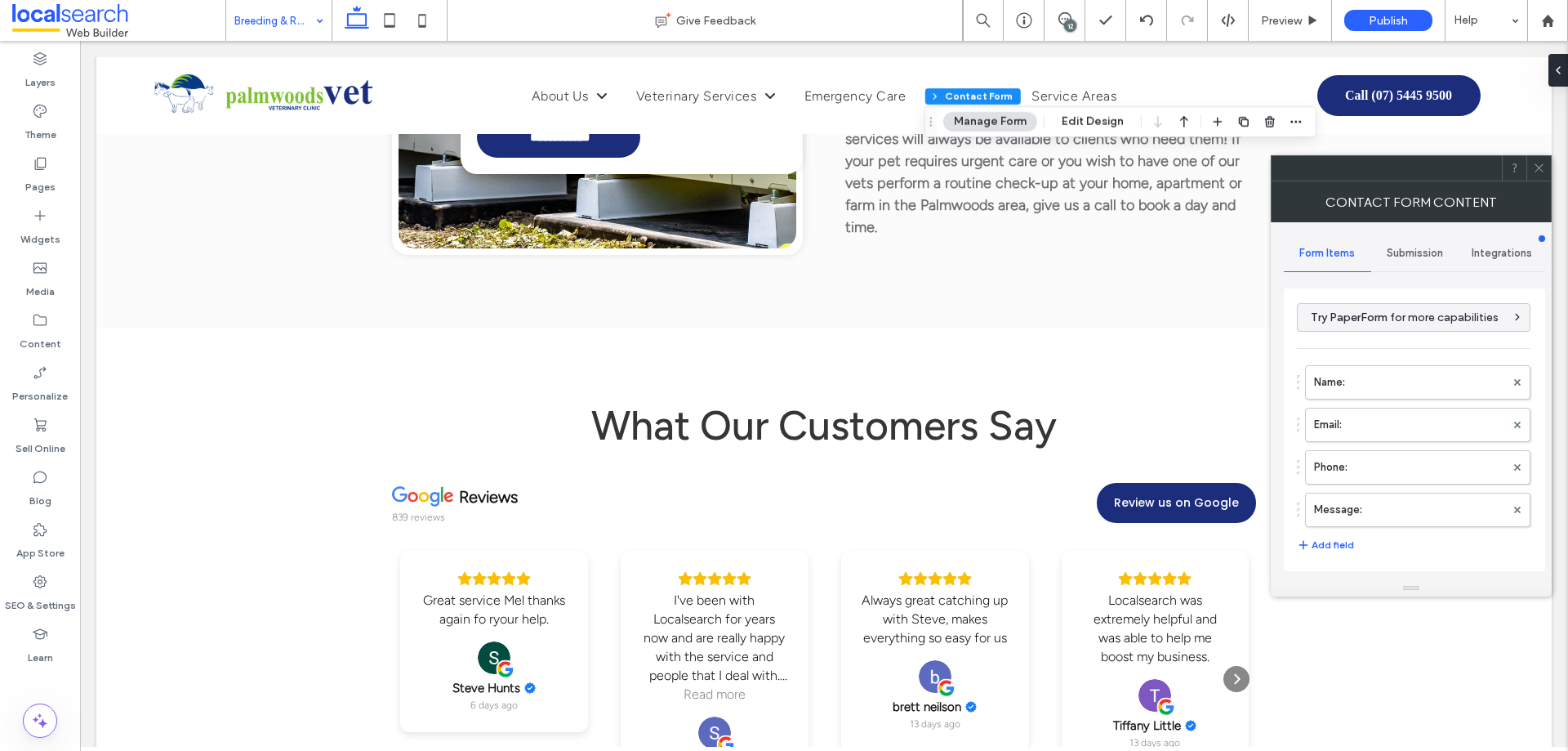 scroll, scrollTop: 331, scrollLeft: 0, axis: vertical 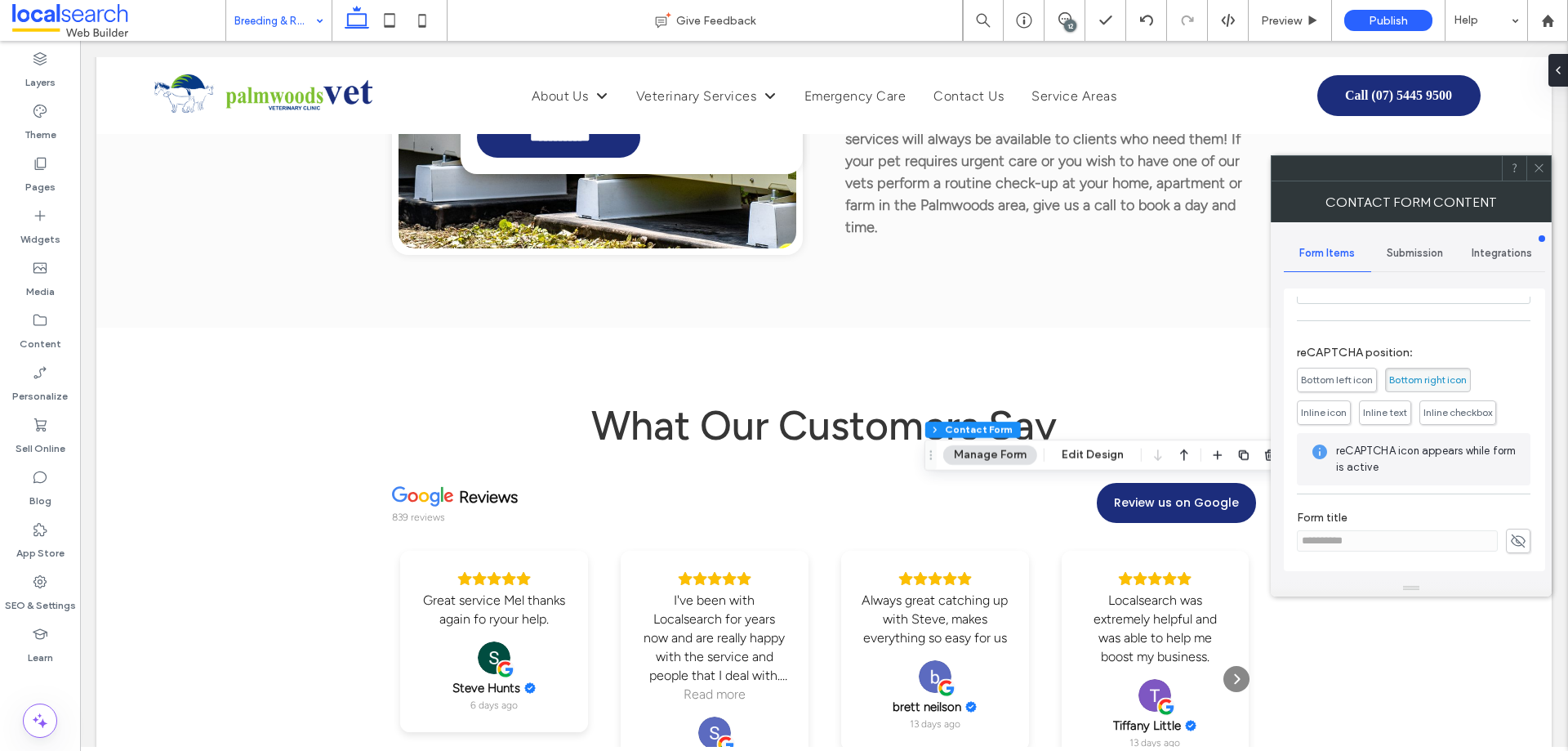 click on "Submission" at bounding box center [1414, 253] 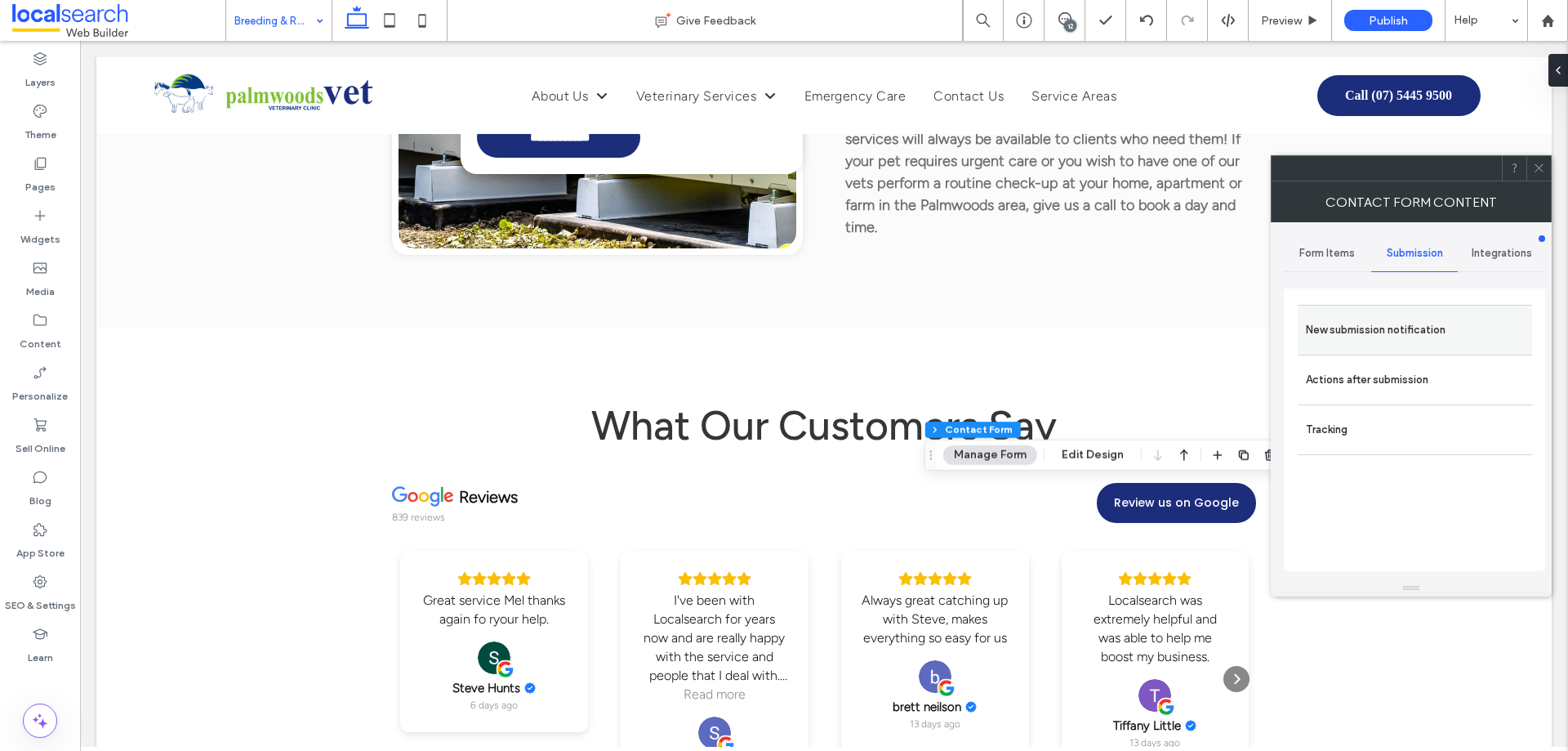 click on "New submission notification" at bounding box center (1414, 330) 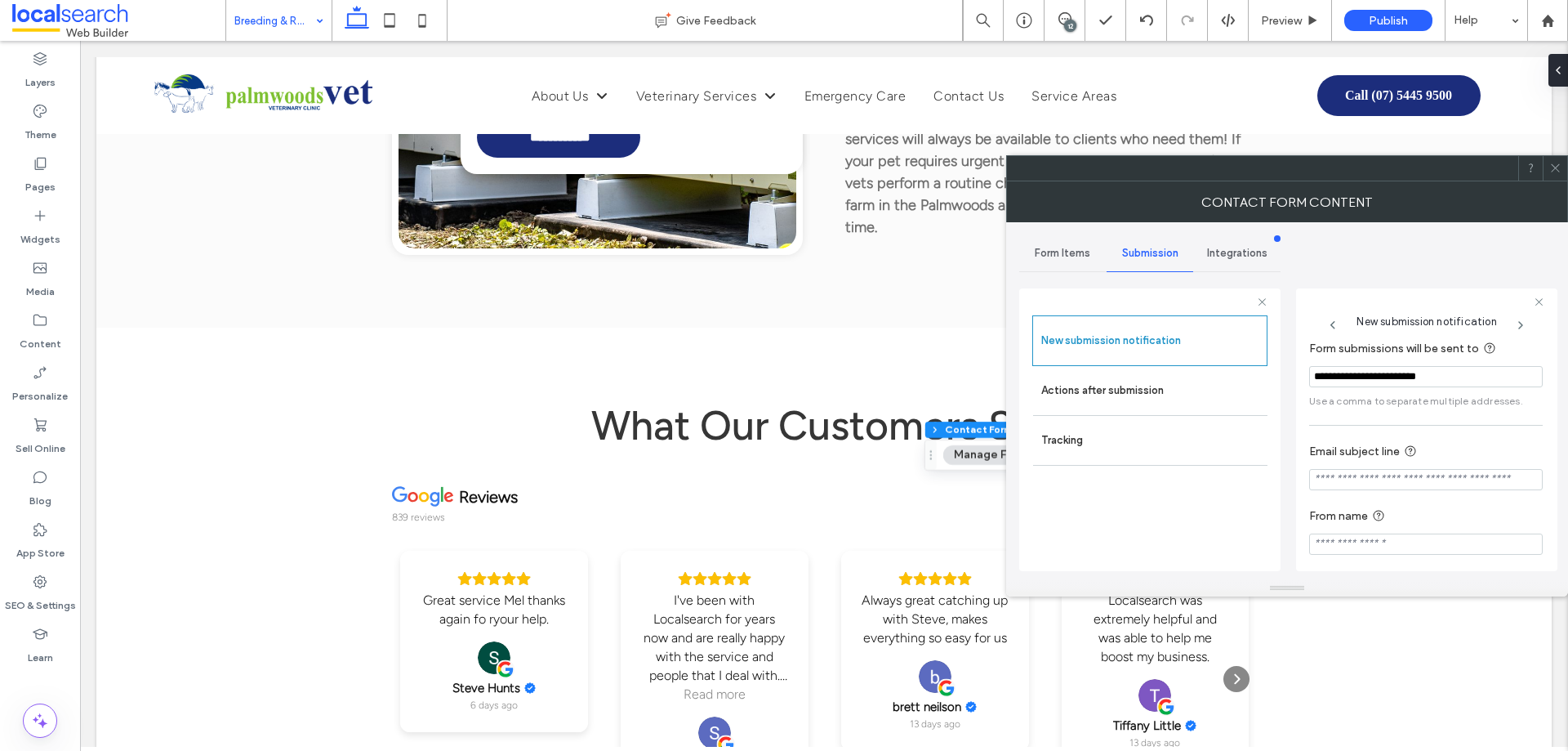 scroll, scrollTop: 85, scrollLeft: 0, axis: vertical 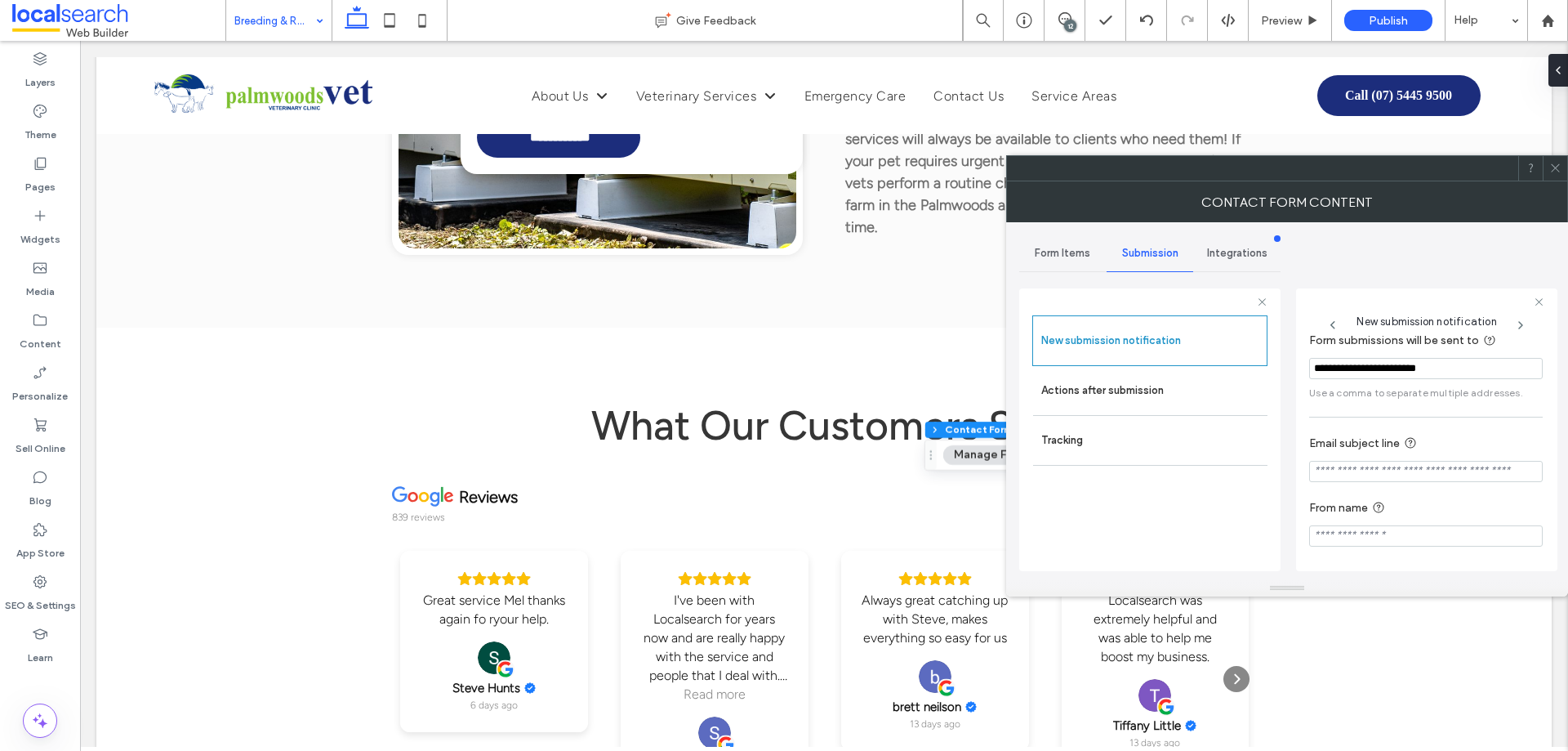 click at bounding box center [1426, 472] 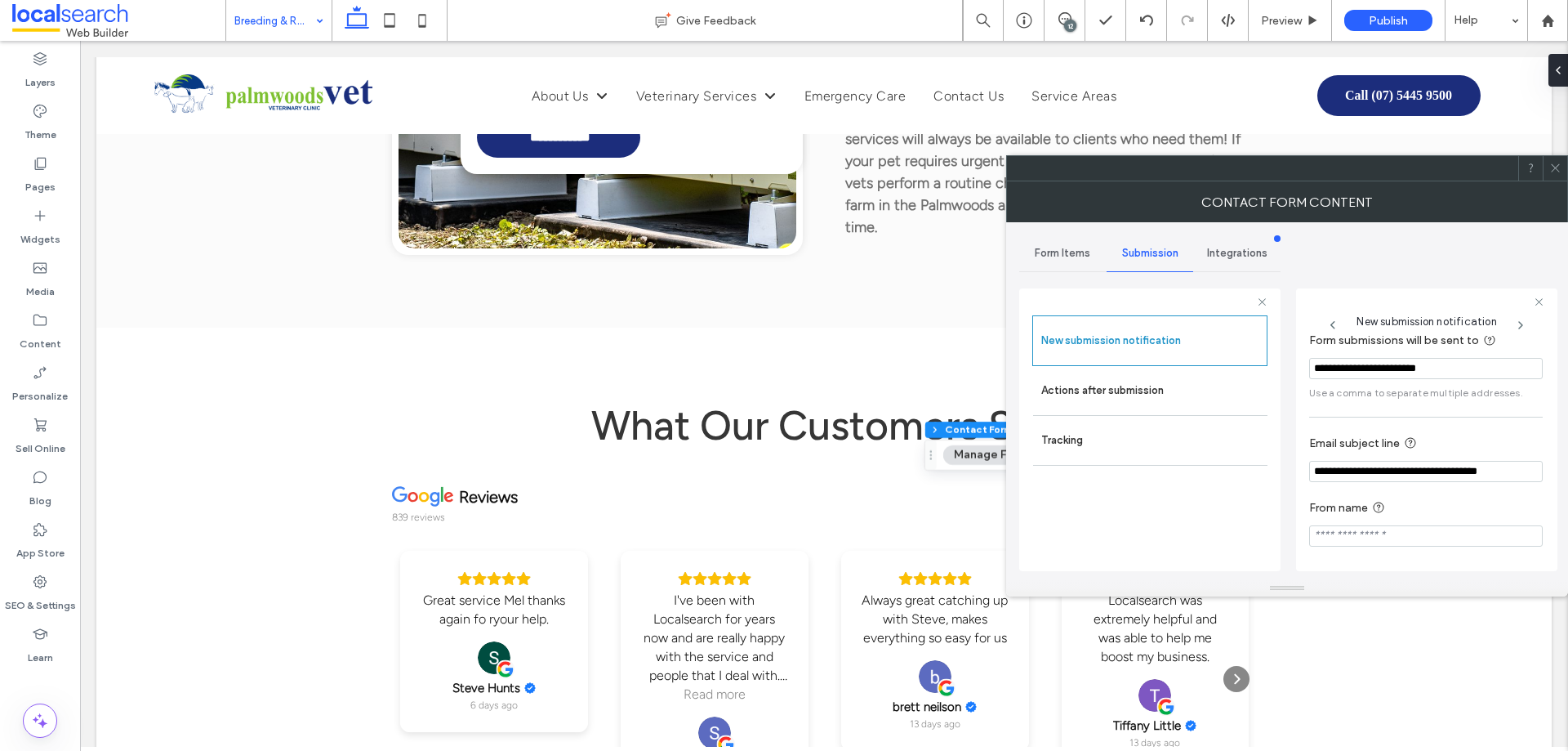 type on "**********" 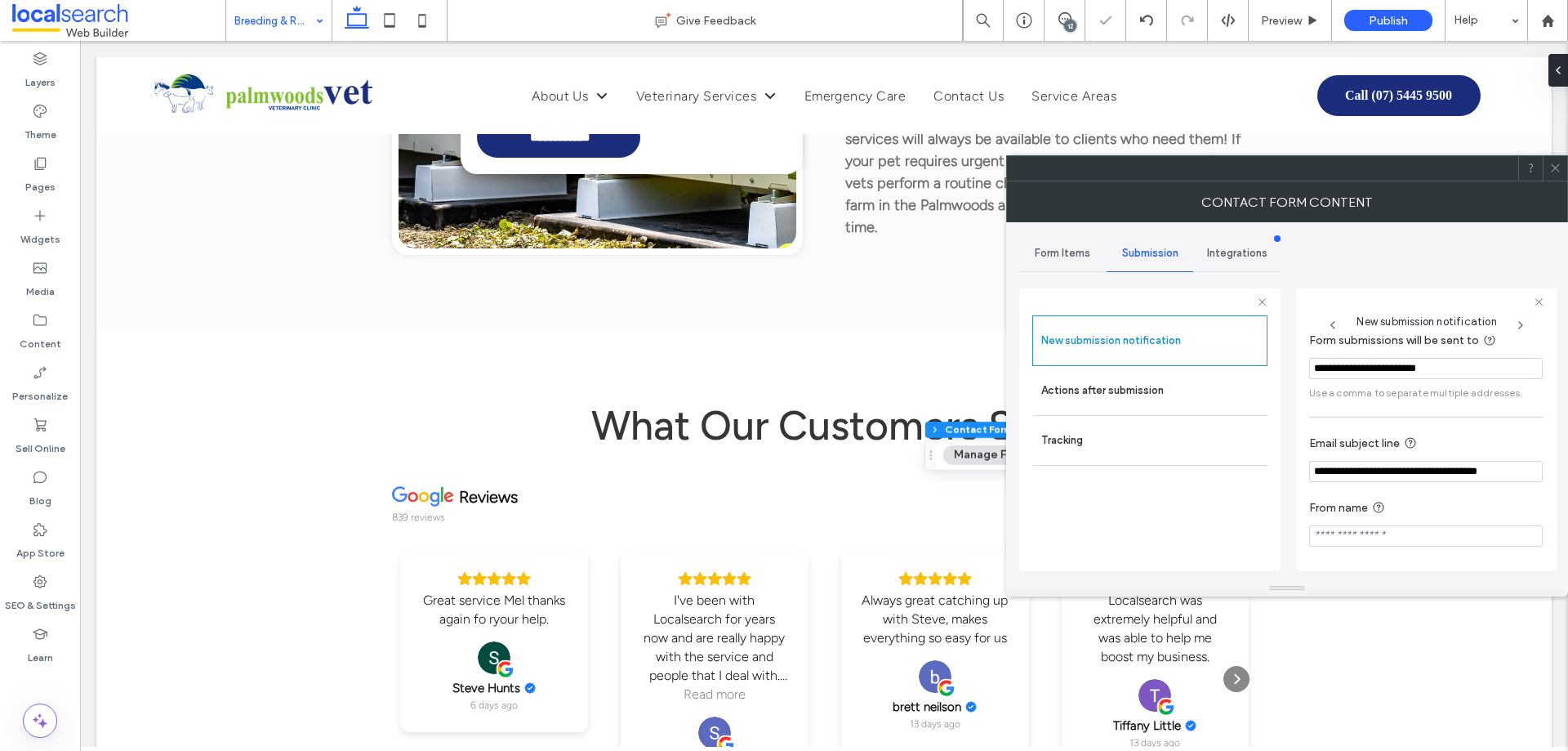 click on "**********" at bounding box center [1426, 458] 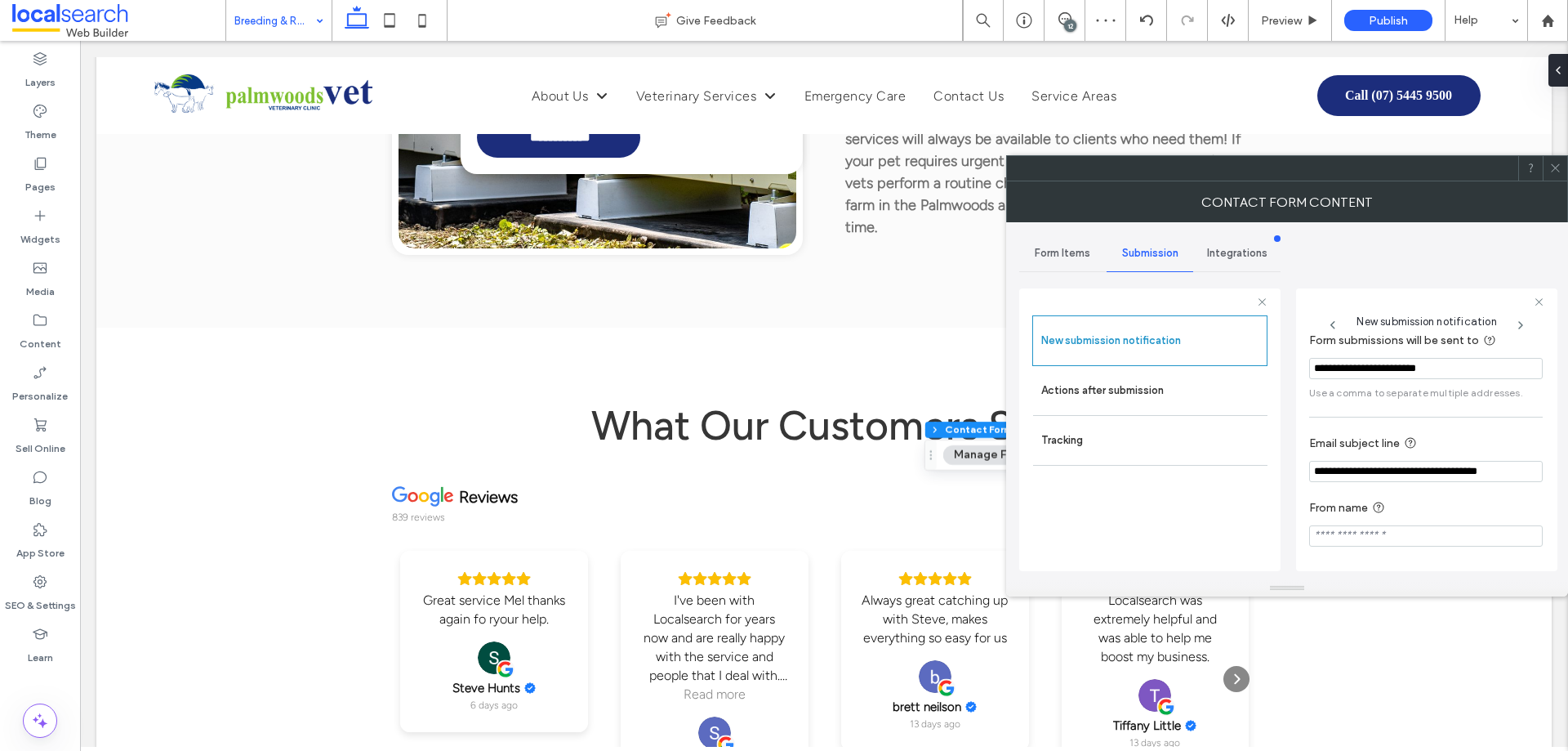 click at bounding box center [1426, 536] 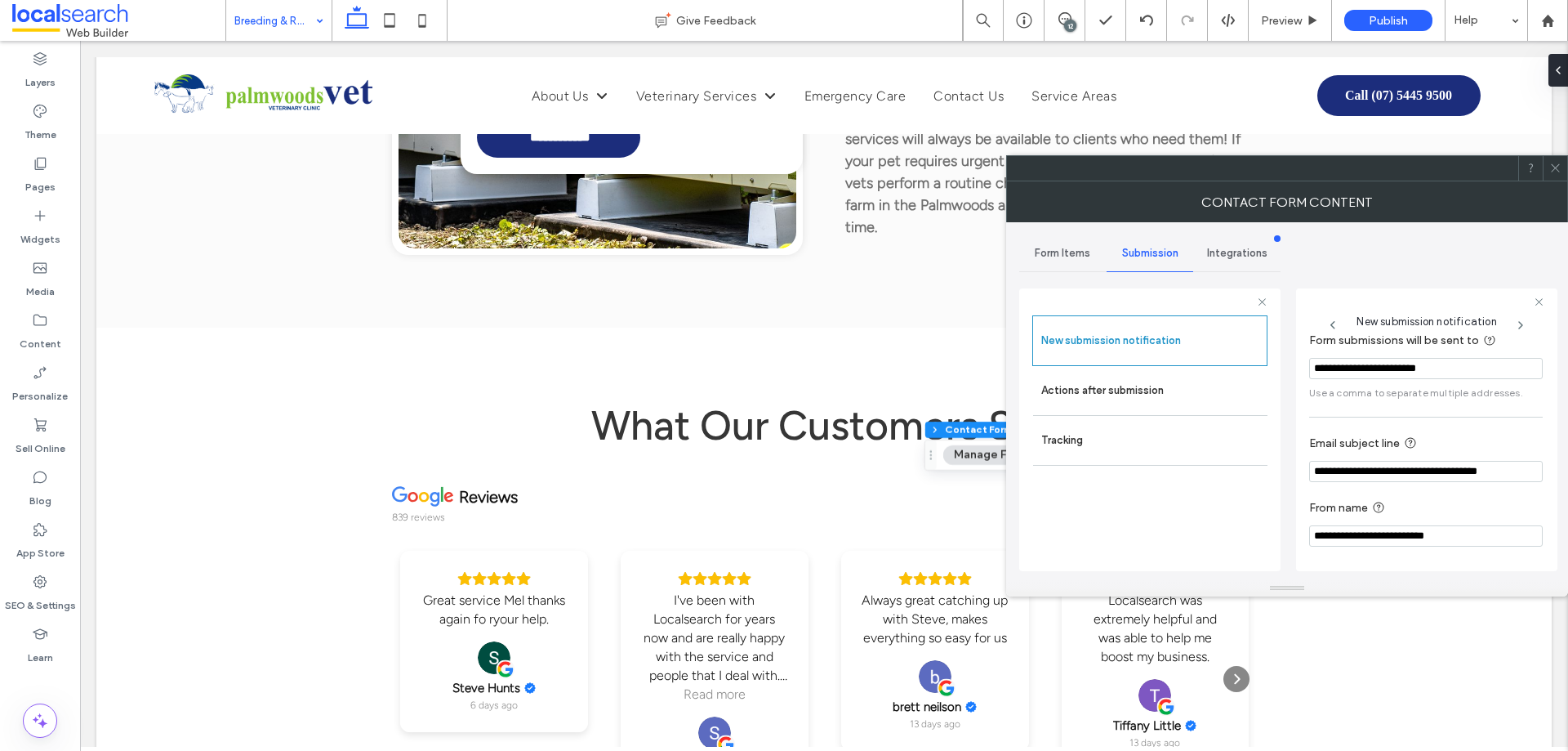 type on "**********" 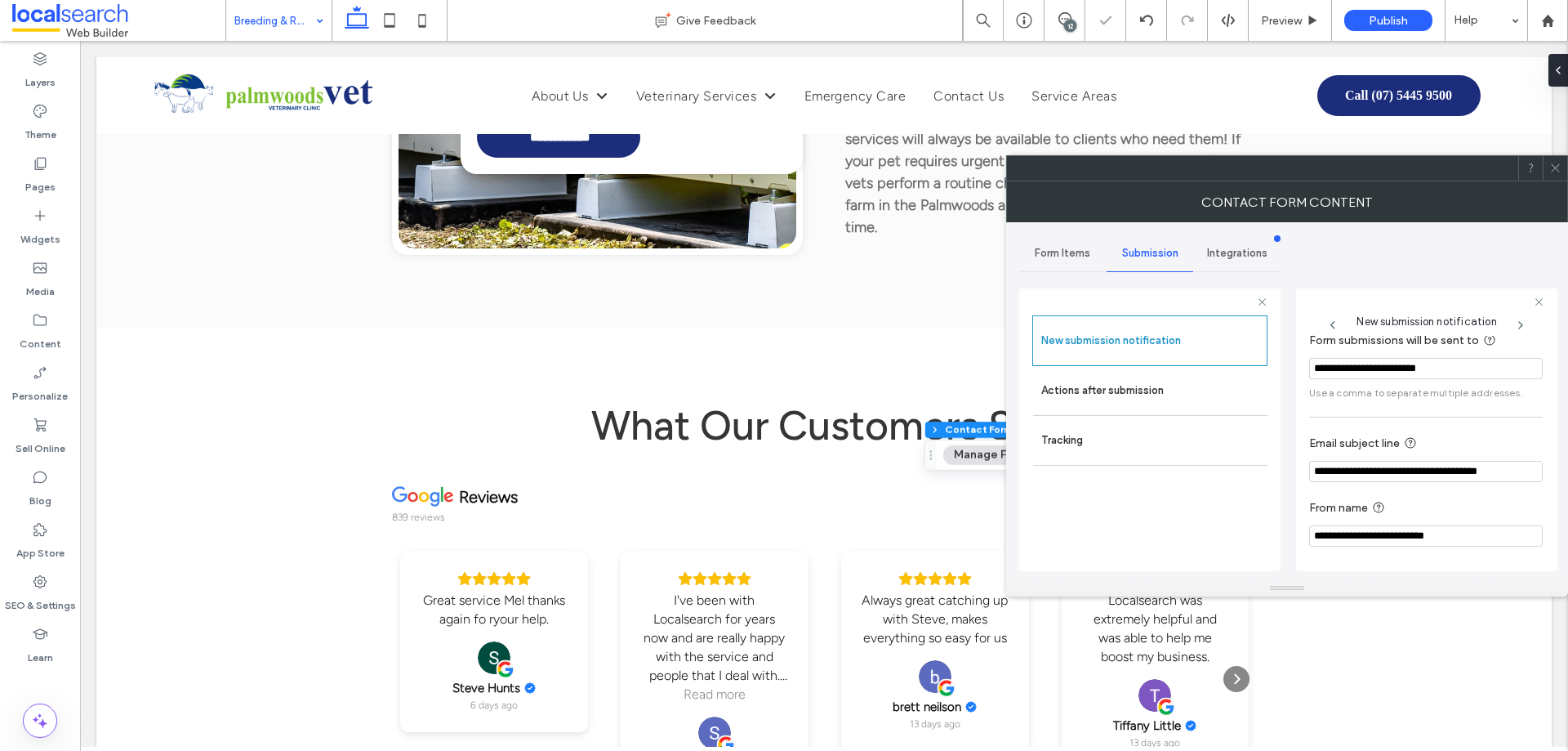 click on "From name" at bounding box center (1423, 508) 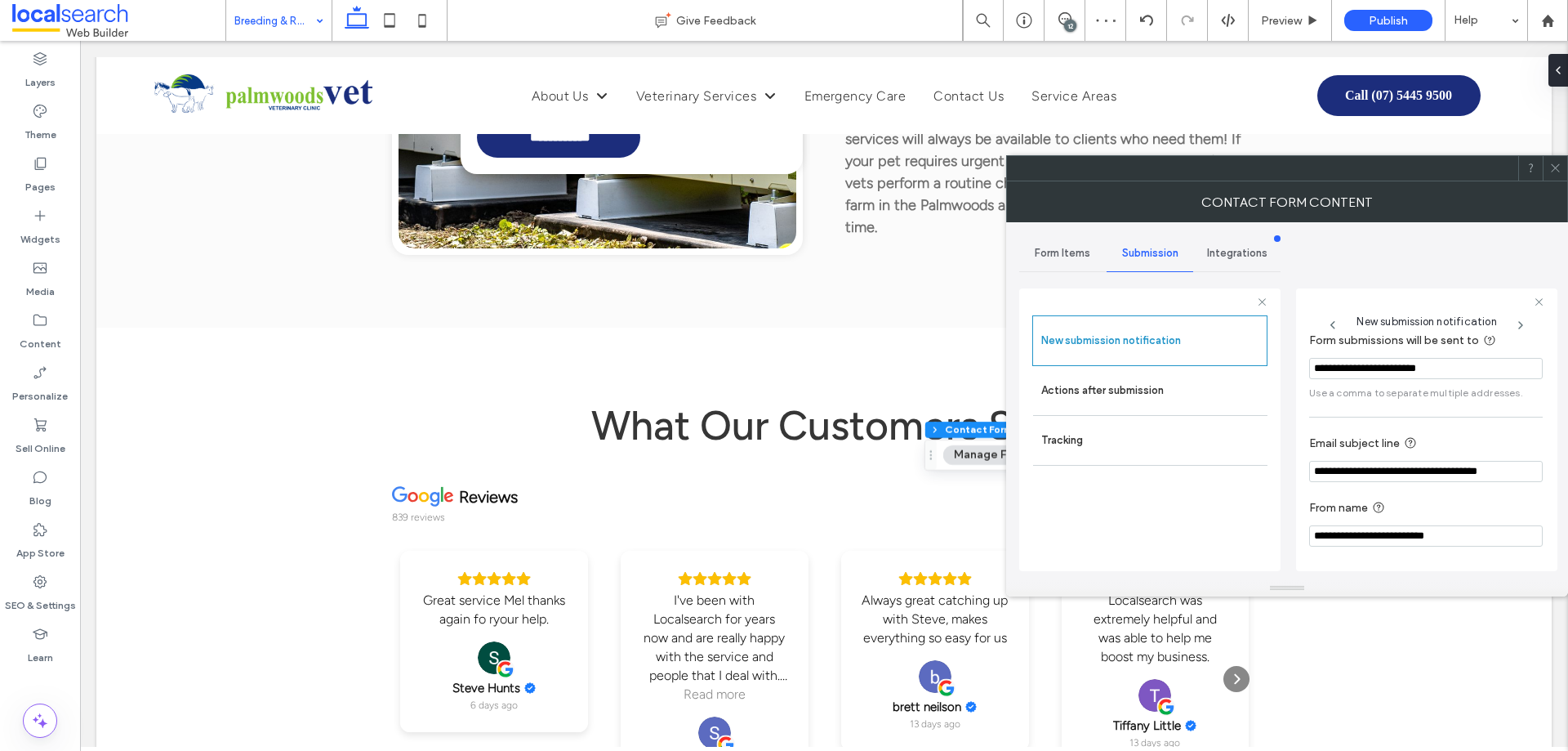 drag, startPoint x: 1455, startPoint y: 498, endPoint x: 1446, endPoint y: 498, distance: 9 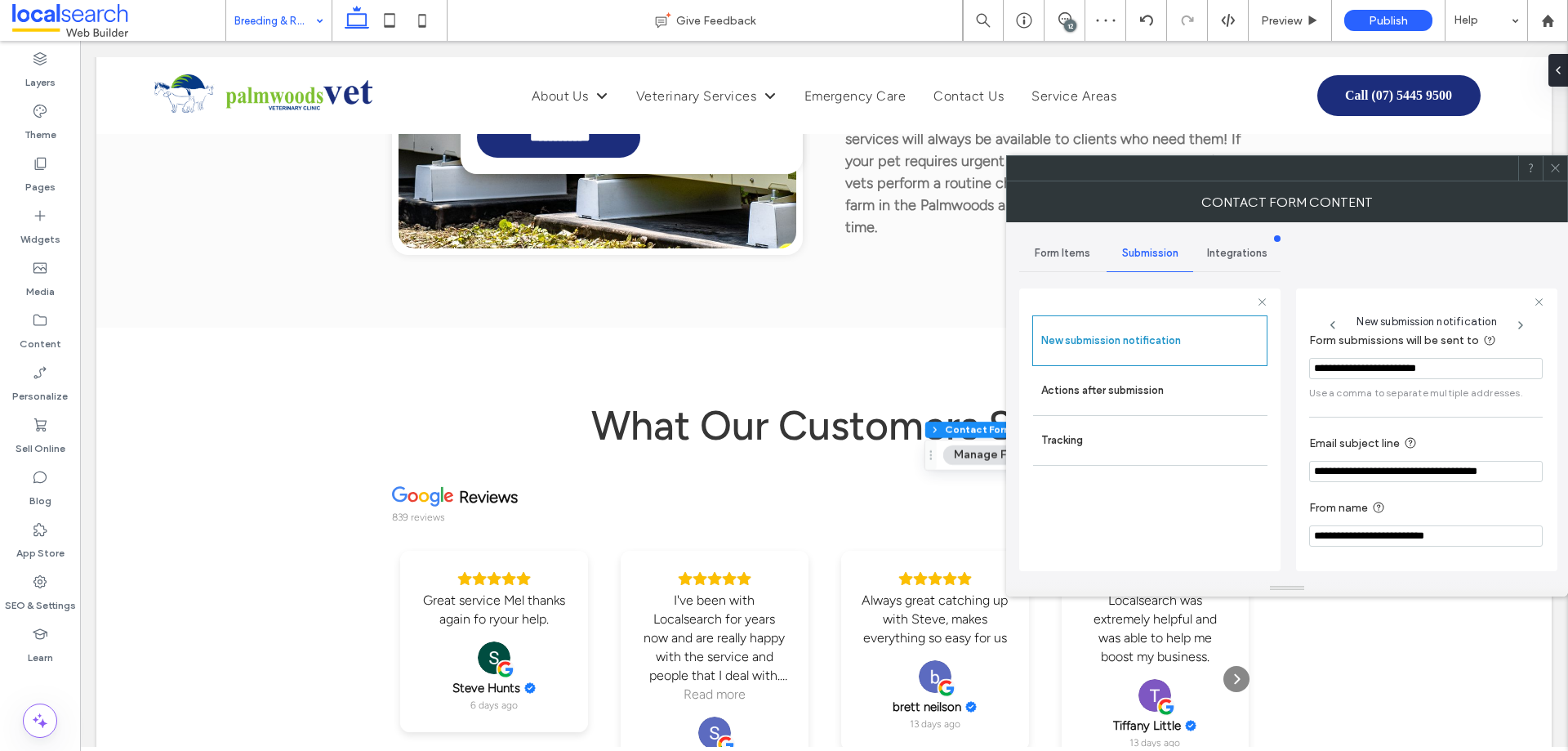 click on "**********" at bounding box center [1426, 522] 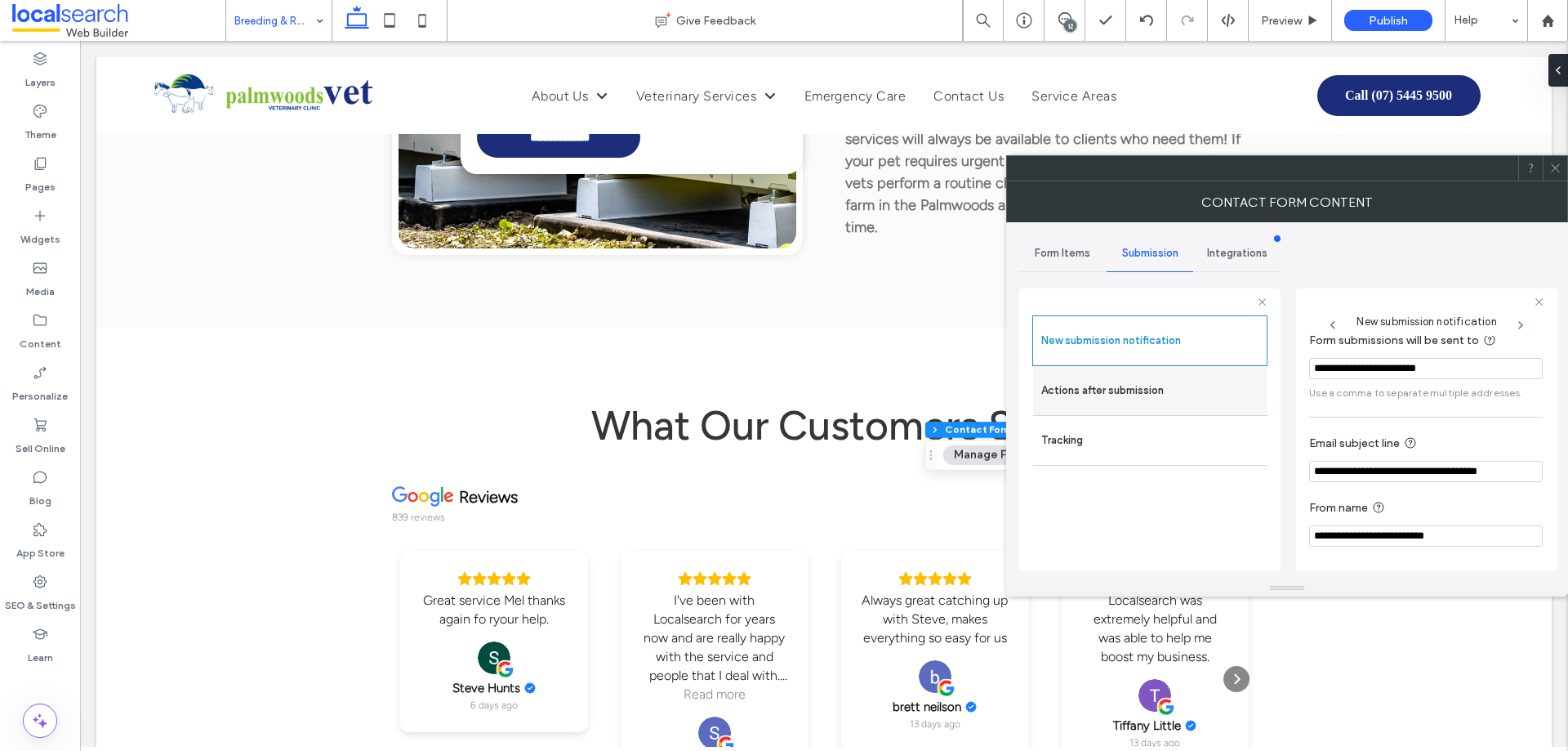 click on "Actions after submission" at bounding box center [1150, 391] 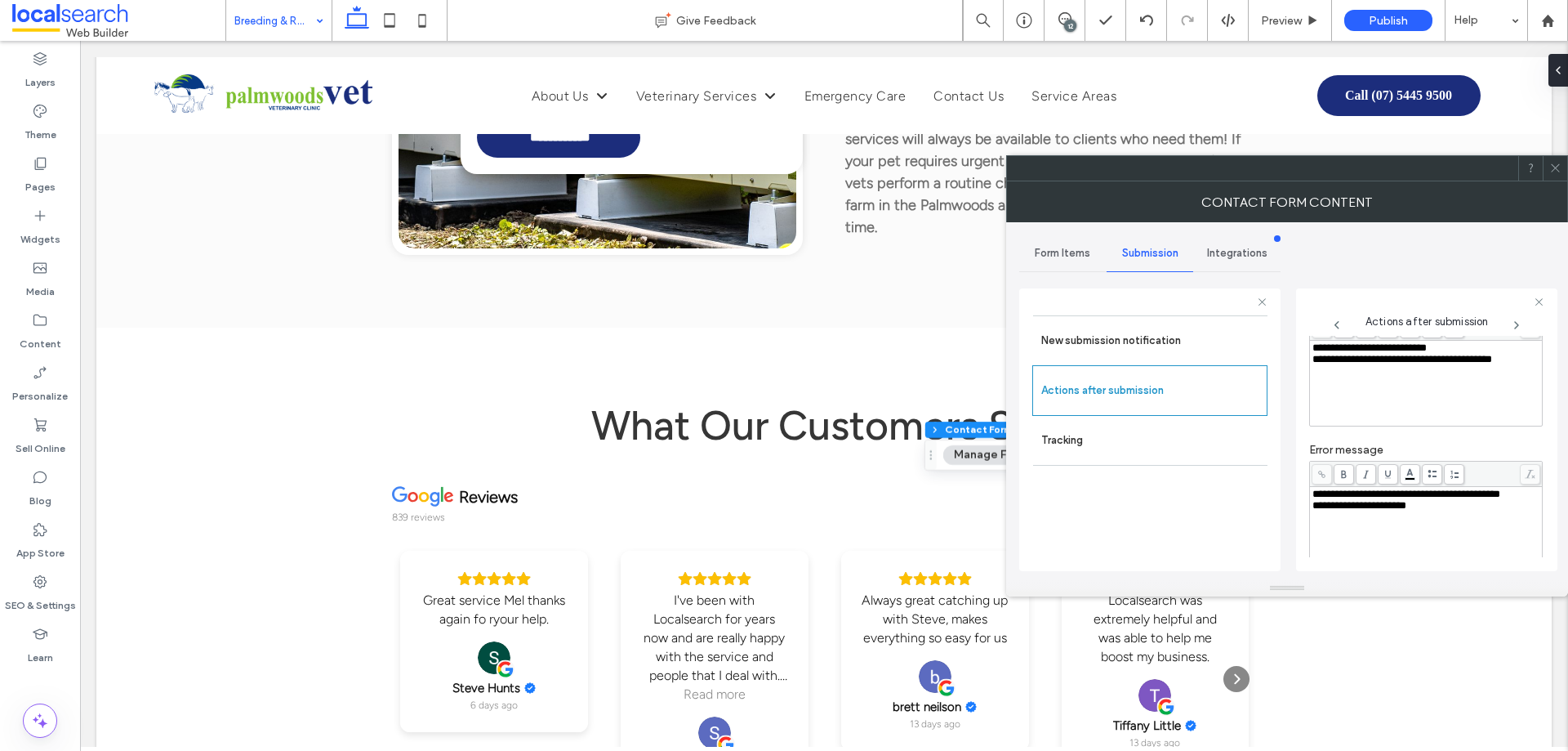 click on "**********" at bounding box center (1426, 383) 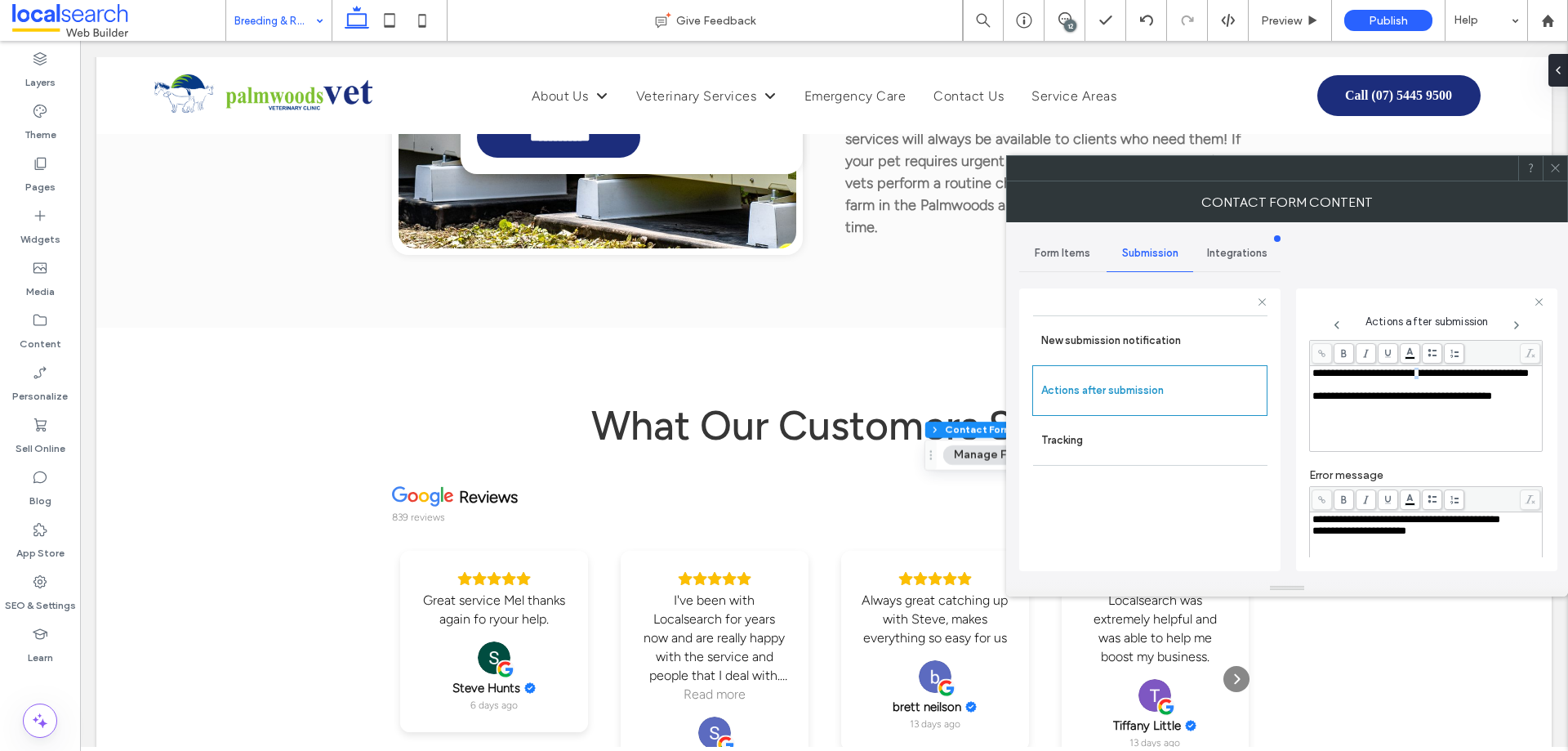 scroll, scrollTop: 56, scrollLeft: 0, axis: vertical 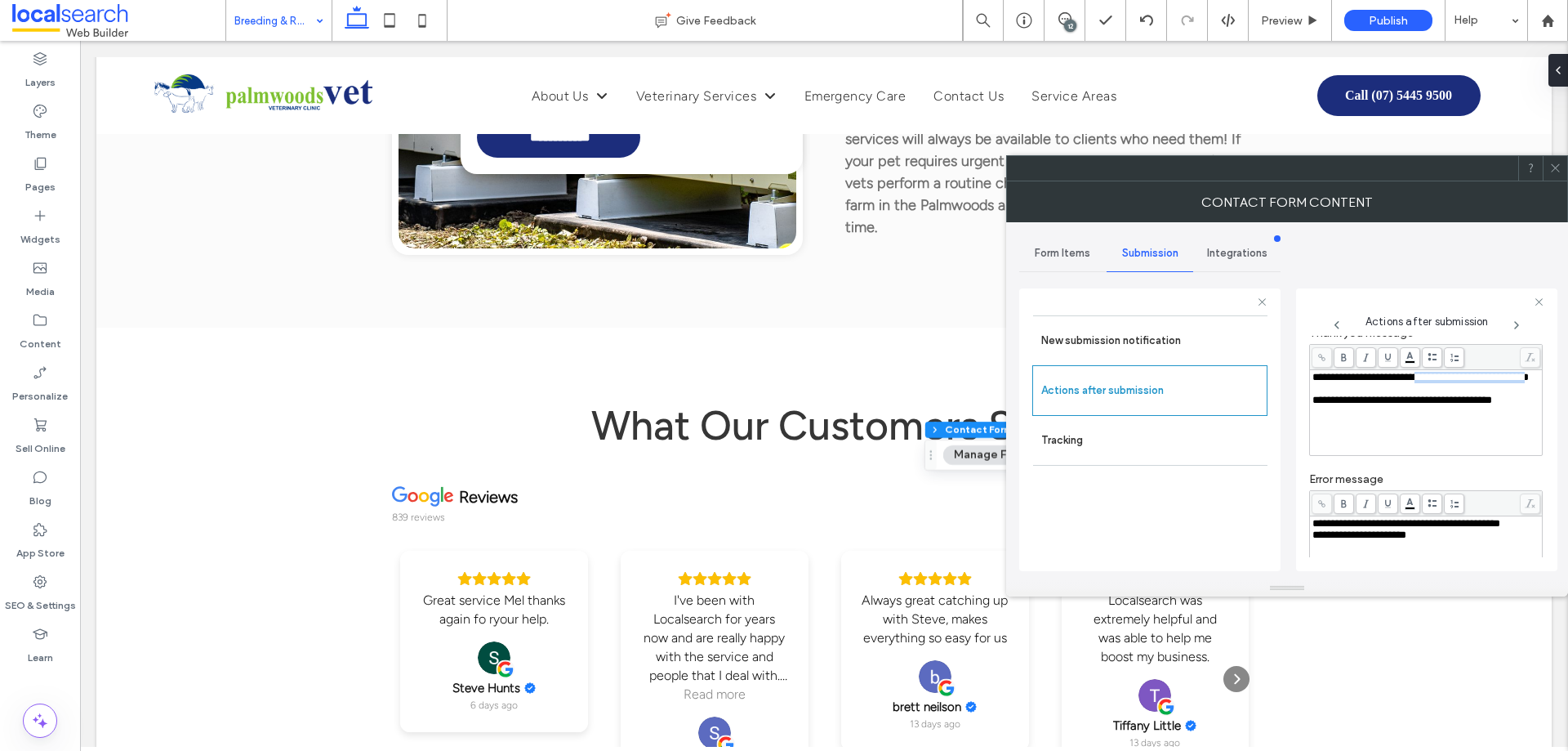 drag, startPoint x: 1439, startPoint y: 345, endPoint x: 1392, endPoint y: 391, distance: 65.764732 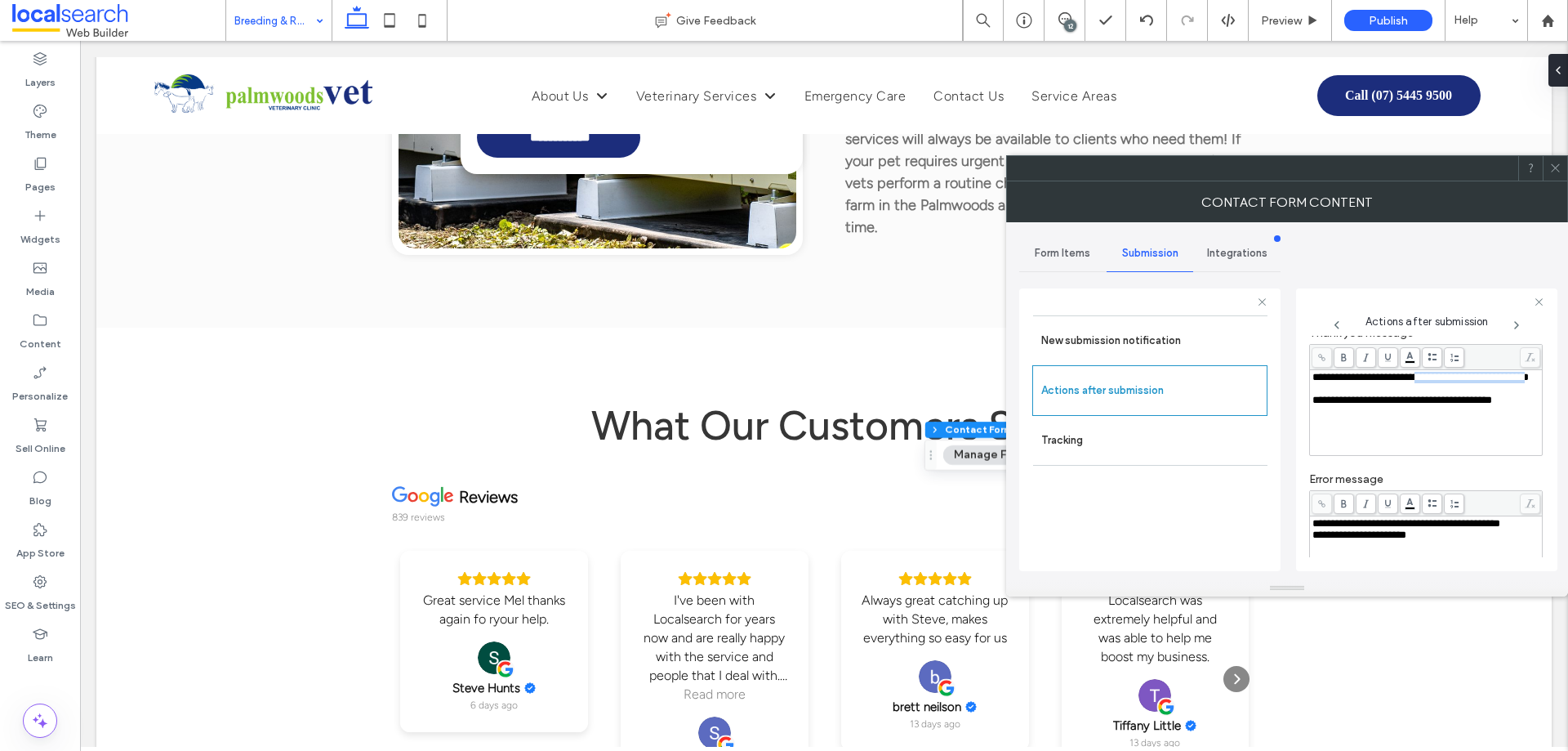 click on "**********" at bounding box center (1420, 377) 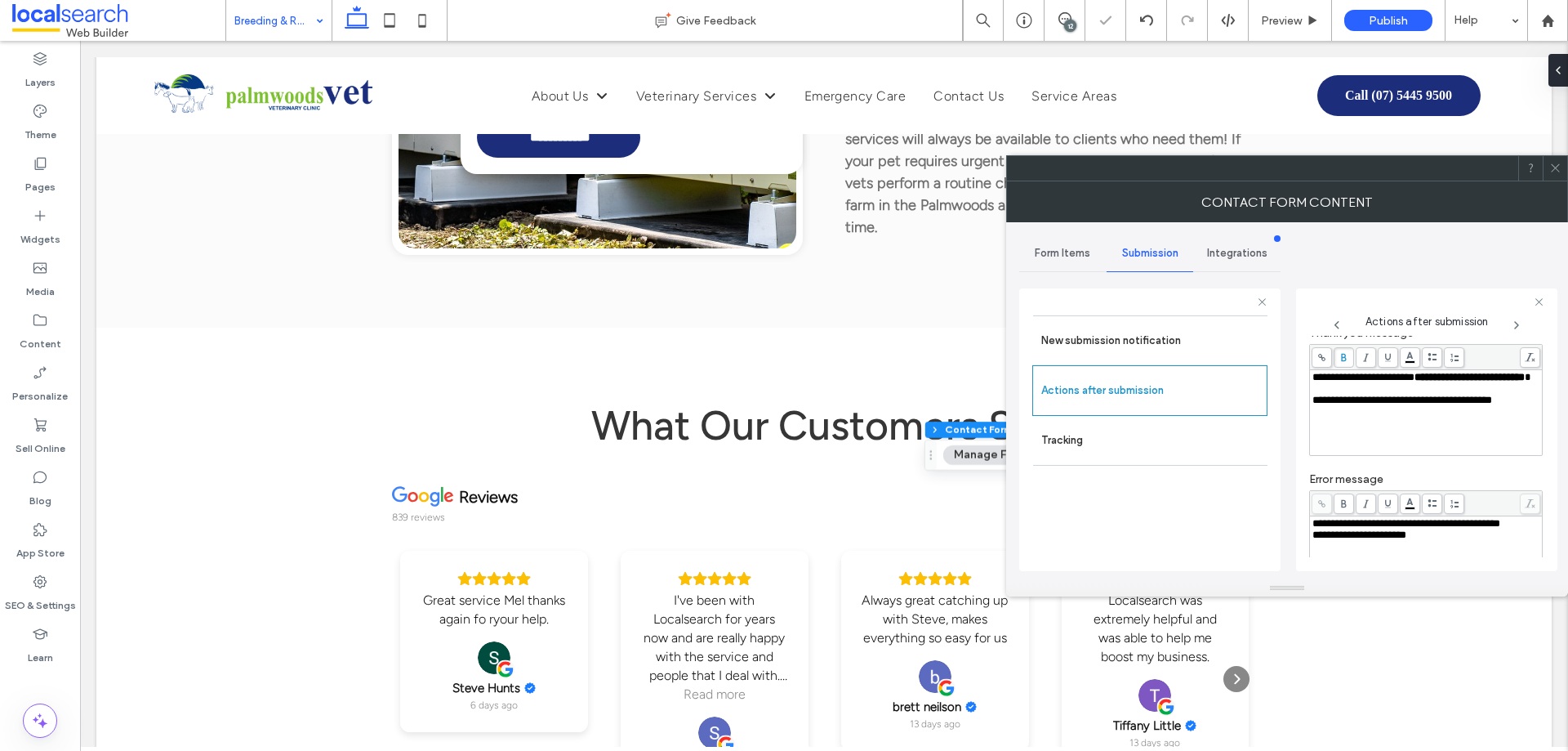 click at bounding box center (1426, 389) 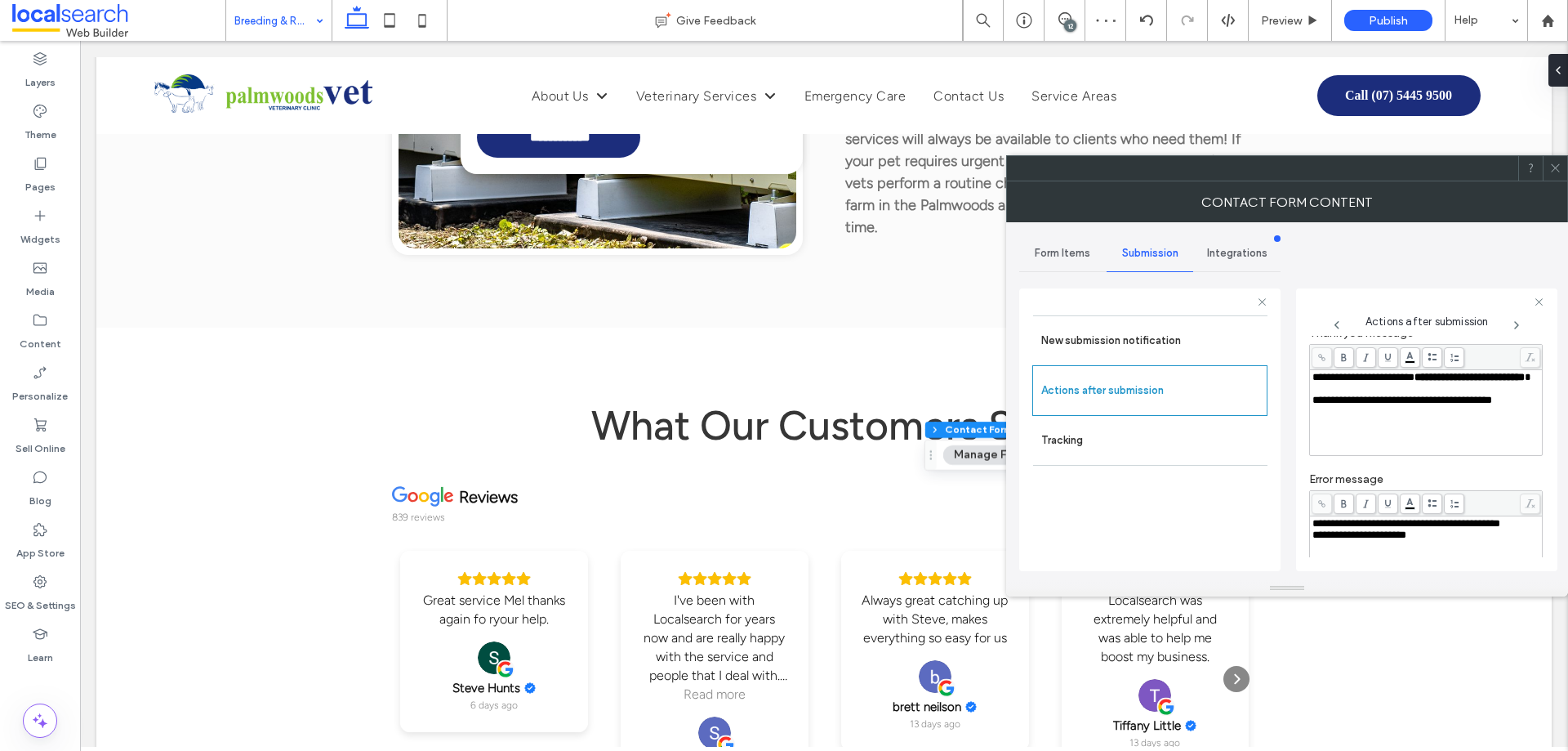 scroll, scrollTop: 282, scrollLeft: 0, axis: vertical 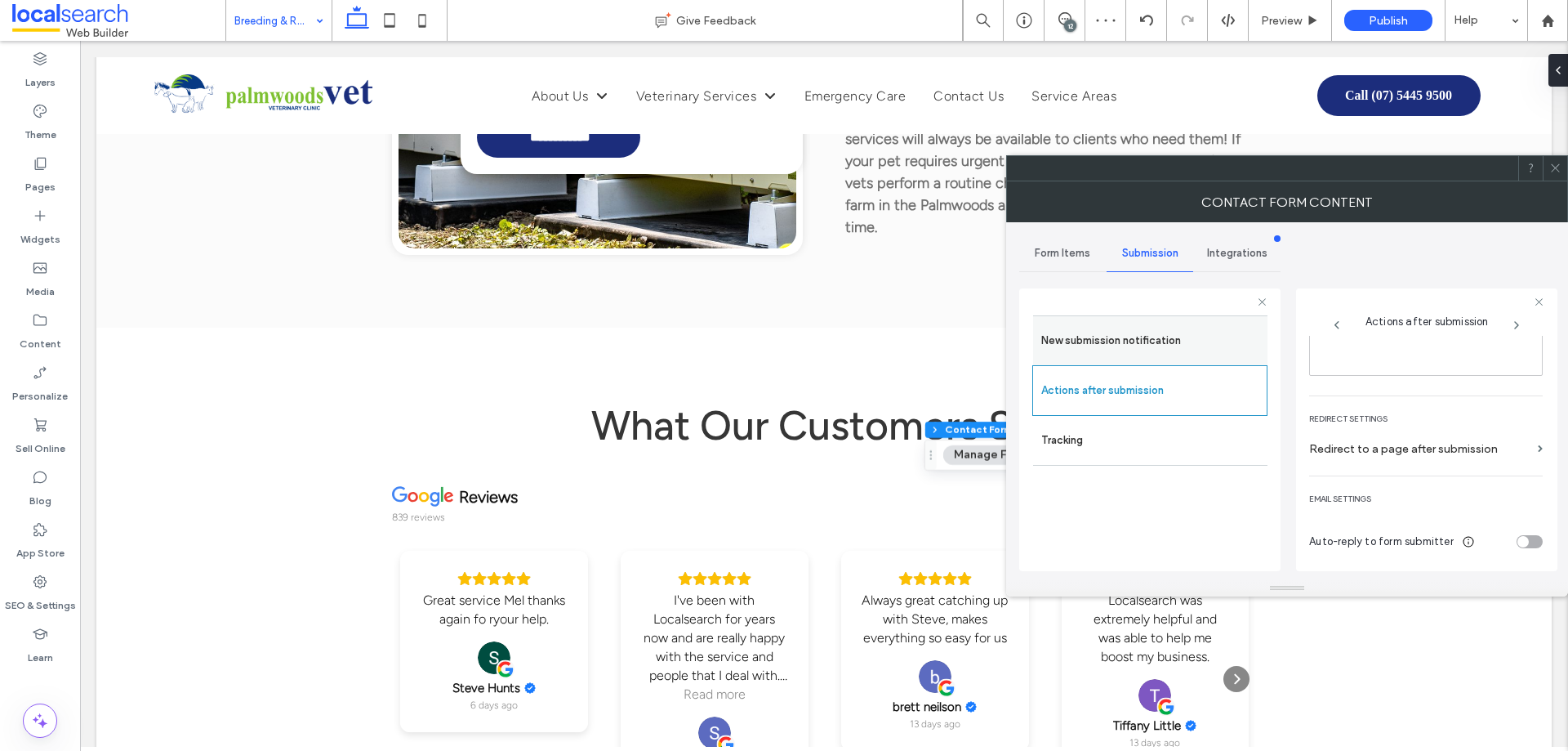 click on "New submission notification" at bounding box center [1150, 341] 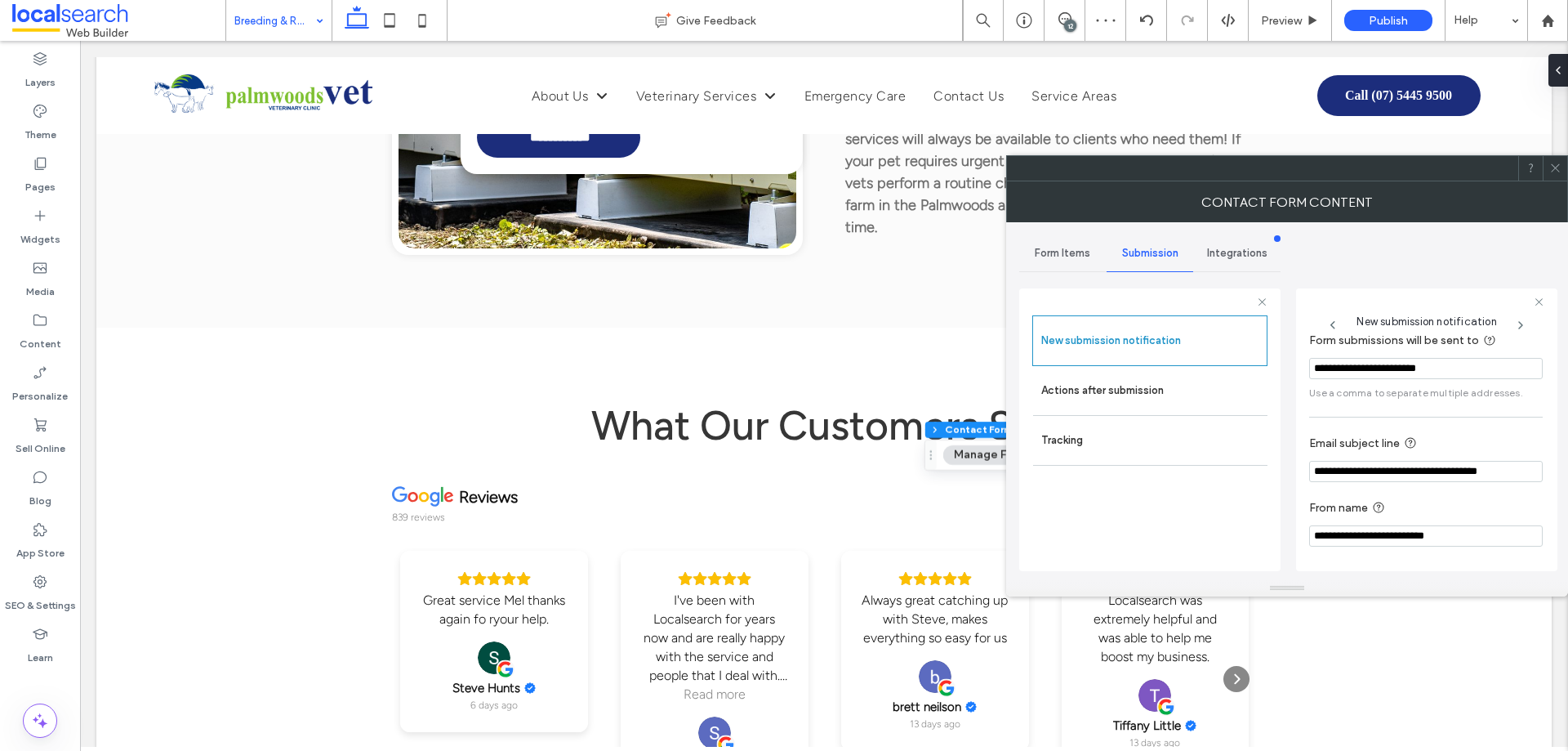 scroll, scrollTop: 85, scrollLeft: 0, axis: vertical 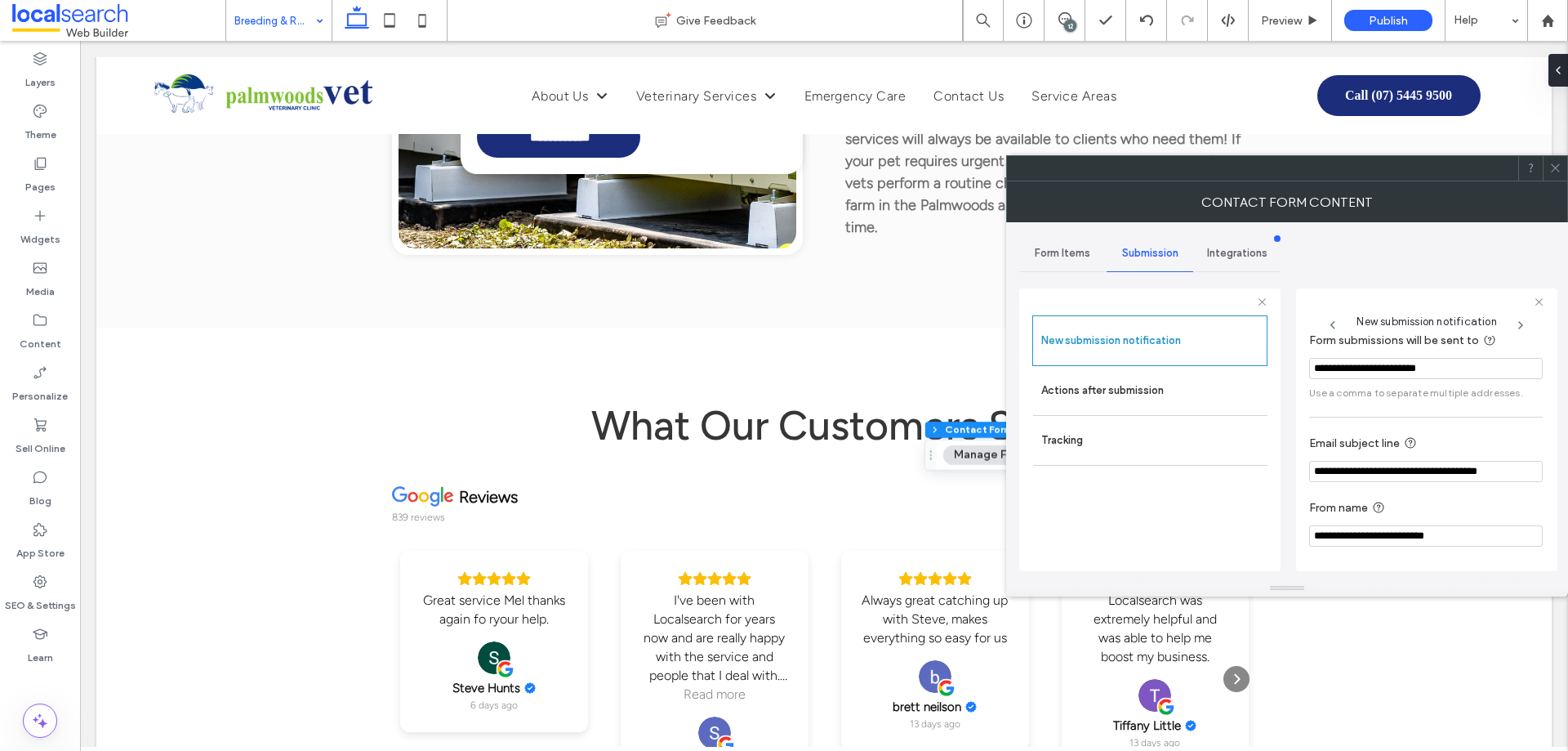 click 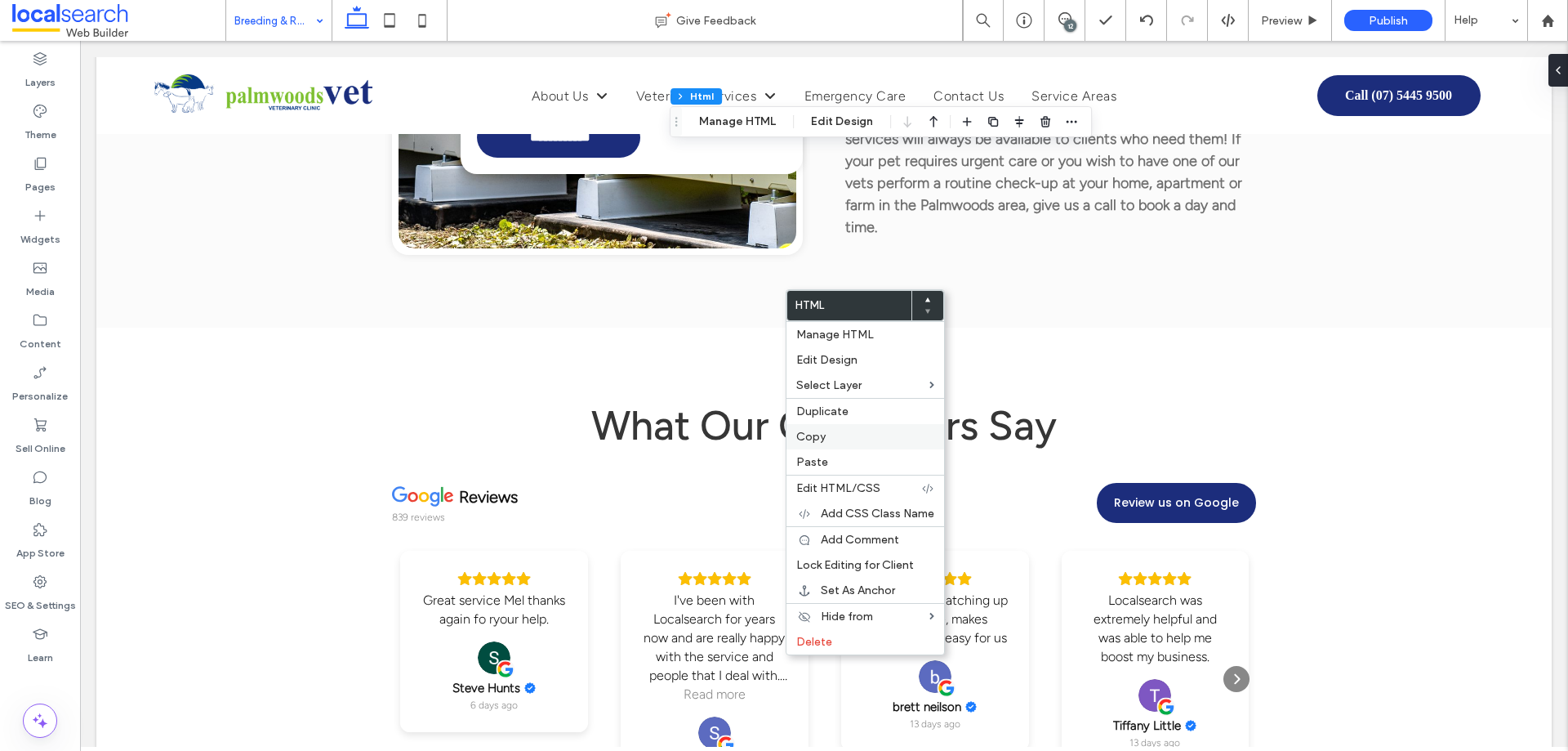 click on "Copy" at bounding box center (865, 436) 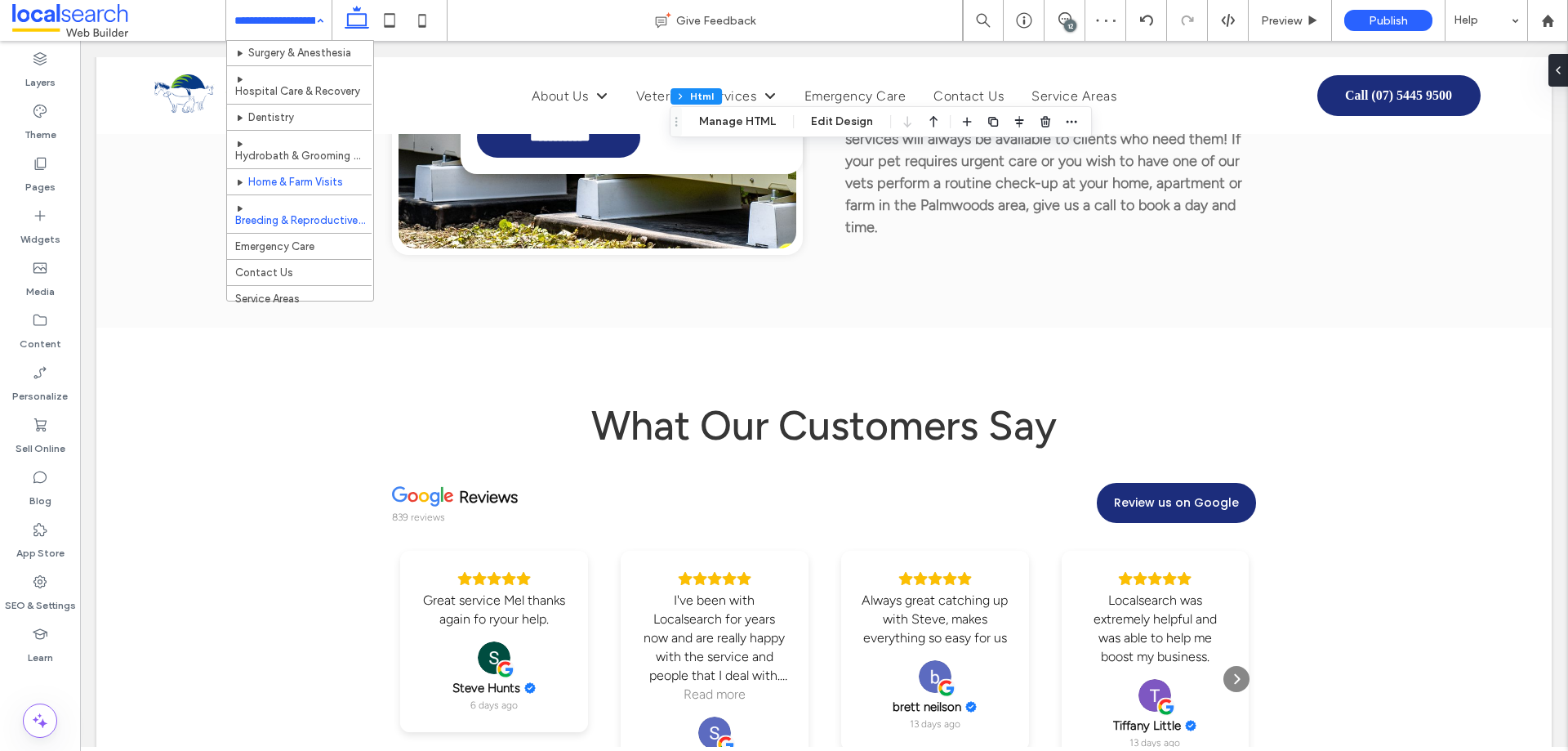 scroll, scrollTop: 205, scrollLeft: 0, axis: vertical 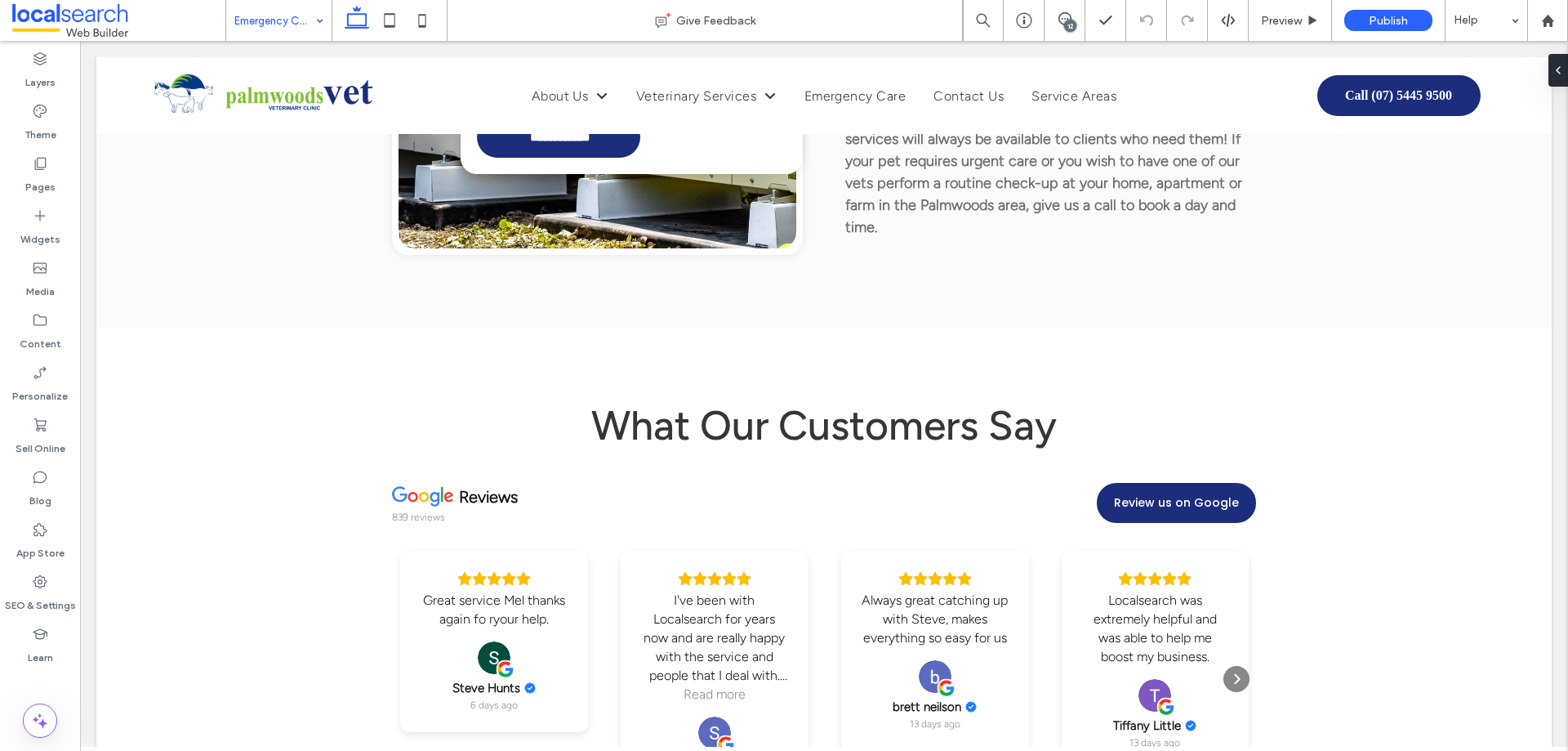 type on "***" 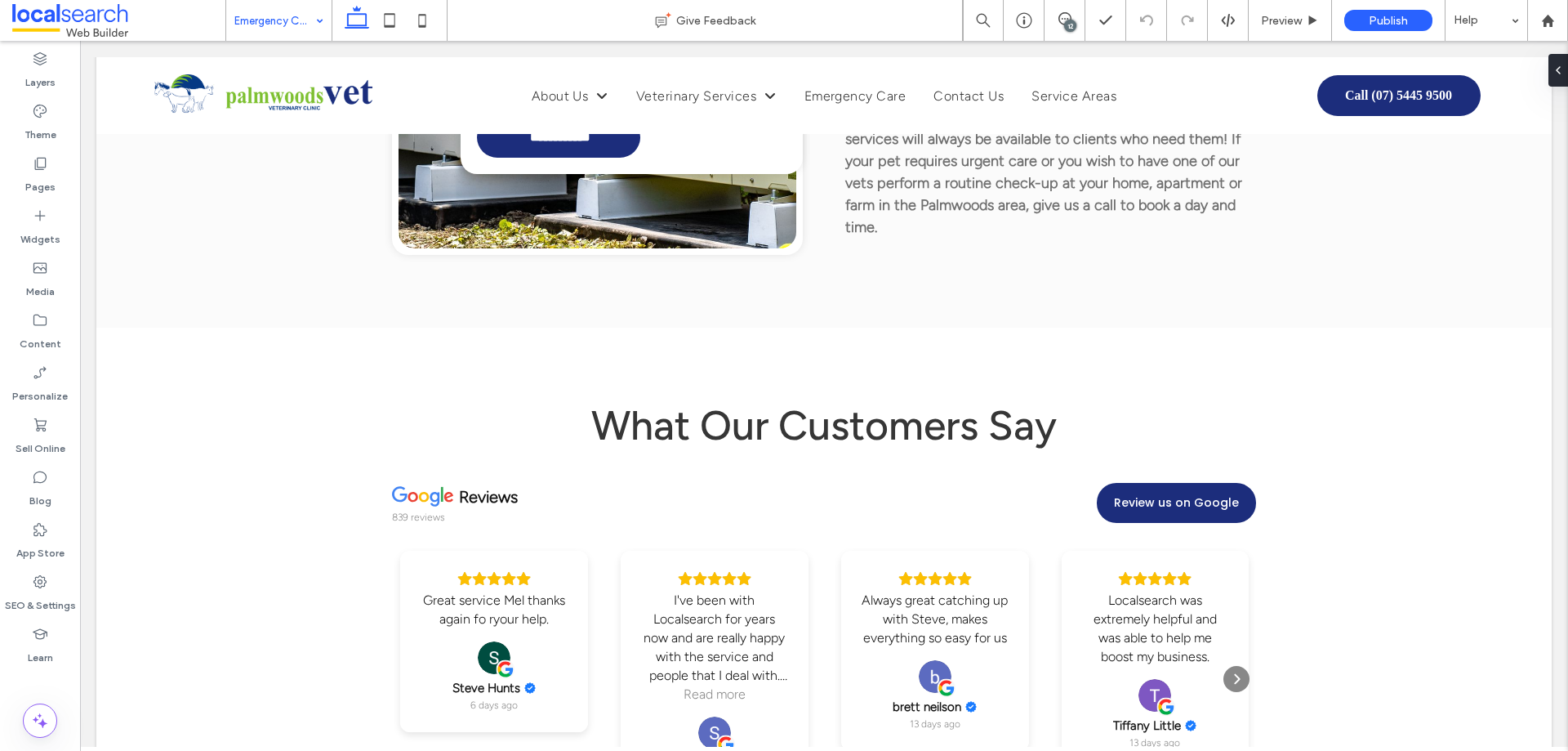 type on "****" 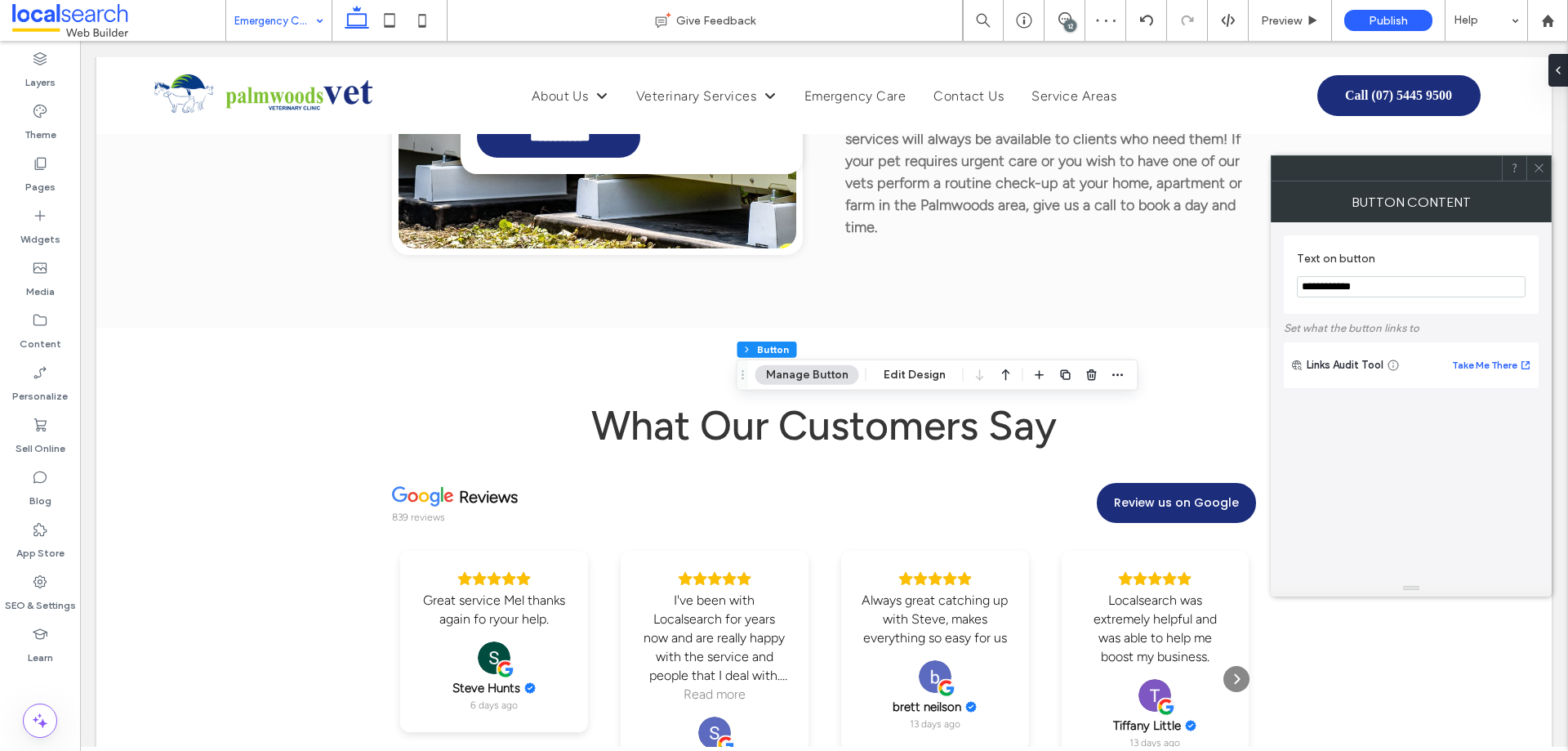 type on "**" 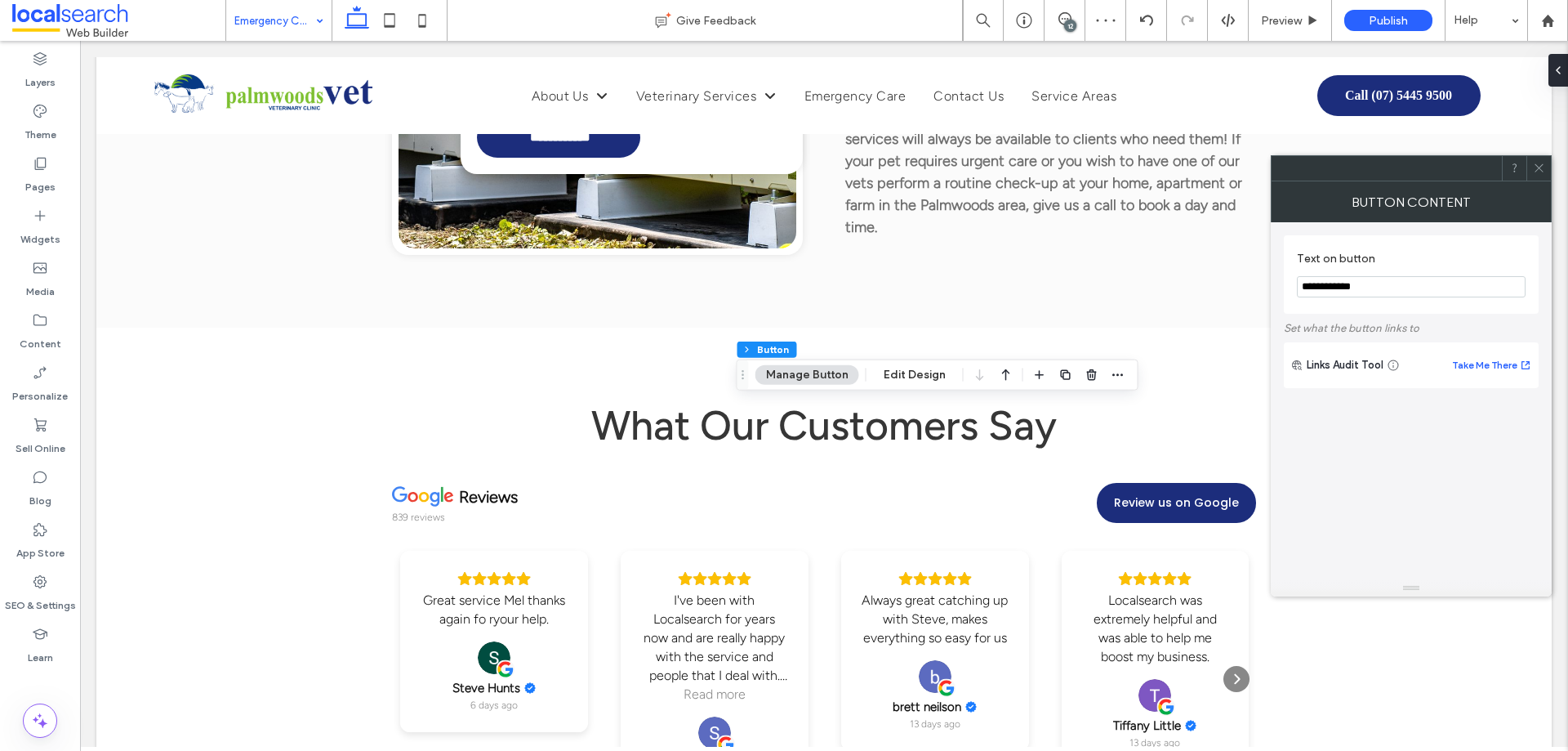 type on "**" 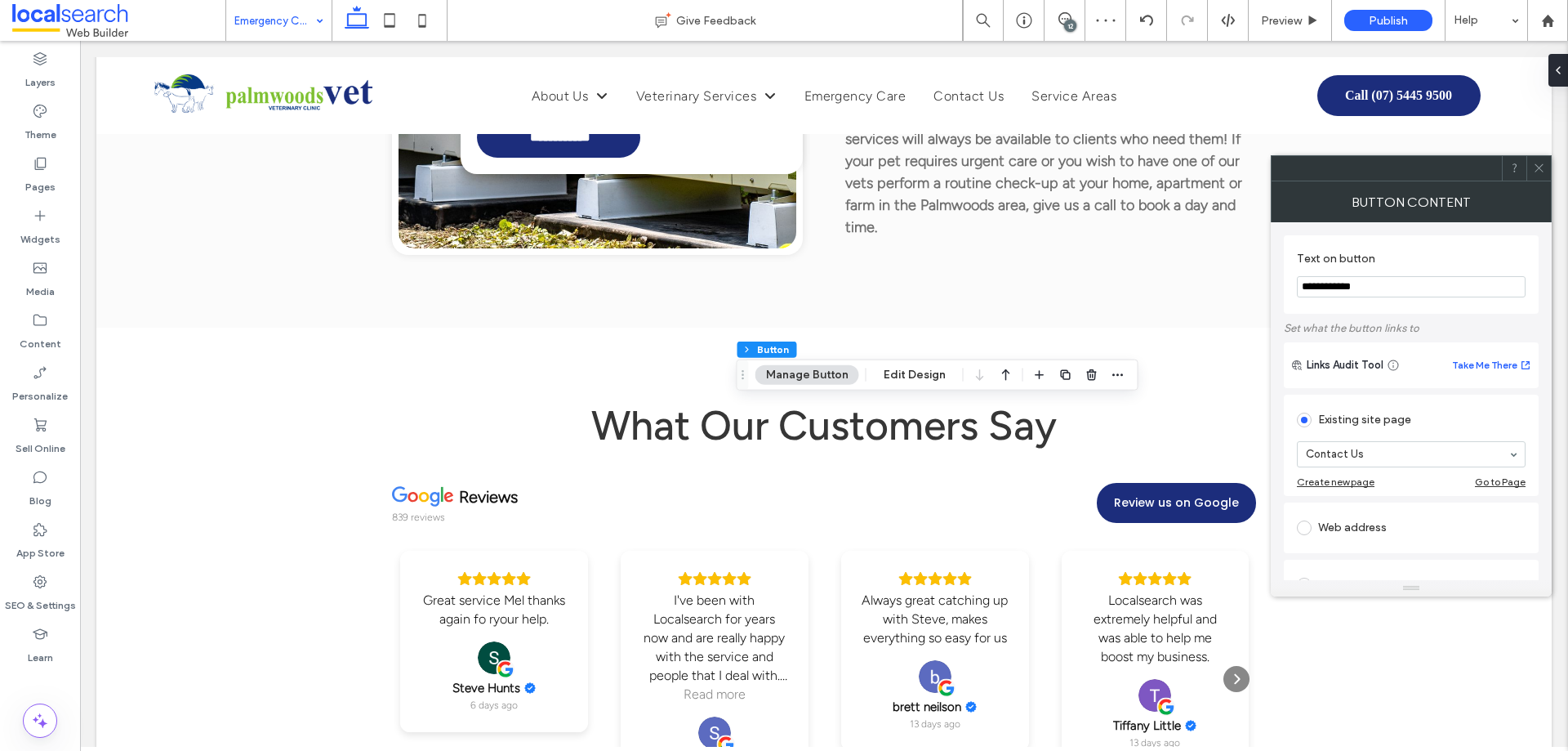 click 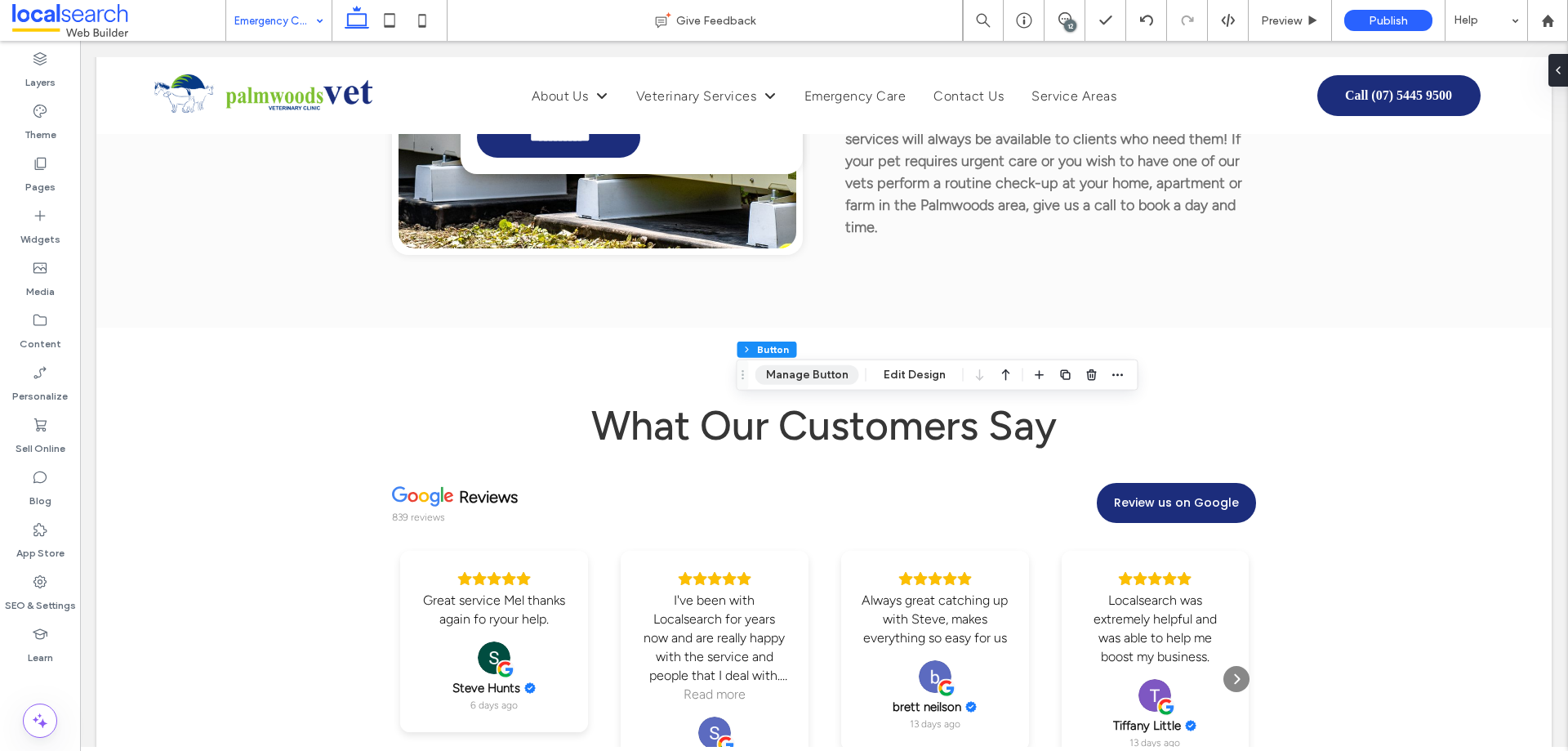 click on "Manage Button" at bounding box center (807, 375) 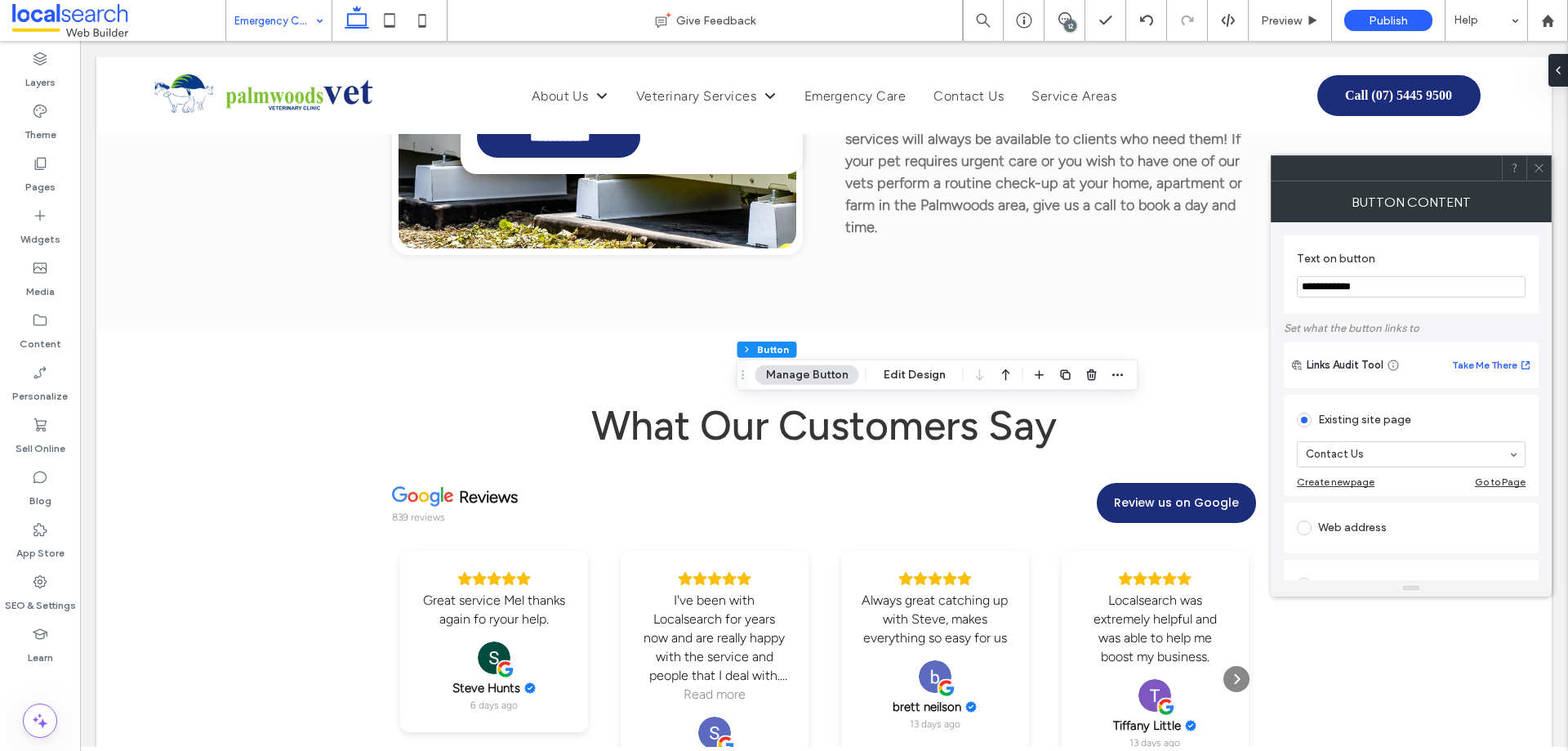 click 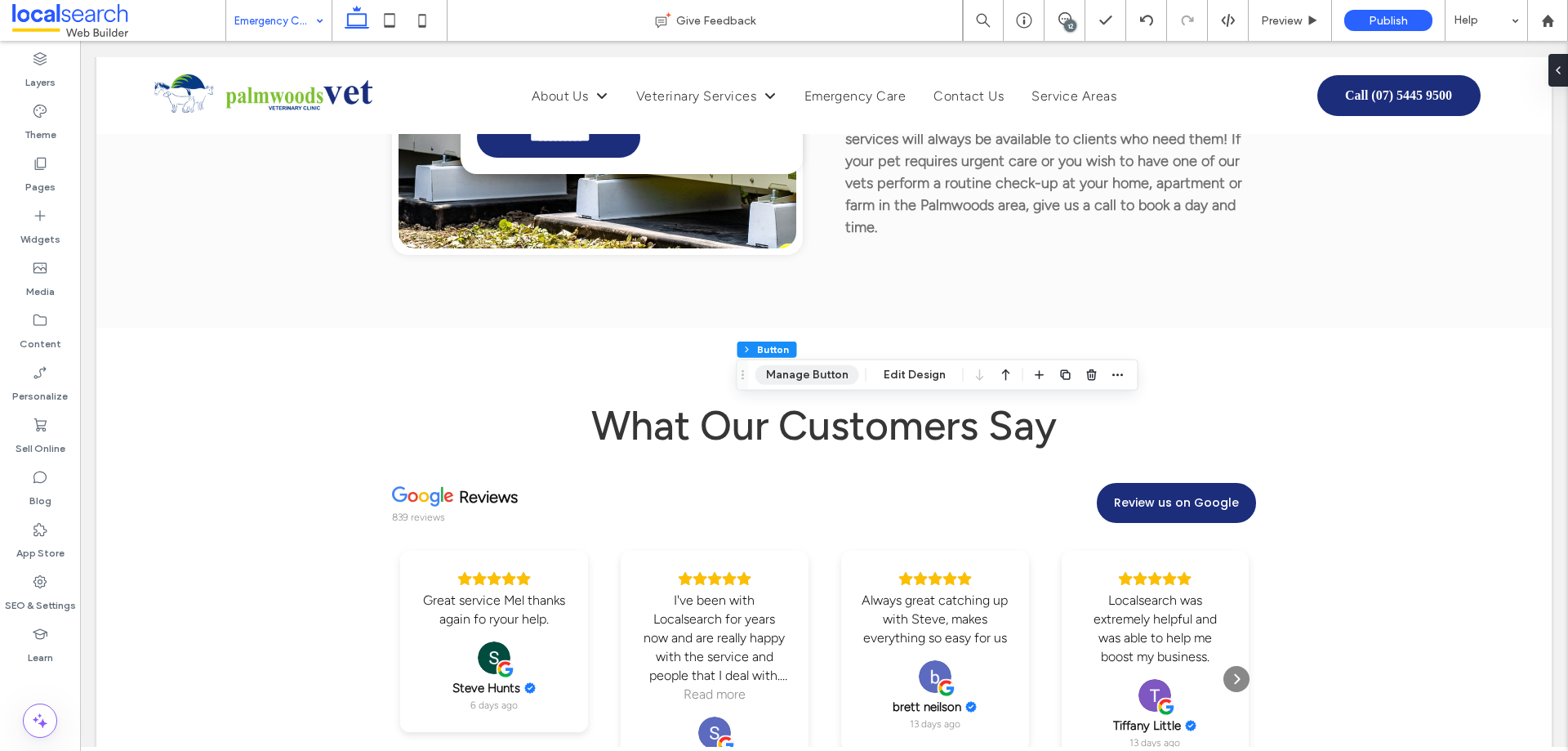 click on "Manage Button" at bounding box center [807, 375] 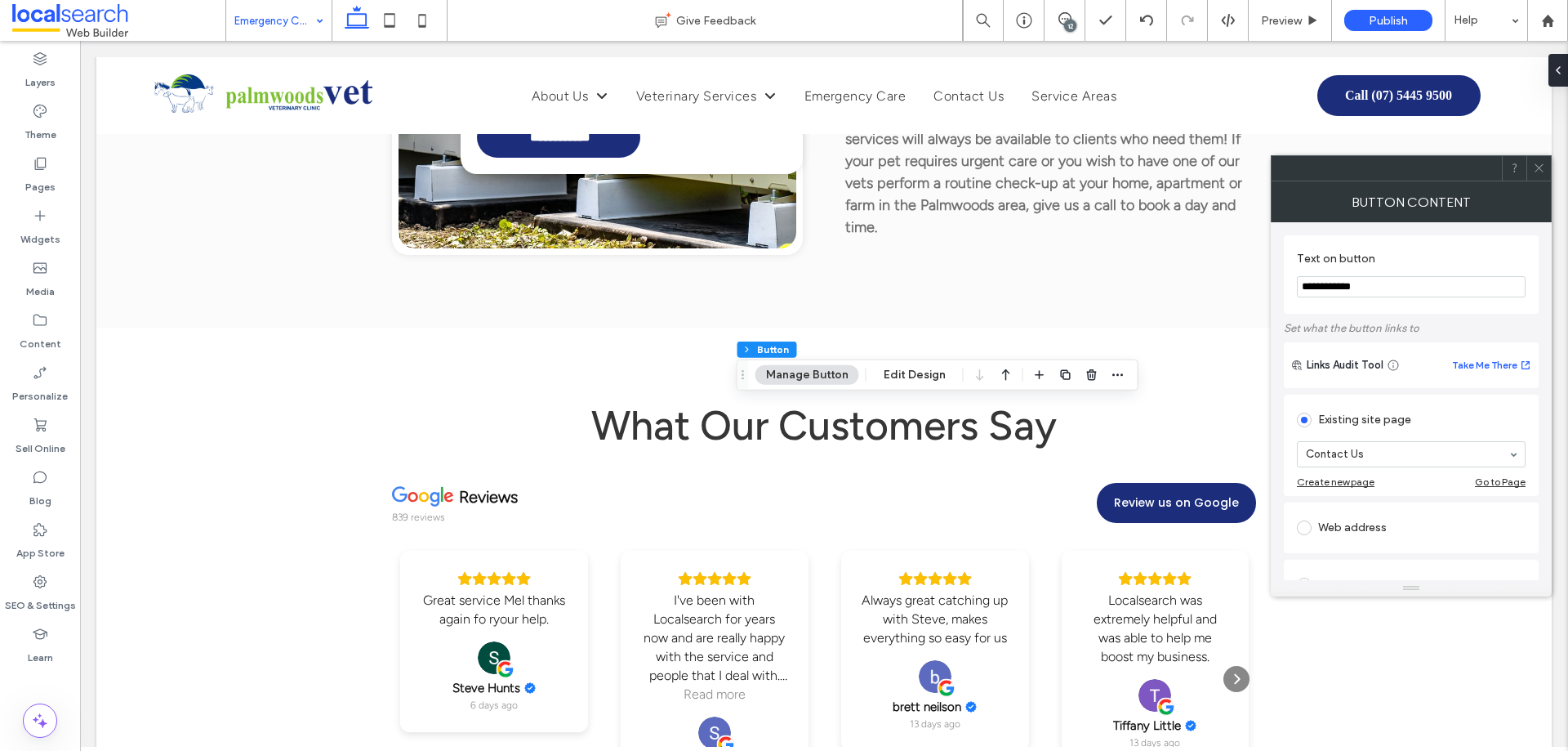click 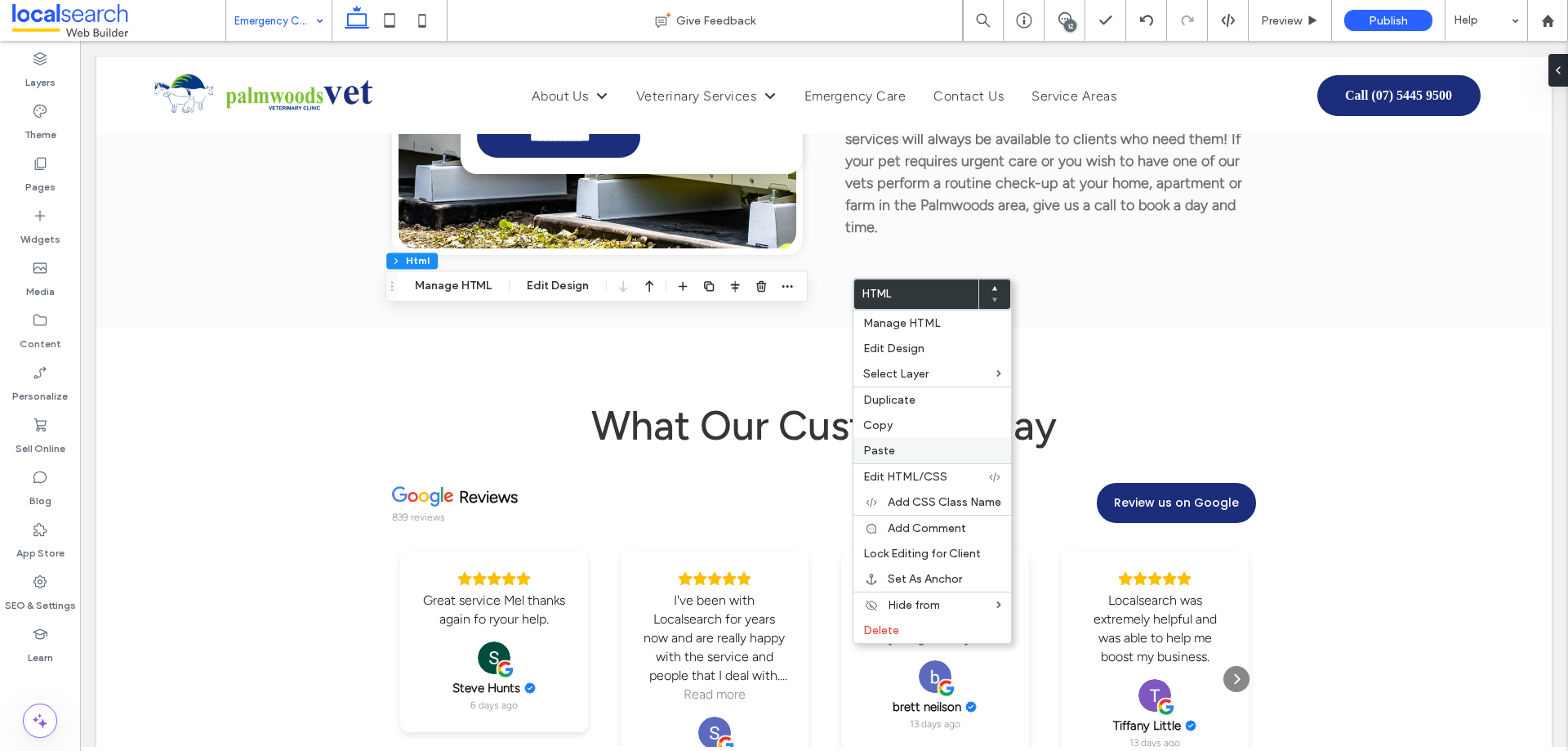 click on "Paste" at bounding box center [932, 450] 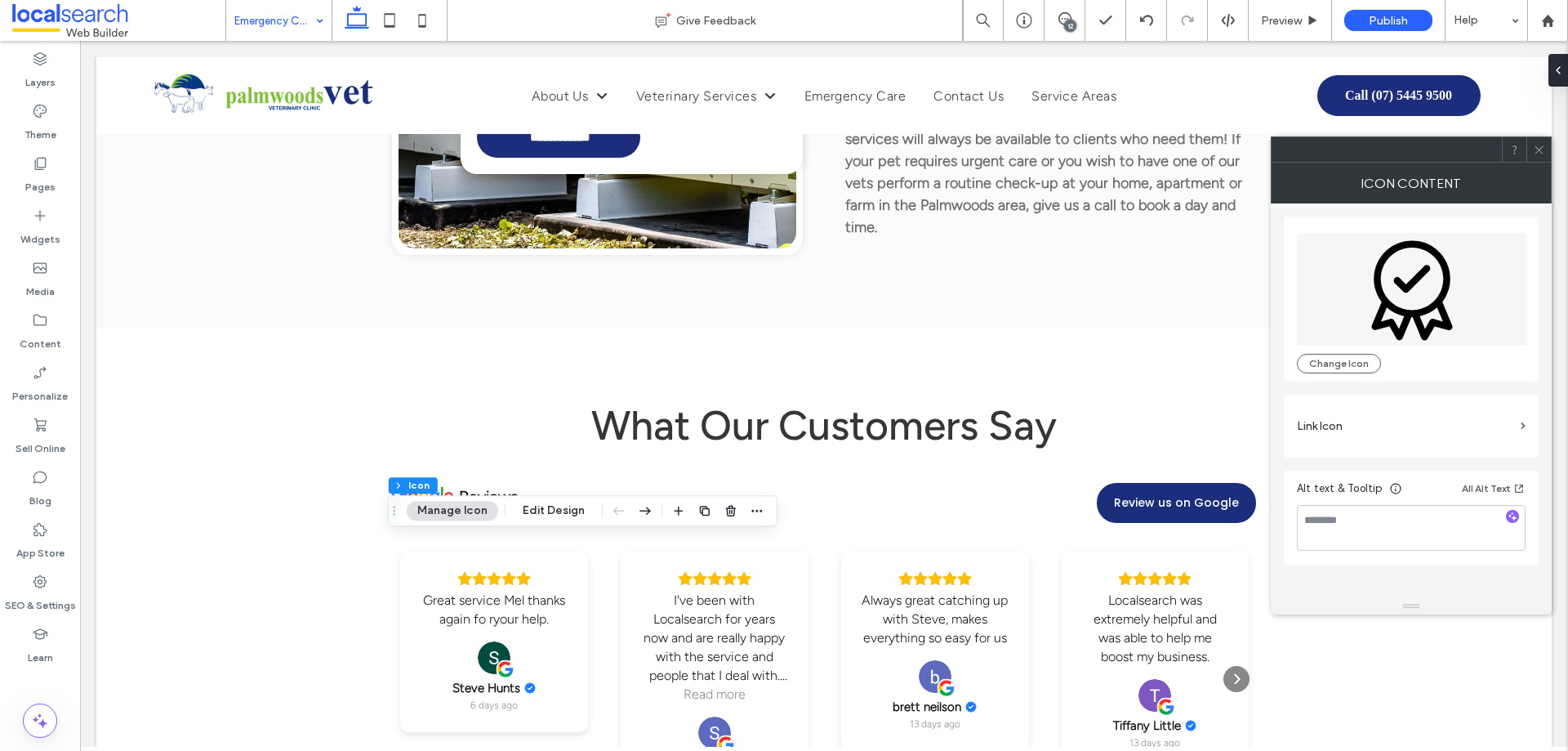 click 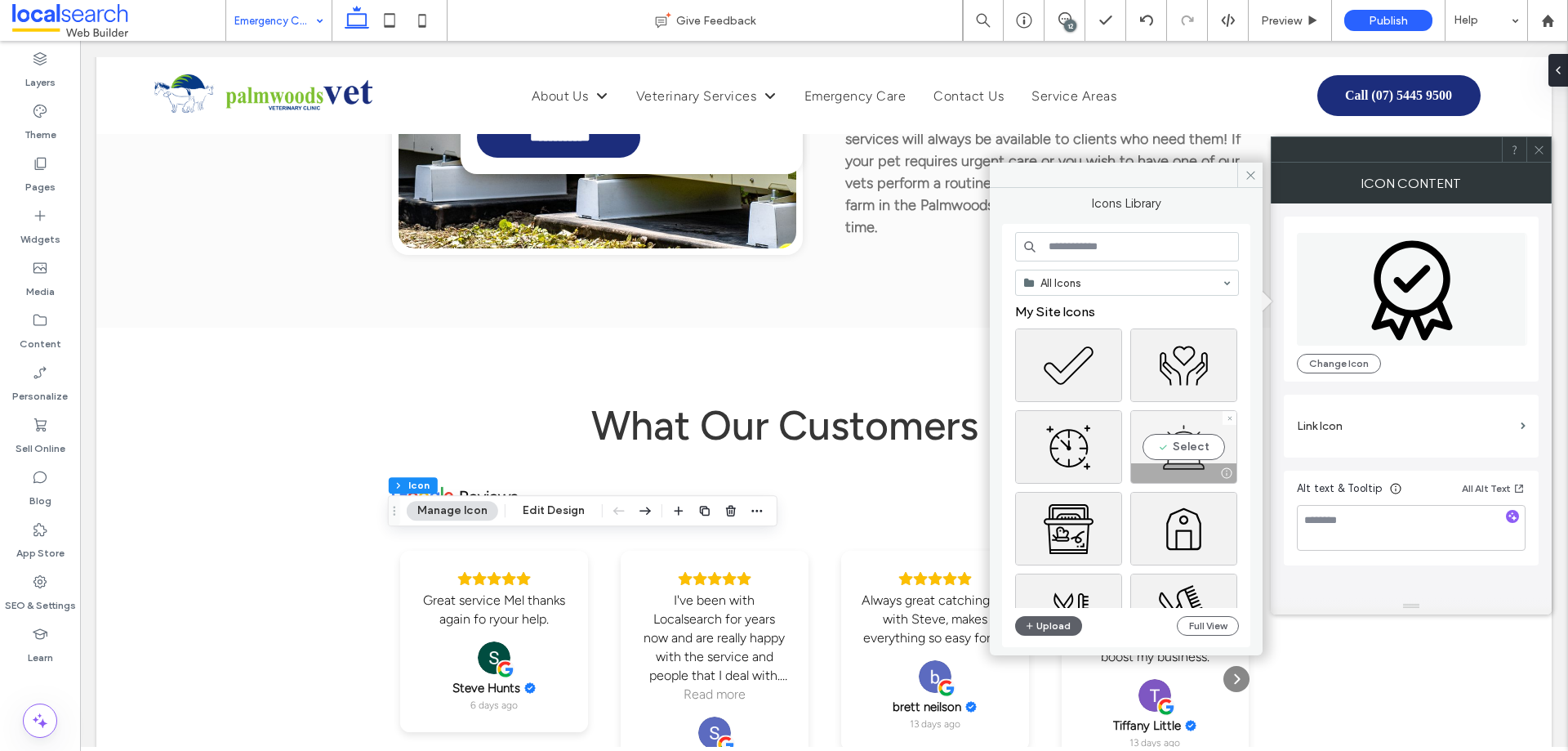 click on "Select" at bounding box center [1183, 447] 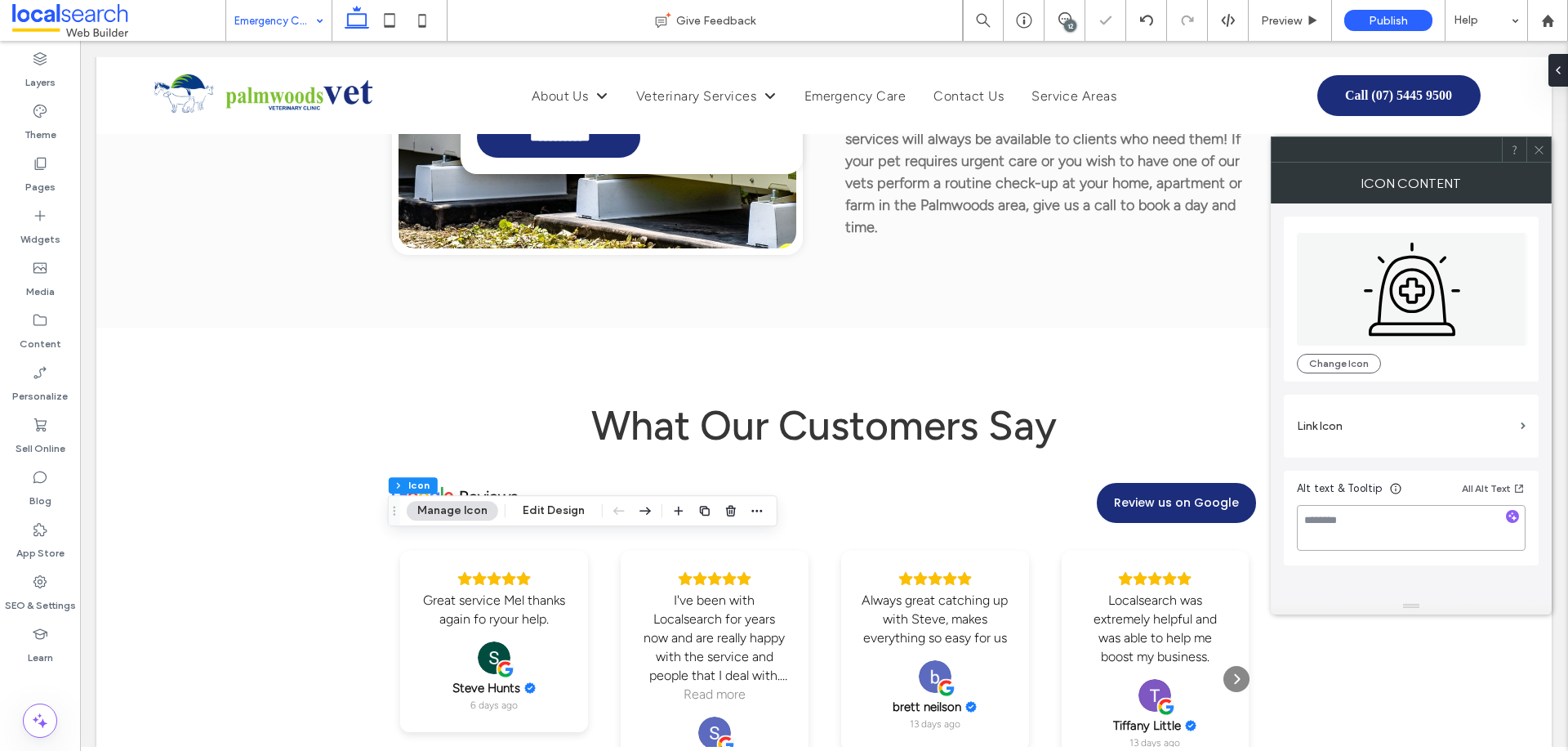 drag, startPoint x: 1346, startPoint y: 531, endPoint x: 1327, endPoint y: 528, distance: 19.235384 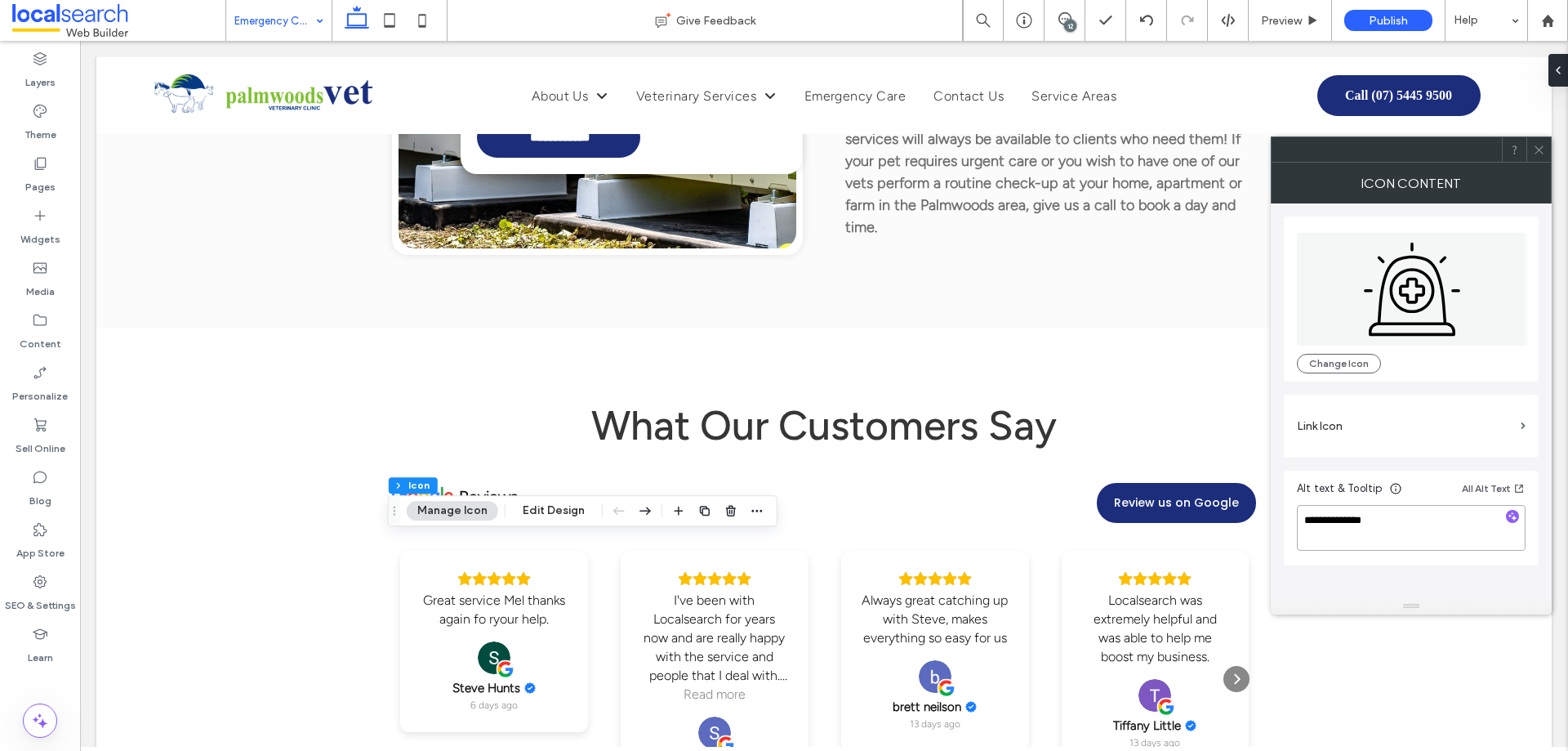 type on "**********" 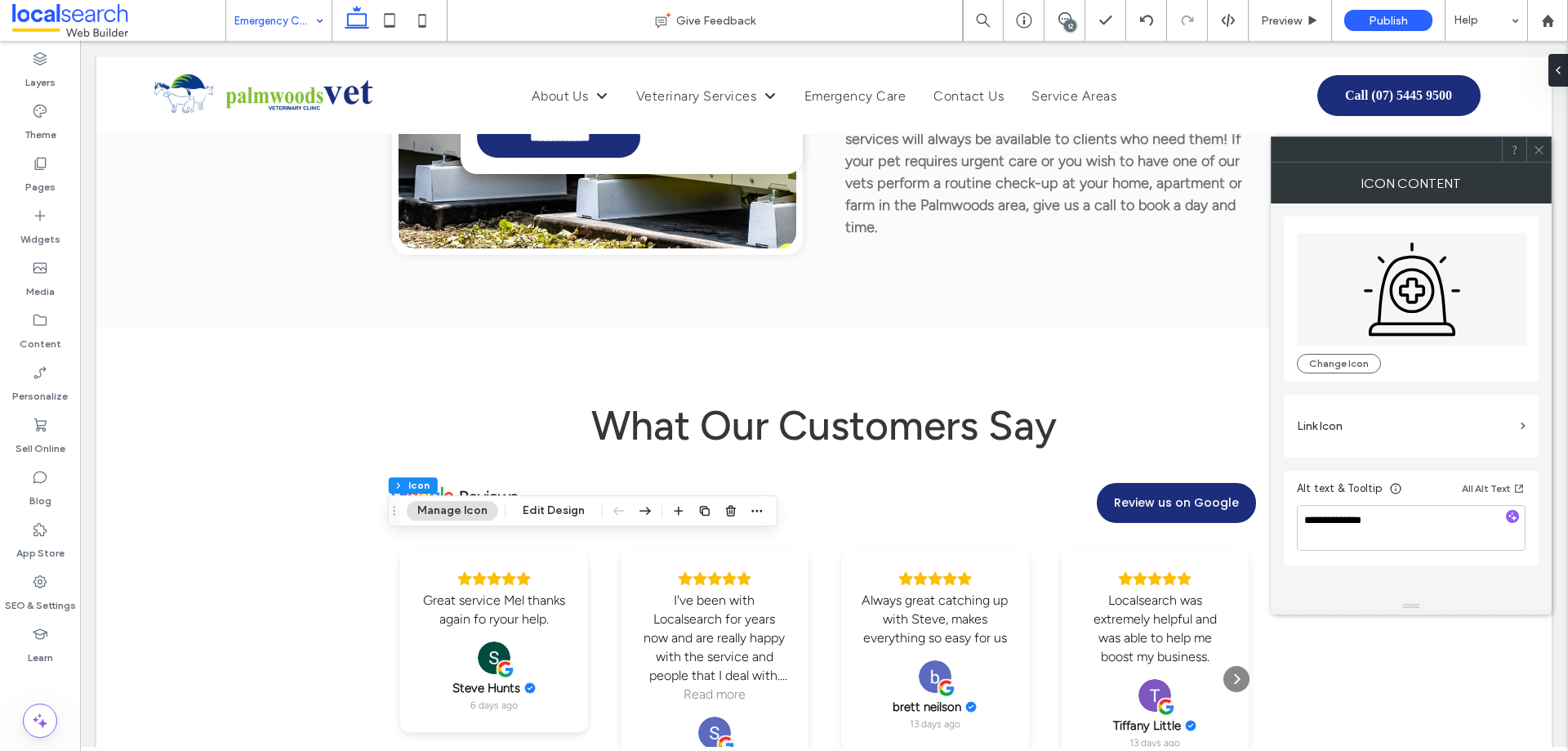 click on "**********" at bounding box center (1411, 400) 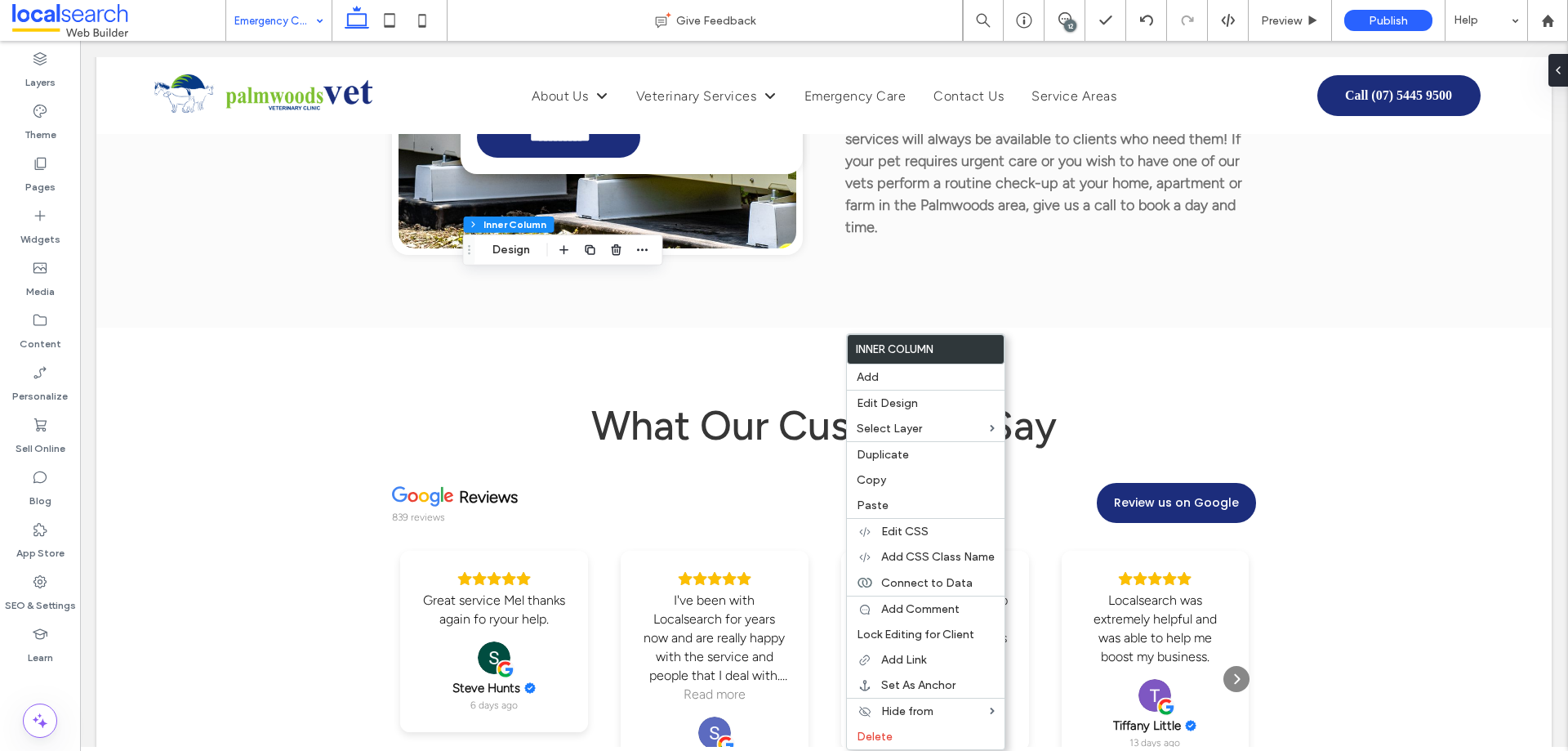 type on "**" 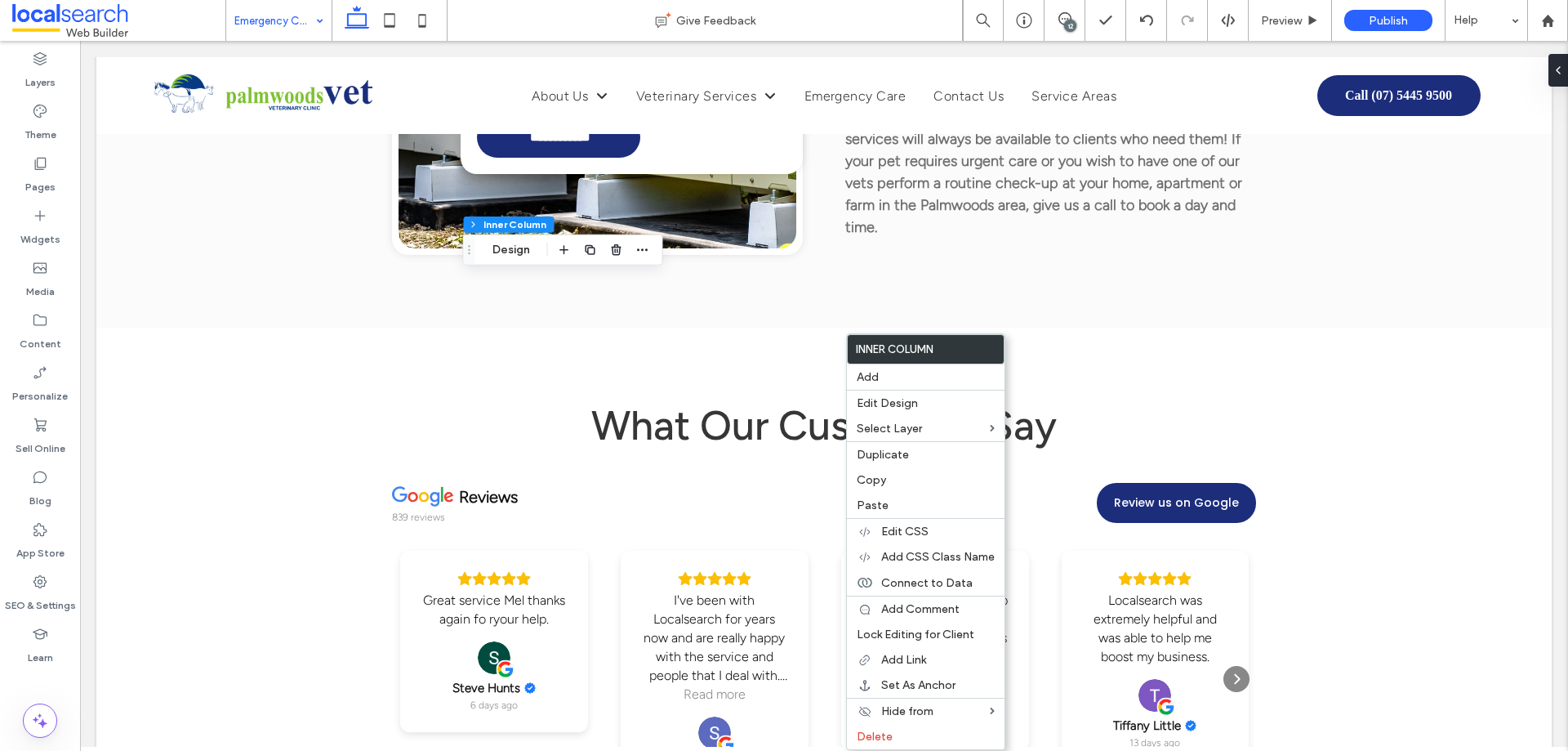 type on "****" 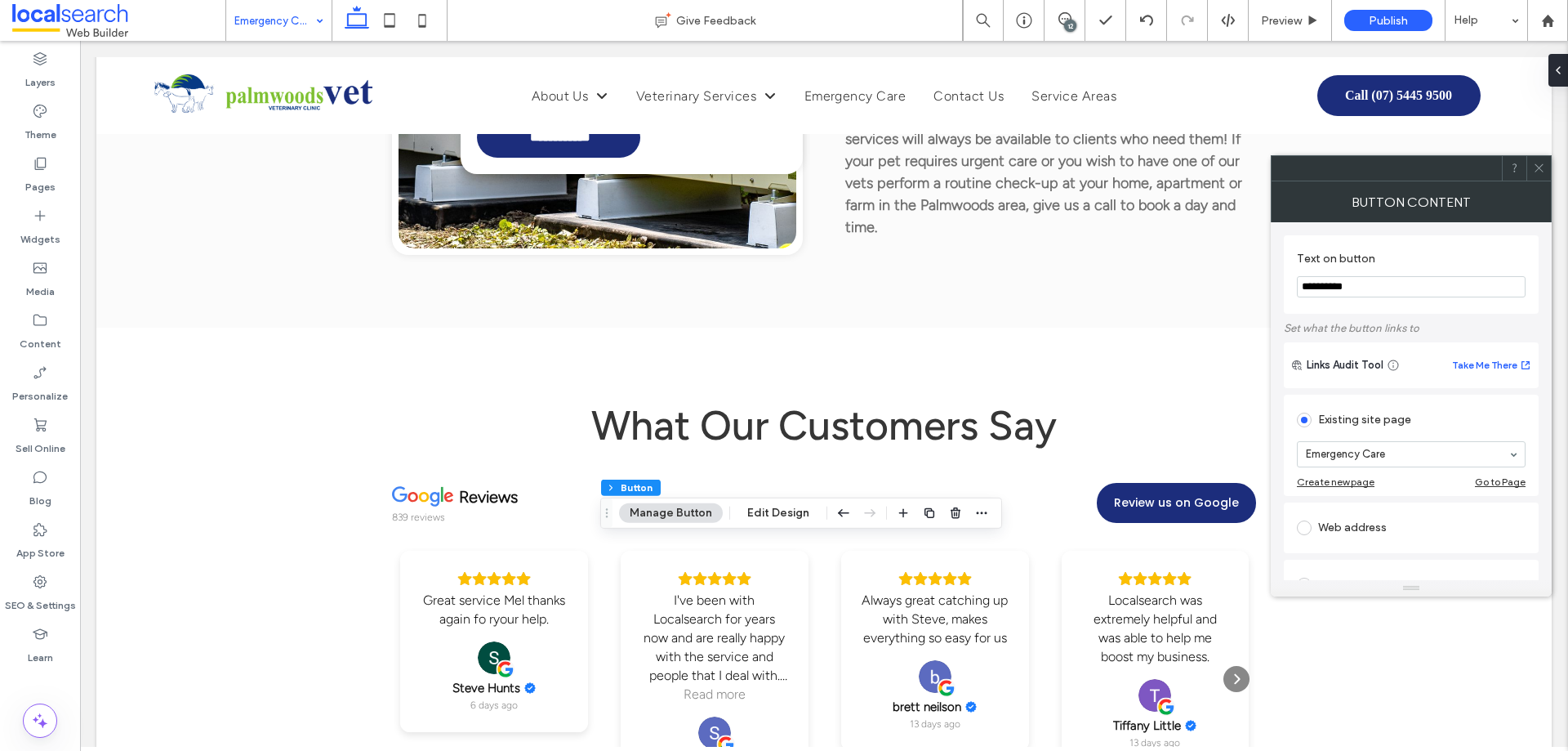 click at bounding box center (1539, 168) 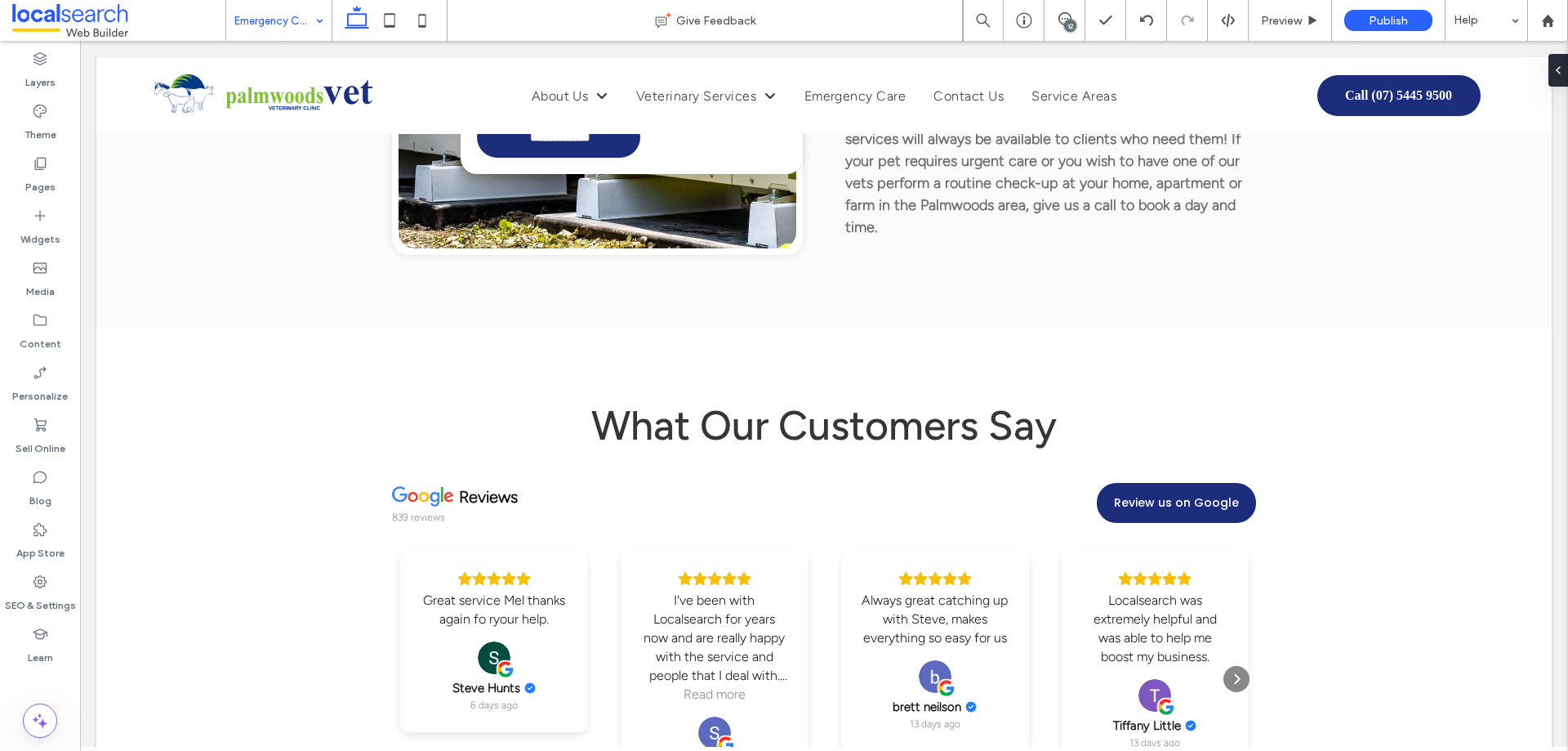 type on "***" 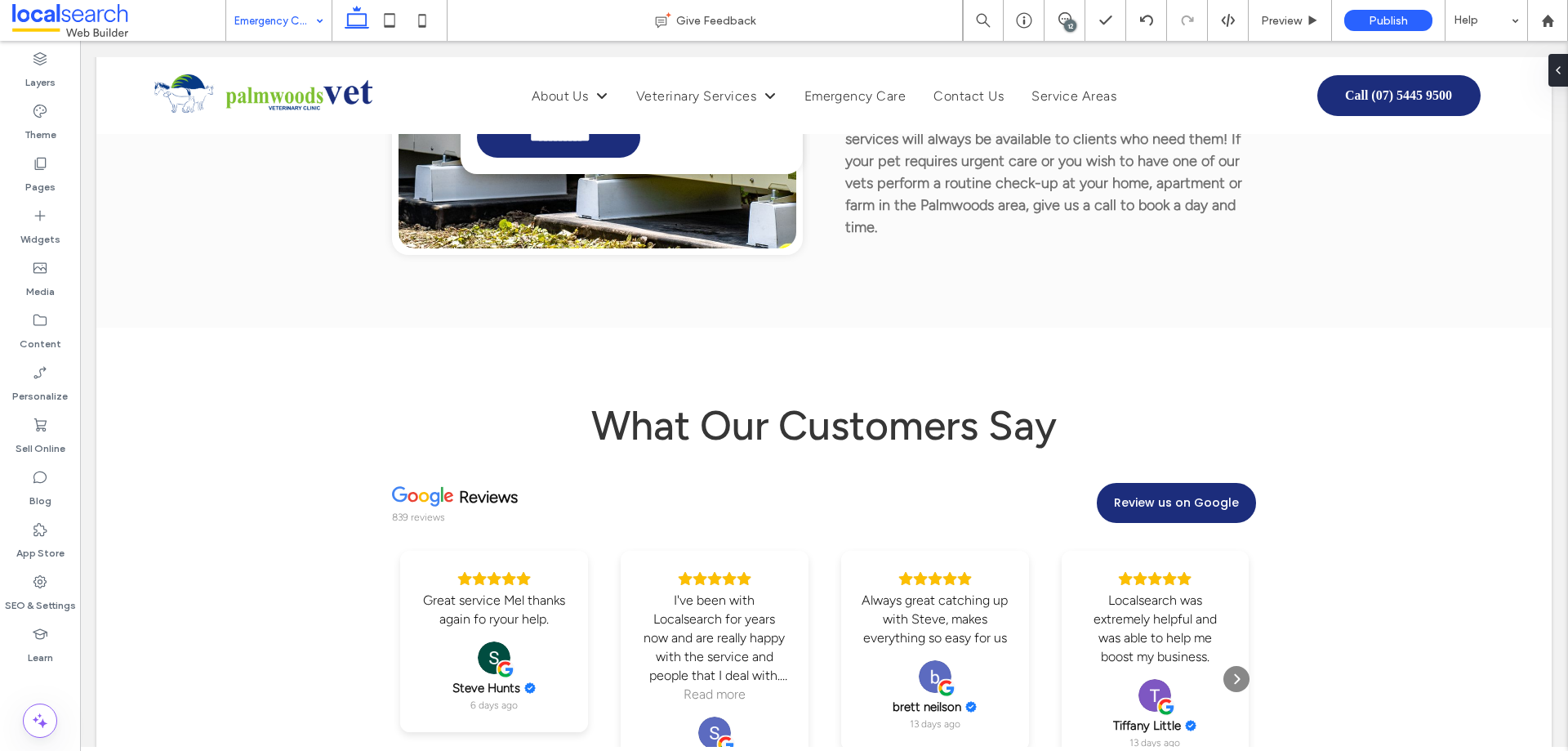 type on "***" 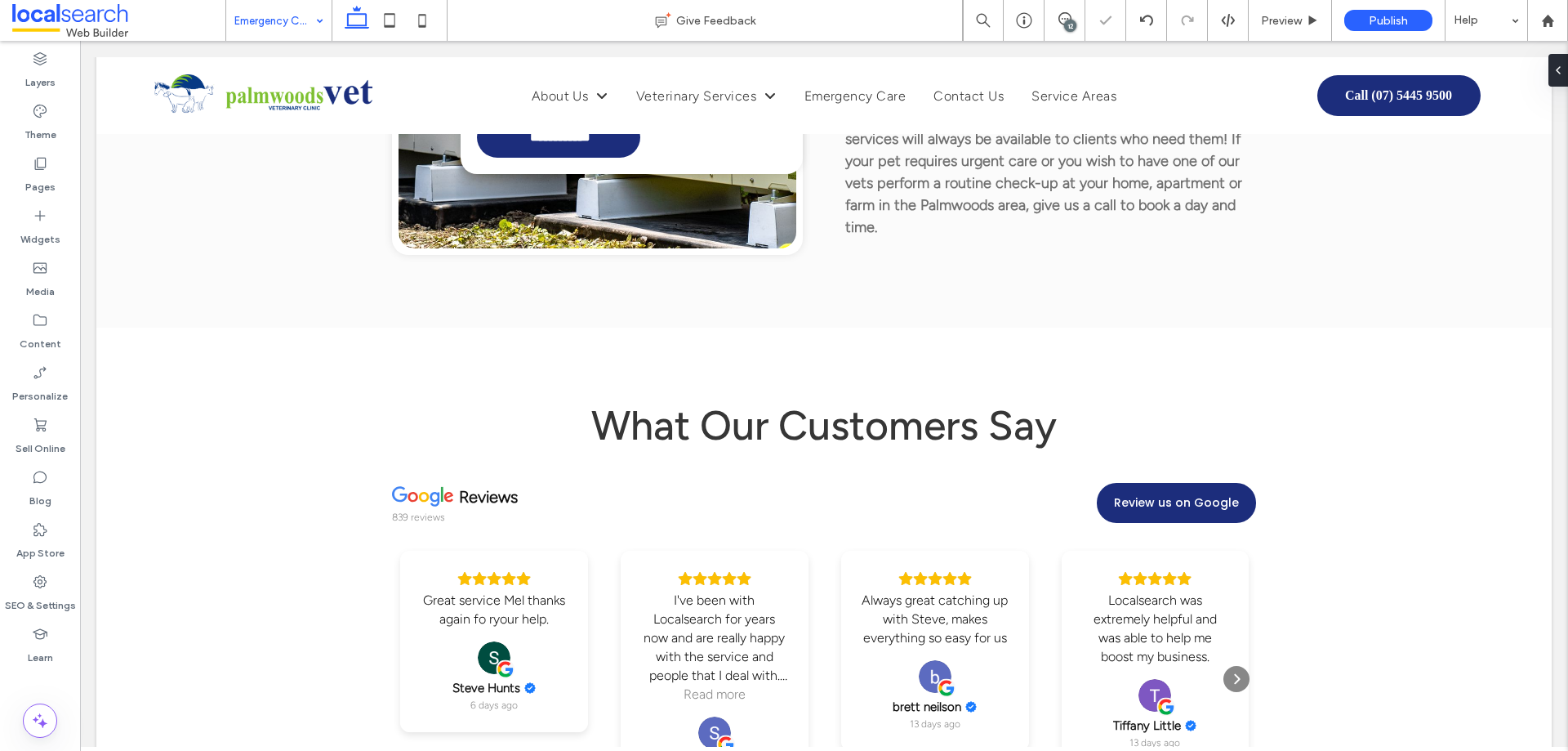 type on "**********" 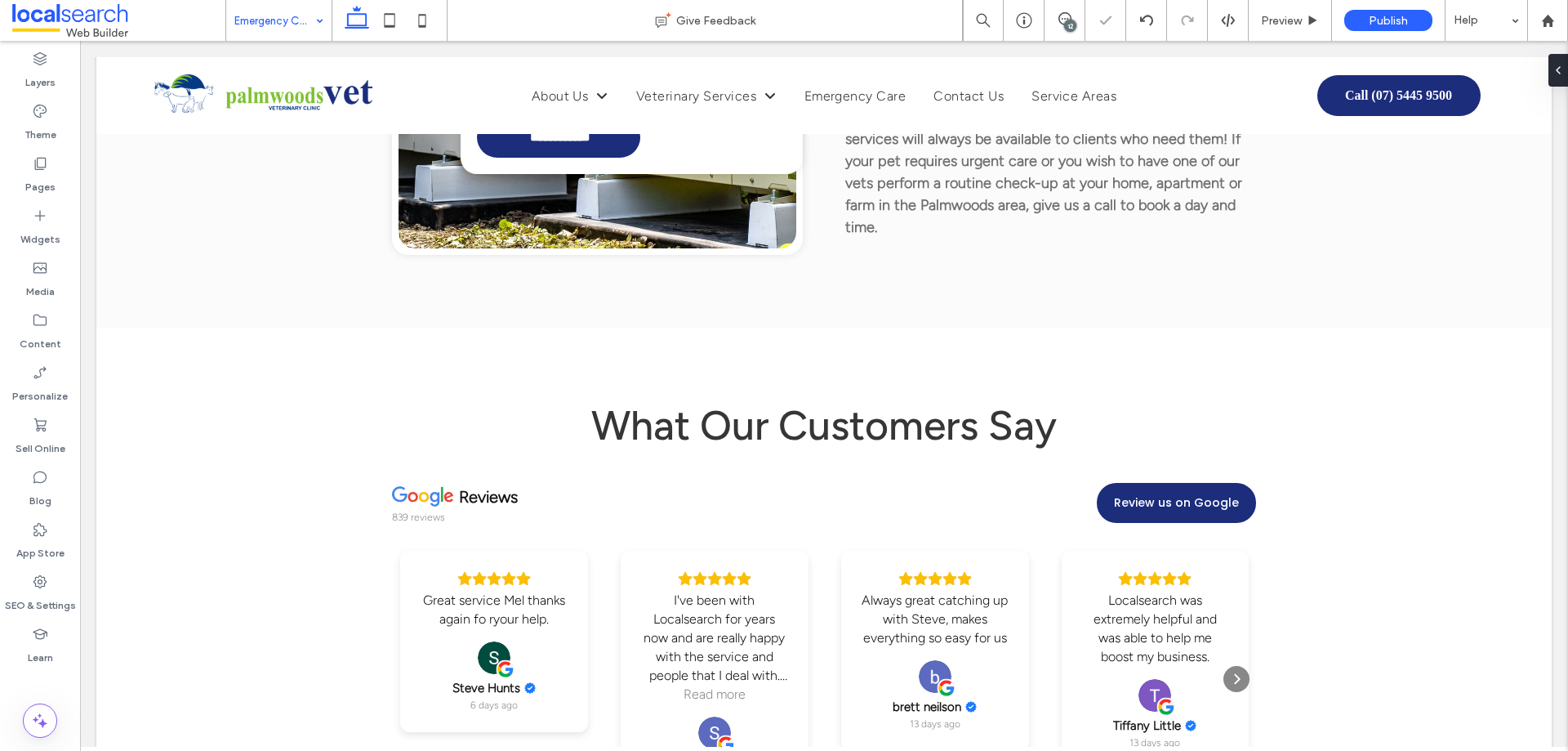 type on "**" 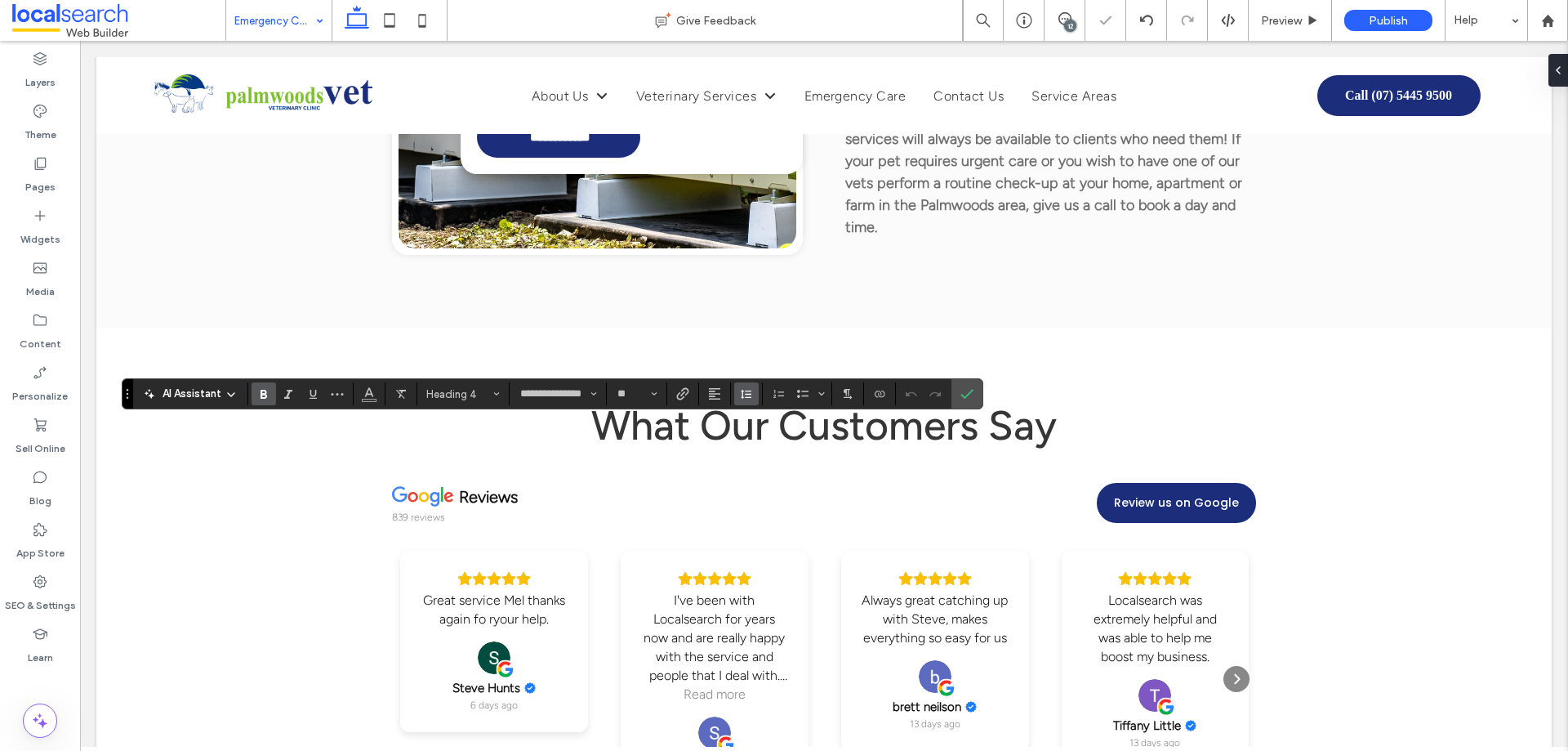 click 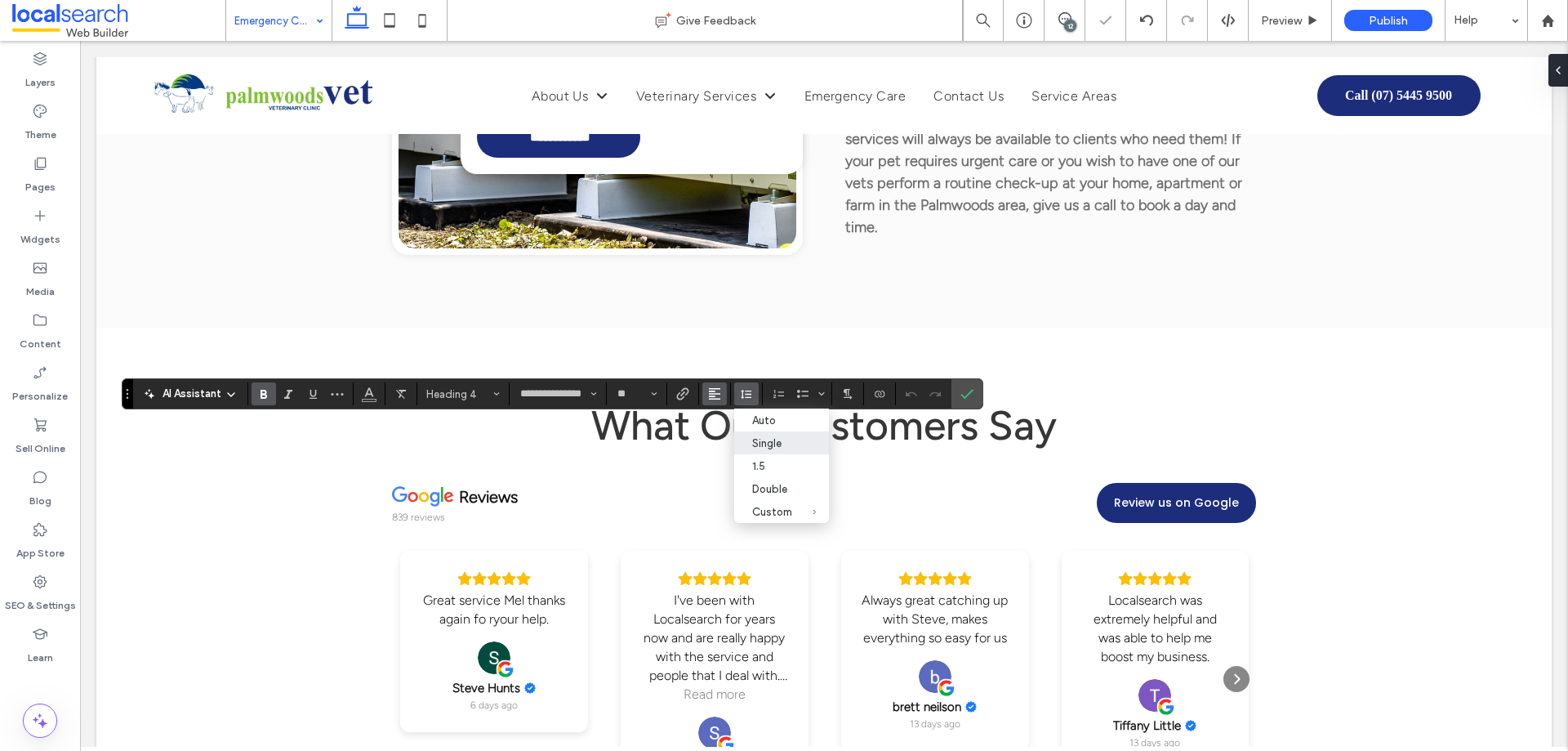 click 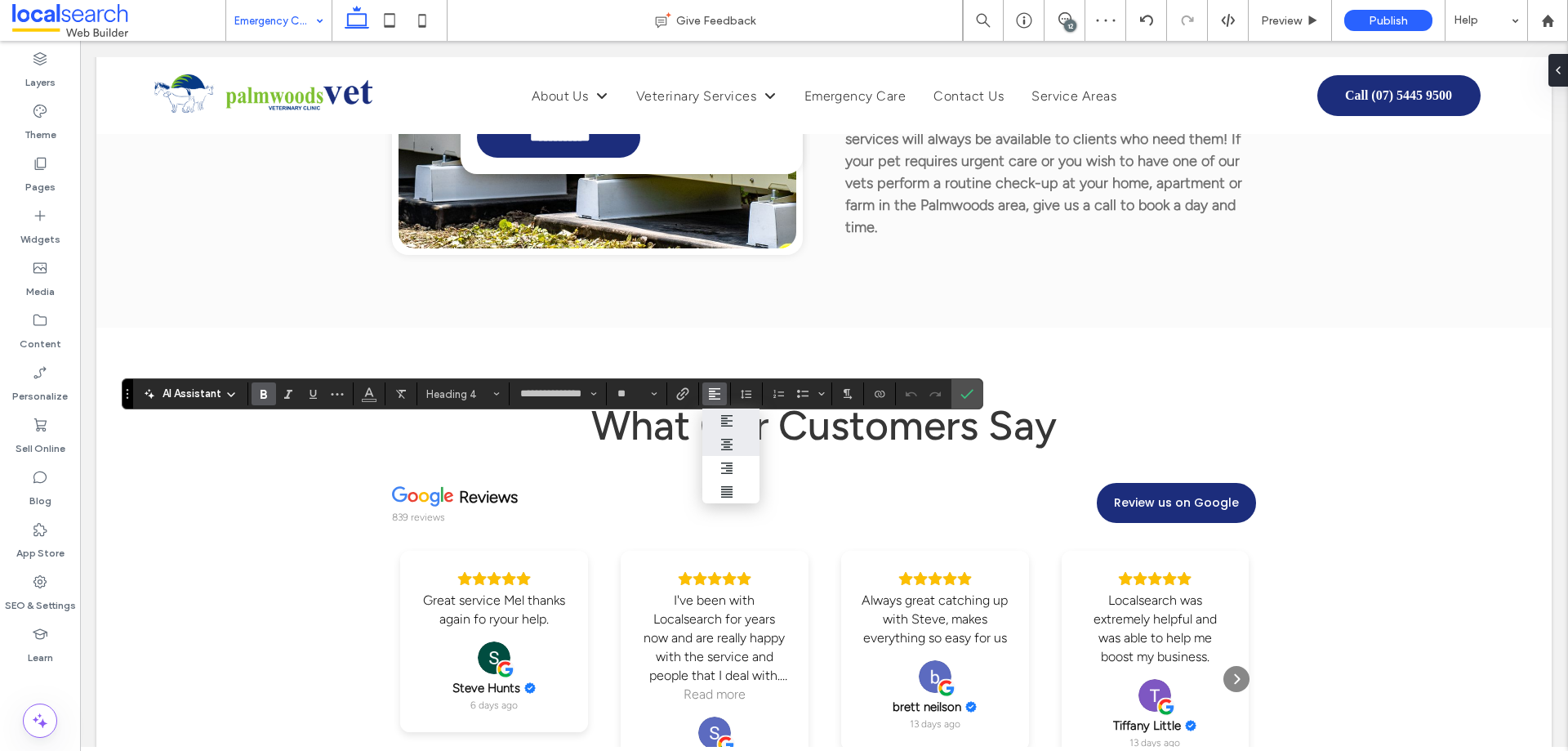 click at bounding box center [731, 445] 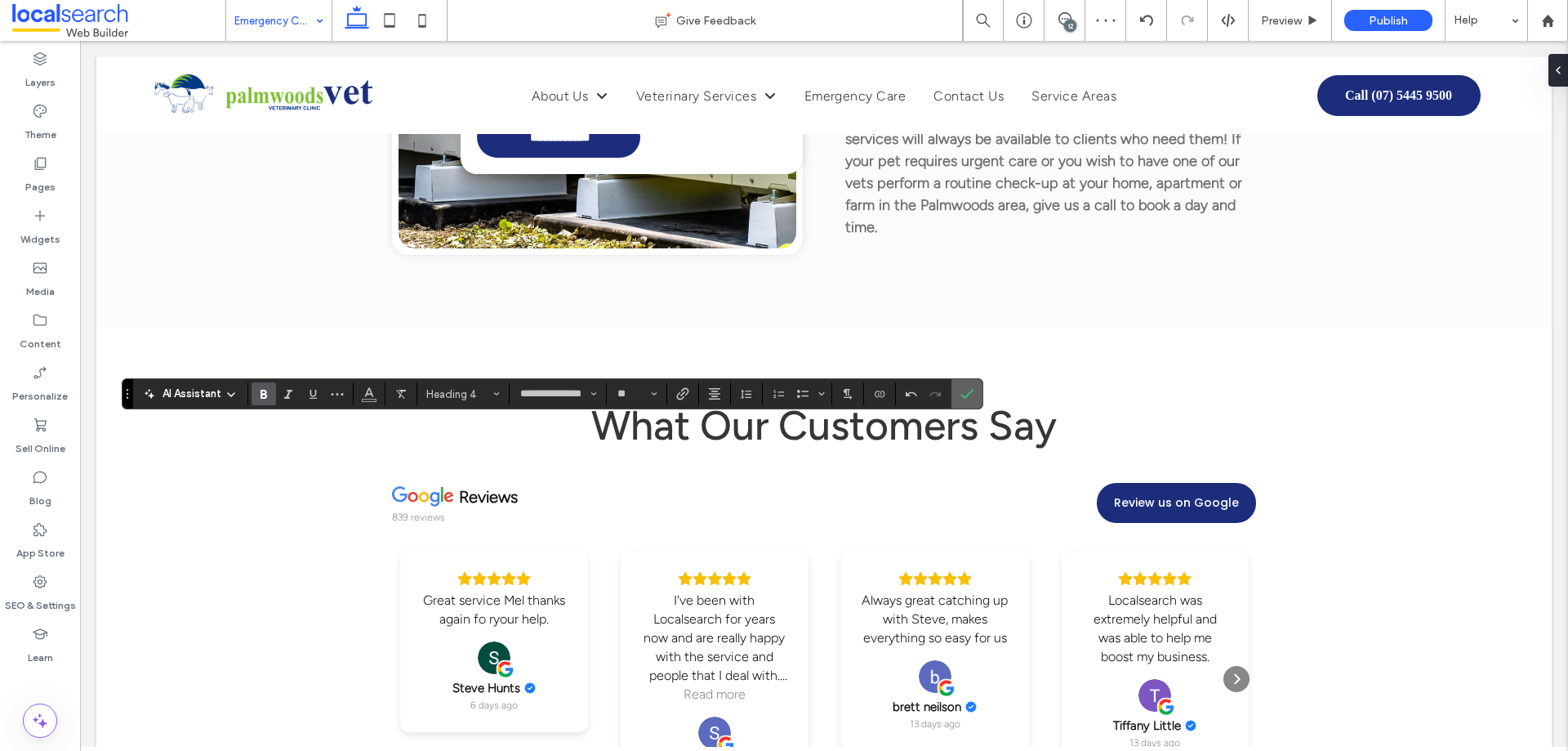 click at bounding box center (964, 394) 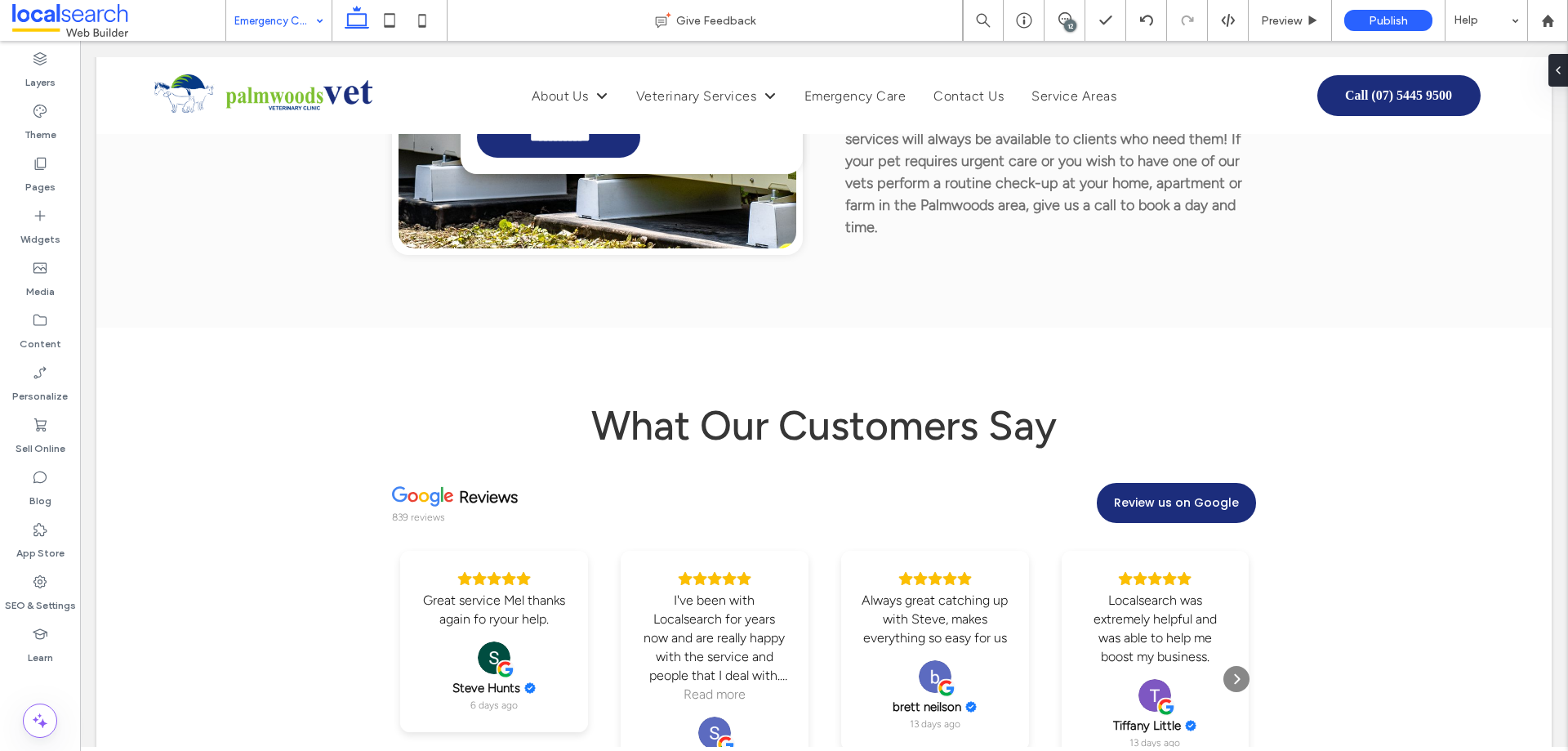 type on "***" 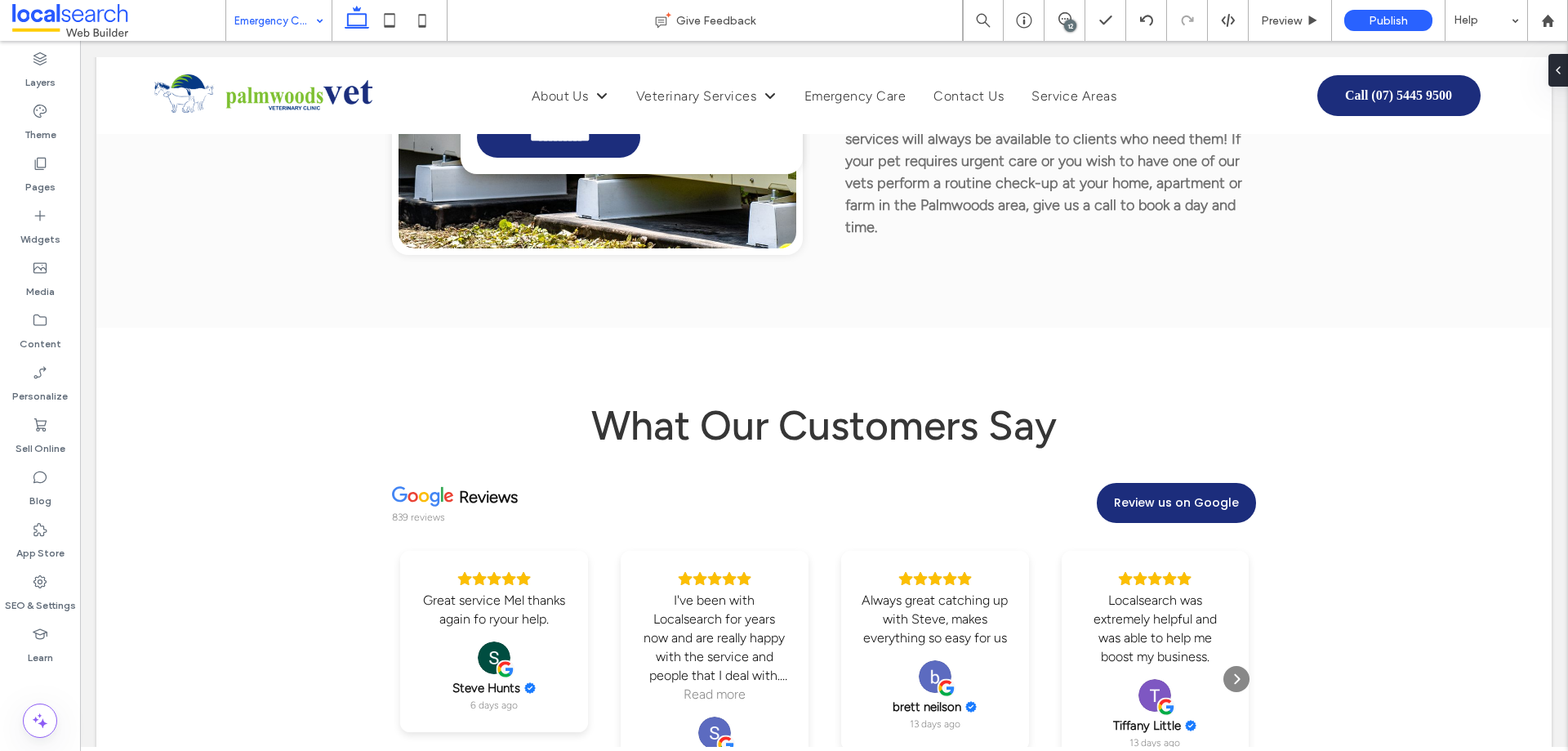 type on "***" 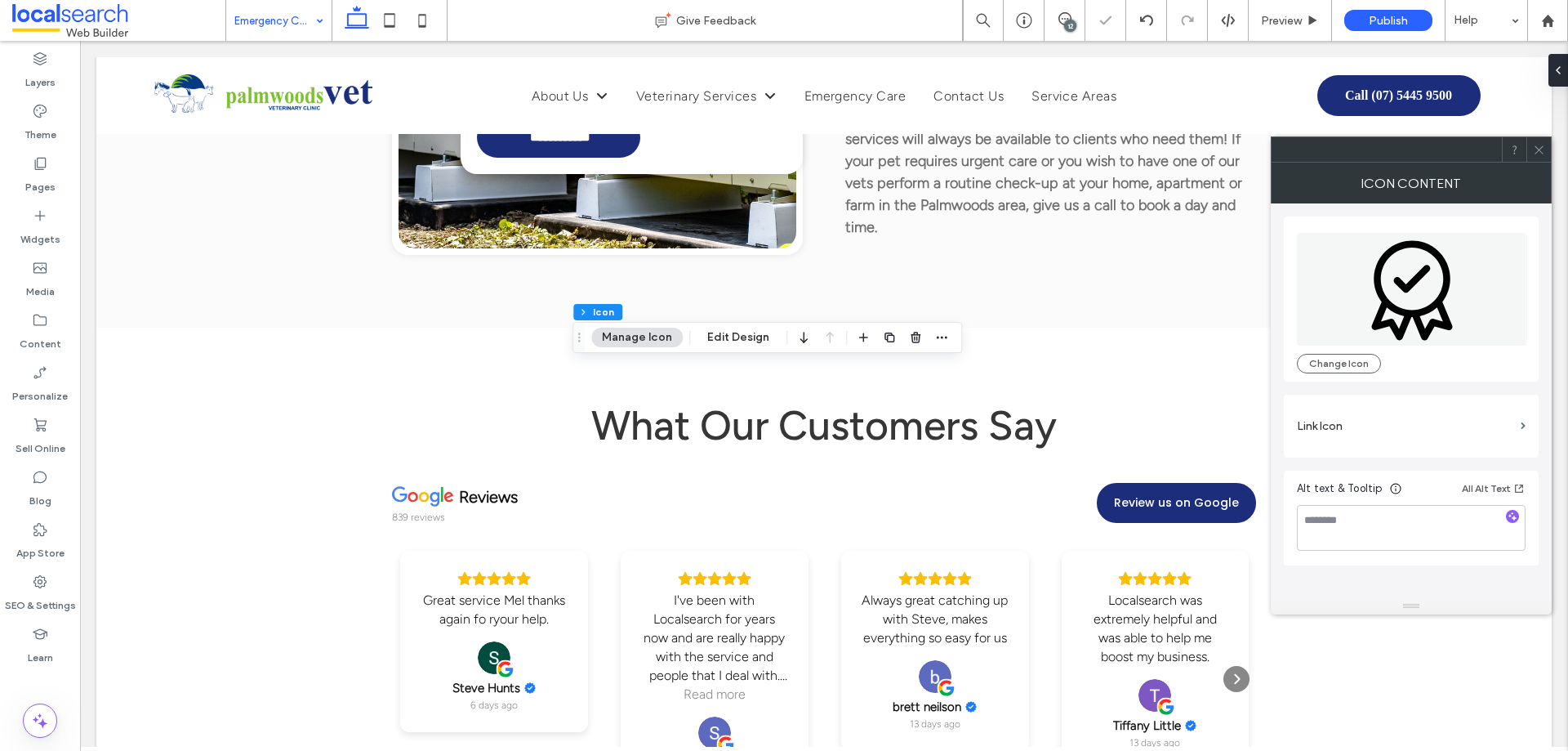 click 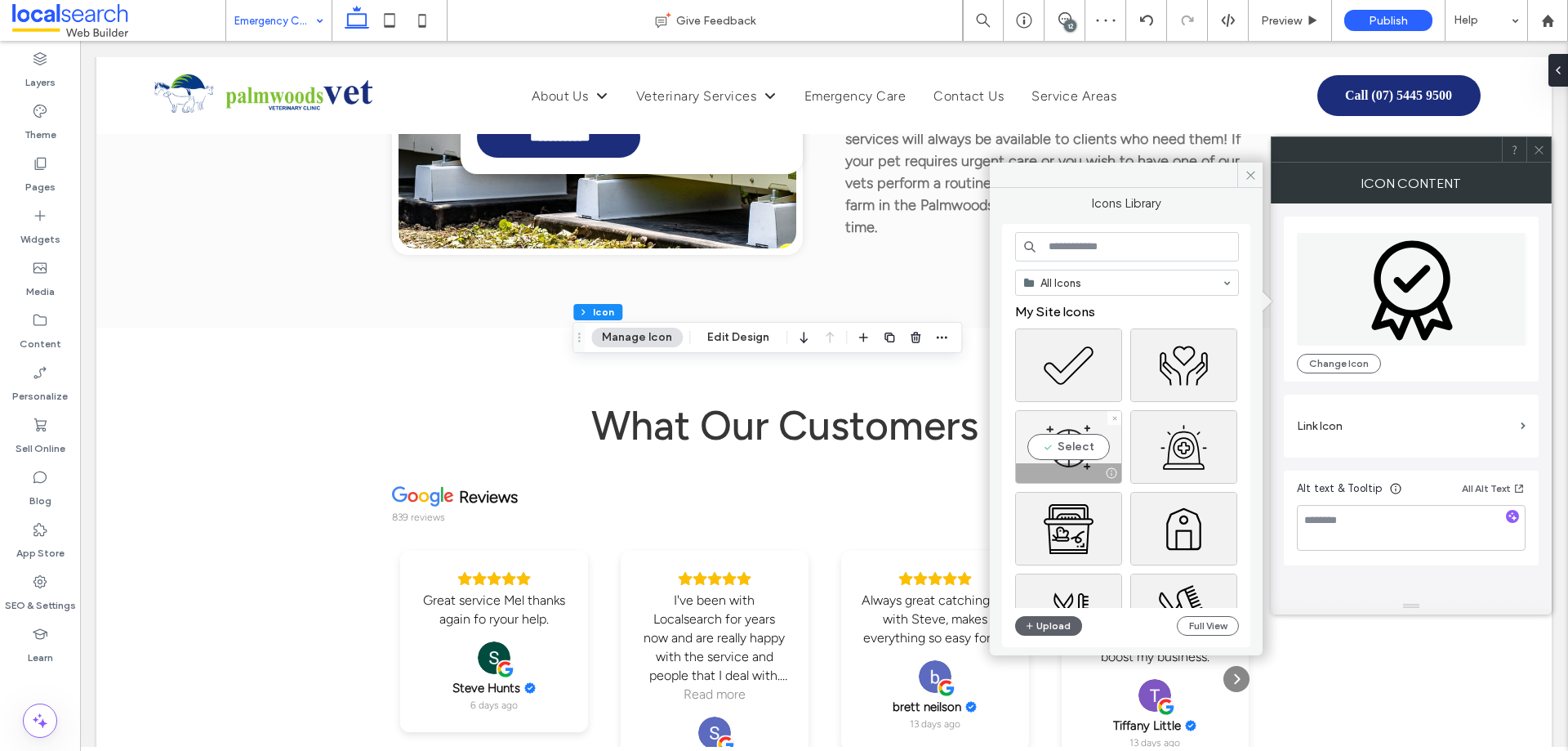 click on "Select" at bounding box center (1068, 447) 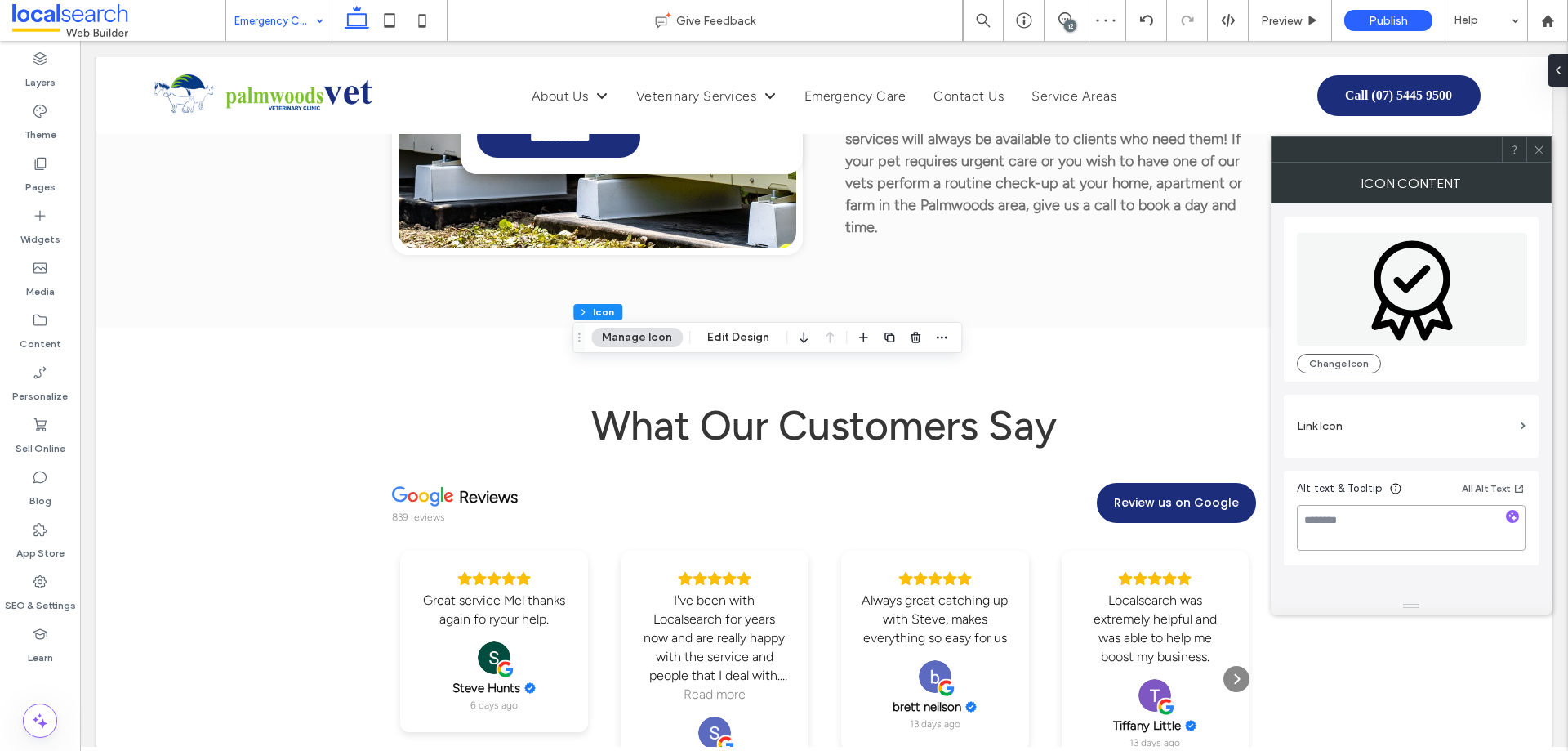 click at bounding box center [1411, 528] 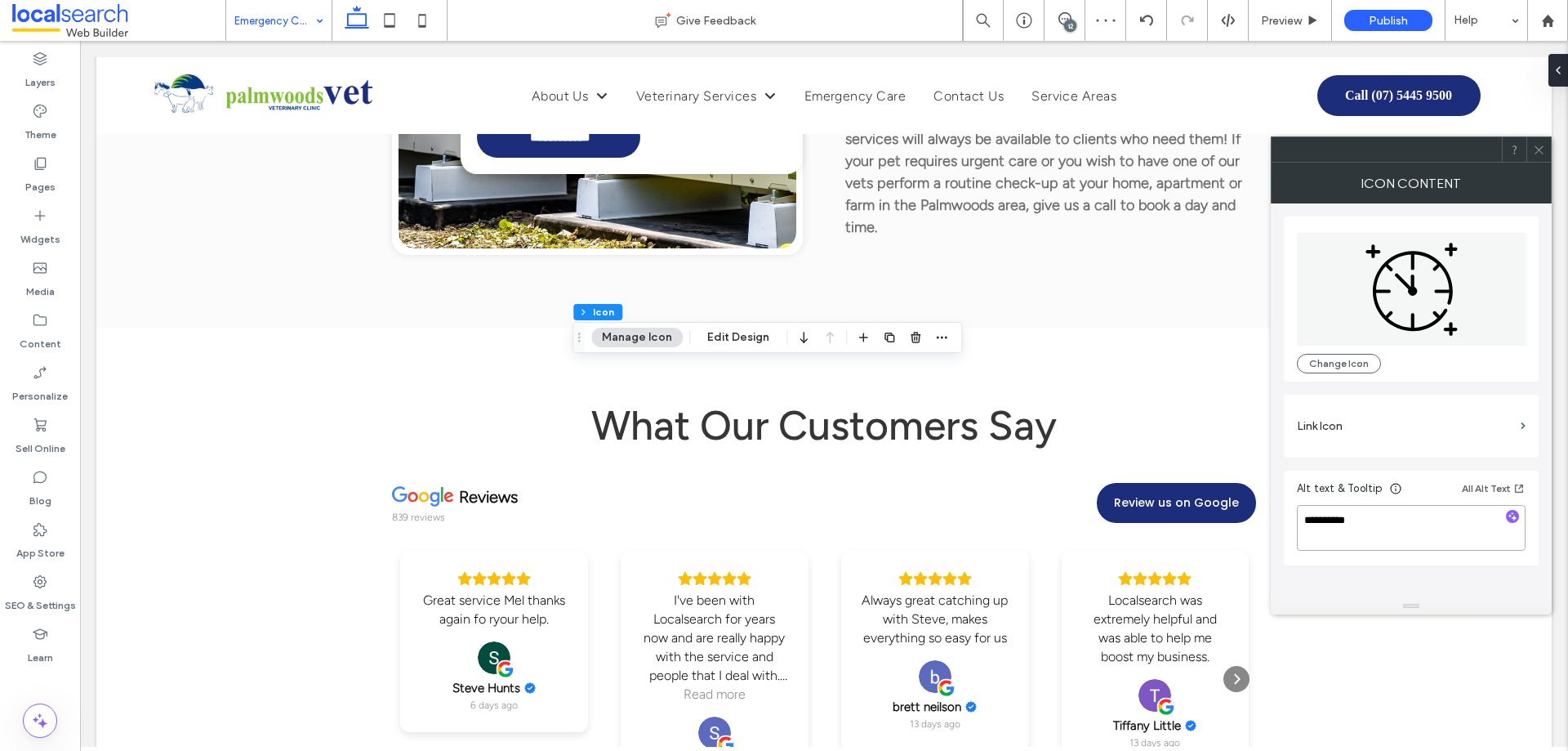 type on "**********" 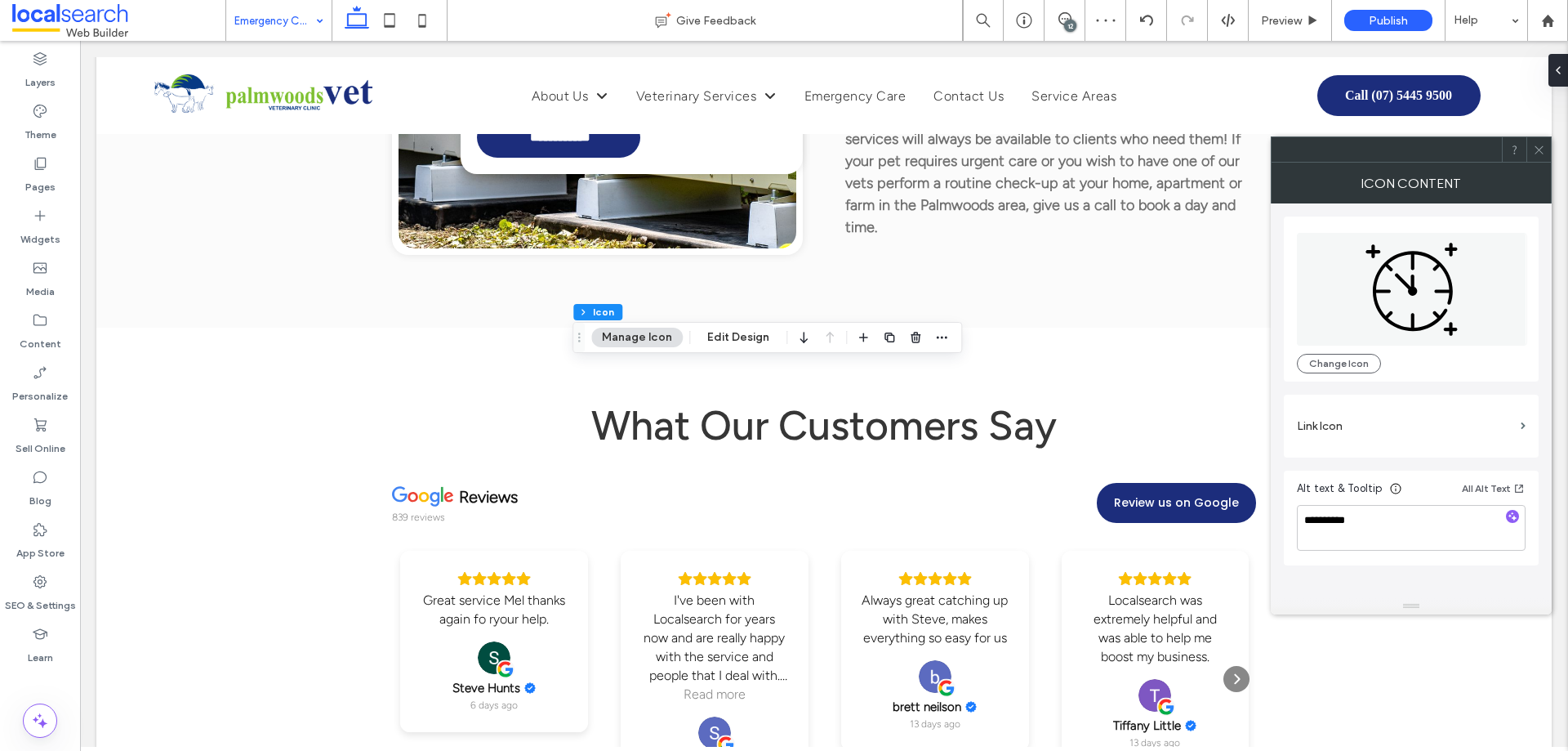 click on "**********" at bounding box center (1411, 400) 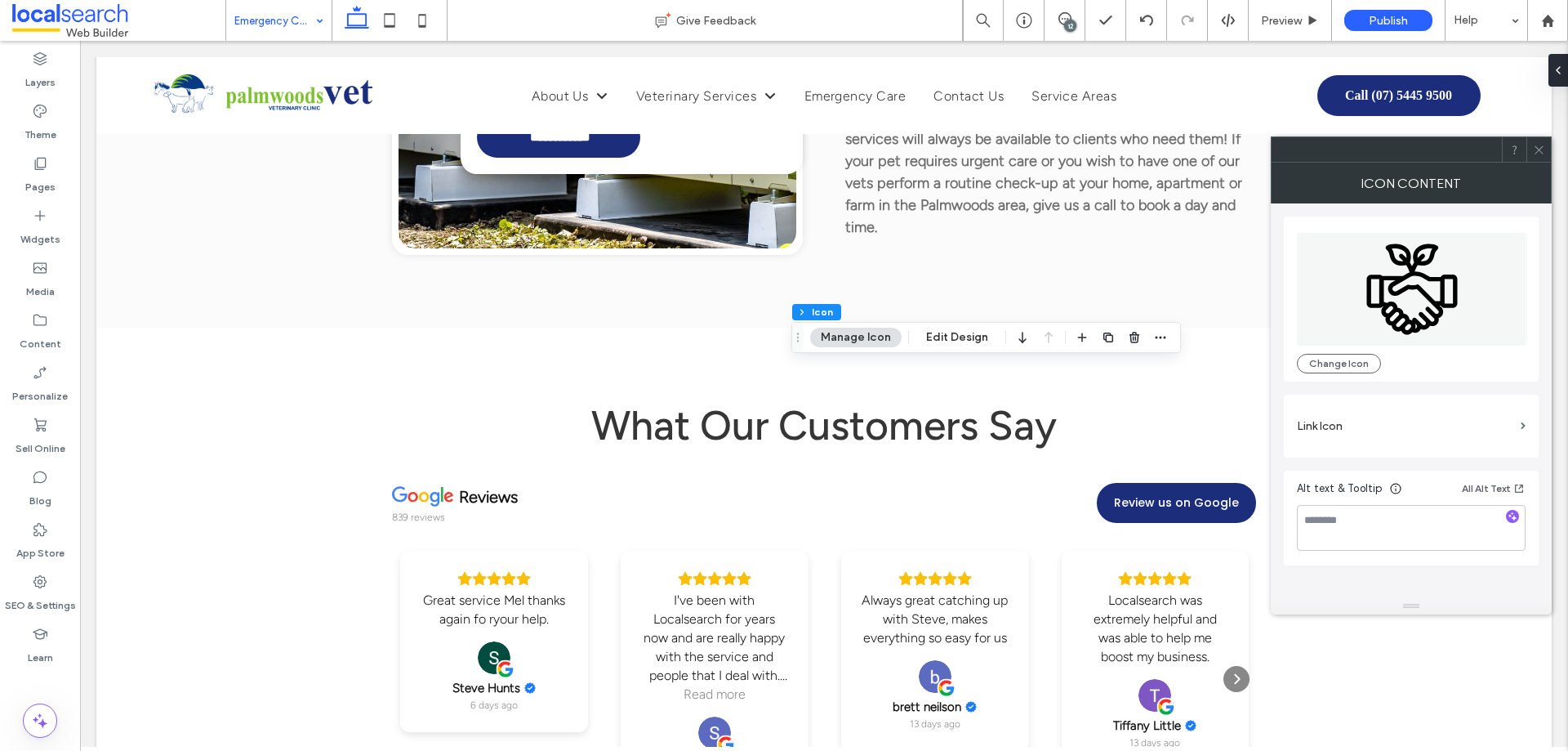 click 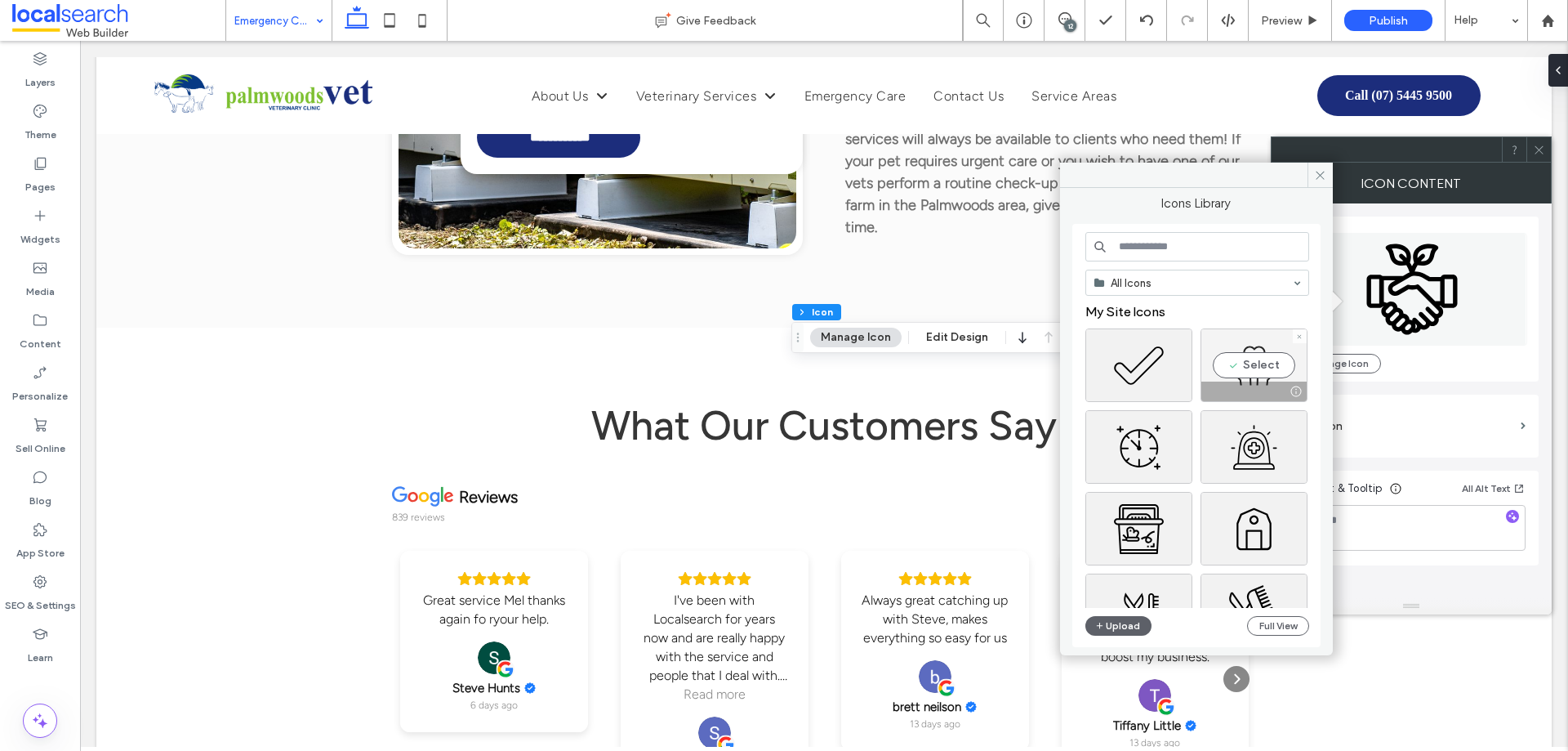 click on "Select" at bounding box center [1254, 365] 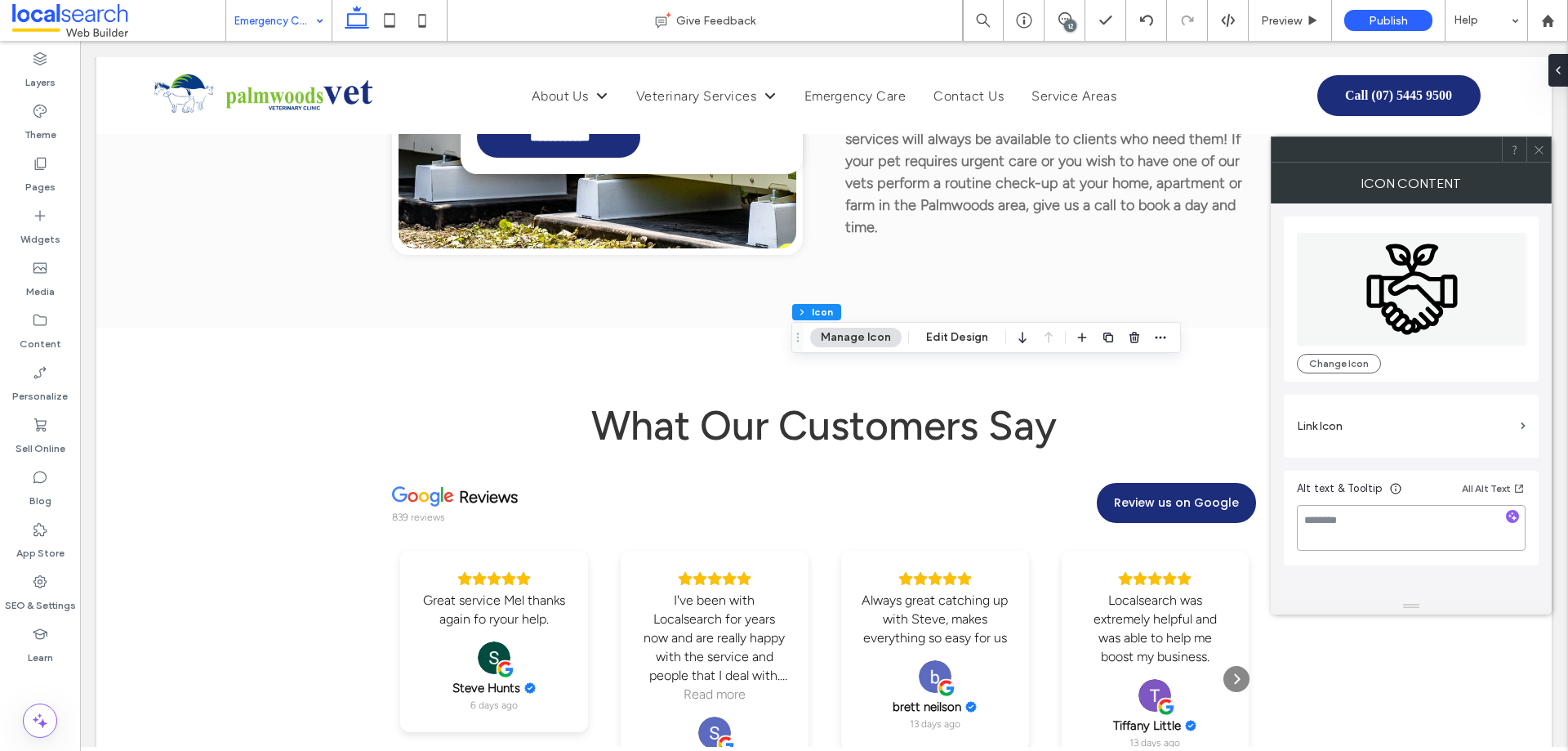 click at bounding box center [1411, 528] 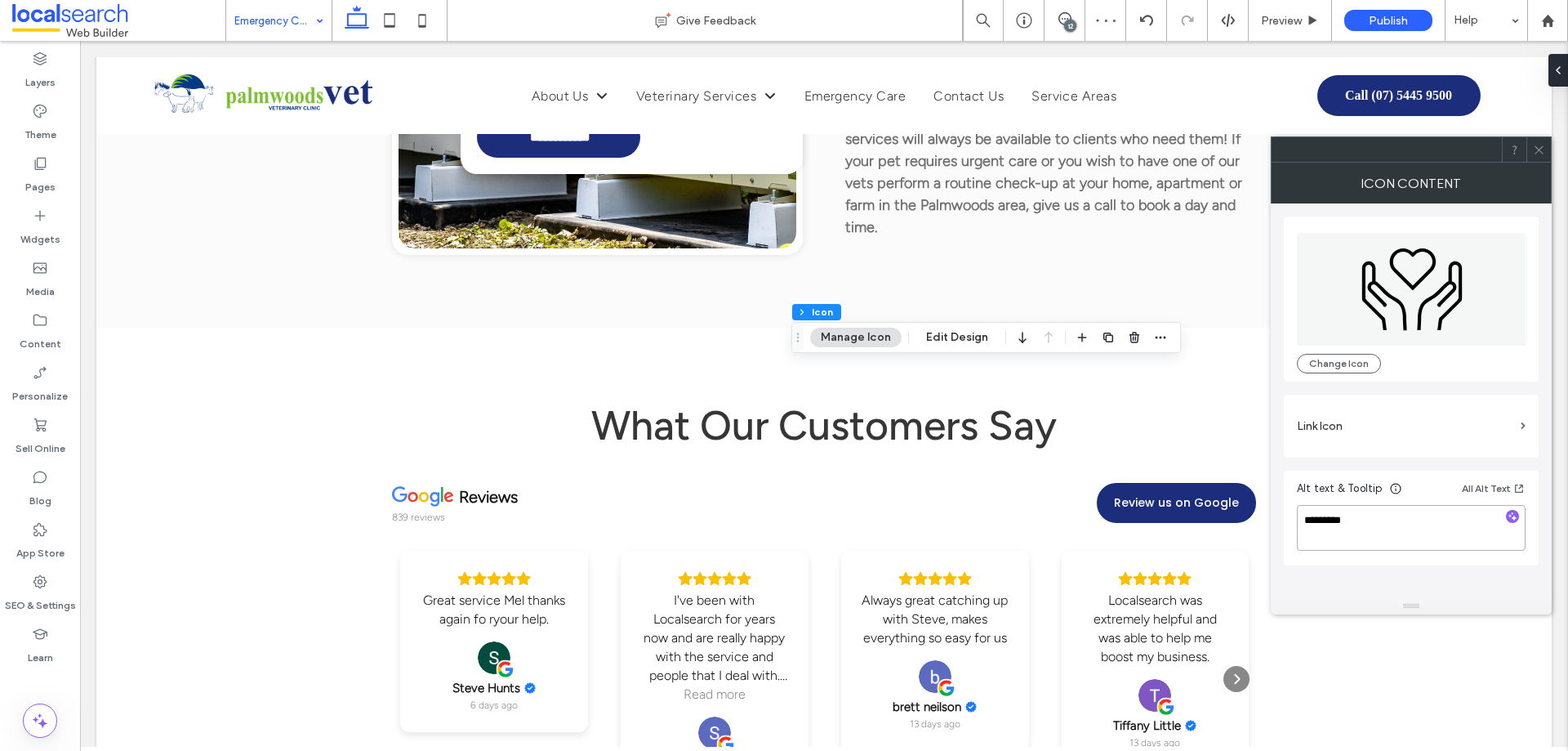 type on "*********" 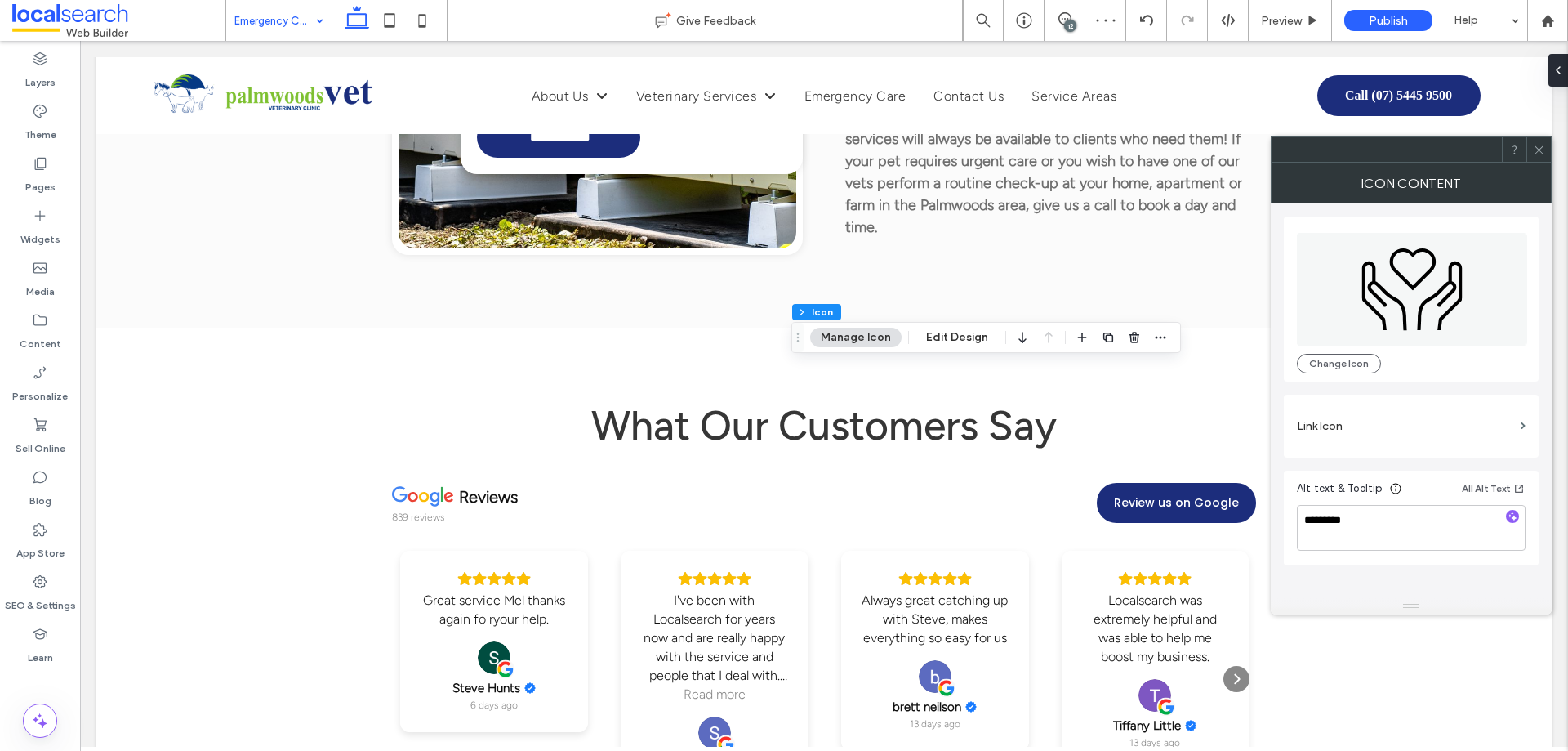 click on "Change Icon Link Icon Alt text & Tooltip All Alt Text *********" at bounding box center (1411, 400) 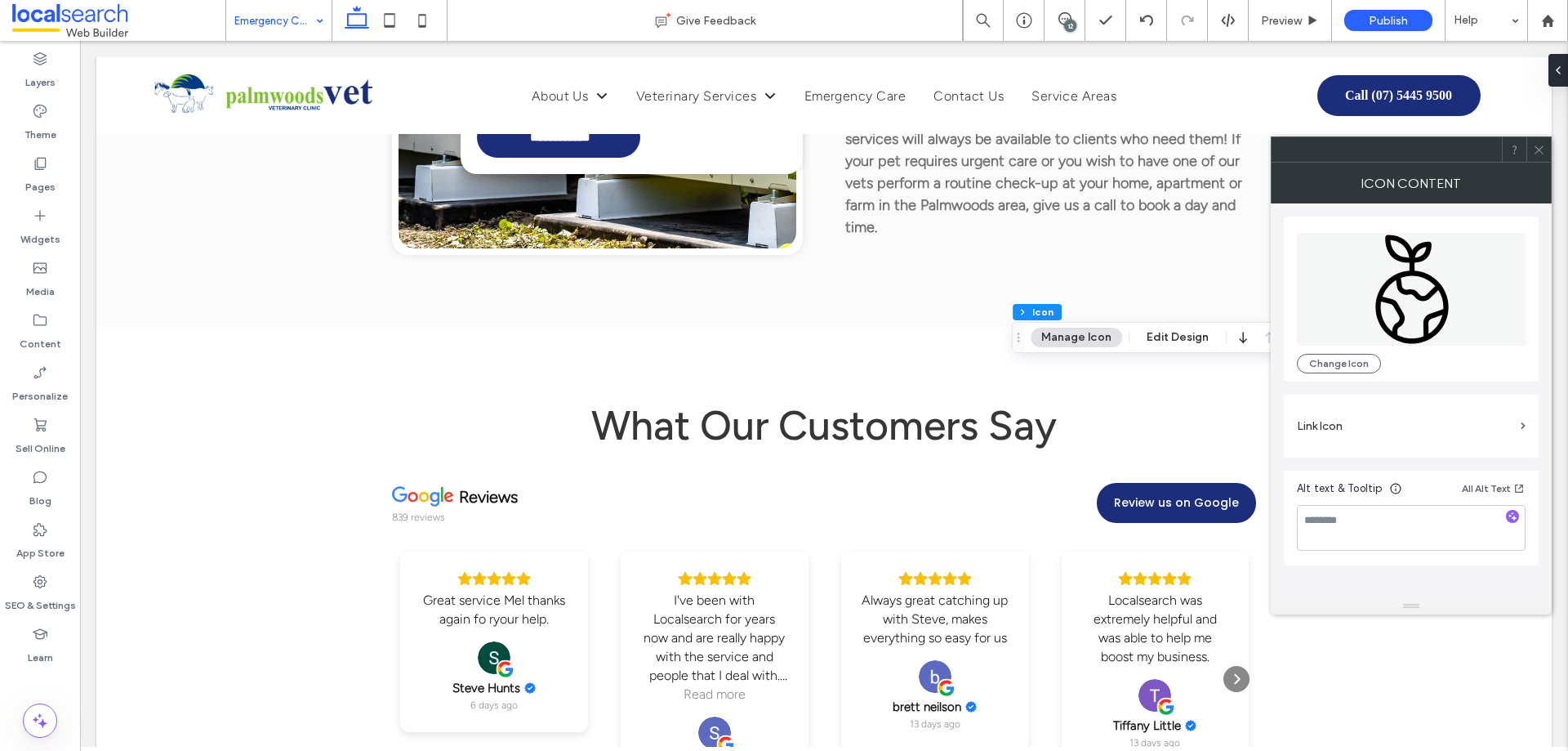 click 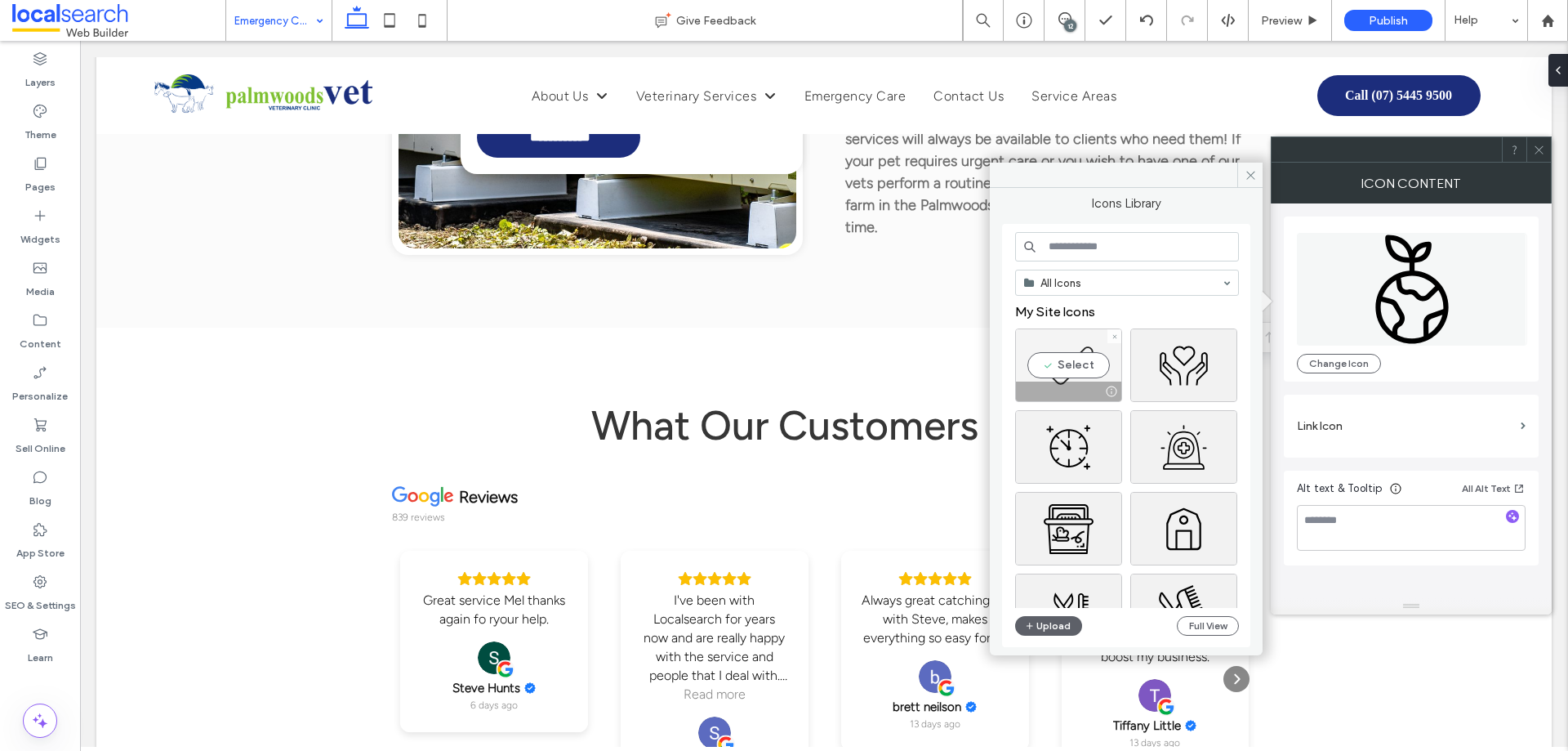 click on "Select" at bounding box center (1068, 365) 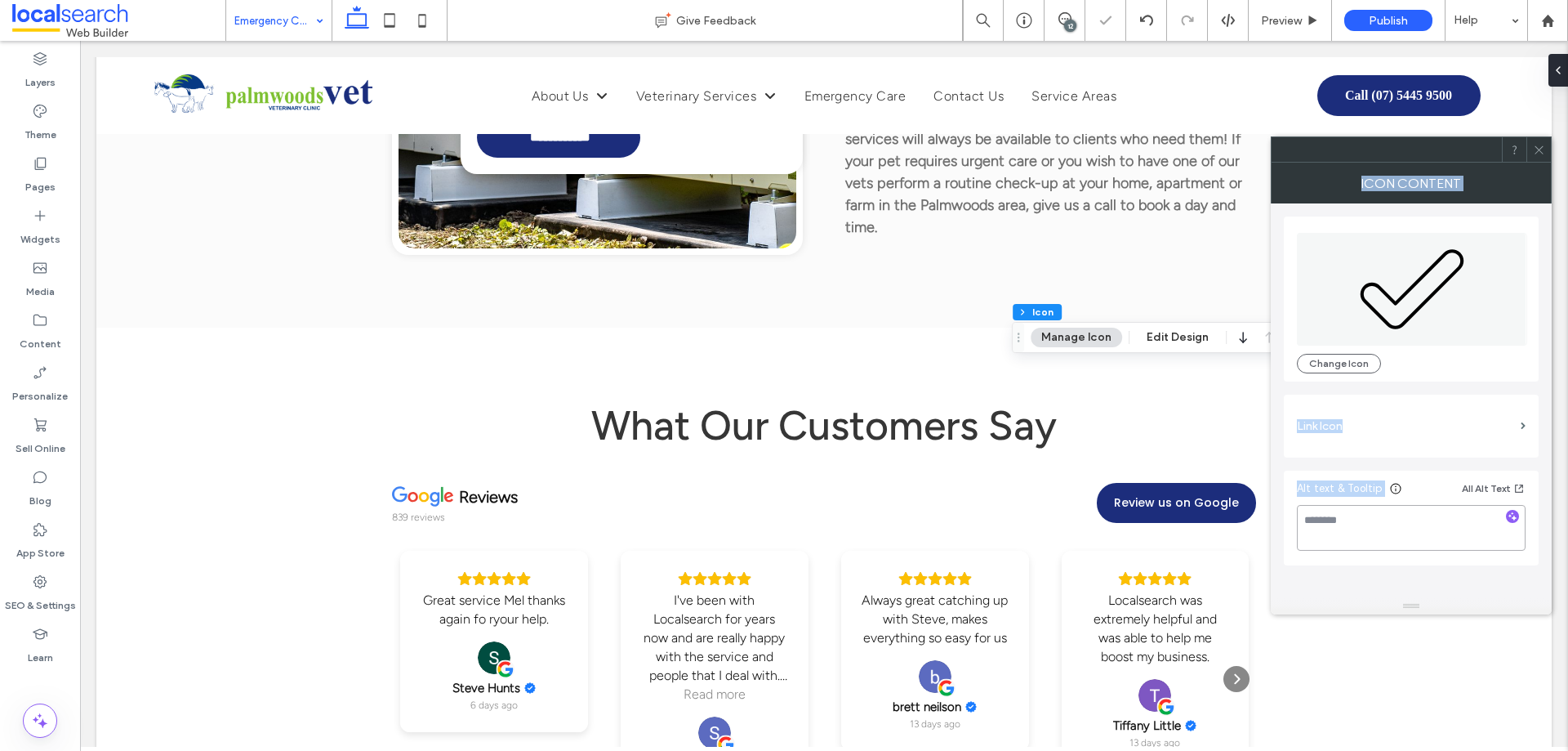 click at bounding box center (1411, 528) 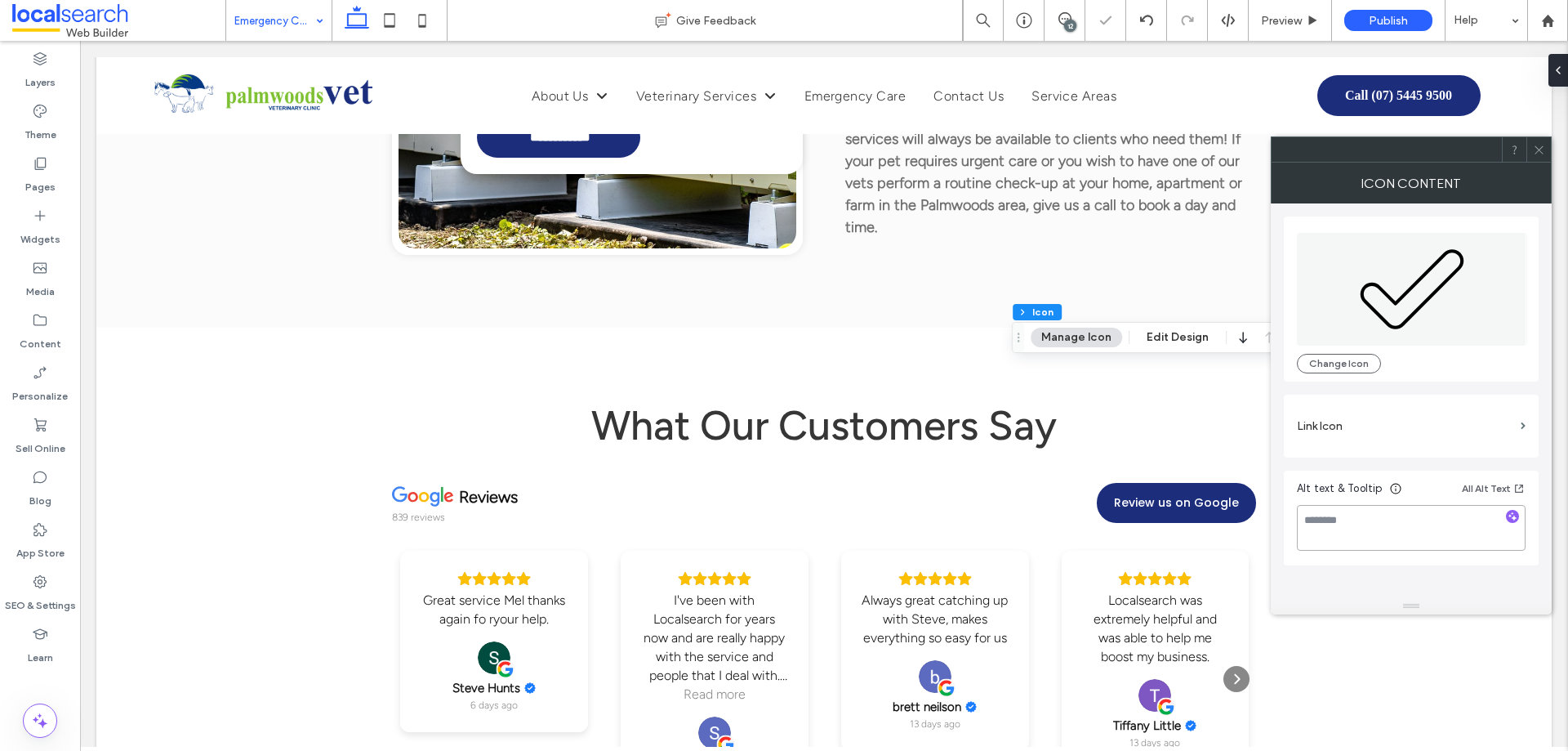 click at bounding box center (1411, 528) 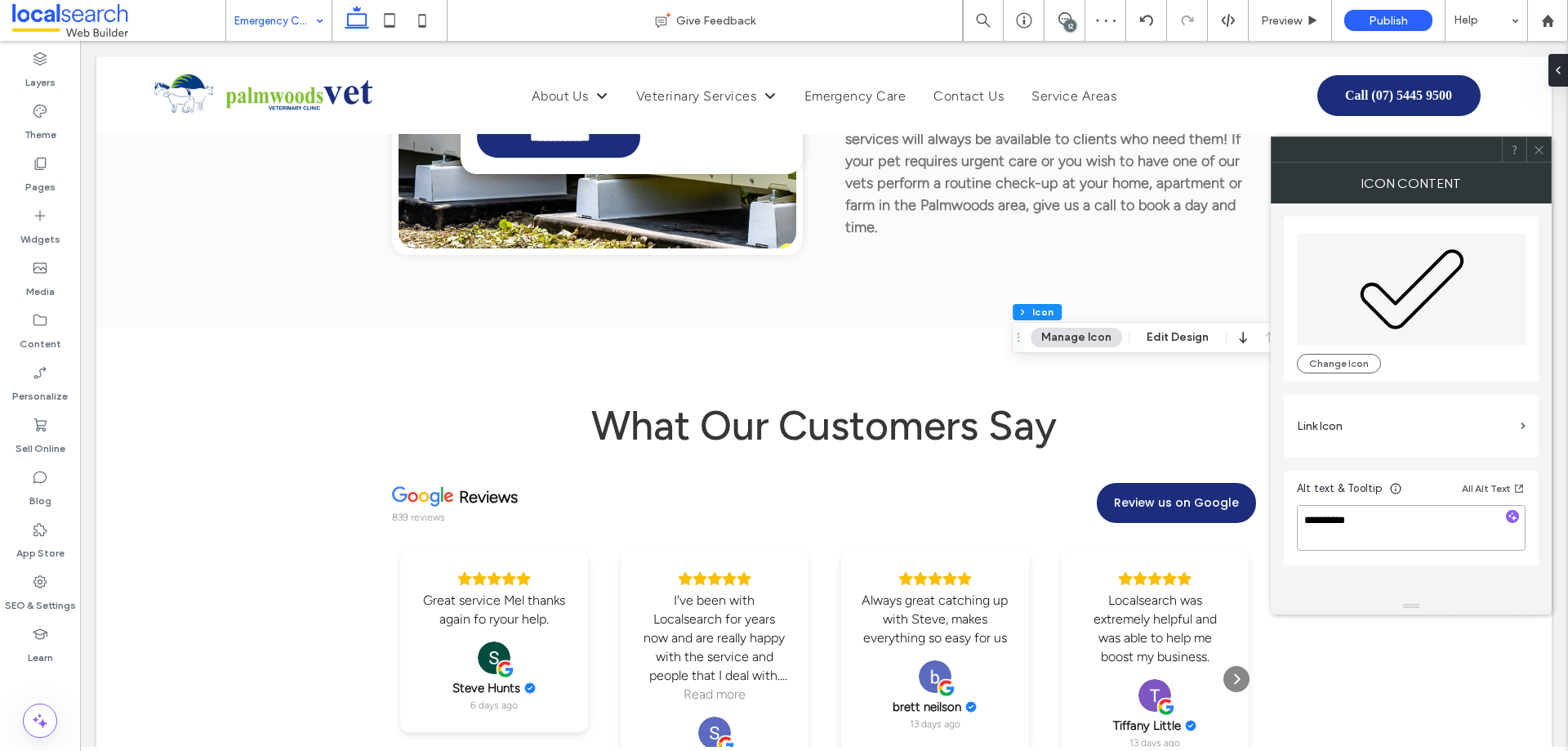 type on "**********" 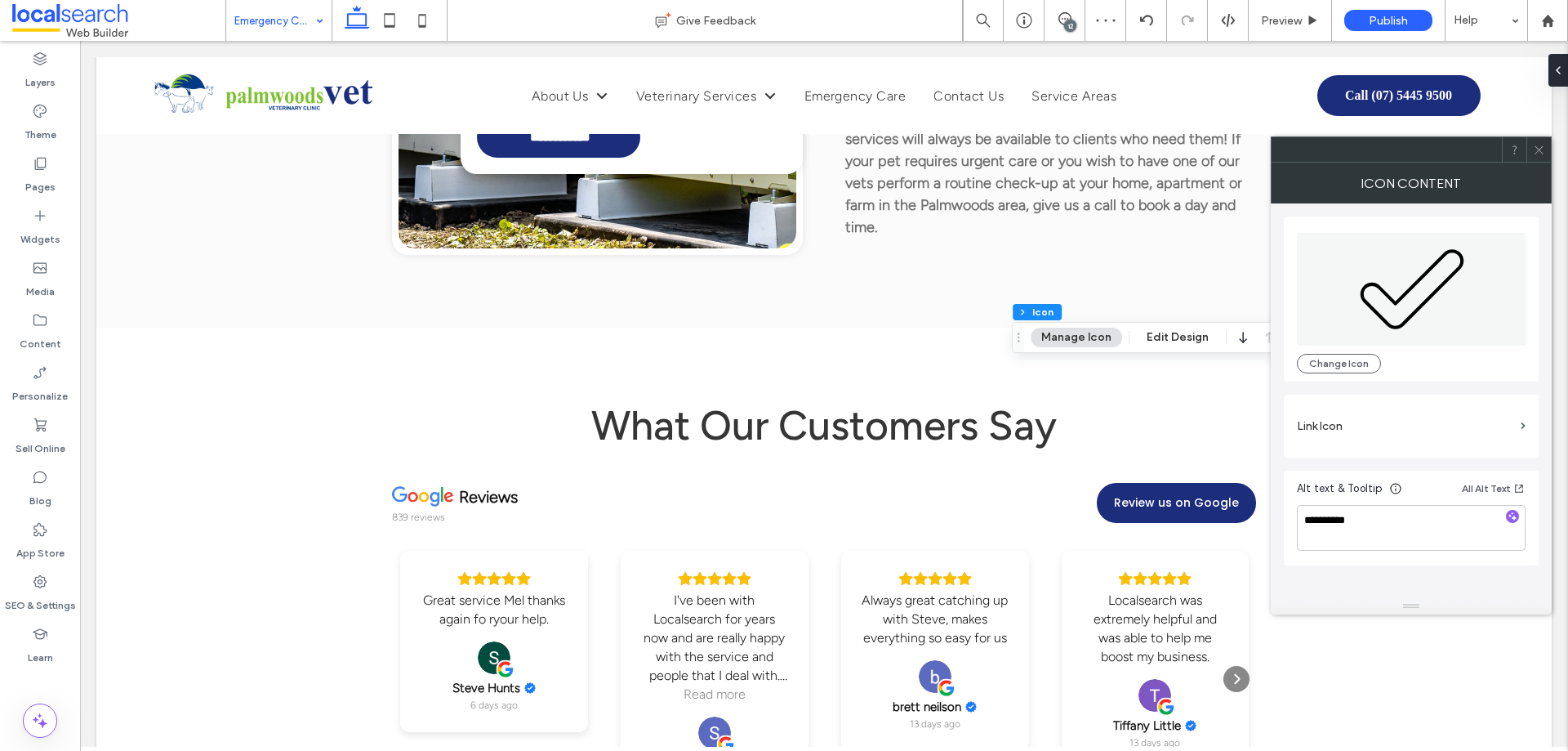 click on "**********" at bounding box center [1411, 400] 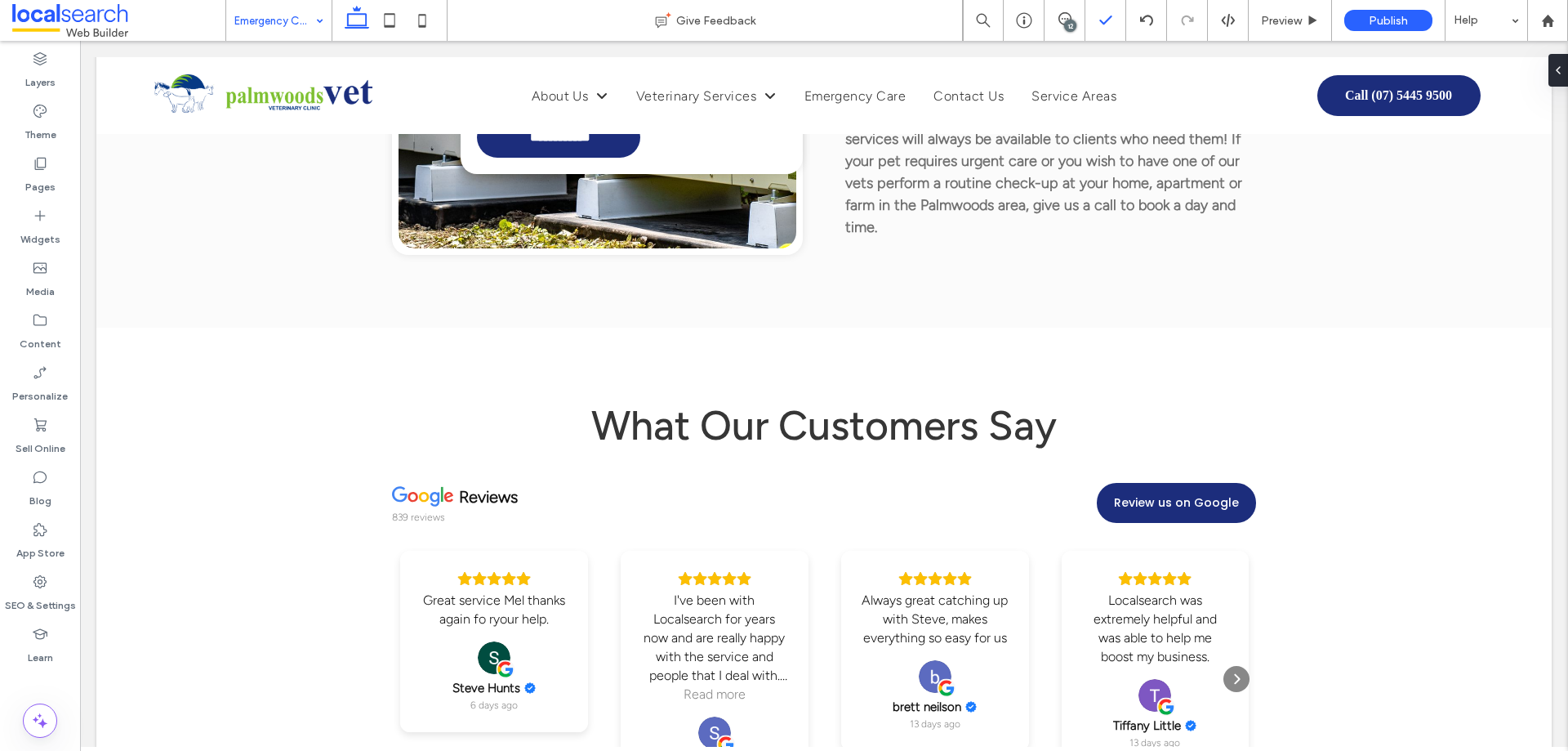 type on "**" 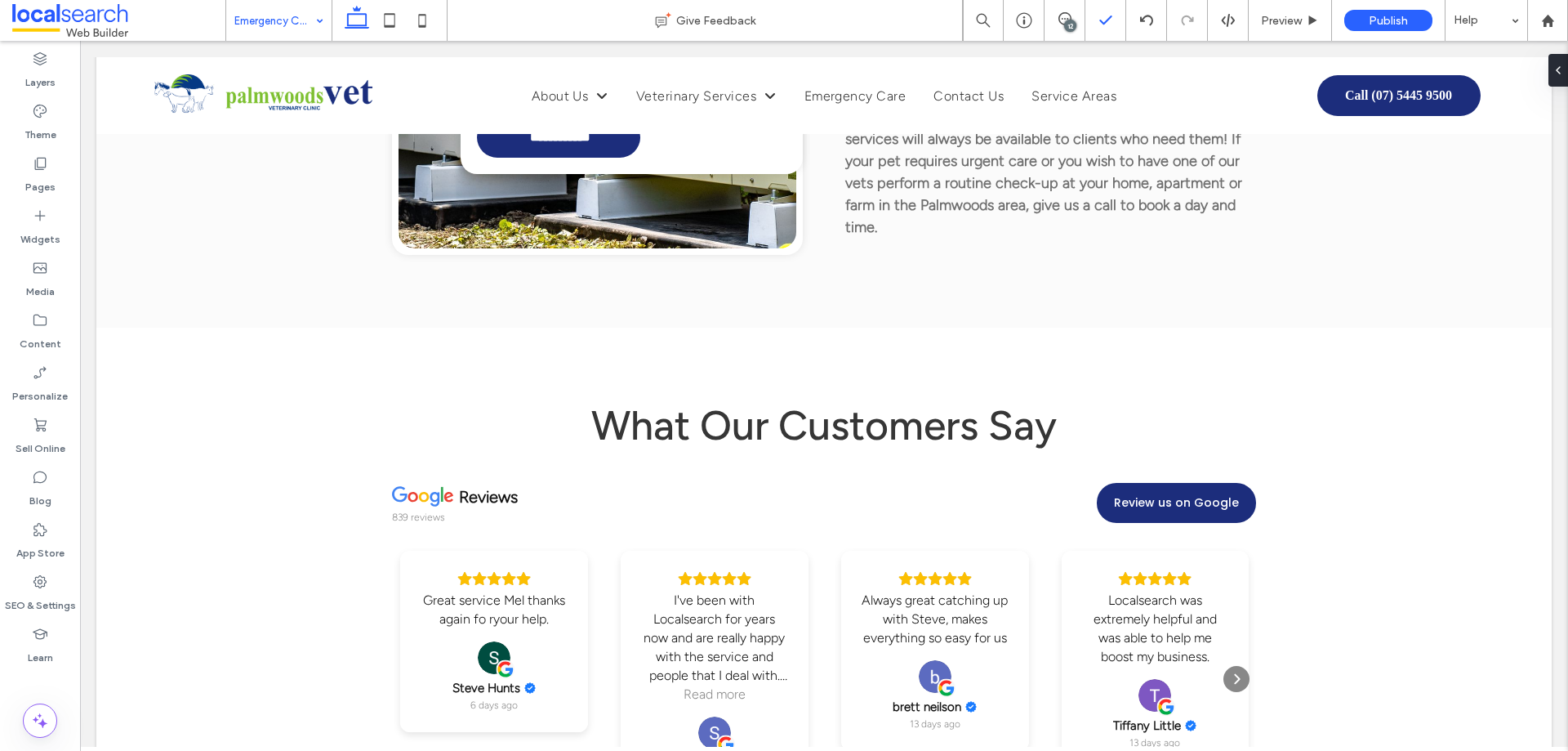 type on "****" 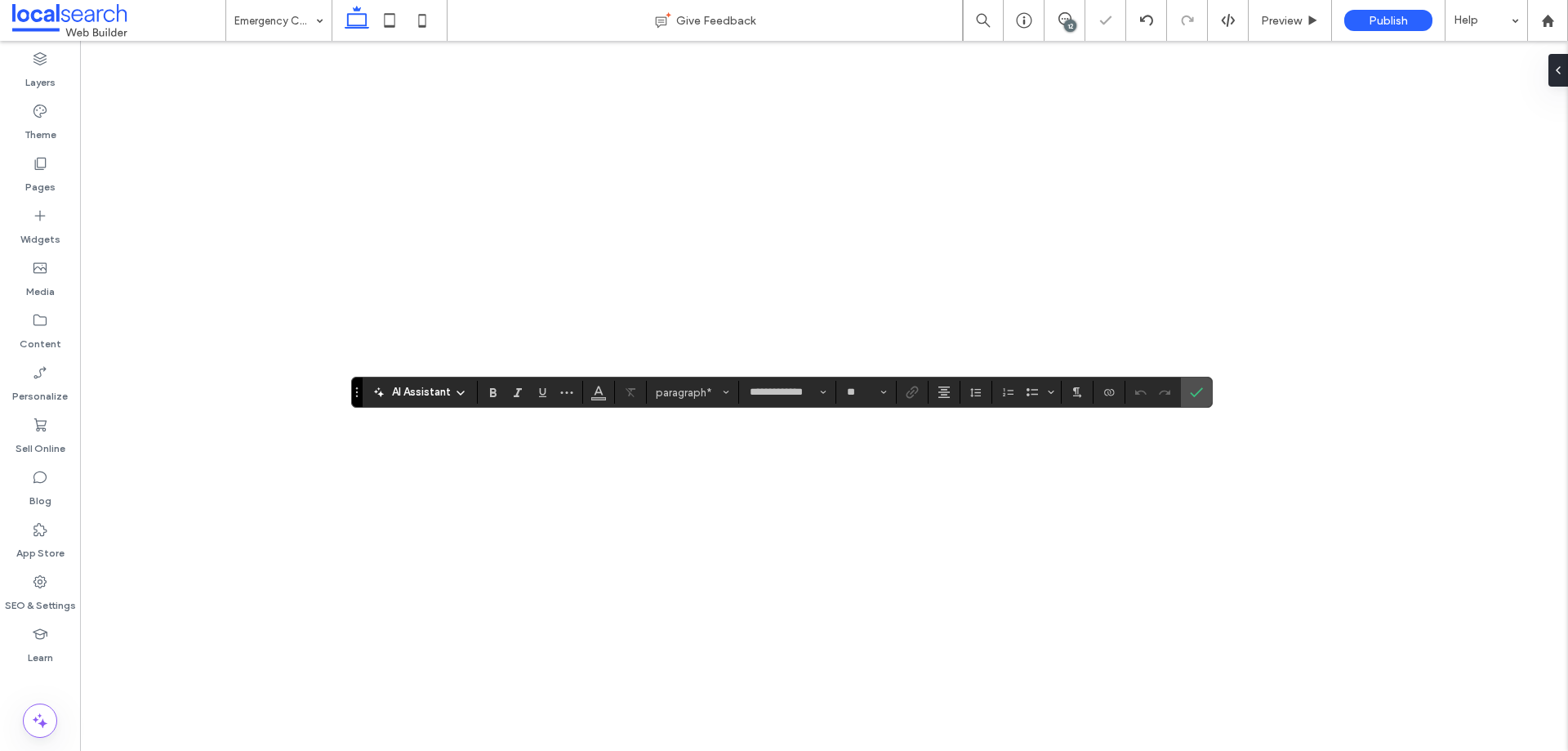 scroll, scrollTop: 0, scrollLeft: 0, axis: both 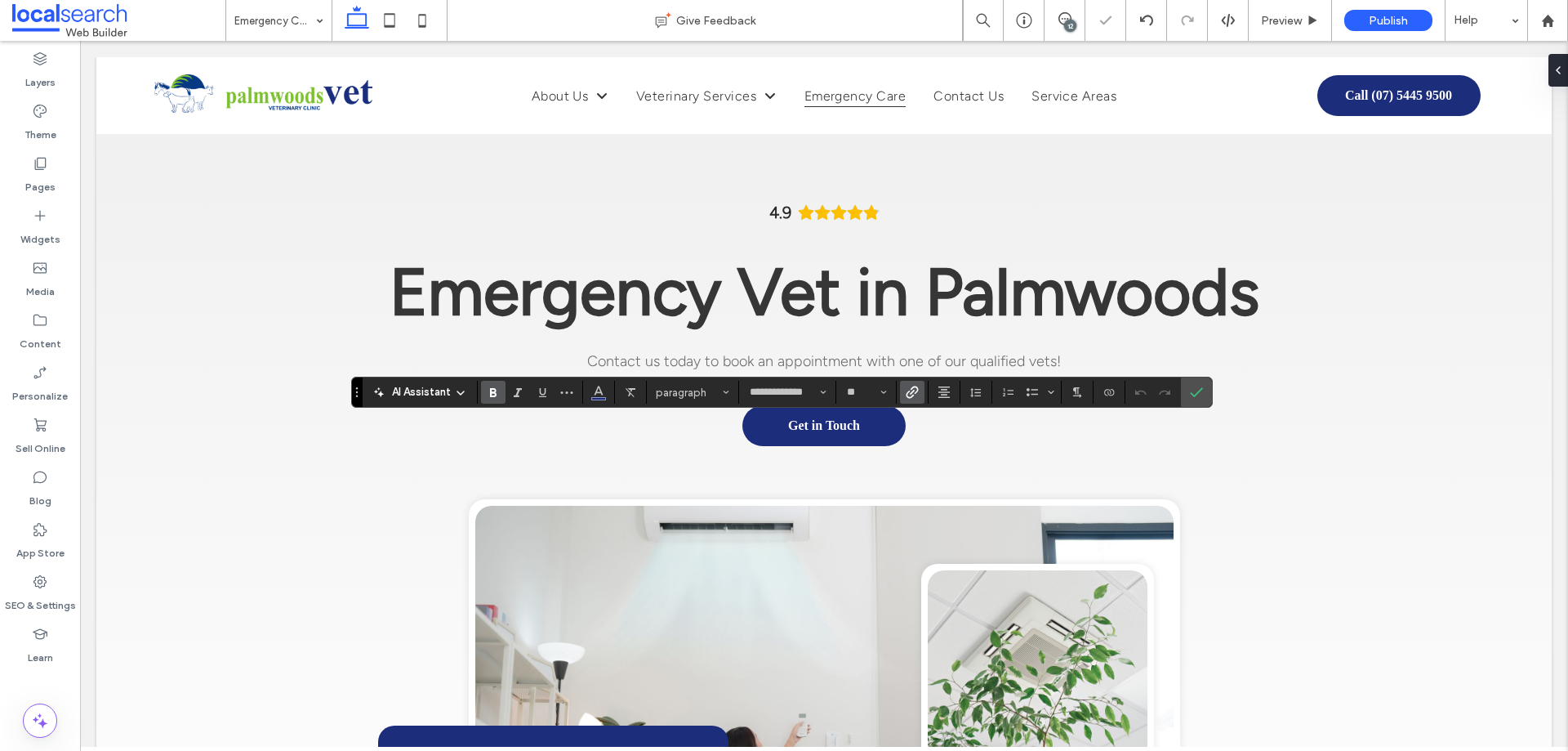click on "**********" at bounding box center (959, 1348) 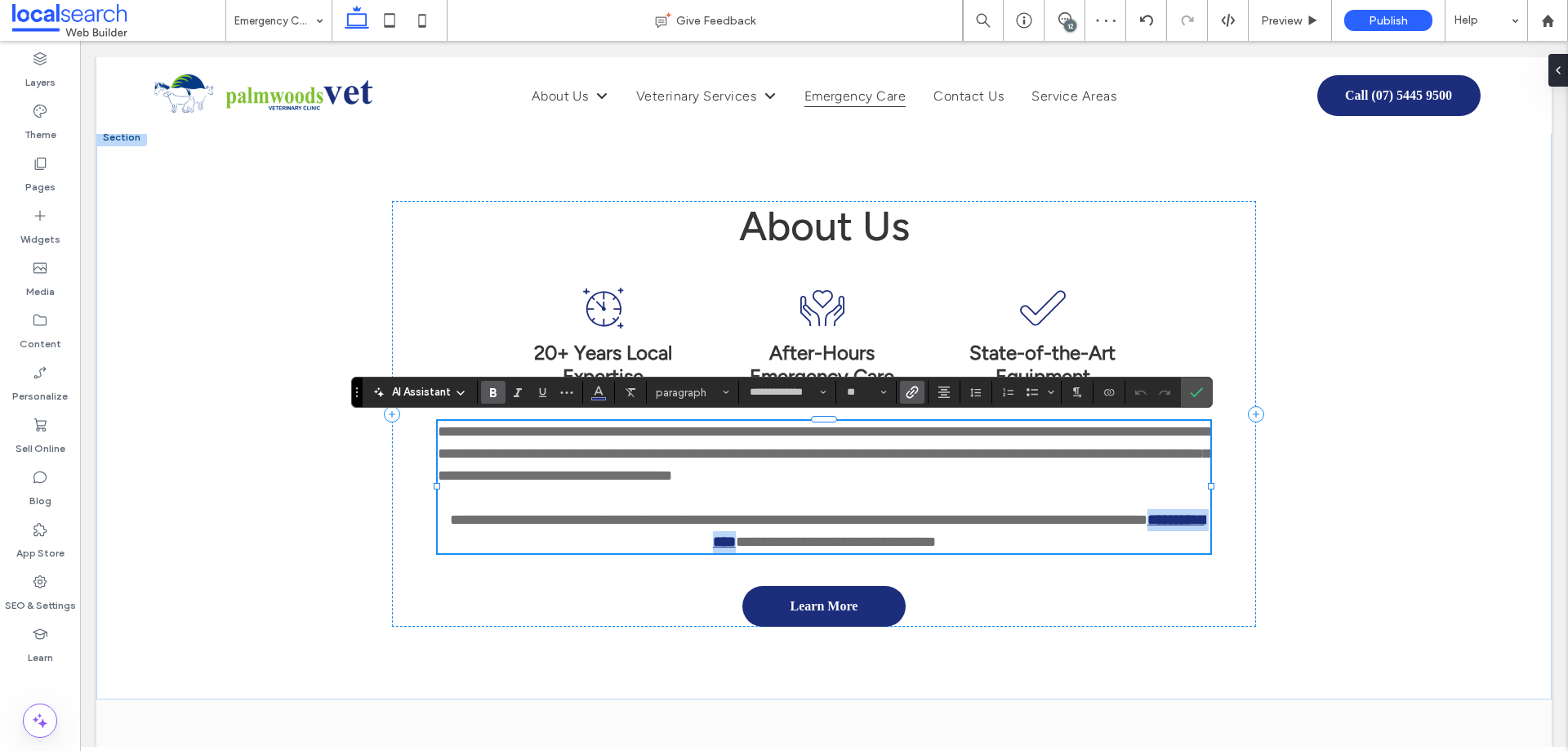 scroll, scrollTop: 817, scrollLeft: 0, axis: vertical 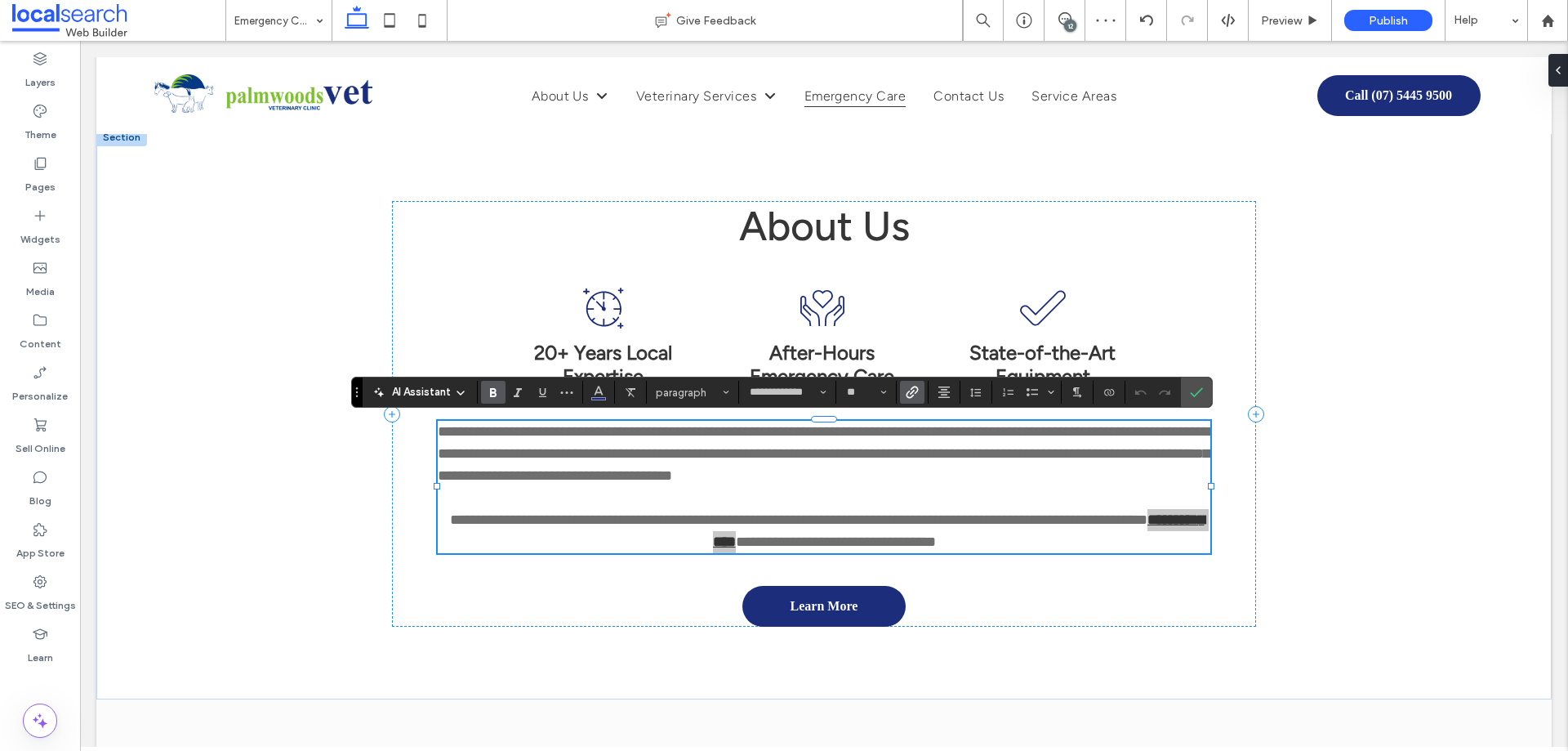 click 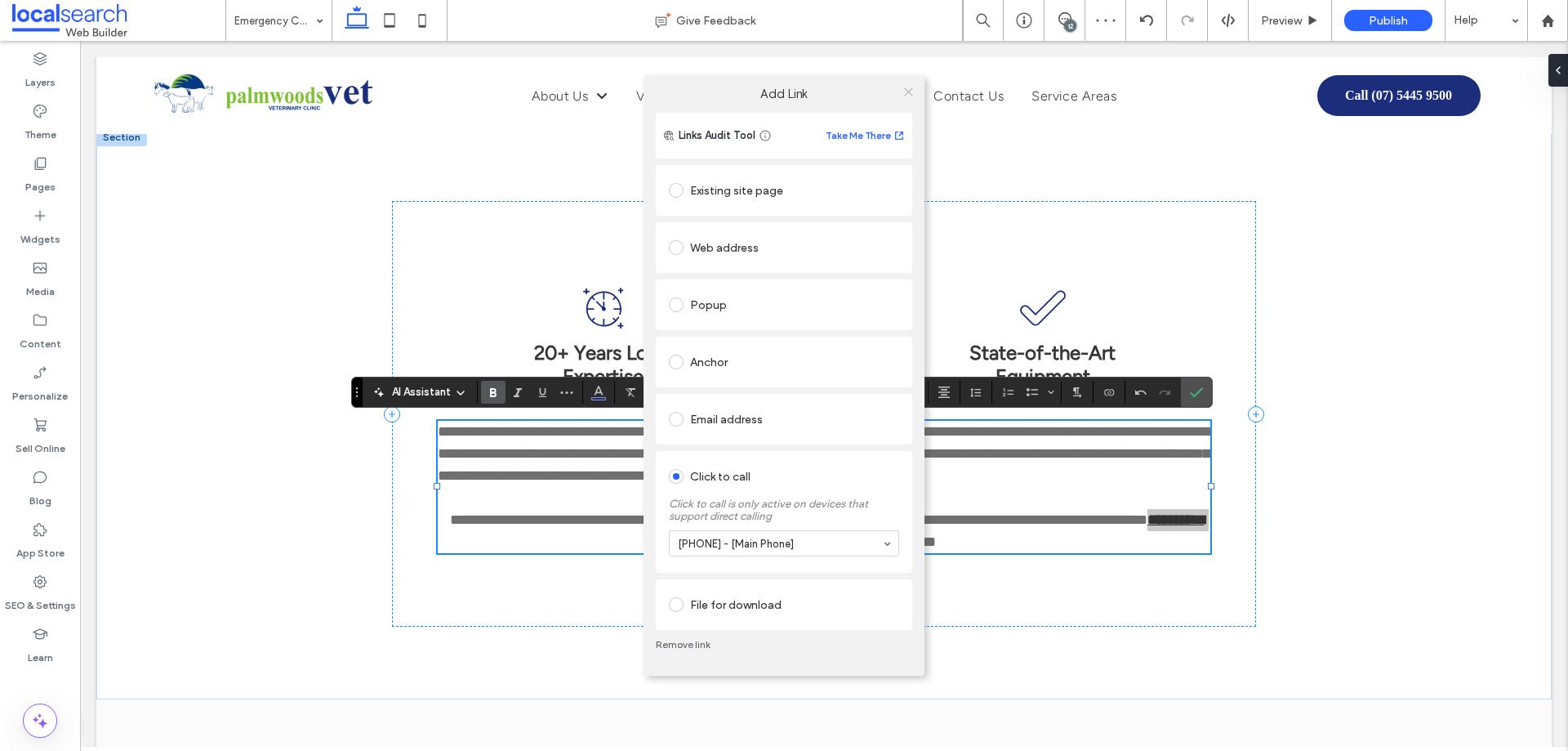 click 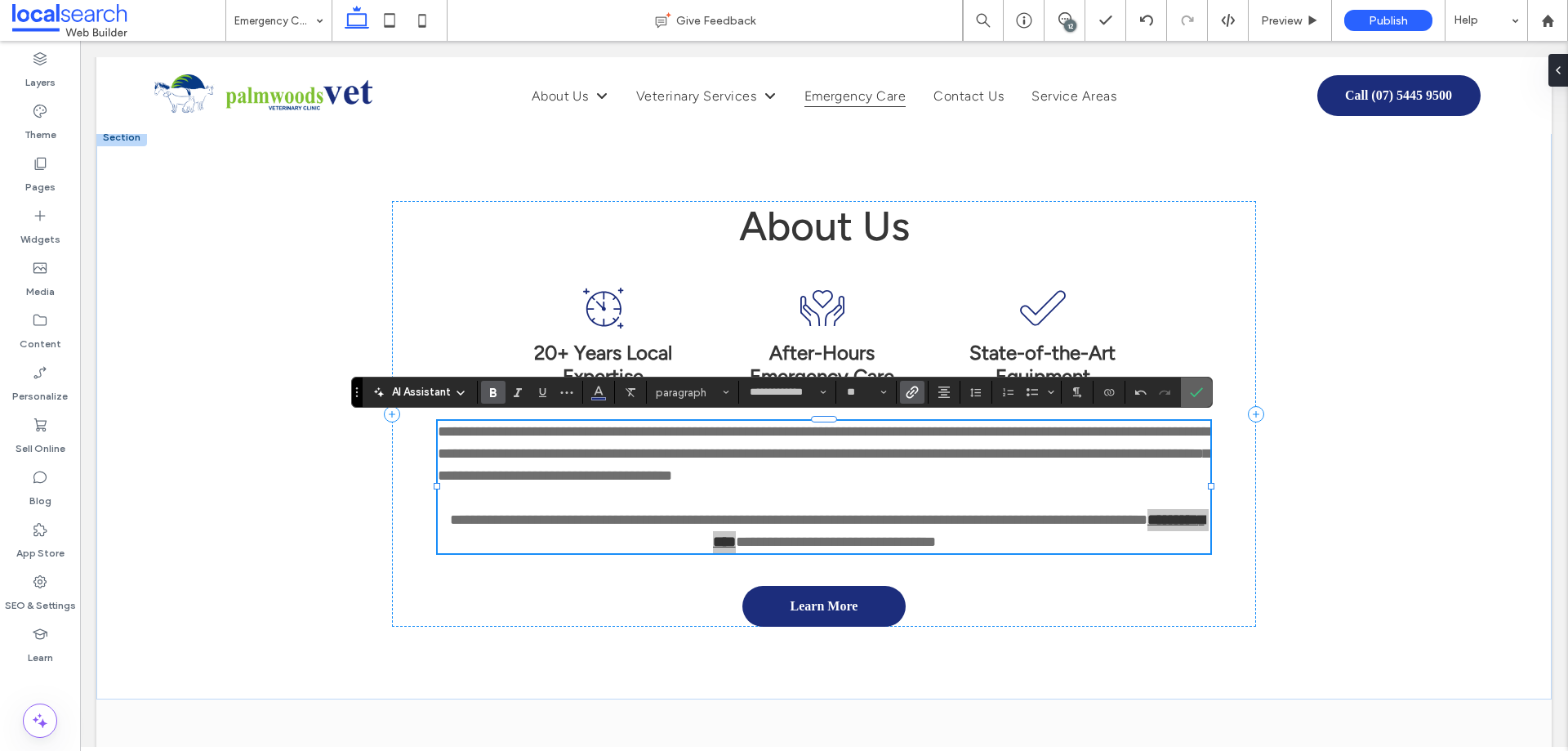click at bounding box center (1196, 392) 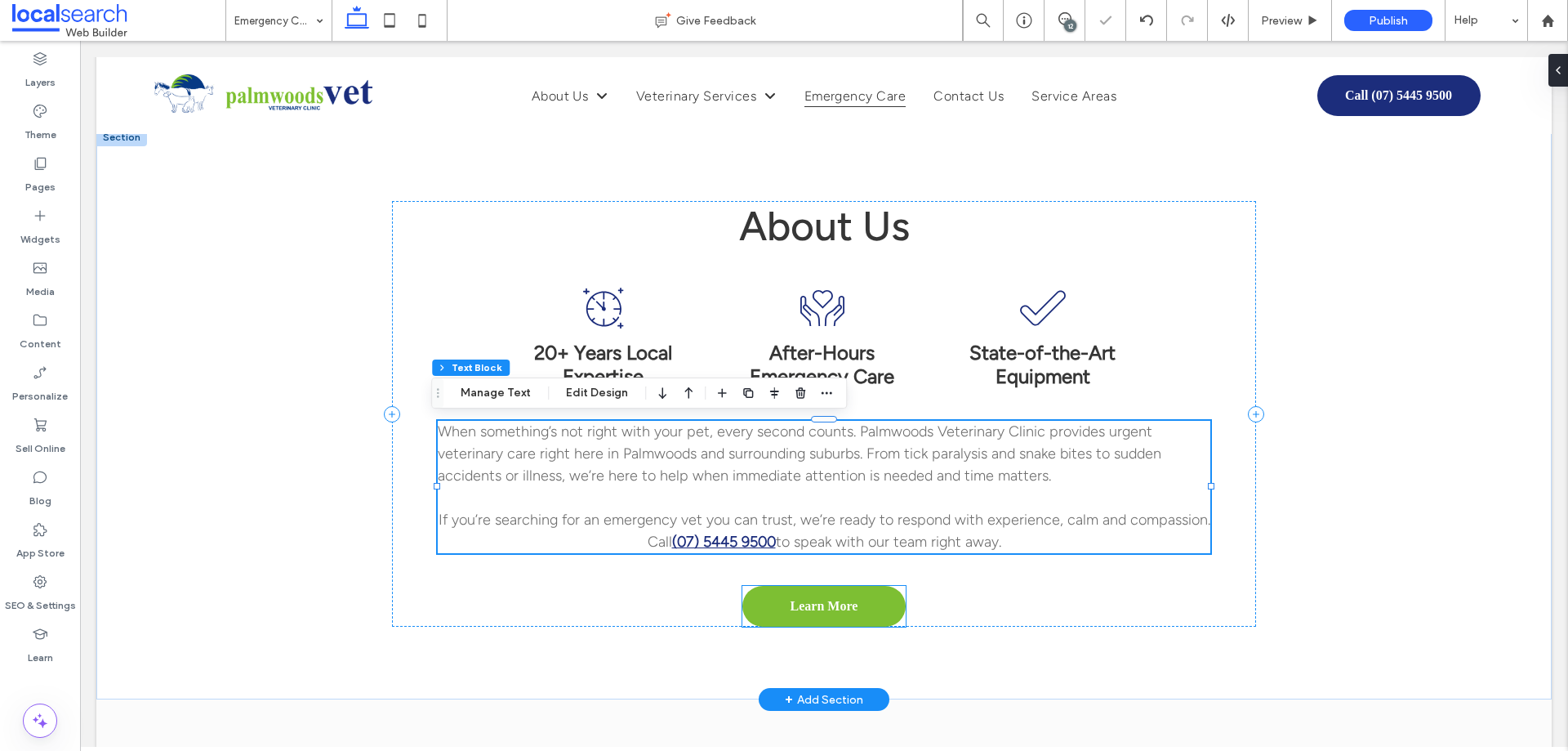 click on "Learn More" at bounding box center [824, 606] 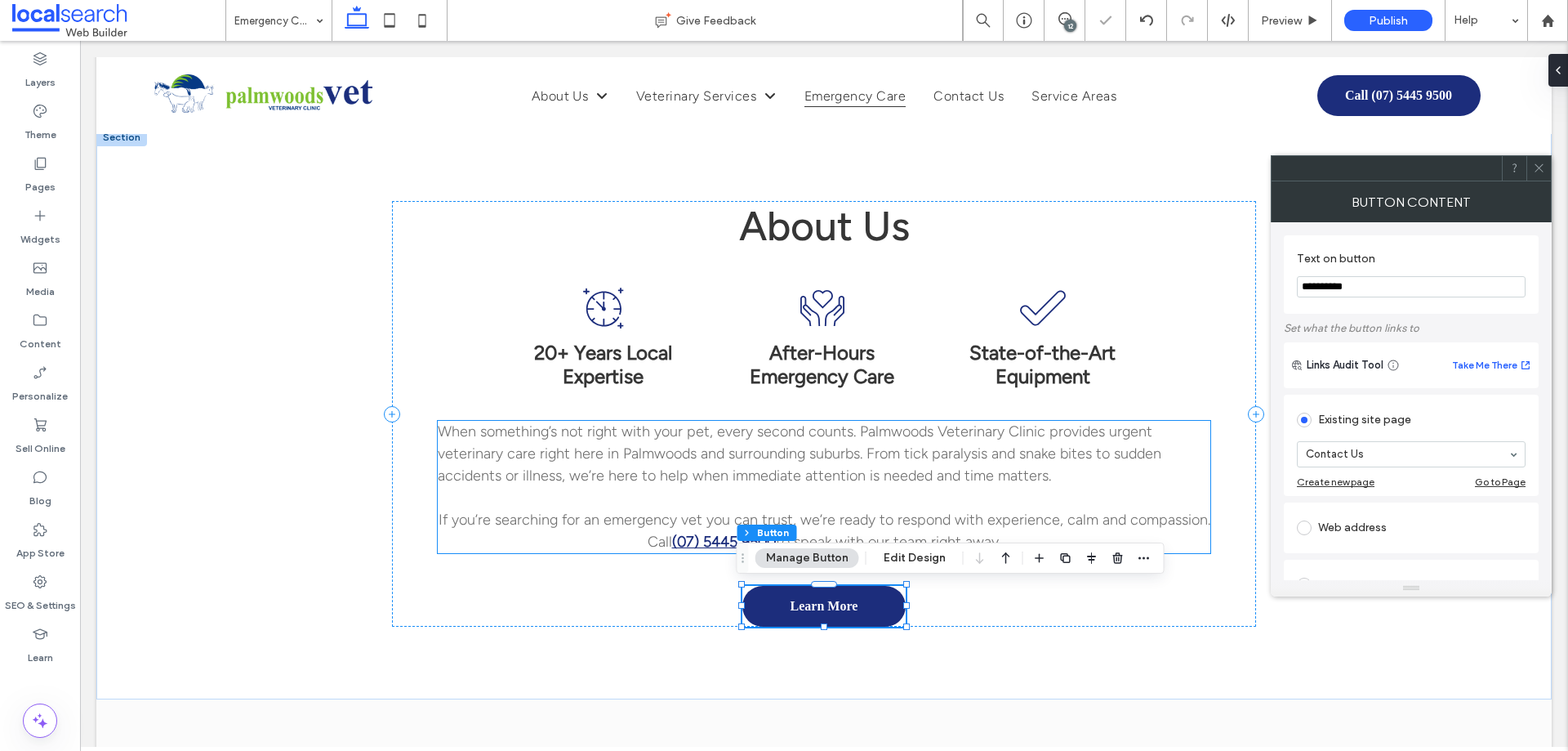 type on "**" 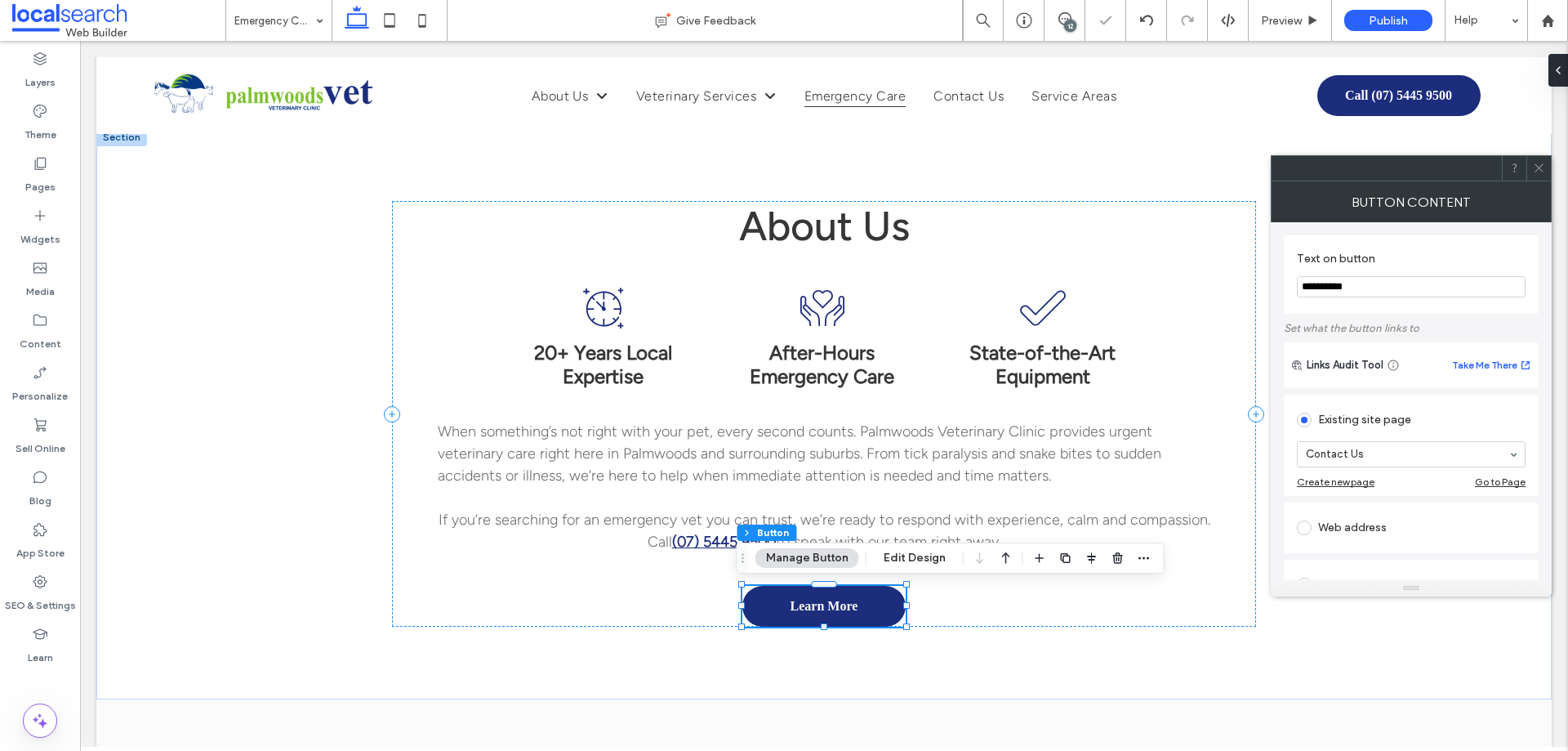 click 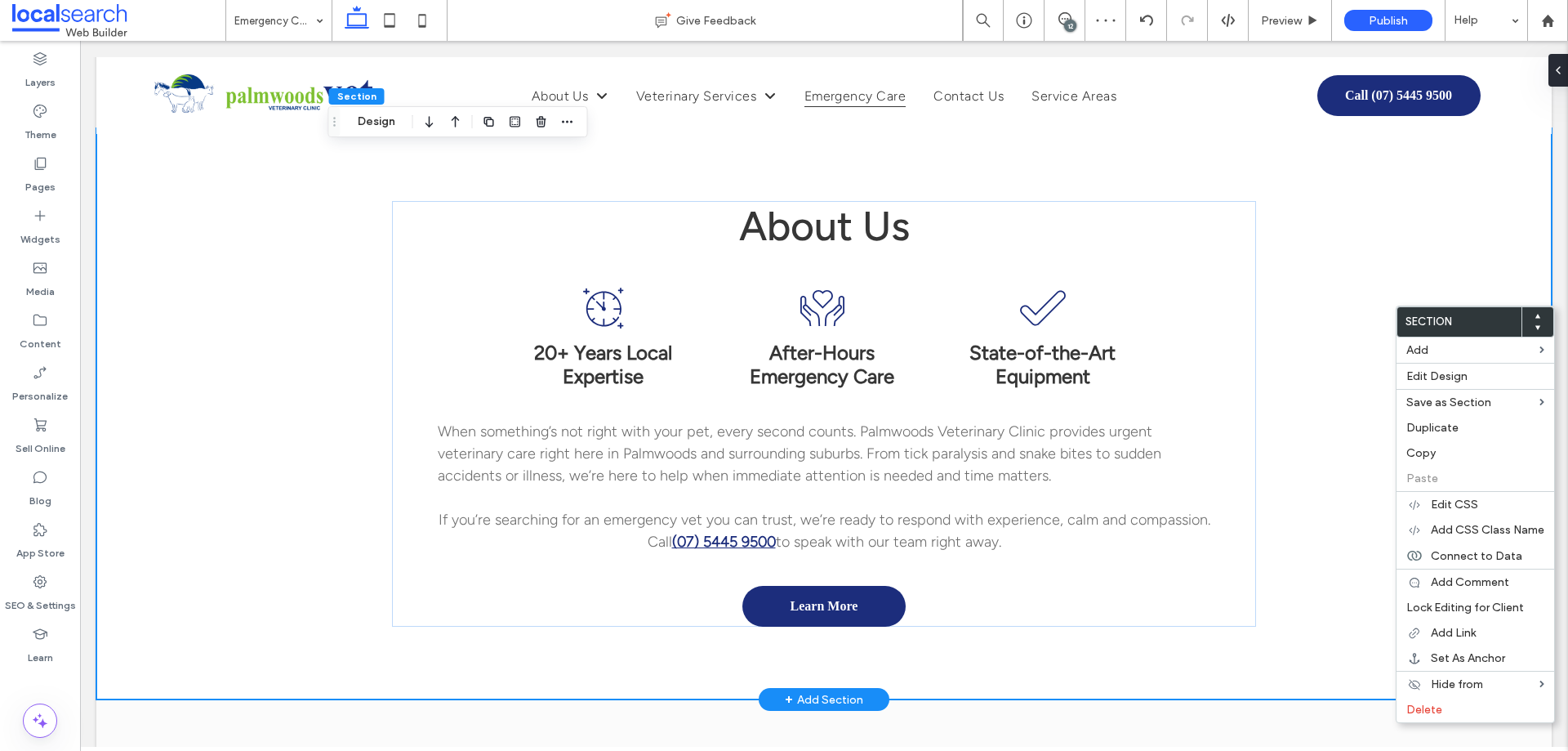click on "About Us
Clock Icon
20+ Years Local Expertise
Care Icon
After-Hours Emergency Care
Check Icon
State-of-the-Art Equipment
When something’s not right with your pet, every second counts. Palmwoods Veterinary Clinic provides urgent veterinary care right here in Palmwoods and surrounding suburbs. From tick paralysis and snake bites to sudden accidents or illness, we’re here to help when immediate attention is needed and time matters. If you’re searching for an emergency vet you can trust, we’re ready to respond with experience, calm and compassion. Call  (07) 5445 9500  to speak with our team right away.
Learn More" at bounding box center [824, 413] 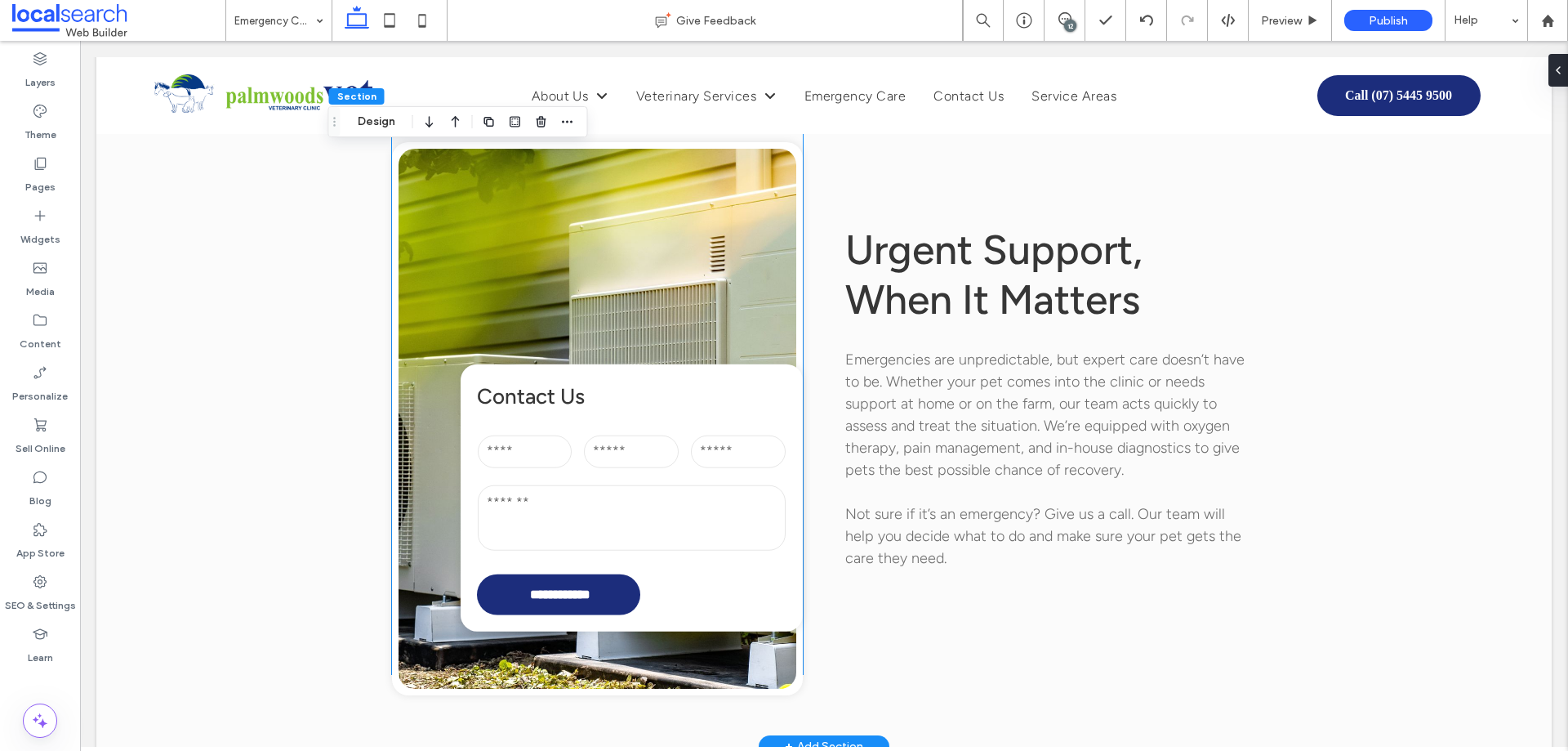scroll, scrollTop: 1471, scrollLeft: 0, axis: vertical 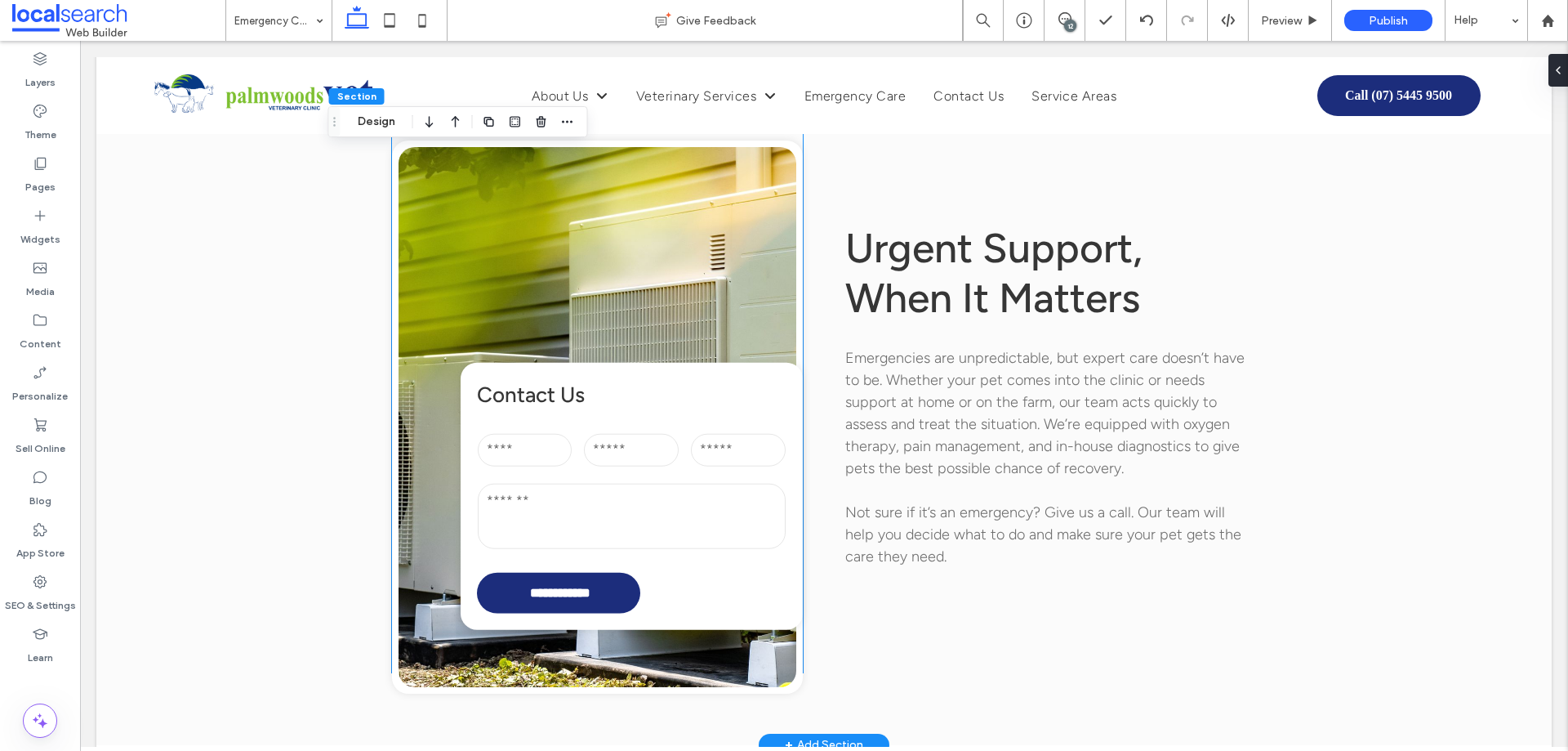 click at bounding box center [631, 516] 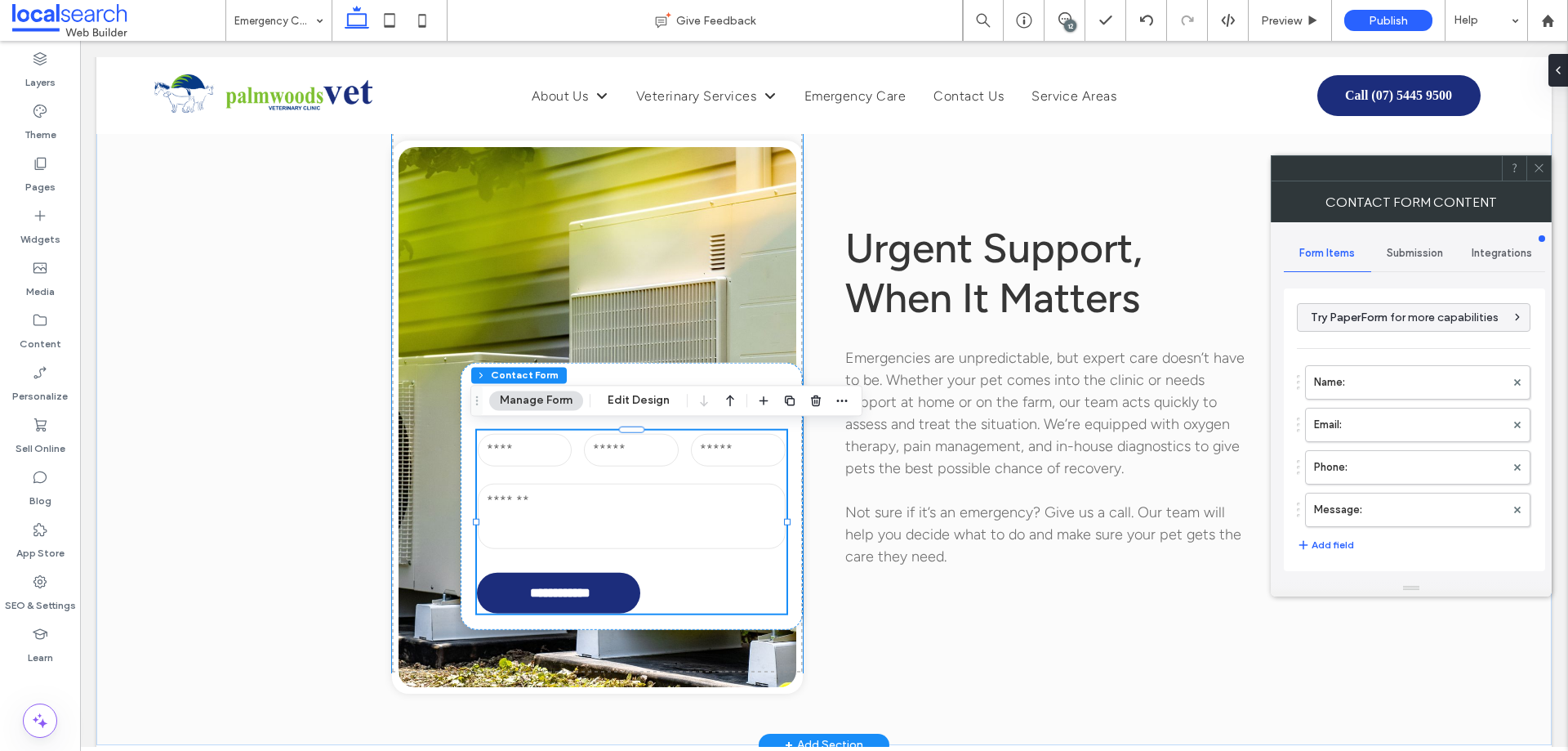 type on "**********" 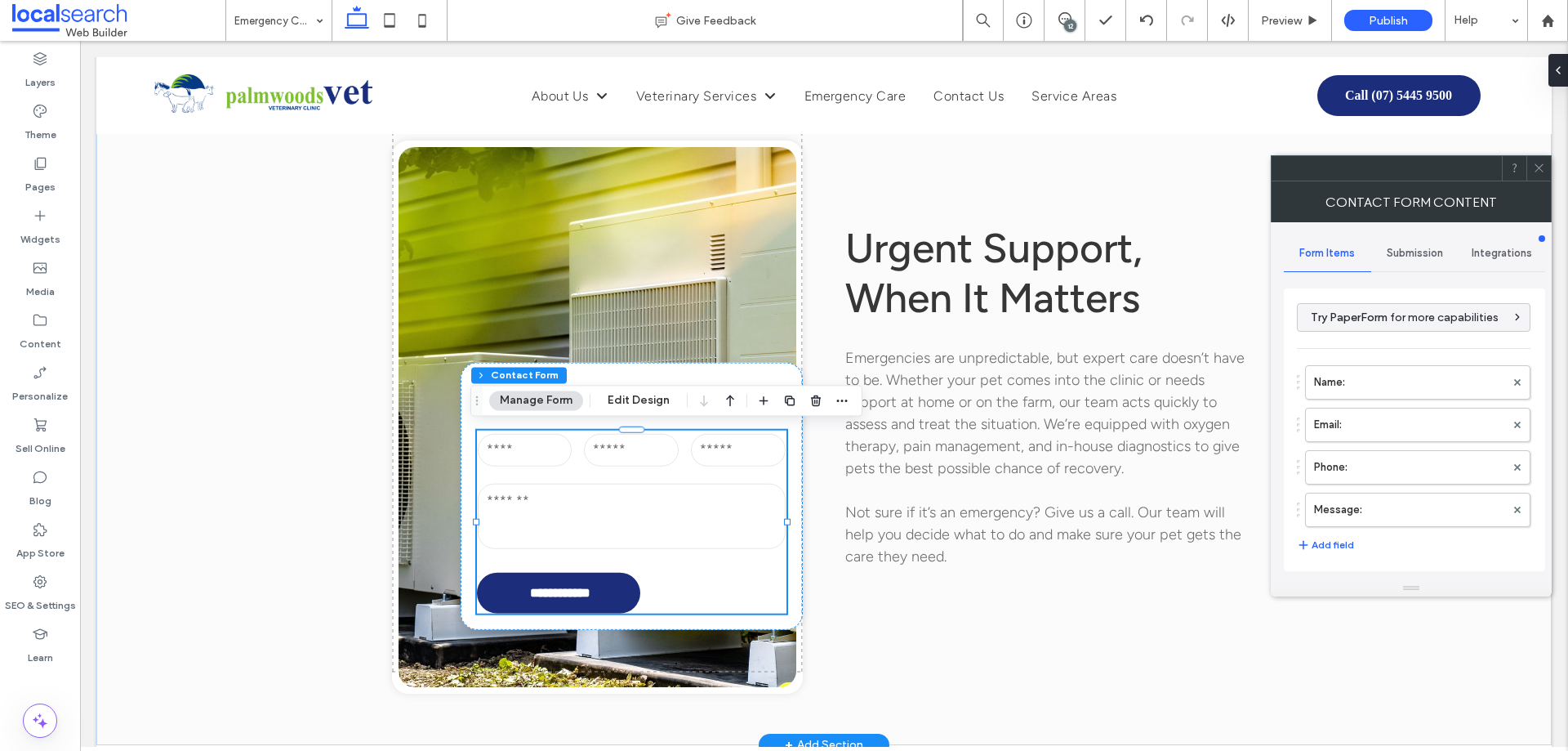 type on "*" 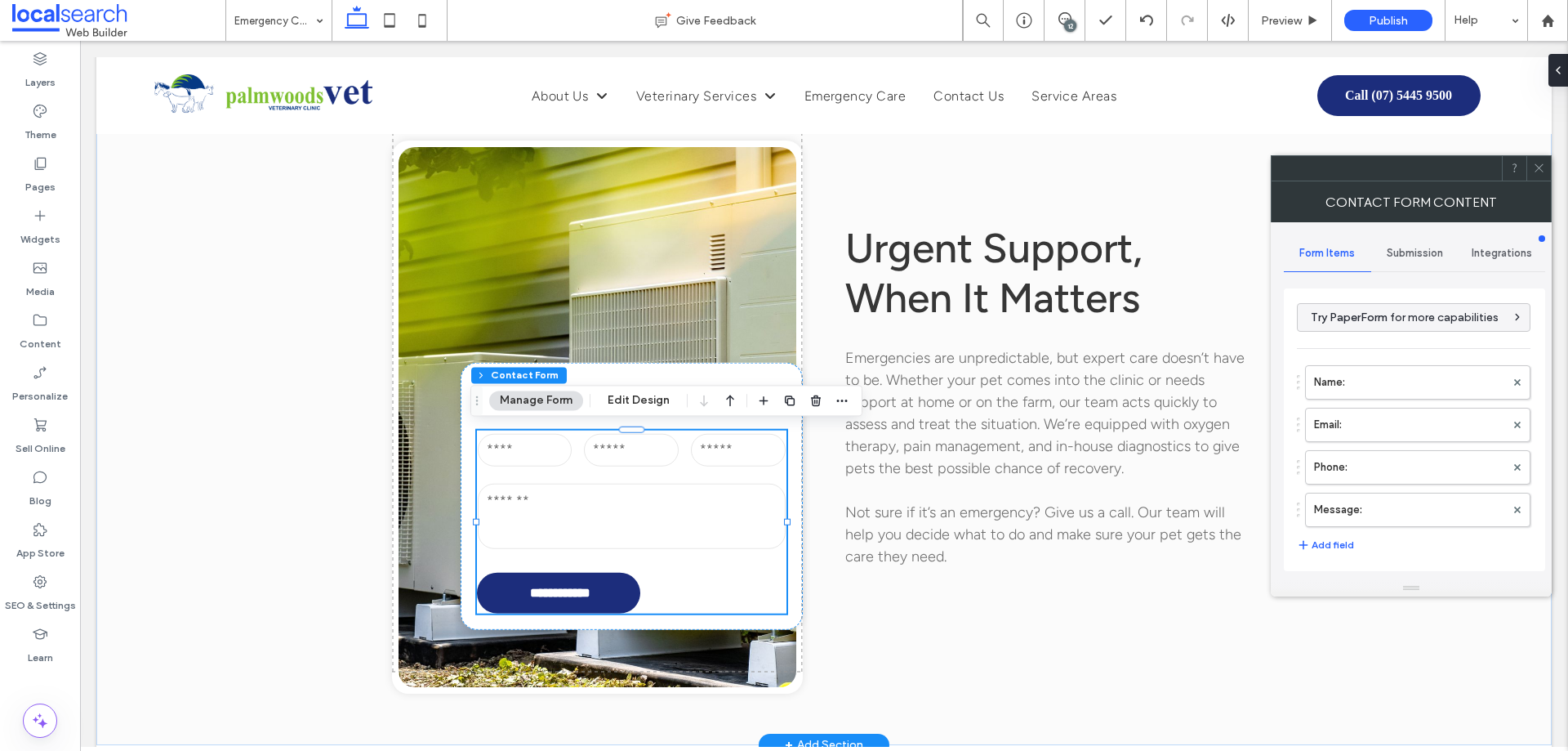 type on "***" 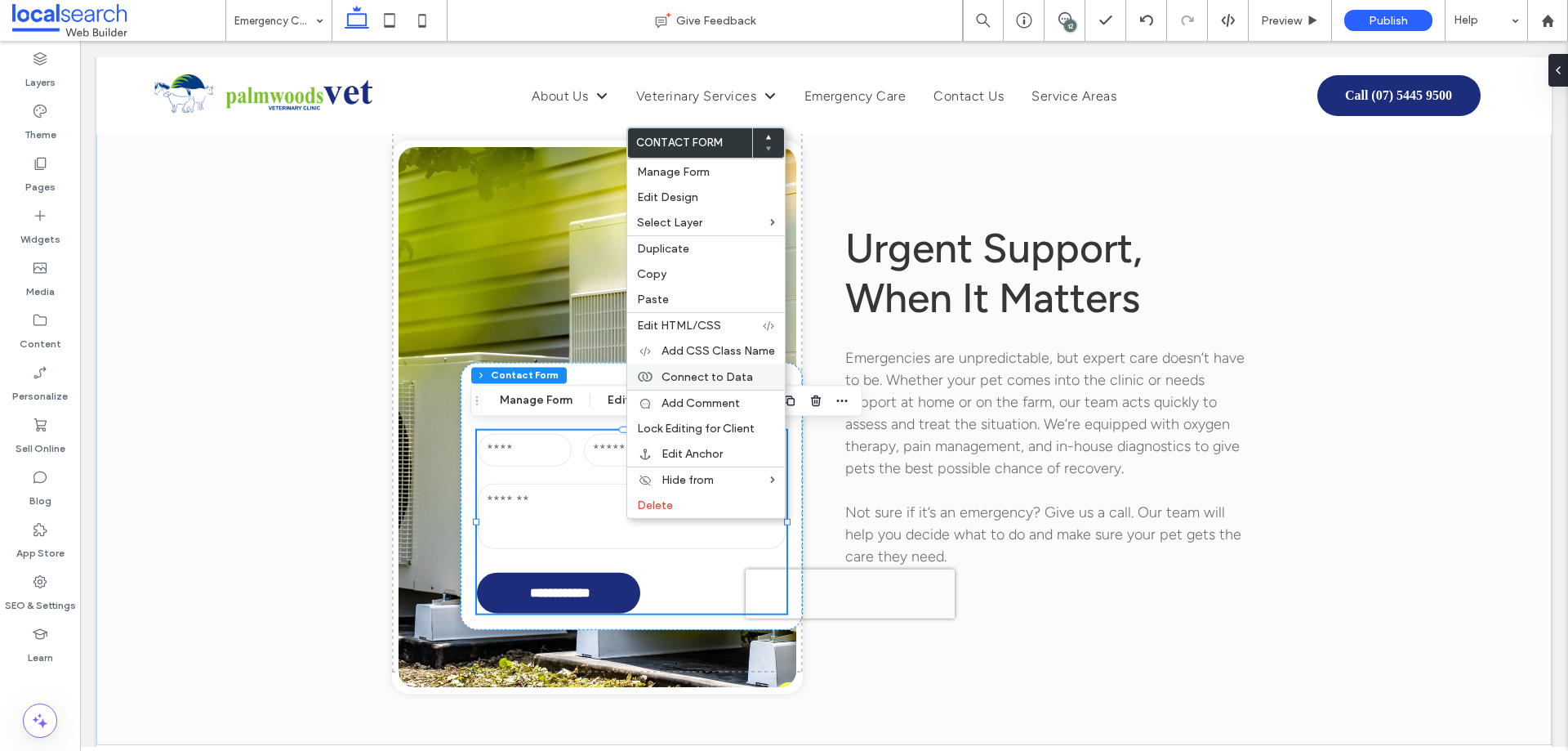 click on "Connect to Data" at bounding box center [707, 377] 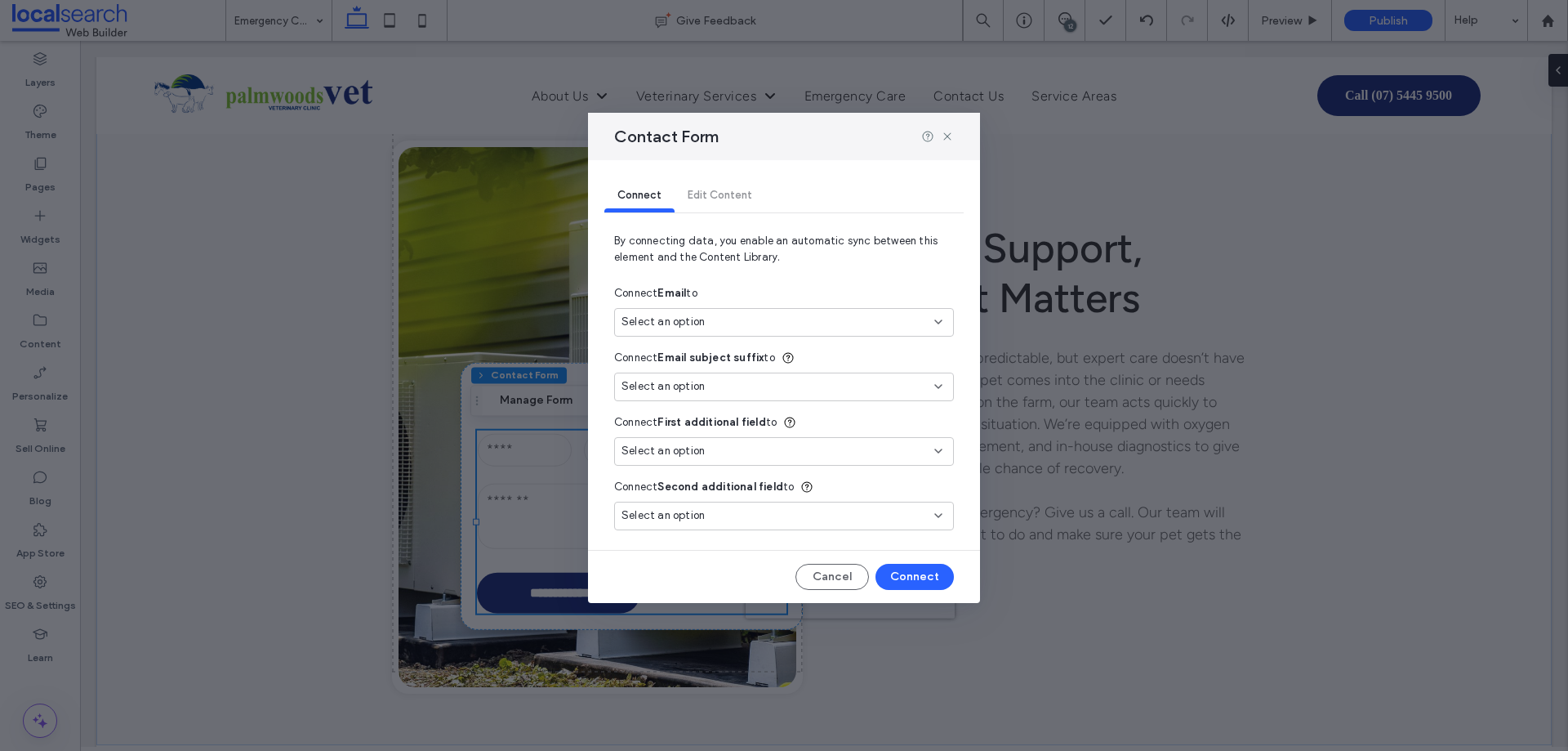click on "Select an option" at bounding box center (774, 322) 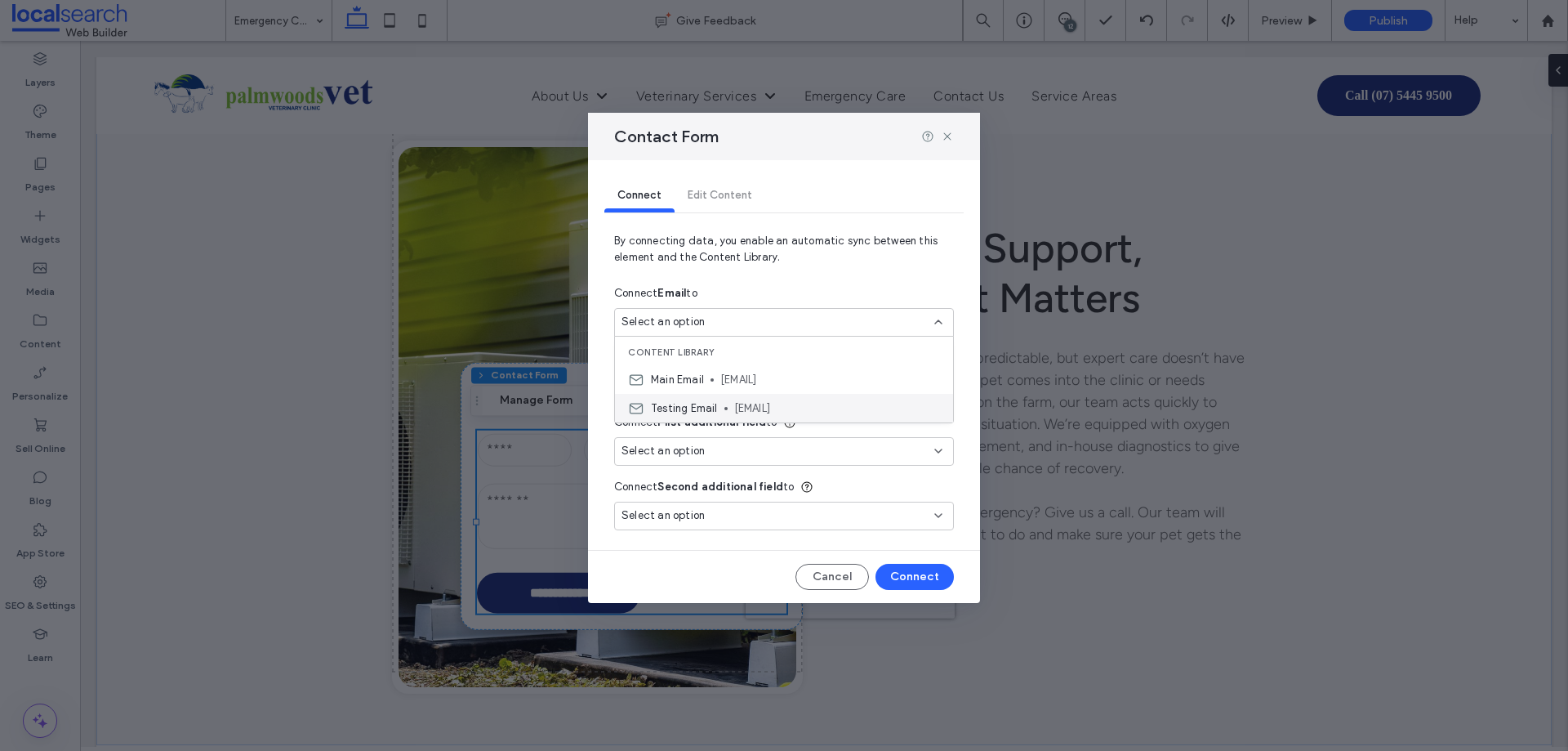 click on "Testing Email BryanDave.Real@eclerx.com" at bounding box center [784, 408] 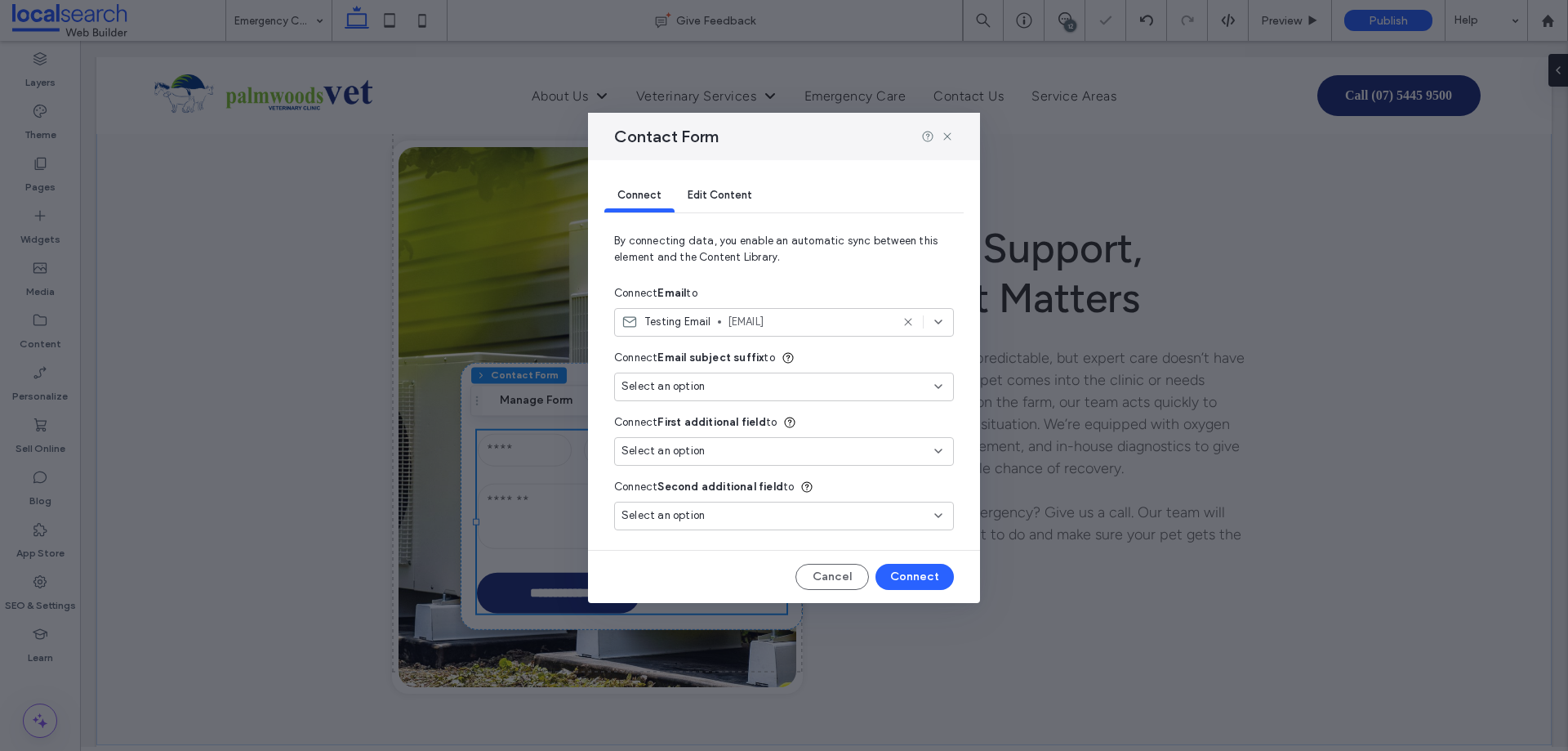 type on "***" 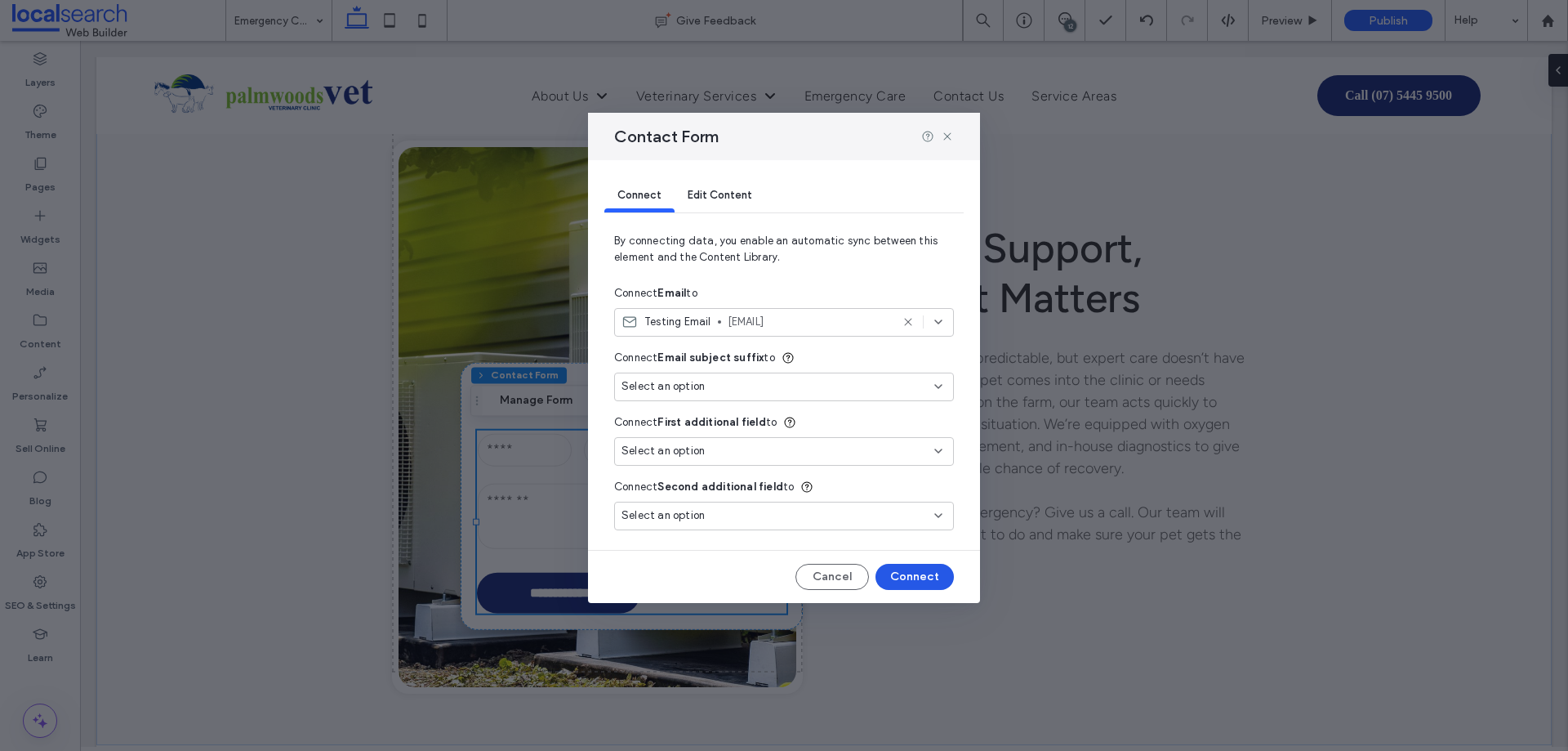 click on "Connect" at bounding box center [915, 577] 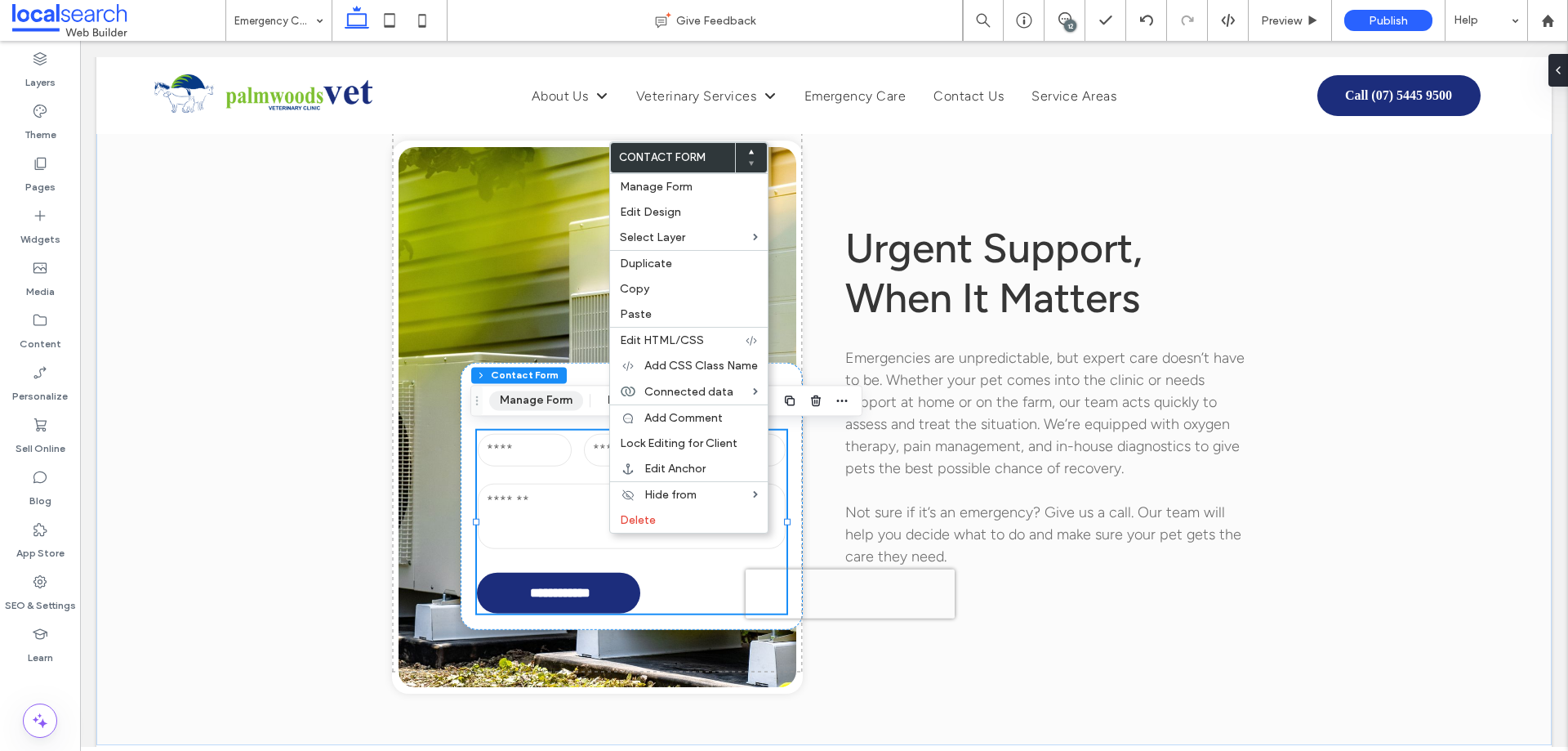 click on "Manage Form" at bounding box center [536, 400] 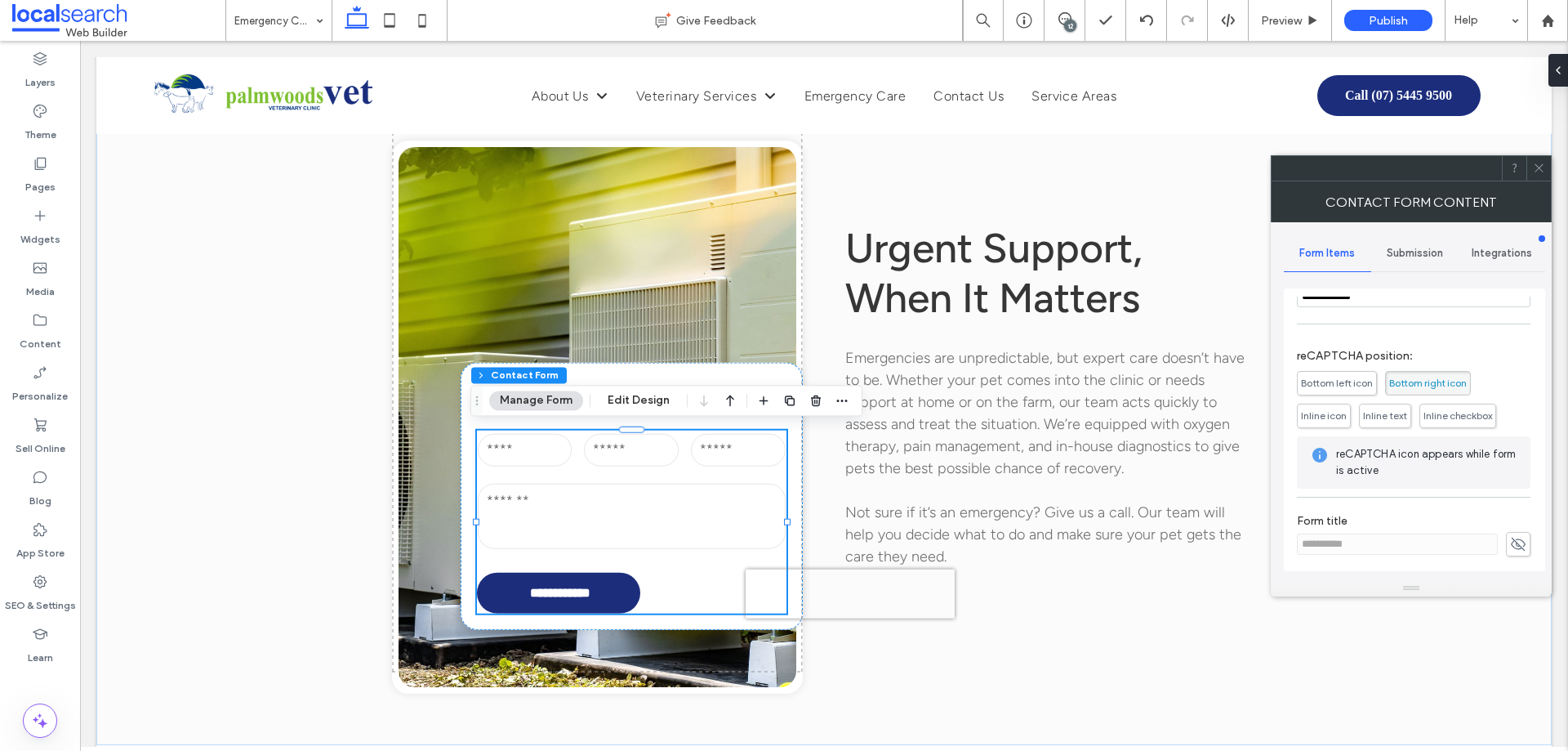 scroll, scrollTop: 331, scrollLeft: 0, axis: vertical 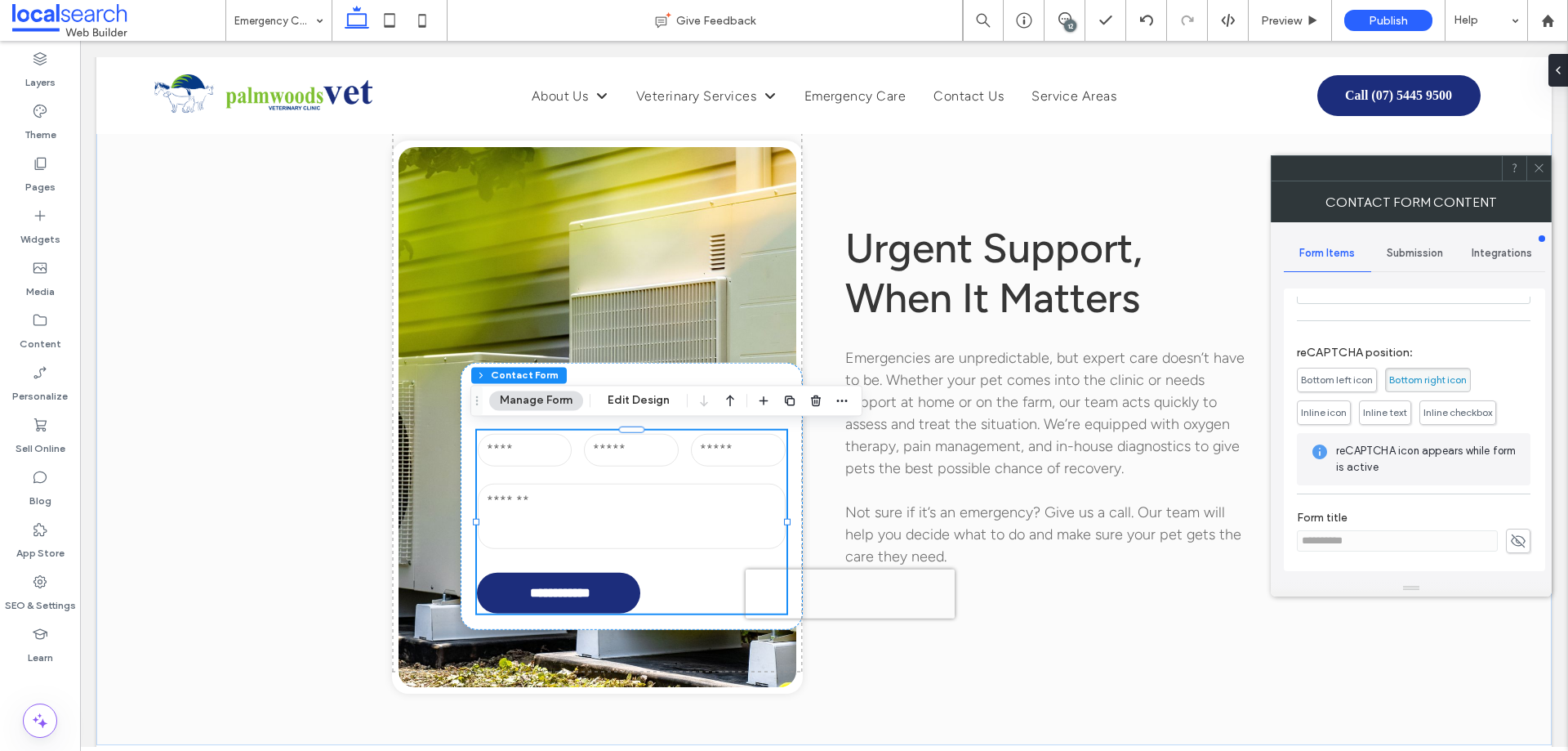 click on "Submission" at bounding box center (1414, 253) 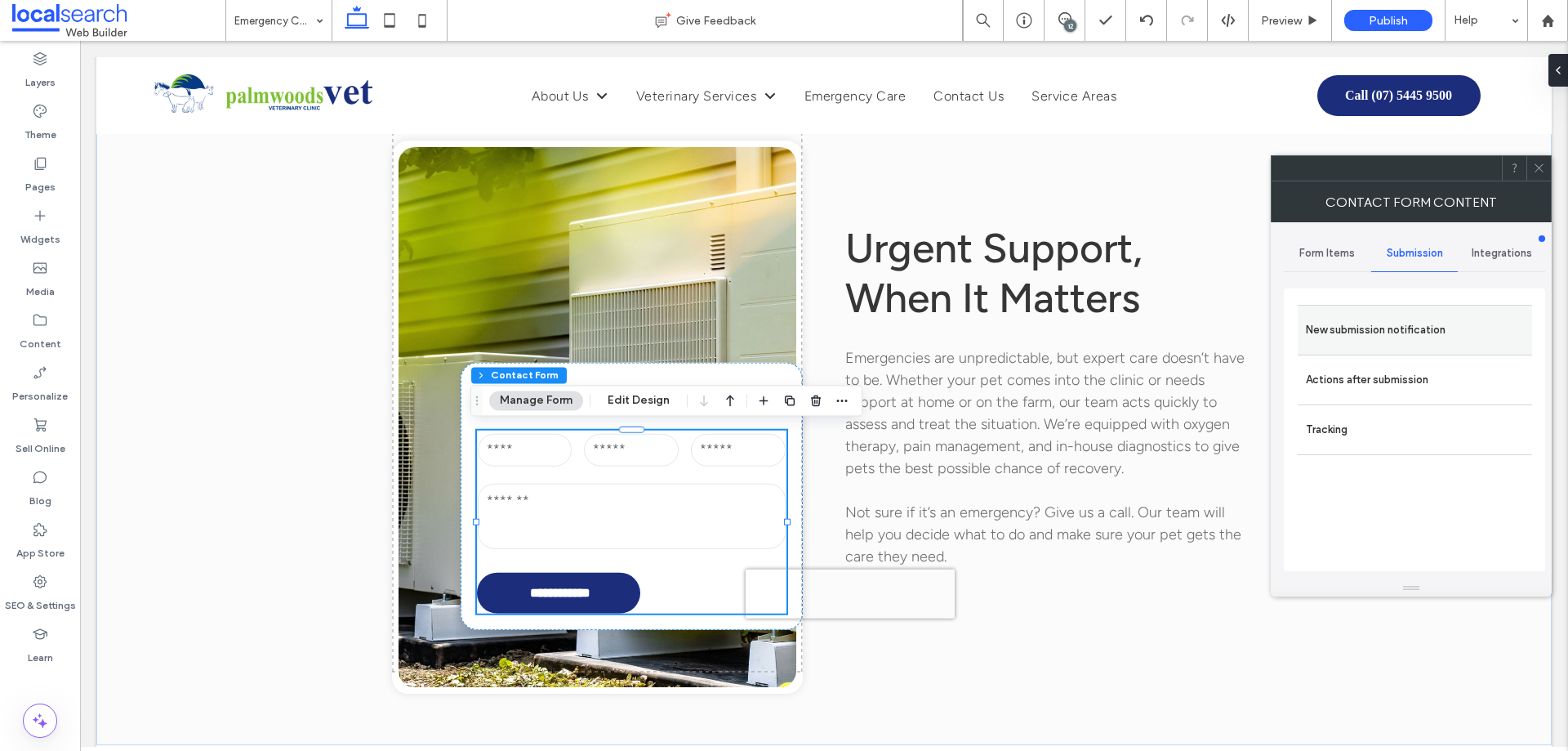 click on "New submission notification" at bounding box center (1414, 330) 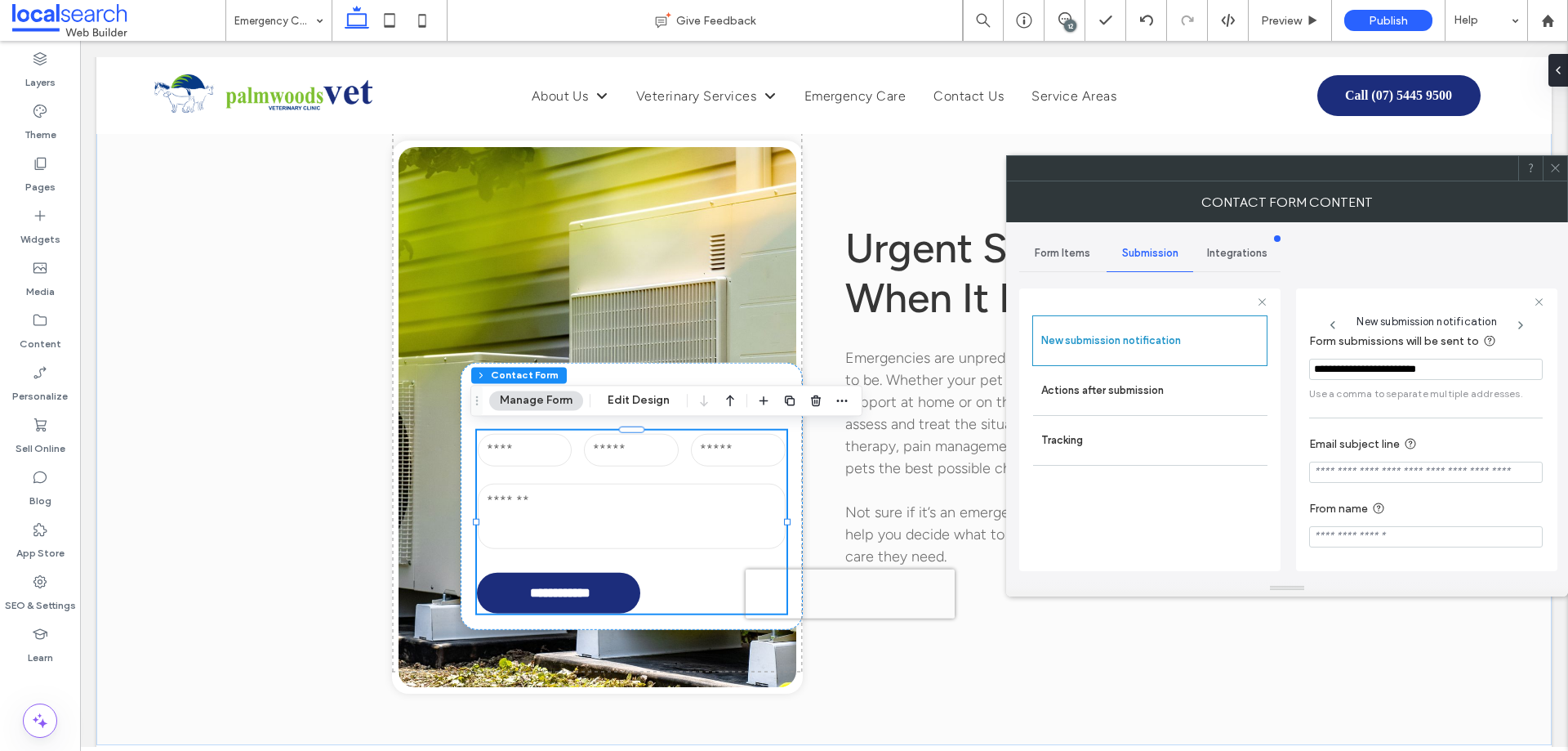 scroll, scrollTop: 85, scrollLeft: 0, axis: vertical 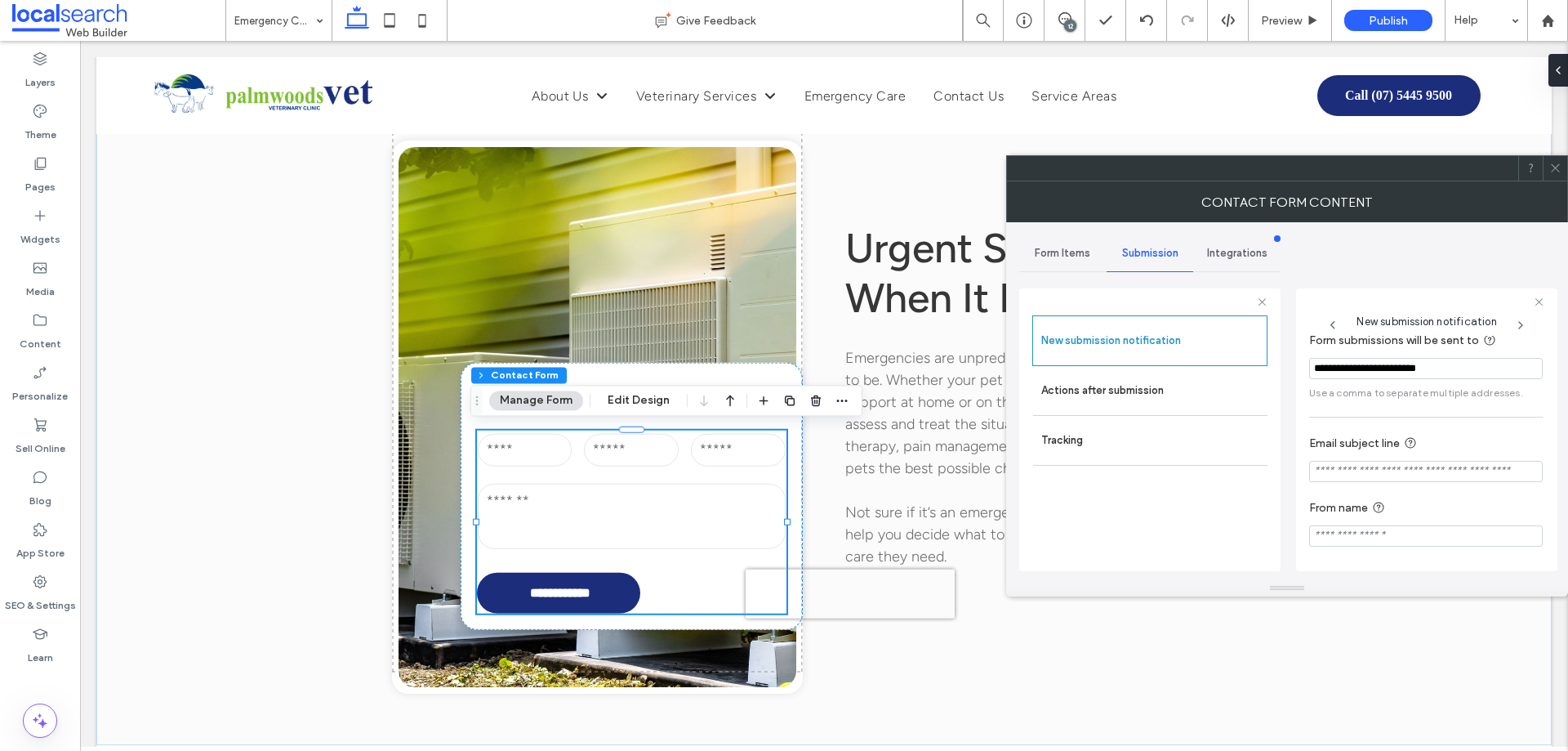 click on "Email subject line" at bounding box center (1426, 458) 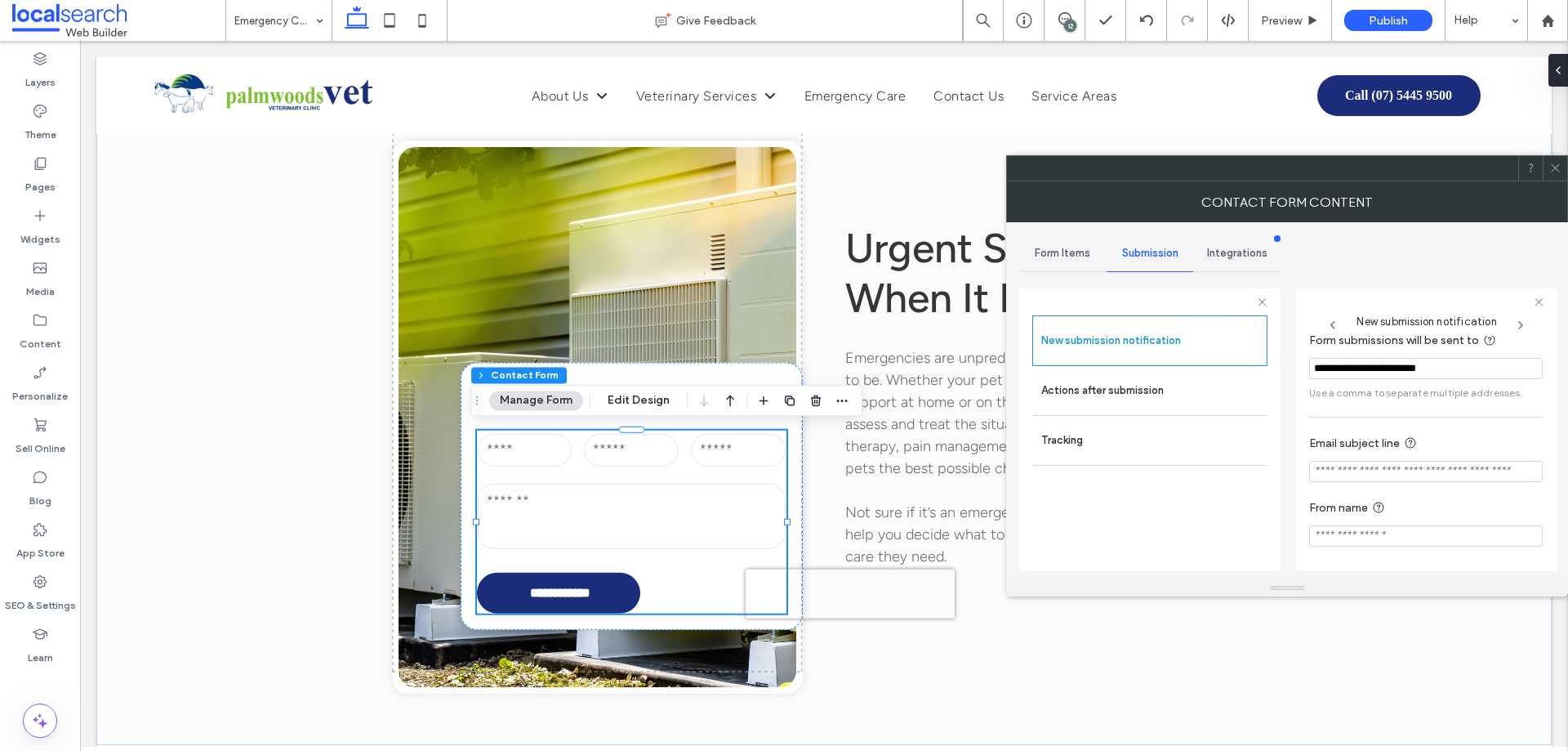 click at bounding box center (1426, 472) 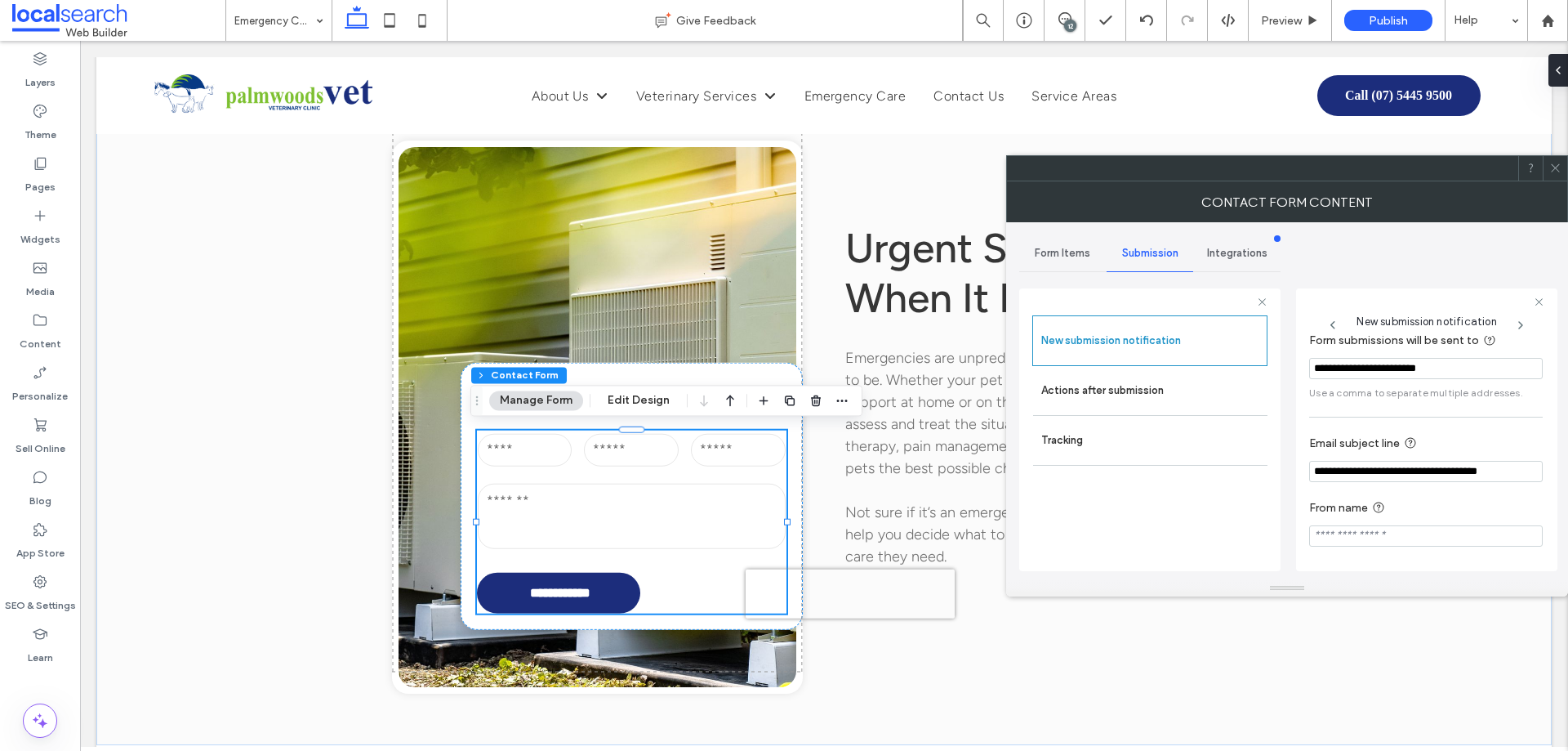 type on "**********" 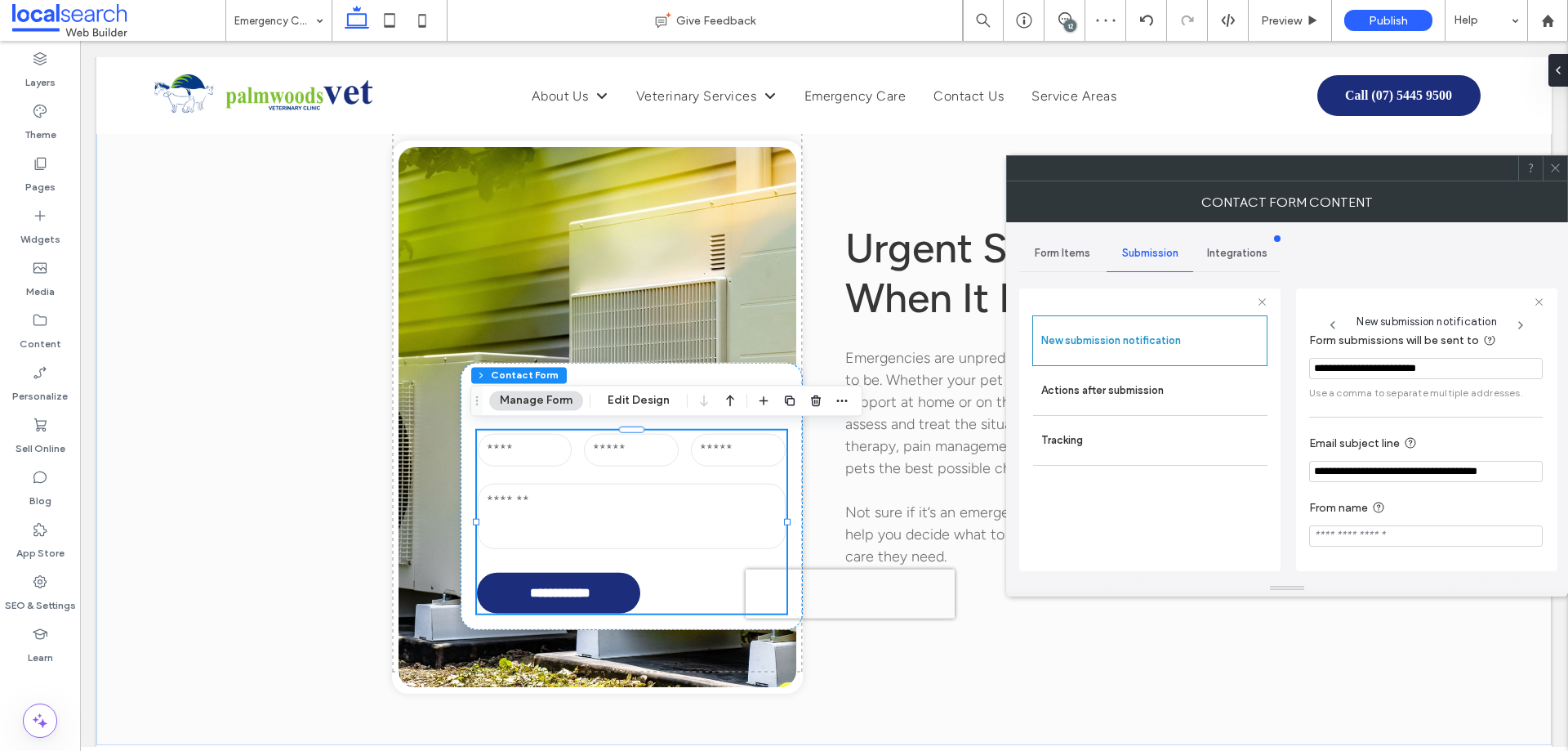 click at bounding box center [1426, 536] 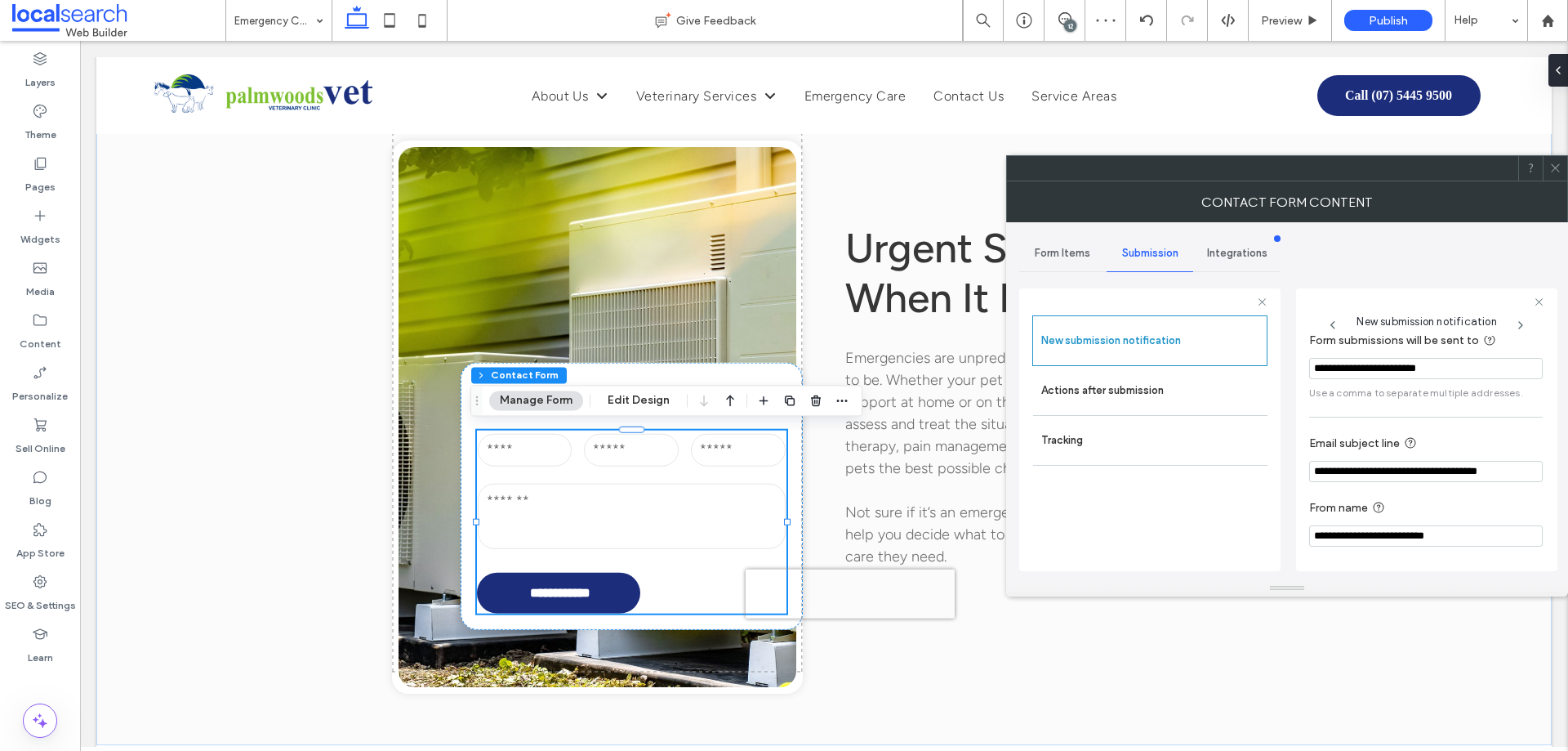 type on "**********" 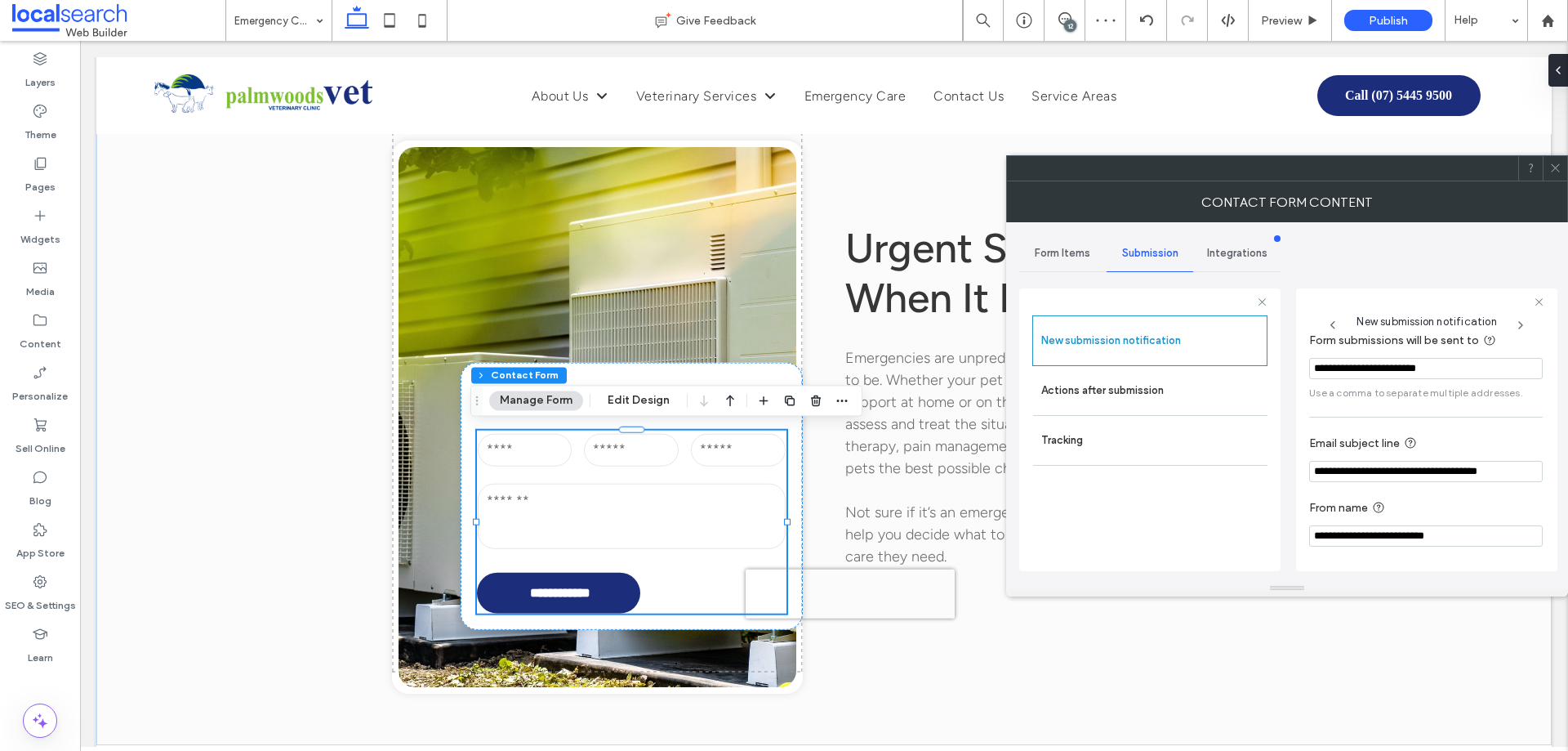click on "From name" at bounding box center [1423, 508] 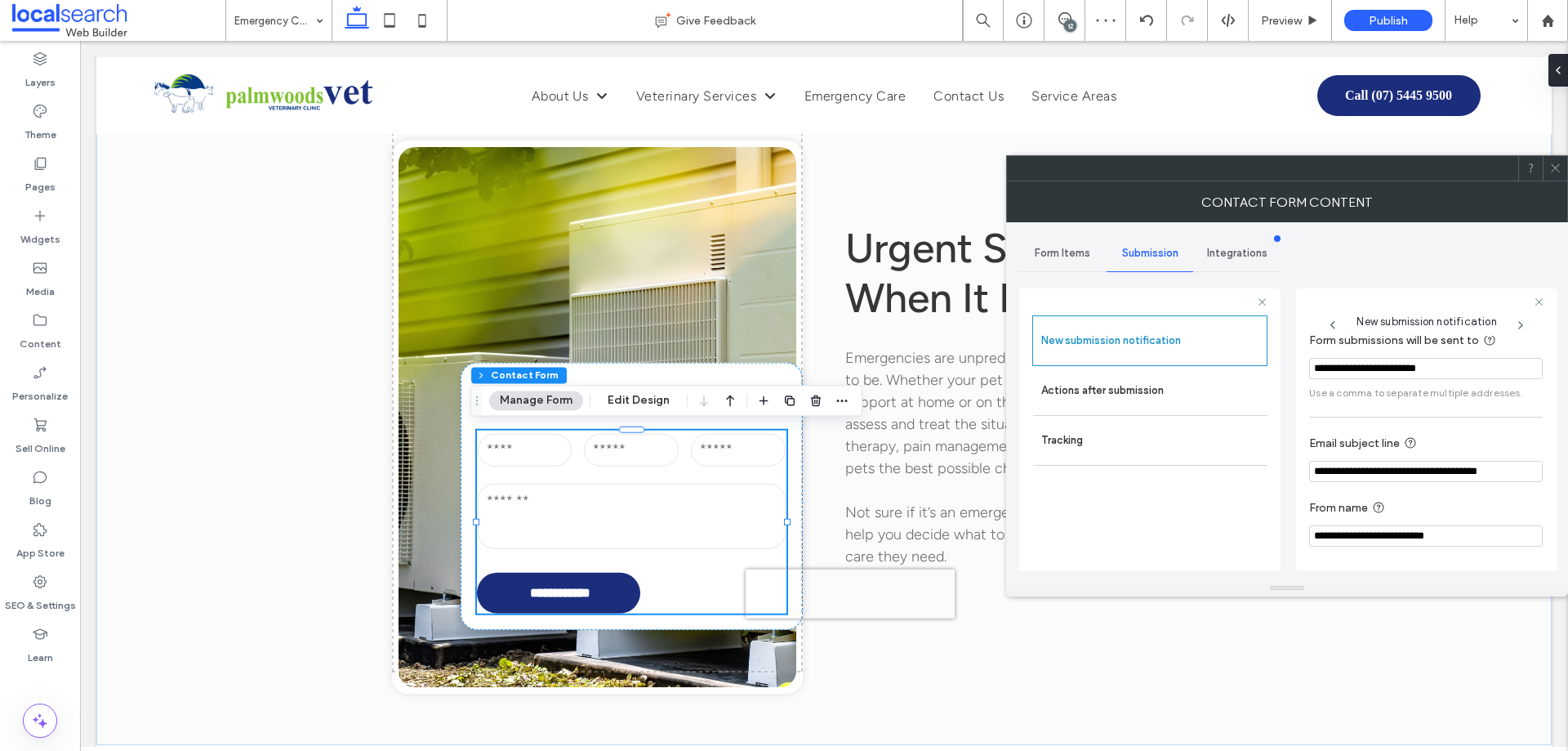 click on "From name" at bounding box center [1423, 508] 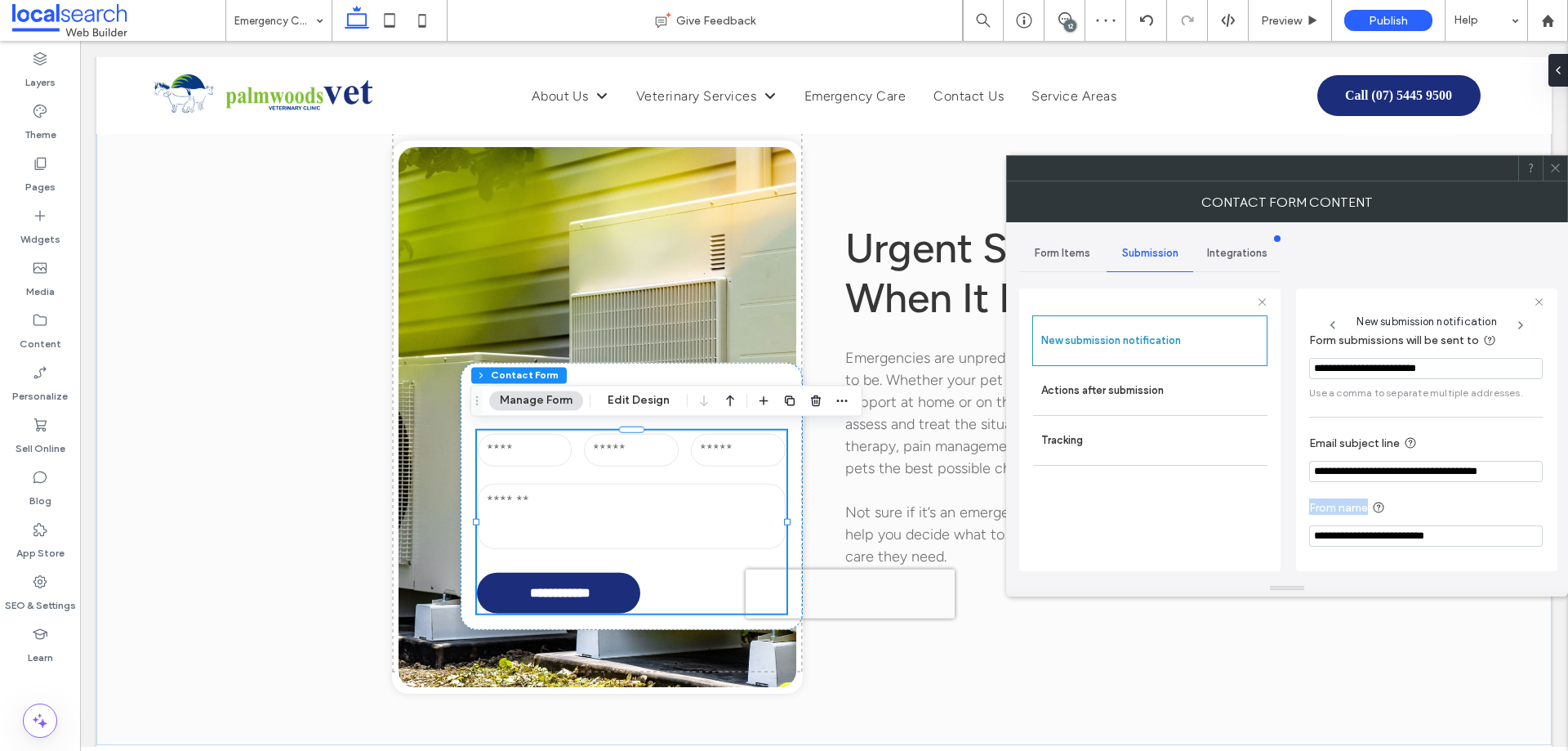 click on "From name" at bounding box center (1423, 508) 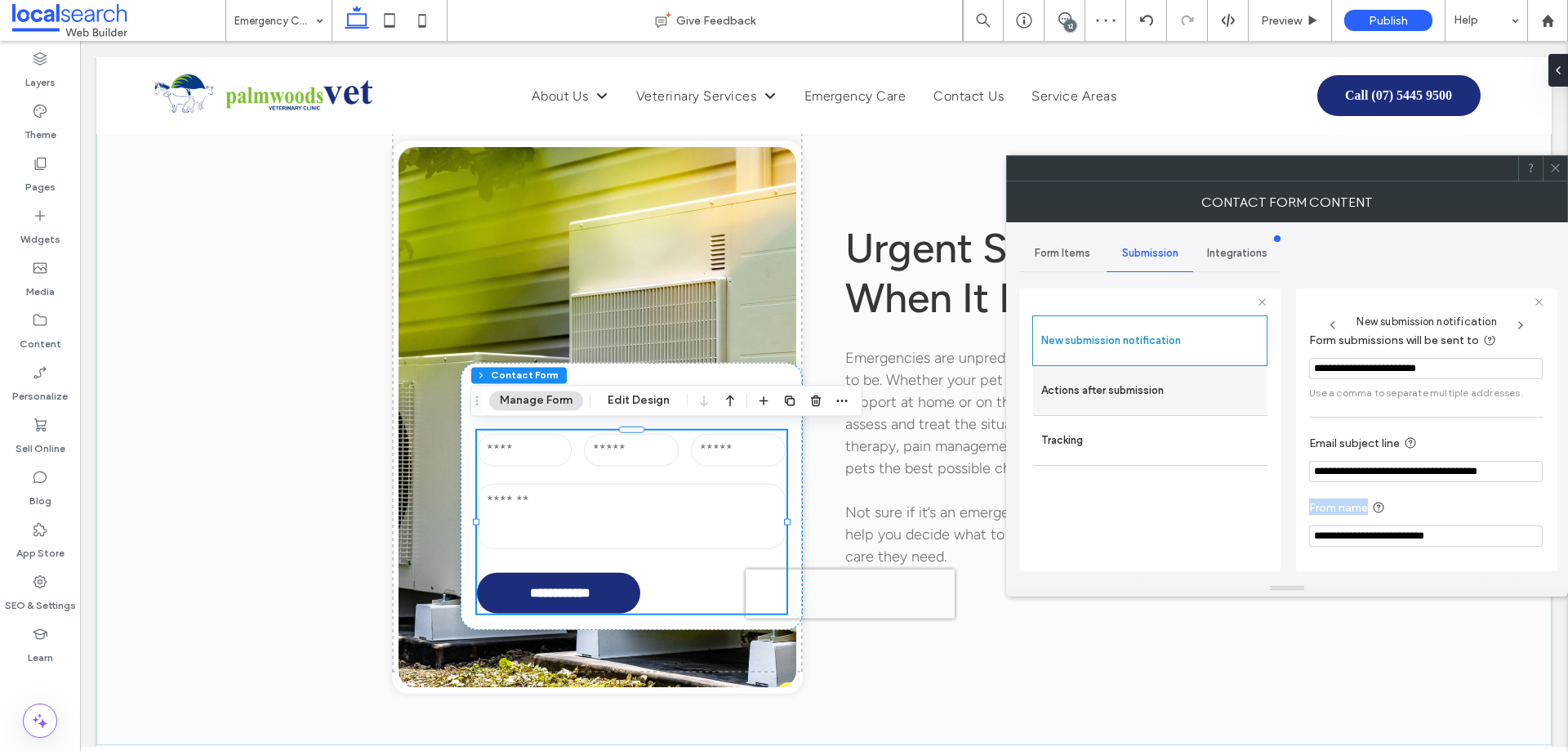 click on "Actions after submission" at bounding box center (1150, 391) 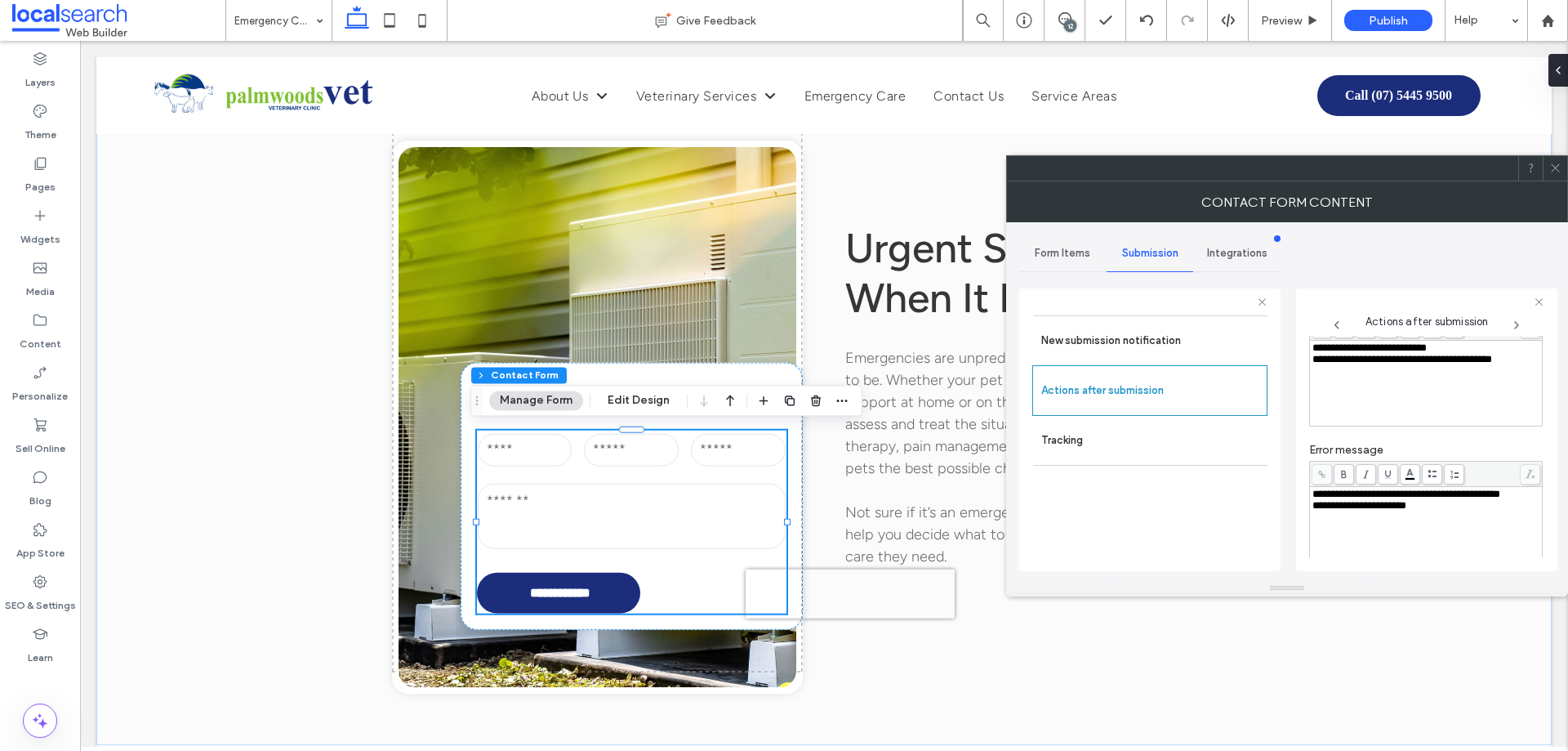 drag, startPoint x: 1397, startPoint y: 371, endPoint x: 1416, endPoint y: 373, distance: 19.104973 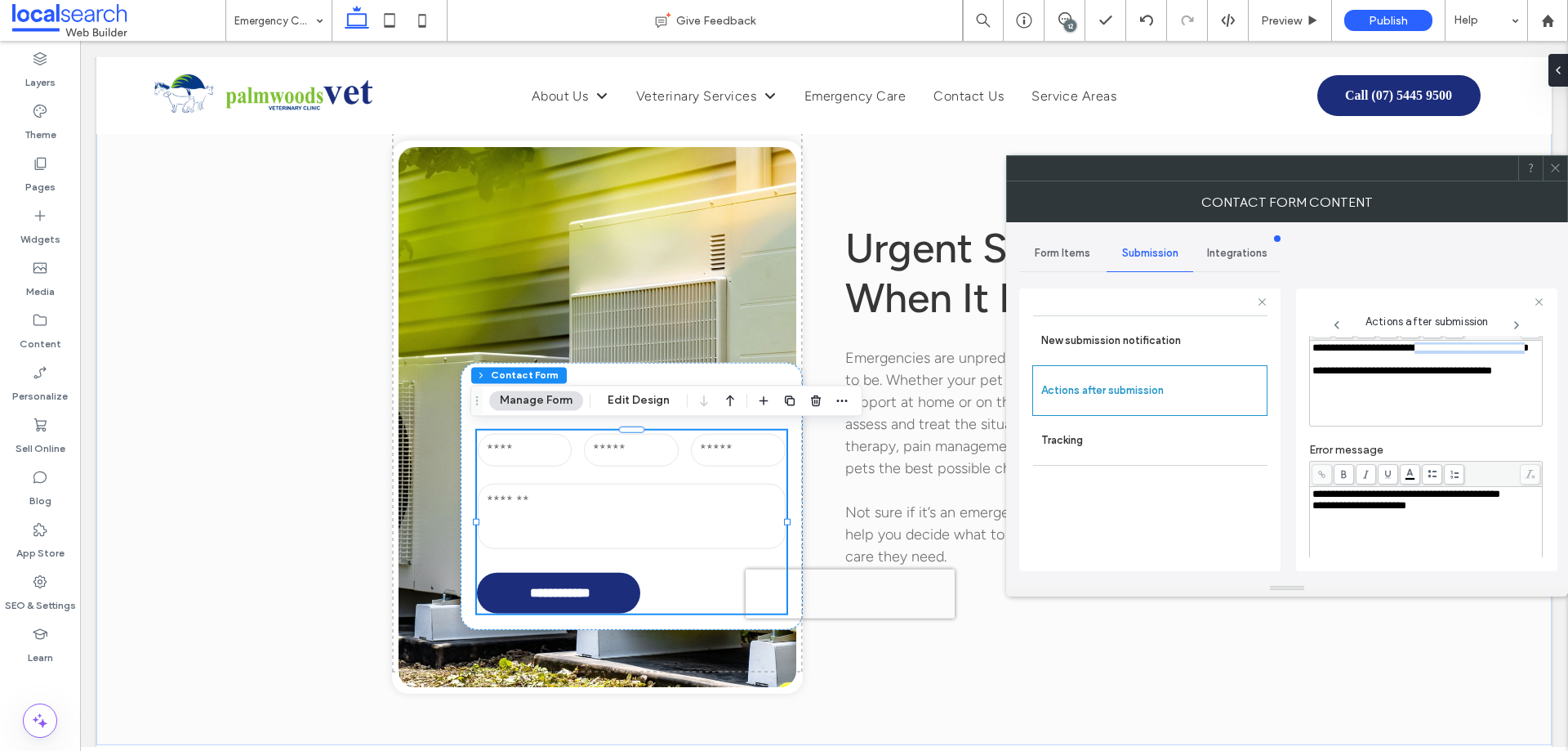 drag, startPoint x: 1437, startPoint y: 349, endPoint x: 1392, endPoint y: 364, distance: 47.434165 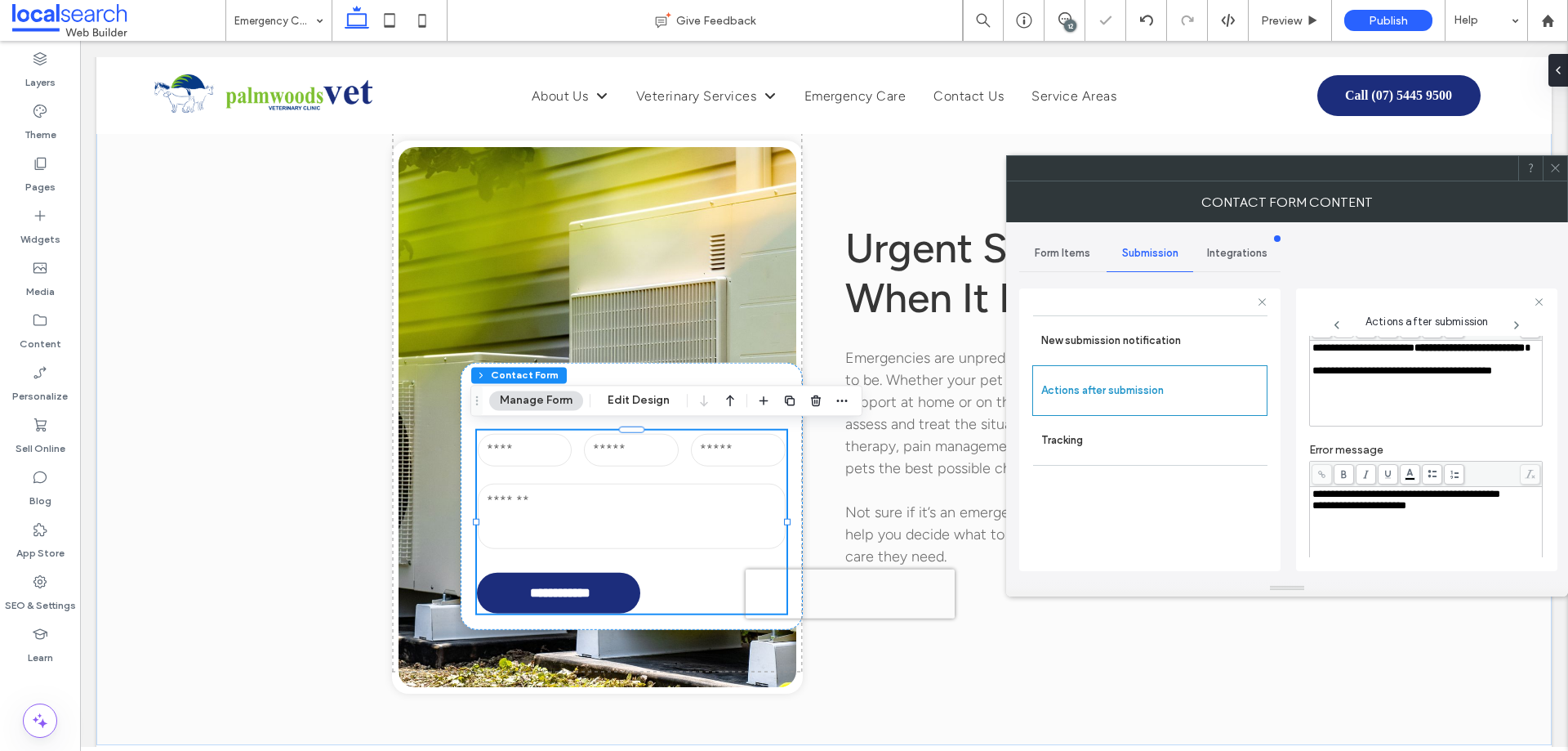 click on "**********" at bounding box center [1426, 348] 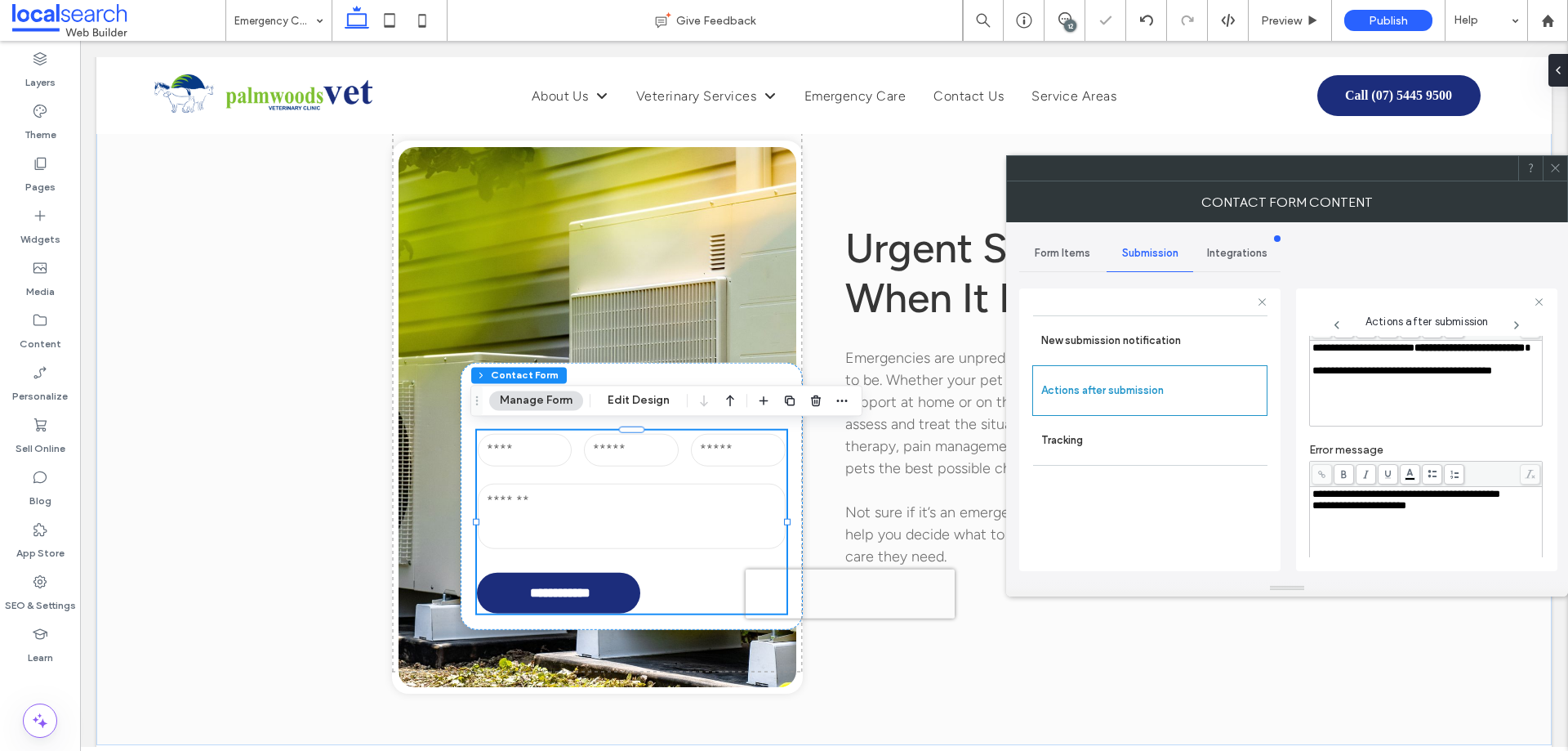 click at bounding box center (1426, 382) 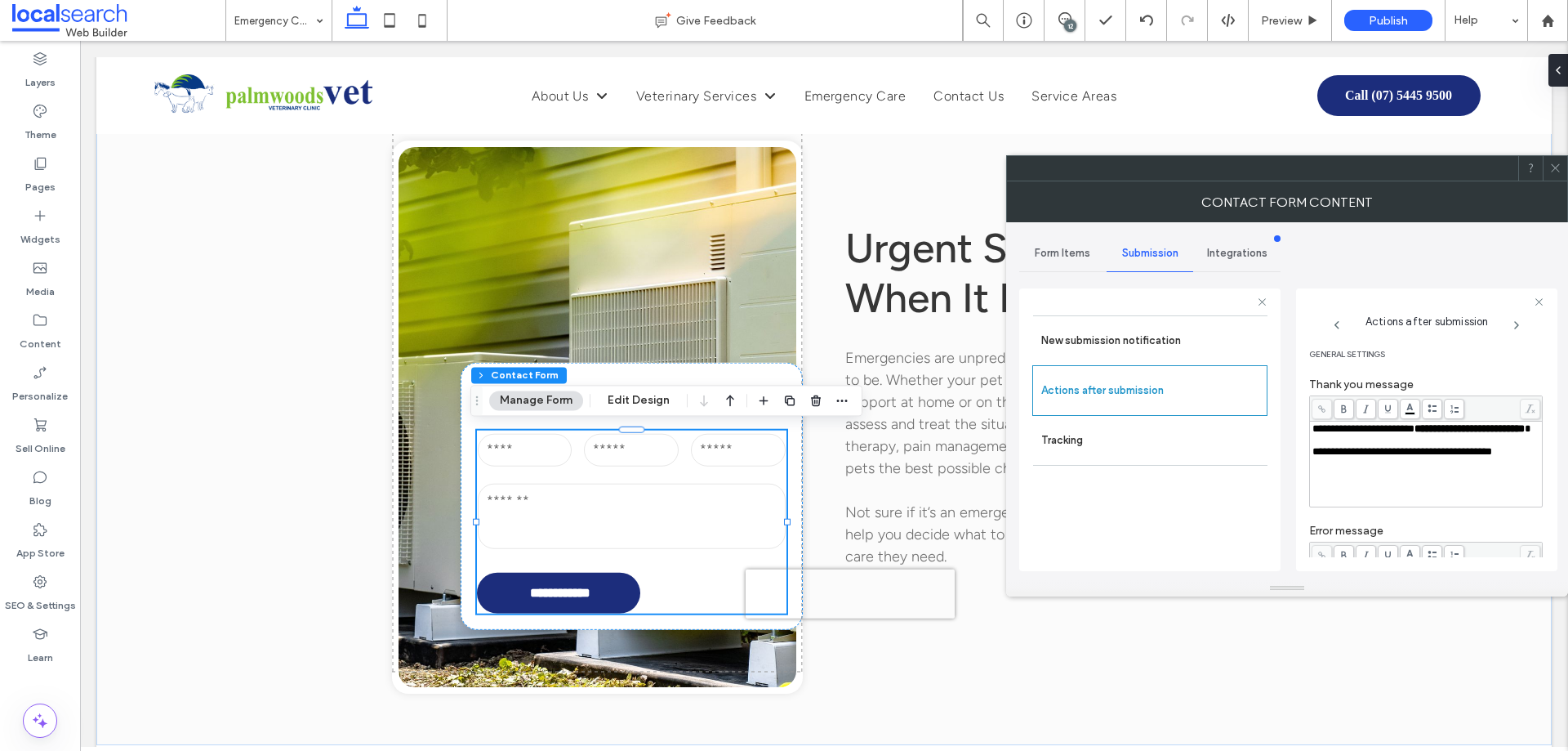 scroll, scrollTop: 0, scrollLeft: 0, axis: both 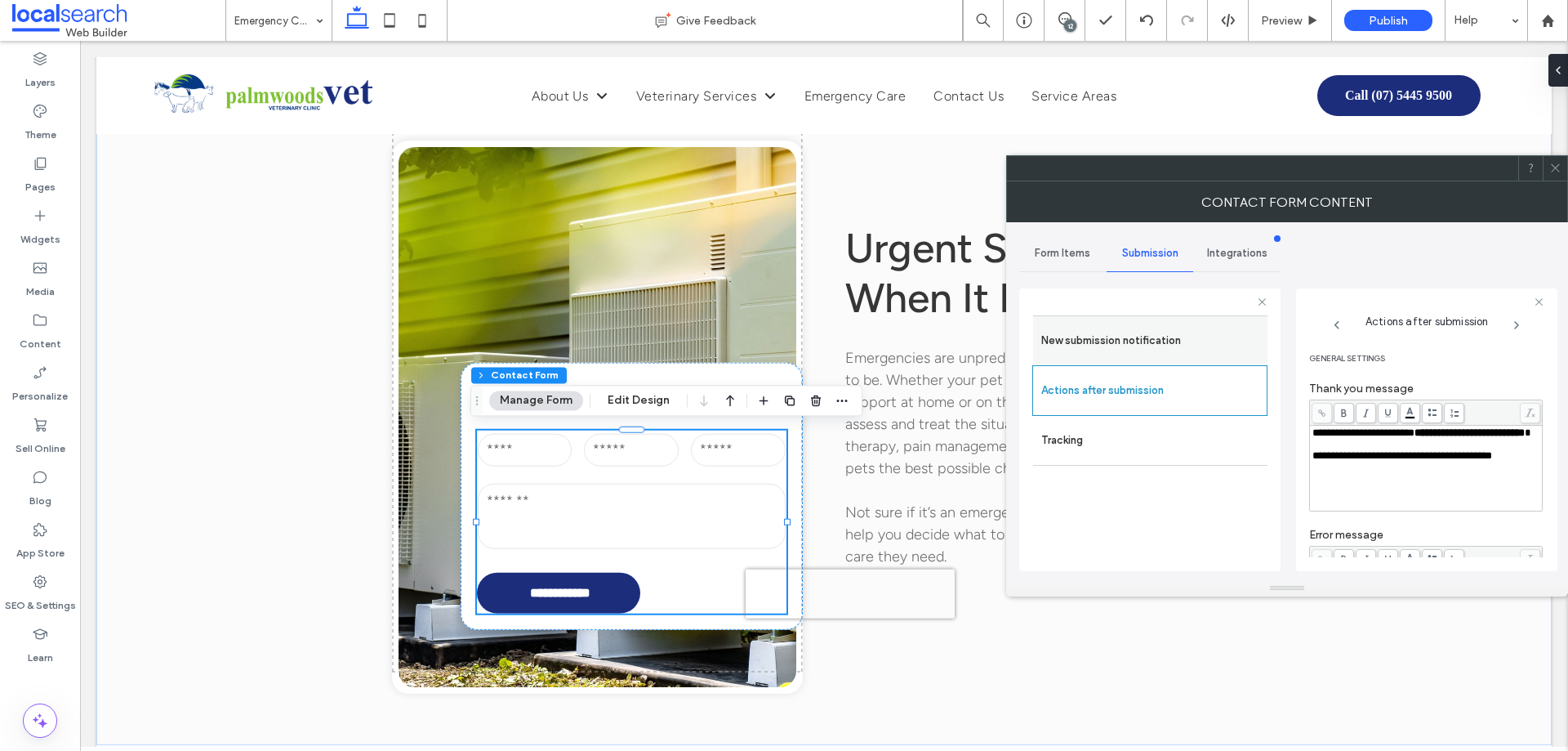 click on "New submission notification" at bounding box center (1150, 341) 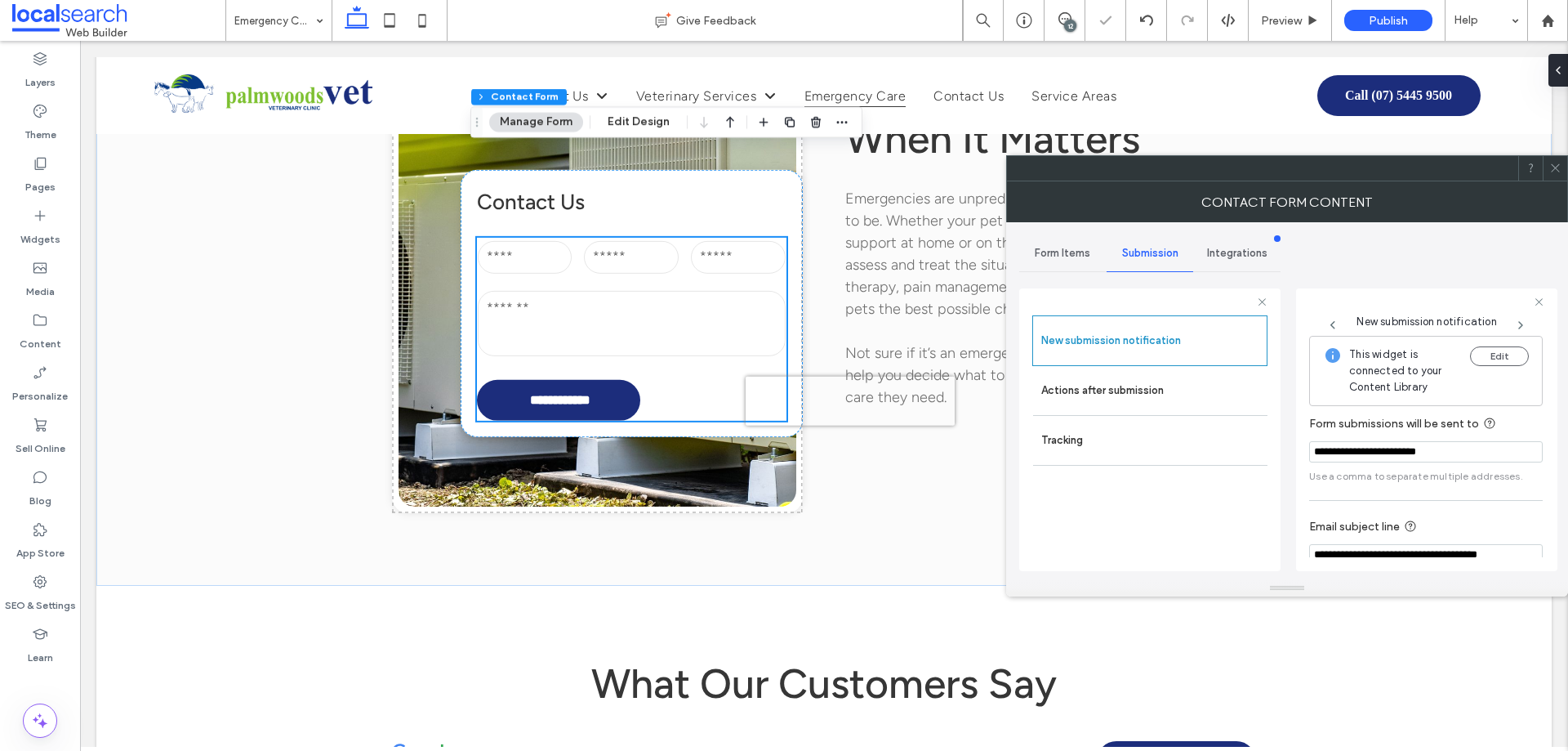 scroll, scrollTop: 1716, scrollLeft: 0, axis: vertical 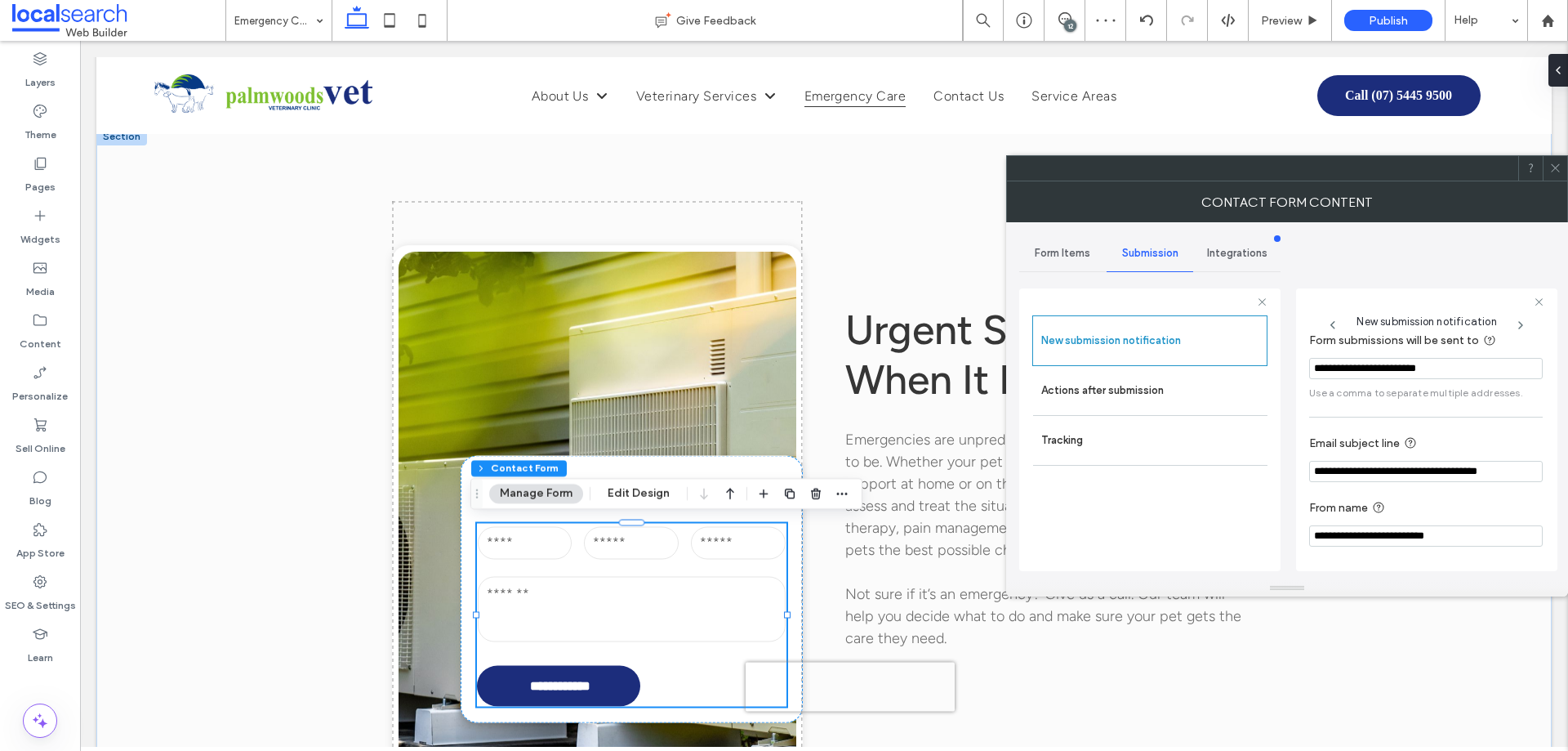 click 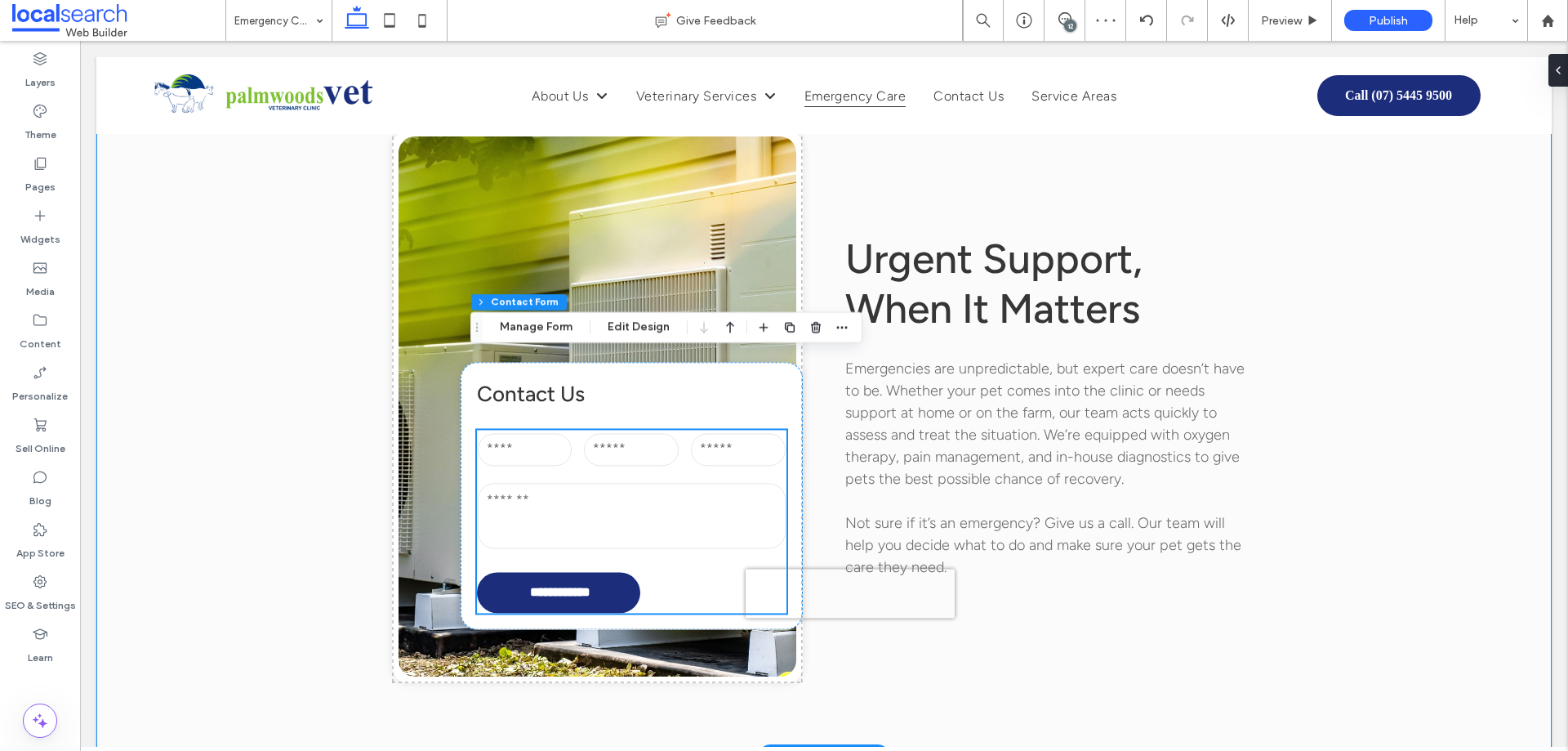 scroll, scrollTop: 1553, scrollLeft: 0, axis: vertical 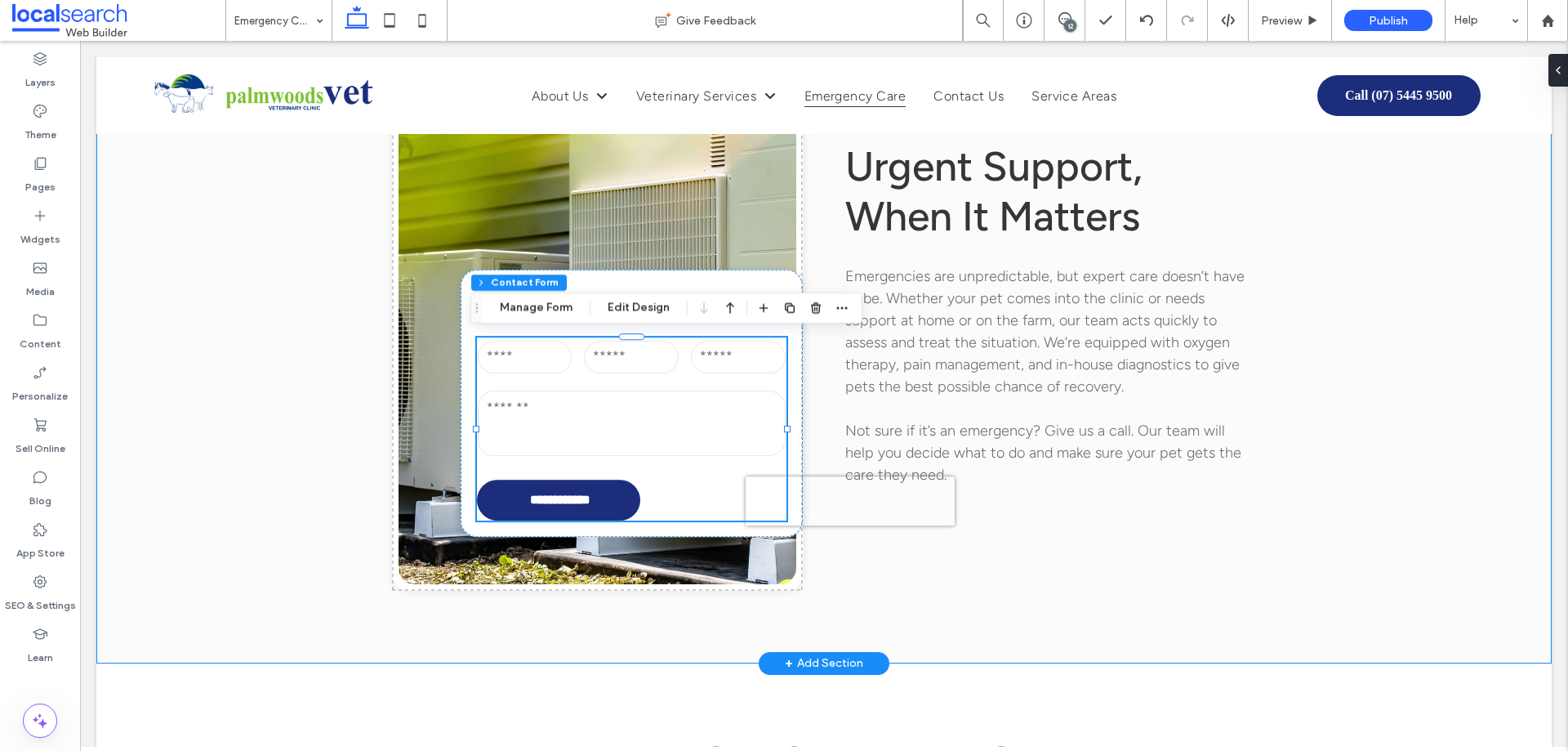 click on "**********" at bounding box center [824, 313] 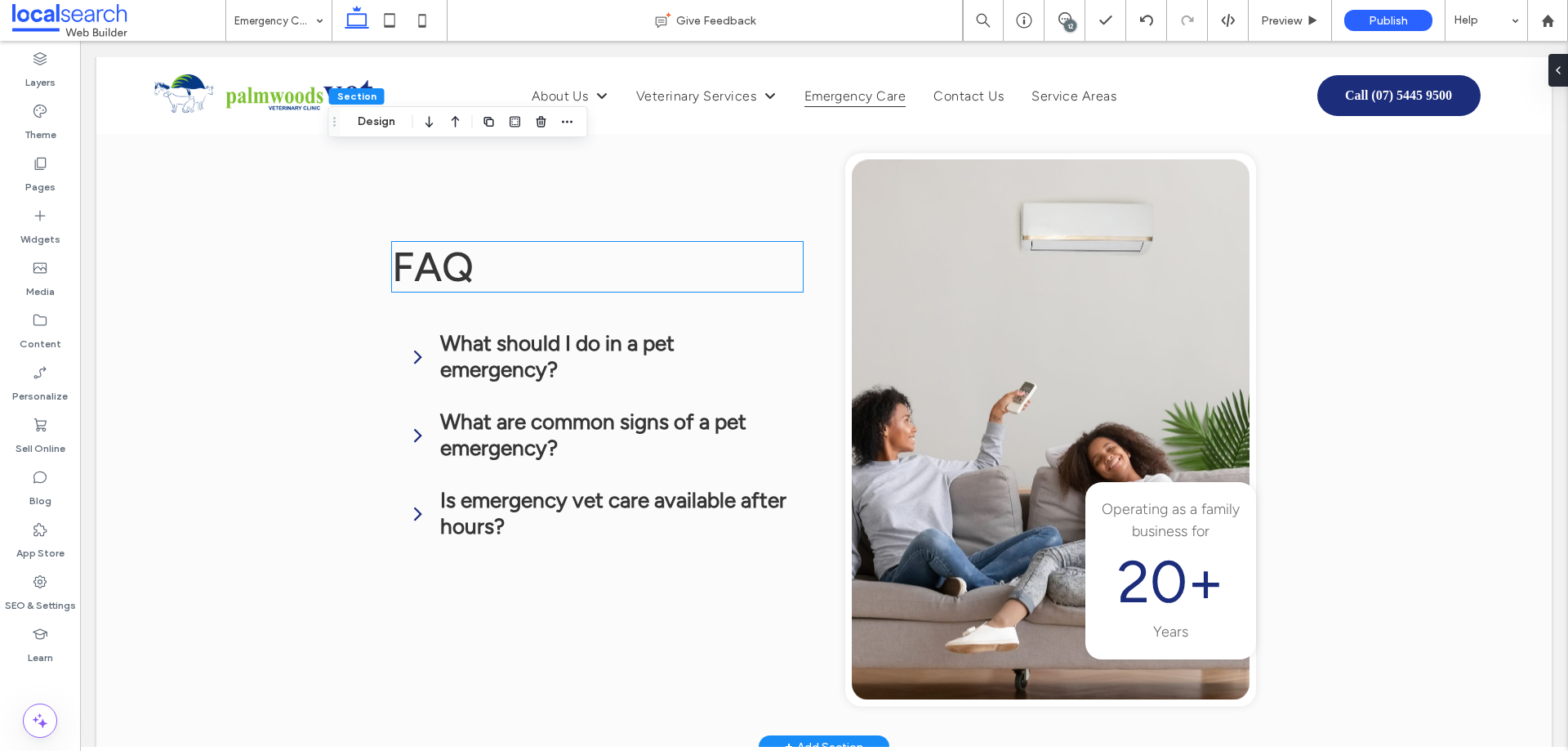 scroll, scrollTop: 3024, scrollLeft: 0, axis: vertical 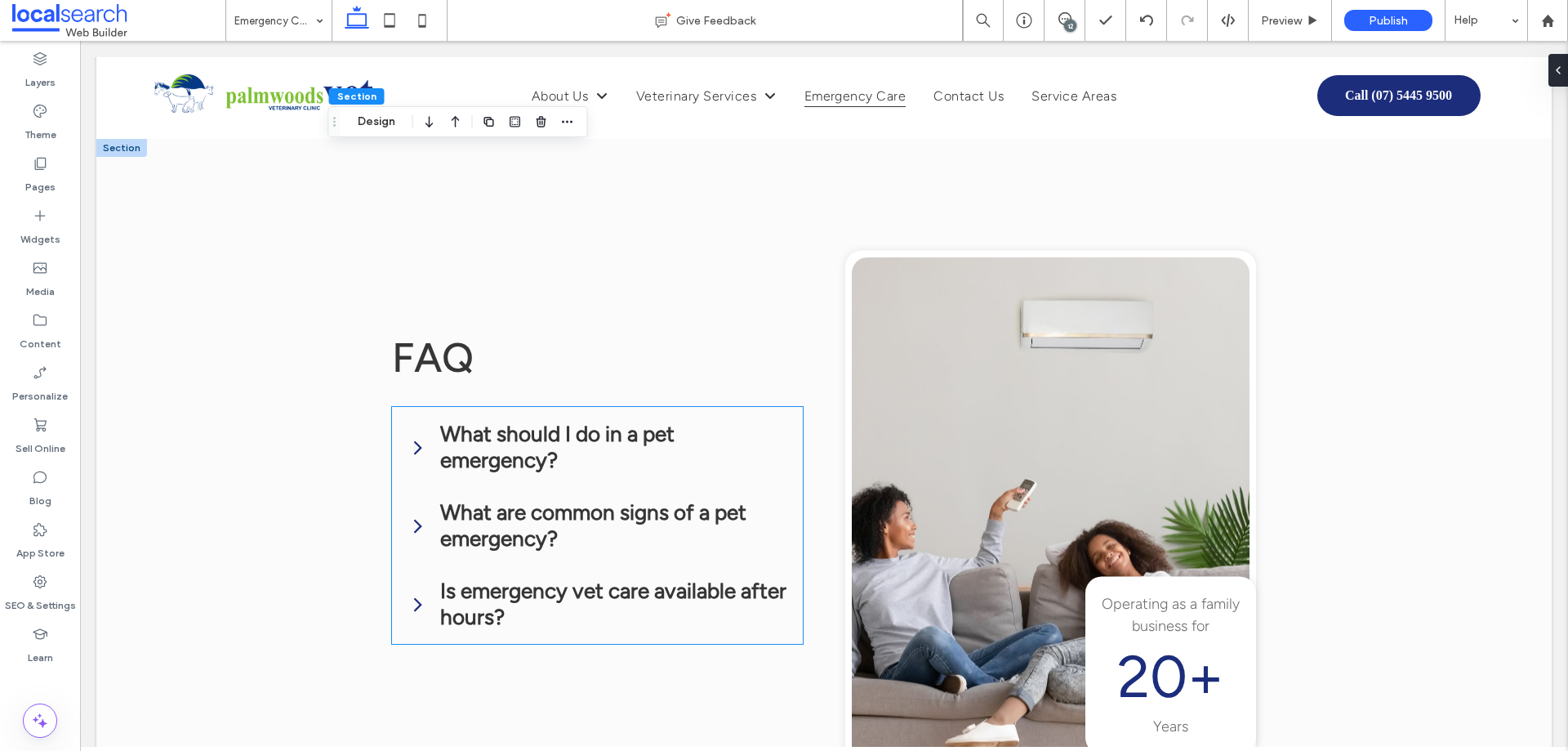 click on "What should I do in a pet emergency?" at bounding box center (614, 447) 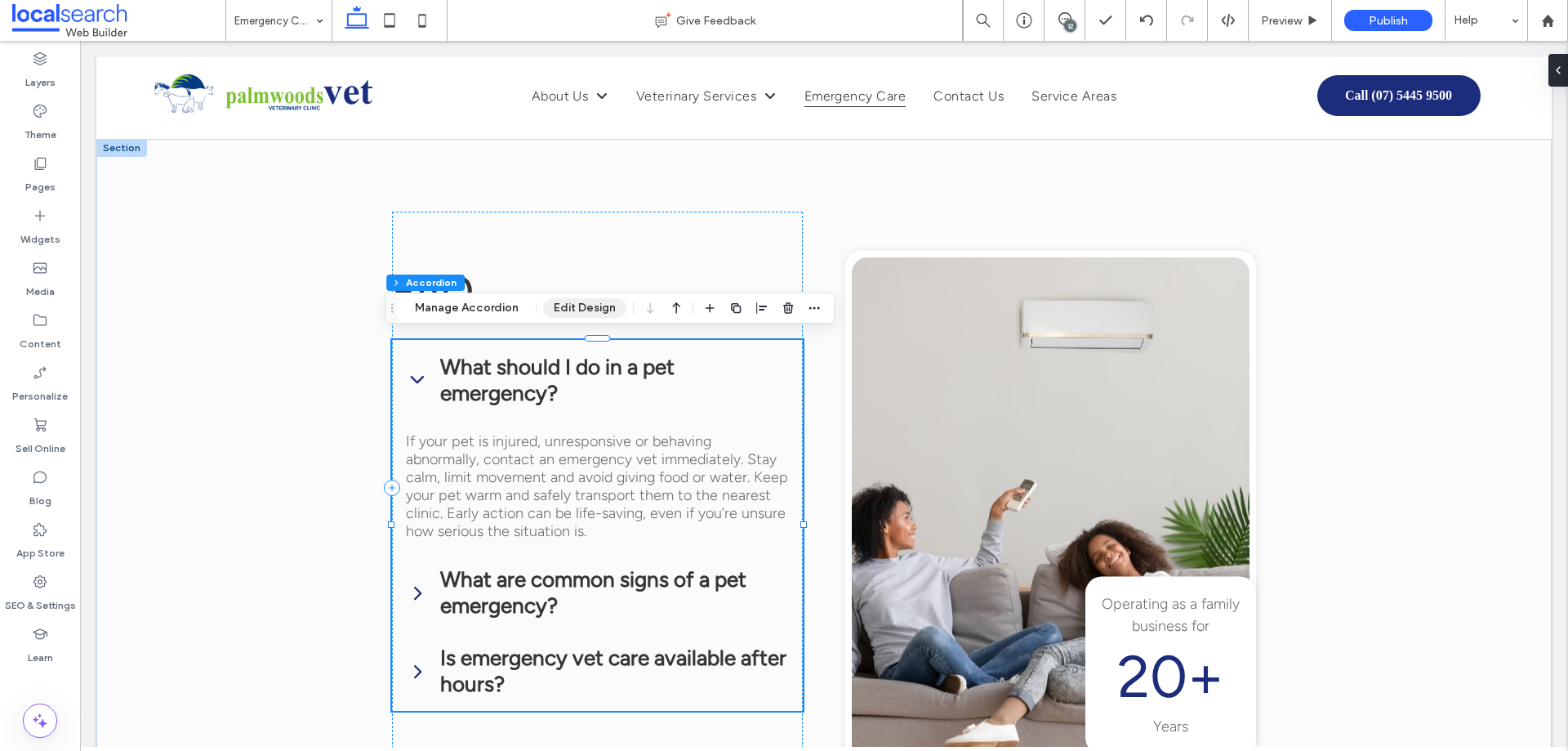 click on "Edit Design" at bounding box center [585, 308] 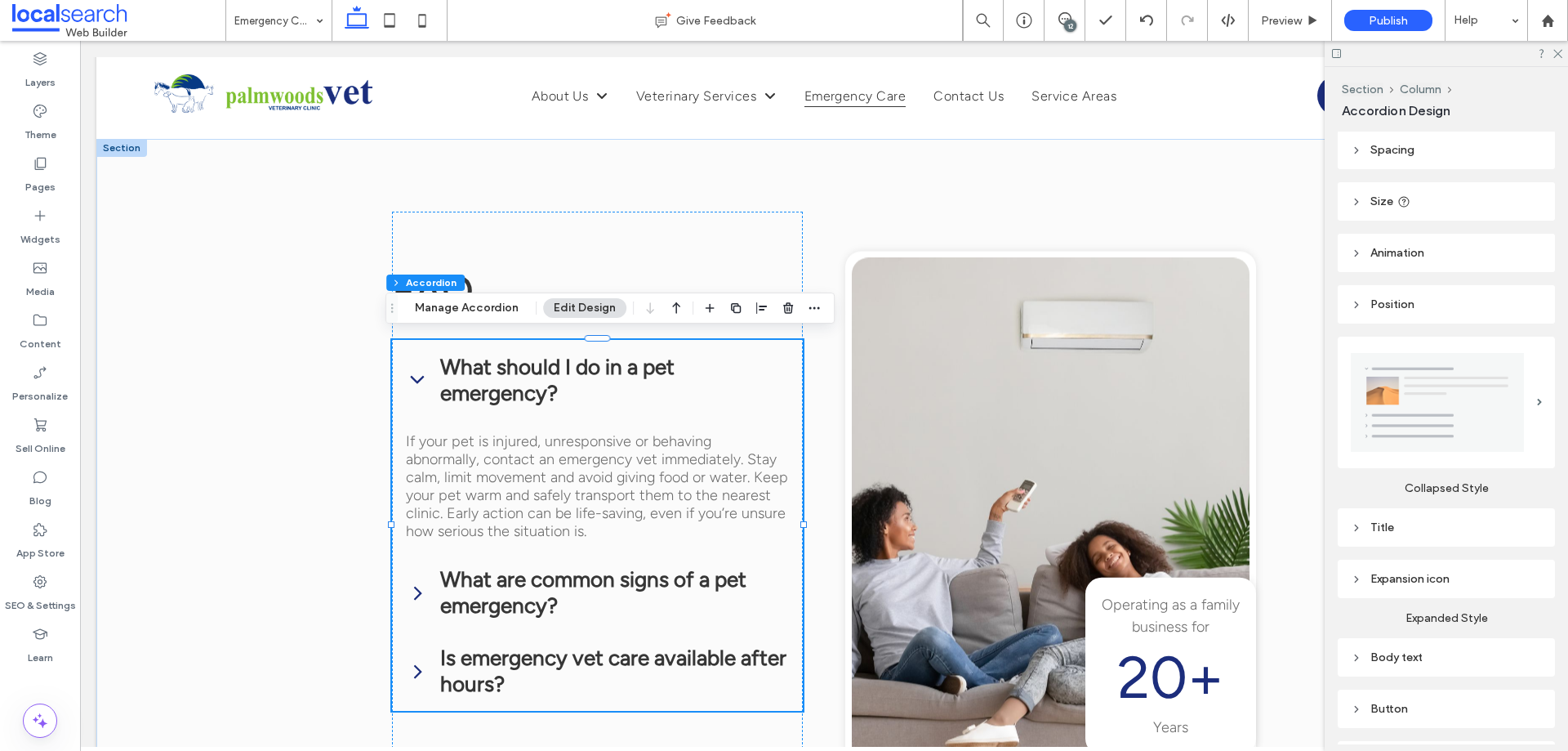 scroll, scrollTop: 82, scrollLeft: 0, axis: vertical 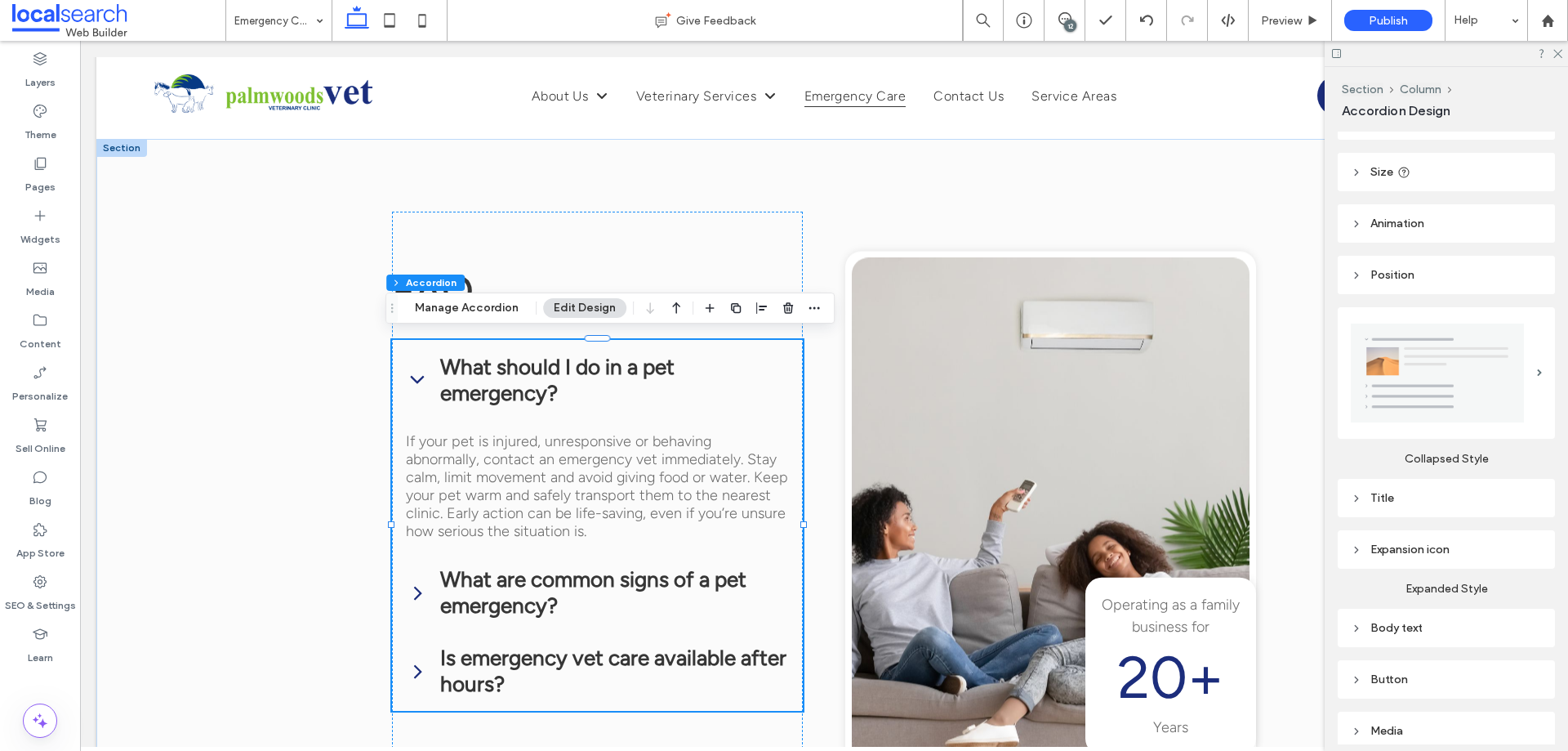 click on "Title" at bounding box center [1446, 498] 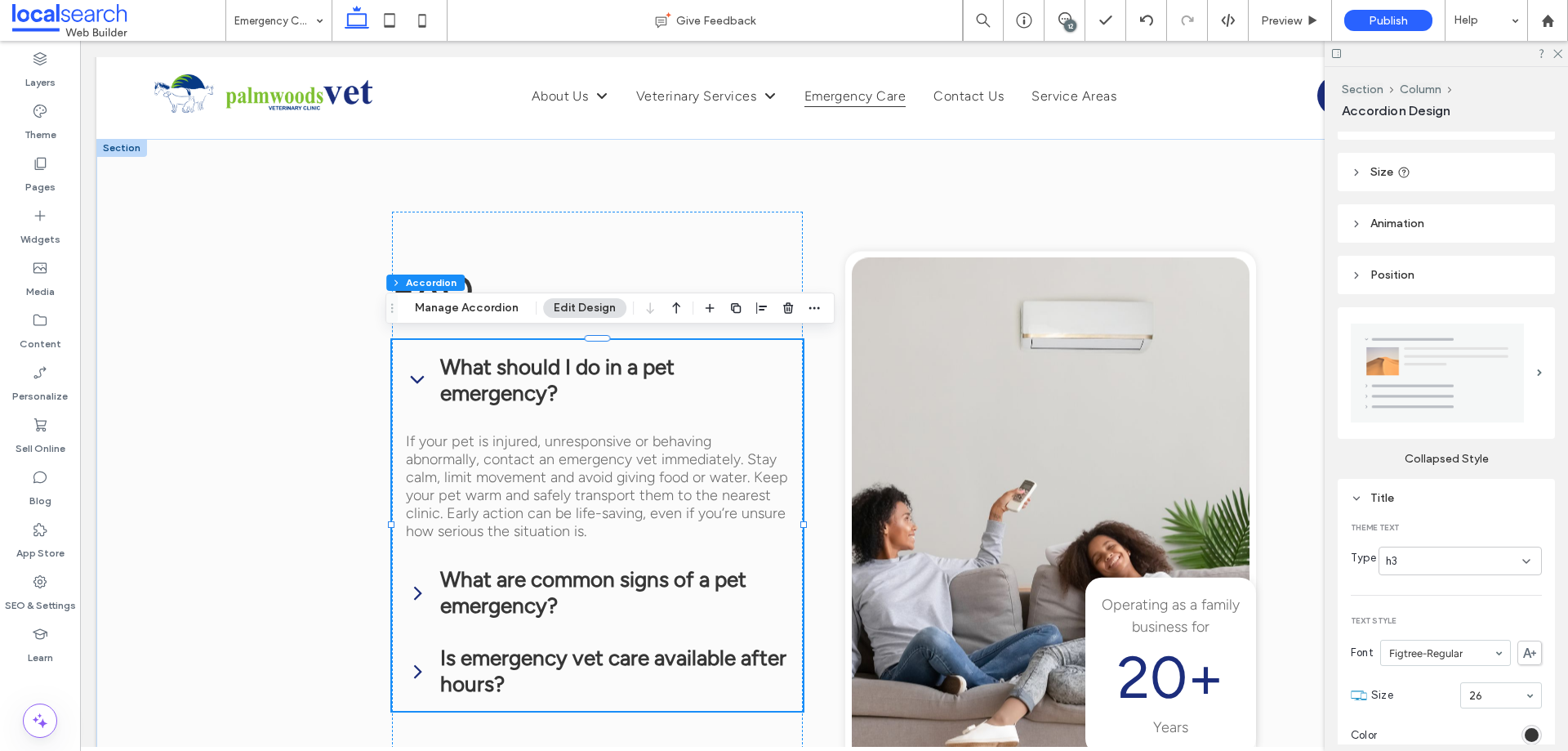 click on "h3" at bounding box center [1454, 561] 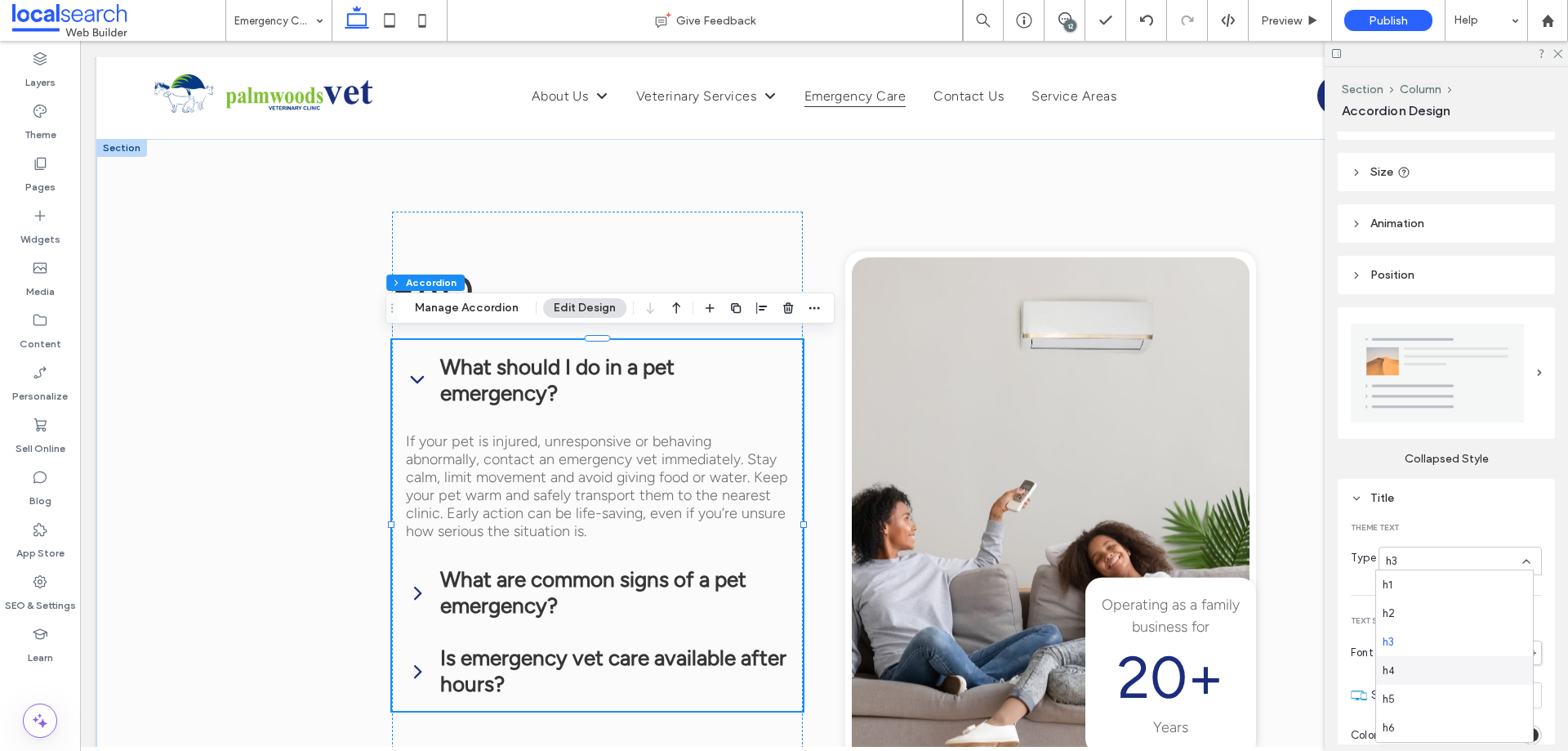click on "h4" at bounding box center [1454, 670] 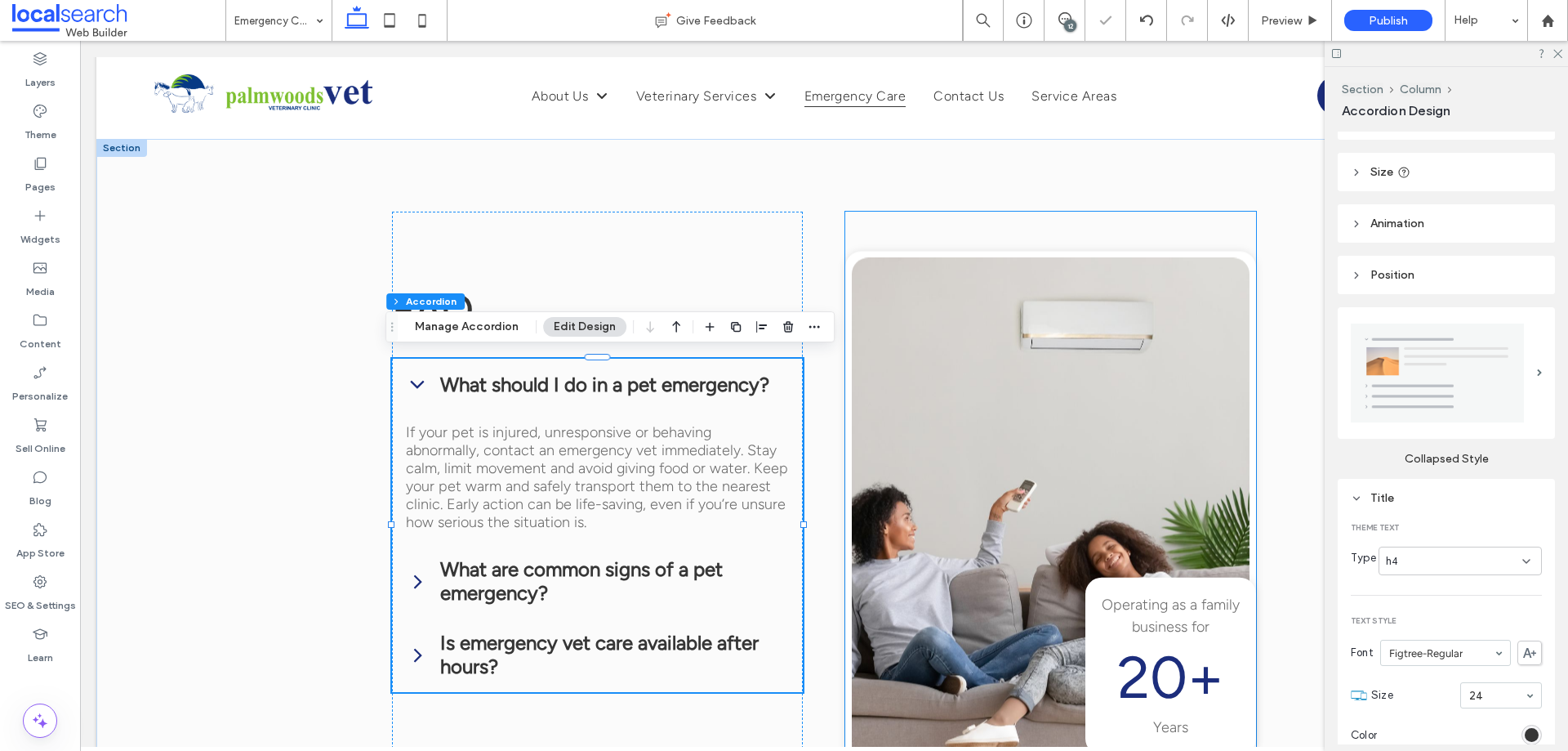 click on "Button
Operating as a family business for
20+
Years" at bounding box center [1050, 488] 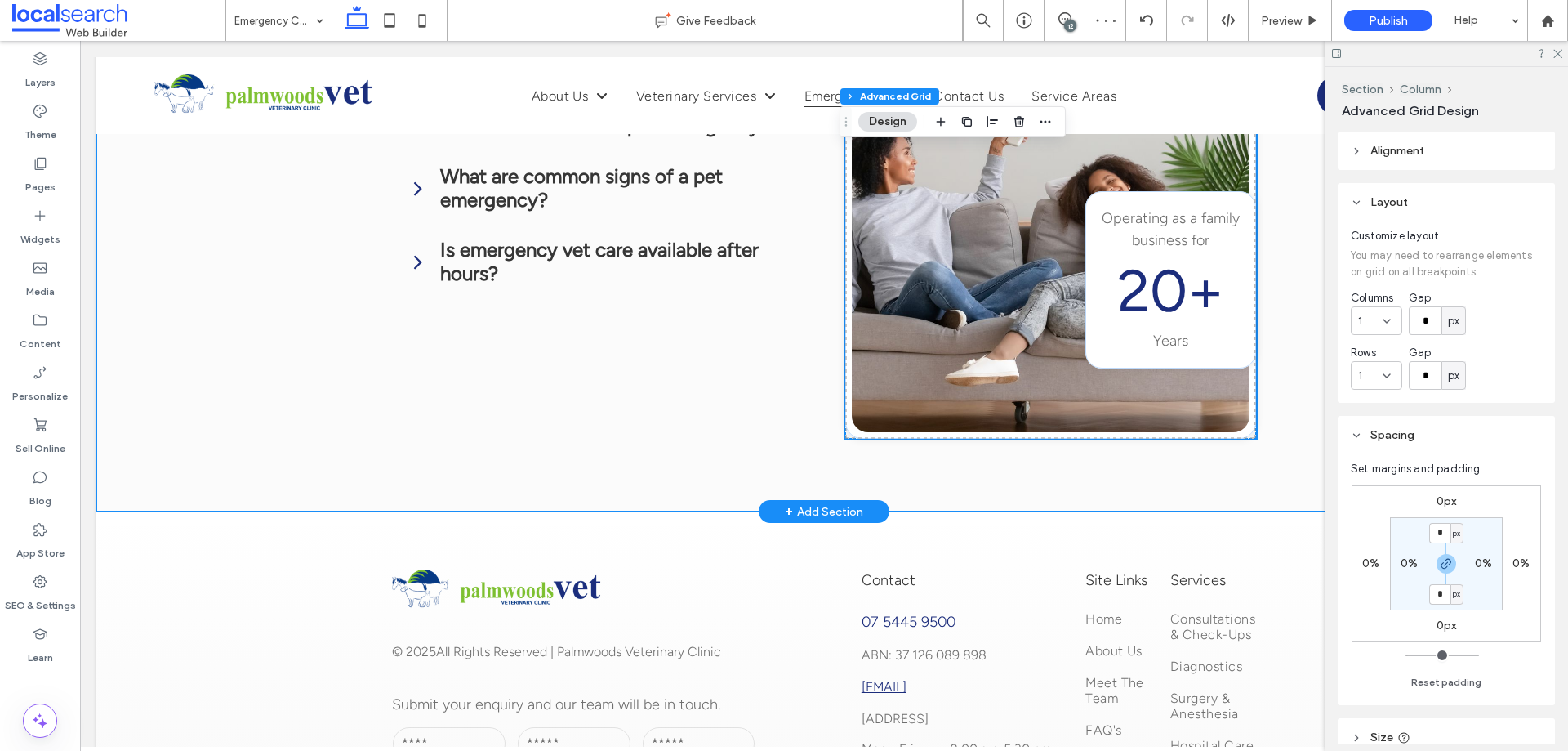 scroll, scrollTop: 3514, scrollLeft: 0, axis: vertical 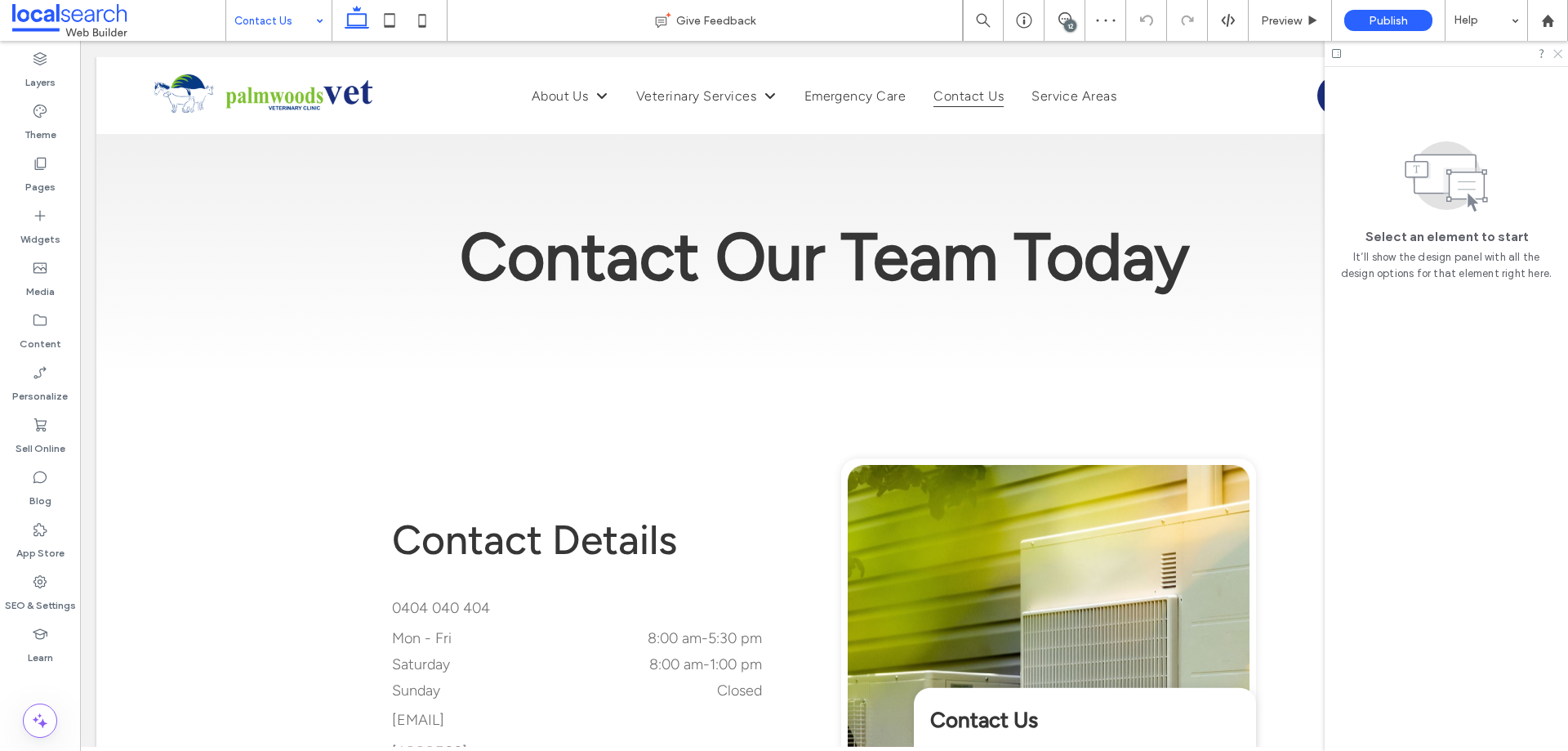 click 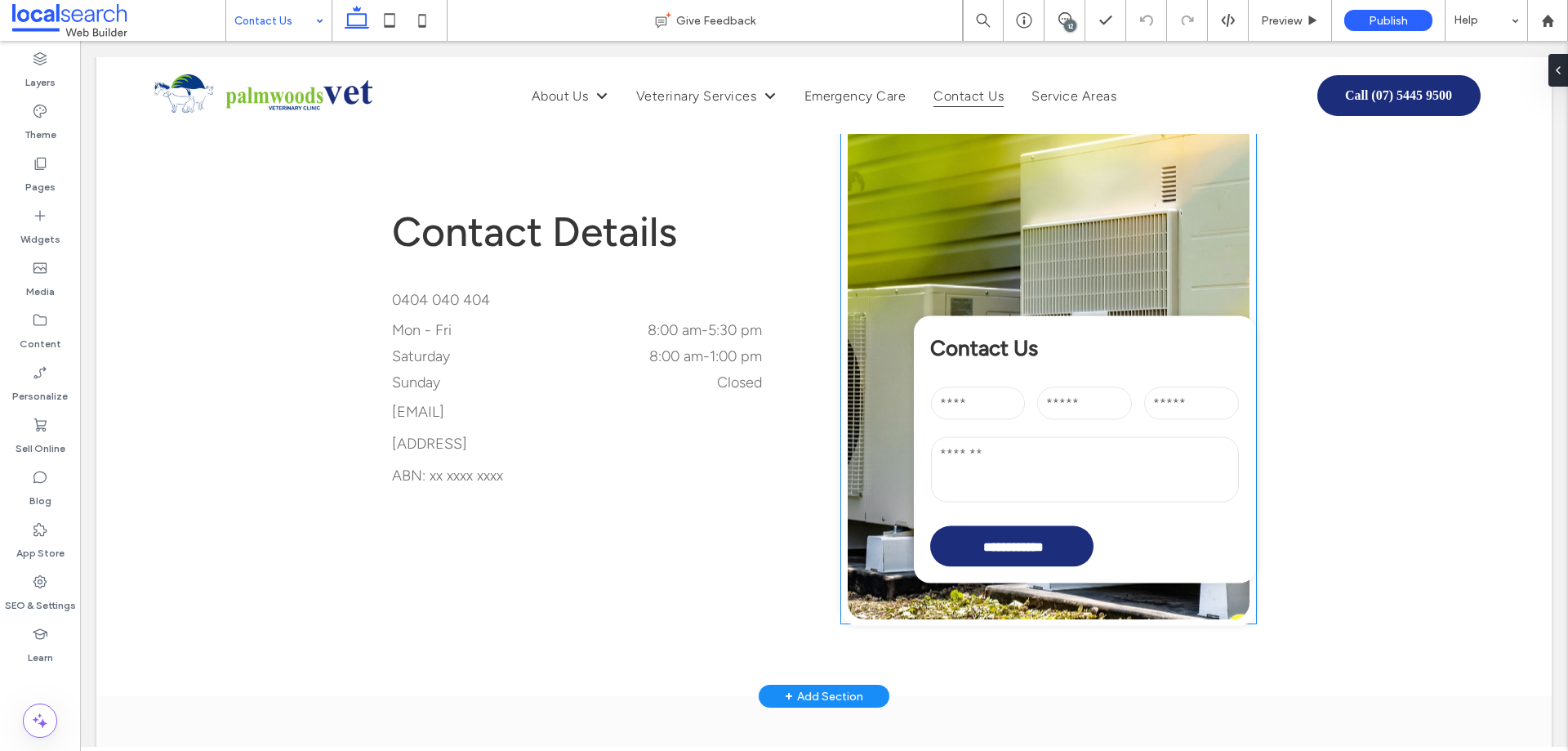 scroll, scrollTop: 327, scrollLeft: 0, axis: vertical 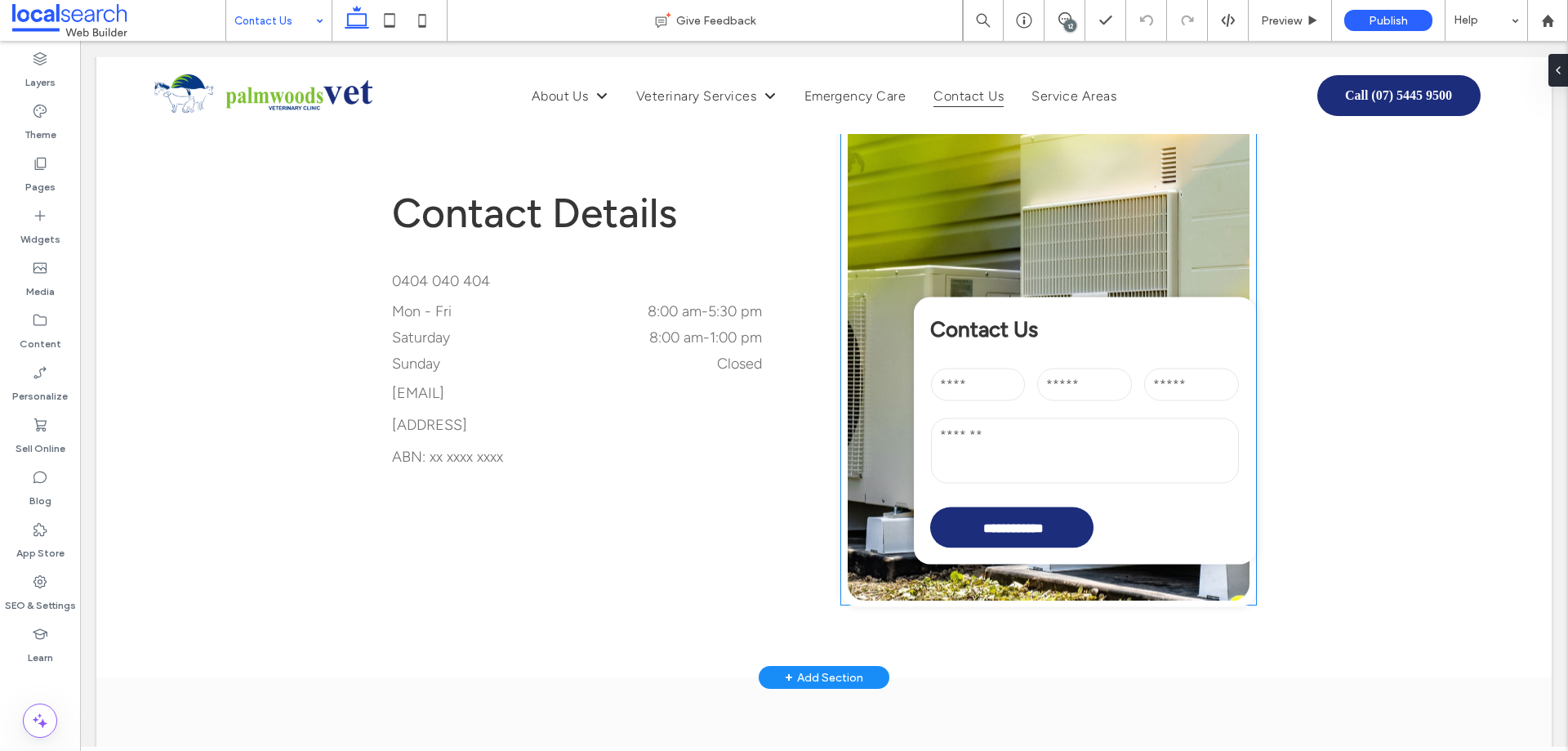 click at bounding box center [1085, 451] 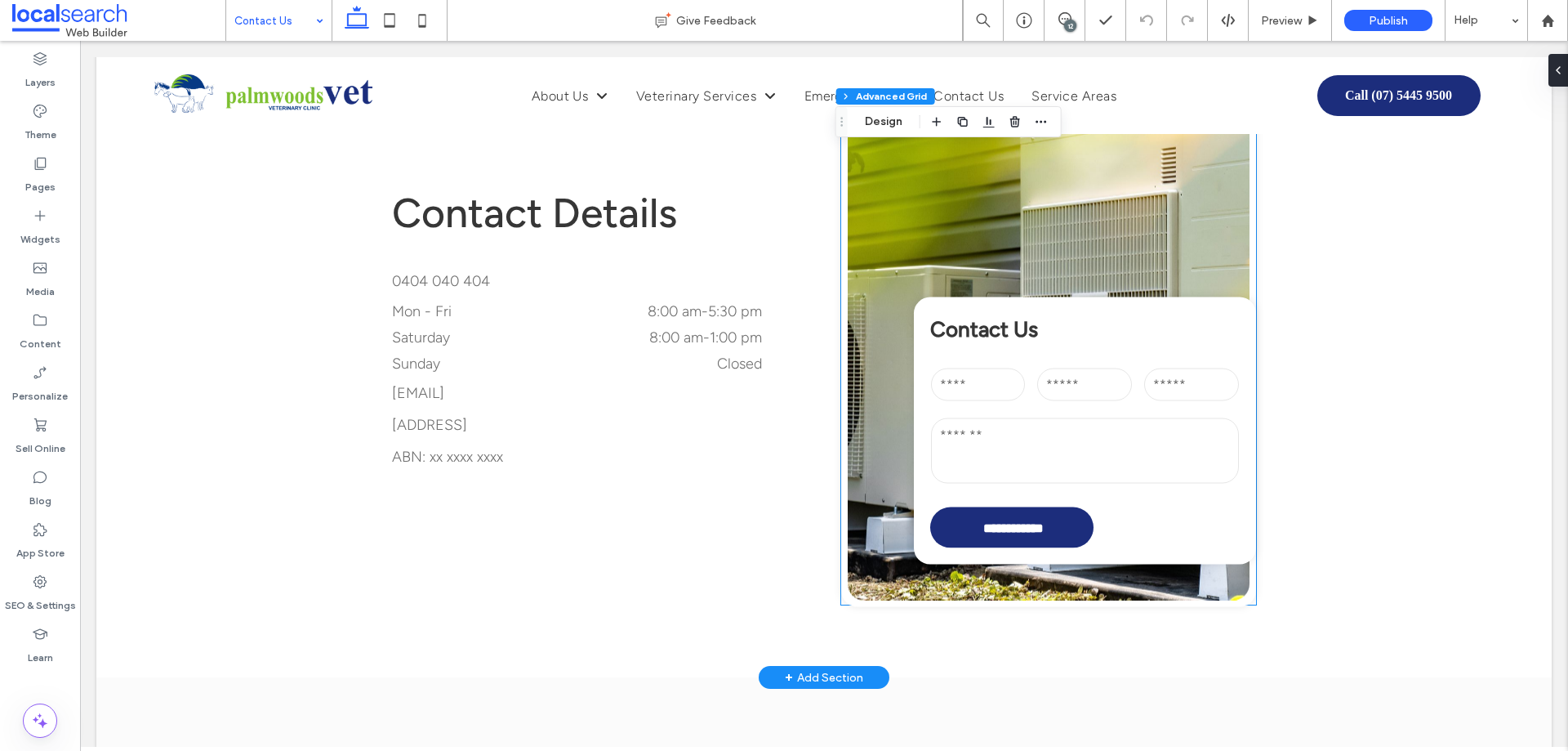 click at bounding box center (1085, 451) 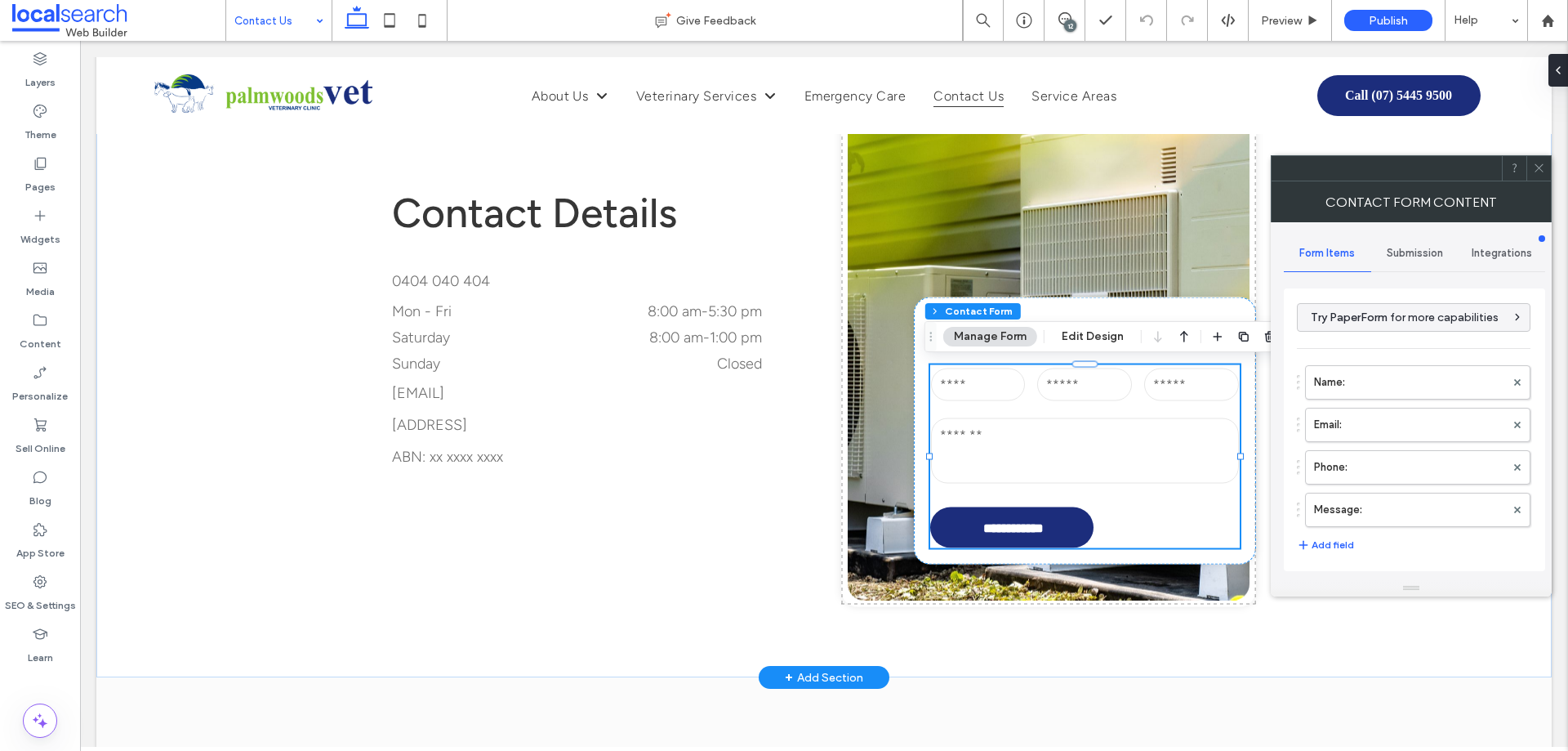 type on "**********" 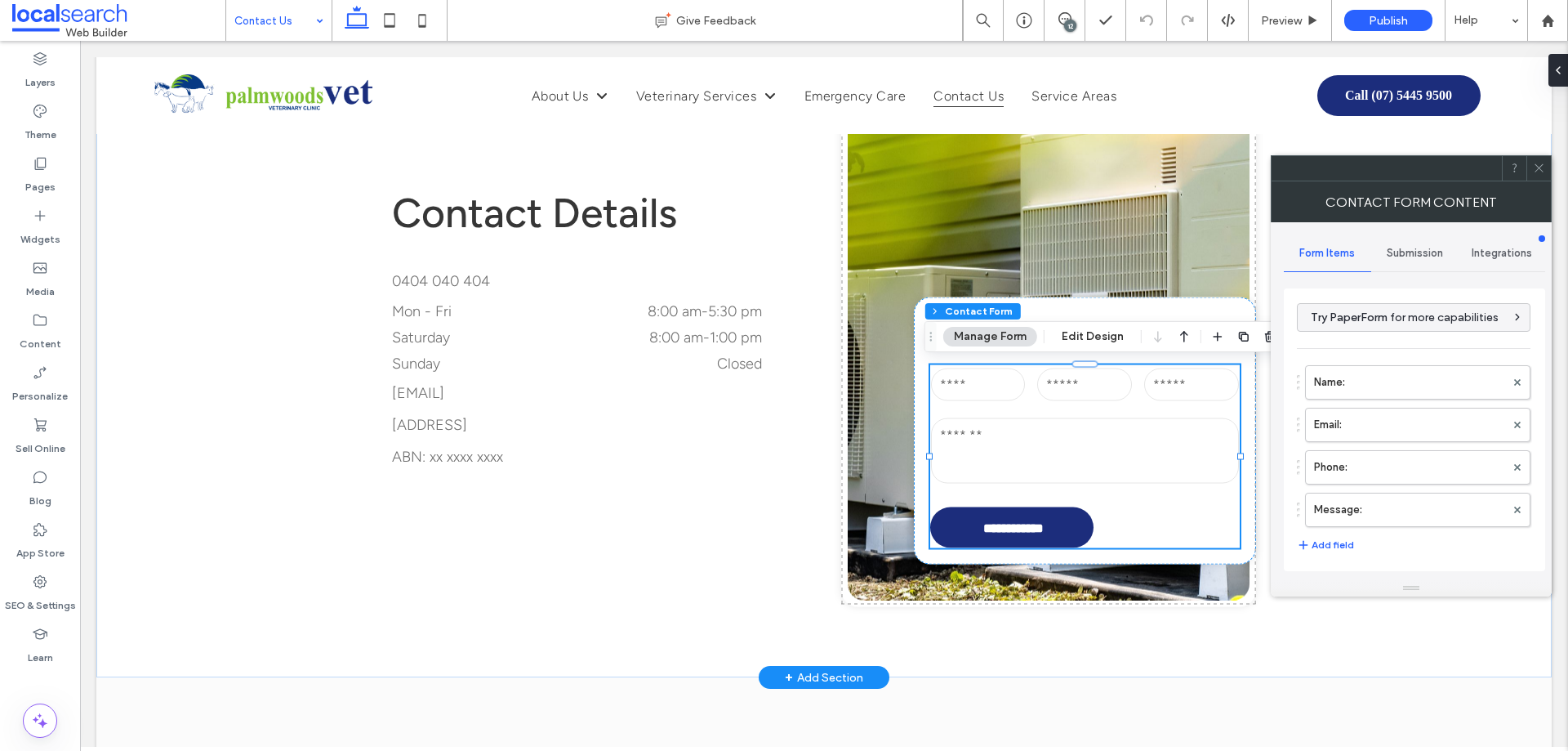 type on "*" 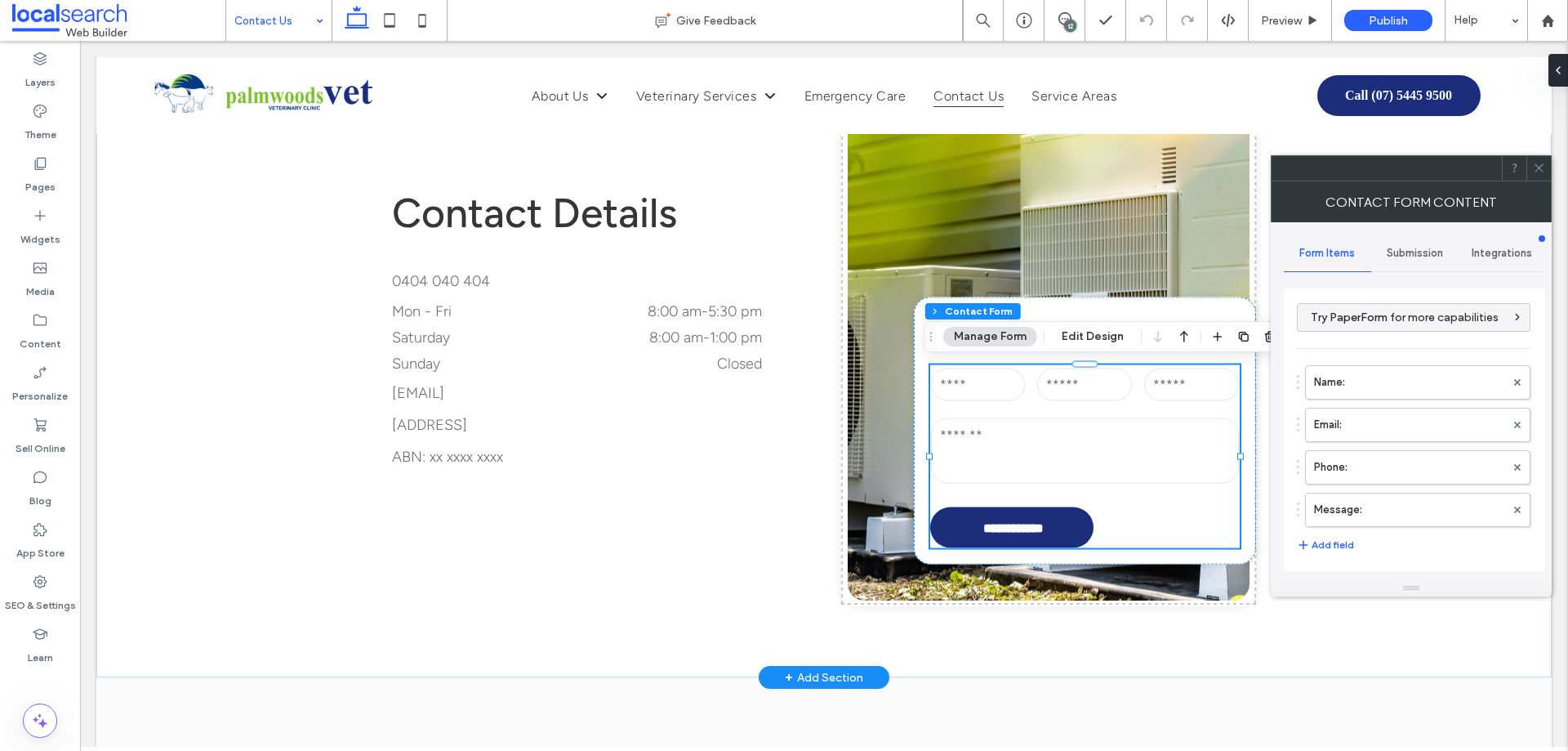 type on "**" 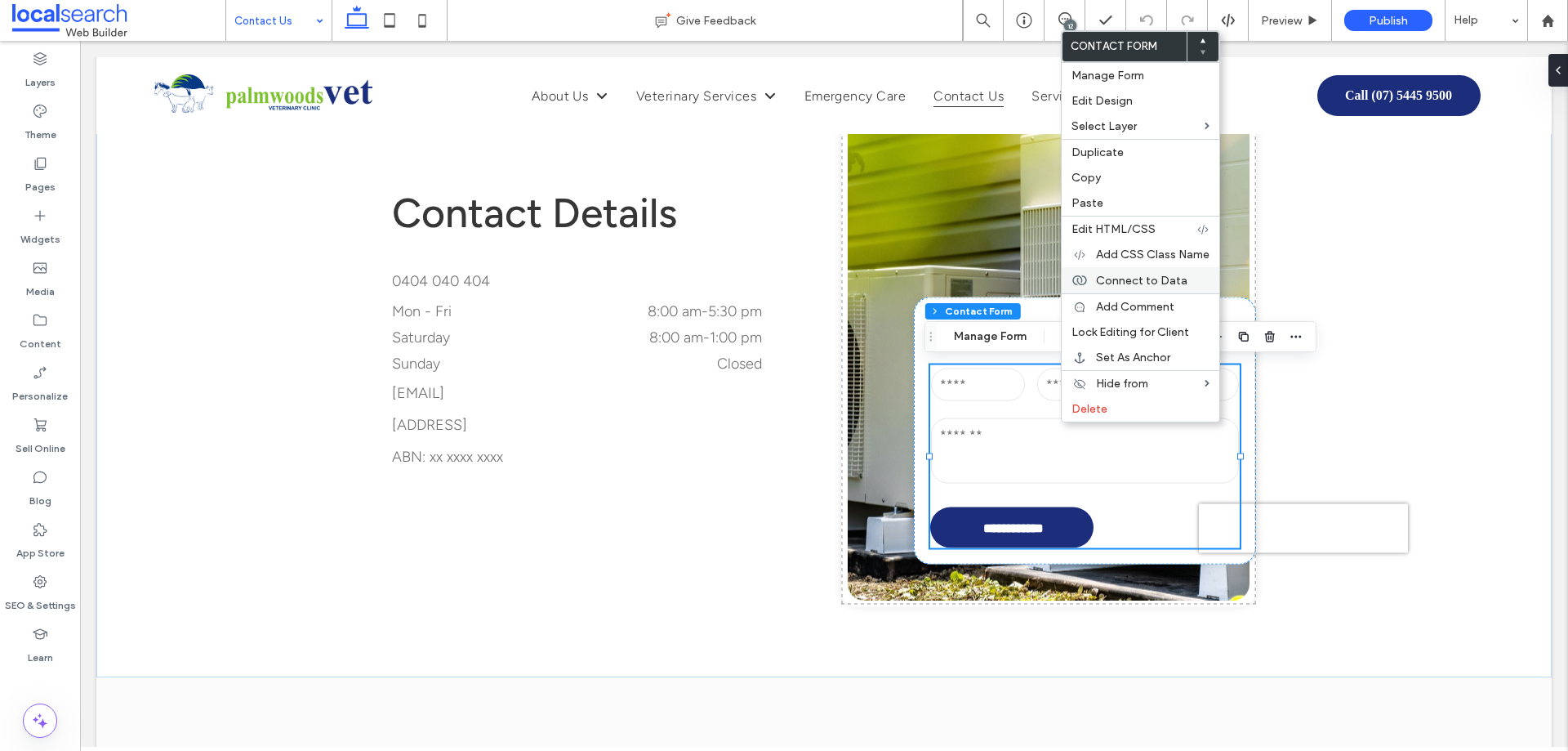 click on "Connect to Data" at bounding box center [1142, 280] 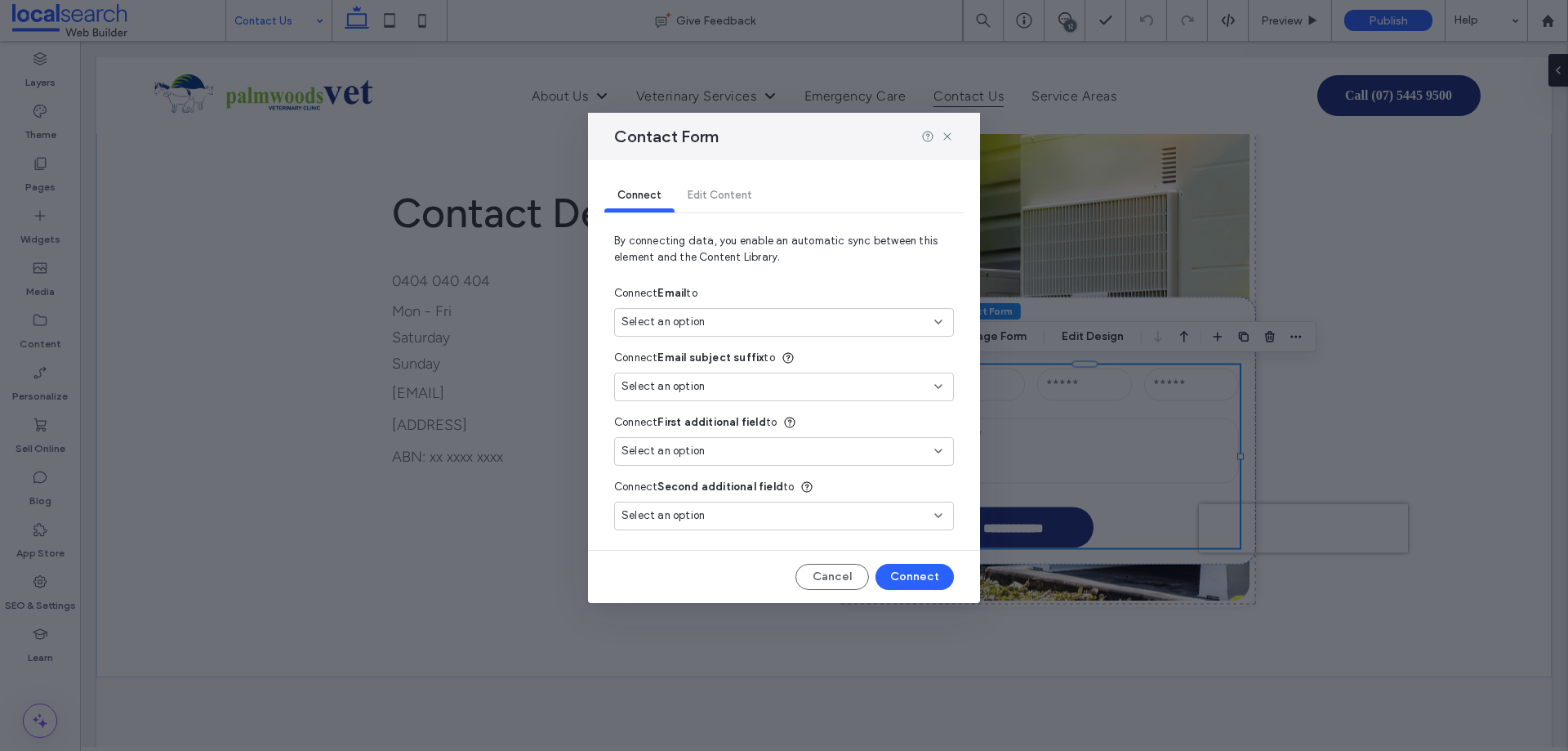 click on "Connect  Email  to" at bounding box center (784, 293) 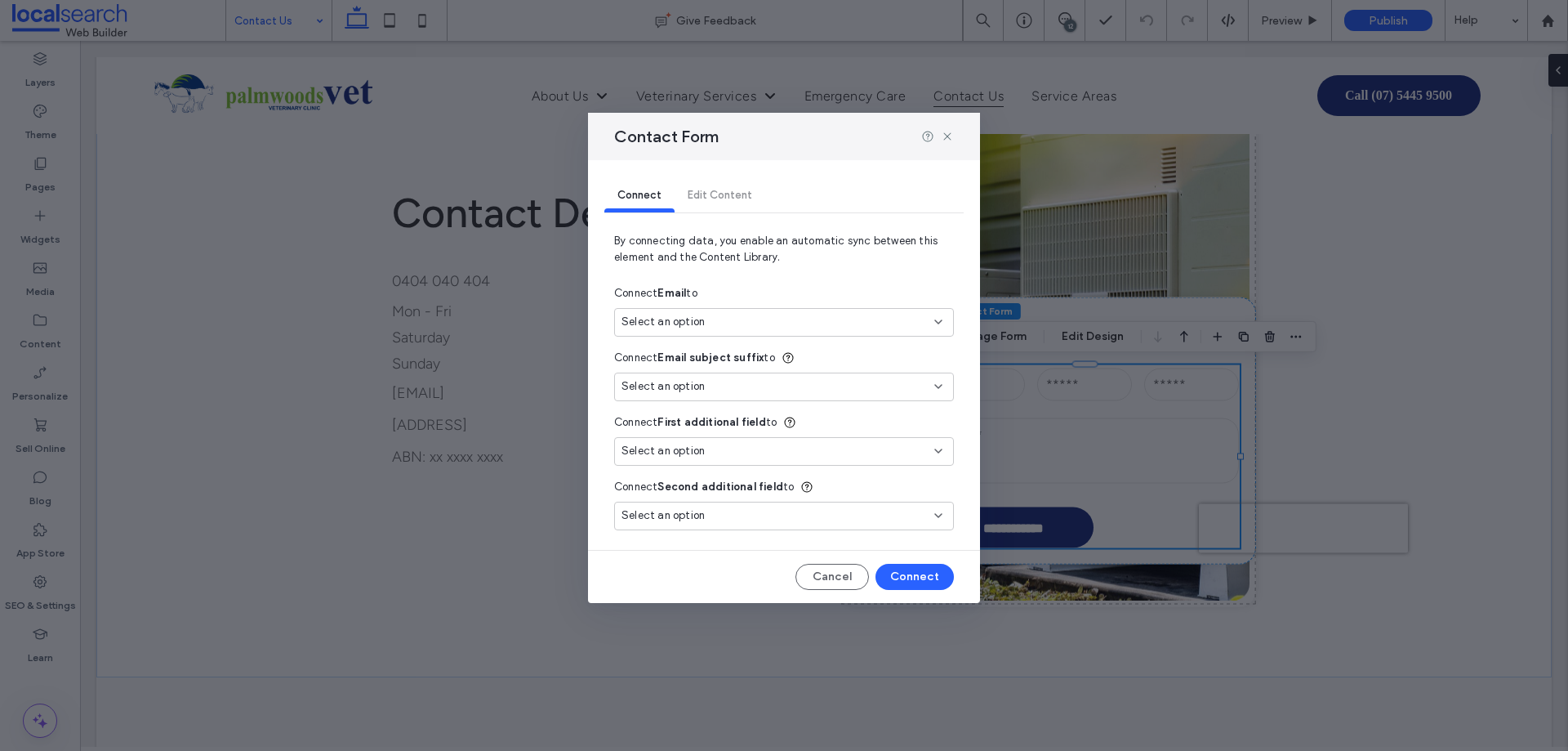 click on "Select an option" at bounding box center (774, 322) 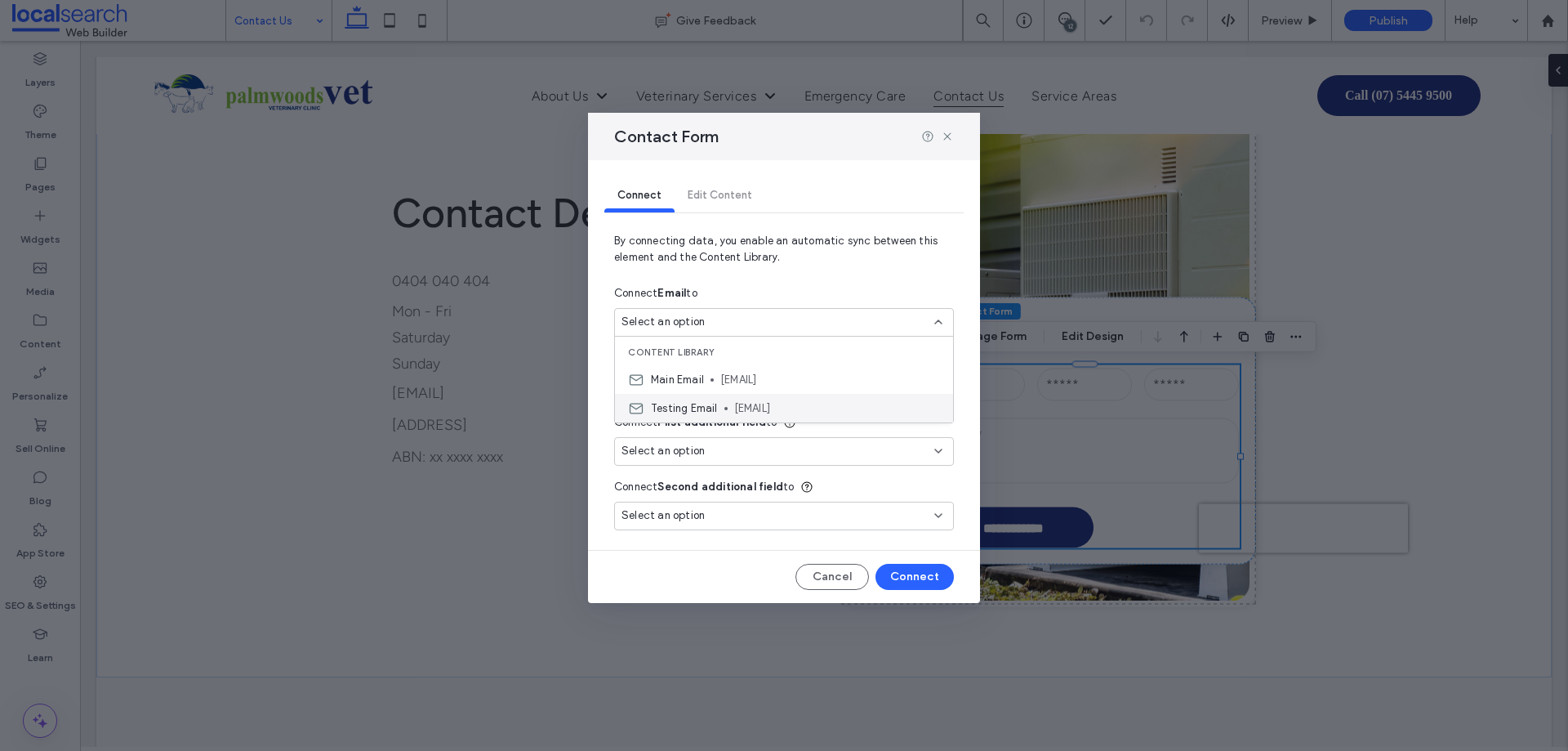 click on "BryanDave.Real@eclerx.com" at bounding box center [837, 409] 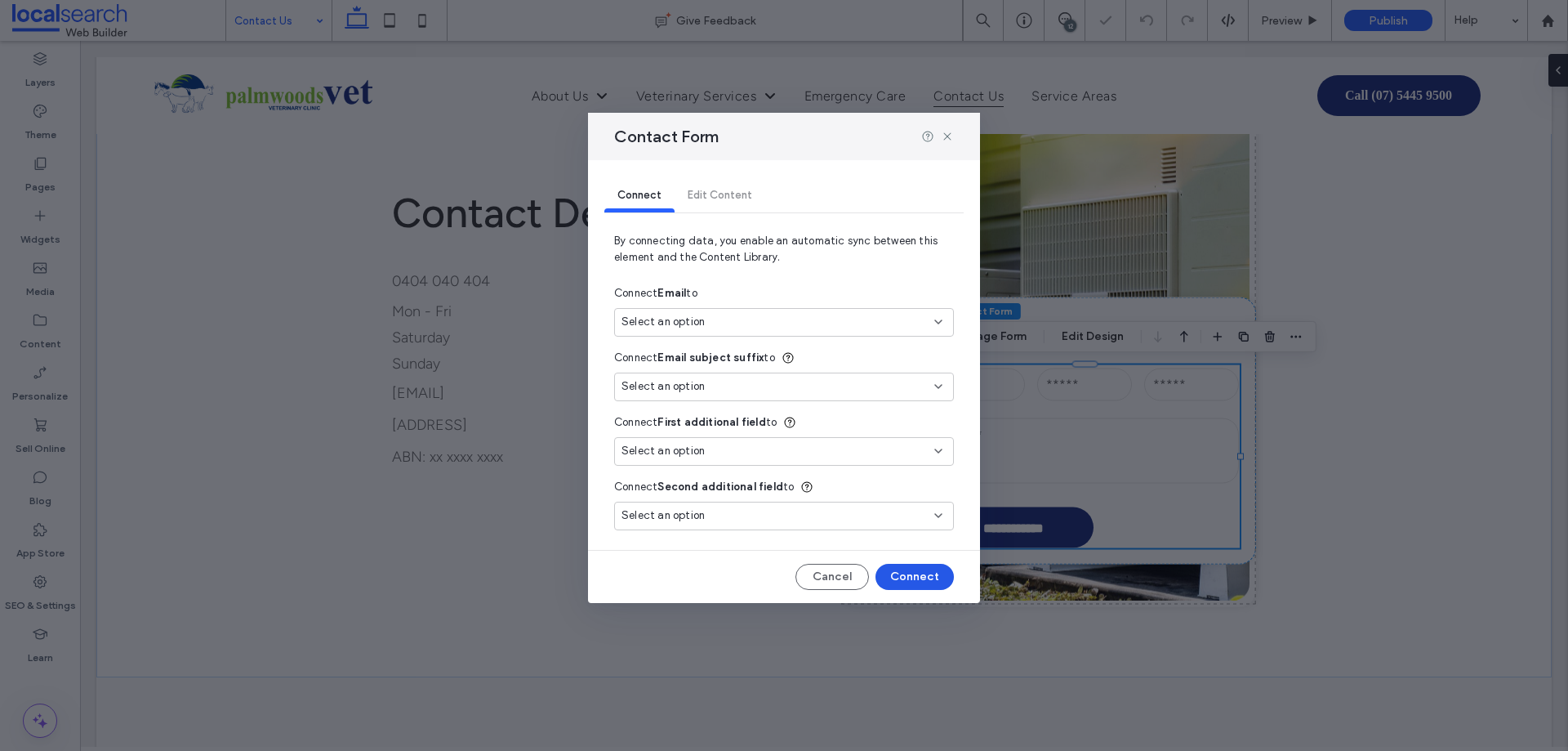 type on "***" 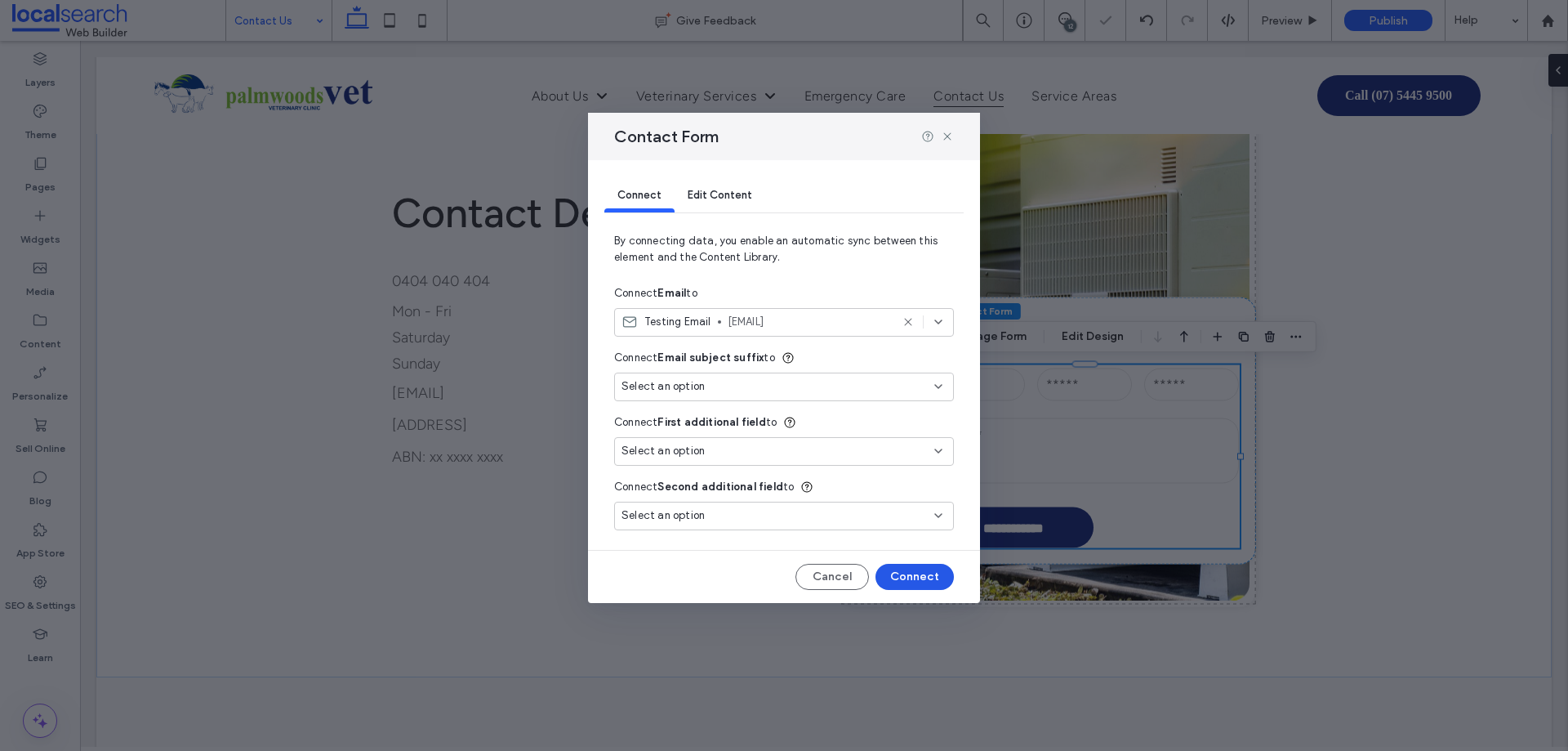click on "Connect" at bounding box center (915, 577) 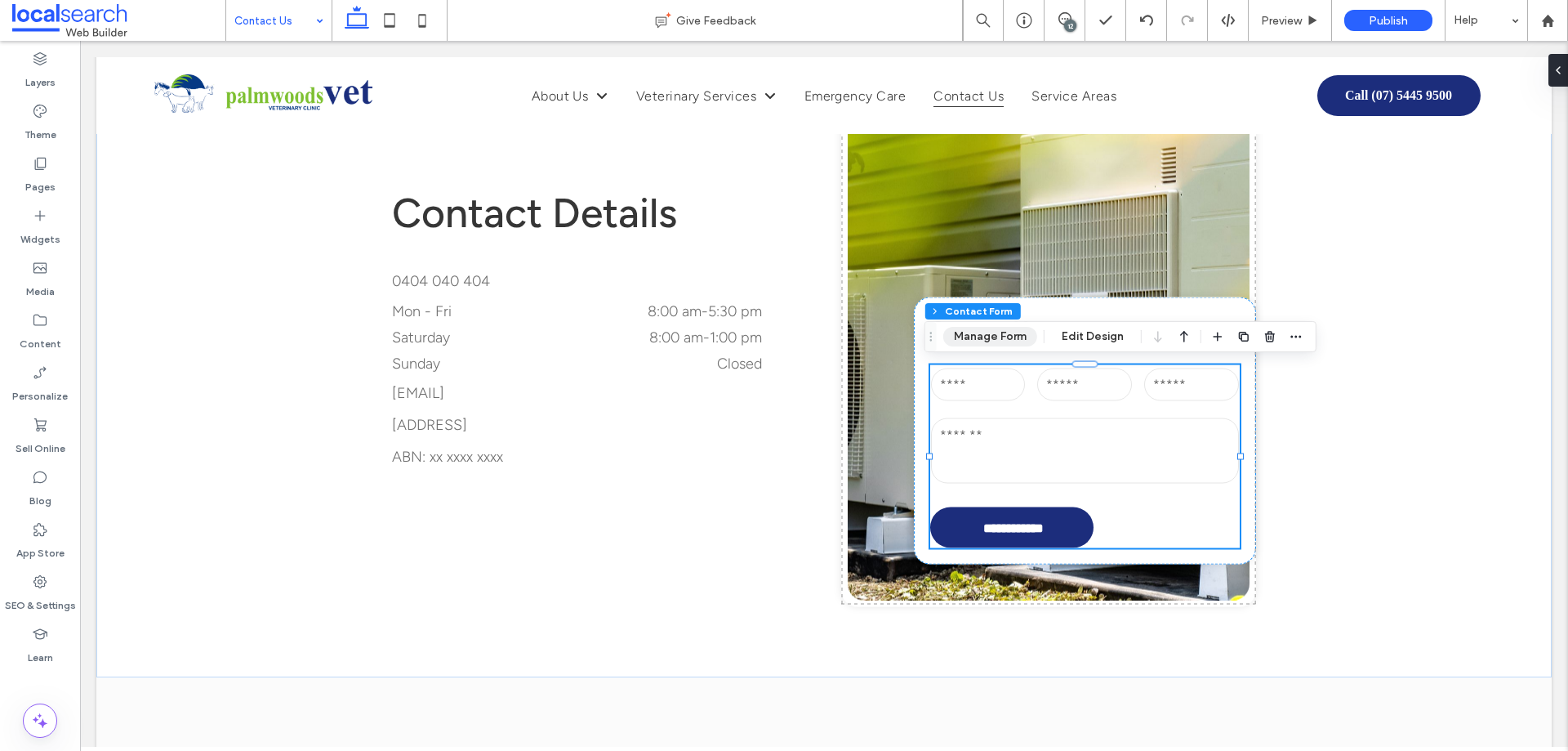 click on "Manage Form" at bounding box center [990, 337] 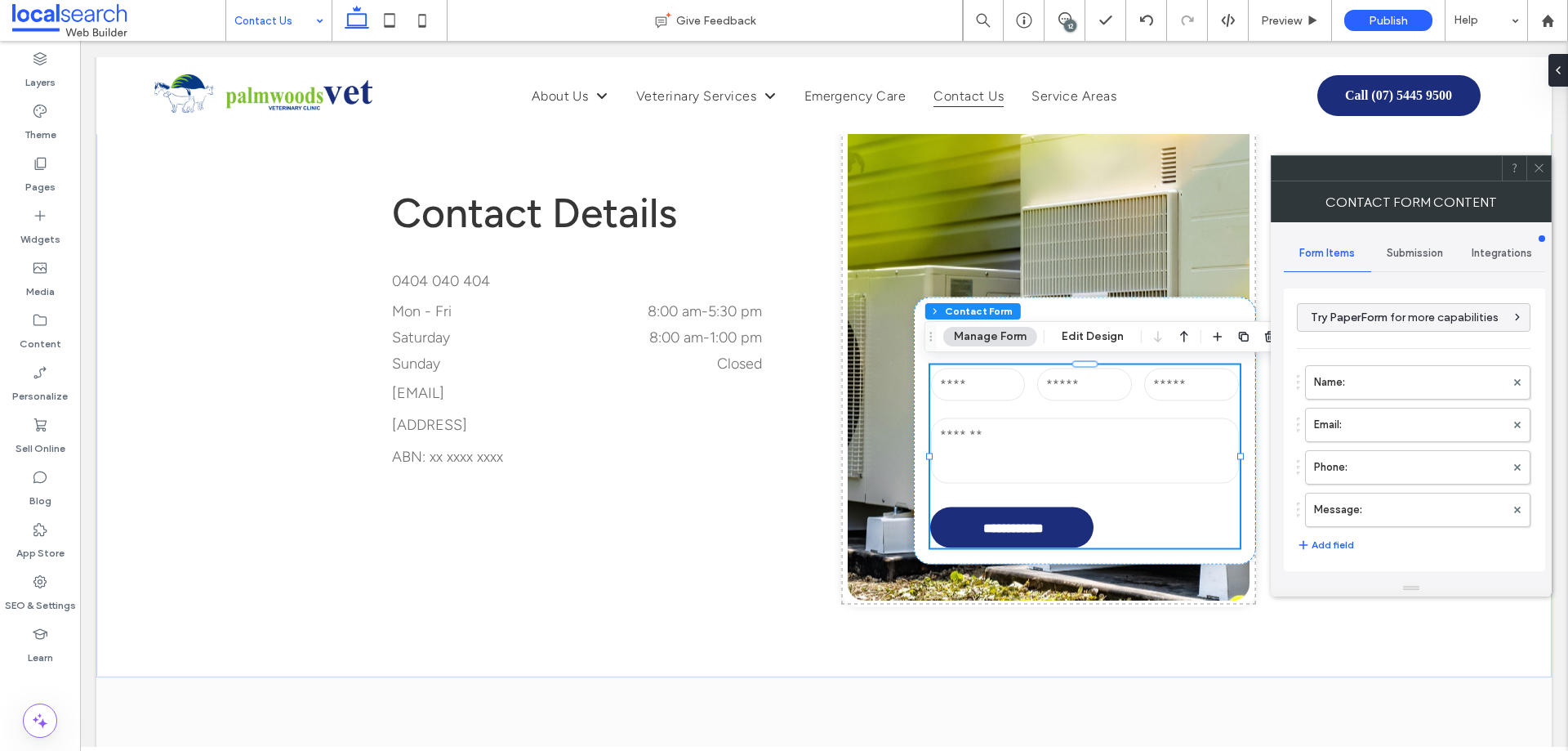 click on "Submission" at bounding box center (1414, 253) 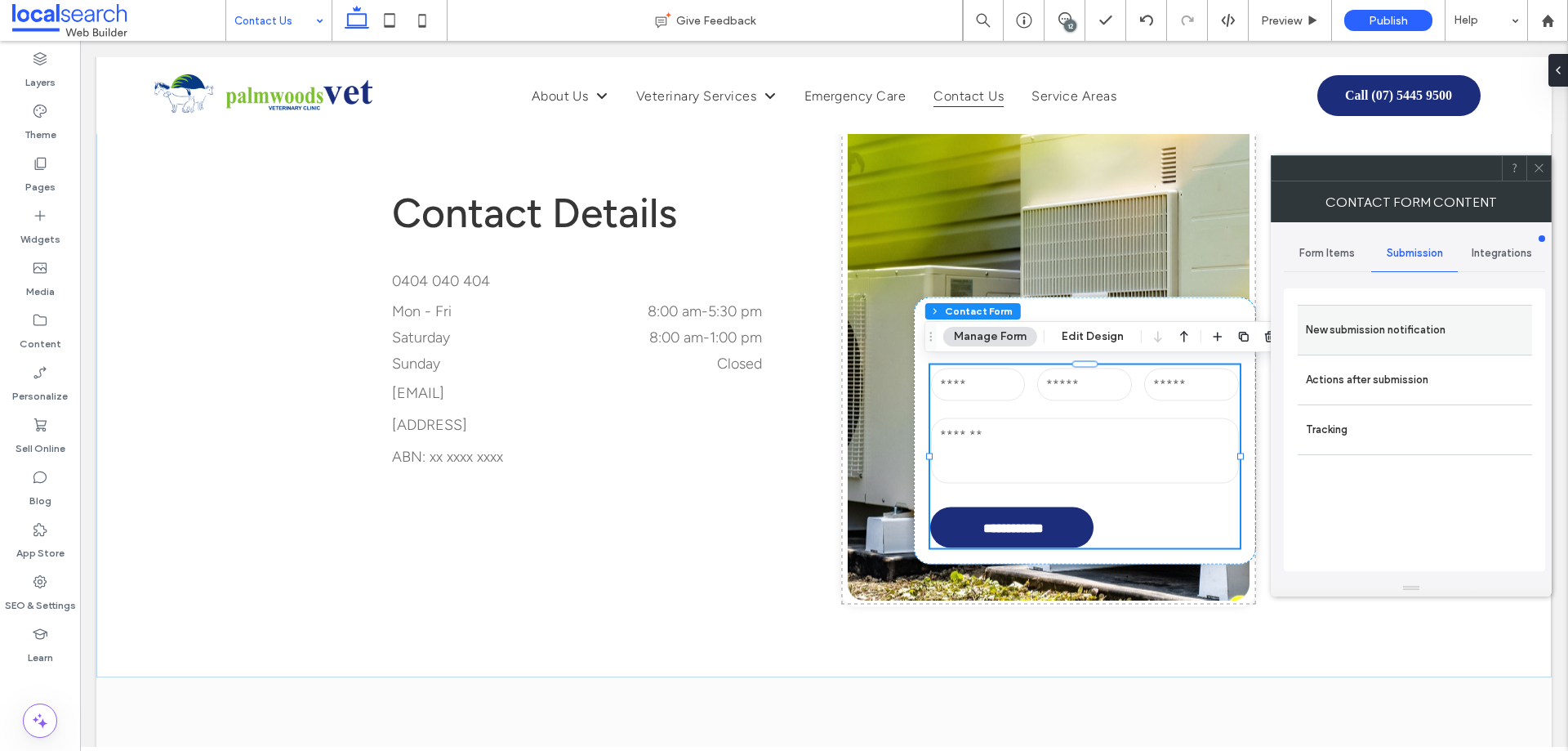 click on "New submission notification" at bounding box center (1414, 330) 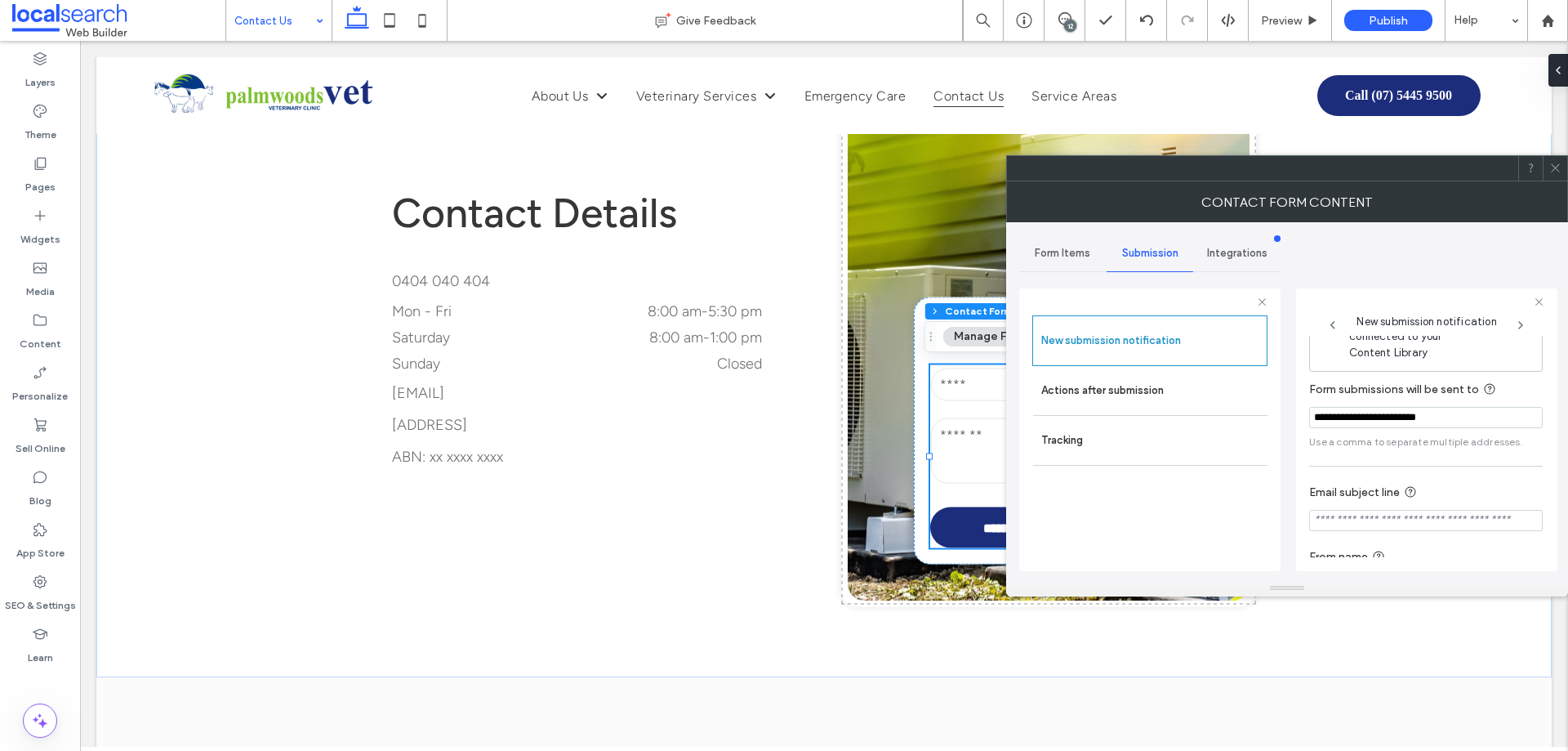 scroll, scrollTop: 85, scrollLeft: 0, axis: vertical 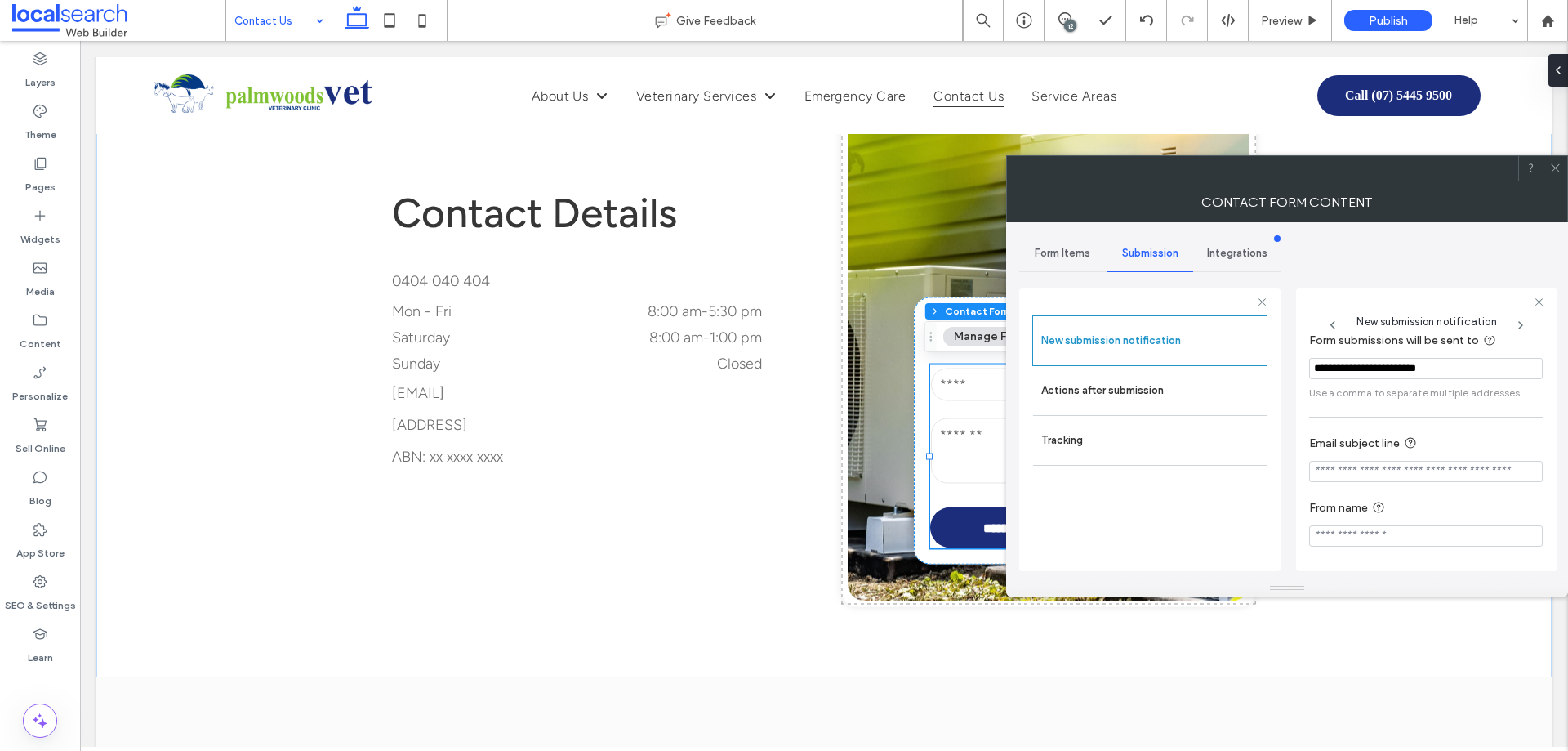 drag, startPoint x: 1360, startPoint y: 463, endPoint x: 1449, endPoint y: 436, distance: 93.00538 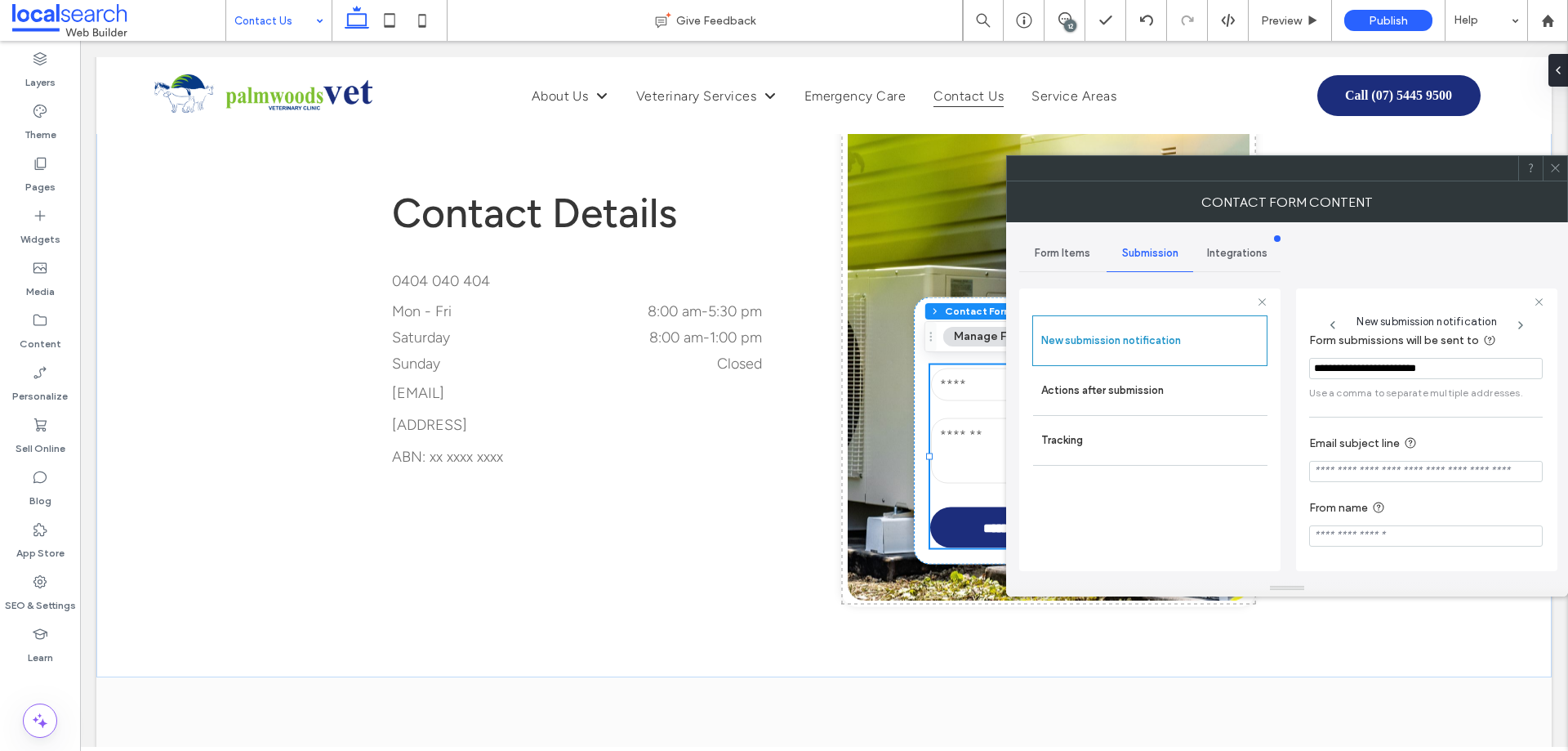 click at bounding box center [1426, 472] 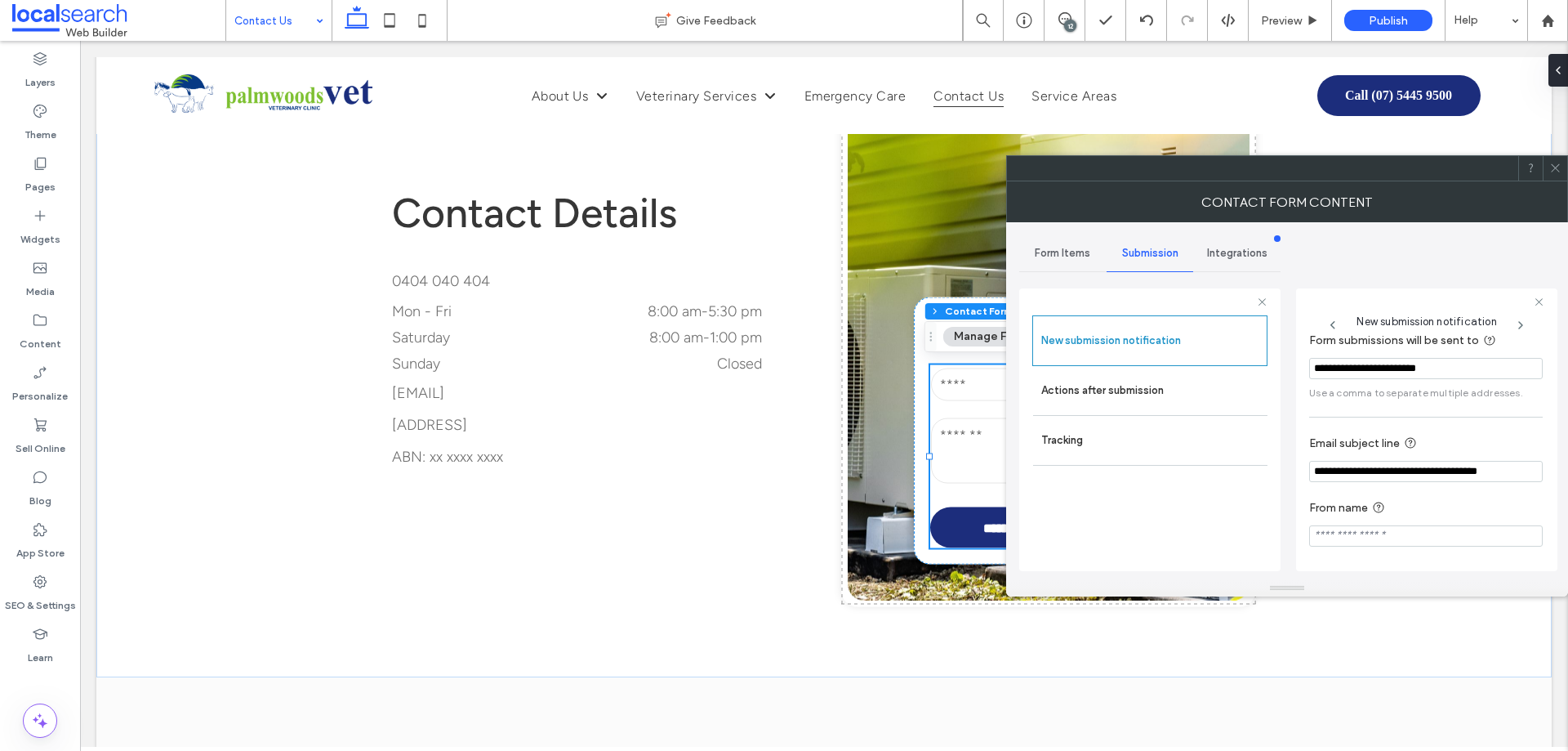 type on "**********" 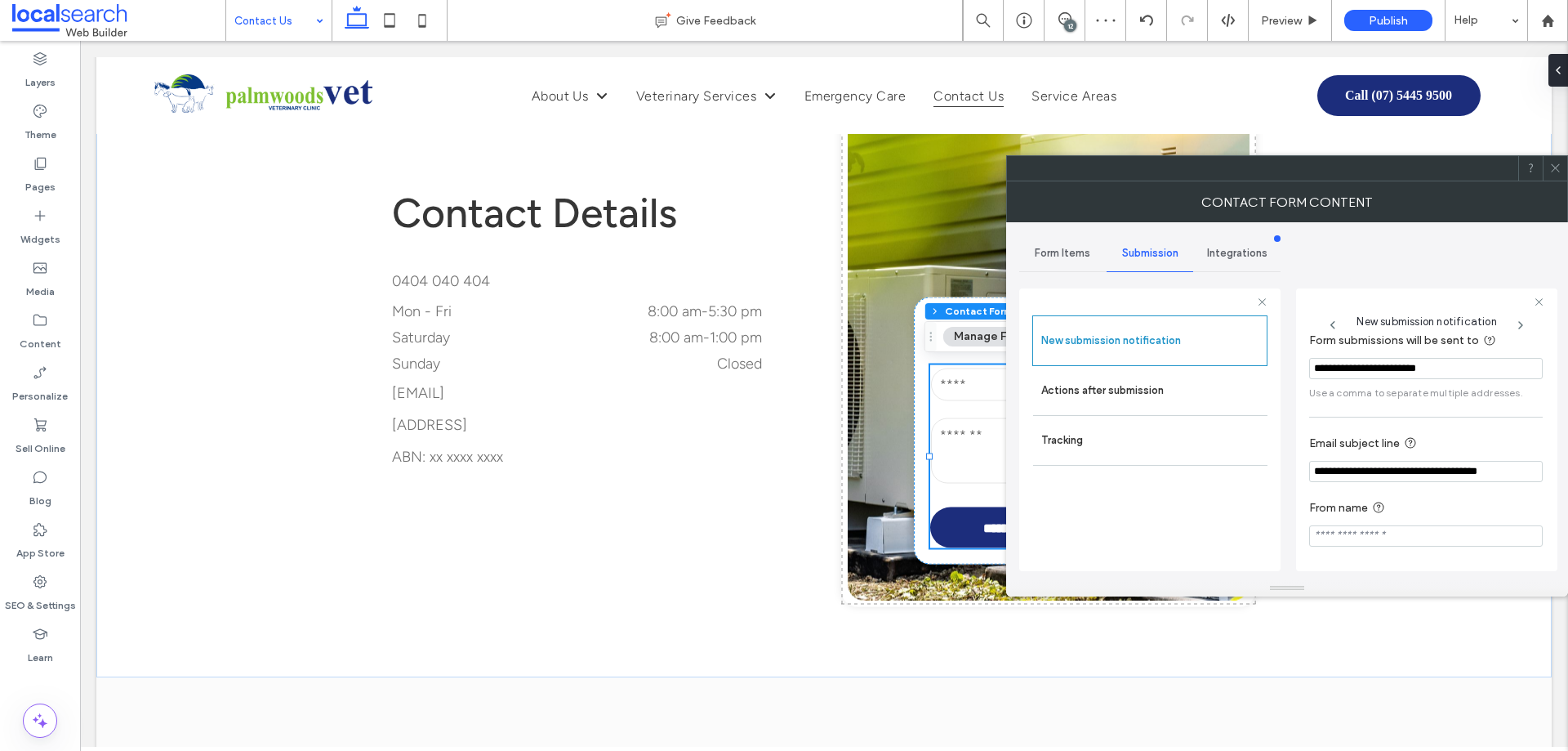click at bounding box center [1426, 536] 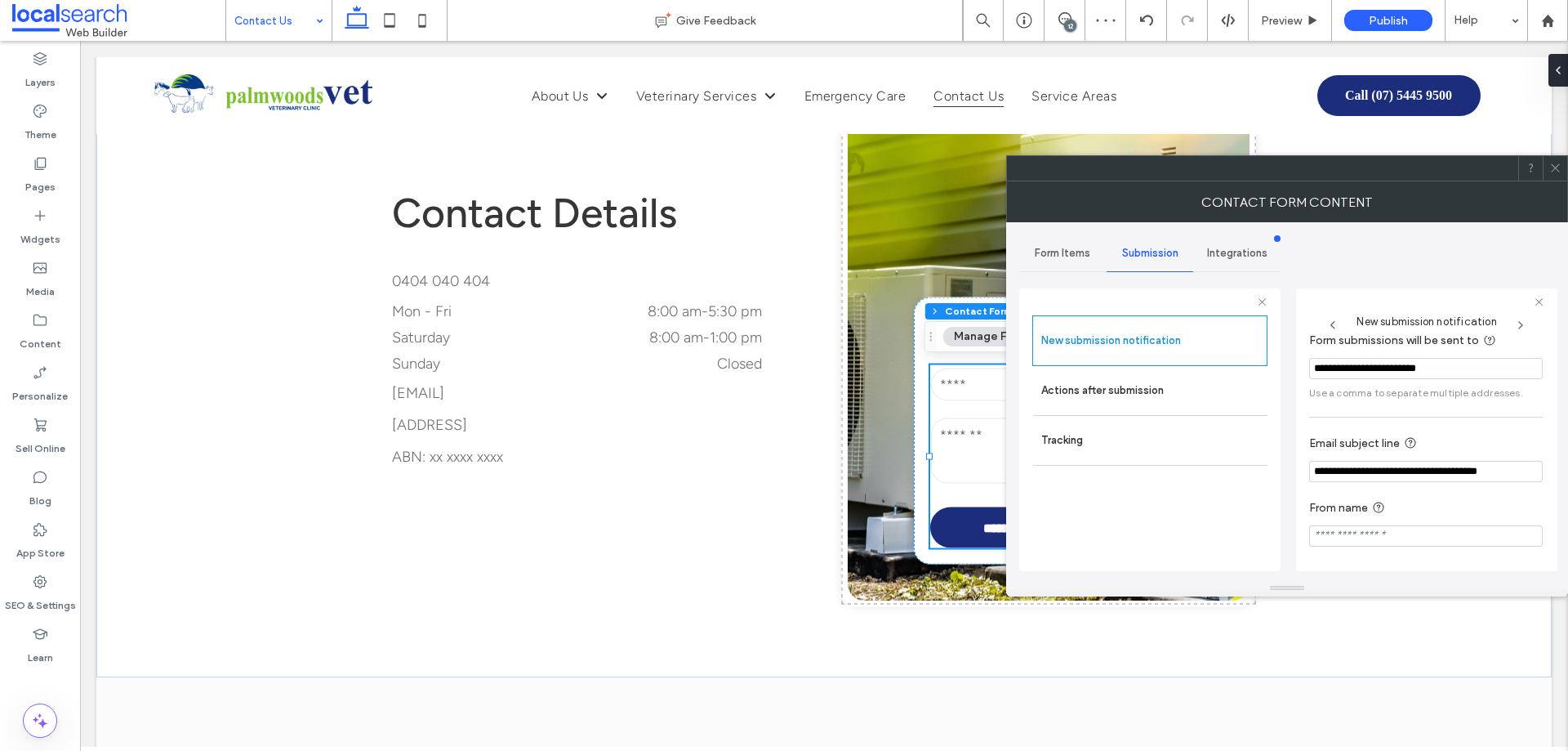 paste on "**********" 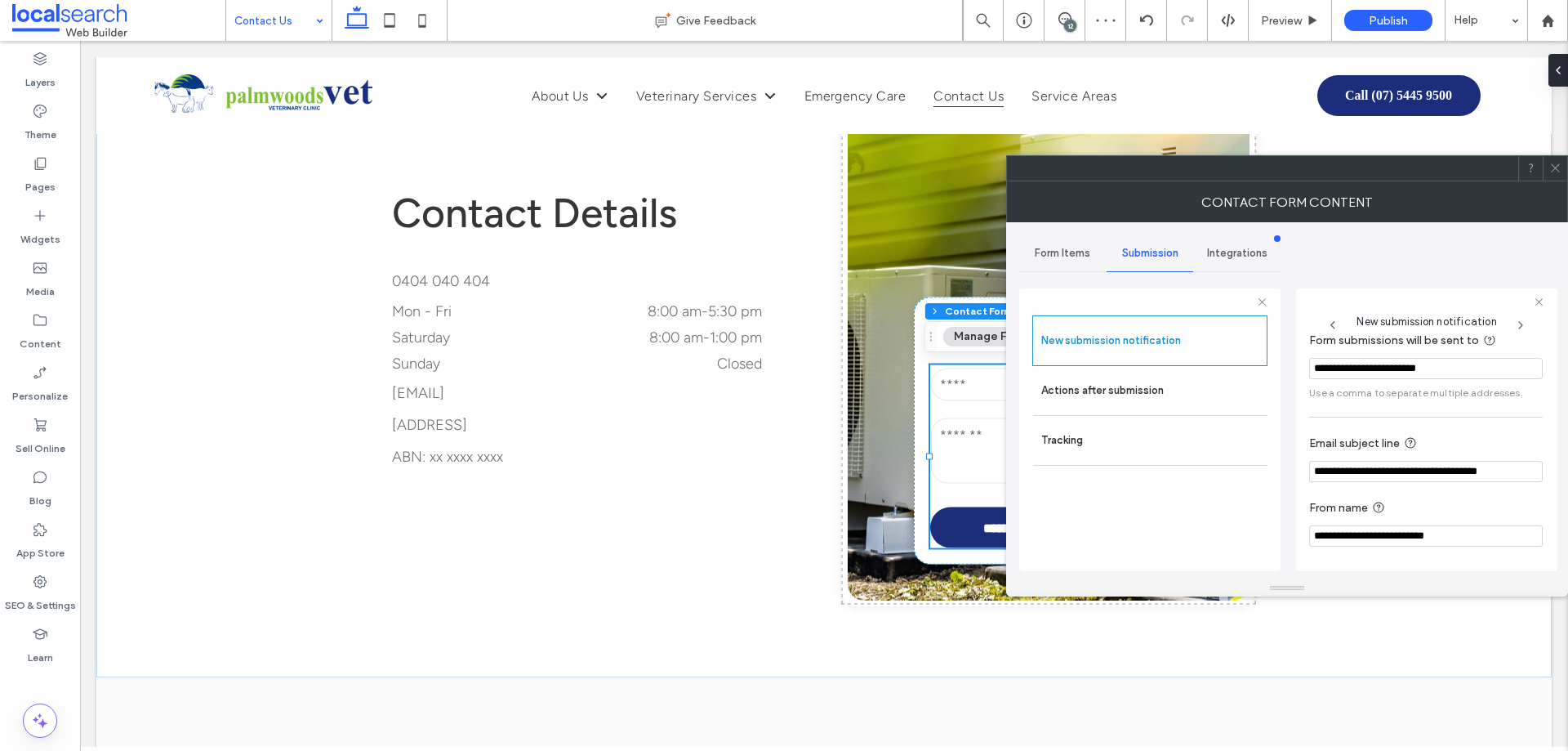 type on "**********" 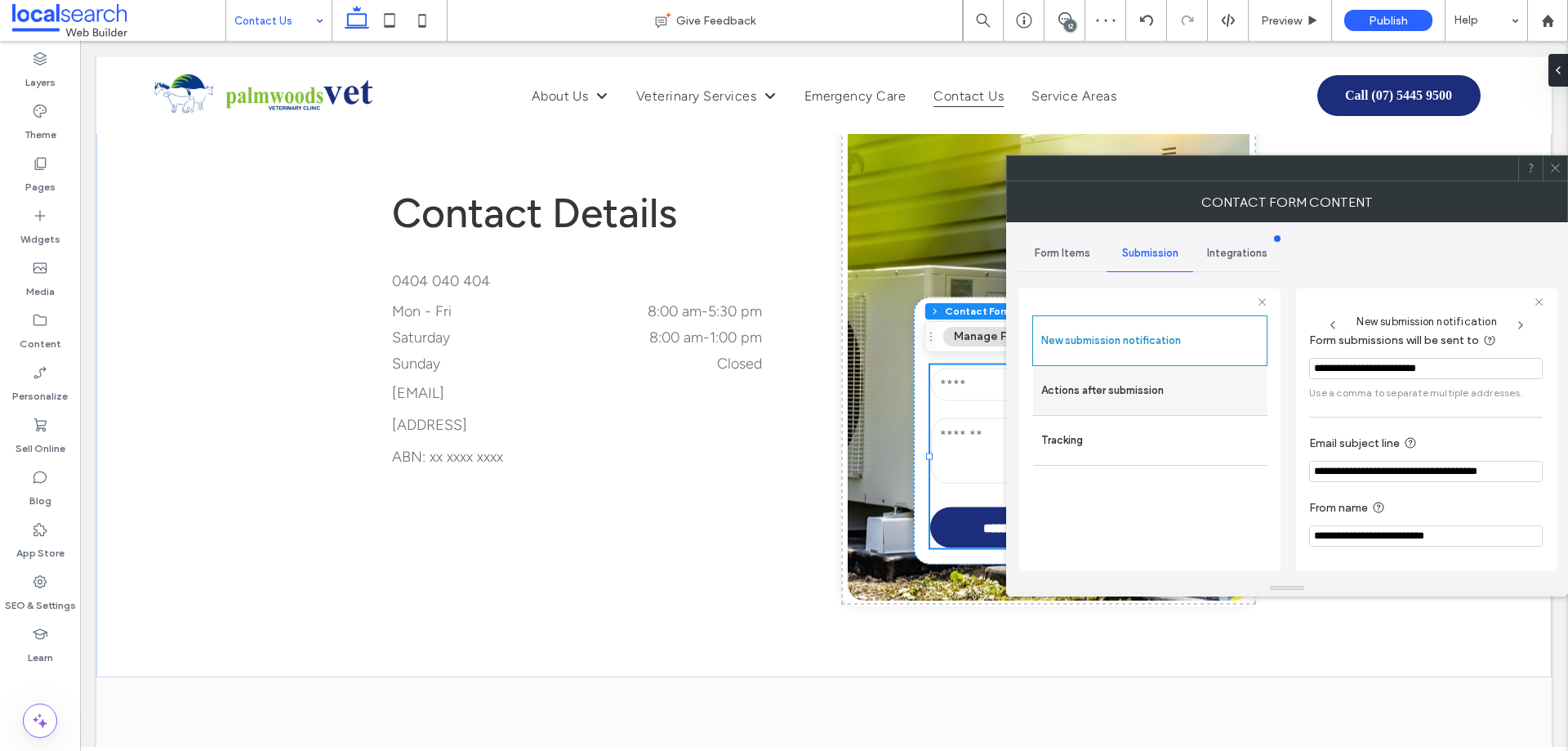 click on "Actions after submission" at bounding box center [1150, 391] 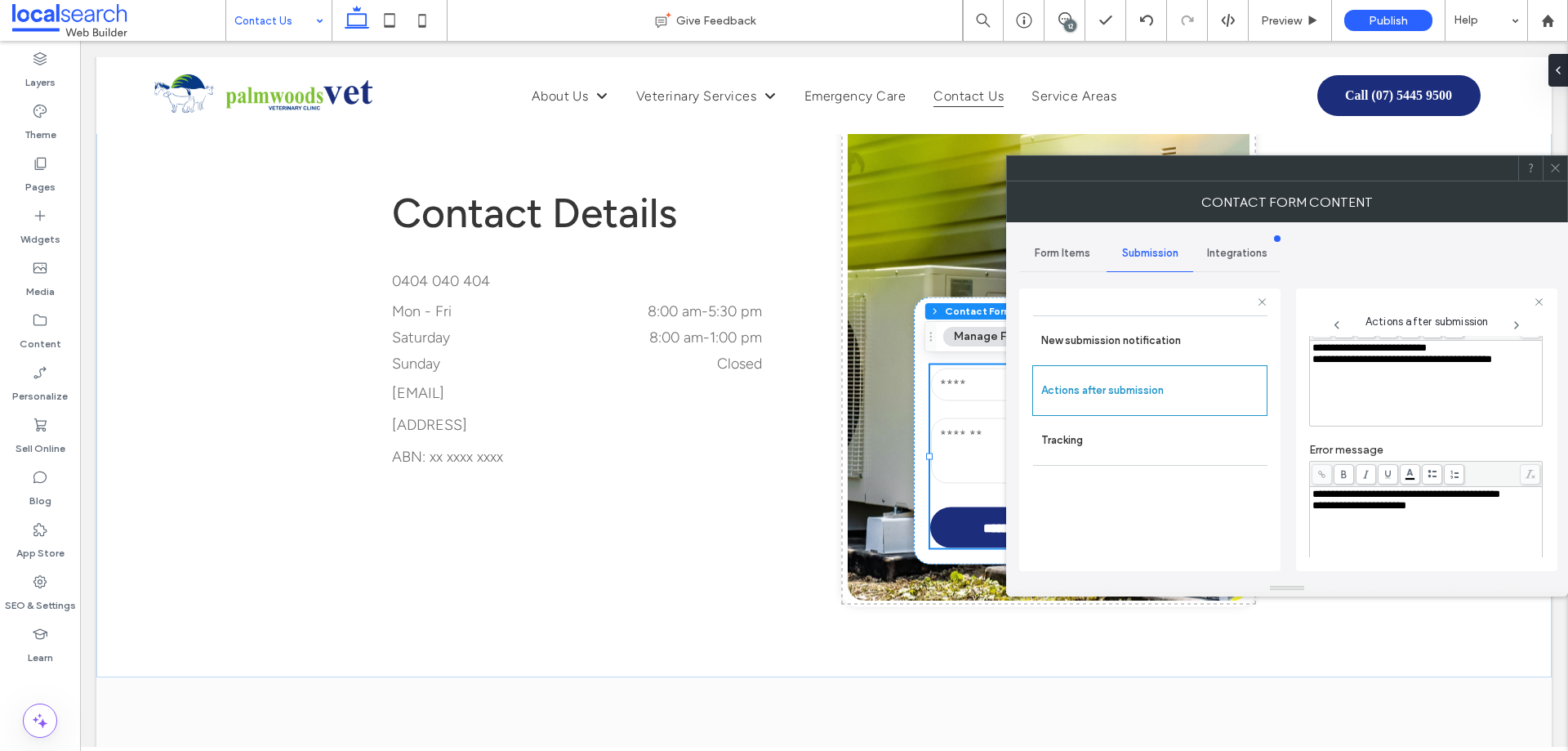drag, startPoint x: 1383, startPoint y: 380, endPoint x: 1408, endPoint y: 369, distance: 27.313001 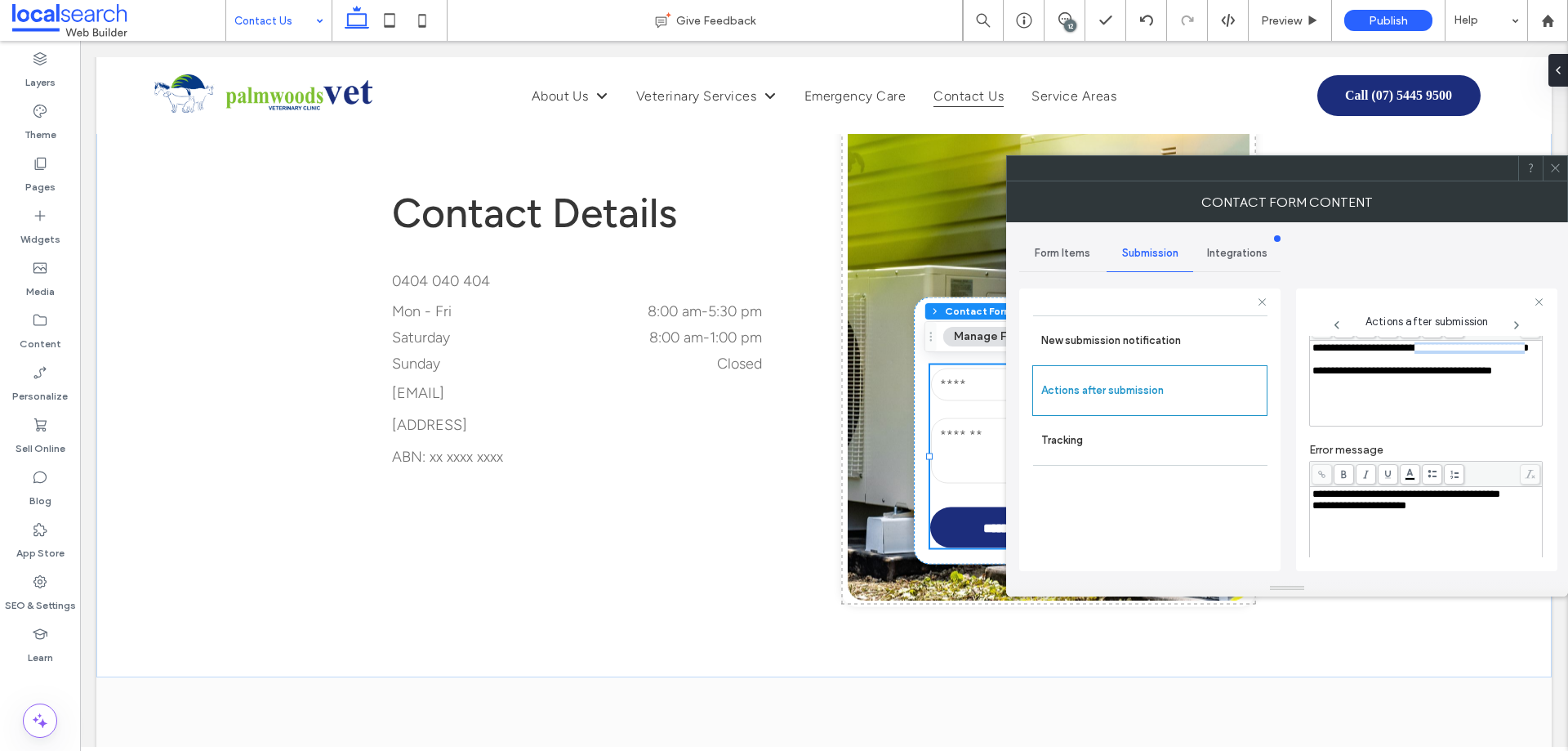 drag, startPoint x: 1437, startPoint y: 348, endPoint x: 1392, endPoint y: 360, distance: 46.572524 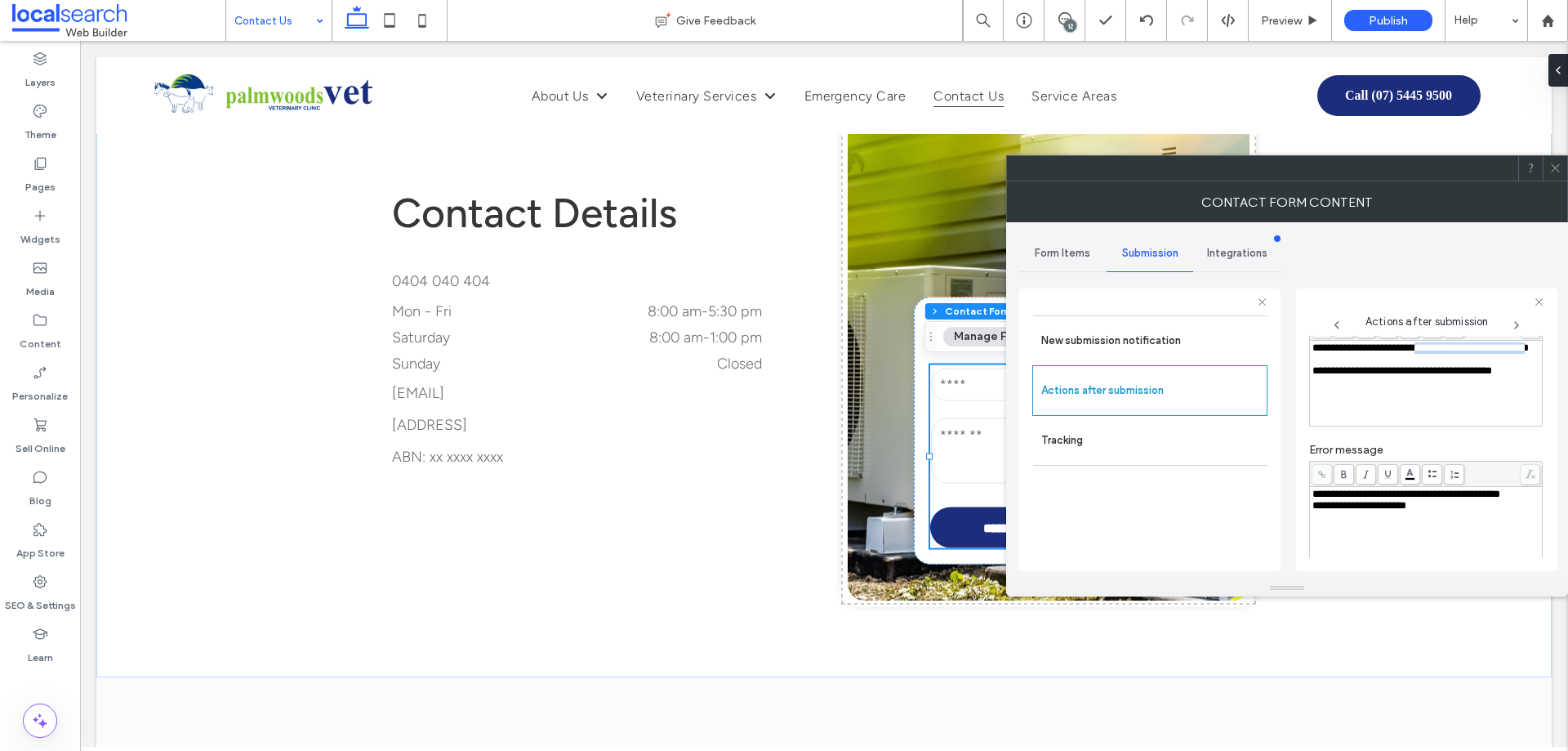 click on "**********" at bounding box center [1420, 347] 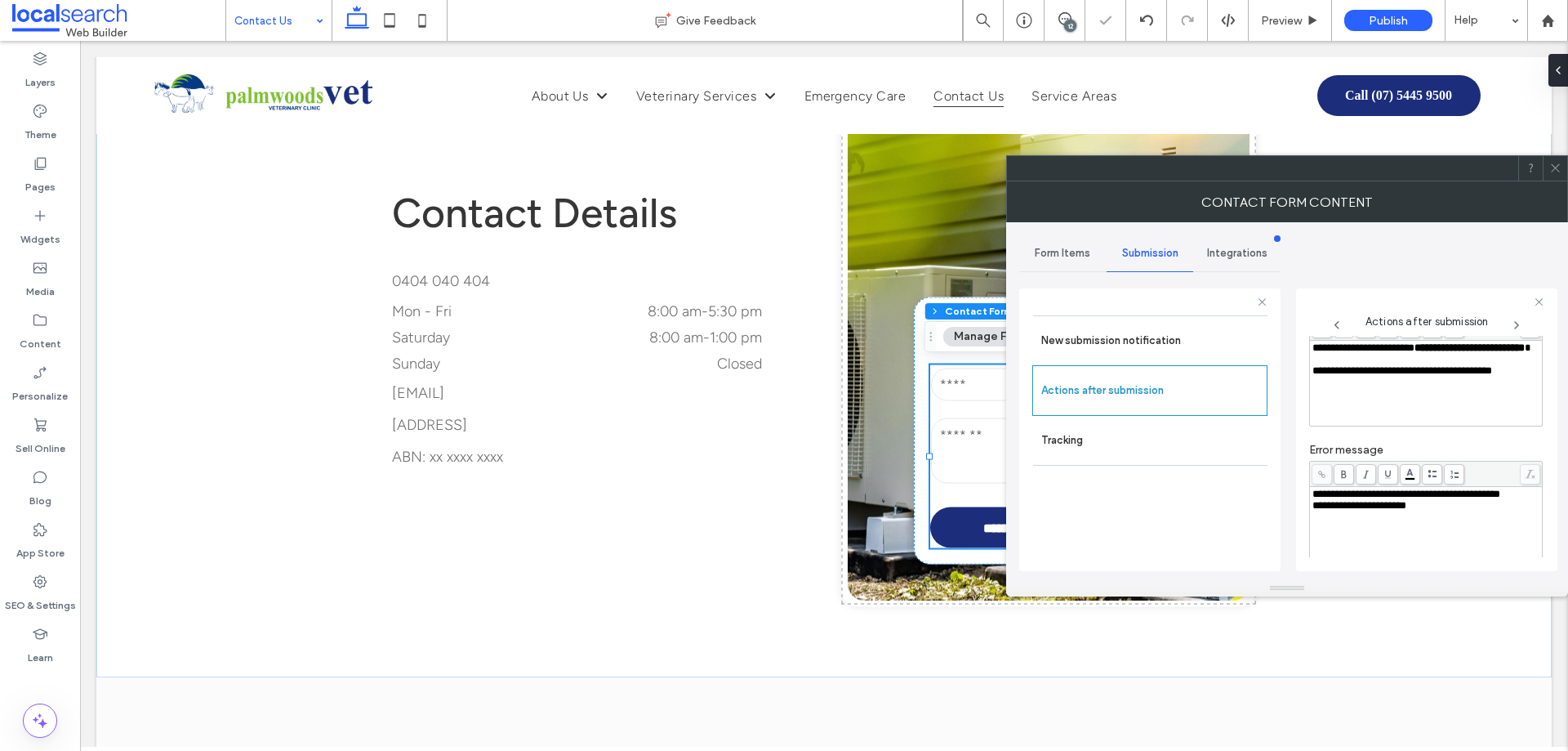 click at bounding box center (1426, 360) 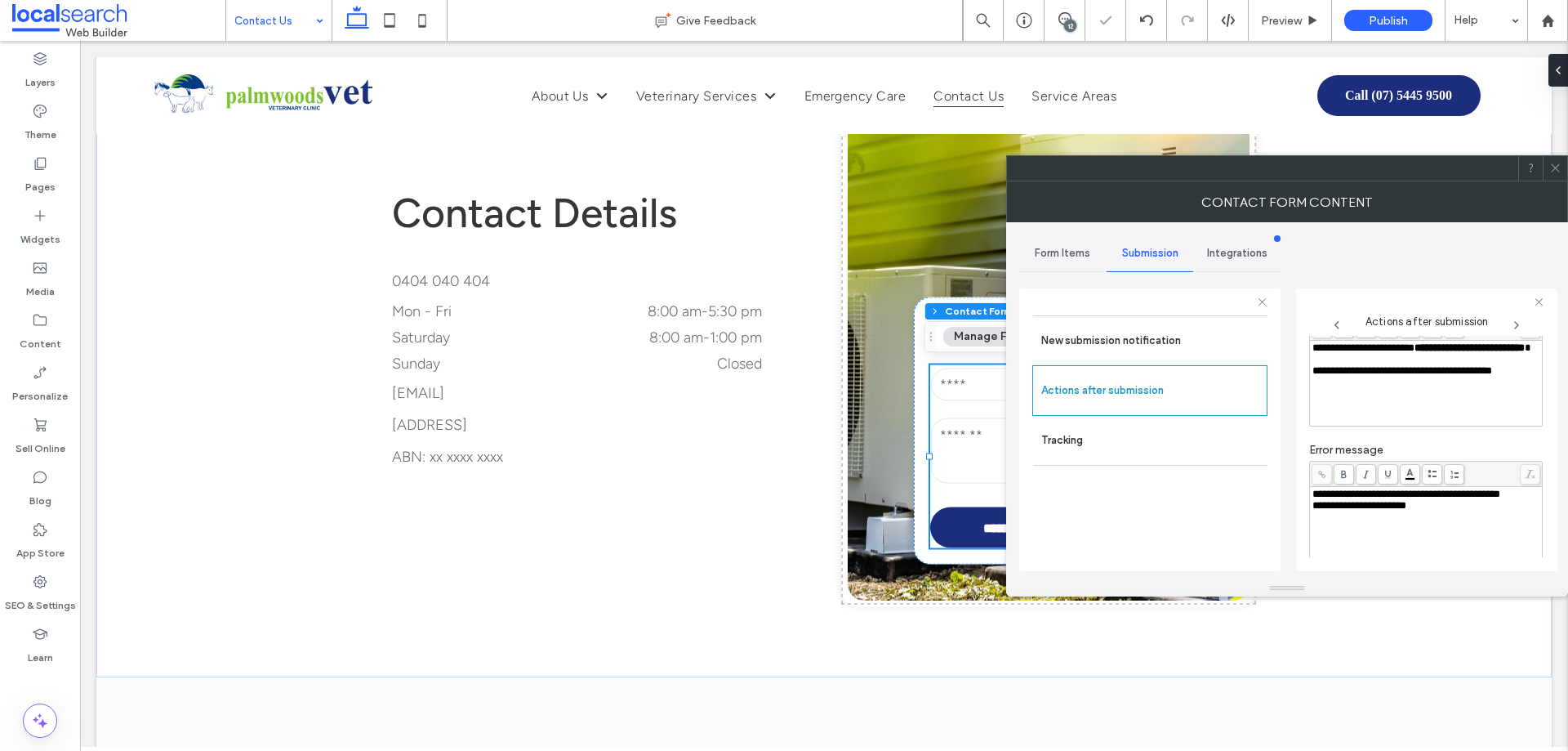 scroll, scrollTop: 282, scrollLeft: 0, axis: vertical 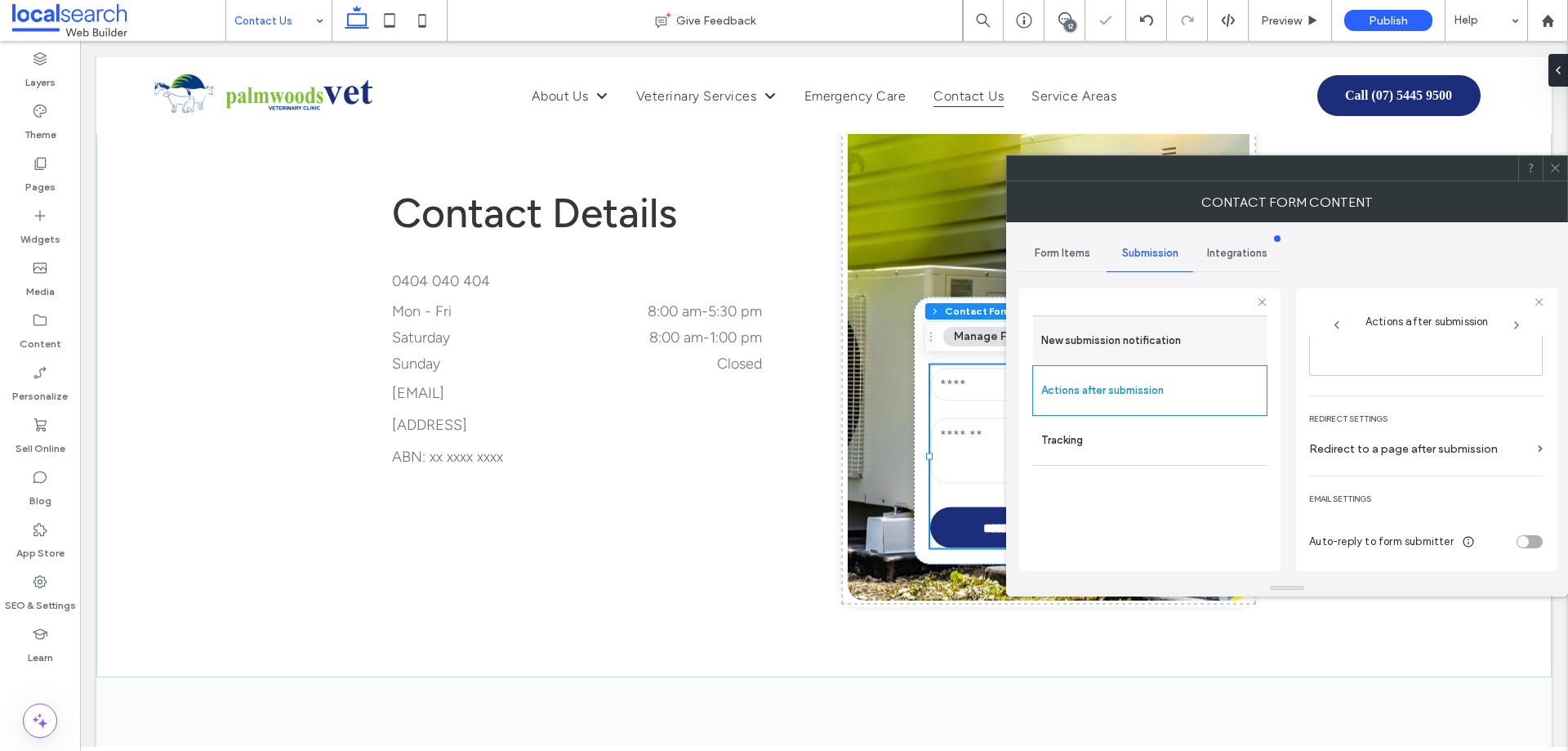 click on "New submission notification" at bounding box center [1150, 341] 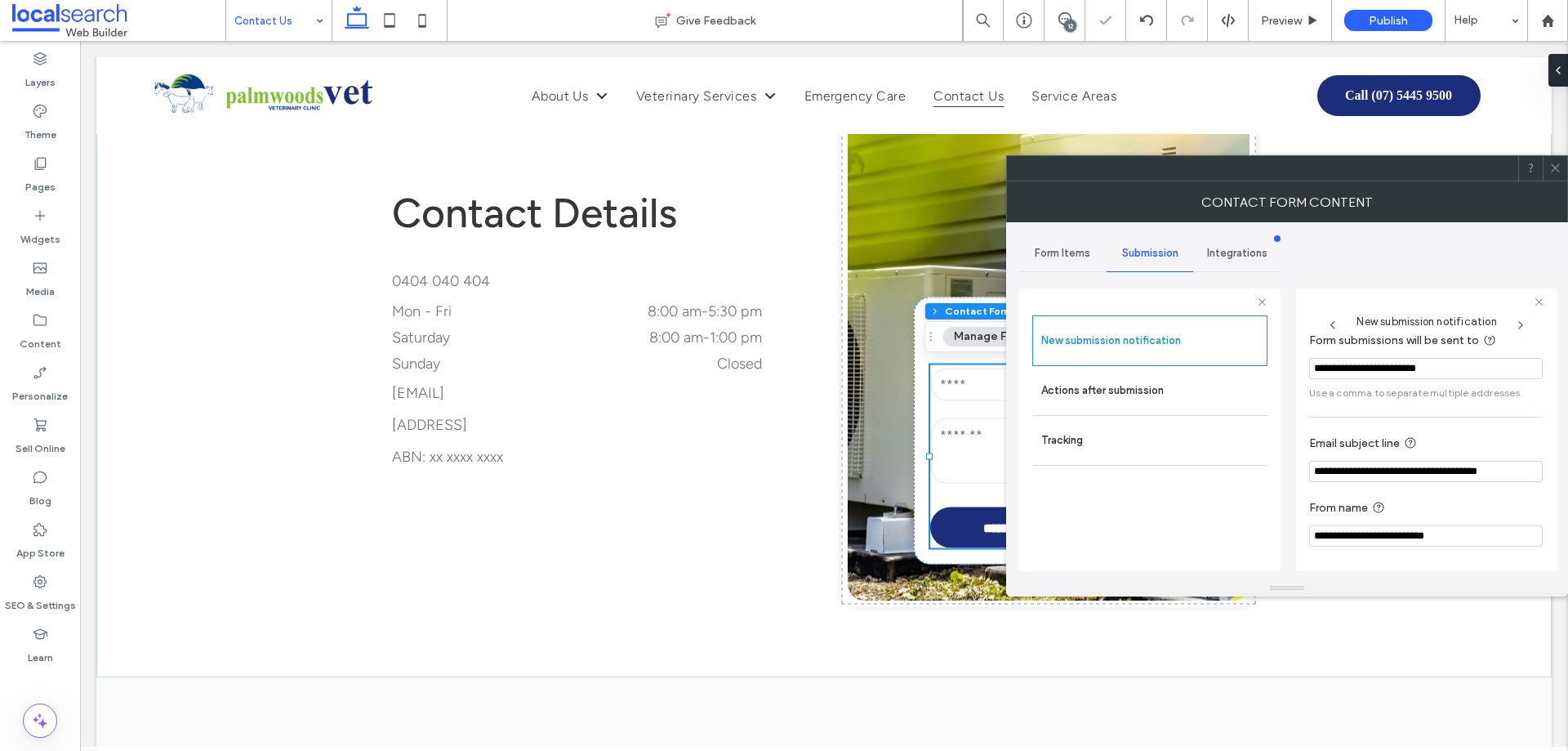 scroll, scrollTop: 86, scrollLeft: 0, axis: vertical 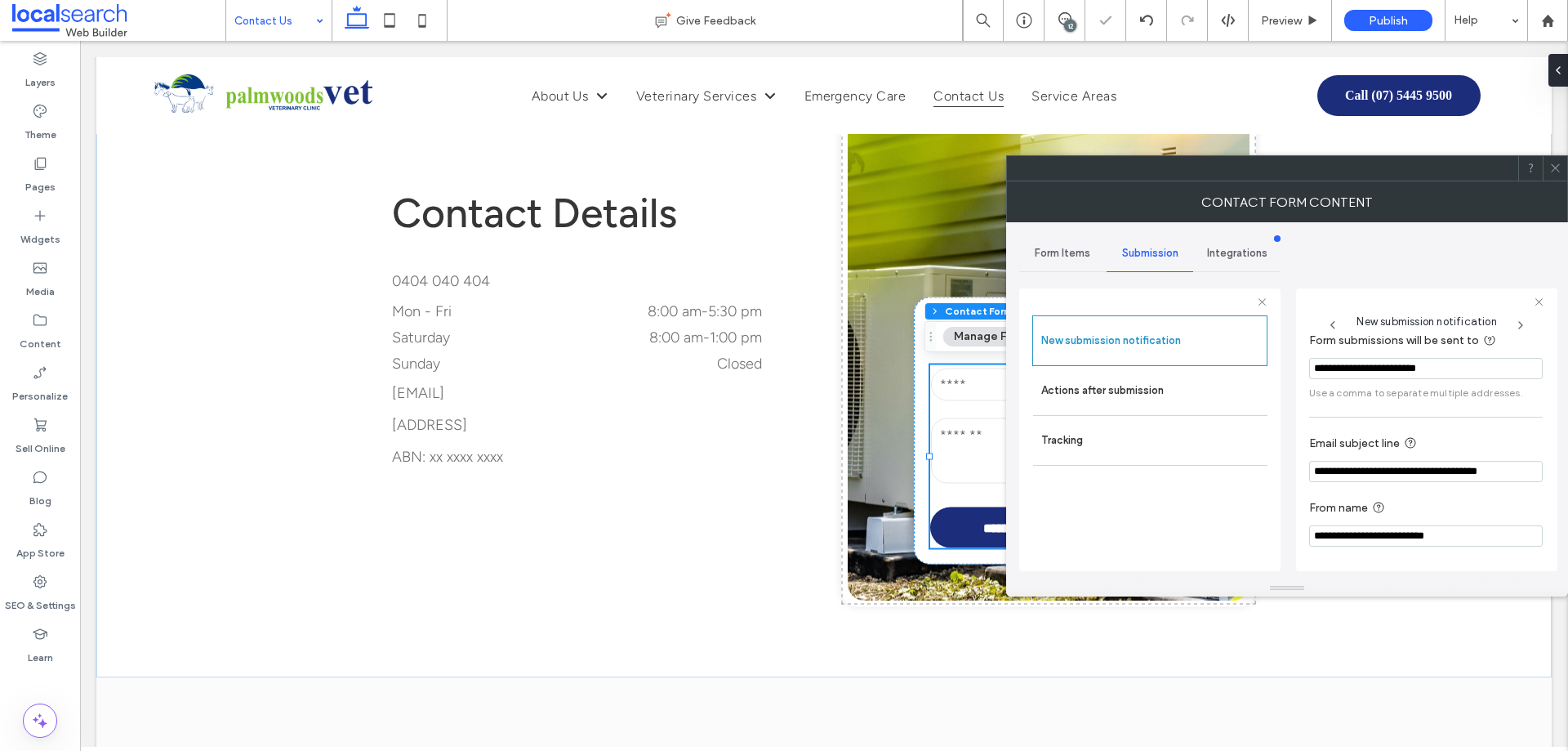 click on "Form Items" at bounding box center (1062, 253) 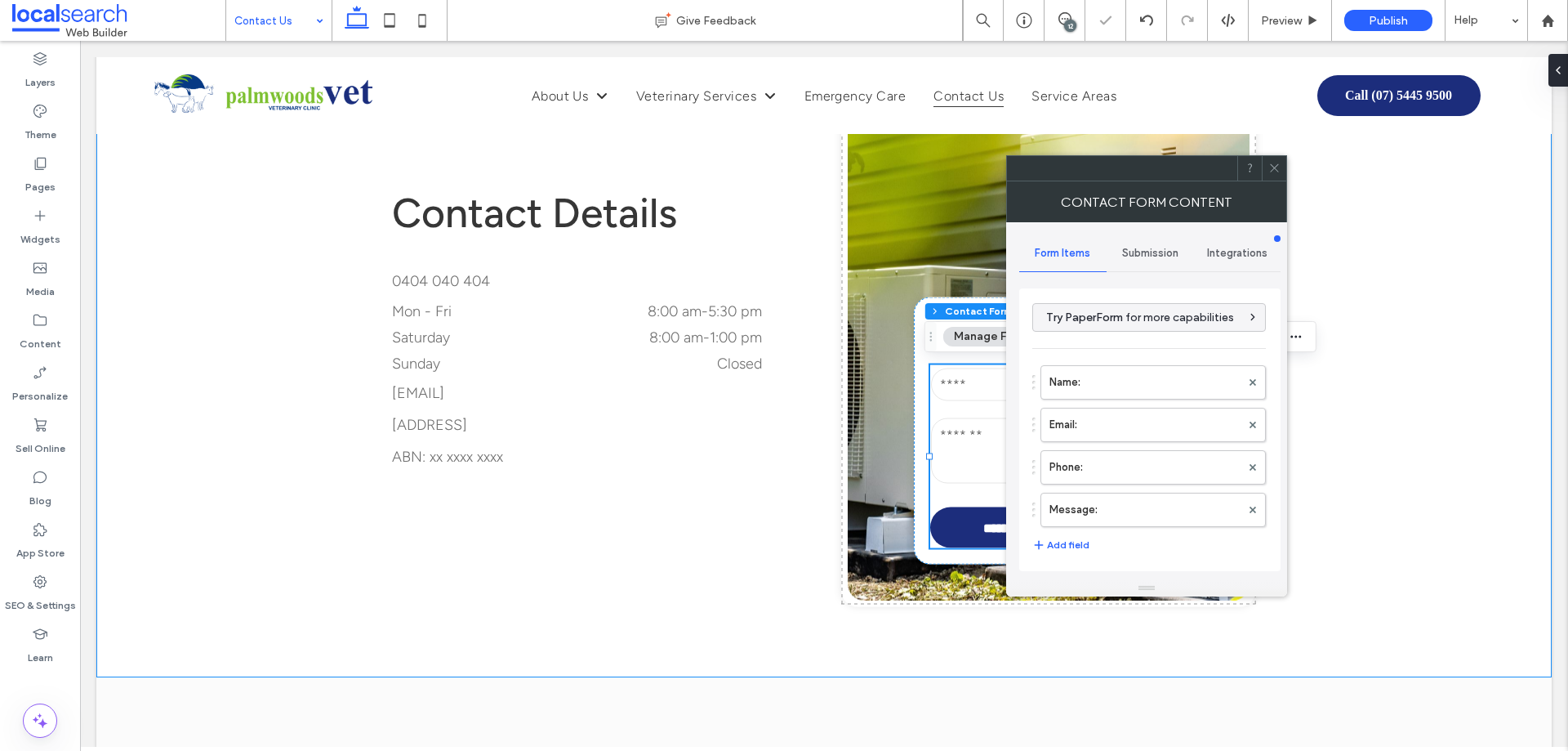 click 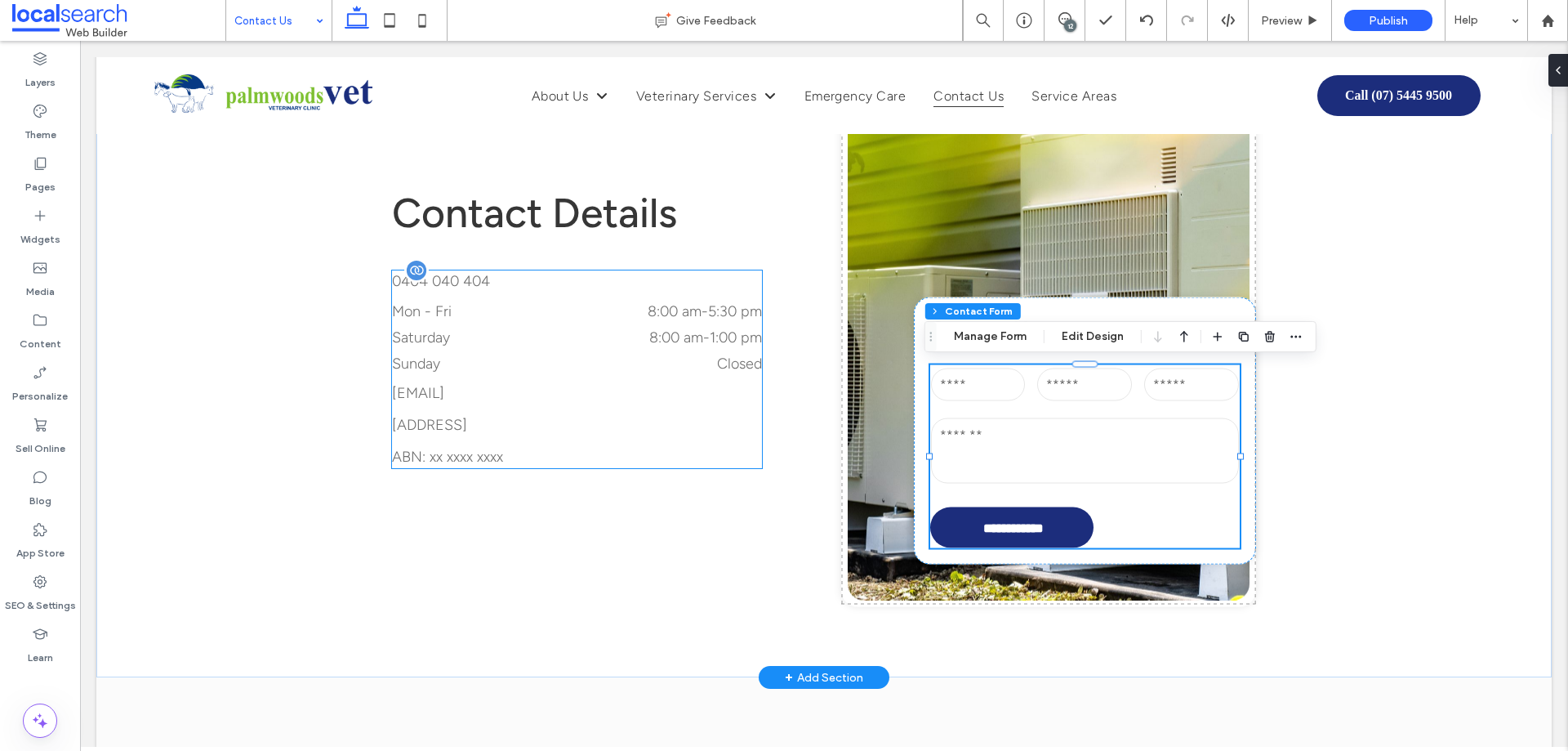 click on "0404 040 404" at bounding box center (441, 281) 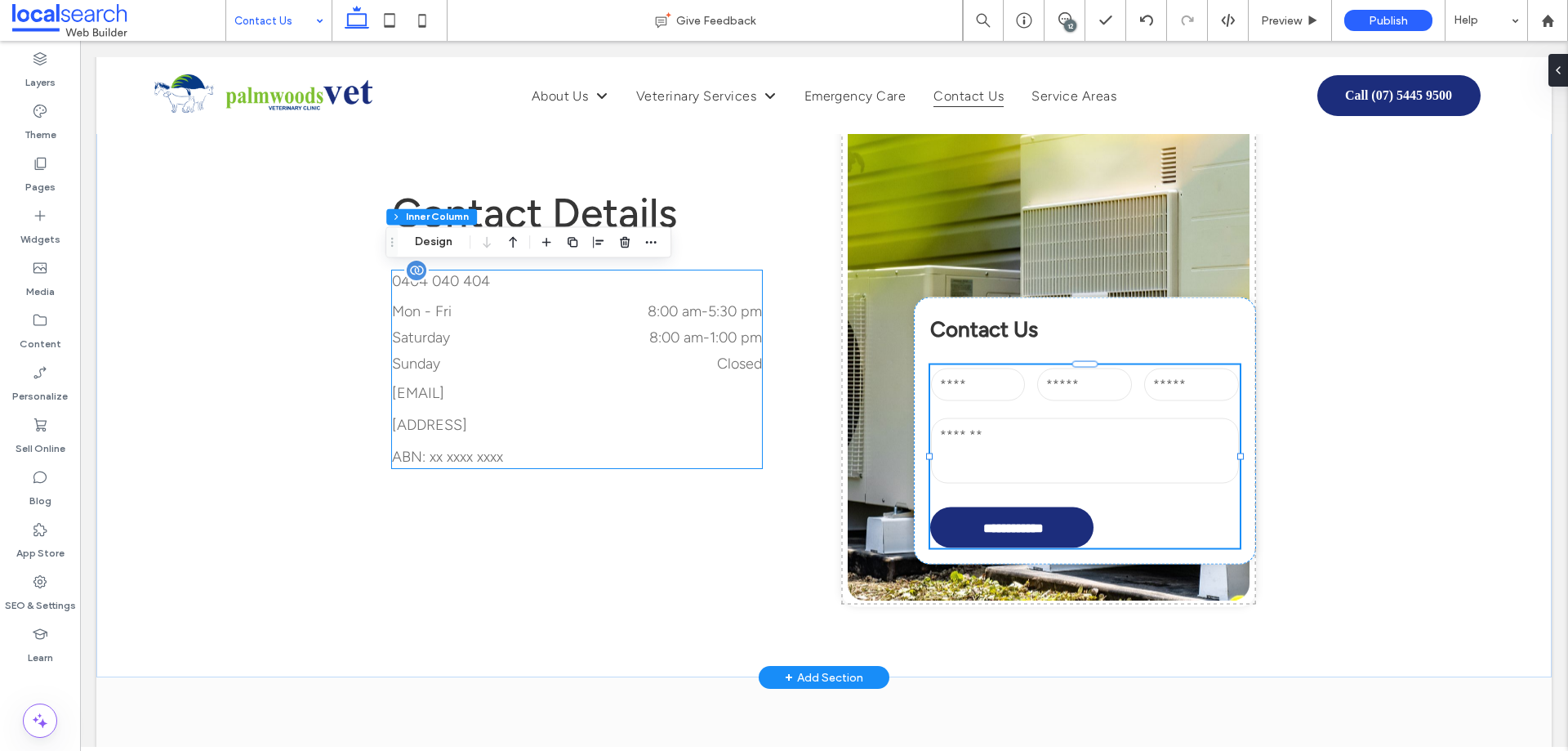 click on "0404 040 404" at bounding box center (441, 281) 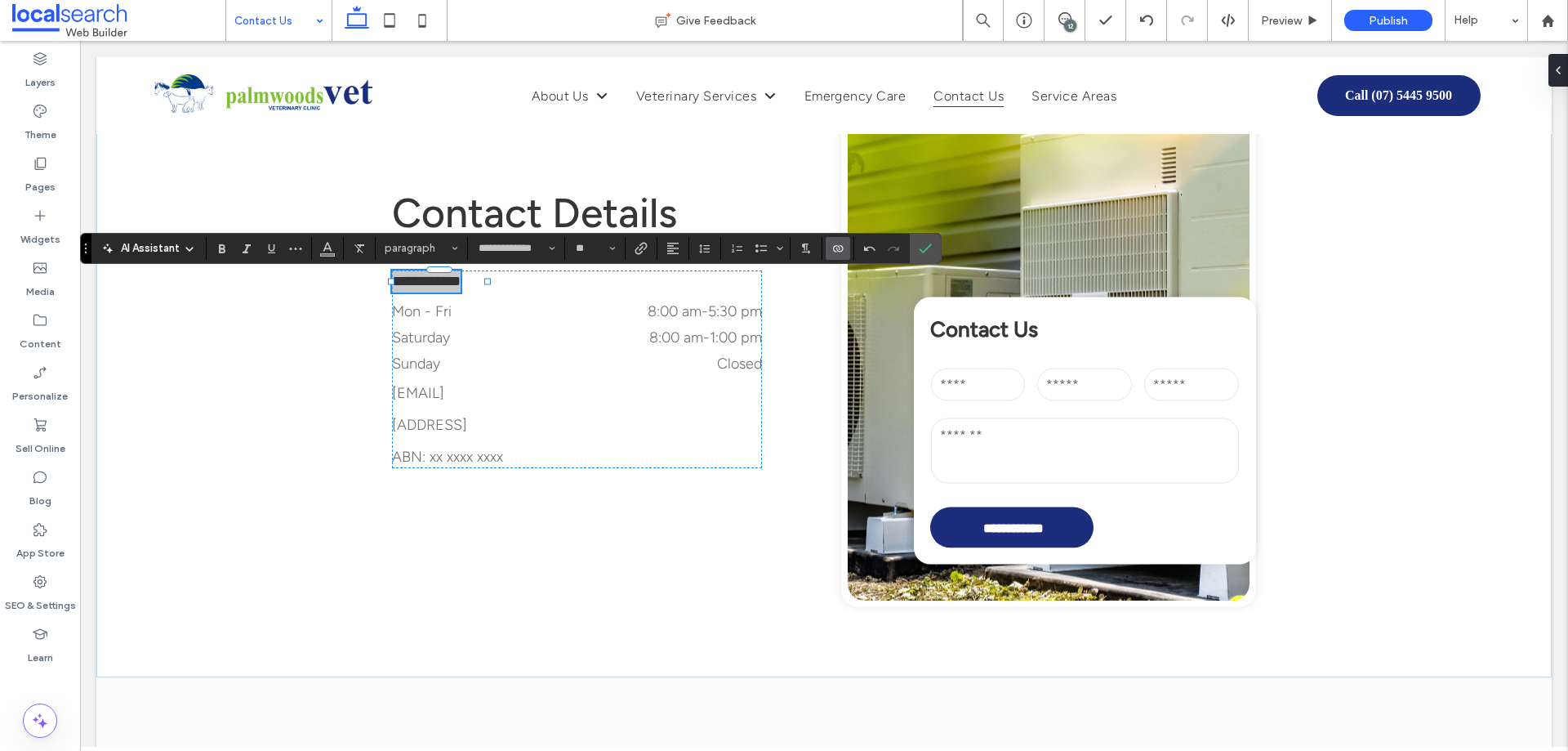 click at bounding box center [838, 248] 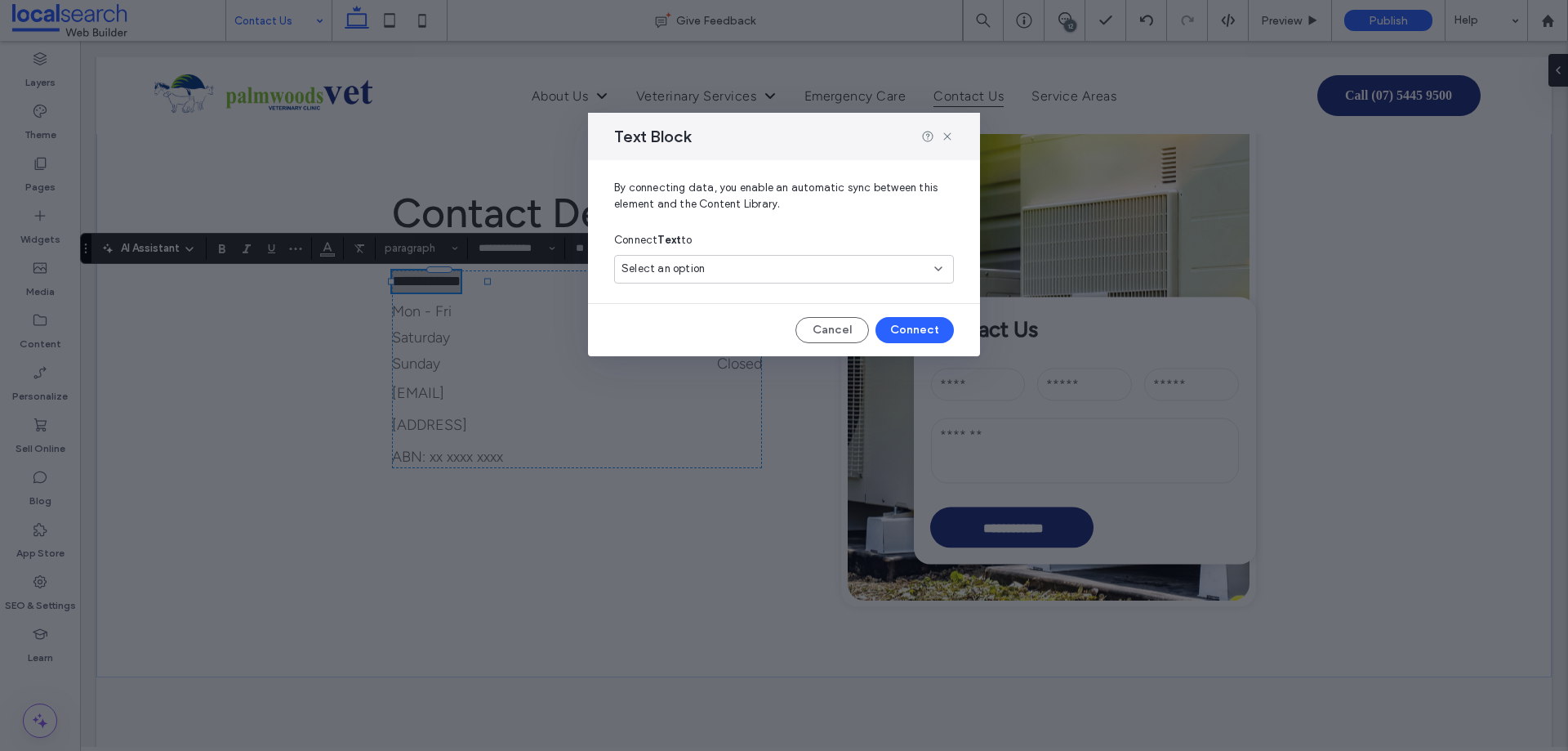 click on "Select an option" at bounding box center (774, 269) 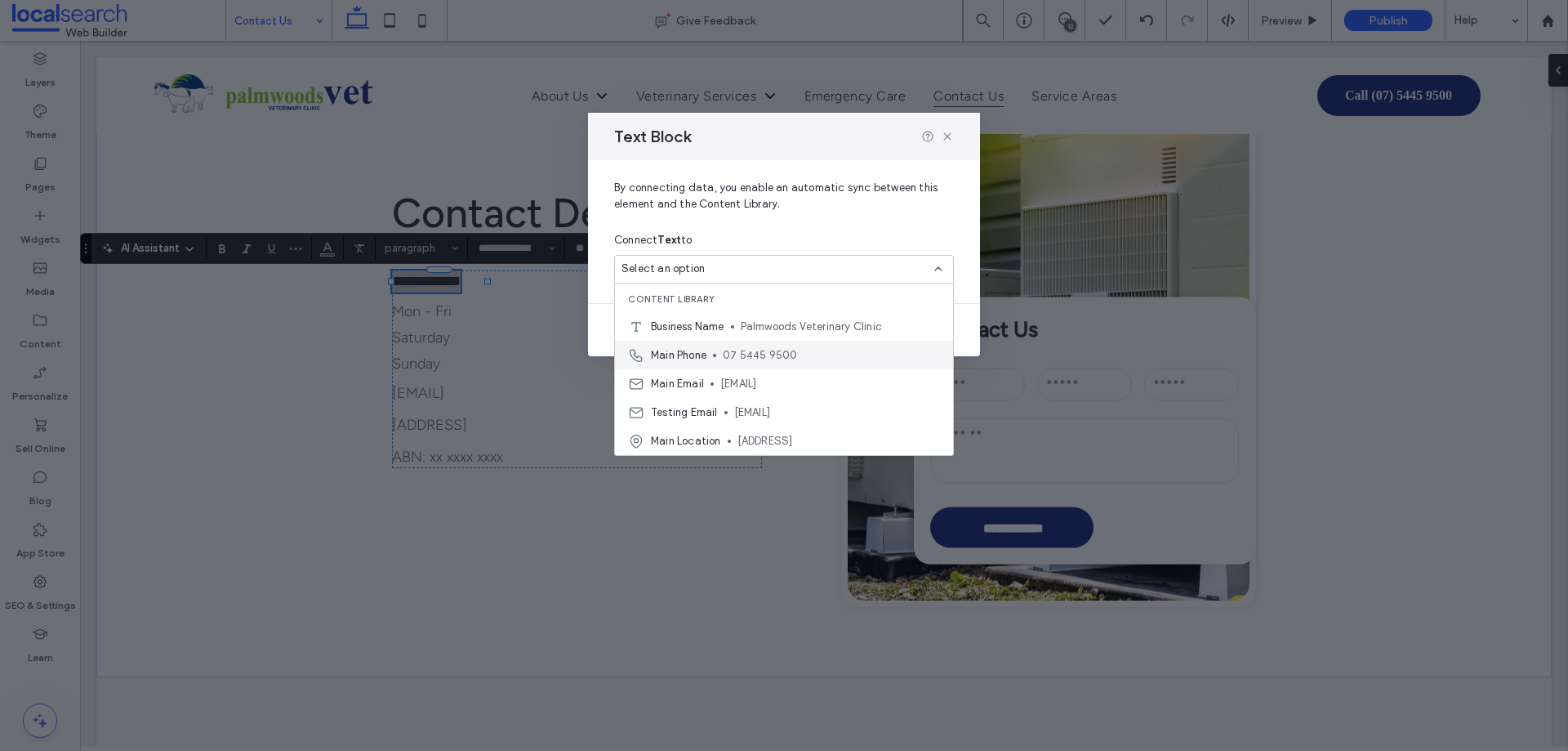 click on "07 5445 9500" at bounding box center (831, 355) 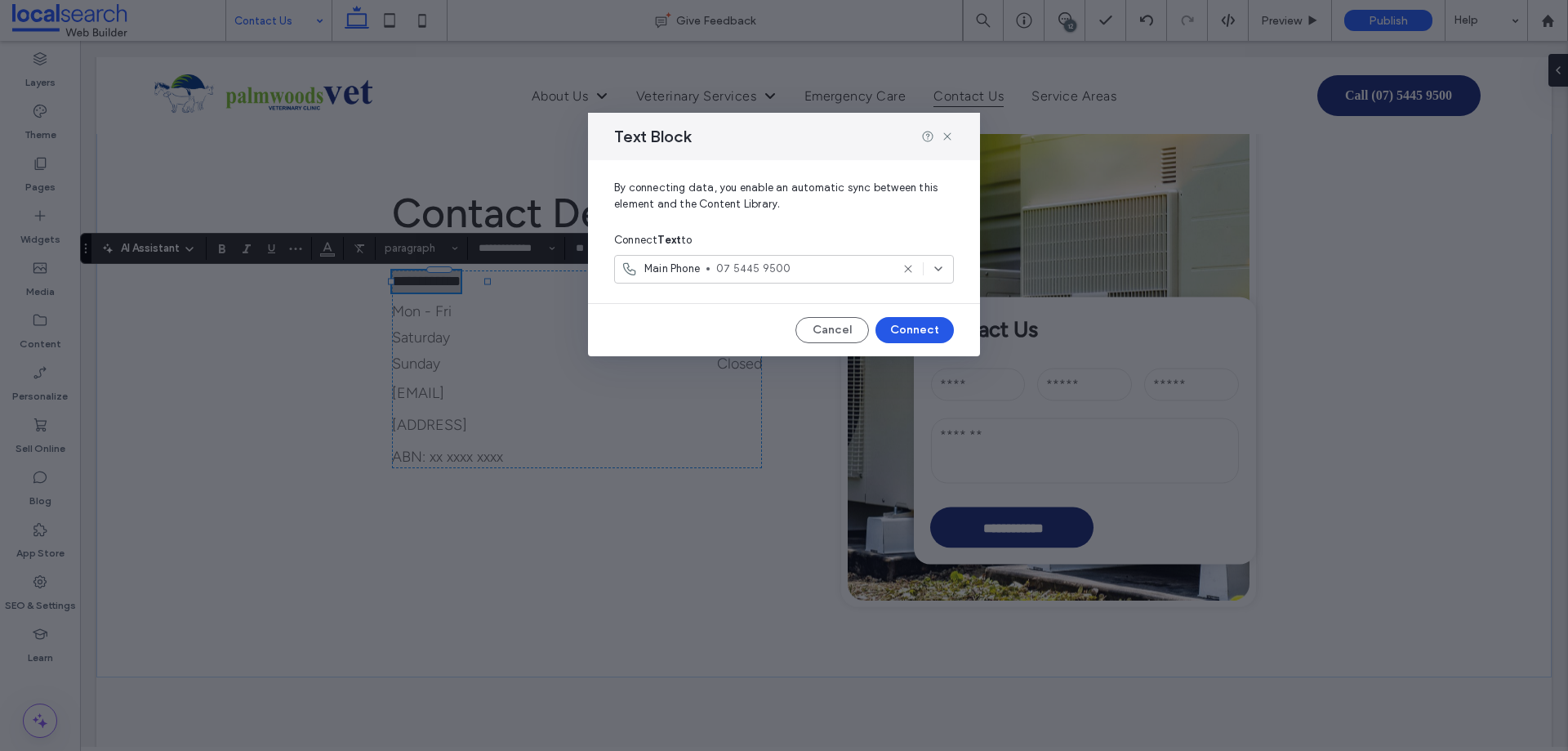 click on "Connect" at bounding box center (915, 330) 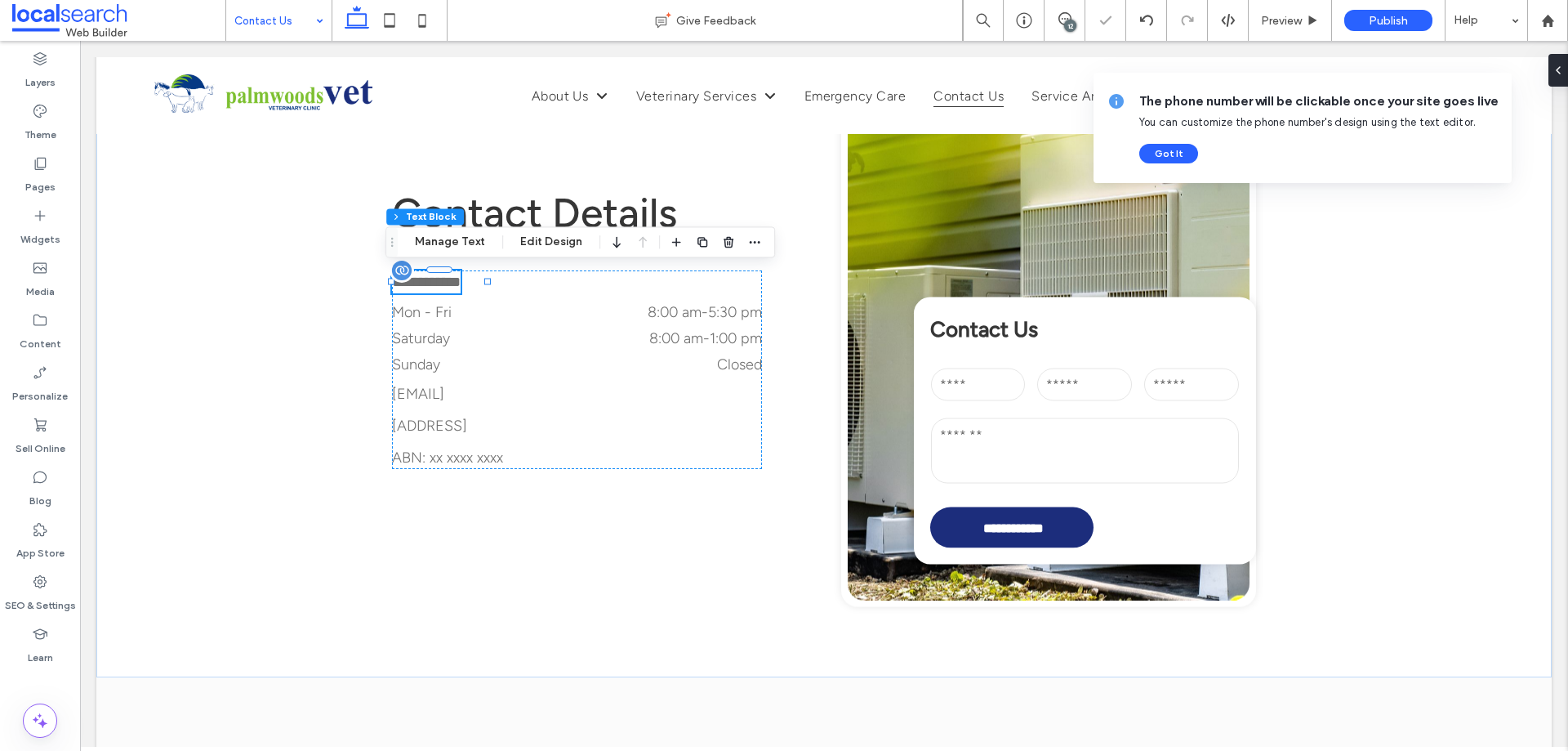 click on "**********" at bounding box center (426, 282) 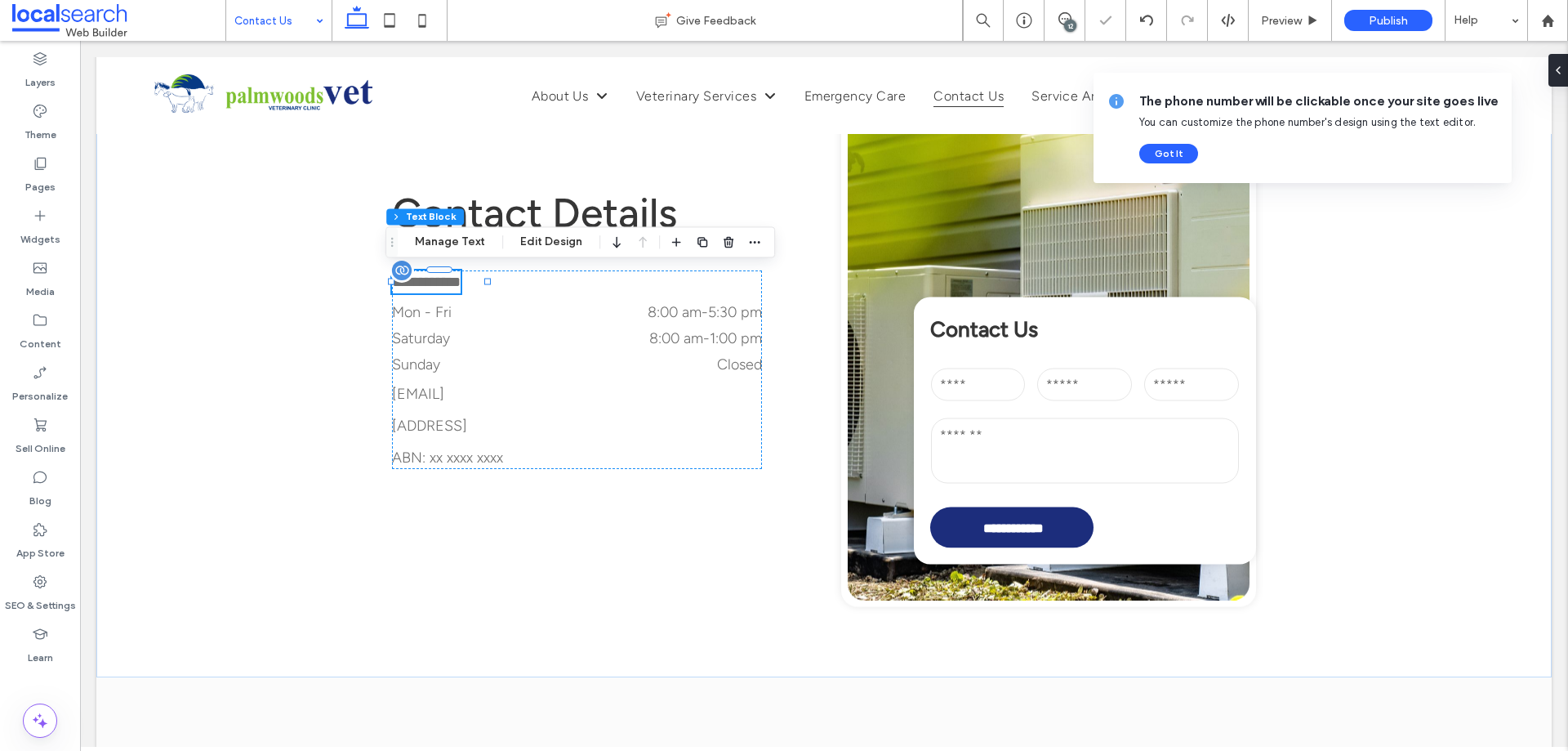 click on "**********" at bounding box center (426, 282) 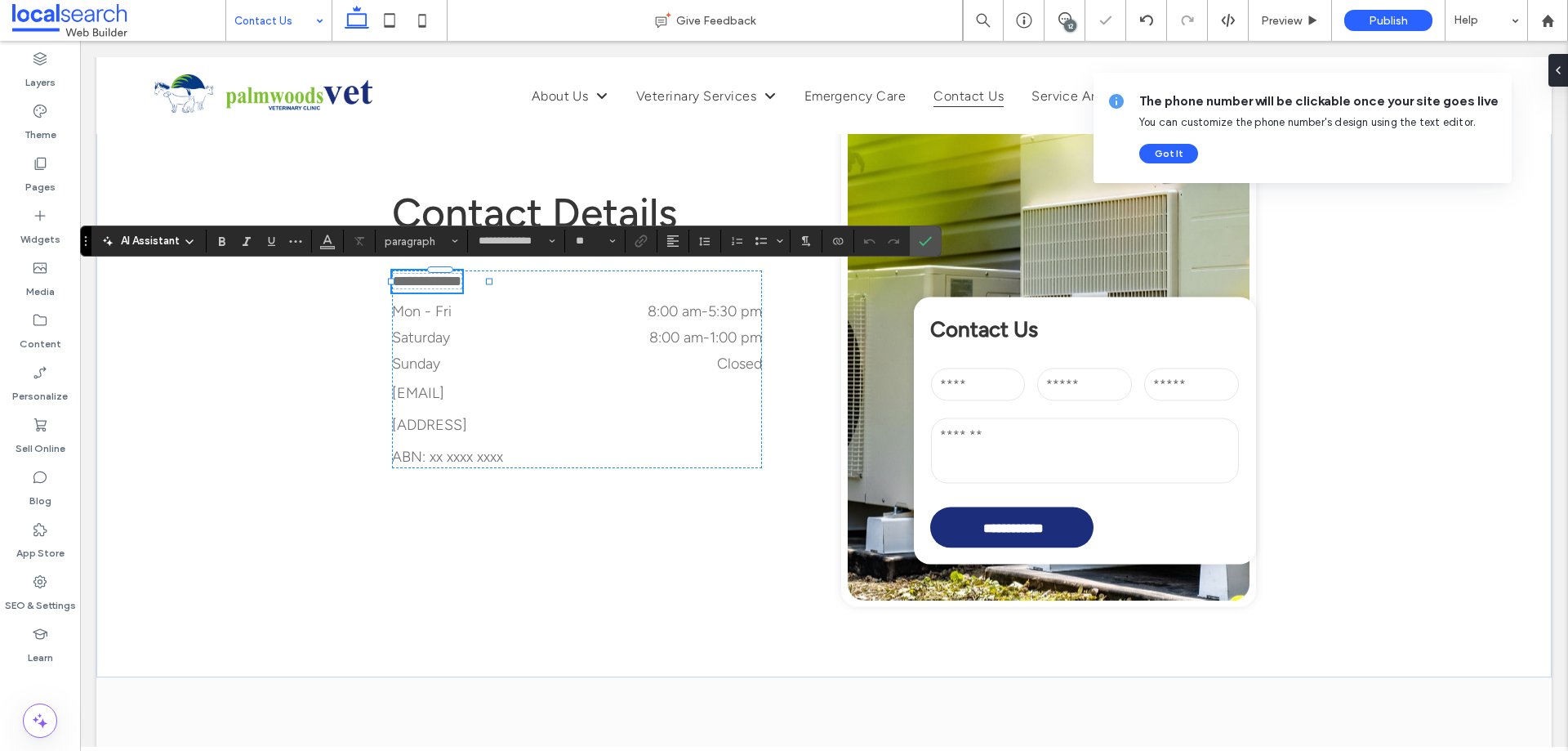 click on "**********" at bounding box center (427, 281) 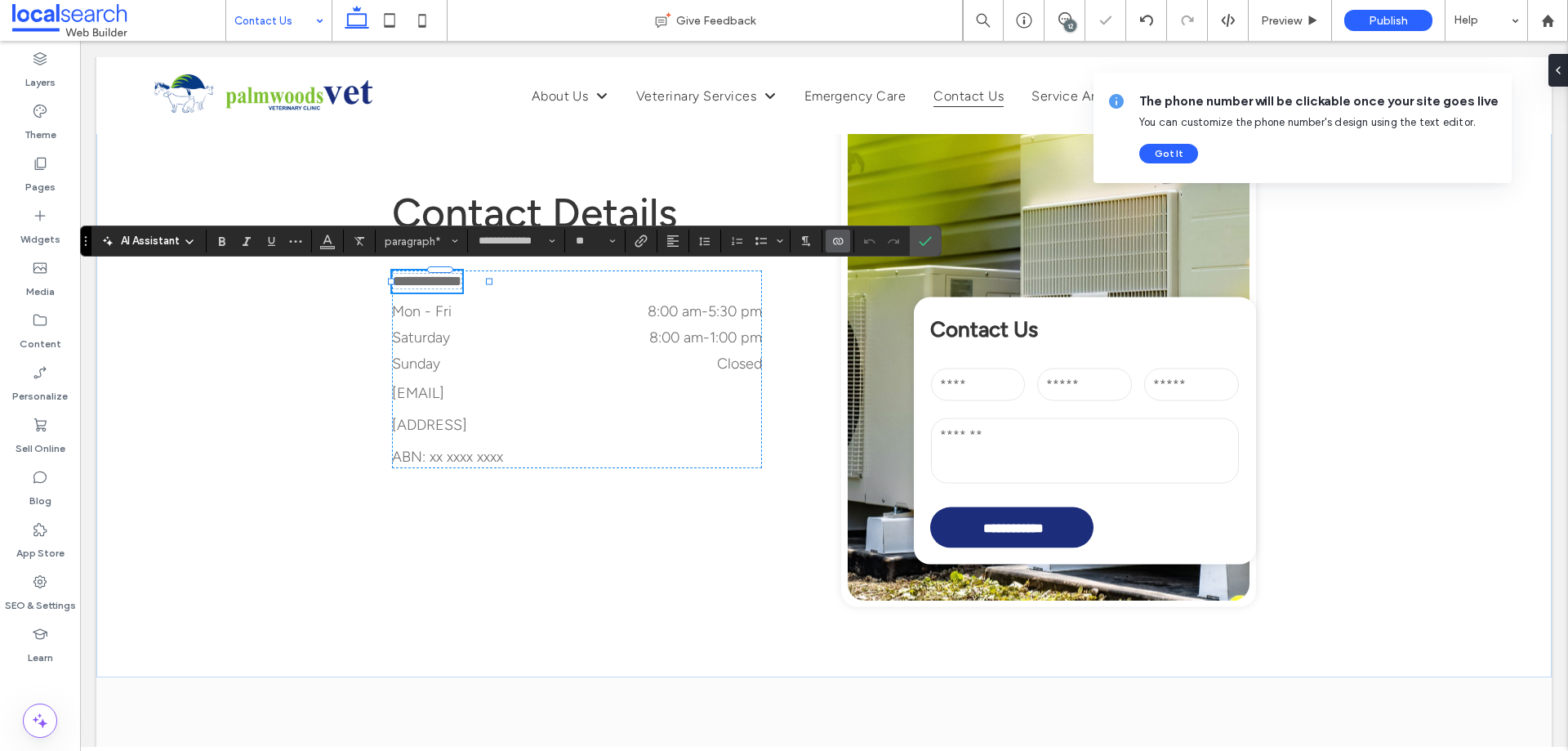 click on "**********" at bounding box center (427, 281) 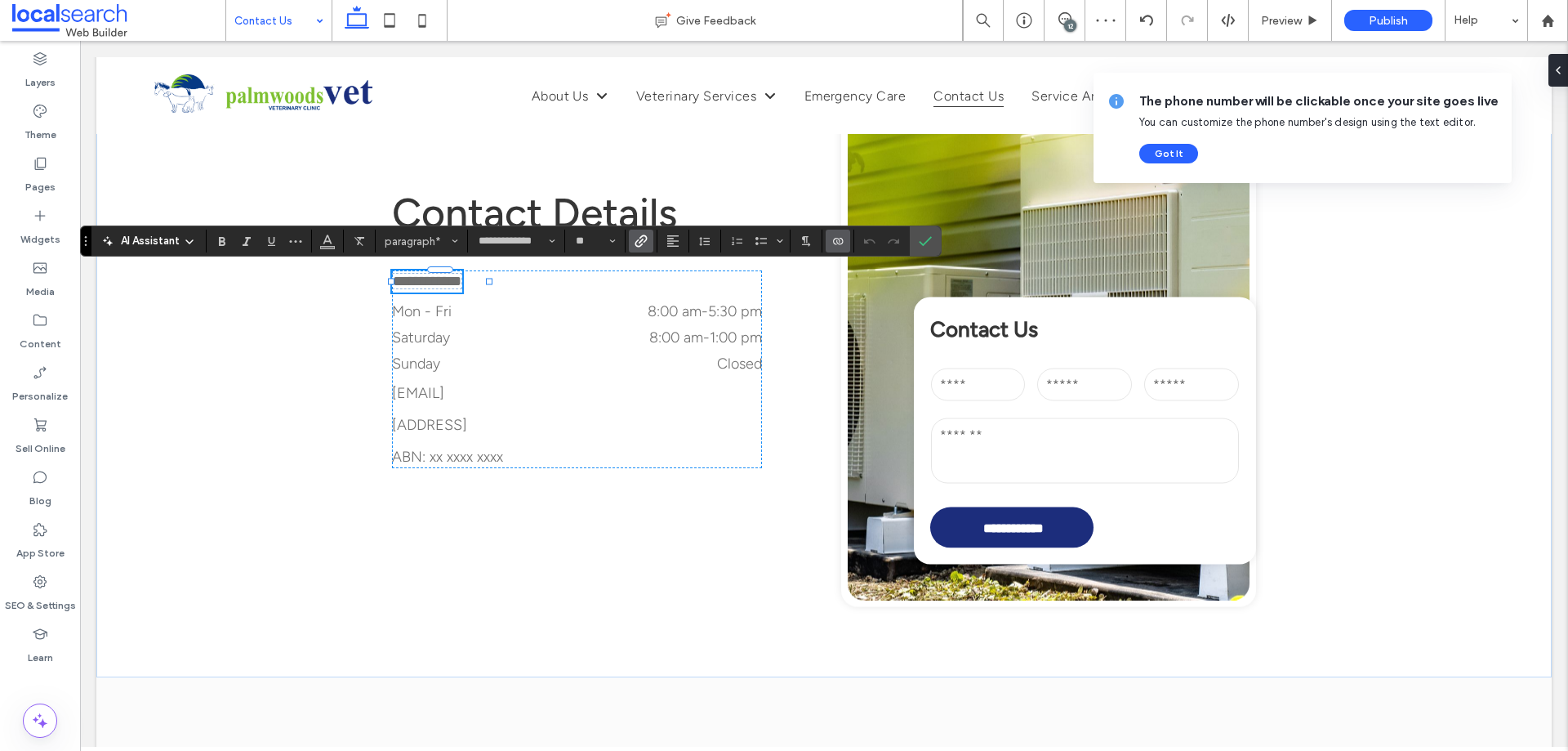 click 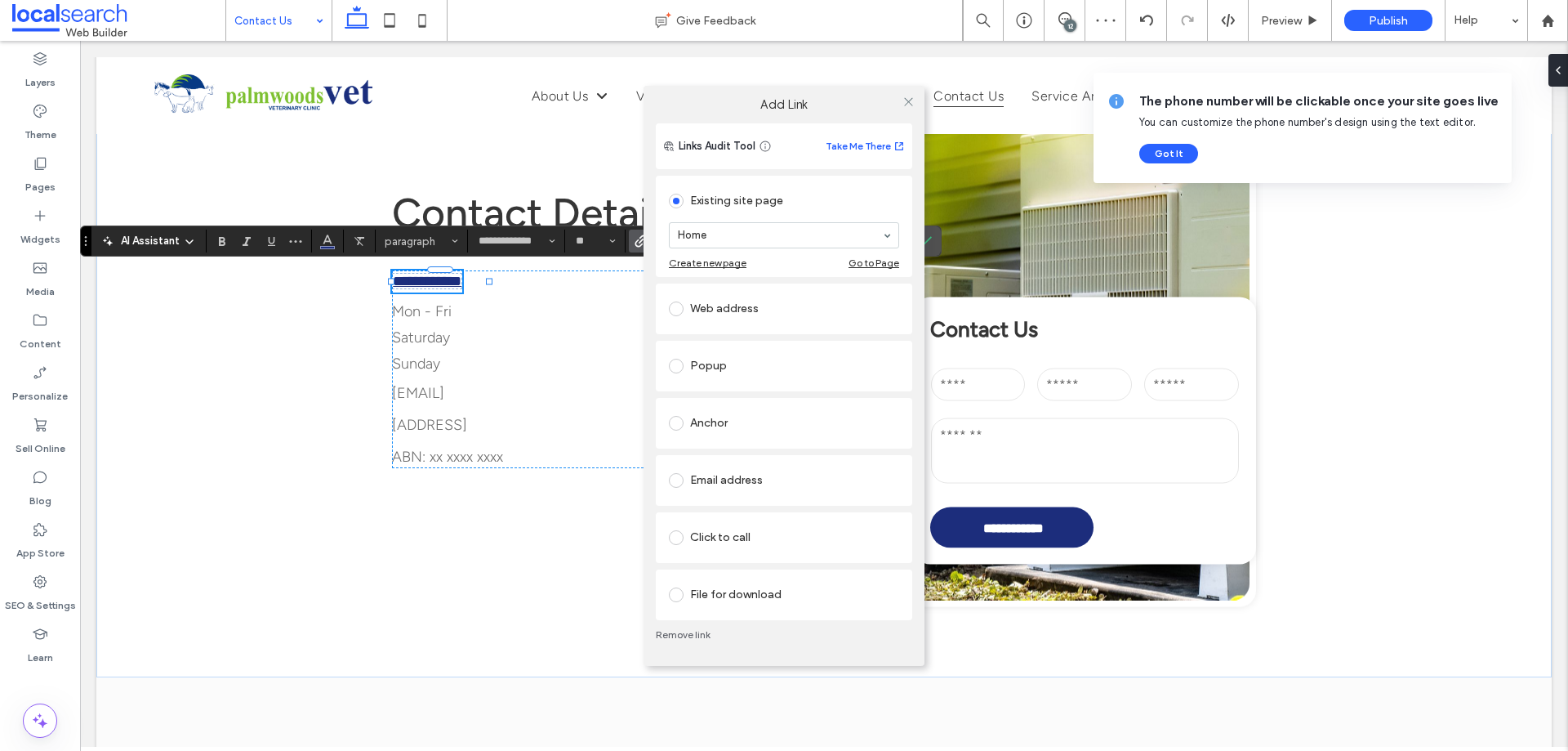 click on "Click to call" at bounding box center [784, 538] 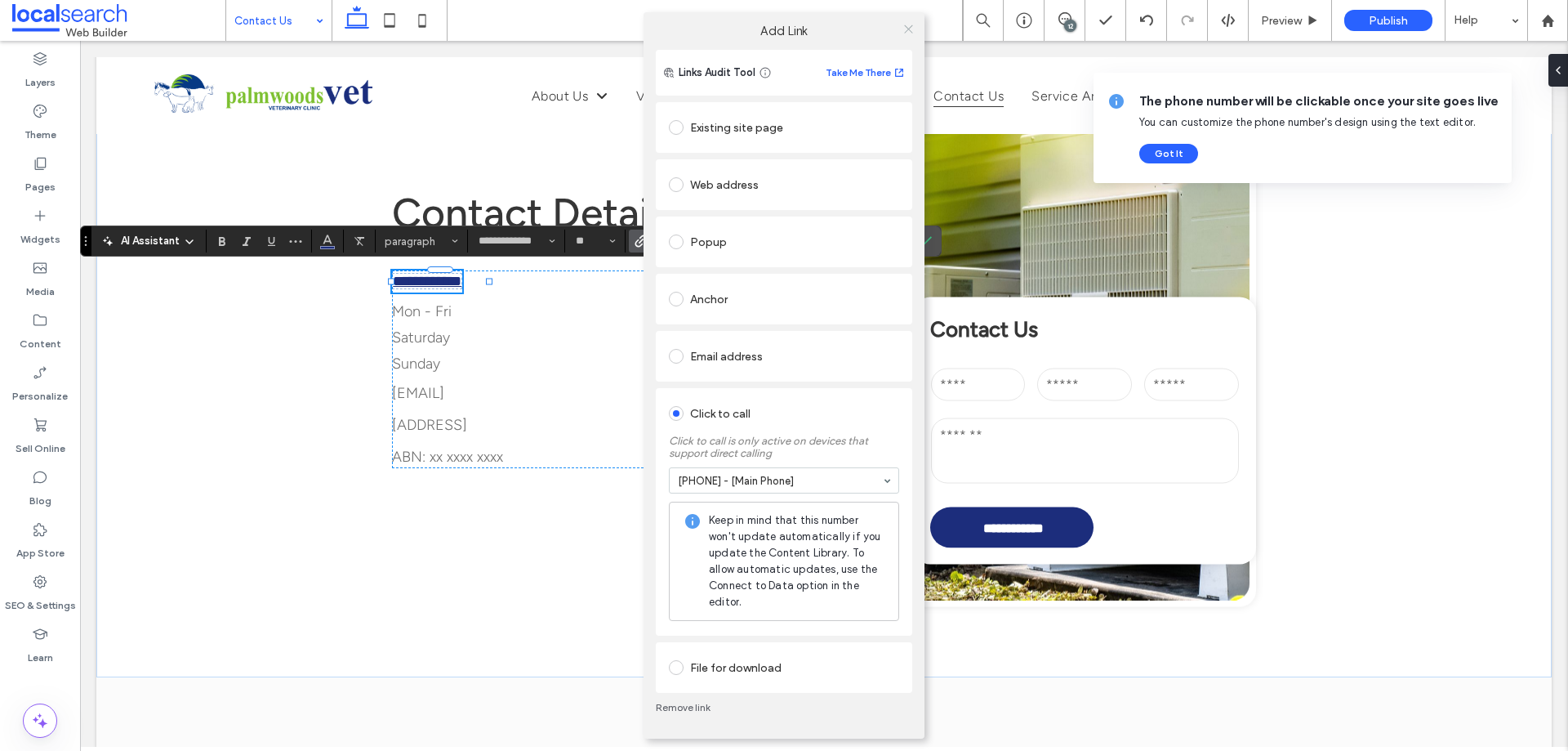 click 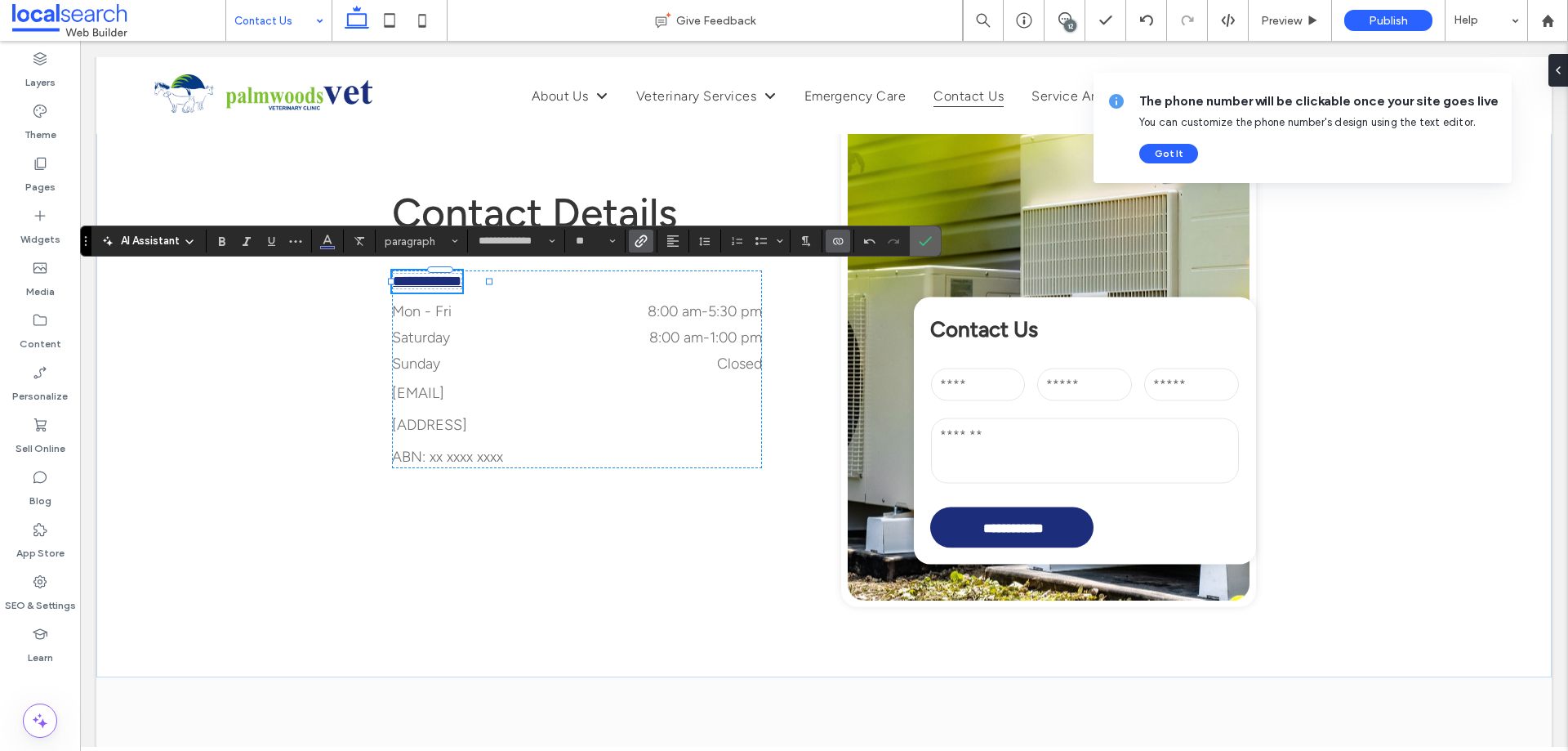 click at bounding box center (925, 241) 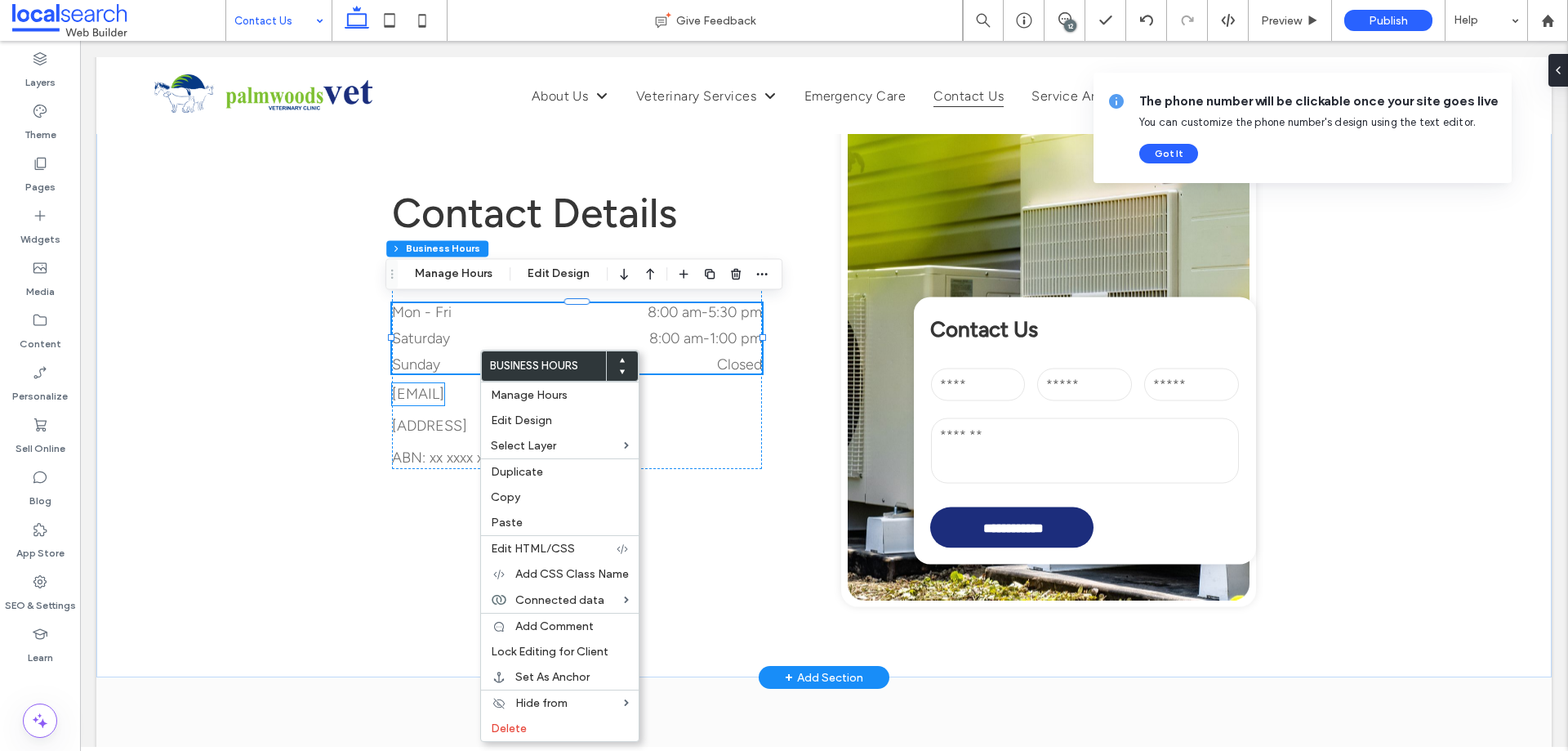 click on "[EMAIL]" at bounding box center (418, 394) 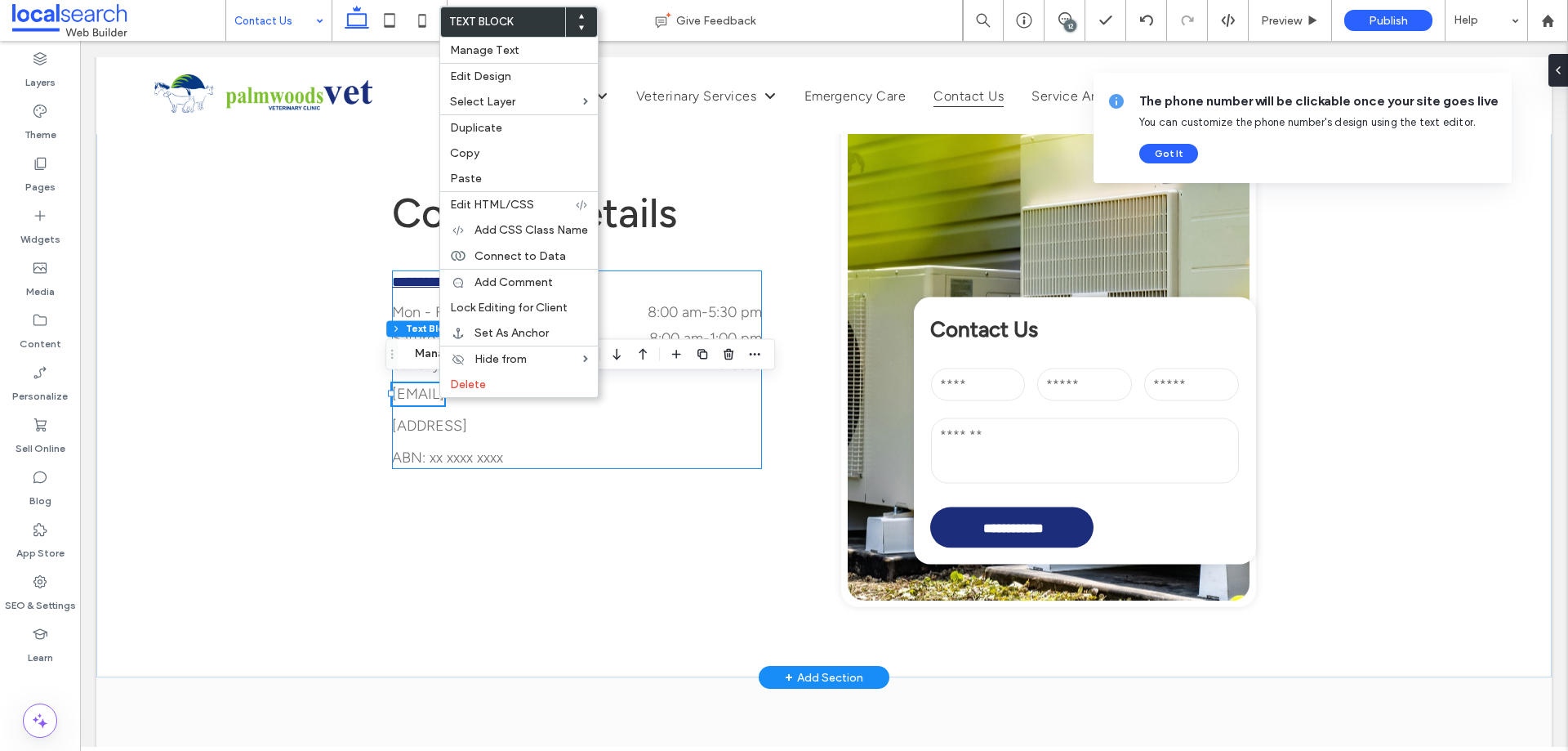 click on "**********" at bounding box center [577, 369] 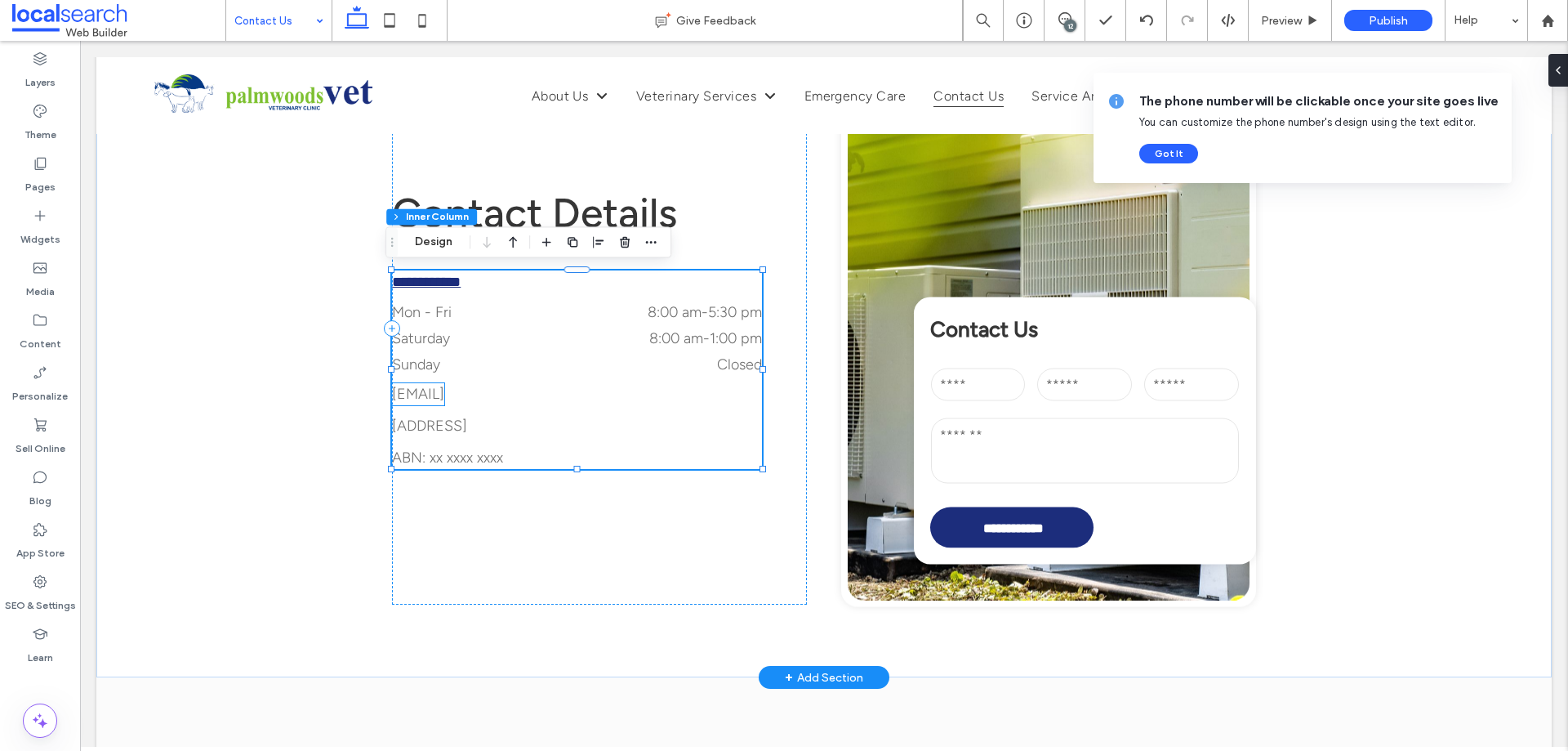 click on "[EMAIL]" at bounding box center [418, 394] 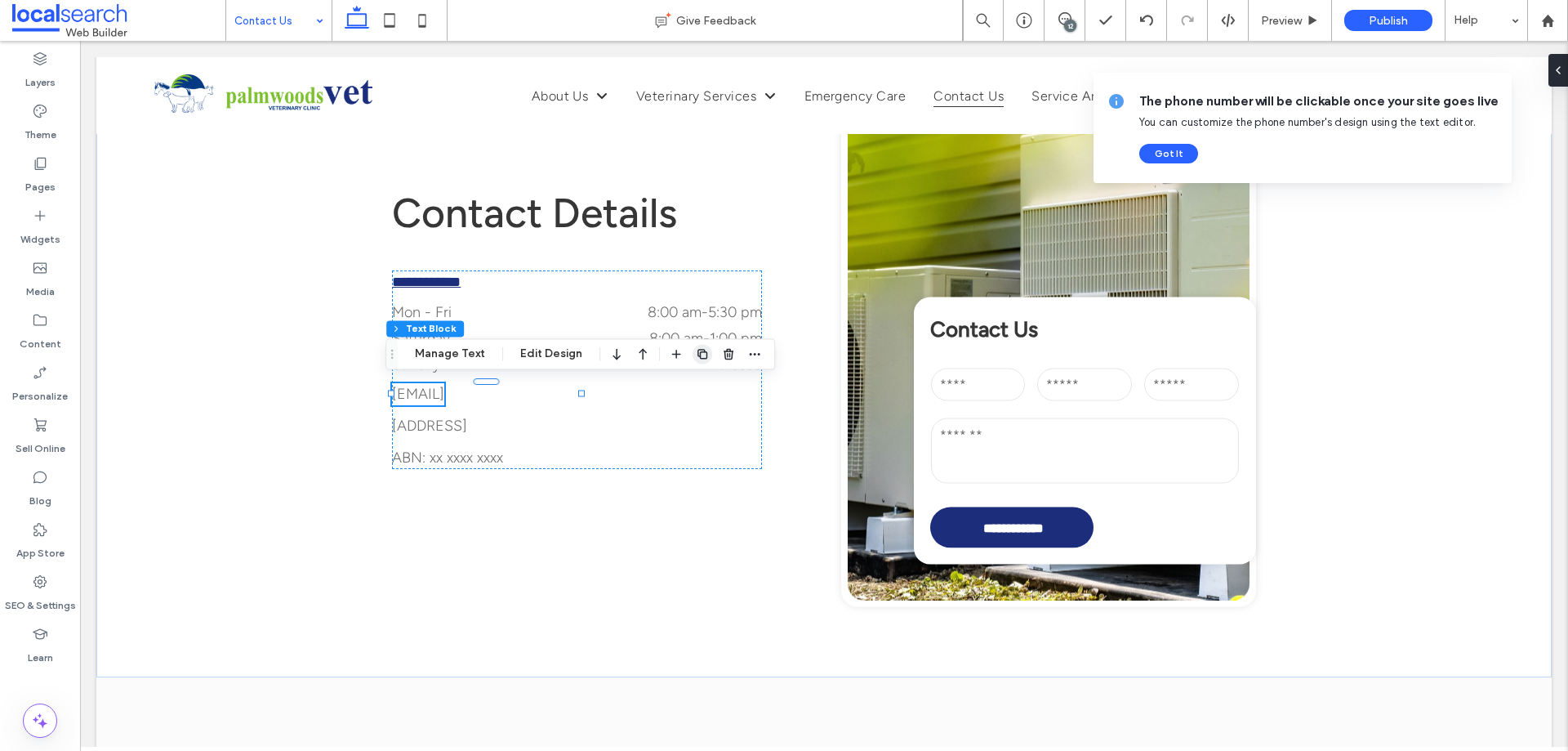 click at bounding box center [702, 354] 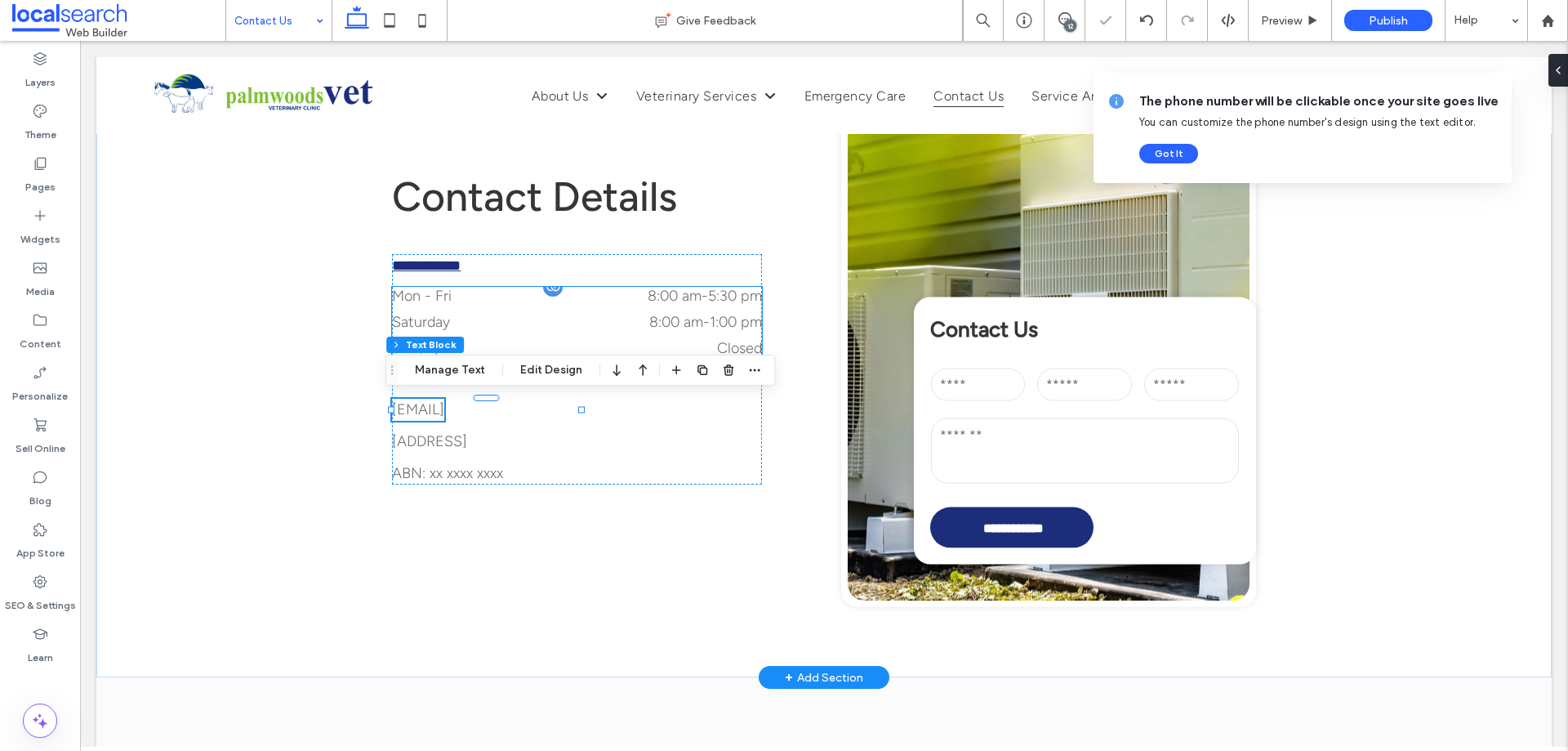 click on "Saturday
8:00 am
-  1:00 pm" at bounding box center [577, 326] 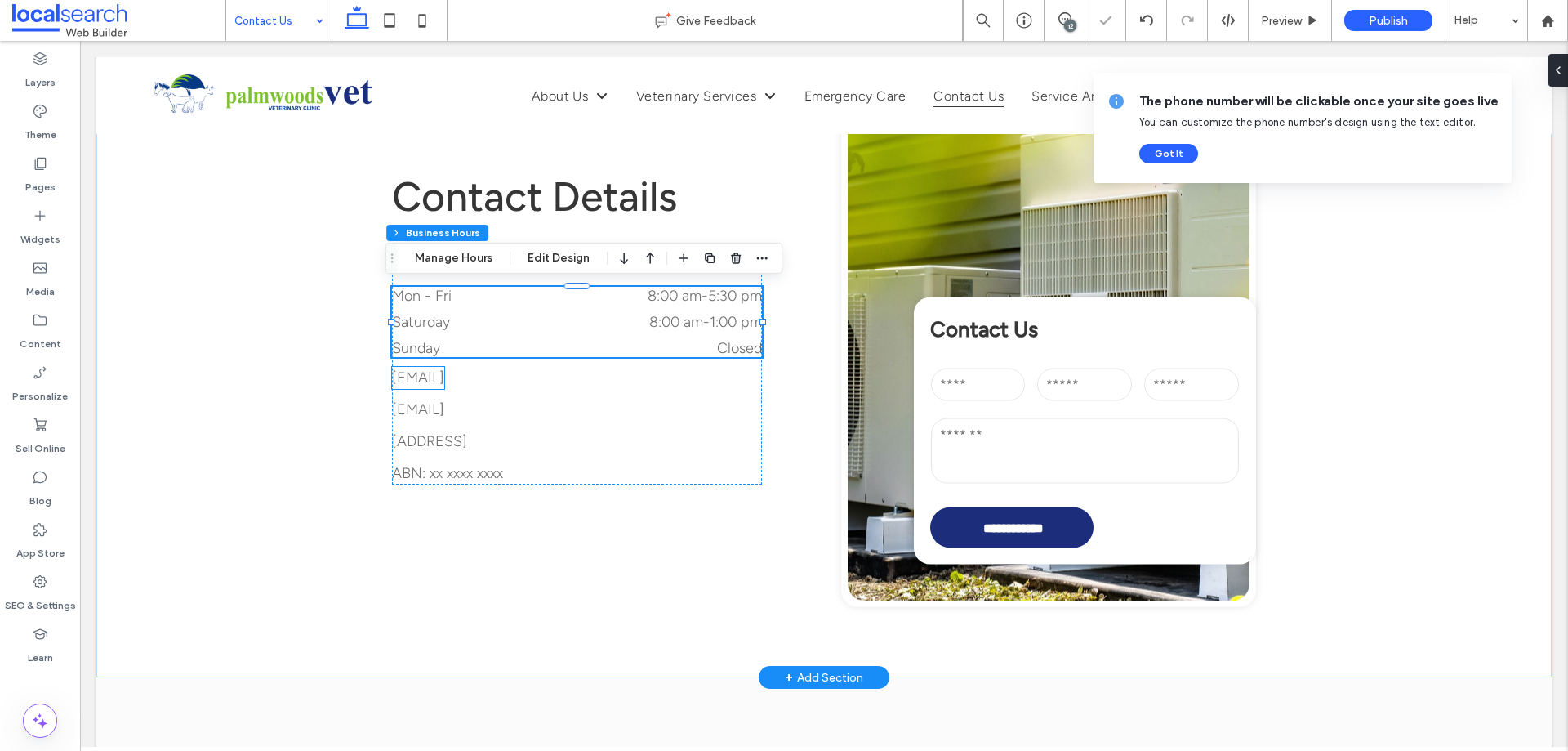 click on "[EMAIL]" at bounding box center [418, 378] 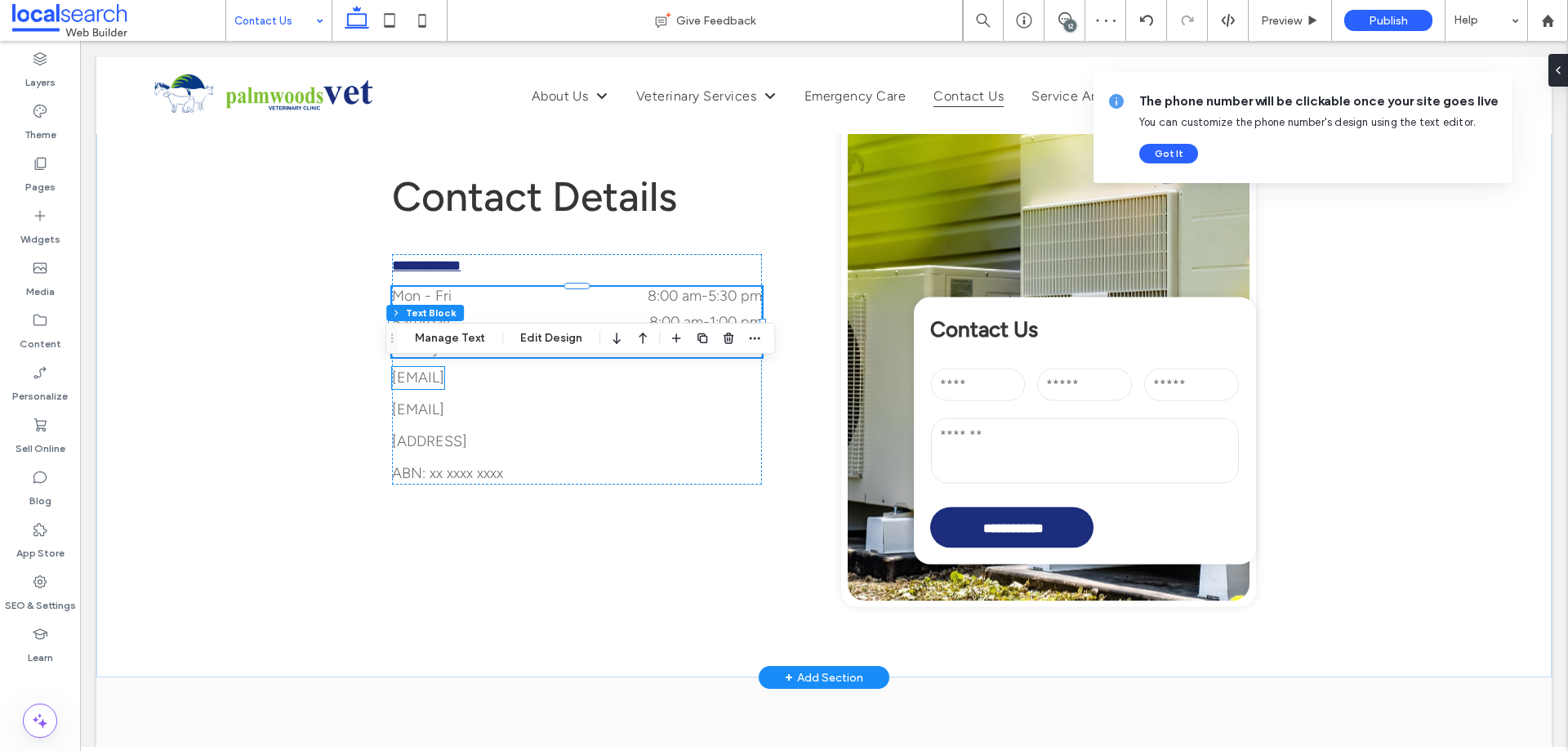 click on "[EMAIL]" at bounding box center [418, 378] 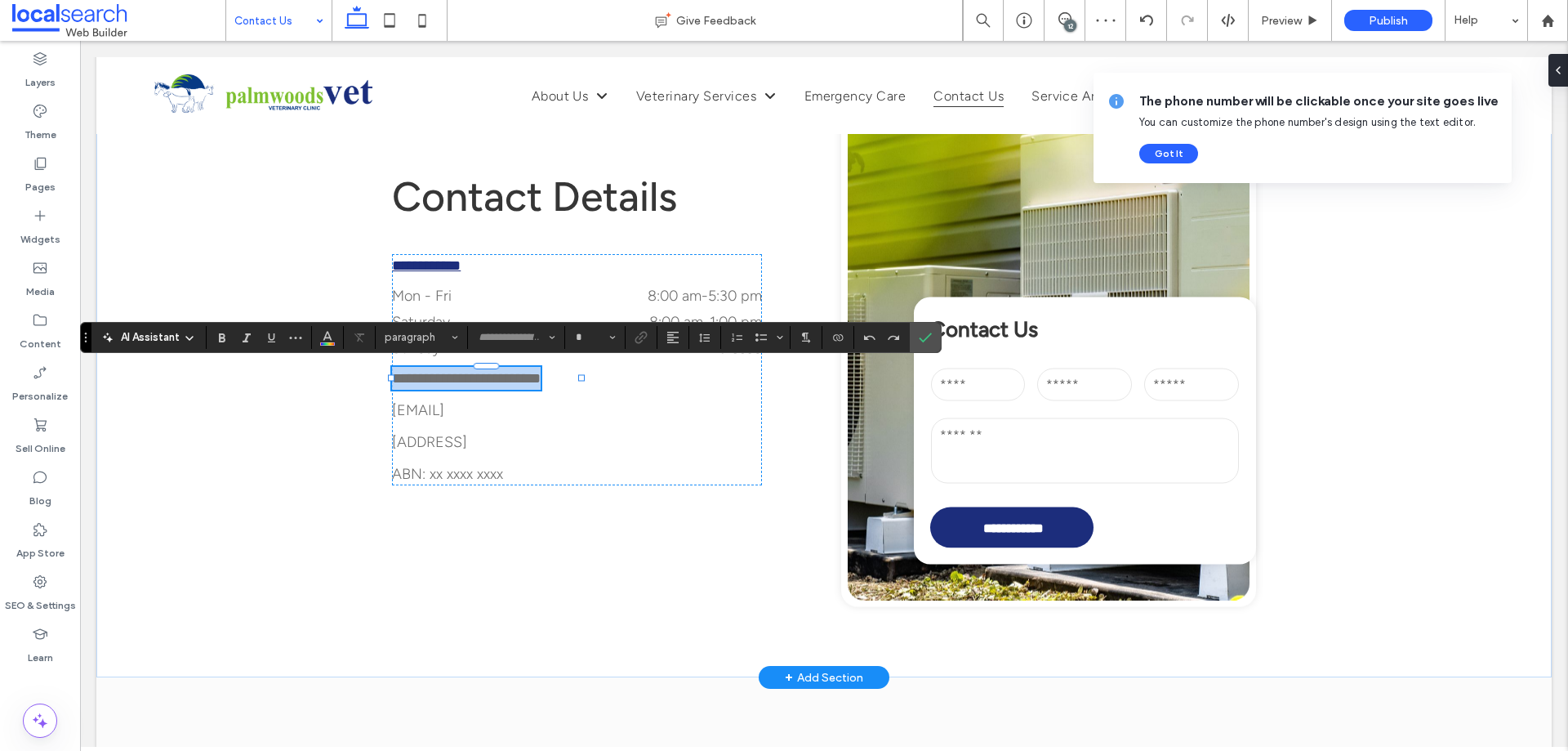 type on "**********" 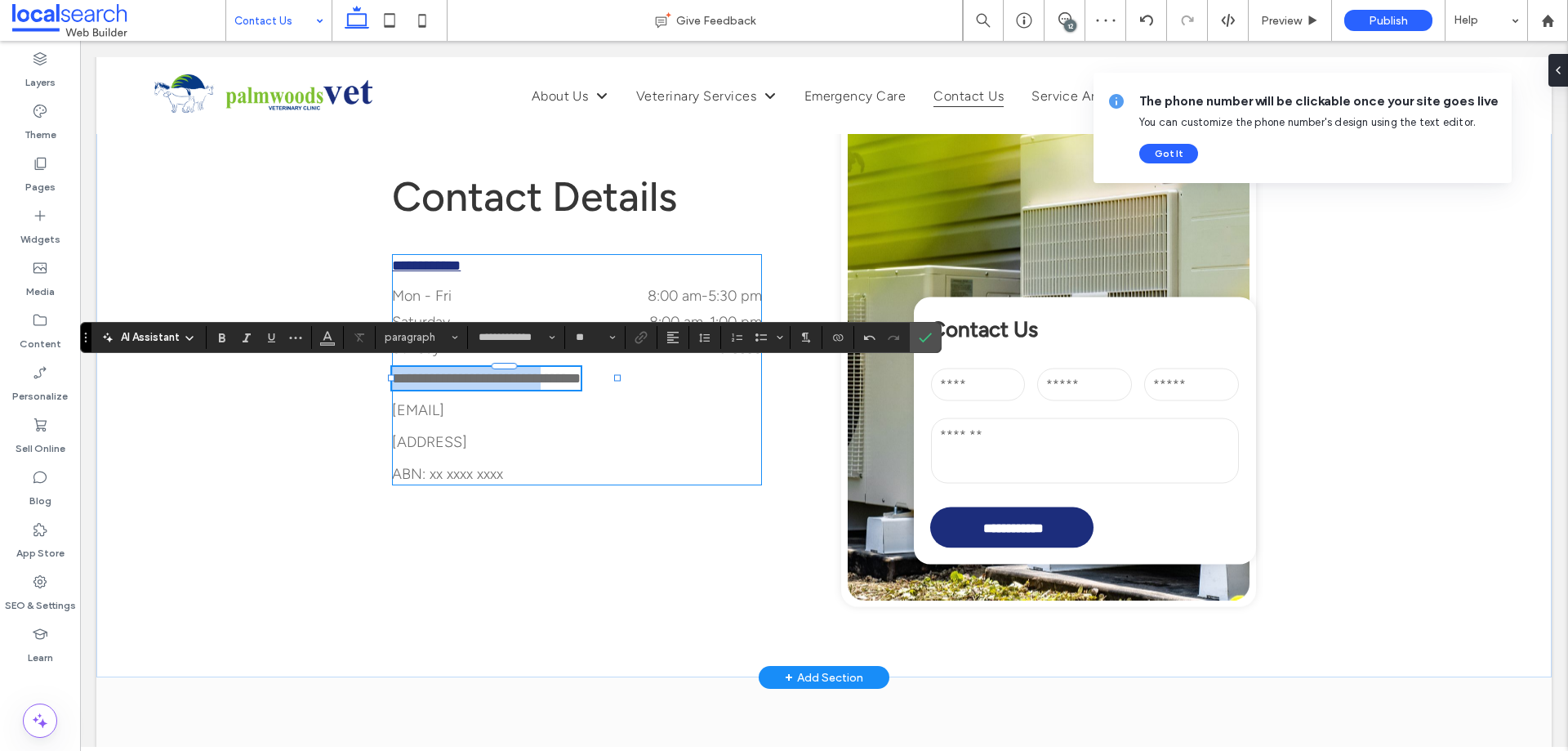scroll, scrollTop: 0, scrollLeft: 0, axis: both 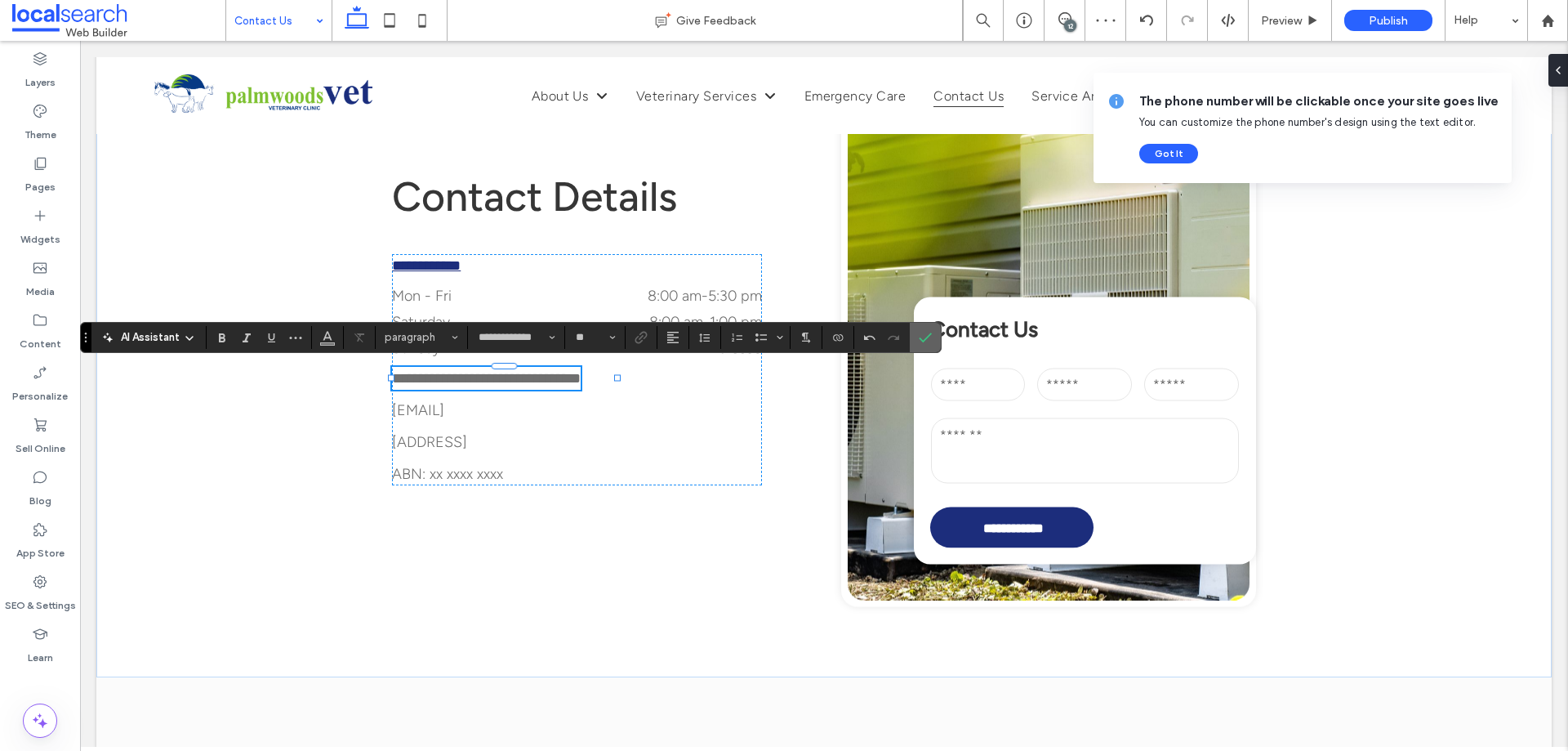 drag, startPoint x: 922, startPoint y: 335, endPoint x: 796, endPoint y: 321, distance: 126.77539 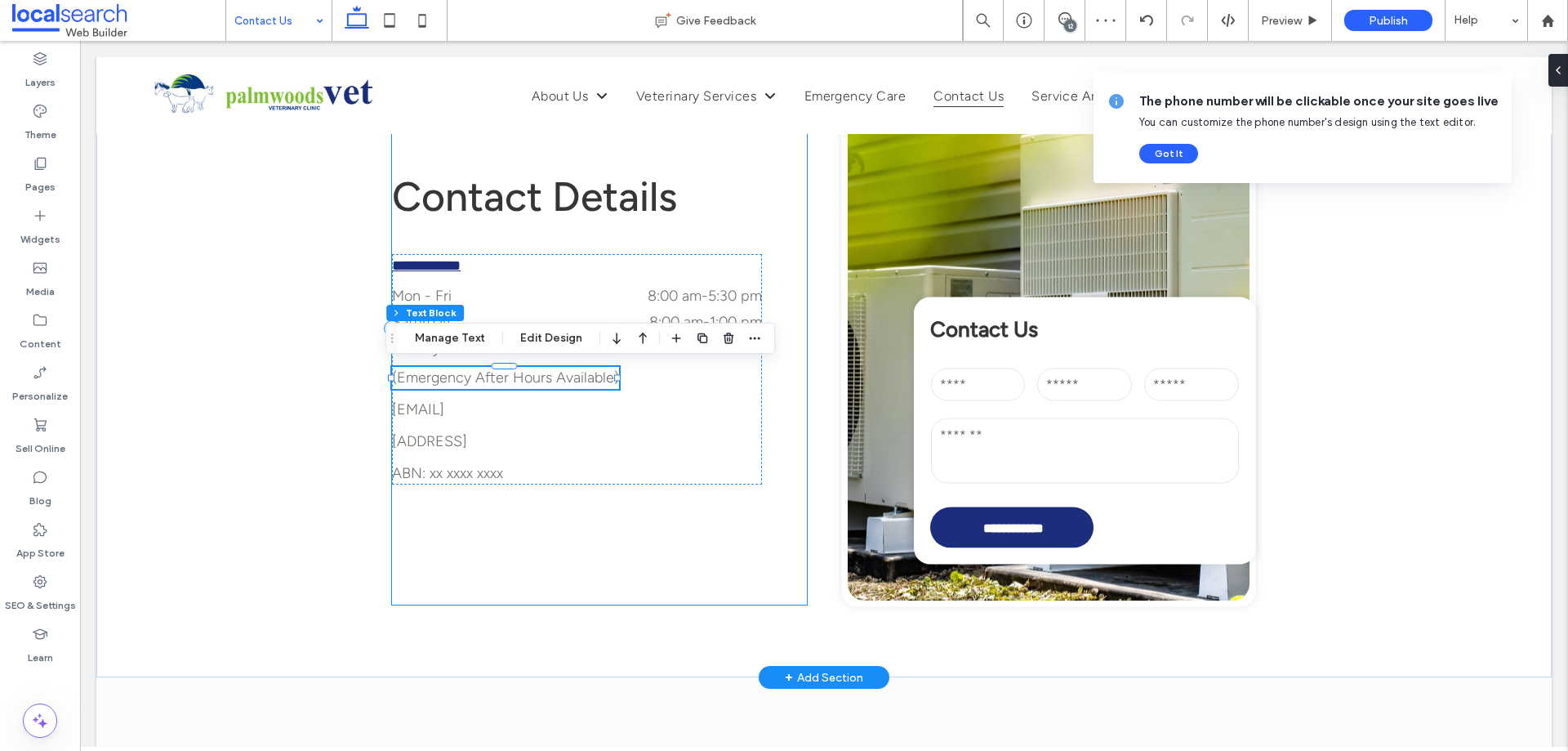 click on "**********" at bounding box center [599, 328] 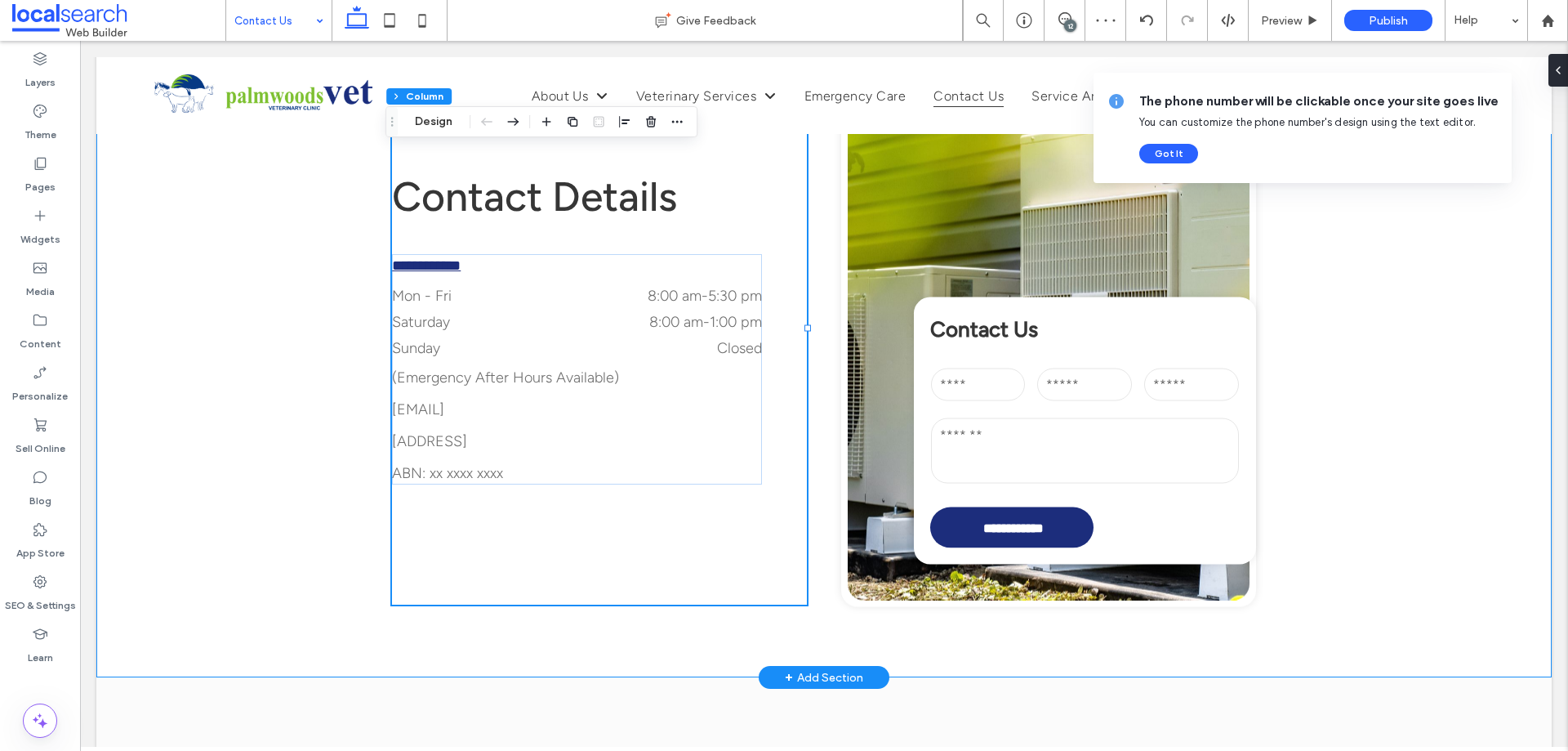 click on "**********" at bounding box center [824, 364] 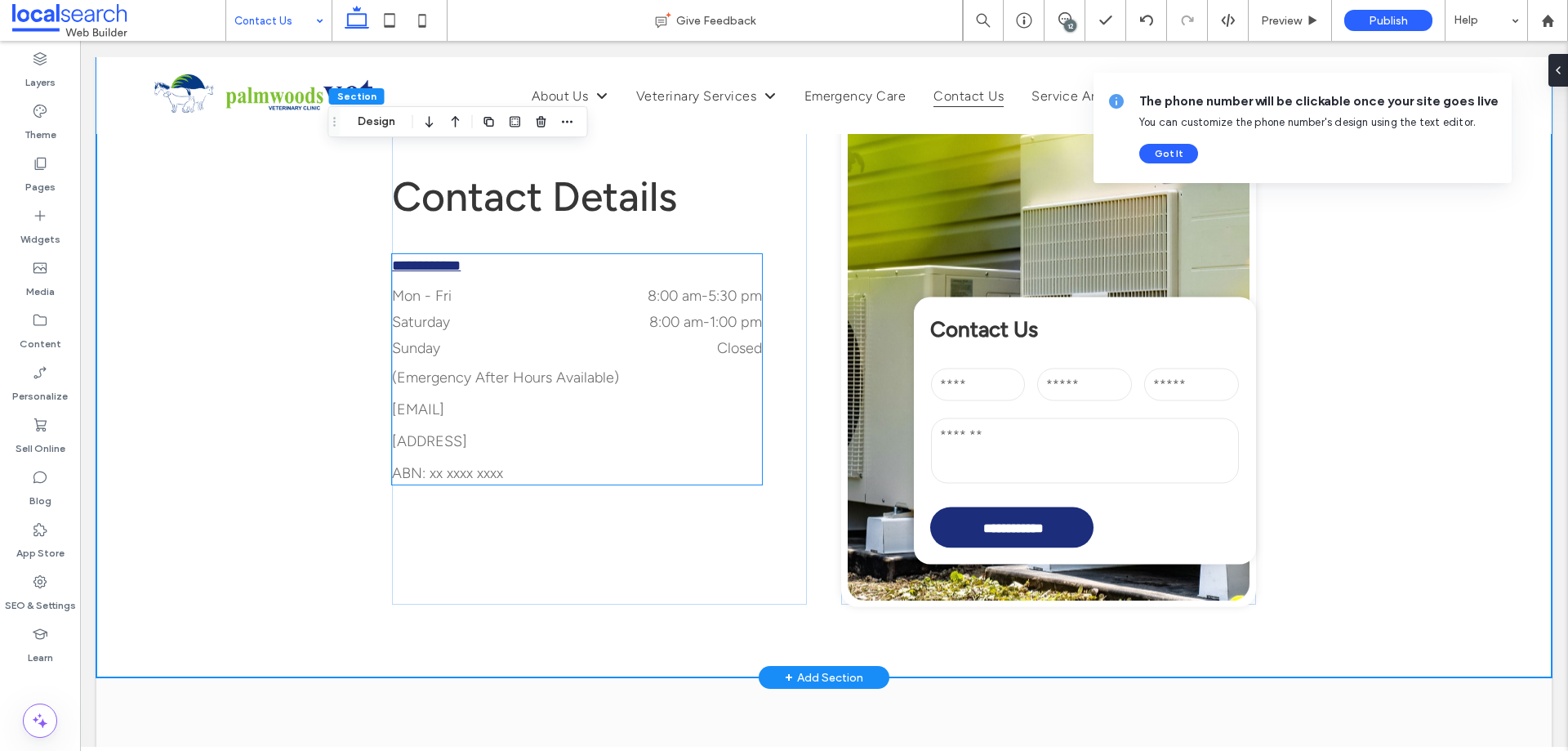 click on "[EMAIL]" at bounding box center [418, 409] 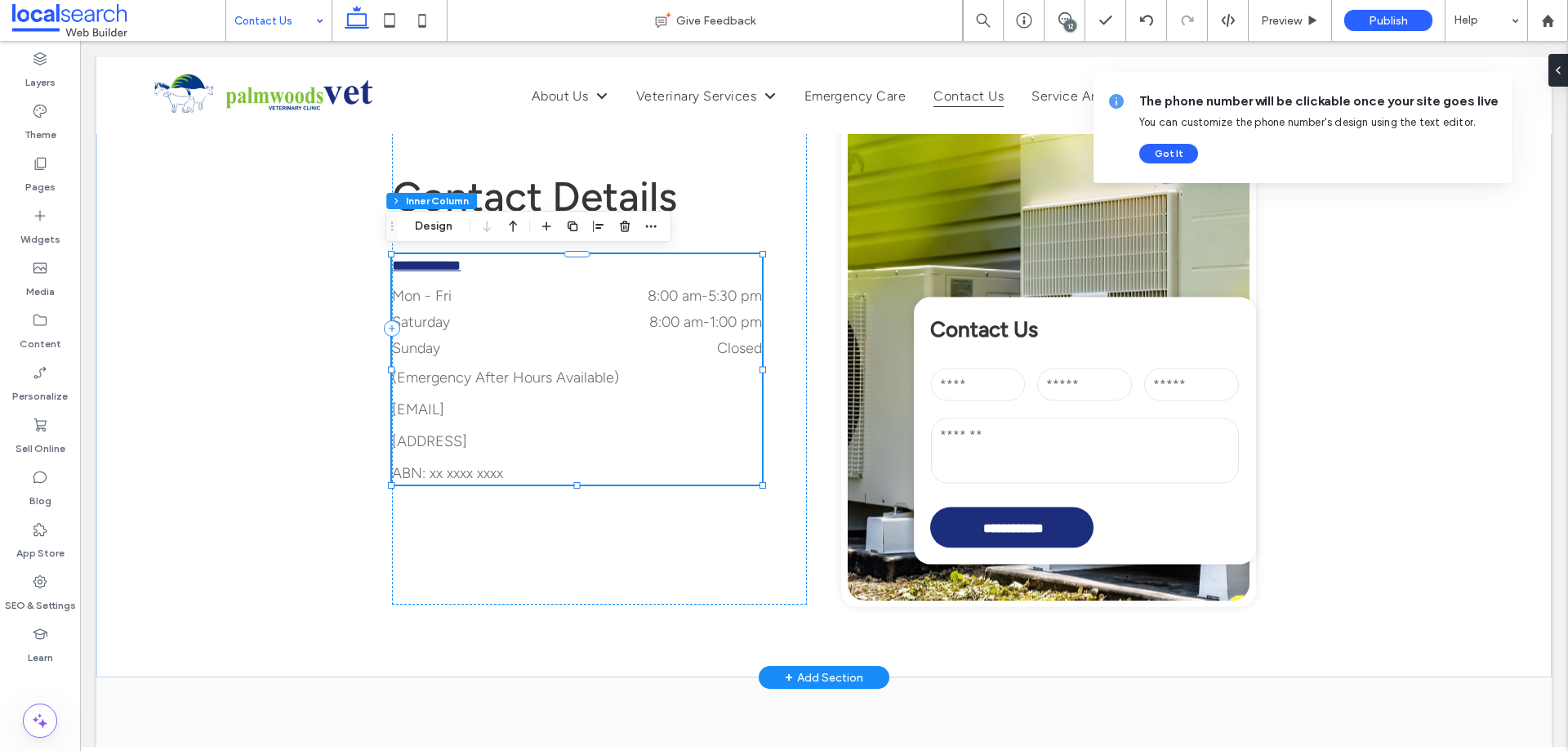 click on "[EMAIL]" at bounding box center [418, 409] 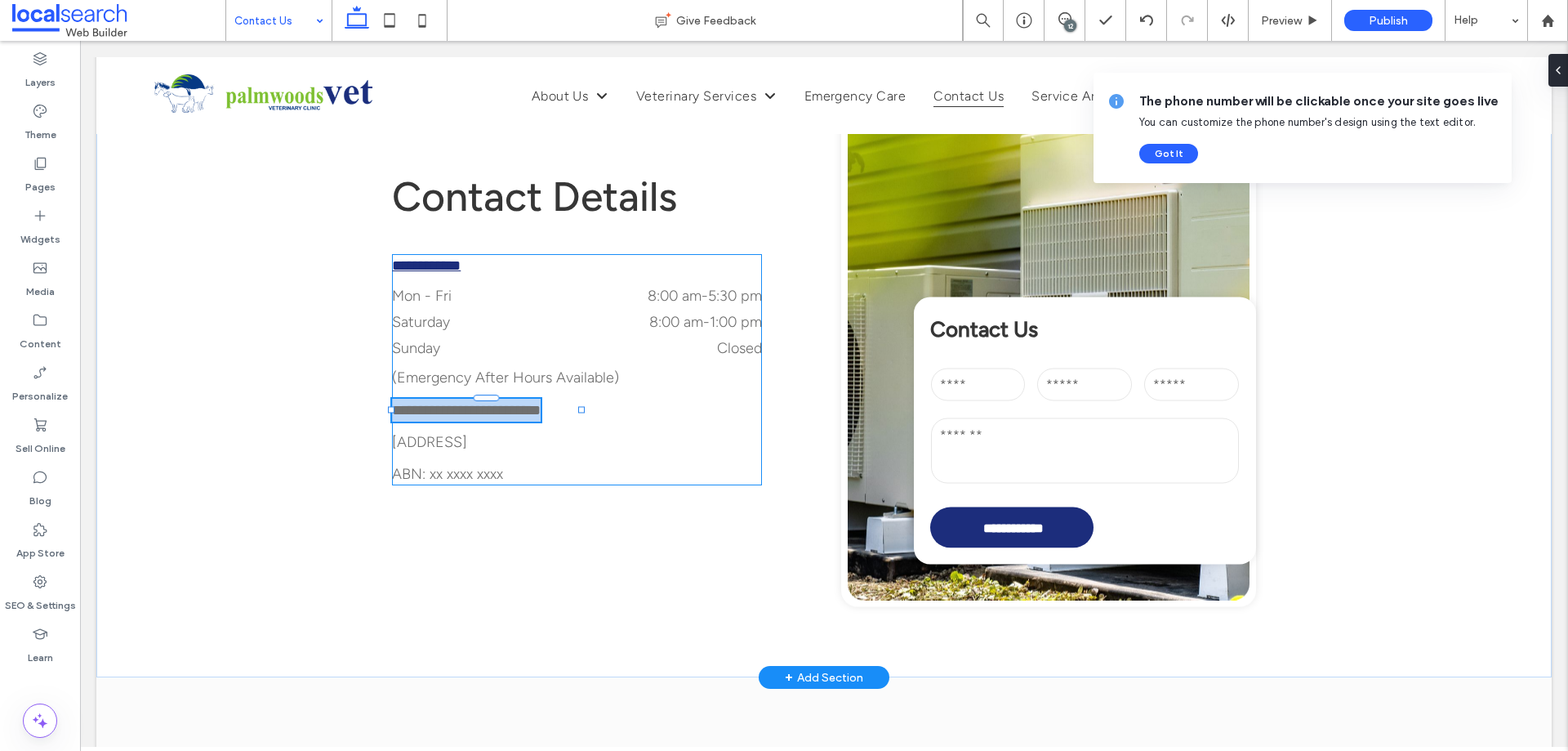 type on "**********" 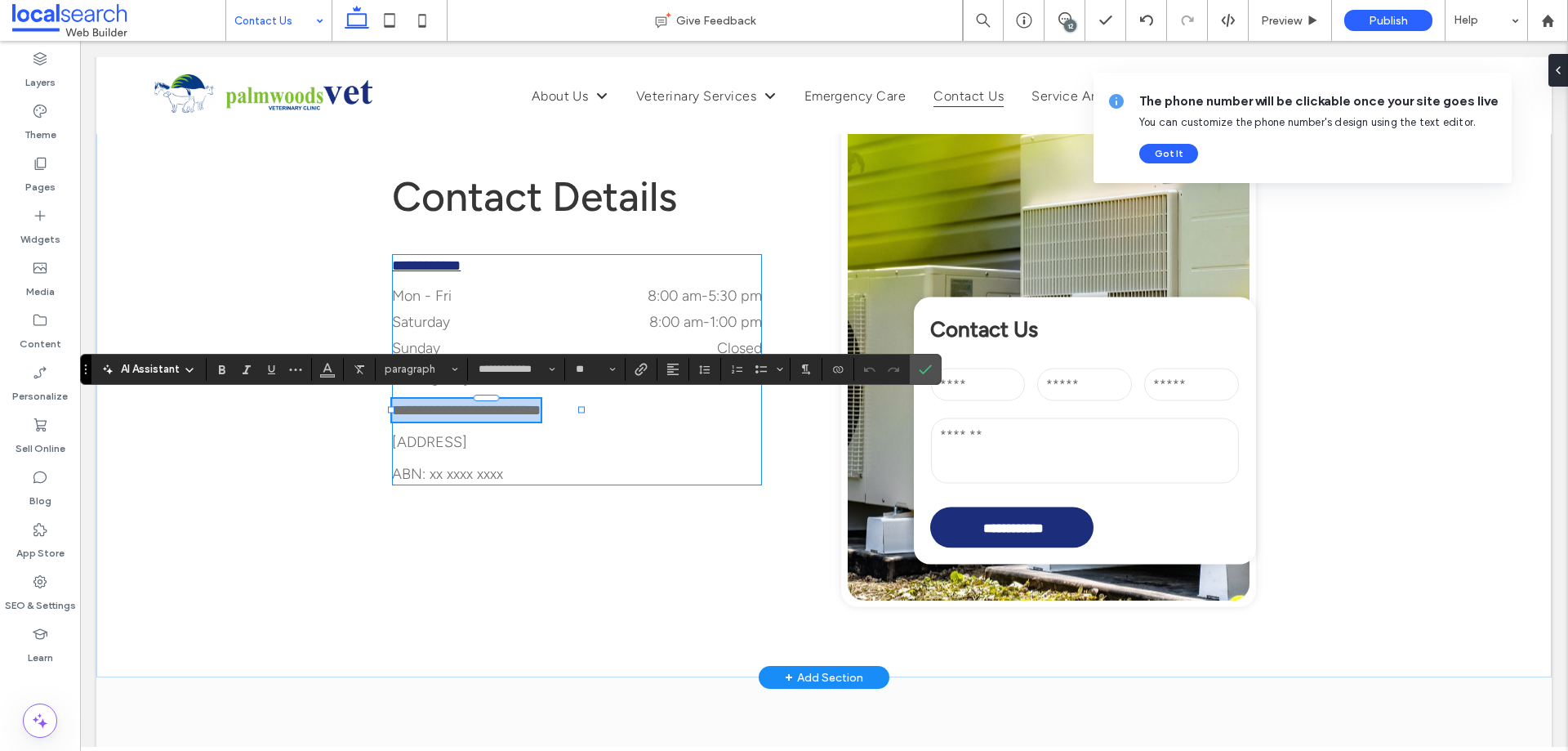 click on "**********" at bounding box center [466, 410] 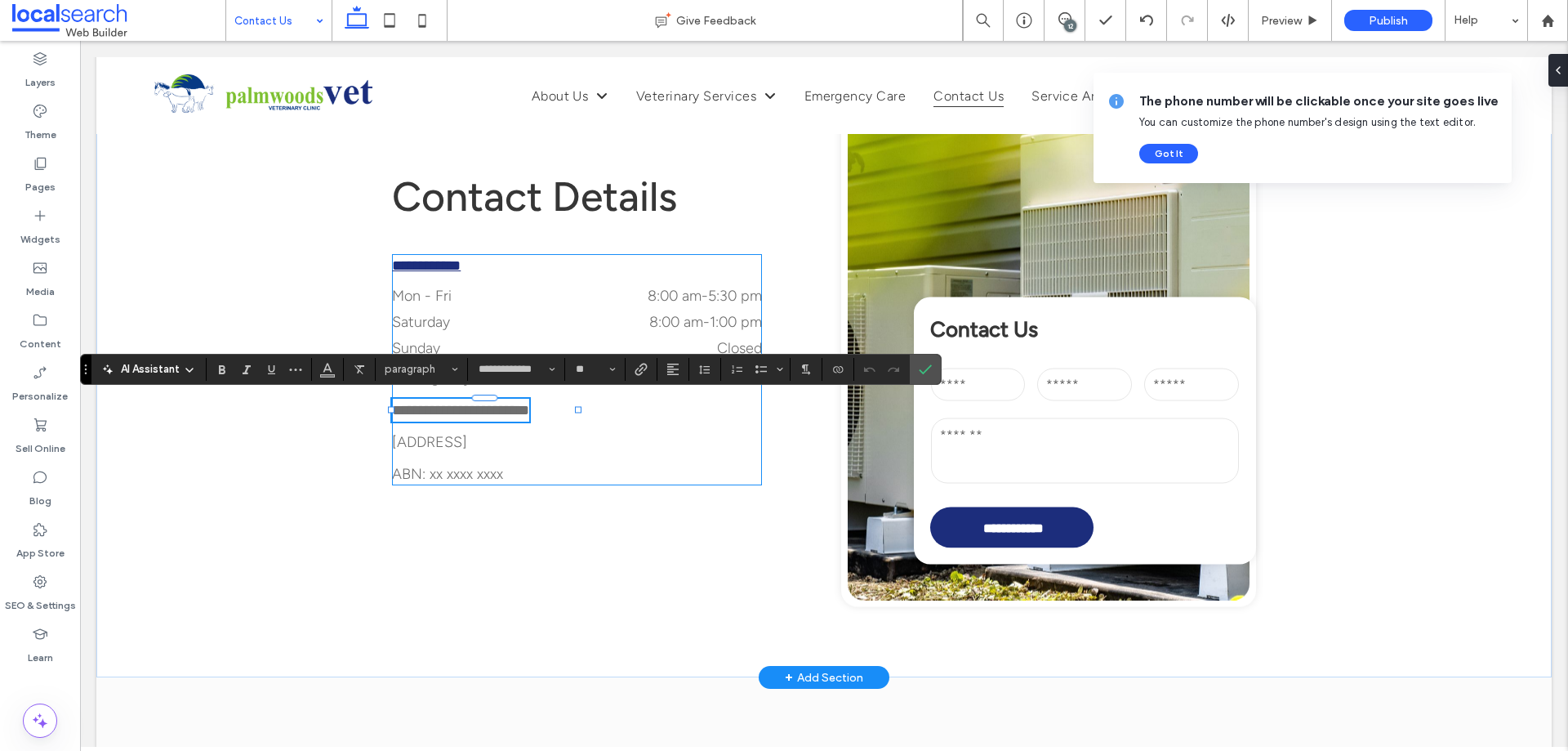 scroll, scrollTop: 0, scrollLeft: 0, axis: both 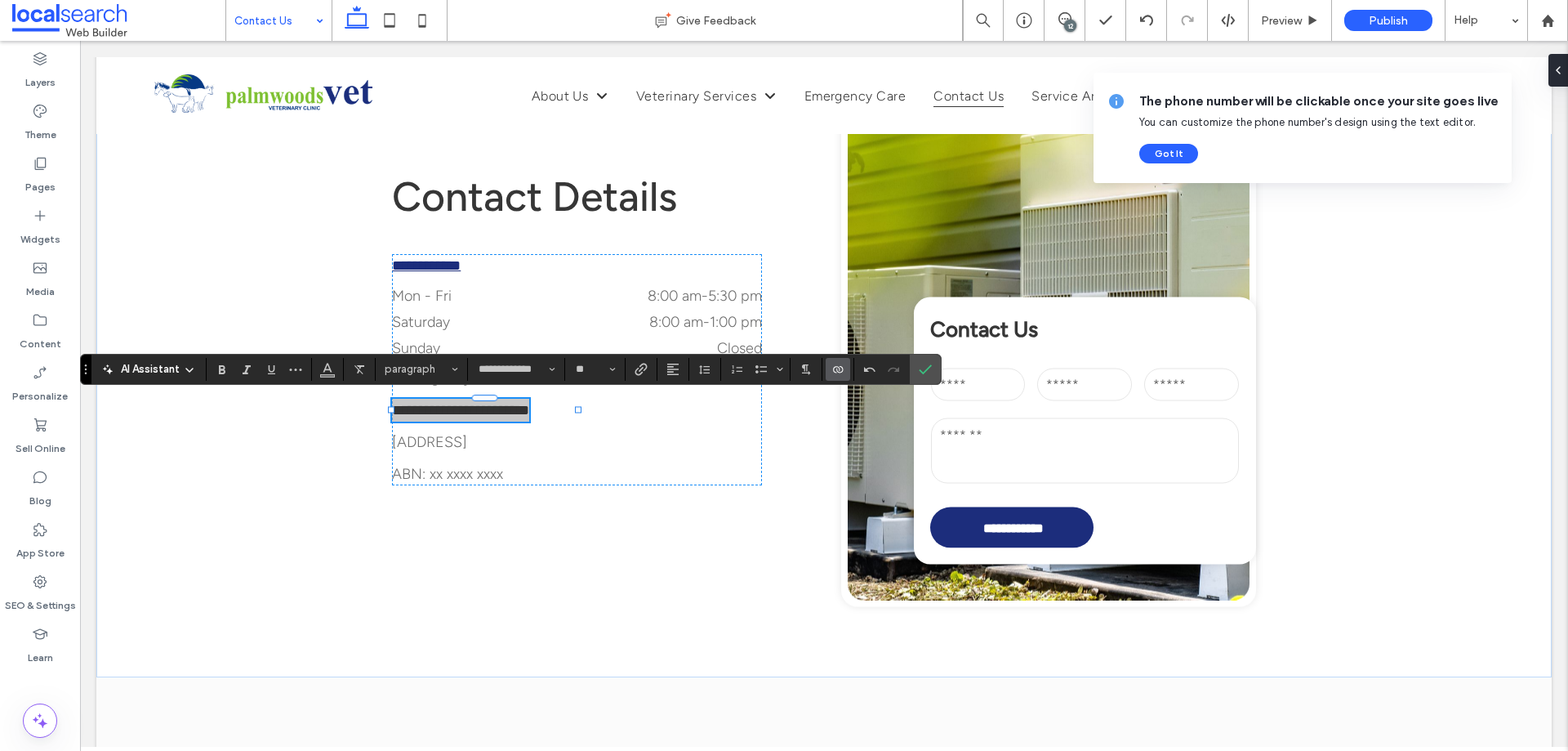 click 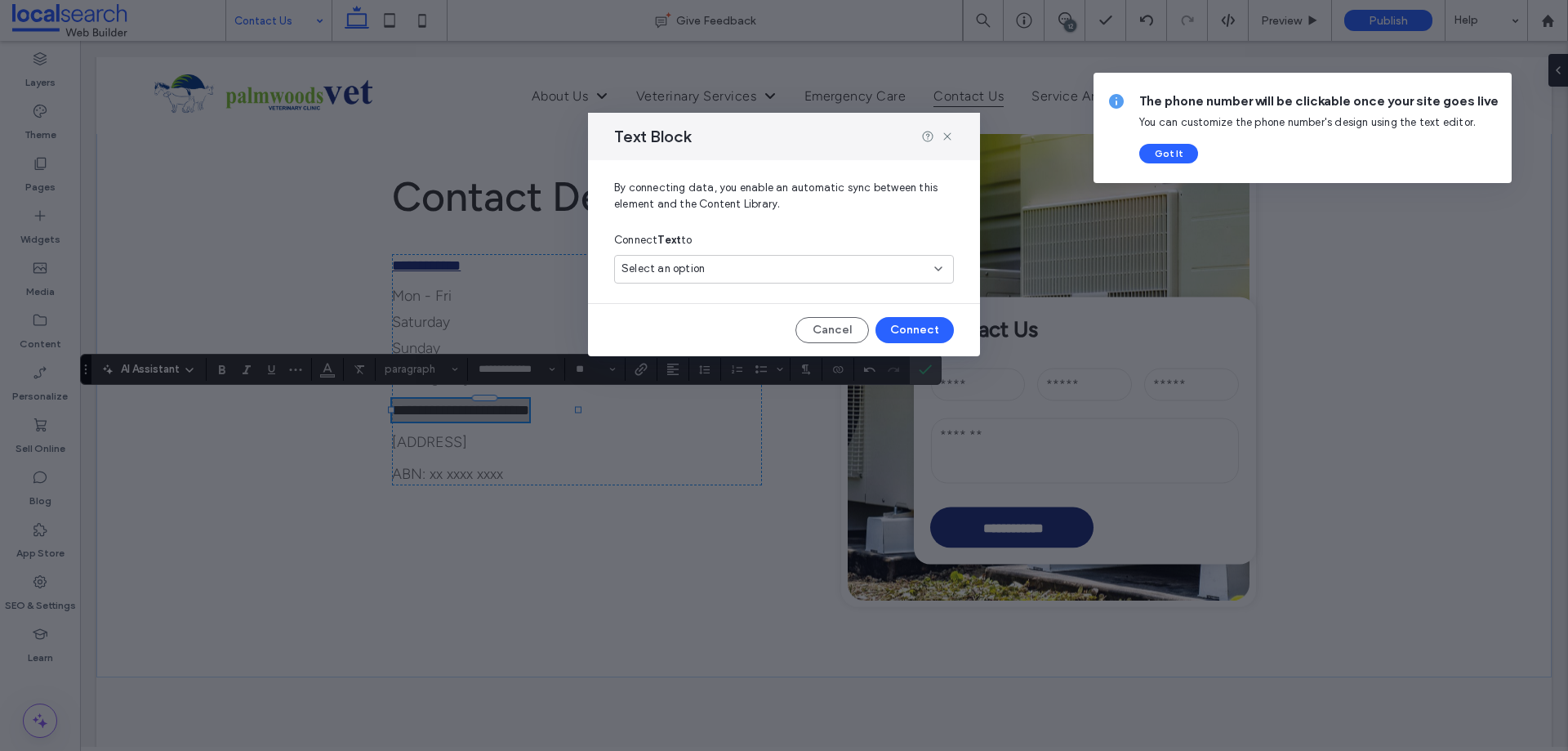 click on "Select an option" at bounding box center [784, 269] 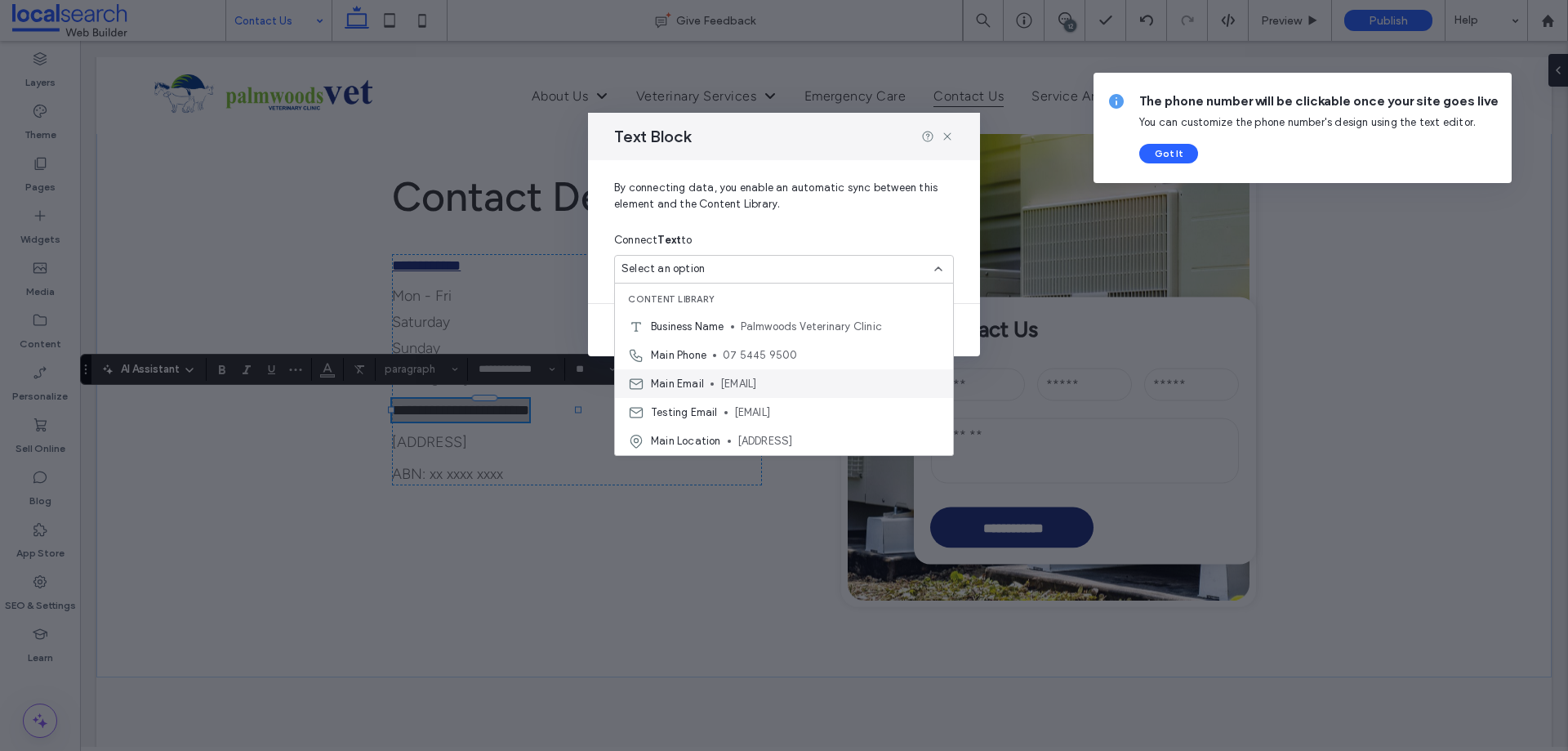 click on "[EMAIL]" at bounding box center [830, 384] 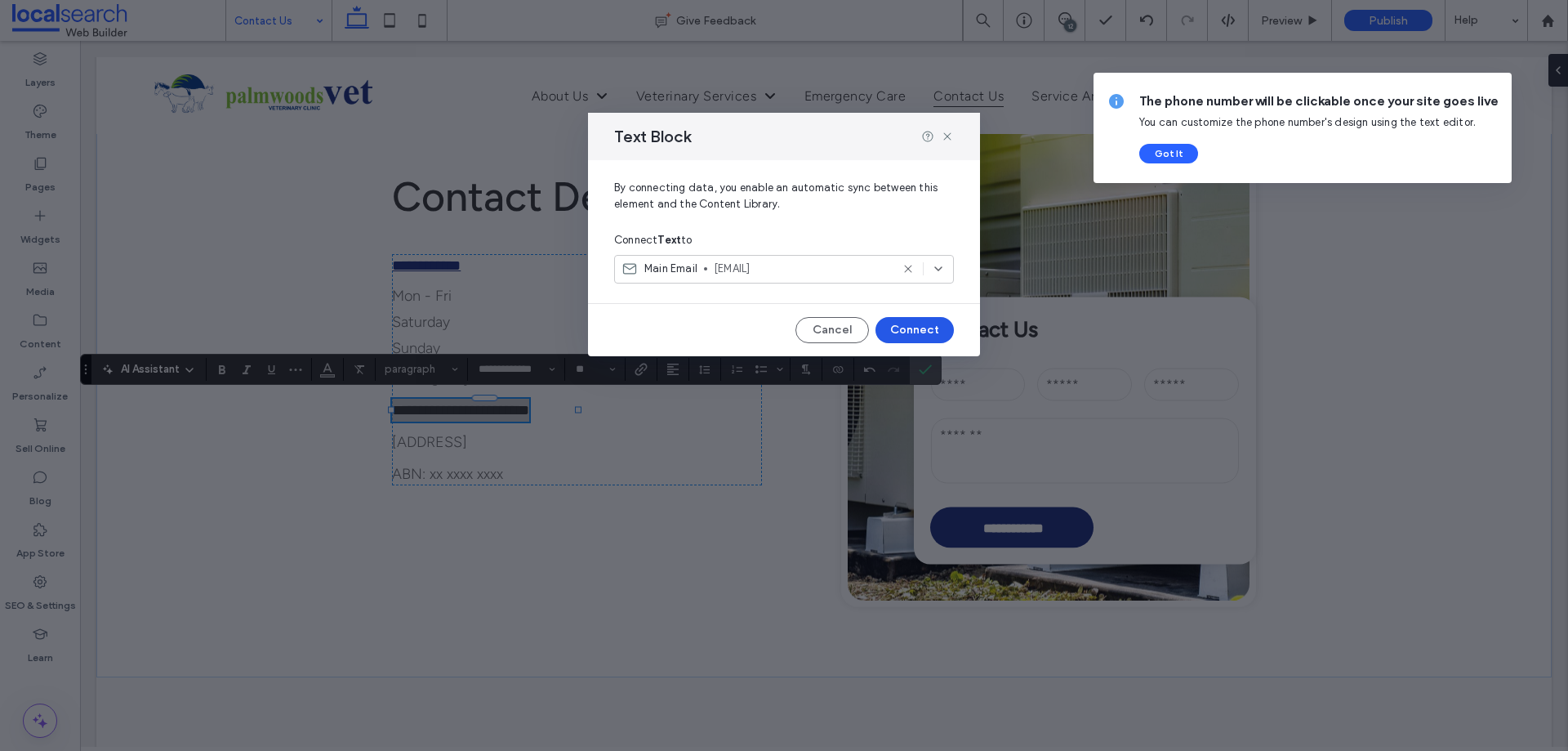 drag, startPoint x: 906, startPoint y: 325, endPoint x: 585, endPoint y: 340, distance: 321.35028 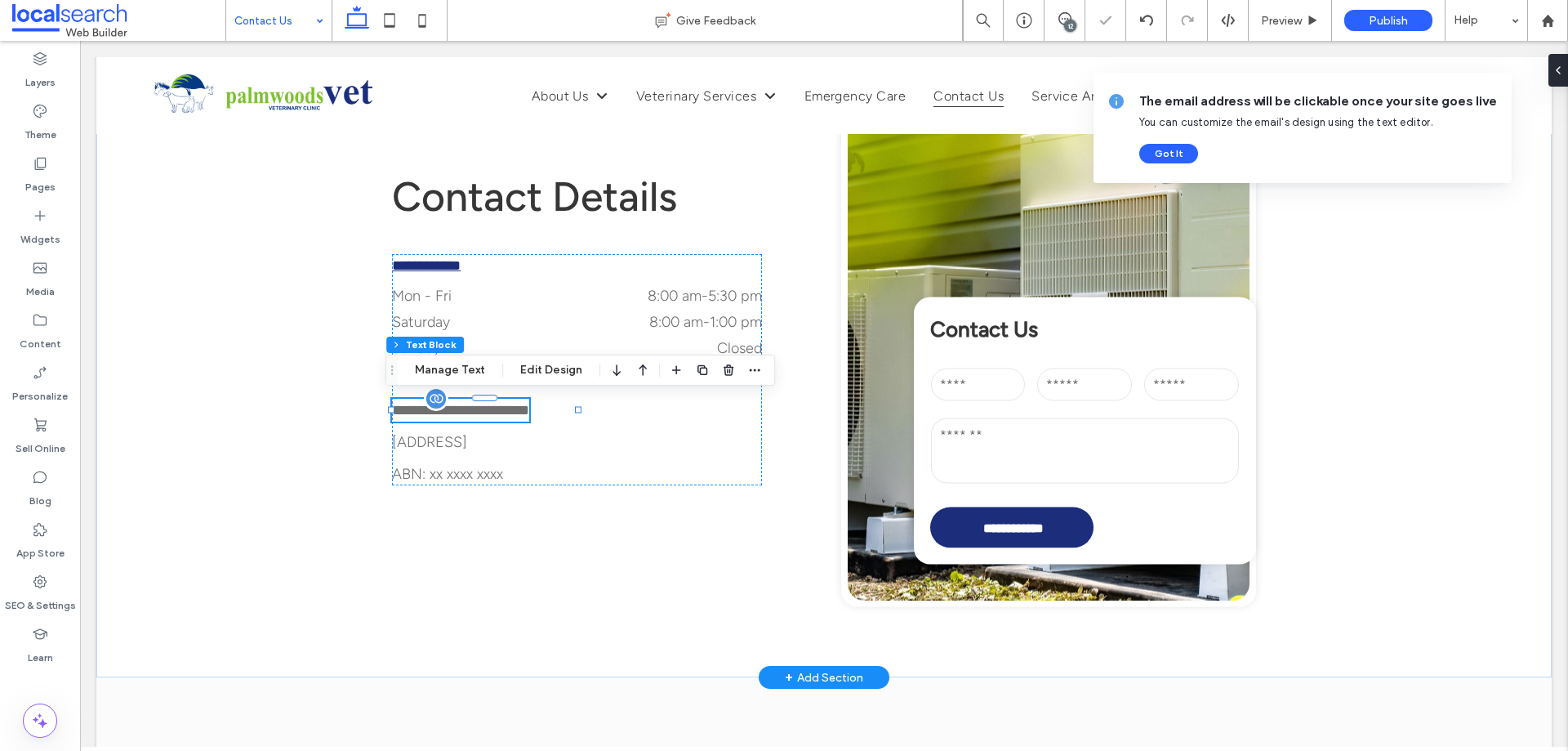 click on "**********" at bounding box center (461, 410) 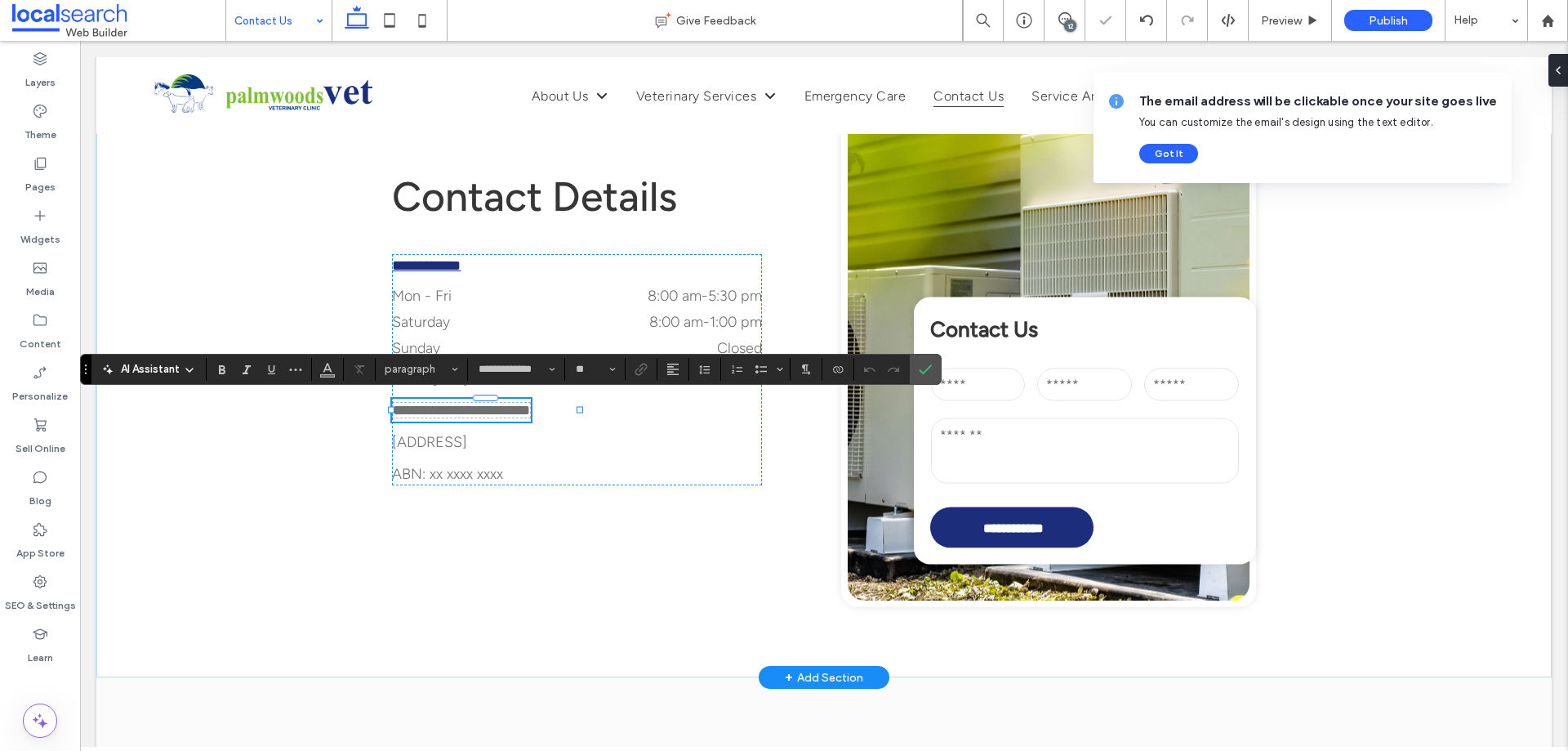 click on "**********" at bounding box center (461, 410) 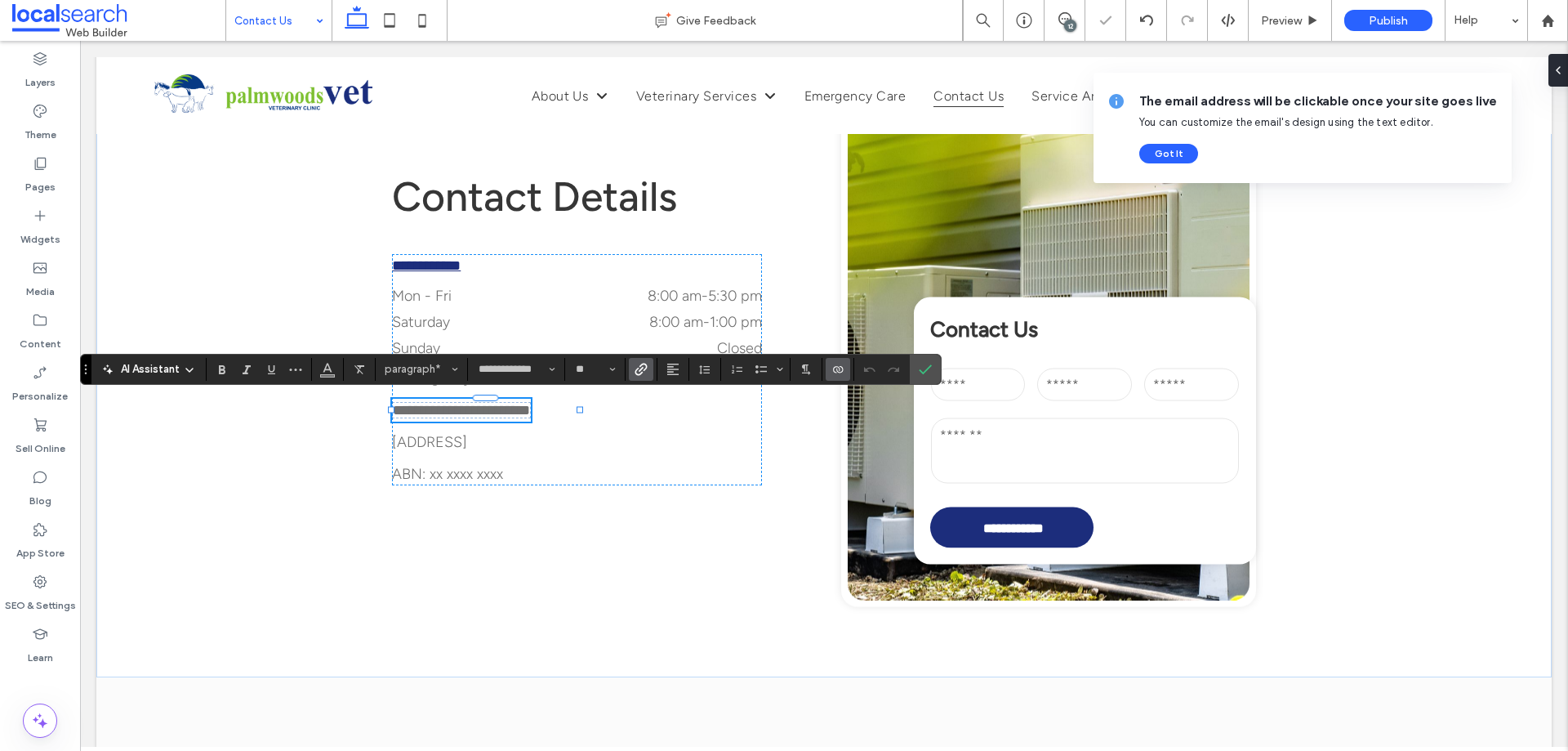 click 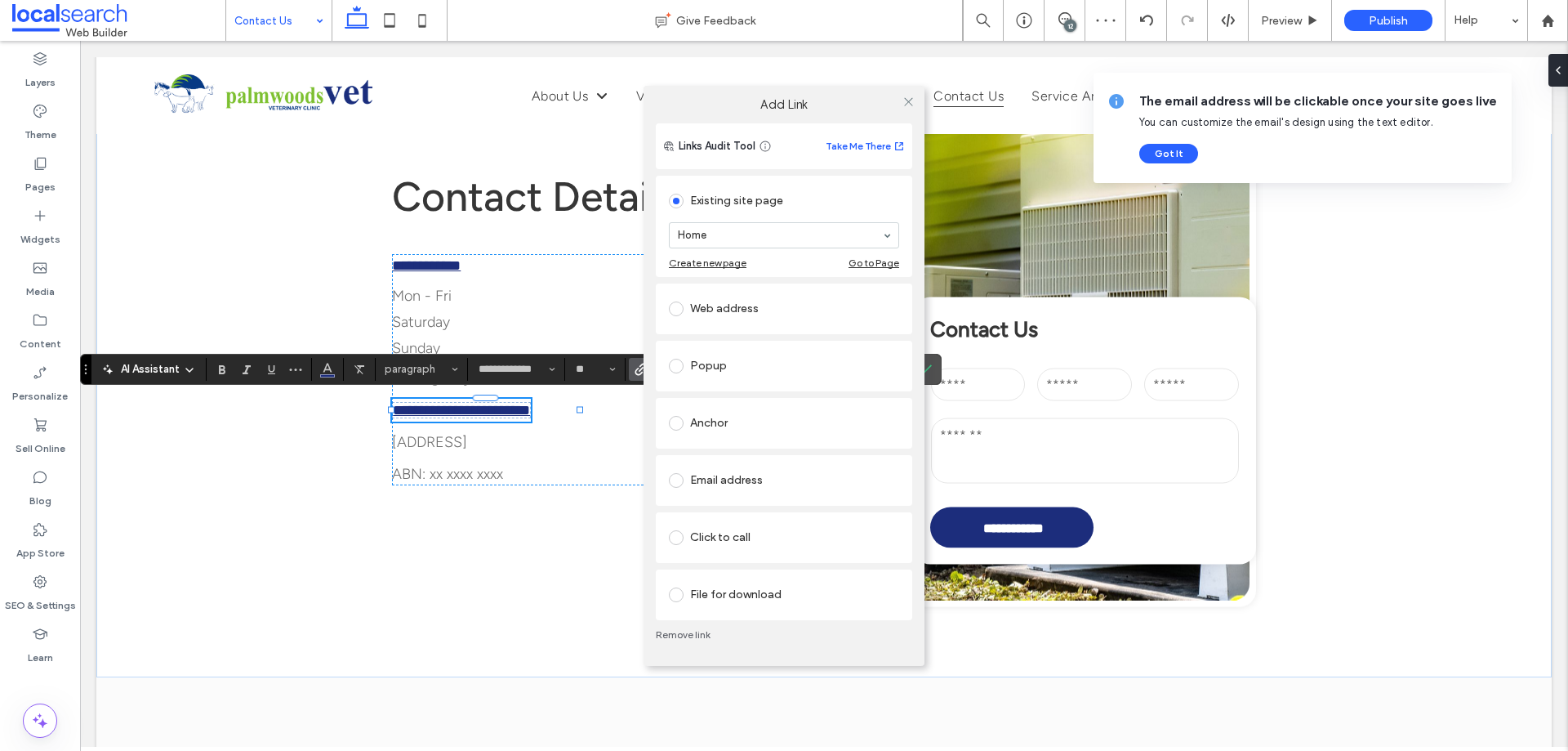 click on "Email address" at bounding box center [784, 481] 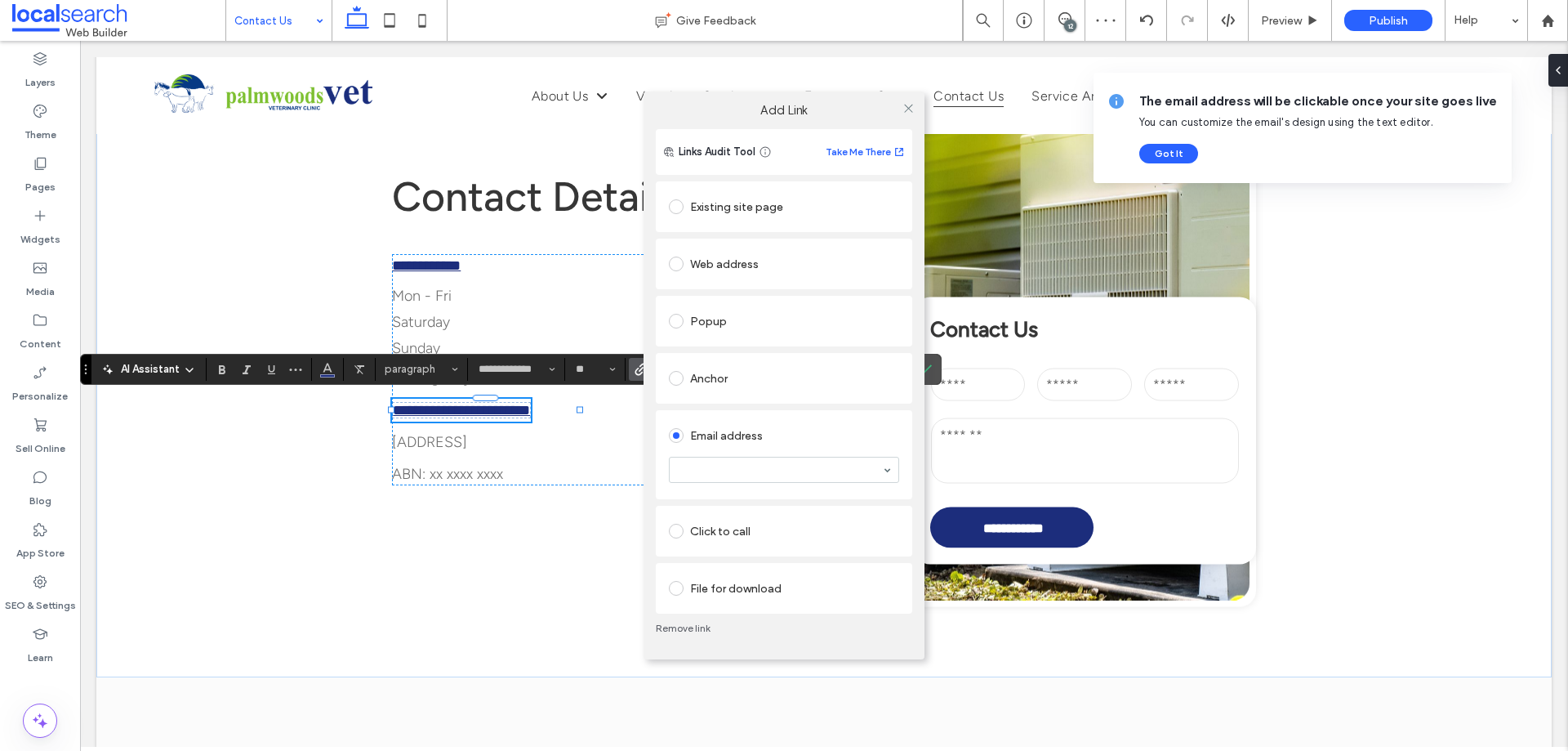 click on "Email address" at bounding box center [784, 454] 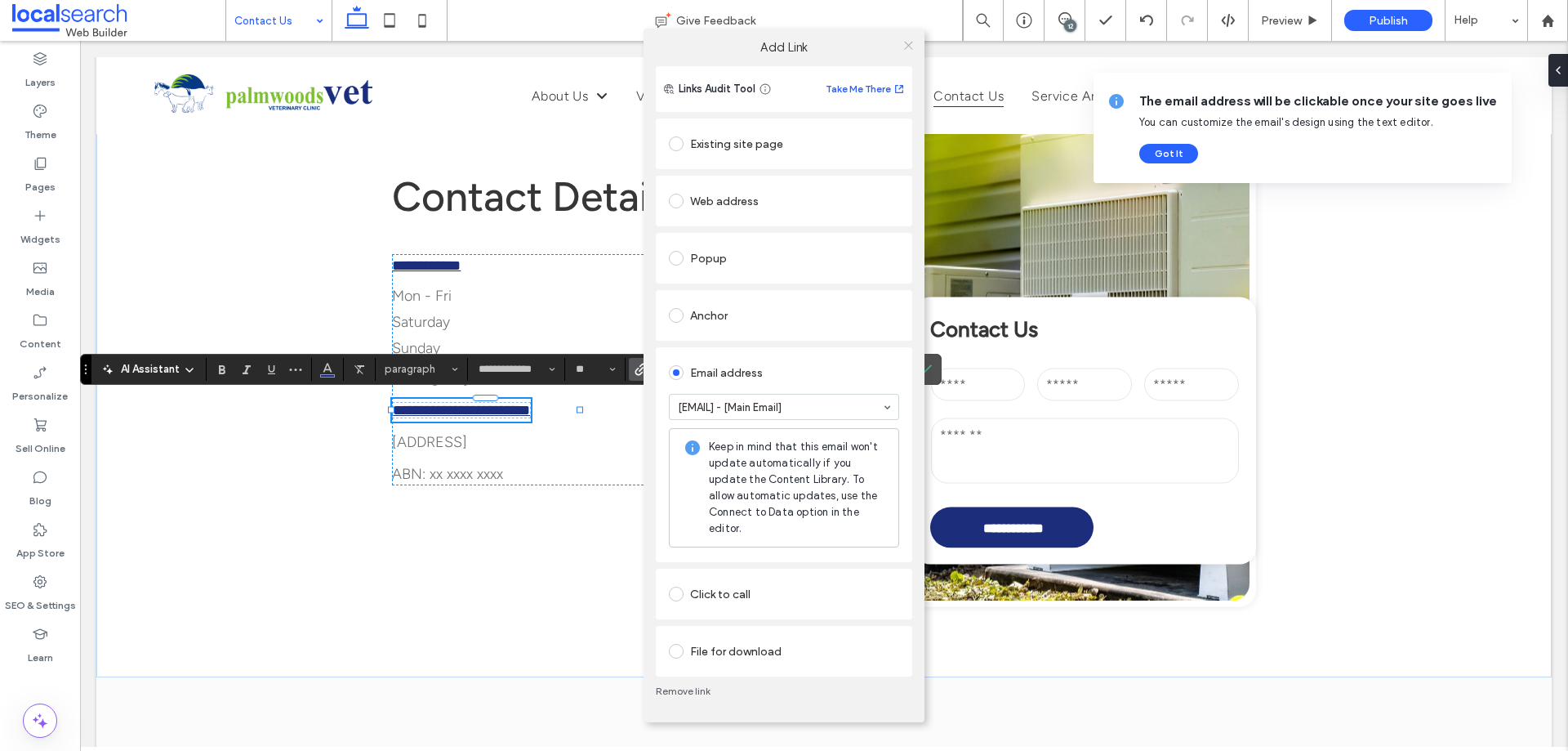 click 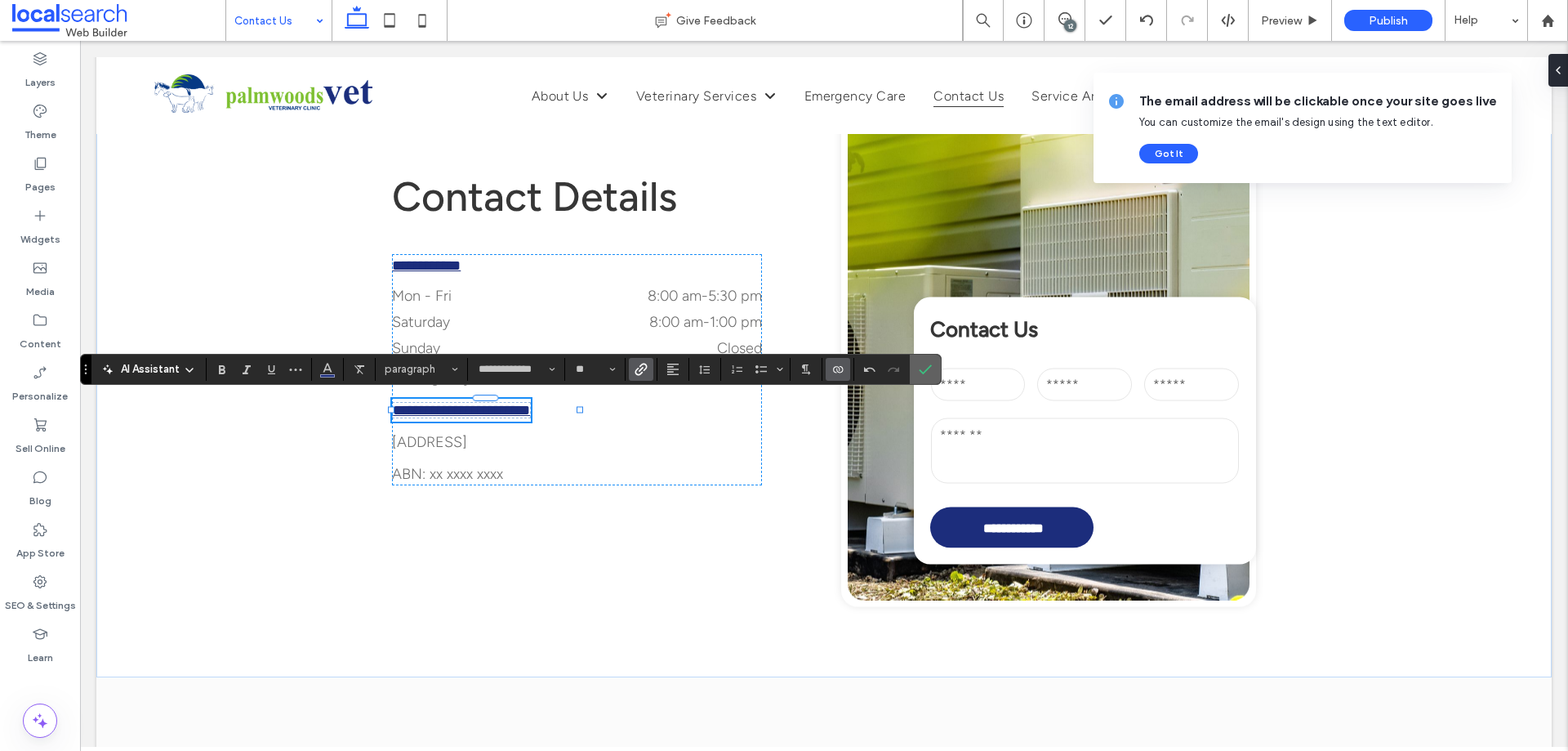 click at bounding box center (922, 369) 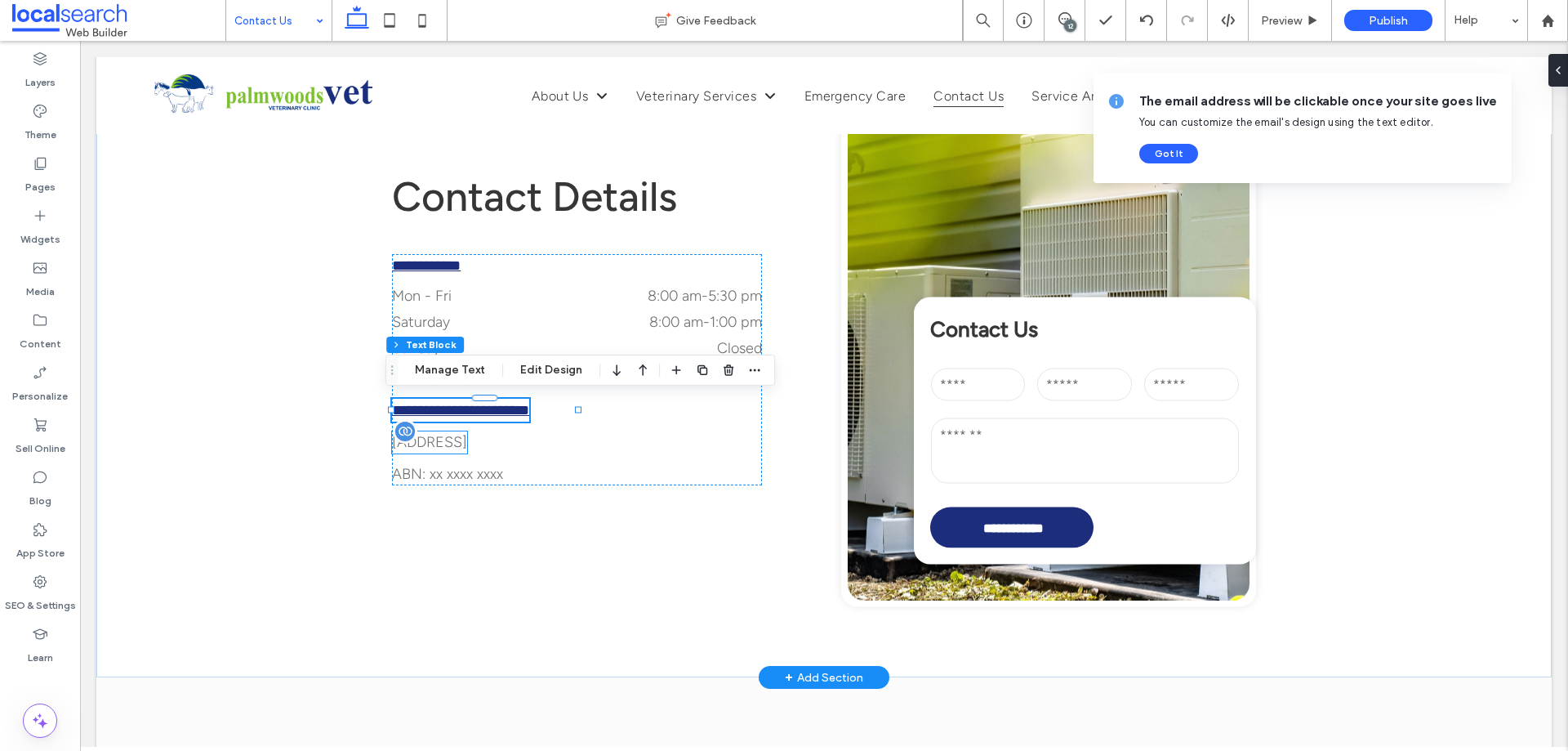 click on "[NUMBER] [STREET], [CITY] [STATE] [POSTAL CODE], [COUNTRY]" at bounding box center (430, 442) 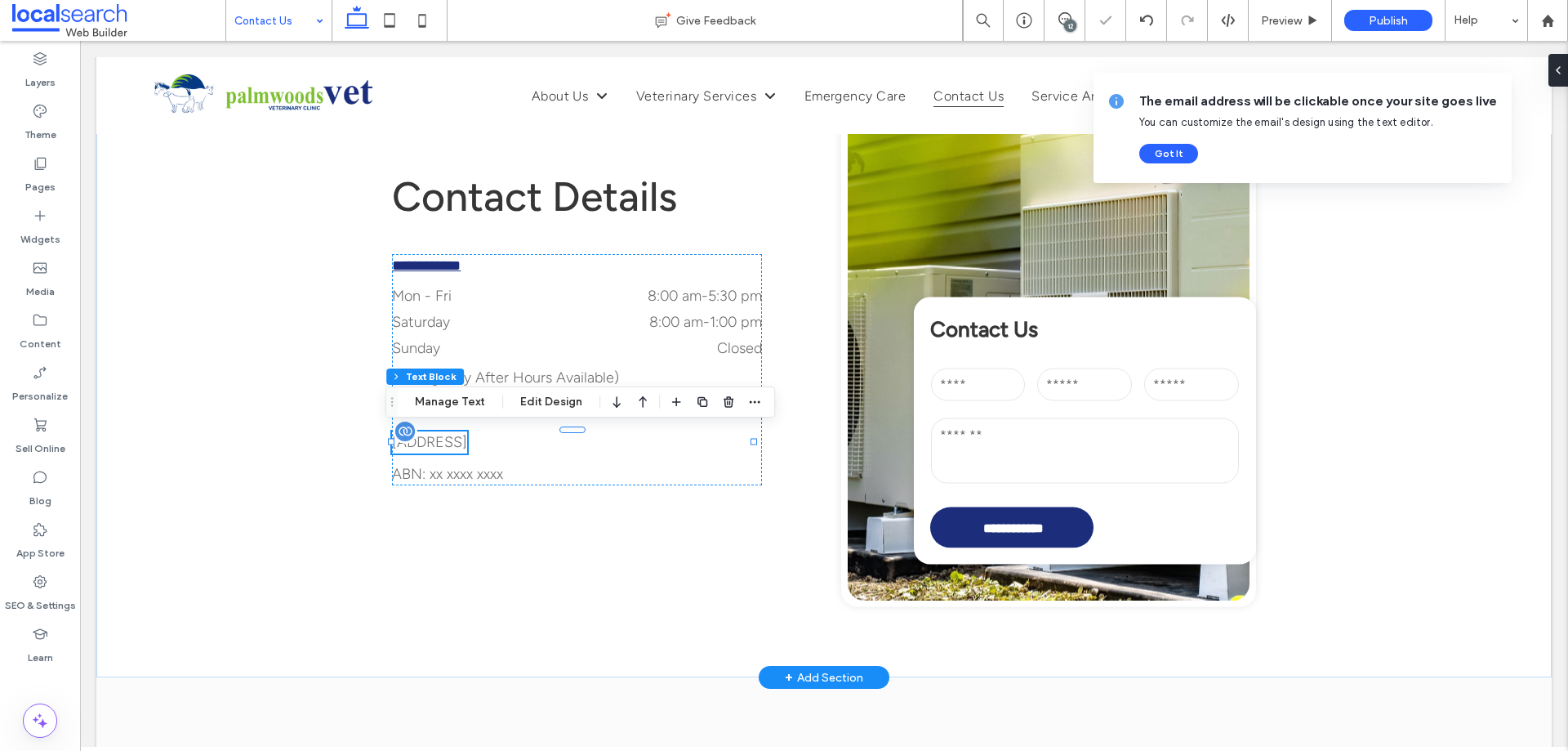 click on "[NUMBER] [STREET], [CITY] [STATE] [POSTAL CODE], [COUNTRY]" at bounding box center (430, 442) 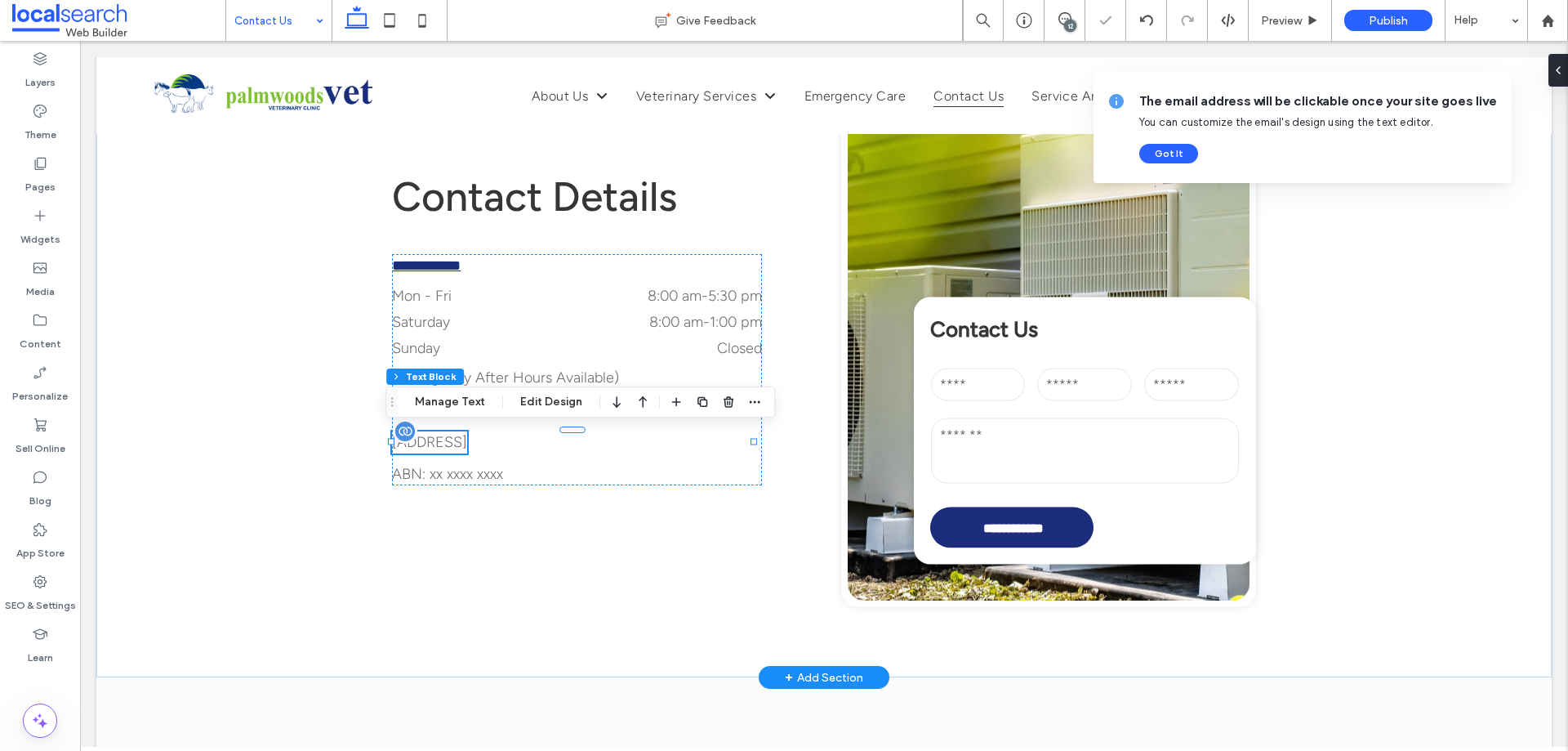 click on "[NUMBER] [STREET], [CITY] [STATE] [POSTAL CODE], [COUNTRY]" at bounding box center [430, 442] 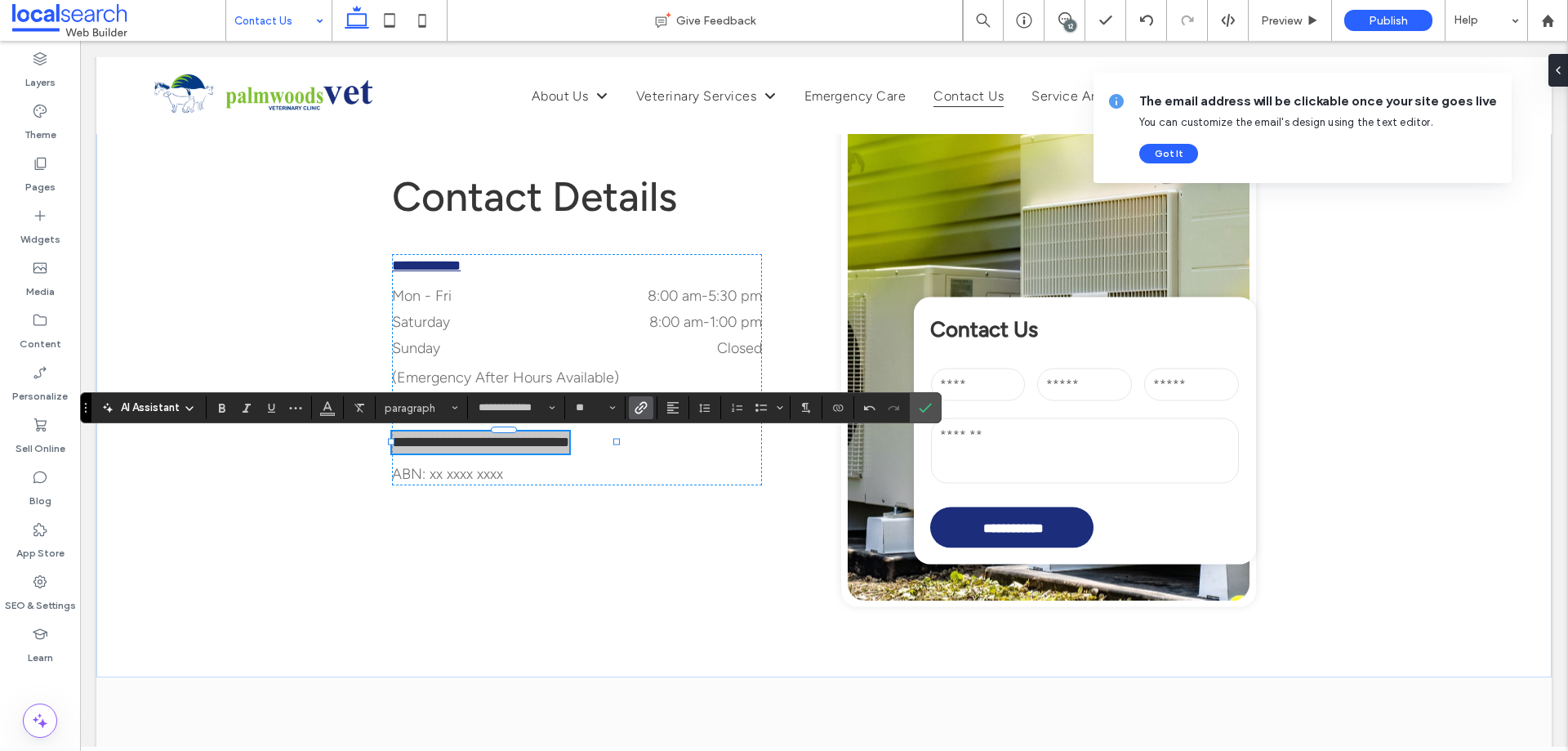click at bounding box center [638, 408] 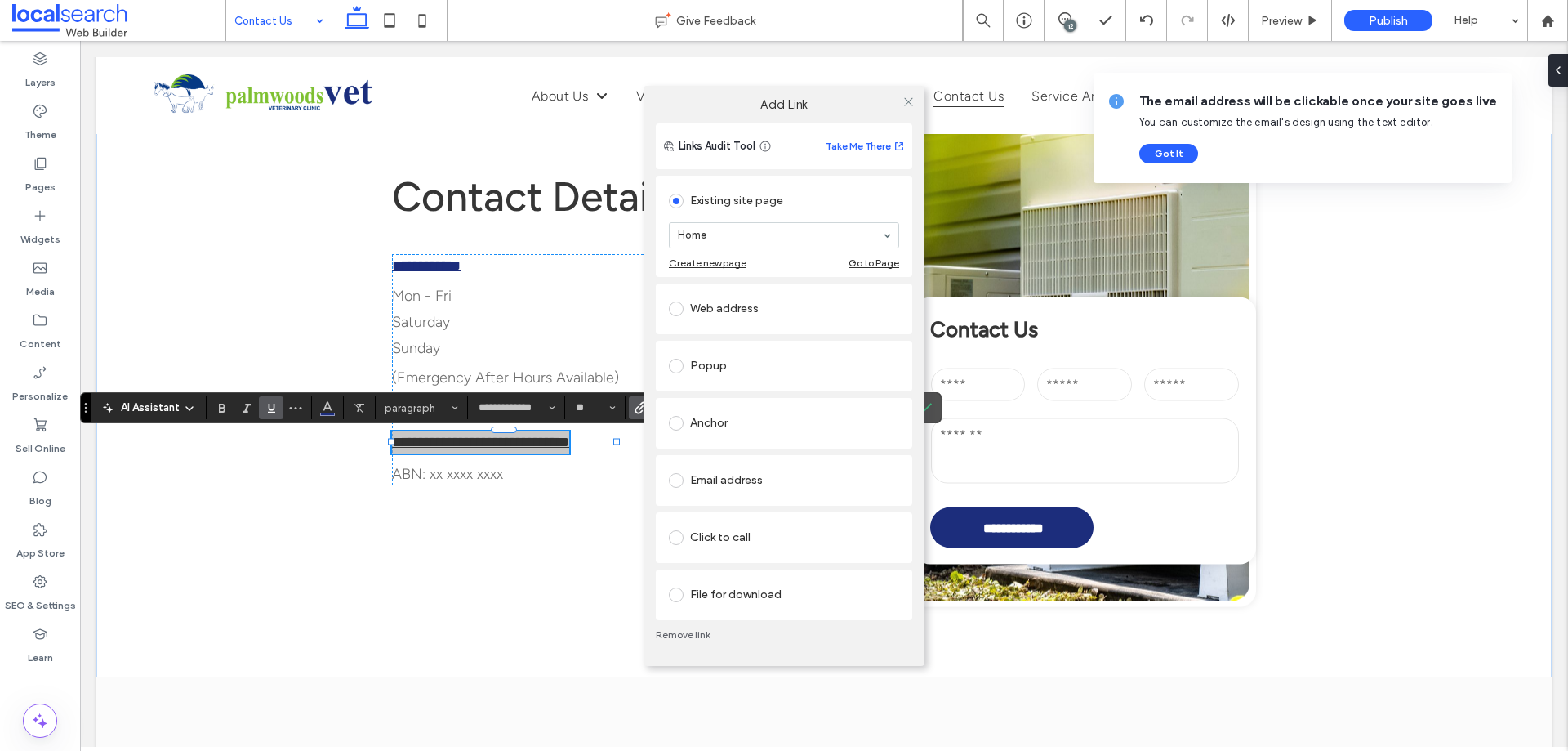 click on "Web address" at bounding box center (784, 309) 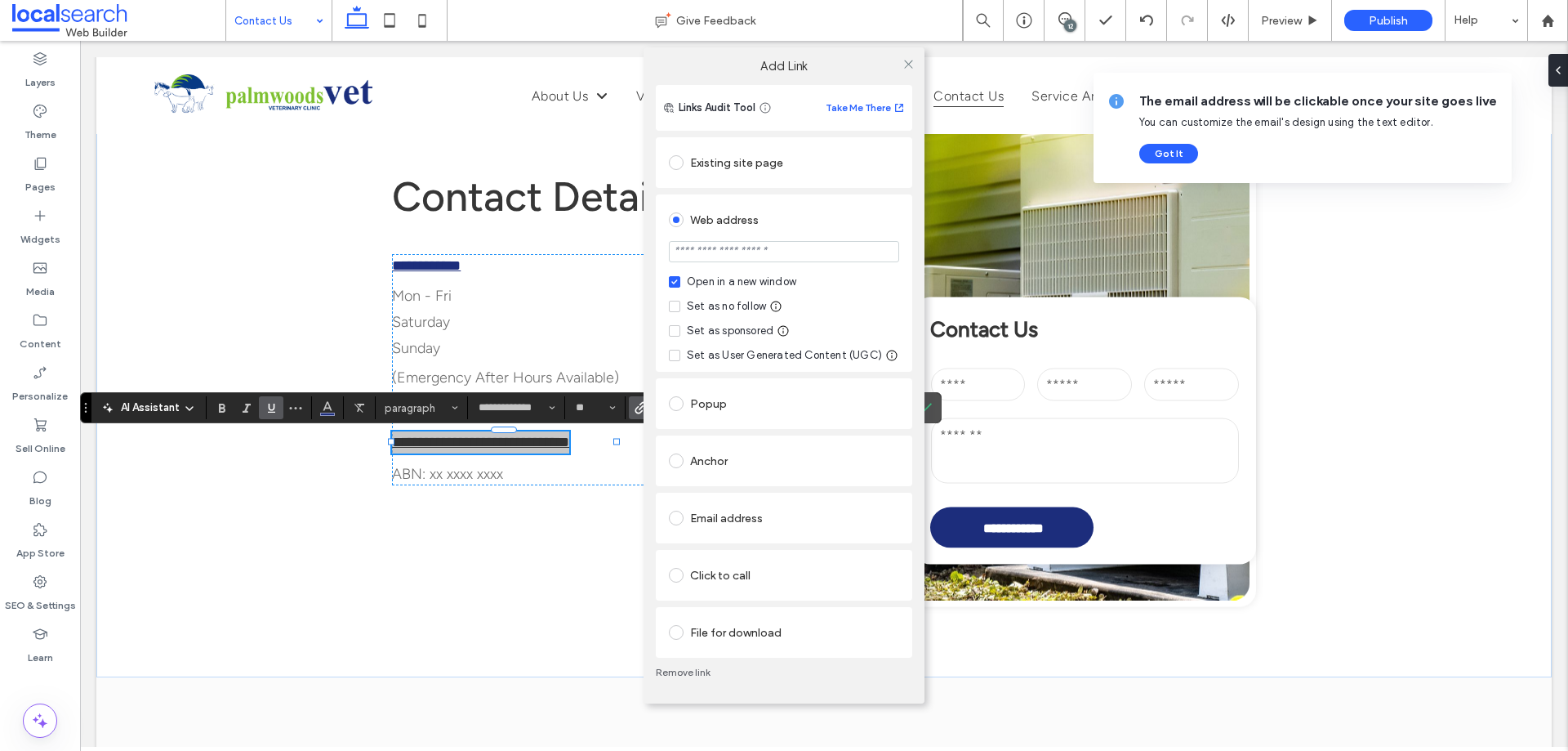 click on "Set as no follow" at bounding box center (726, 306) 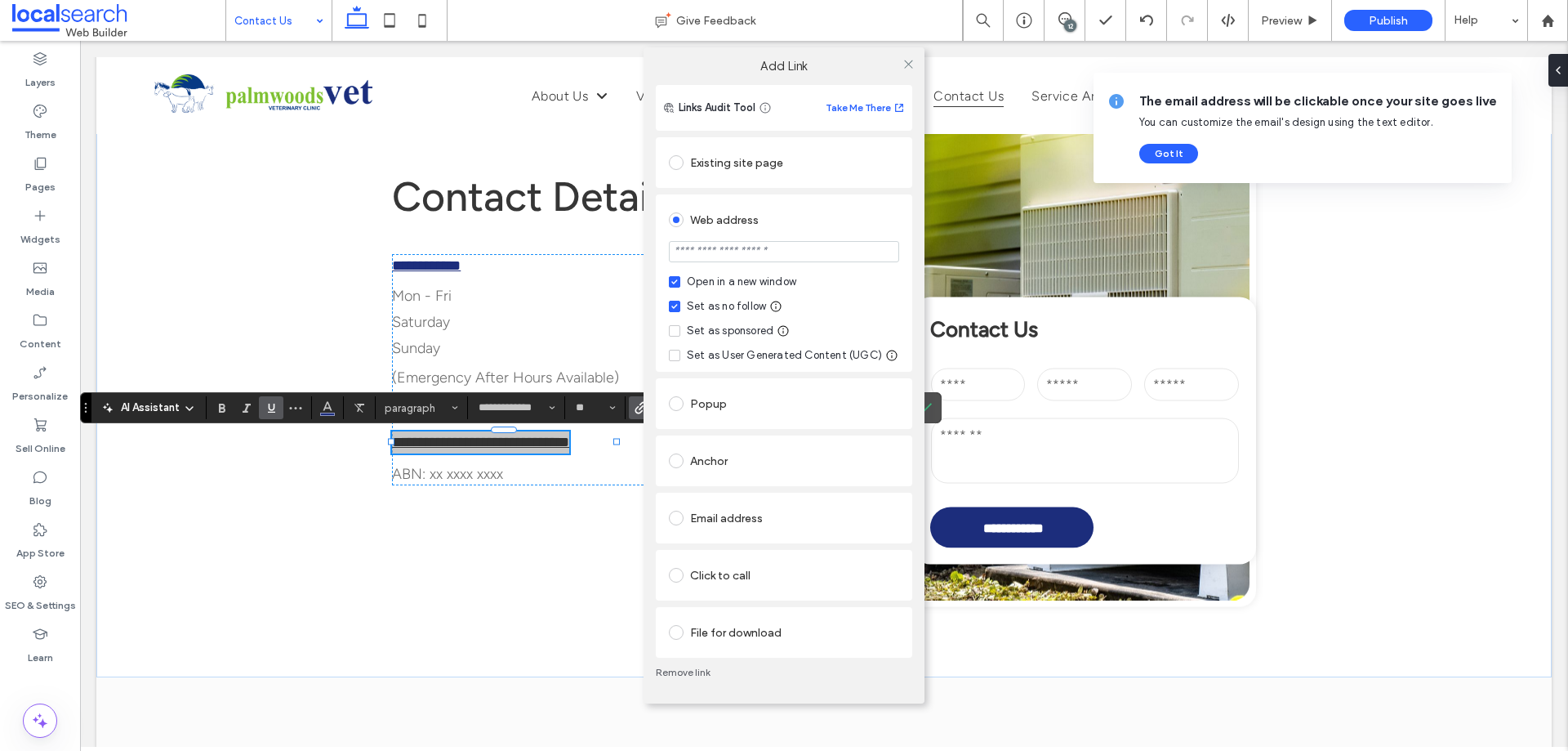 click at bounding box center [784, 252] 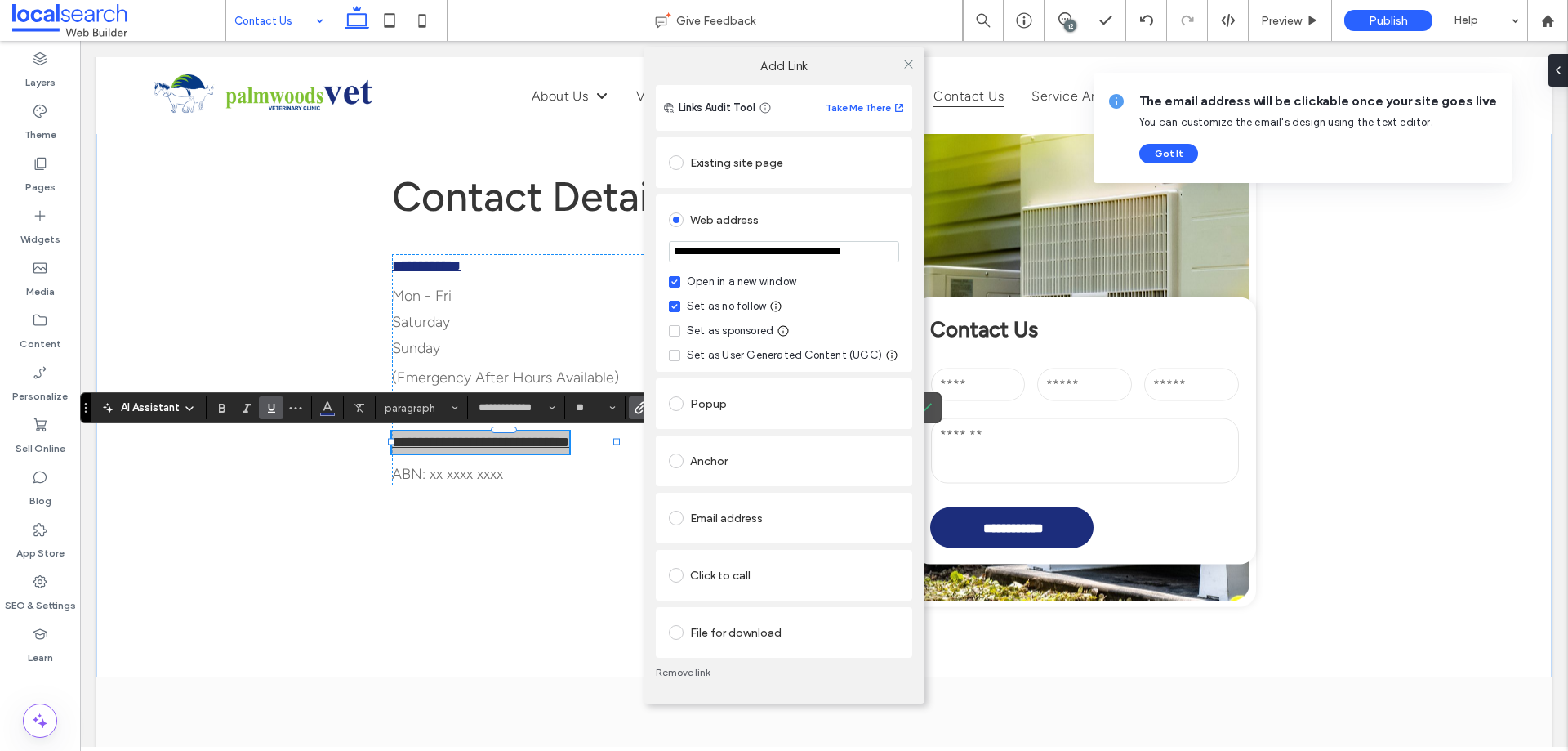 scroll, scrollTop: 0, scrollLeft: 35, axis: horizontal 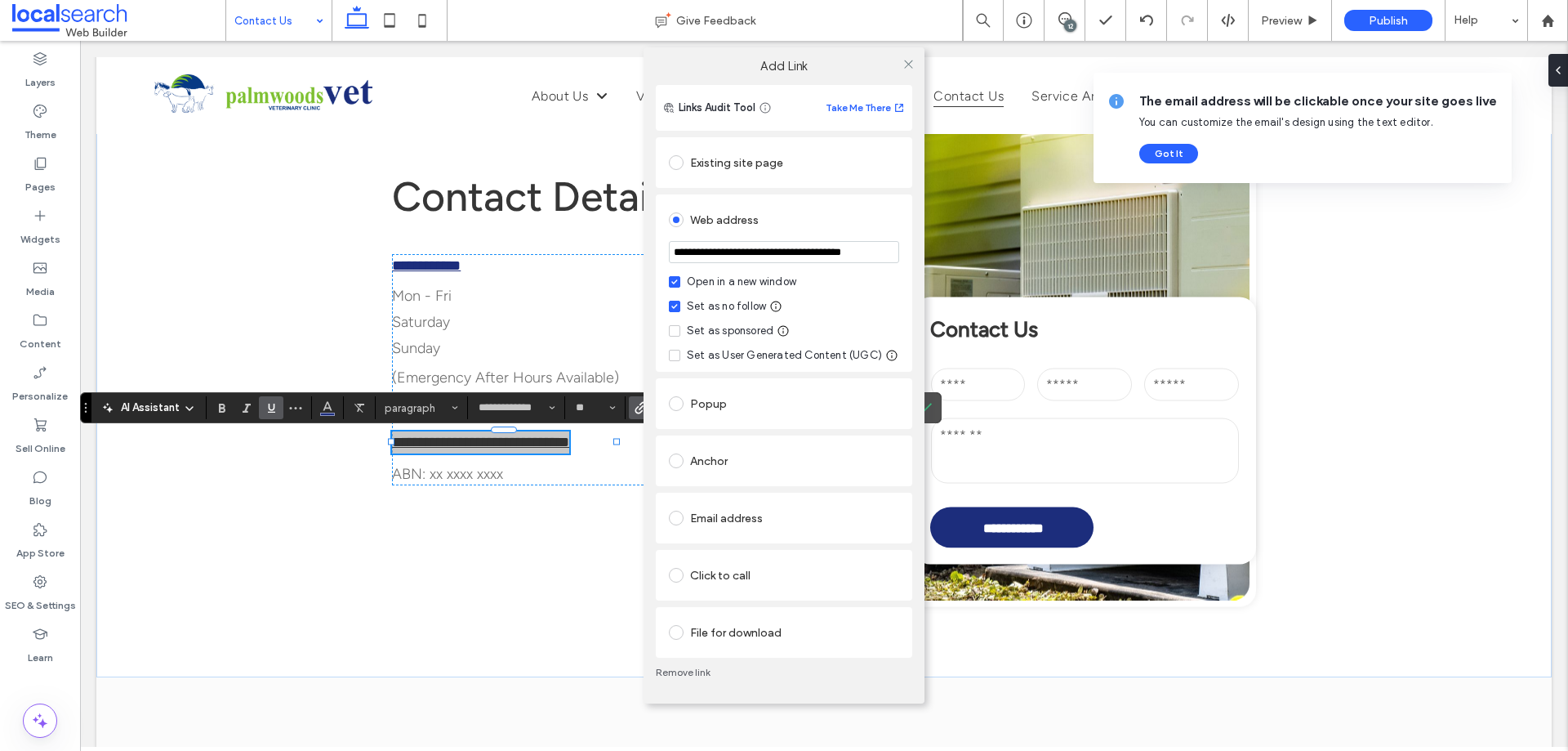 type on "**********" 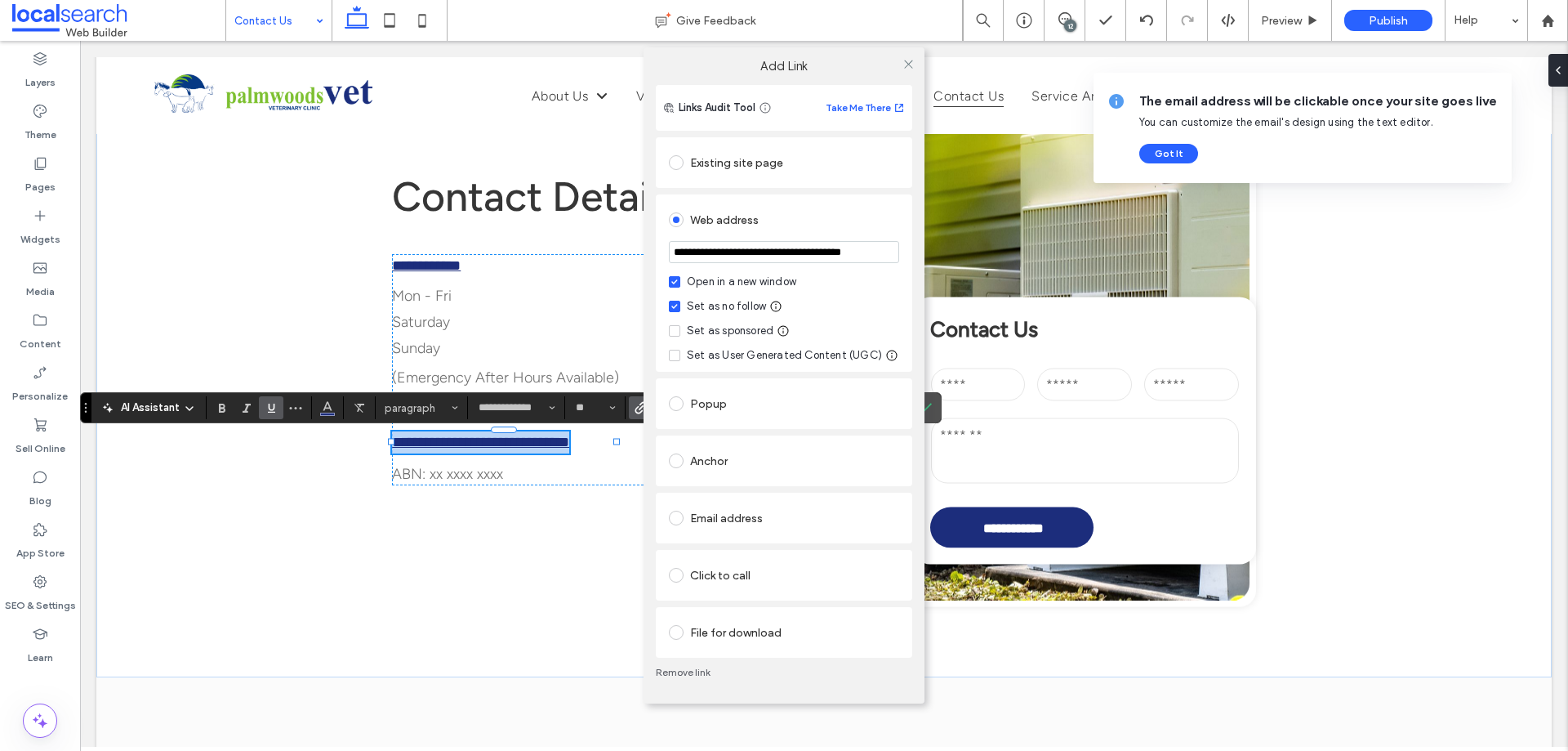 click on "**********" at bounding box center [784, 394] 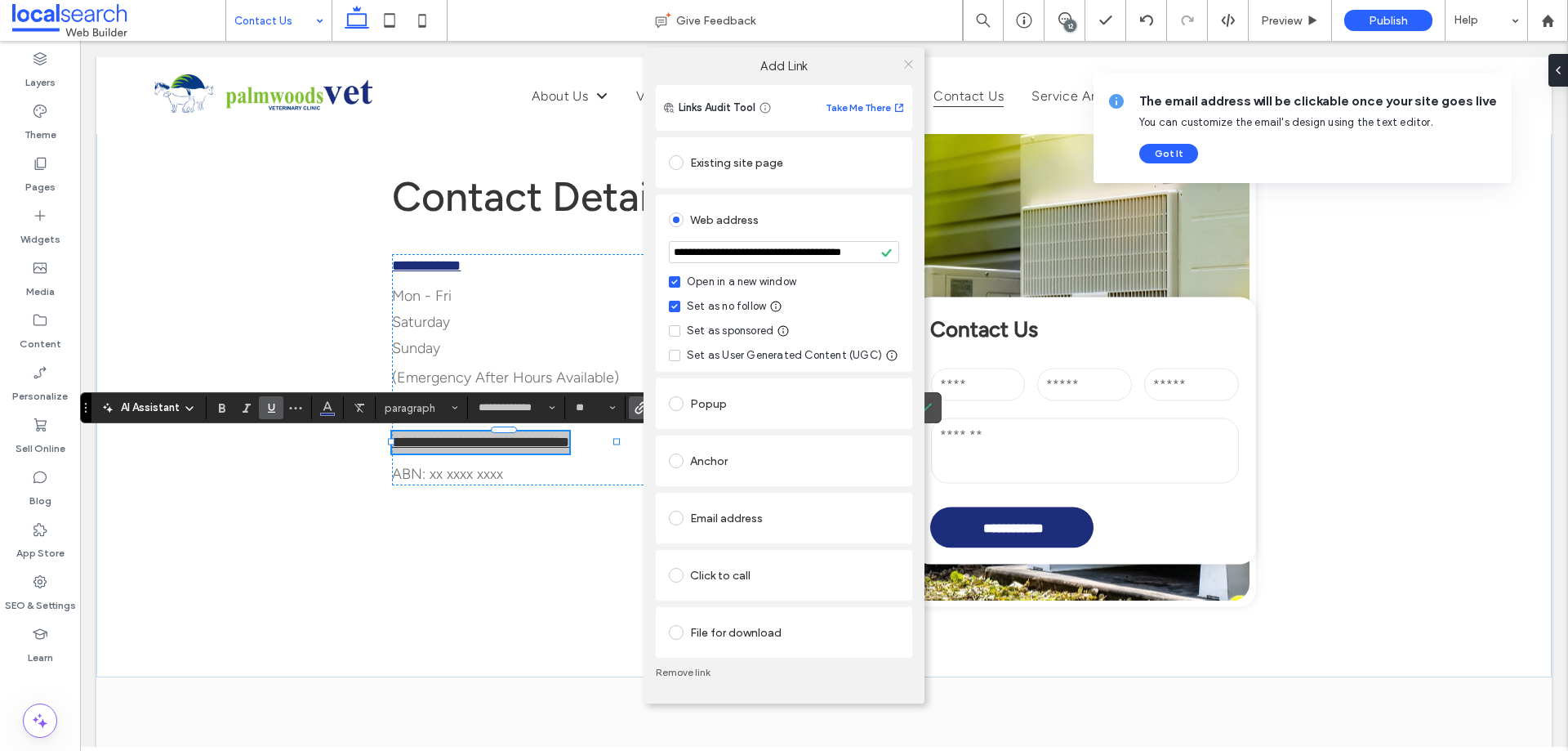 click at bounding box center [908, 64] 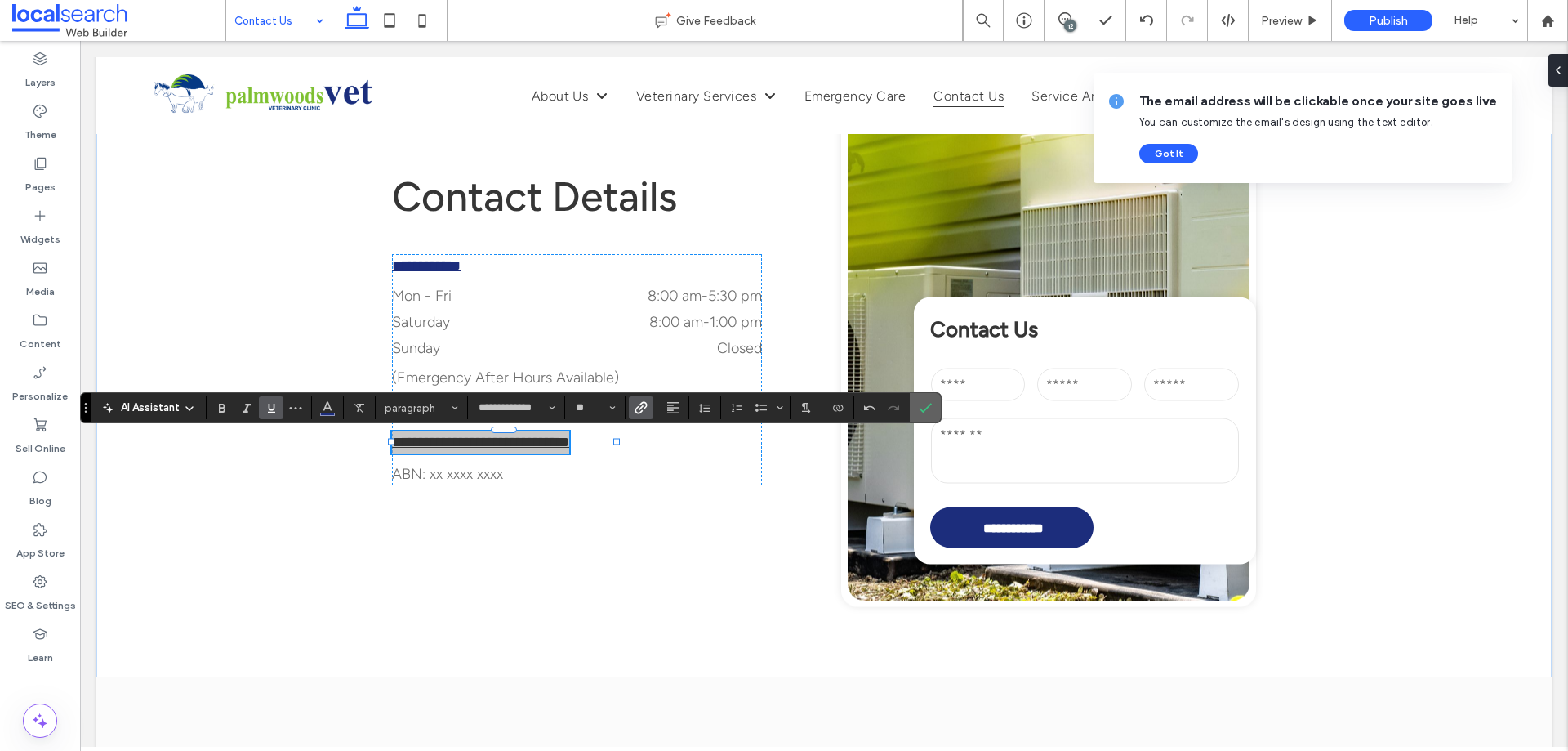 click 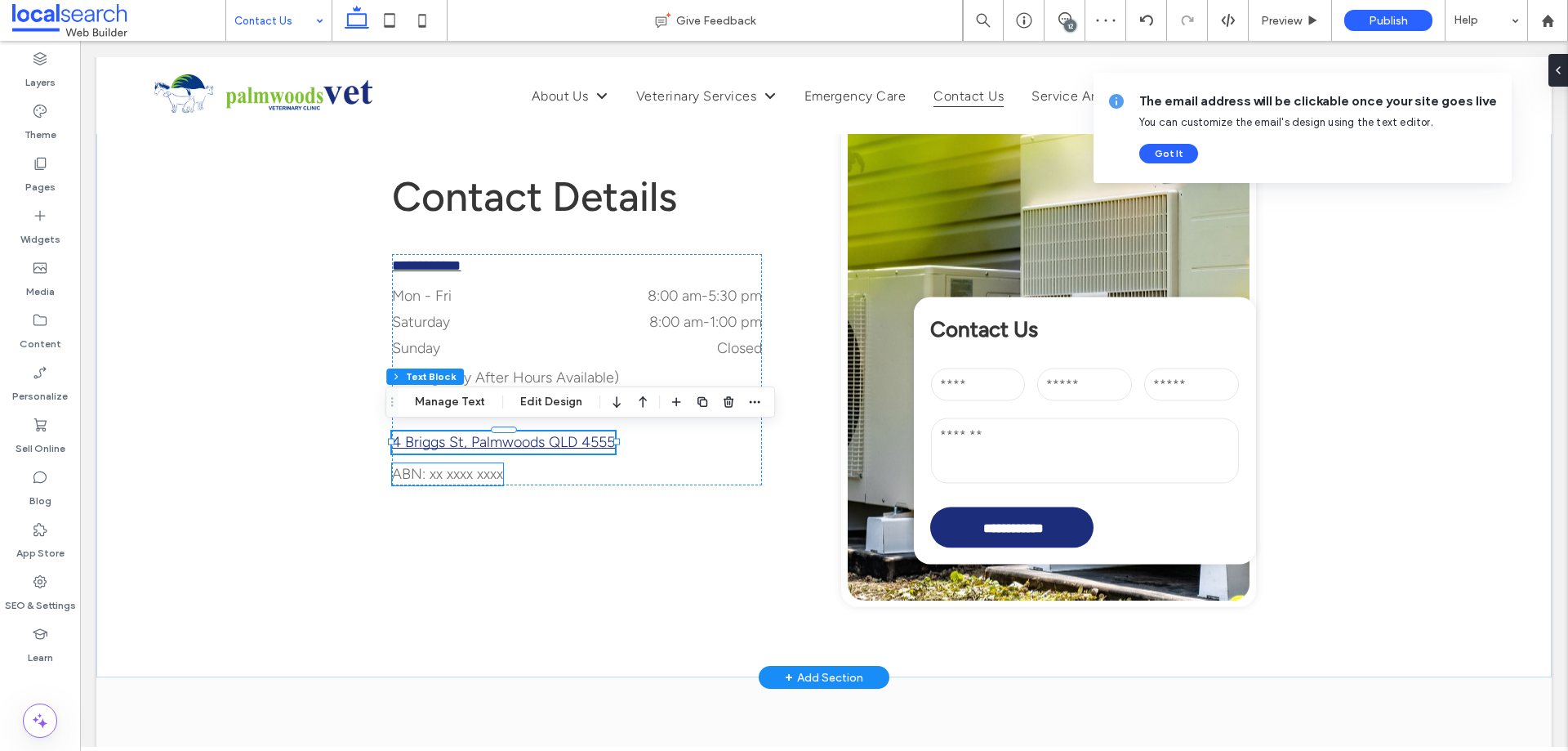 click on "ABN: xx xxxx xxxx" at bounding box center [448, 474] 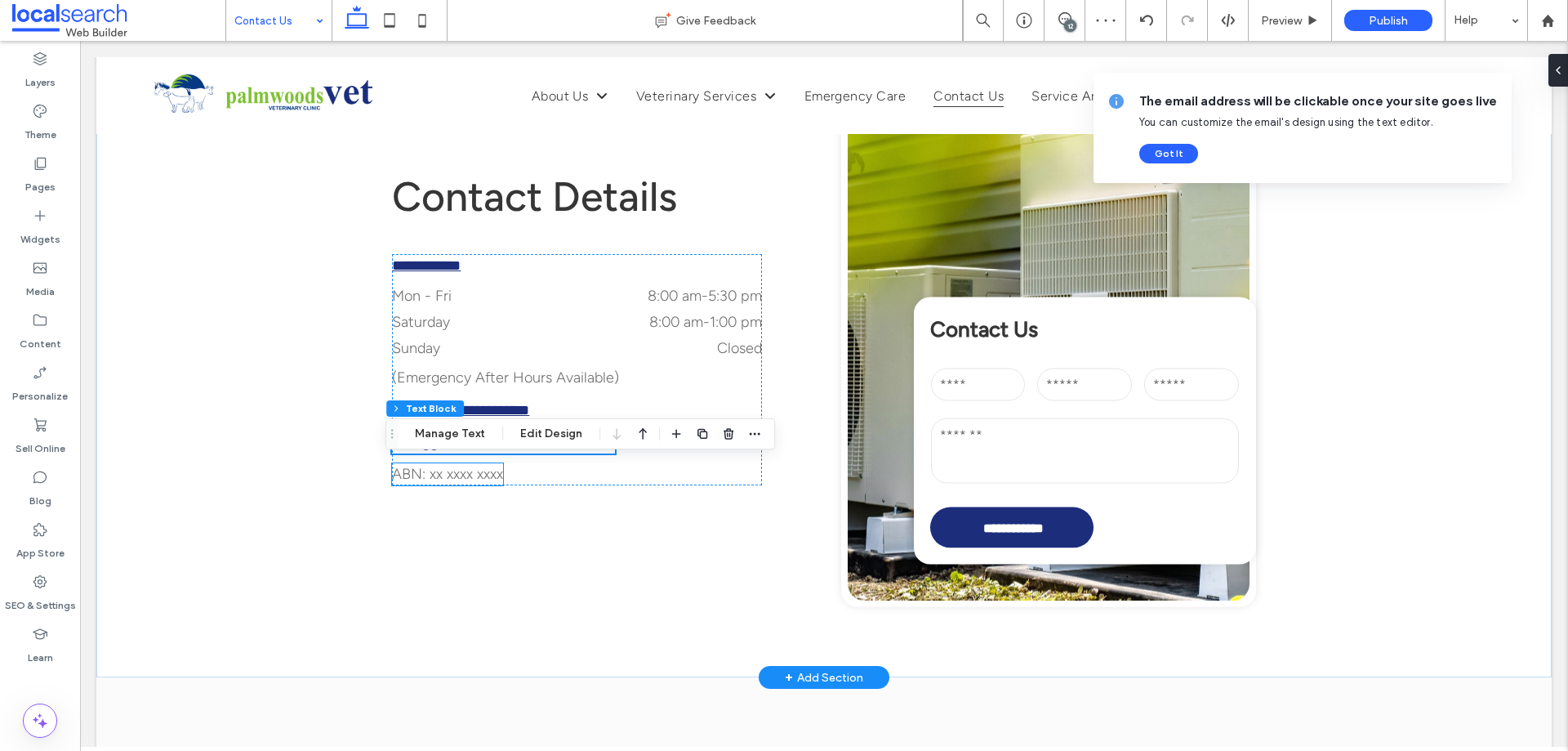 click on "ABN: xx xxxx xxxx" at bounding box center [448, 474] 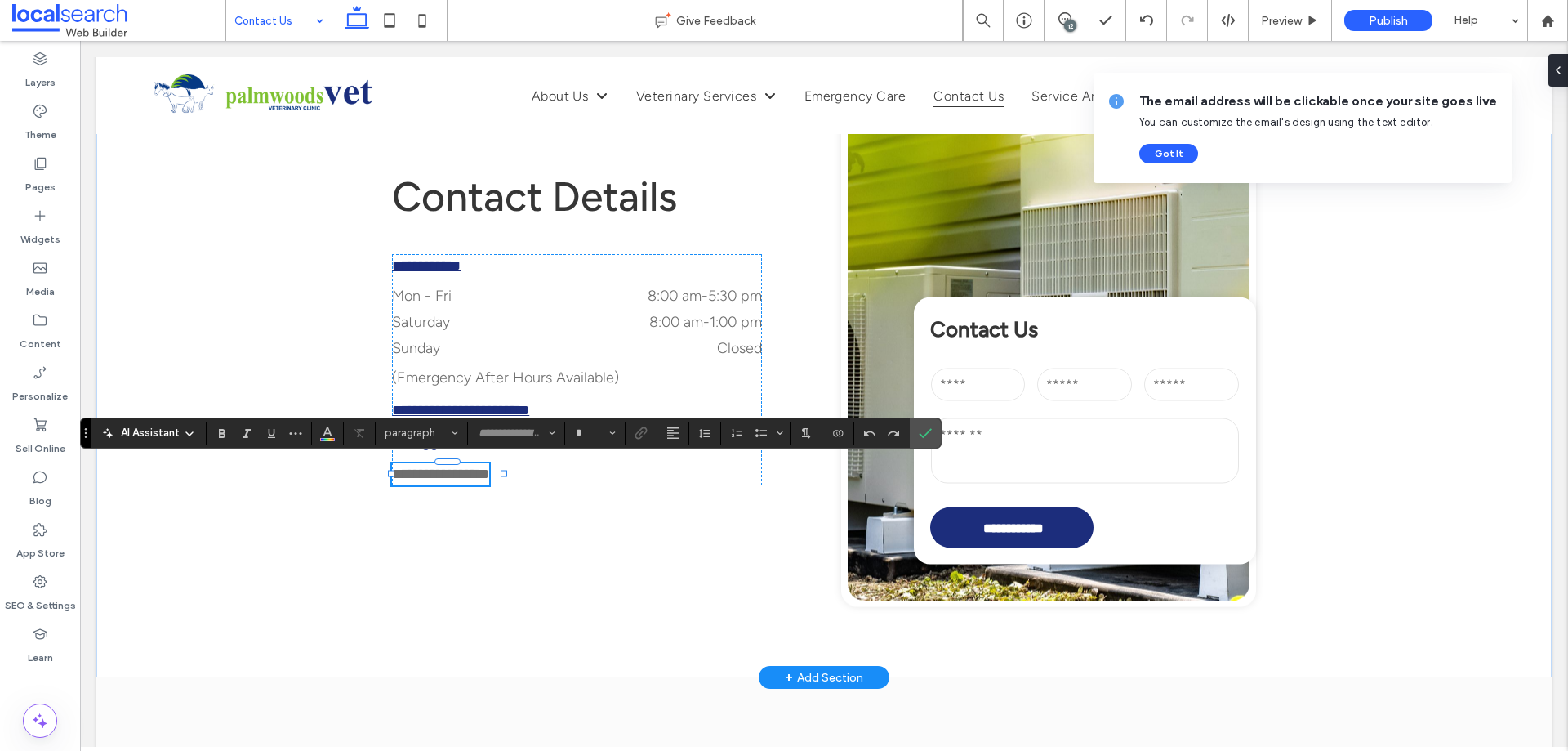 type on "**********" 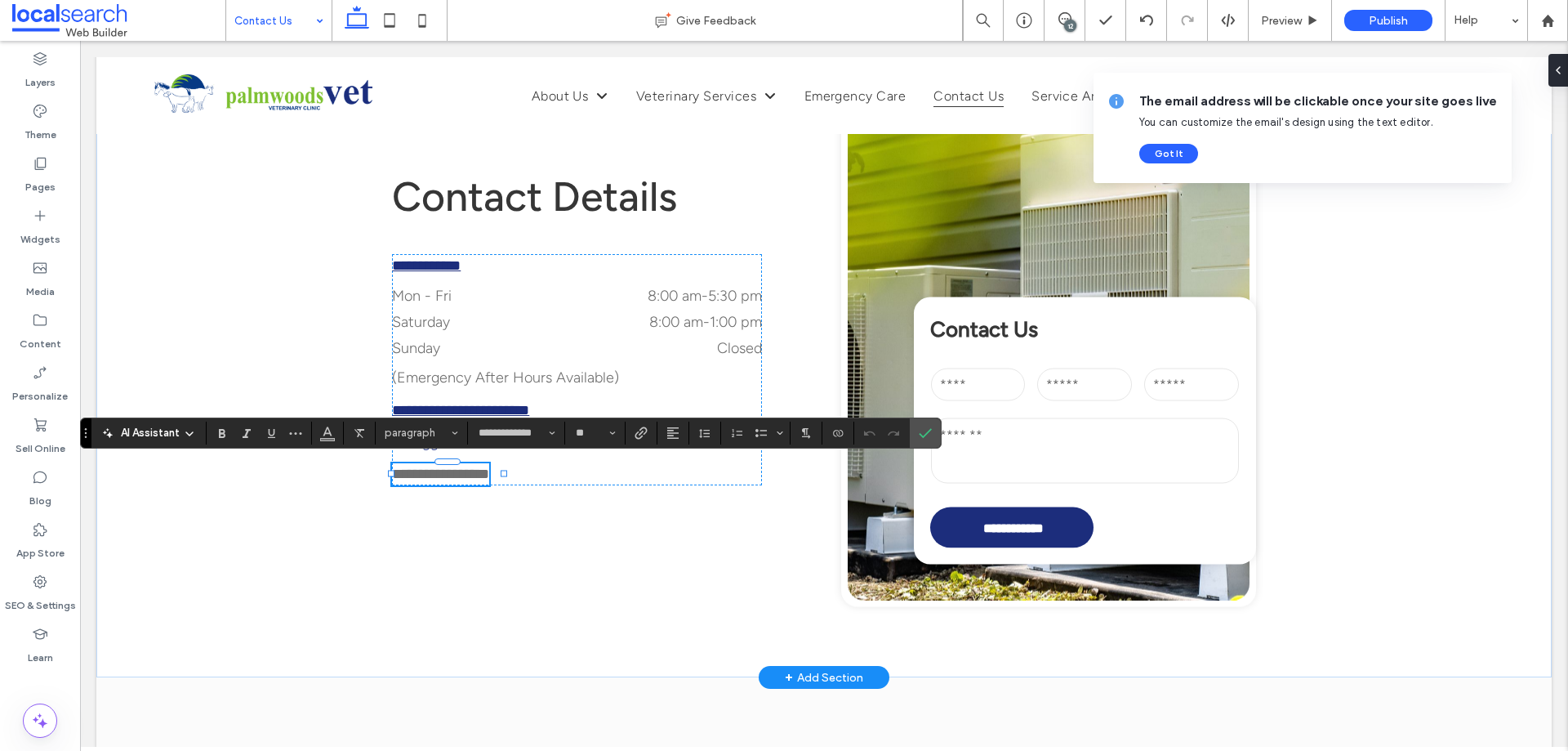 click on "**********" at bounding box center (440, 474) 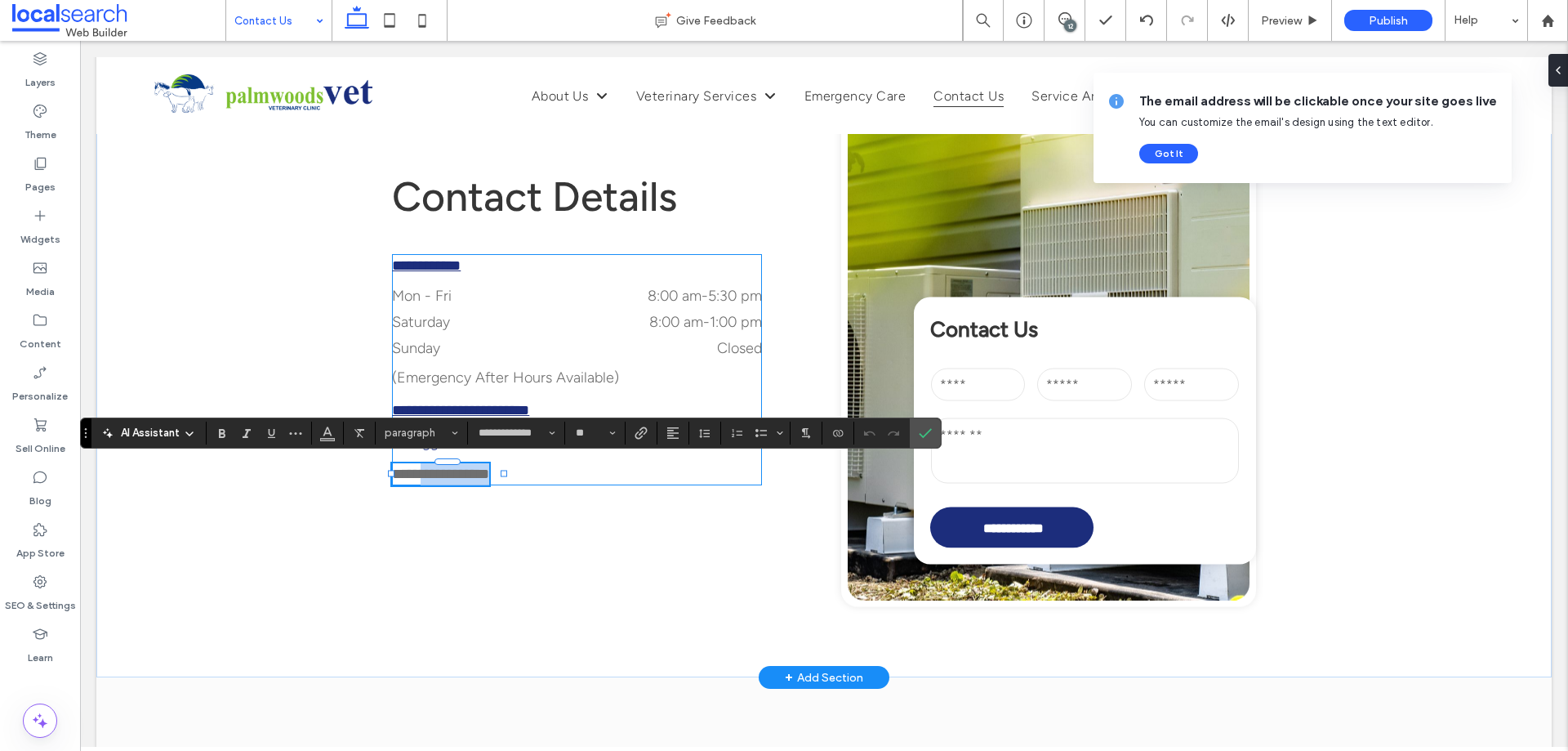 drag, startPoint x: 462, startPoint y: 473, endPoint x: 528, endPoint y: 476, distance: 66.068147 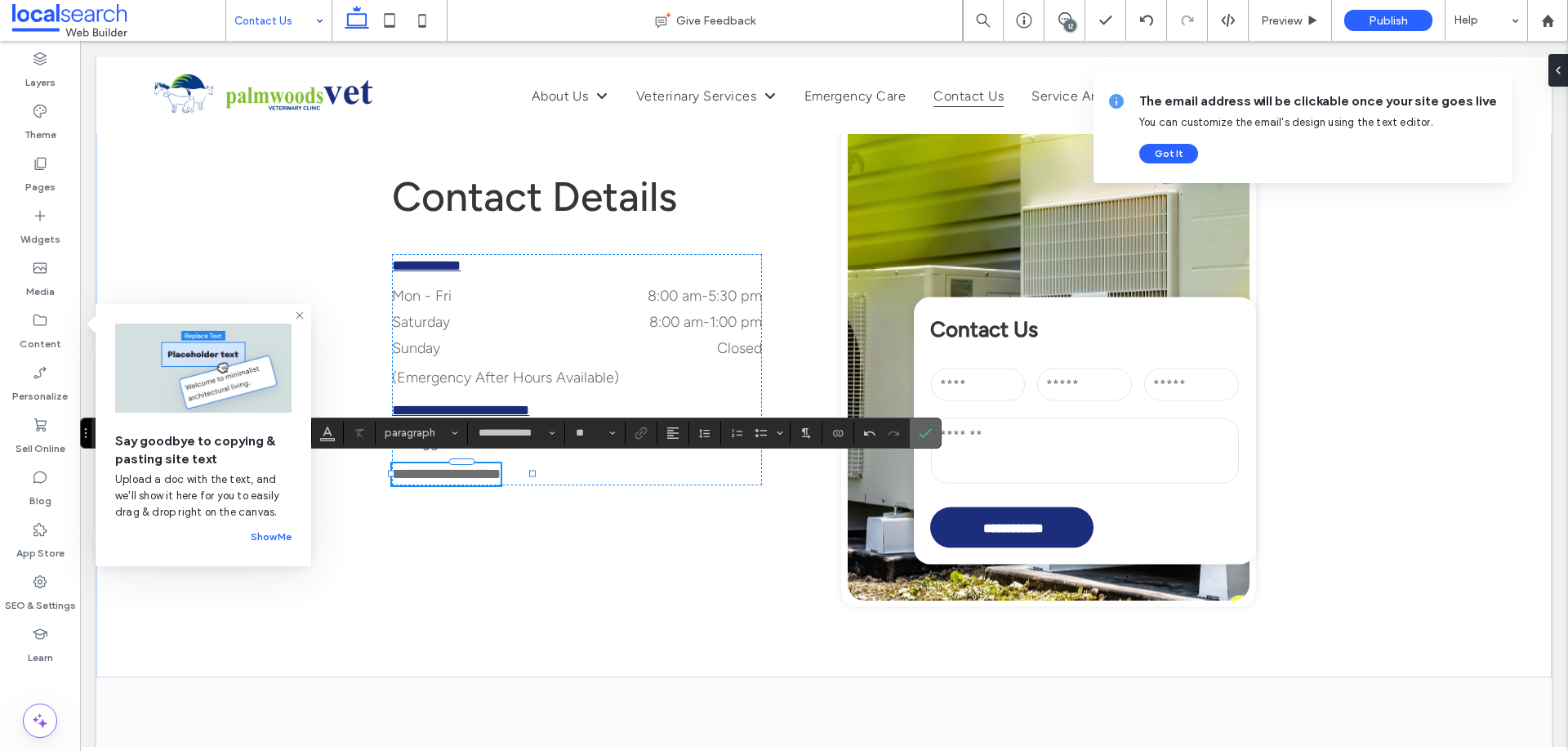 click at bounding box center [925, 433] 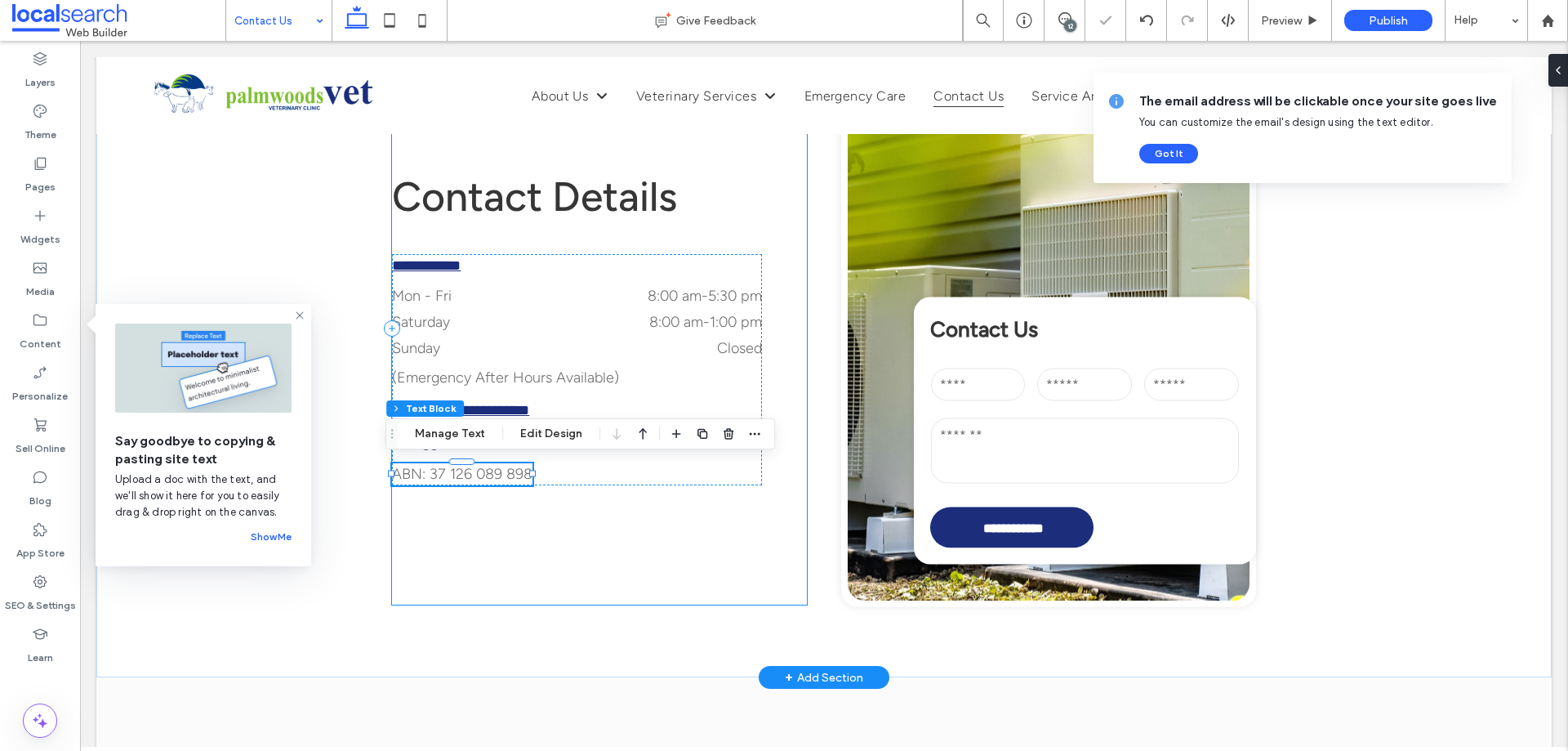 click on "**********" at bounding box center [599, 328] 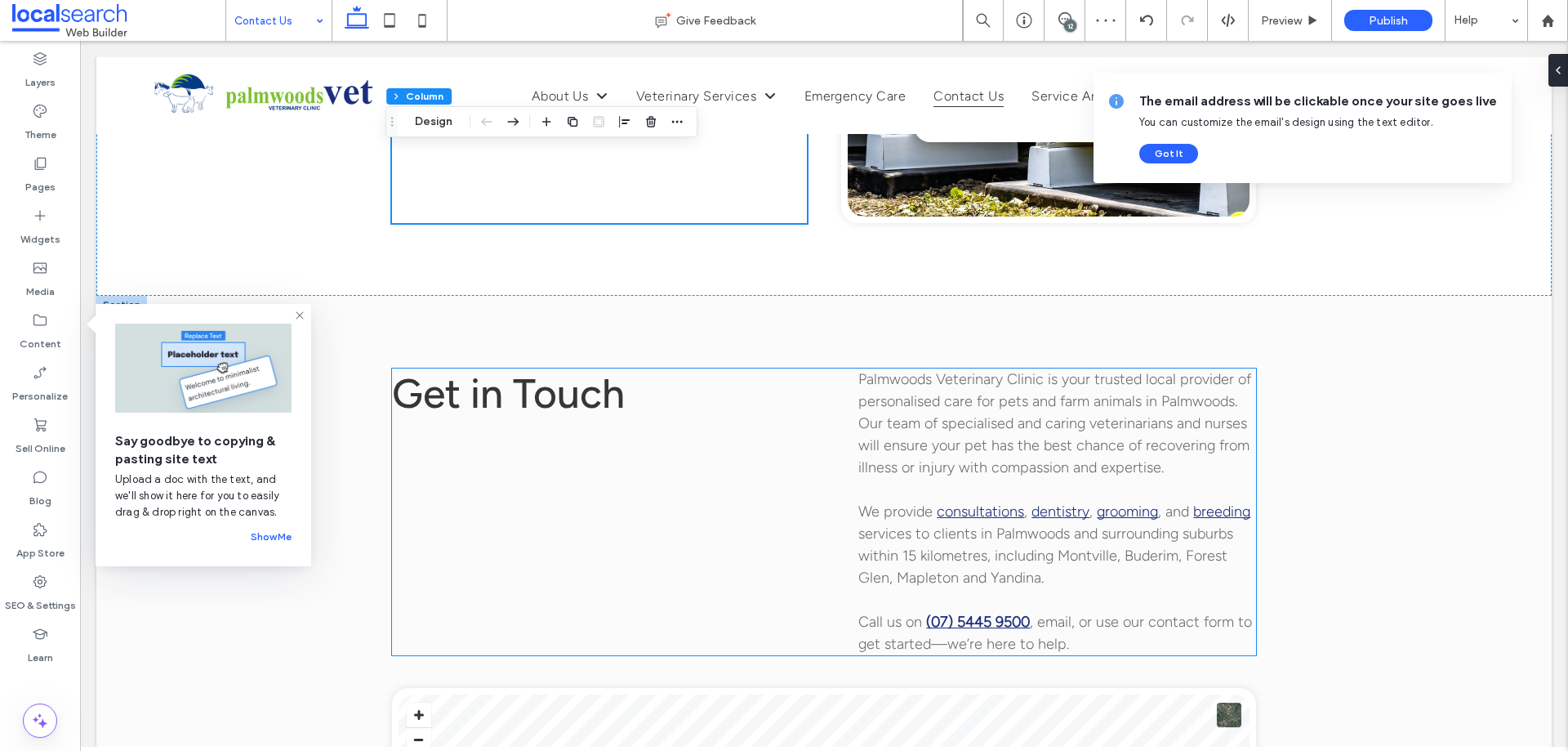 scroll, scrollTop: 735, scrollLeft: 0, axis: vertical 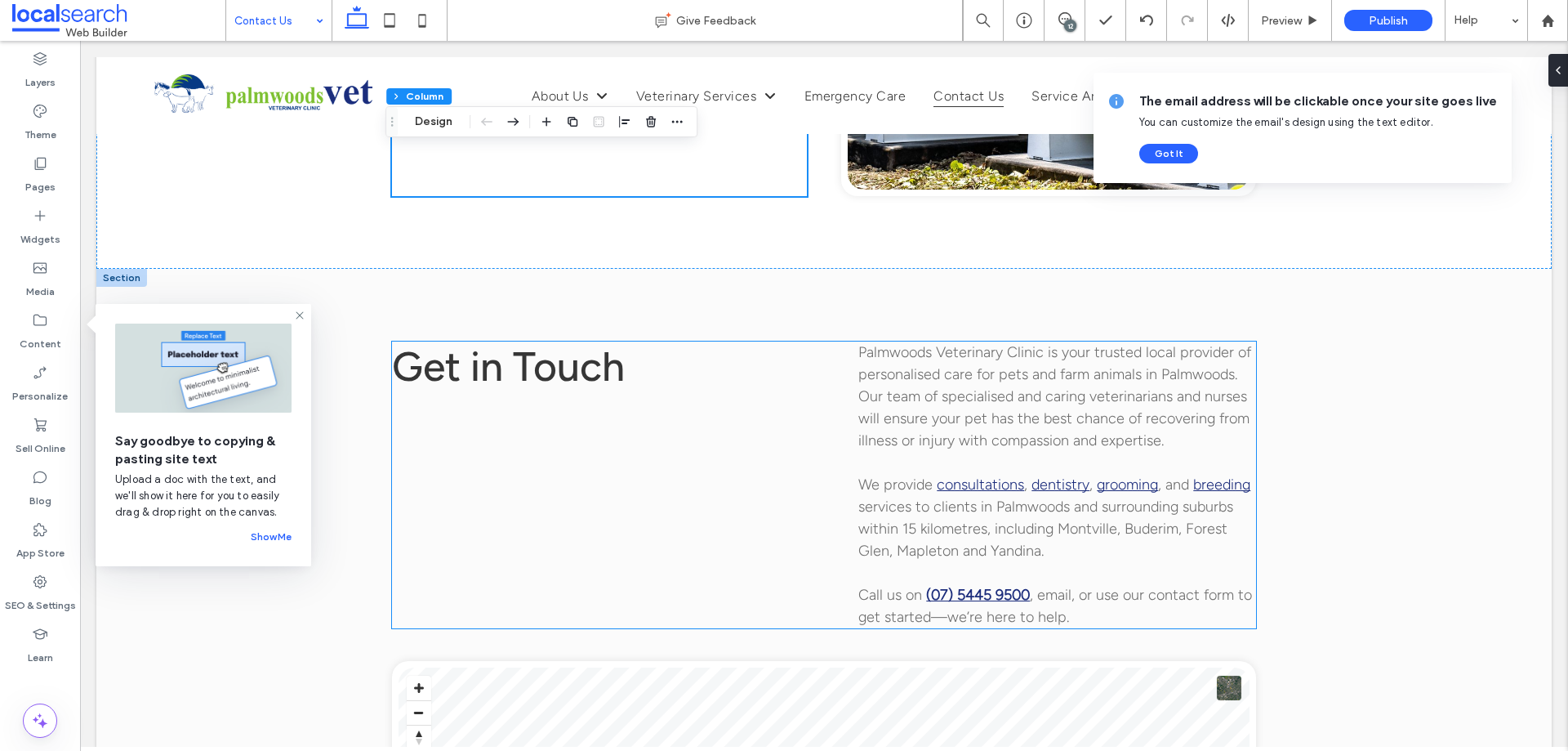 click at bounding box center [1055, 463] 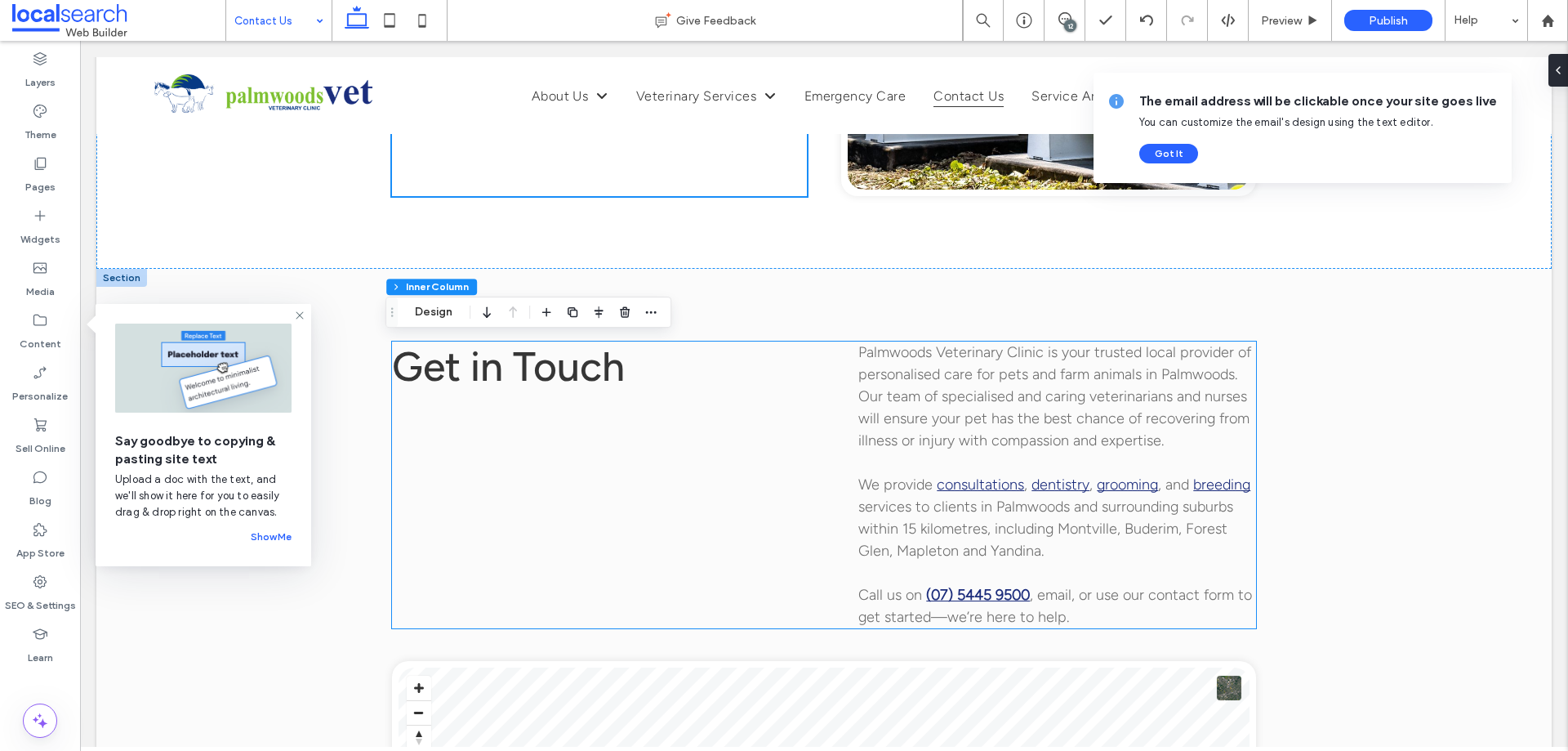click at bounding box center (1055, 463) 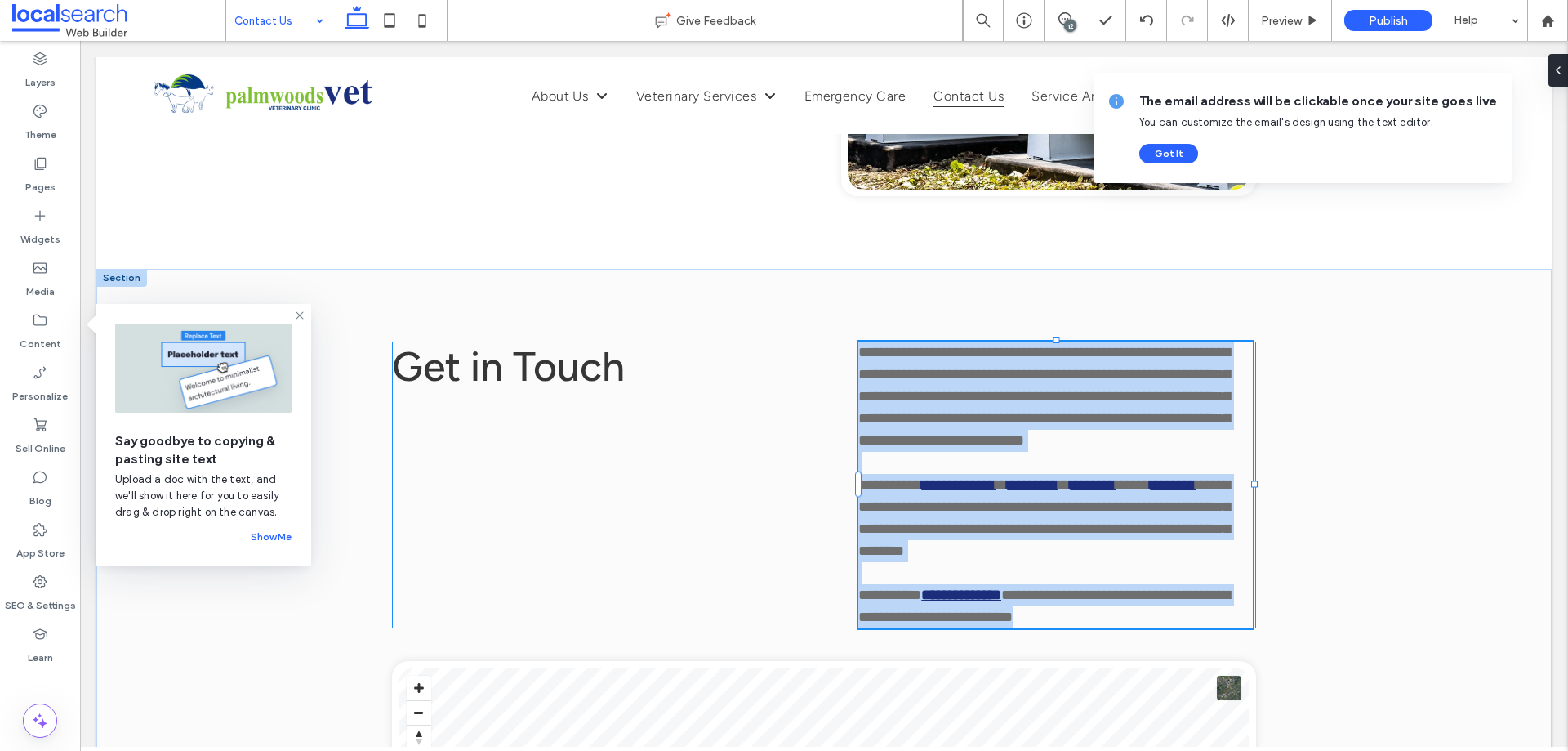 type on "**********" 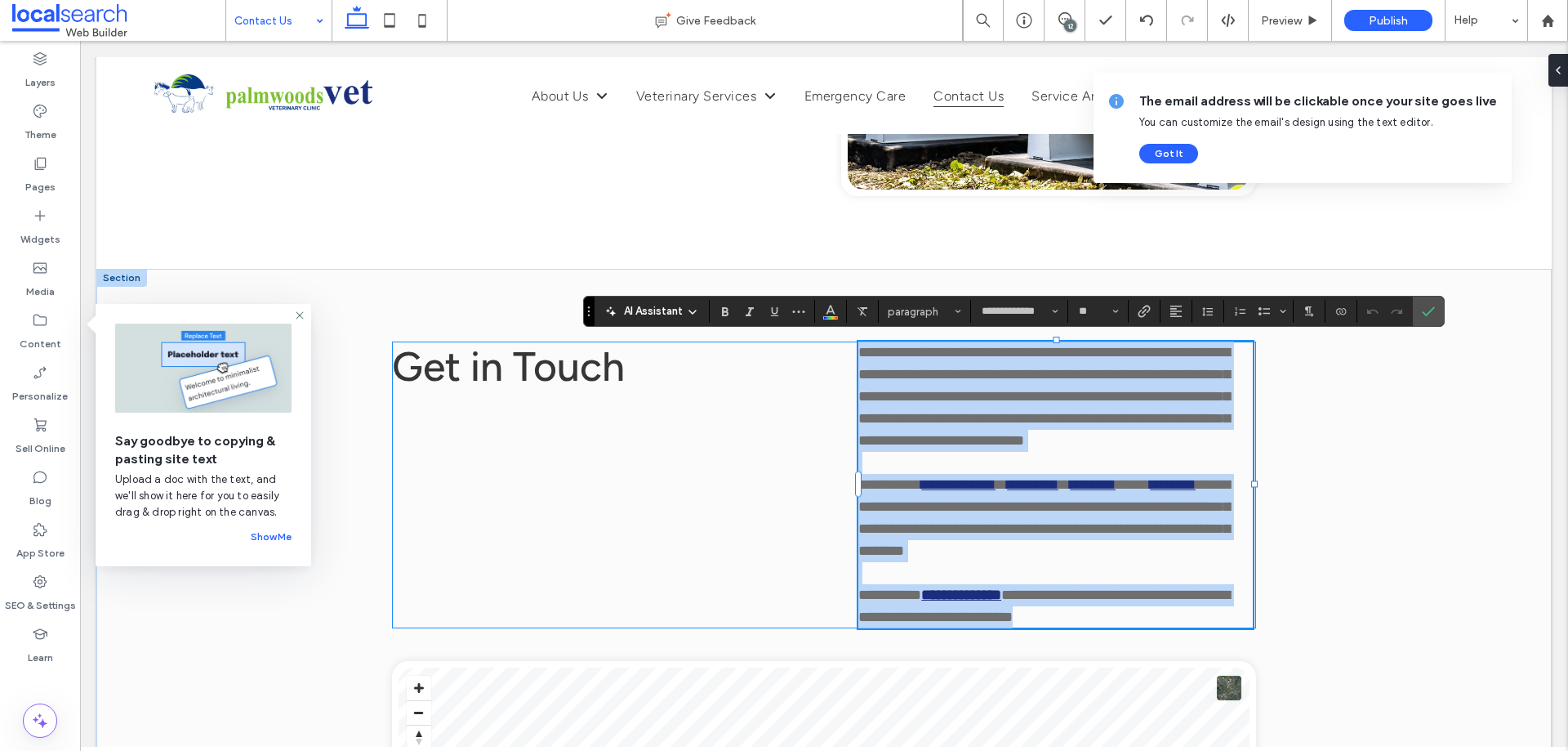 click on "**********" at bounding box center (889, 485) 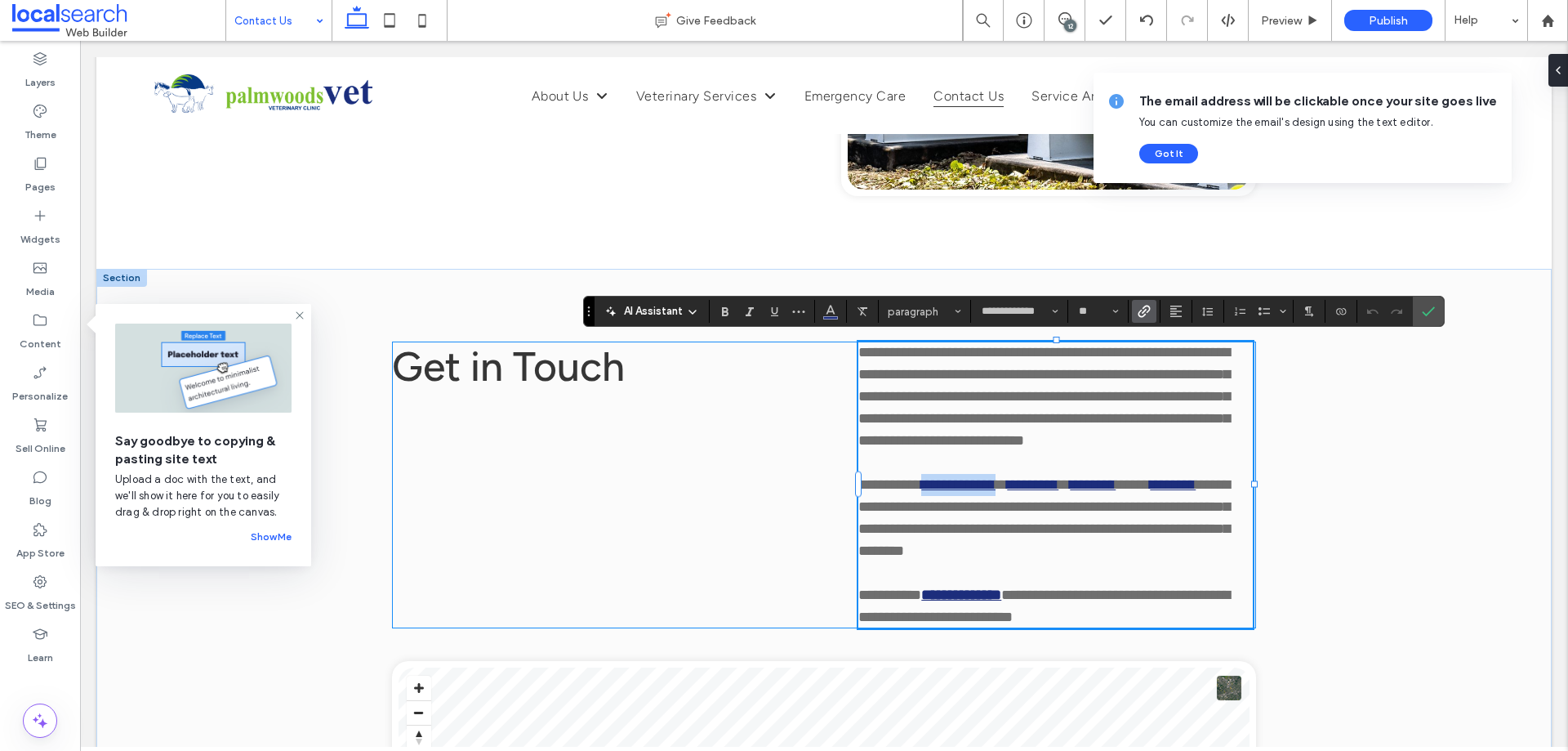 drag, startPoint x: 933, startPoint y: 483, endPoint x: 1018, endPoint y: 477, distance: 85.2115 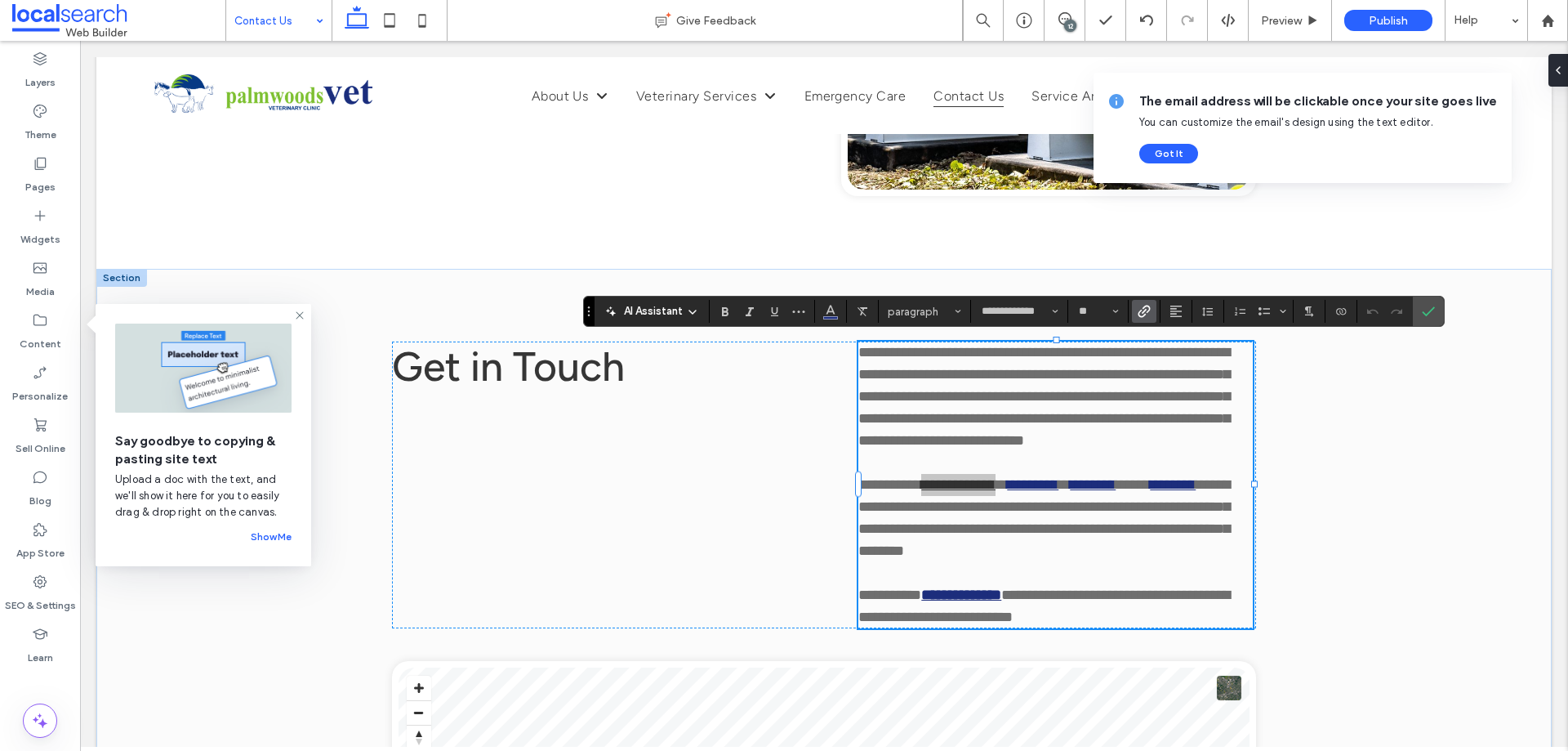 click at bounding box center [1141, 311] 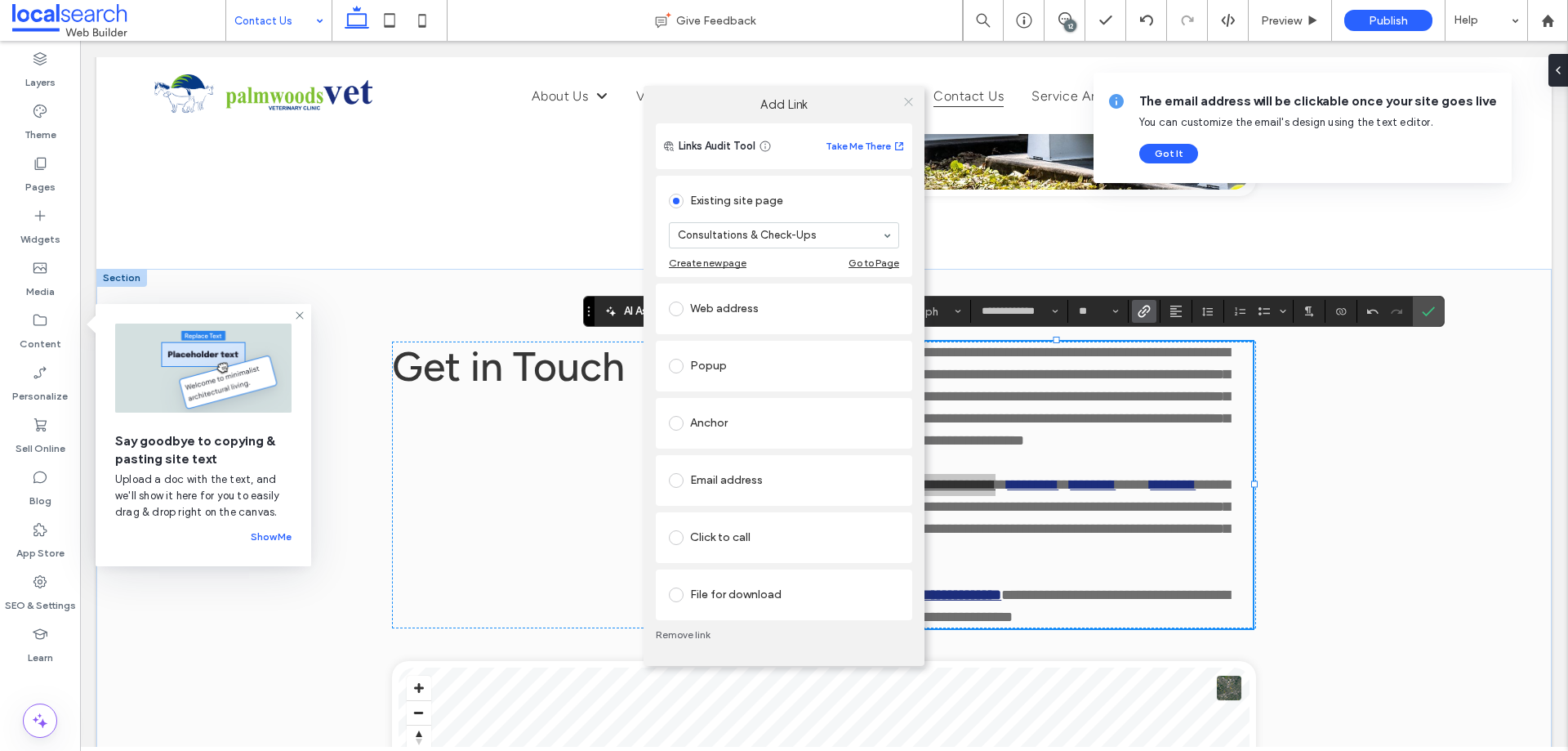 click 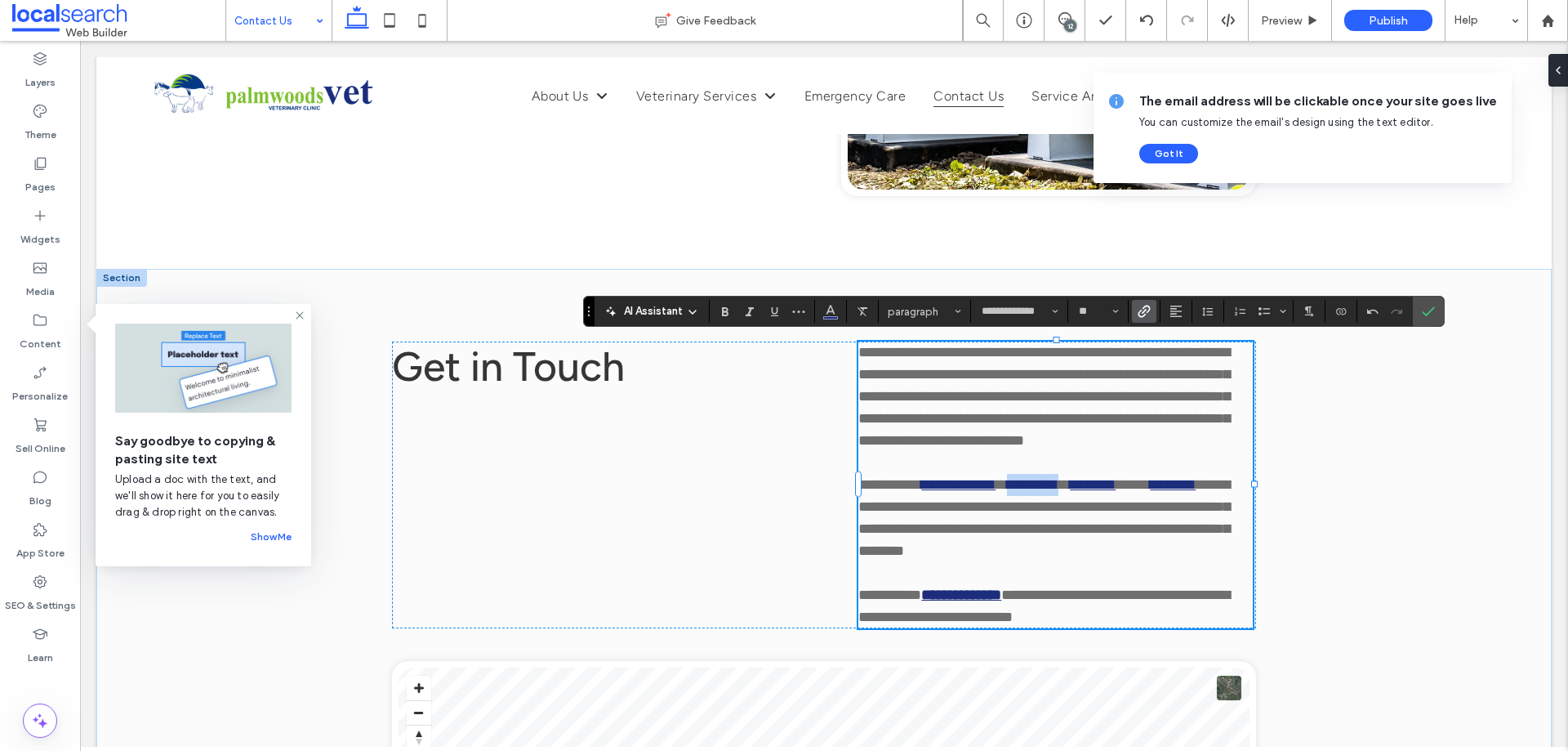 drag, startPoint x: 1026, startPoint y: 482, endPoint x: 1081, endPoint y: 487, distance: 55.22681 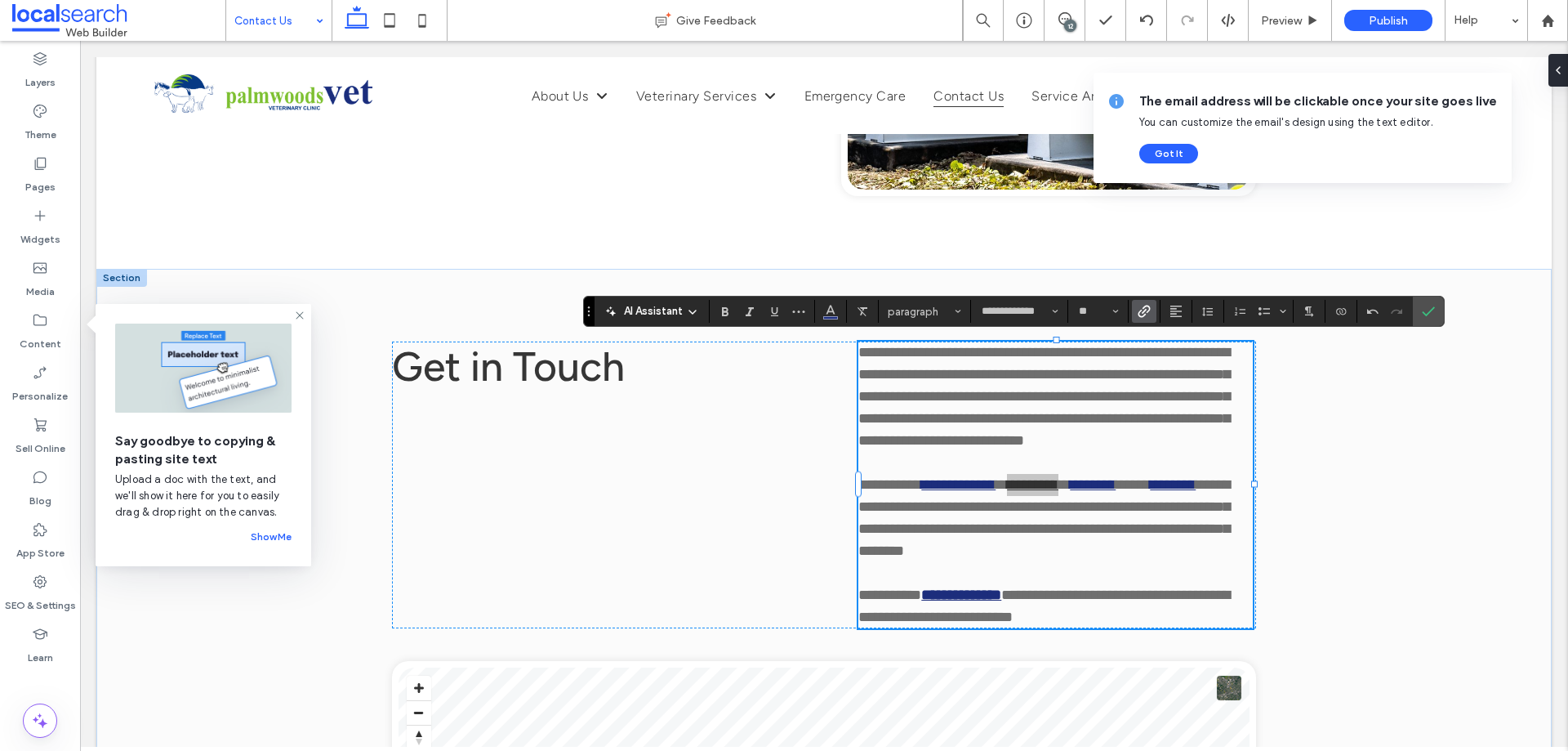 click on "**********" at bounding box center (1013, 311) 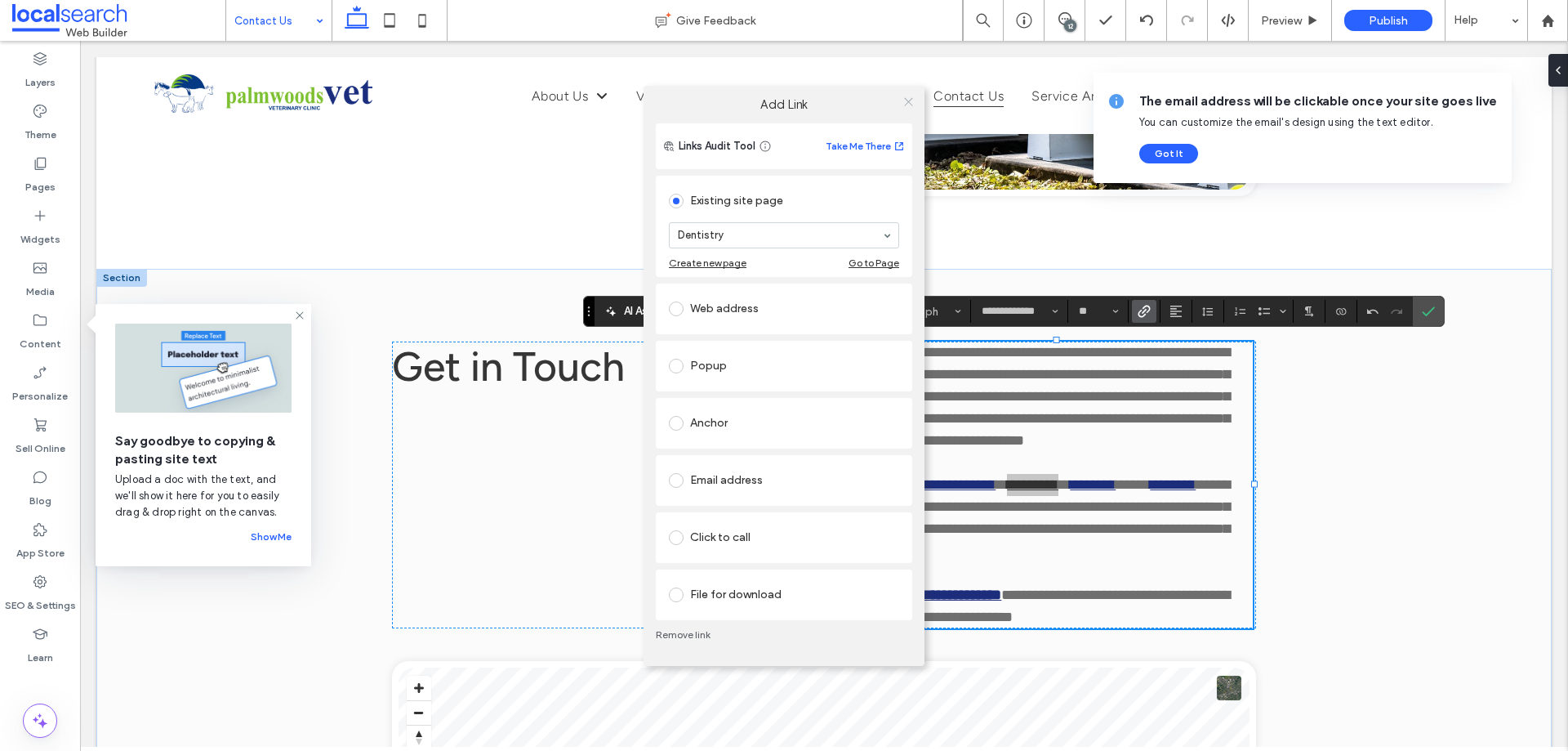 click at bounding box center [908, 102] 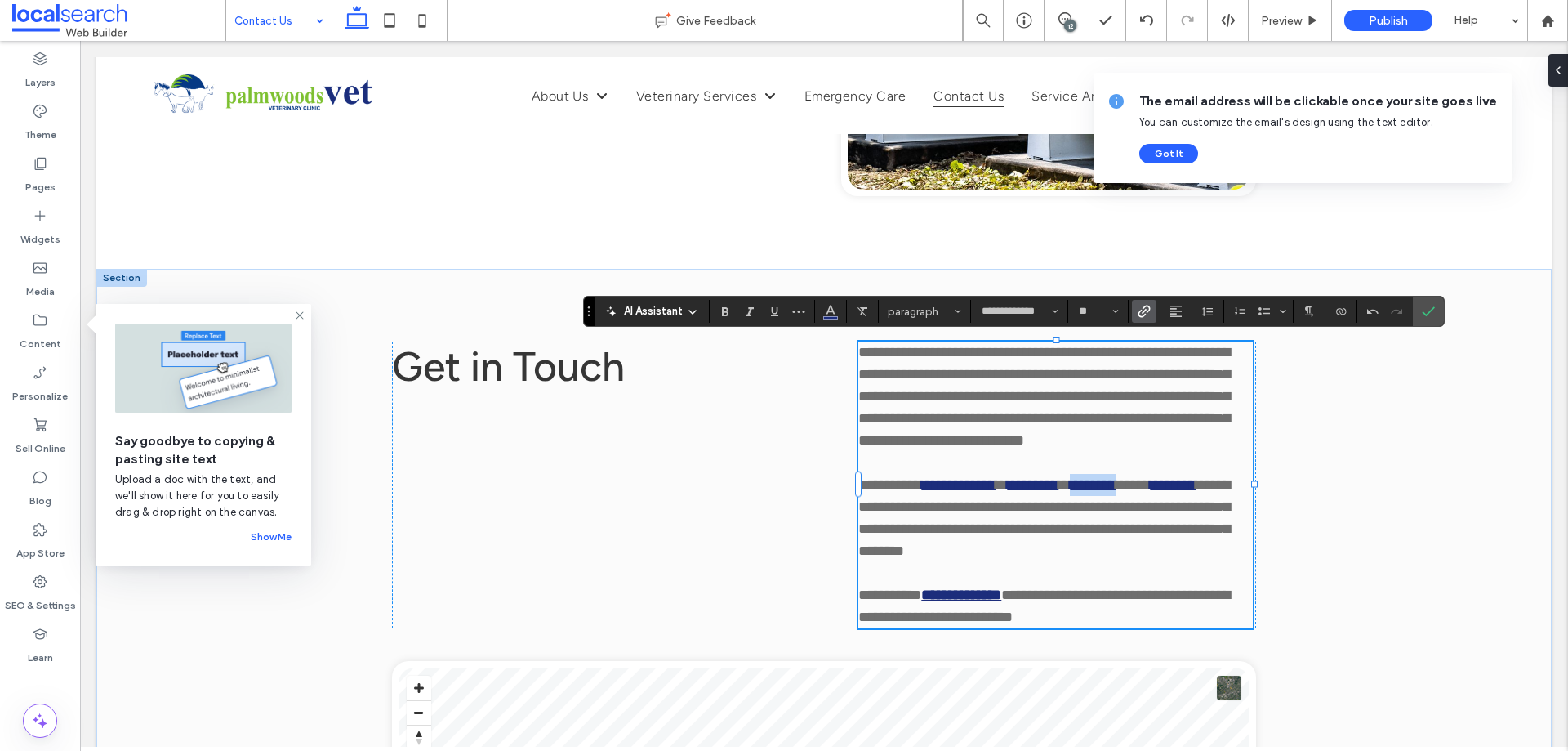 drag, startPoint x: 1093, startPoint y: 485, endPoint x: 1153, endPoint y: 481, distance: 60.133186 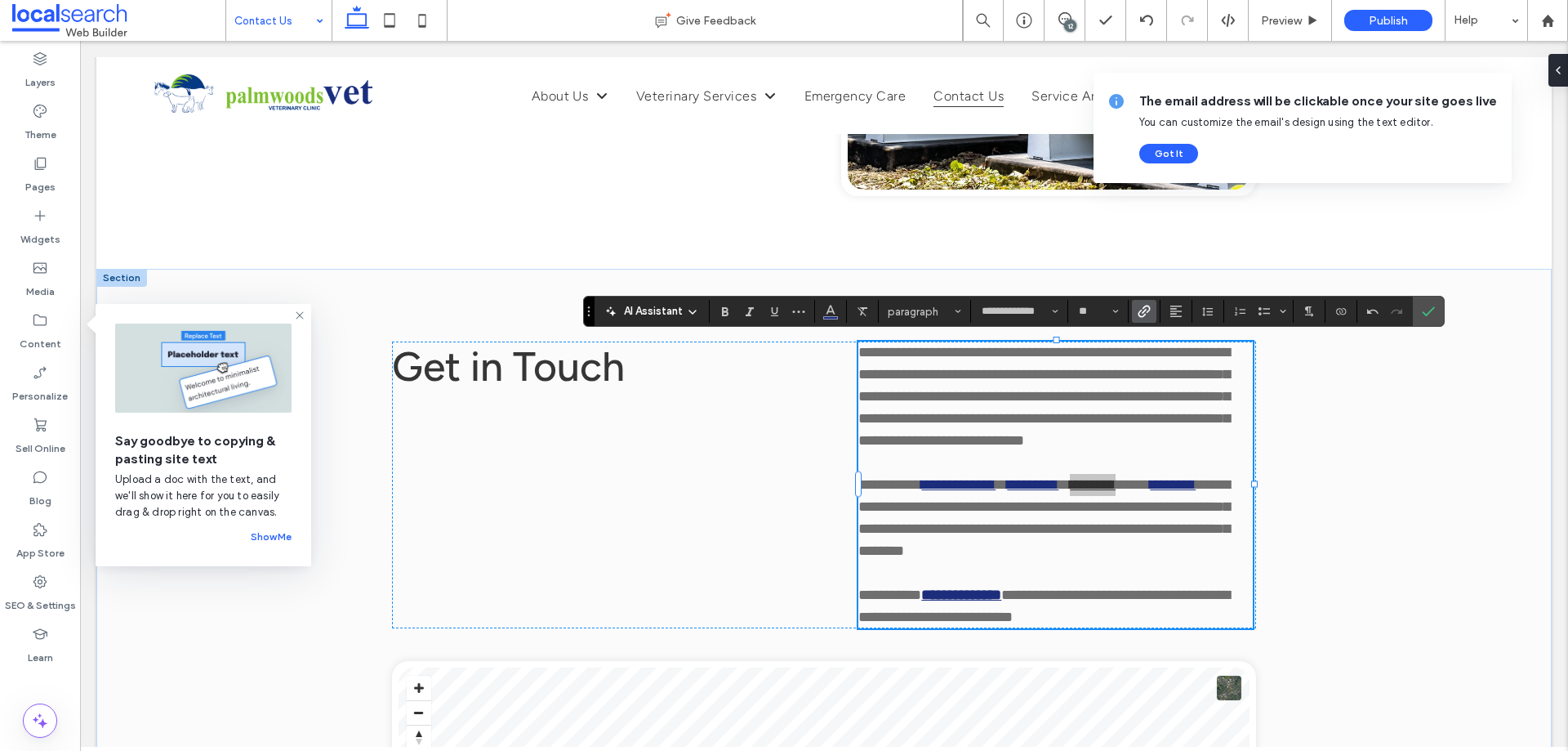 click at bounding box center [1141, 311] 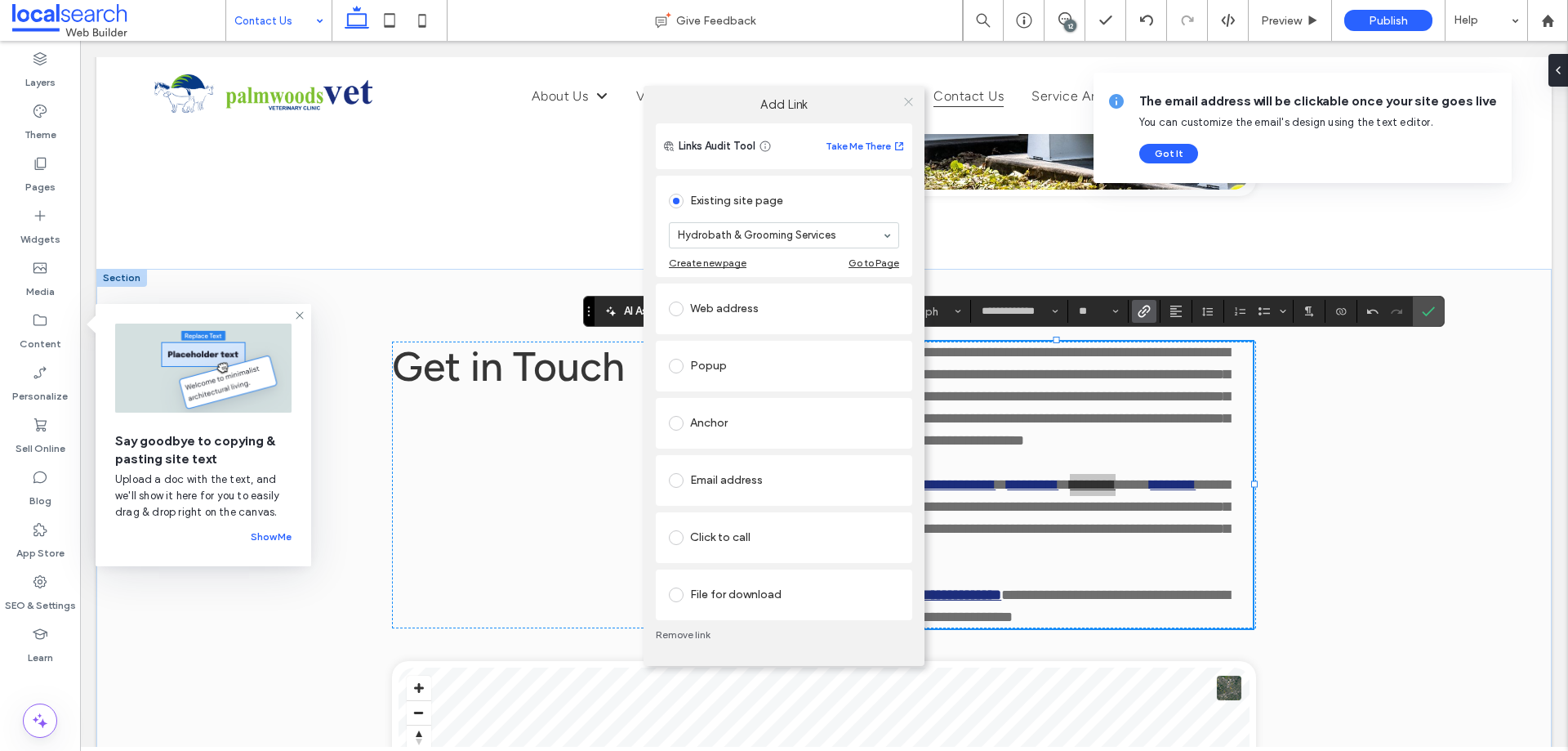 click 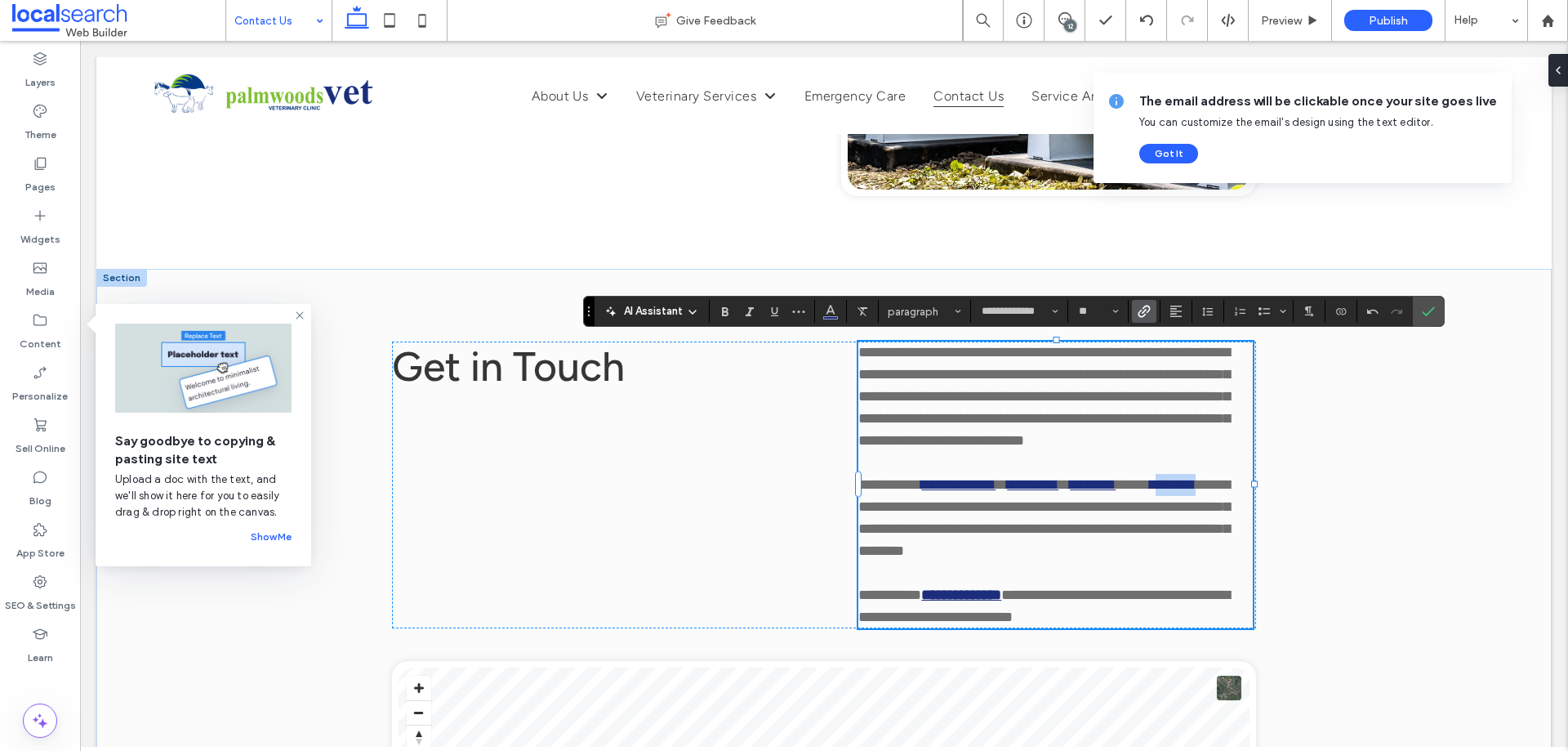 drag, startPoint x: 1191, startPoint y: 484, endPoint x: 1235, endPoint y: 485, distance: 44.01136 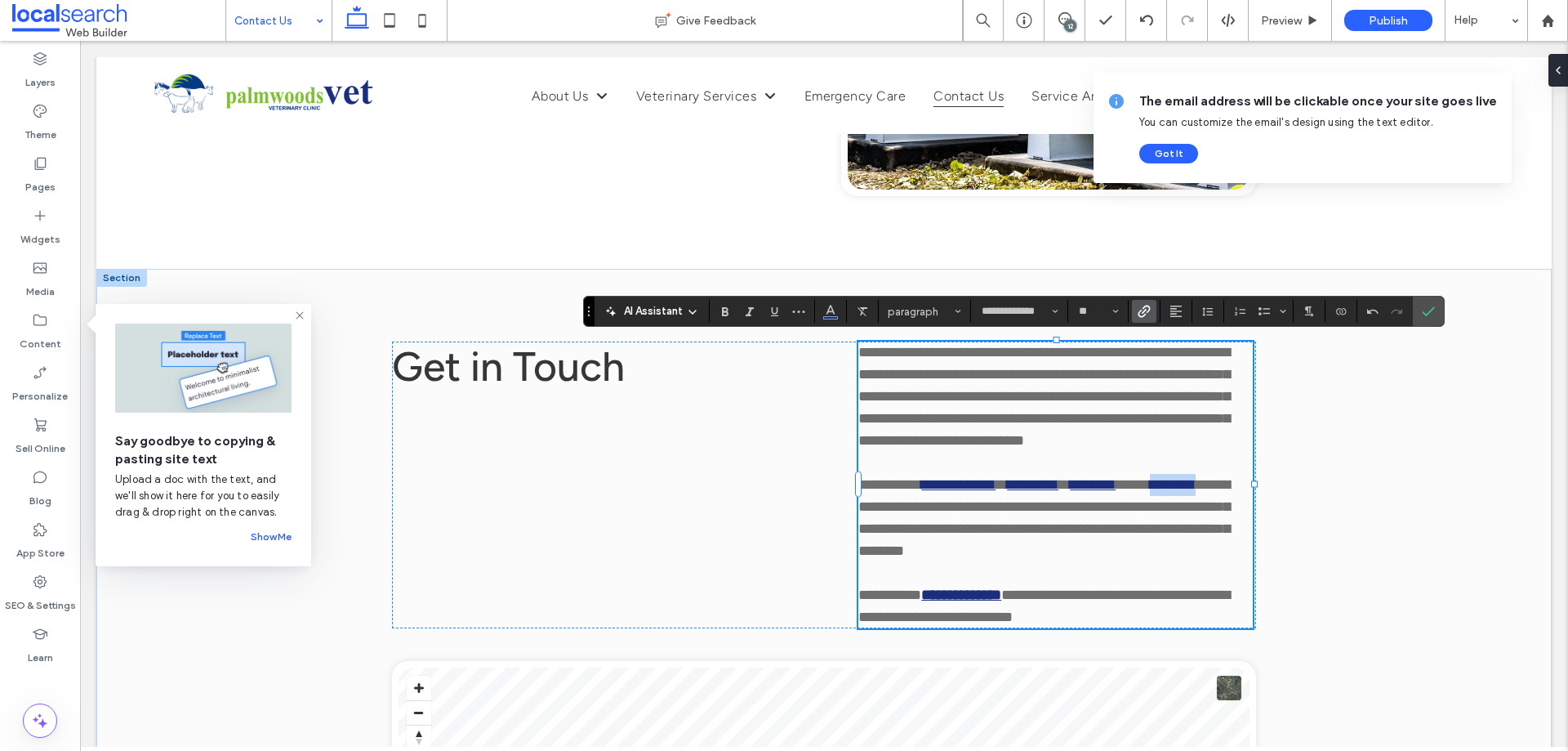 drag, startPoint x: 1190, startPoint y: 478, endPoint x: 1242, endPoint y: 481, distance: 52.08647 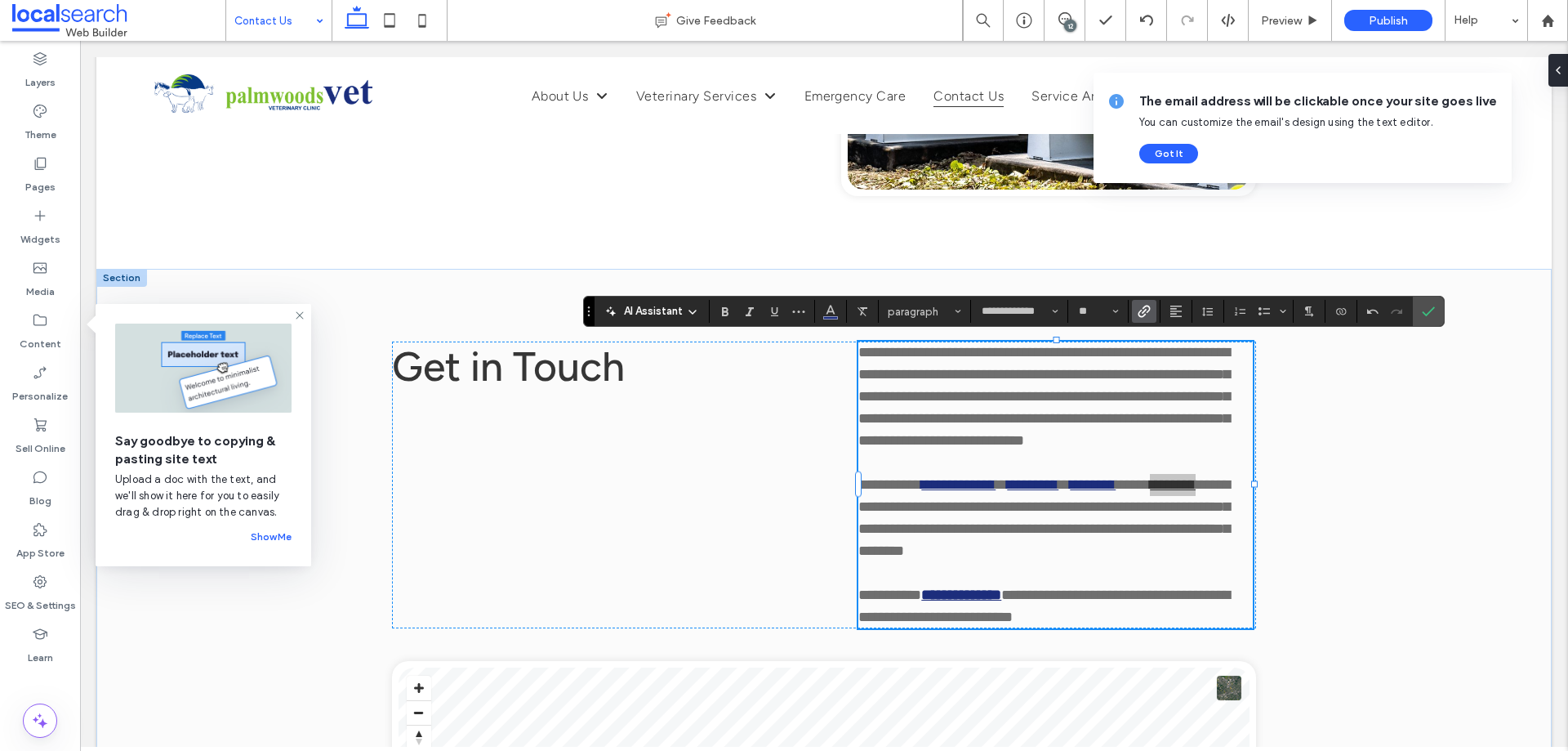click 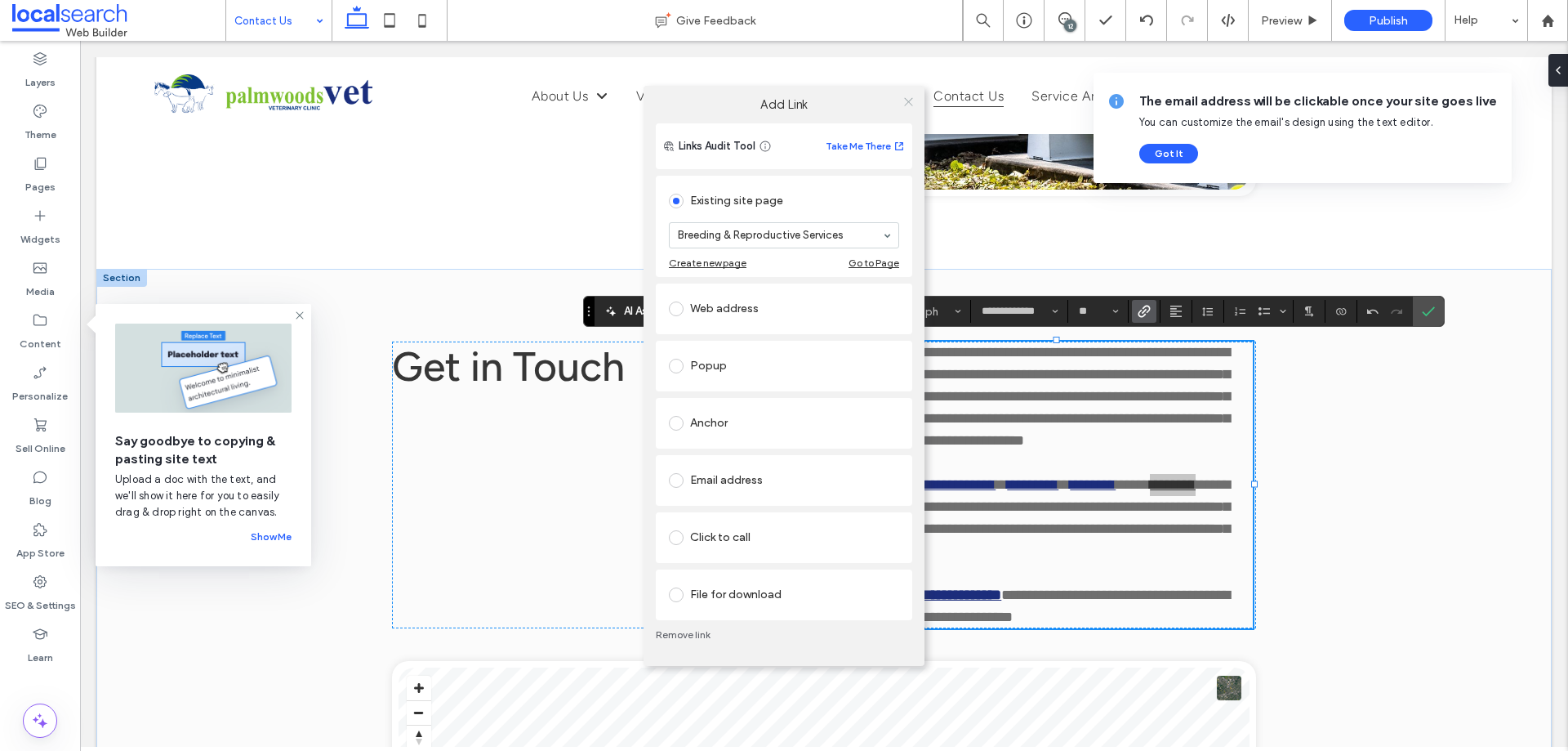 click 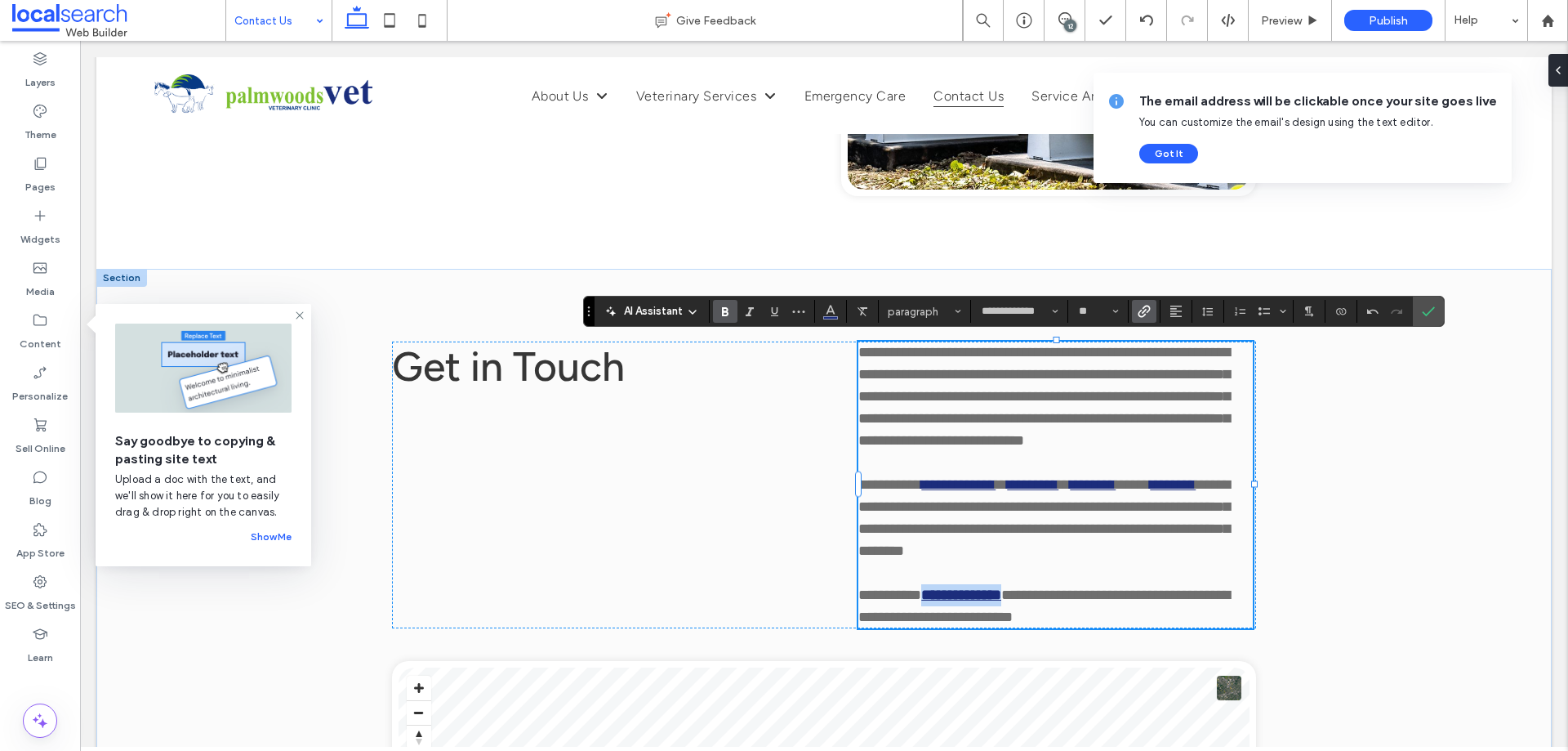 drag, startPoint x: 920, startPoint y: 592, endPoint x: 1024, endPoint y: 583, distance: 104.3887 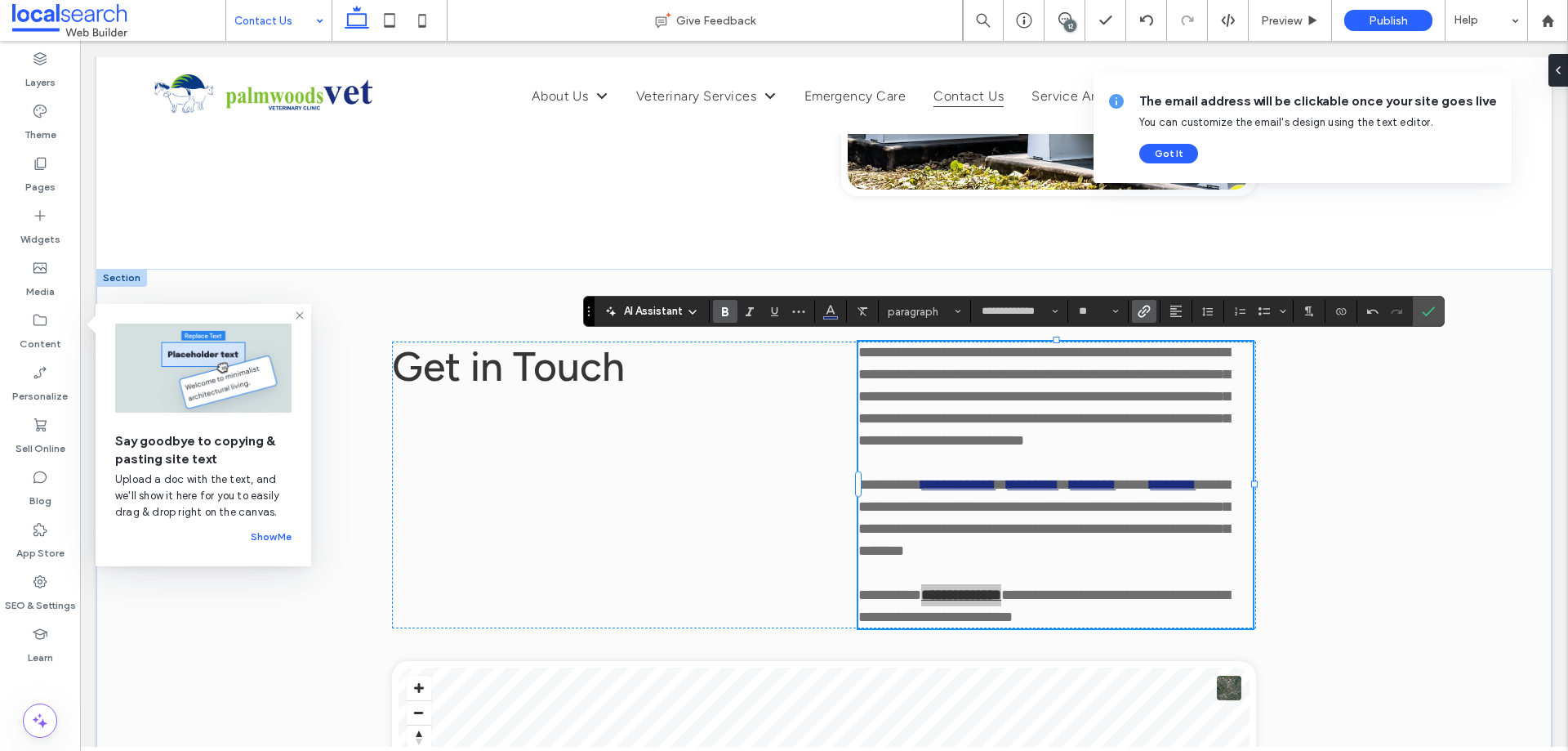 click at bounding box center (1141, 311) 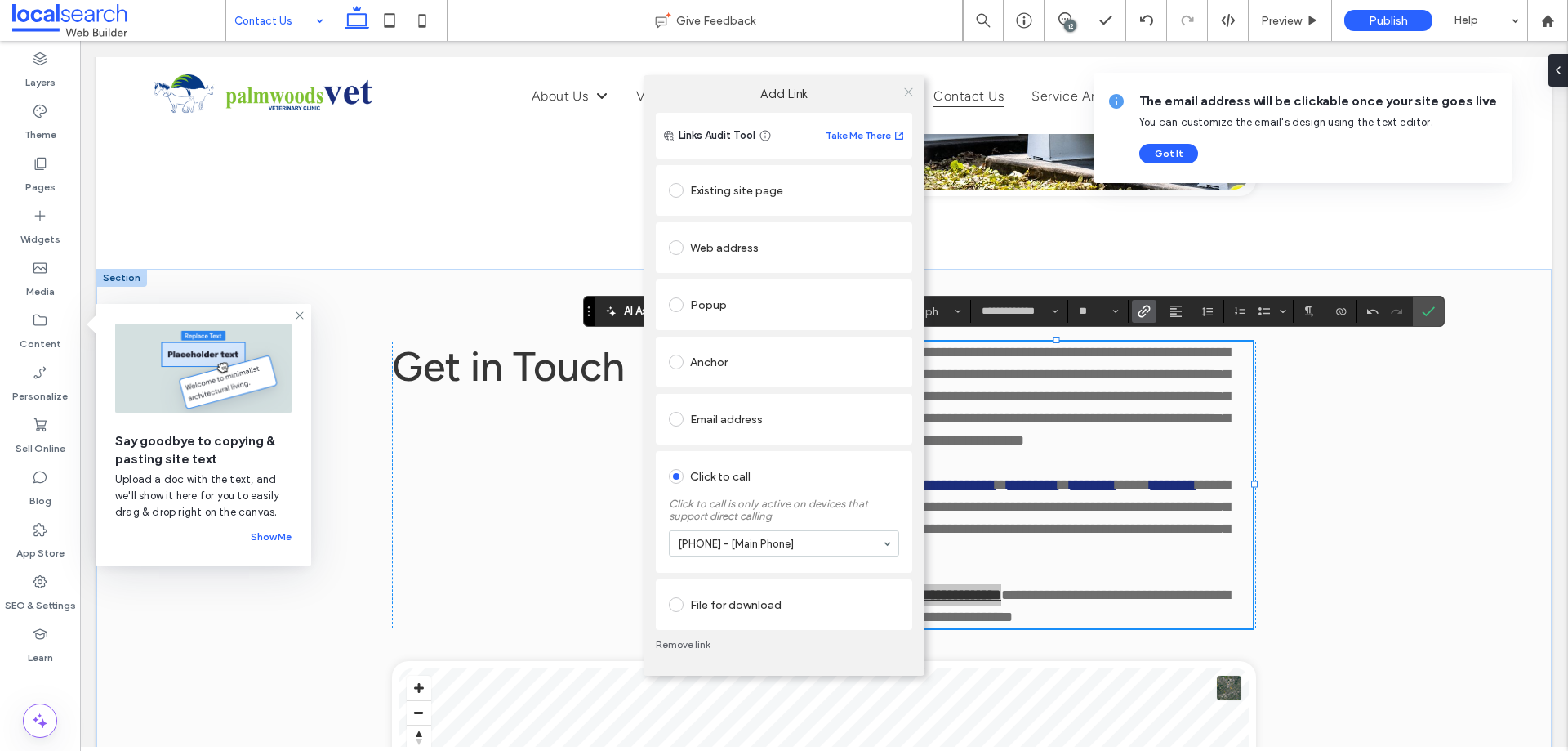 click 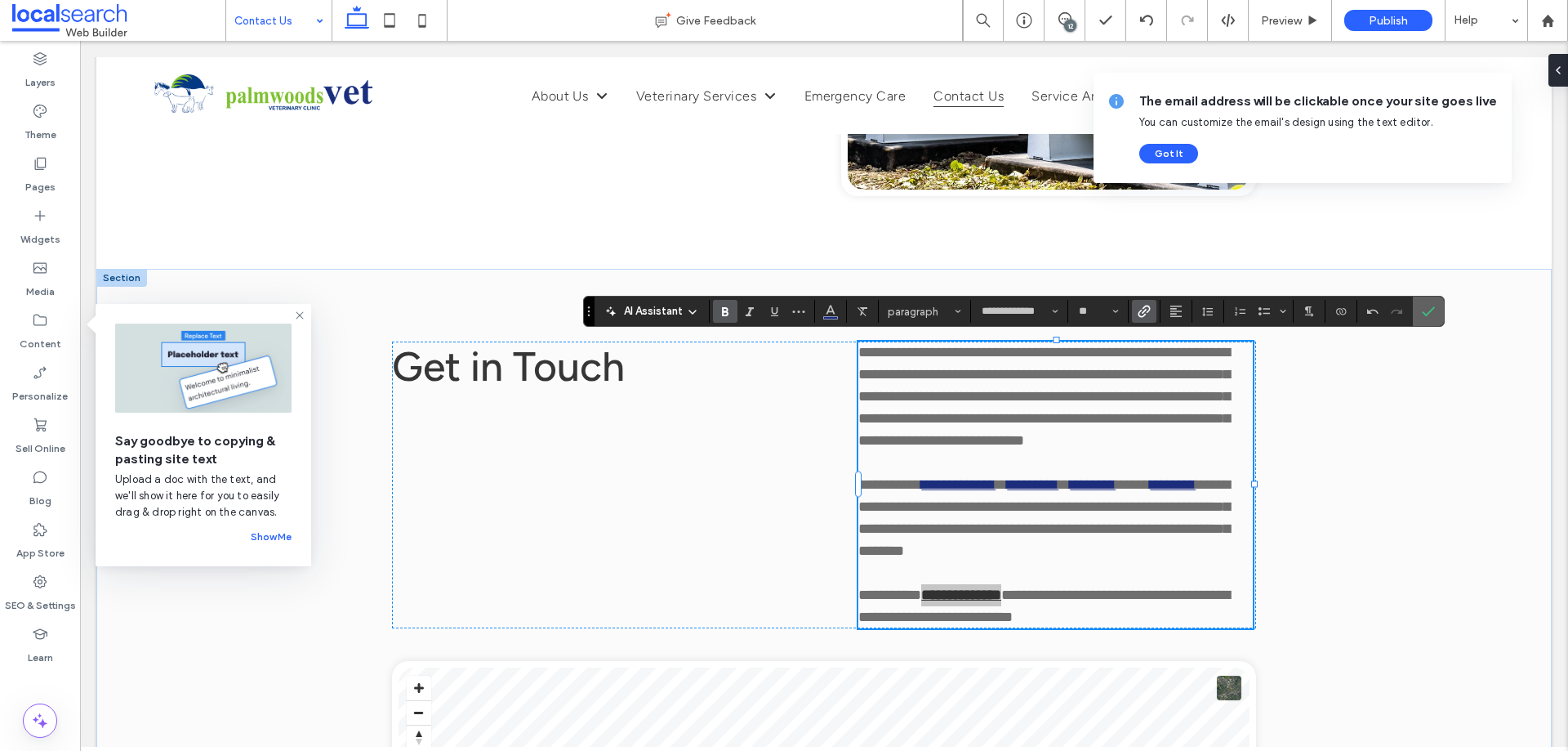 drag, startPoint x: 1424, startPoint y: 310, endPoint x: 1272, endPoint y: 299, distance: 152.39751 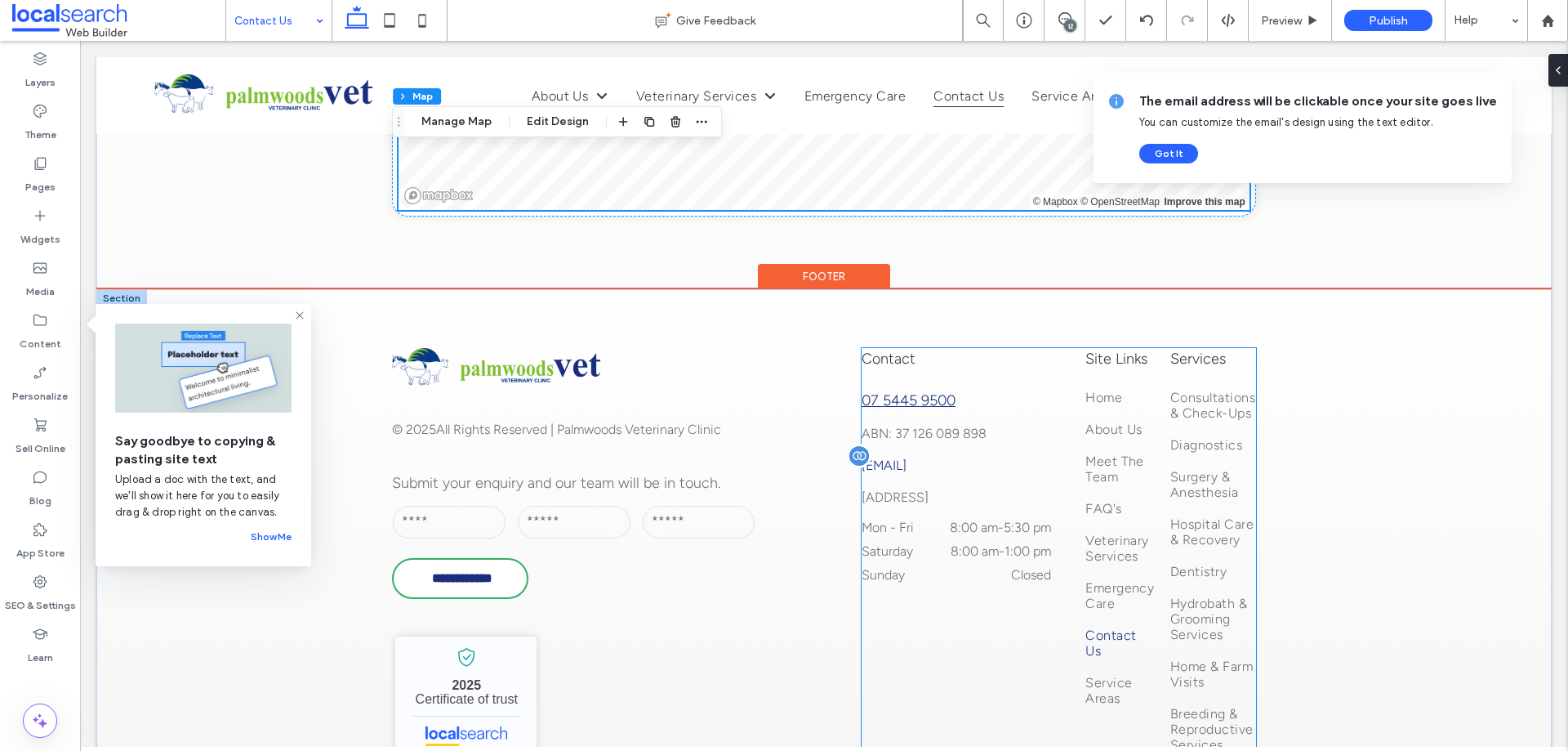 scroll, scrollTop: 1553, scrollLeft: 0, axis: vertical 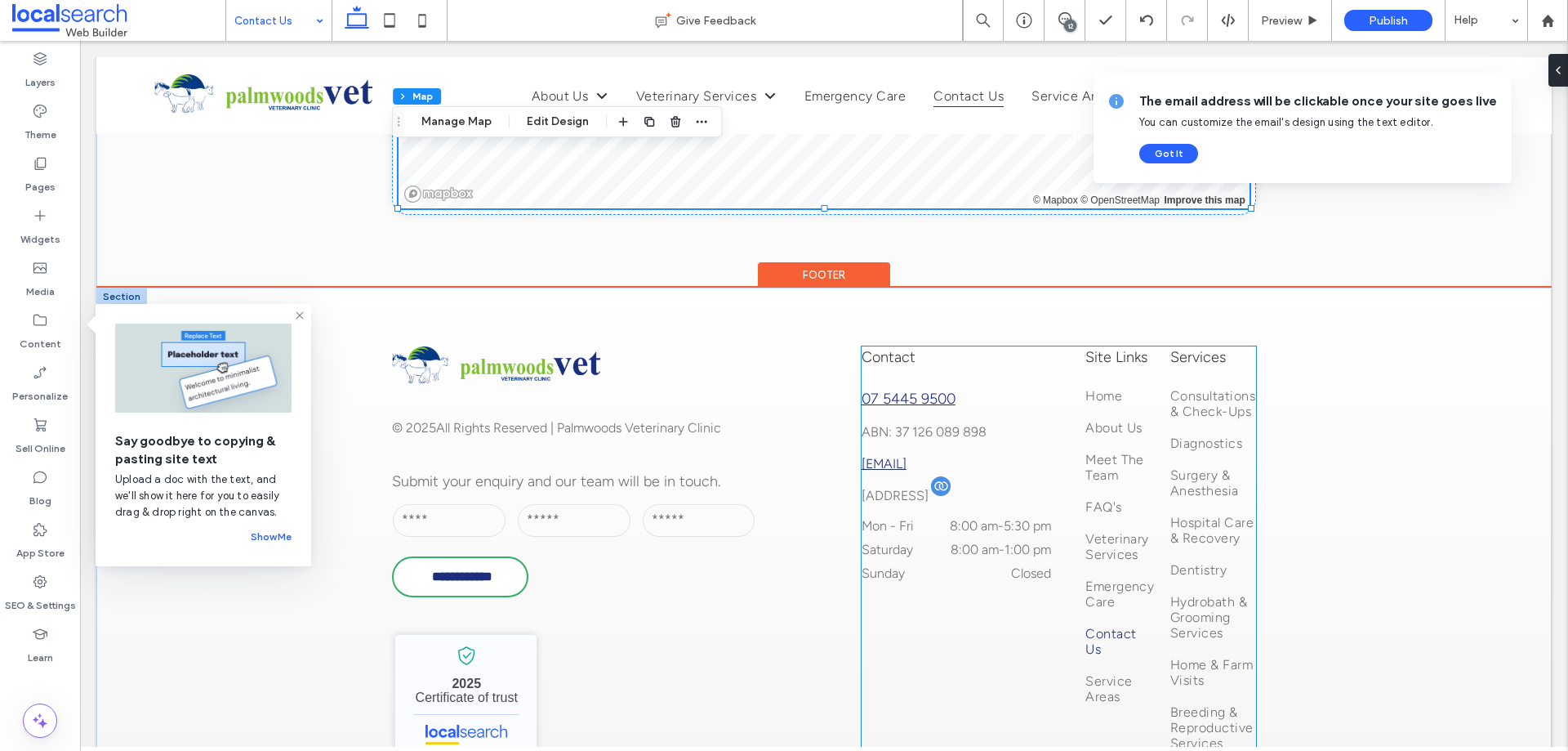 click on "[NUMBER] [STREET], [CITY] [STATE] [POSTAL CODE], [COUNTRY]" at bounding box center [895, 495] 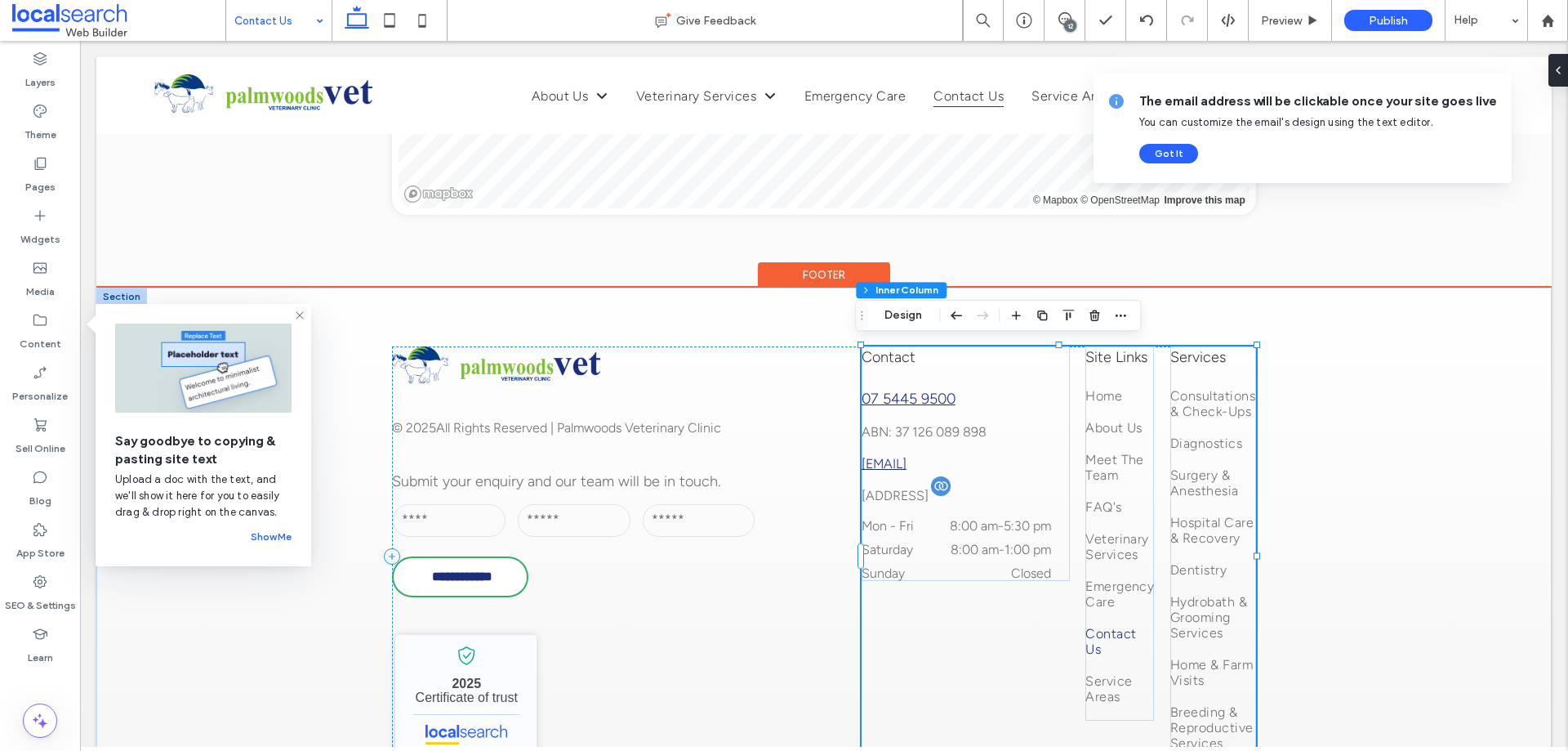 click on "[NUMBER] [STREET], [CITY] [STATE] [POSTAL CODE], [COUNTRY]" at bounding box center (895, 495) 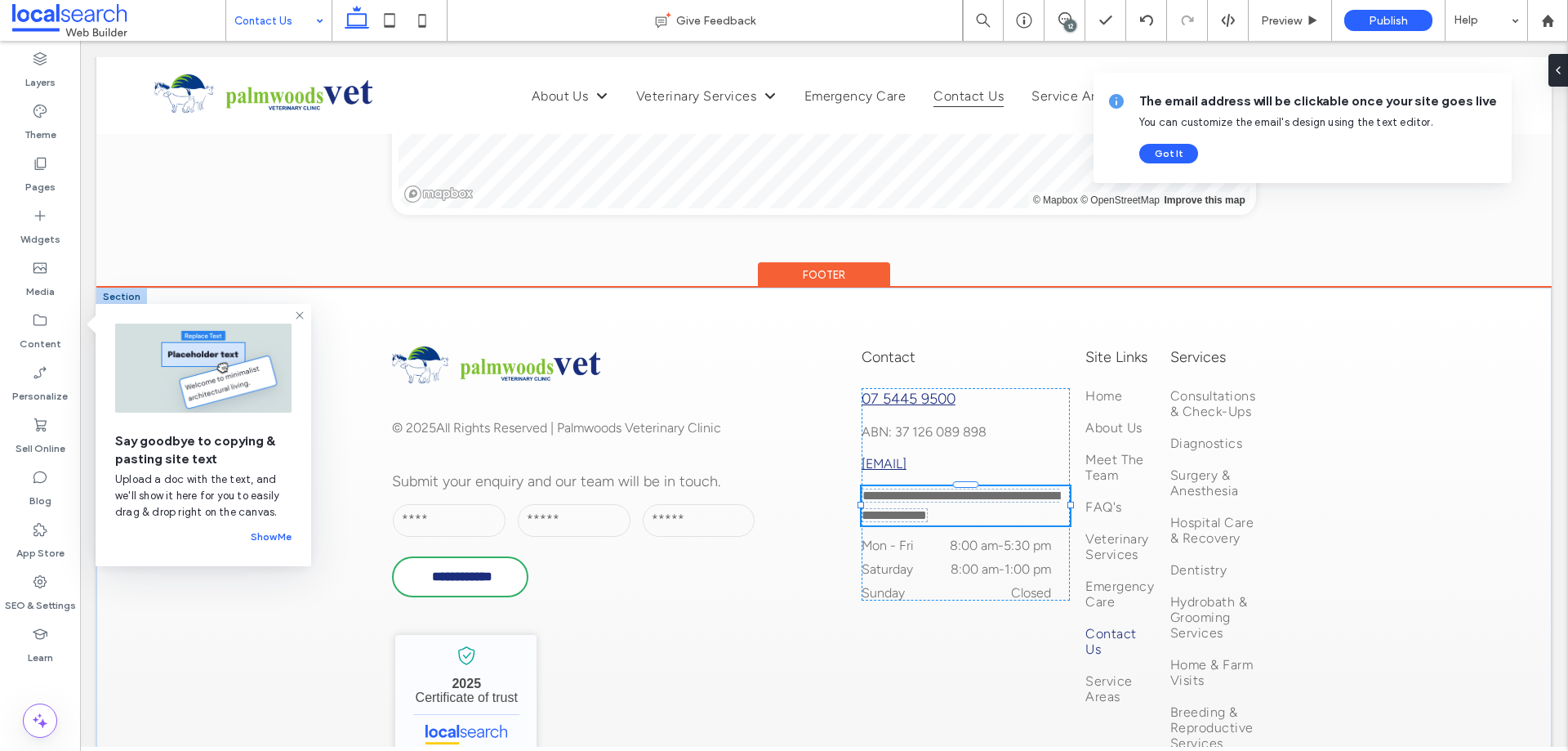 type on "**********" 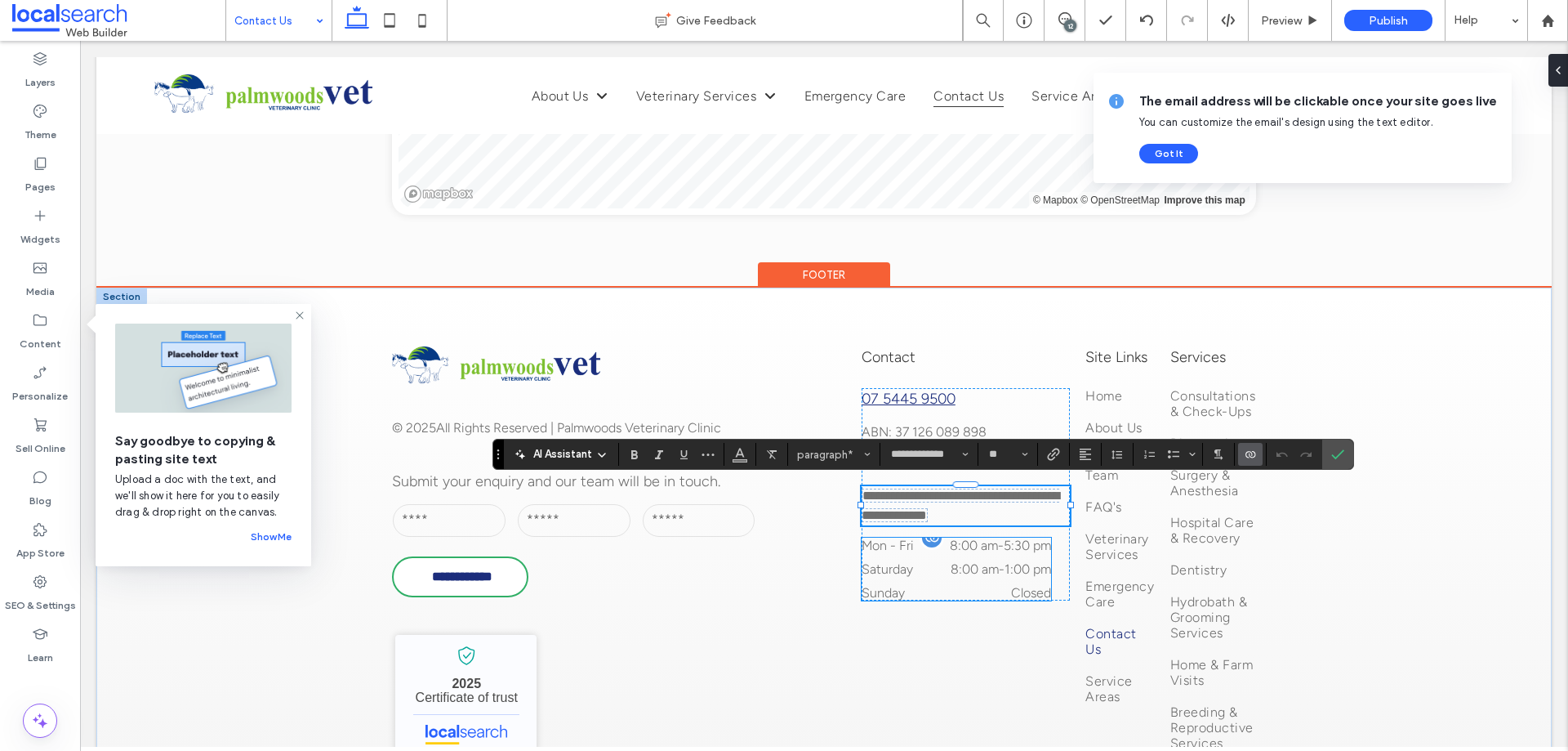 click on "8:00 am" at bounding box center [974, 569] 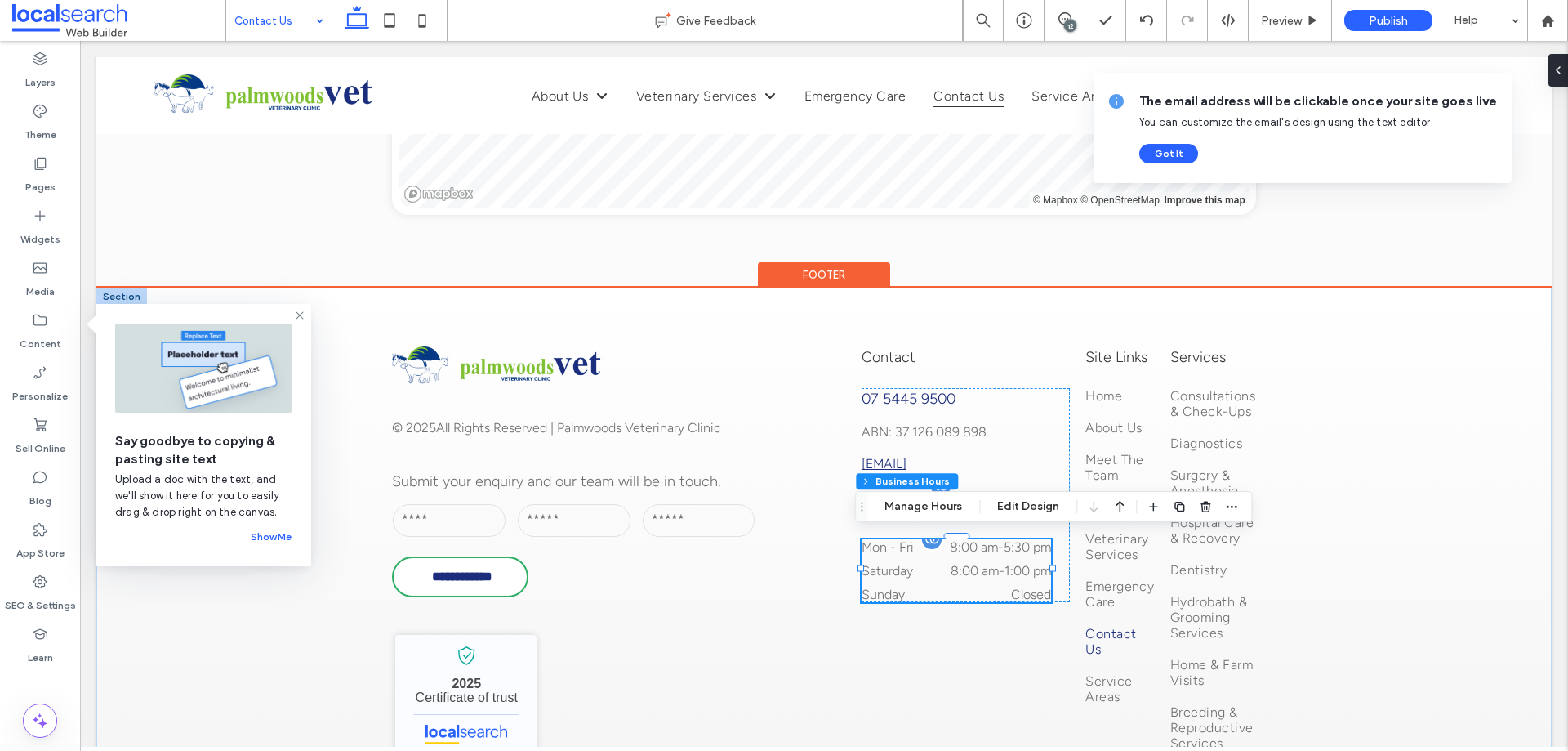 click on "8:00 am" at bounding box center [974, 570] 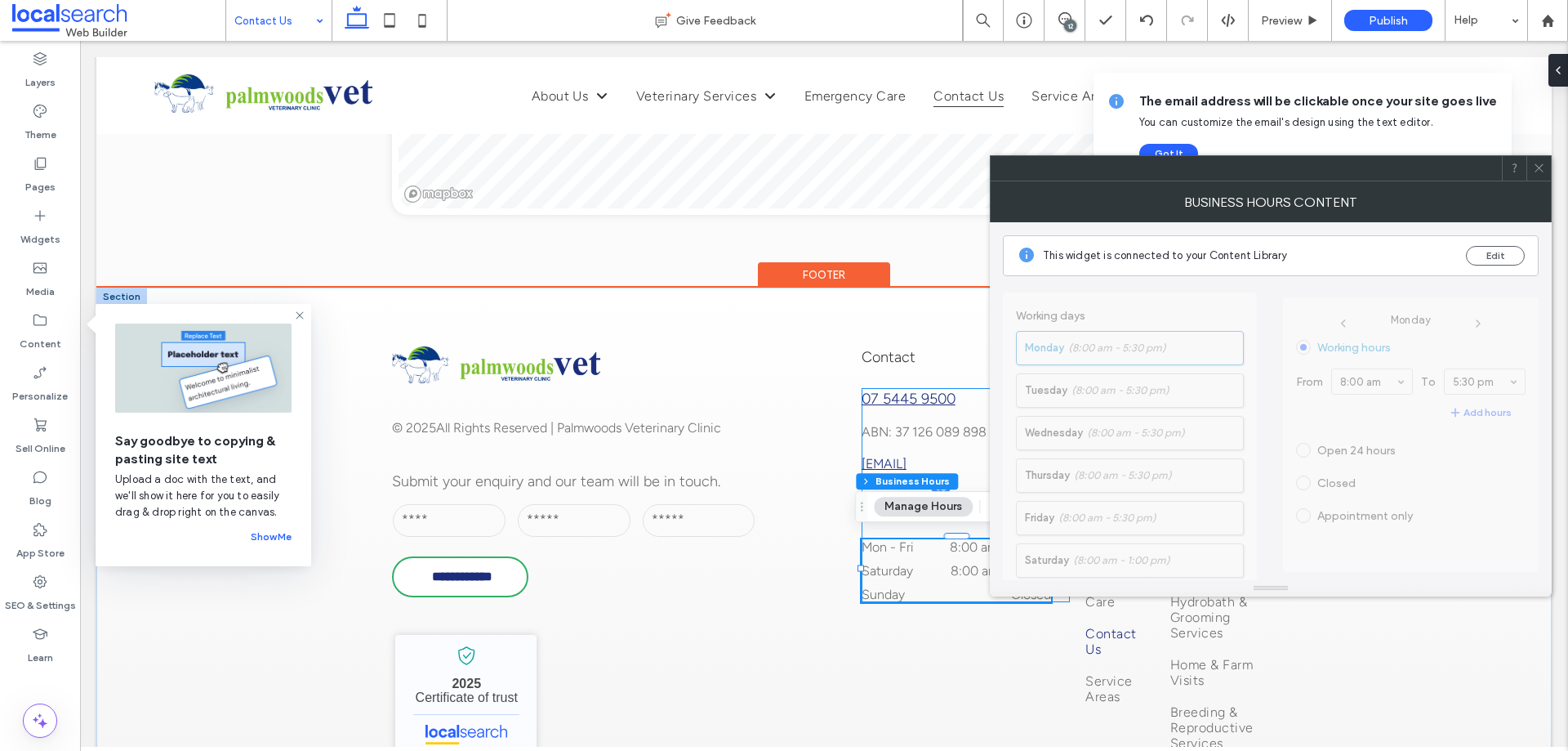 click on "**********" at bounding box center [965, 495] 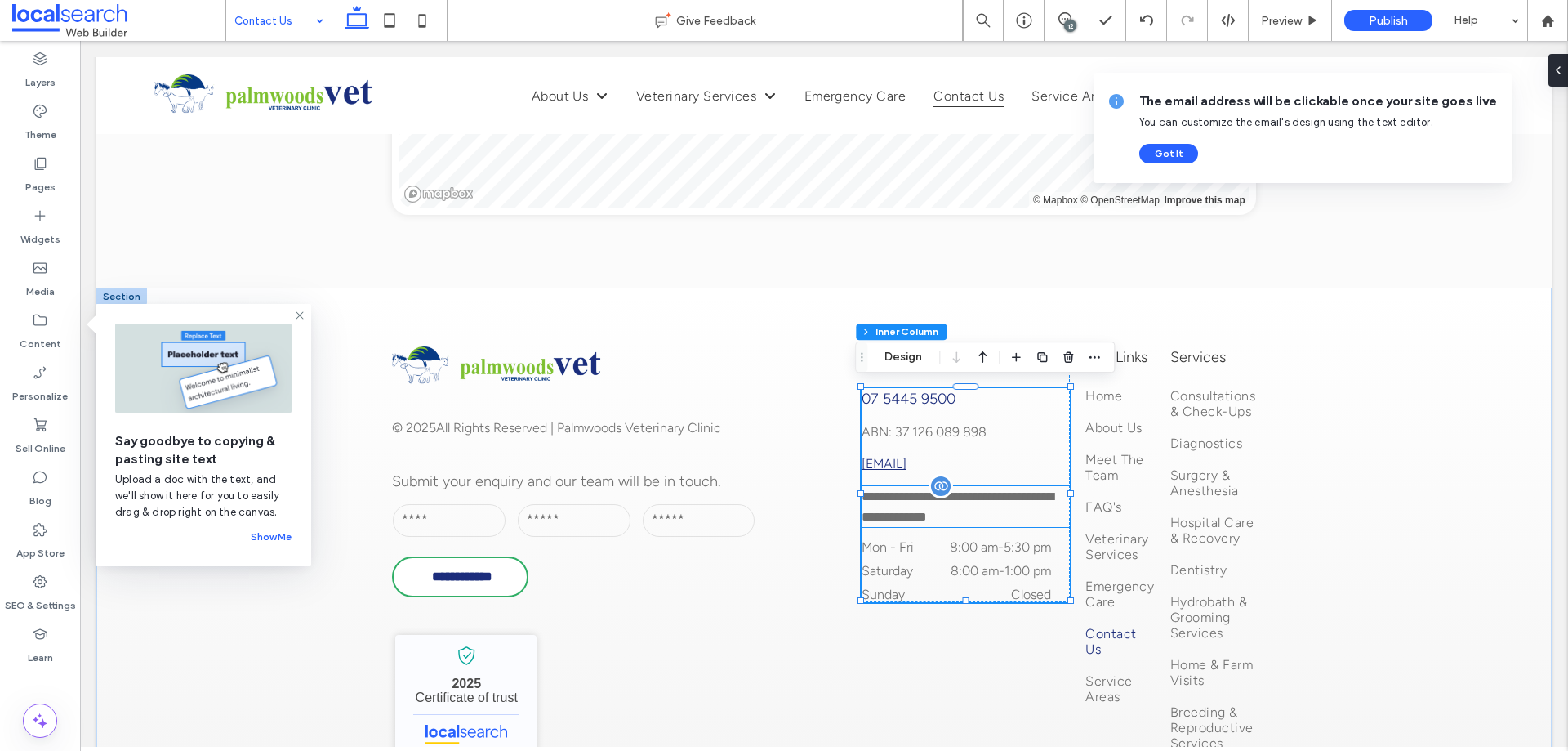 click on "**********" at bounding box center (957, 507) 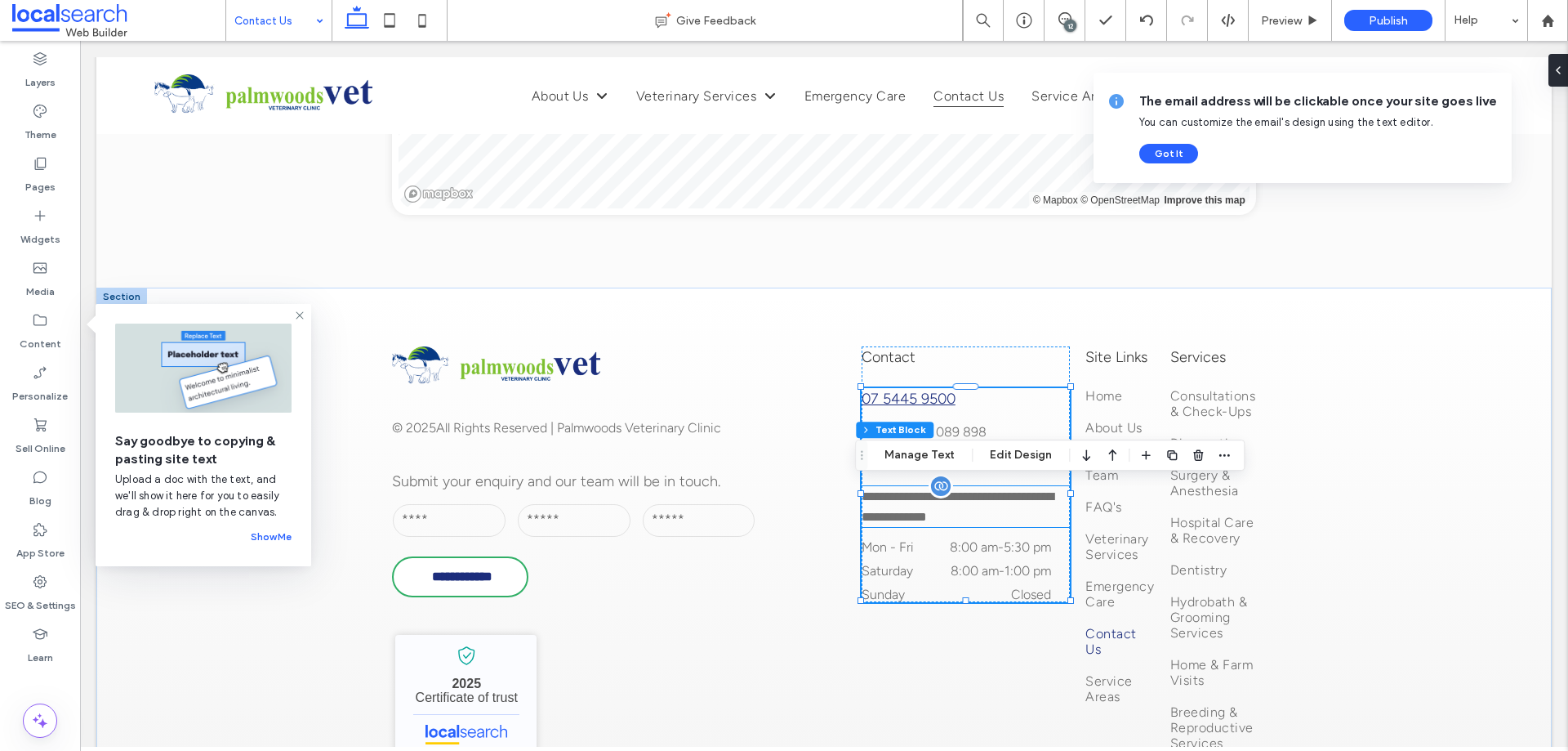 click on "**********" at bounding box center [965, 507] 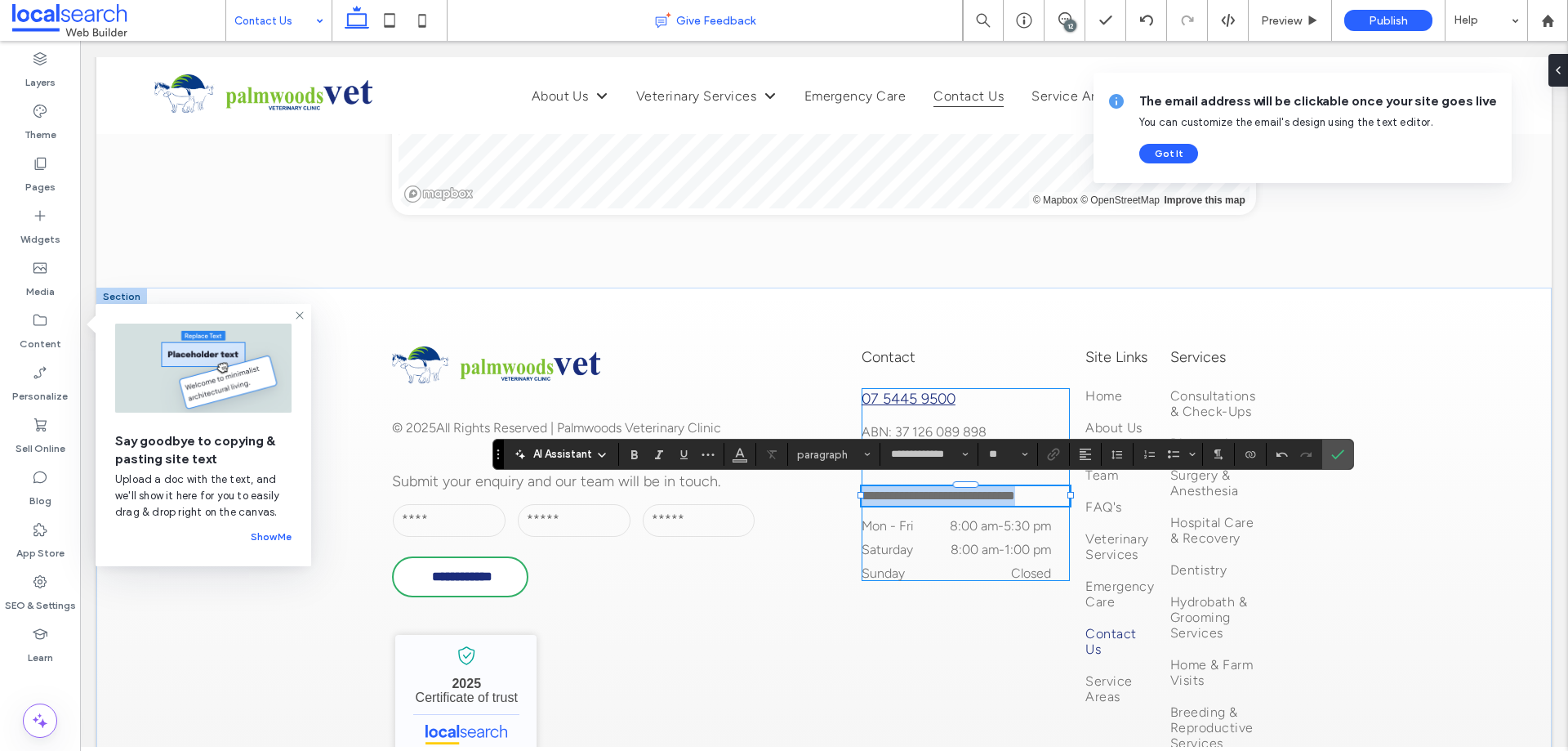 type on "**" 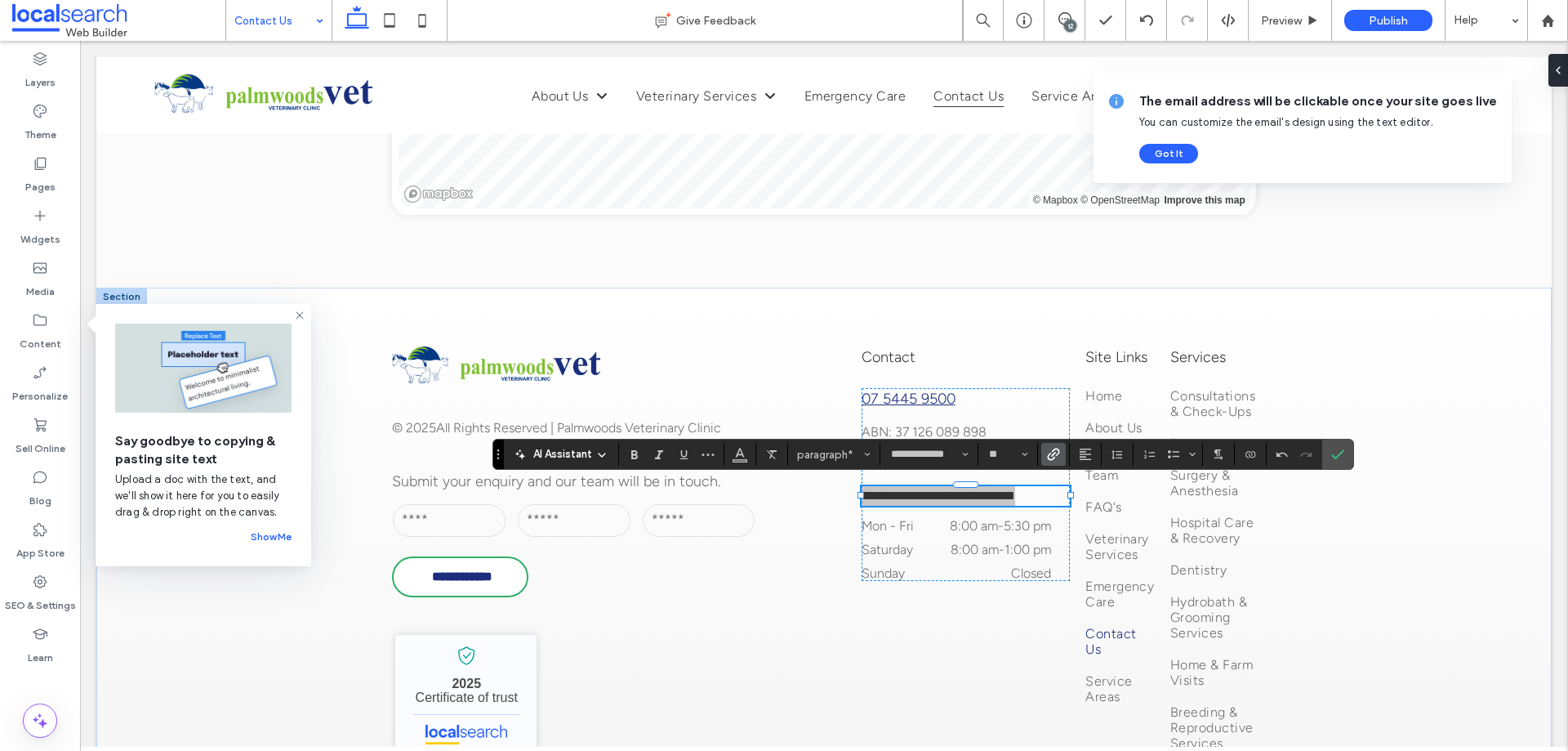 click 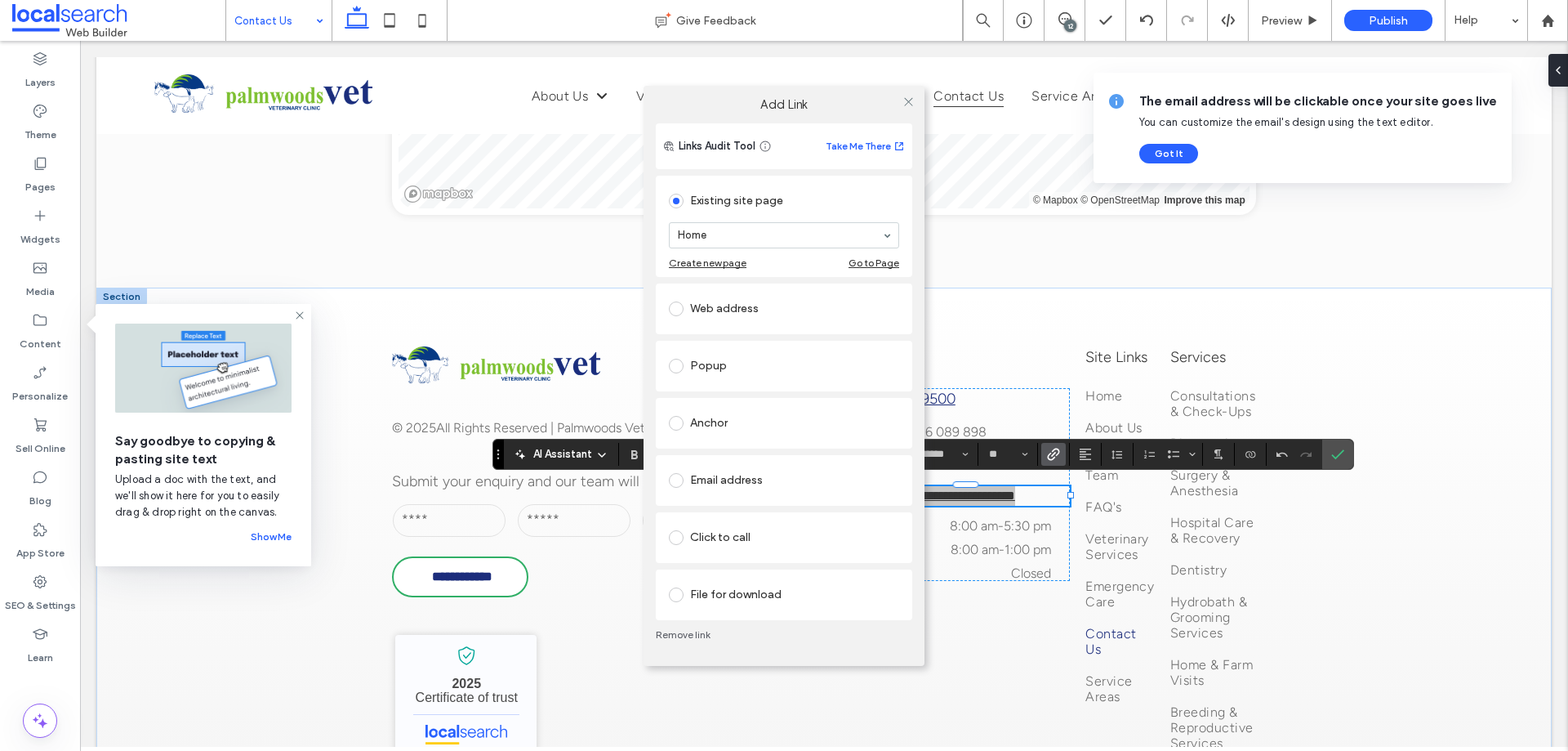 click on "Web address" at bounding box center (784, 309) 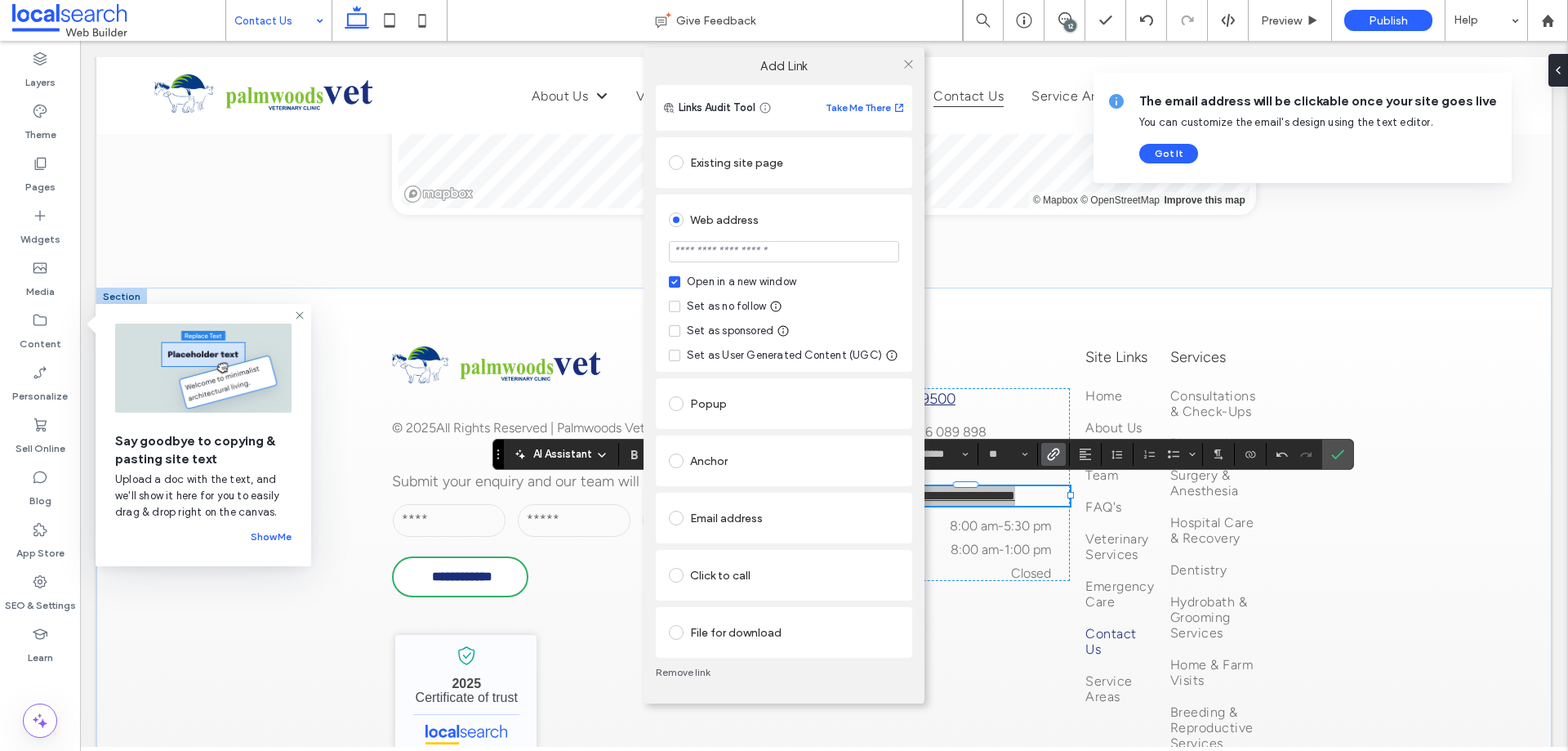 click on "Set as no follow" at bounding box center (726, 306) 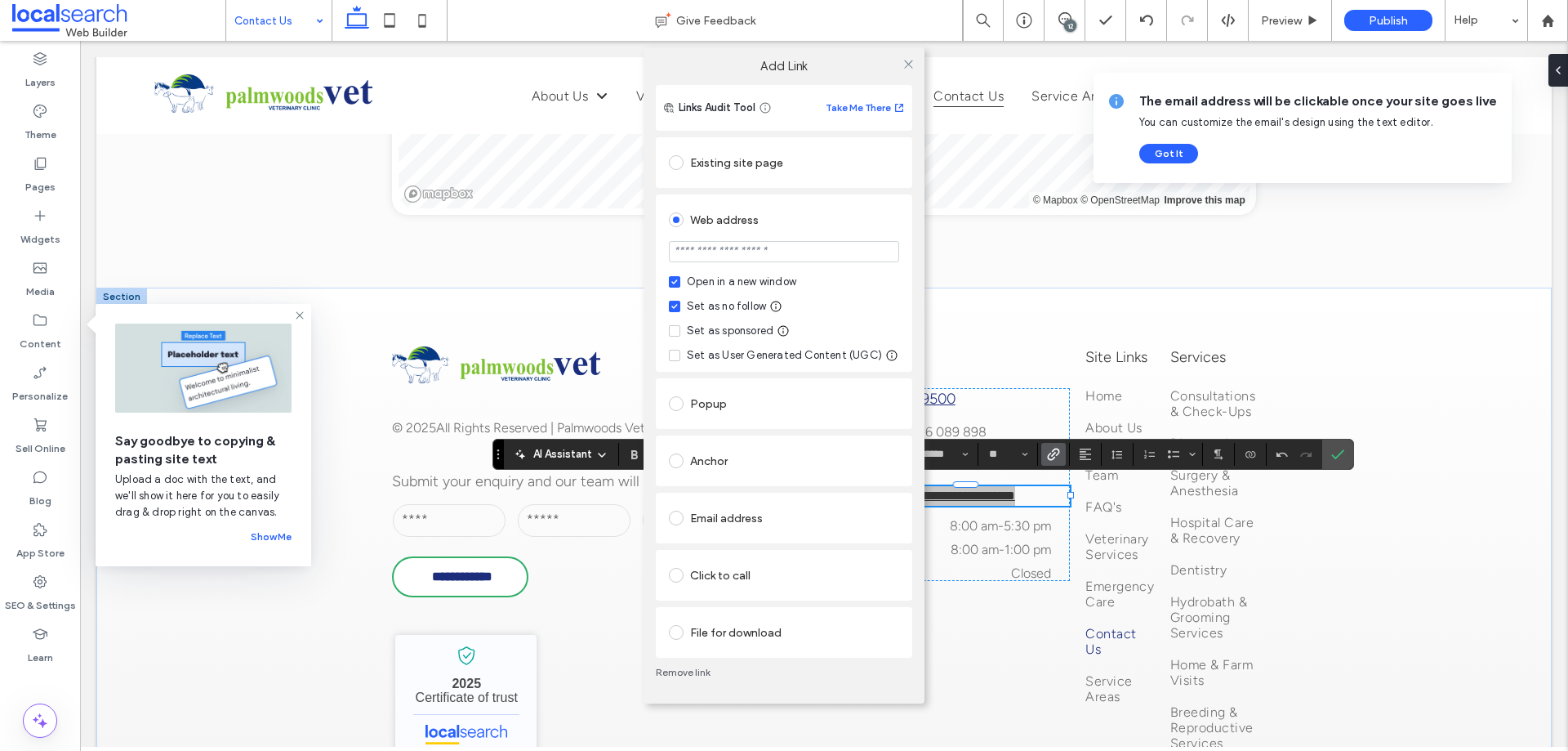 click at bounding box center [784, 252] 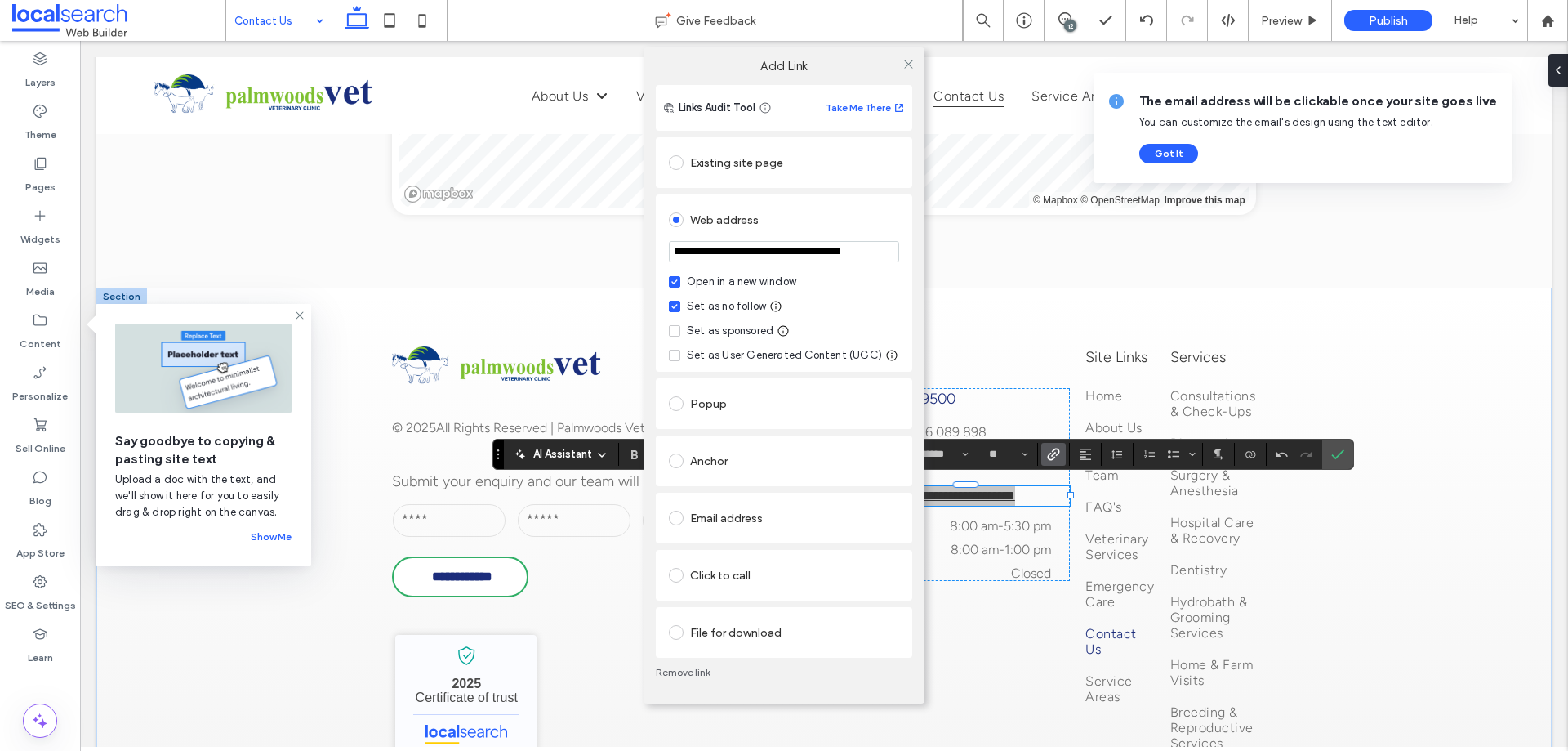 scroll, scrollTop: 0, scrollLeft: 35, axis: horizontal 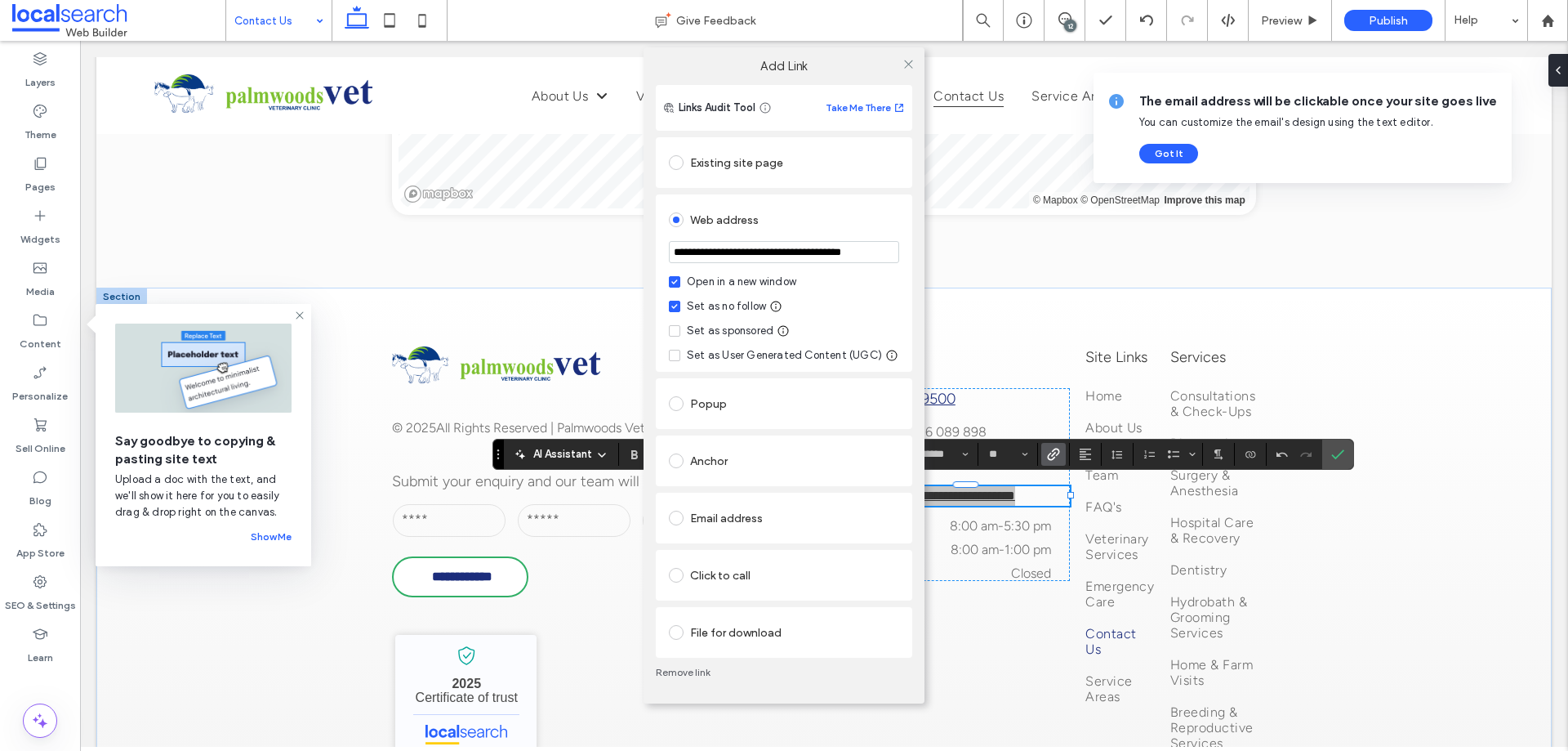 type on "**********" 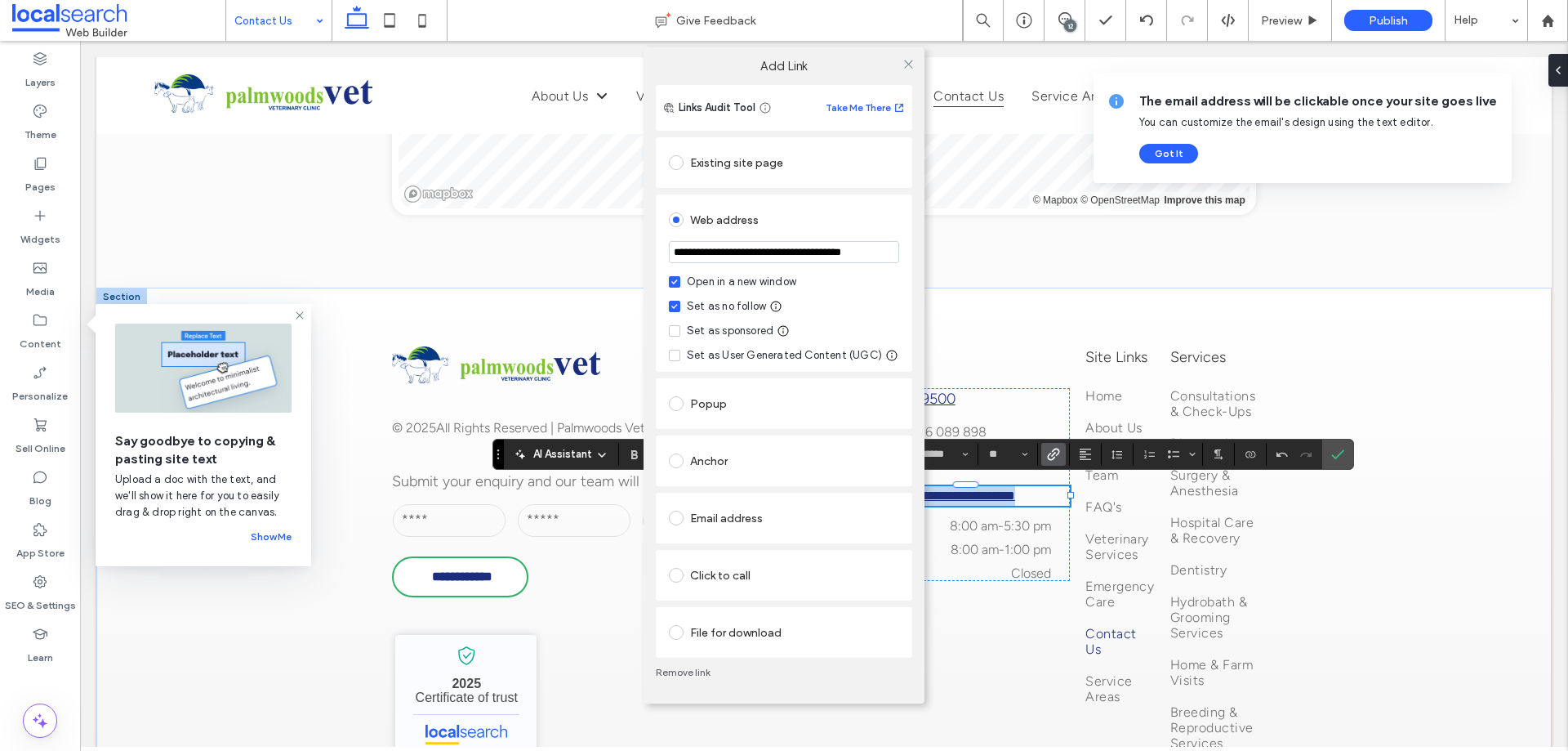click on "**********" at bounding box center (784, 375) 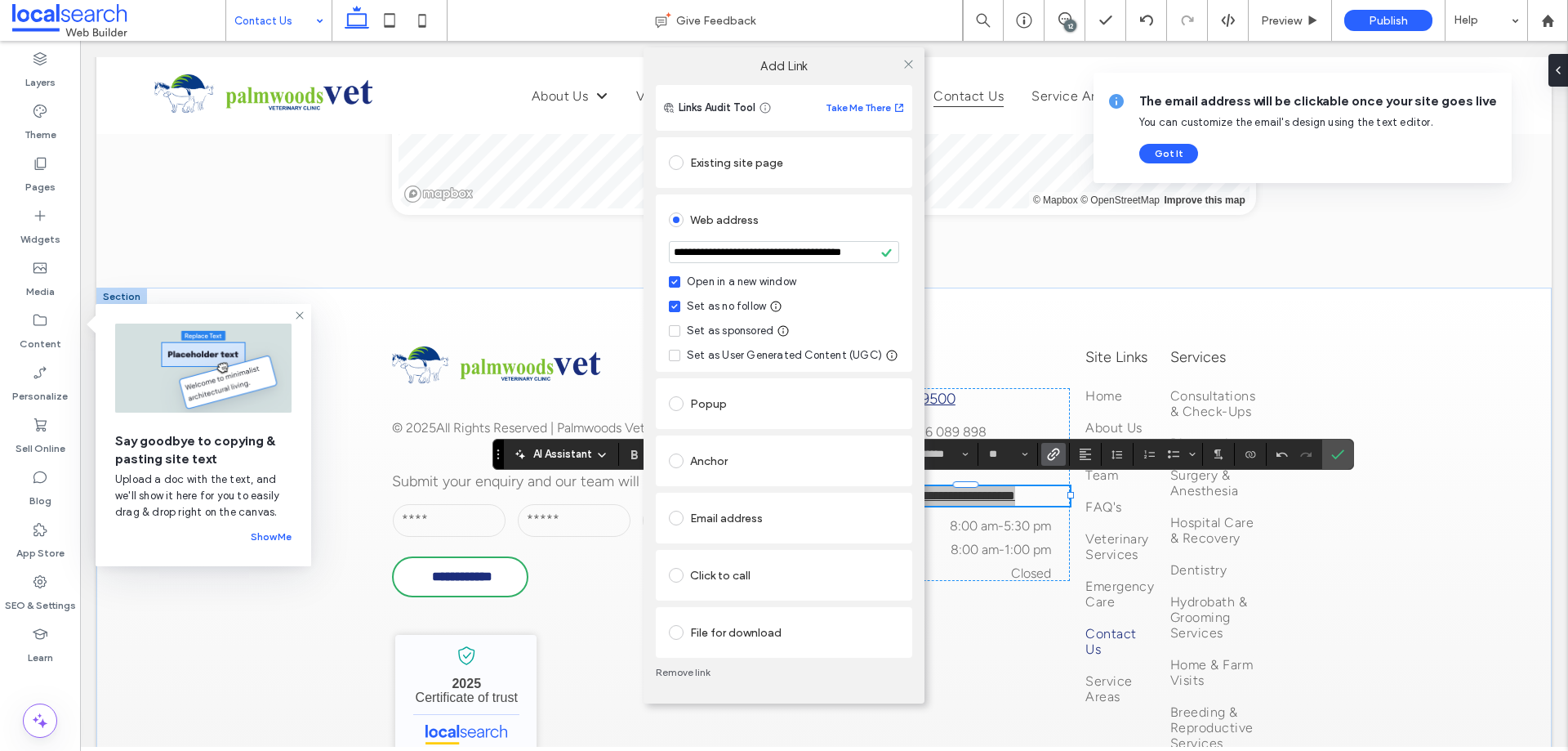 click on "**********" at bounding box center (784, 394) 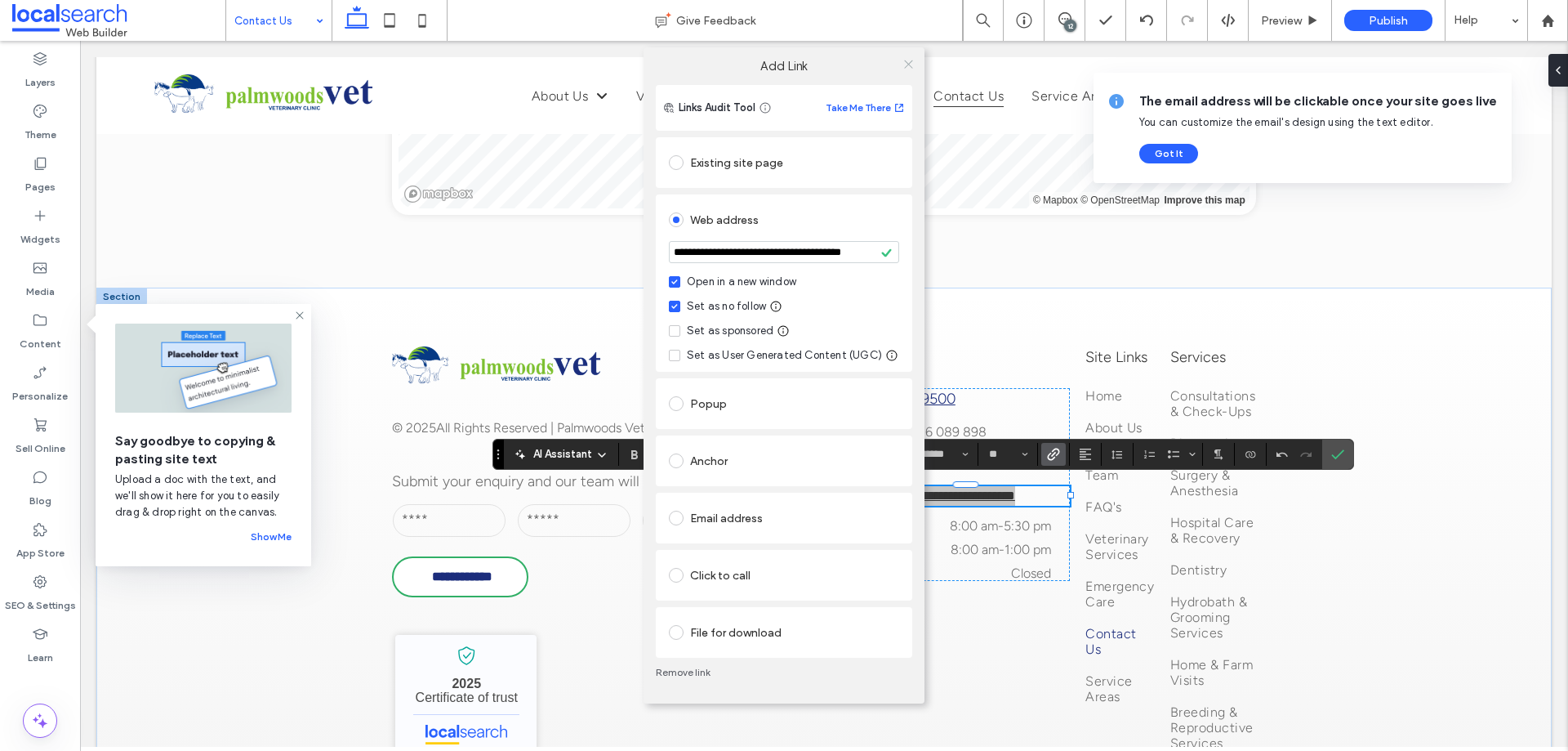 click at bounding box center (908, 64) 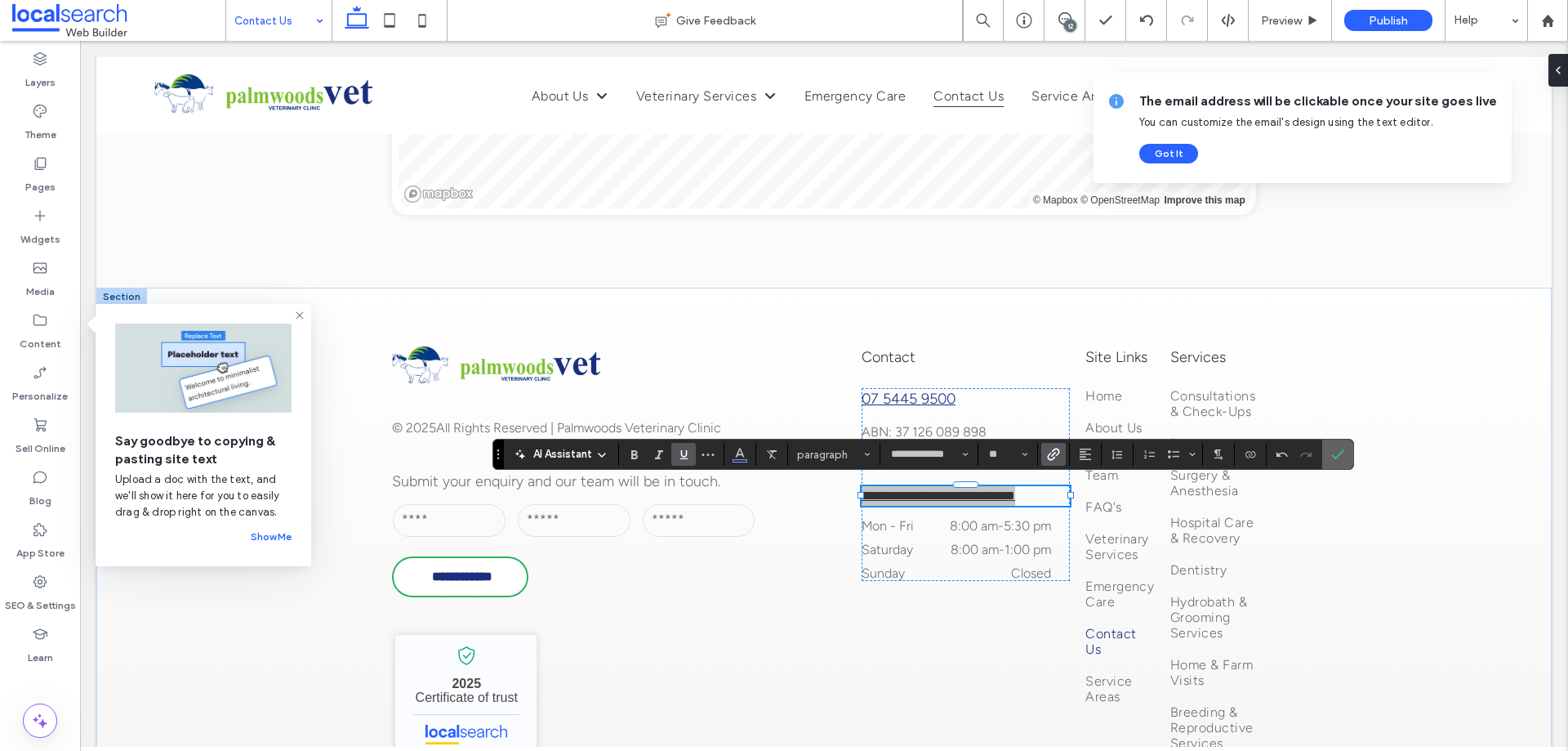 drag, startPoint x: 1339, startPoint y: 446, endPoint x: 1245, endPoint y: 406, distance: 102.15674 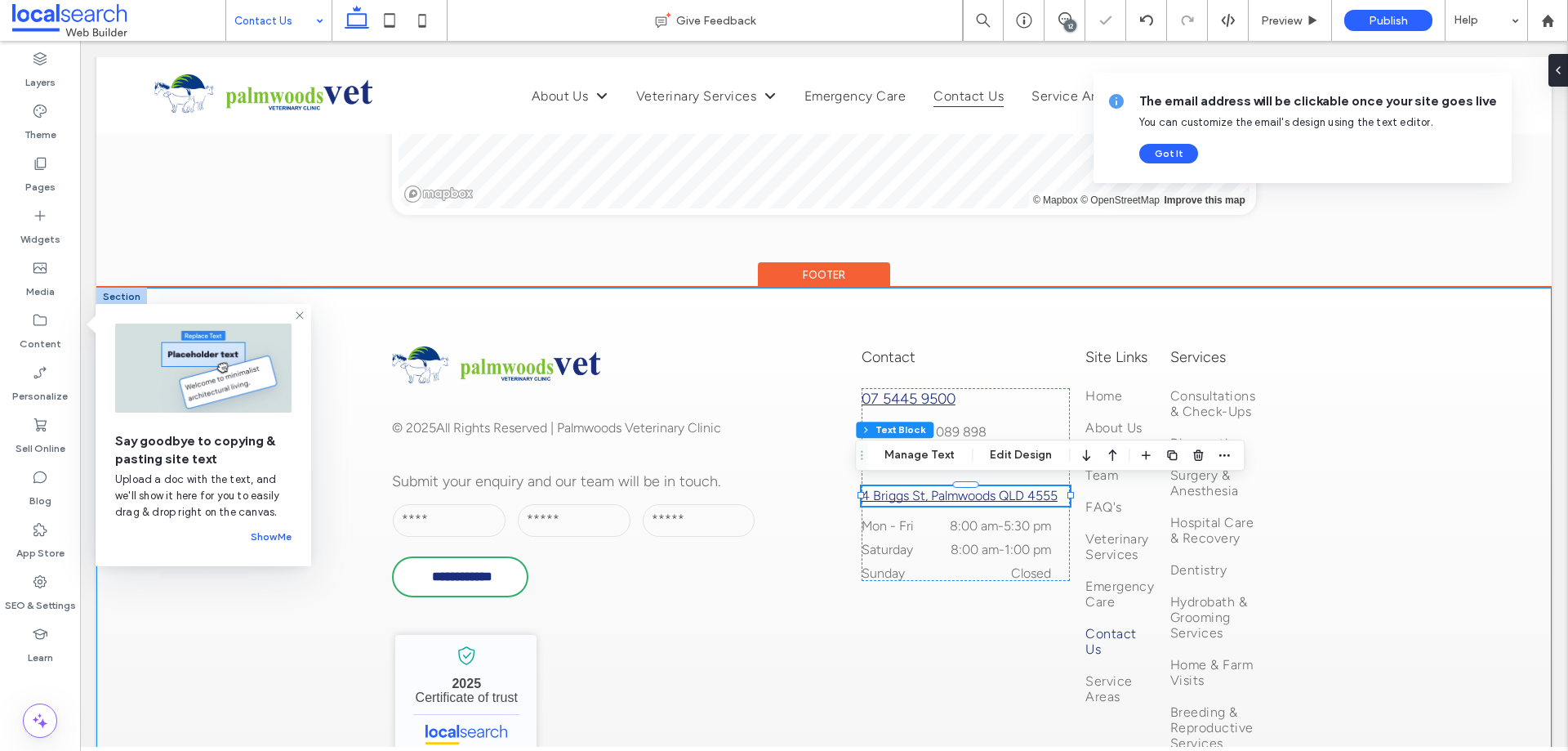 click on "**********" at bounding box center [824, 673] 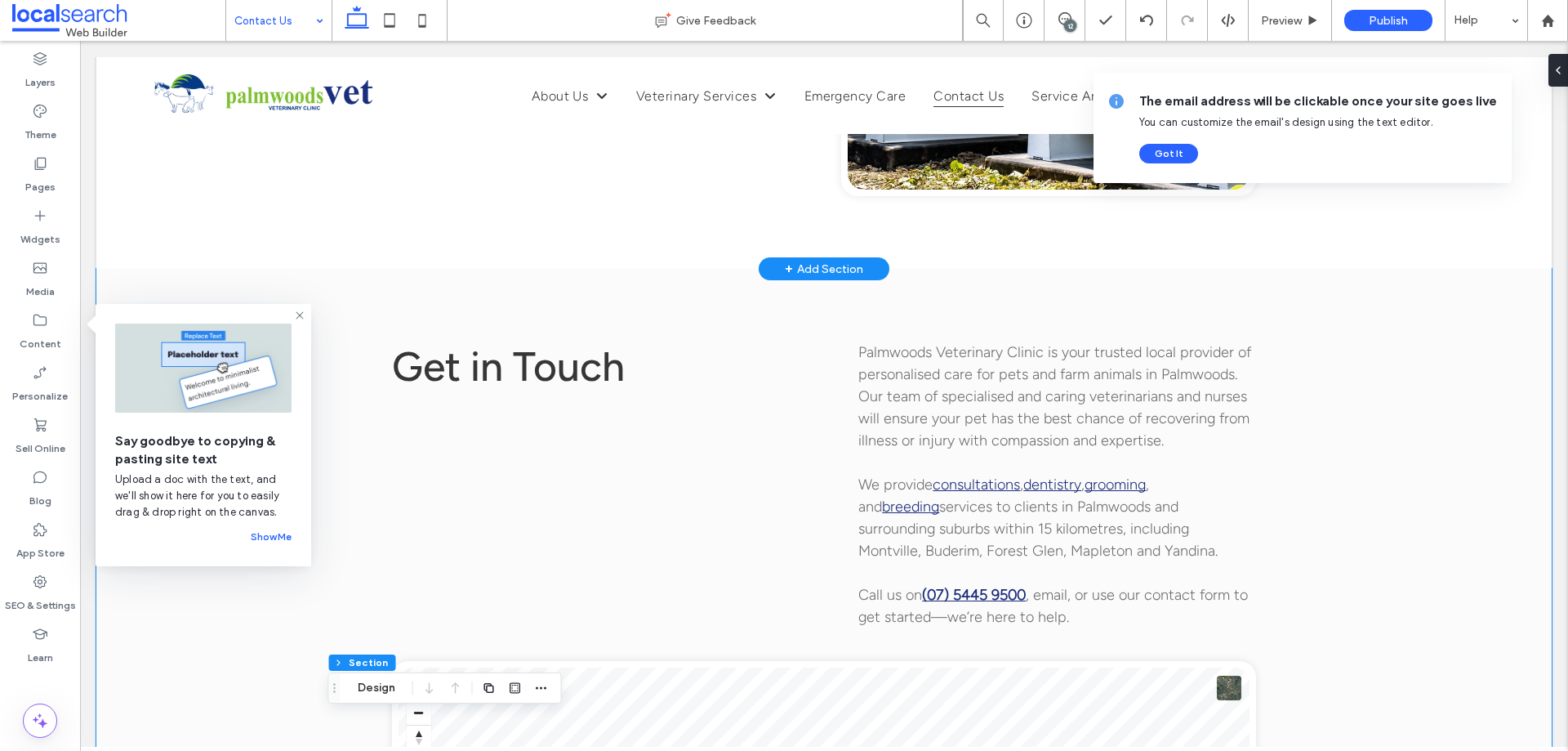scroll, scrollTop: 327, scrollLeft: 0, axis: vertical 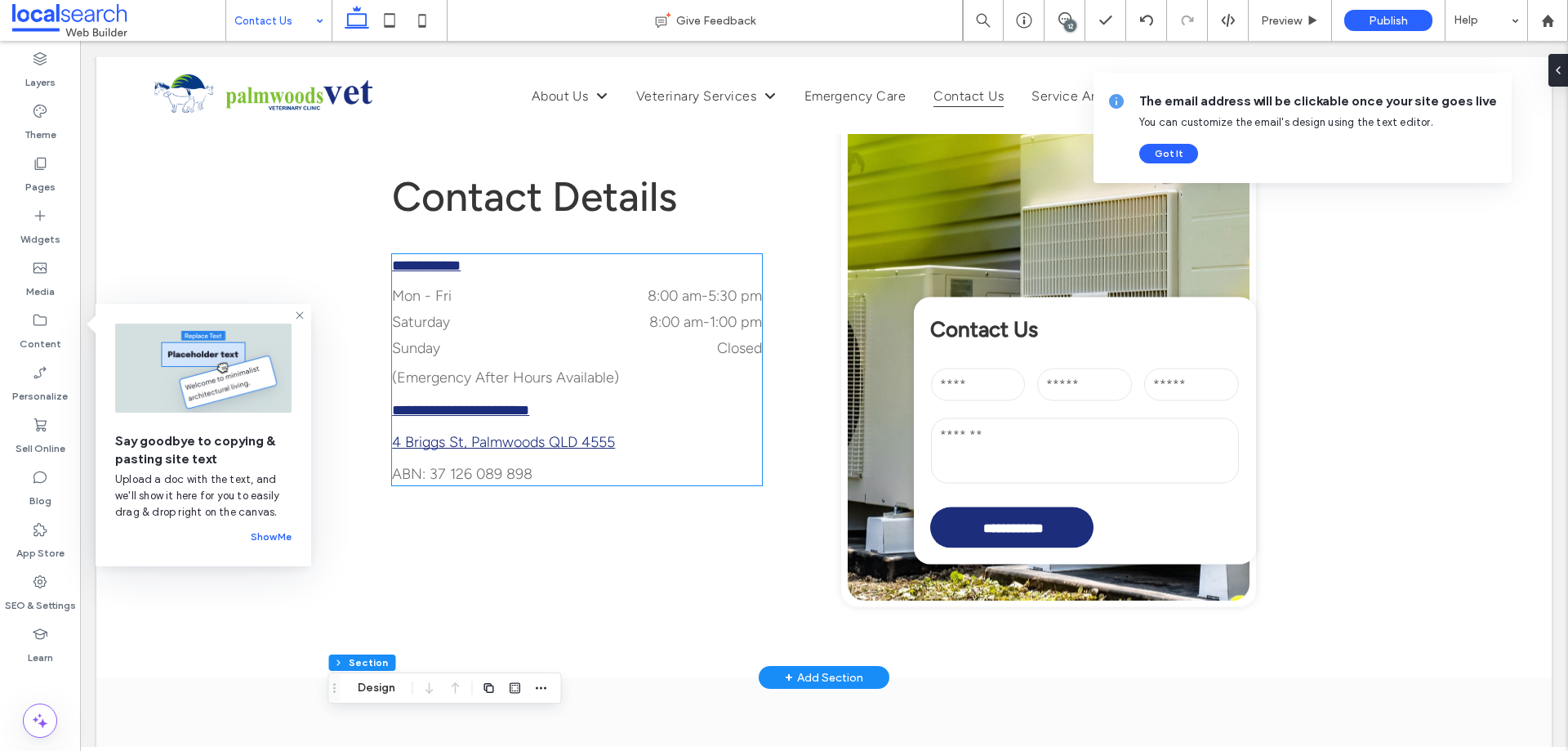 click on "(Emergency After Hours Available)" at bounding box center [506, 378] 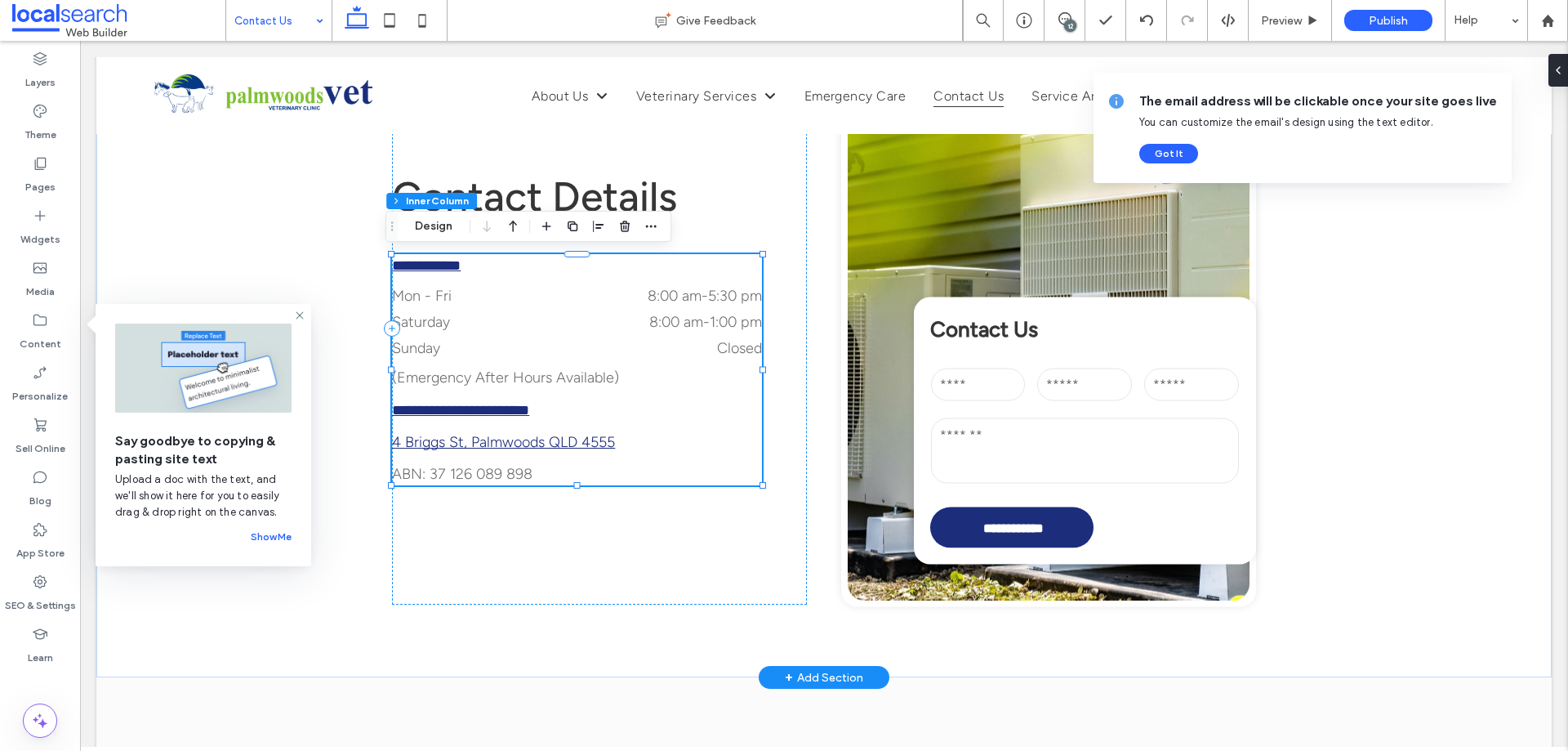 click on "(Emergency After Hours Available)" at bounding box center (506, 378) 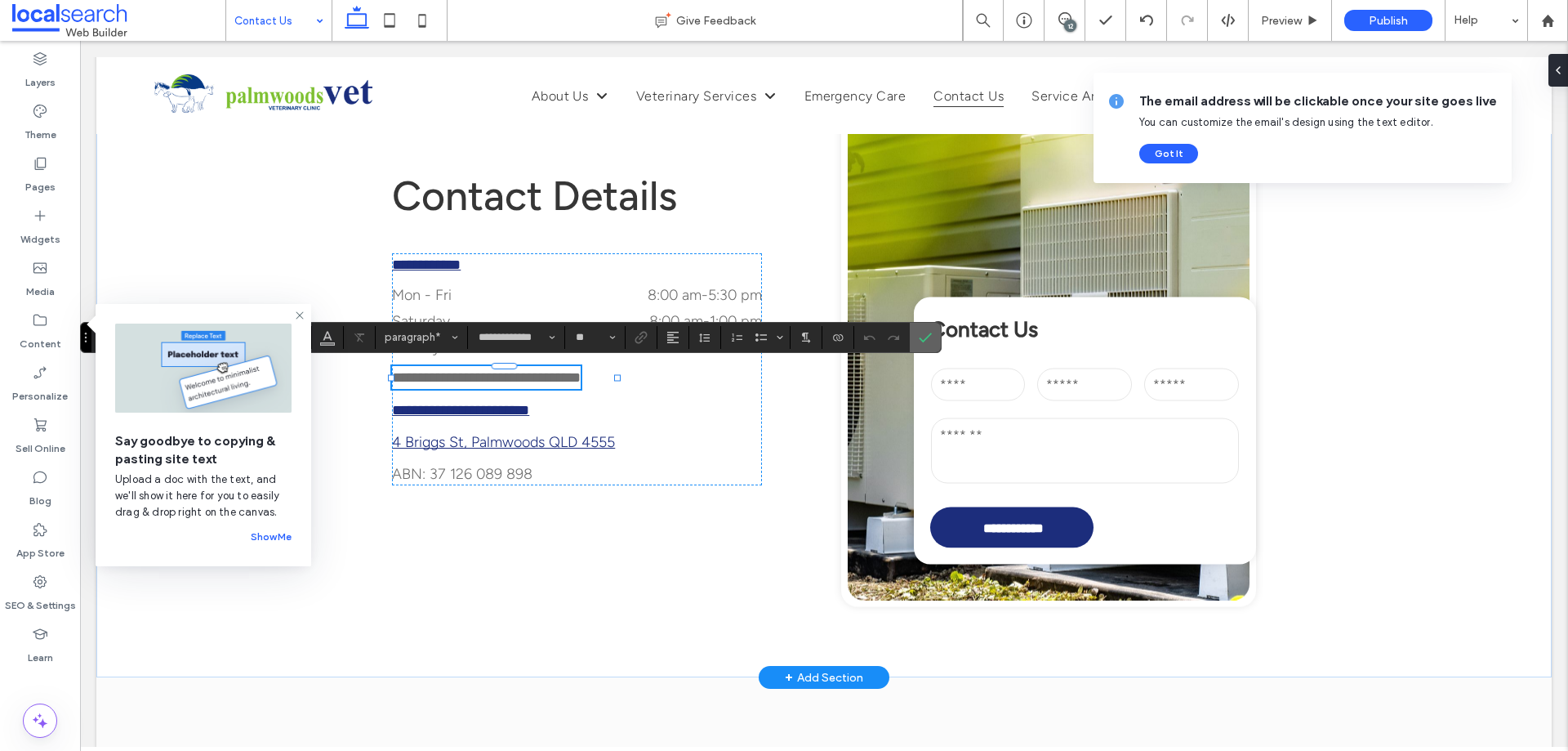 click 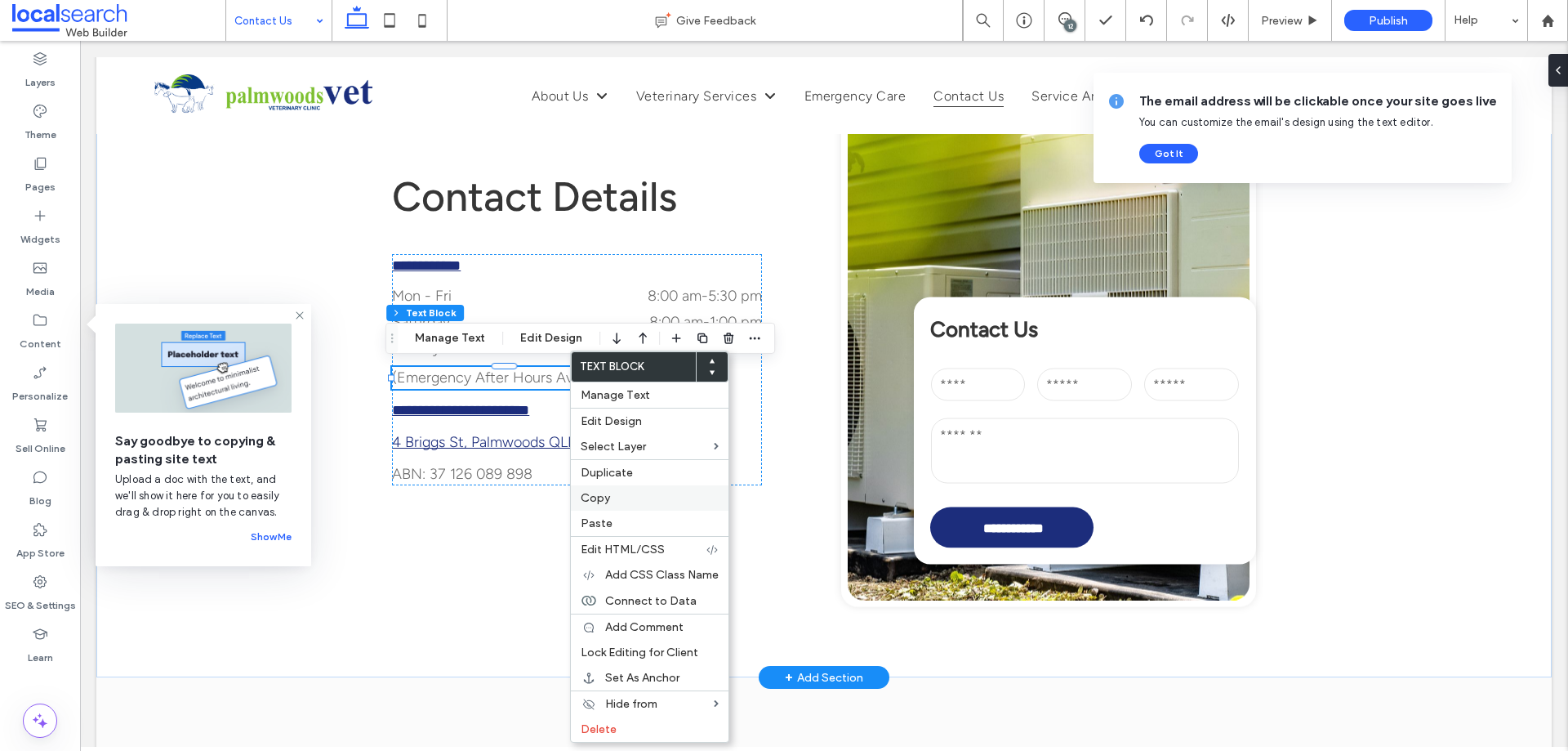click on "Copy" at bounding box center (649, 498) 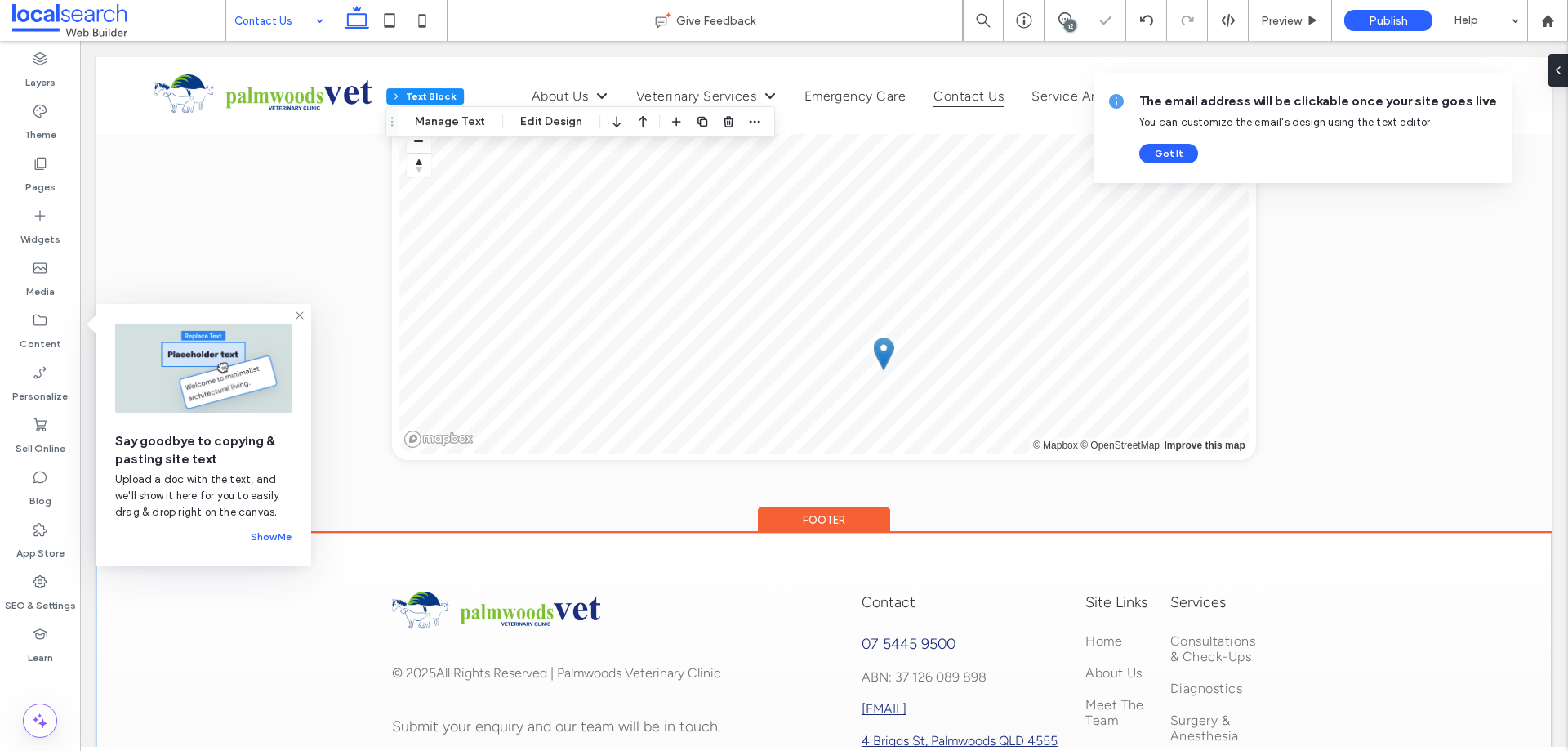 scroll, scrollTop: 1716, scrollLeft: 0, axis: vertical 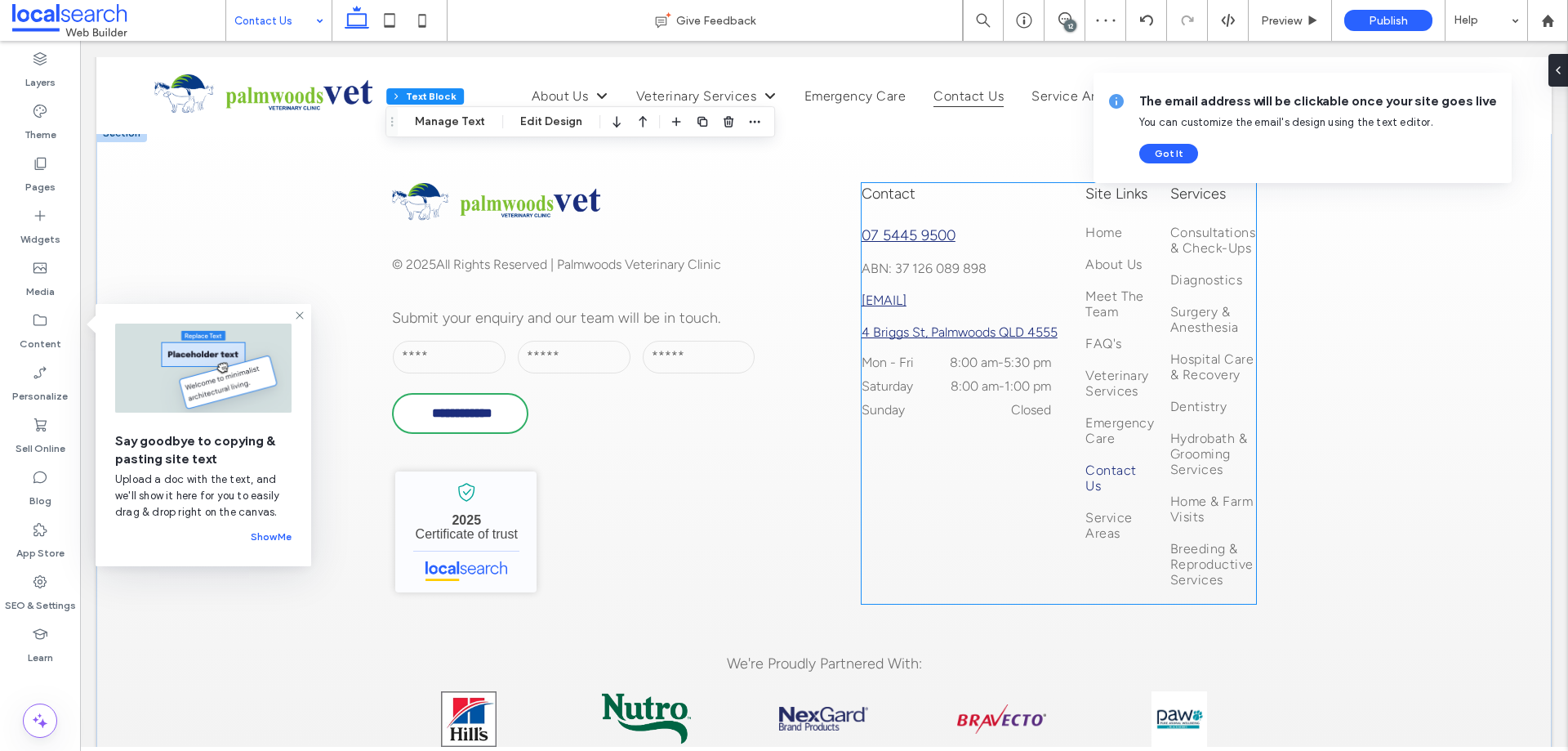 click on "8:00 am
-  1:00 pm" at bounding box center [995, 386] 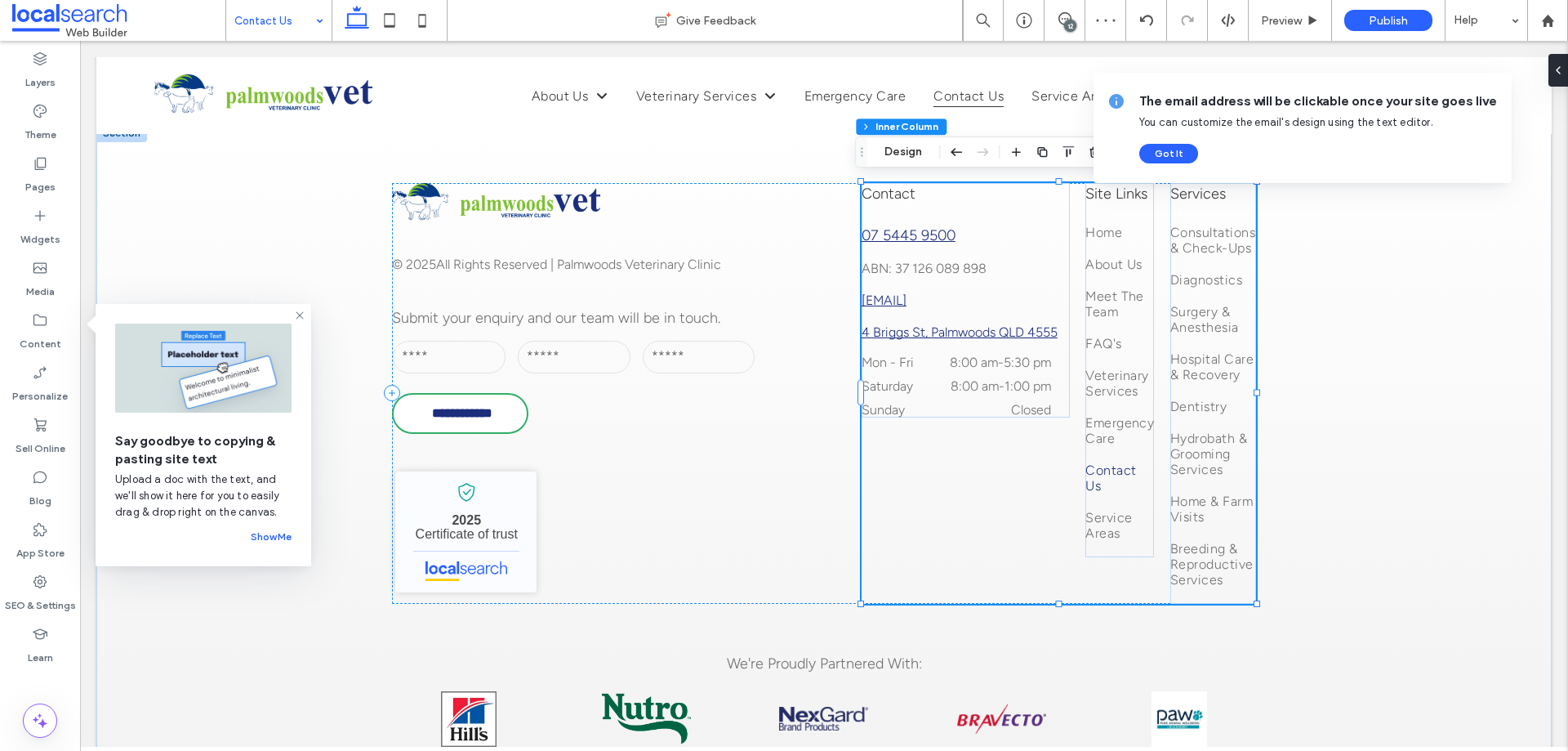 click on "8:00 am
-  1:00 pm" at bounding box center (995, 386) 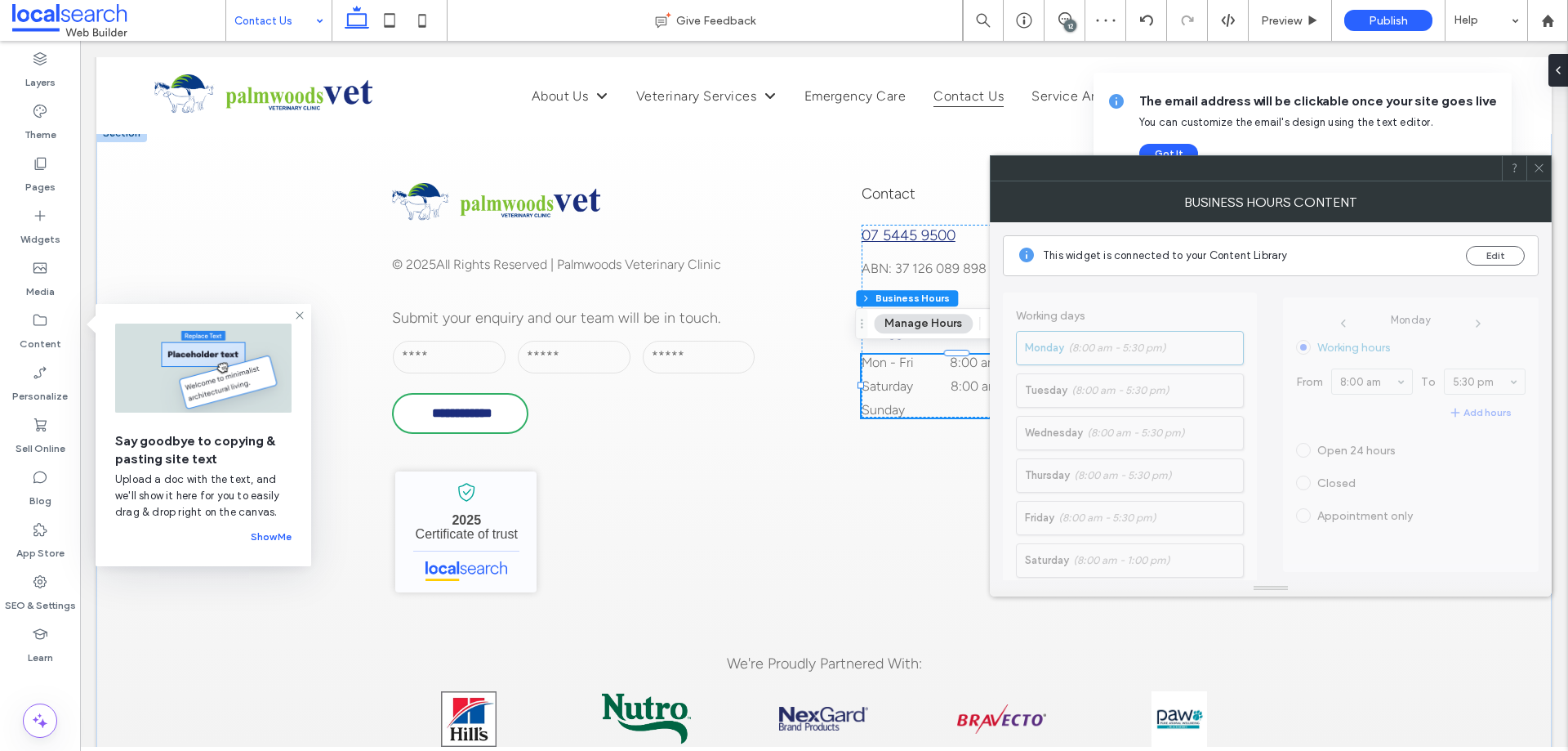 click at bounding box center (1539, 168) 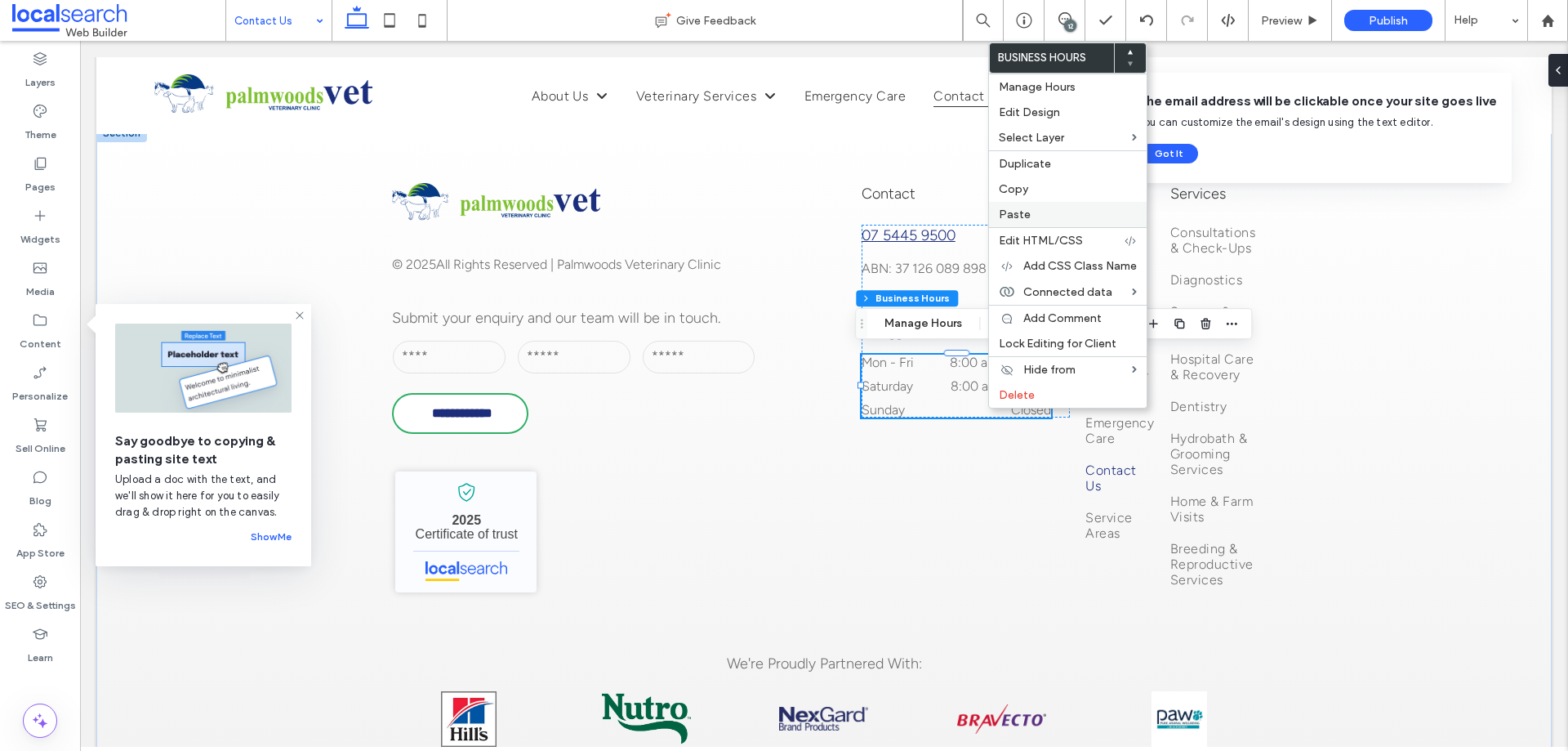 click on "Paste" at bounding box center (1067, 214) 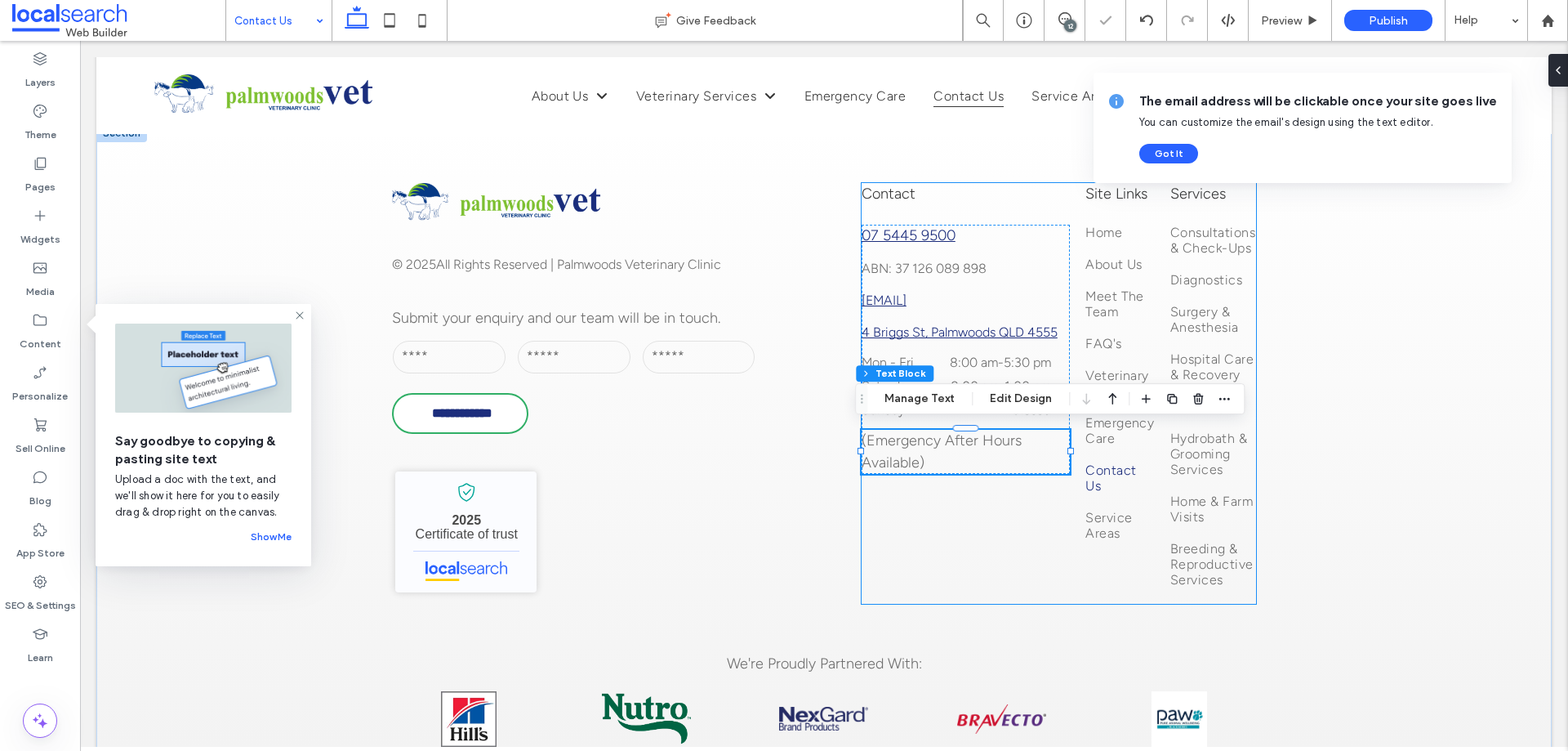 click on "Contact
07 5445 9500
ABN: 37 126 089 898
info@palmwoodsvet.com.au
4 Briggs St, Palmwoods QLD 4555
Mon - Fri
8:00 am
-  5:30 pm
Saturday
8:00 am
-  1:00 pm
Sunday
Closed
(Emergency After Hours Available)
Site Links
Home
About Us
Meet The Team
FAQ's
Veterinary Services
Emergency Care
Contact Us
Service Areas
Services
Consultations & Check-Ups
Diagnostics
Surgery & Anesthesia
Hospital Care & Recovery
Dentistry
Hydrobath & Grooming Services
Home & Farm Visits
Breeding & Reproductive Services" at bounding box center [1058, 393] 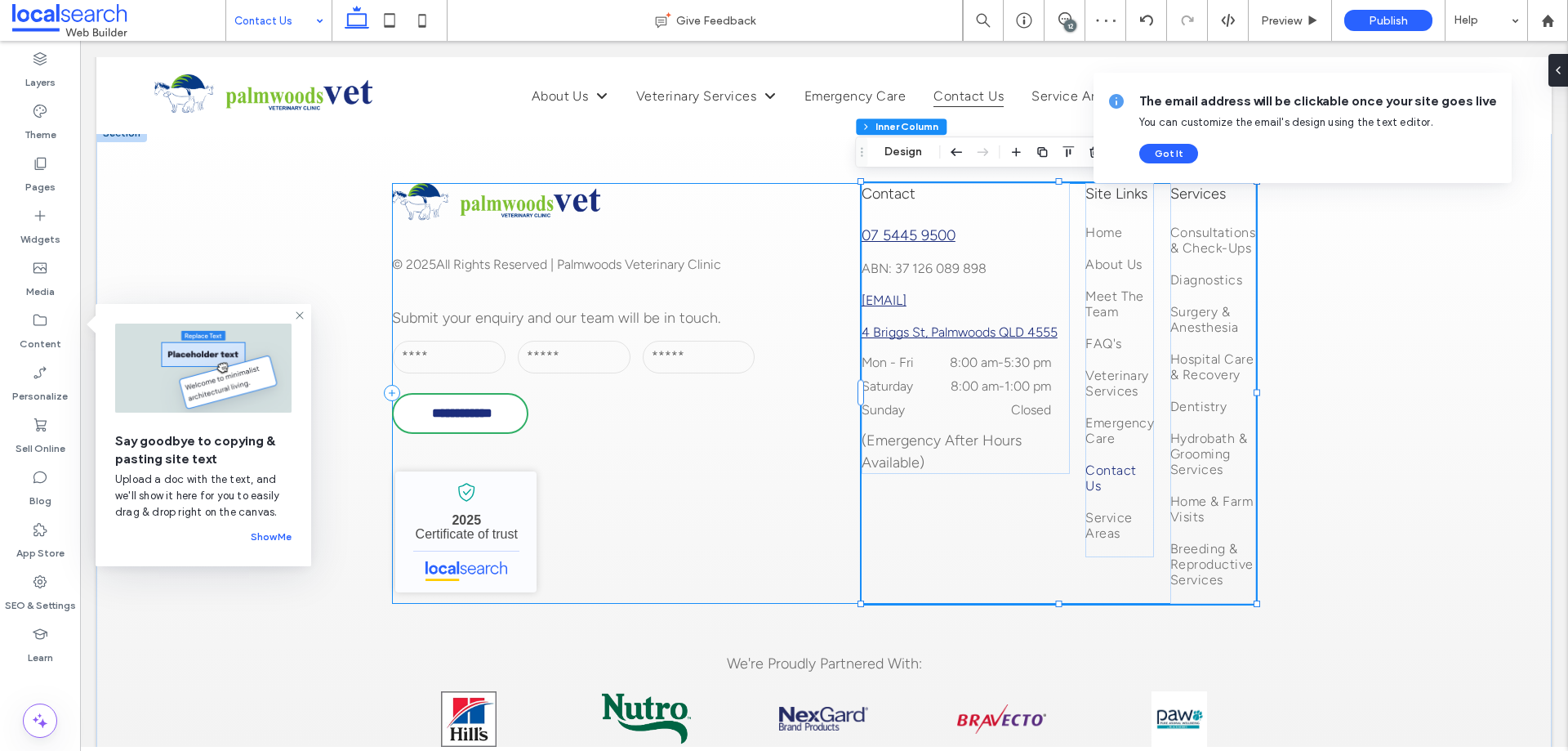 click on "**********" at bounding box center (823, 393) 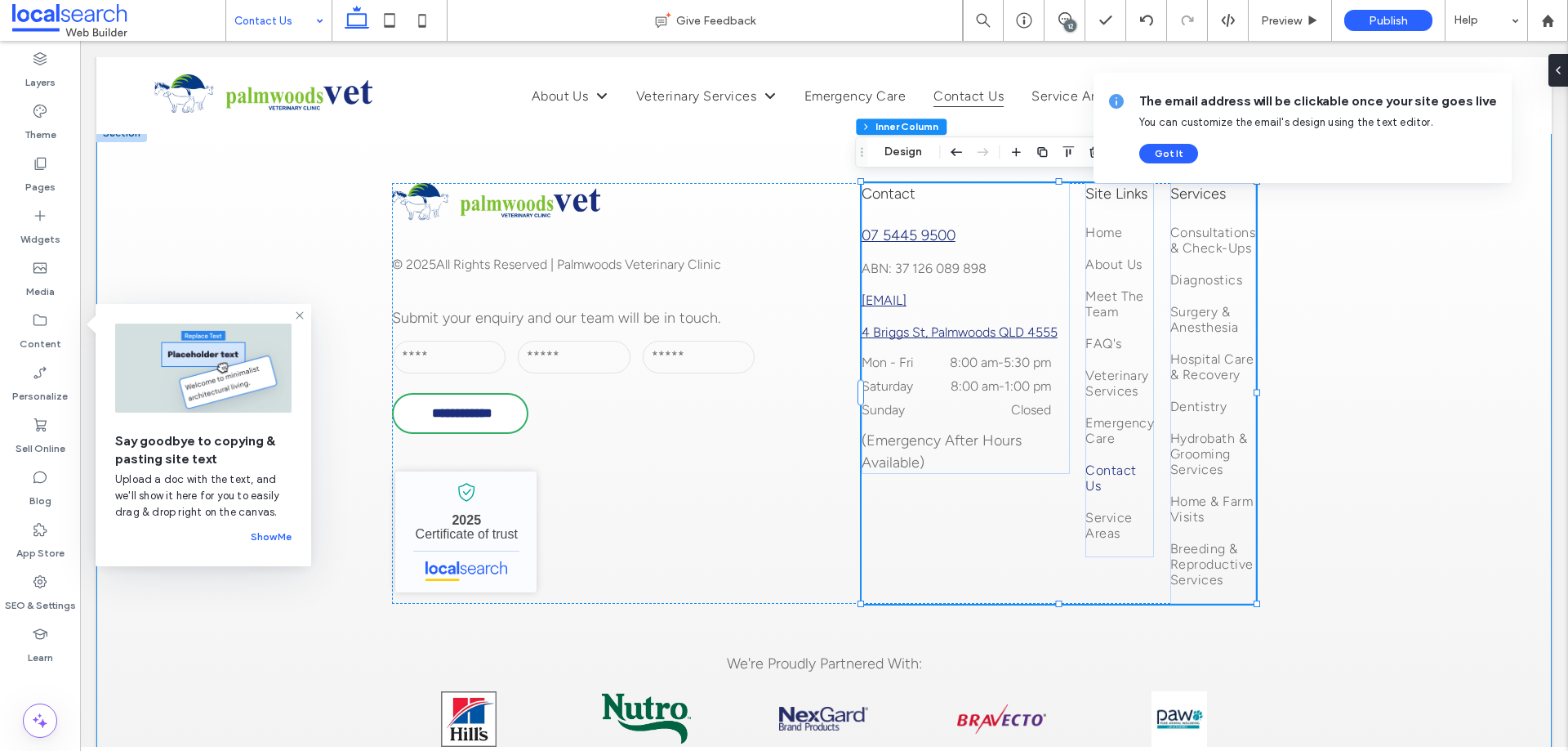 click on "**********" at bounding box center (824, 510) 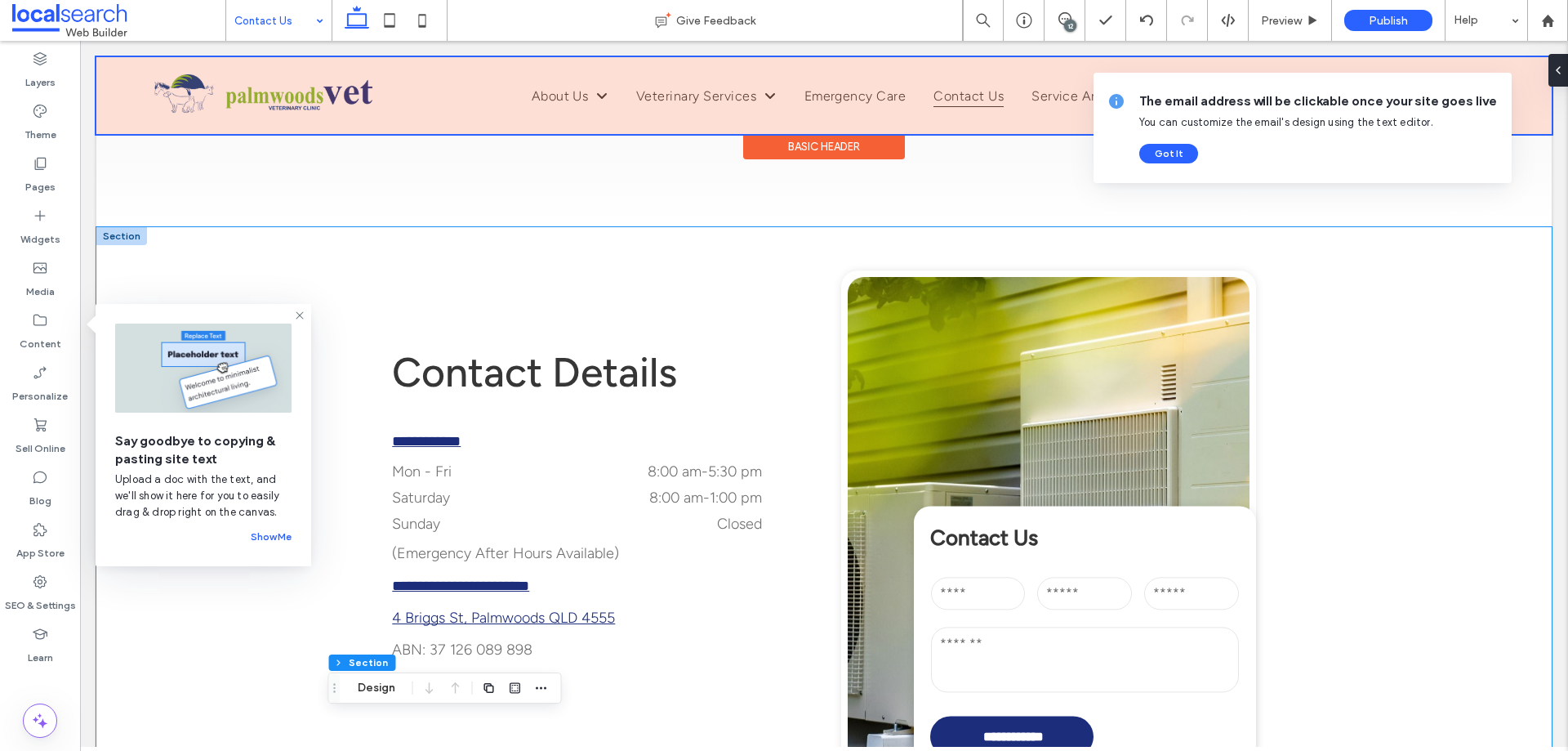 scroll, scrollTop: 67, scrollLeft: 0, axis: vertical 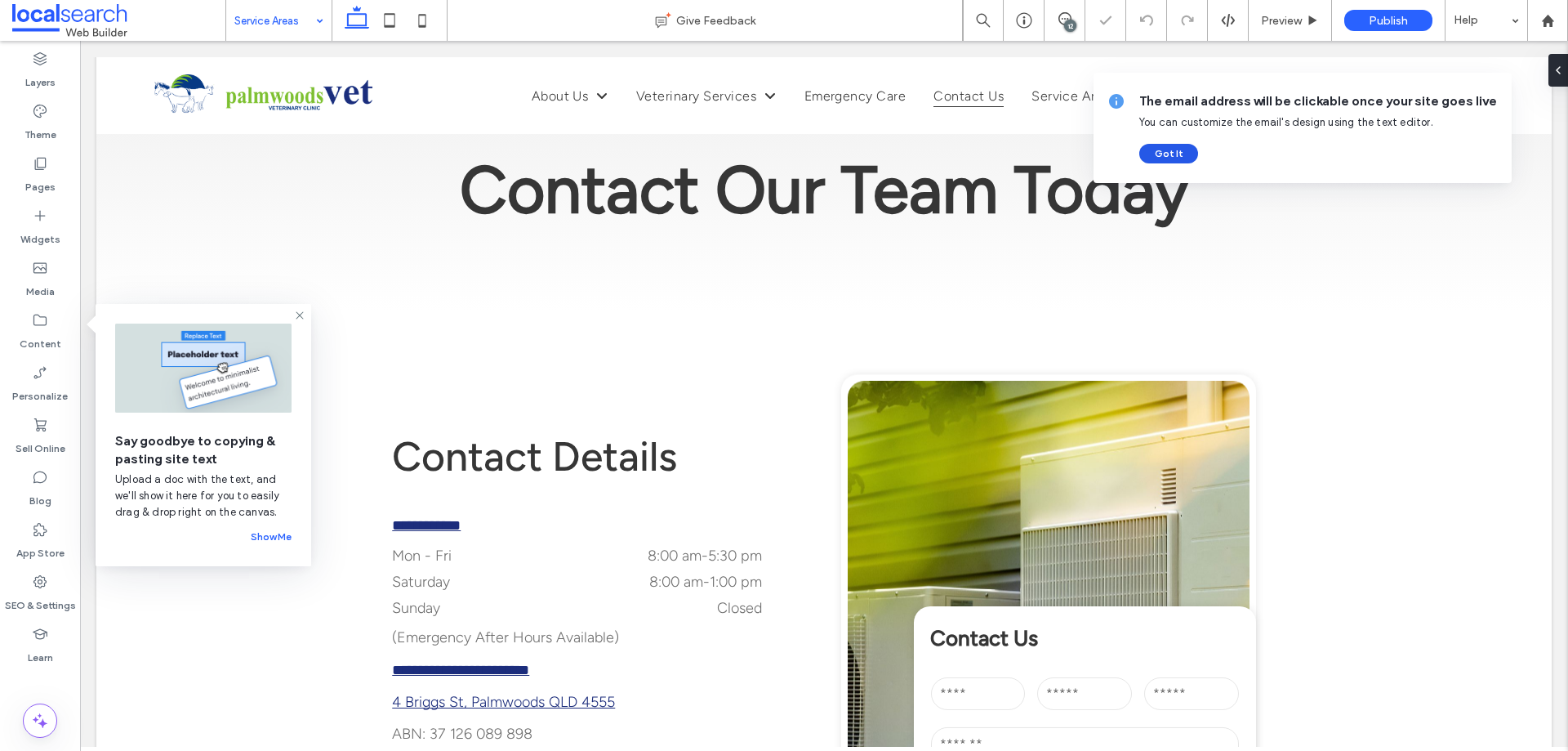 click on "Got It" at bounding box center [1169, 154] 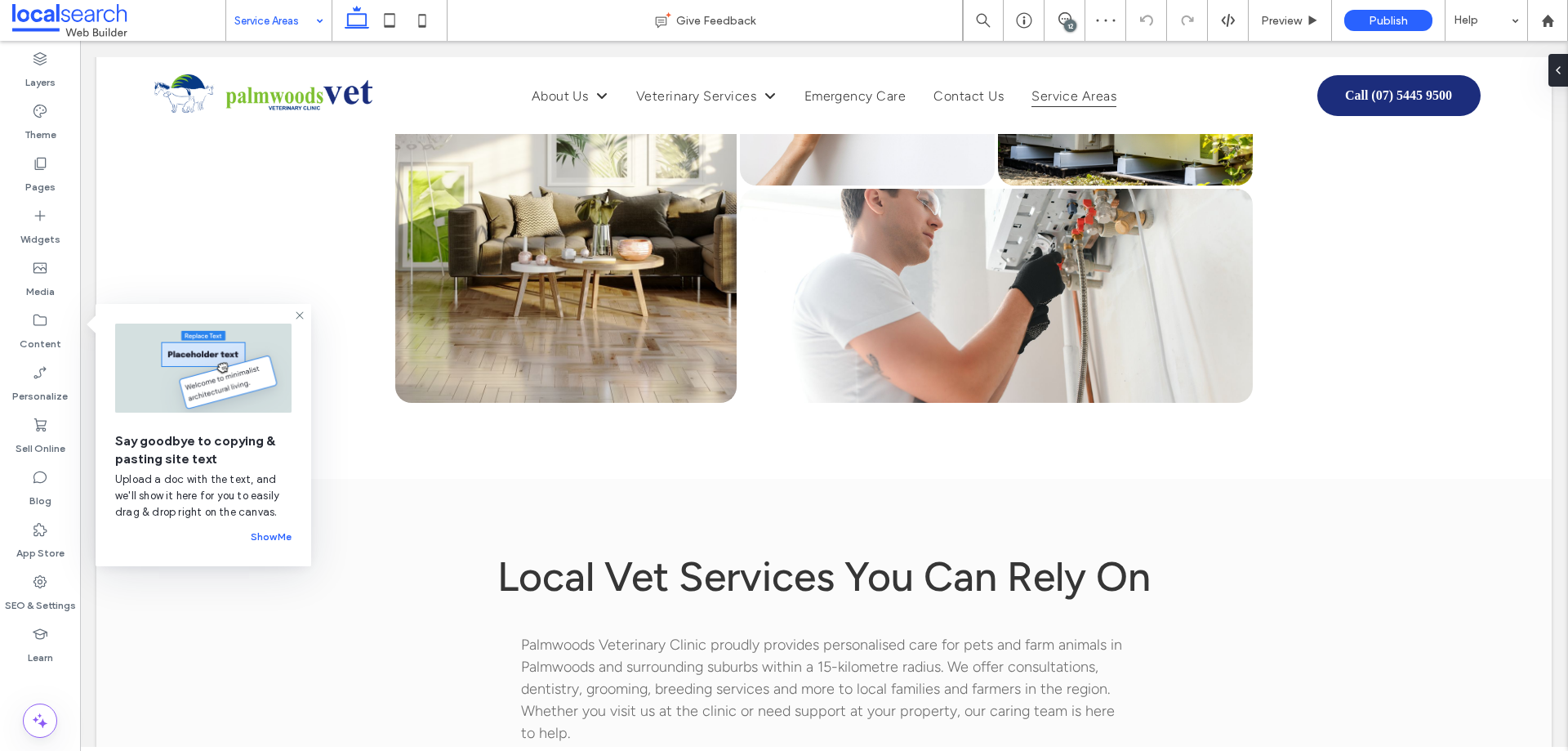 scroll, scrollTop: 409, scrollLeft: 0, axis: vertical 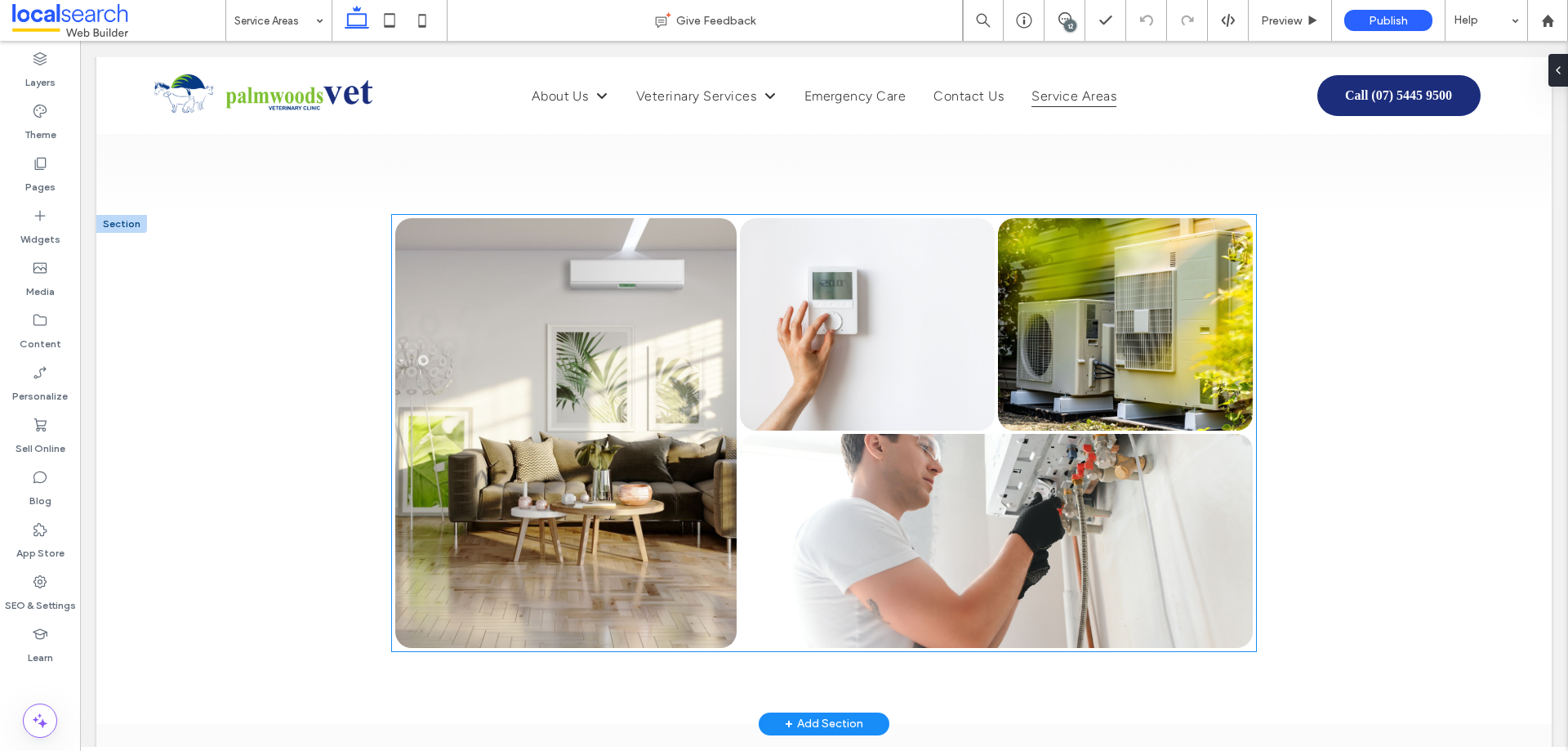 click at bounding box center (867, 324) 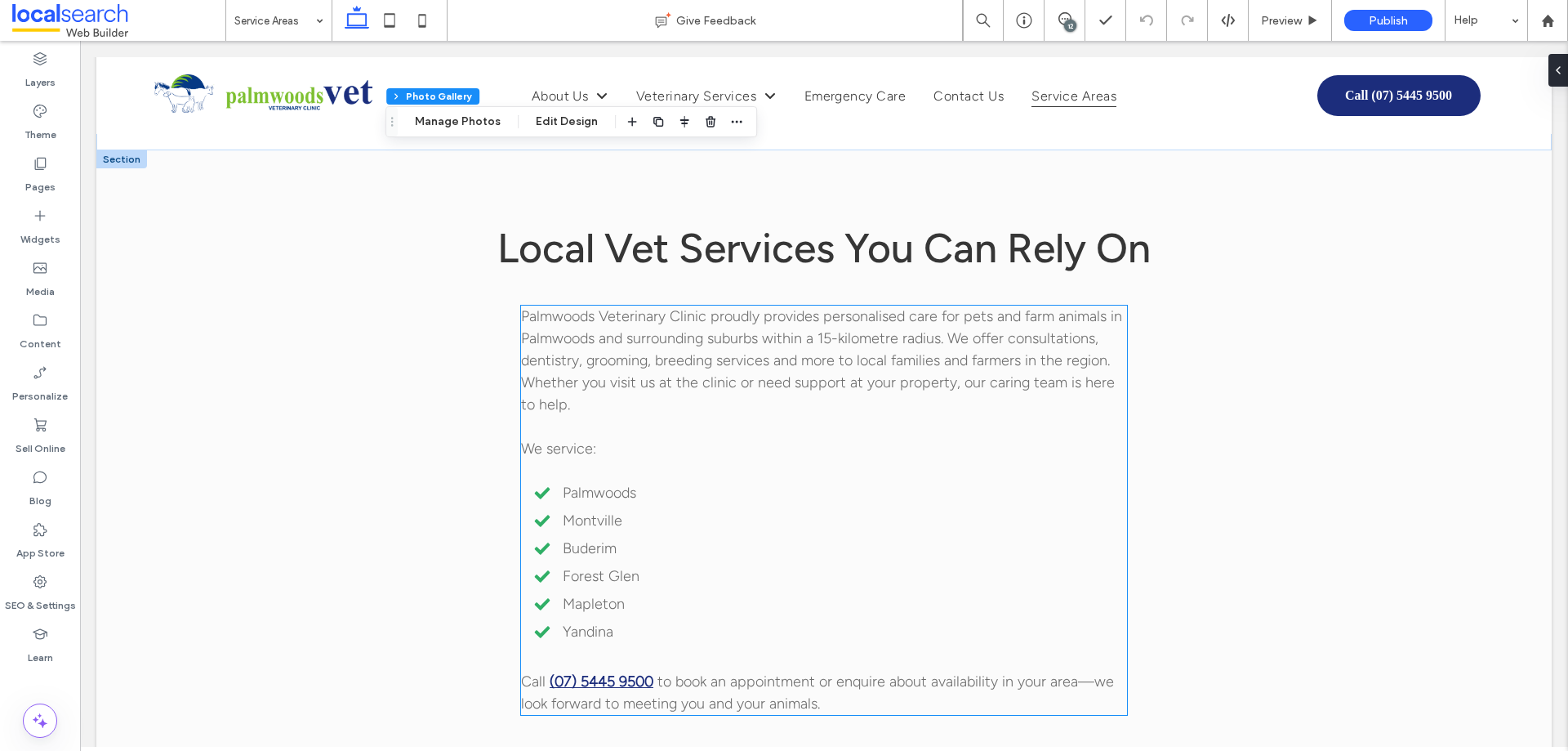 scroll, scrollTop: 817, scrollLeft: 0, axis: vertical 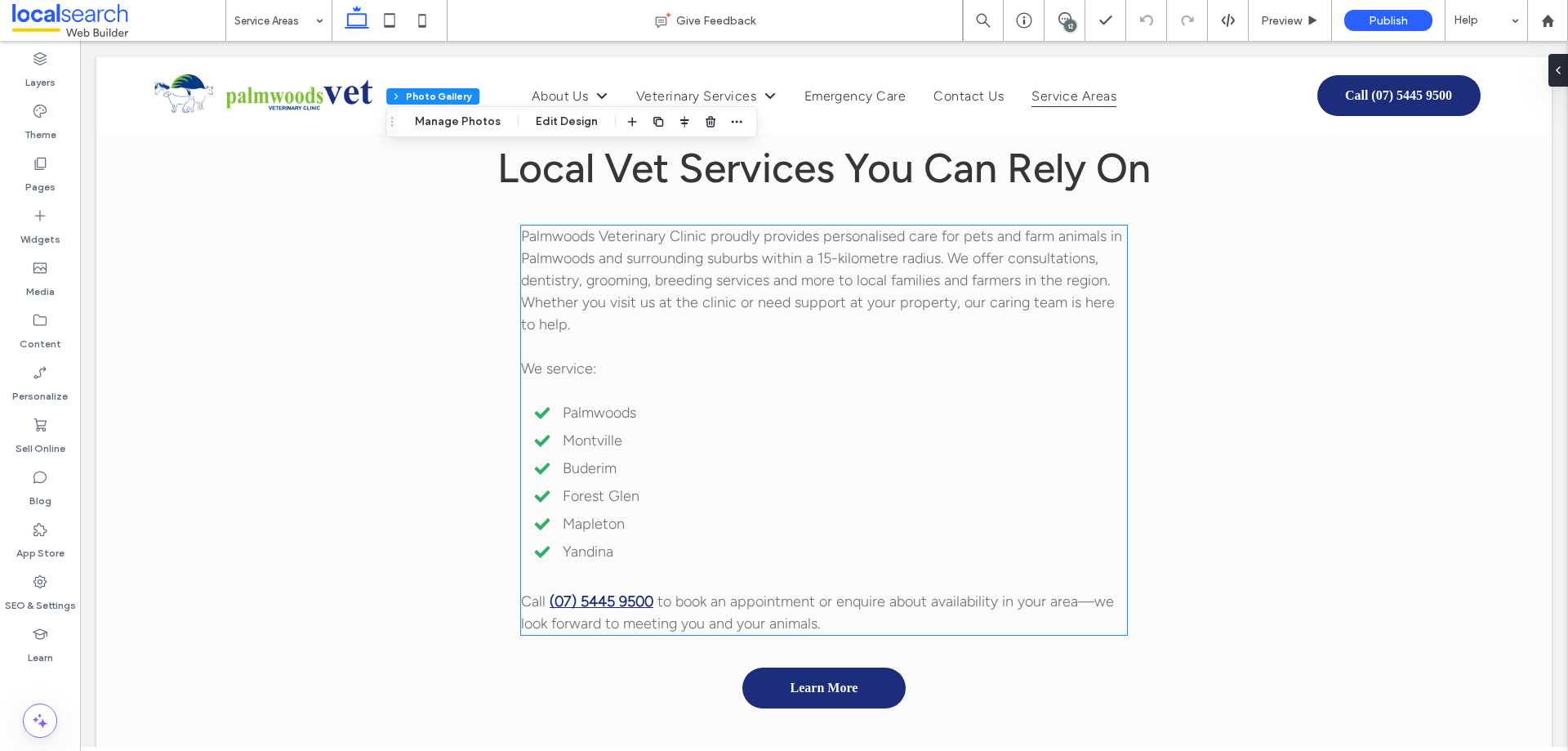 click on "Montville" at bounding box center [831, 440] 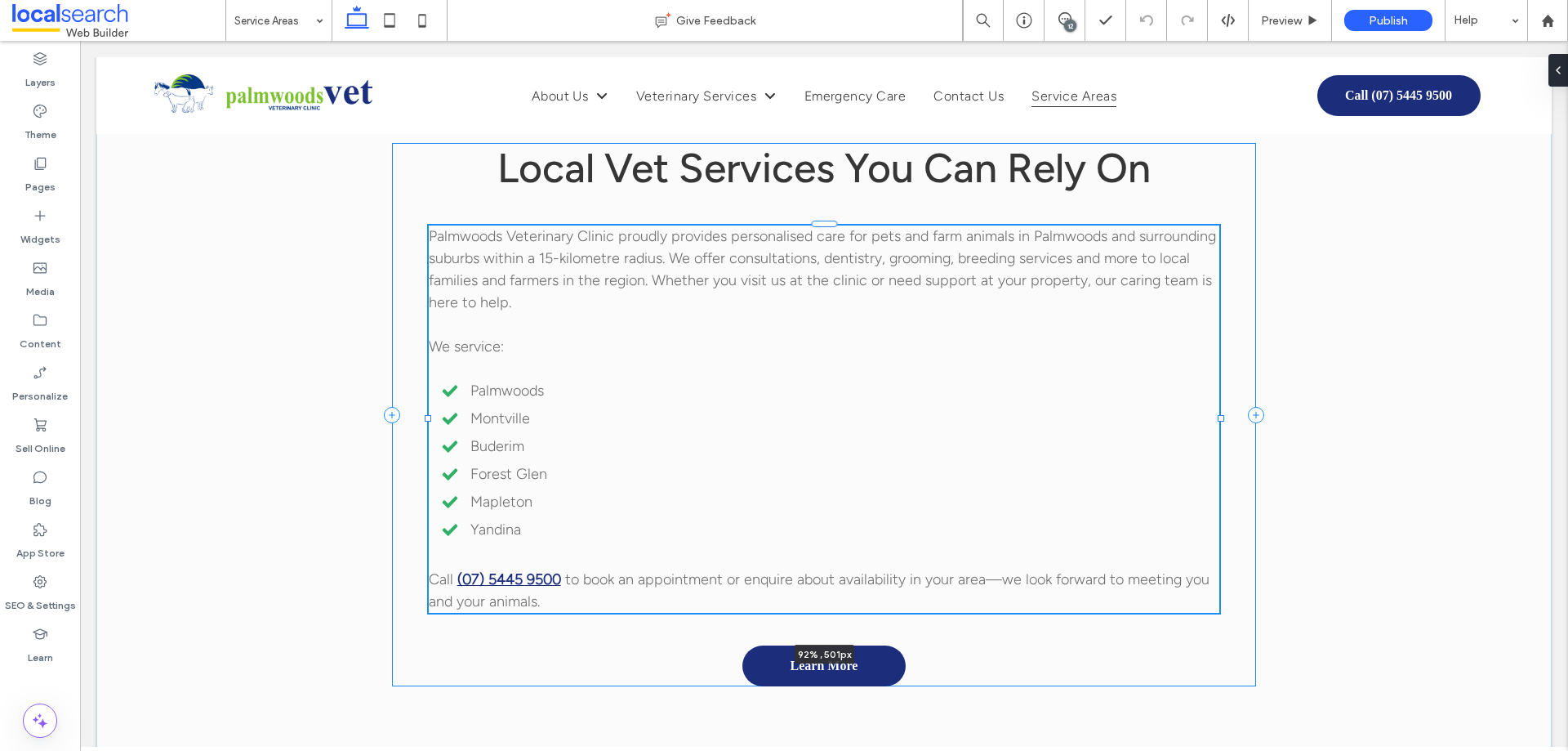 drag, startPoint x: 1122, startPoint y: 427, endPoint x: 1214, endPoint y: 428, distance: 92.0054 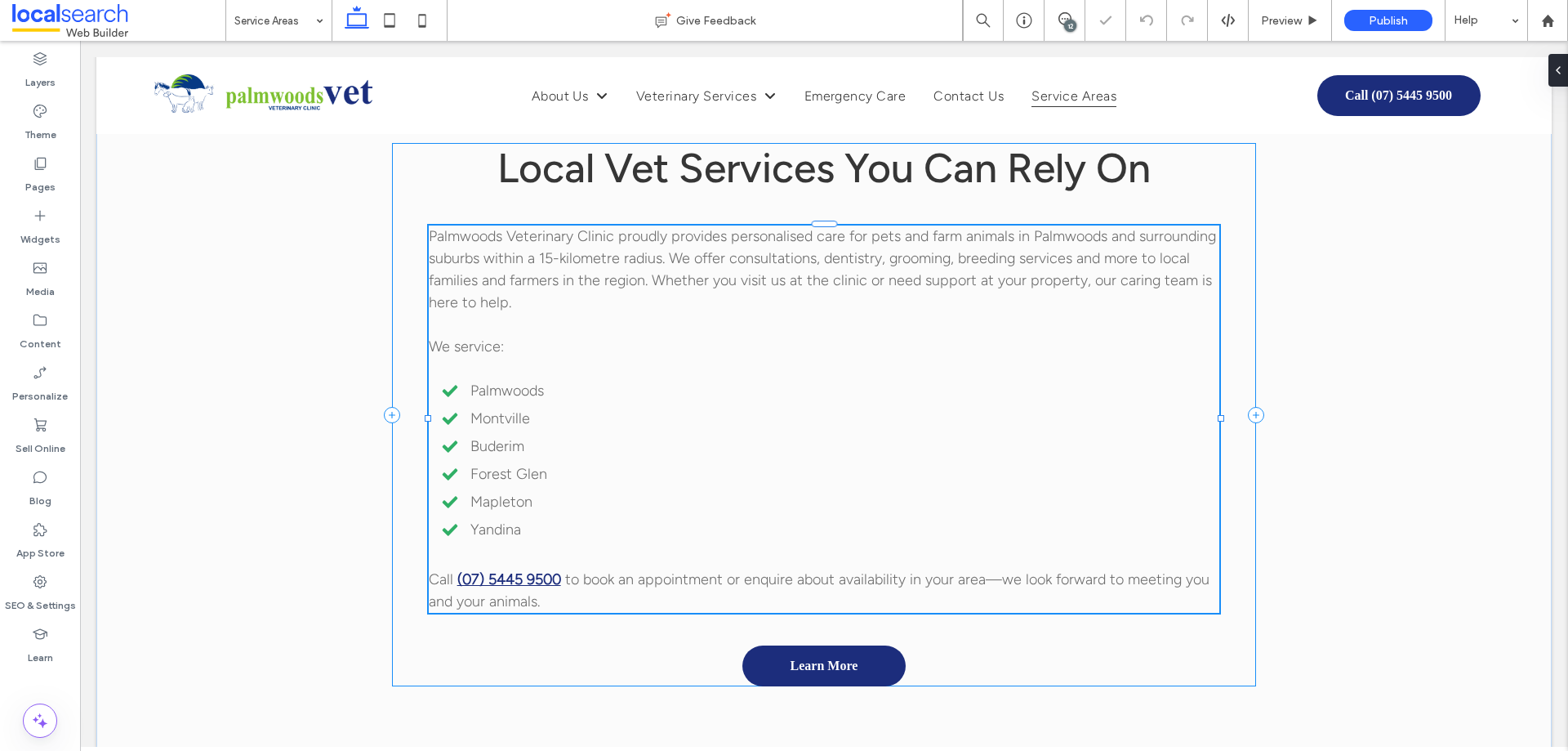 type on "**" 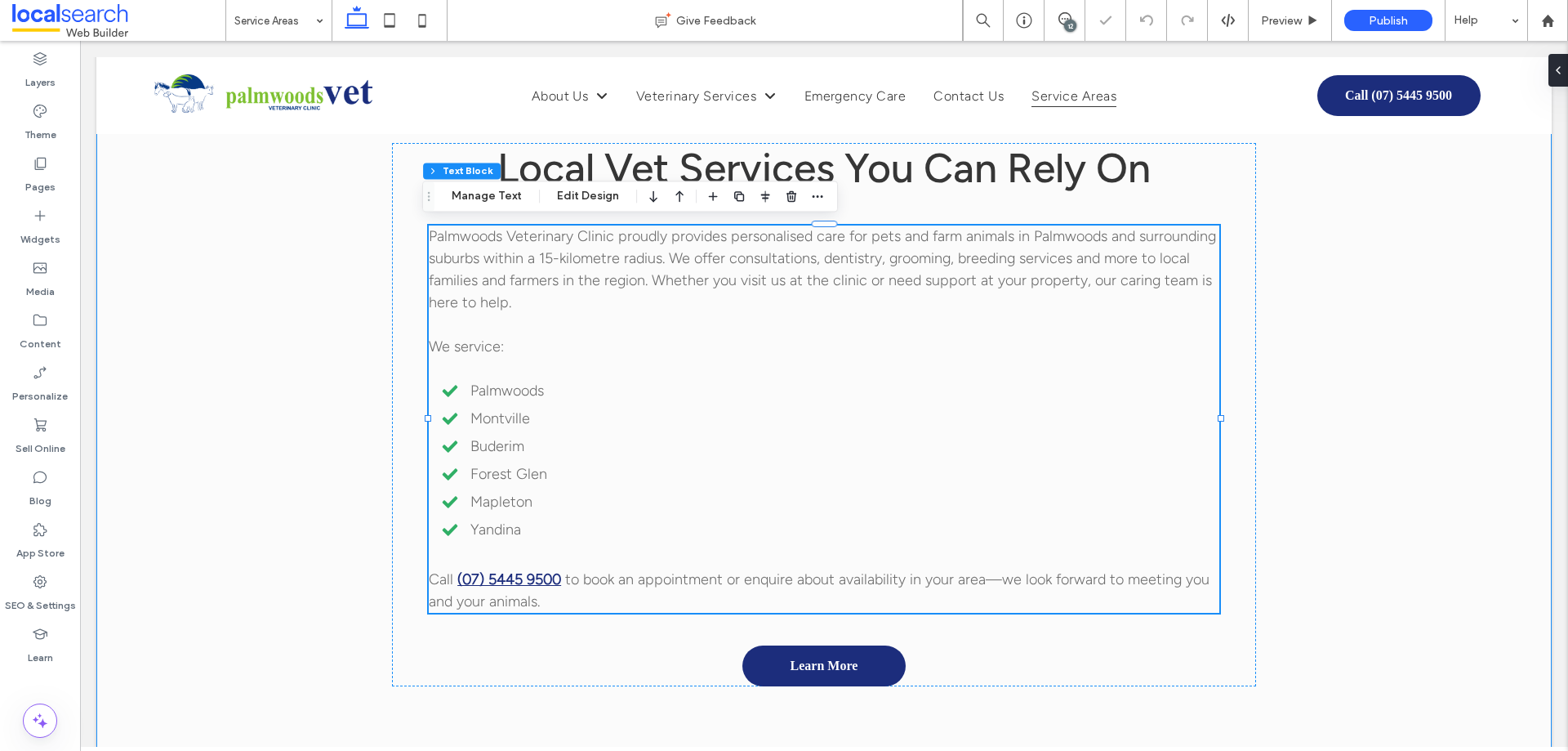 click on "Local Vet Services You Can Rely On
Palmwoods Veterinary Clinic proudly provides personalised care for pets and farm animals in Palmwoods and surrounding suburbs within a 15-kilometre radius. We offer consultations, dentistry, grooming, breeding services and more to local families and farmers in the region. Whether you visit us at the clinic or need support at your property, our caring team is here to help. We service:   Palmwoods Montville Buderim Forest Glen Mapleton Yandina
Call
(07) 5445 9500   to book an appointment or enquire about availability in your area—we look forward to meeting you and your animals.
92% , 501px
Learn More" at bounding box center (824, 414) 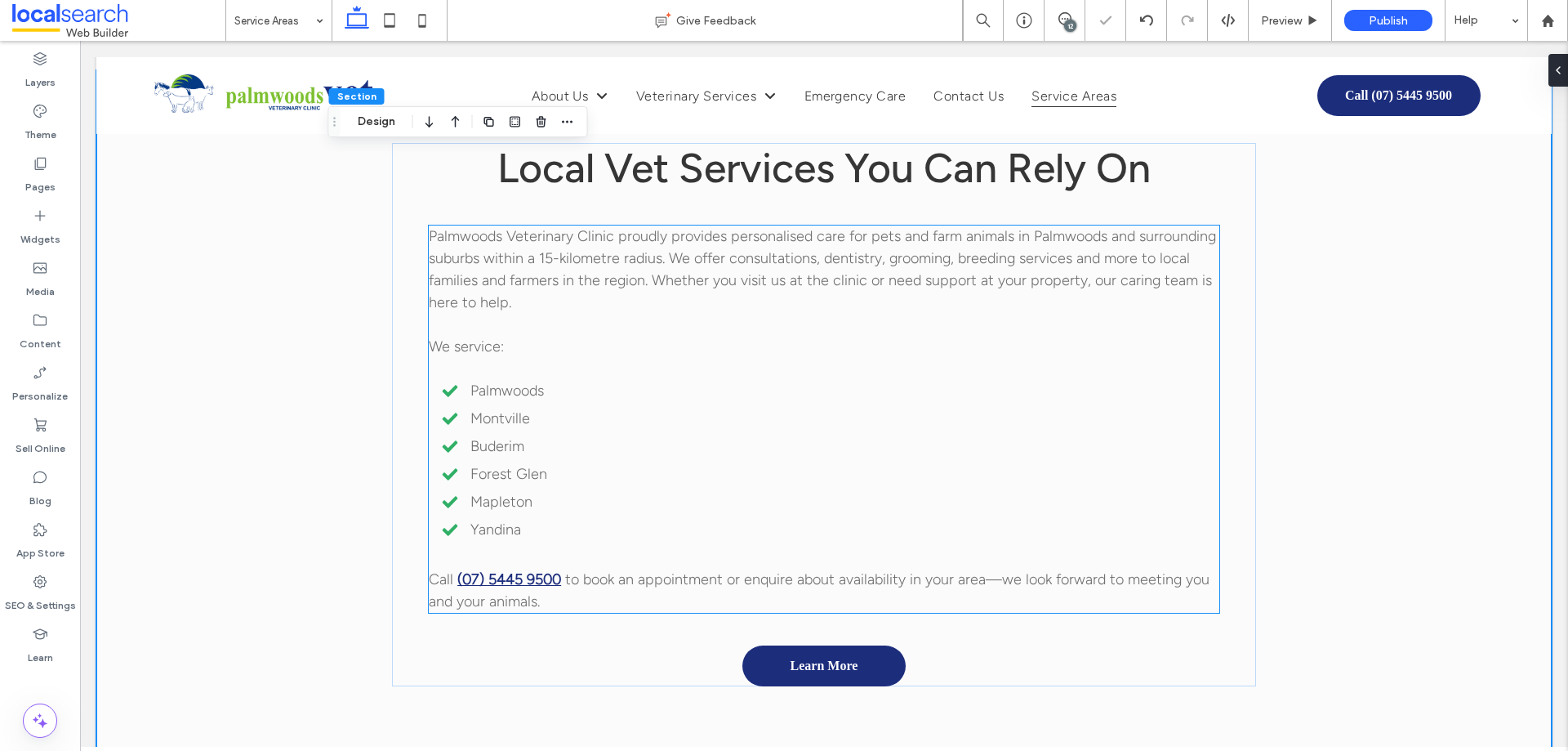 click on "Palmwoods Veterinary Clinic proudly provides personalised care for pets and farm animals in Palmwoods and surrounding suburbs within a 15-kilometre radius. We offer consultations, dentistry, grooming, breeding services and more to local families and farmers in the region. Whether you visit us at the clinic or need support at your property, our caring team is here to help. We service:   Palmwoods Montville Buderim Forest Glen Mapleton Yandina
Call
[PHONE]   to book an appointment or enquire about availability in your area—we look forward to meeting you and your animals." at bounding box center [824, 419] 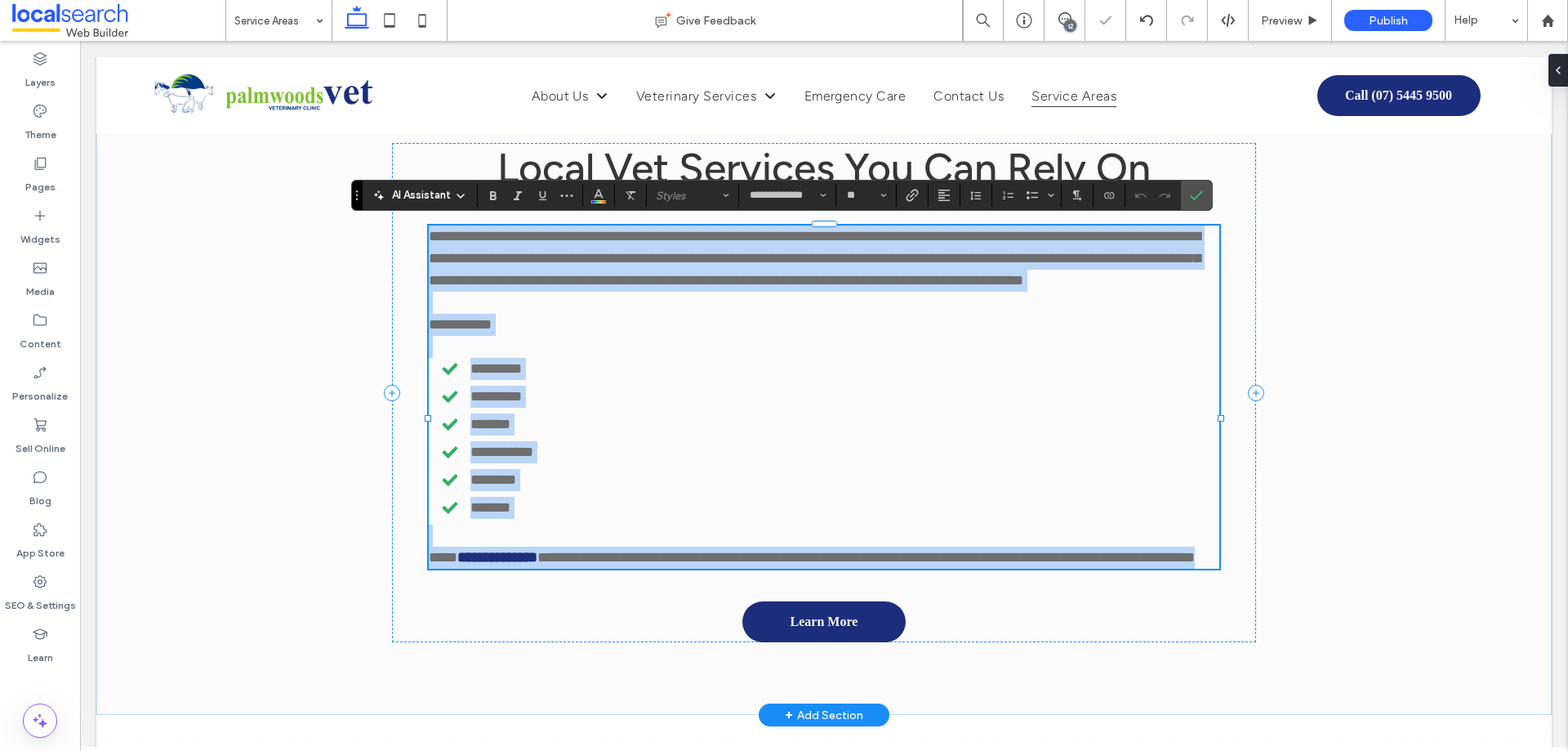 click on "**********" at bounding box center (497, 557) 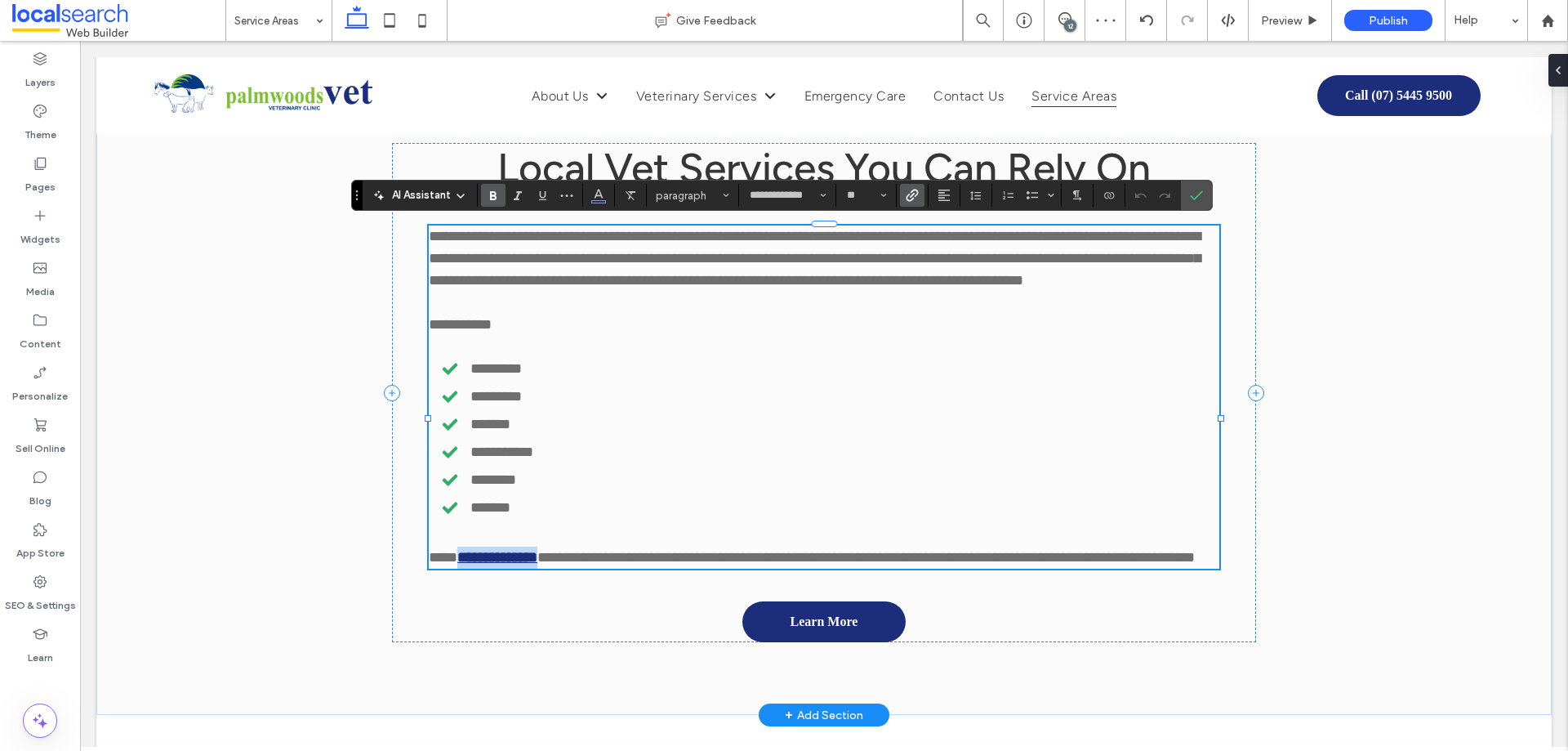 drag, startPoint x: 449, startPoint y: 580, endPoint x: 556, endPoint y: 579, distance: 107.00467 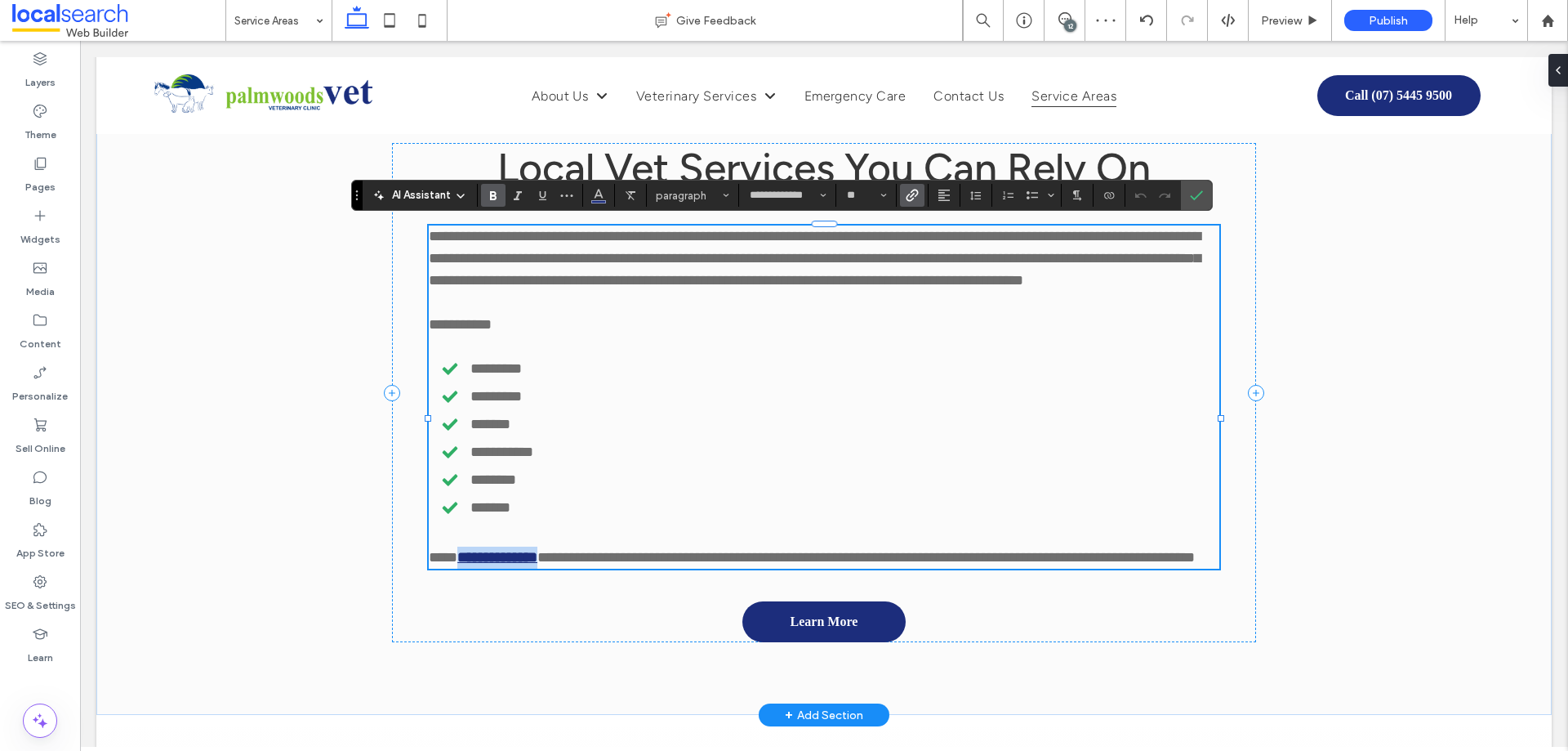 click on "**********" at bounding box center (824, 557) 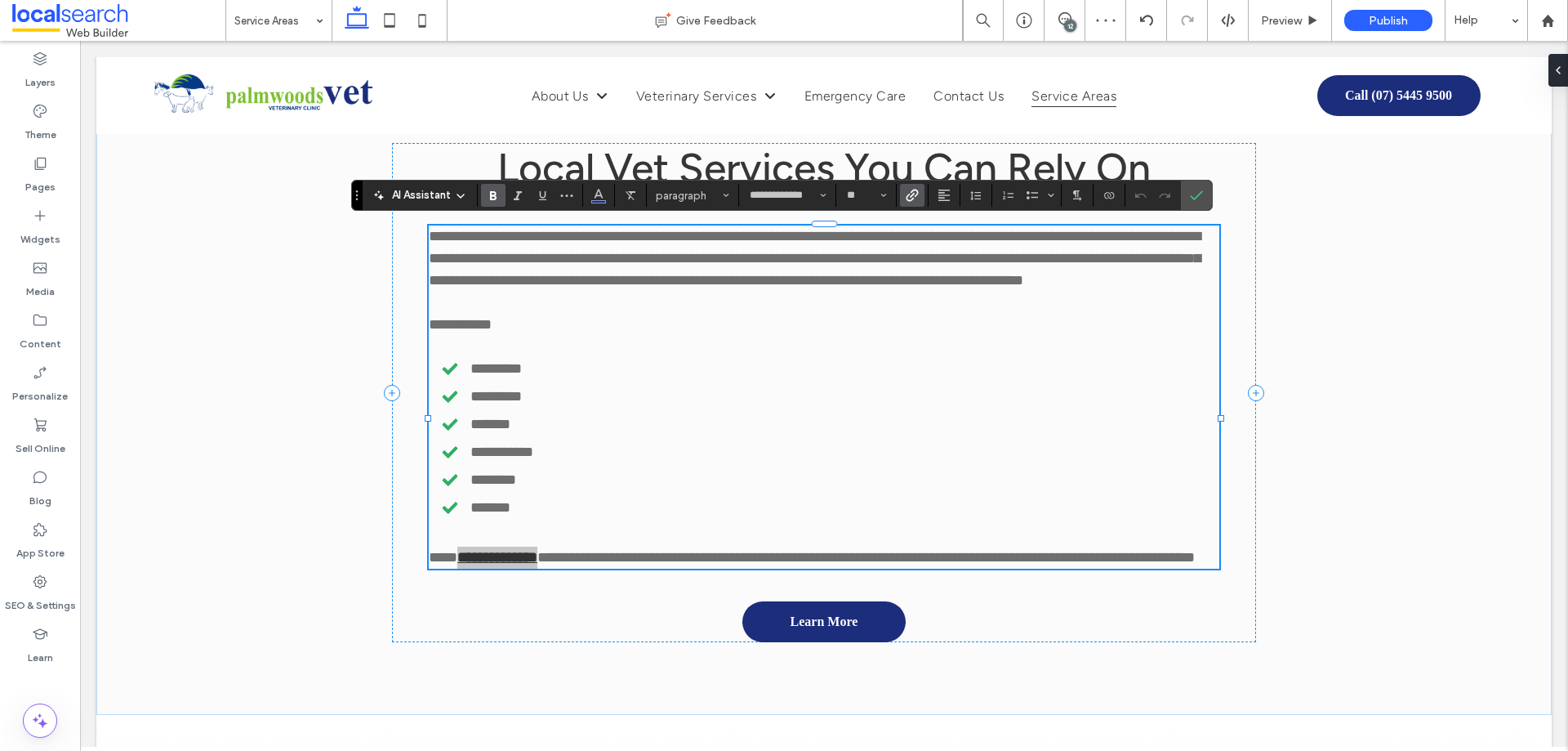 click 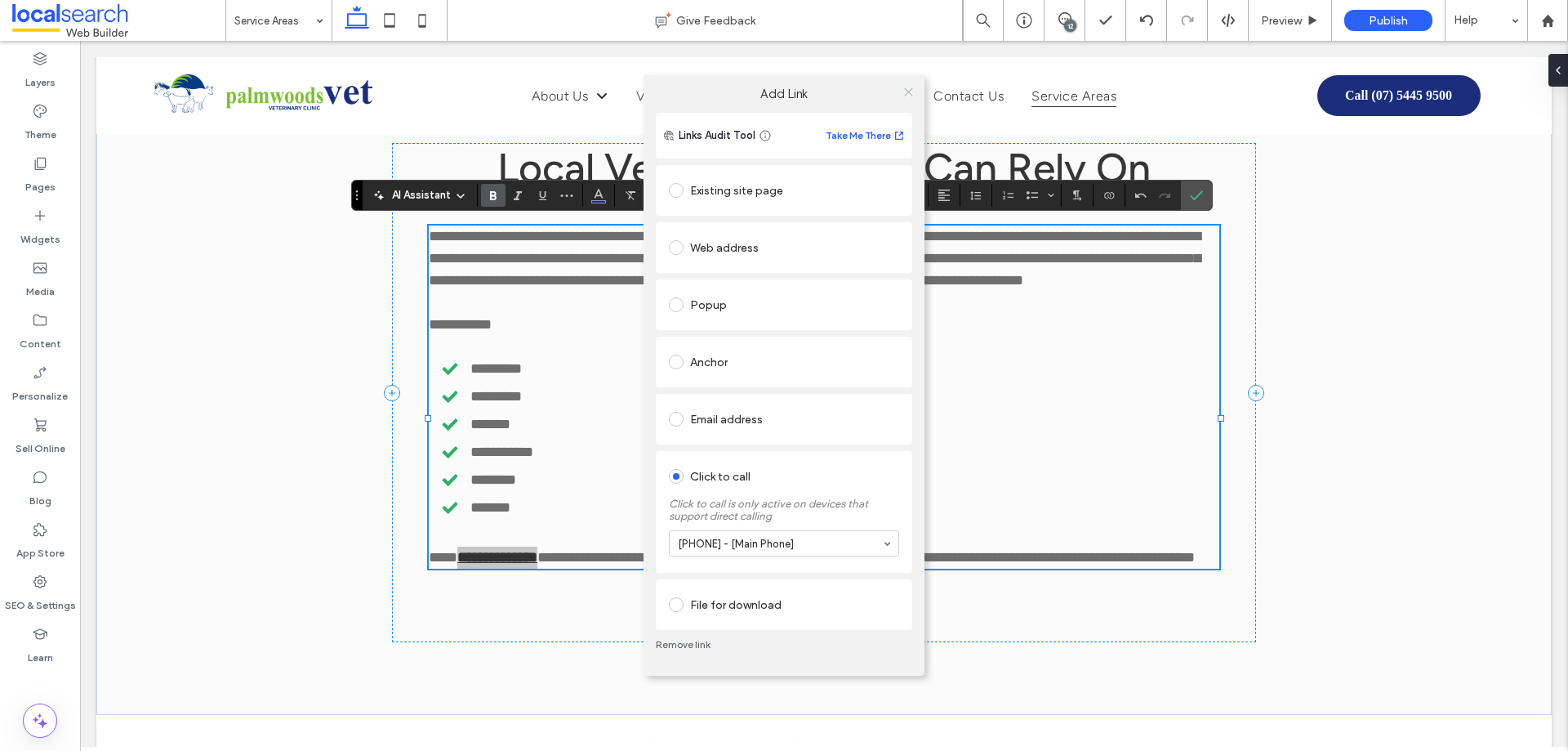 click 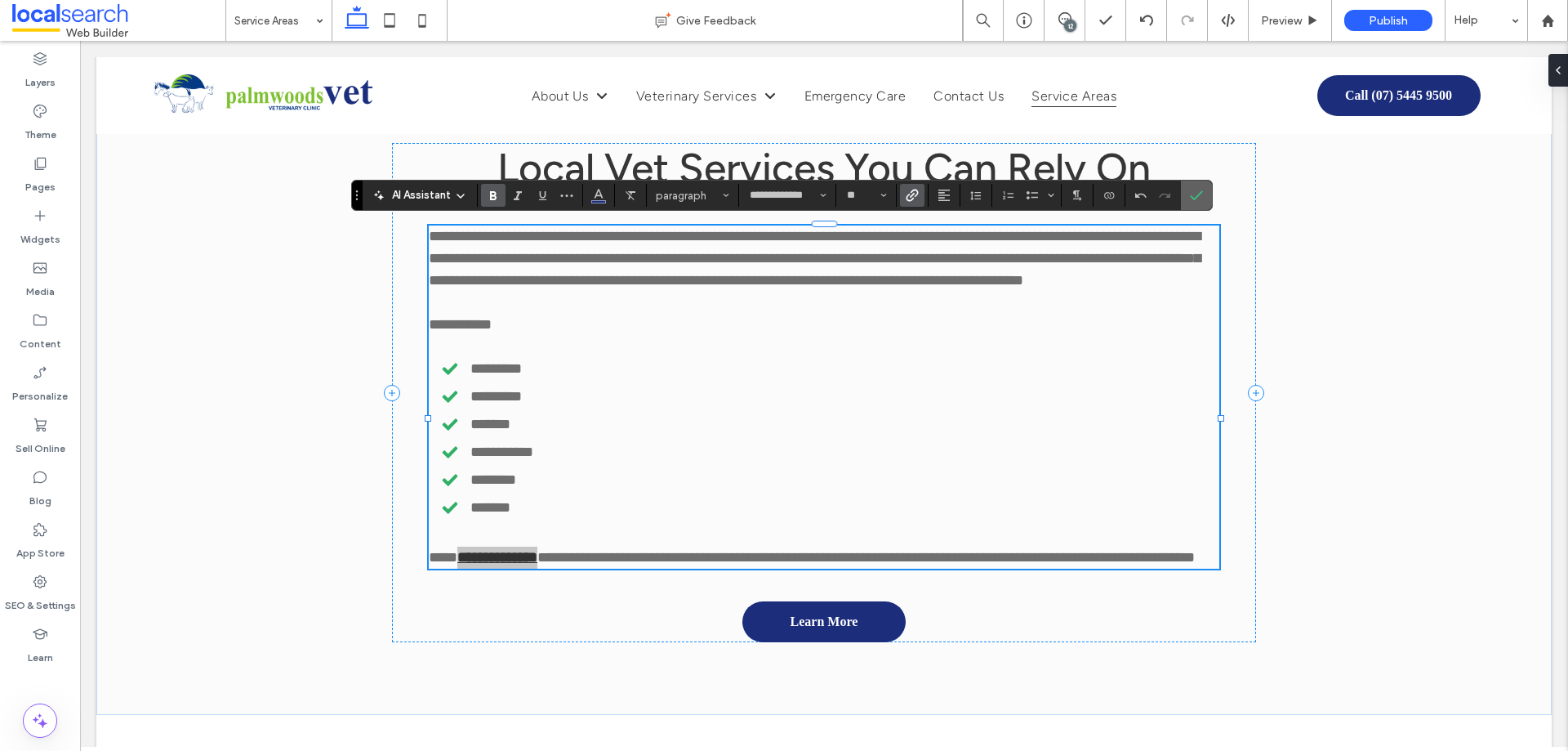 drag, startPoint x: 1194, startPoint y: 196, endPoint x: 1104, endPoint y: 147, distance: 102.474387 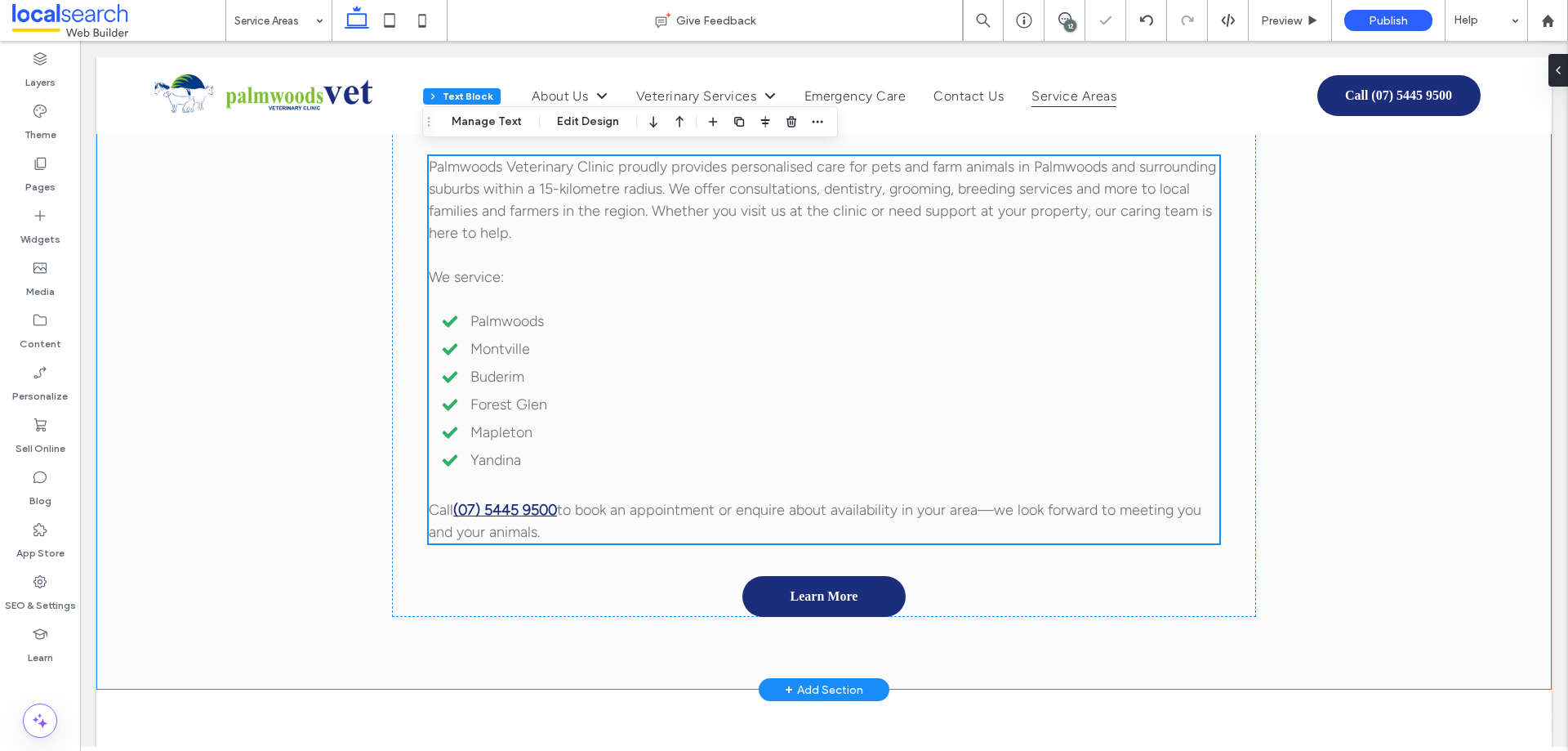scroll, scrollTop: 981, scrollLeft: 0, axis: vertical 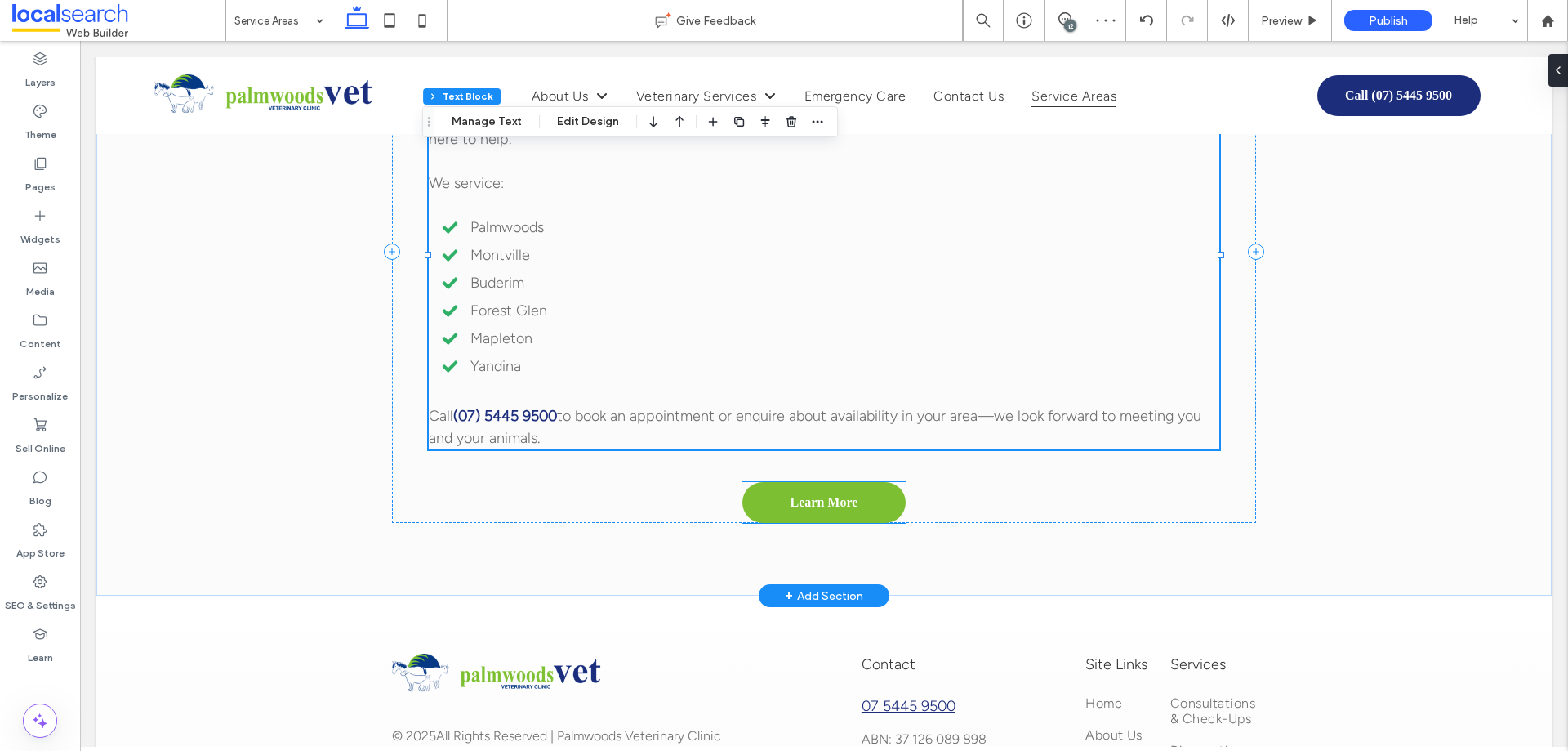 click on "Learn More" at bounding box center (824, 503) 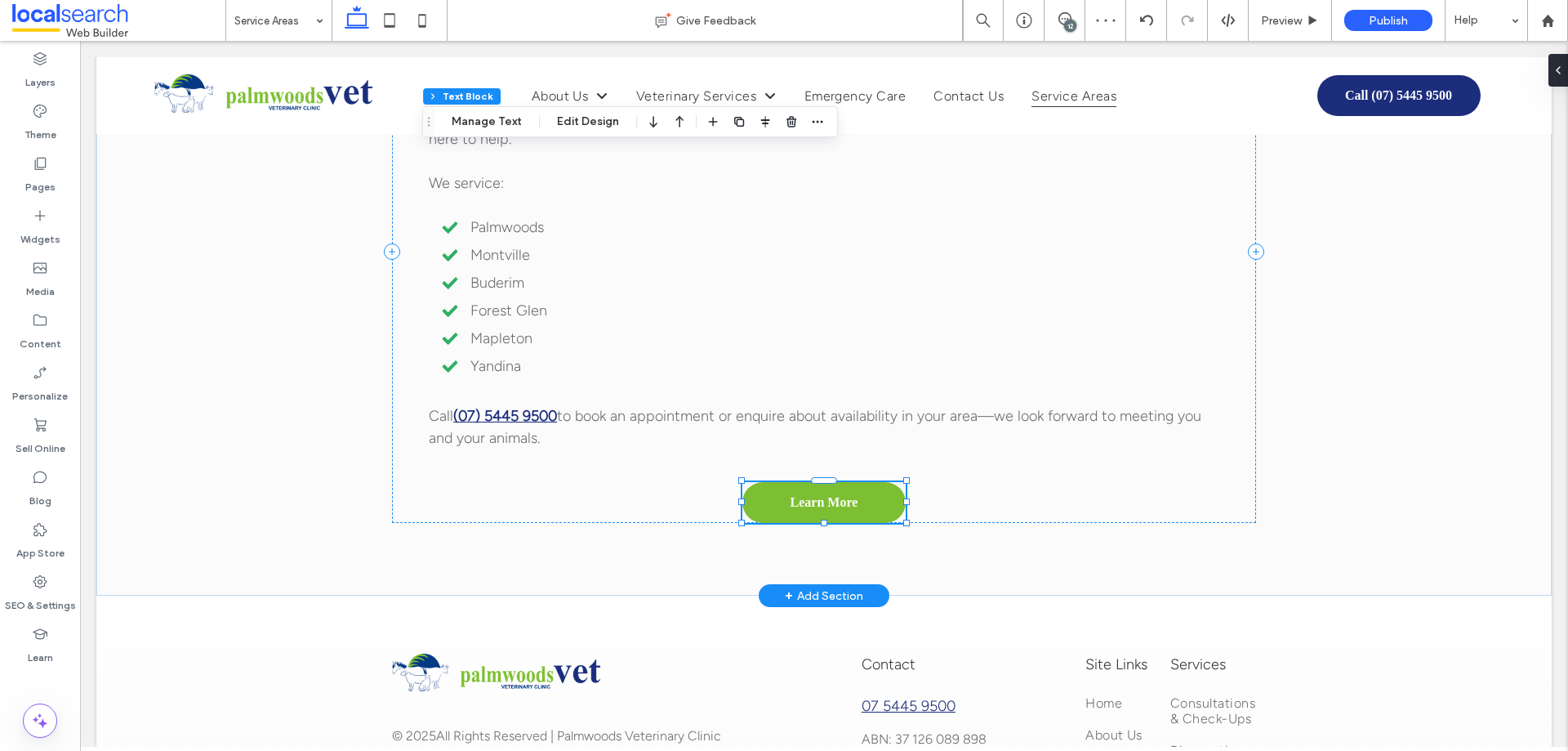 click on "Learn More" at bounding box center (824, 503) 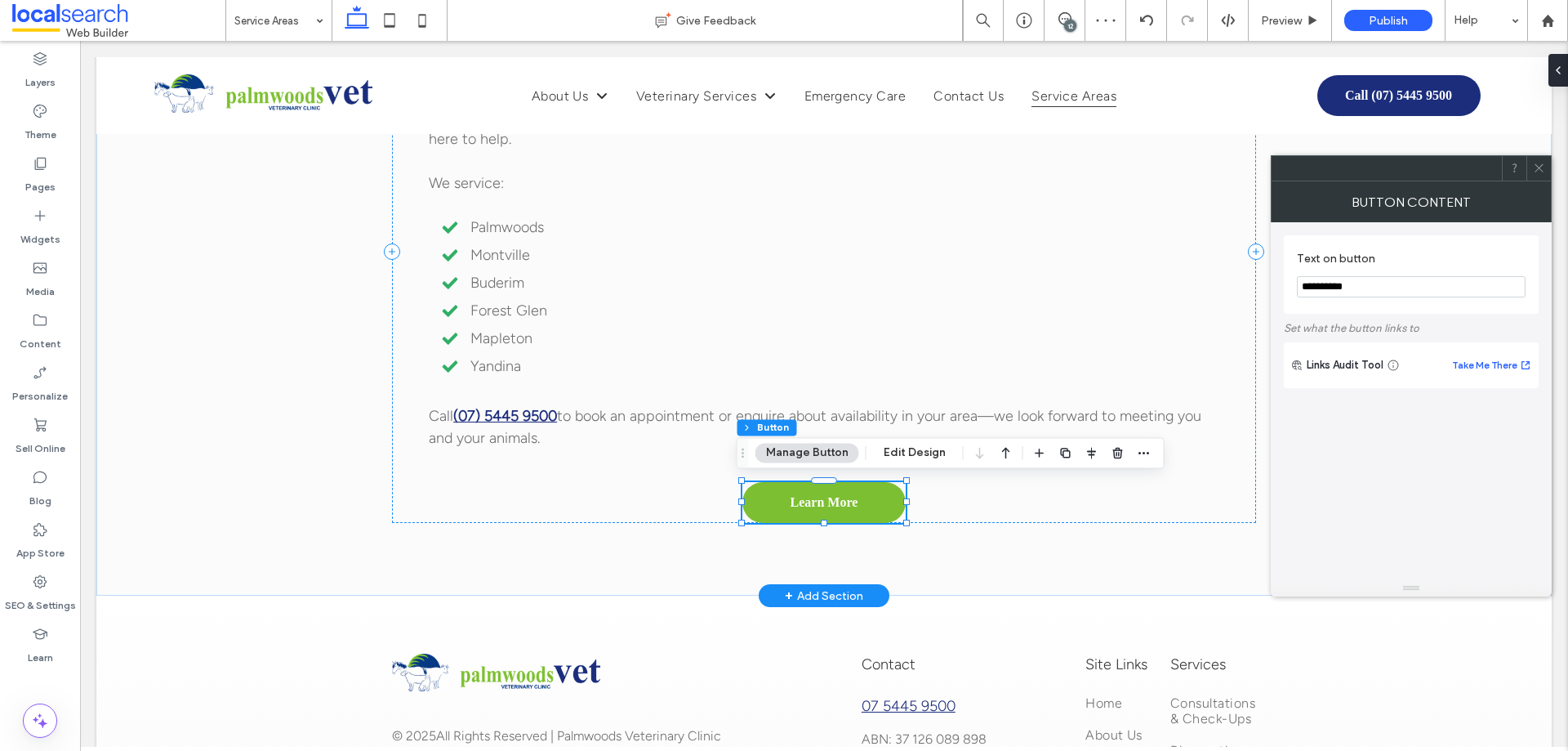 type on "**" 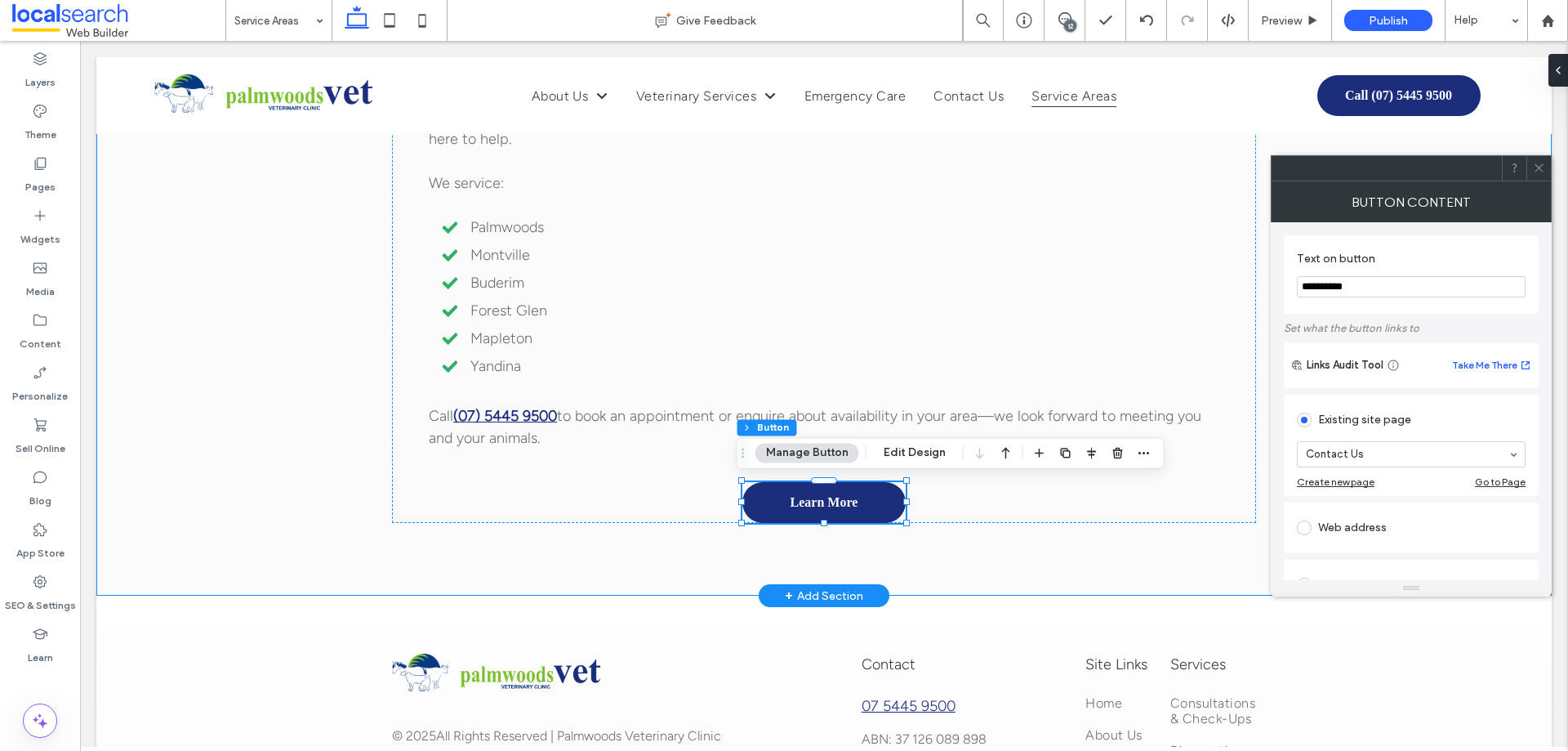 click on "Local Vet Services You Can Rely On
Palmwoods Veterinary Clinic proudly provides personalised care for pets and farm animals in Palmwoods and surrounding suburbs within a 15-kilometre radius. We offer consultations, dentistry, grooming, breeding services and more to local families and farmers in the region. Whether you visit us at the clinic or need support at your property, our caring team is here to help. We service: Palmwoods Montville Buderim Forest Glen Mapleton Yandina Call  [PHONE]  to book an appointment or enquire about availability in your area—we look forward to meeting you and your animals.
Learn More" at bounding box center (824, 251) 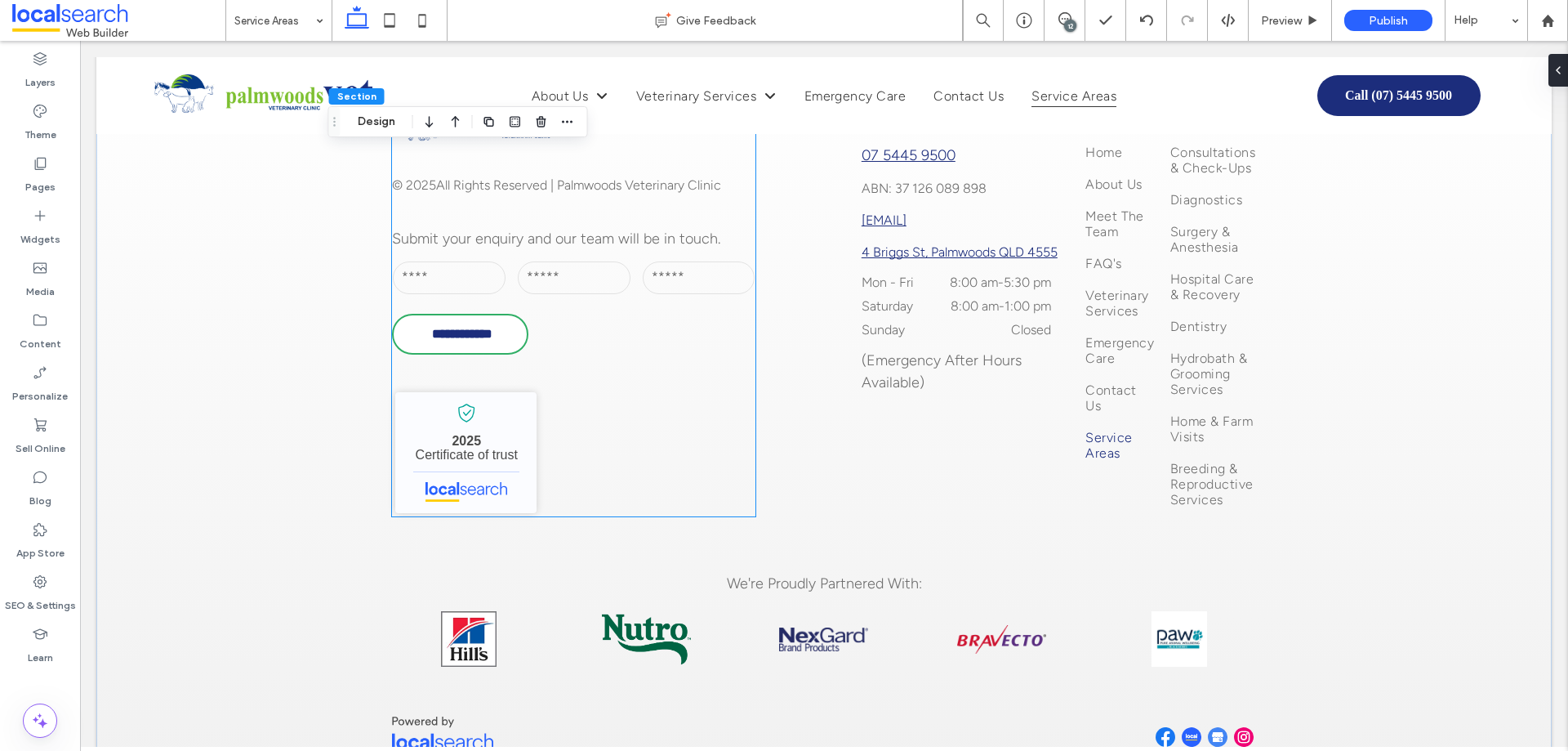 scroll, scrollTop: 1601, scrollLeft: 0, axis: vertical 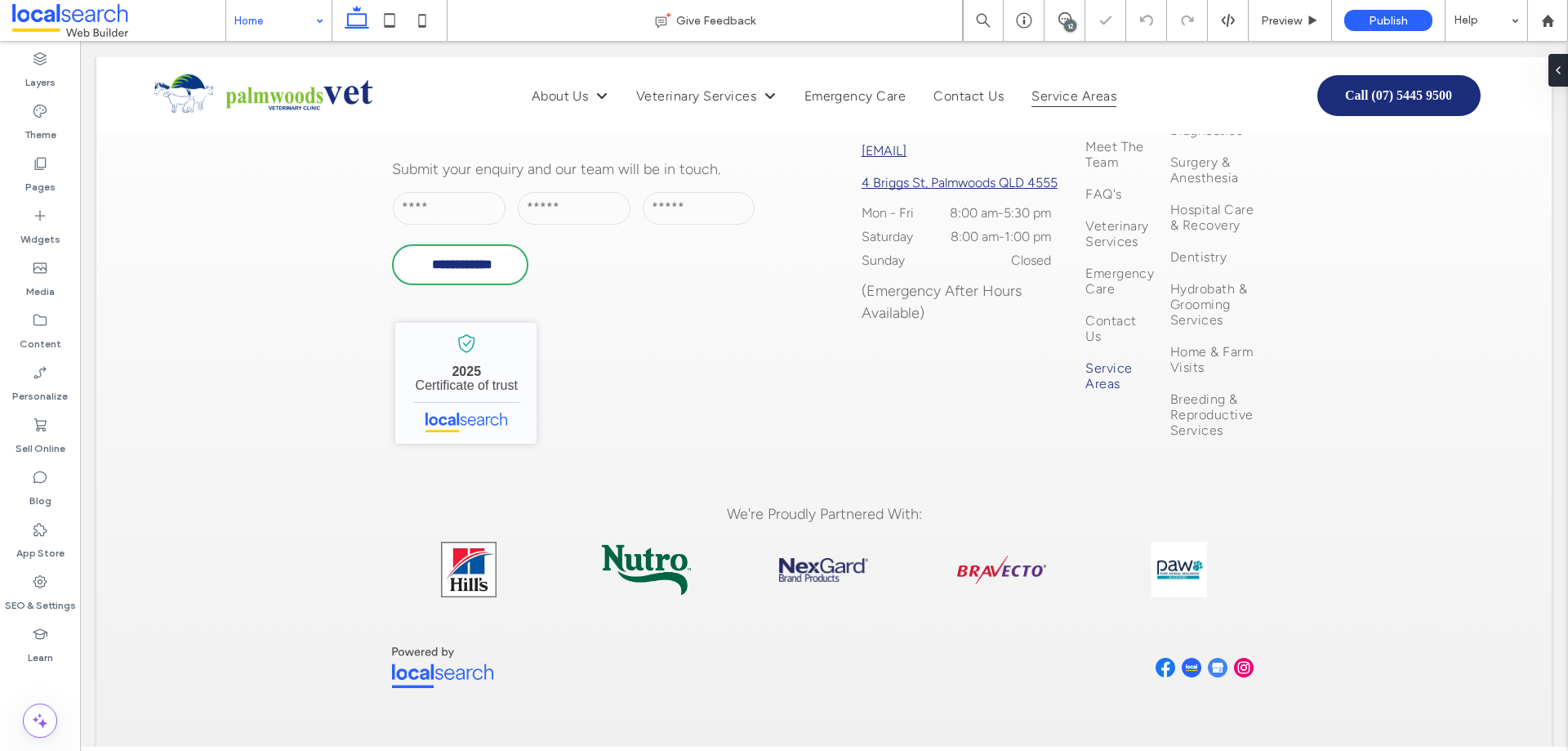 click on "12" at bounding box center (1070, 25) 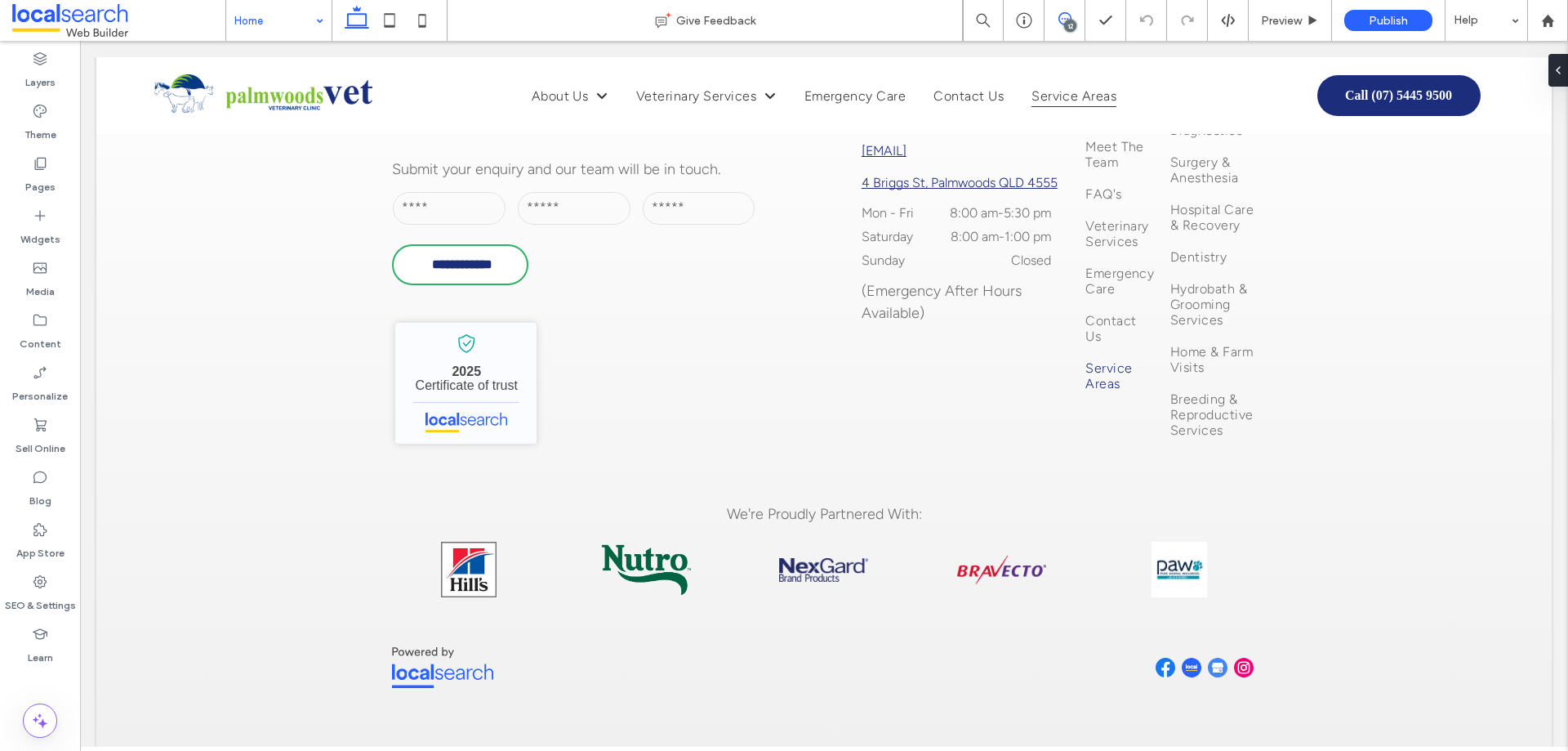 click 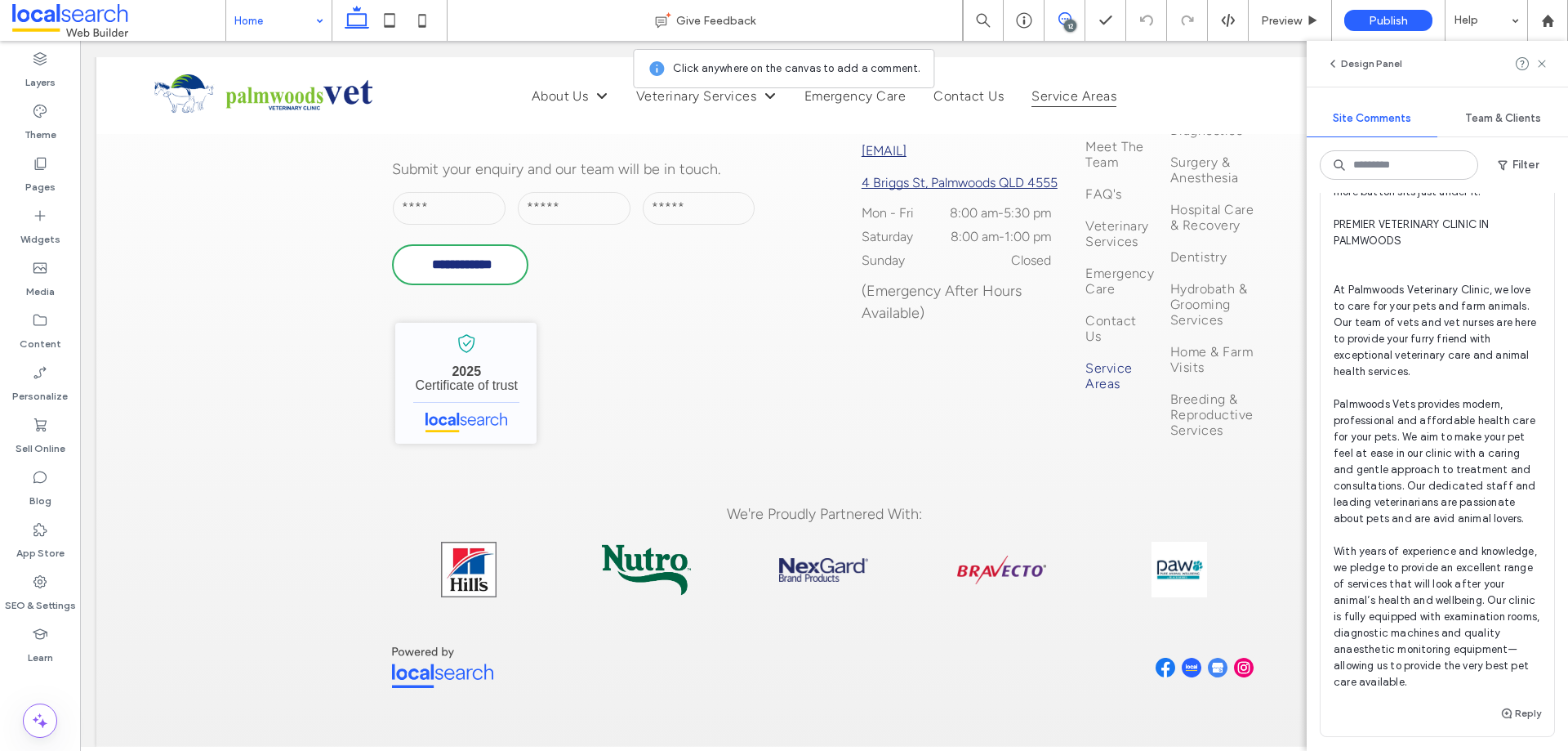 scroll, scrollTop: 2556, scrollLeft: 0, axis: vertical 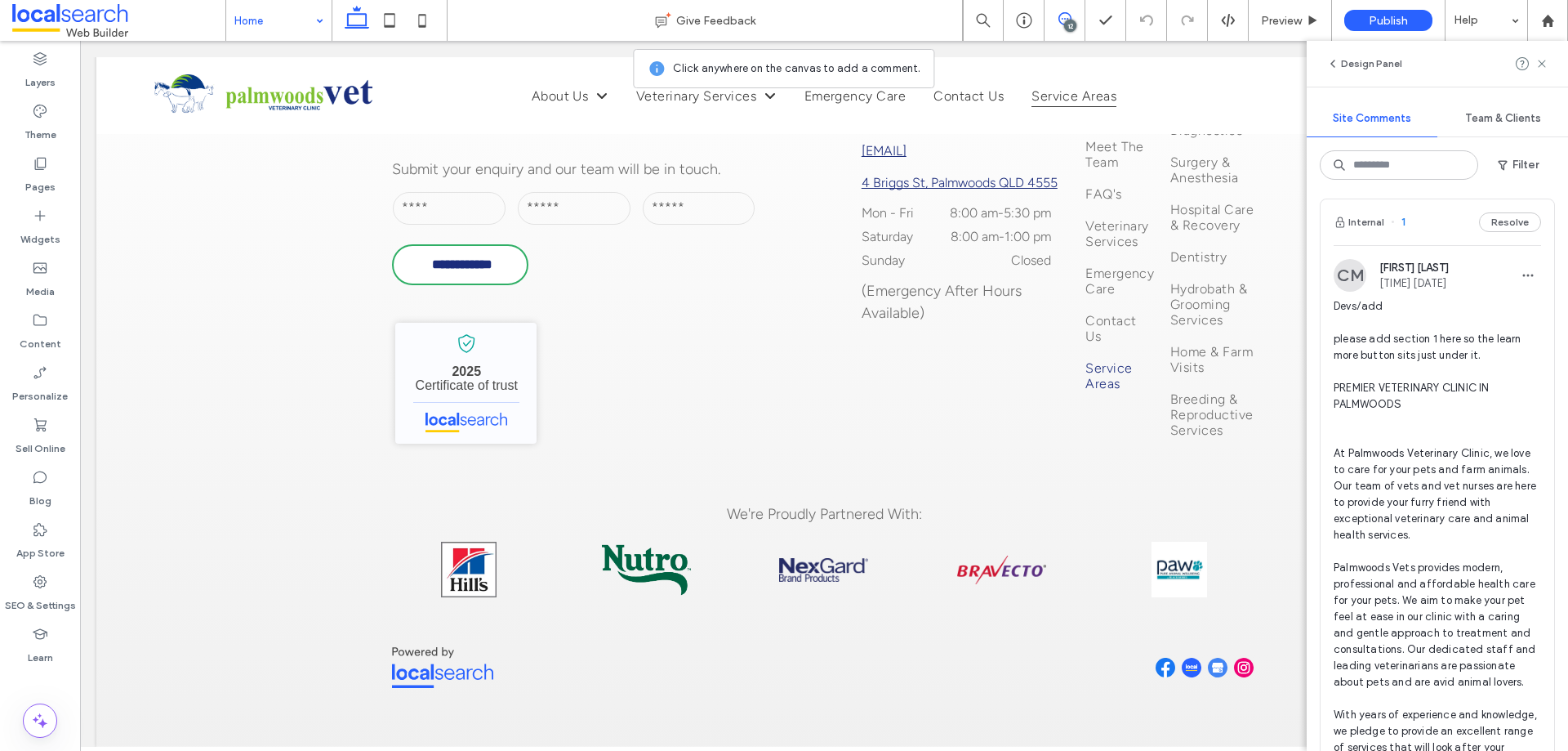 click on "Devs/add
please add section 1 here so the learn more button sits just under it.
PREMIER VETERINARY CLINIC IN PALMWOODS
At Palmwoods Veterinary Clinic, we love to care for your pets and farm animals. Our team of vets and vet nurses are here to provide your furry friend with exceptional veterinary care and animal health services.
Palmwoods Vets provides modern, professional and affordable health care for your pets. We aim to make your pet feel at ease in our clinic with a caring and gentle approach to treatment and consultations. Our dedicated staff and leading veterinarians are passionate about pets and are avid animal lovers.
With years of experience and knowledge, we pledge to provide an excellent range of services that will look after your animal’s health and wellbeing. Our clinic is fully equipped with examination rooms, diagnostic machines and quality anaesthetic monitoring equipment—allowing us to provide the very best pet care available." at bounding box center [1437, 576] 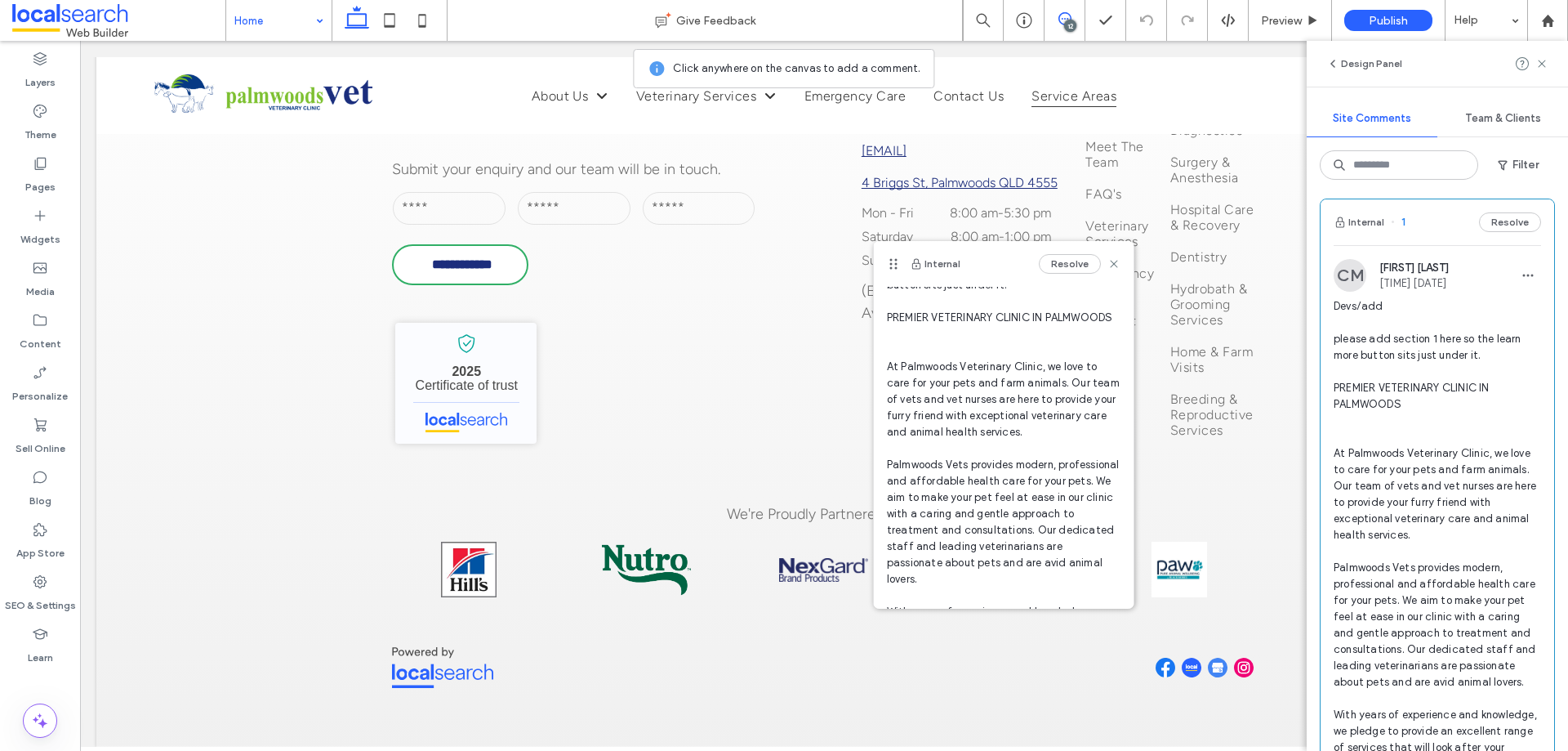 scroll, scrollTop: 0, scrollLeft: 0, axis: both 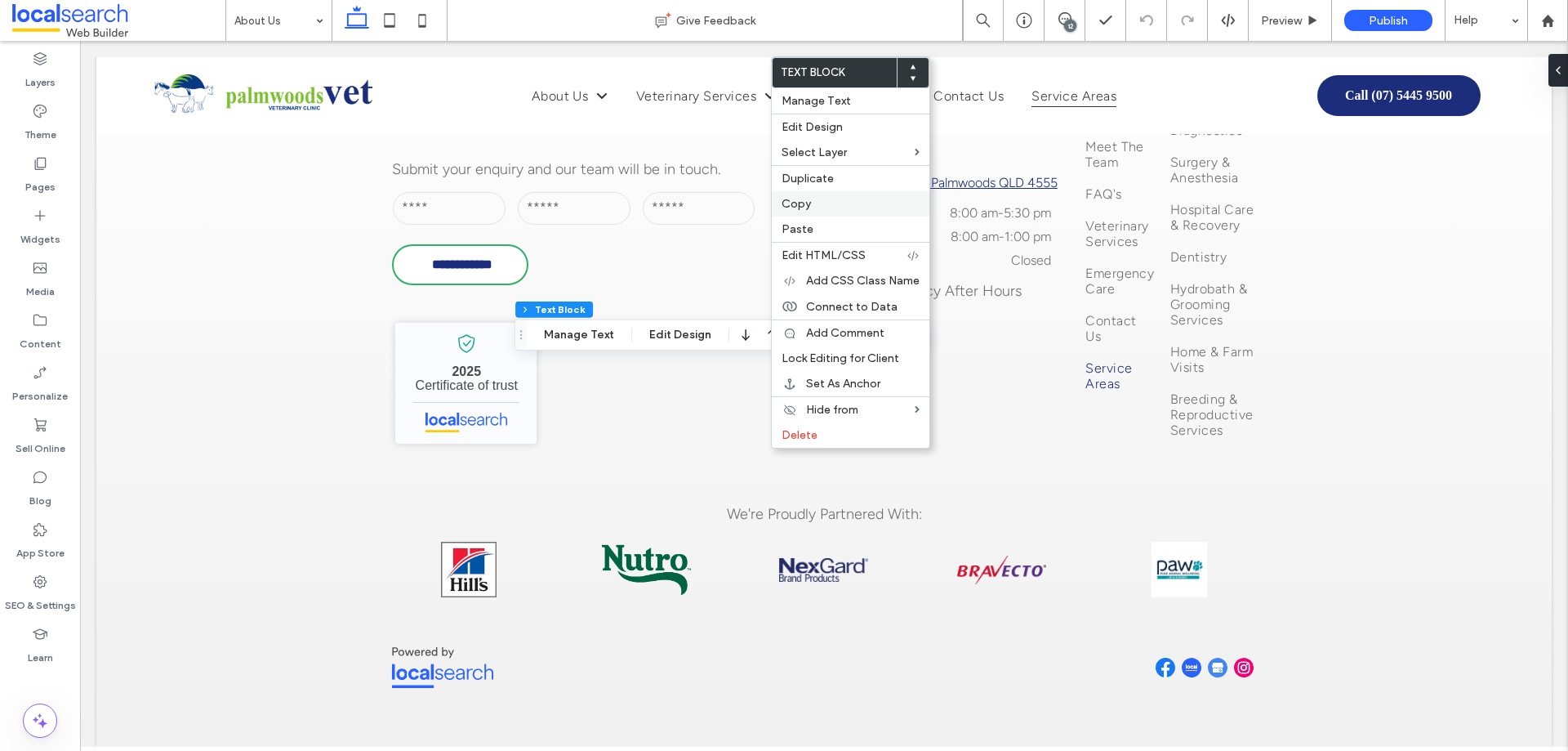 click on "Copy" at bounding box center (796, 203) 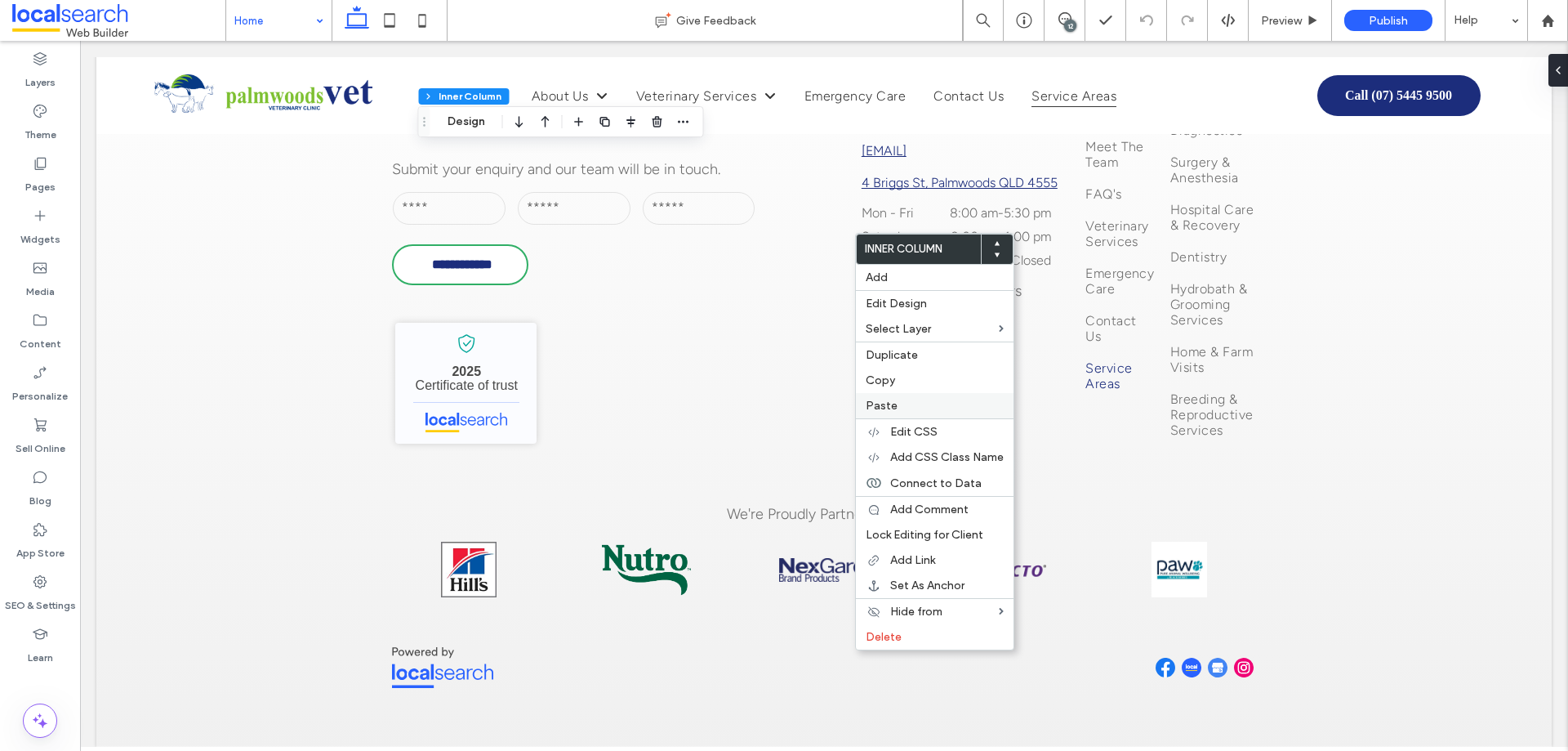 click on "Paste" at bounding box center (881, 405) 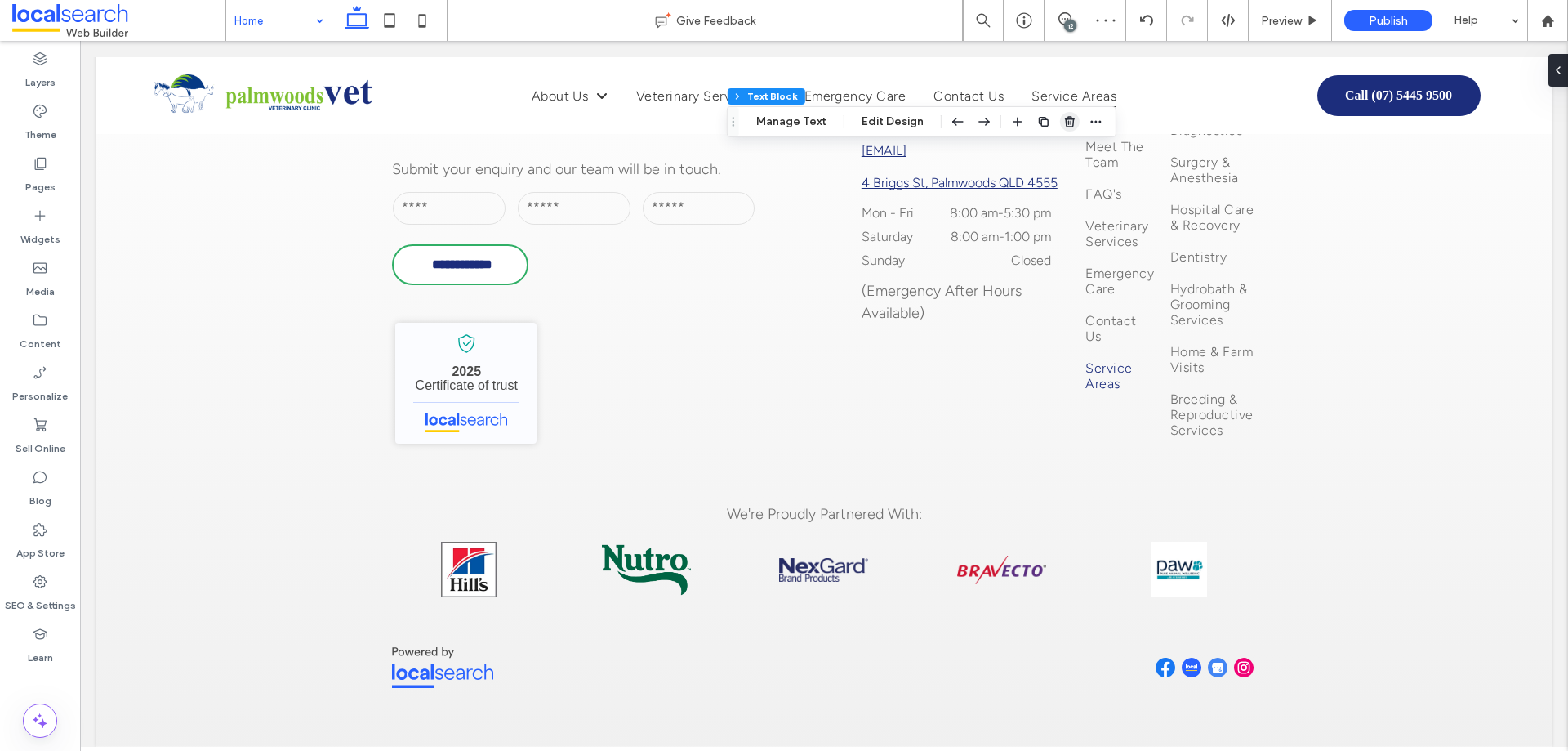 click 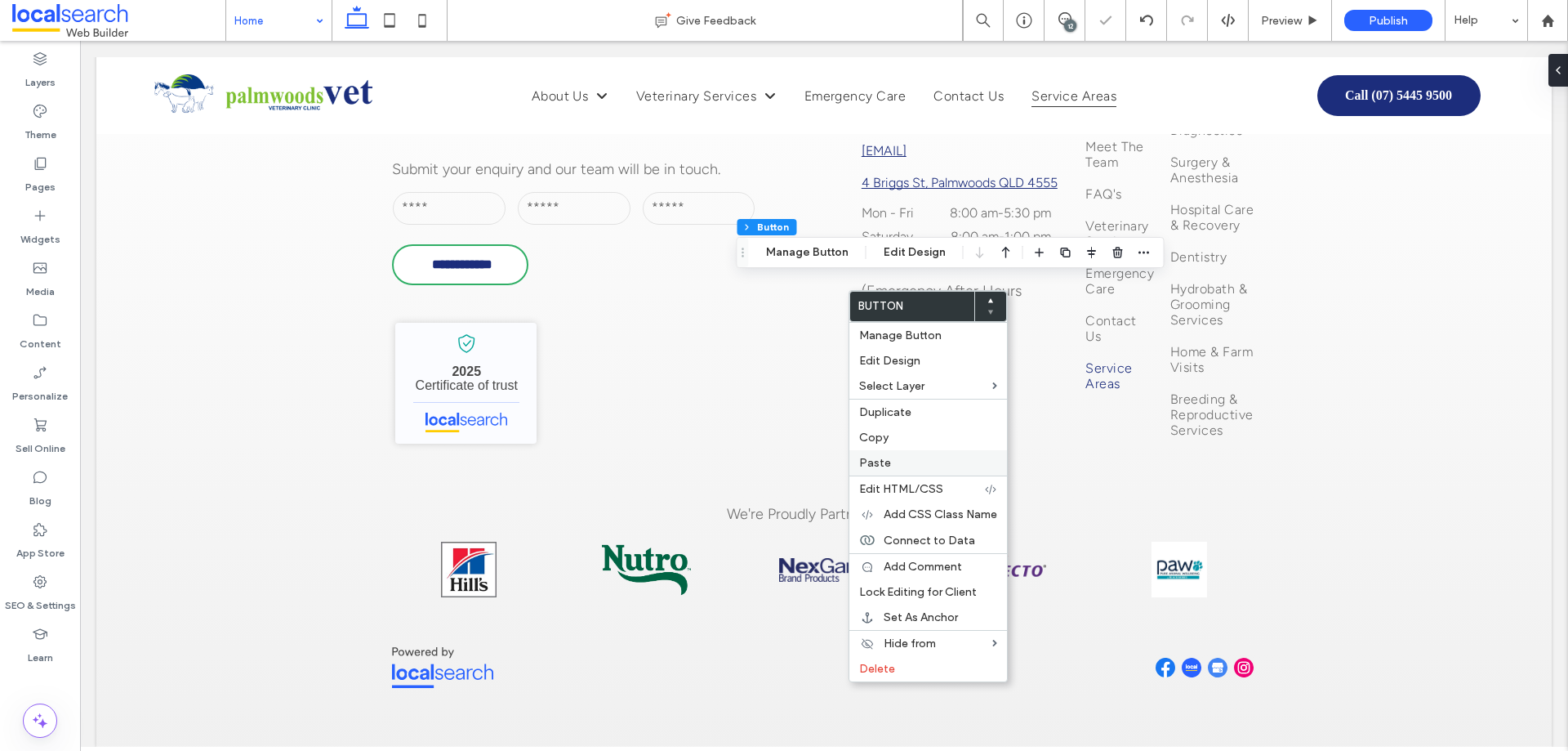 click on "Paste" at bounding box center (928, 463) 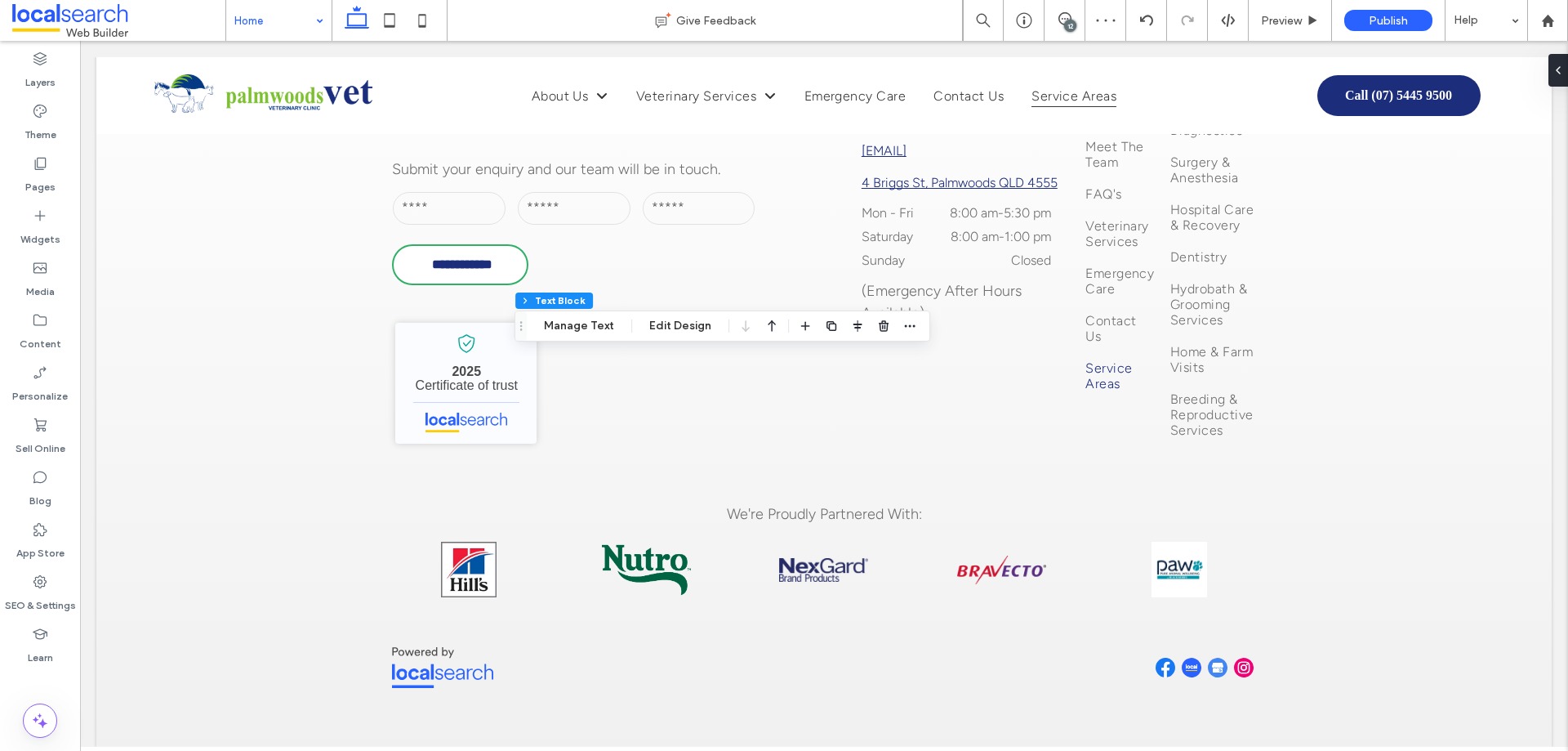 click at bounding box center (759, 326) 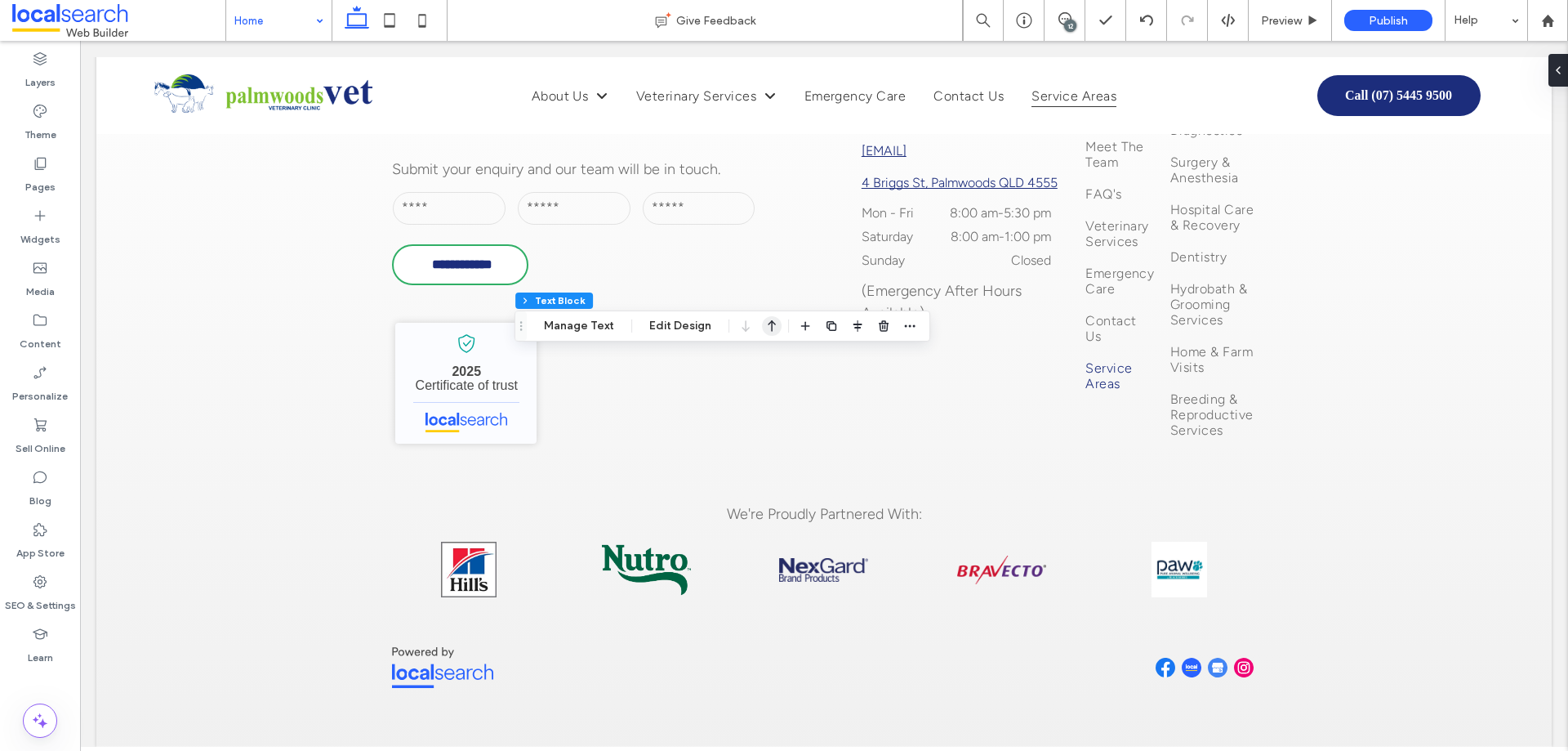click 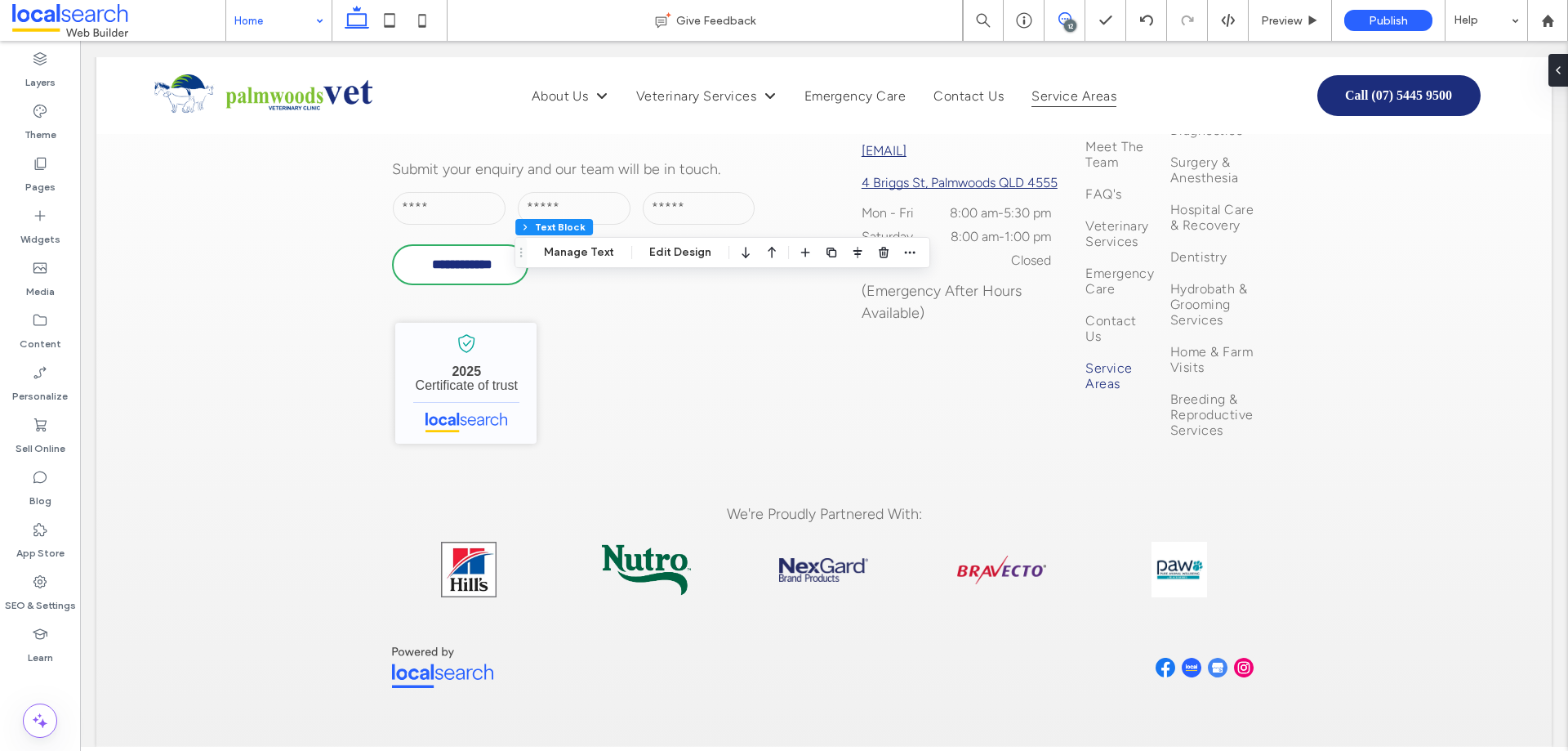 click at bounding box center [1064, 19] 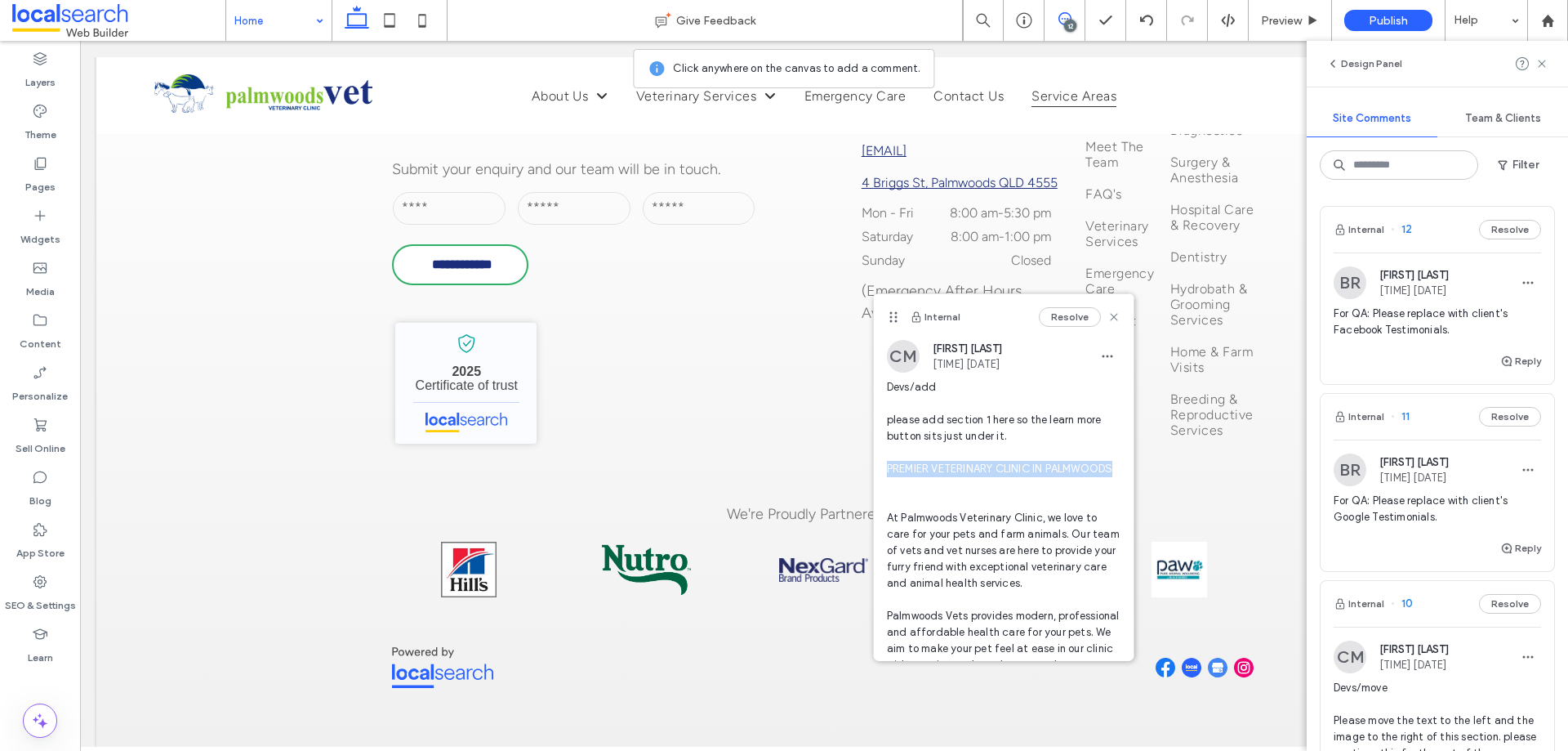 drag, startPoint x: 886, startPoint y: 463, endPoint x: 982, endPoint y: 487, distance: 98.954535 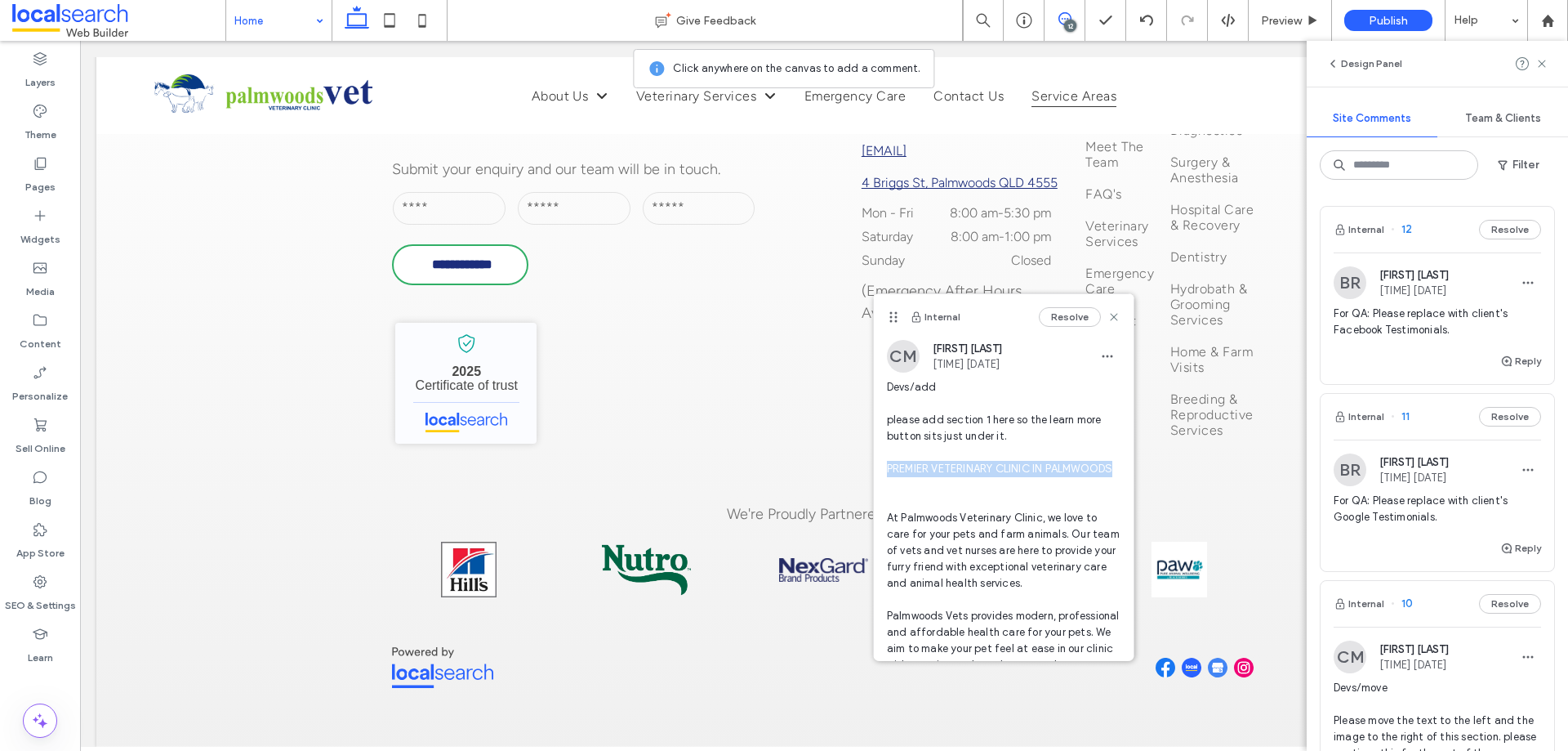 copy on "PREMIER VETERINARY CLINIC IN PALMWOODS" 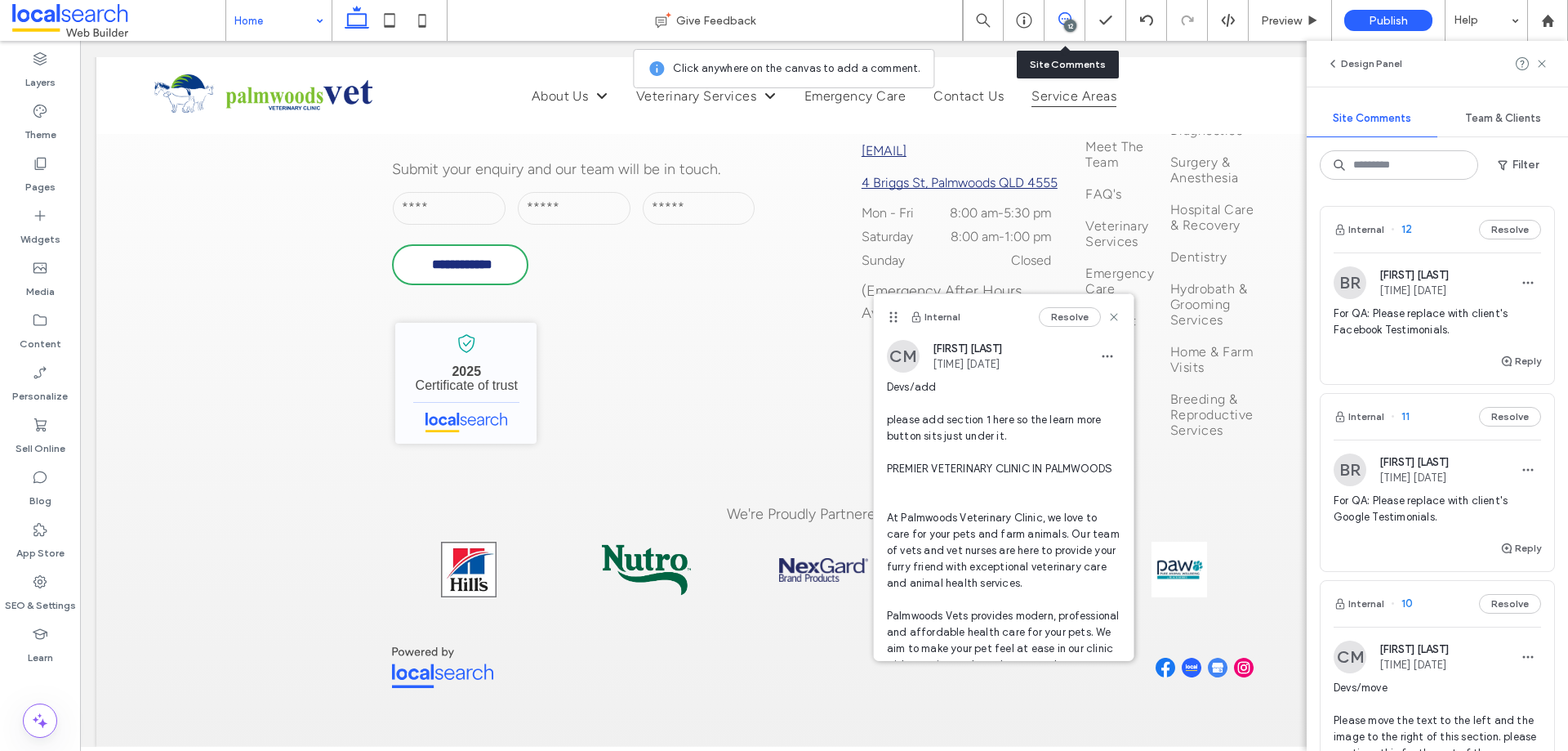 click on "12" at bounding box center [1064, 20] 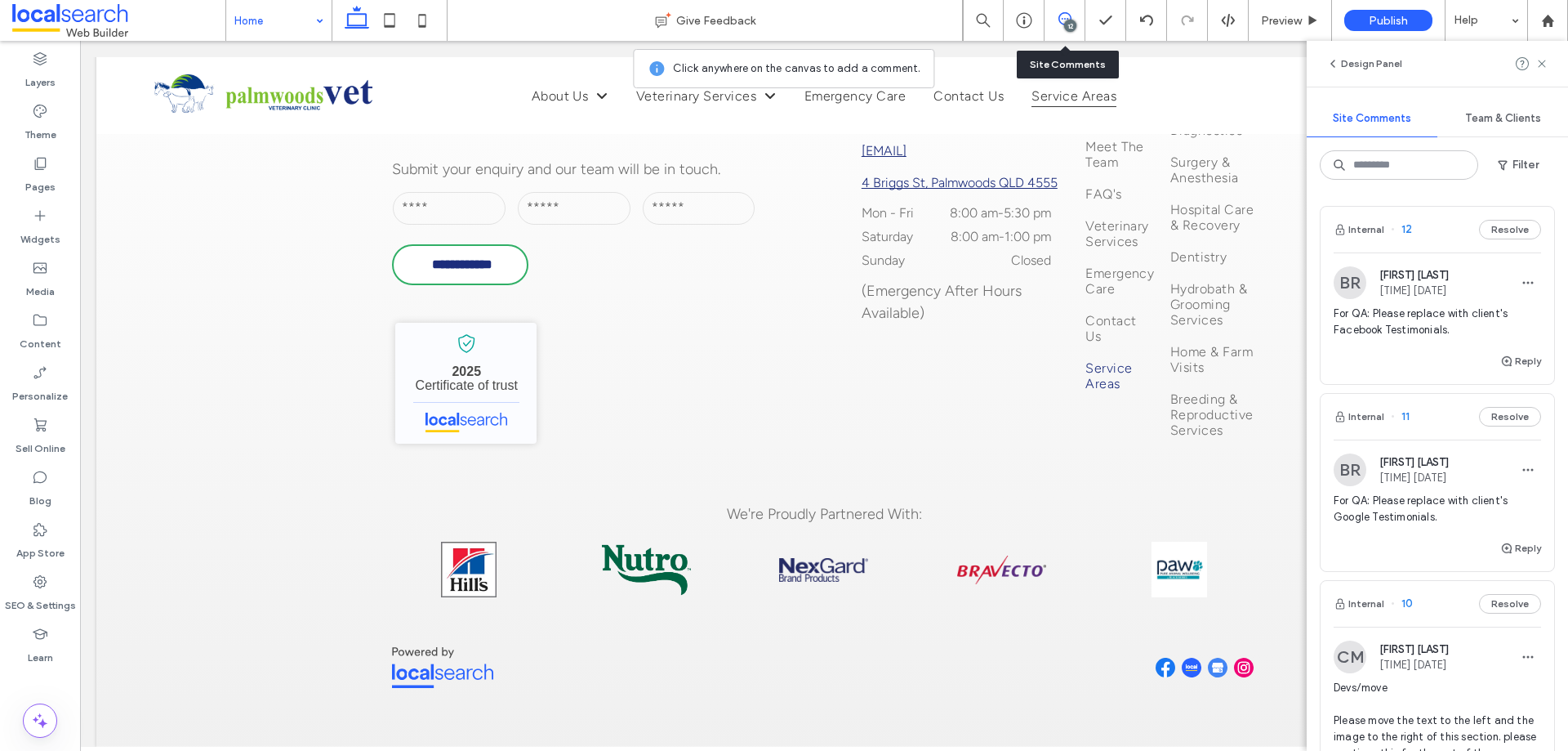 click on "12" at bounding box center (1065, 20) 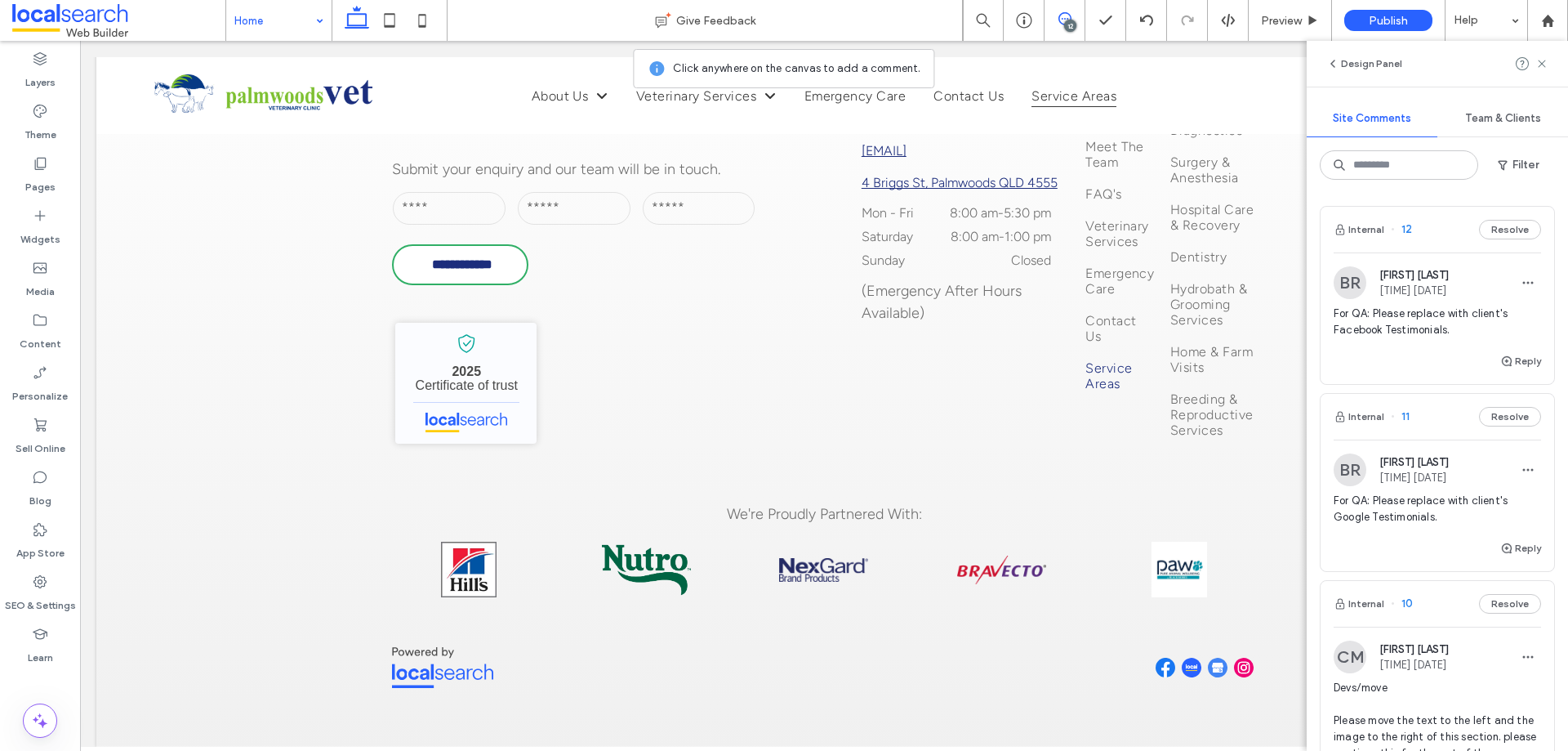 click 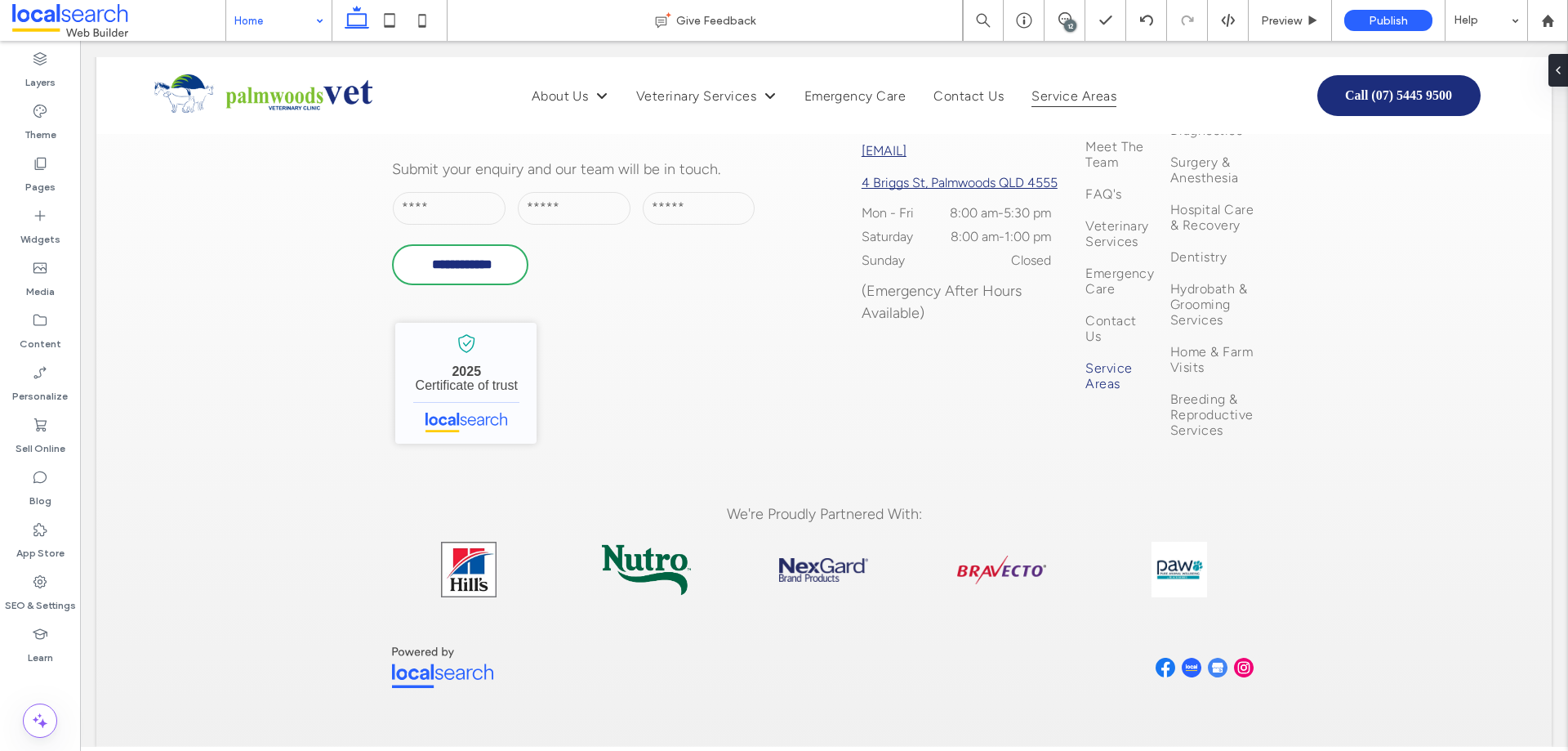 type on "**********" 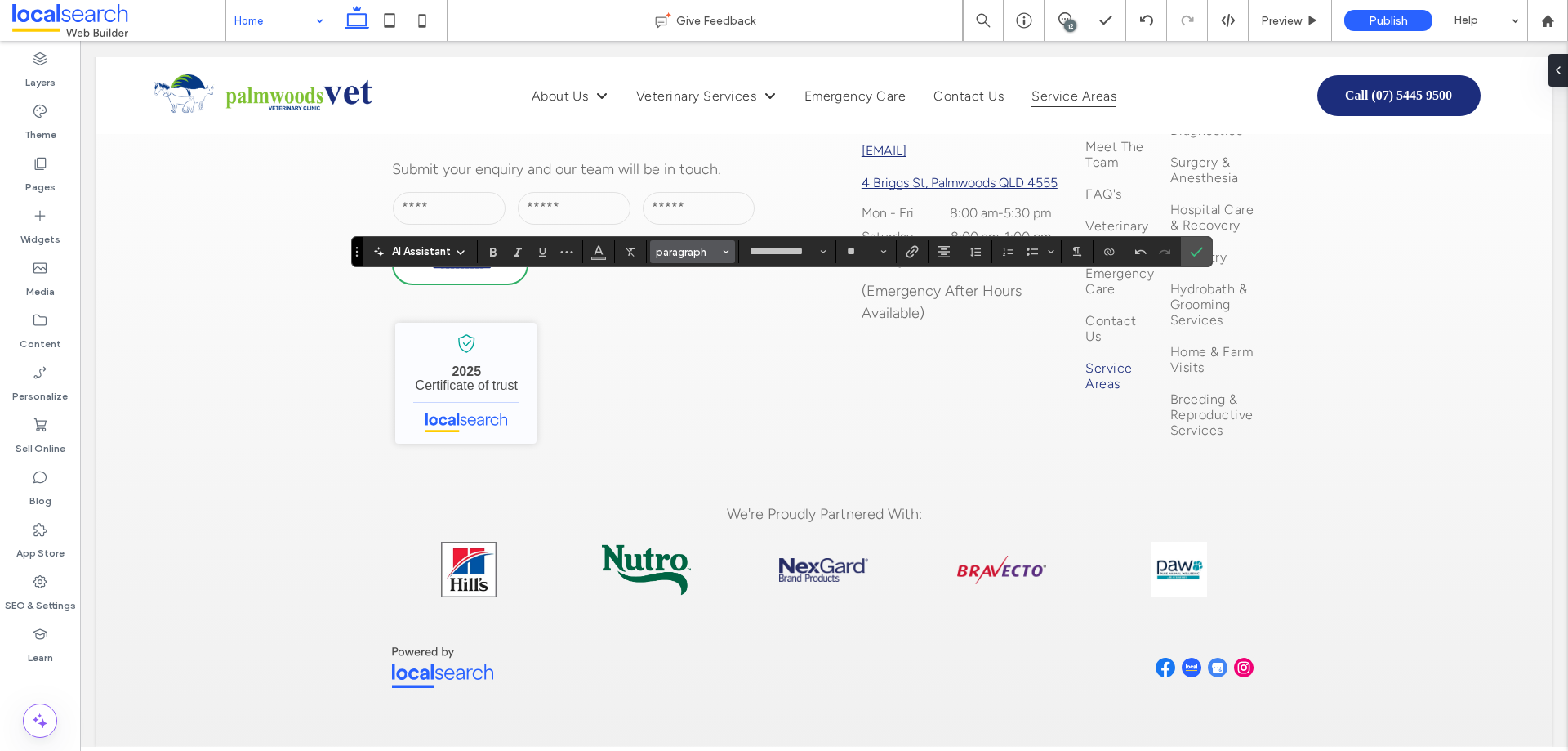 click on "paragraph" at bounding box center [688, 252] 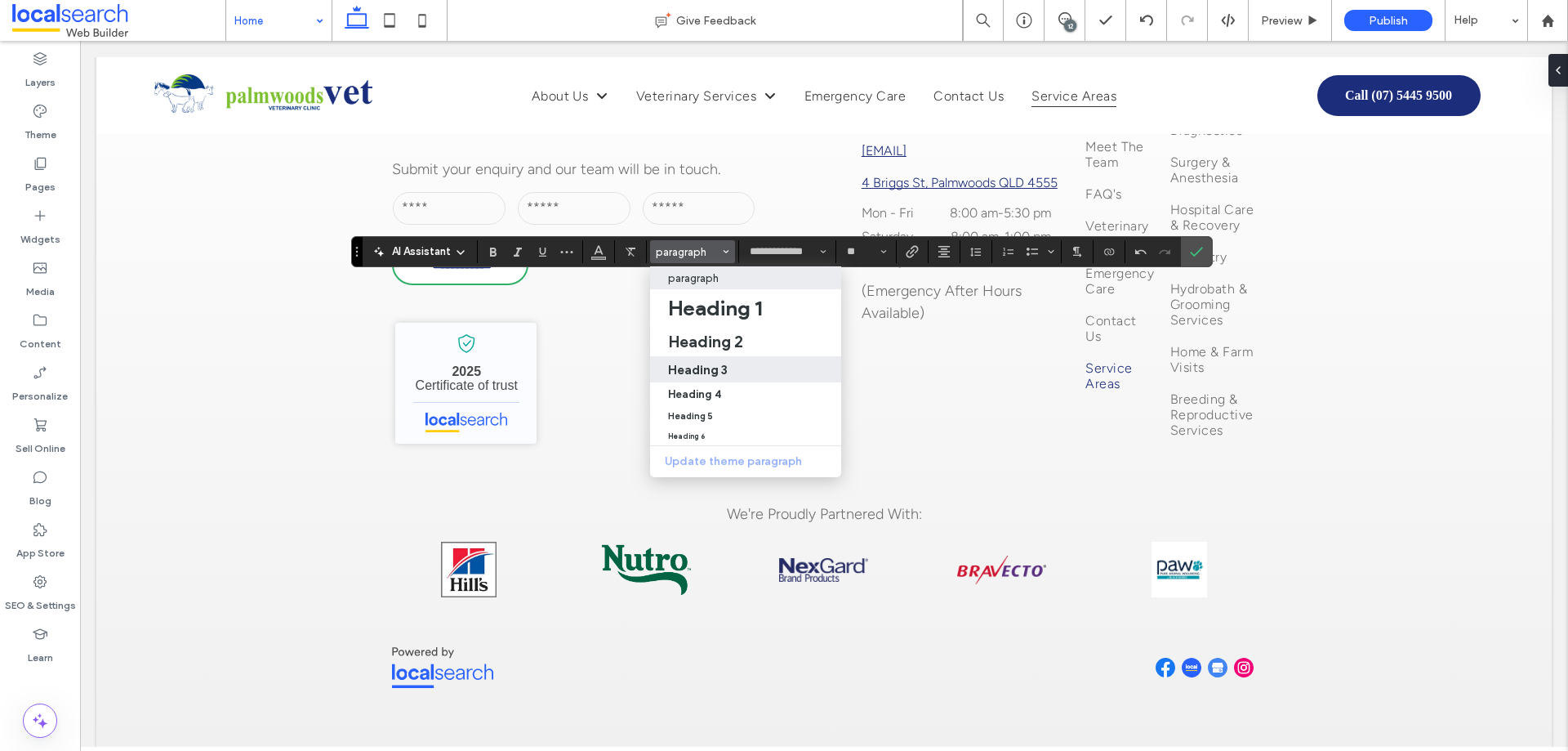 click on "Heading 3" at bounding box center (746, 369) 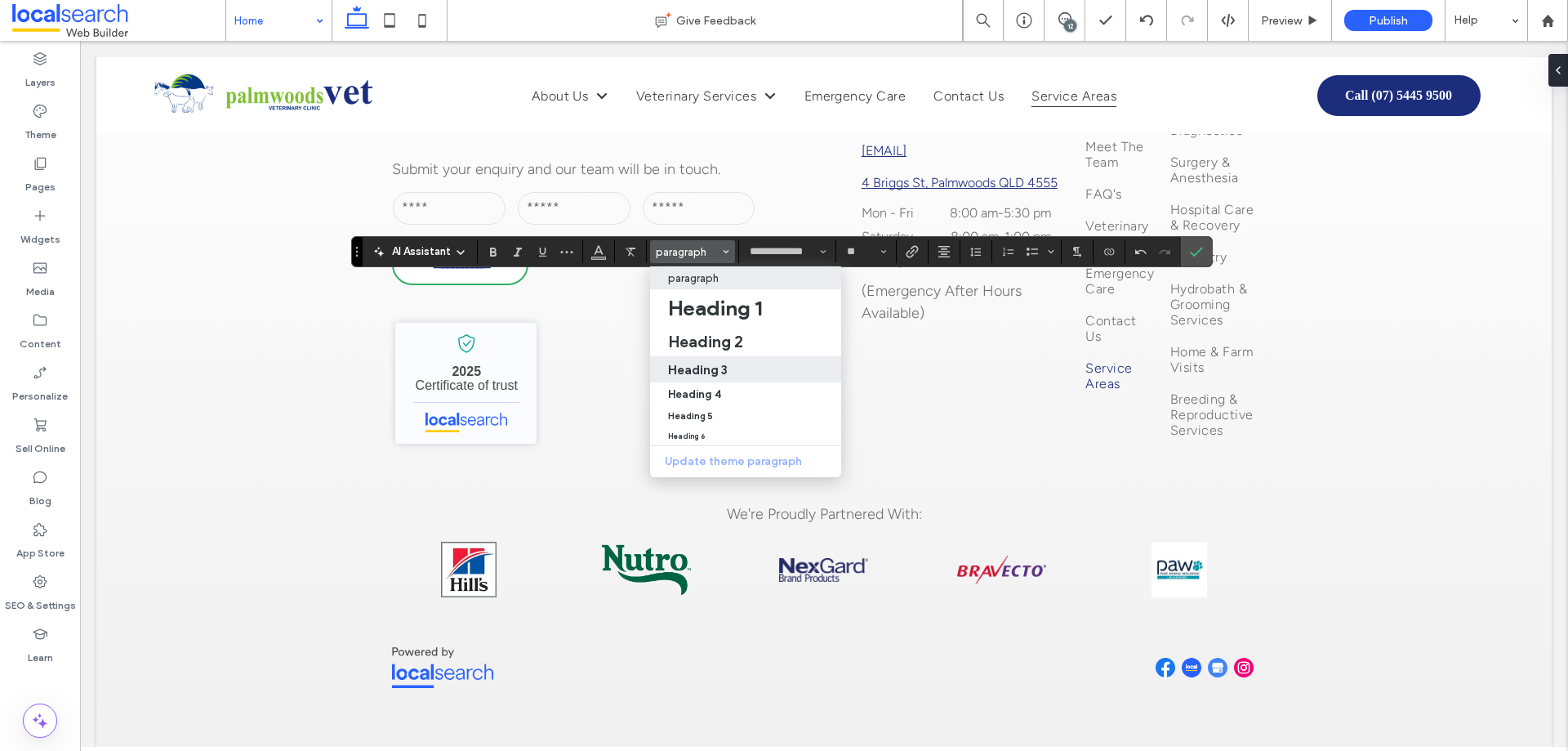 type on "**" 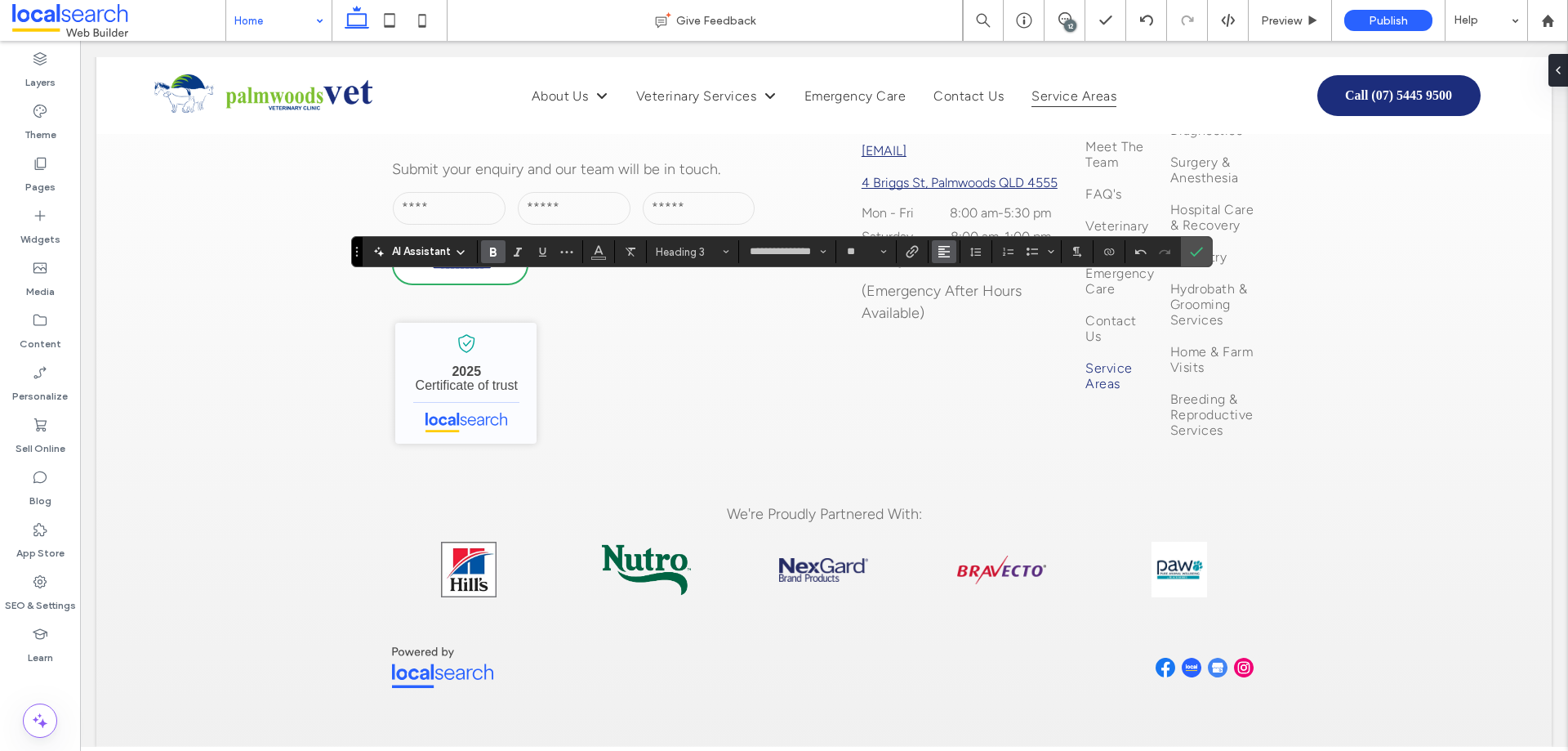 click 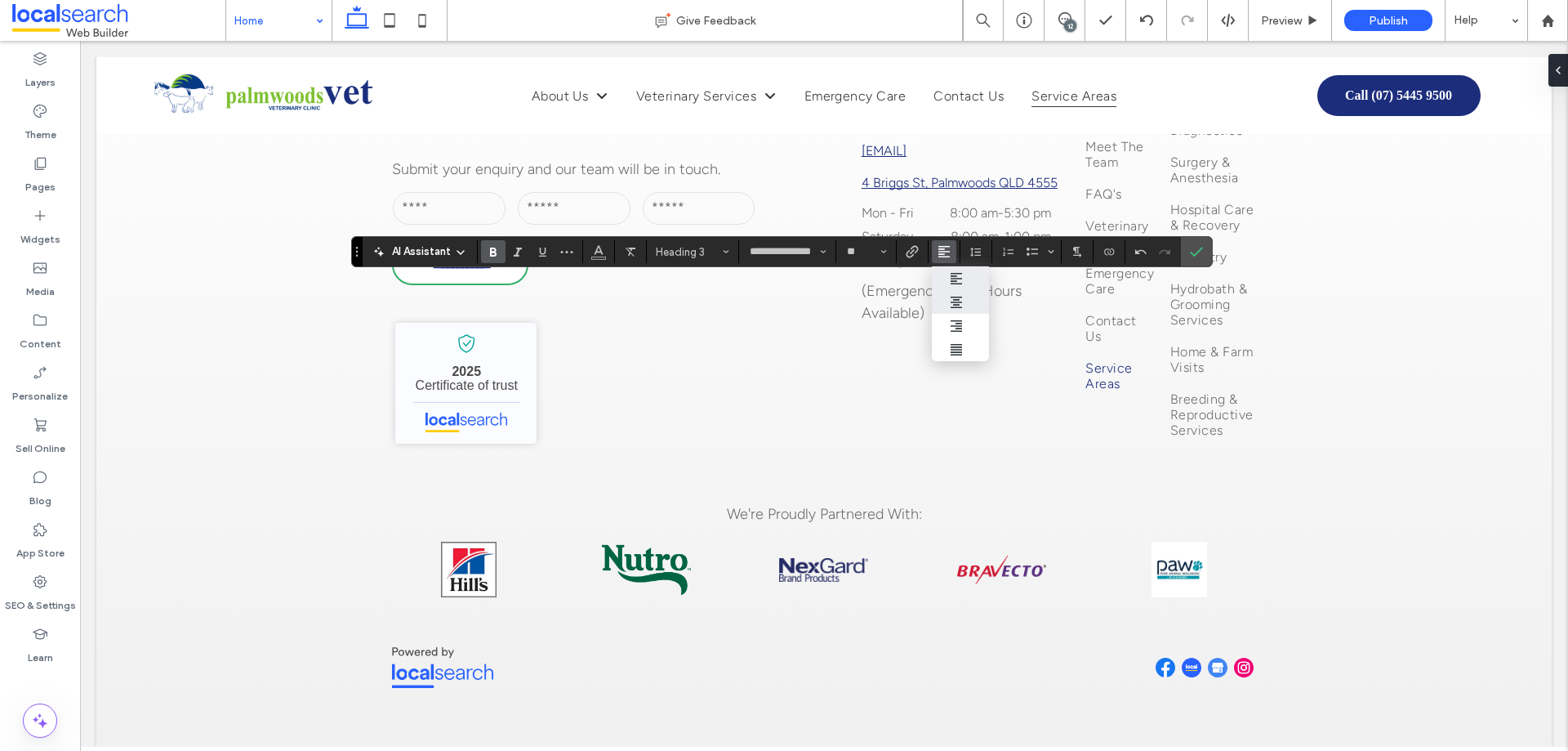 click at bounding box center (960, 302) 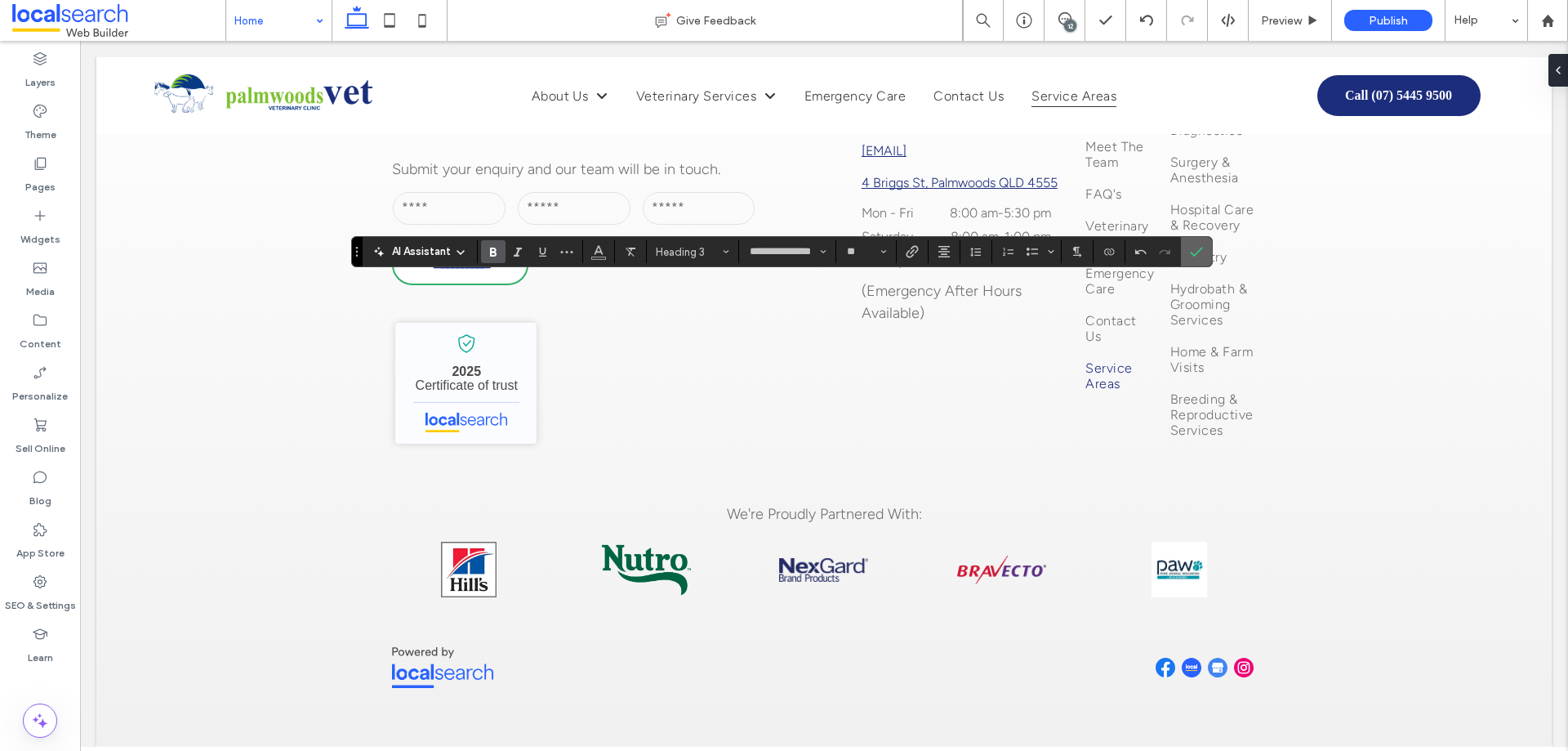 click 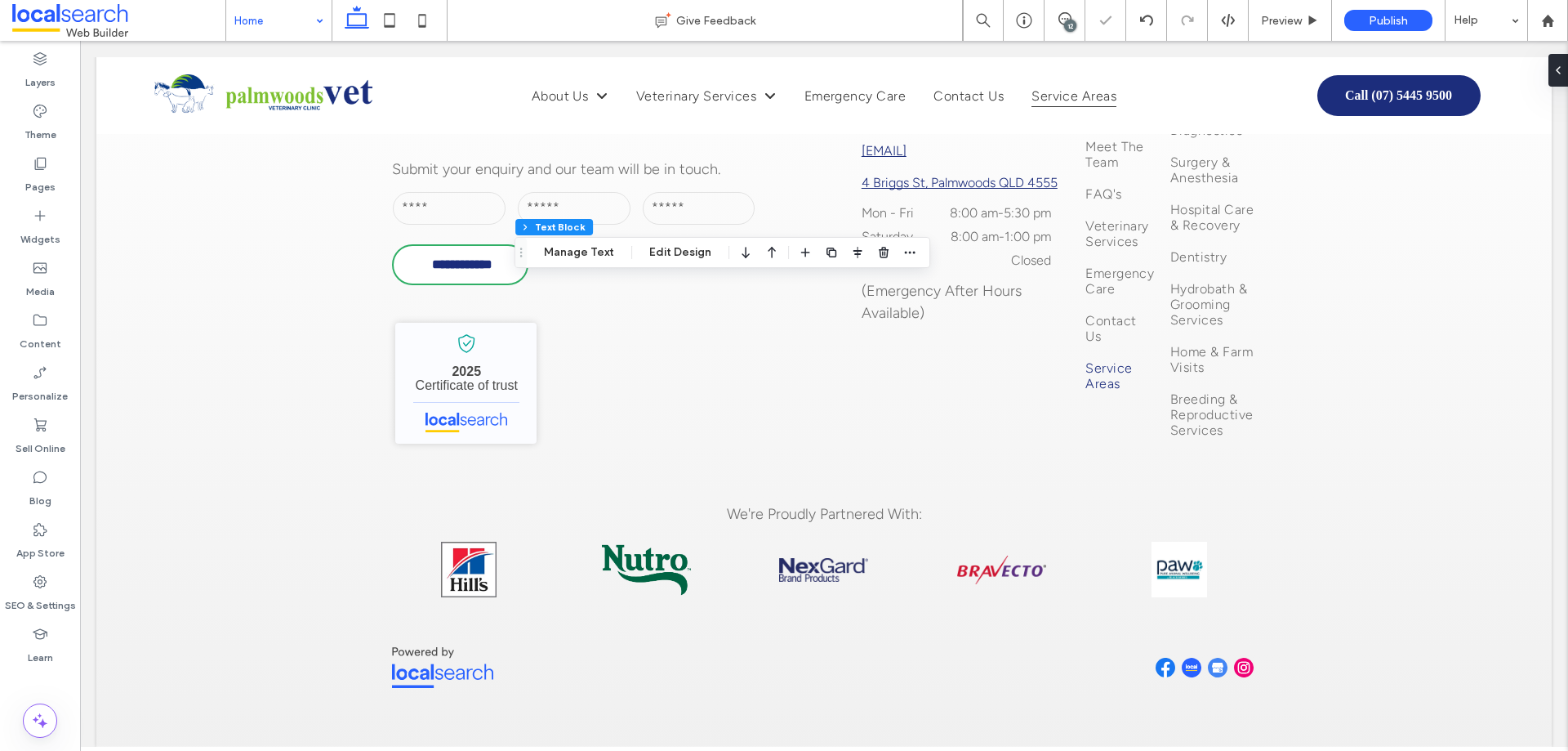 click on "12" at bounding box center [1070, 25] 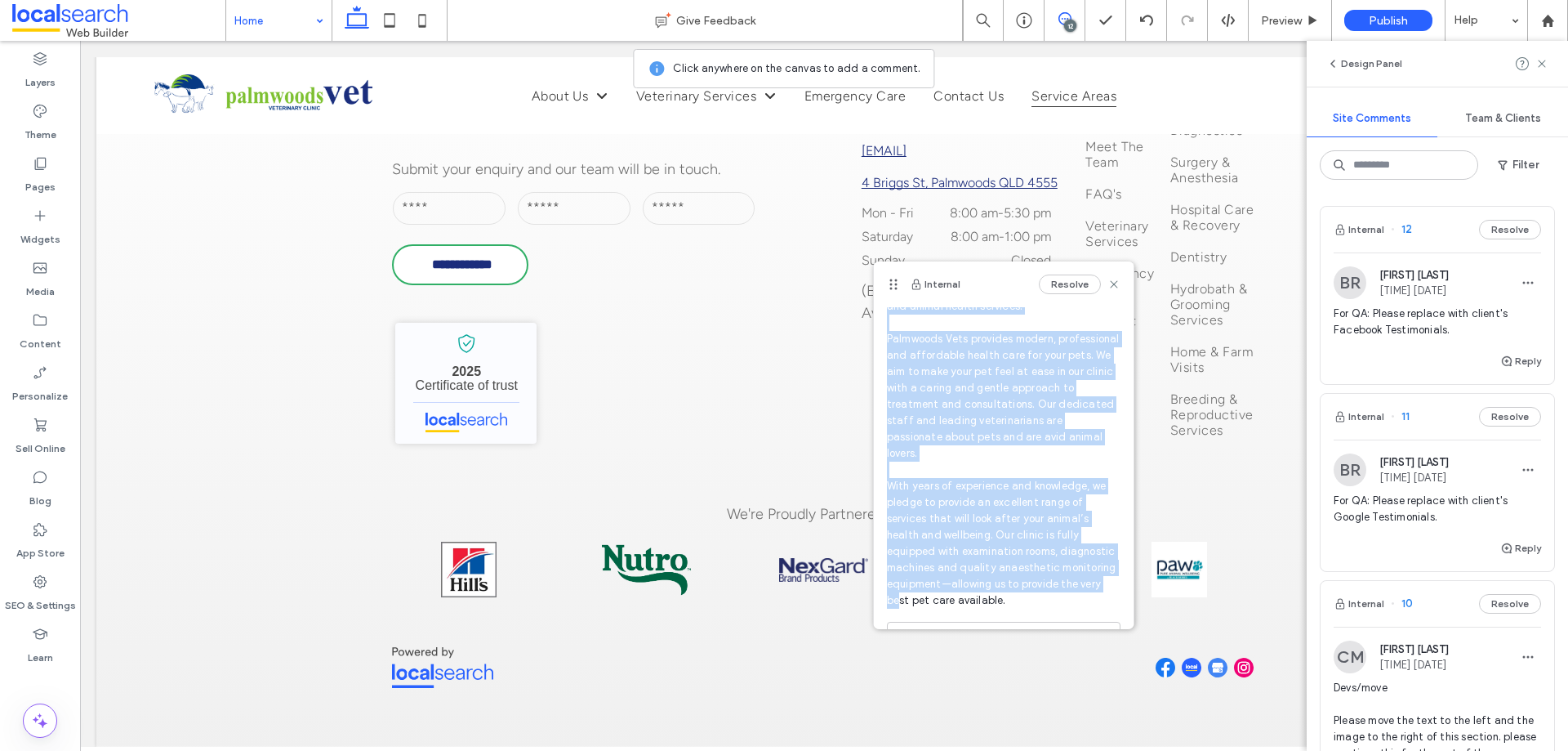 scroll, scrollTop: 320, scrollLeft: 0, axis: vertical 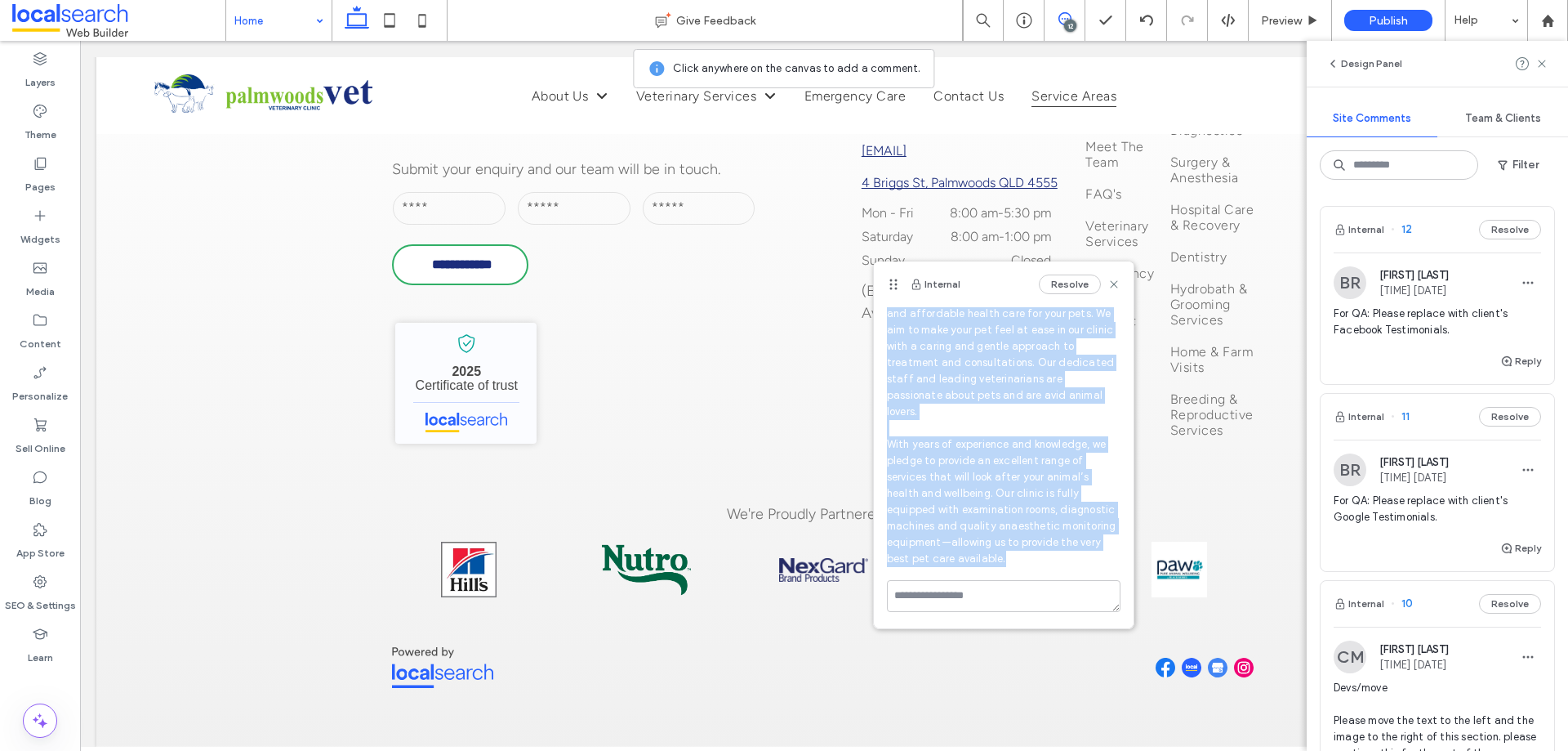 drag, startPoint x: 884, startPoint y: 499, endPoint x: 989, endPoint y: 558, distance: 120.44086 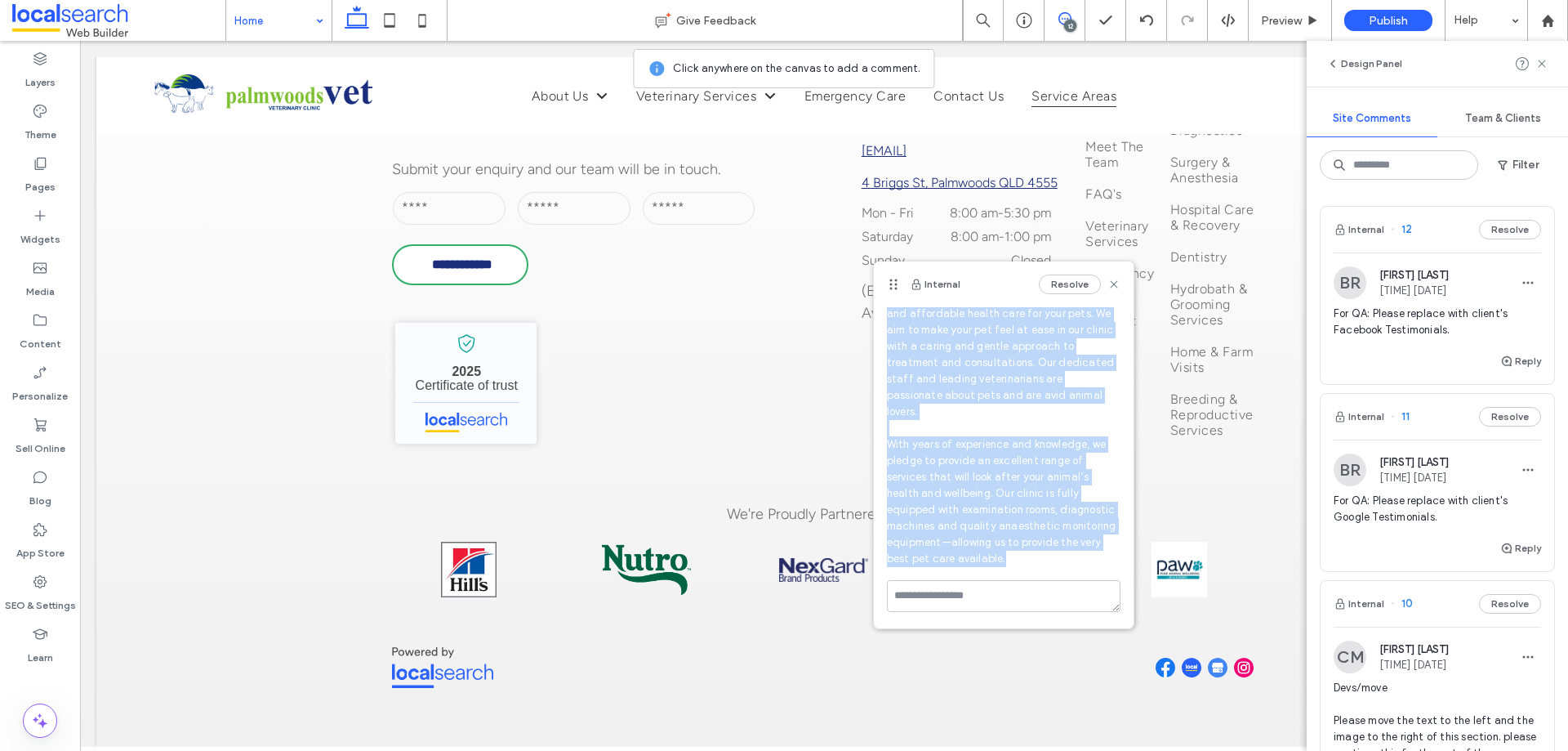 copy on "At Palmwoods Veterinary Clinic, we love to care for your pets and farm animals. Our team of vets and vet nurses are here to provide your furry friend with exceptional veterinary care and animal health services.
Palmwoods Vets provides modern, professional and affordable health care for your pets. We aim to make your pet feel at ease in our clinic with a caring and gentle approach to treatment and consultations. Our dedicated staff and leading veterinarians are passionate about pets and are avid animal lovers.
With years of experience and knowledge, we pledge to provide an excellent range of services that will look after your animal’s health and wellbeing. Our clinic is fully equipped with examination rooms, diagnostic machines and quality anaesthetic monitoring equipment—allowing us to provide the very best pet care available." 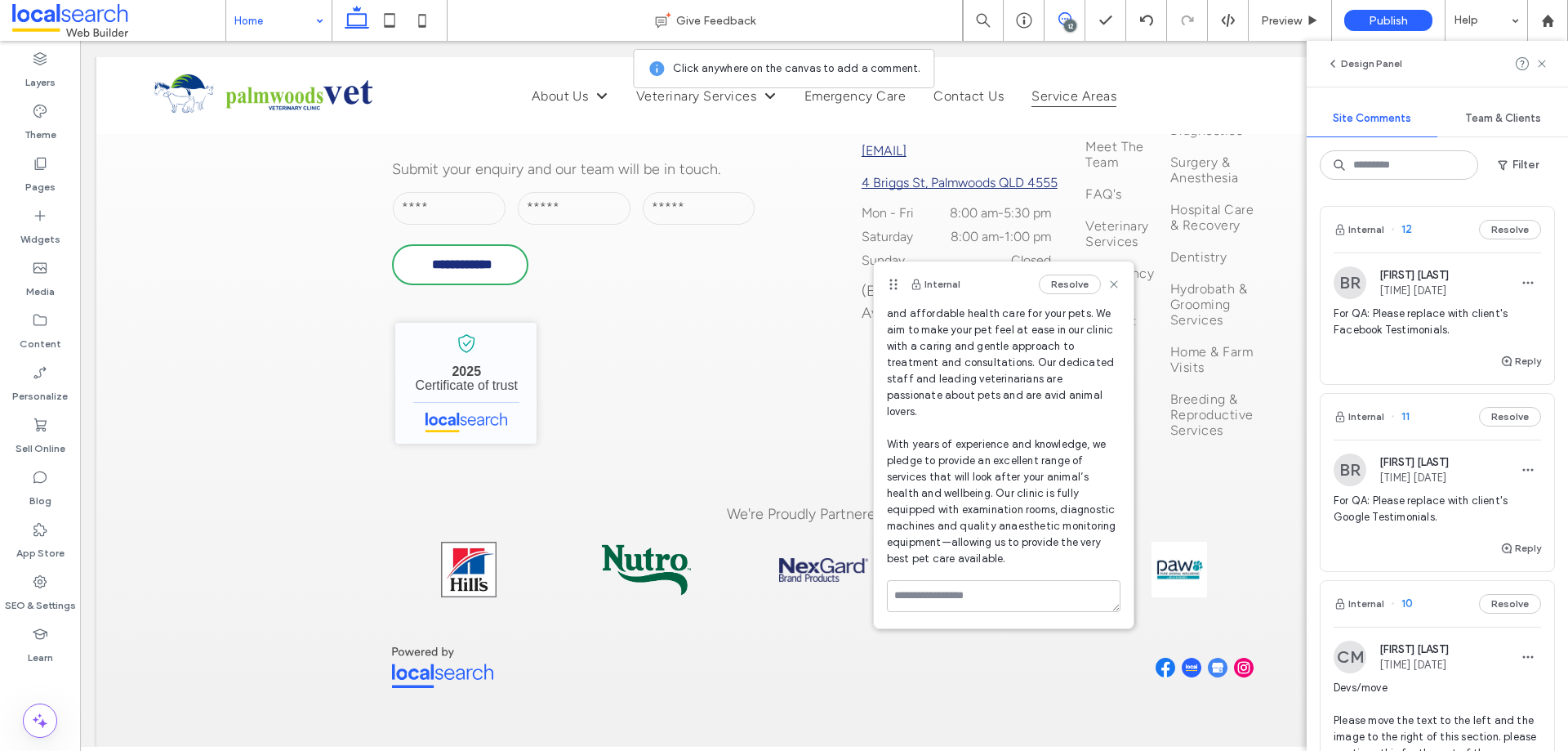 click on "12" at bounding box center [1070, 25] 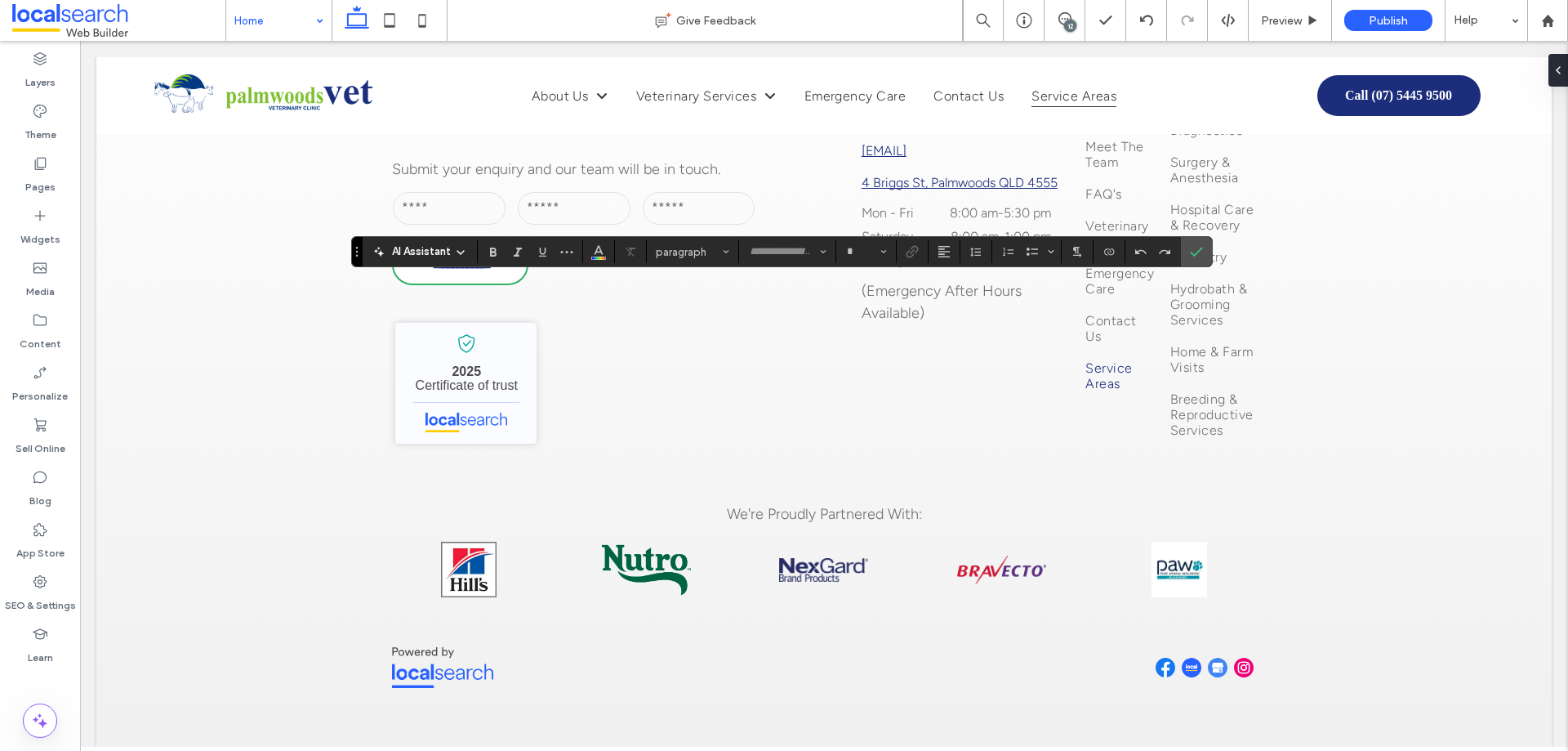 type on "**********" 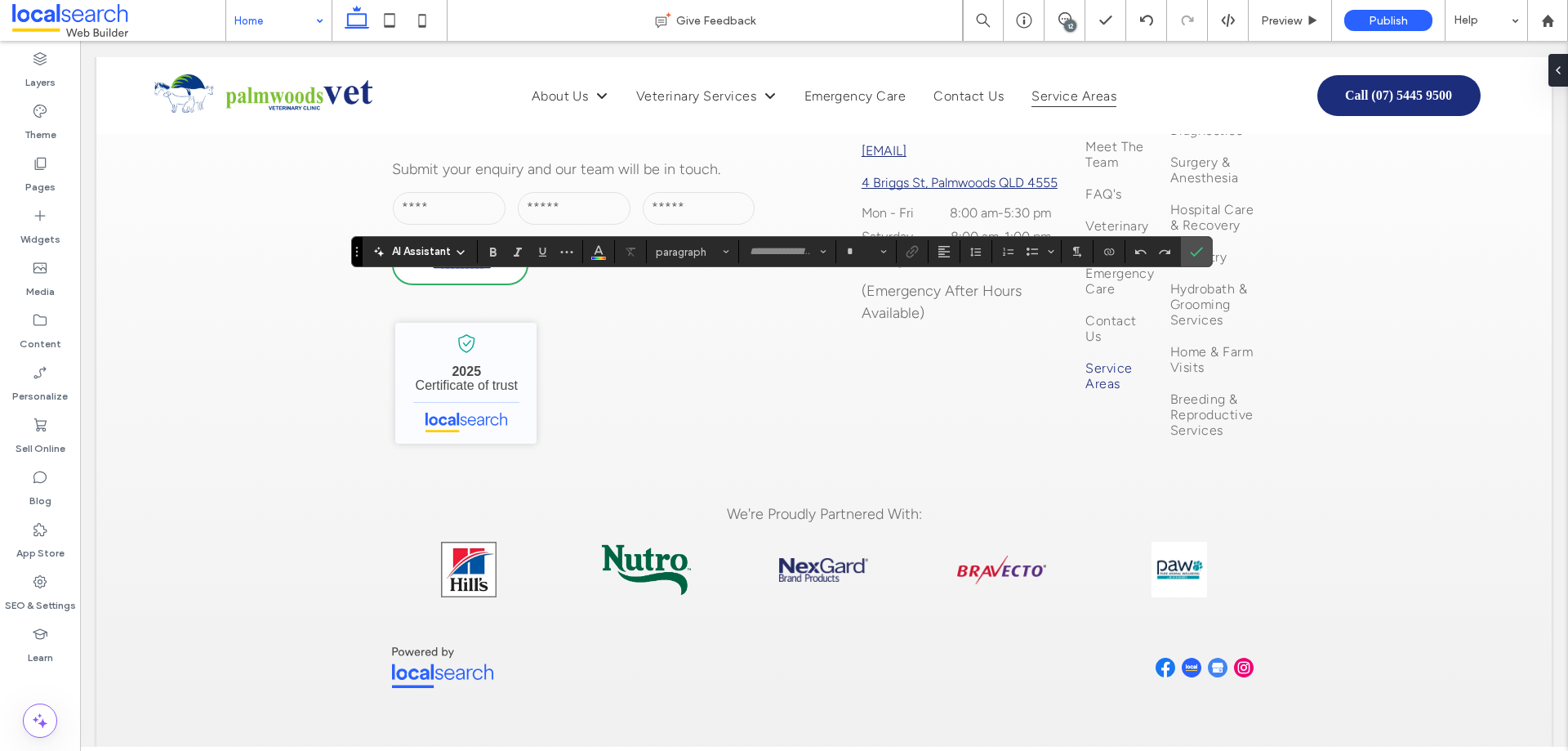 type on "**" 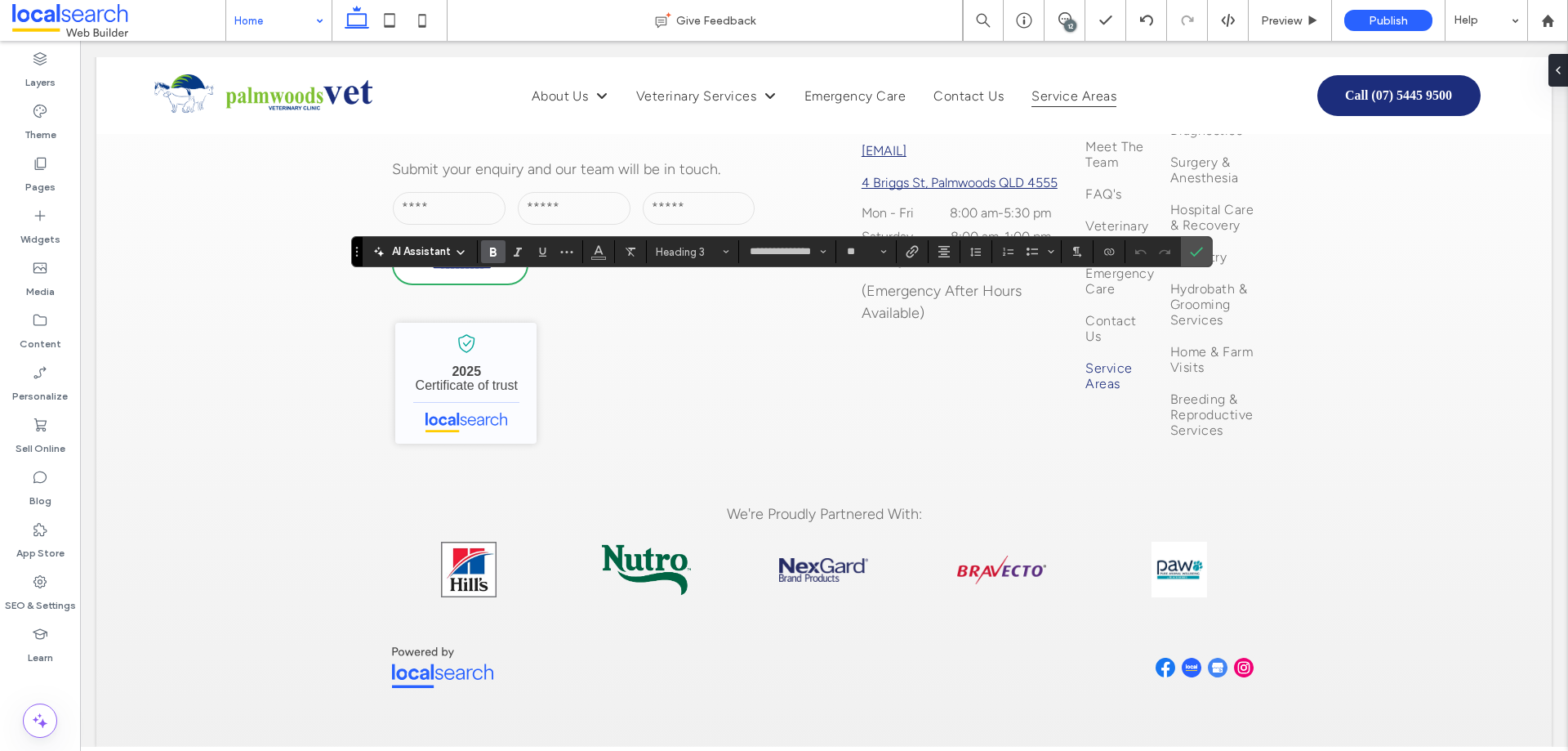 type on "**********" 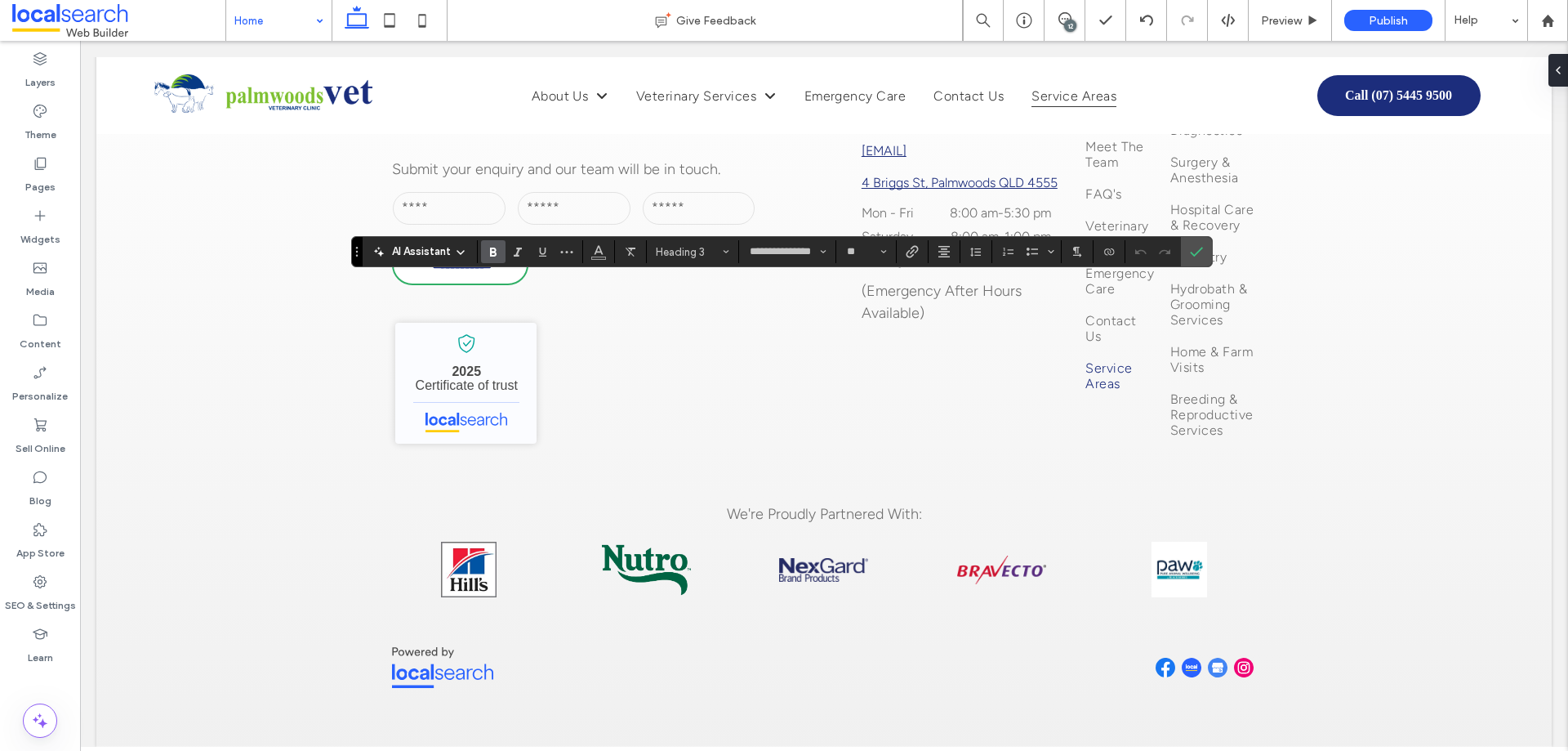 type on "**" 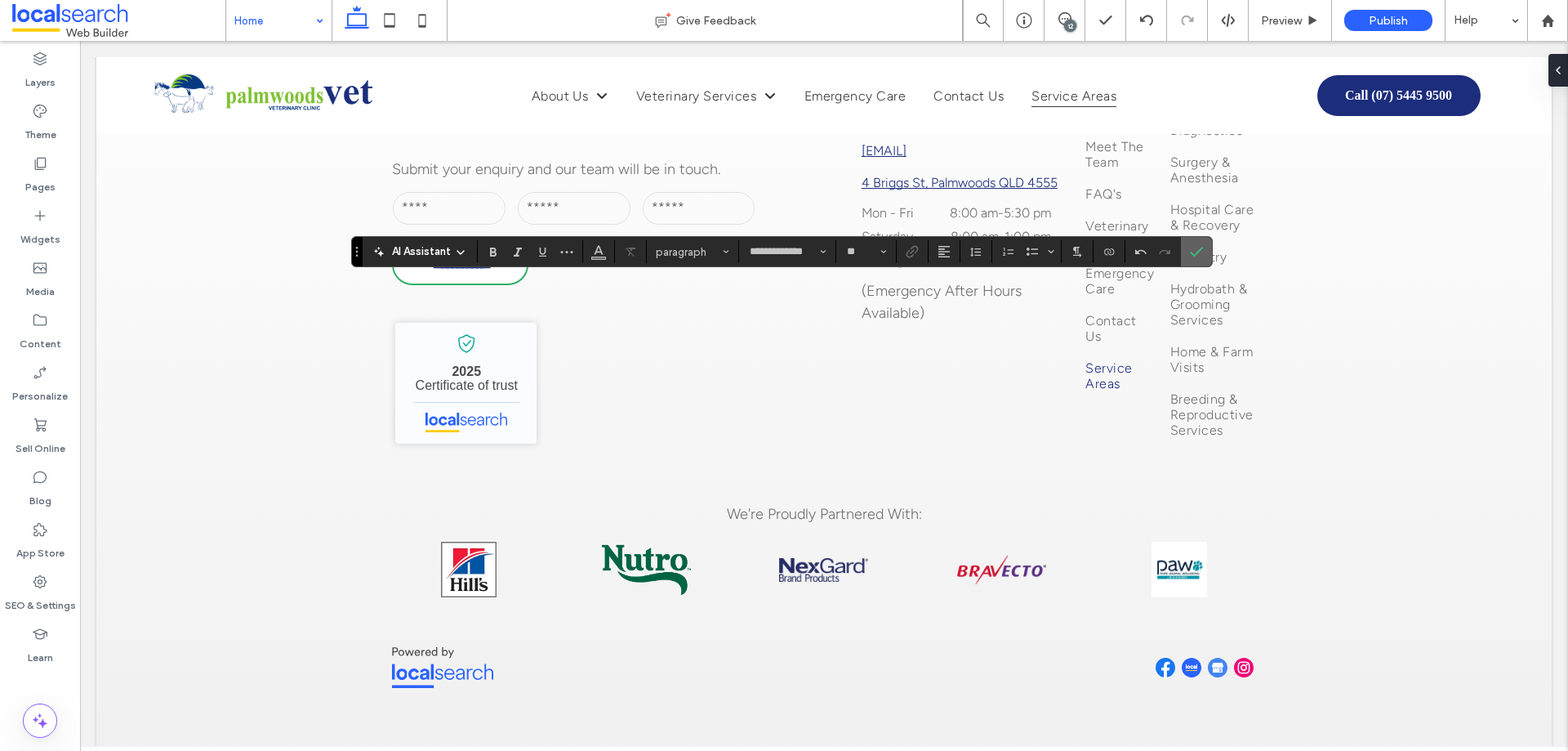 click 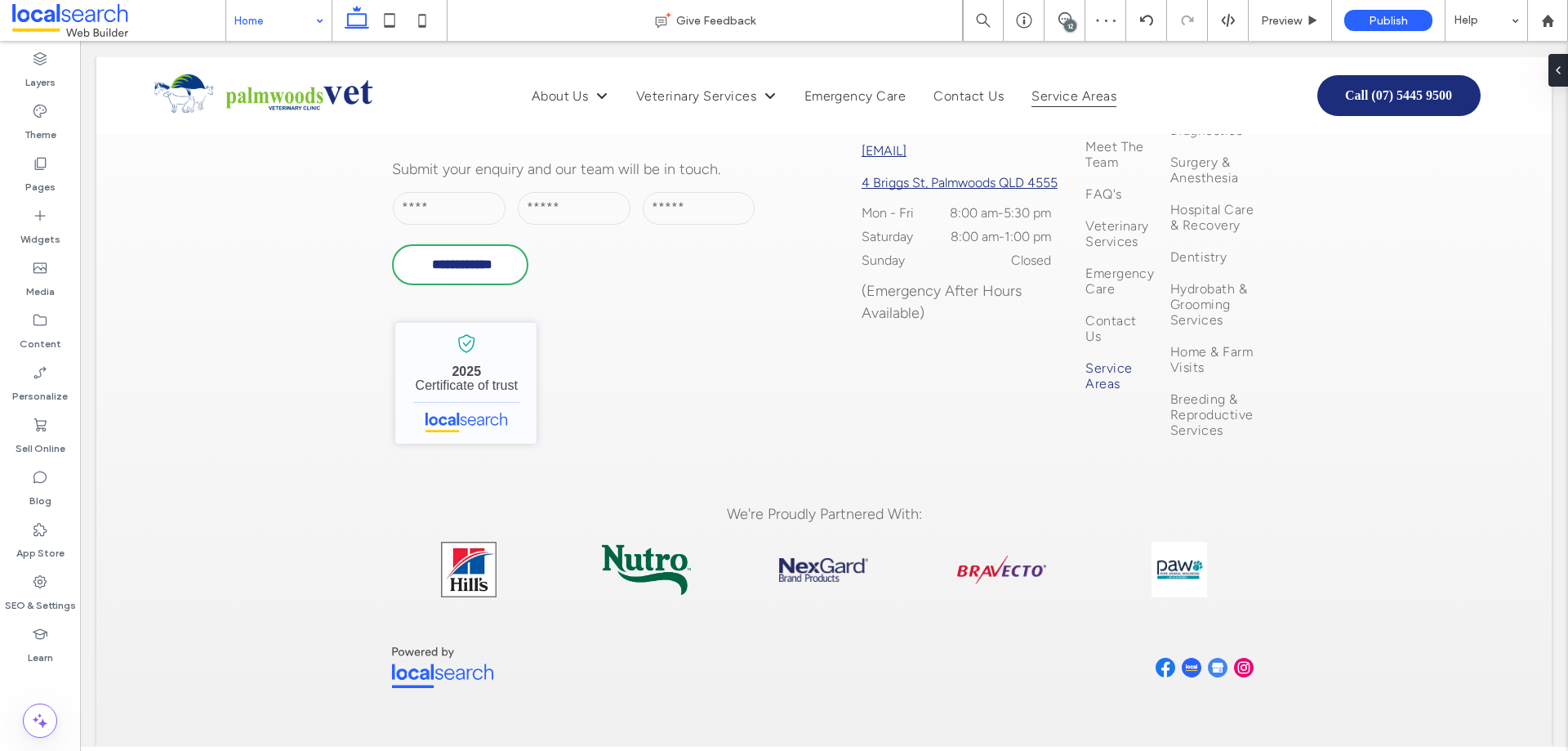 type on "**" 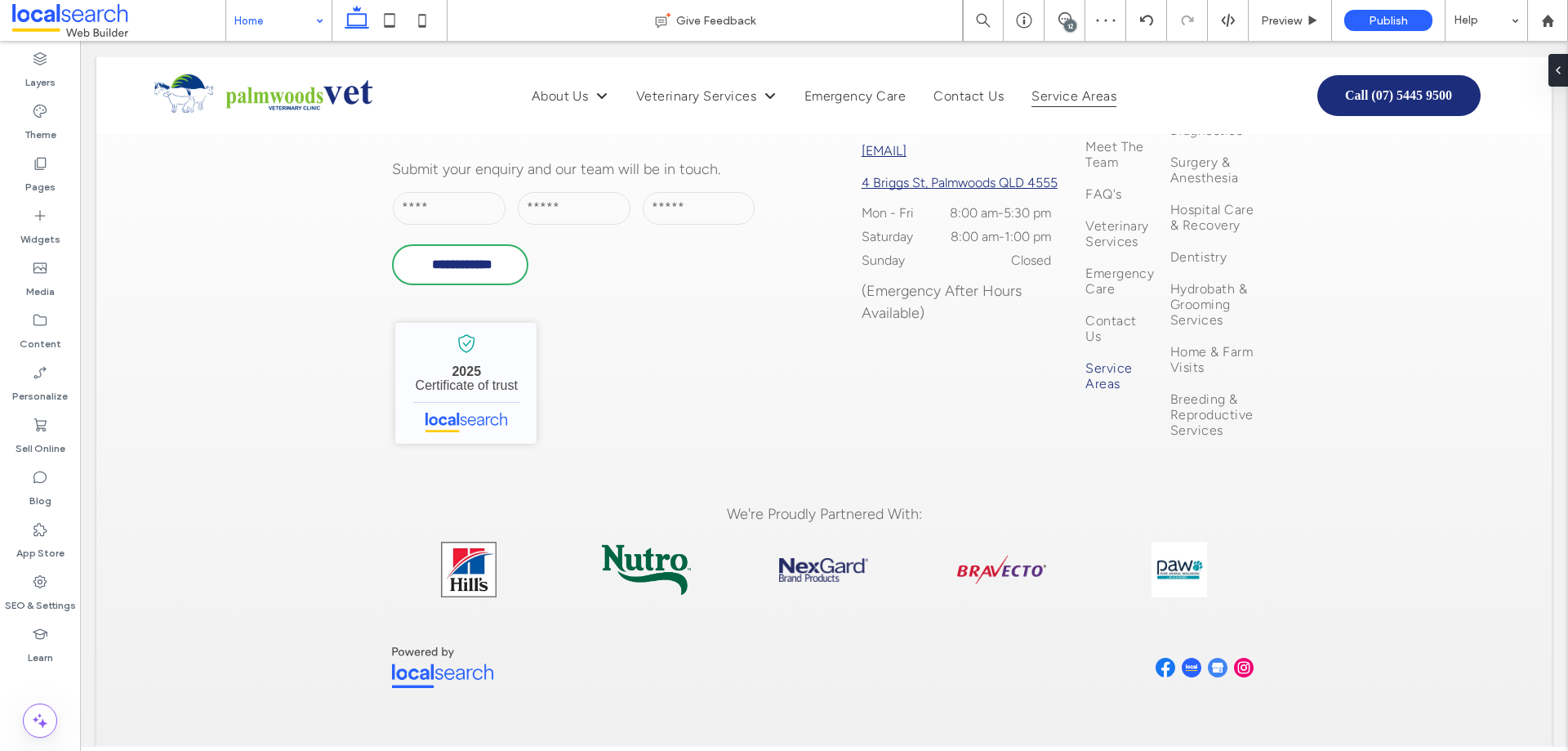 type on "****" 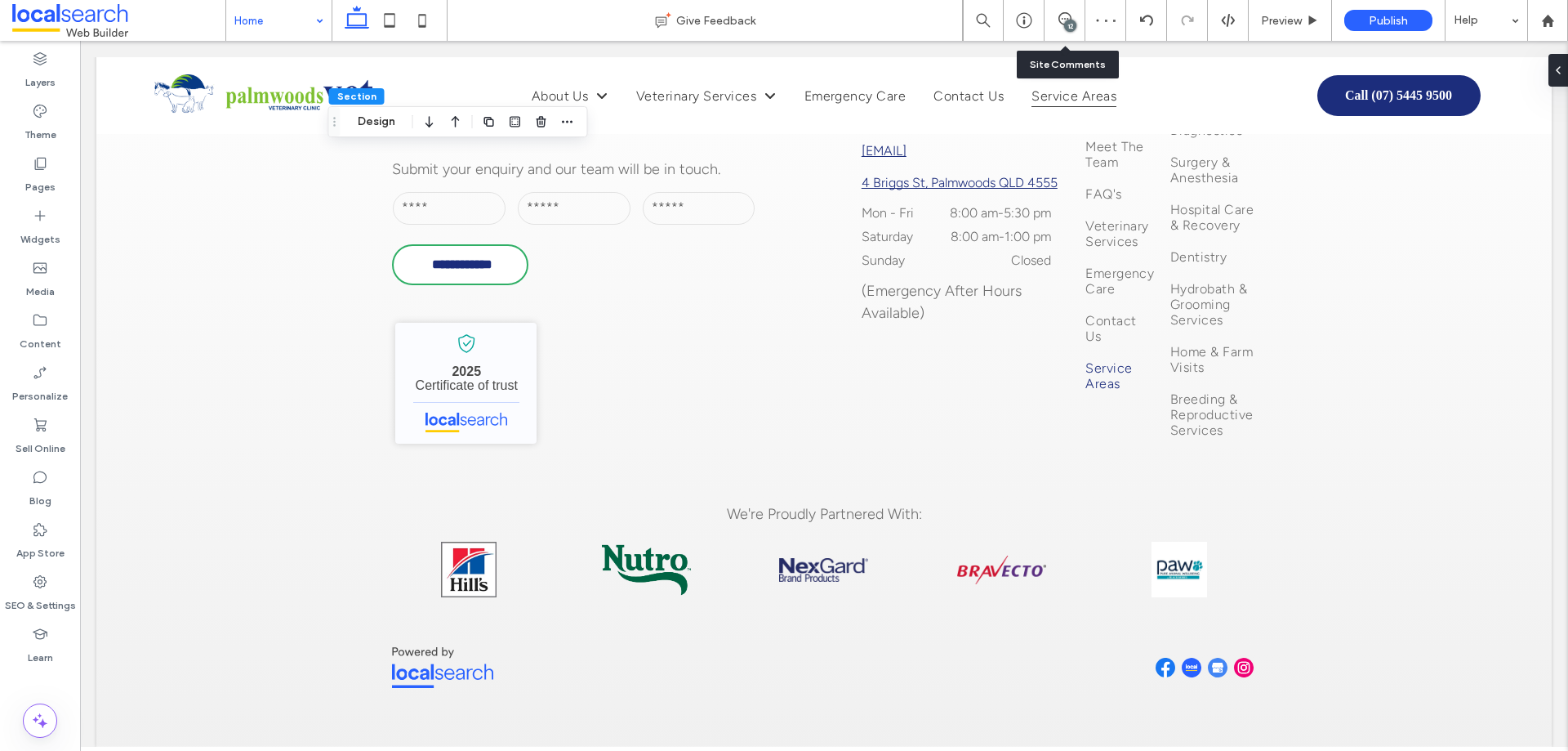 drag, startPoint x: 1076, startPoint y: 9, endPoint x: 1066, endPoint y: 34, distance: 26.925824 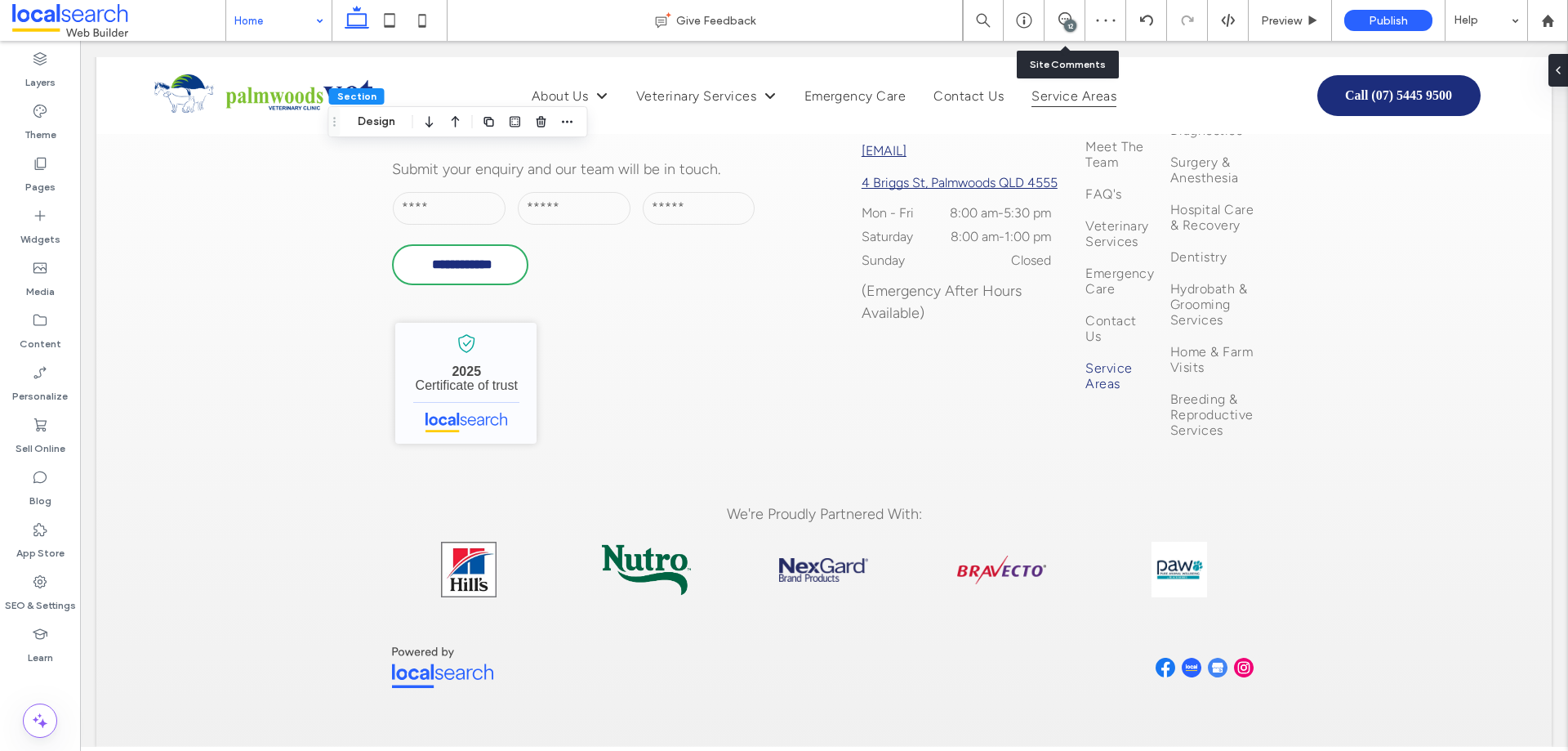 click on "12" at bounding box center (1065, 20) 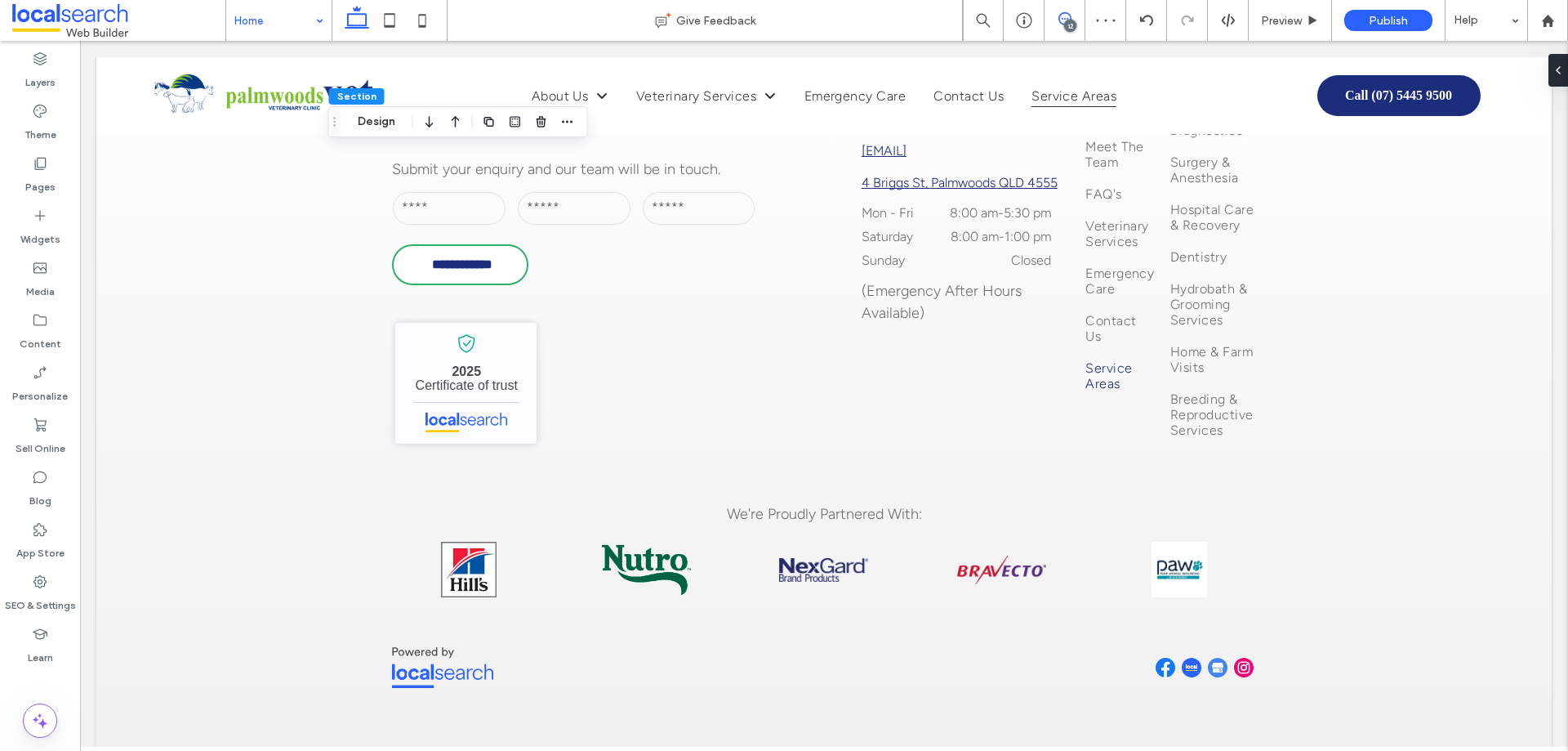 click 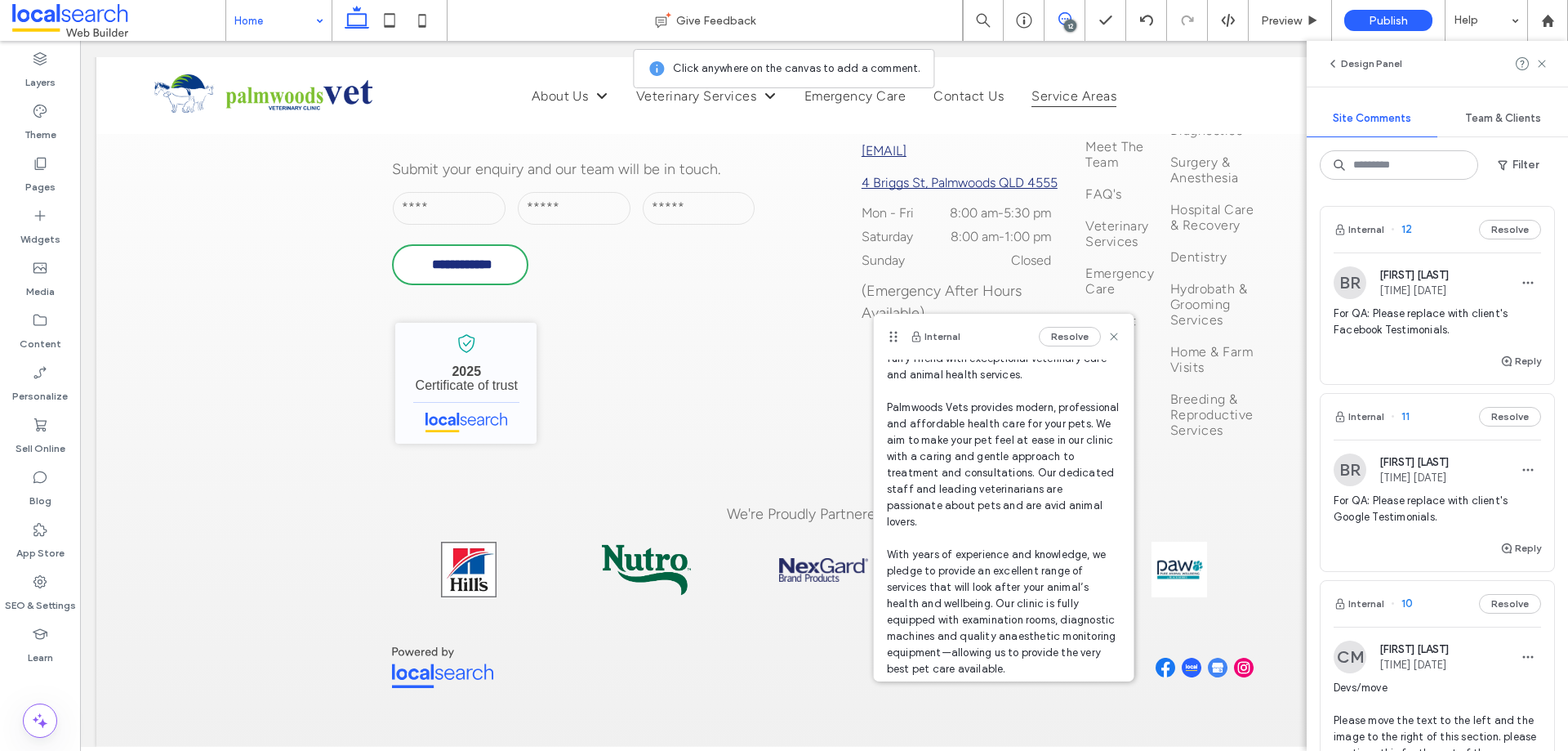 scroll, scrollTop: 320, scrollLeft: 0, axis: vertical 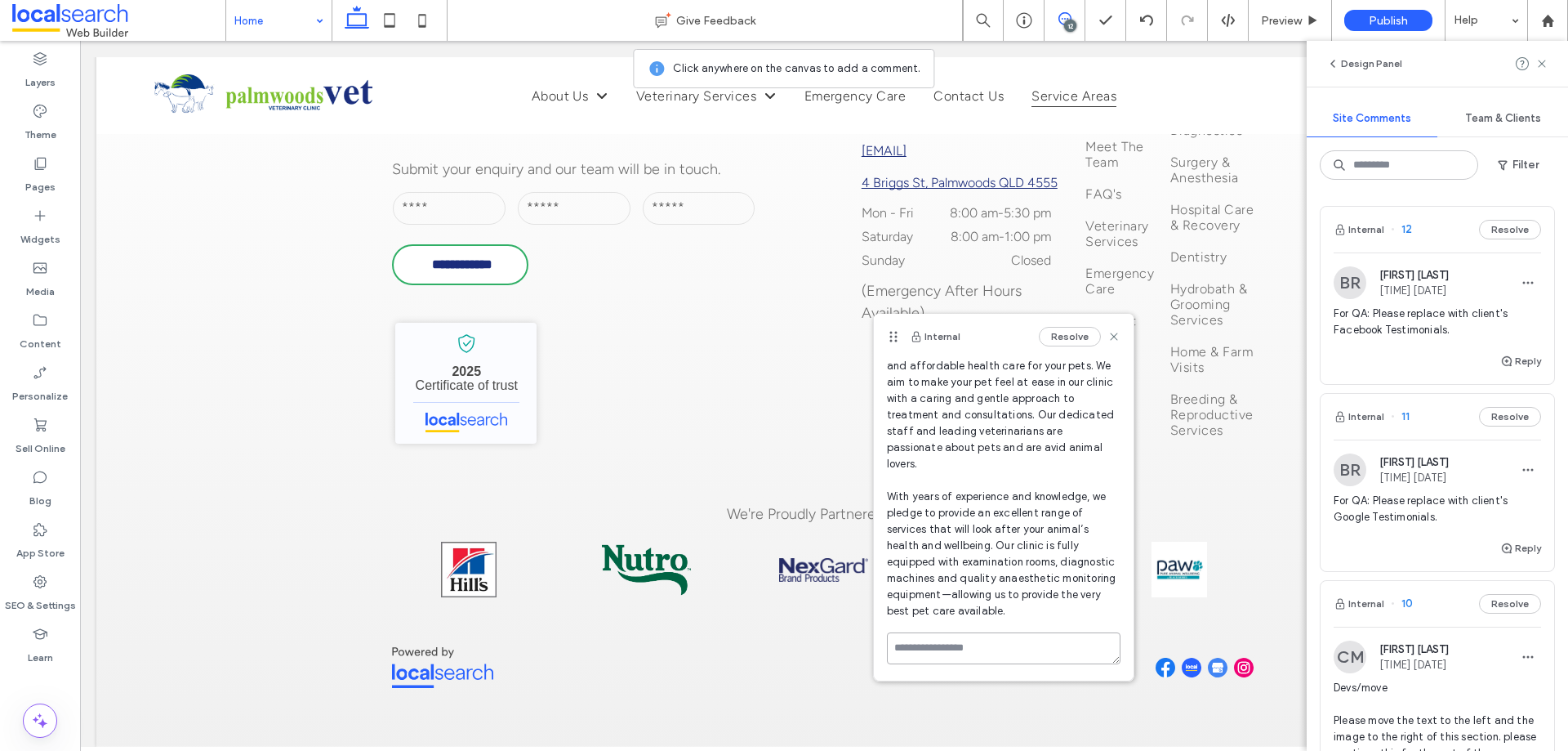 click at bounding box center [1004, 648] 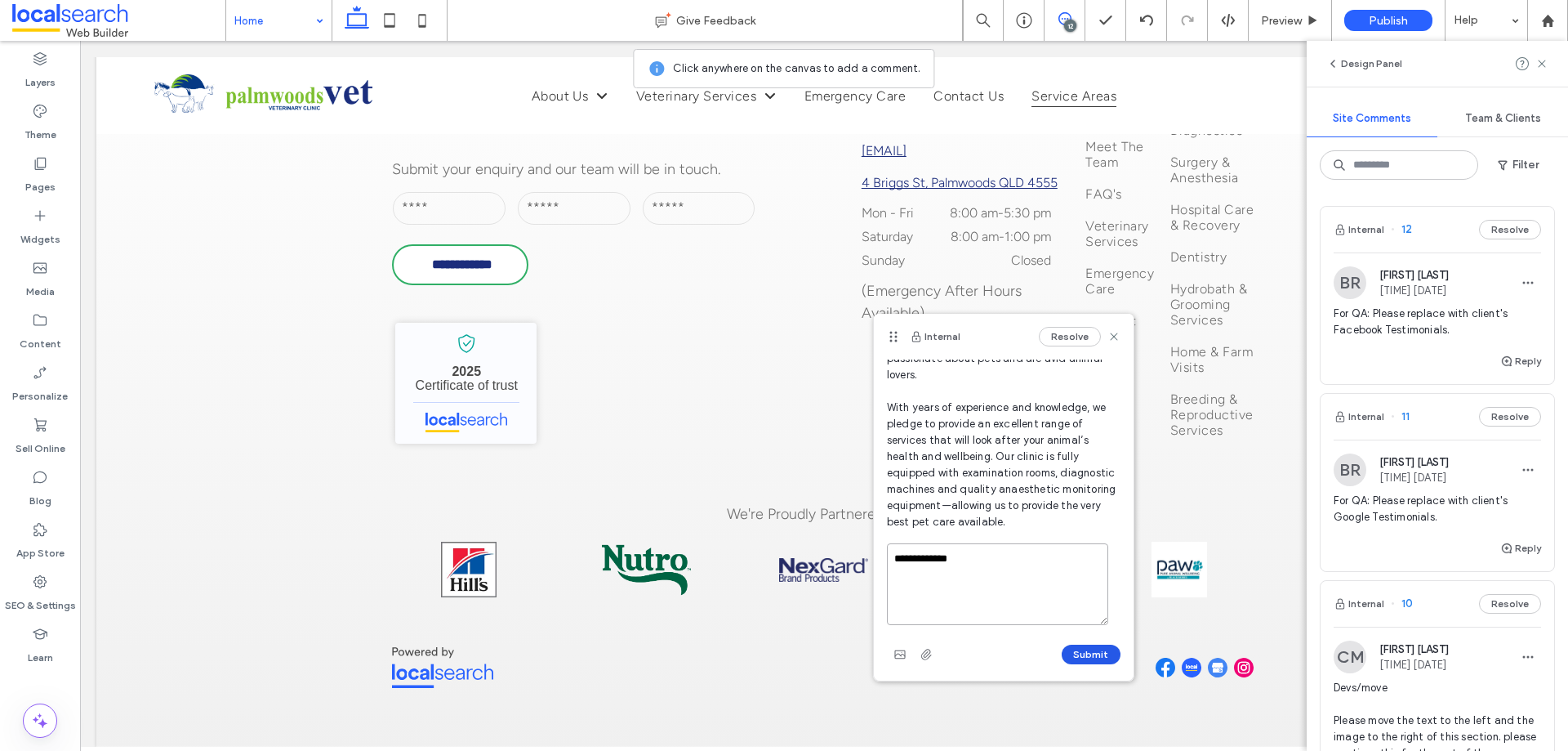 type on "**********" 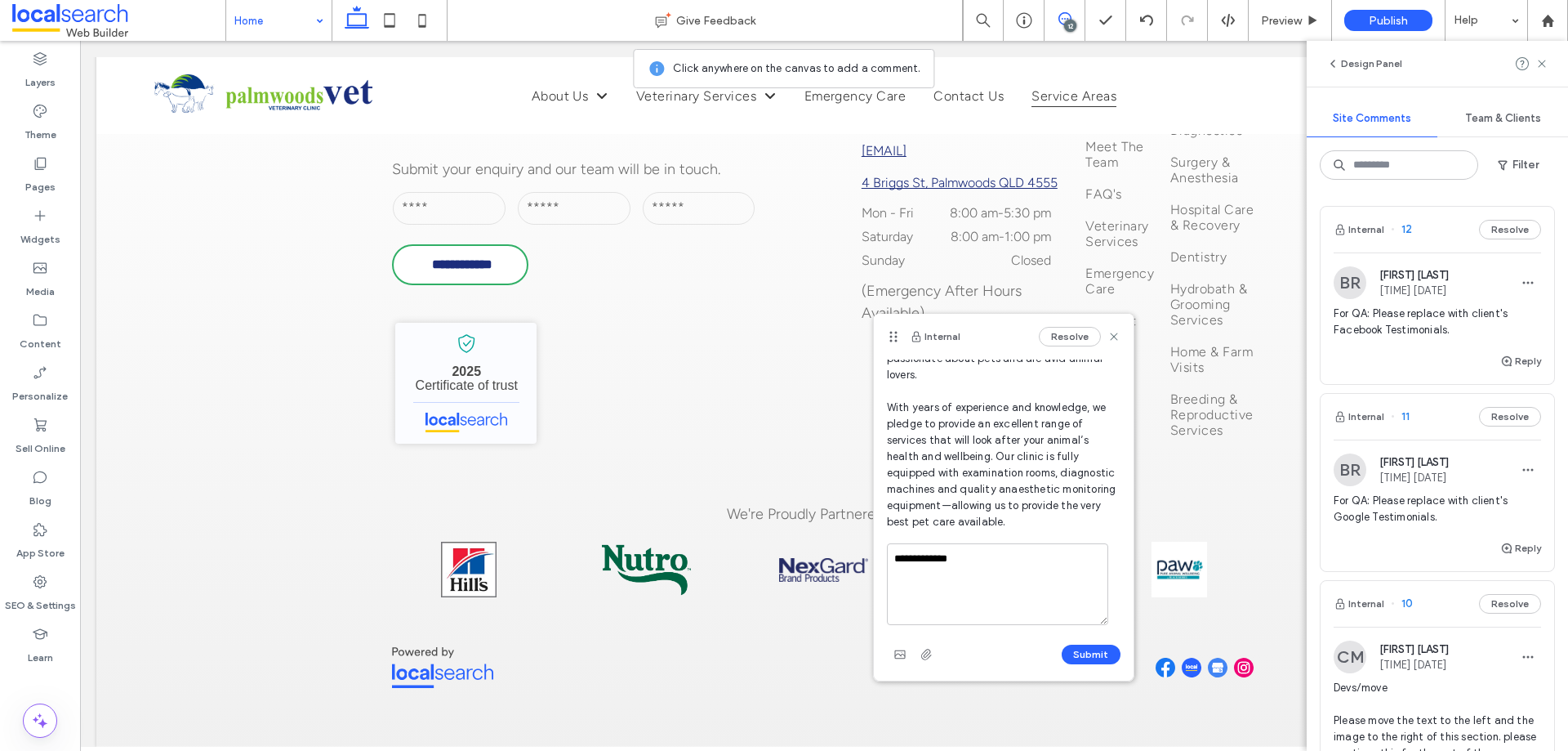 click on "Submit" at bounding box center (1091, 655) 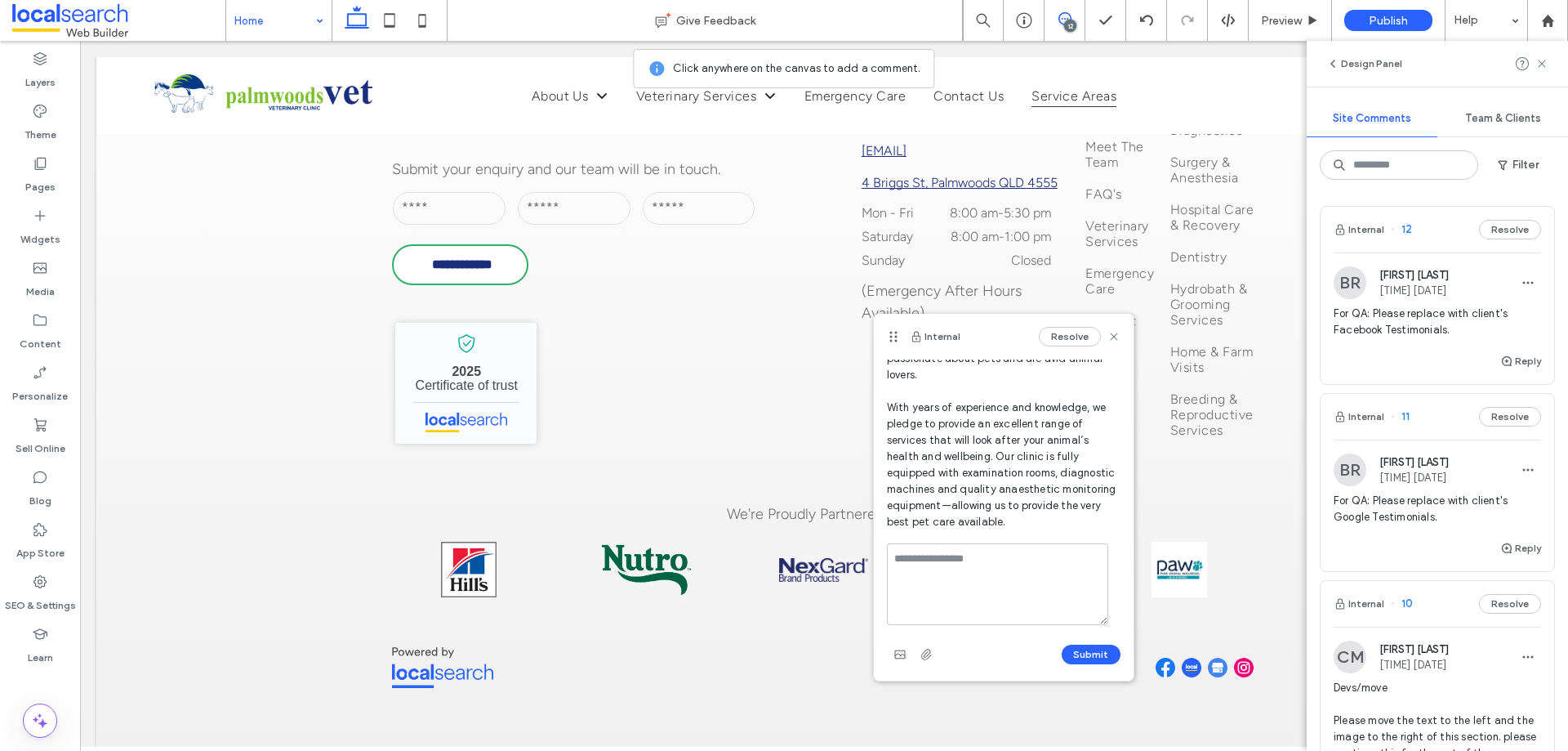 scroll, scrollTop: 402, scrollLeft: 0, axis: vertical 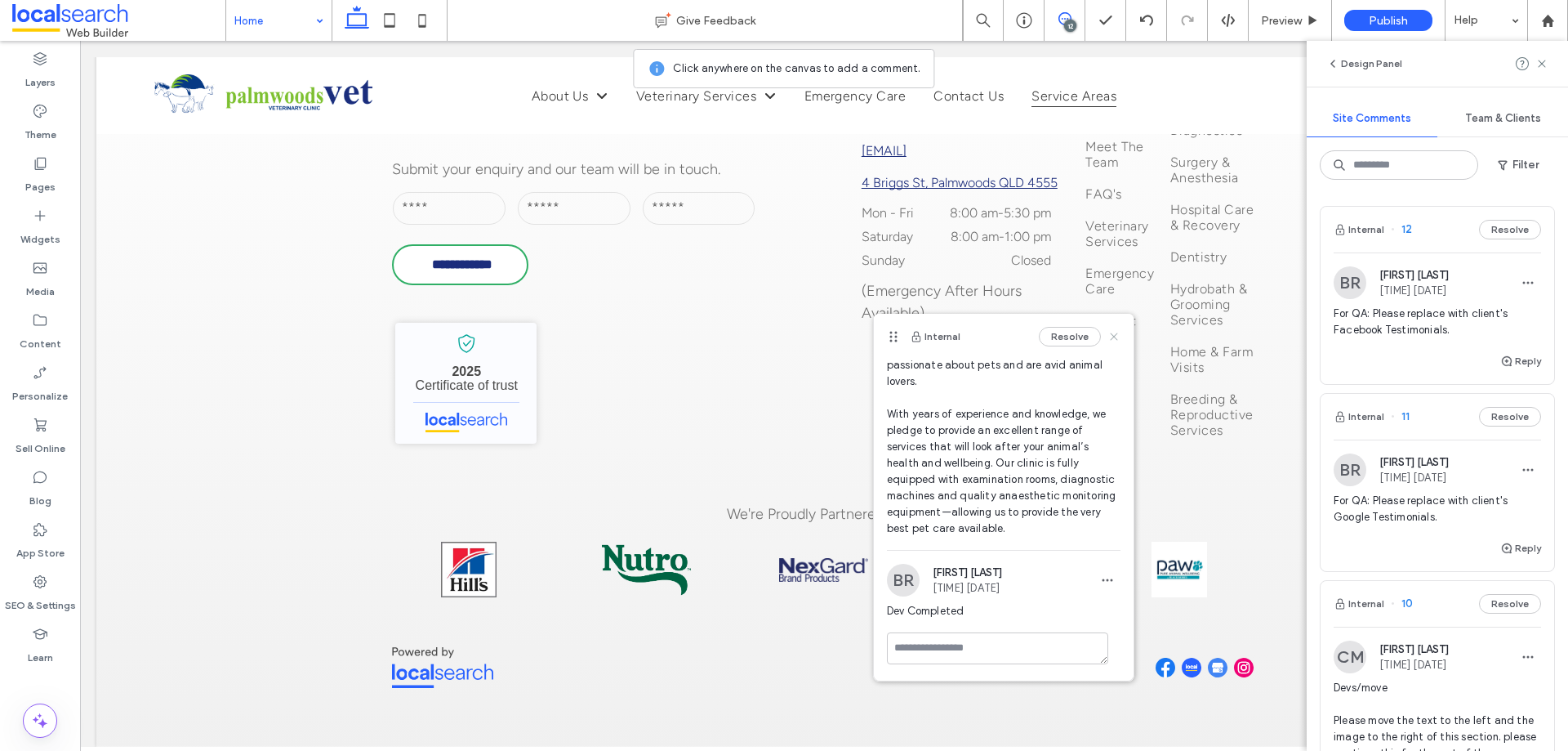 click 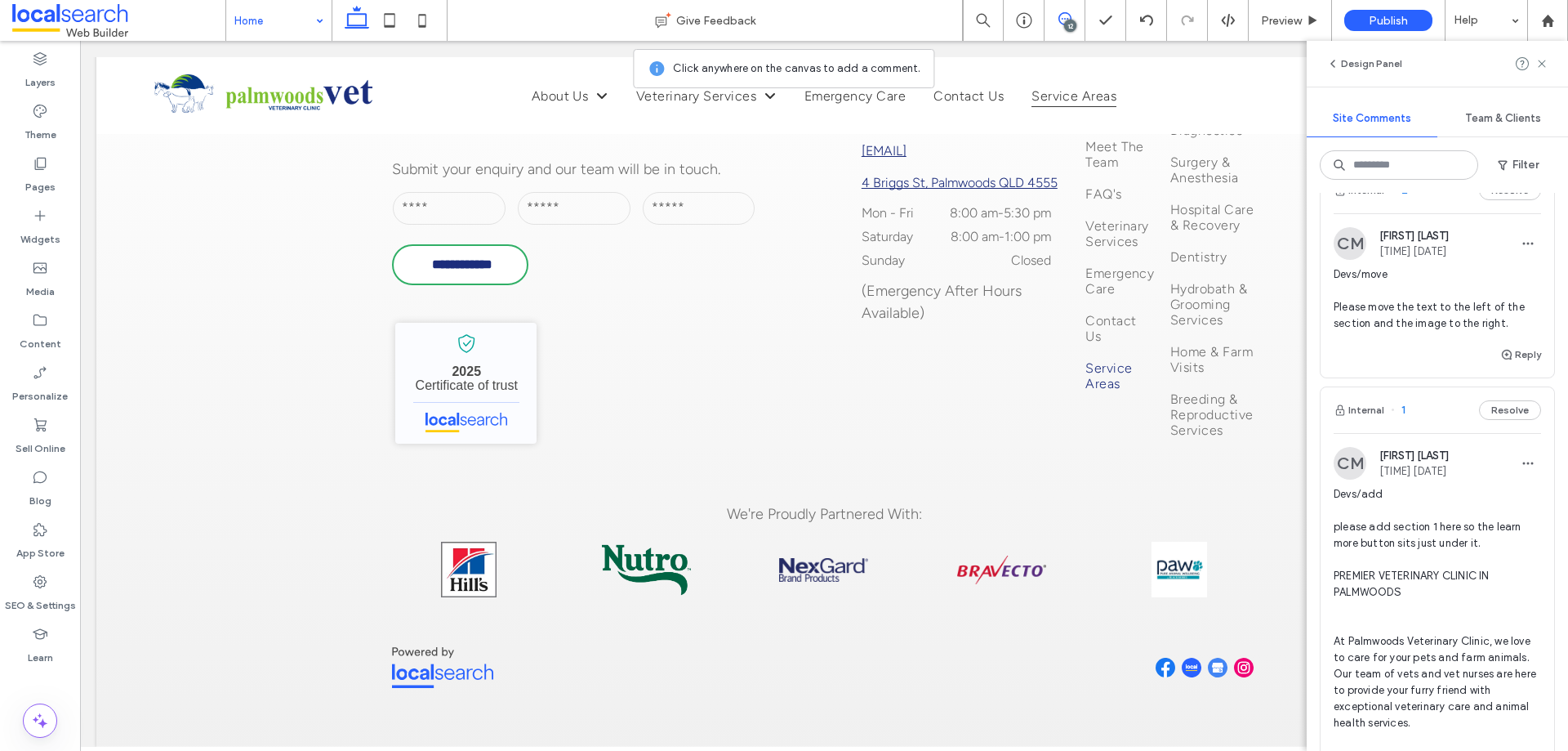 scroll, scrollTop: 2288, scrollLeft: 0, axis: vertical 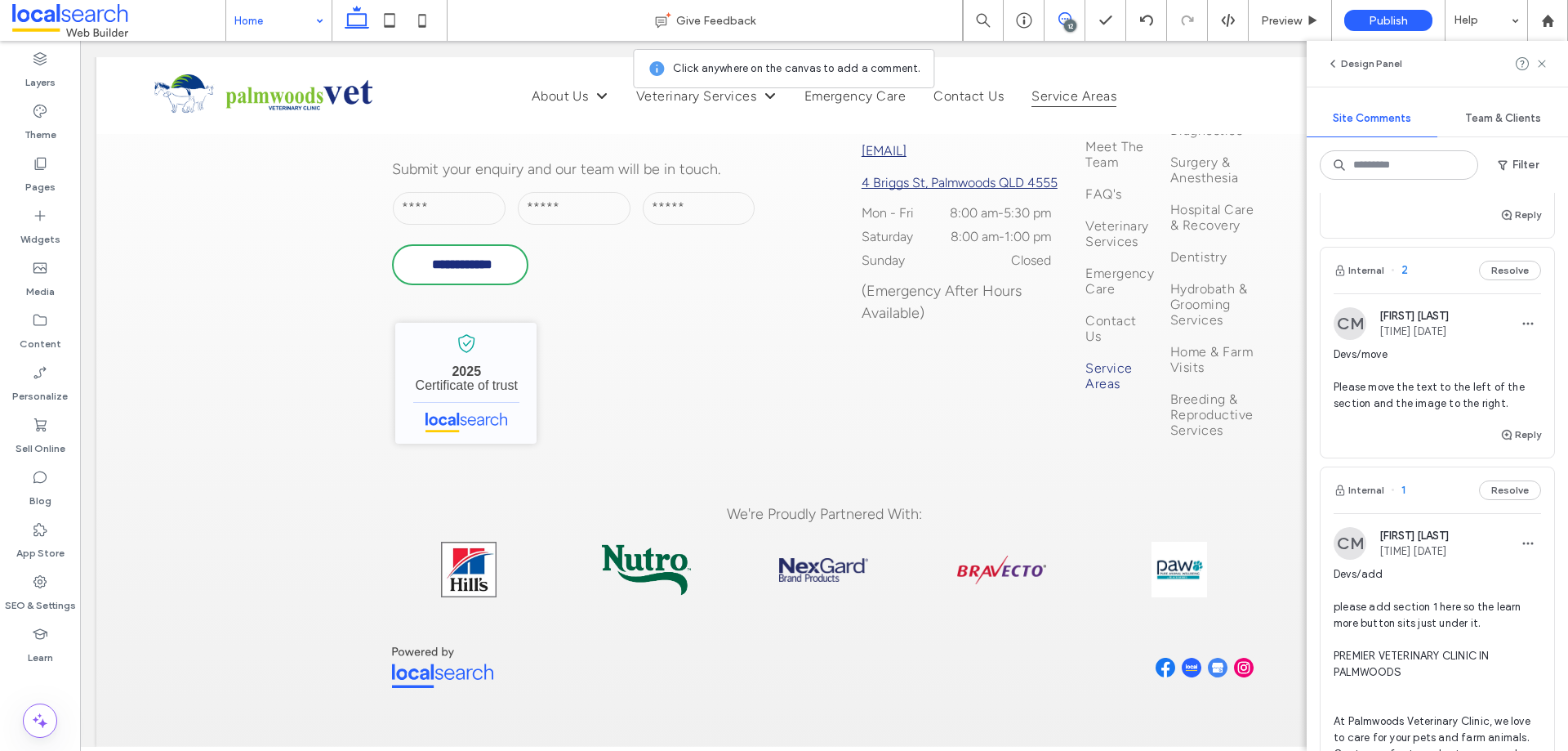 click on "Devs/move
Please move the text to the left of the section and the image to the right." at bounding box center [1437, 386] 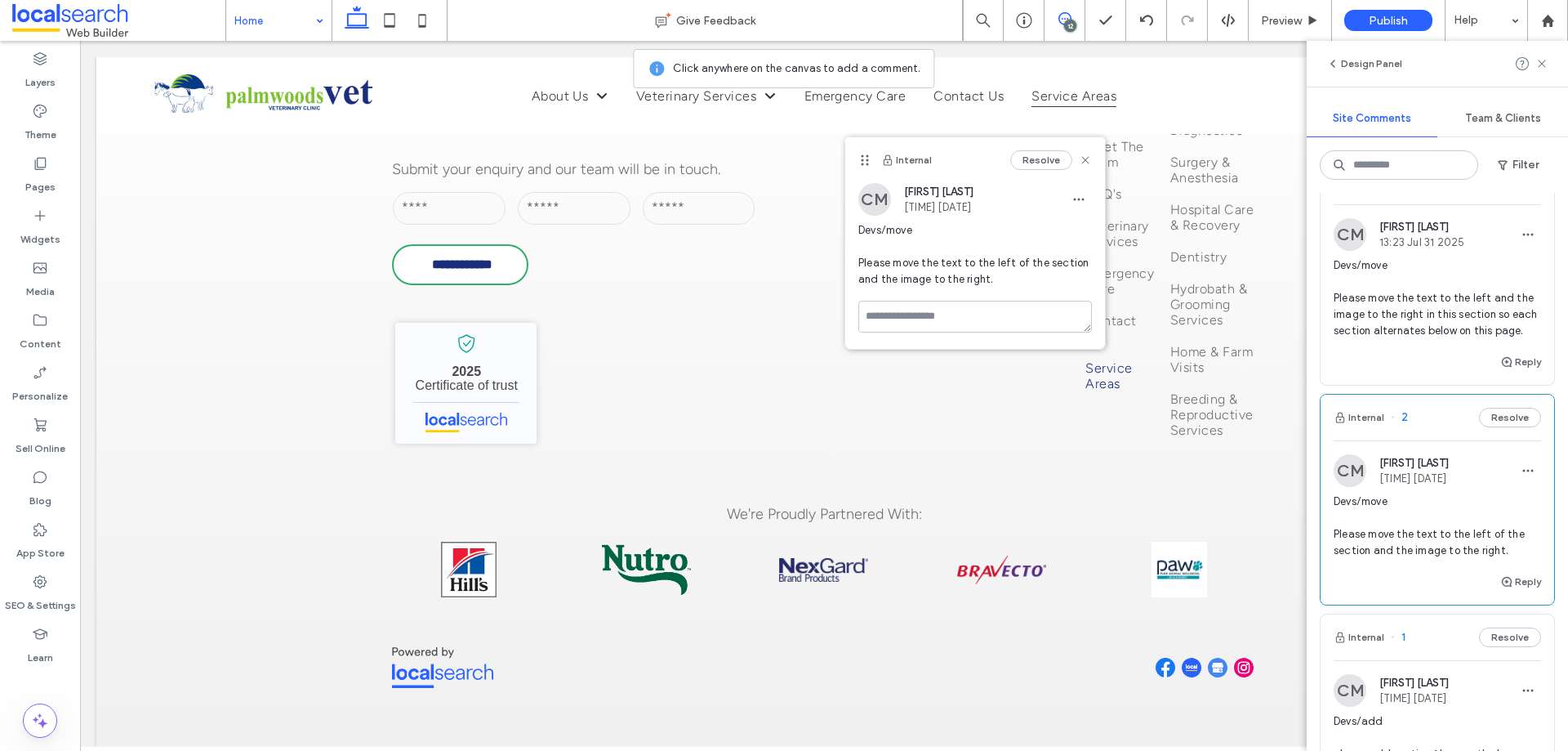 scroll, scrollTop: 2125, scrollLeft: 0, axis: vertical 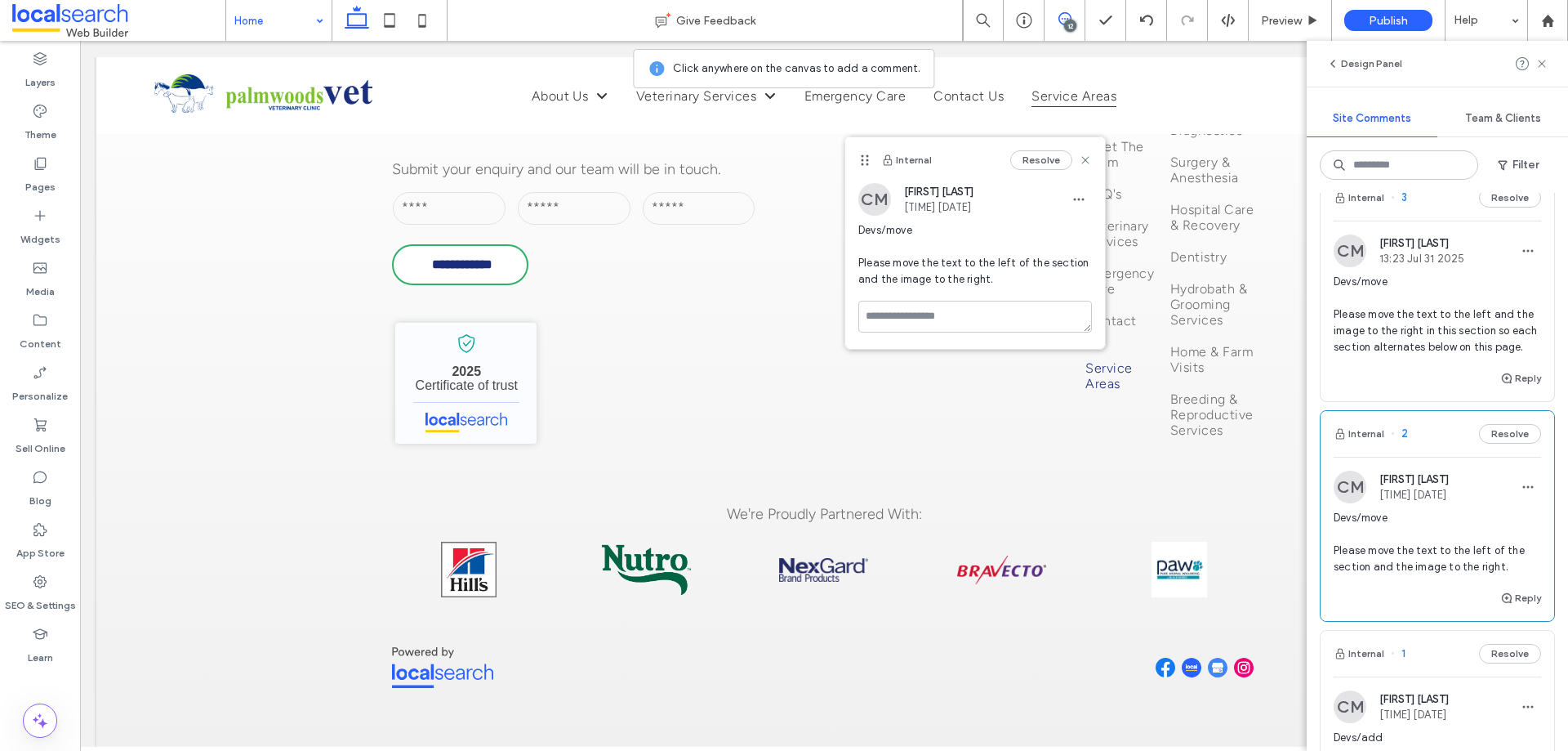 click on "Devs/move
Please move the text to the left and the image to the right in this section so each section alternates below on this page." at bounding box center (1437, 315) 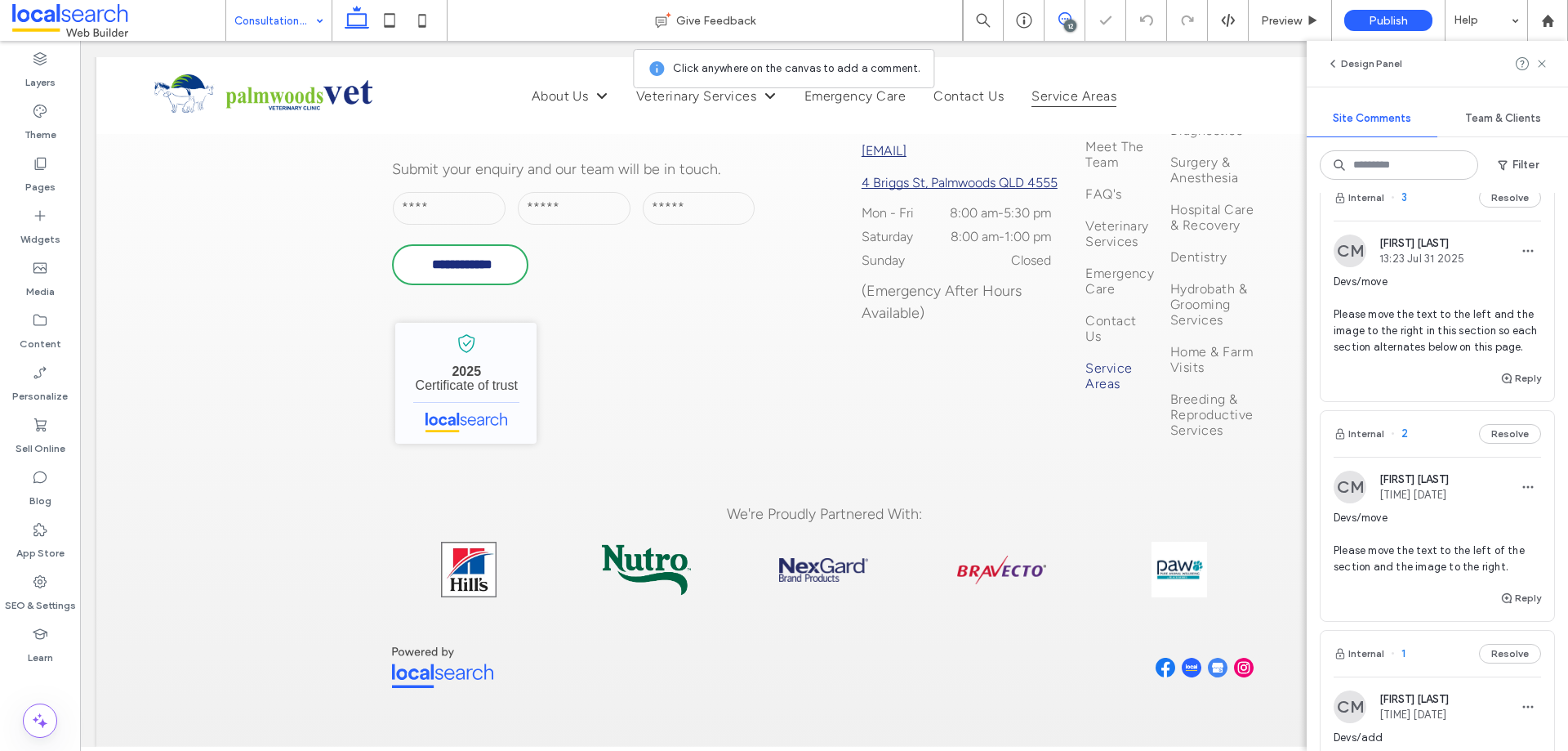 click on "Devs/move
Please move the text to the left and the image to the right in this section so each section alternates below on this page." at bounding box center (1437, 315) 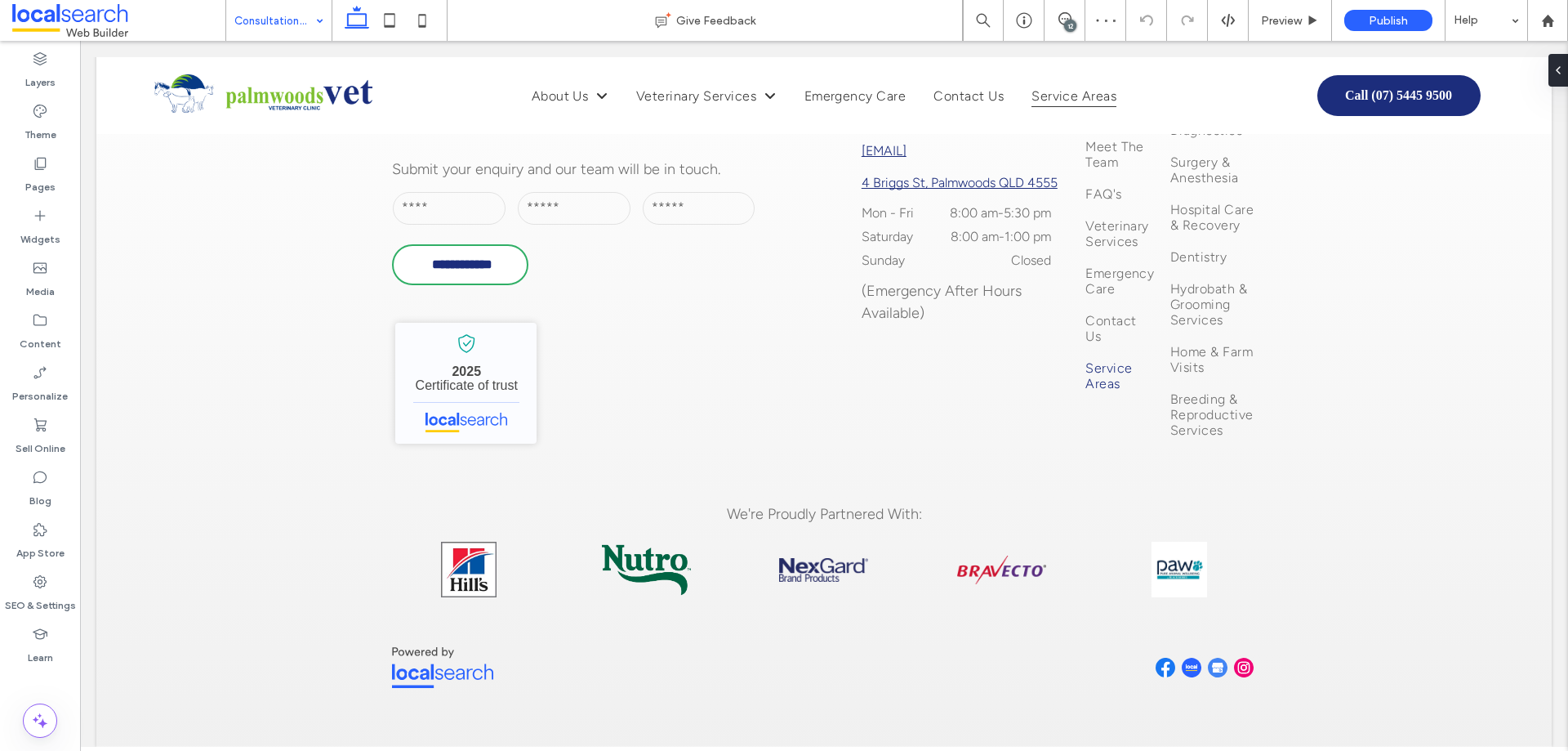 scroll, scrollTop: 0, scrollLeft: 0, axis: both 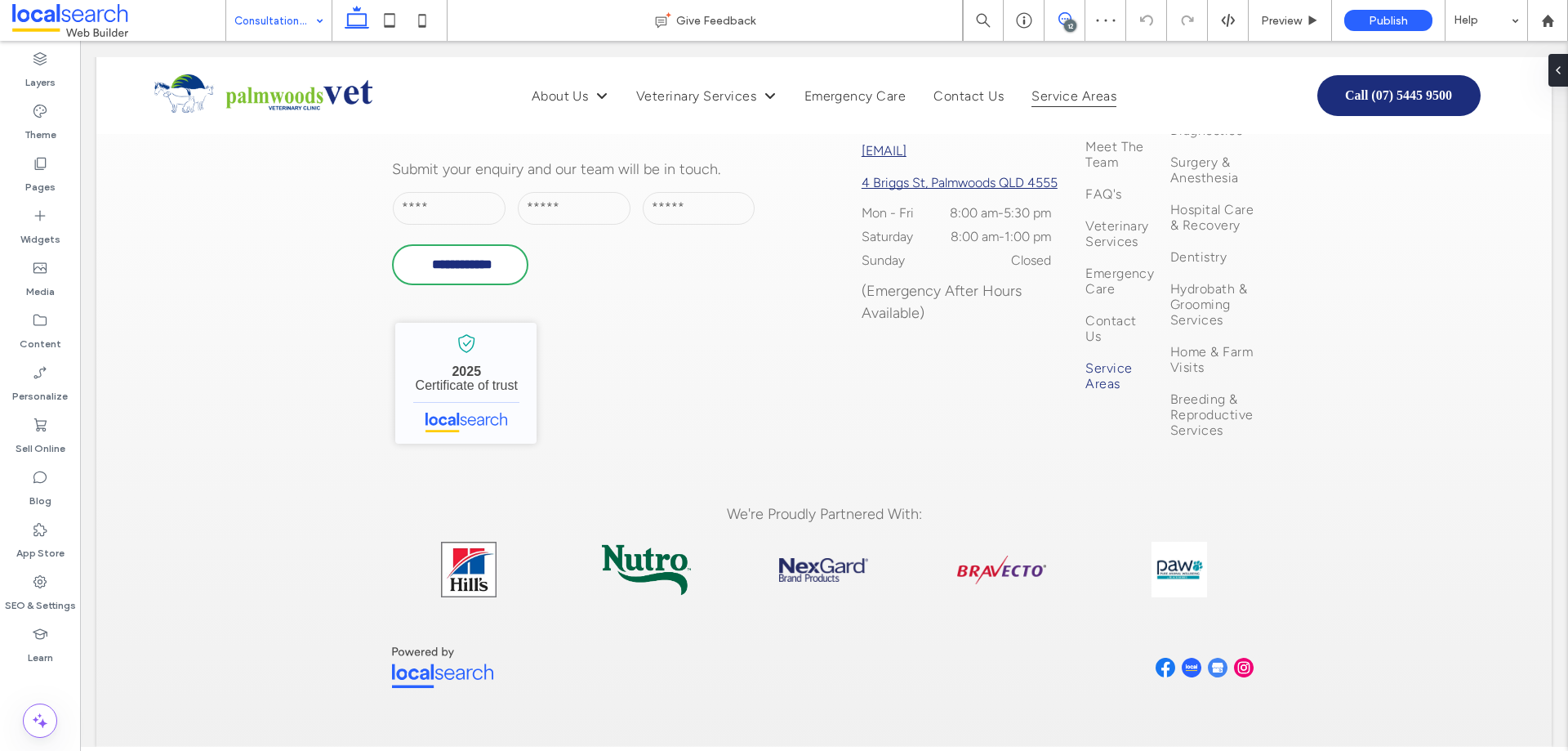click 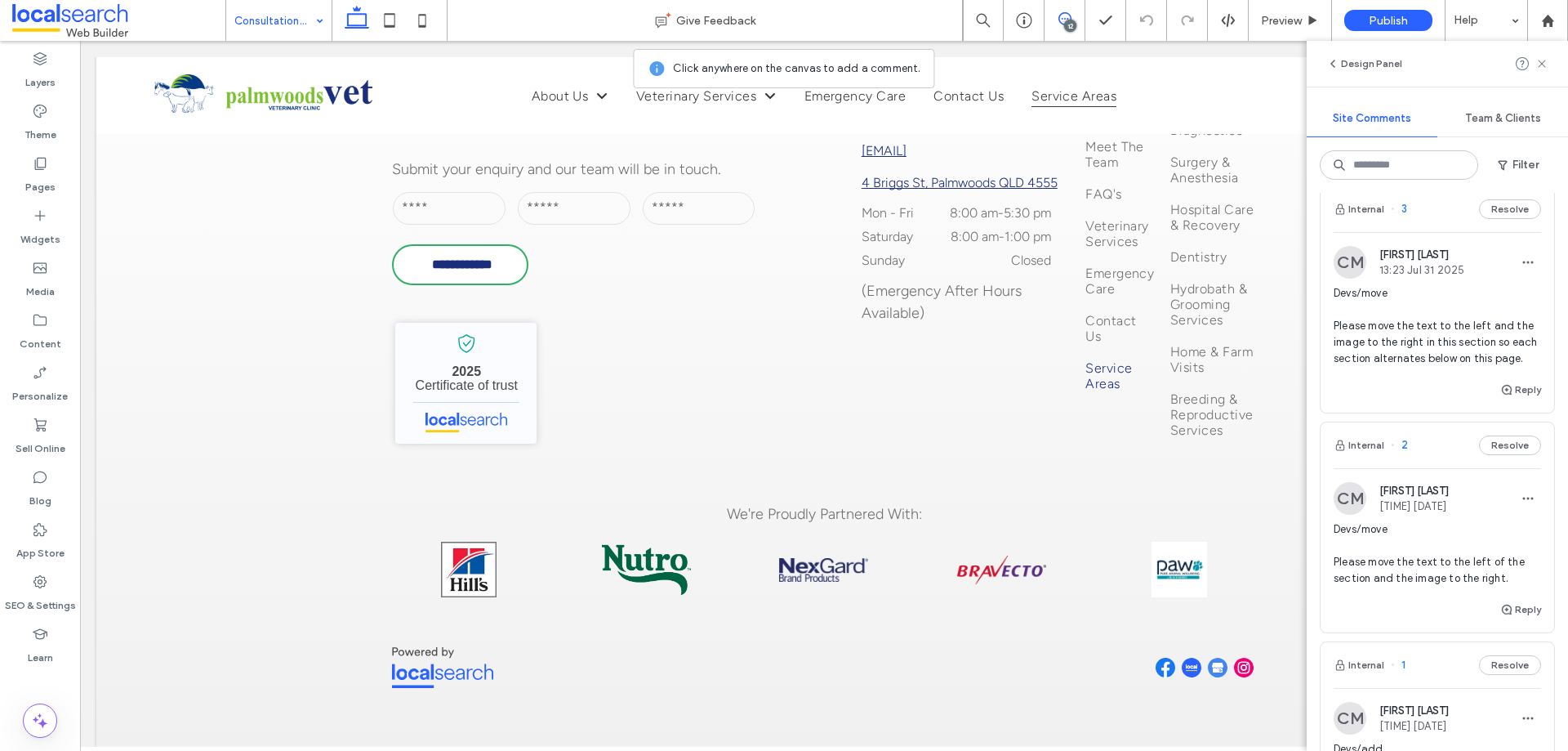 scroll, scrollTop: 2125, scrollLeft: 0, axis: vertical 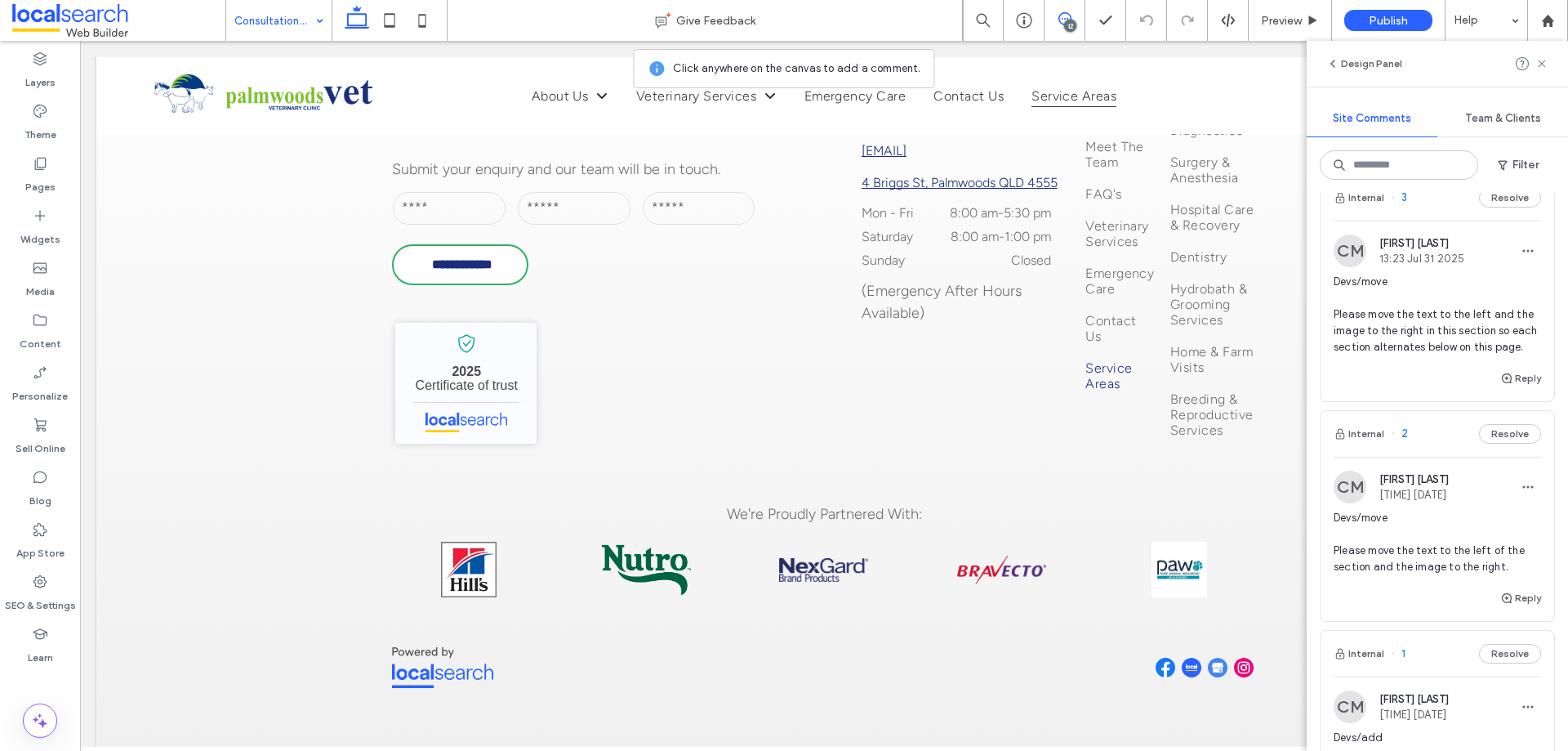 click on "Devs/move
Please move the text to the left and the image to the right in this section so each section alternates below on this page." at bounding box center (1437, 315) 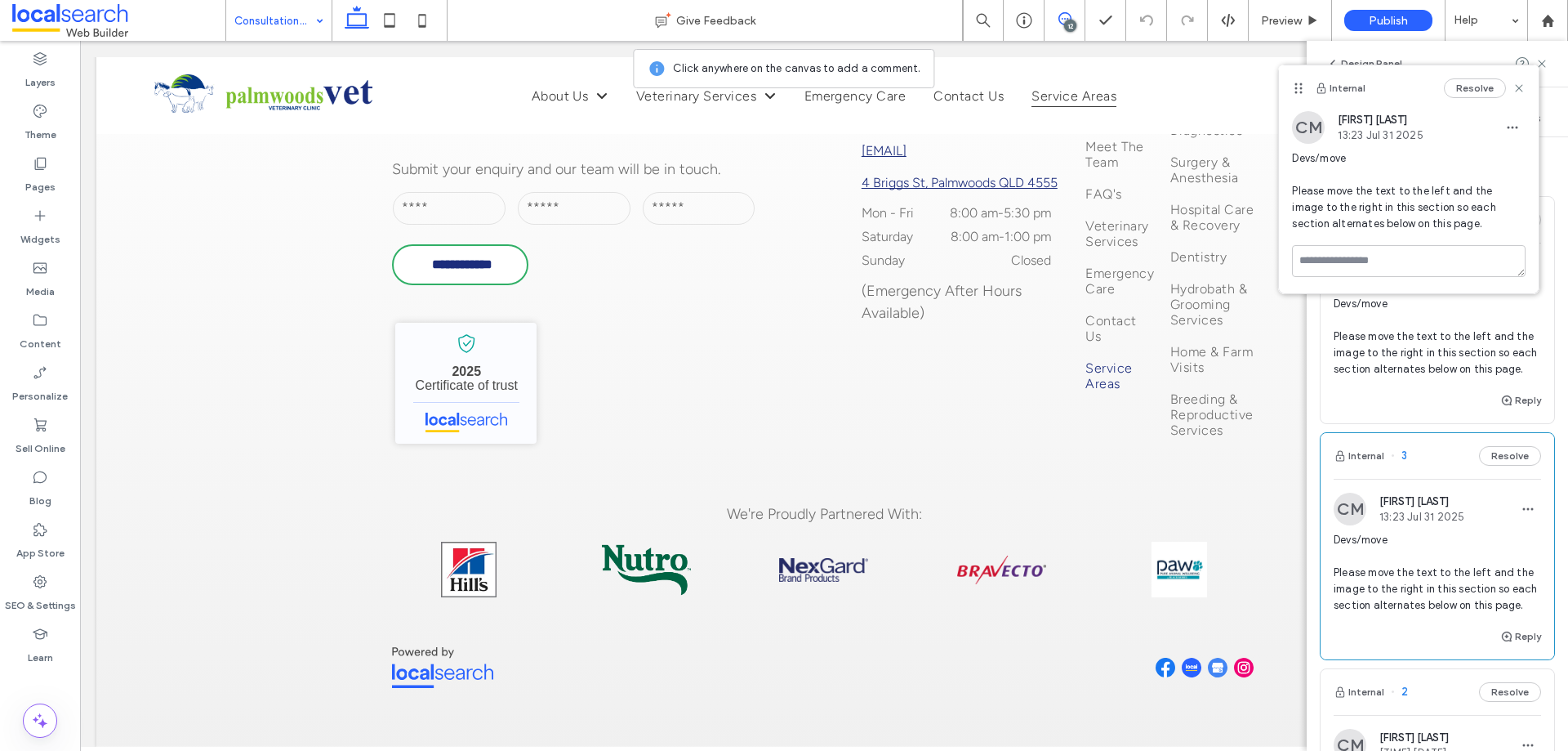 scroll, scrollTop: 1798, scrollLeft: 0, axis: vertical 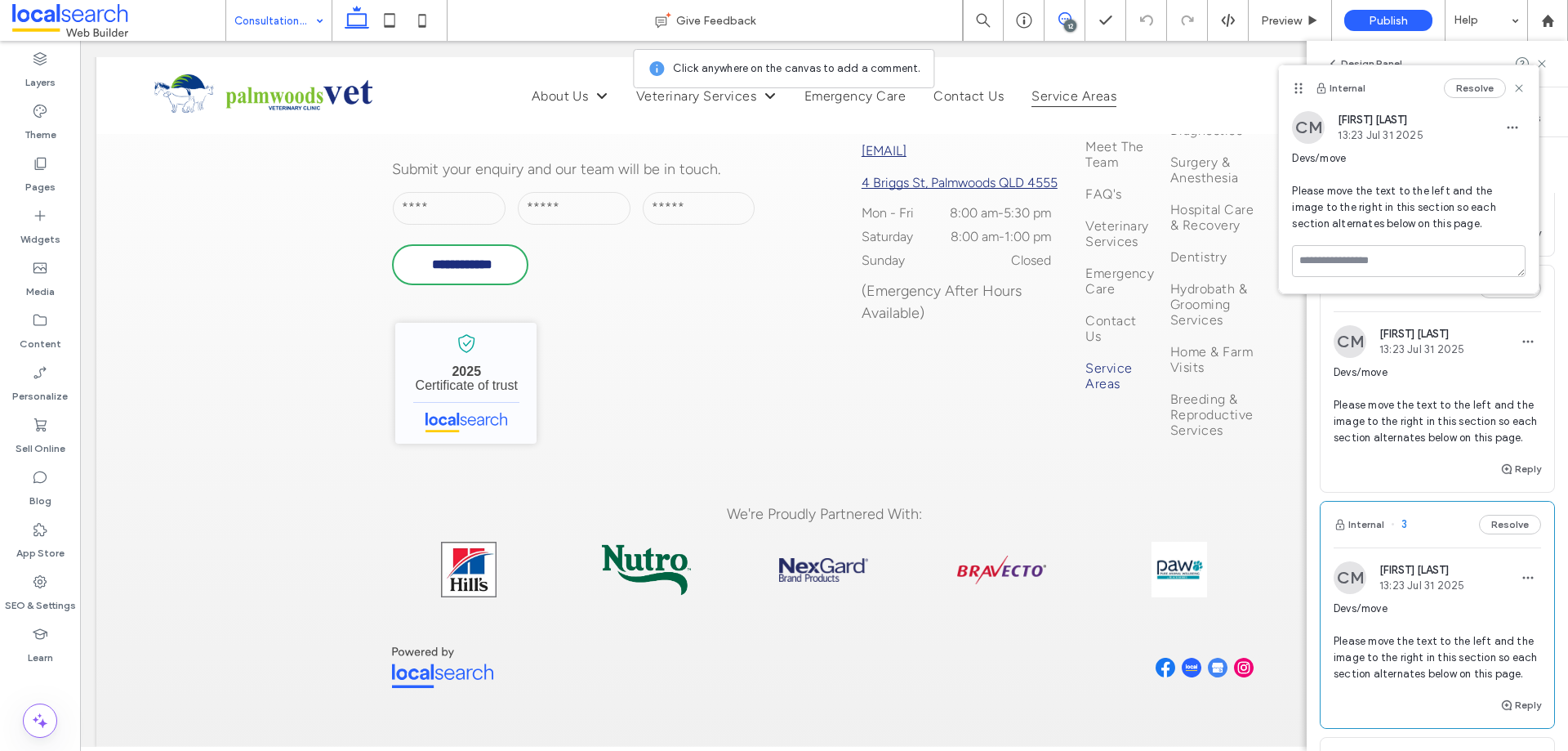 click on "Devs/move
Please move the text to the left and the image to the right in this section so each section alternates below on this page." at bounding box center [1437, 405] 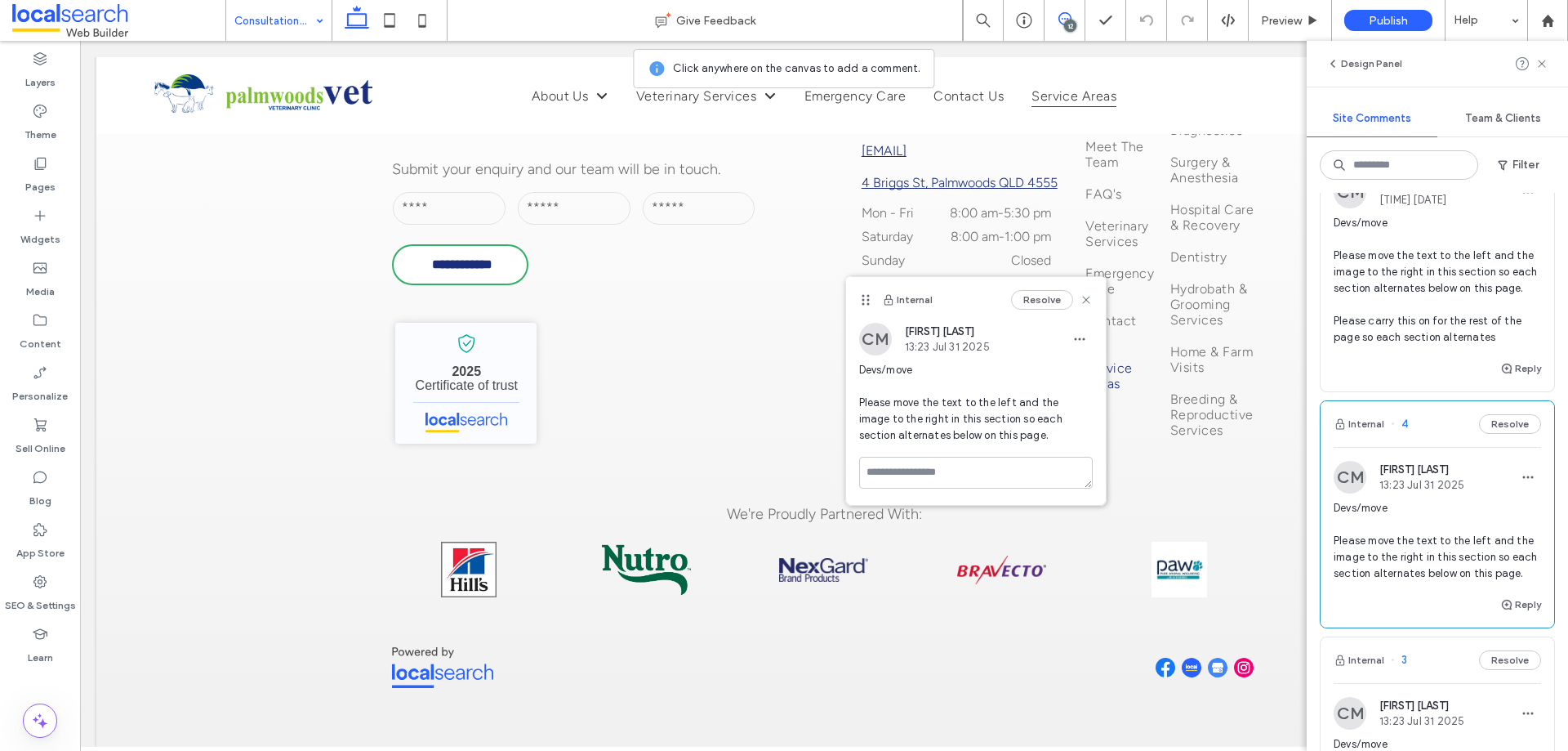 scroll, scrollTop: 1634, scrollLeft: 0, axis: vertical 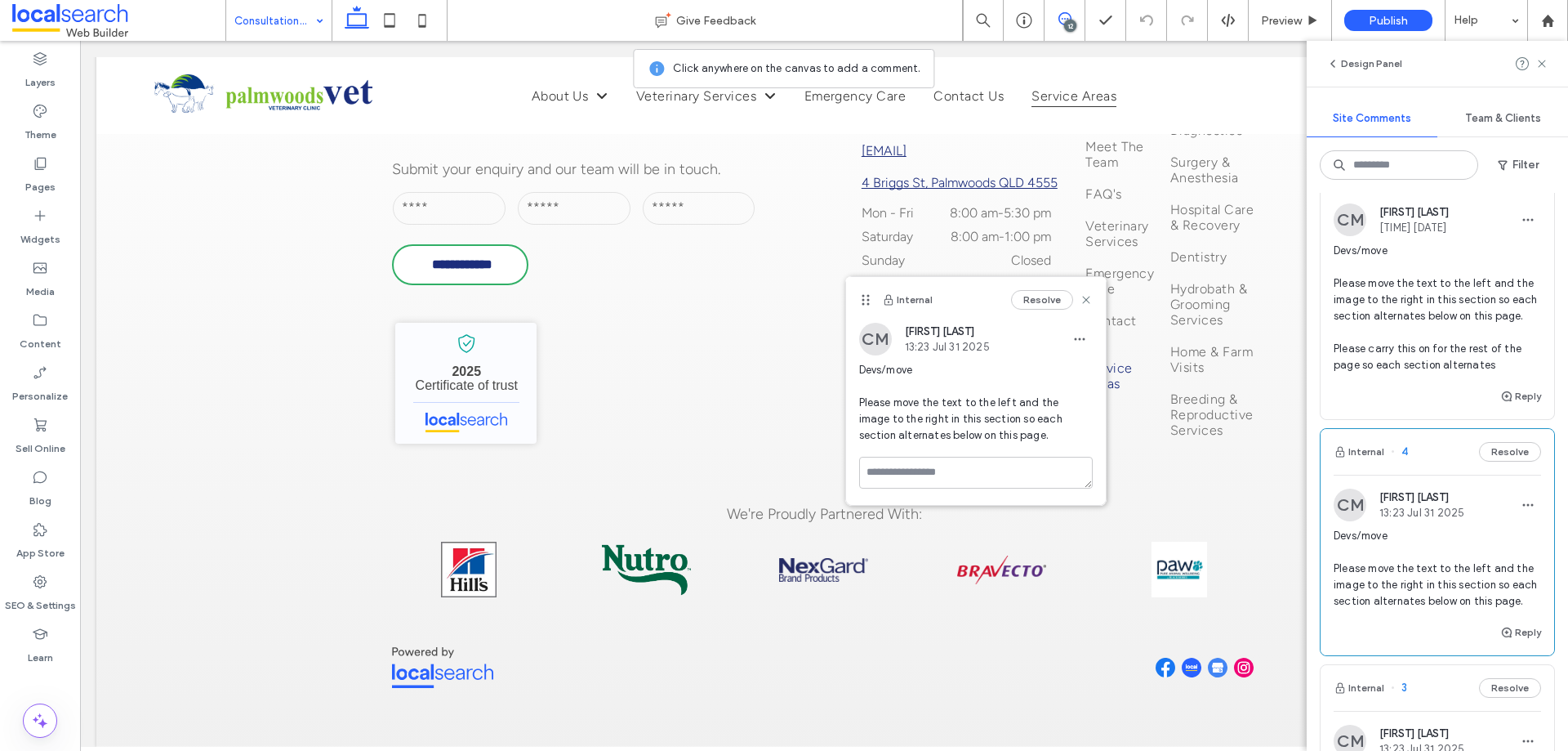 click on "Devs/move
Please move the text to the left and the image to the right in this section so each section alternates below on this page.
Please carry this on for the rest of the page so each section alternates" at bounding box center [1437, 308] 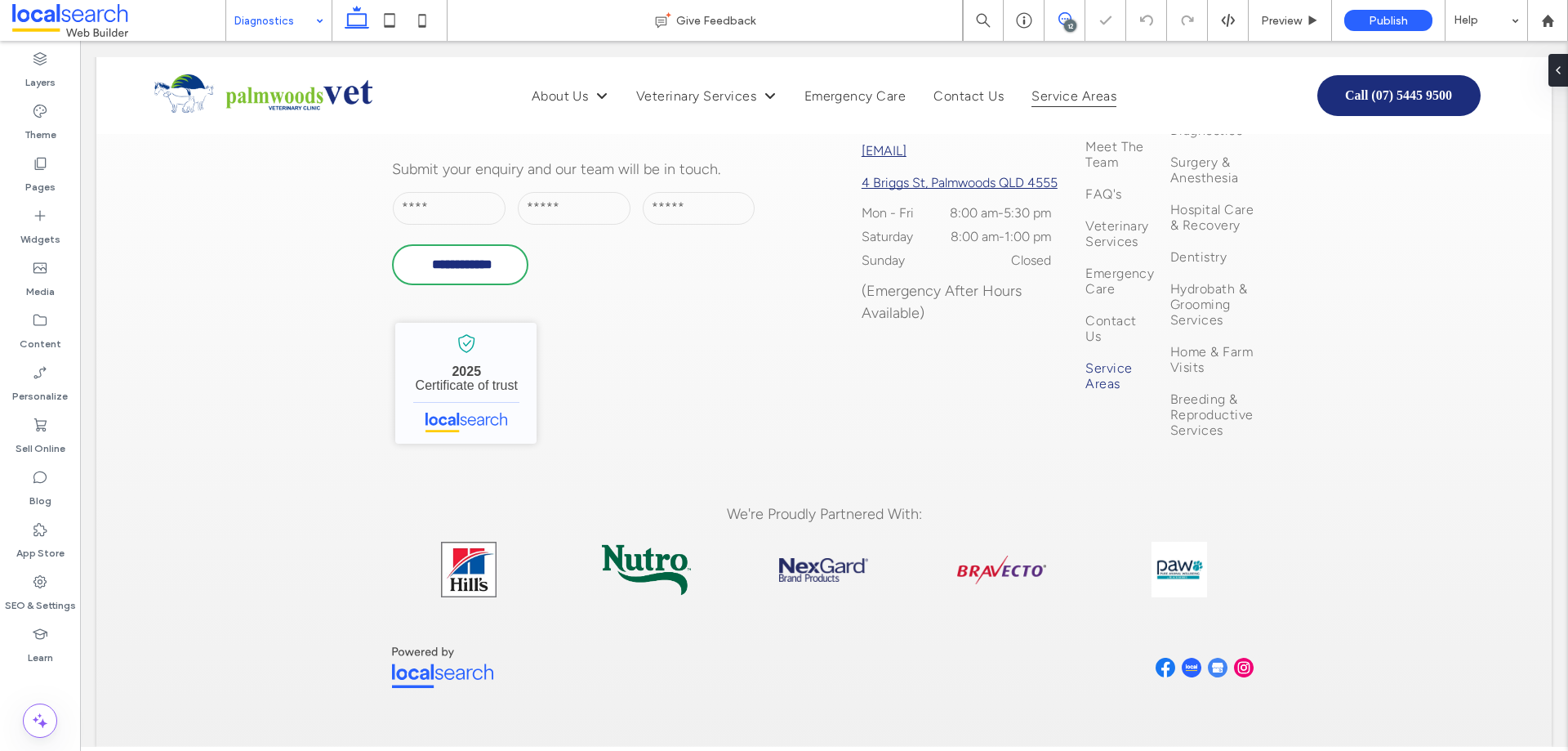 scroll, scrollTop: 0, scrollLeft: 0, axis: both 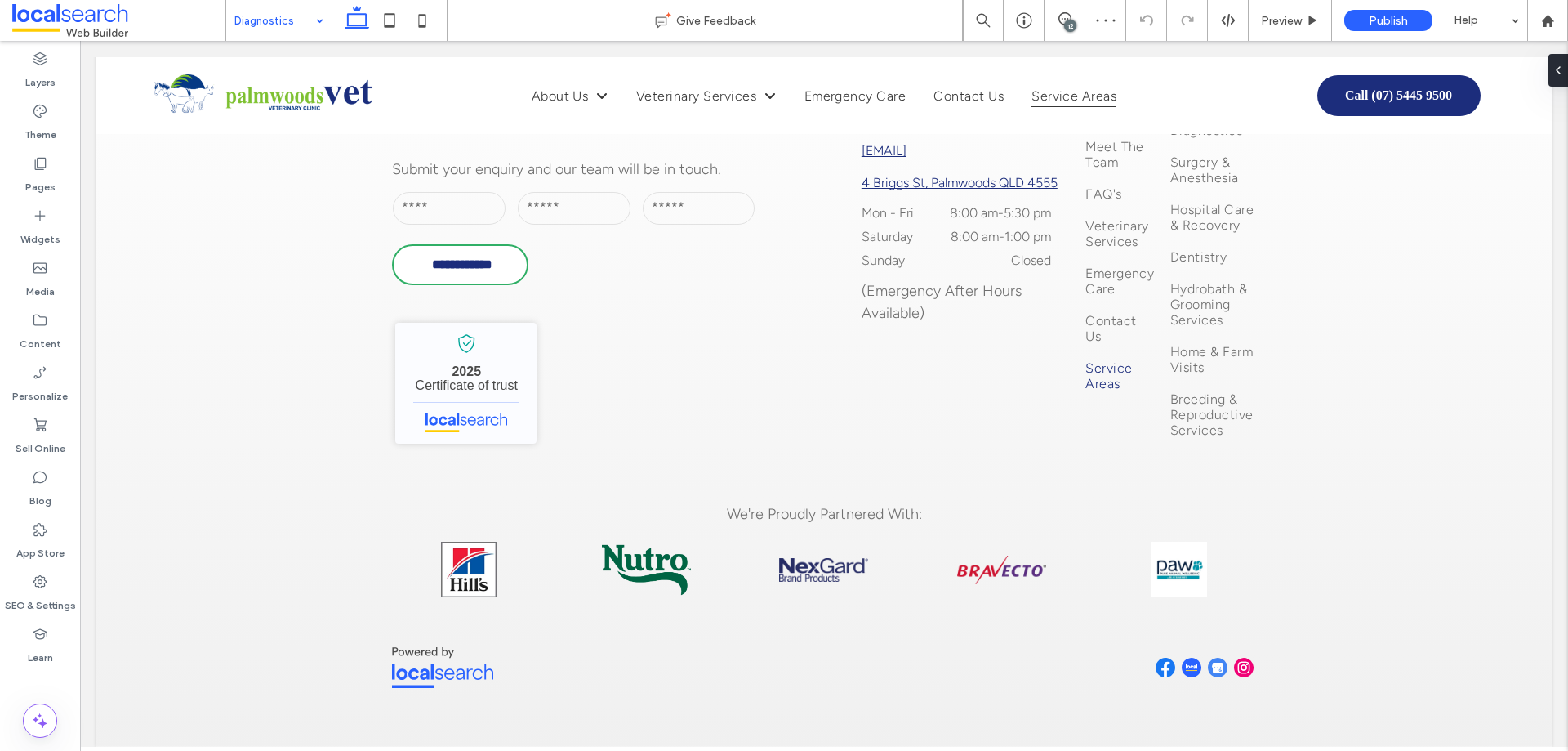 click on "12" at bounding box center [1070, 25] 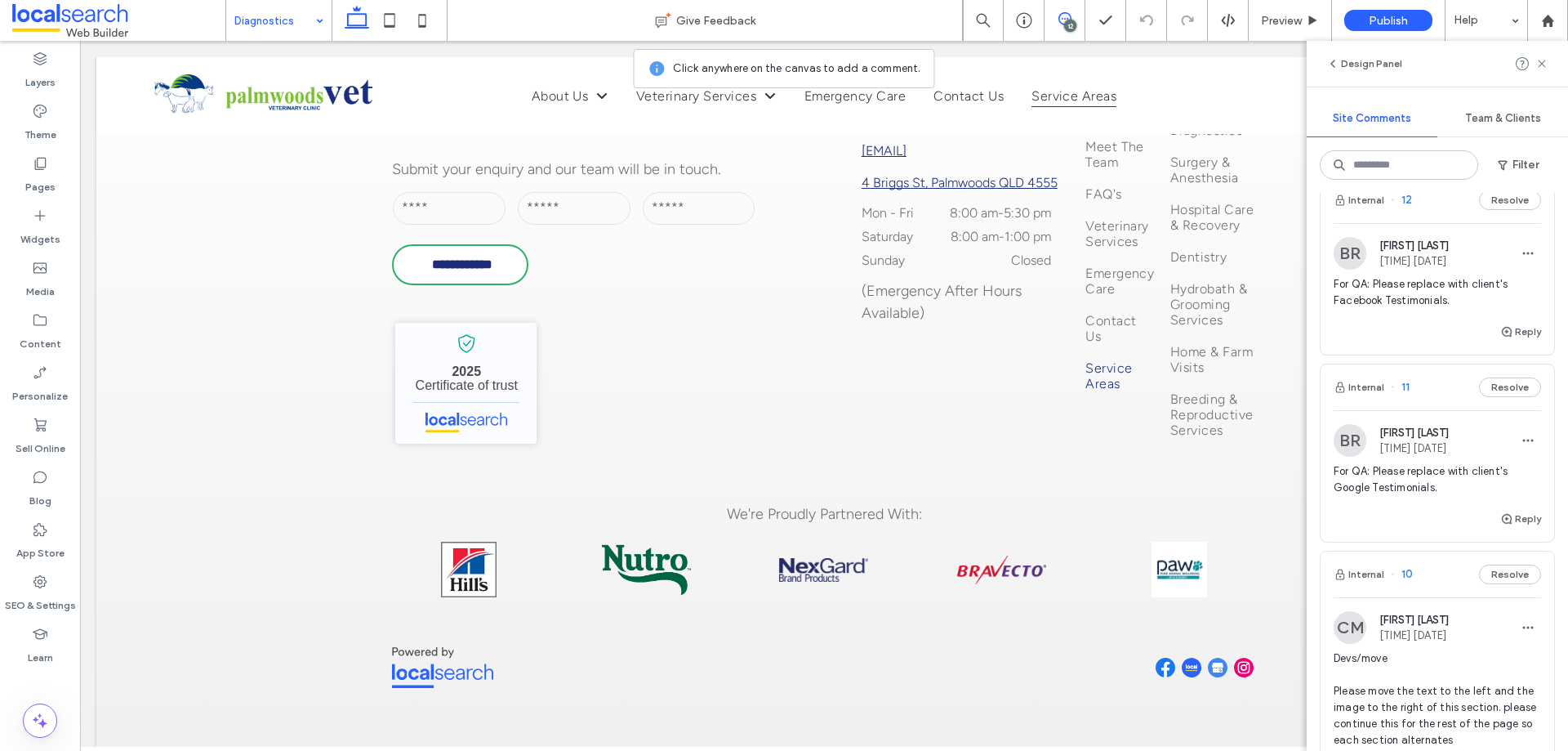 scroll, scrollTop: 0, scrollLeft: 0, axis: both 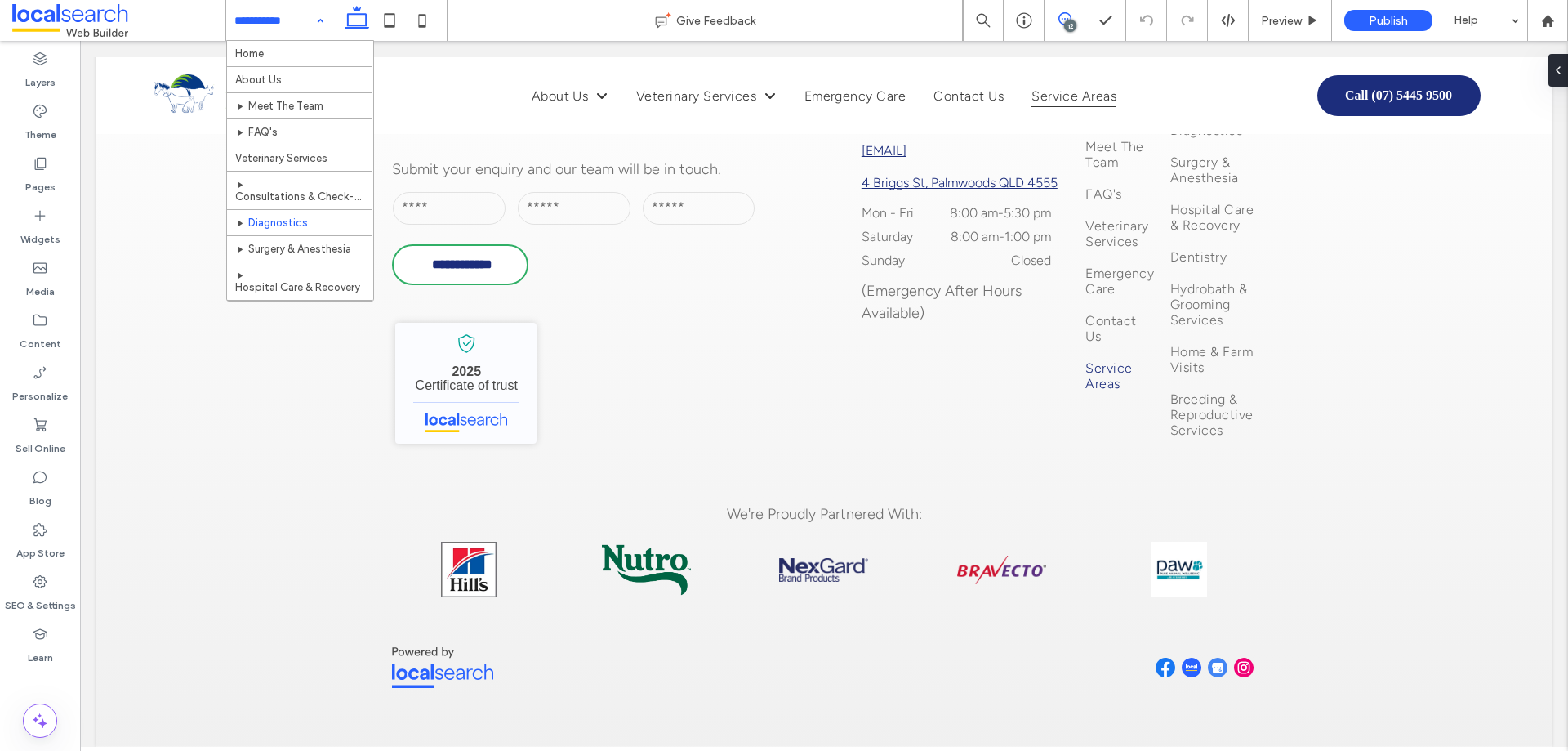 click 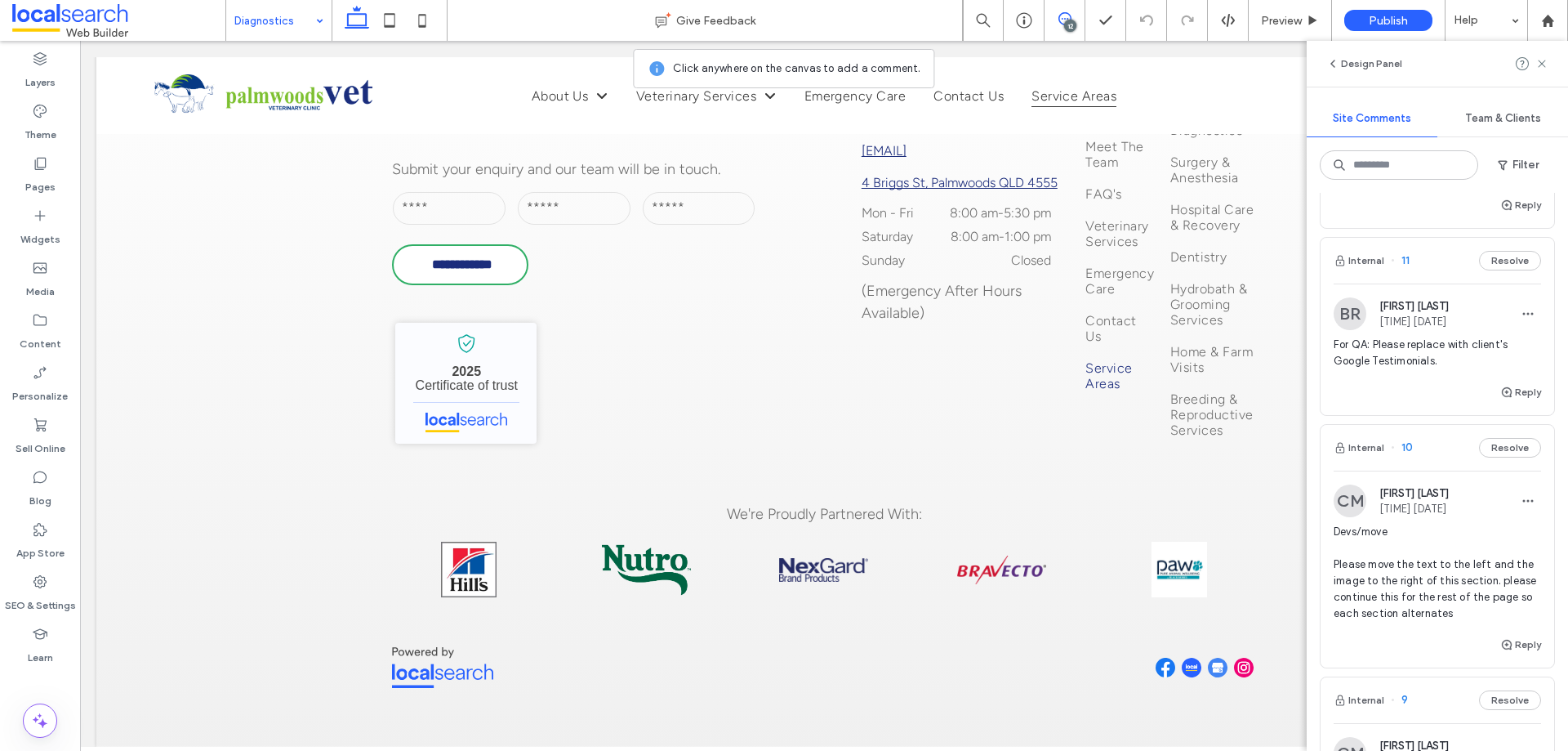 scroll, scrollTop: 245, scrollLeft: 0, axis: vertical 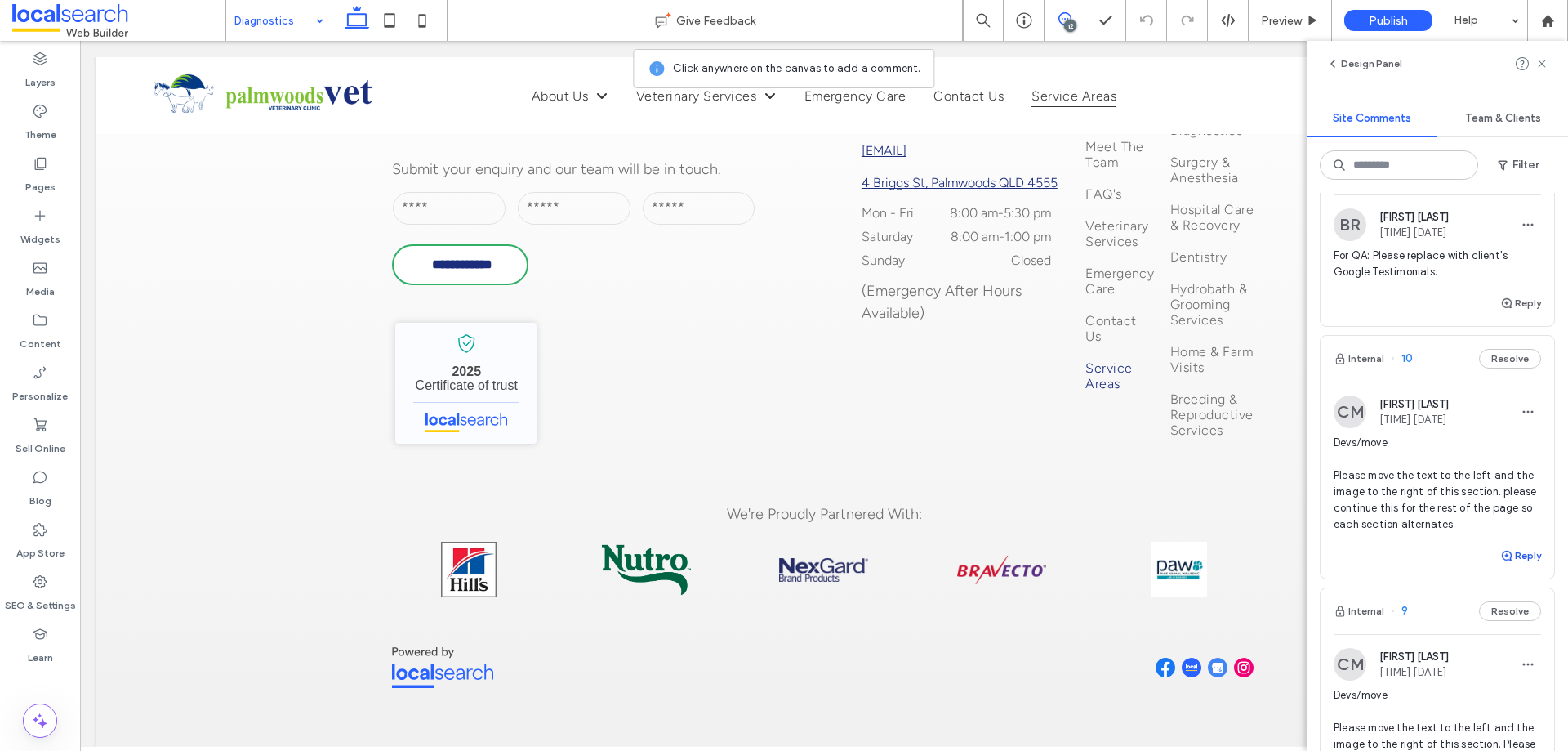 click on "Reply" at bounding box center [1521, 556] 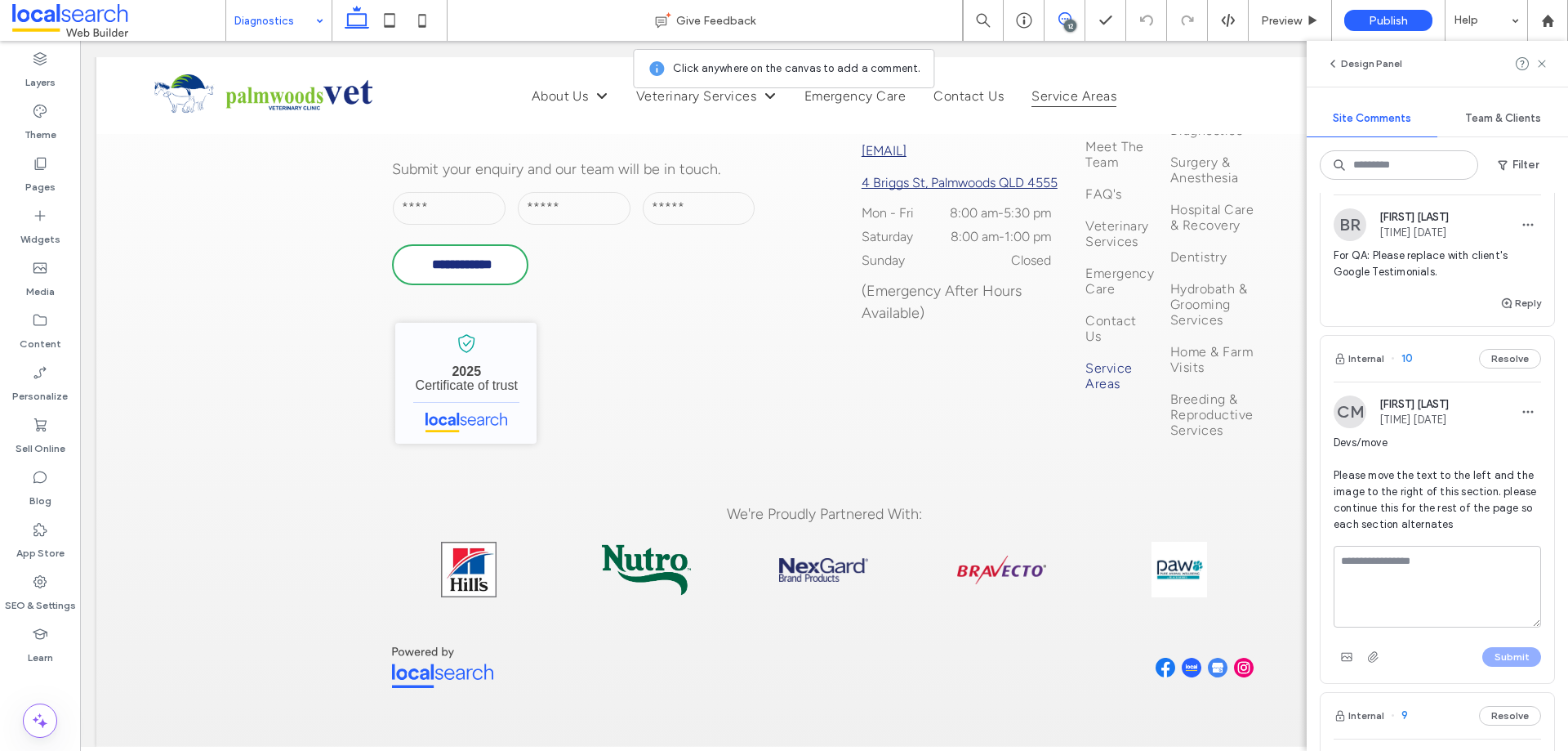 click at bounding box center (1437, 587) 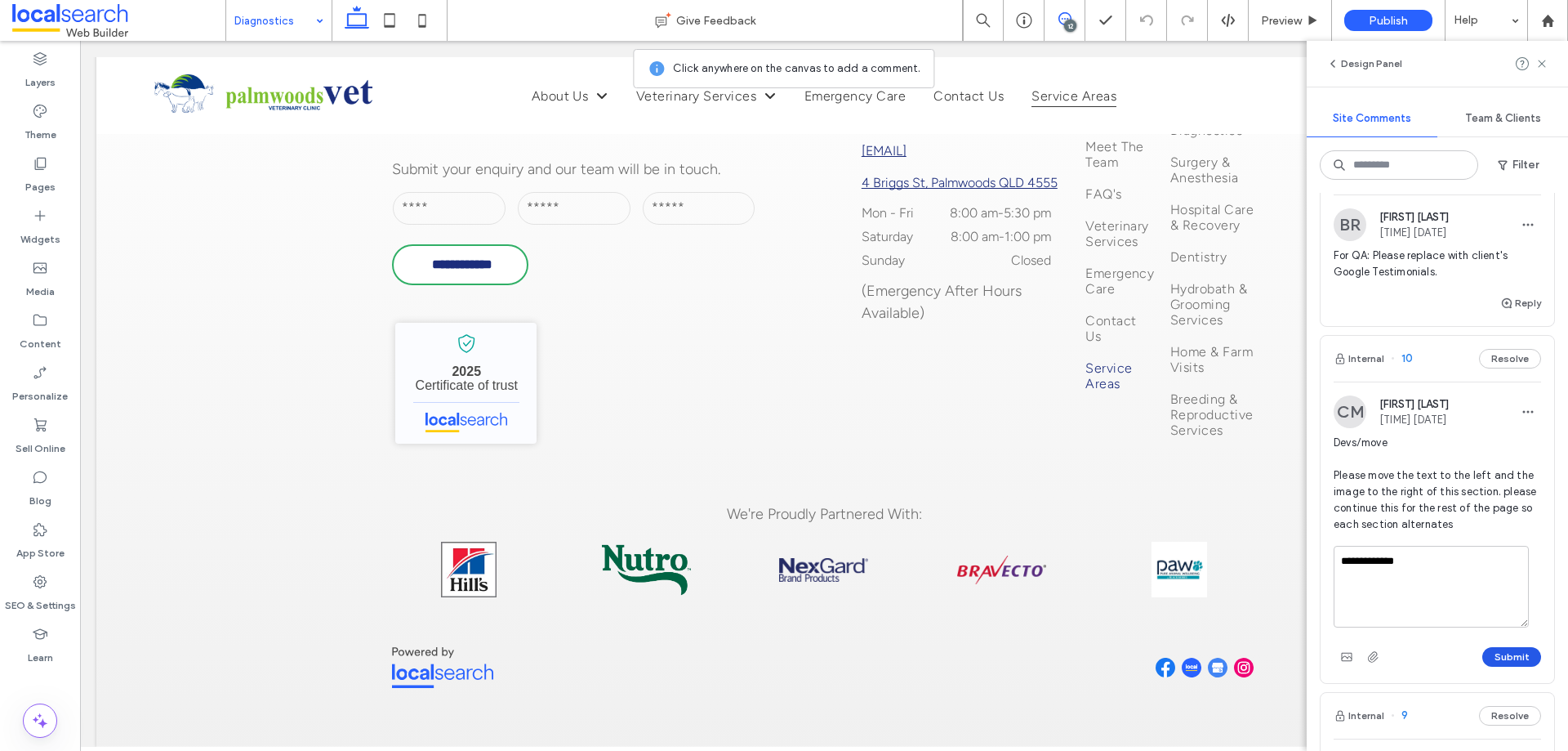 type on "**********" 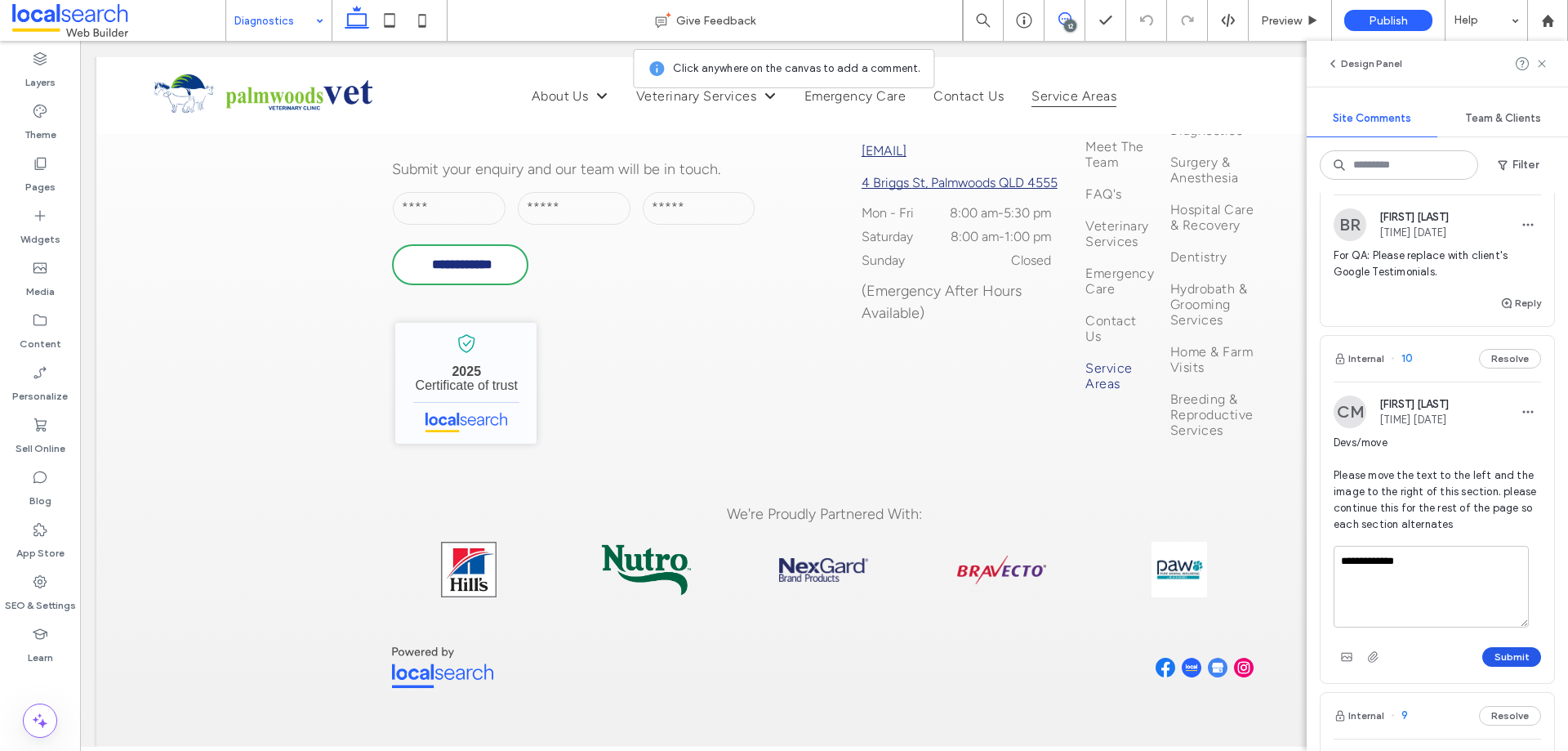click on "Submit" at bounding box center (1512, 657) 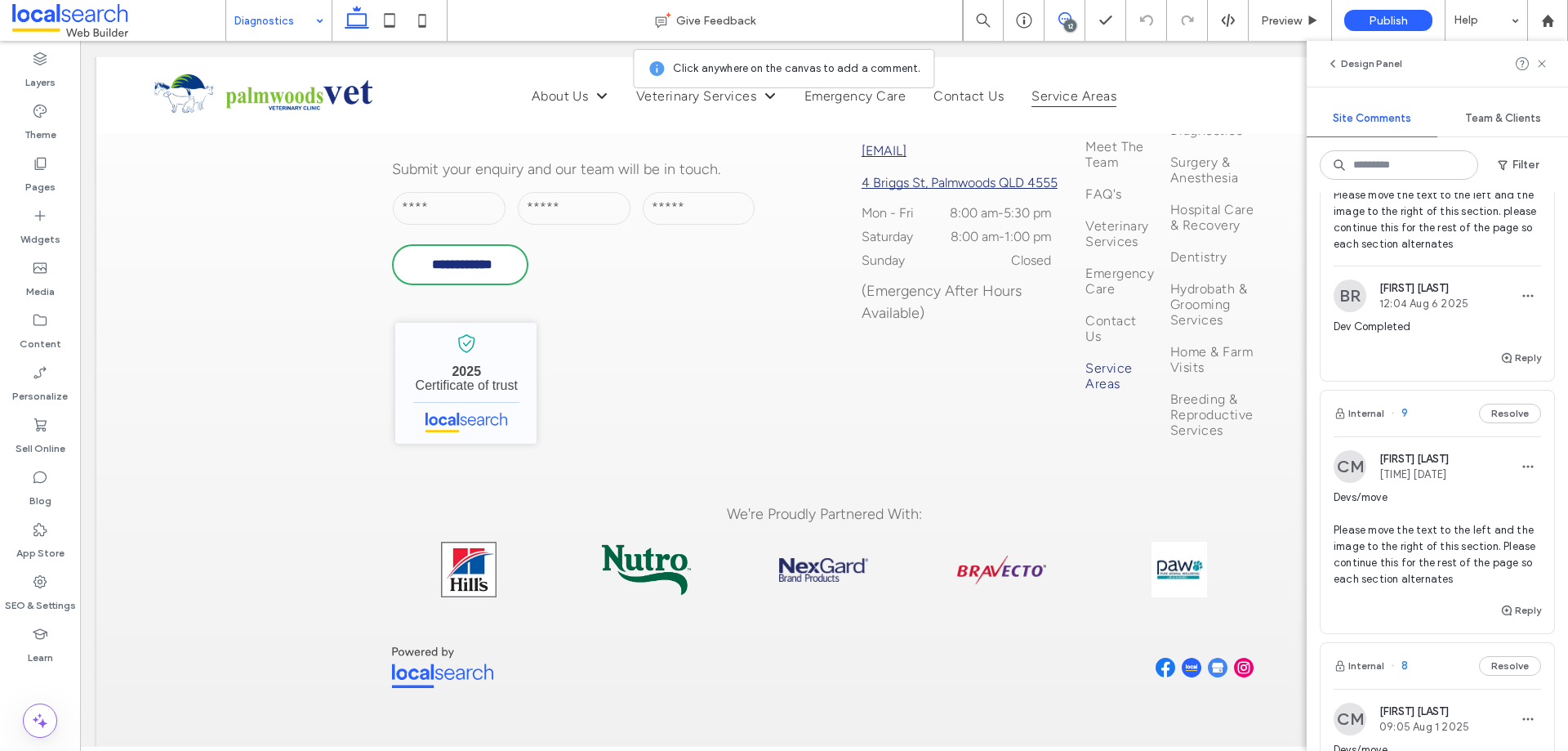 scroll, scrollTop: 572, scrollLeft: 0, axis: vertical 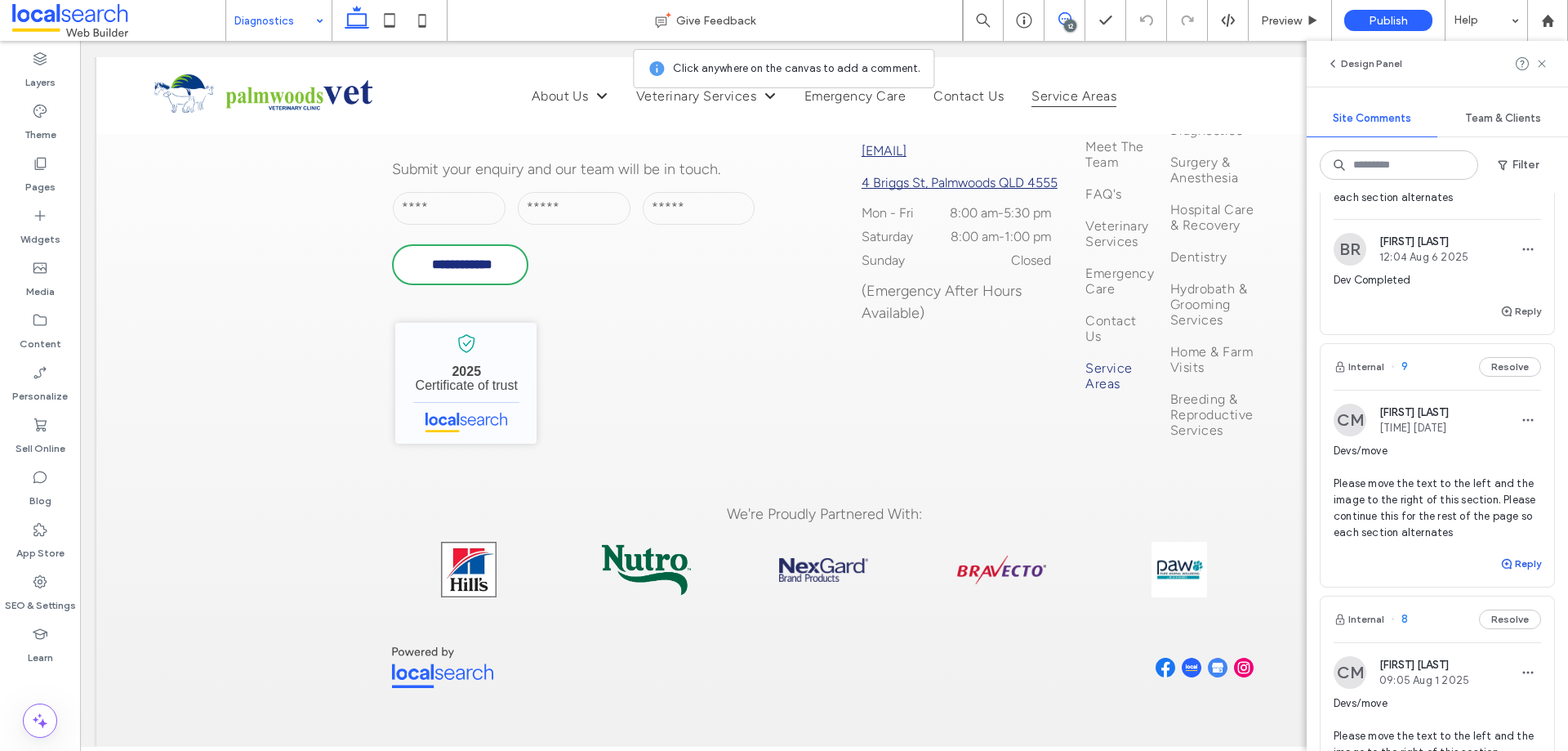 click on "Reply" at bounding box center [1521, 564] 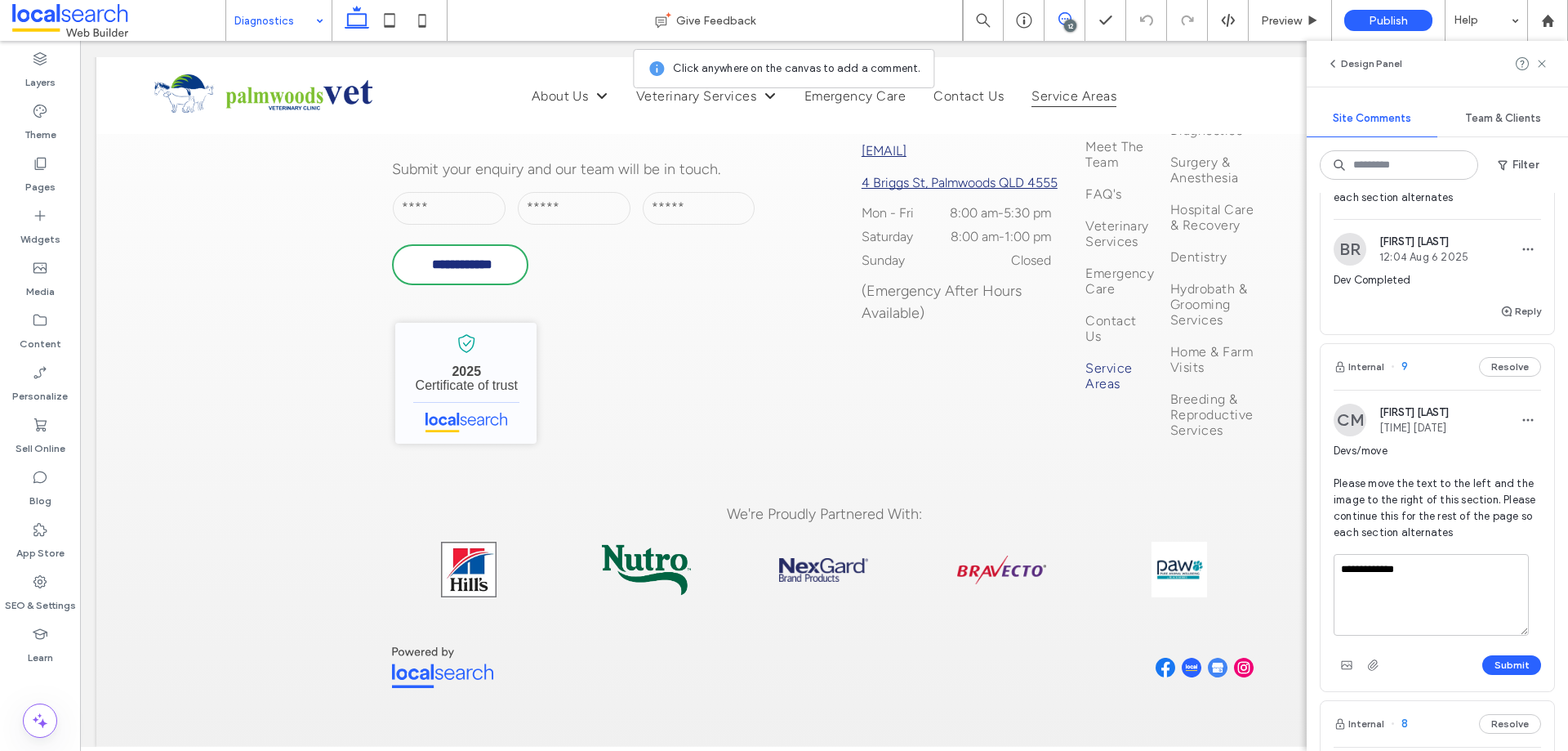 type on "**********" 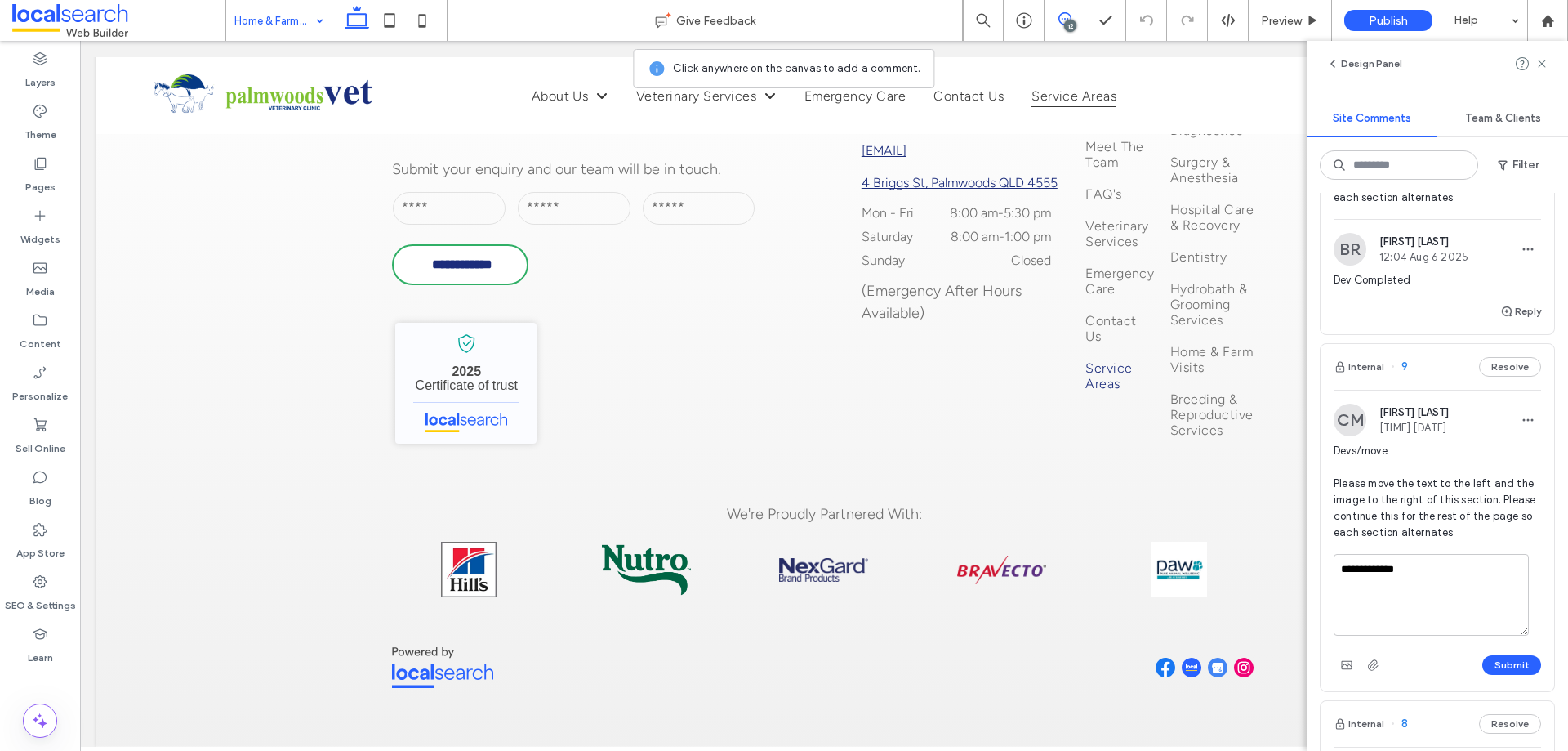 click at bounding box center (784, 375) 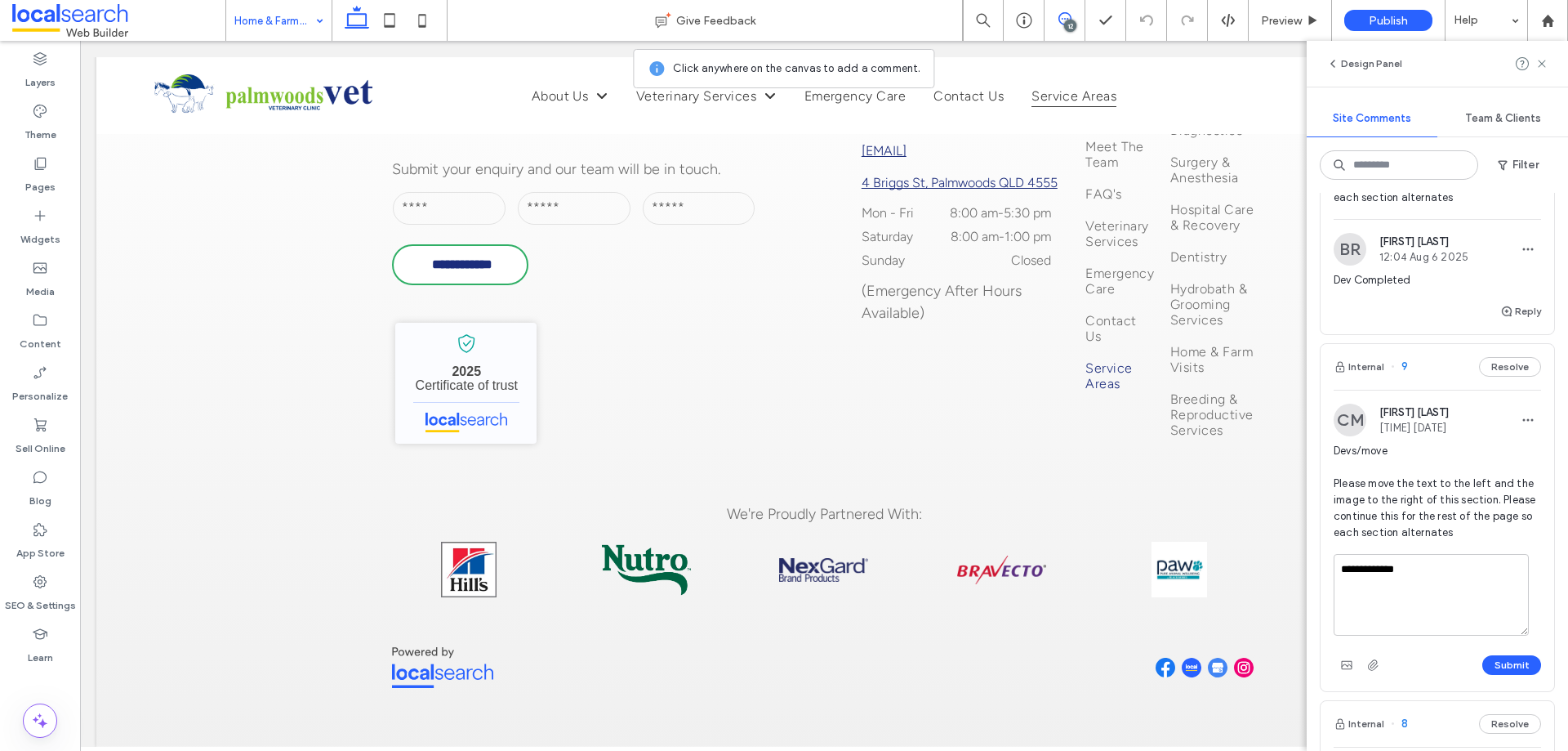 click at bounding box center [784, 375] 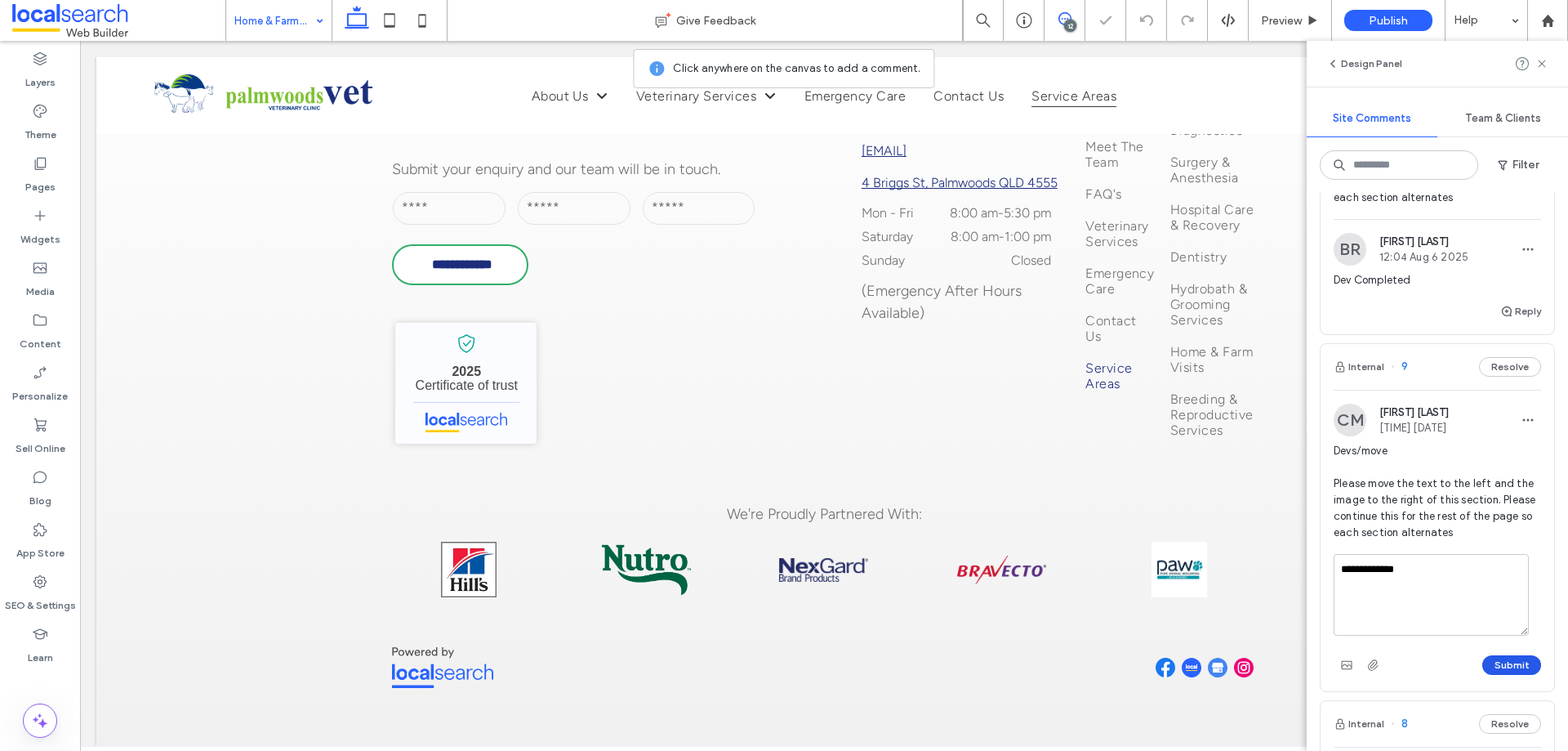 click on "Submit" at bounding box center (1512, 665) 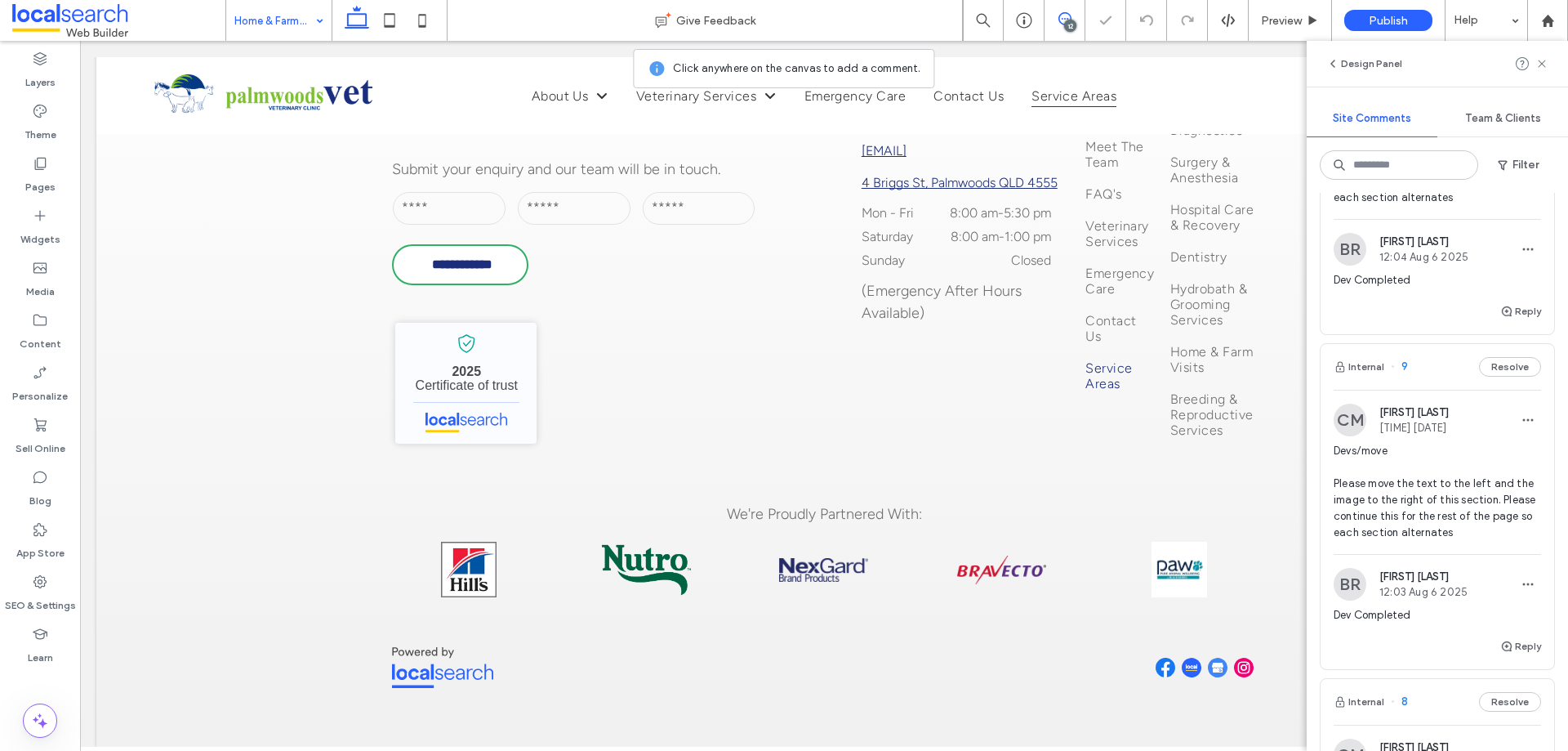 click on "Reply" at bounding box center (1521, 866) 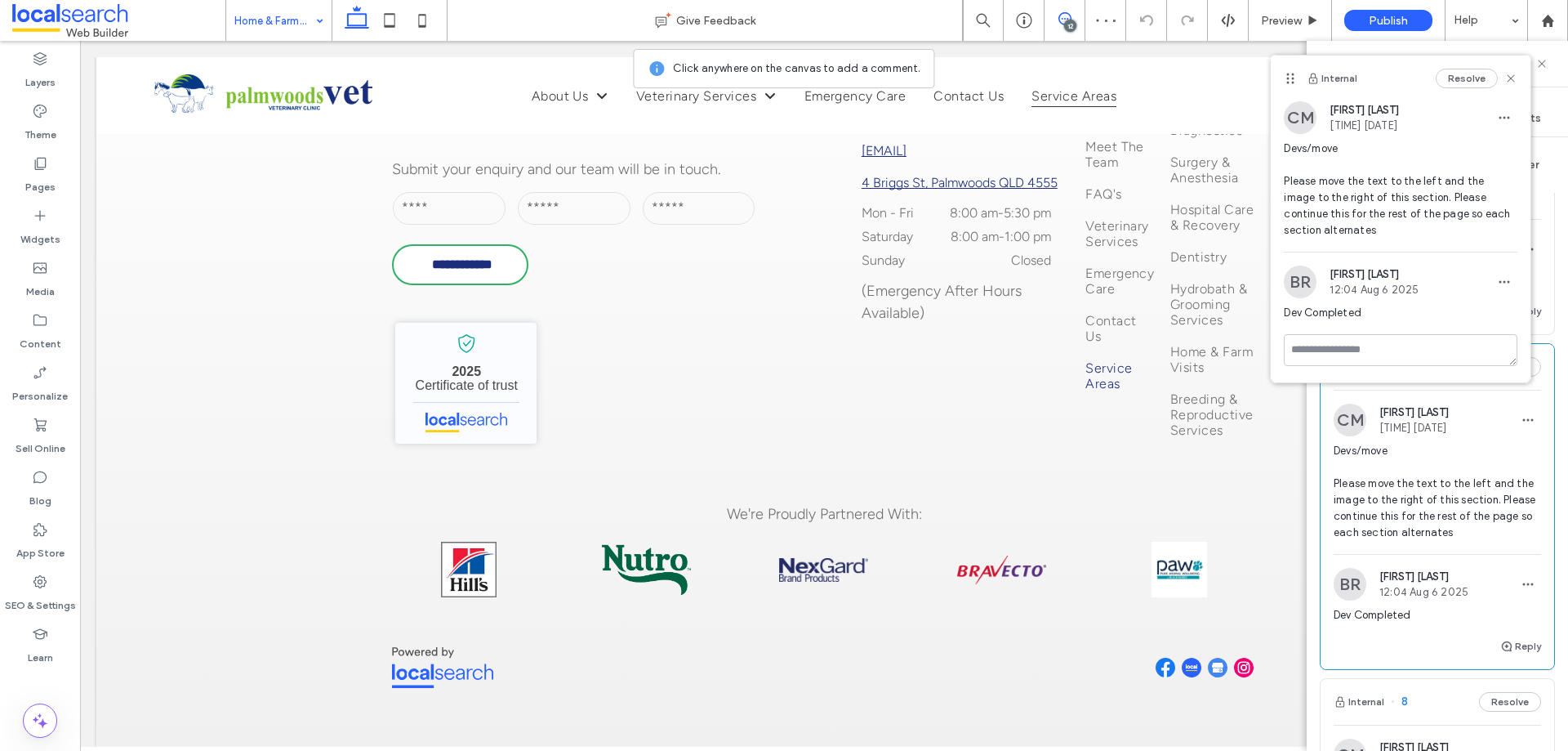scroll, scrollTop: 817, scrollLeft: 0, axis: vertical 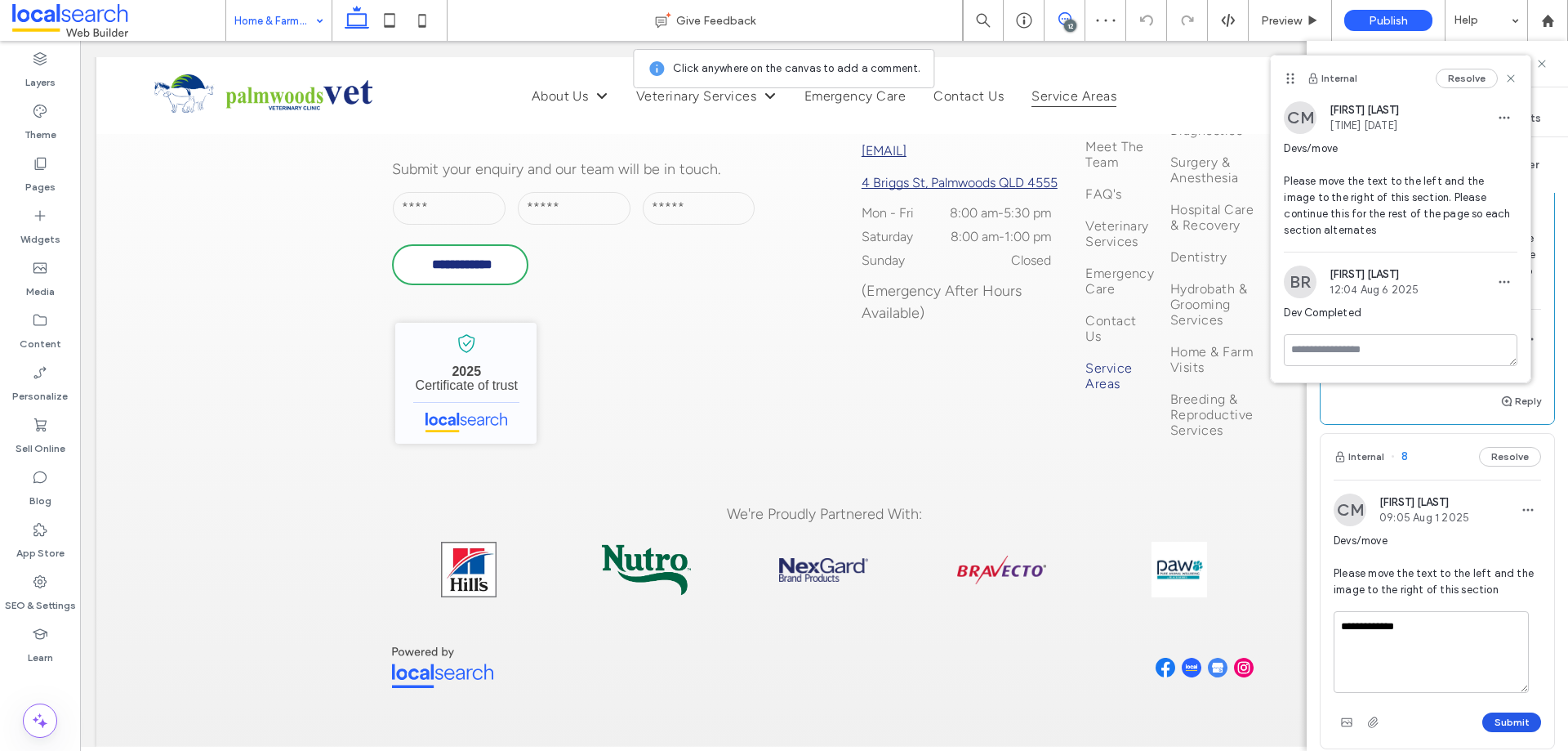 click on "Submit" at bounding box center (1512, 722) 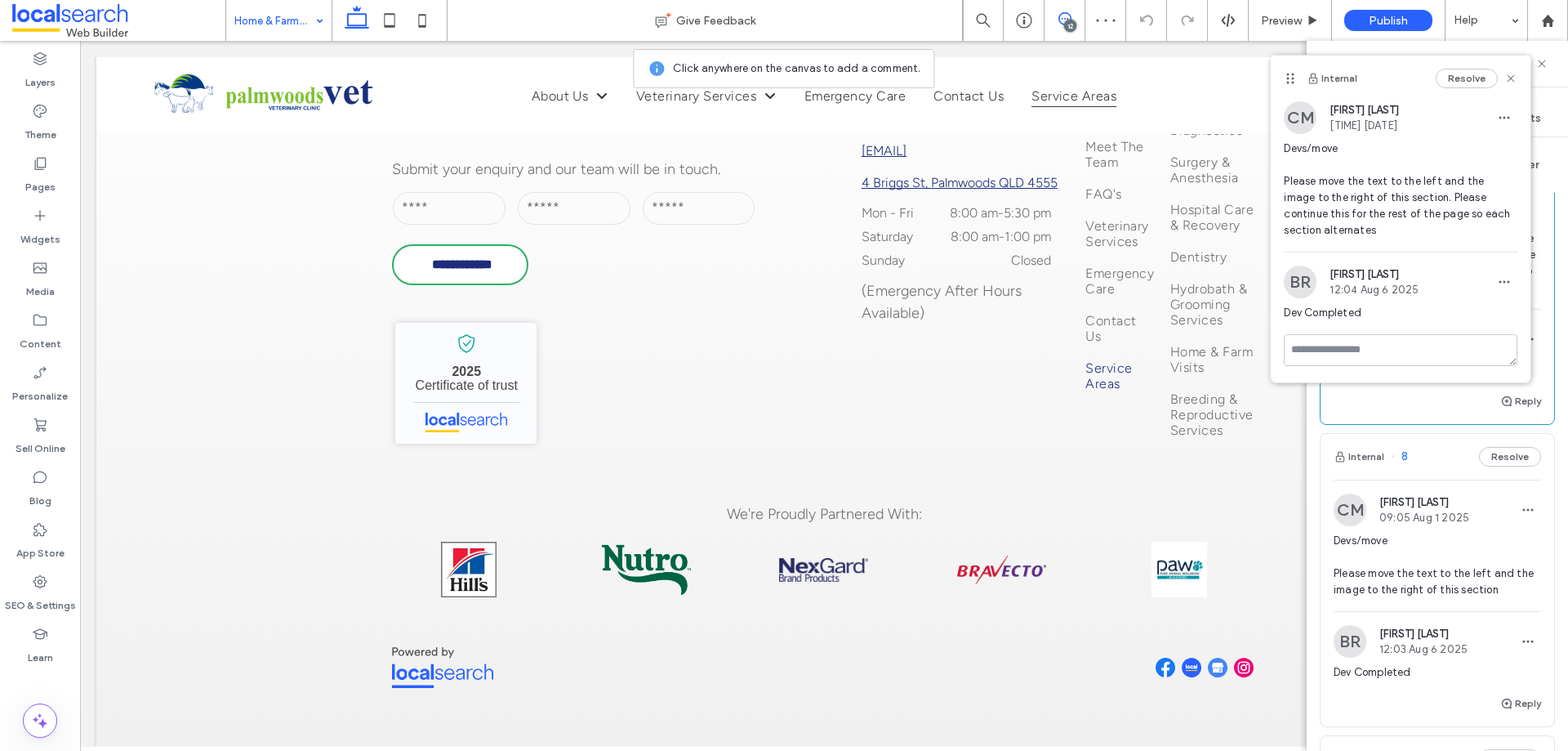 scroll, scrollTop: 899, scrollLeft: 0, axis: vertical 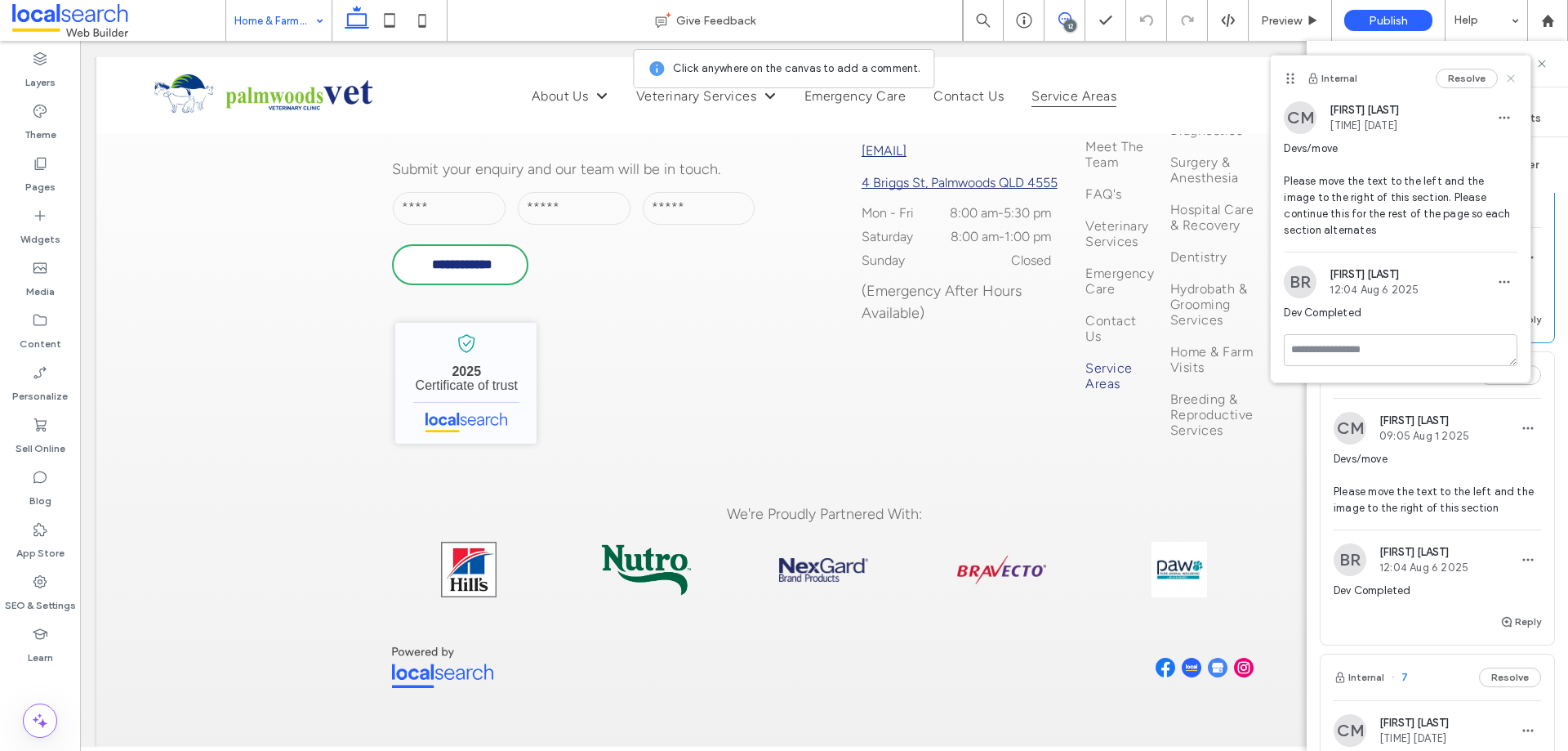 click 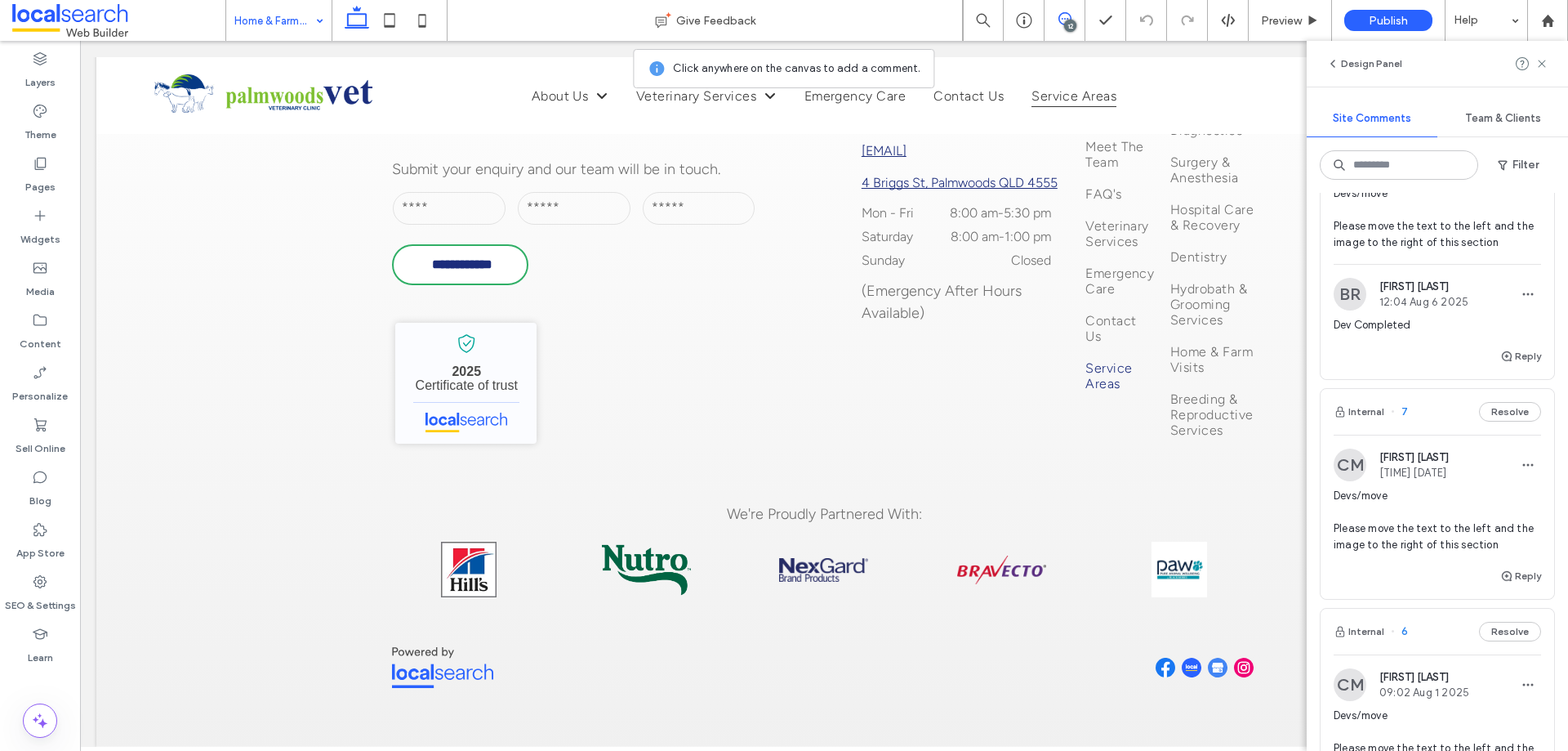 scroll, scrollTop: 1226, scrollLeft: 0, axis: vertical 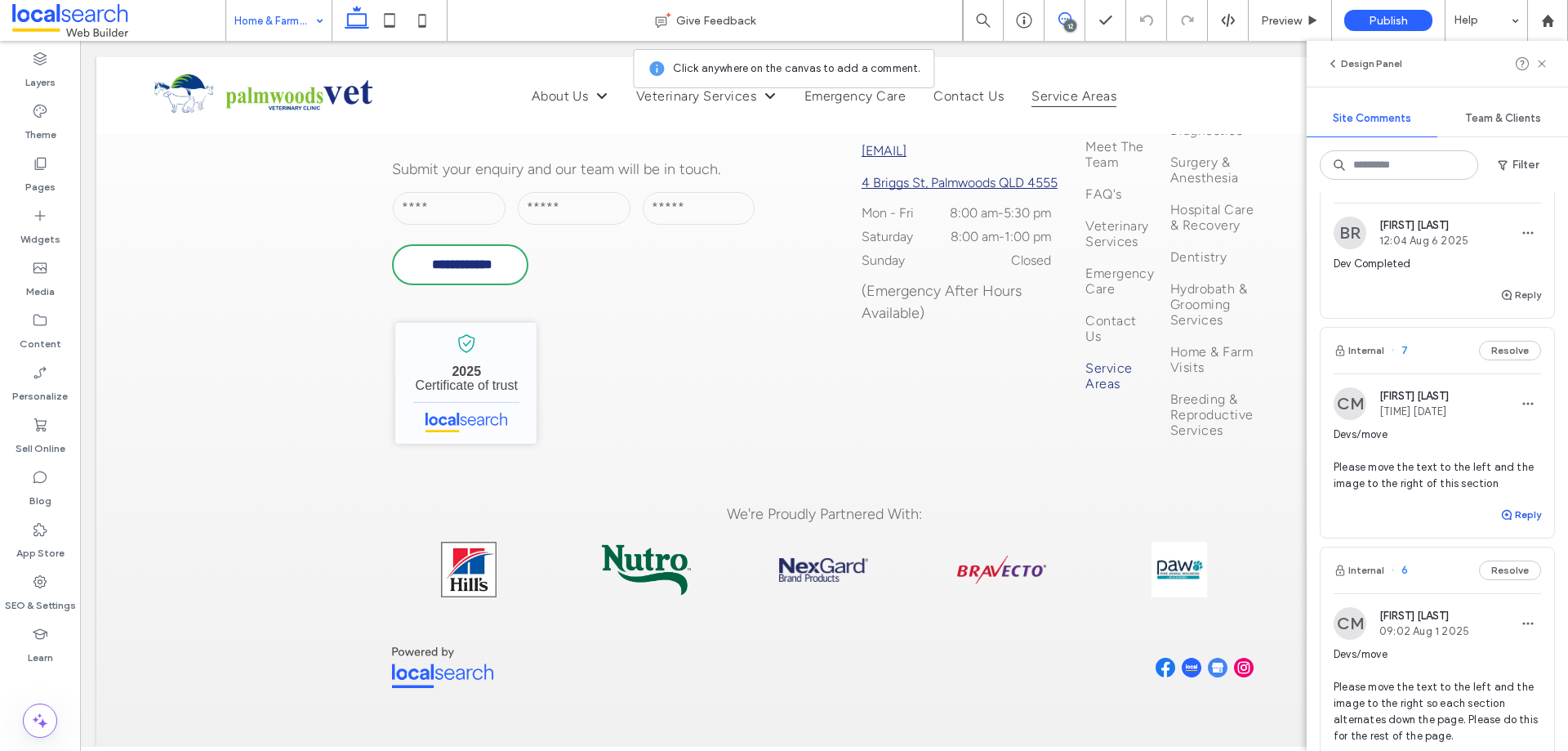click on "Reply" at bounding box center [1521, 515] 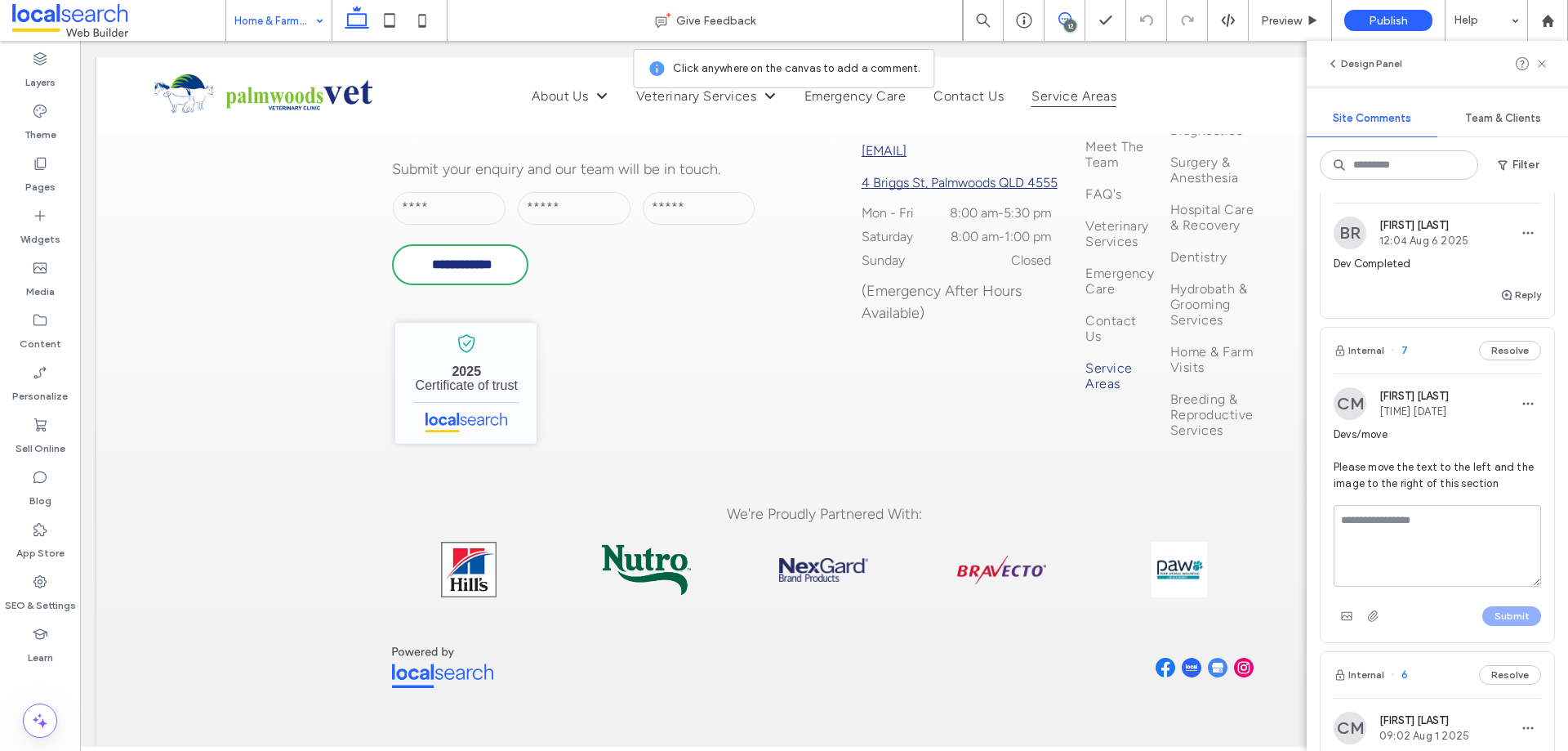 click at bounding box center (1437, 546) 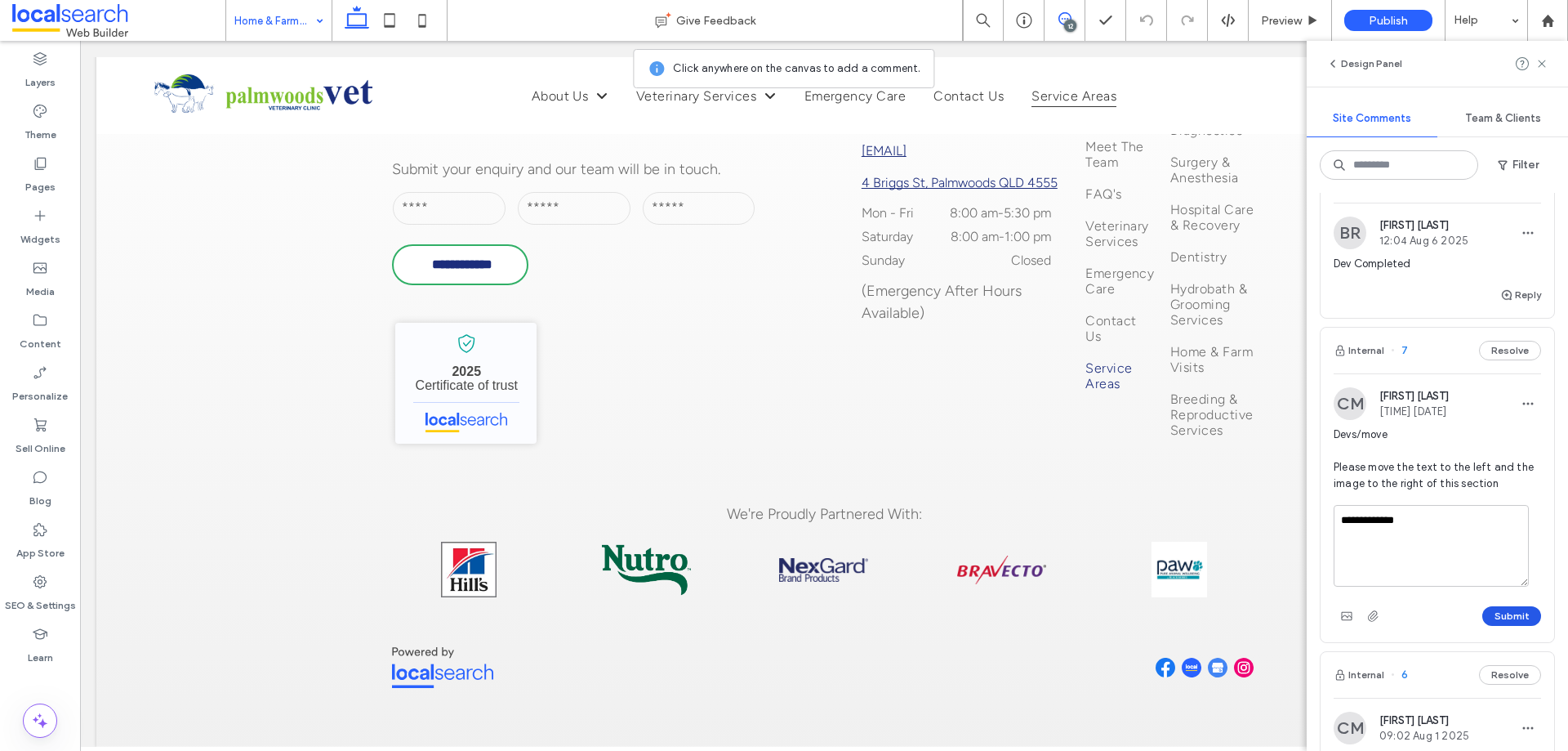 type on "**********" 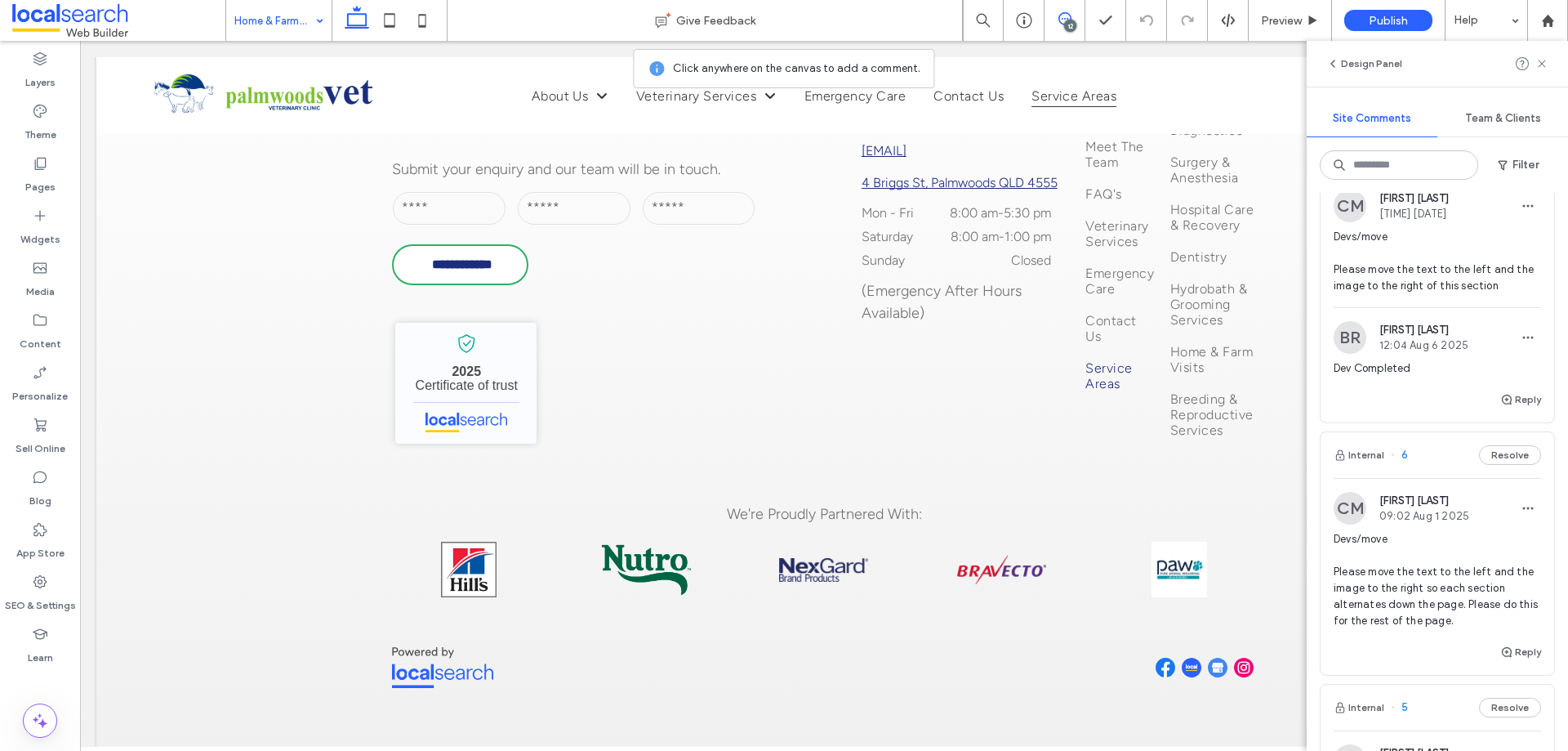 scroll, scrollTop: 1471, scrollLeft: 0, axis: vertical 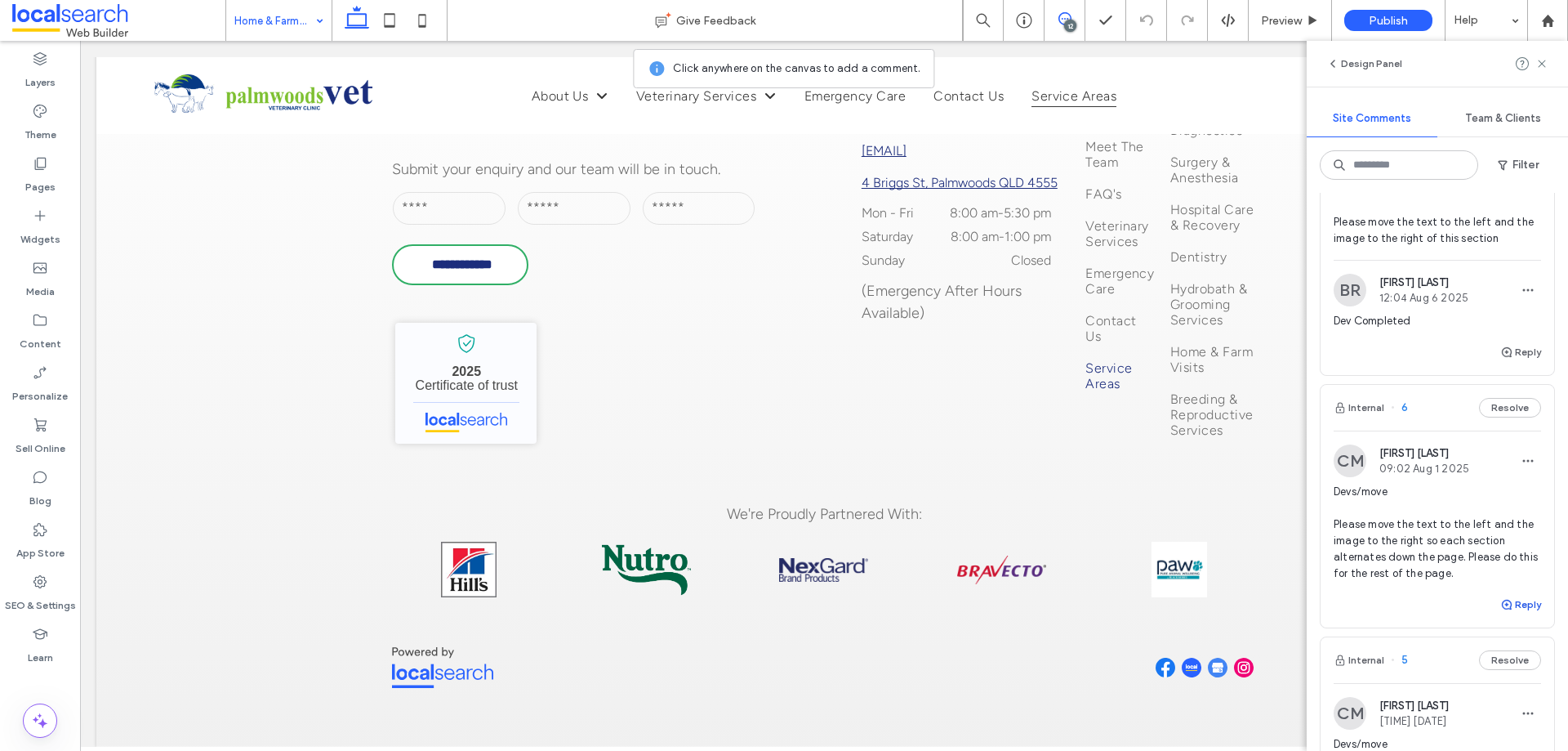 click on "Reply" at bounding box center (1521, 605) 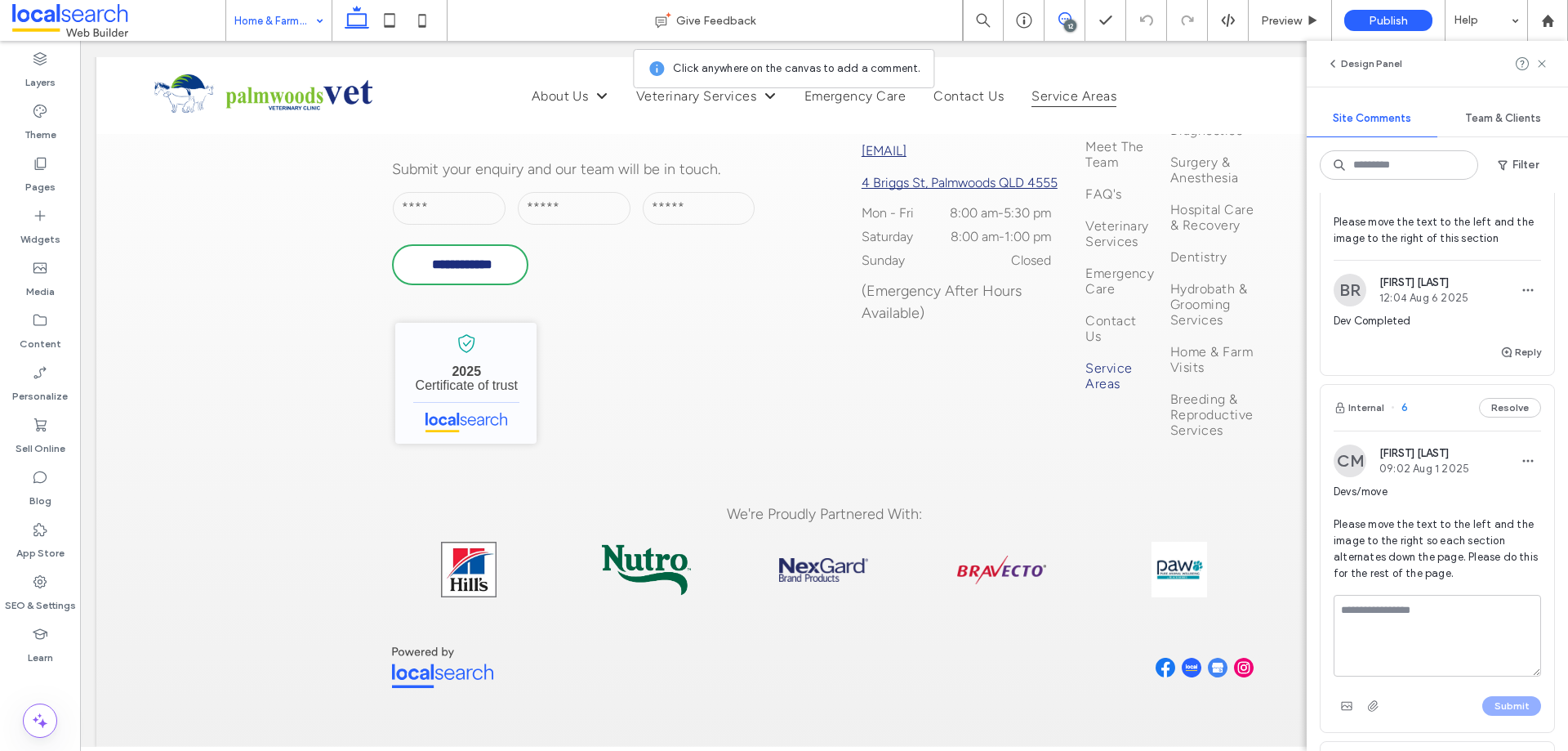 click at bounding box center (1437, 636) 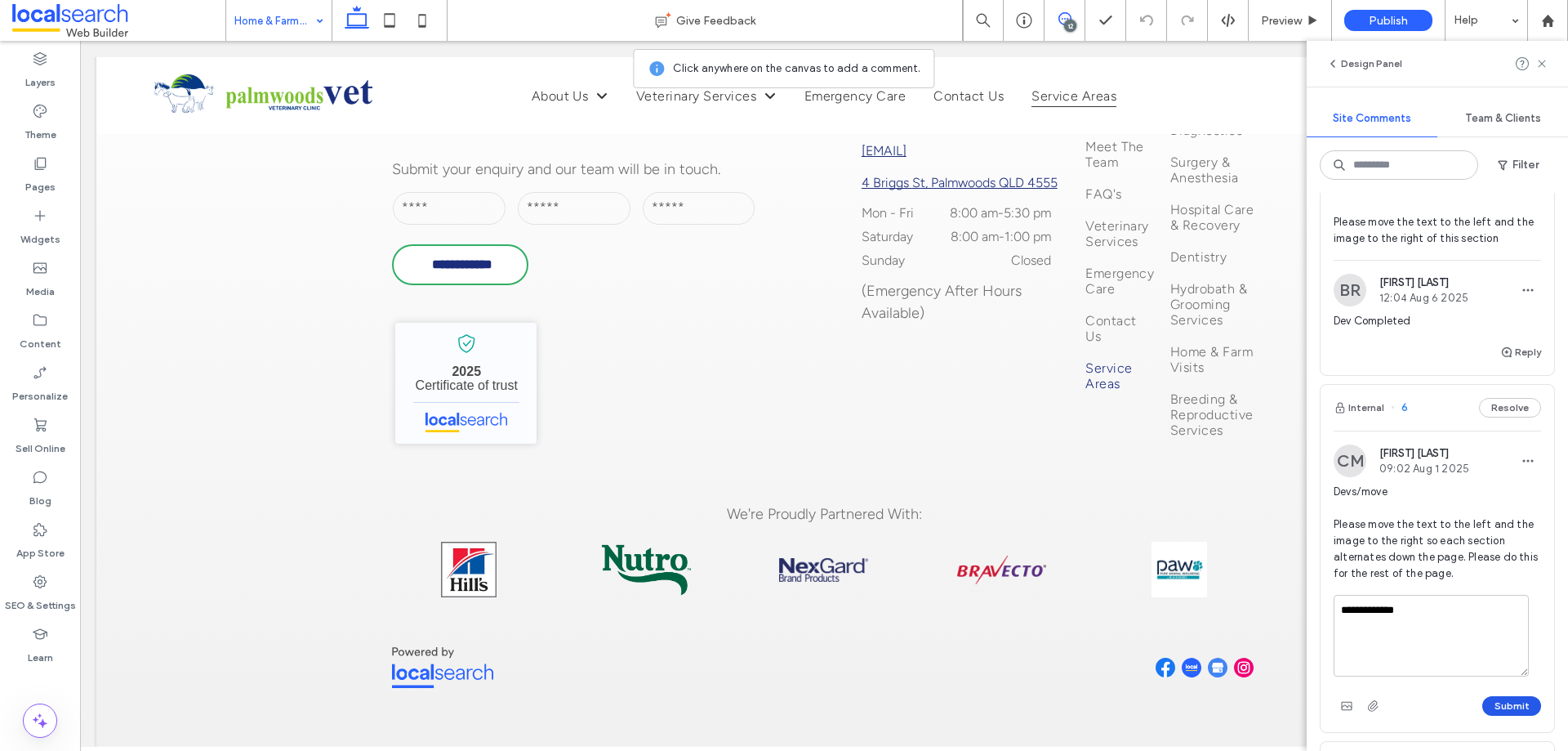 type on "**********" 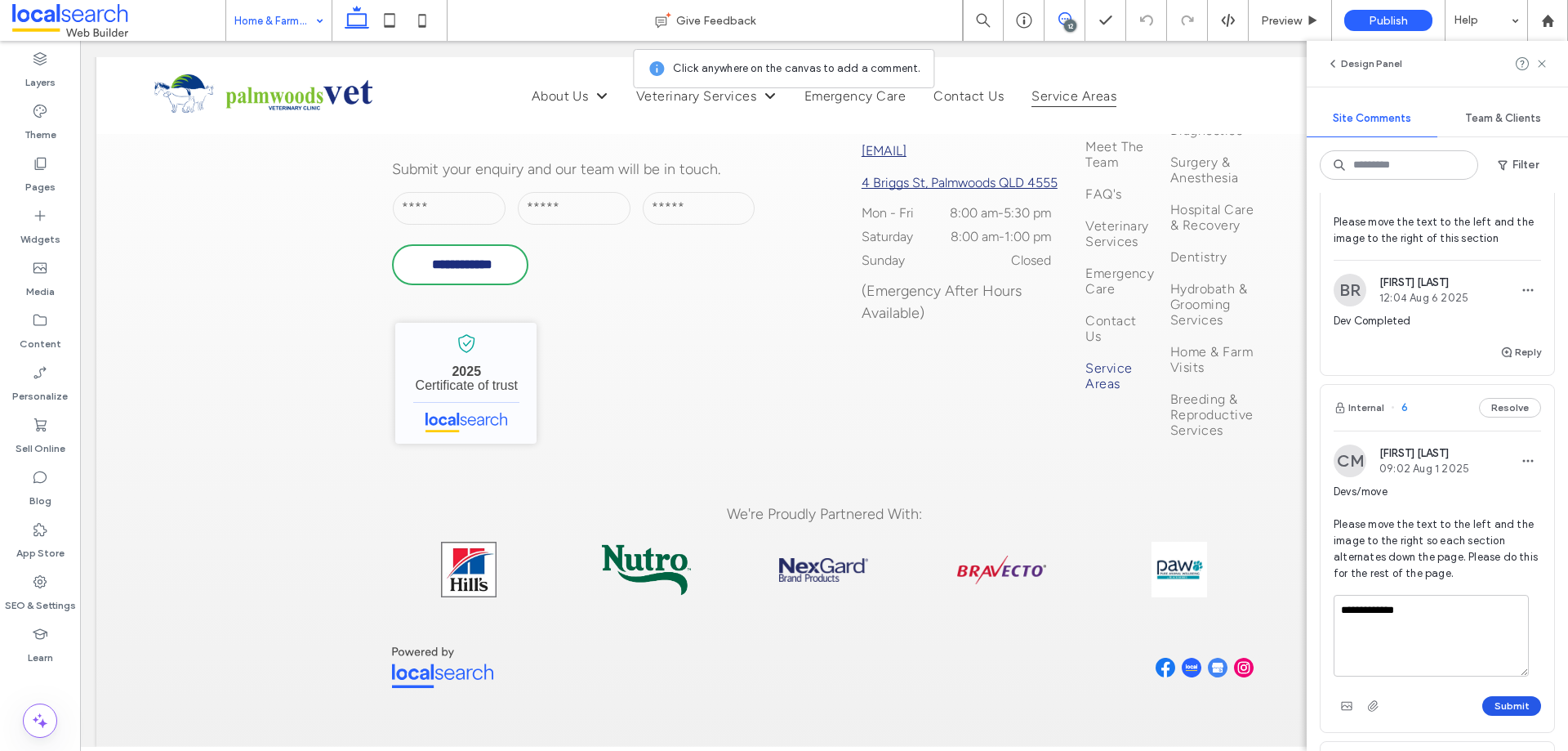 click on "Submit" at bounding box center [1512, 706] 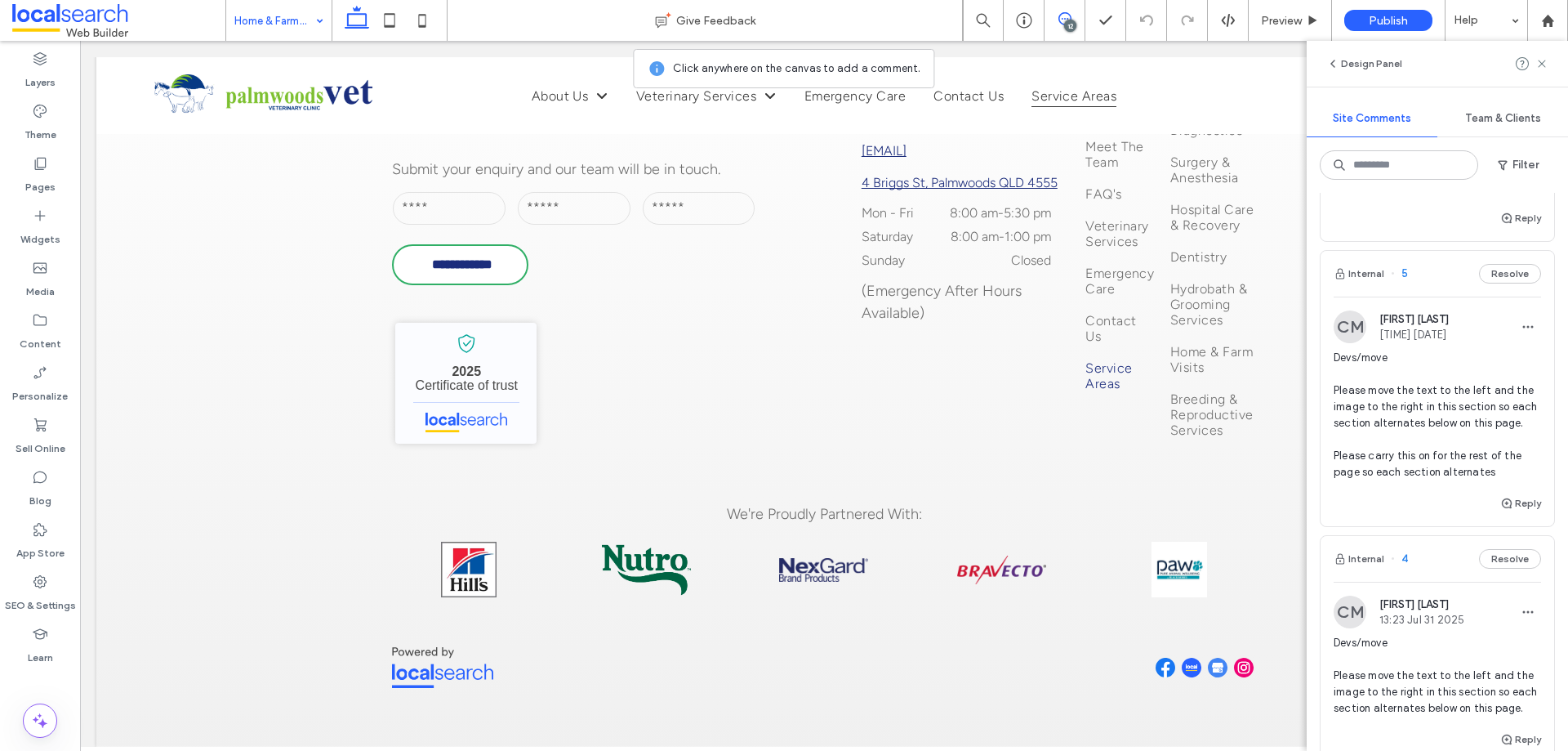 scroll, scrollTop: 1961, scrollLeft: 0, axis: vertical 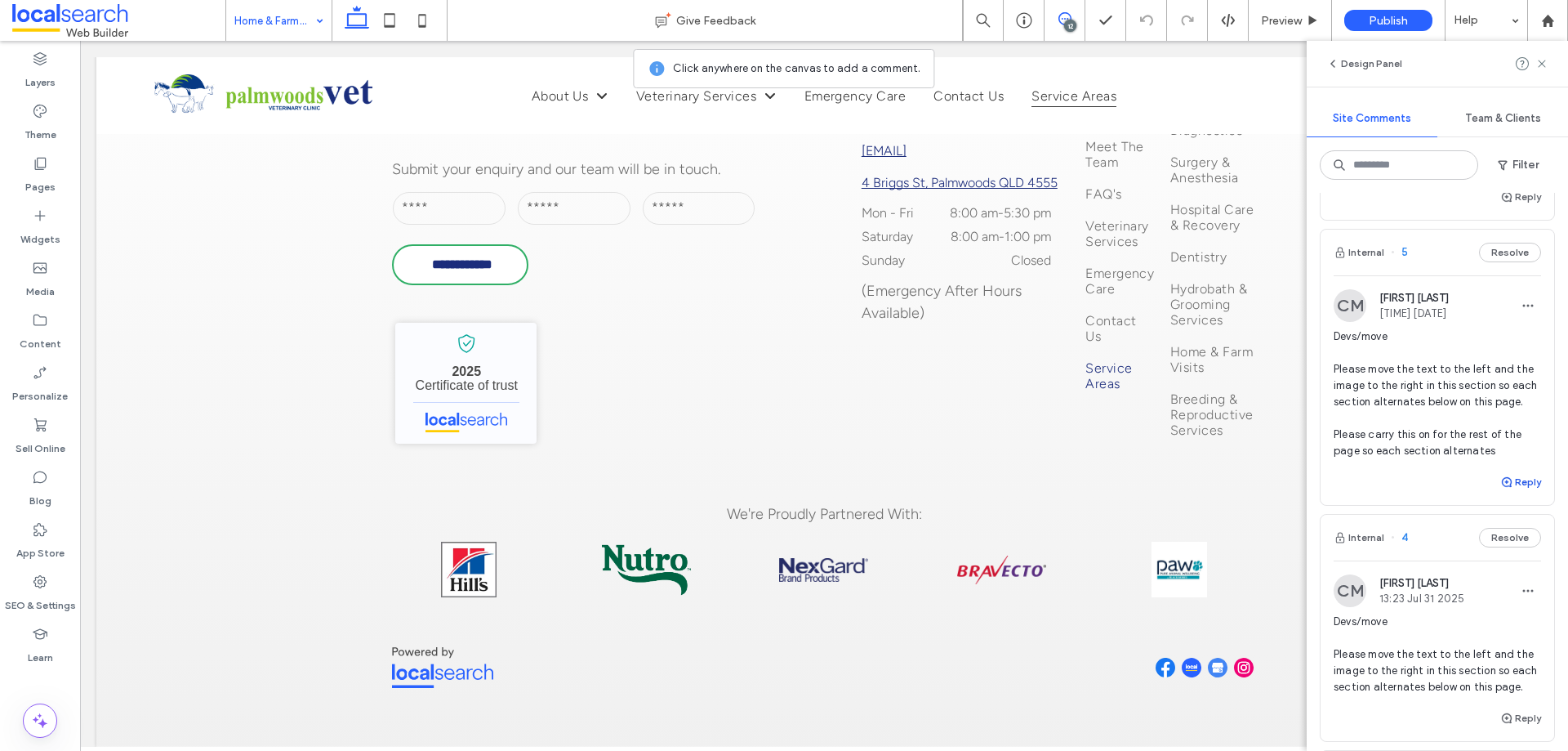 click on "Reply" at bounding box center (1521, 482) 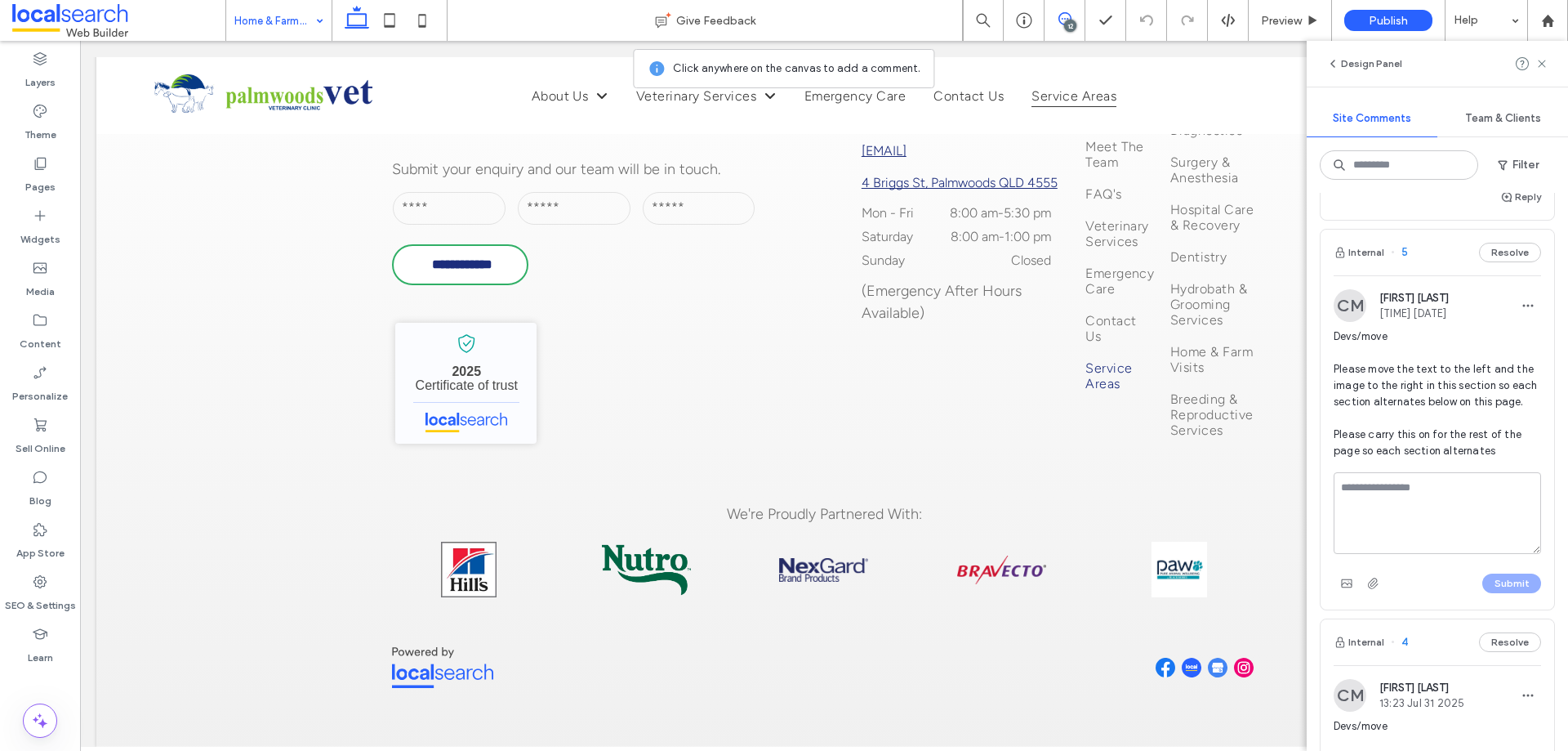 click at bounding box center [1437, 513] 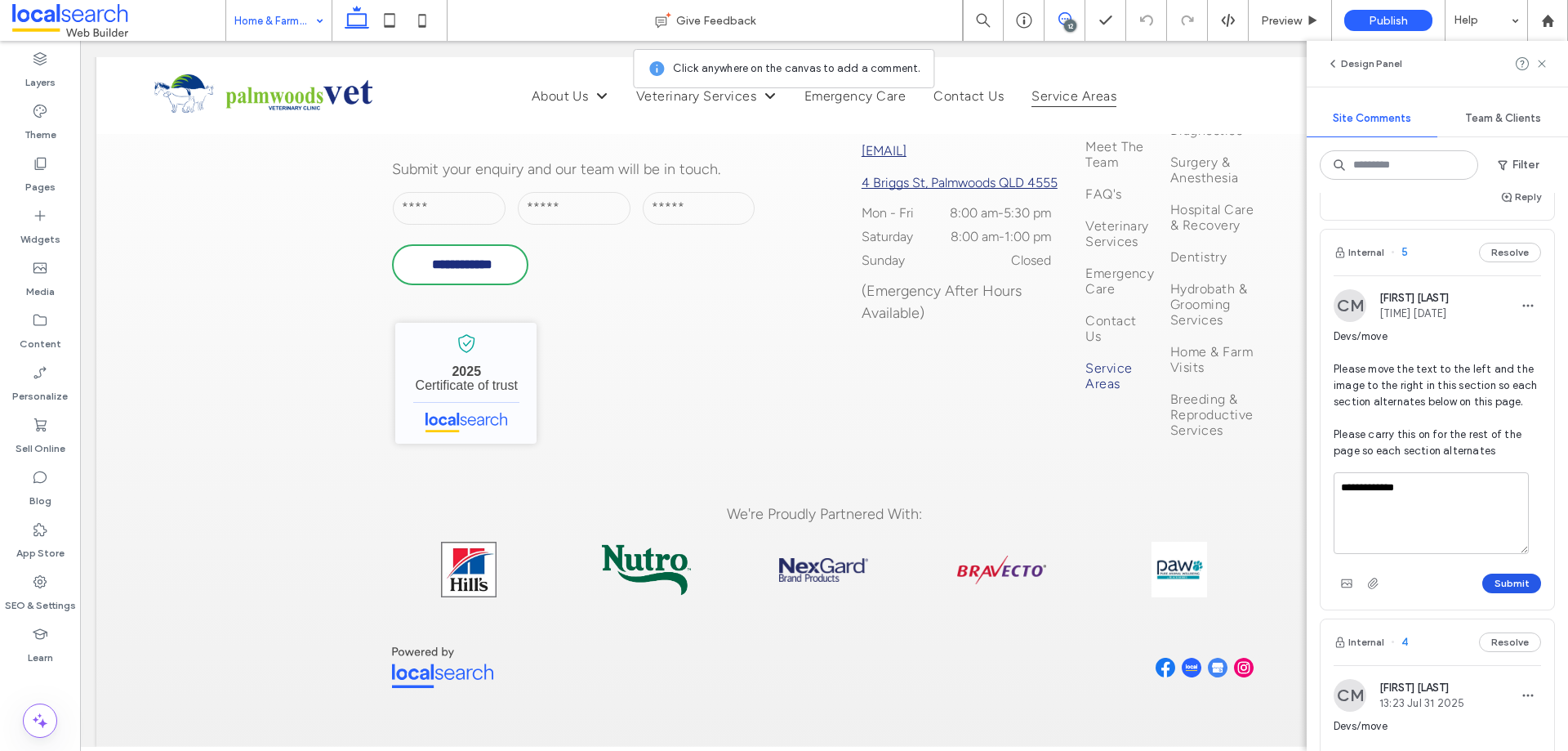type on "**********" 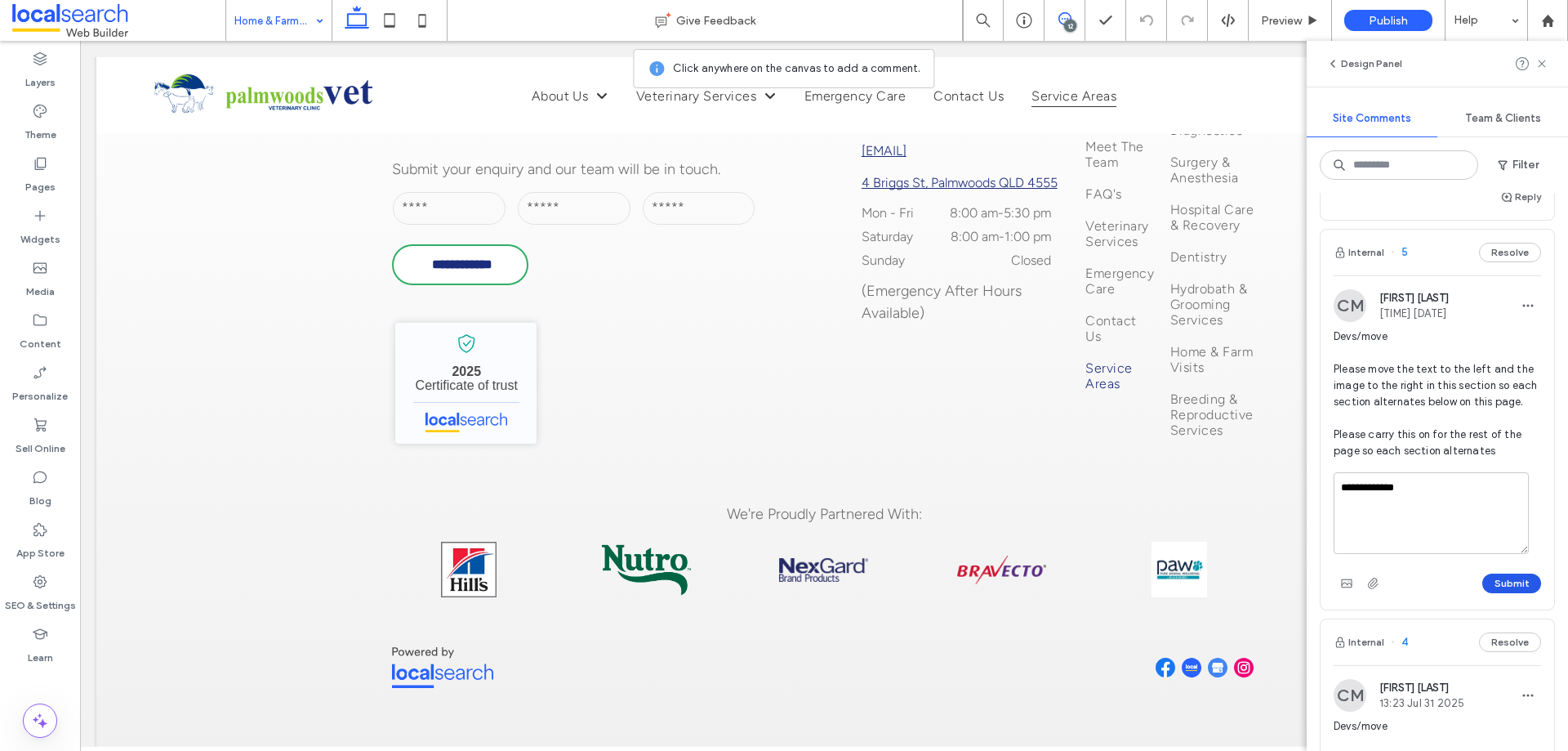 click on "Submit" at bounding box center (1512, 583) 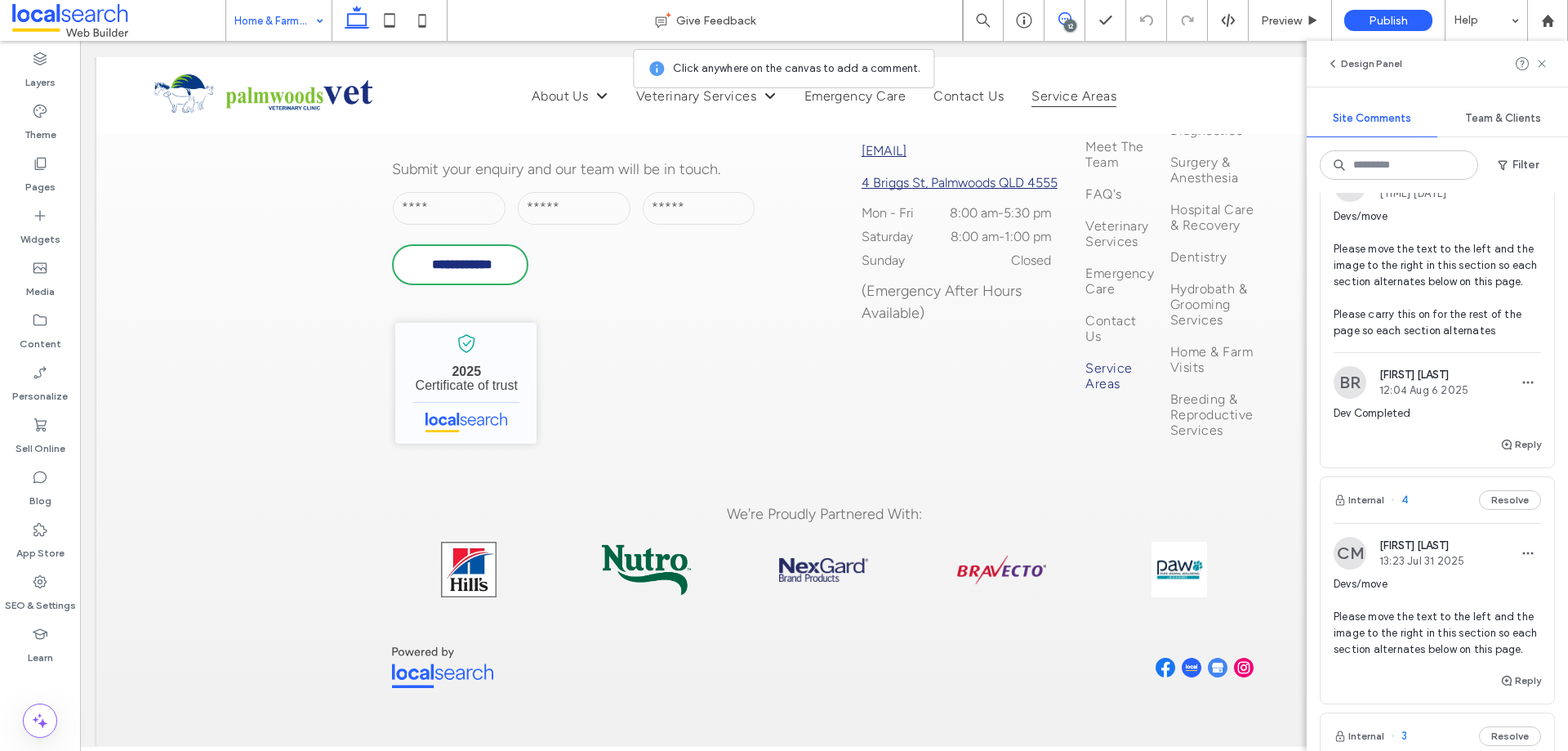 scroll, scrollTop: 2206, scrollLeft: 0, axis: vertical 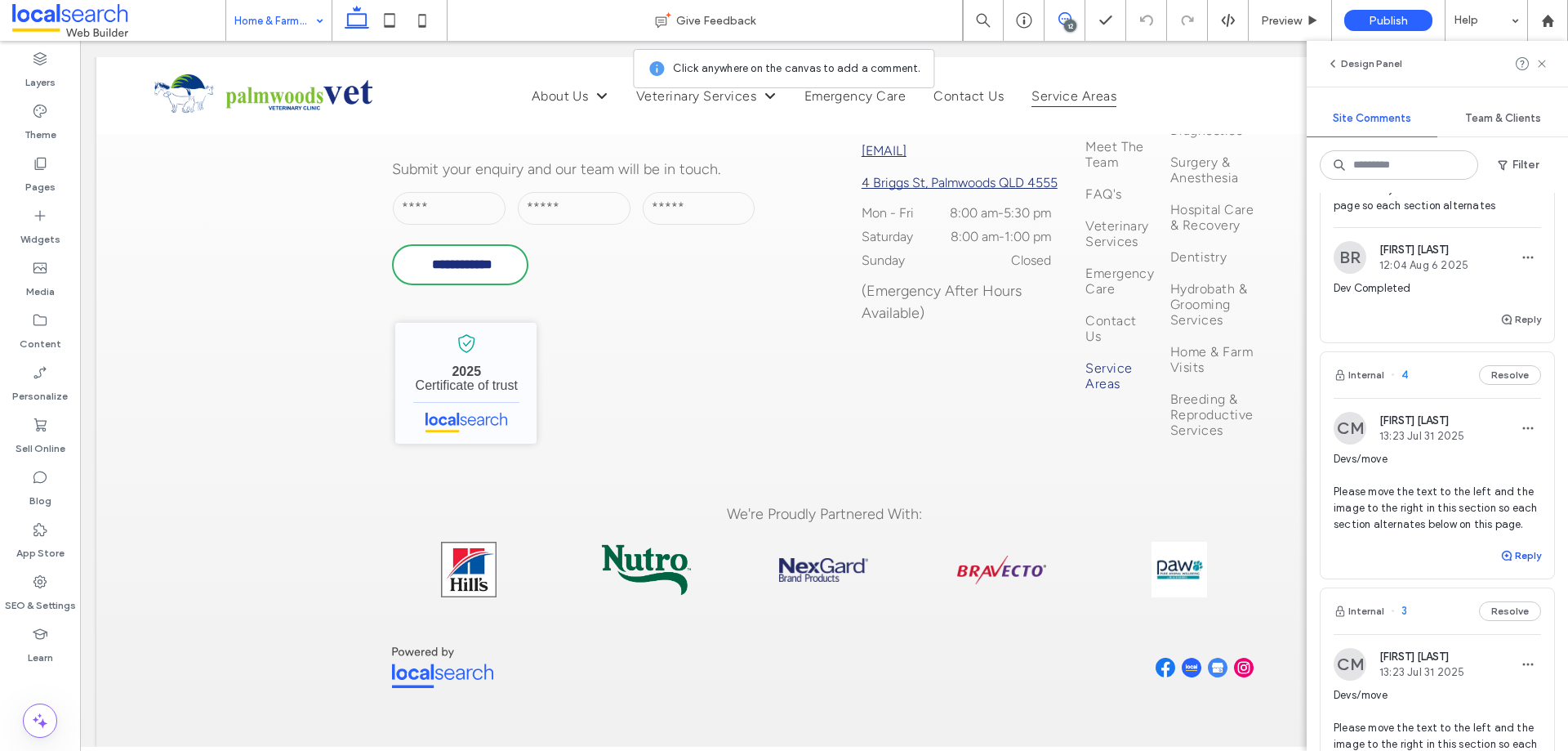 click on "Reply" at bounding box center (1521, 556) 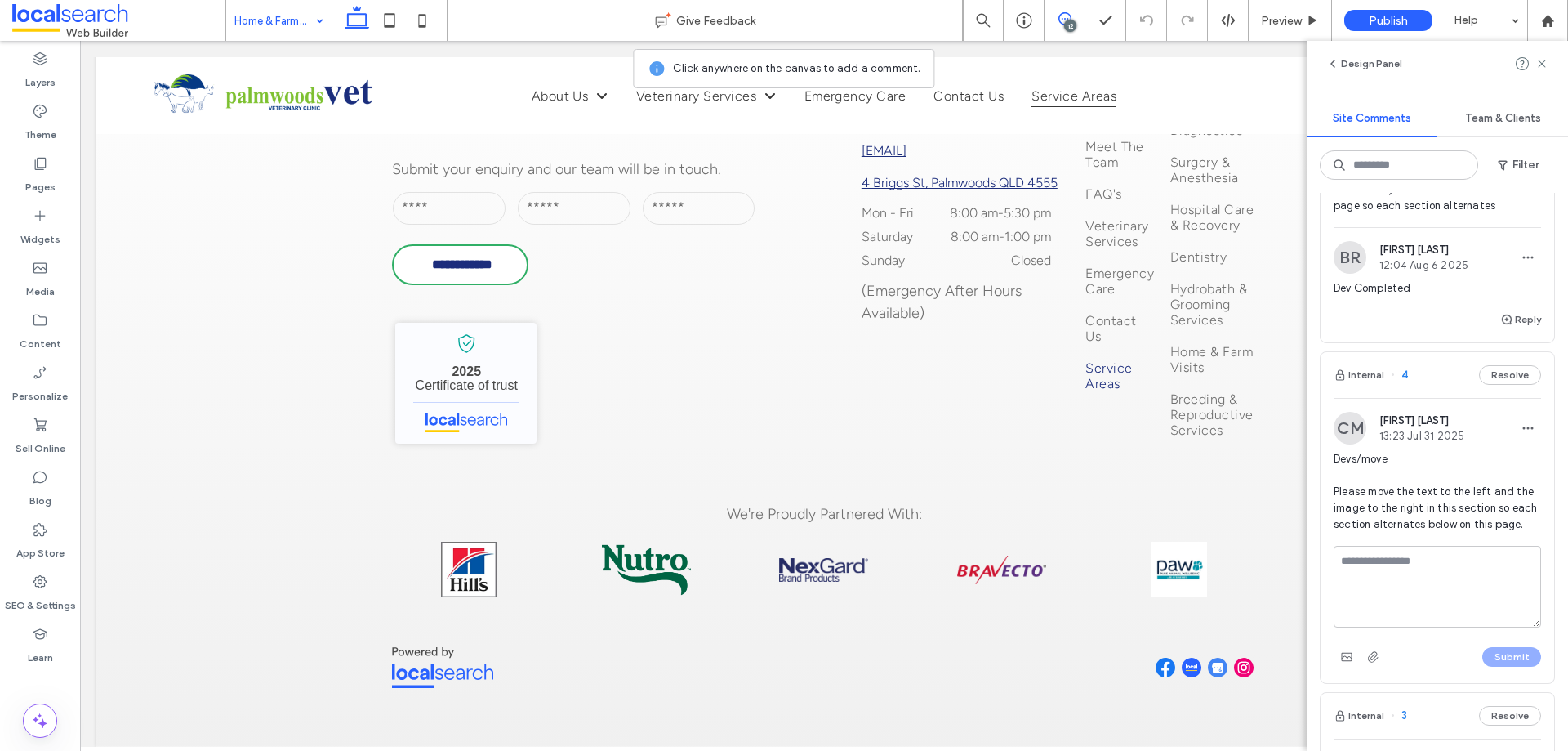 click at bounding box center (1437, 587) 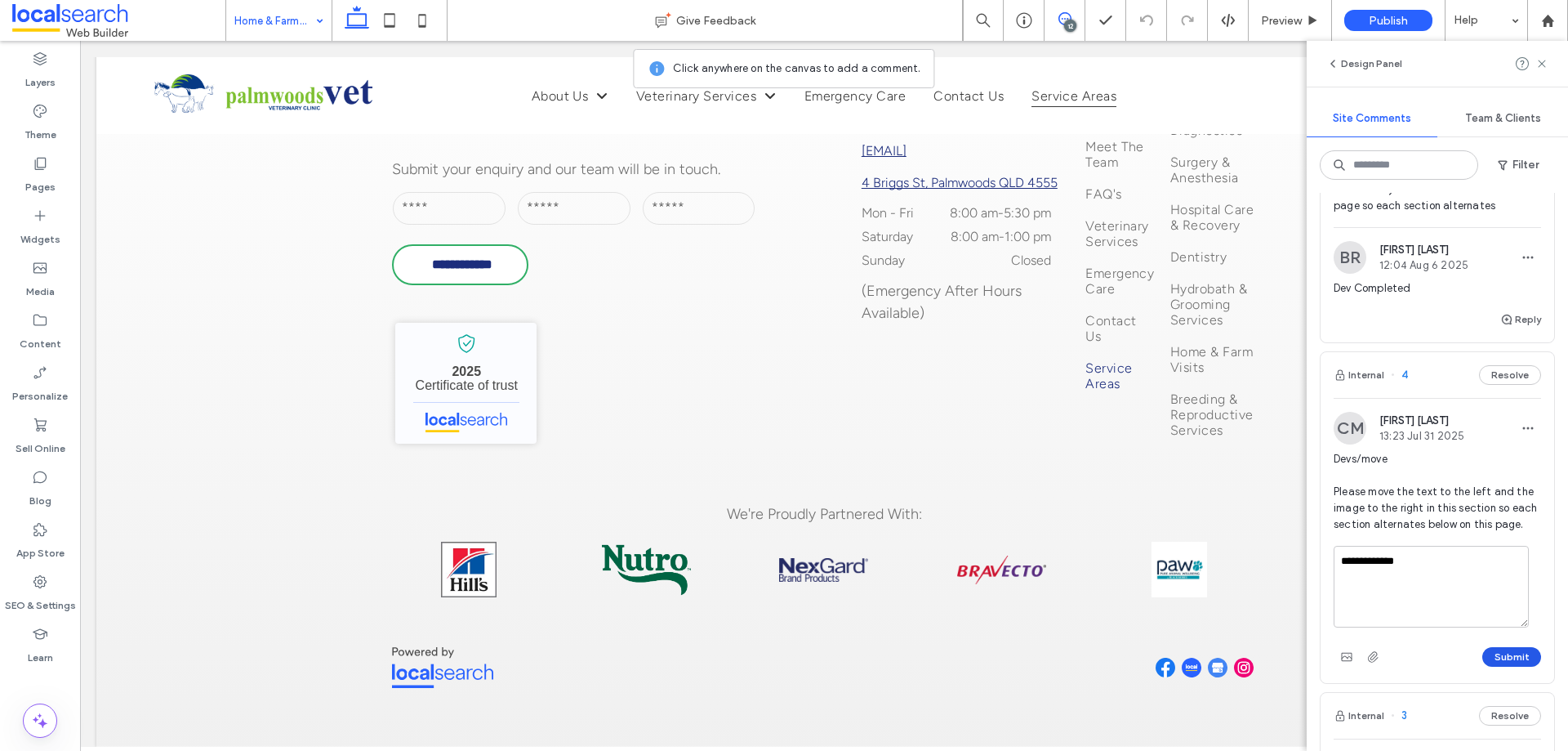 type on "**********" 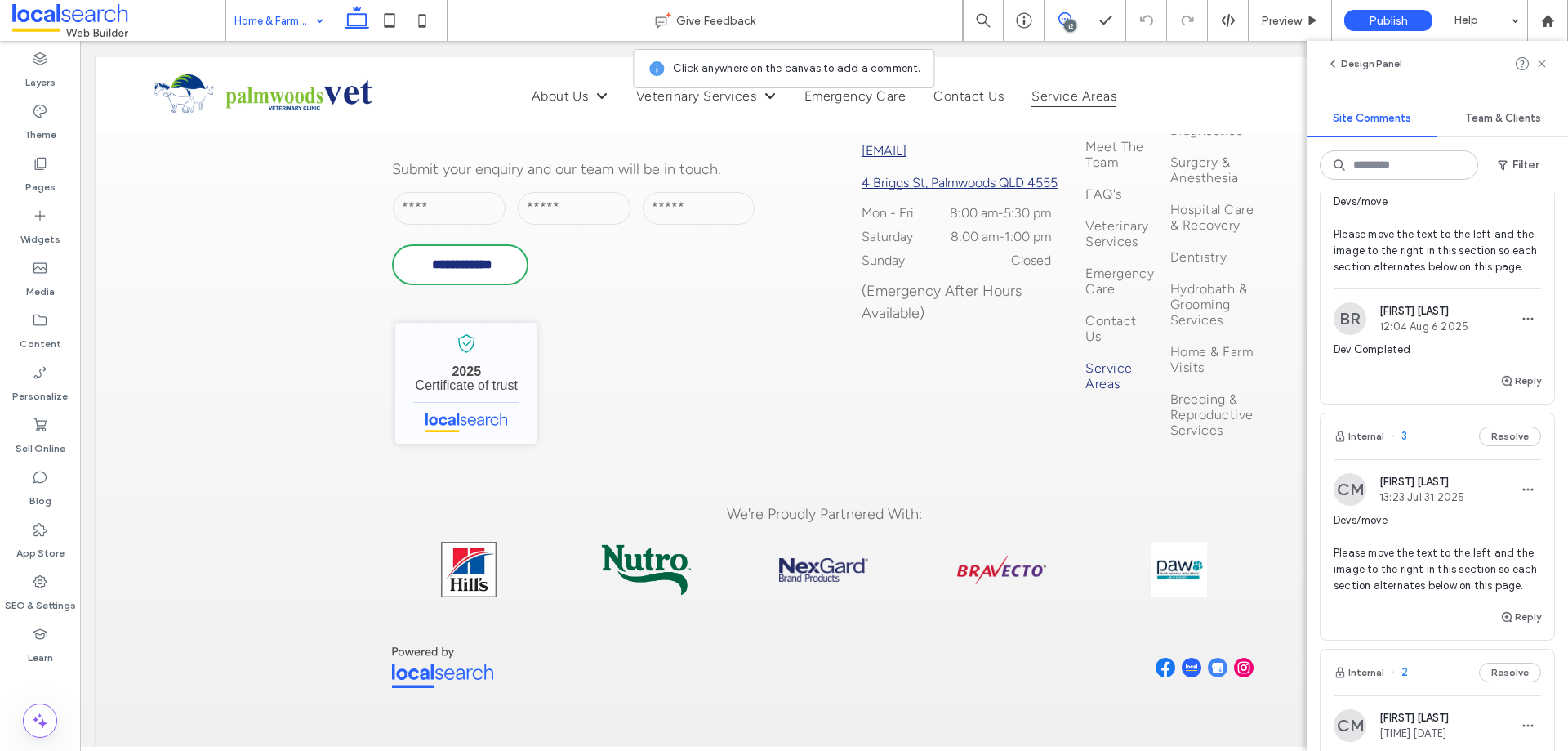 scroll, scrollTop: 2615, scrollLeft: 0, axis: vertical 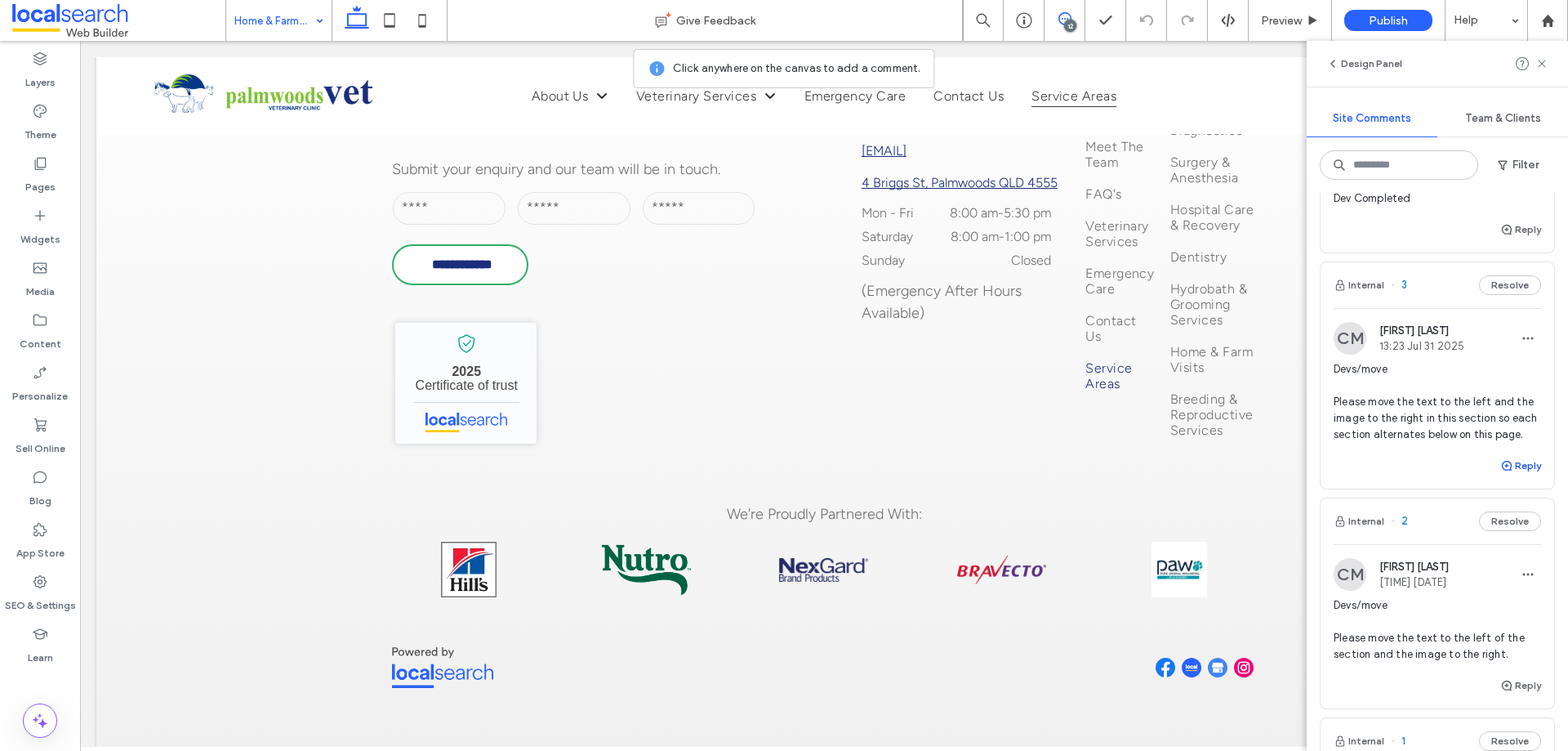 click 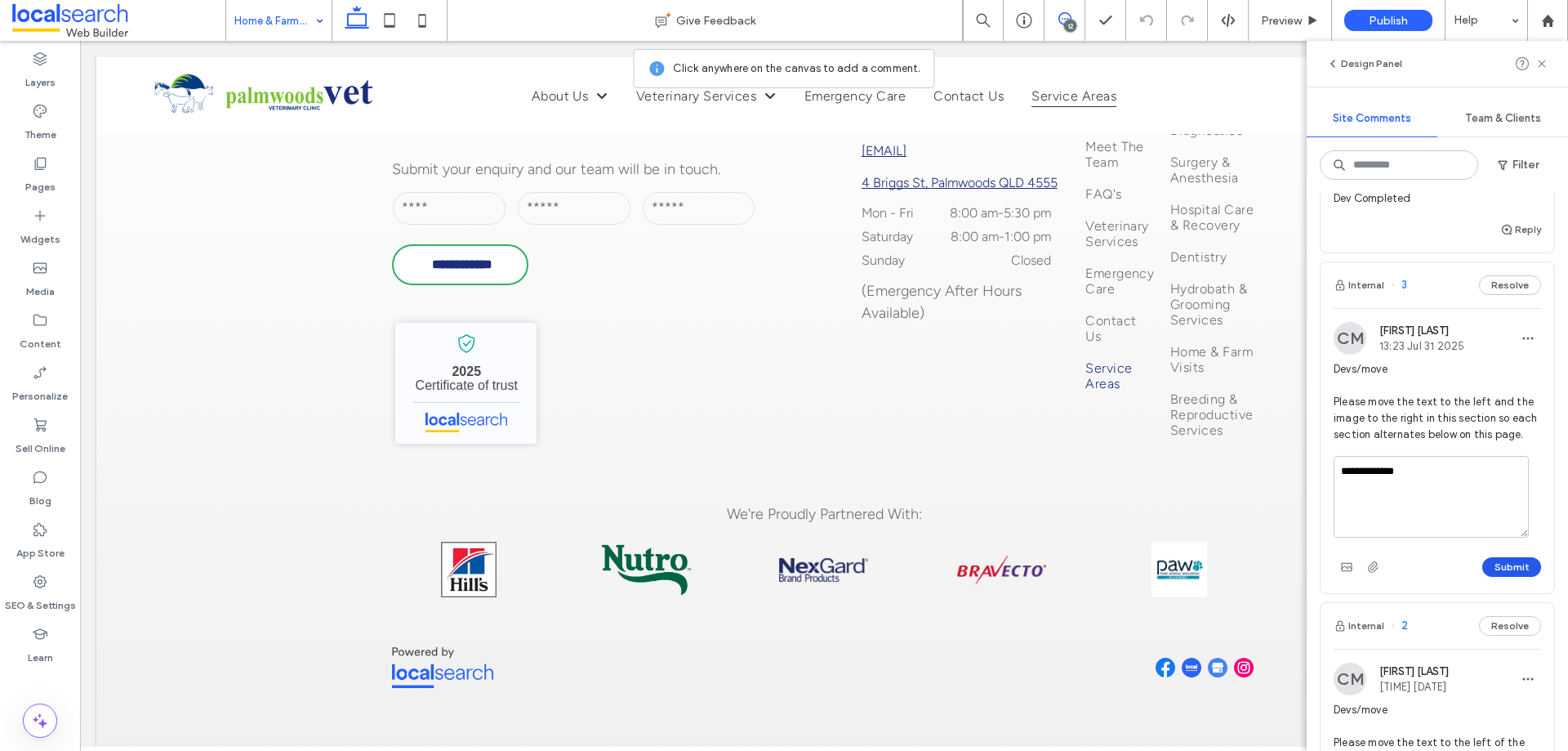 type on "**********" 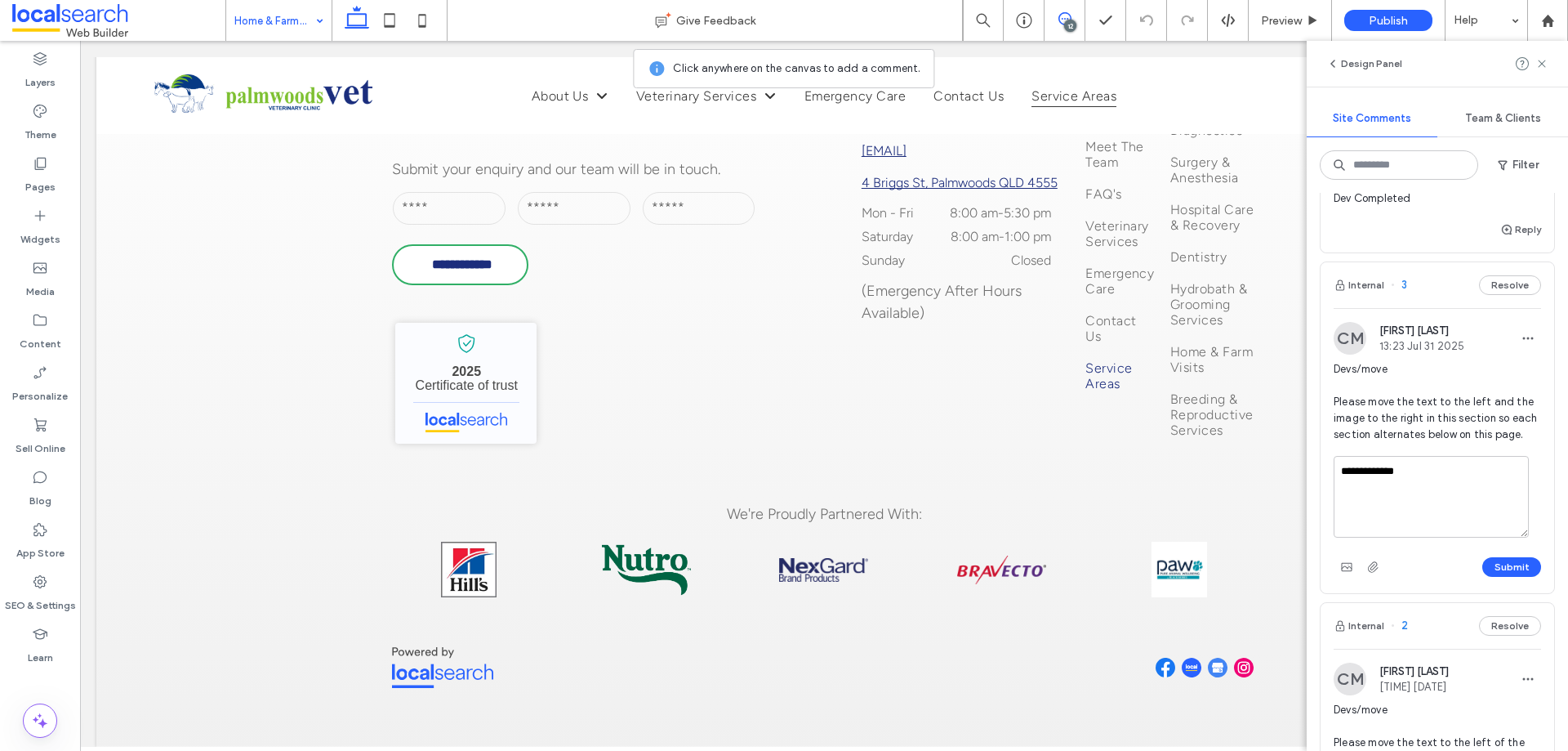 click on "Submit" at bounding box center [1512, 567] 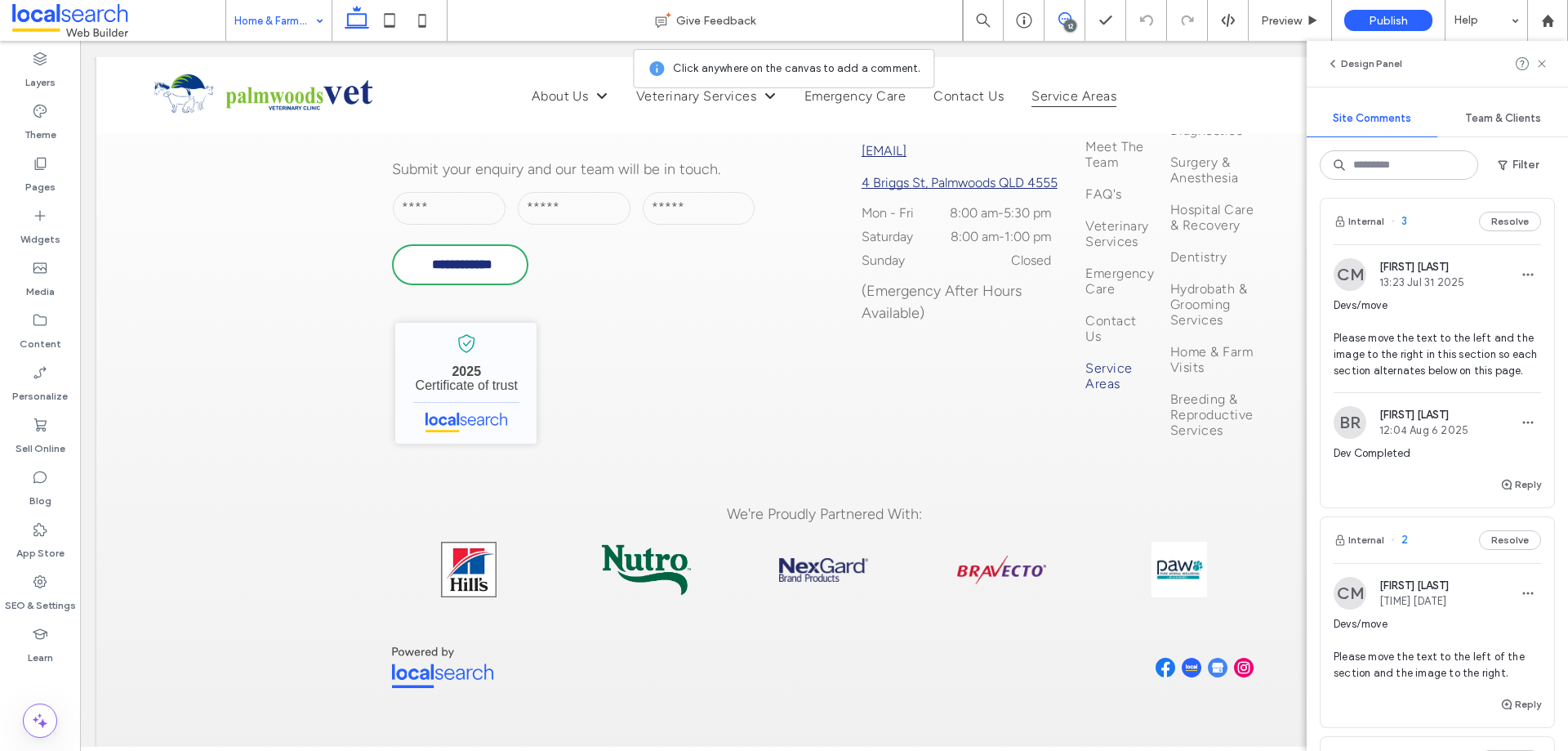 scroll, scrollTop: 2860, scrollLeft: 0, axis: vertical 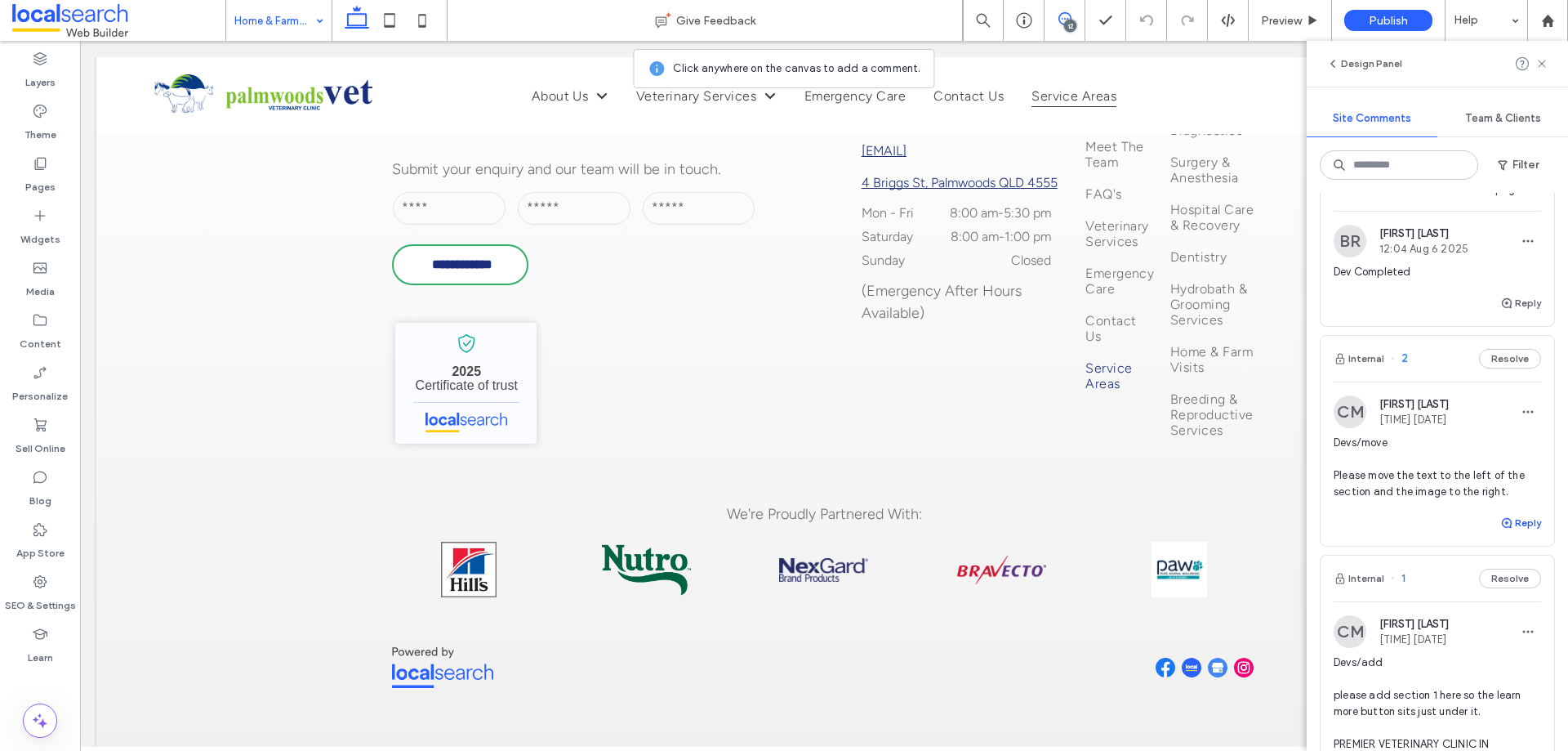 click on "Reply" at bounding box center (1521, 523) 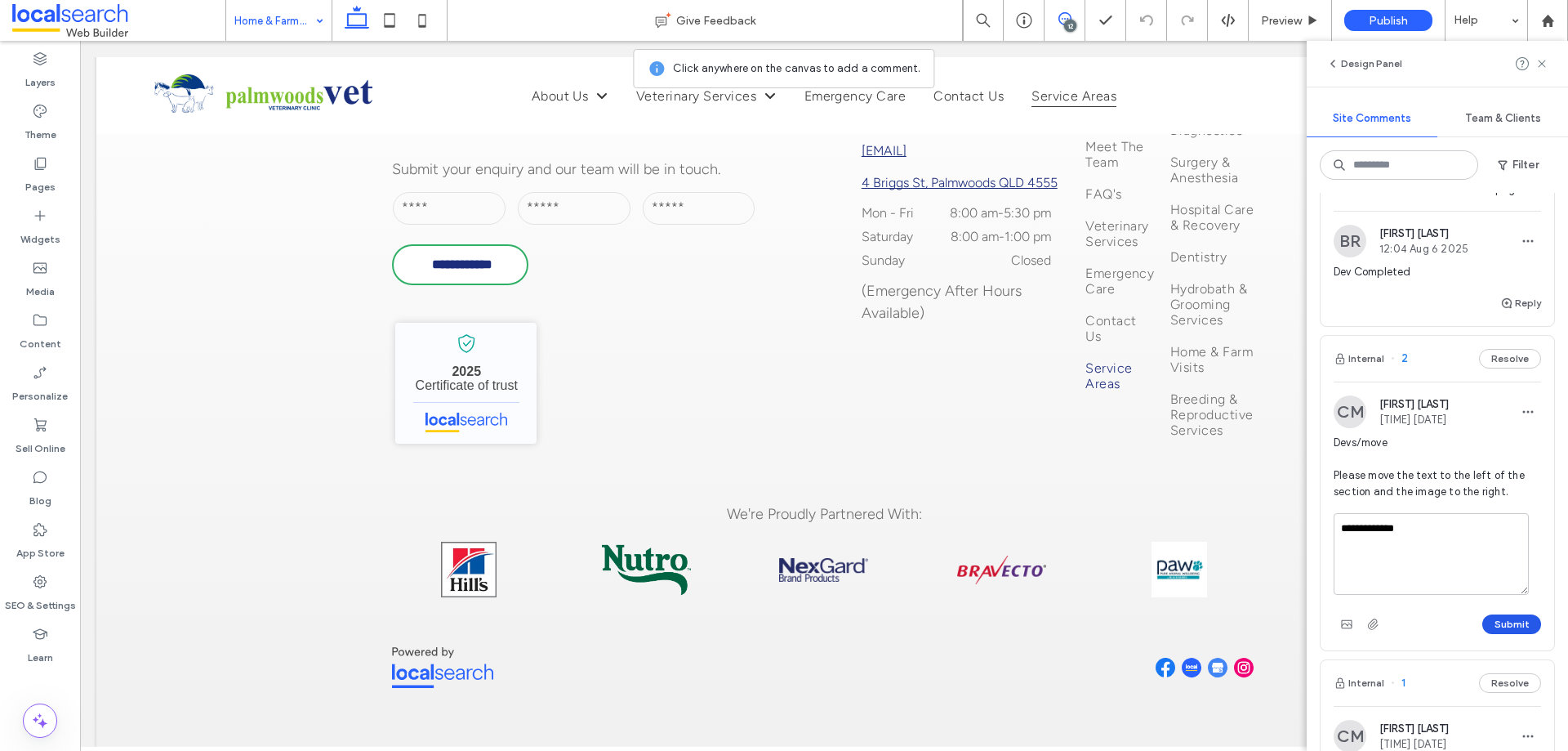 type on "**********" 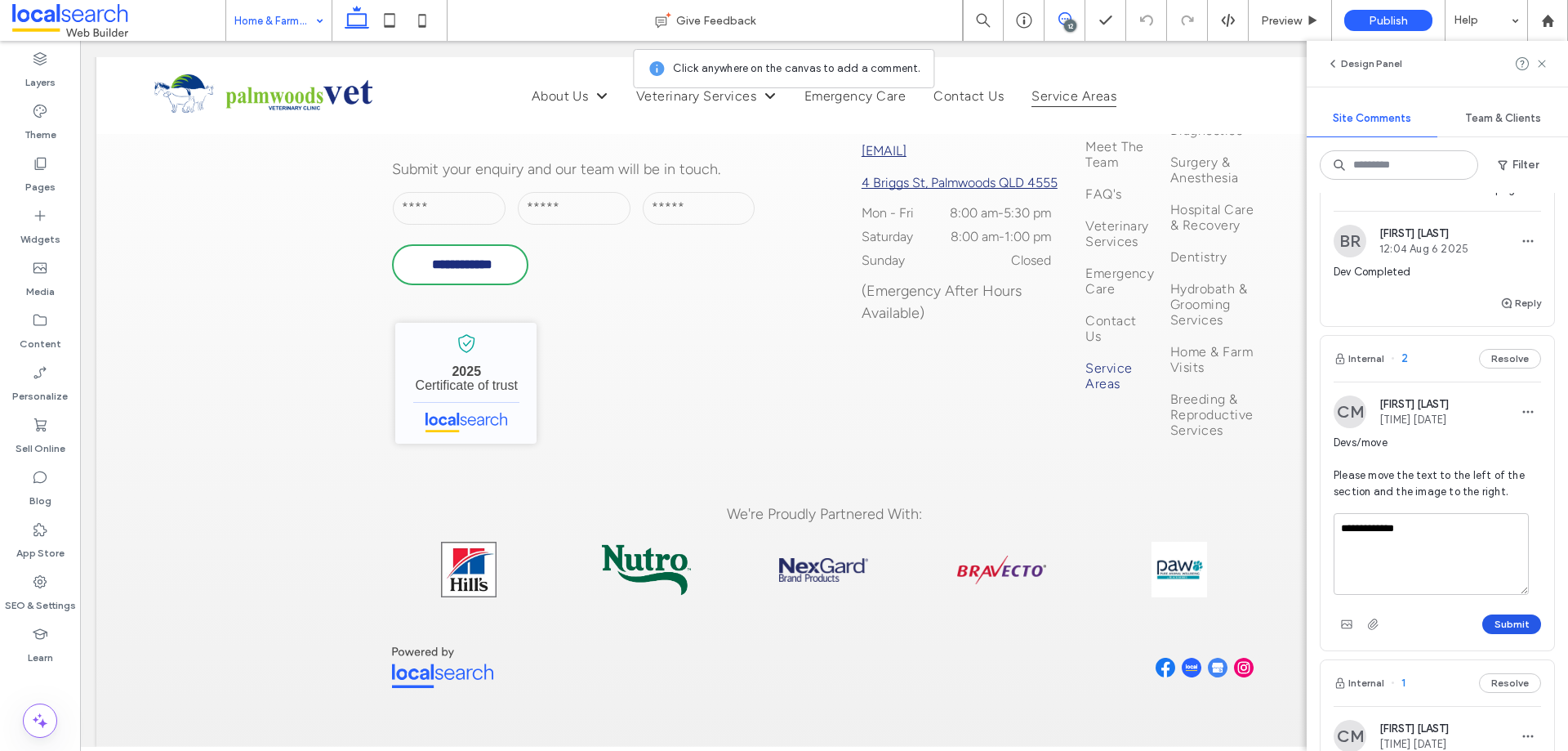 click on "Submit" at bounding box center [1512, 624] 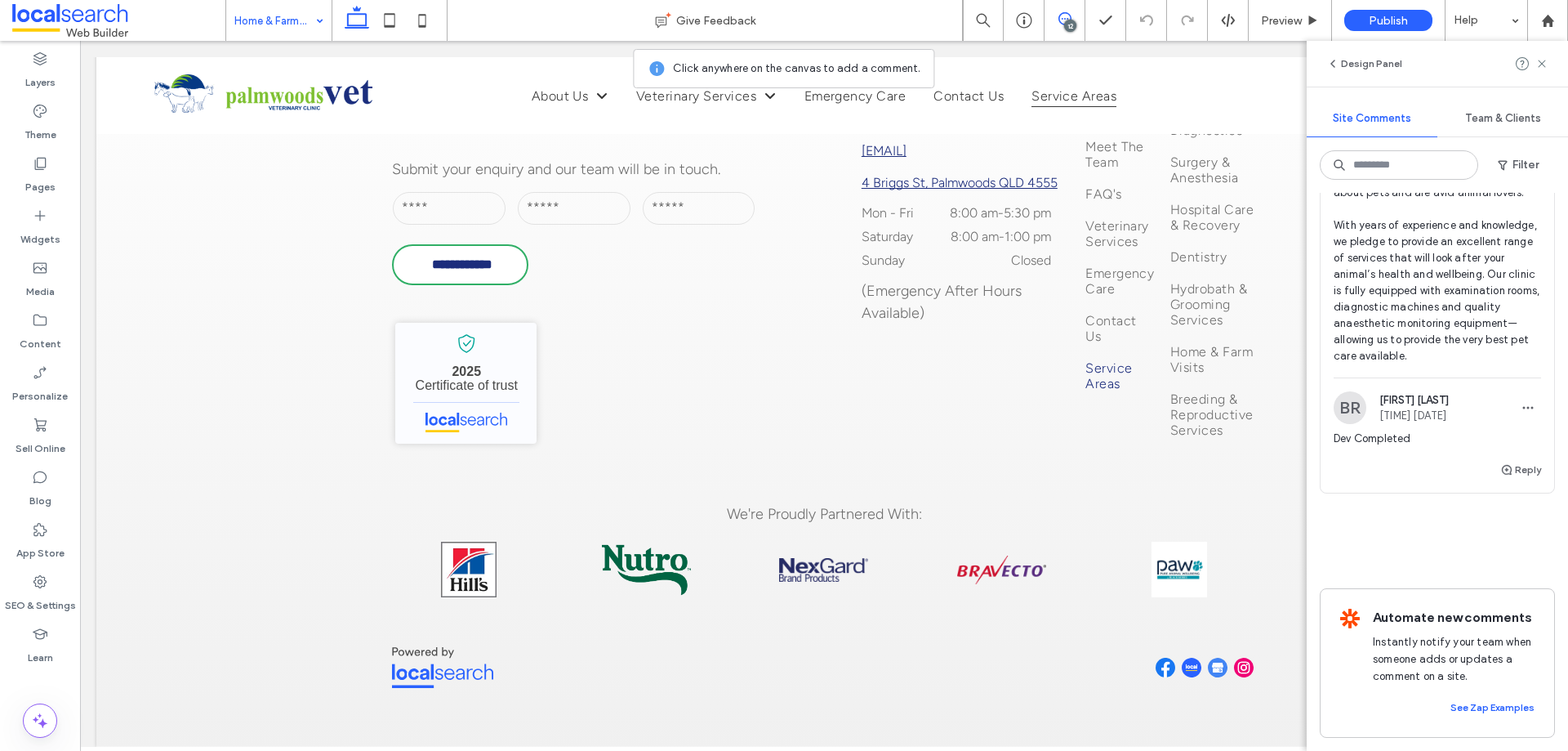 scroll, scrollTop: 3872, scrollLeft: 0, axis: vertical 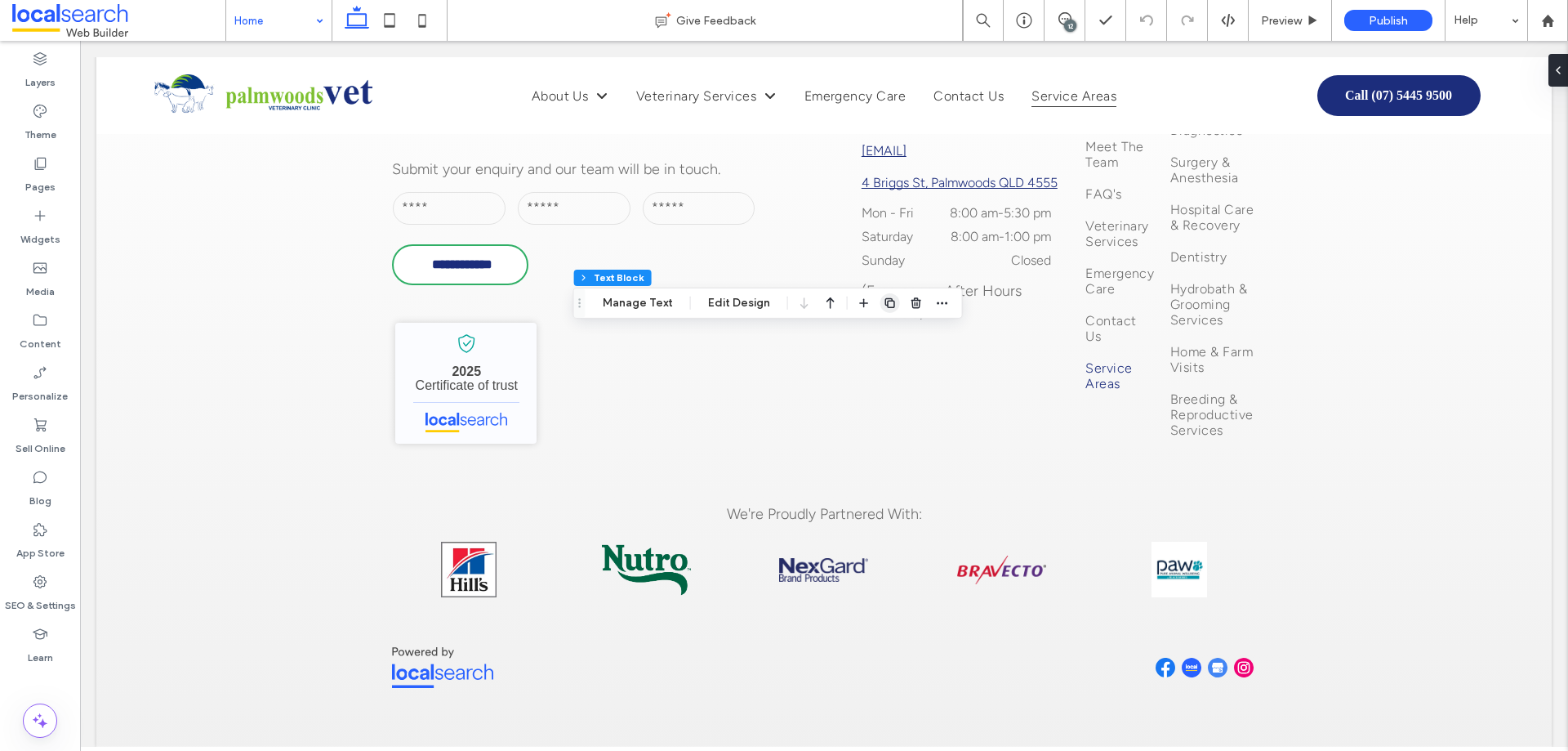 click 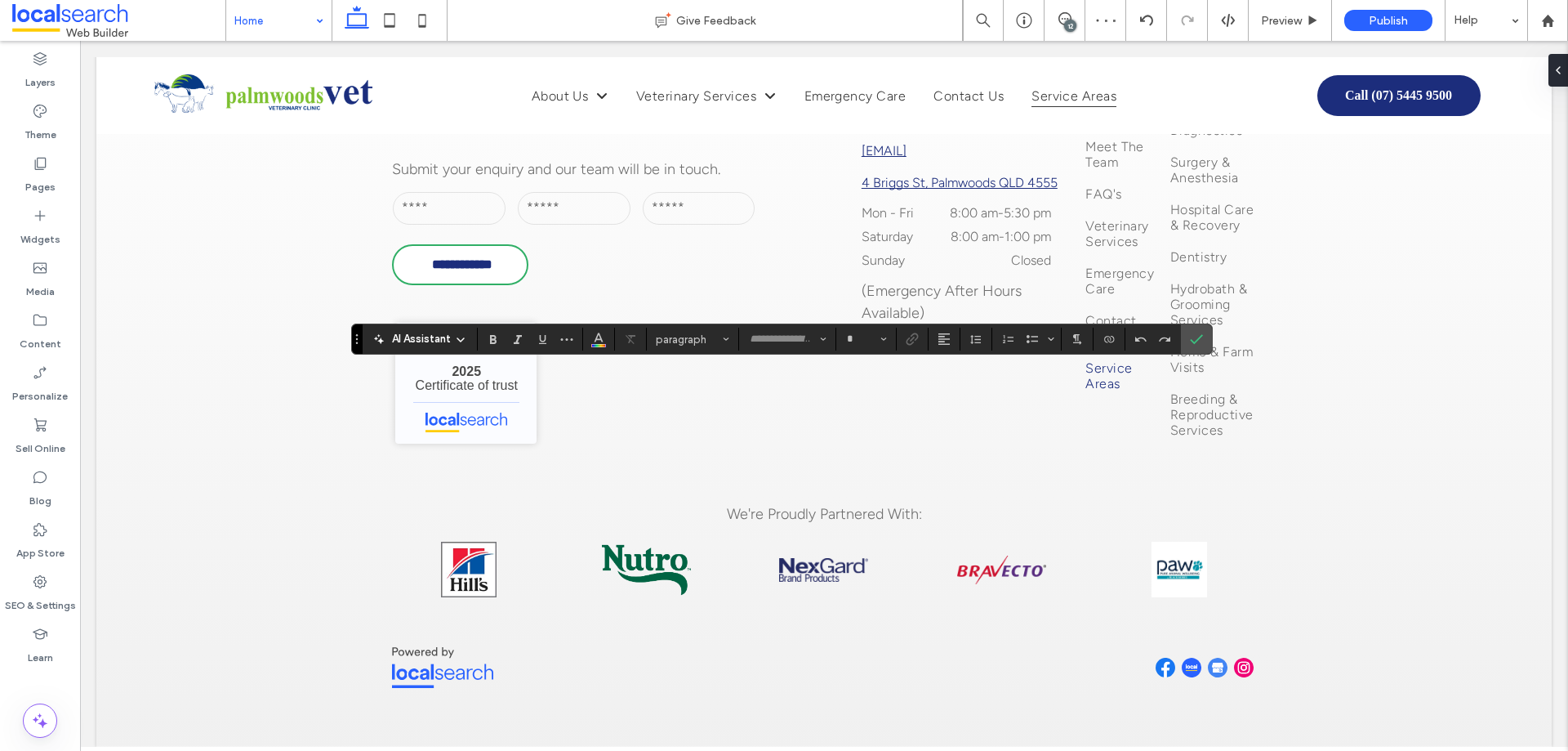 type on "**********" 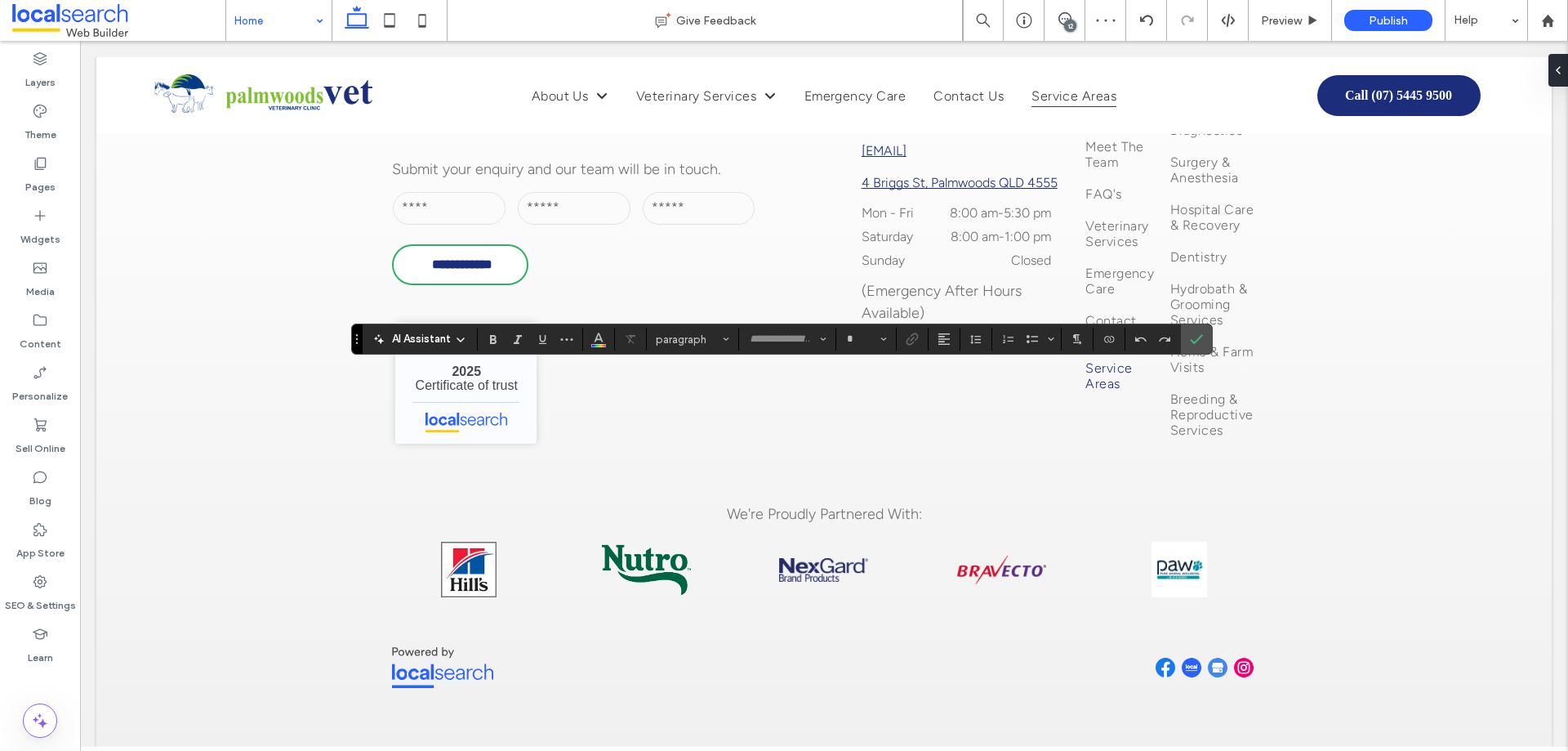 type on "**" 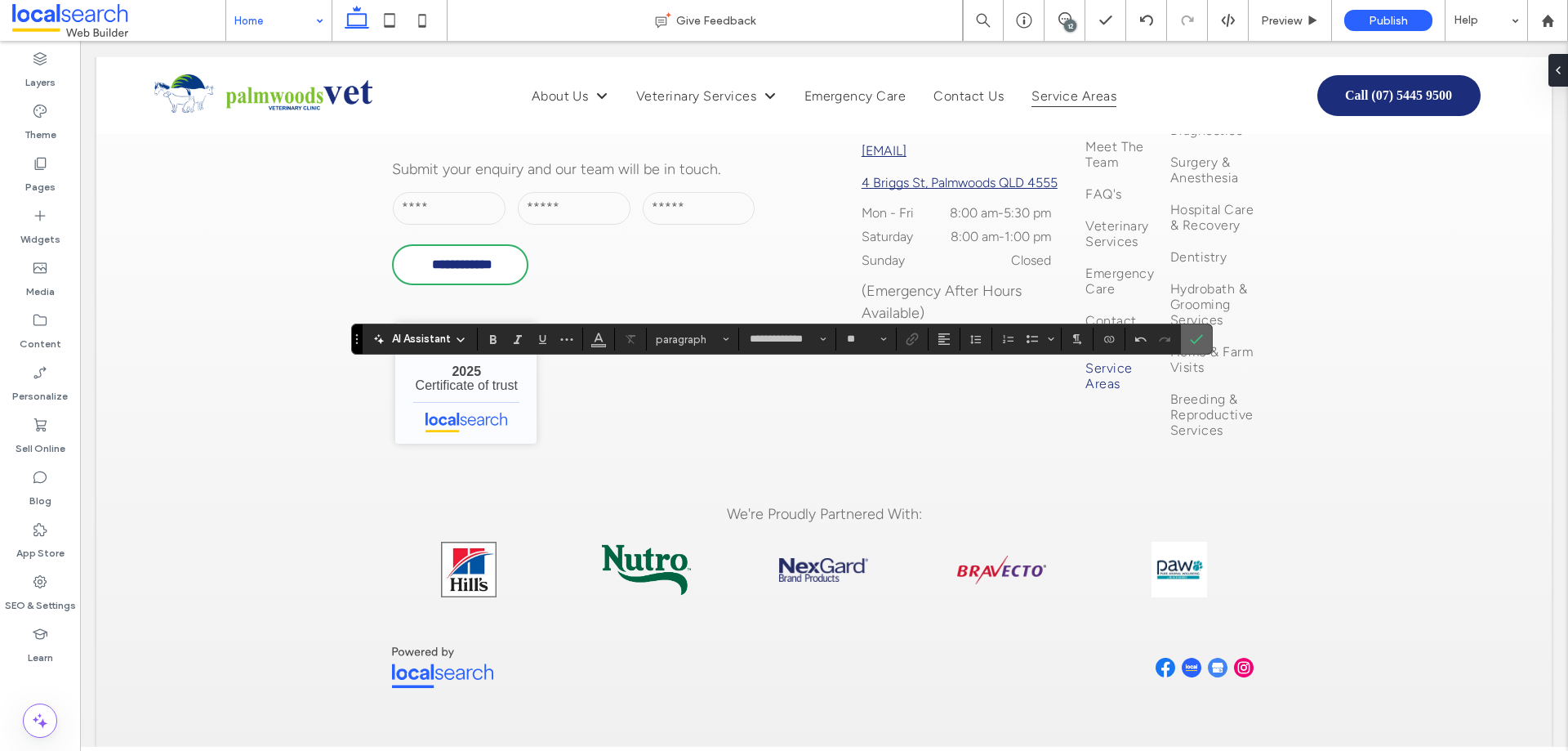 click at bounding box center [1196, 339] 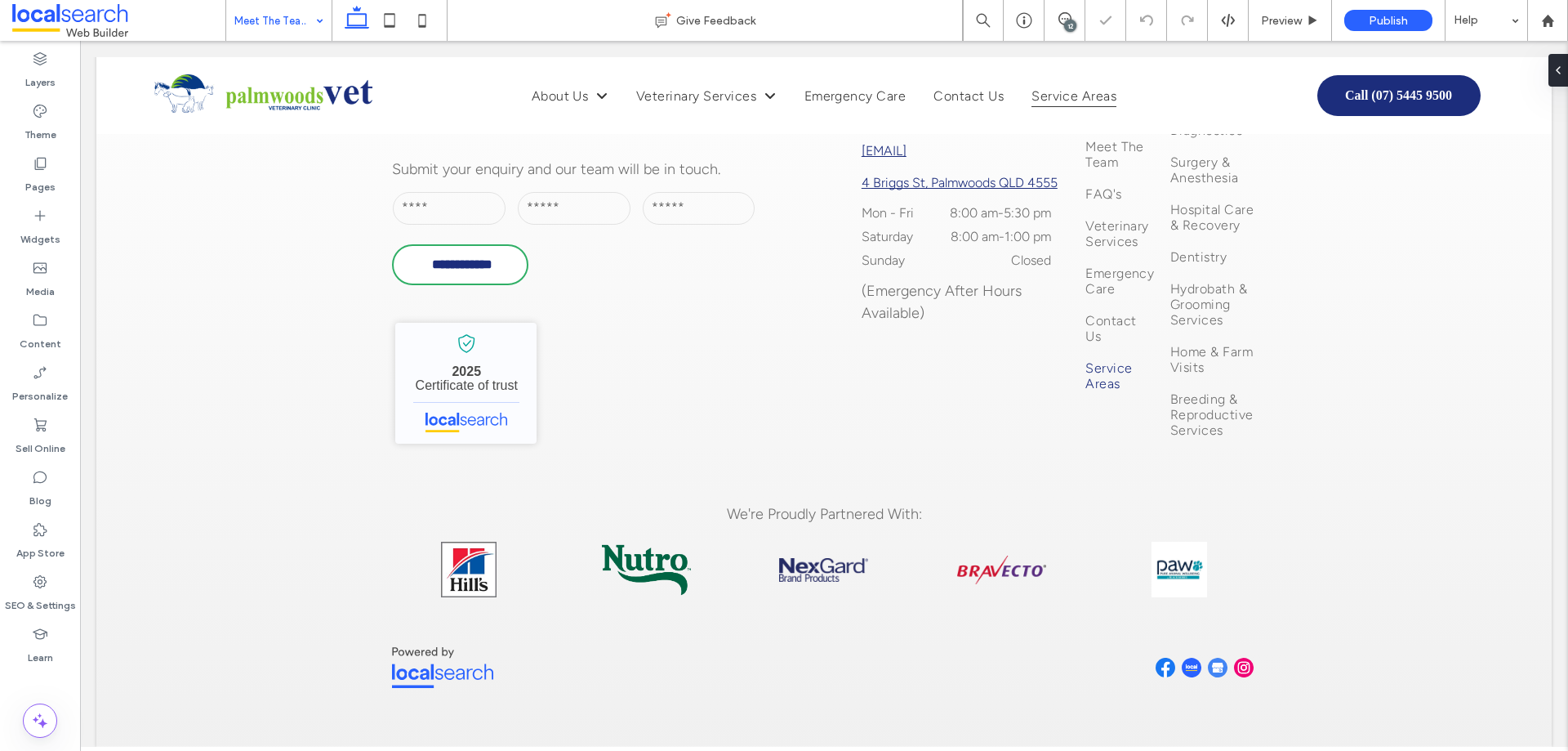 click at bounding box center (274, 20) 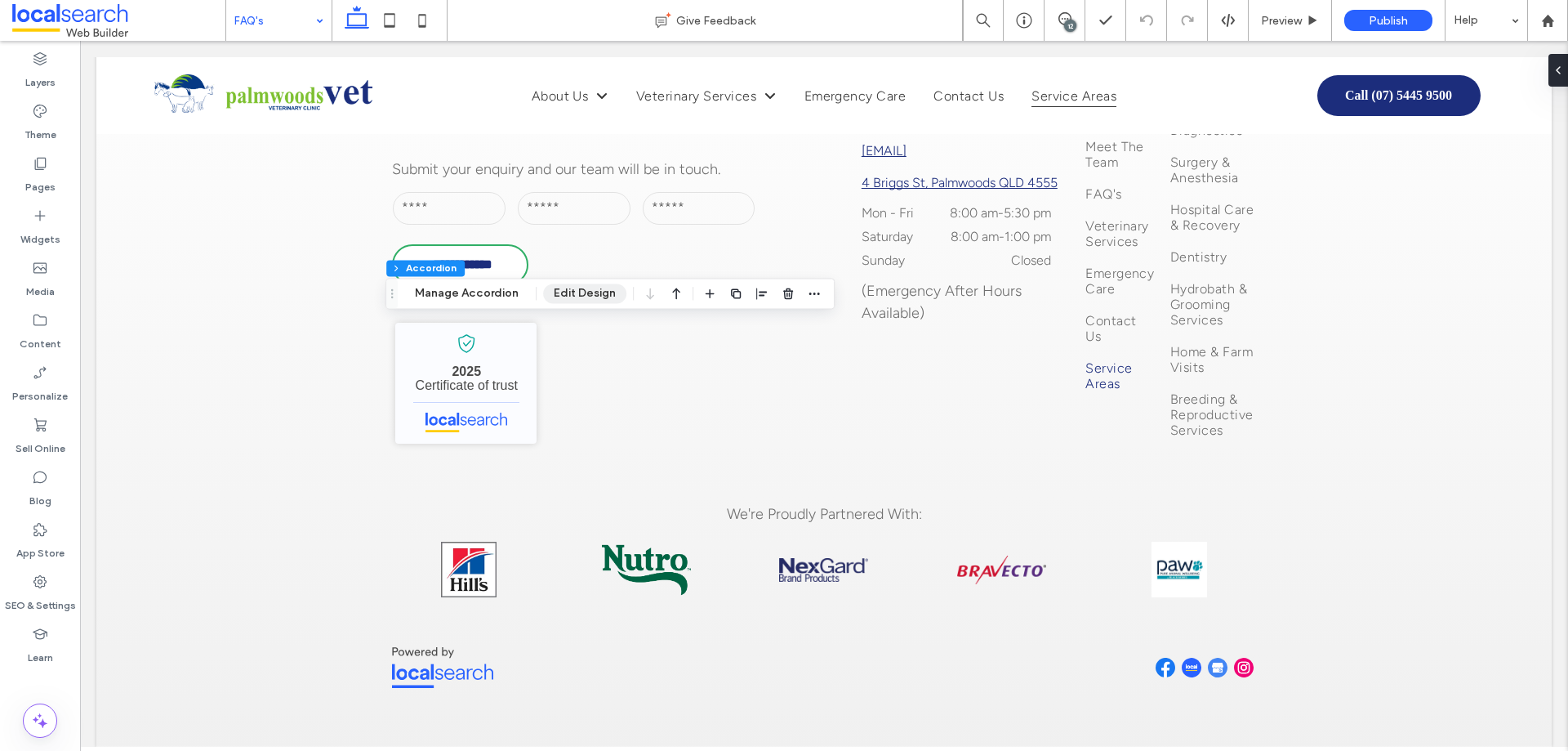 click on "Edit Design" at bounding box center [585, 293] 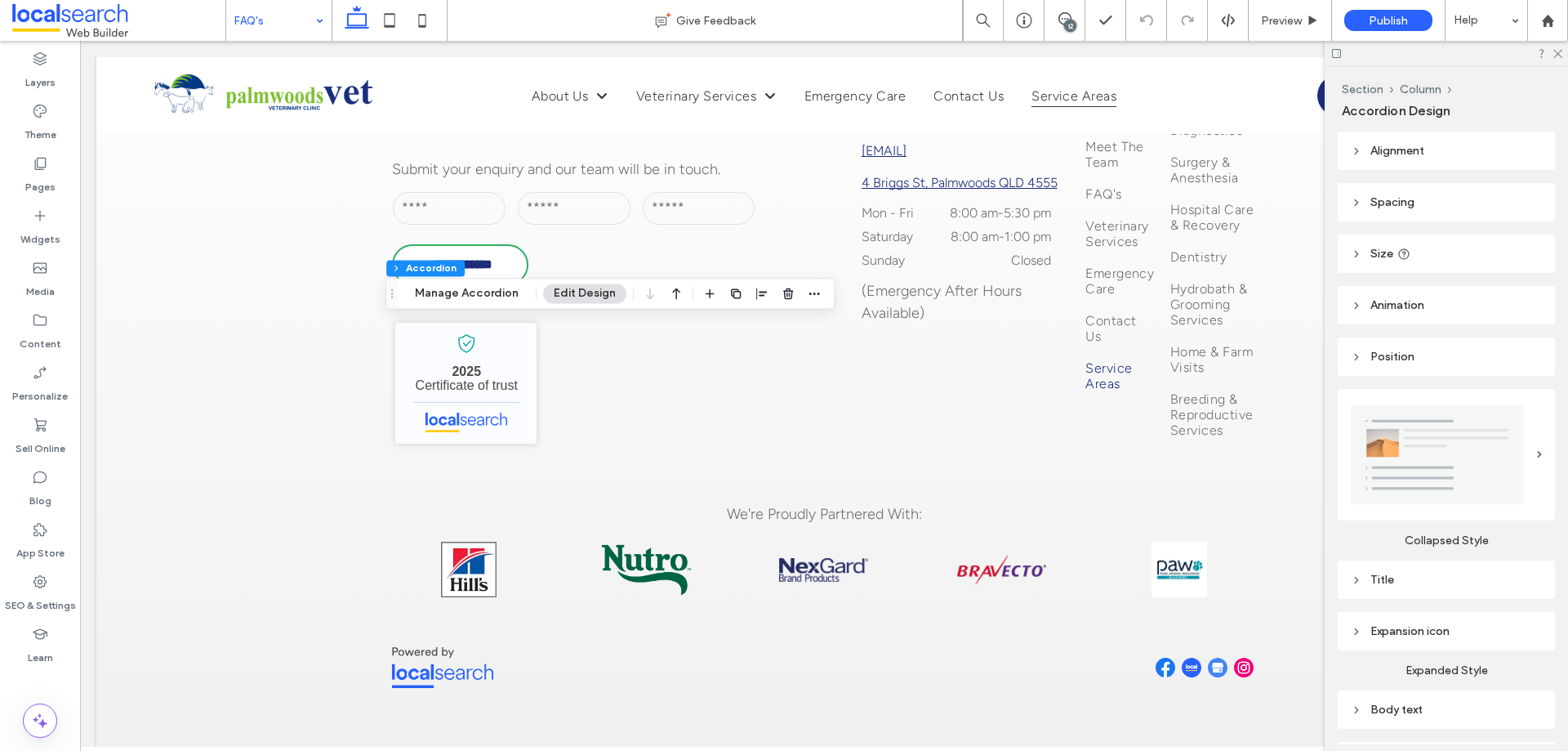 click on "Title" at bounding box center [1446, 579] 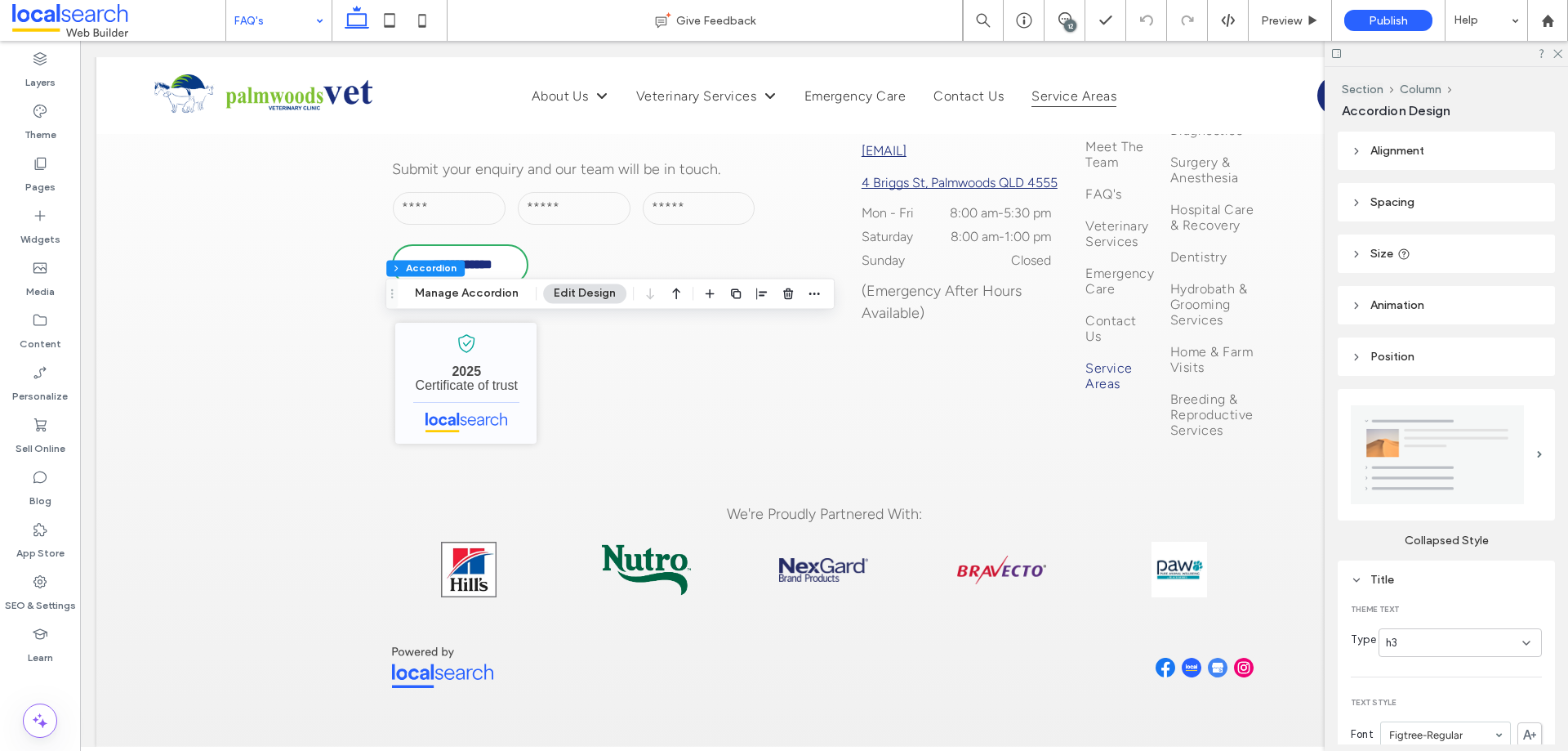 click on "h3" at bounding box center [1454, 643] 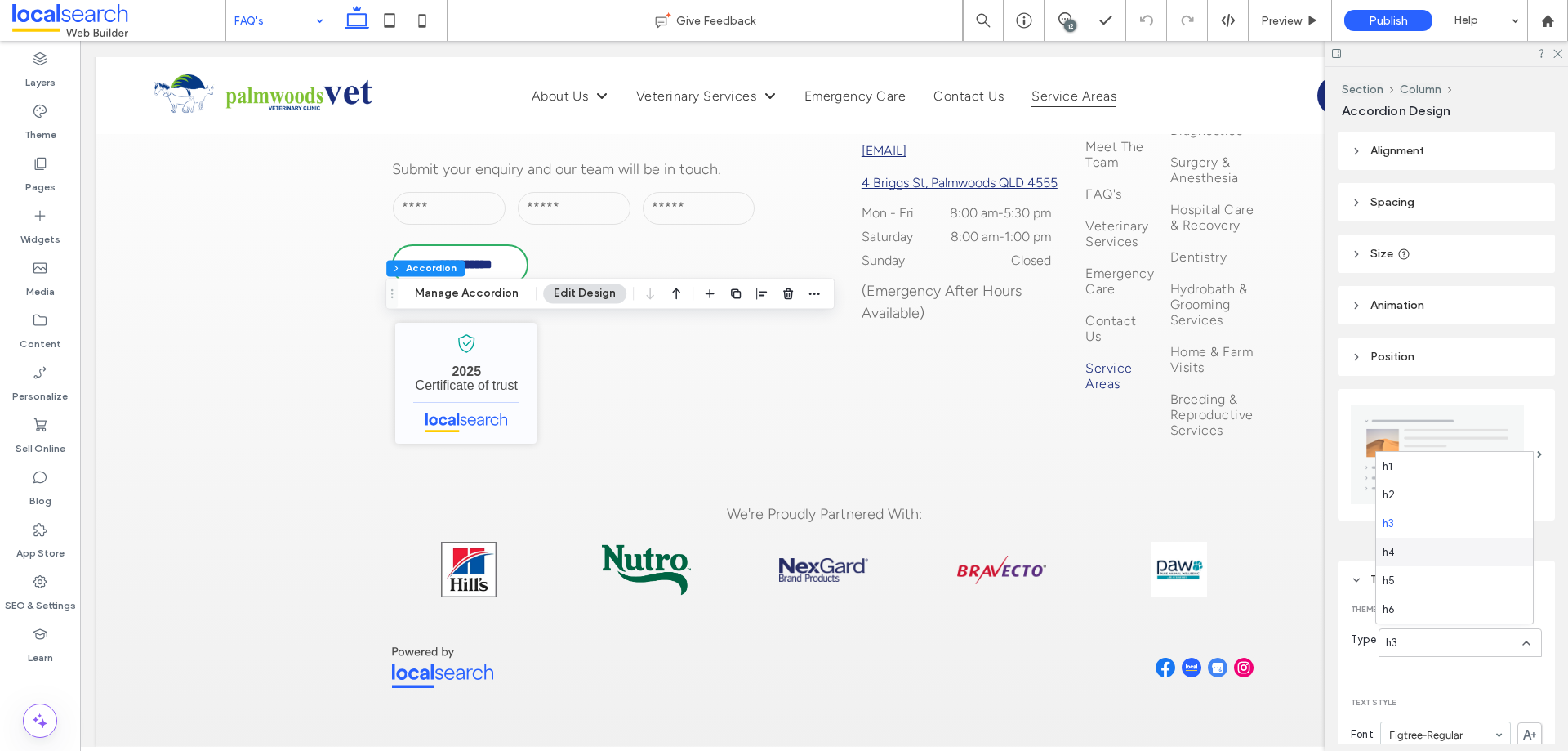 click on "h4" at bounding box center (1454, 552) 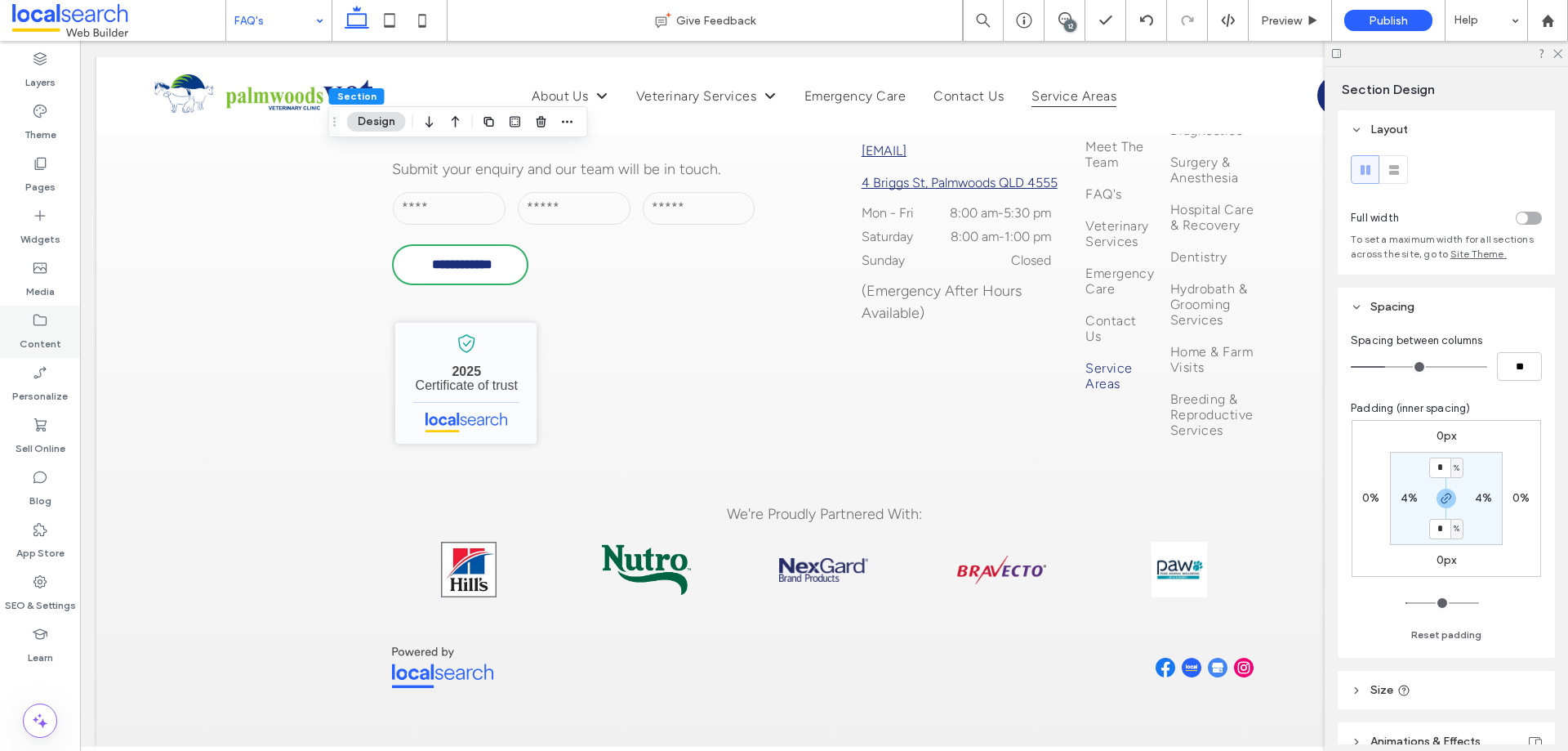 click on "Content" at bounding box center (40, 340) 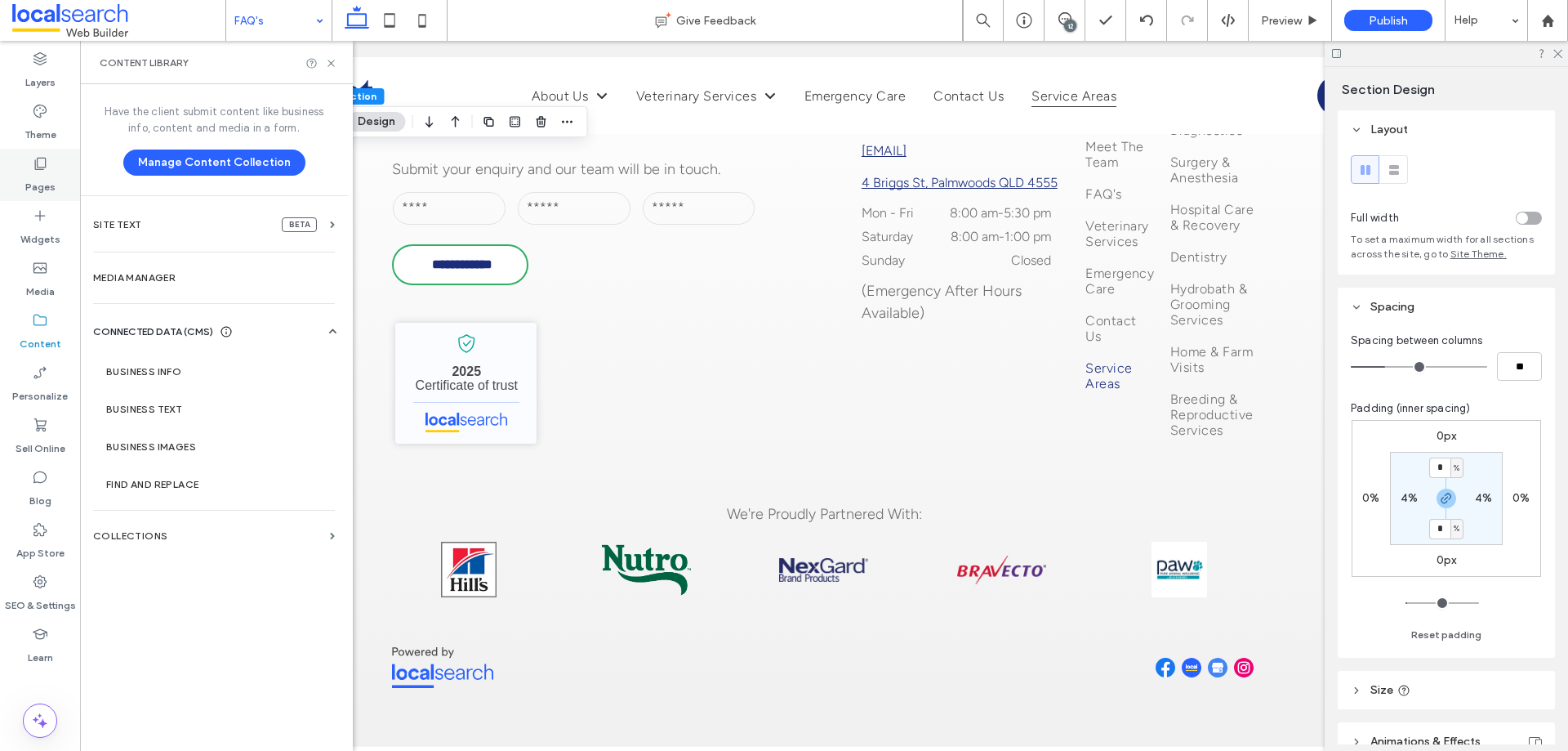 click on "Pages" at bounding box center [40, 183] 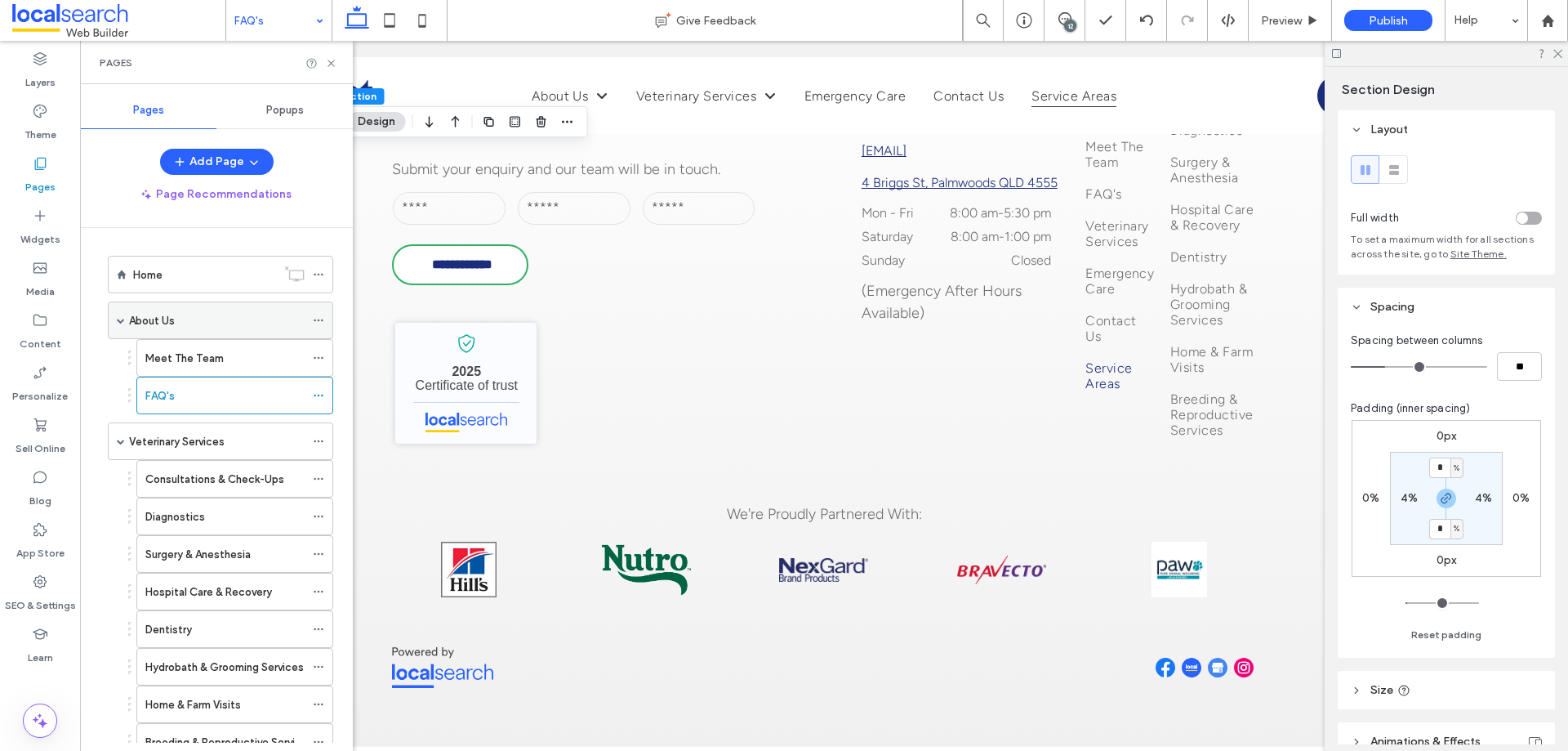 click 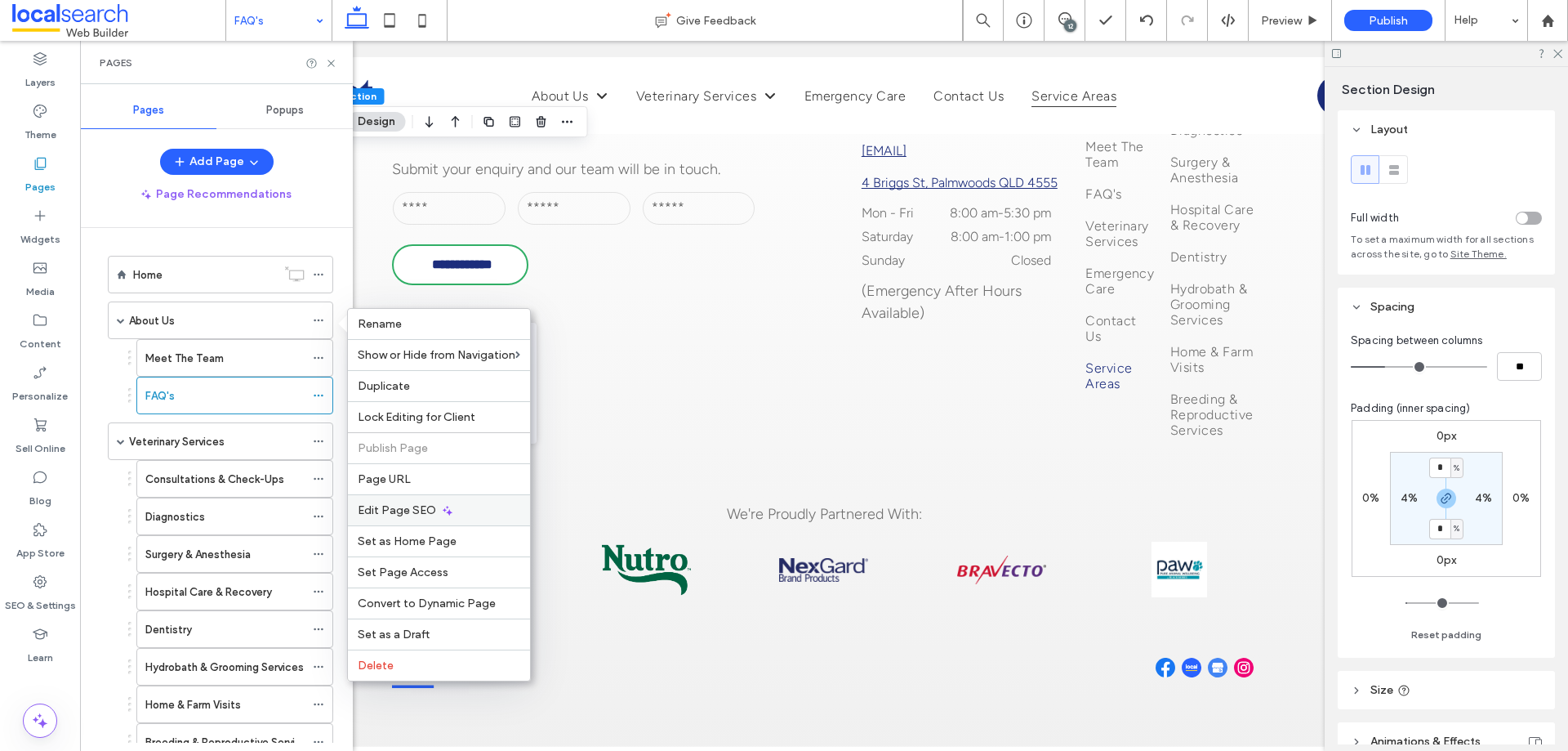 click 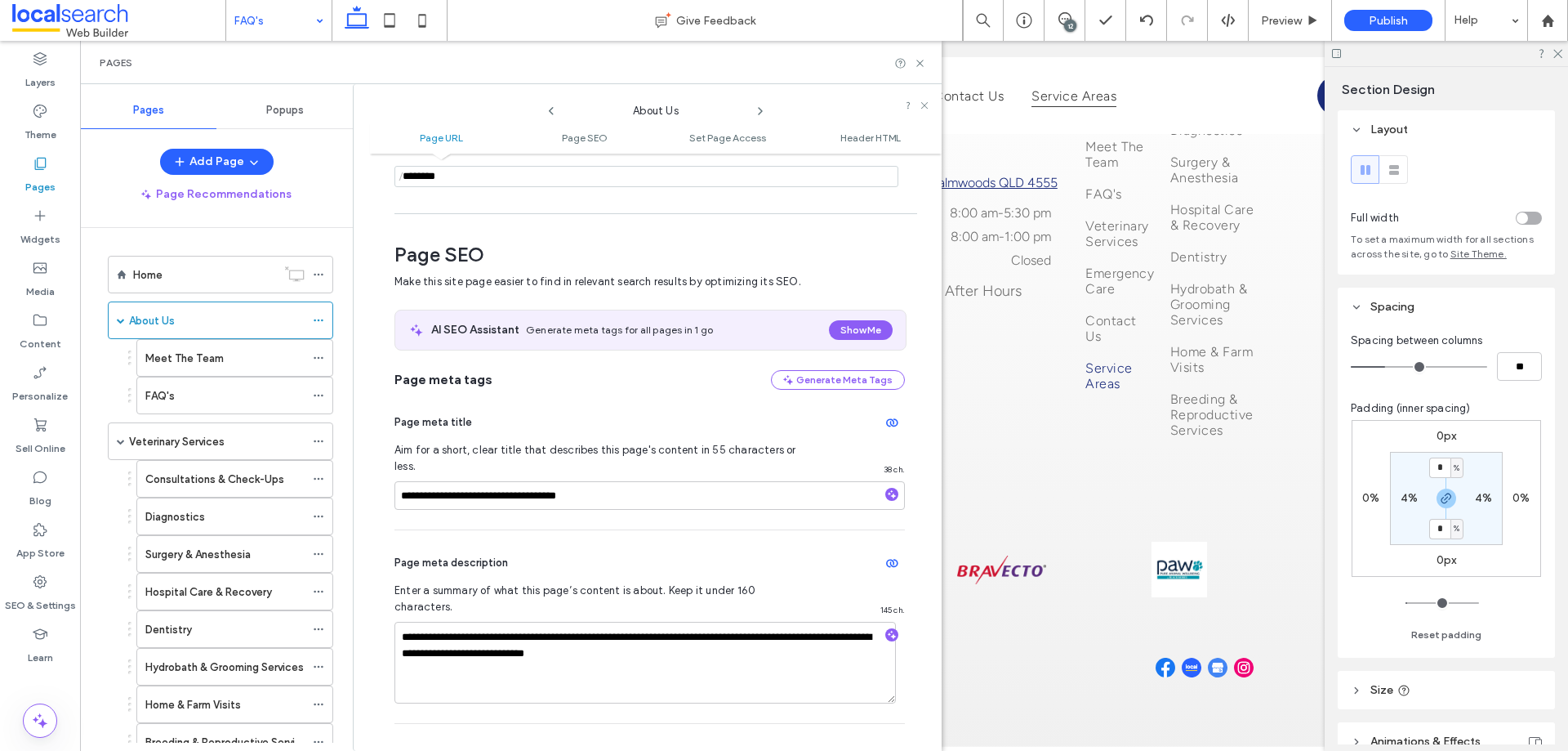 scroll, scrollTop: 0, scrollLeft: 0, axis: both 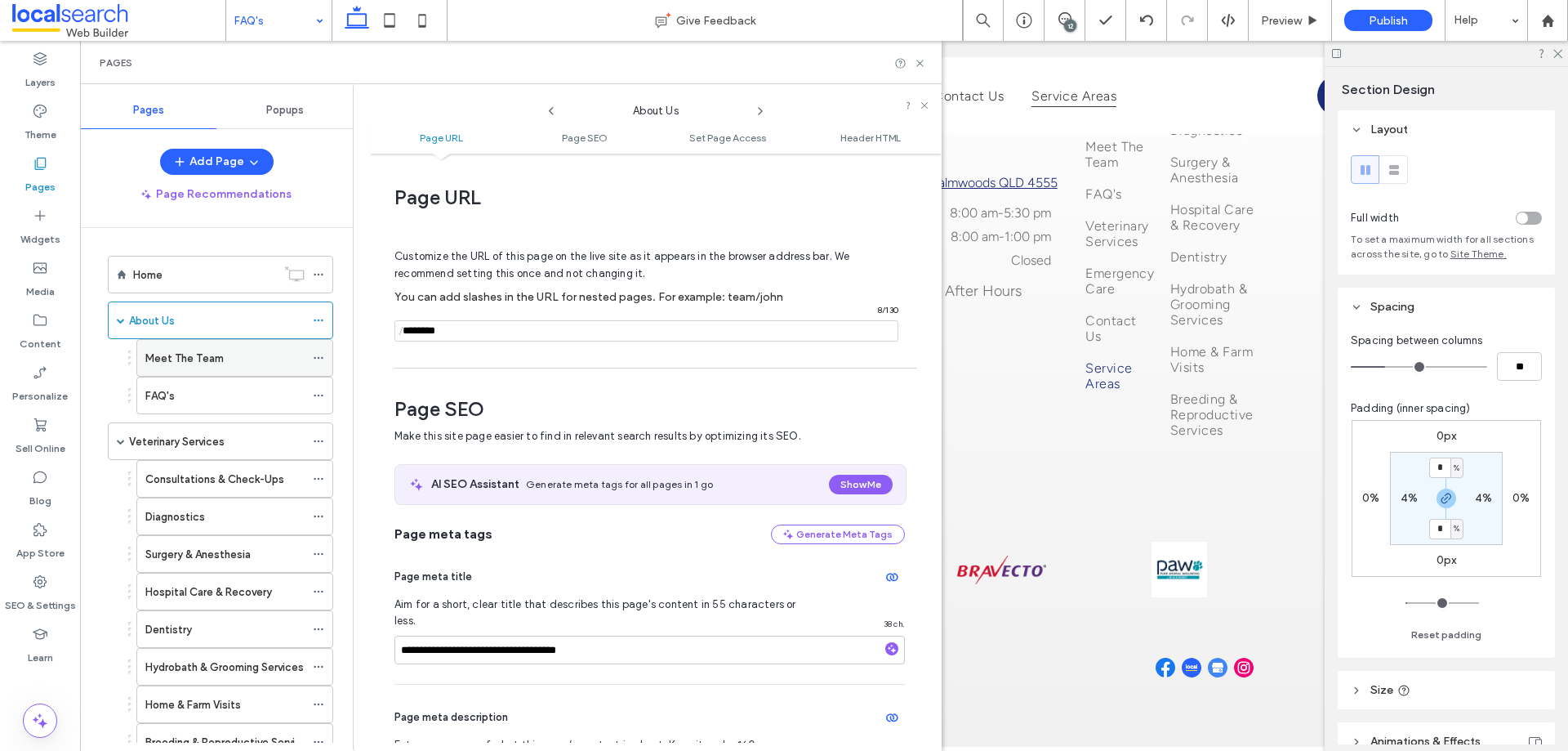 click 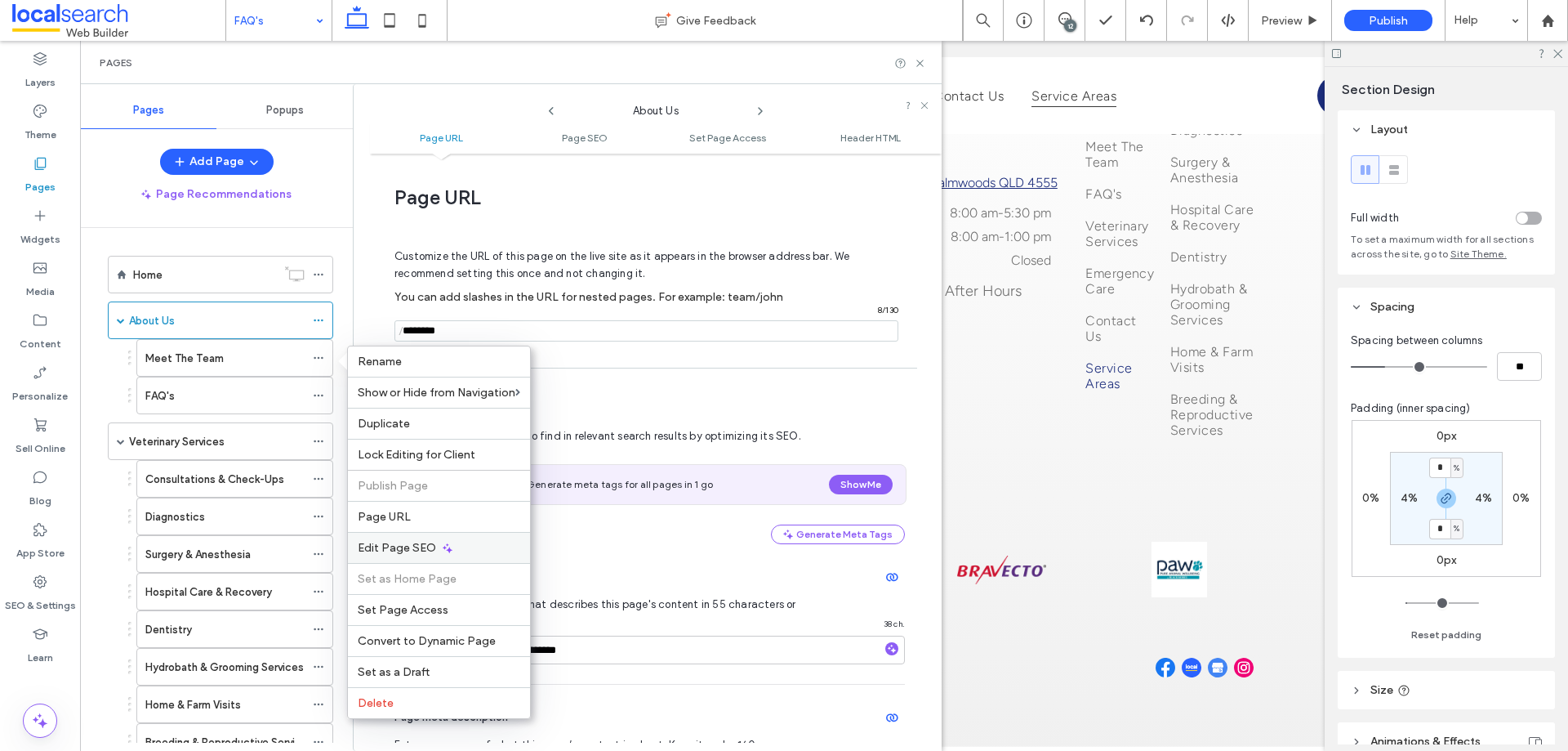 click 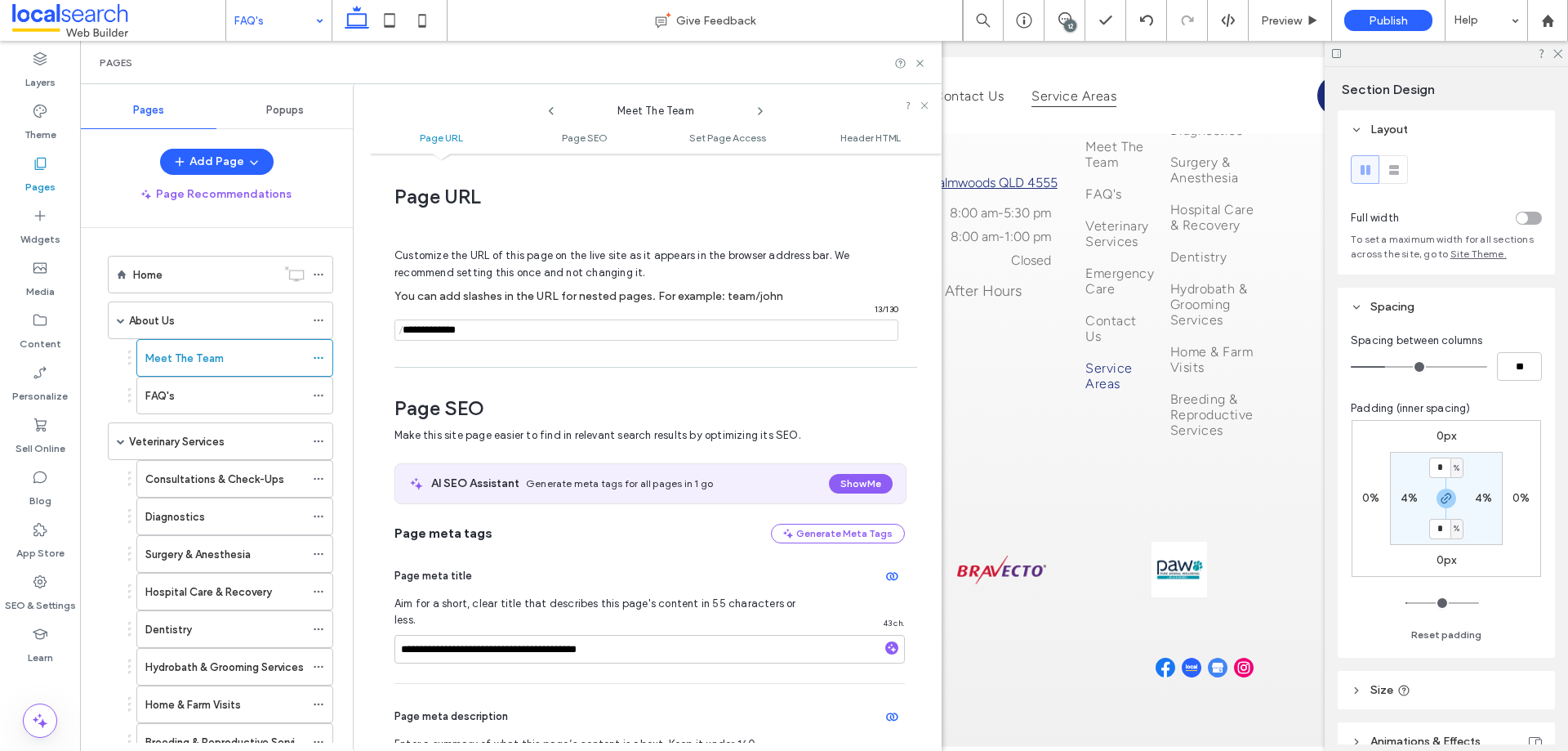 scroll, scrollTop: 0, scrollLeft: 0, axis: both 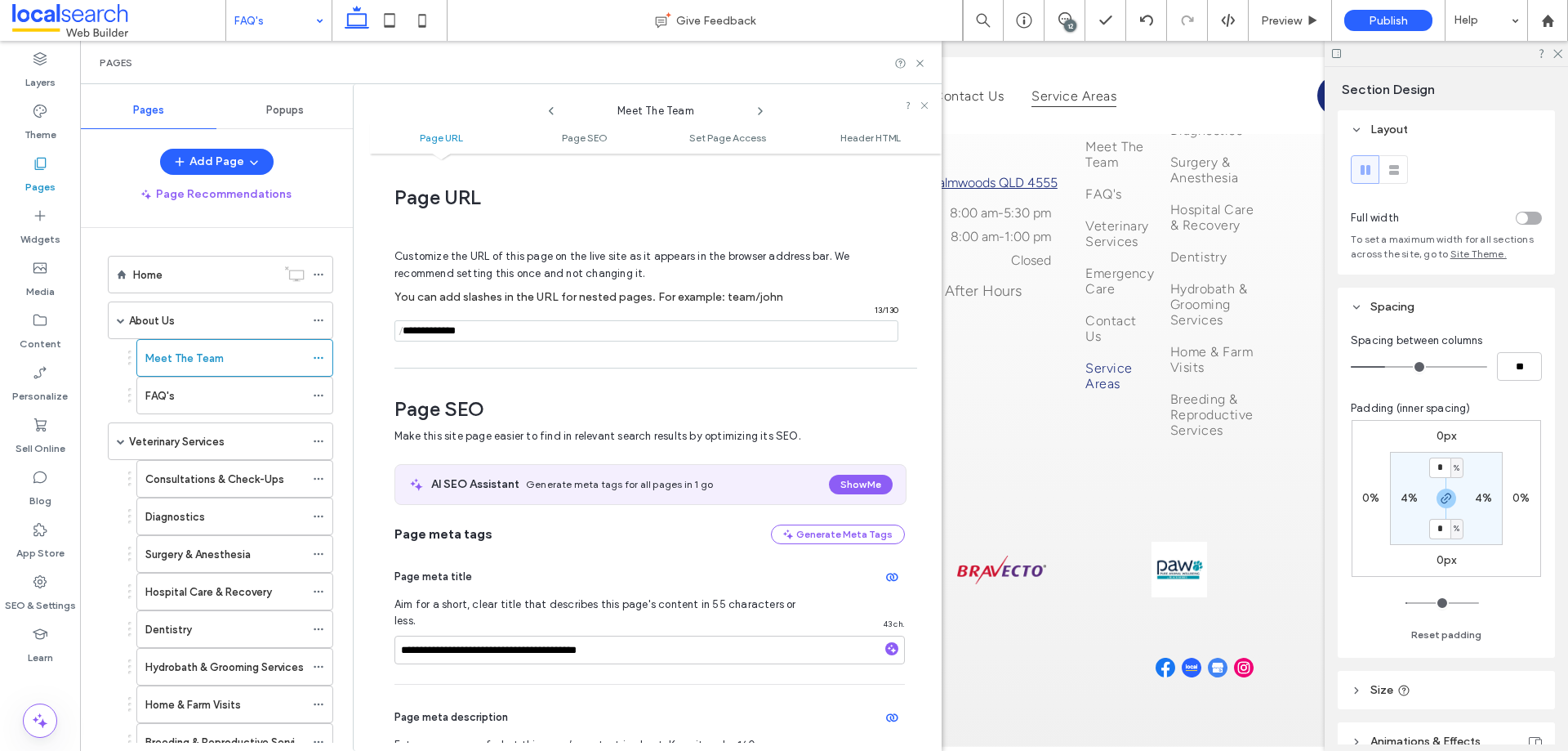 click at bounding box center [646, 331] 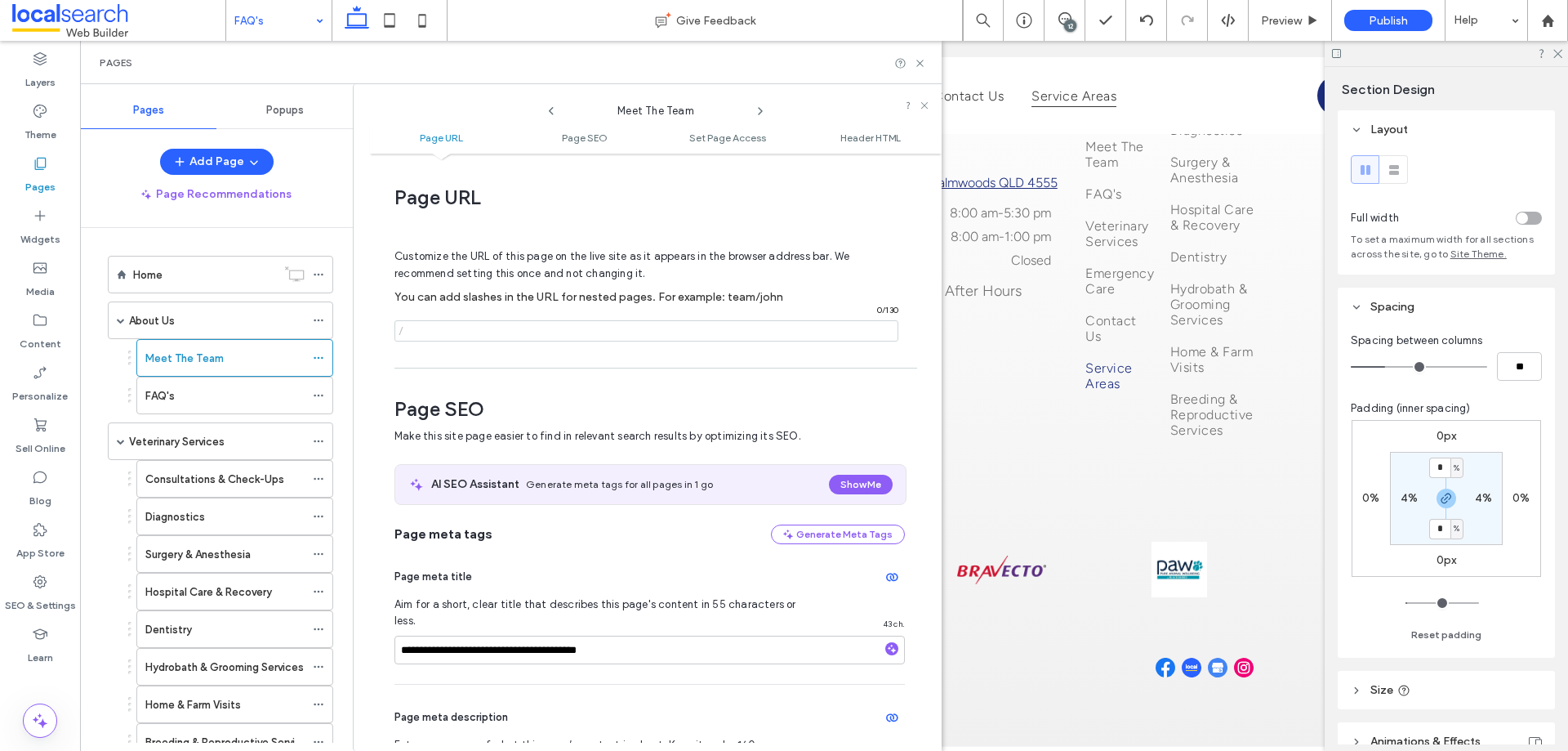 paste on "**********" 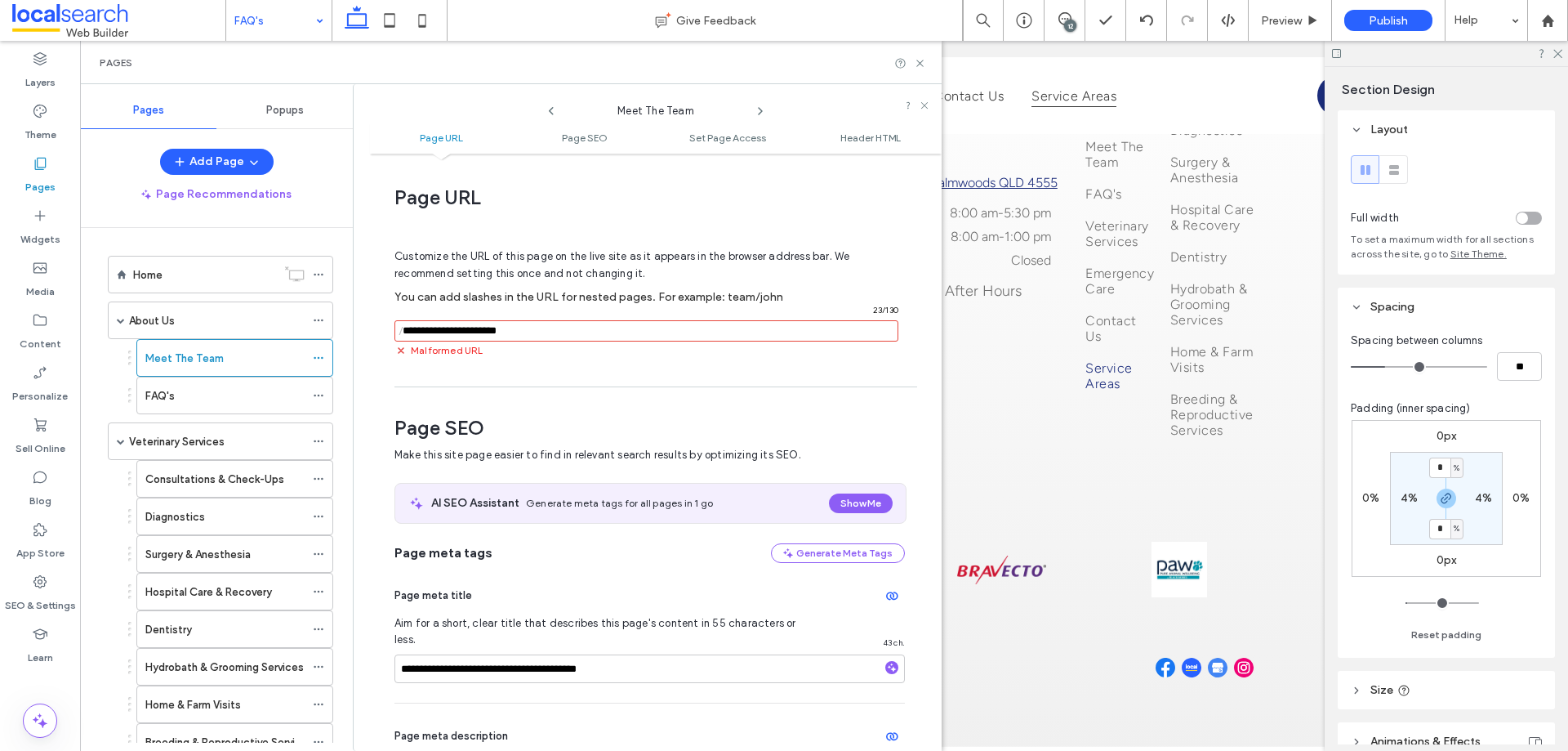 click at bounding box center (646, 331) 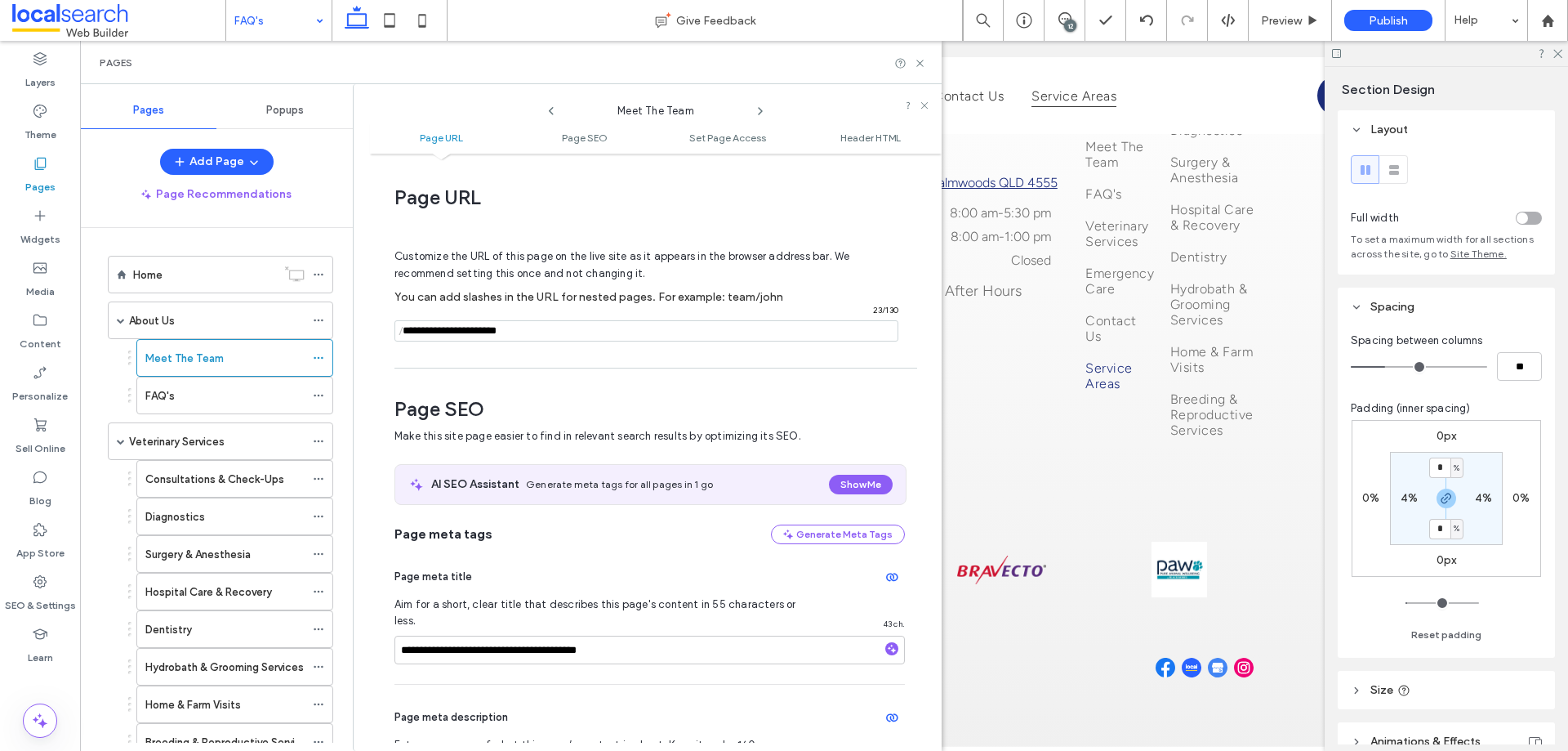paste on "**********" 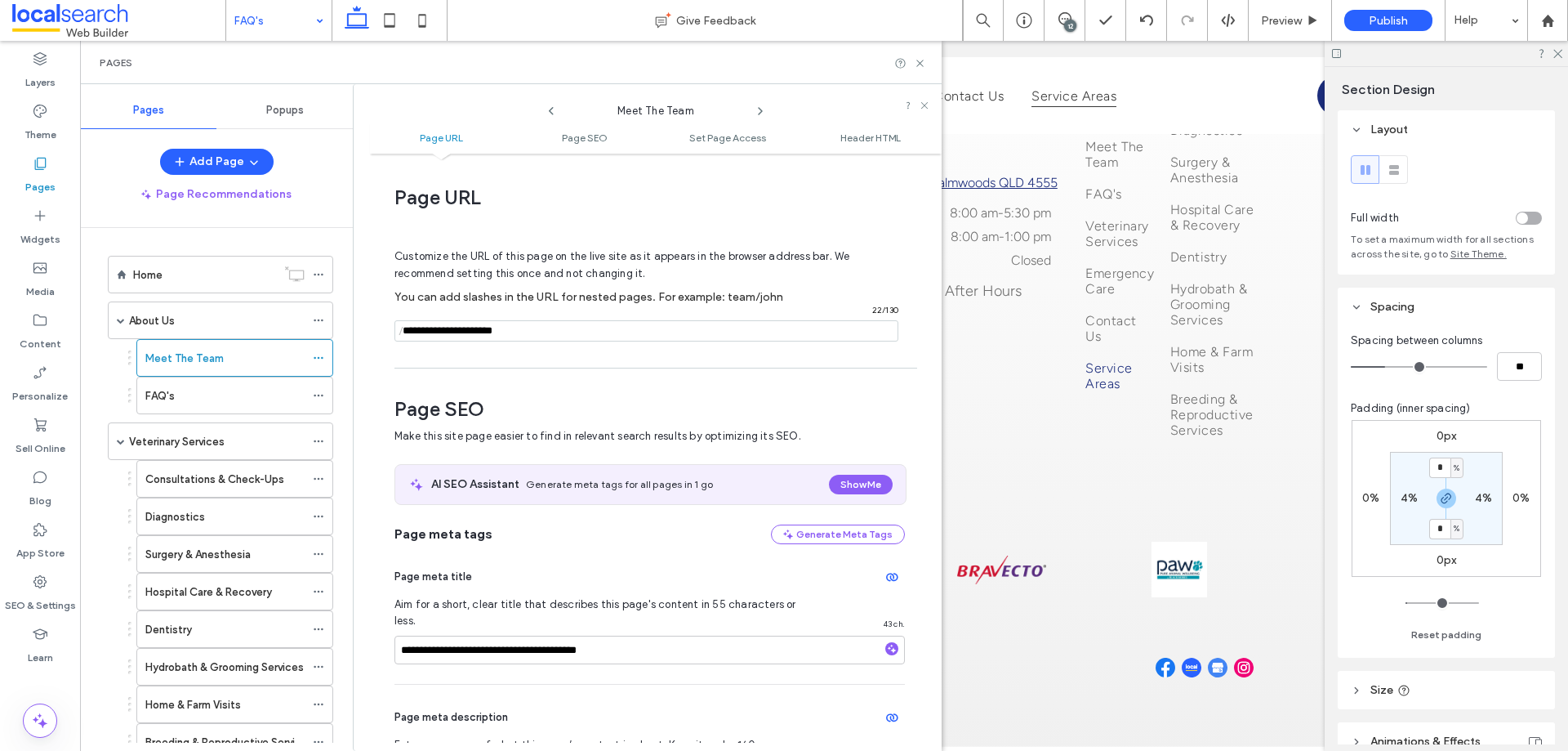 type on "**********" 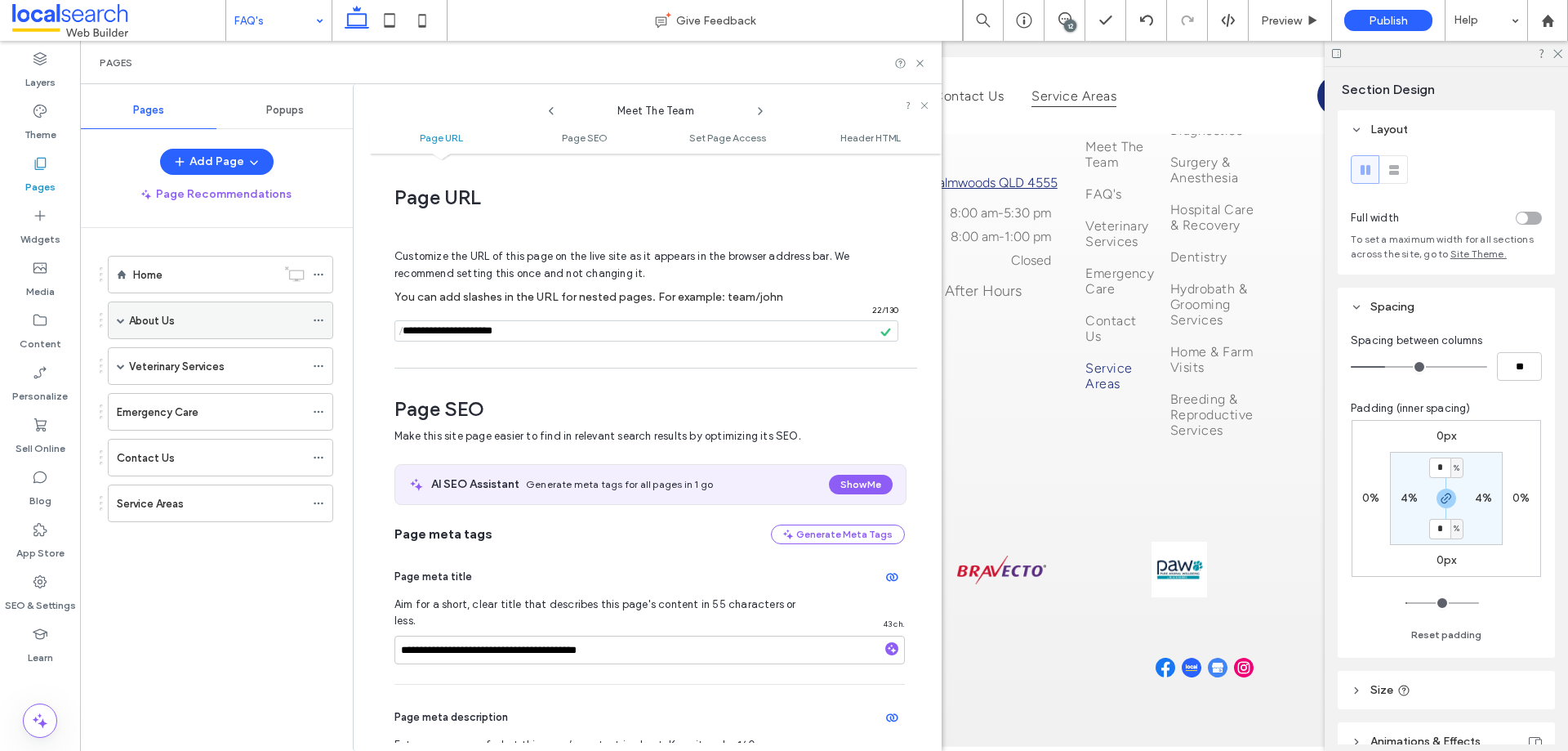 click at bounding box center [121, 320] 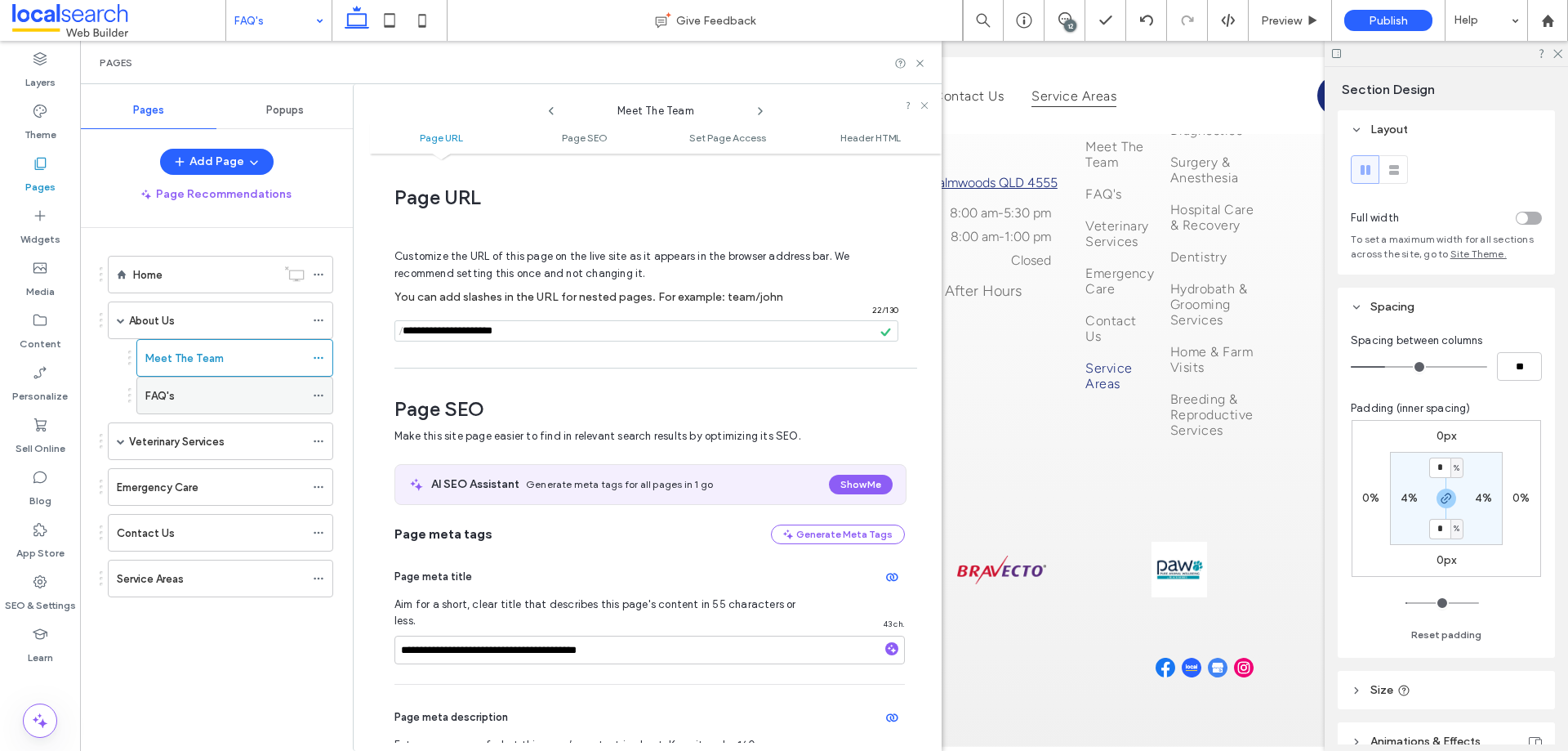click 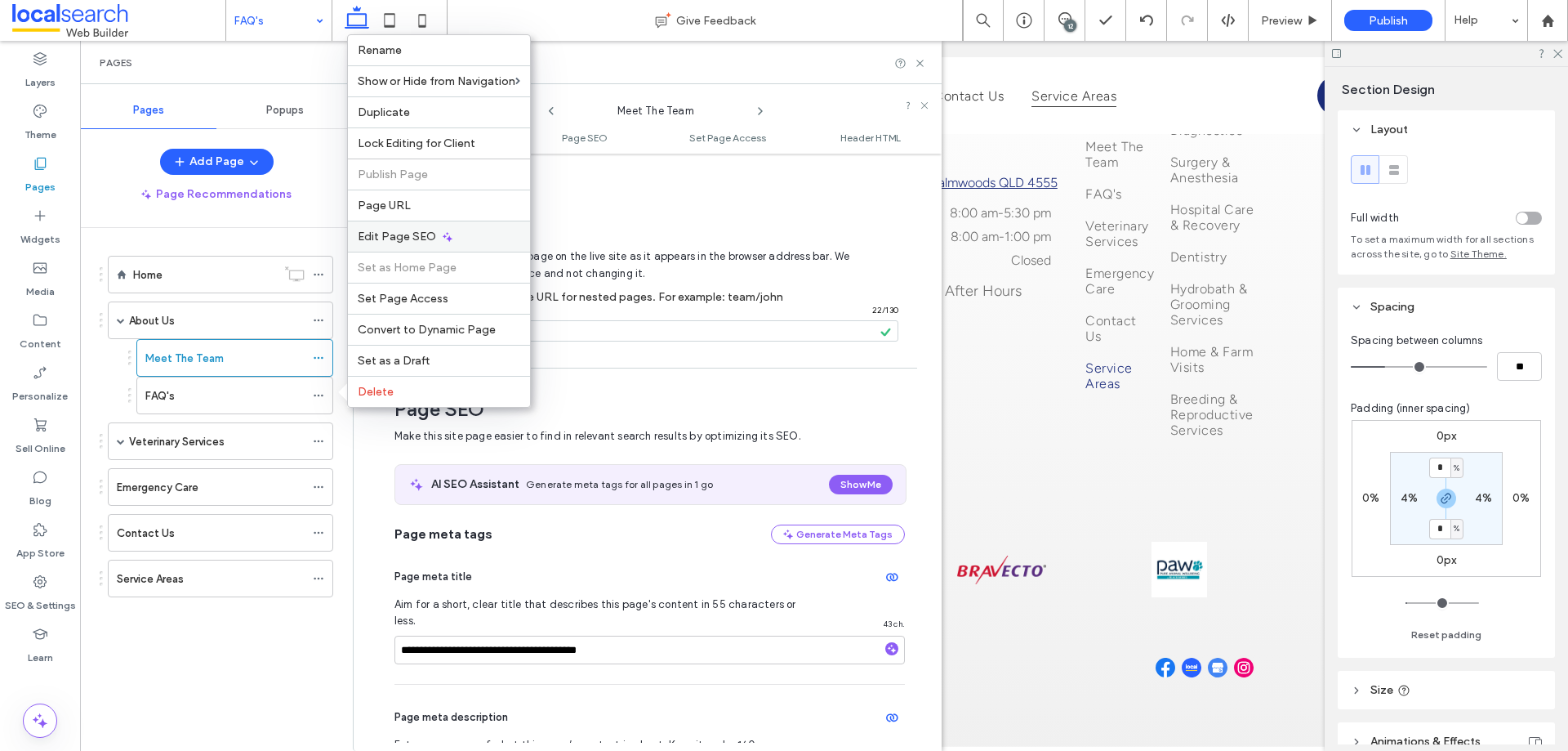 click 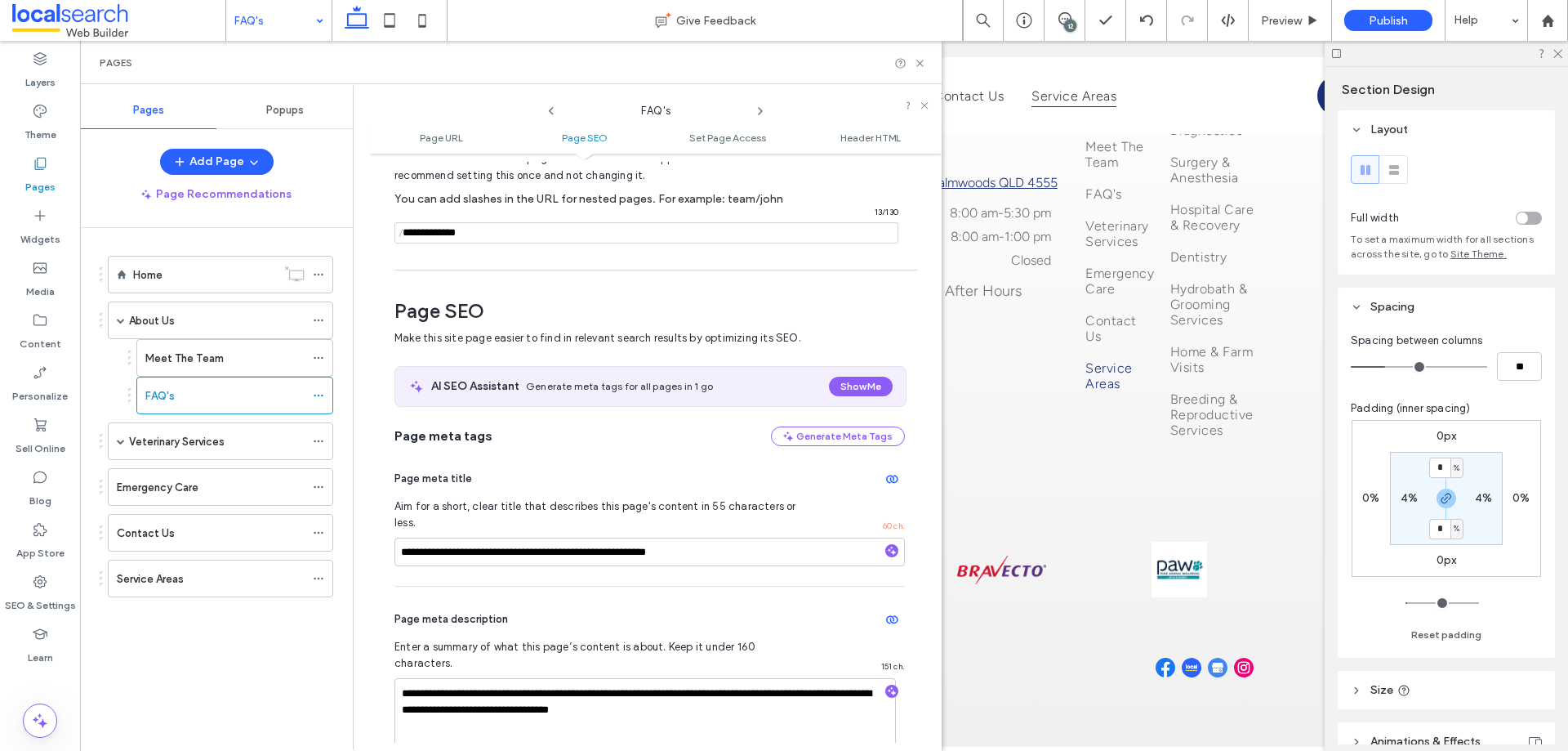scroll, scrollTop: 0, scrollLeft: 0, axis: both 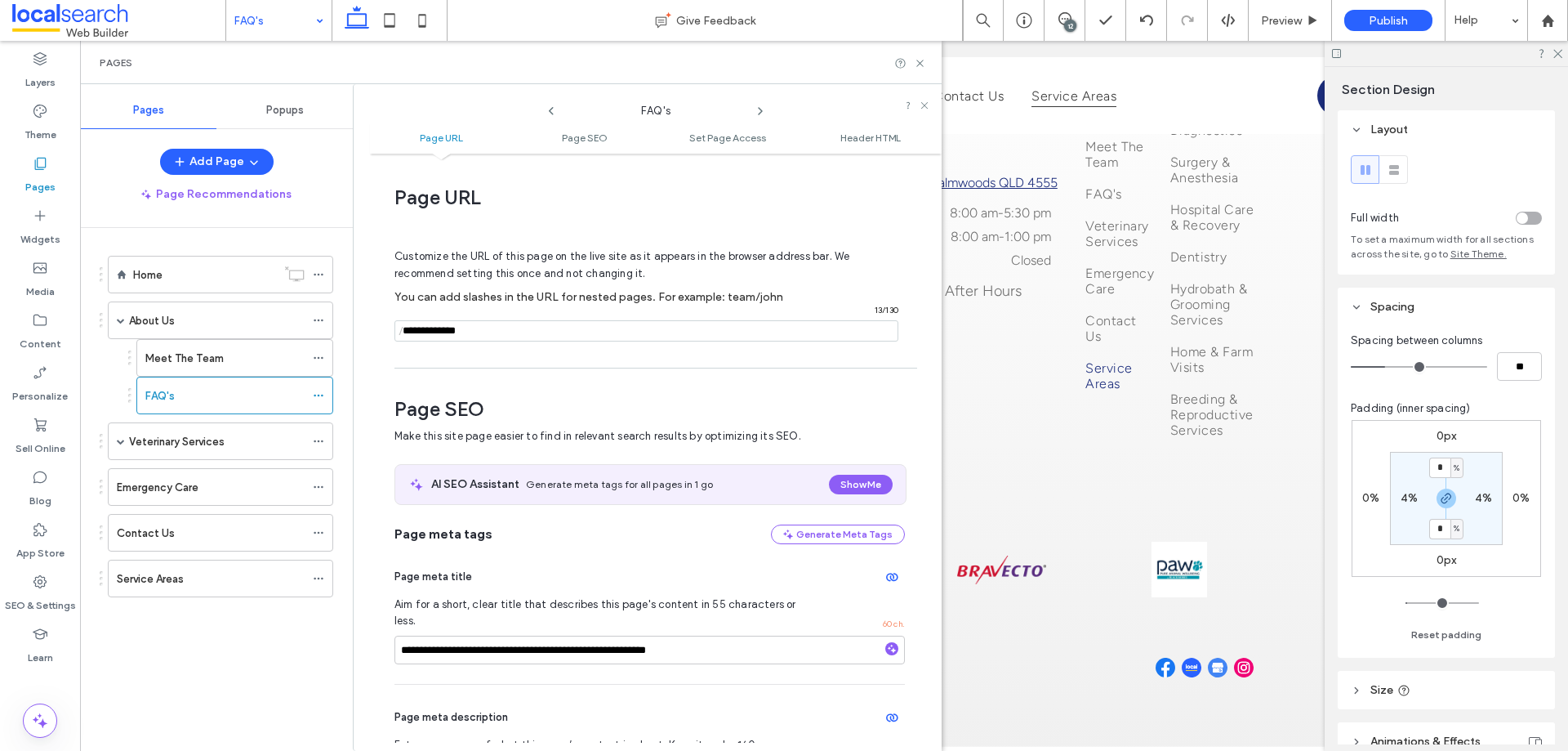 click at bounding box center (646, 331) 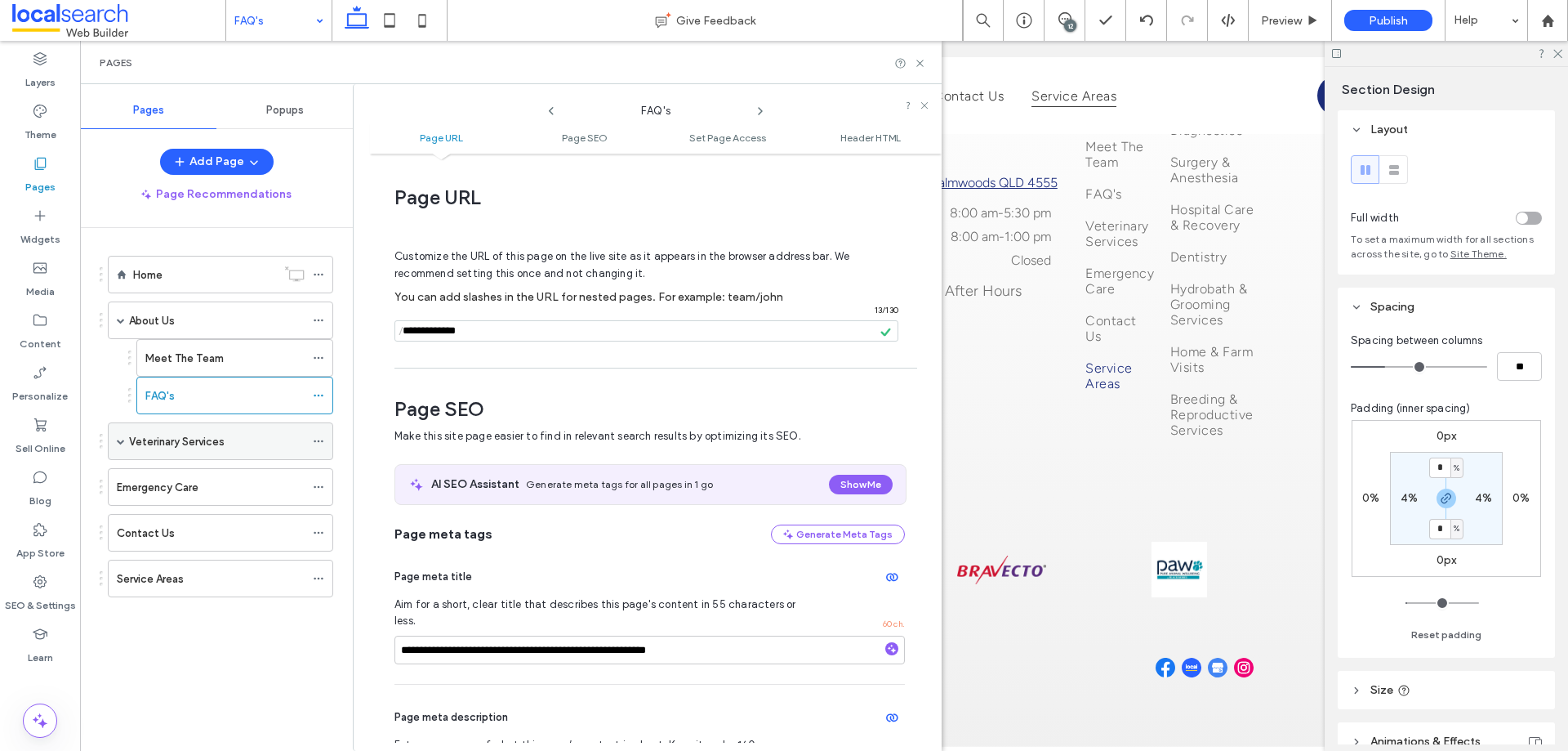 click at bounding box center (121, 441) 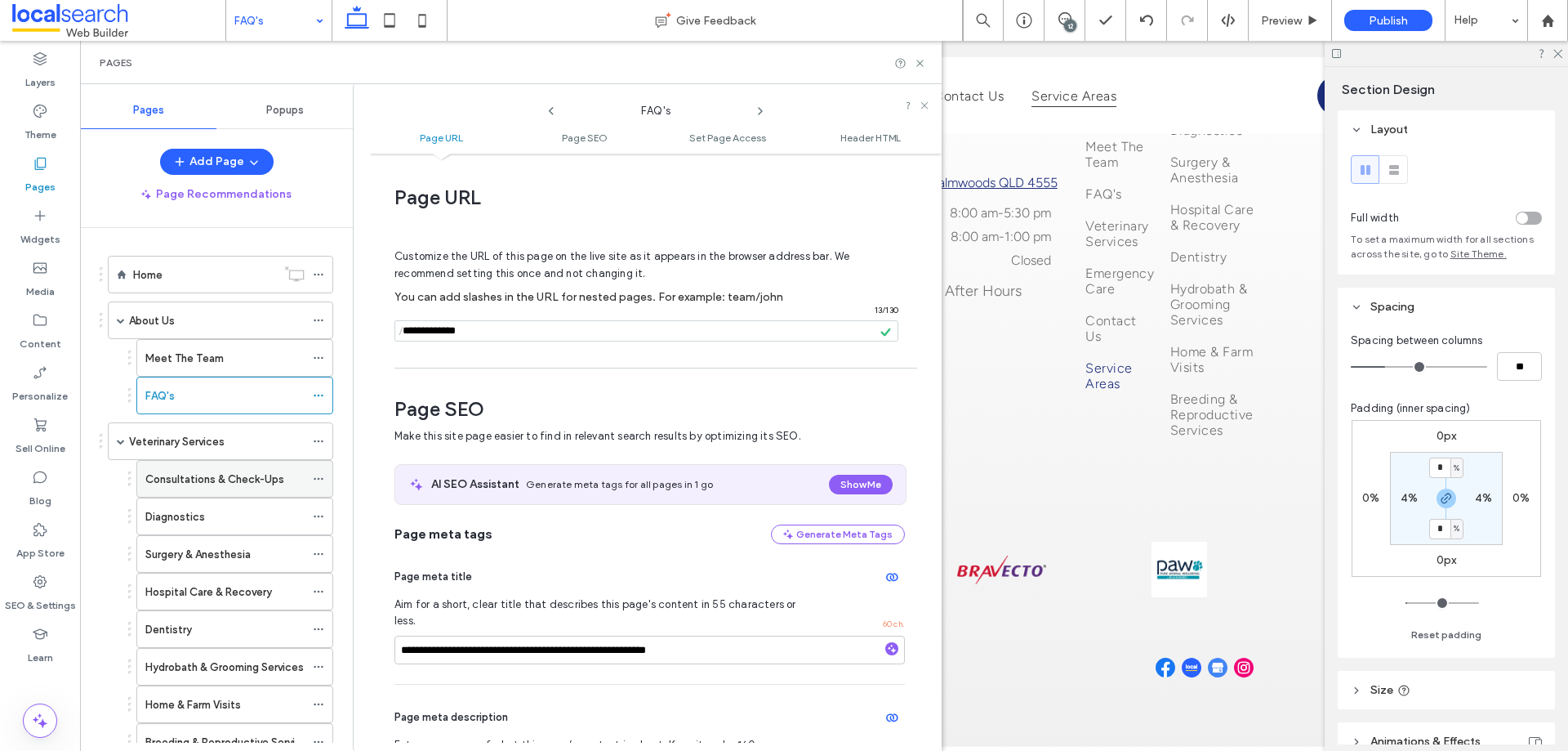 click 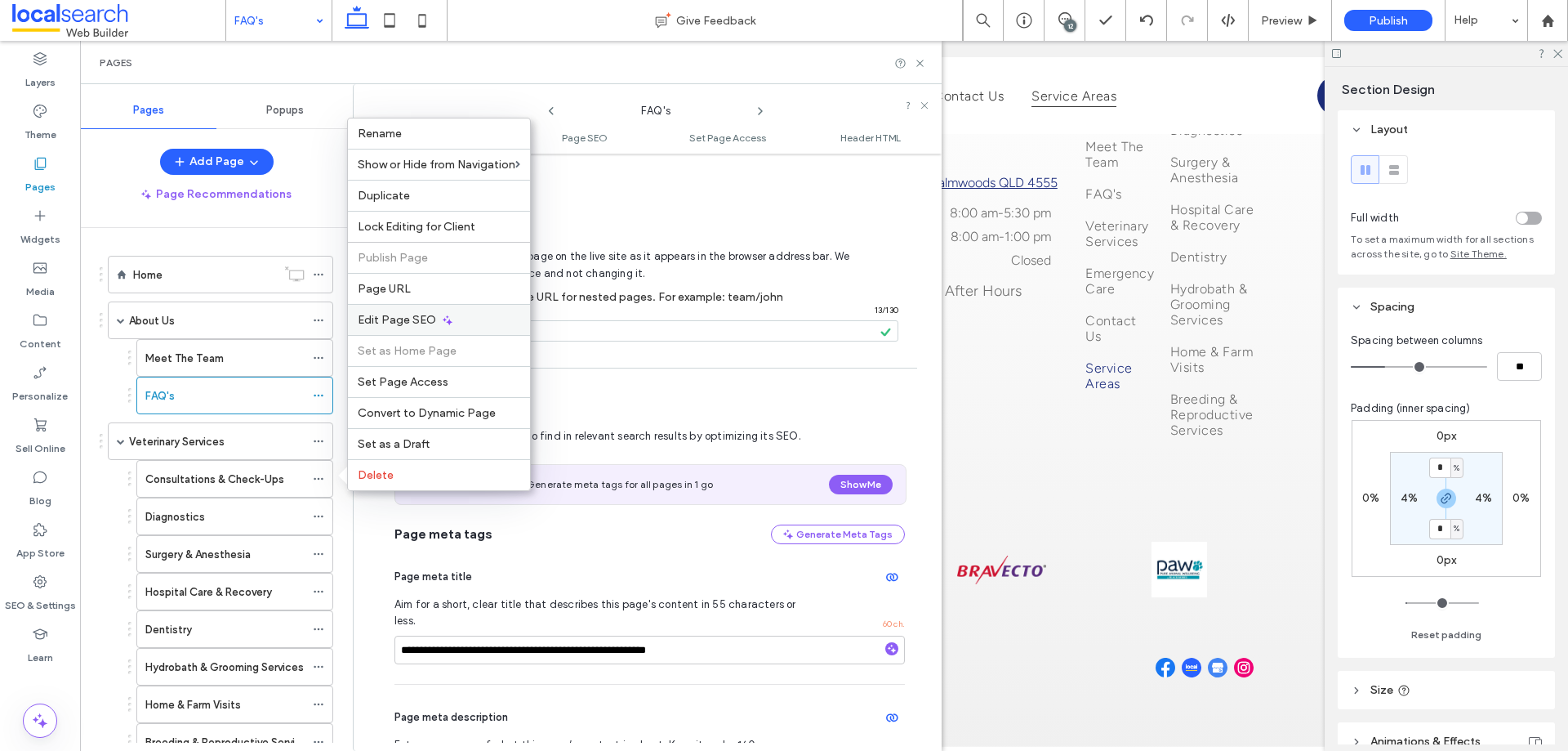 click on "Edit Page SEO" at bounding box center [439, 320] 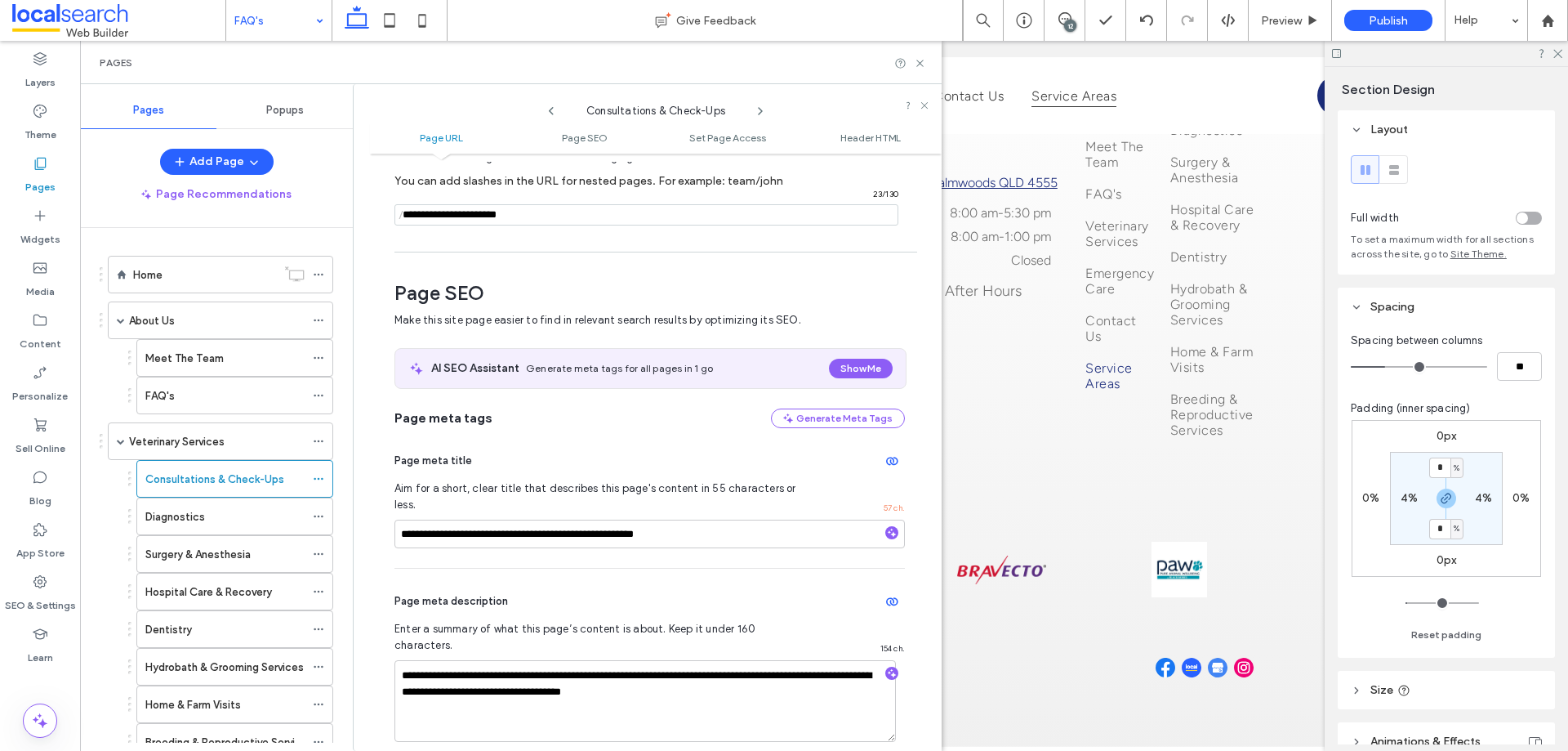 scroll, scrollTop: 0, scrollLeft: 0, axis: both 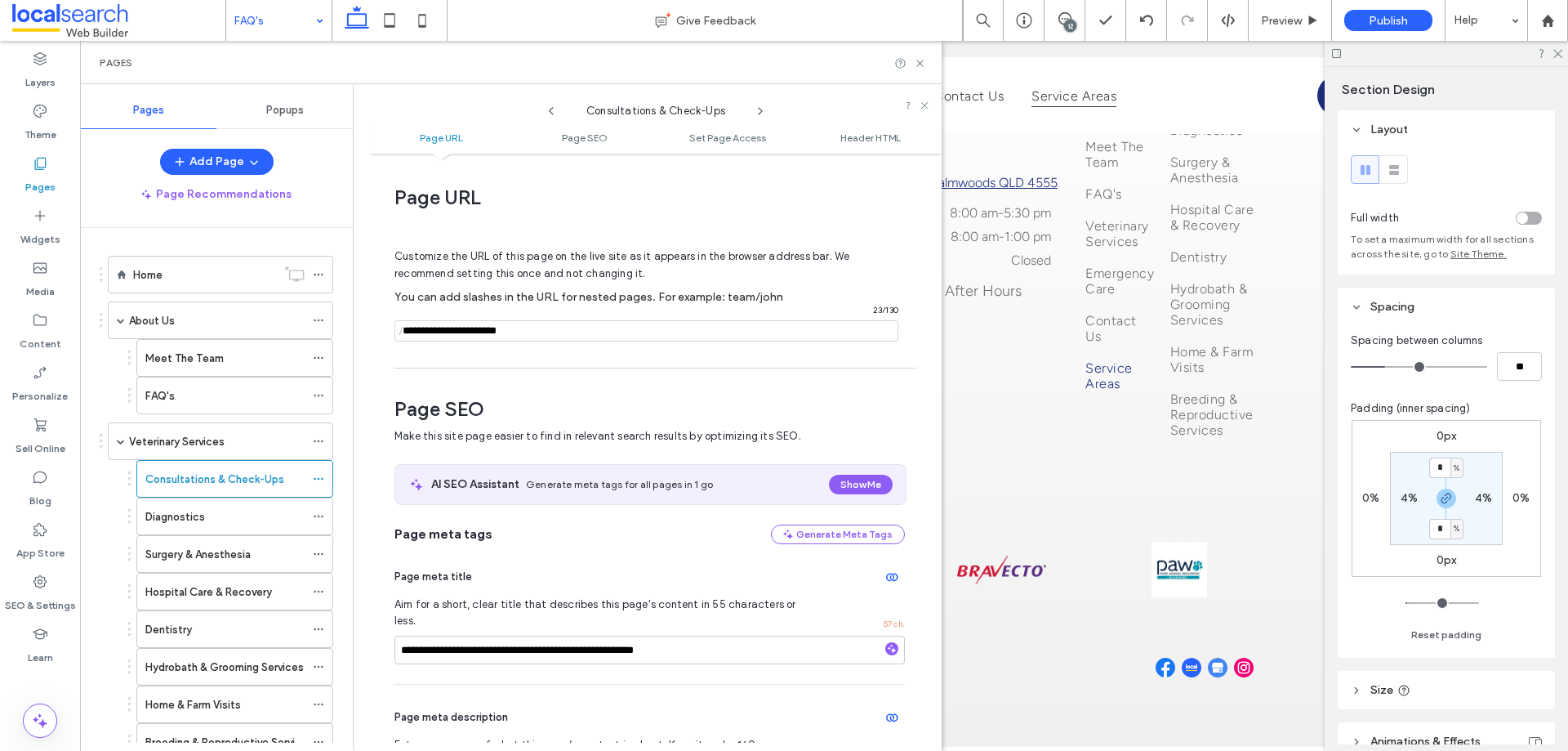 click at bounding box center (646, 331) 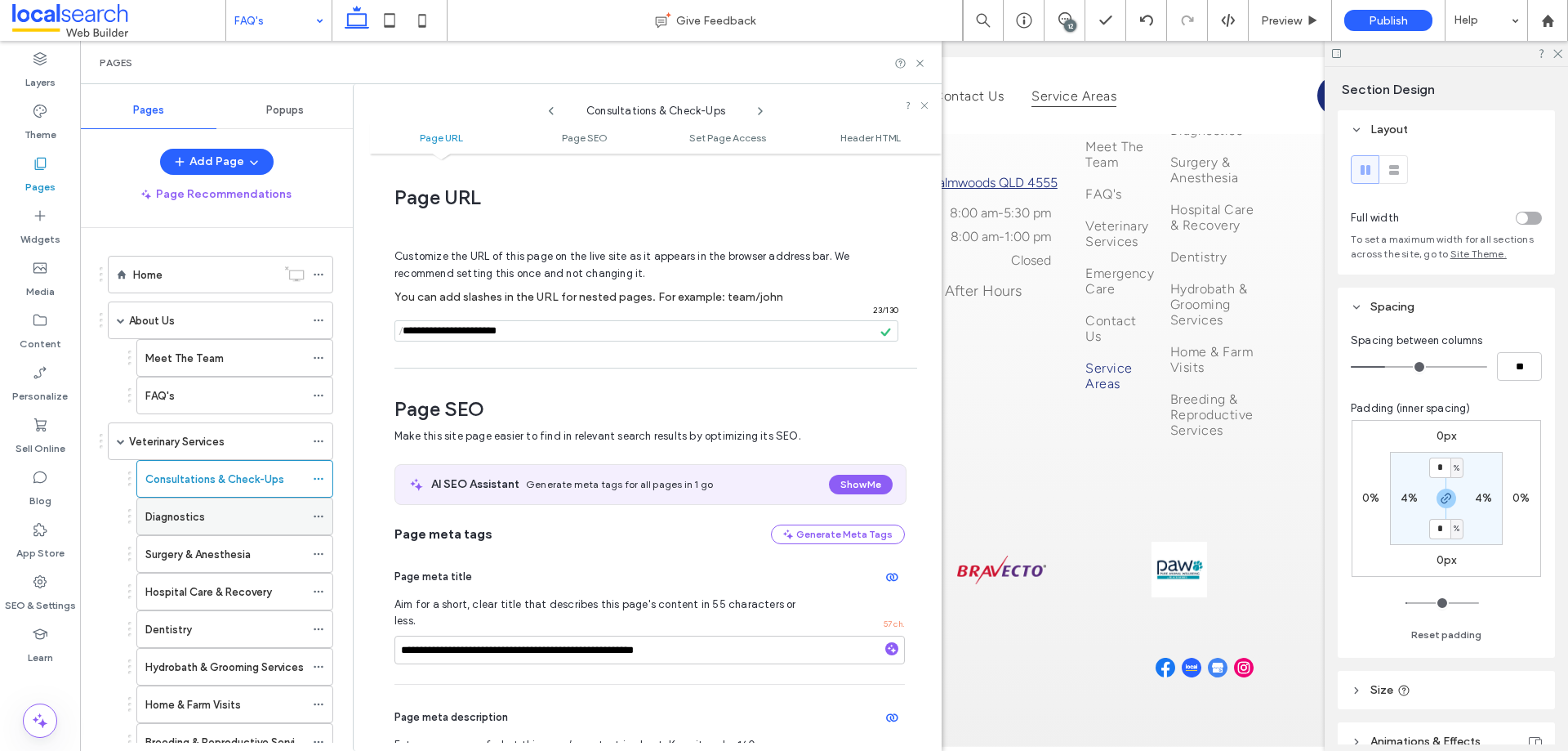 click 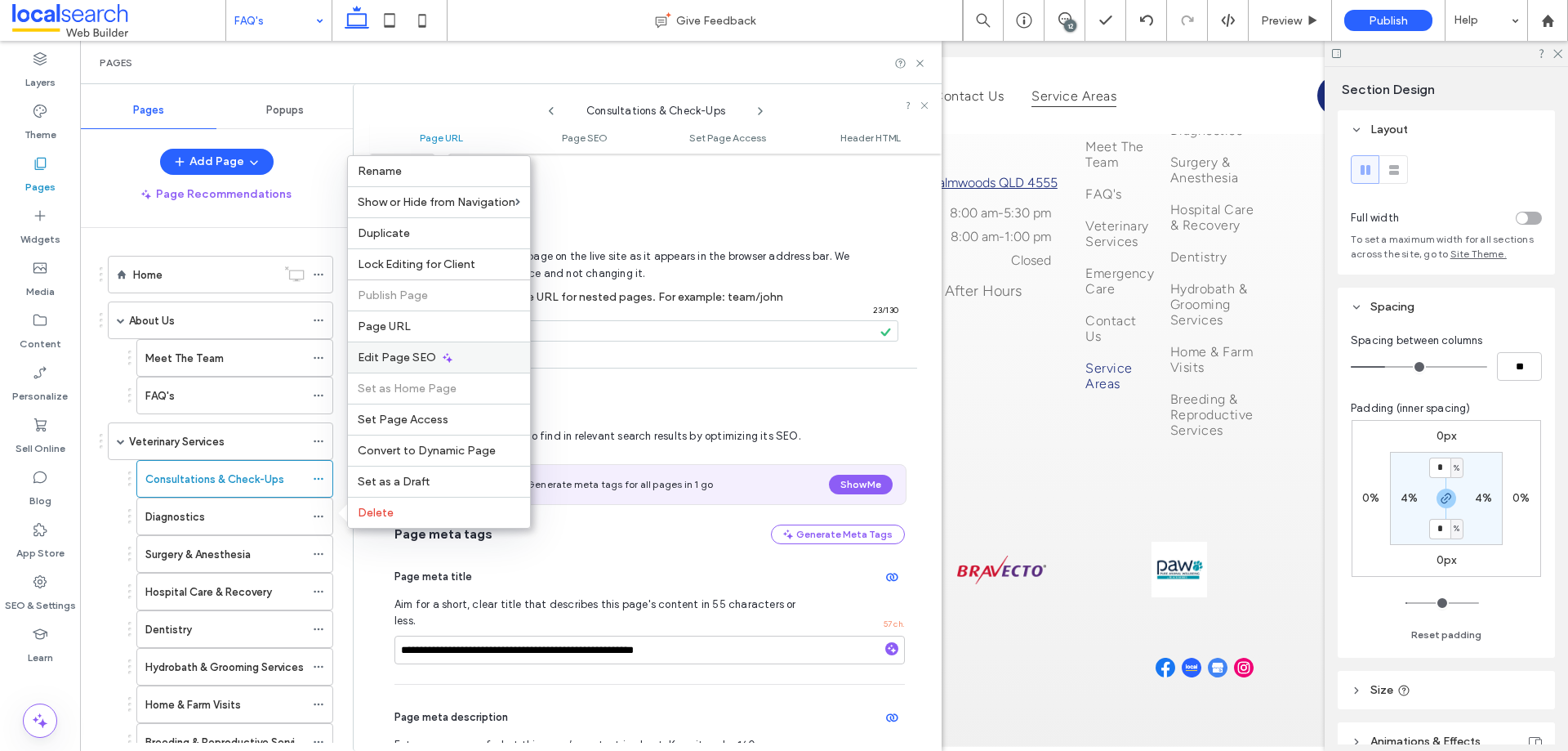 click on "Edit Page SEO" at bounding box center [397, 357] 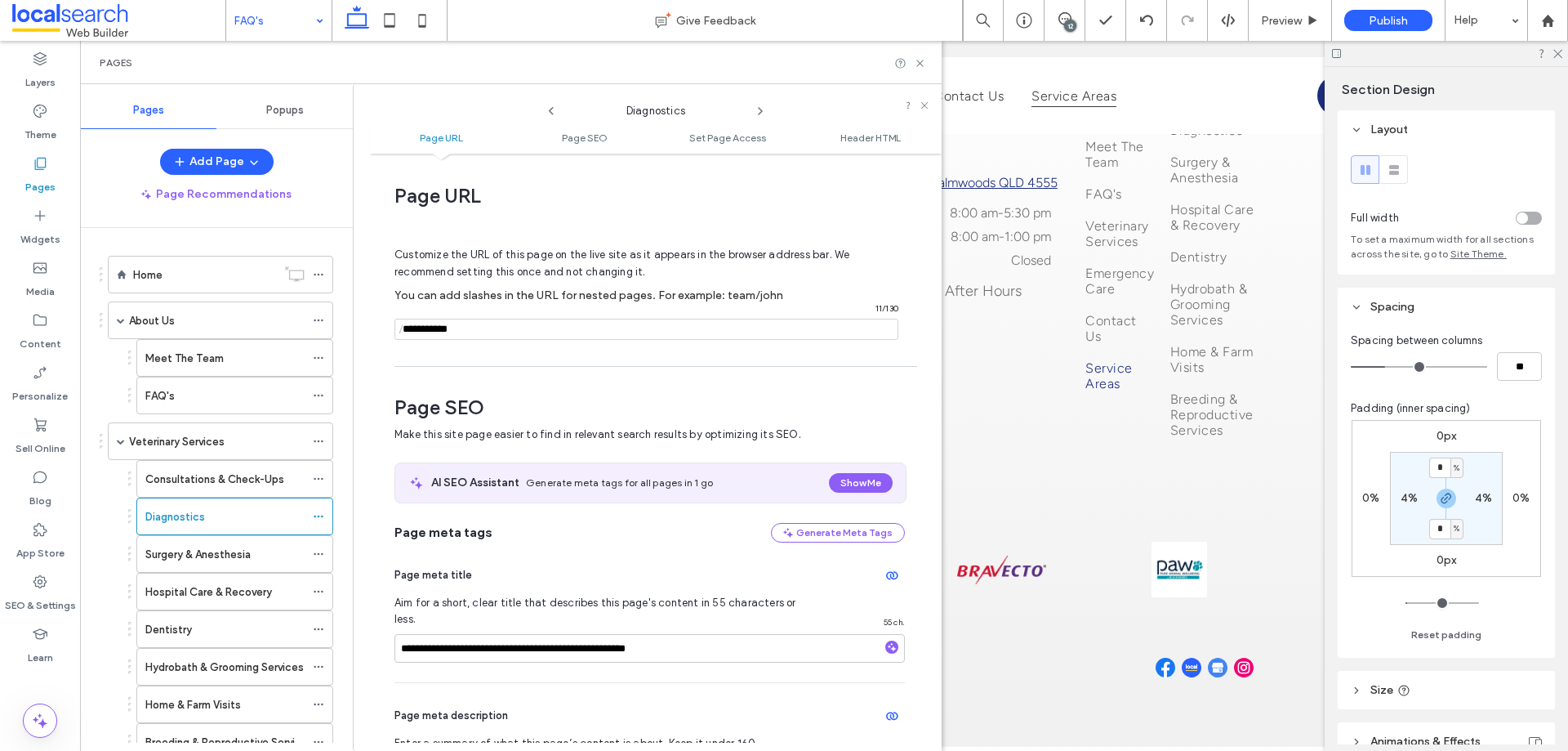 scroll, scrollTop: 0, scrollLeft: 0, axis: both 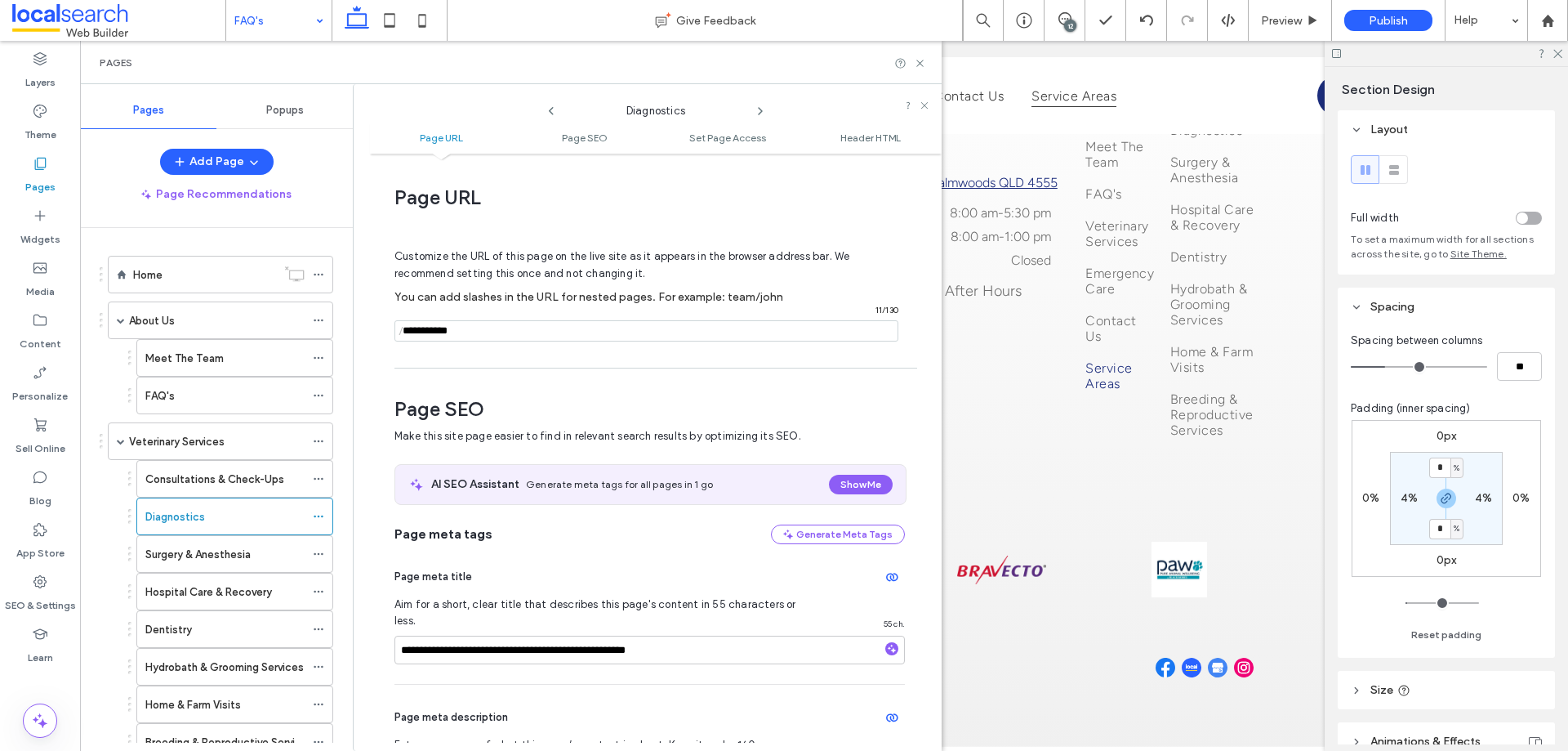 click 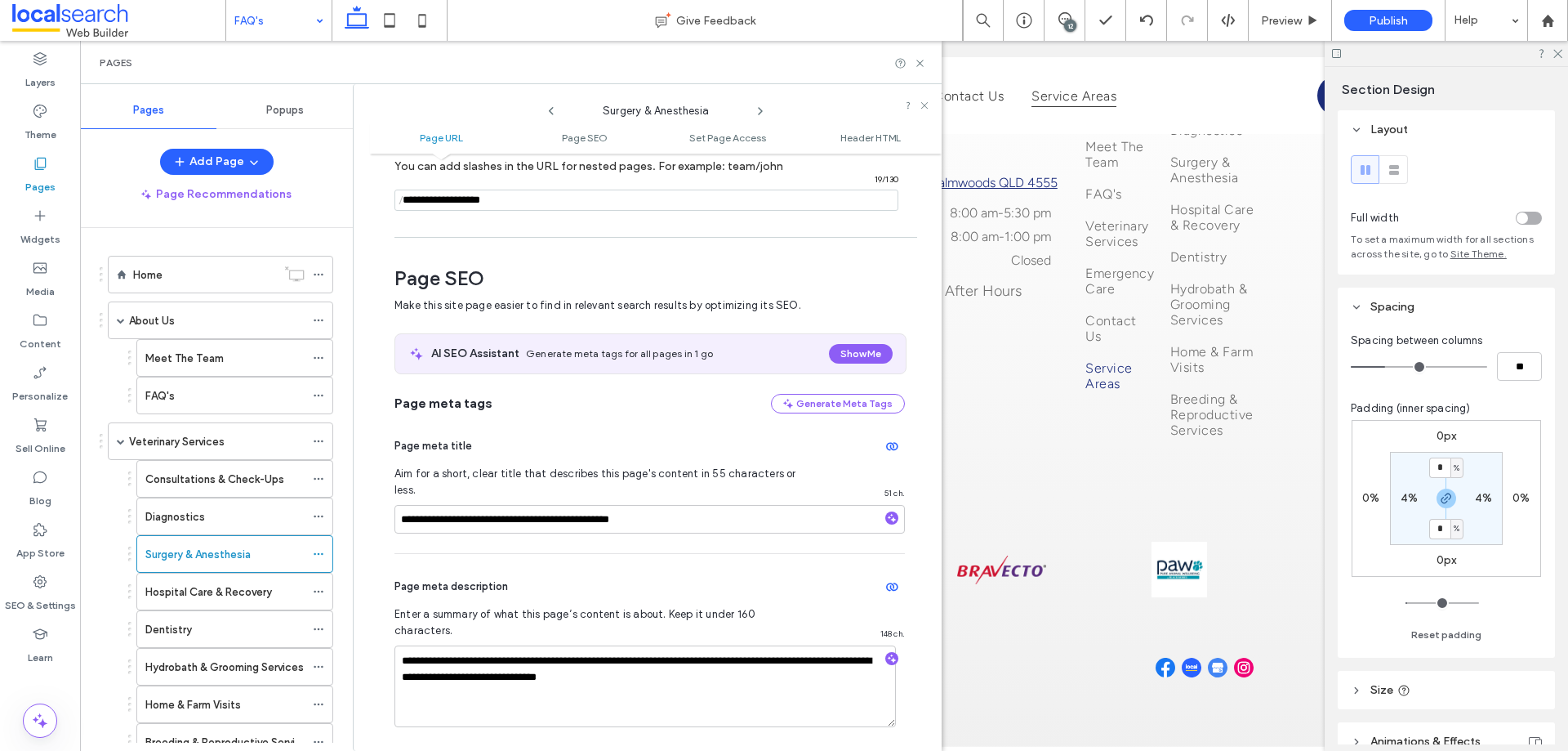 scroll, scrollTop: 0, scrollLeft: 0, axis: both 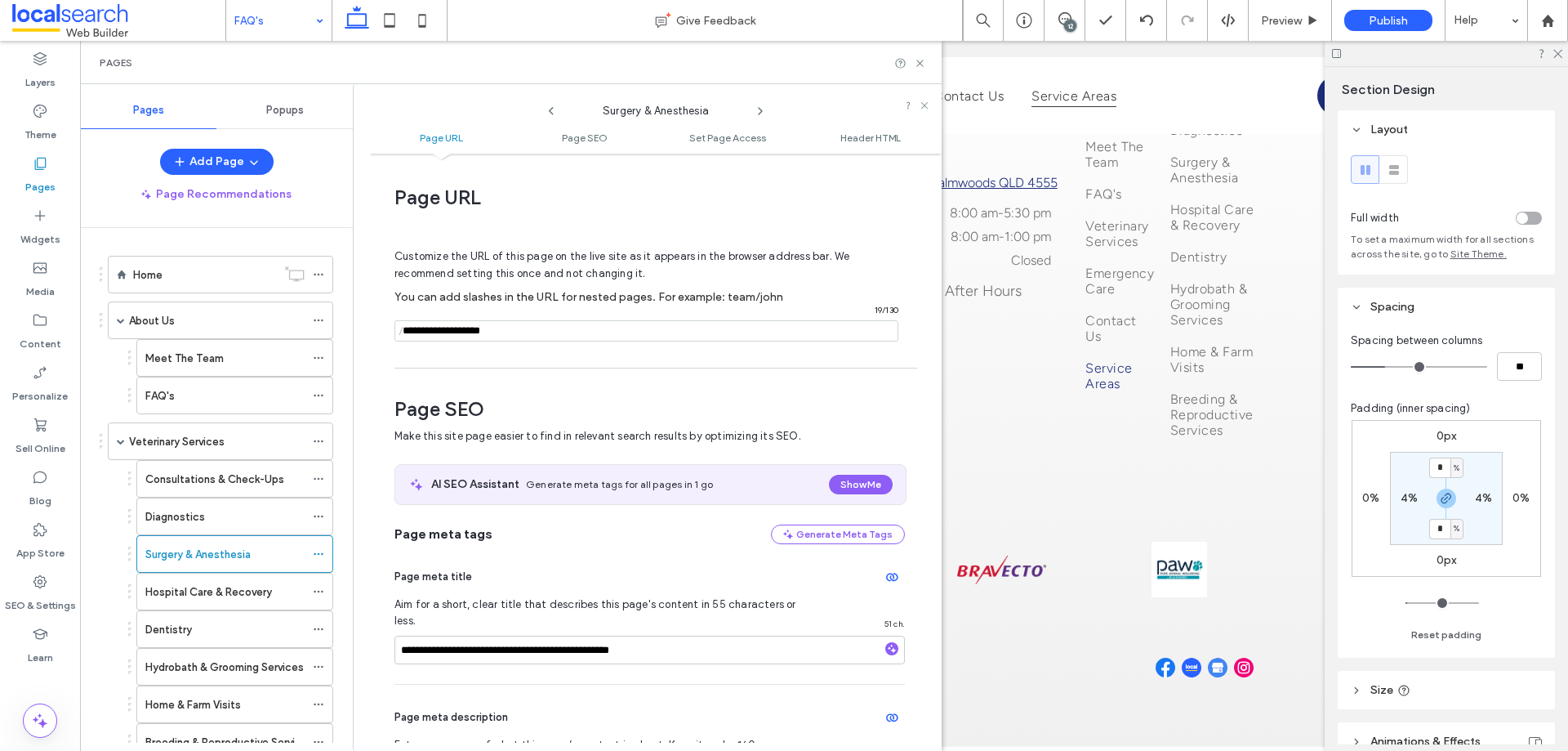 click 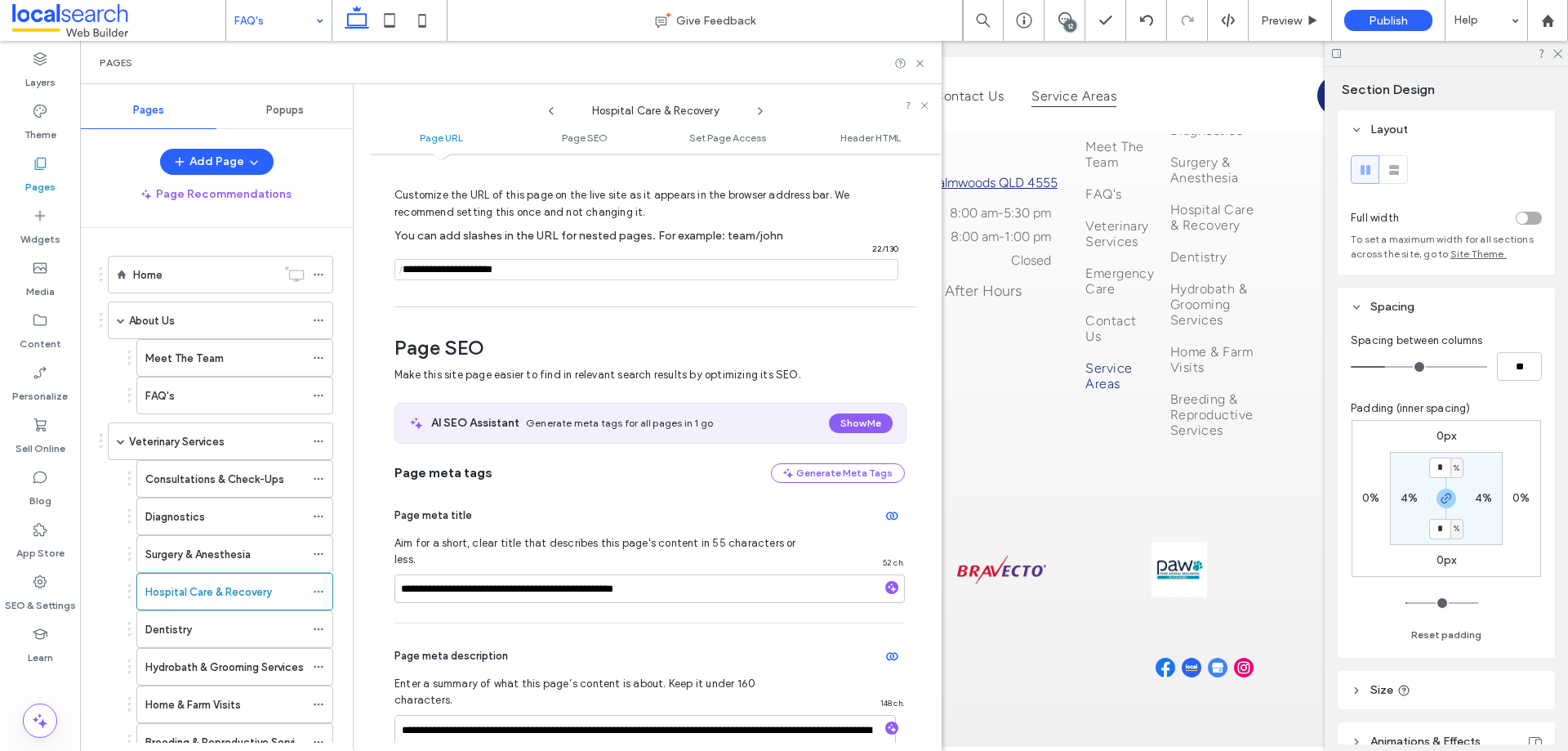 scroll, scrollTop: 60, scrollLeft: 0, axis: vertical 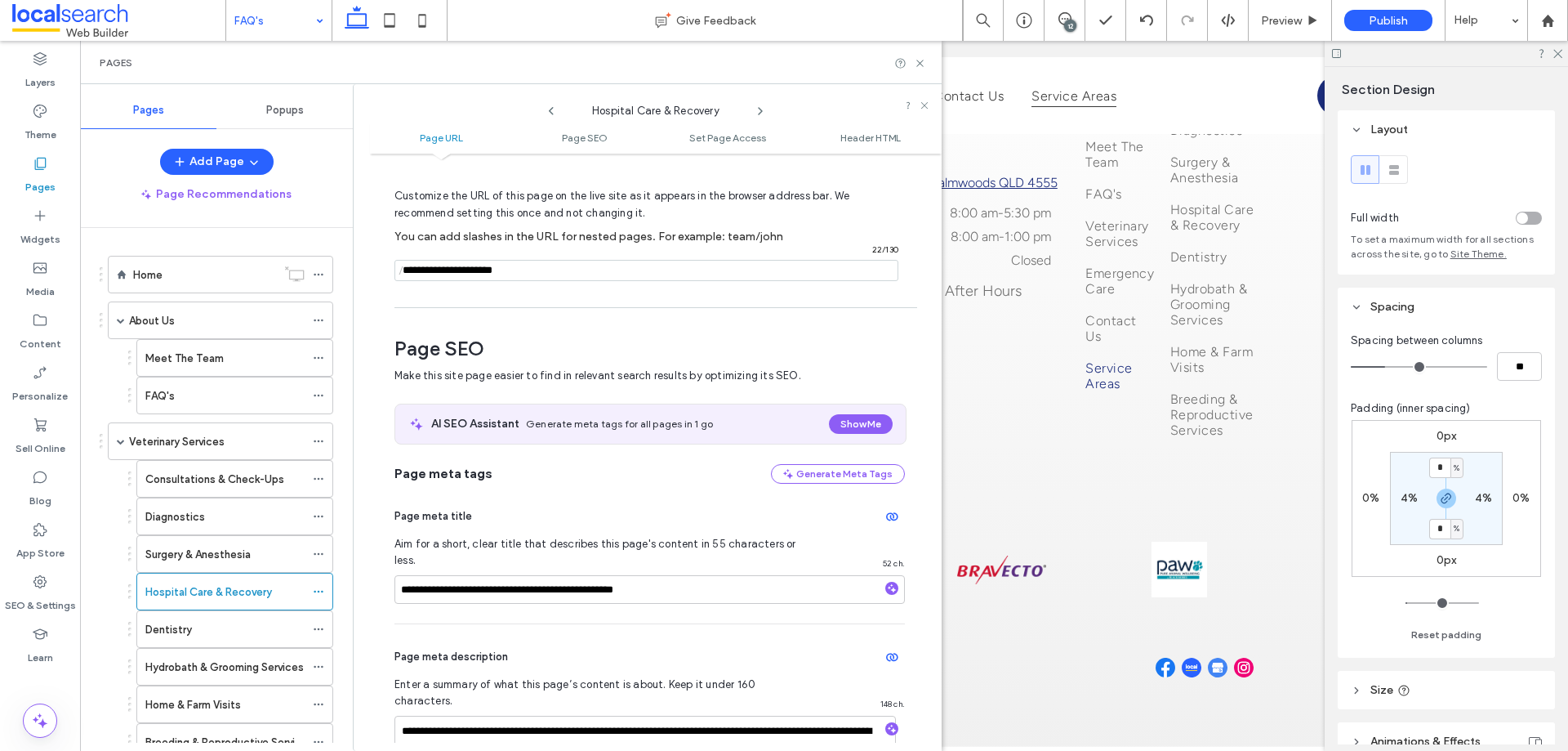 click 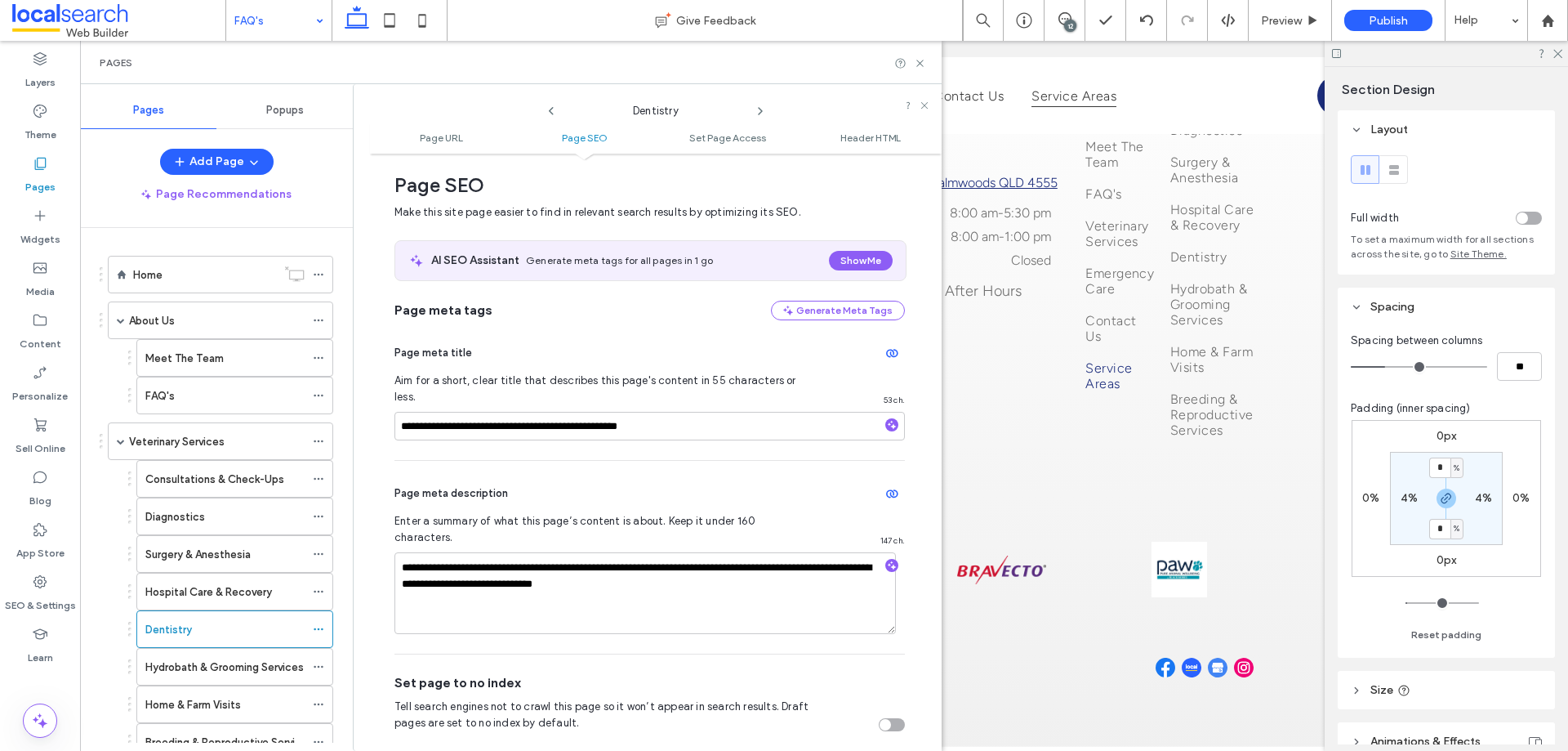 scroll, scrollTop: 142, scrollLeft: 0, axis: vertical 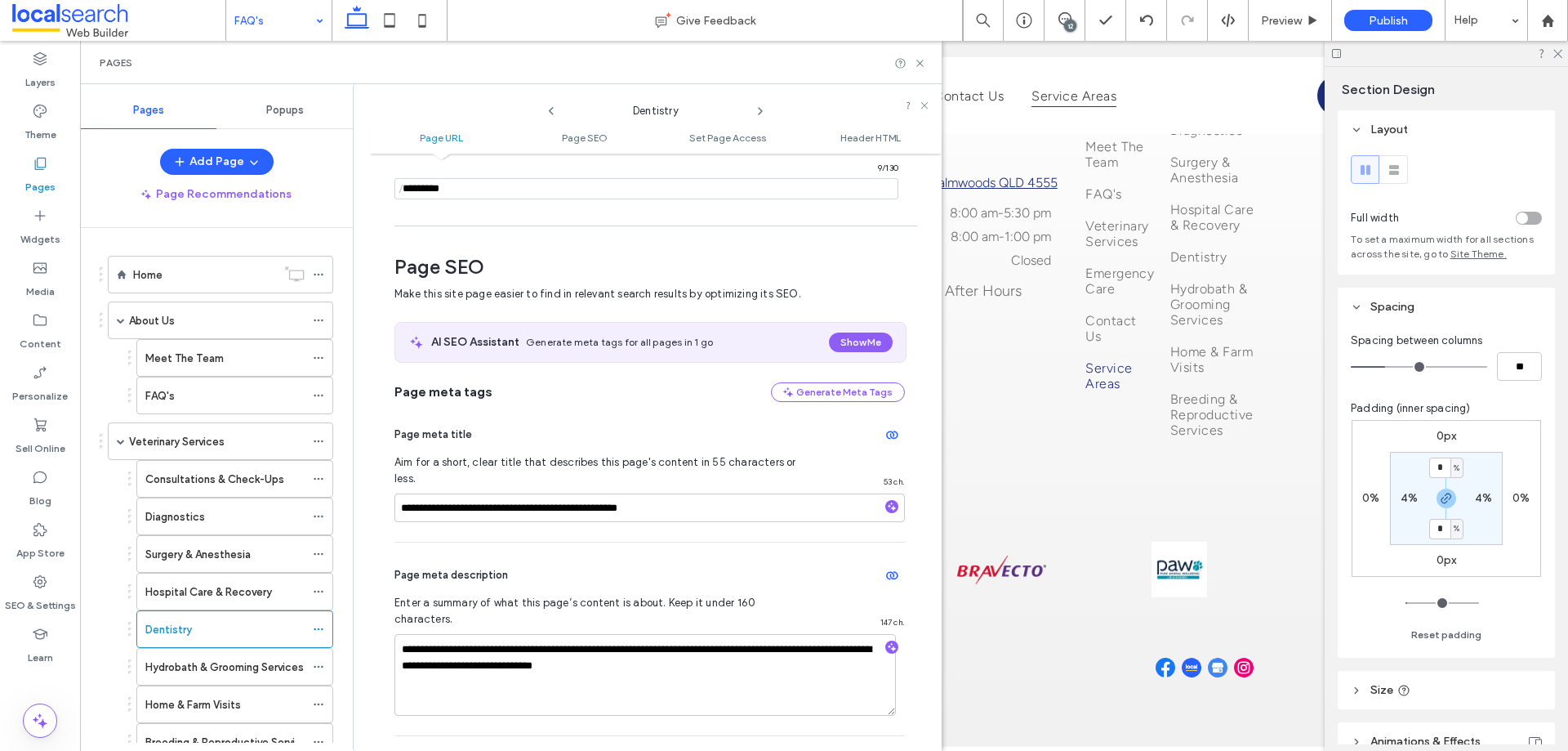 click 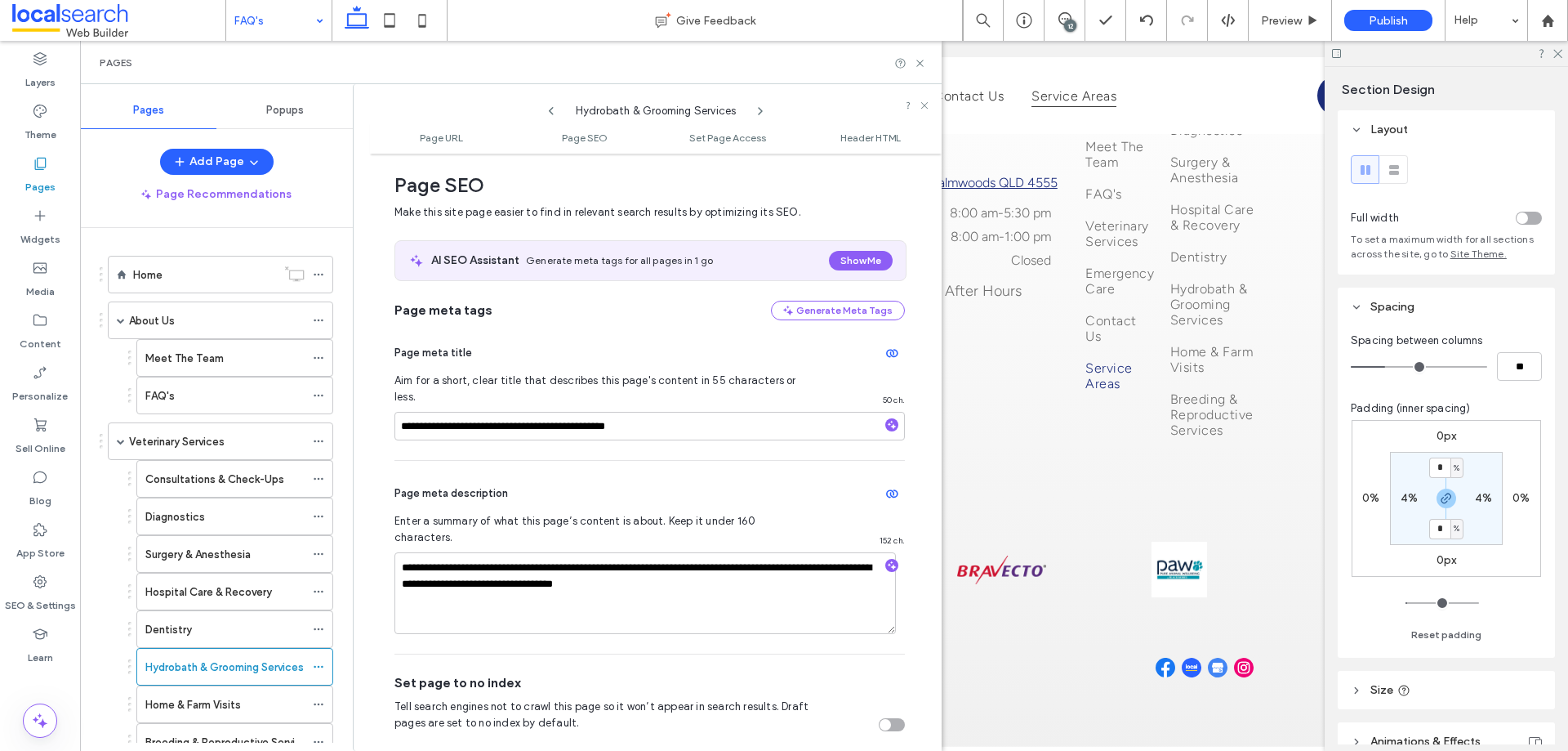 scroll, scrollTop: 60, scrollLeft: 0, axis: vertical 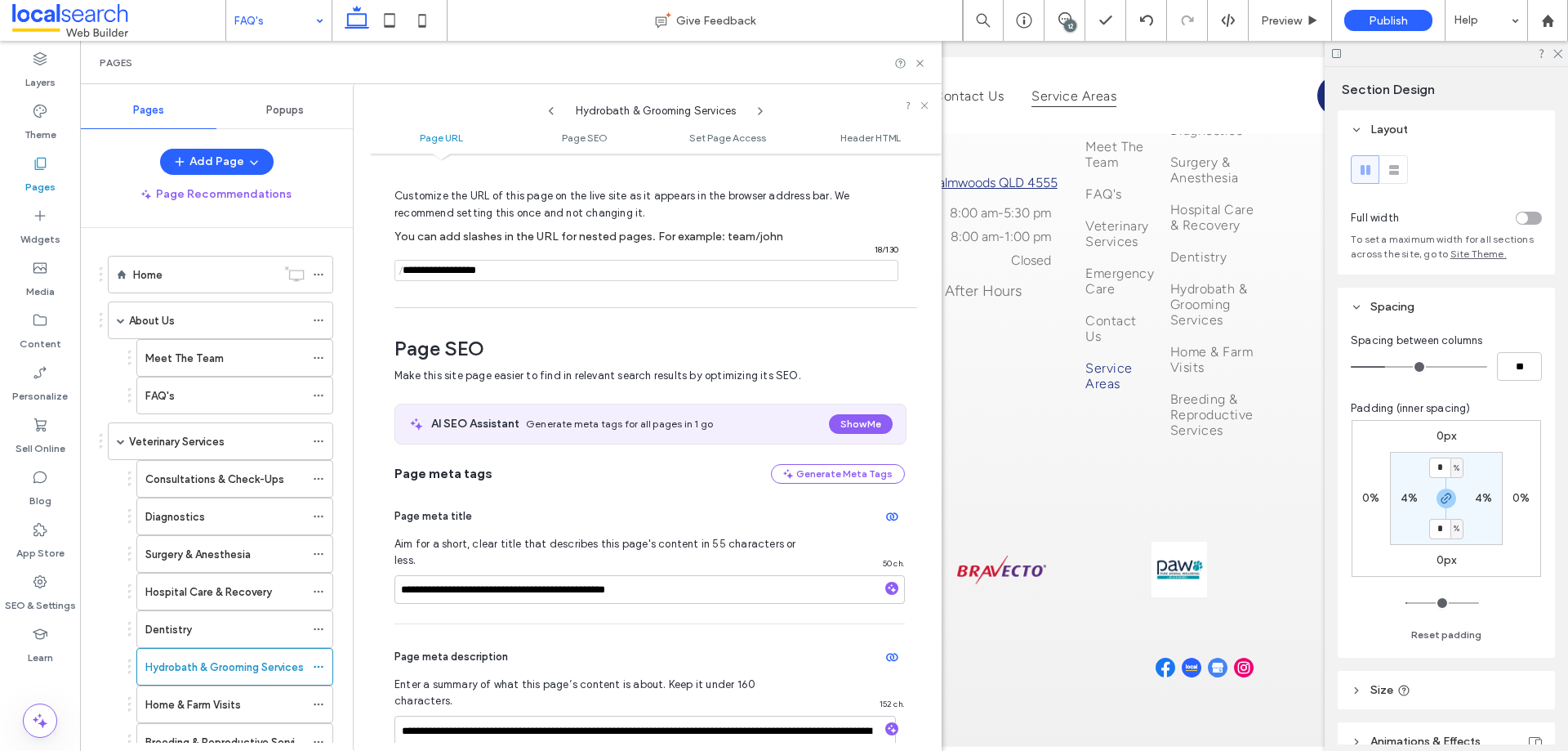 click 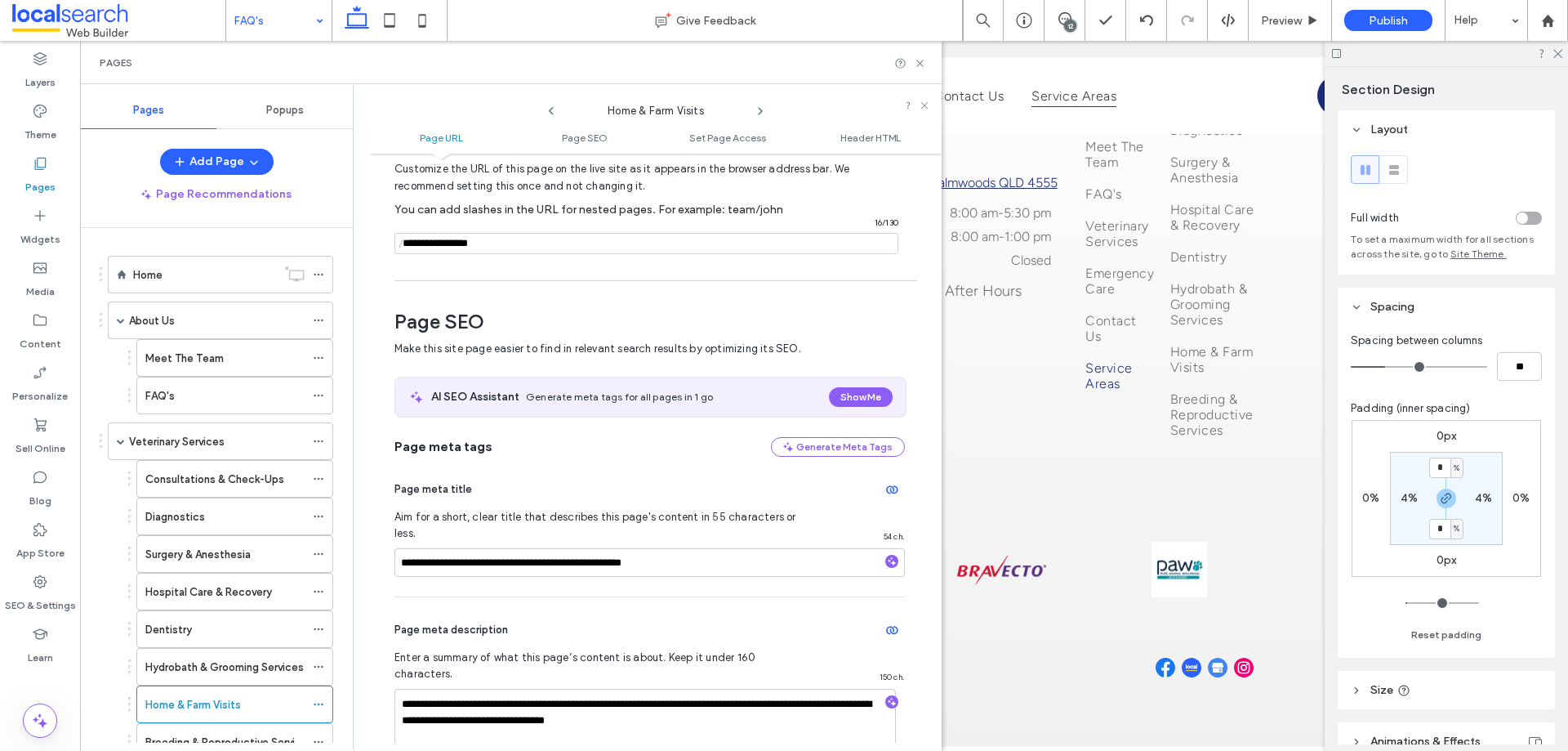 scroll, scrollTop: 60, scrollLeft: 0, axis: vertical 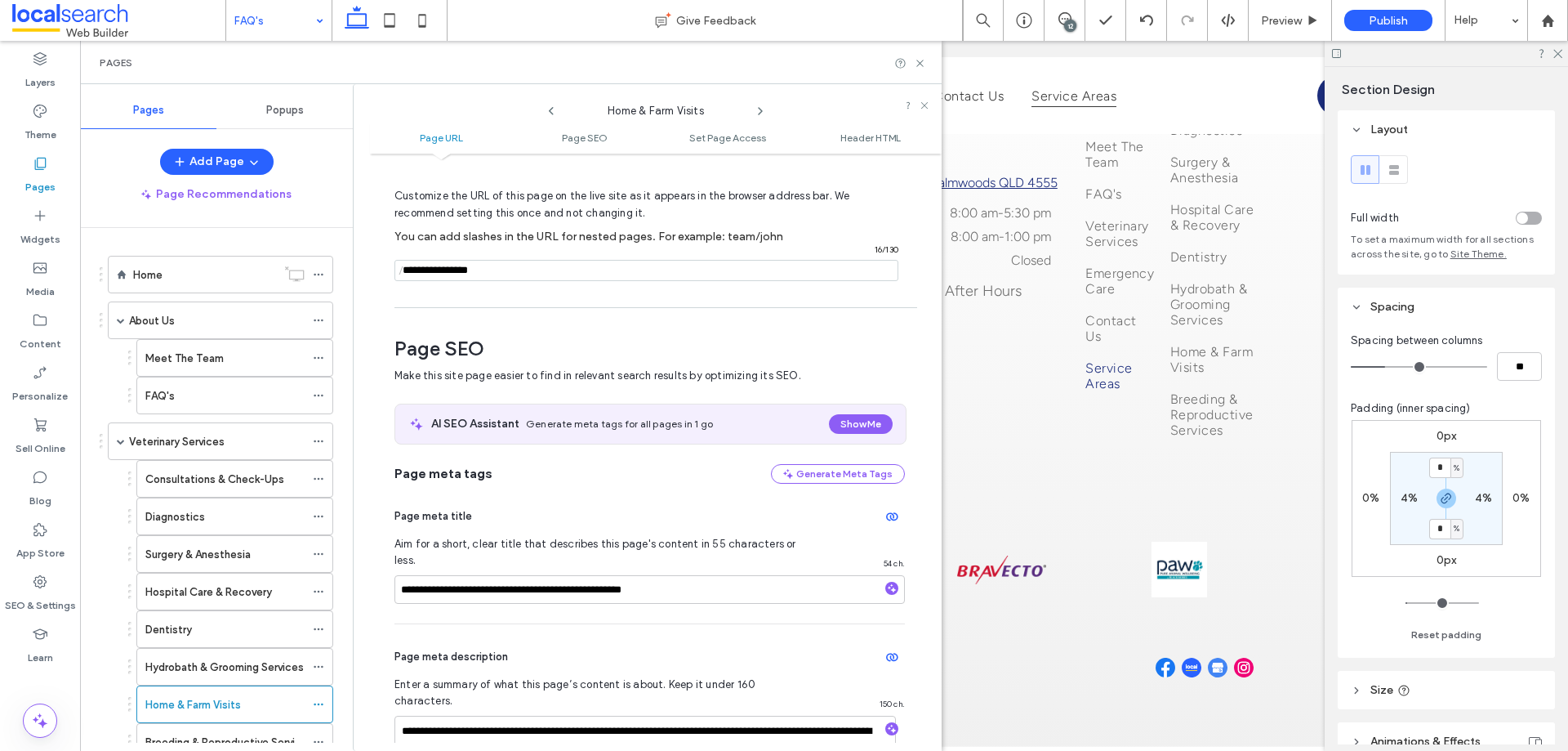 click 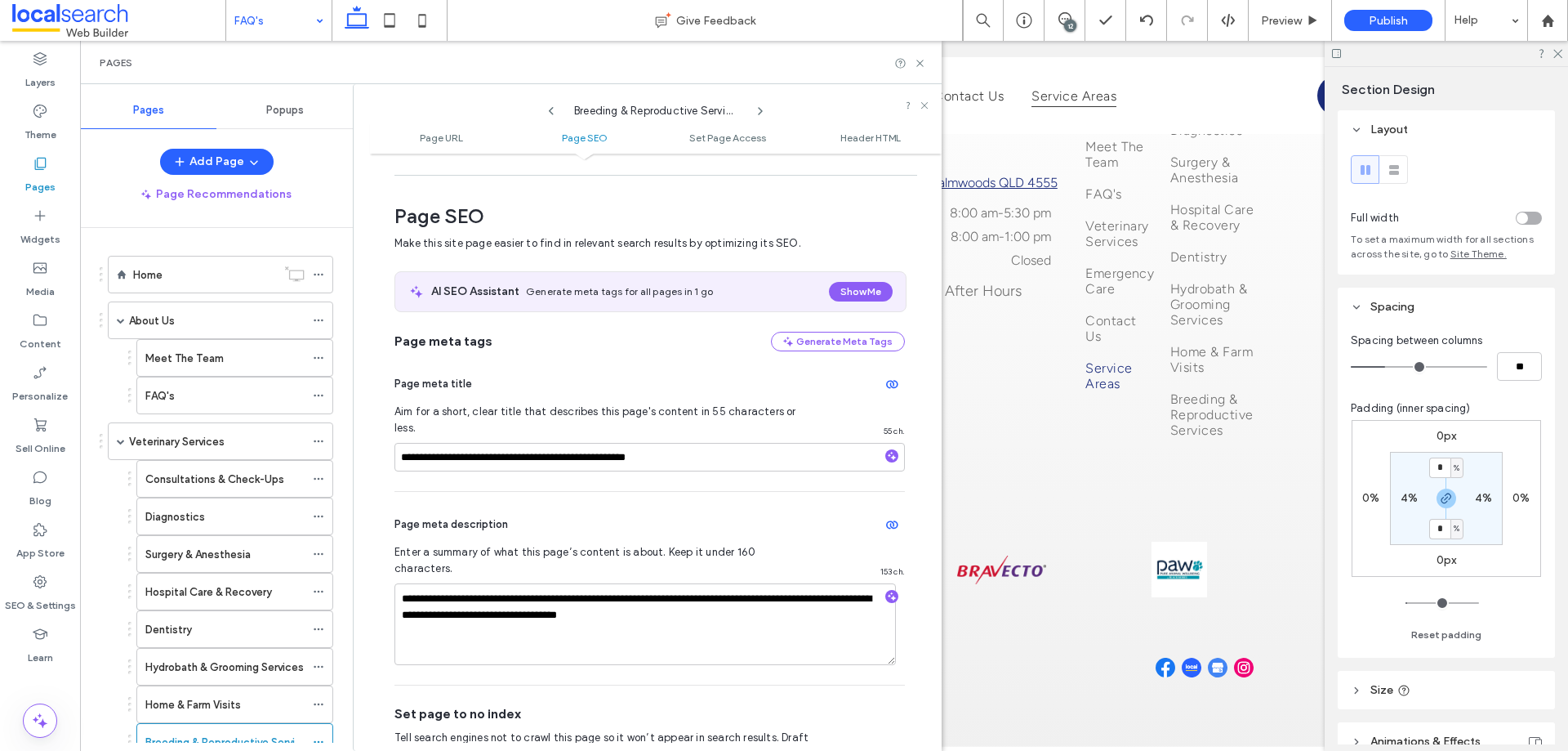 scroll, scrollTop: 142, scrollLeft: 0, axis: vertical 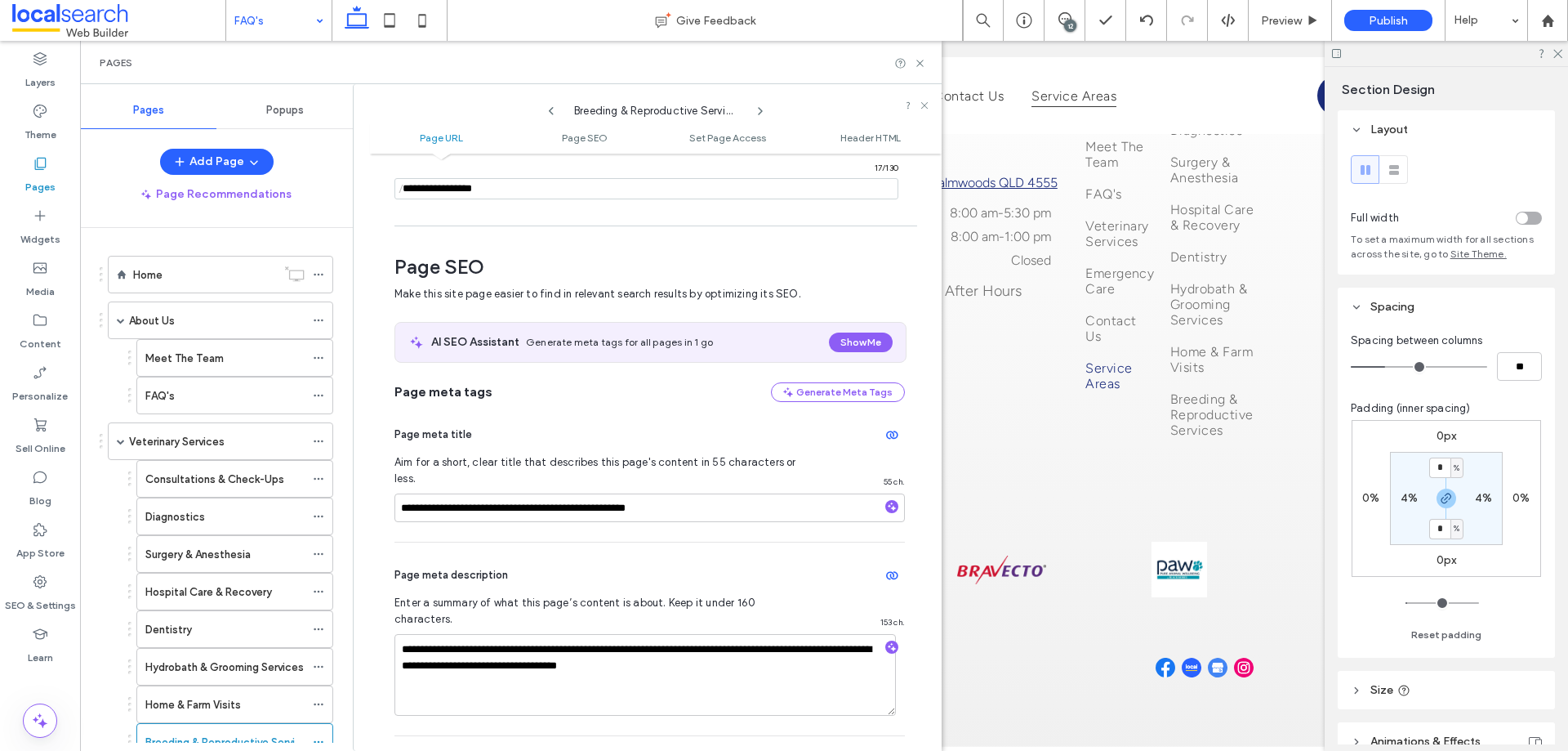 click 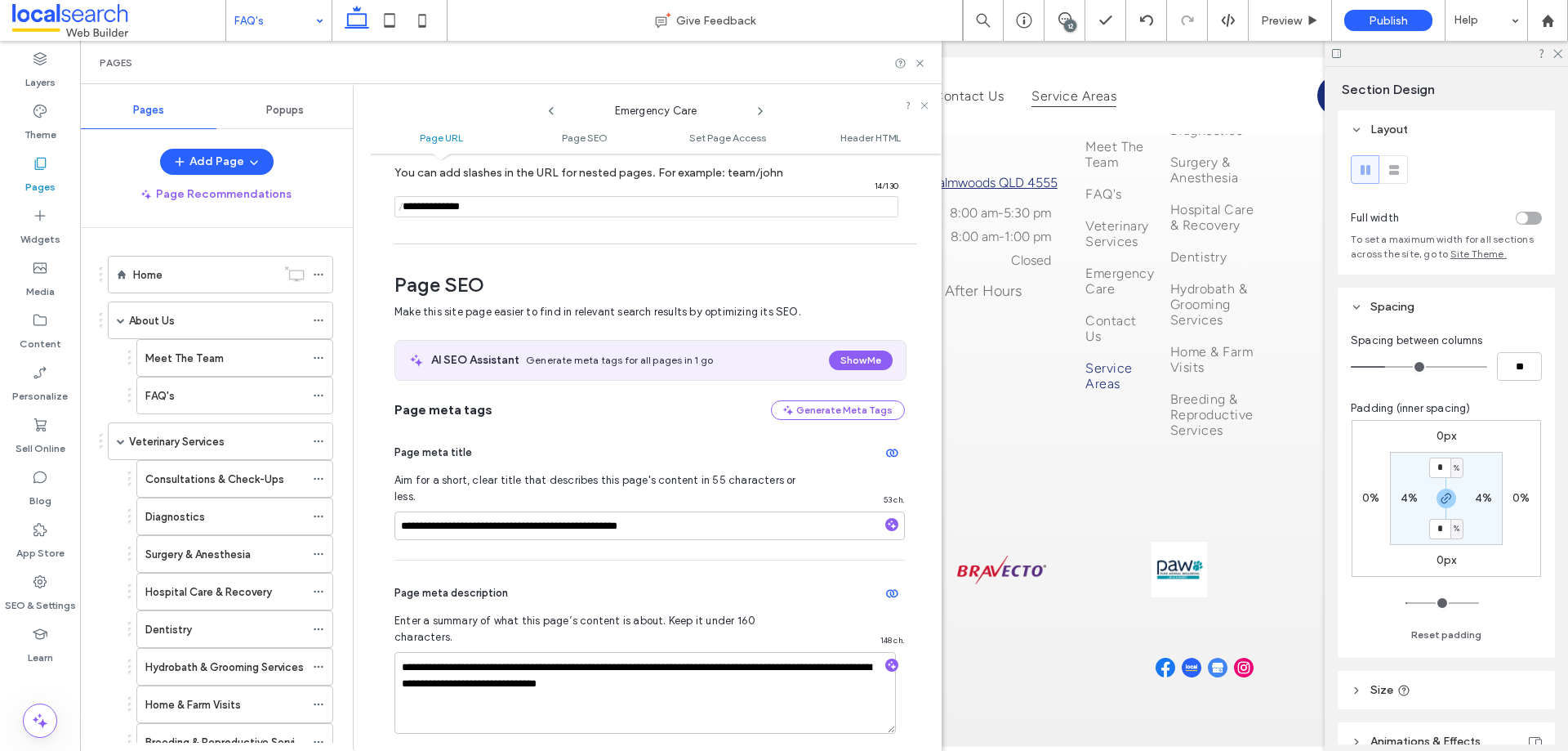 scroll, scrollTop: 60, scrollLeft: 0, axis: vertical 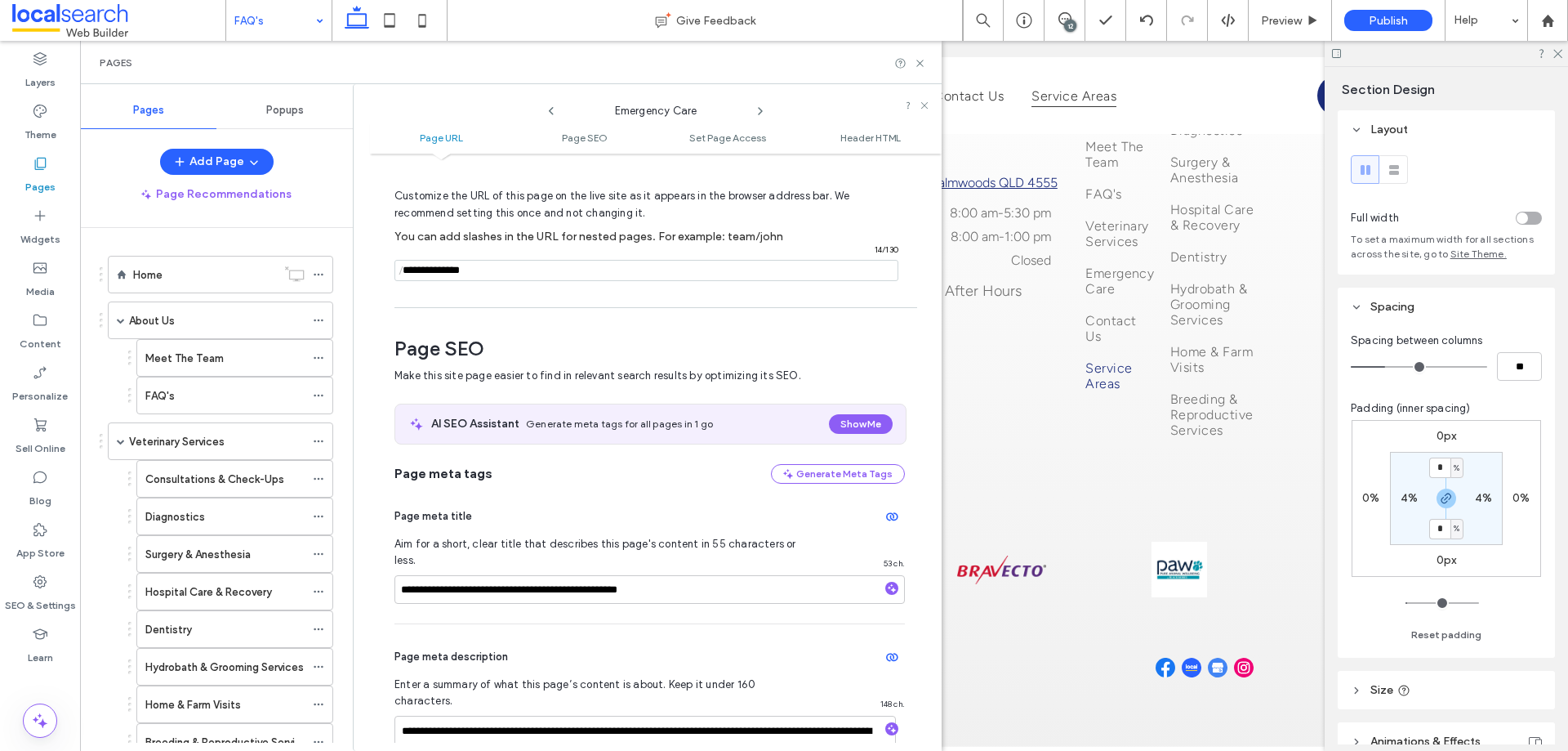 click 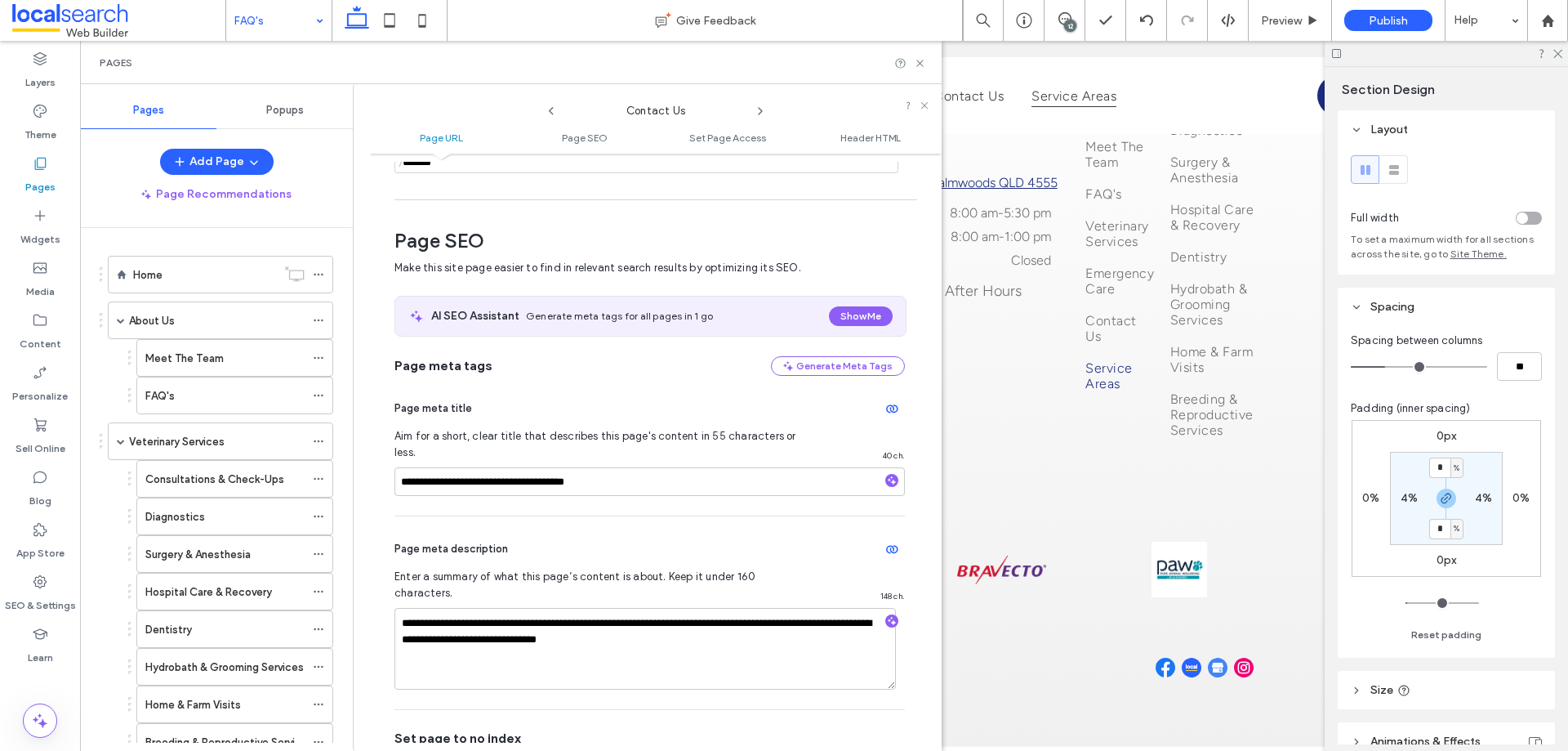 scroll, scrollTop: 142, scrollLeft: 0, axis: vertical 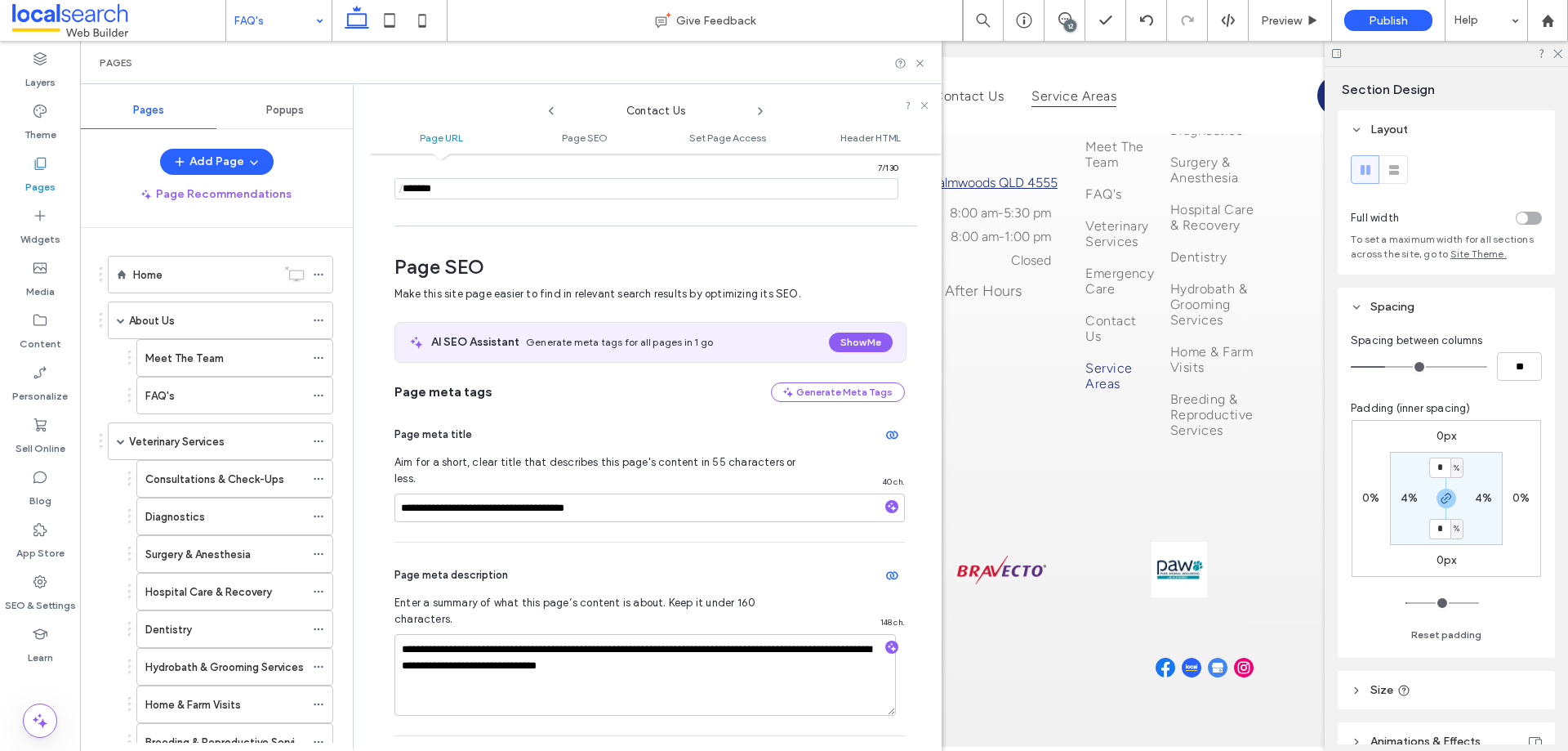 click 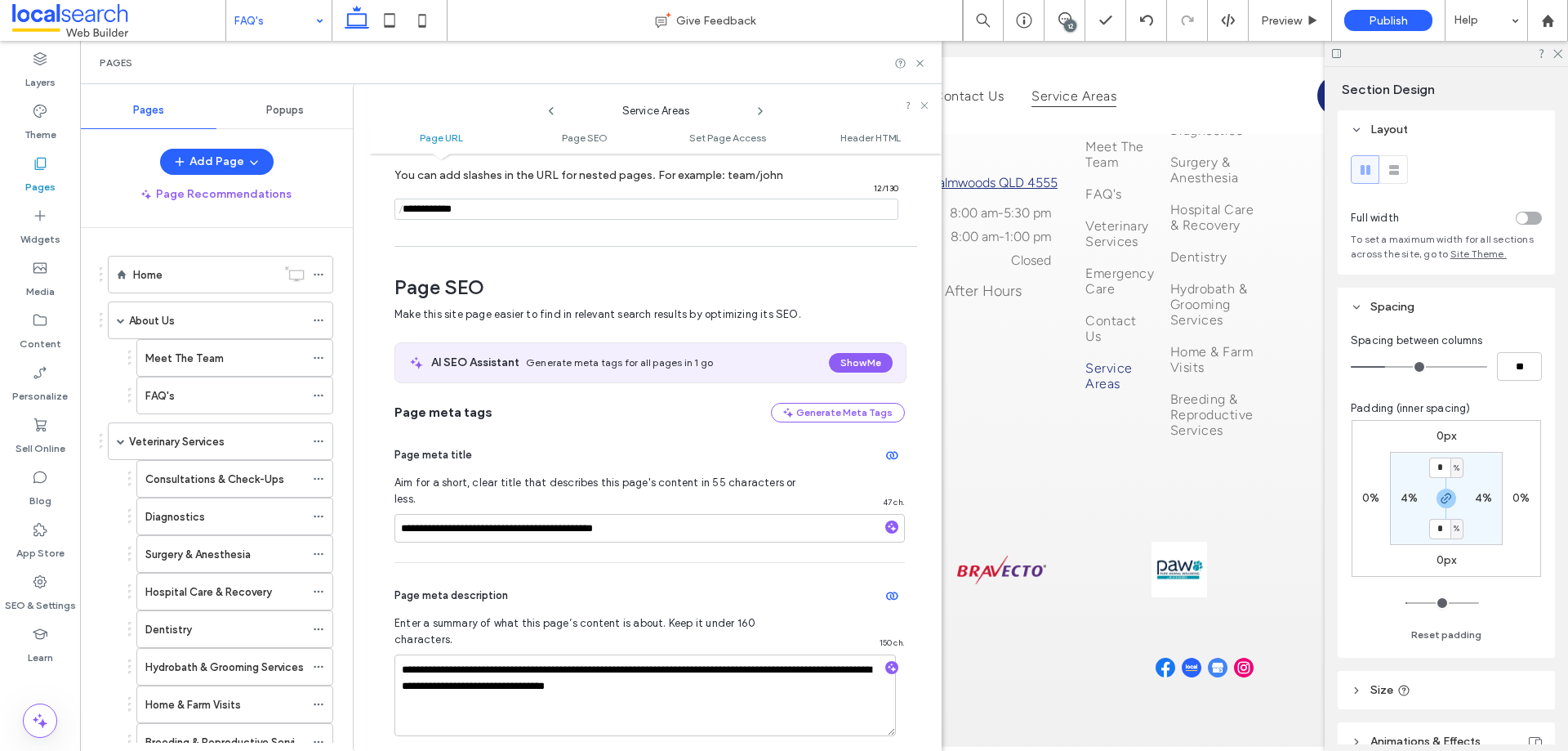 scroll, scrollTop: 0, scrollLeft: 0, axis: both 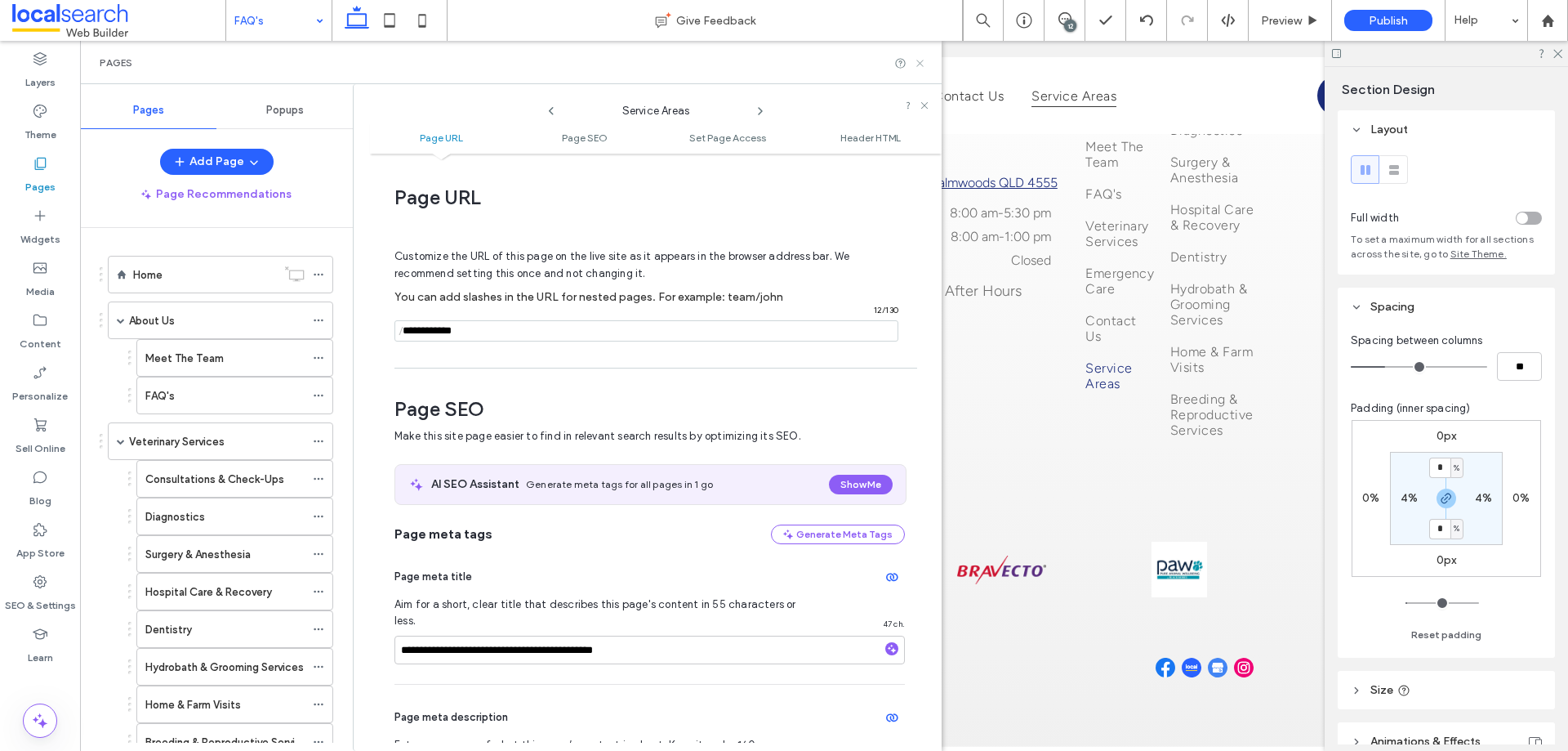 click 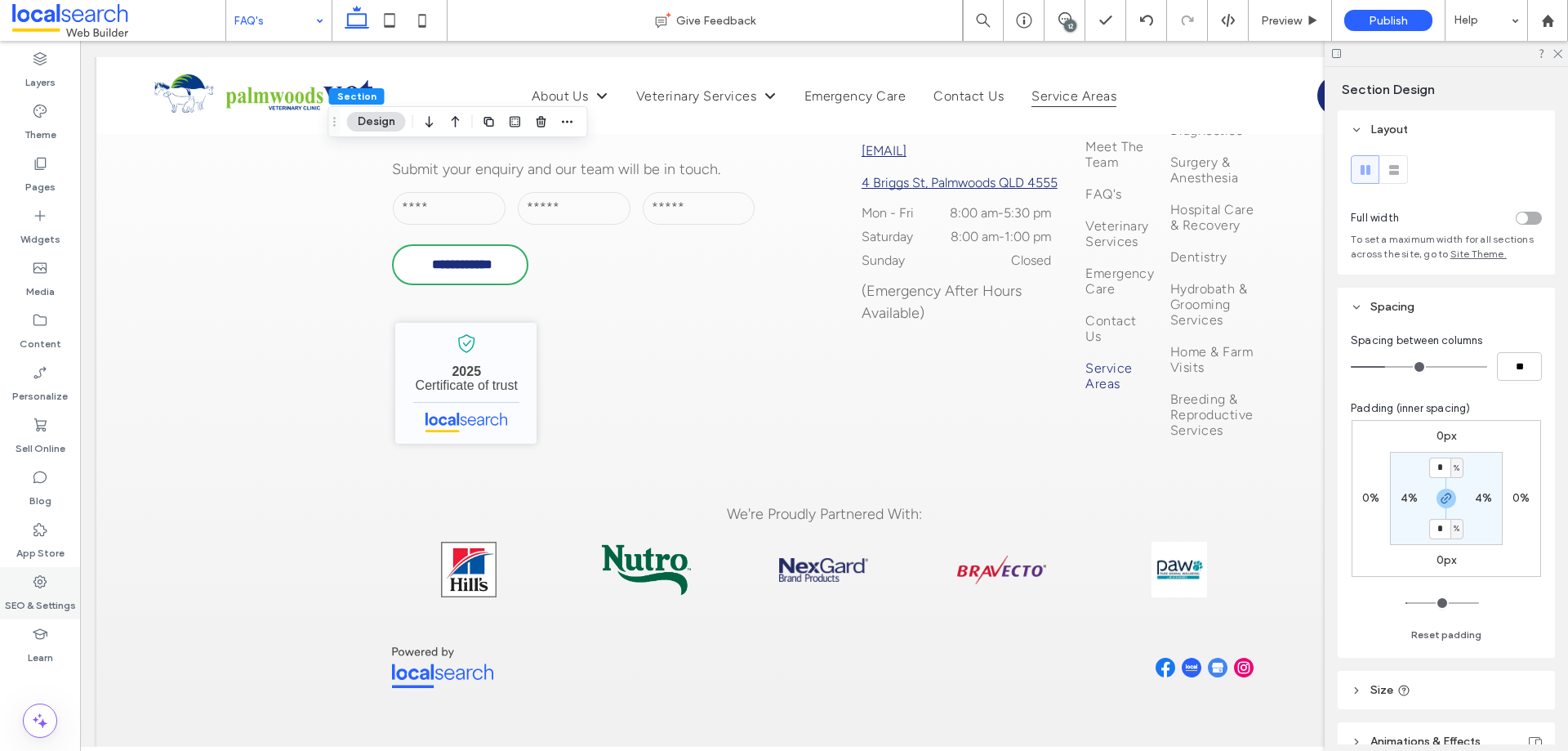 click on "SEO & Settings" at bounding box center [40, 601] 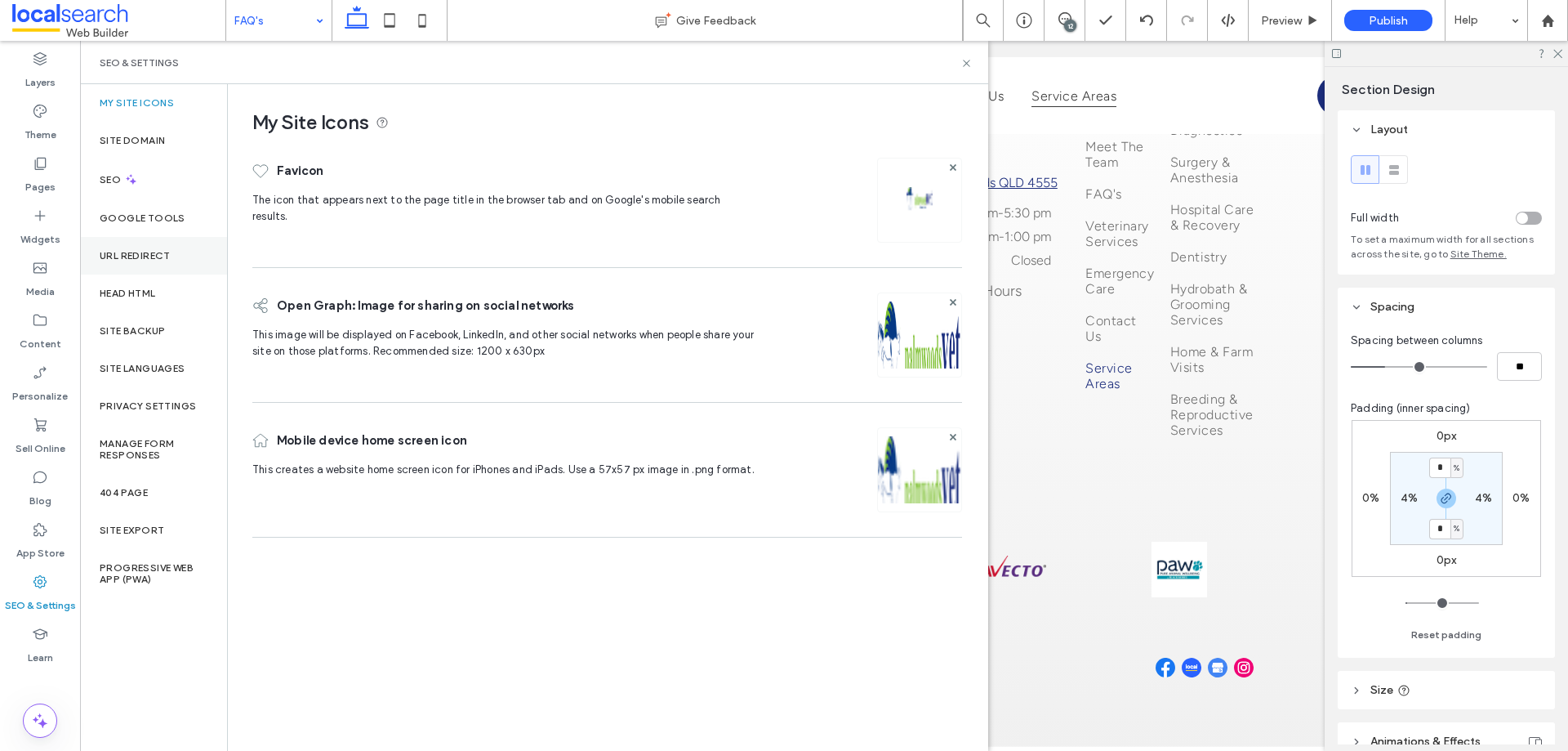 click on "URL Redirect" at bounding box center [154, 256] 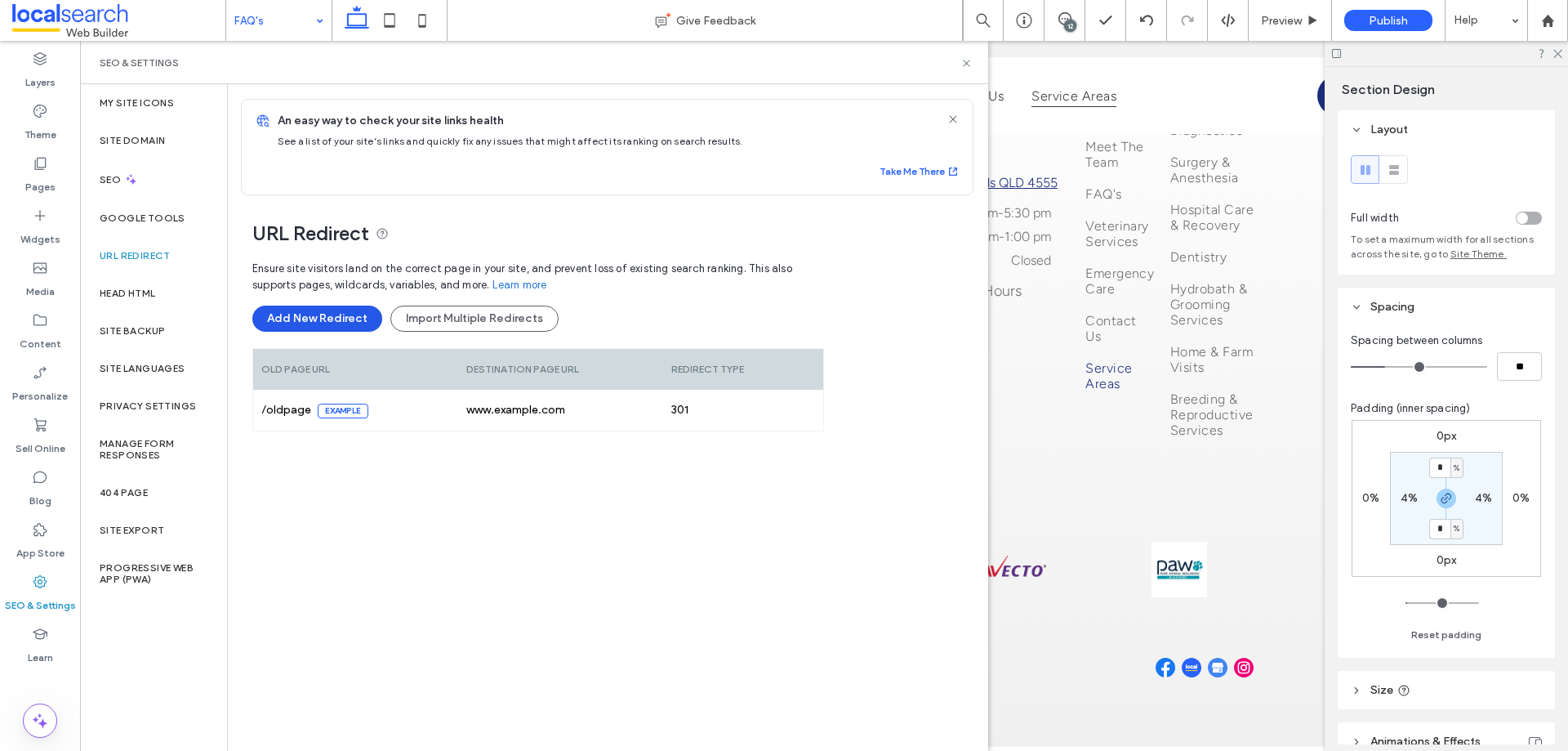 click on "Add New Redirect" at bounding box center (317, 319) 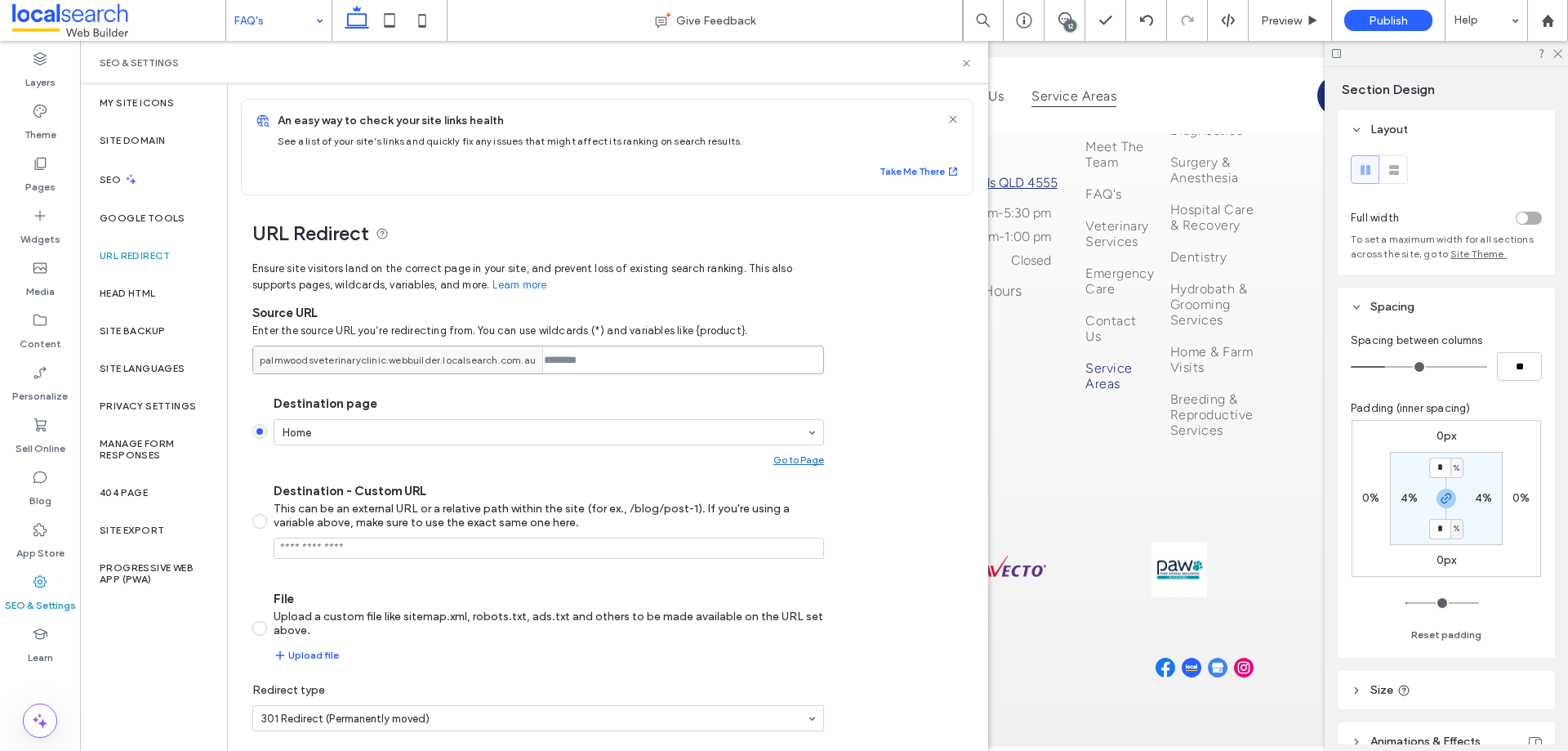 click at bounding box center (538, 360) 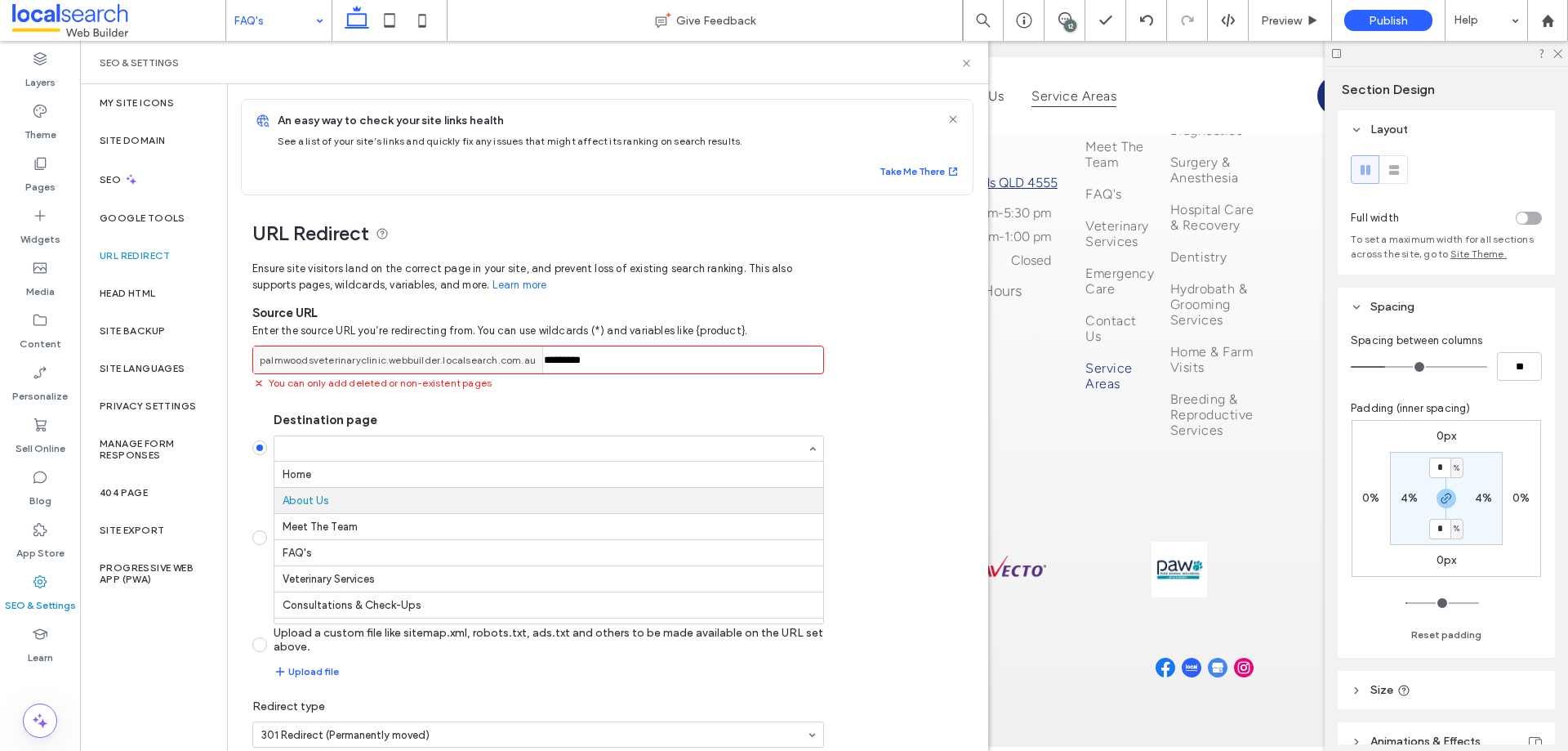 scroll, scrollTop: 26, scrollLeft: 0, axis: vertical 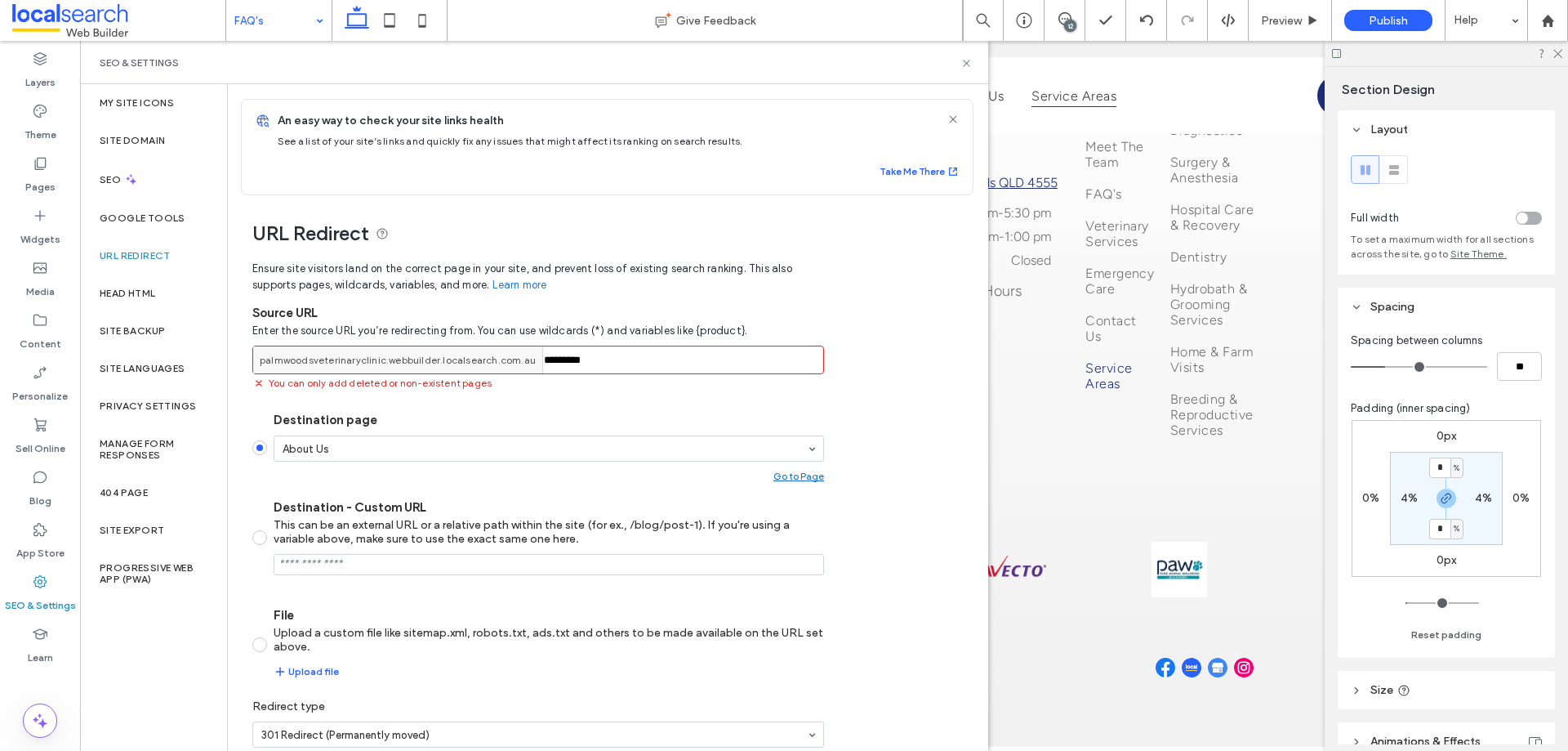 click on "URL Redirect Ensure site visitors land on the correct page in your site, and prevent loss of existing search ranking. This also supports pages, wildcards, variables, and more. Learn more Source URL Enter the source URL you’re redirecting from. You can use wildcards (*) and variables like {product}. palmwoodsveterinaryclinic.webbuilder.localsearch.com.au ********* You can only add deleted or non-existent pages Destination page About Us Go to Page Destination - Custom URL This can be an external URL or a relative path within the site (for ex., /blog/post-1).
If you're using a variable above, make sure to use the exact same one here. File Upload a custom file like sitemap.xml, robots.txt, ads.txt and others to be made available on the URL set above. Upload file Redirect type 301 Redirect (Permanently moved) Add" at bounding box center (601, 503) 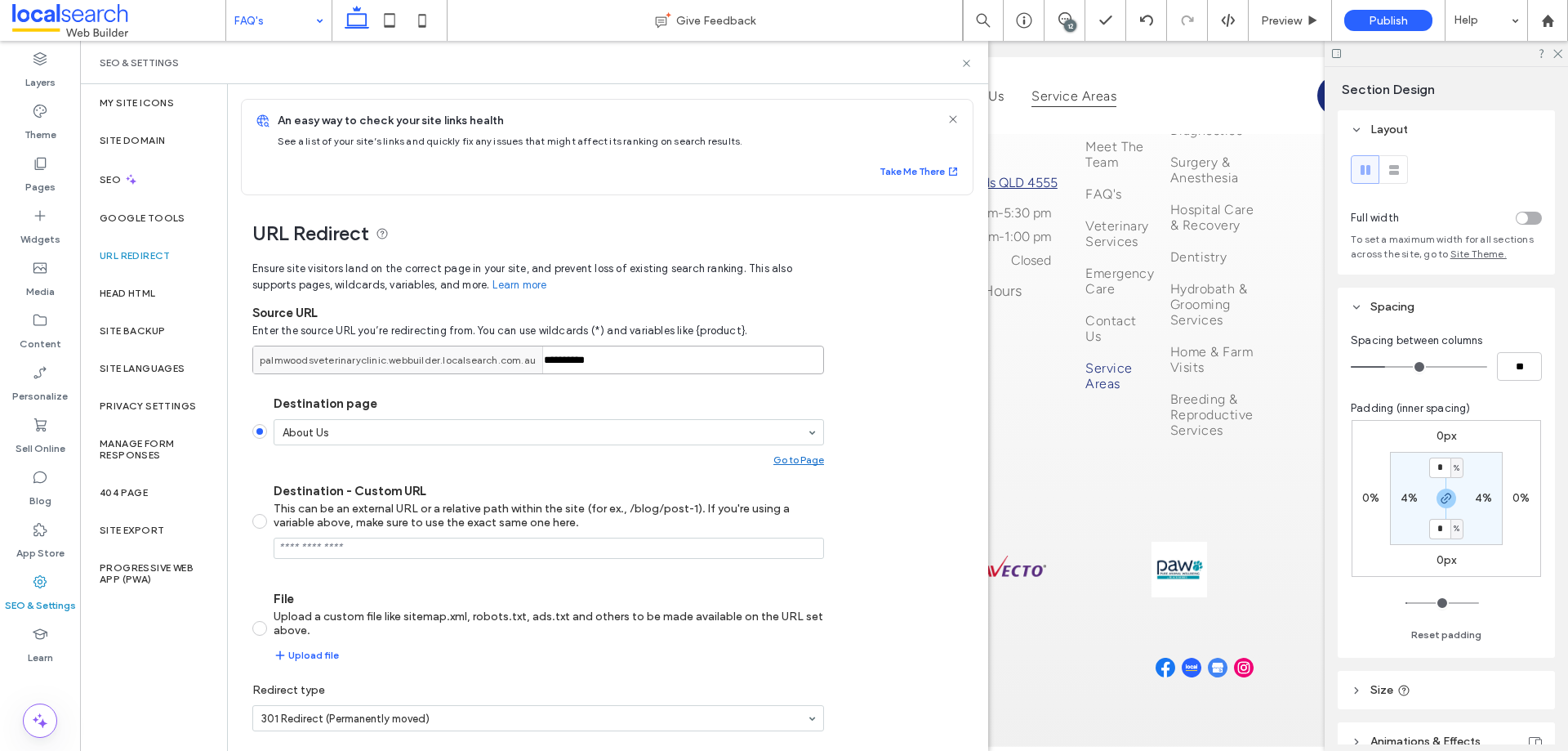 type on "*********" 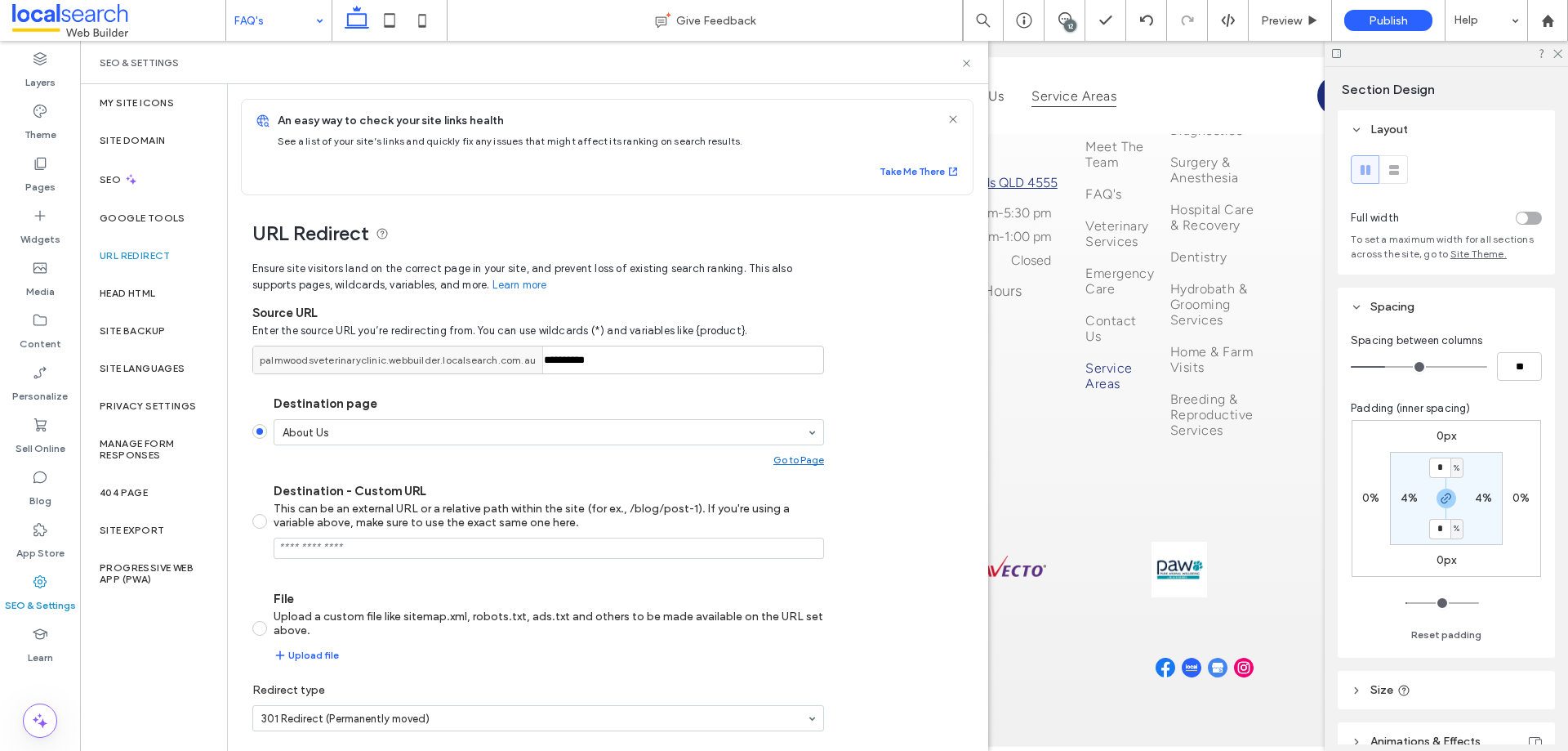 click on "URL Redirect Ensure site visitors land on the correct page in your site, and prevent loss of existing search ranking. This also supports pages, wildcards, variables, and more. Learn more Source URL Enter the source URL you’re redirecting from. You can use wildcards (*) and variables like {product}. palmwoodsveterinaryclinic.webbuilder.localsearch.com.au ********* Destination page About Us Go to Page Destination - Custom URL This can be an external URL or a relative path within the site (for ex., /blog/post-1).
If you're using a variable above, make sure to use the exact same one here. File Upload a custom file like sitemap.xml, robots.txt, ads.txt and others to be made available on the URL set above. Upload file Redirect type 301 Redirect (Permanently moved) Add" at bounding box center [601, 494] 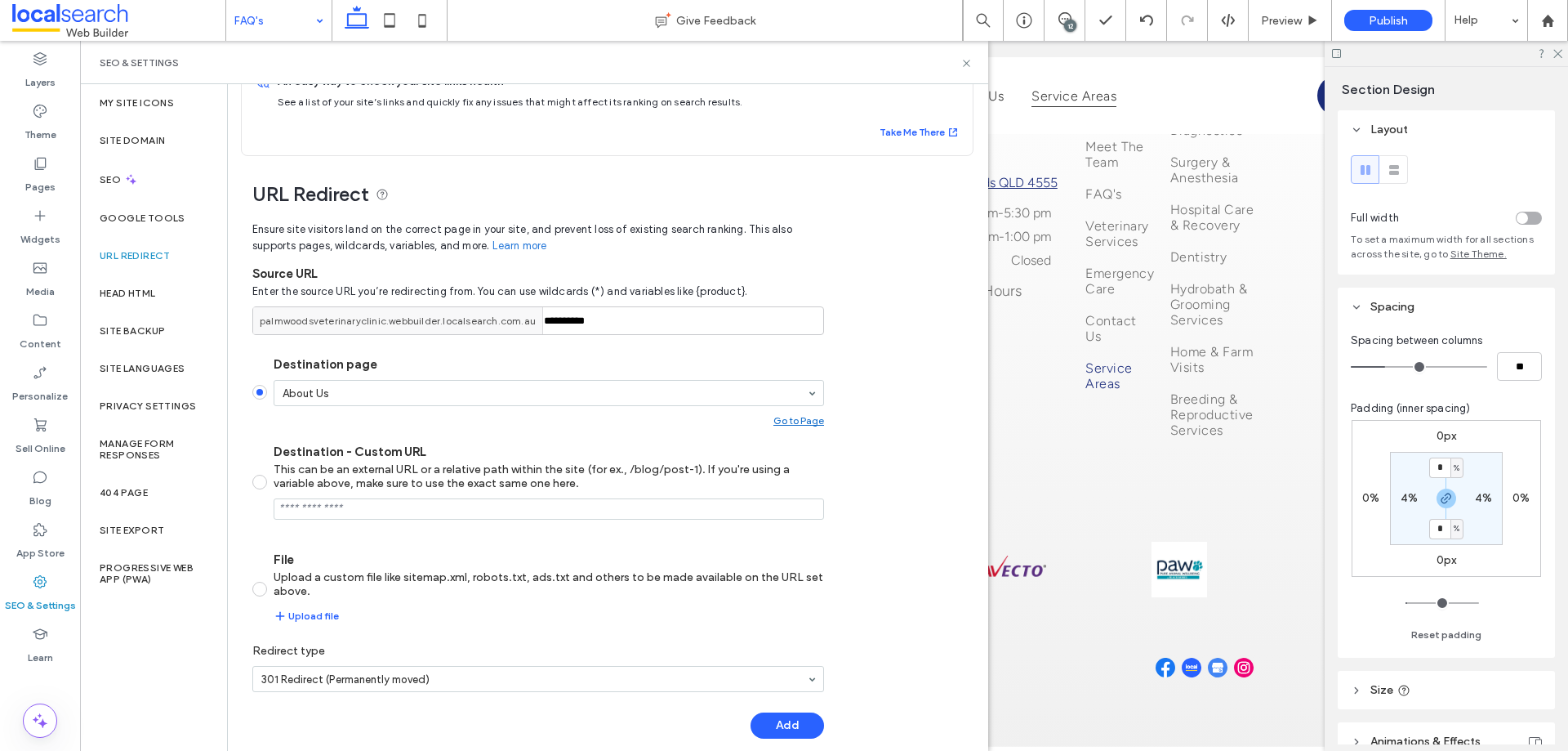 scroll, scrollTop: 59, scrollLeft: 0, axis: vertical 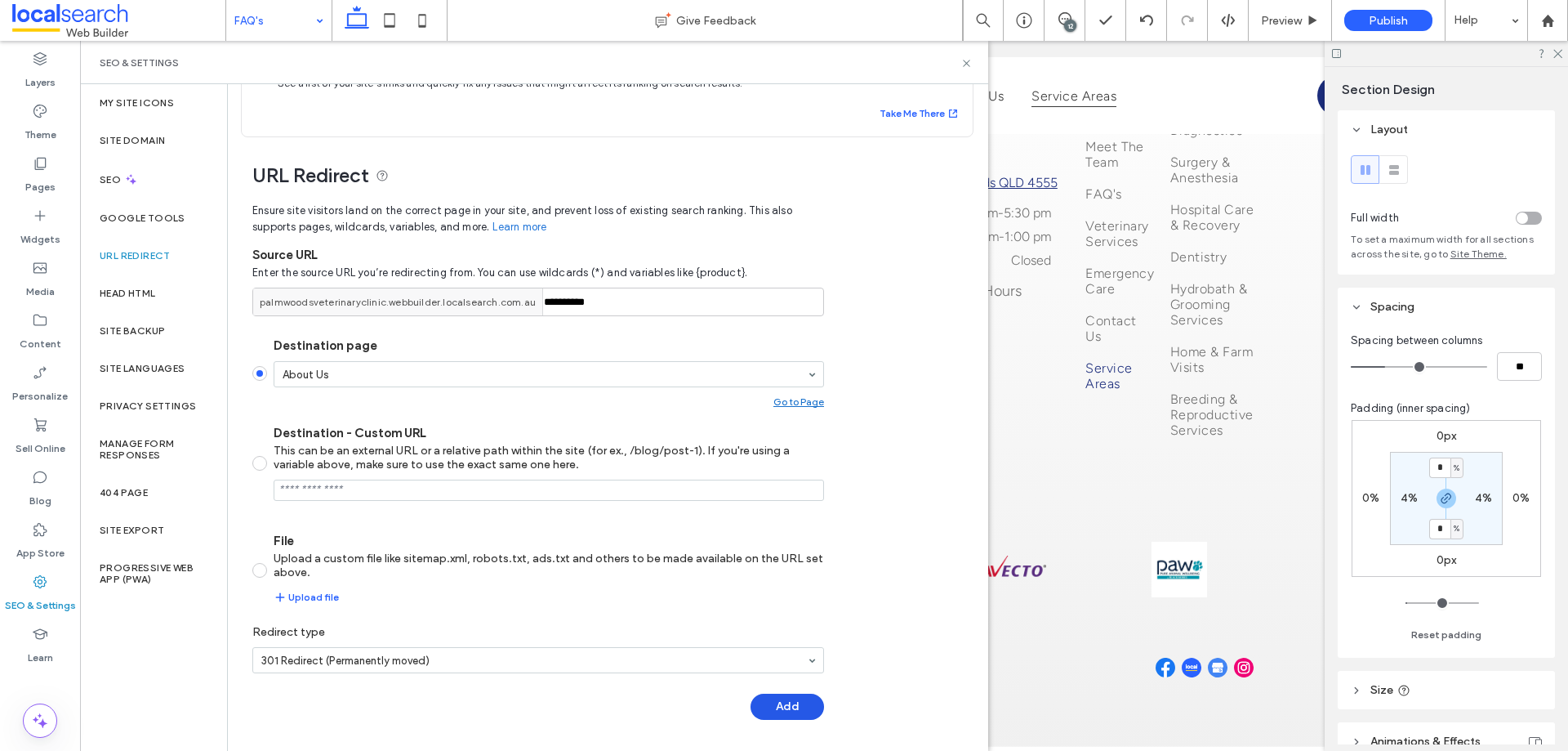 click on "Add" at bounding box center [787, 707] 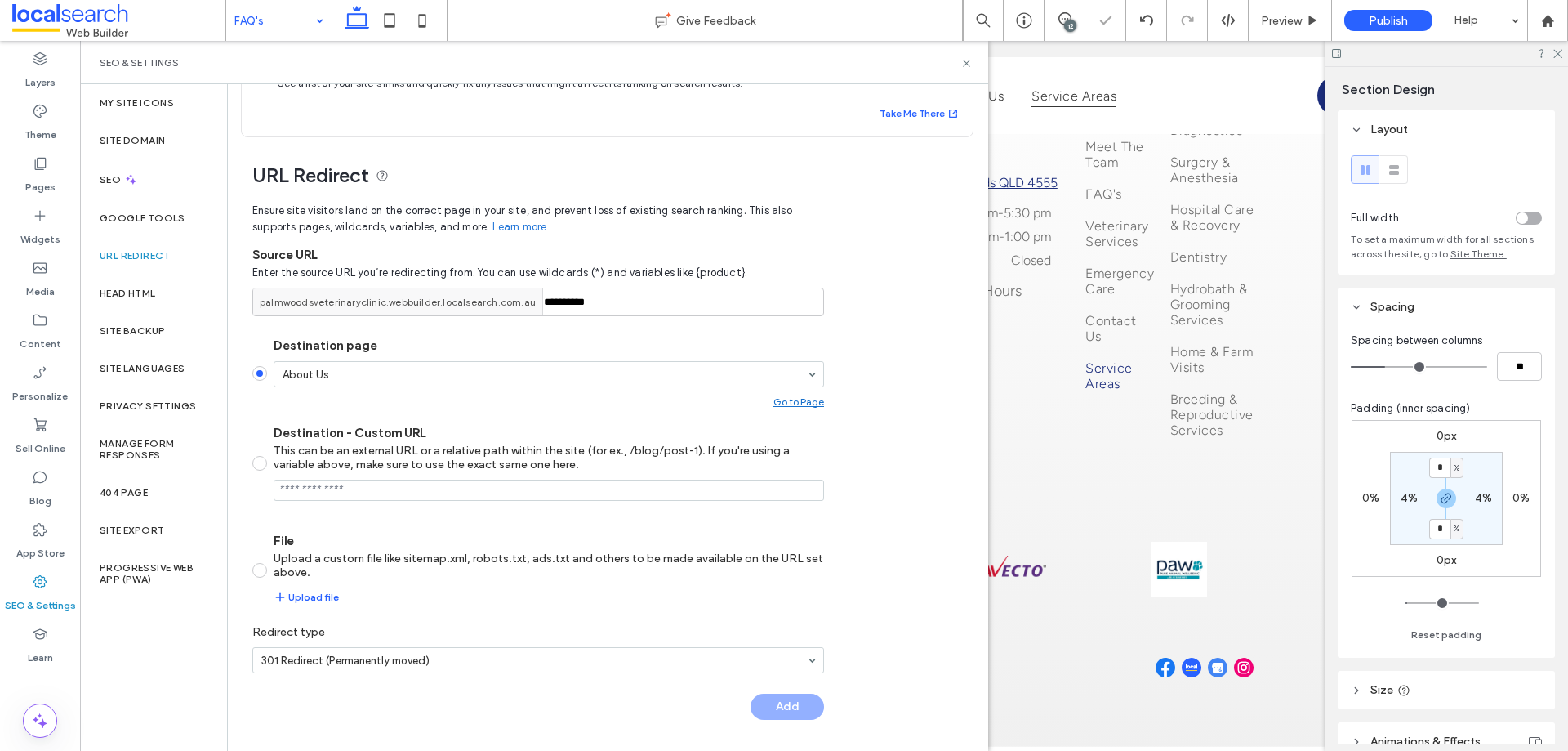 scroll, scrollTop: 13, scrollLeft: 0, axis: vertical 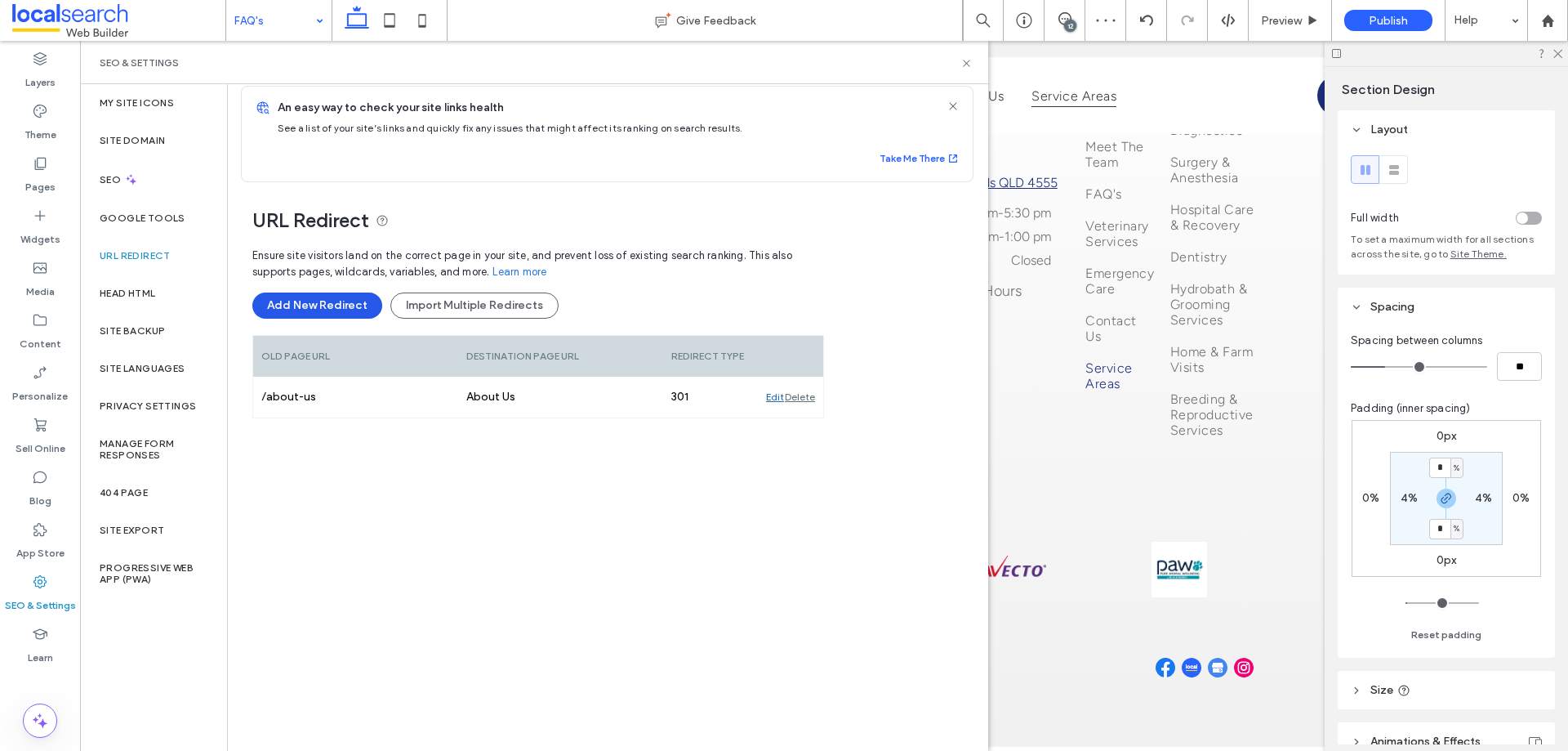 click on "Add New Redirect" at bounding box center [317, 306] 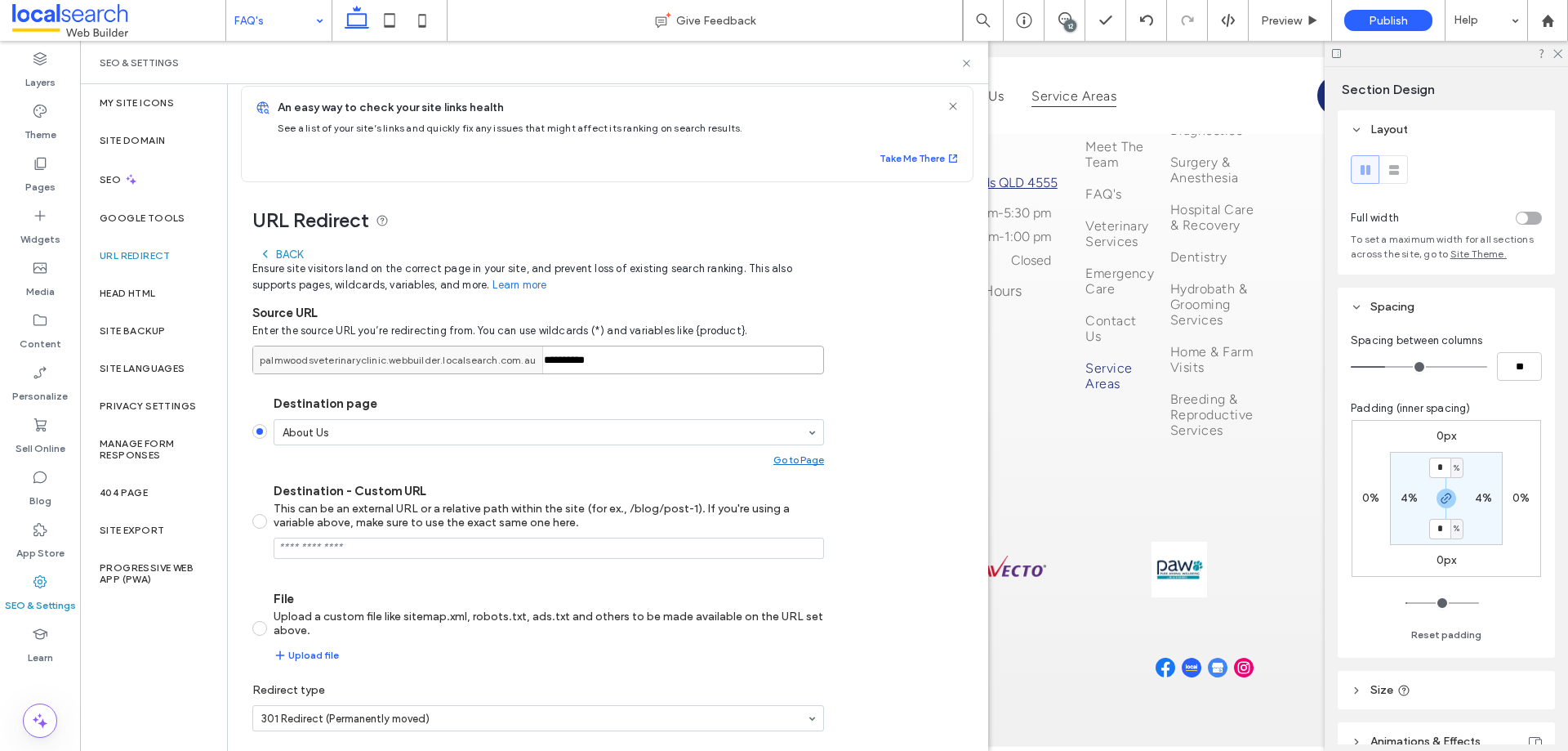 click on "*********" at bounding box center (538, 360) 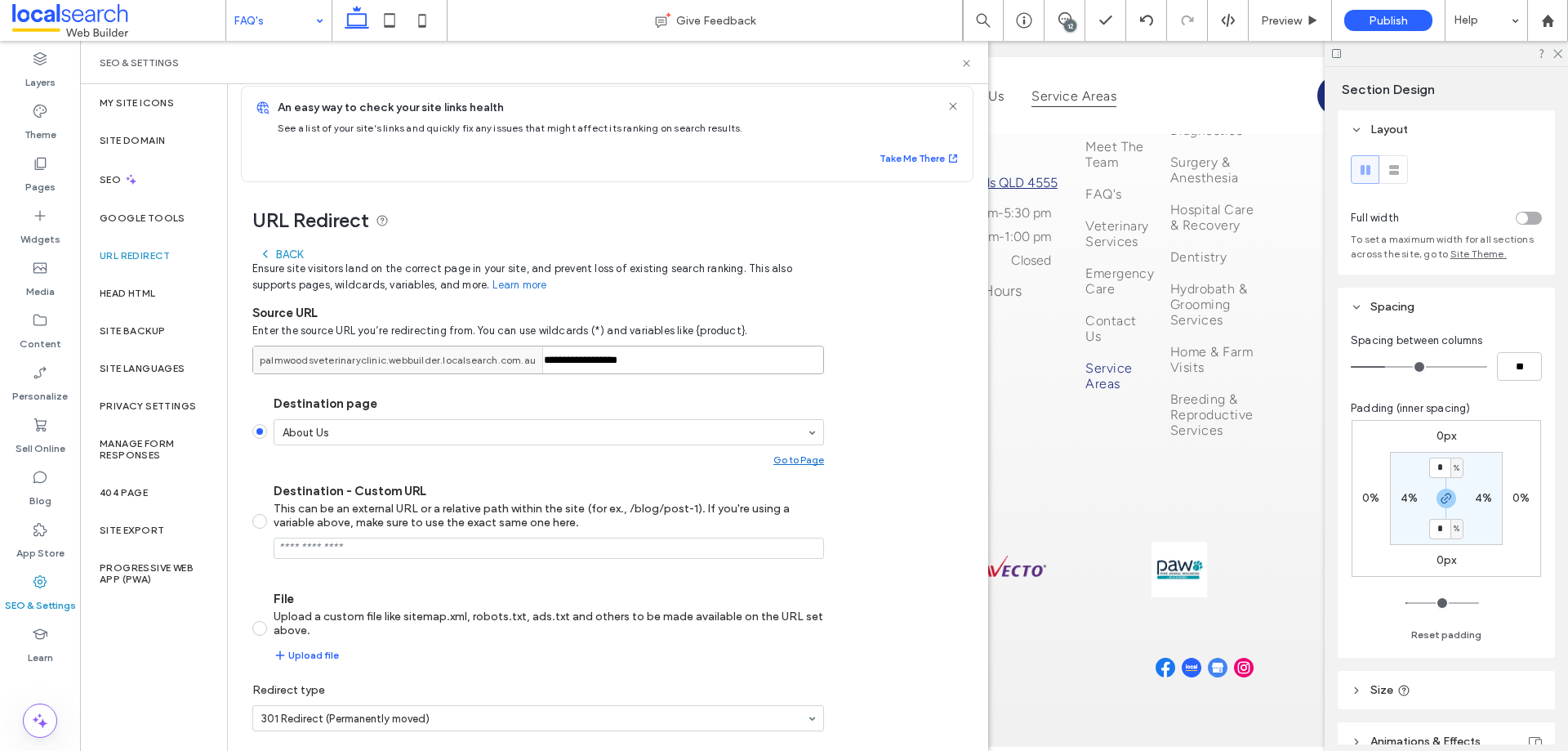 type on "**********" 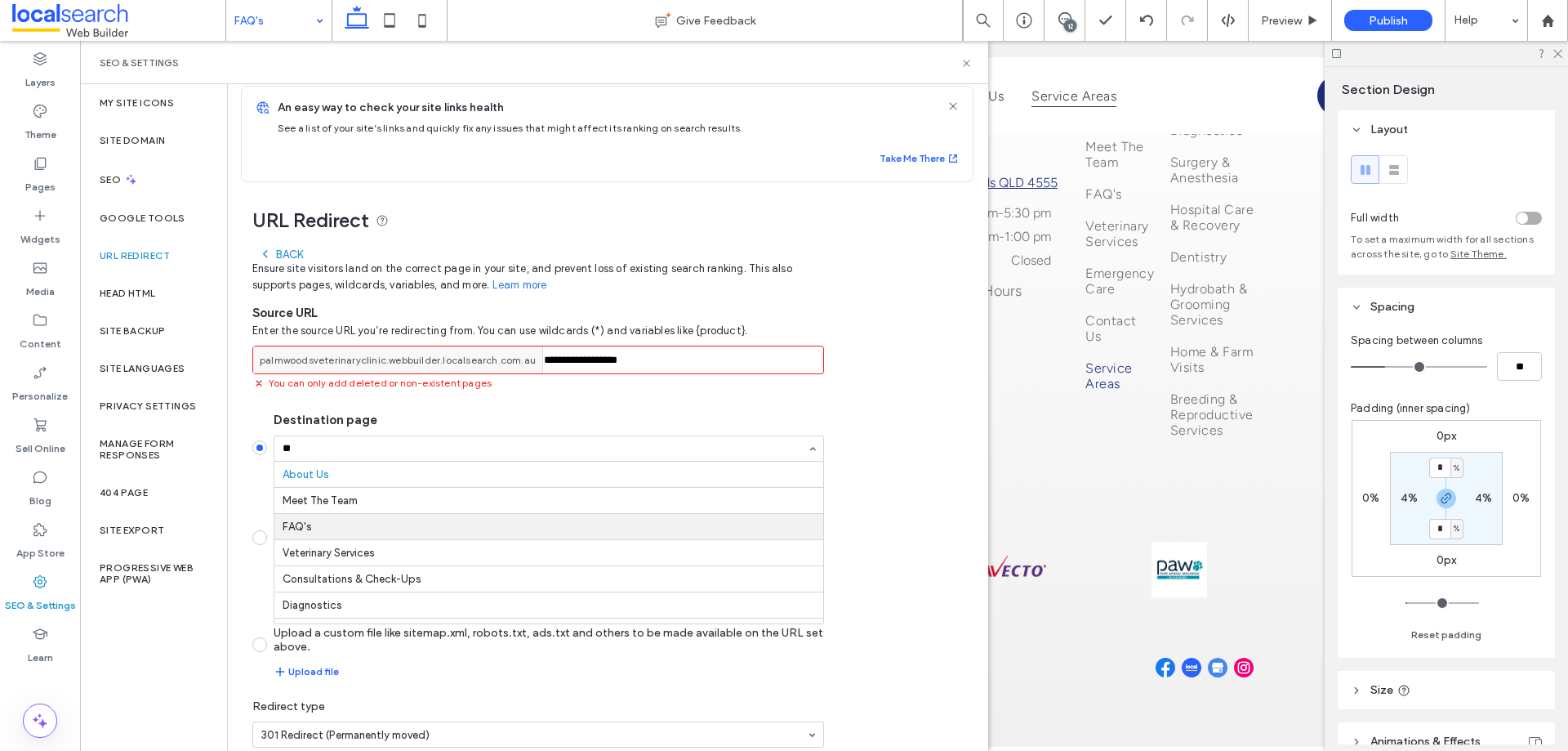 scroll, scrollTop: 0, scrollLeft: 0, axis: both 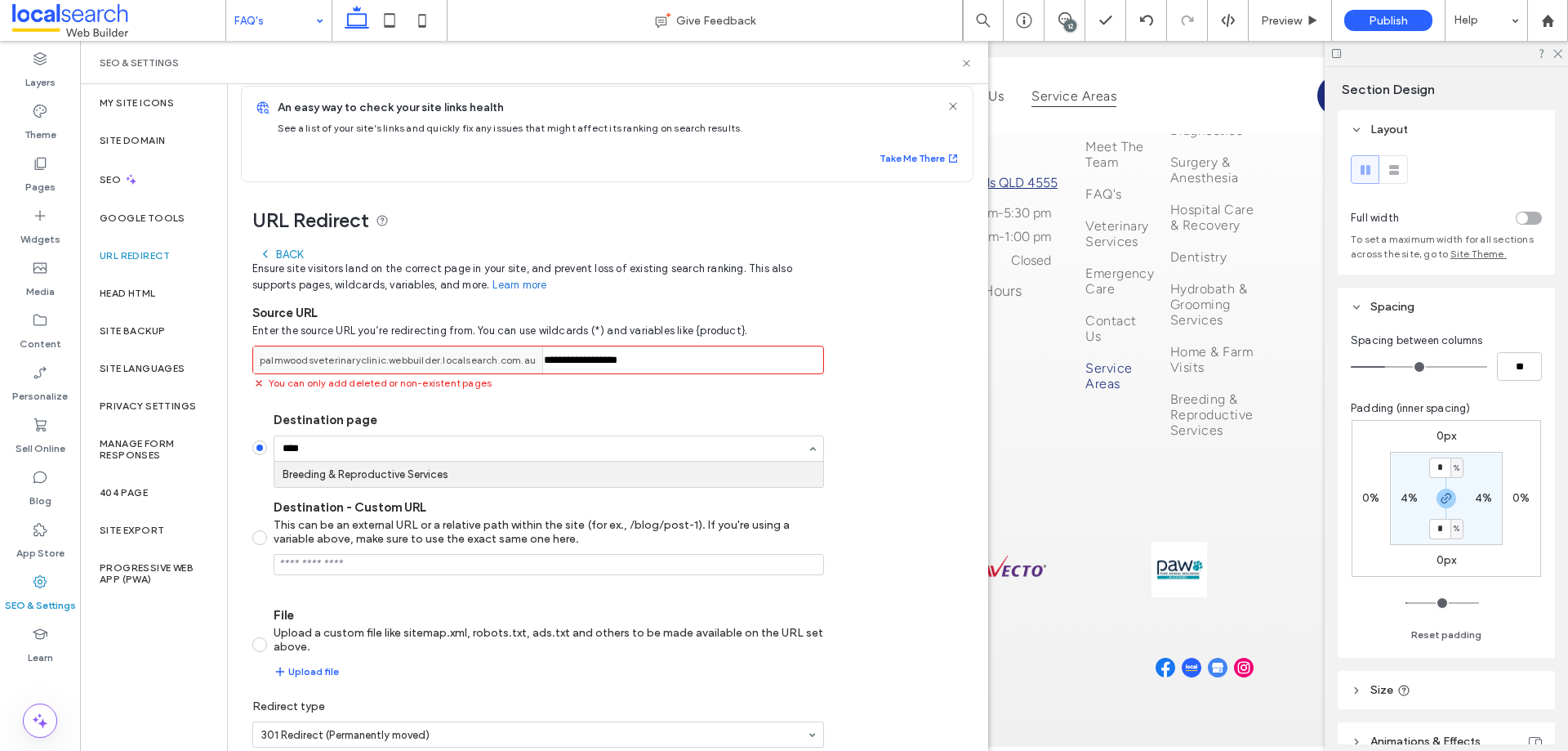 type on "*****" 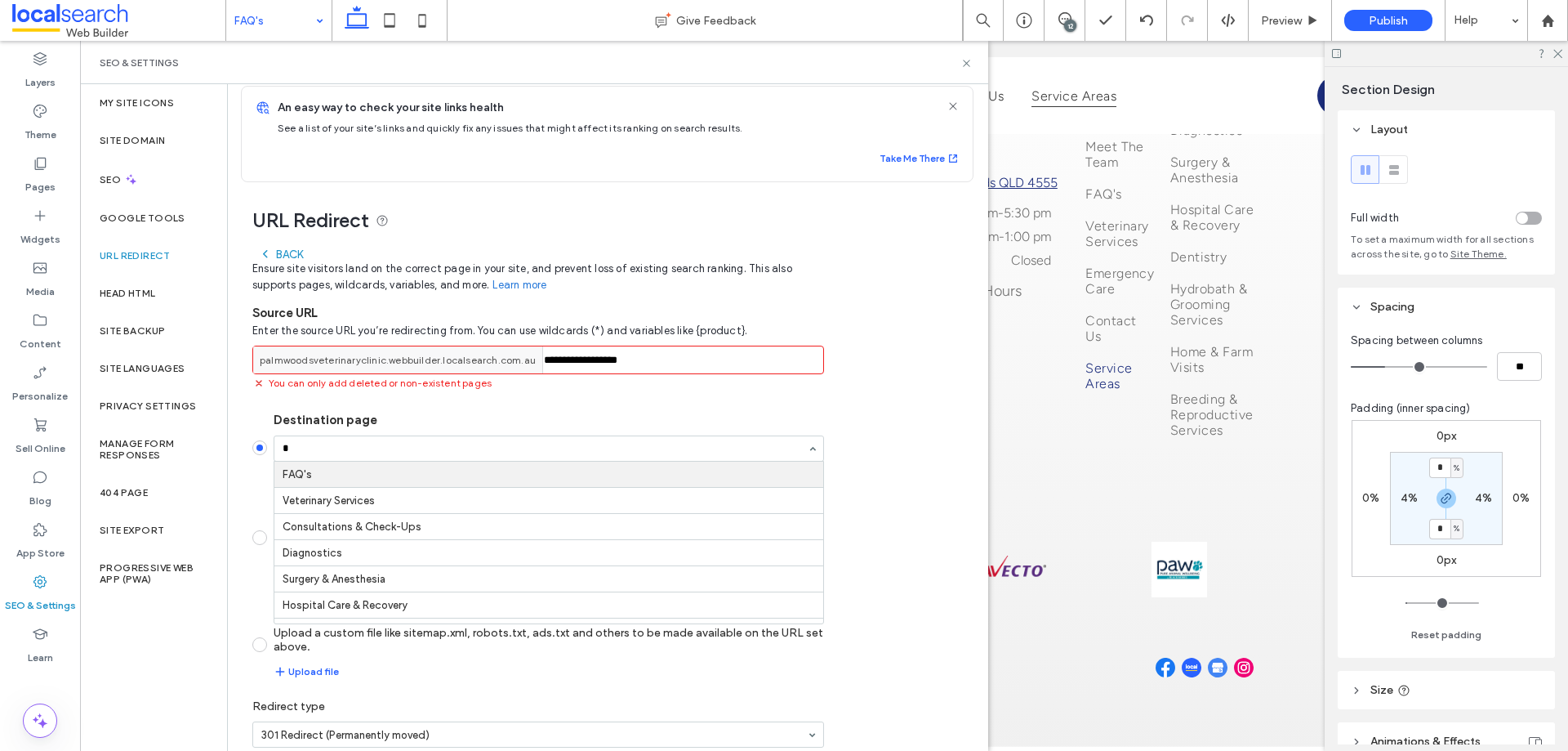 scroll, scrollTop: 0, scrollLeft: 0, axis: both 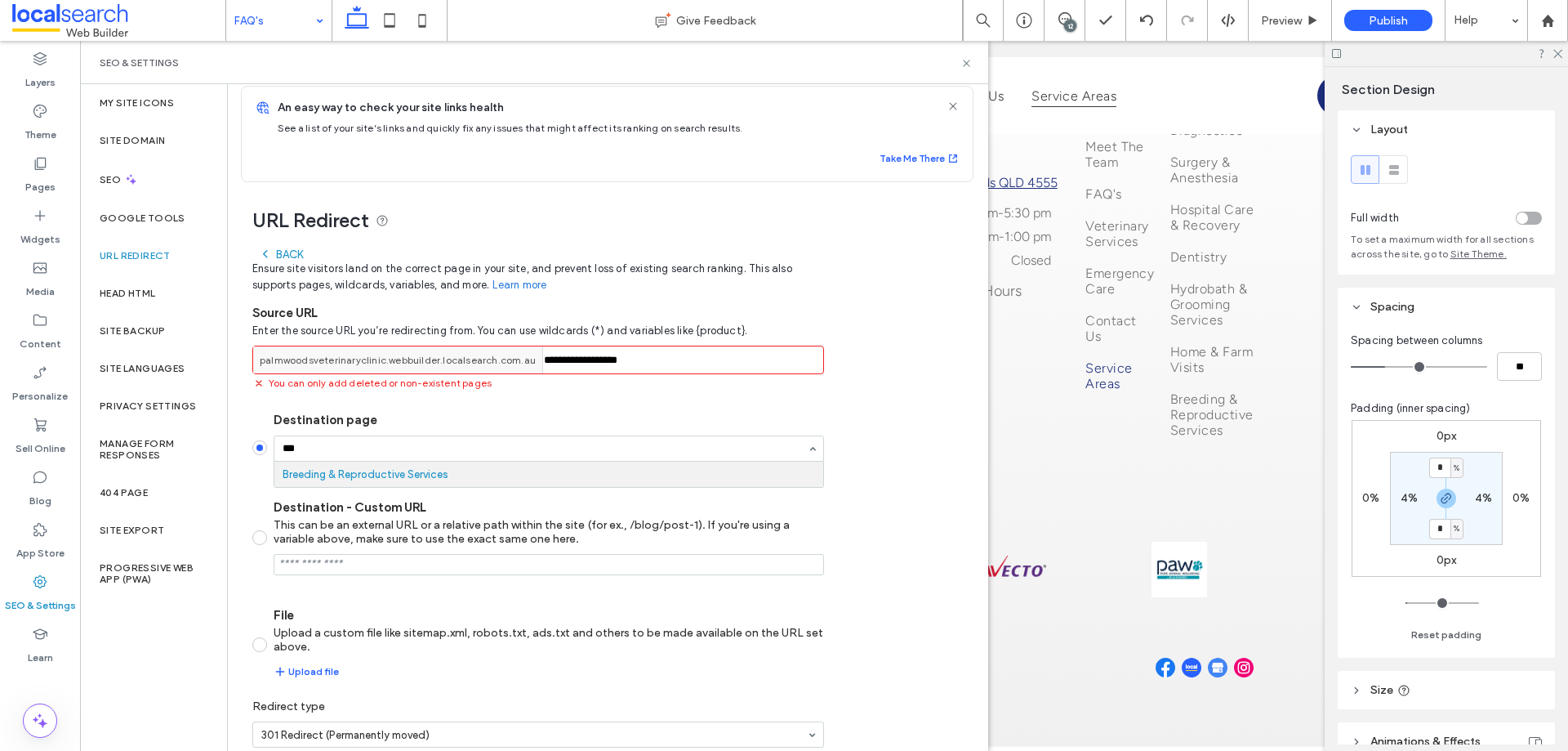 type on "****" 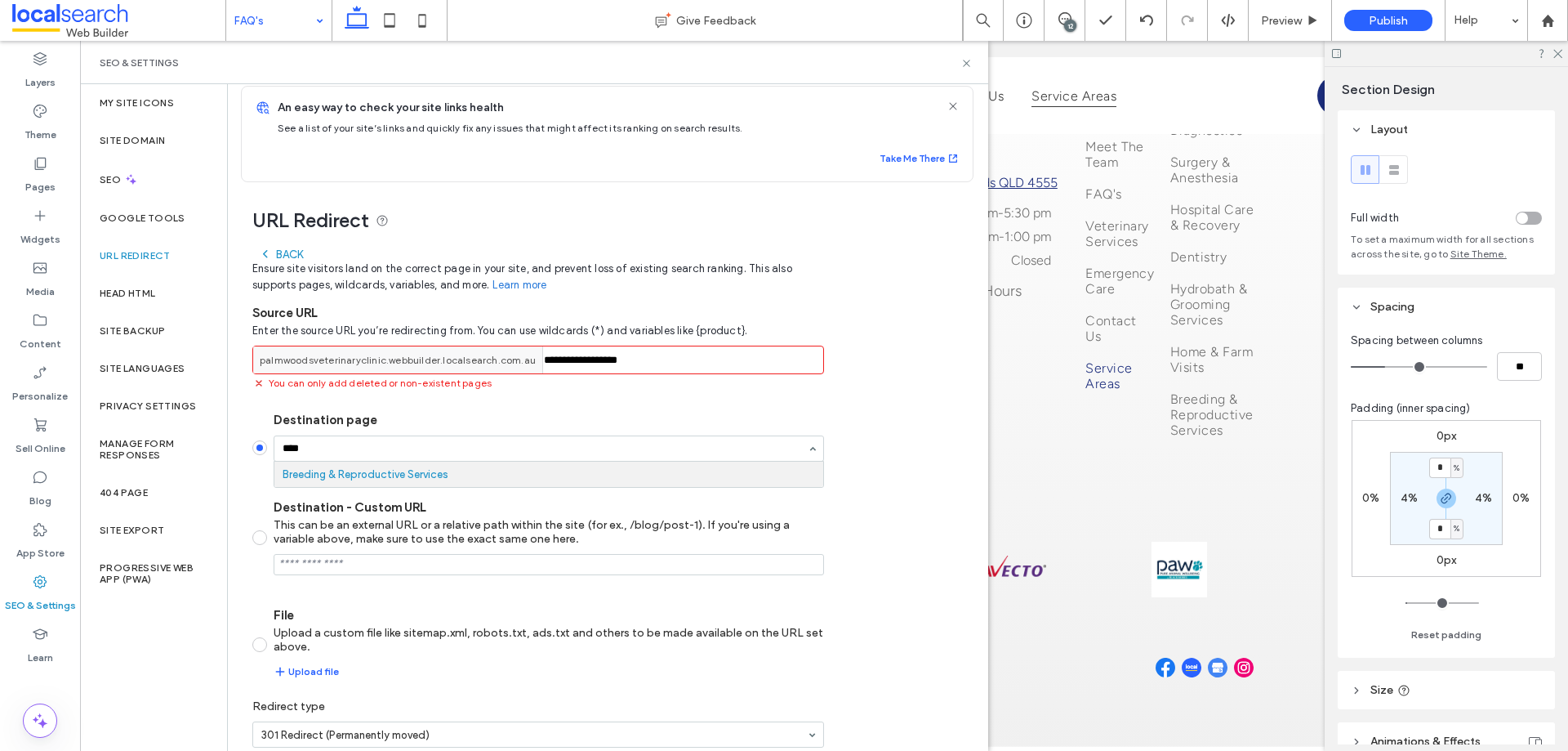 type 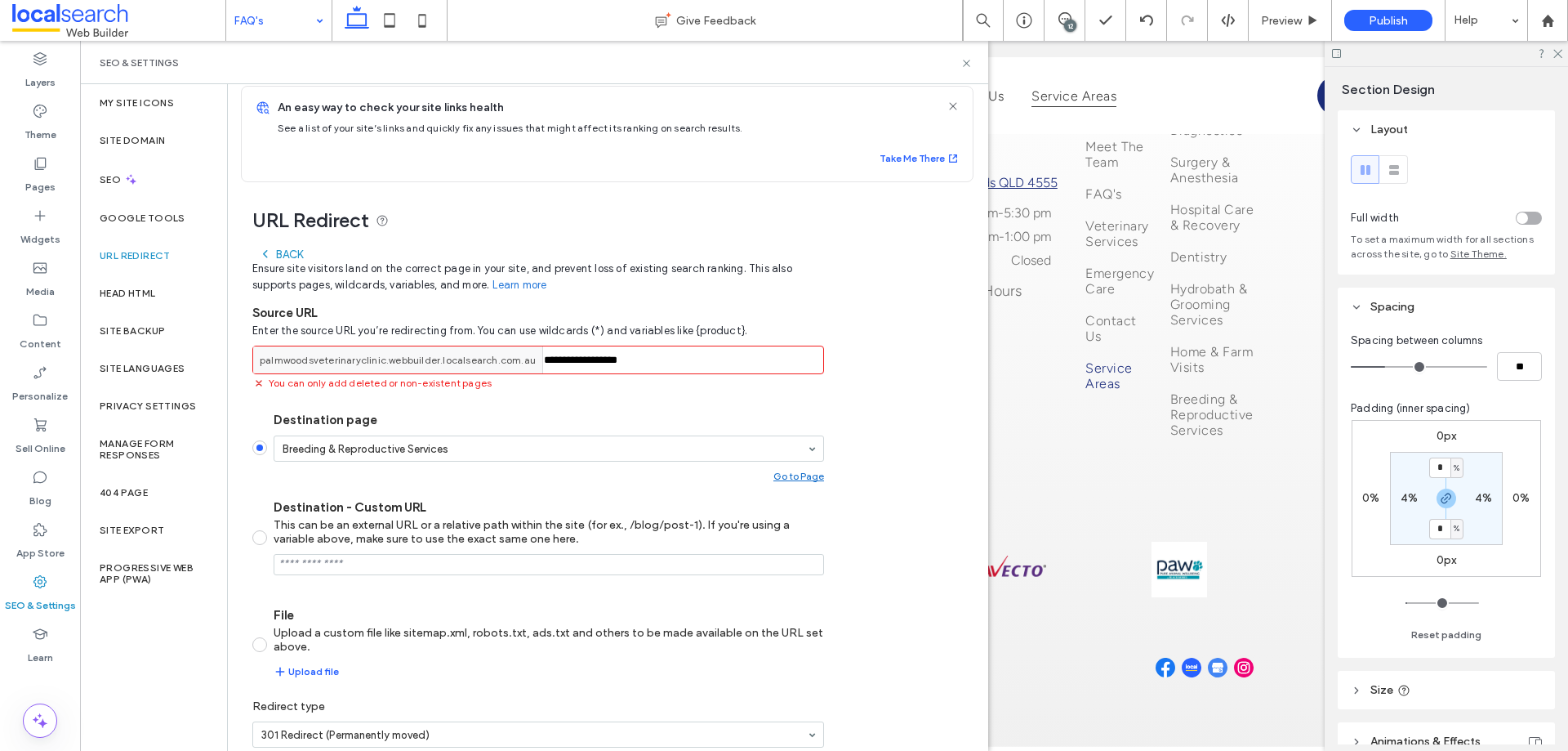 click on "**********" at bounding box center [601, 496] 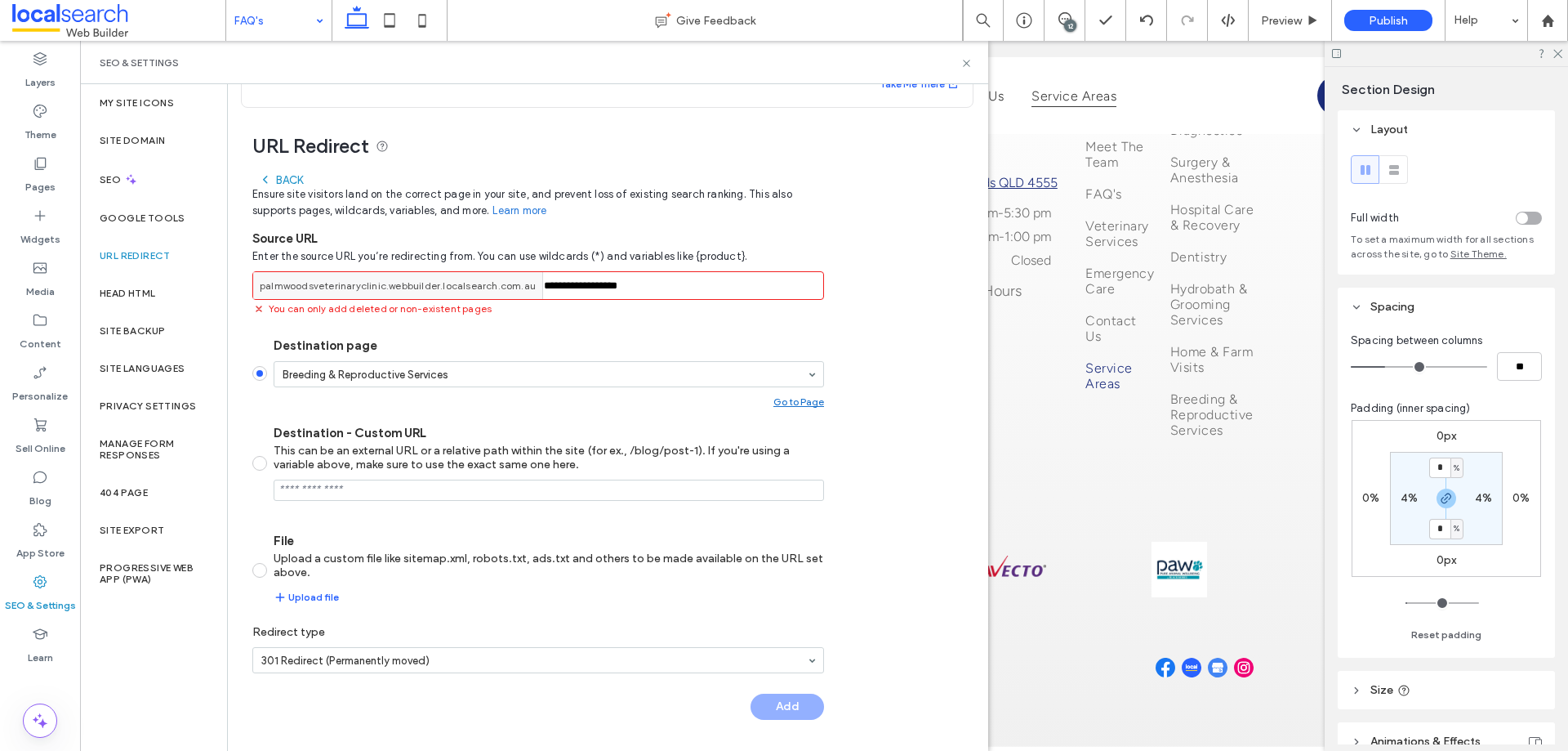 click on "**********" at bounding box center [538, 285] 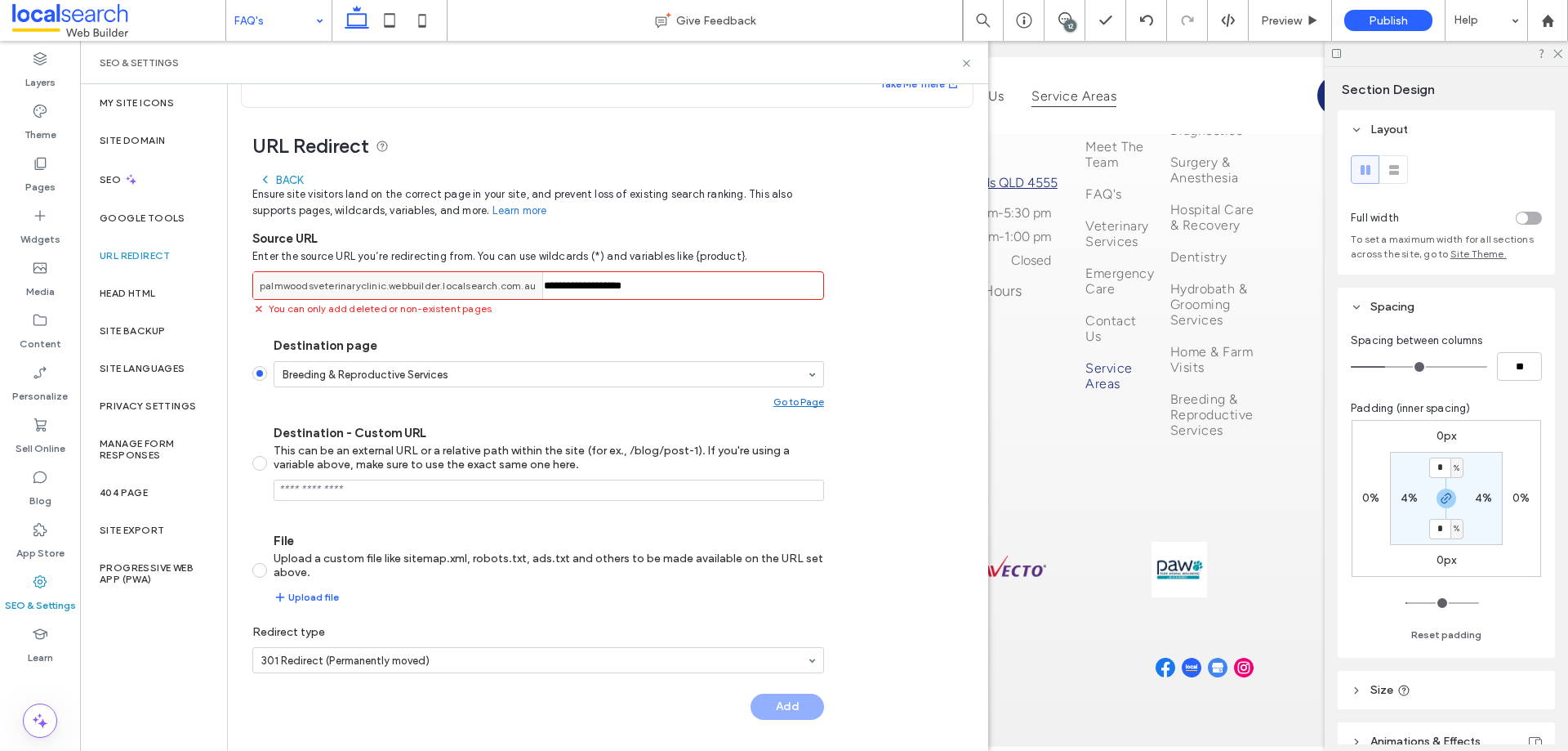 scroll, scrollTop: 72, scrollLeft: 0, axis: vertical 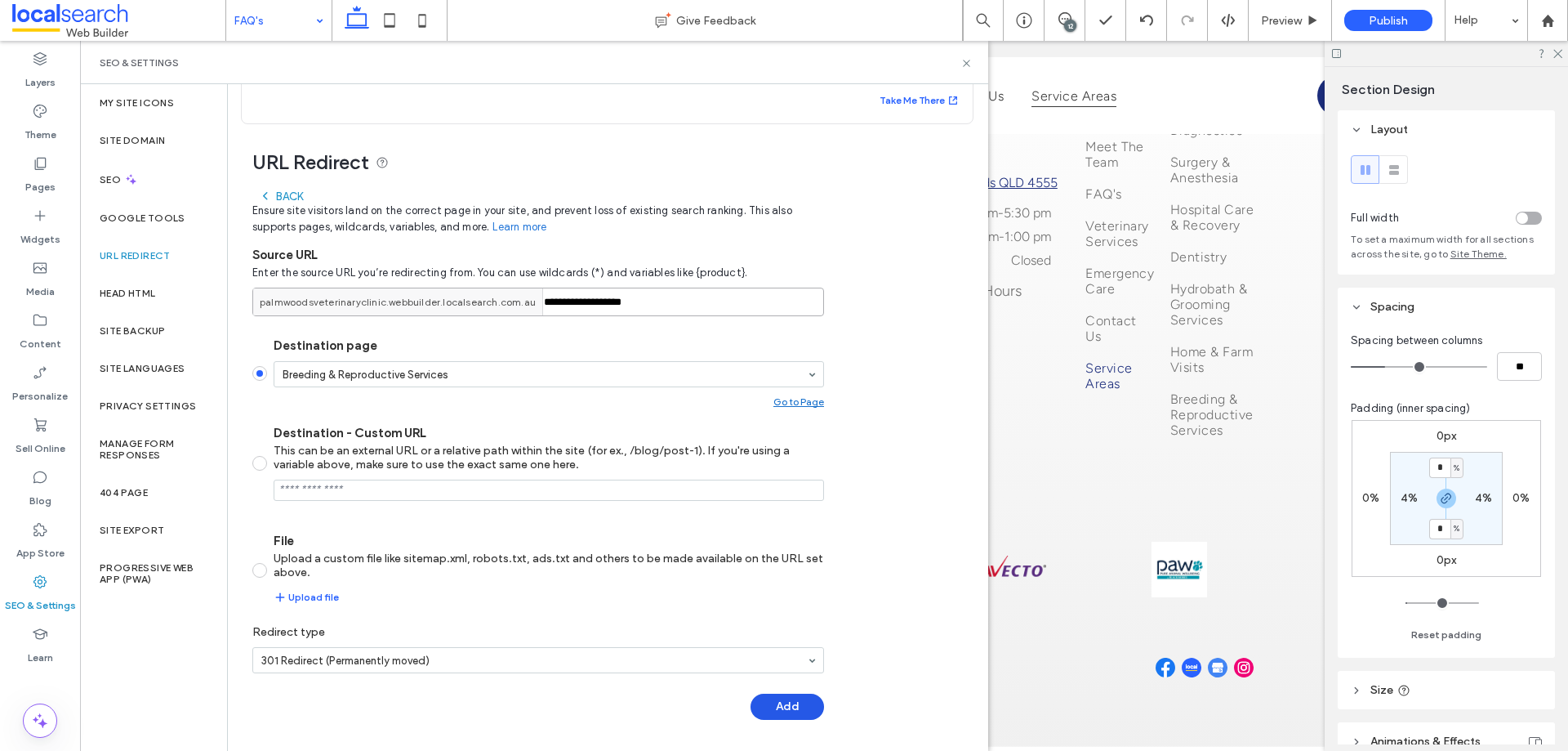 type on "**********" 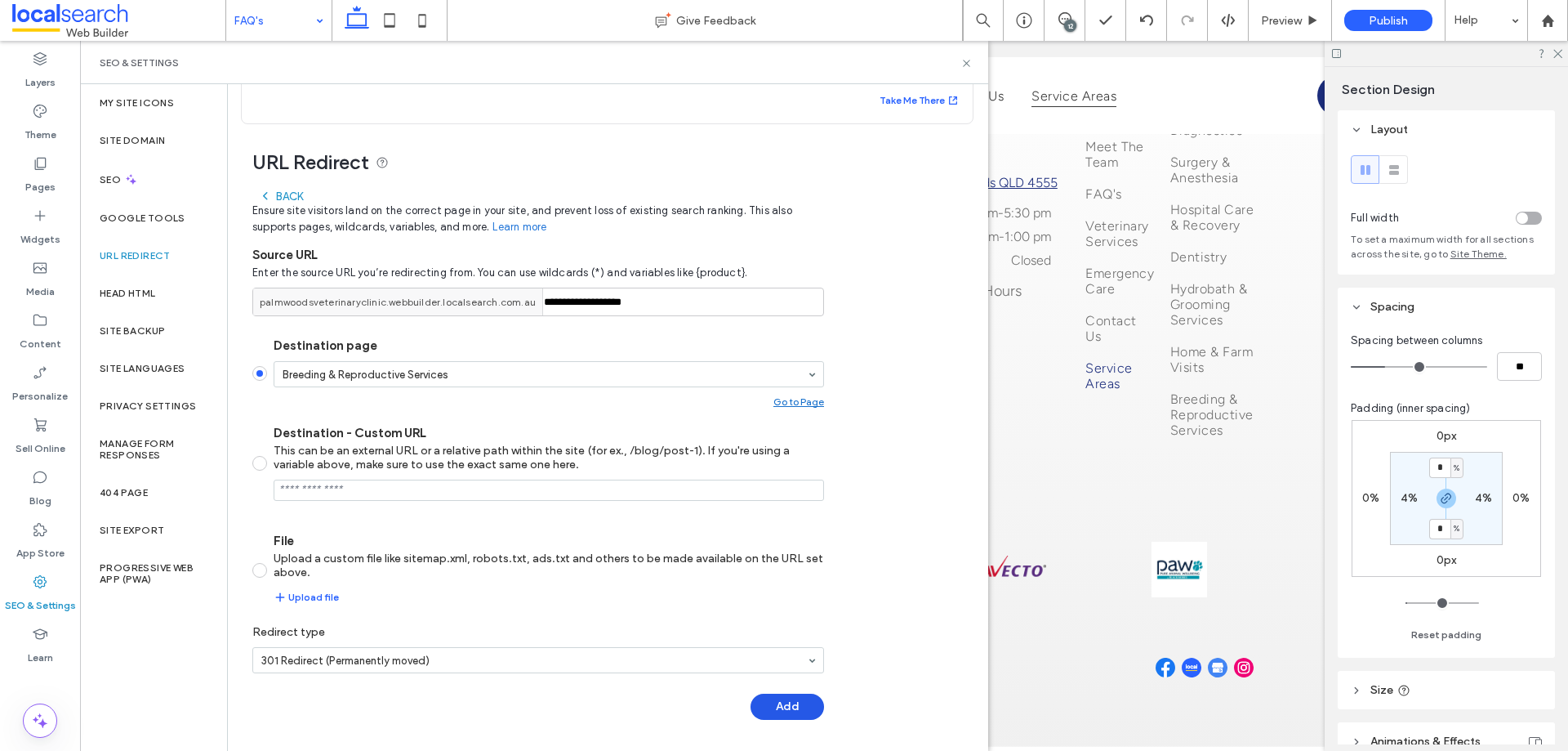click on "Add" at bounding box center (787, 707) 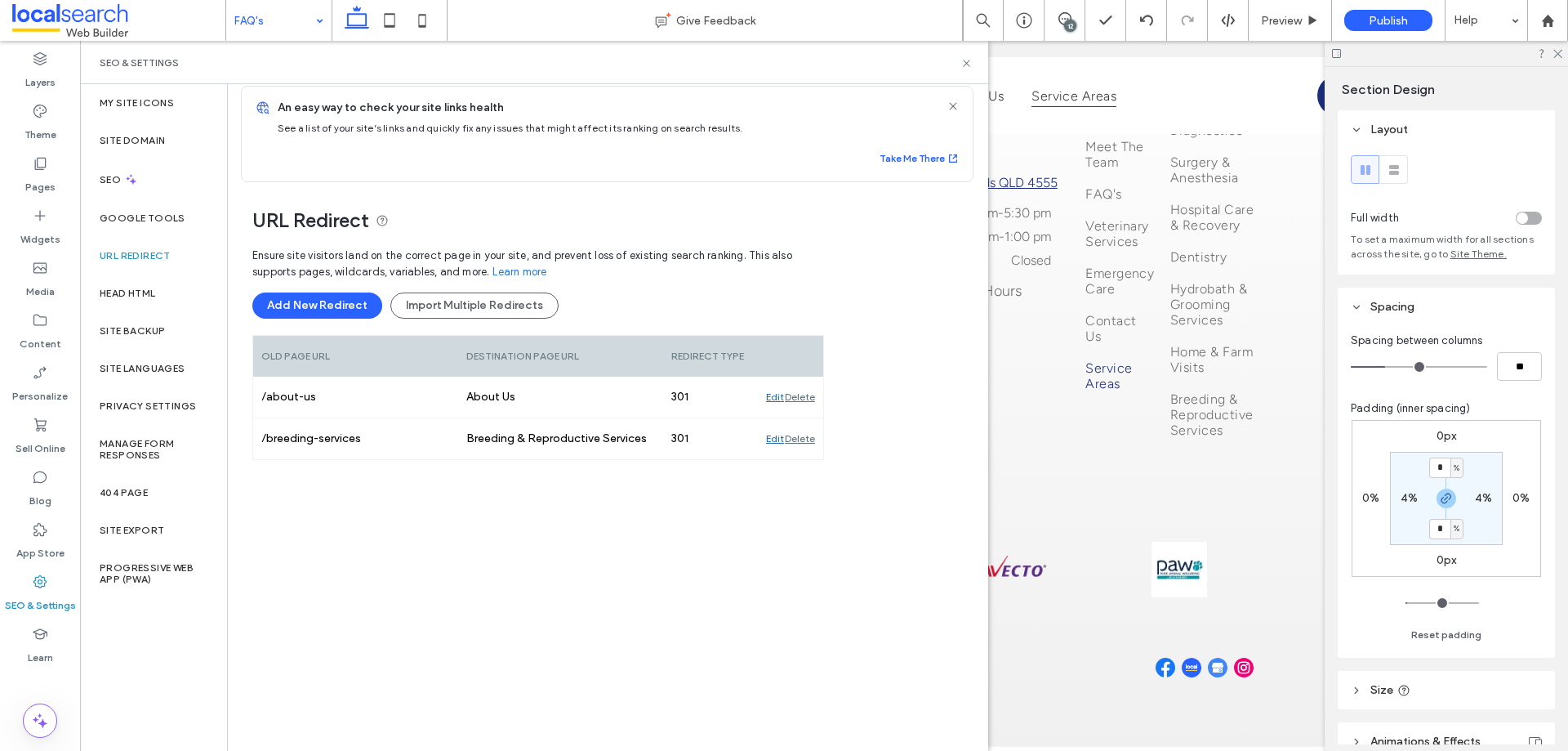 scroll, scrollTop: 13, scrollLeft: 0, axis: vertical 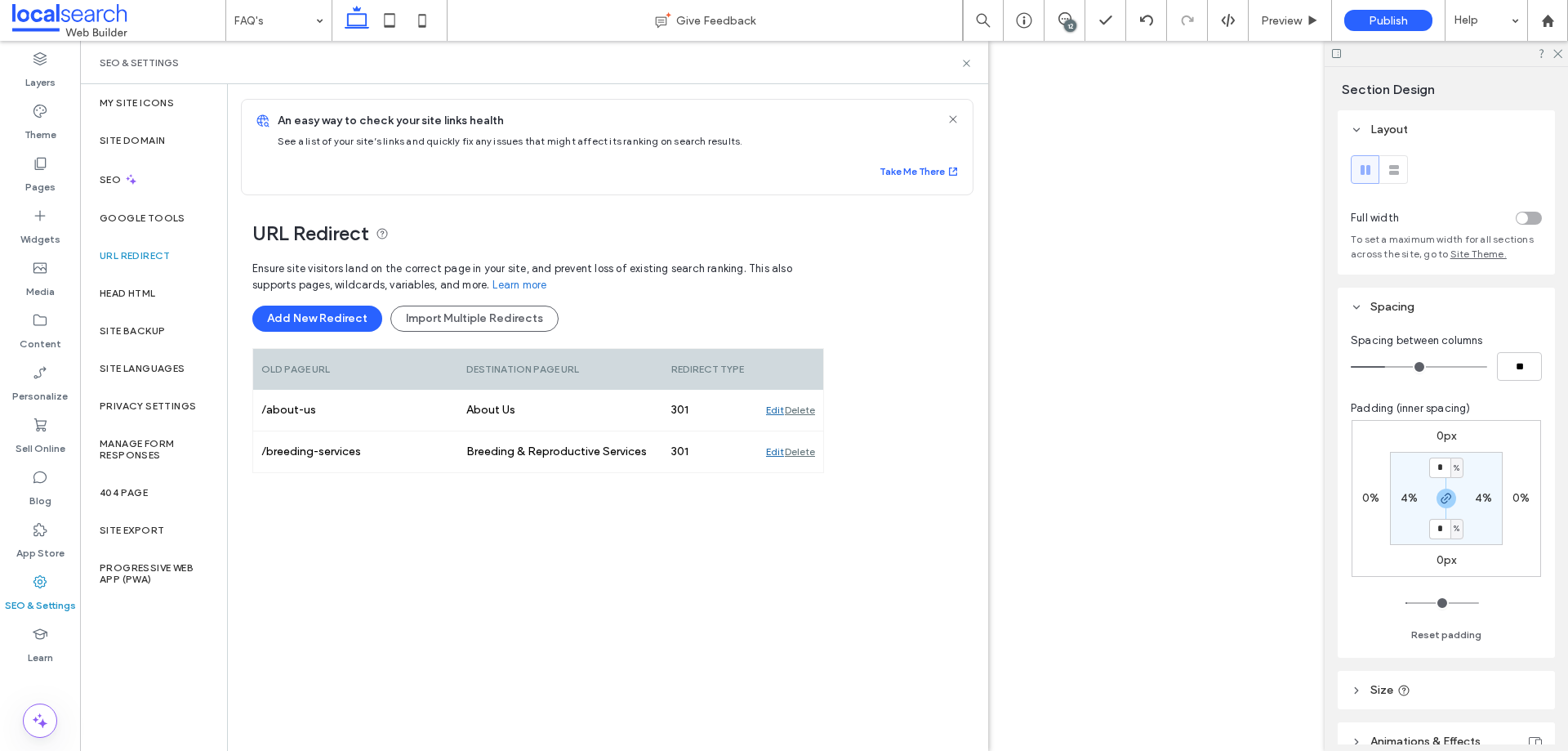 click on "Ensure site visitors land on the correct page in your site, and prevent loss of existing search ranking. This also supports pages, wildcards, variables, and more. Learn more Add New Redirect Import Multiple Redirects" at bounding box center (538, 300) 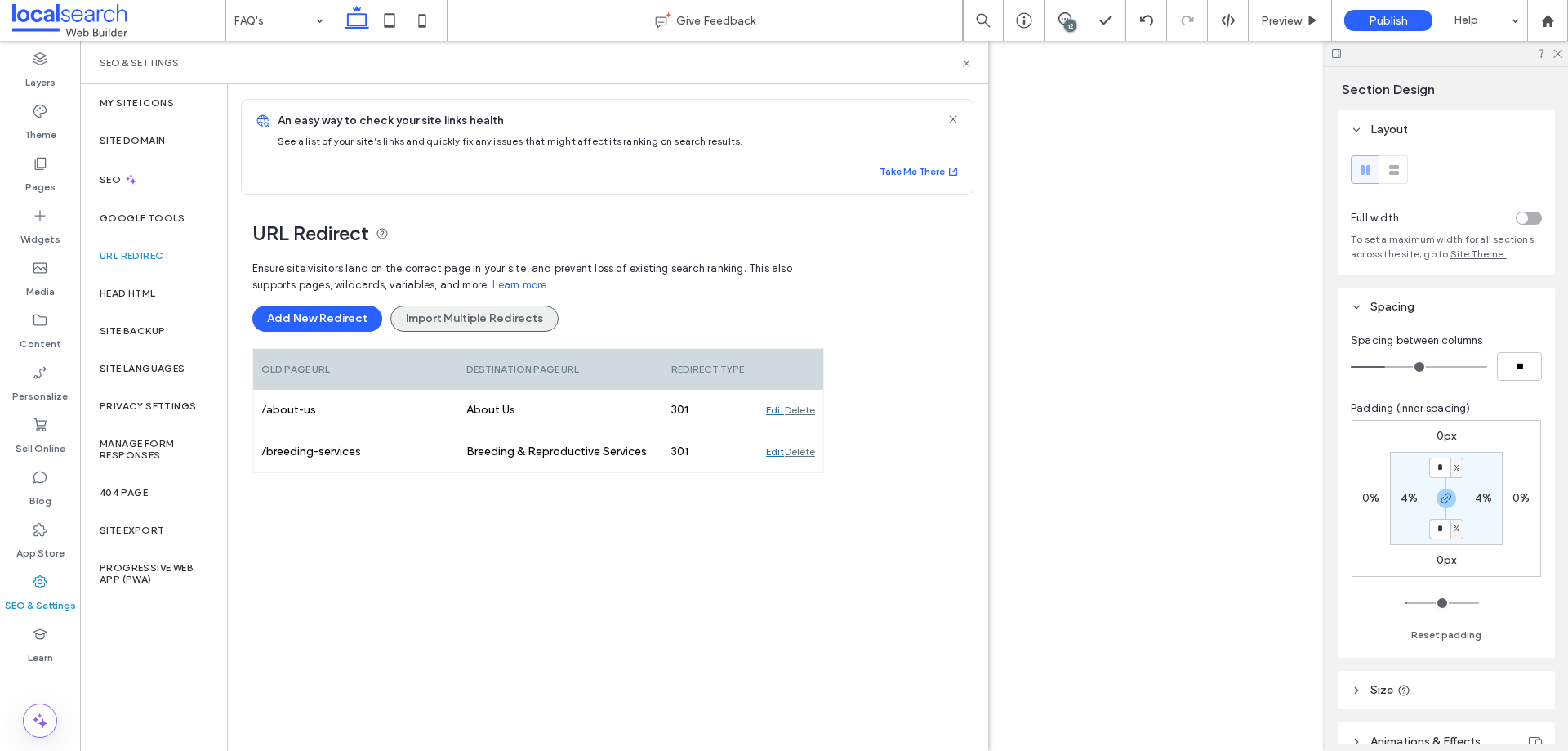 click on "Add New Redirect" at bounding box center (317, 319) 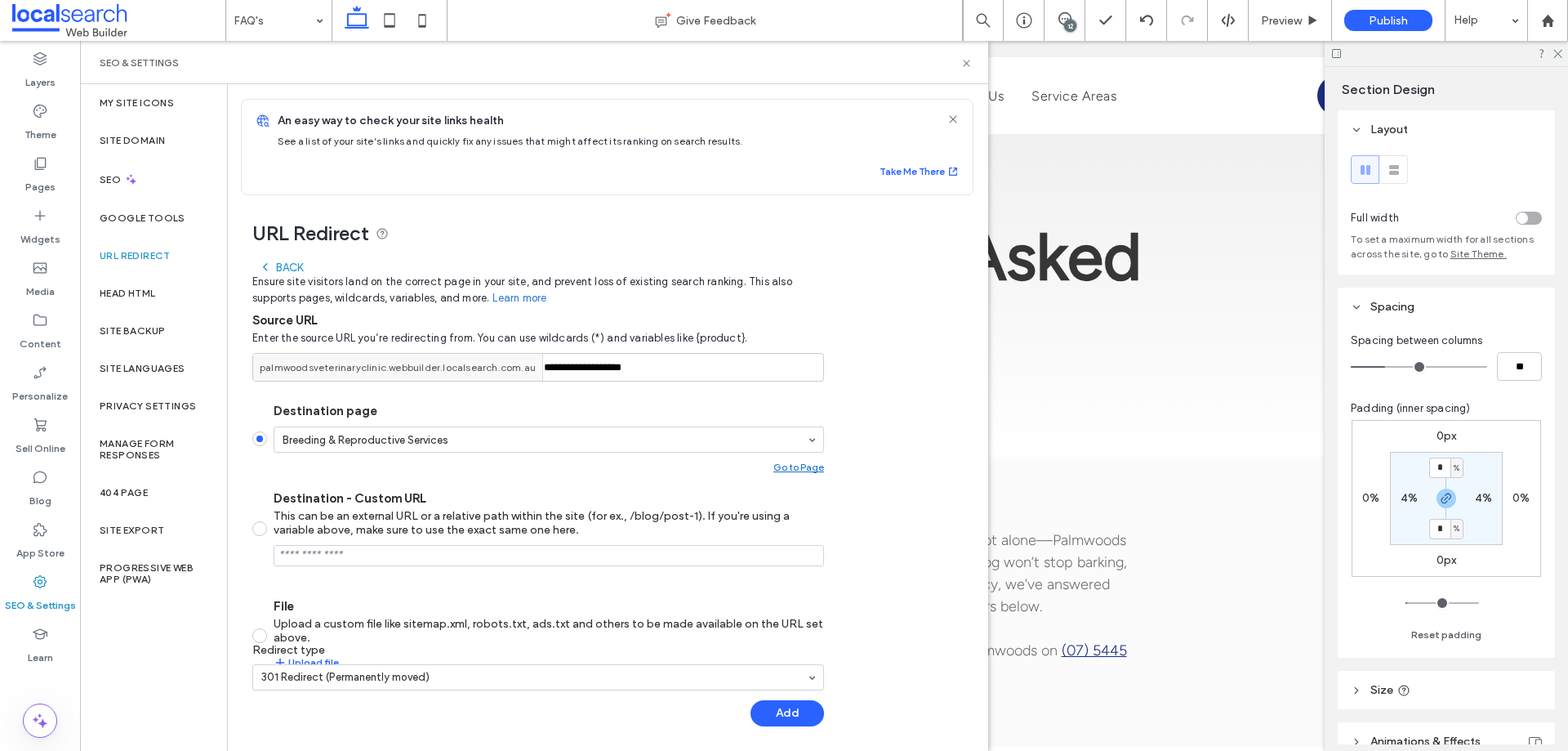 scroll, scrollTop: 0, scrollLeft: 0, axis: both 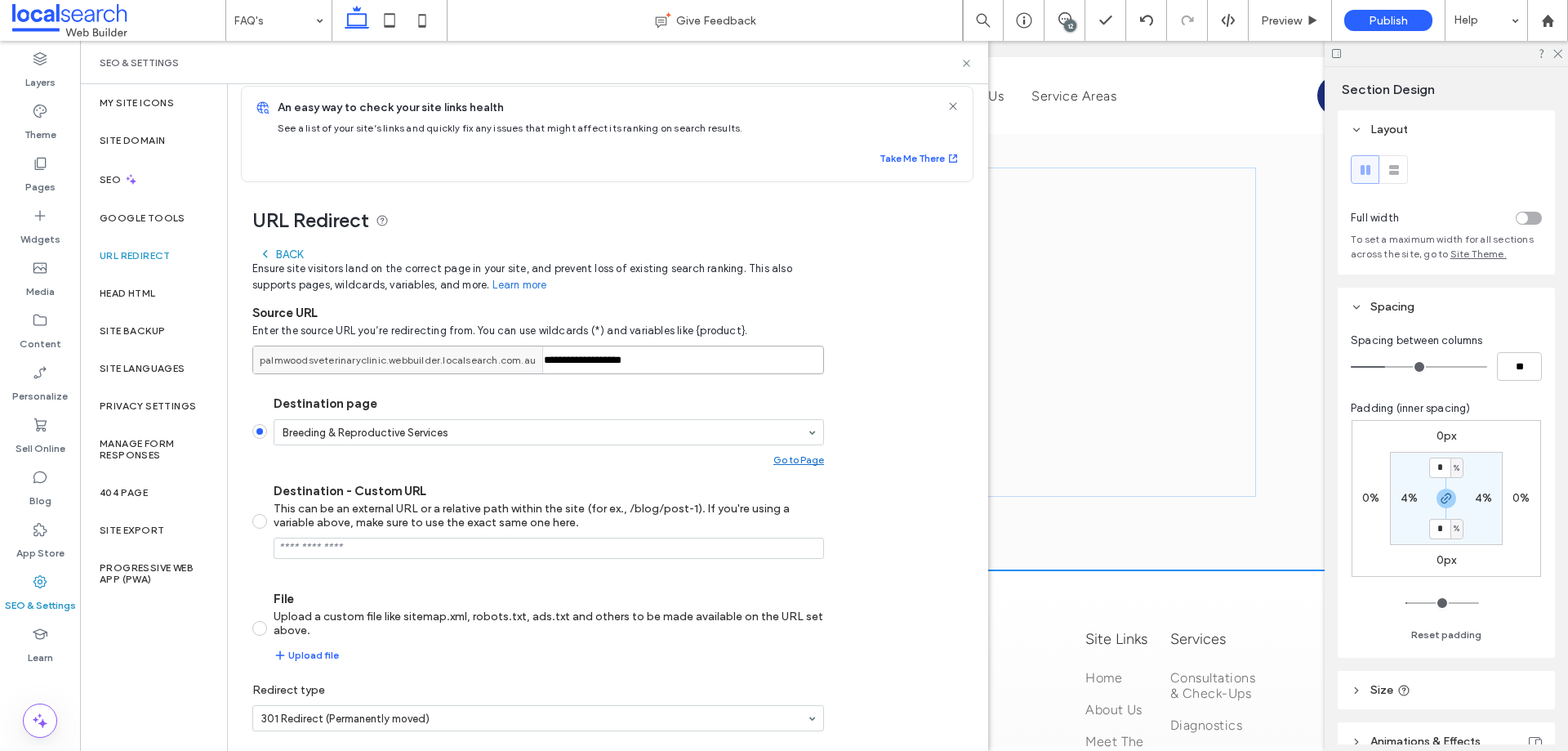click on "**********" at bounding box center (538, 360) 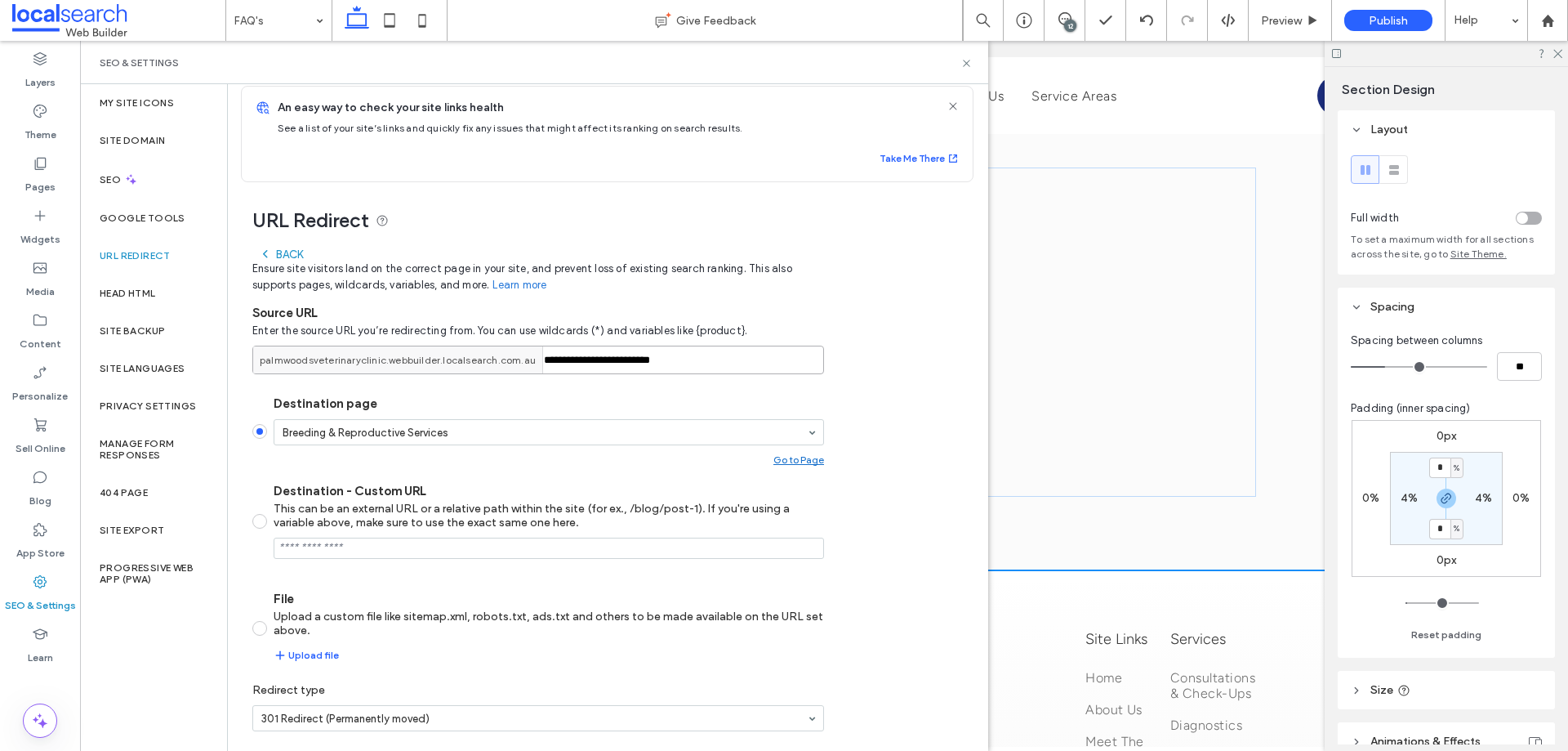 type on "**********" 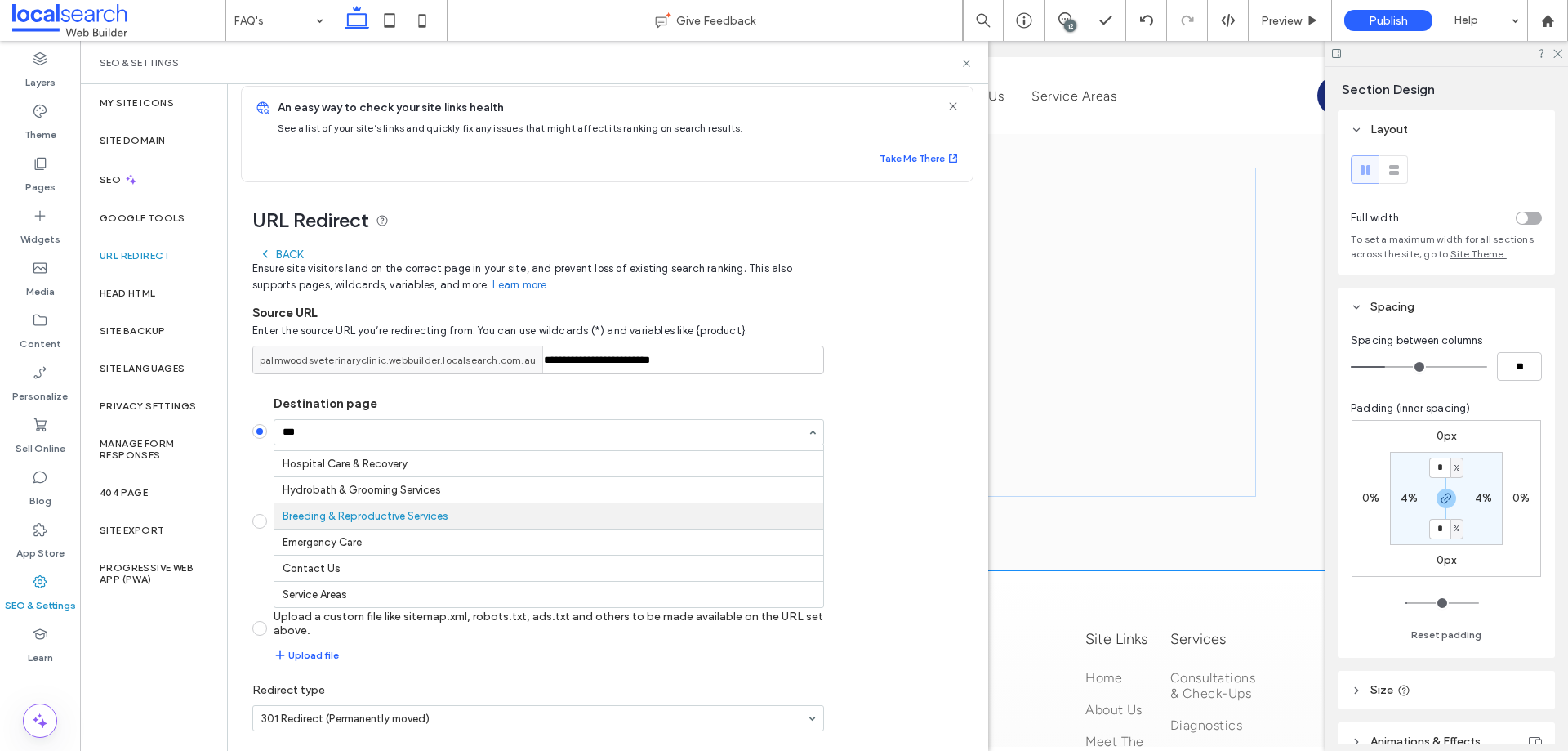 scroll, scrollTop: 0, scrollLeft: 0, axis: both 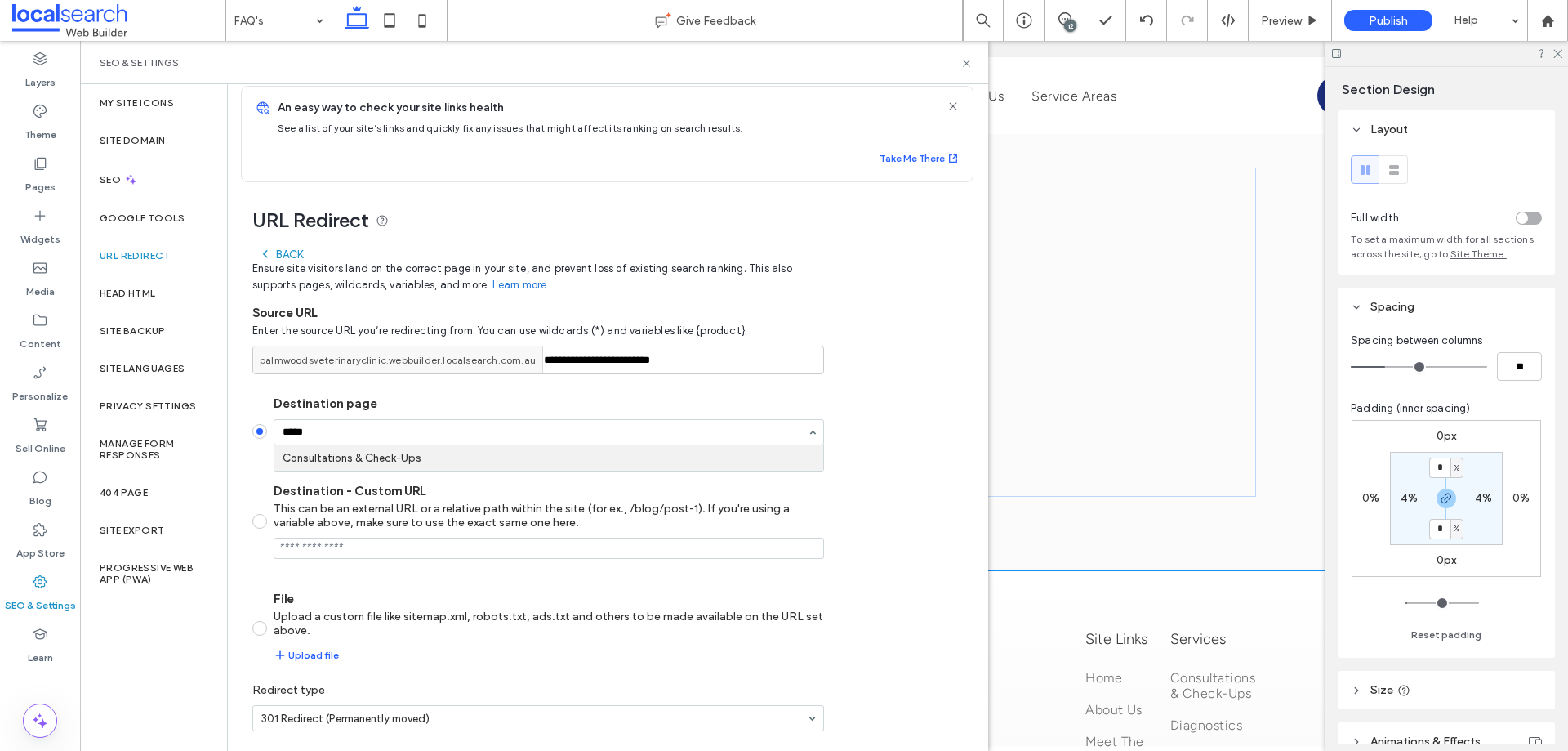 type on "******" 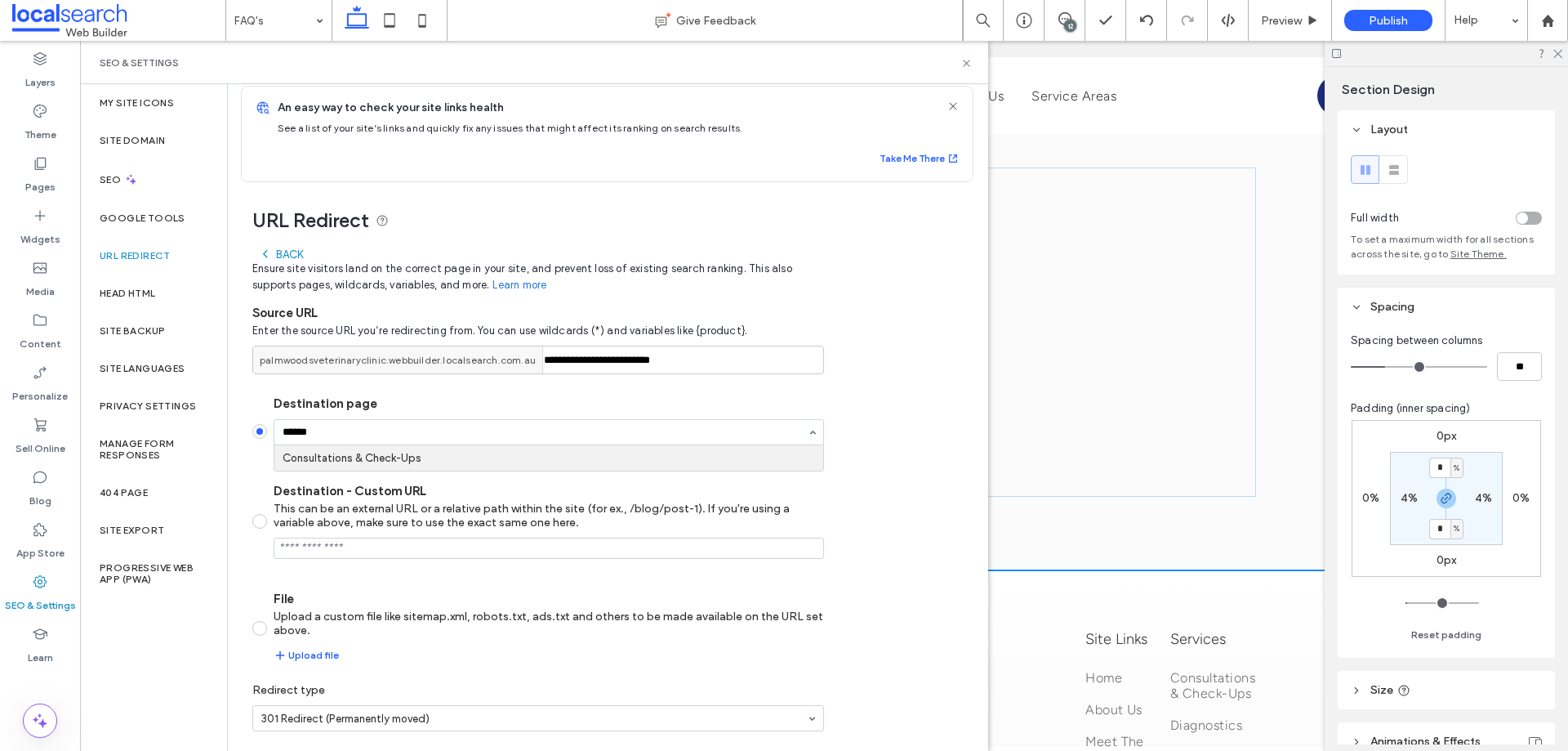 type 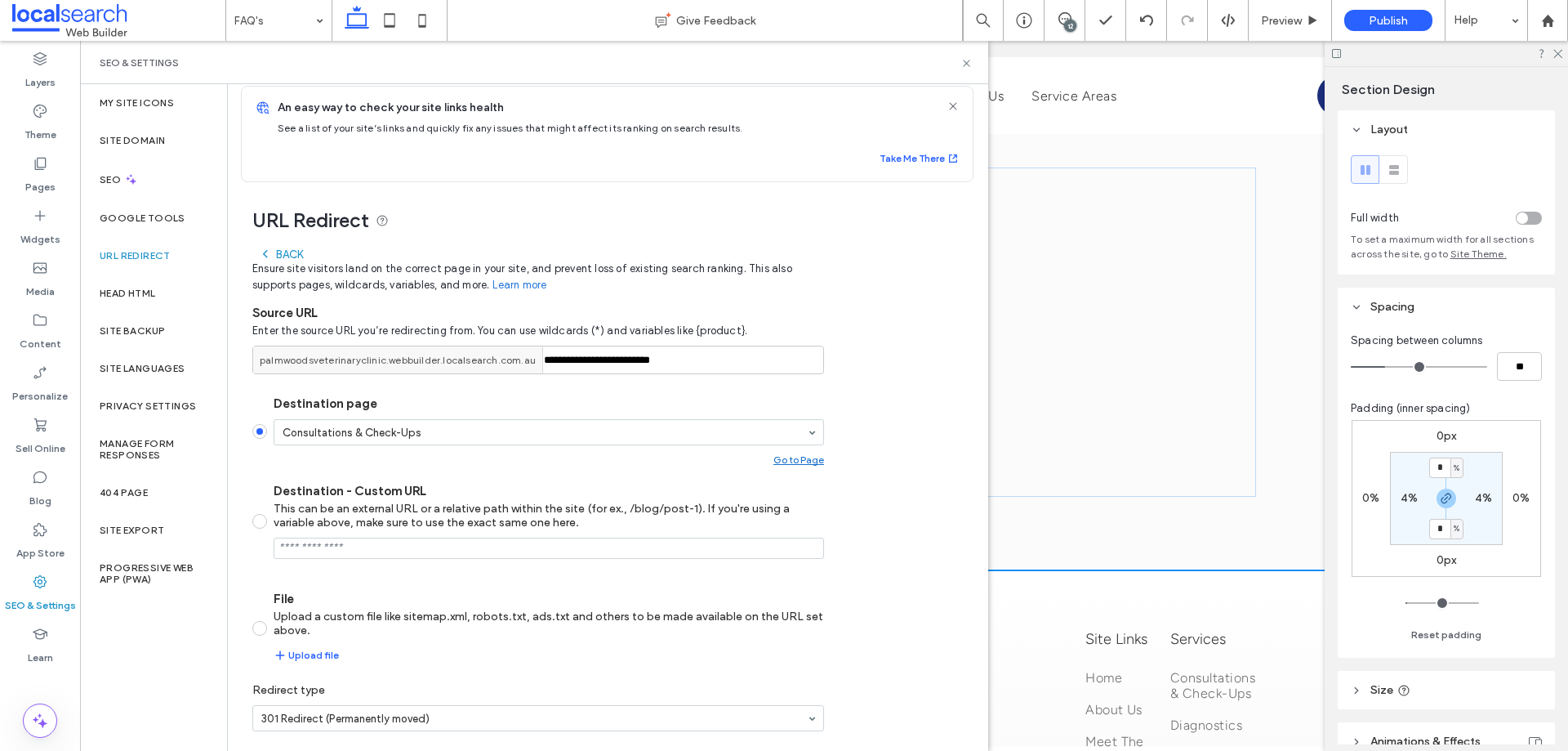drag, startPoint x: 897, startPoint y: 410, endPoint x: 880, endPoint y: 410, distance: 17 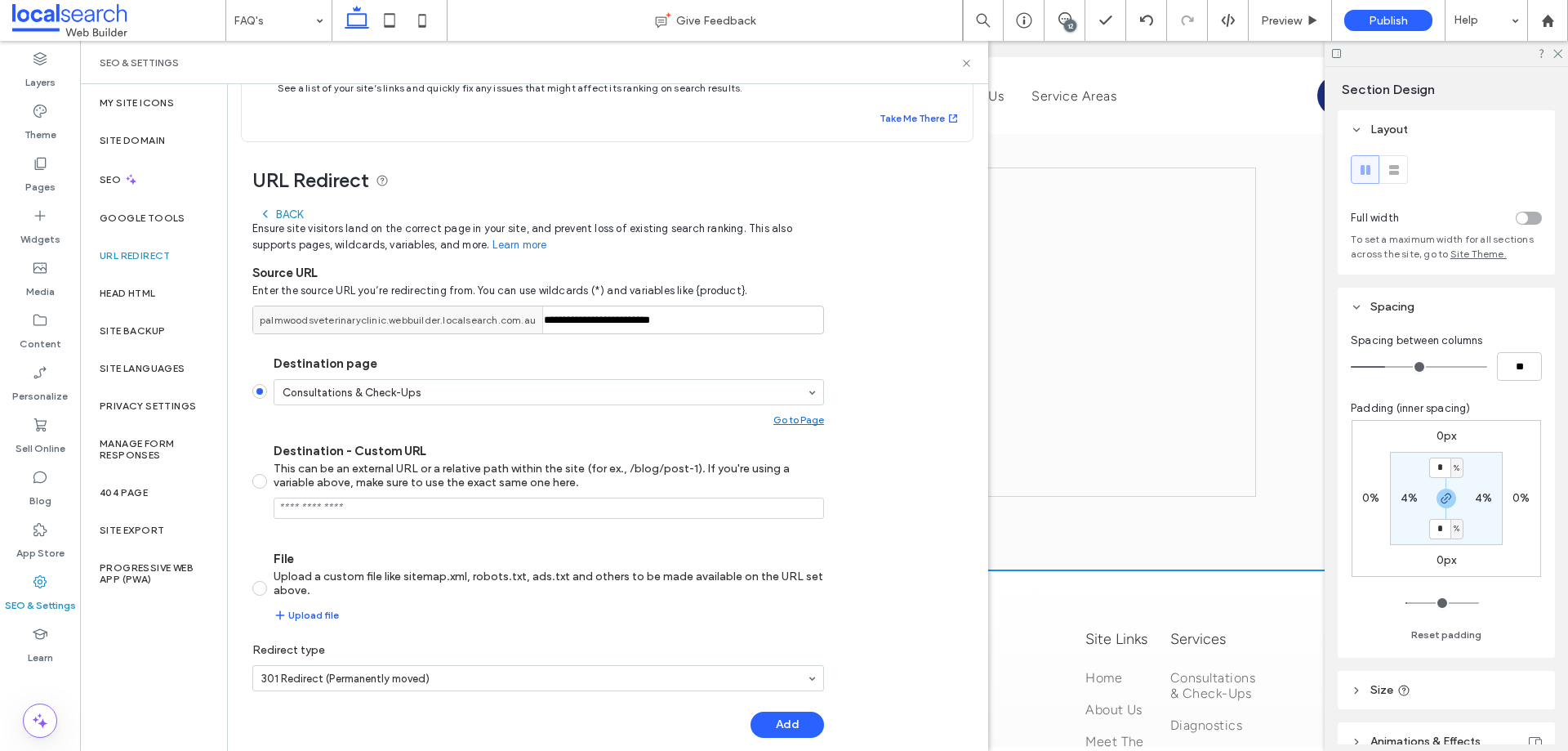 scroll, scrollTop: 72, scrollLeft: 0, axis: vertical 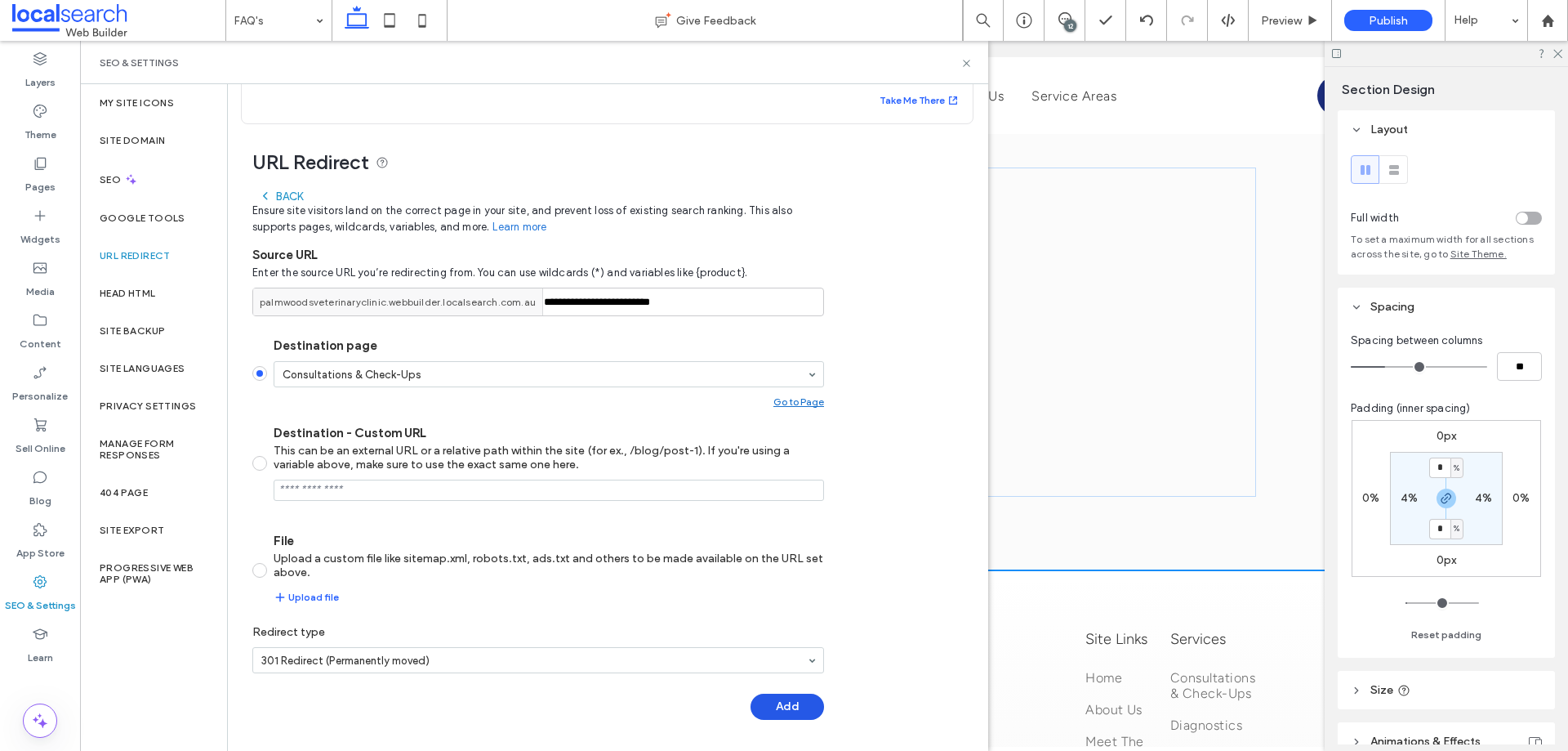 click on "Add" at bounding box center [787, 707] 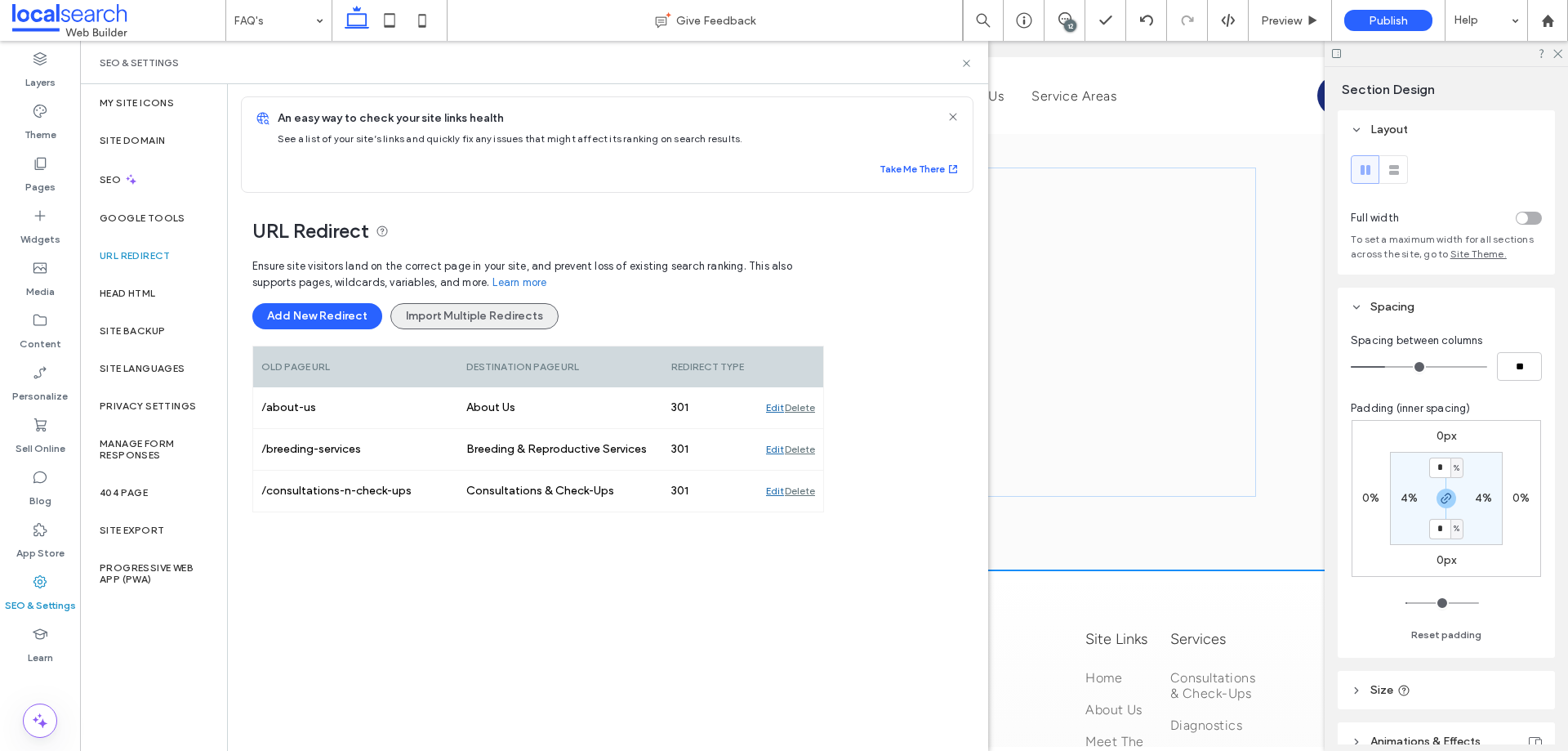 scroll, scrollTop: 0, scrollLeft: 0, axis: both 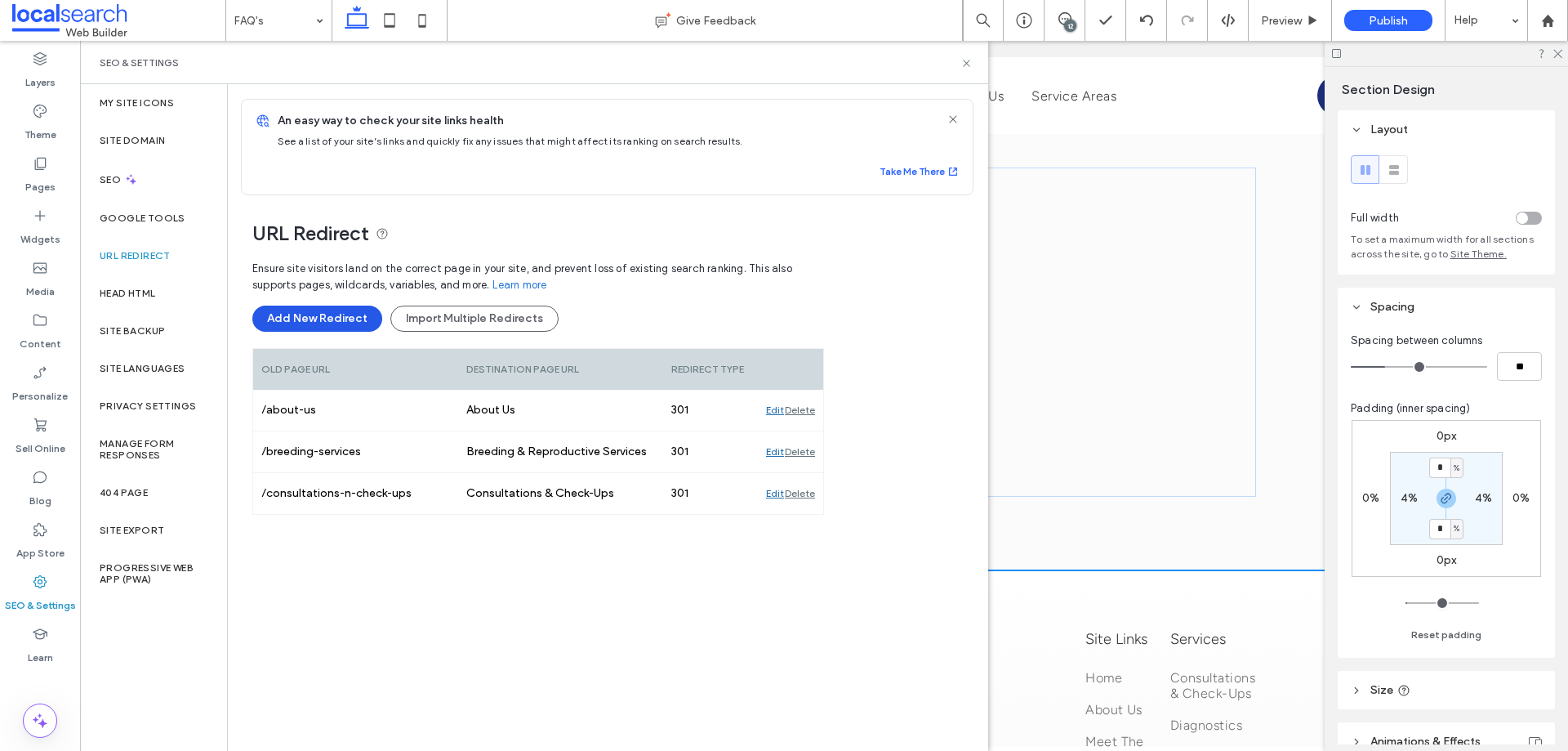click on "Add New Redirect" at bounding box center (317, 319) 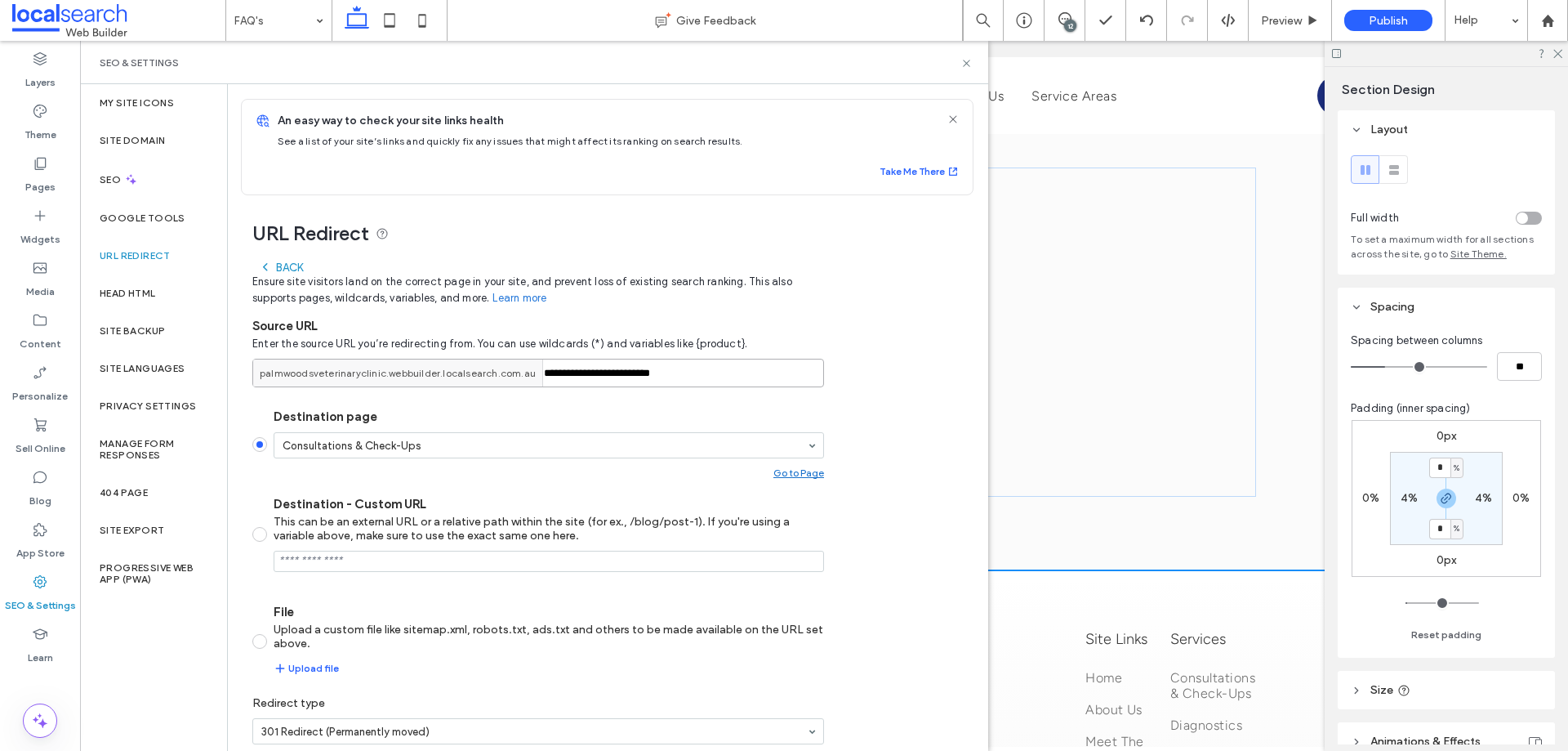 click on "**********" at bounding box center [538, 373] 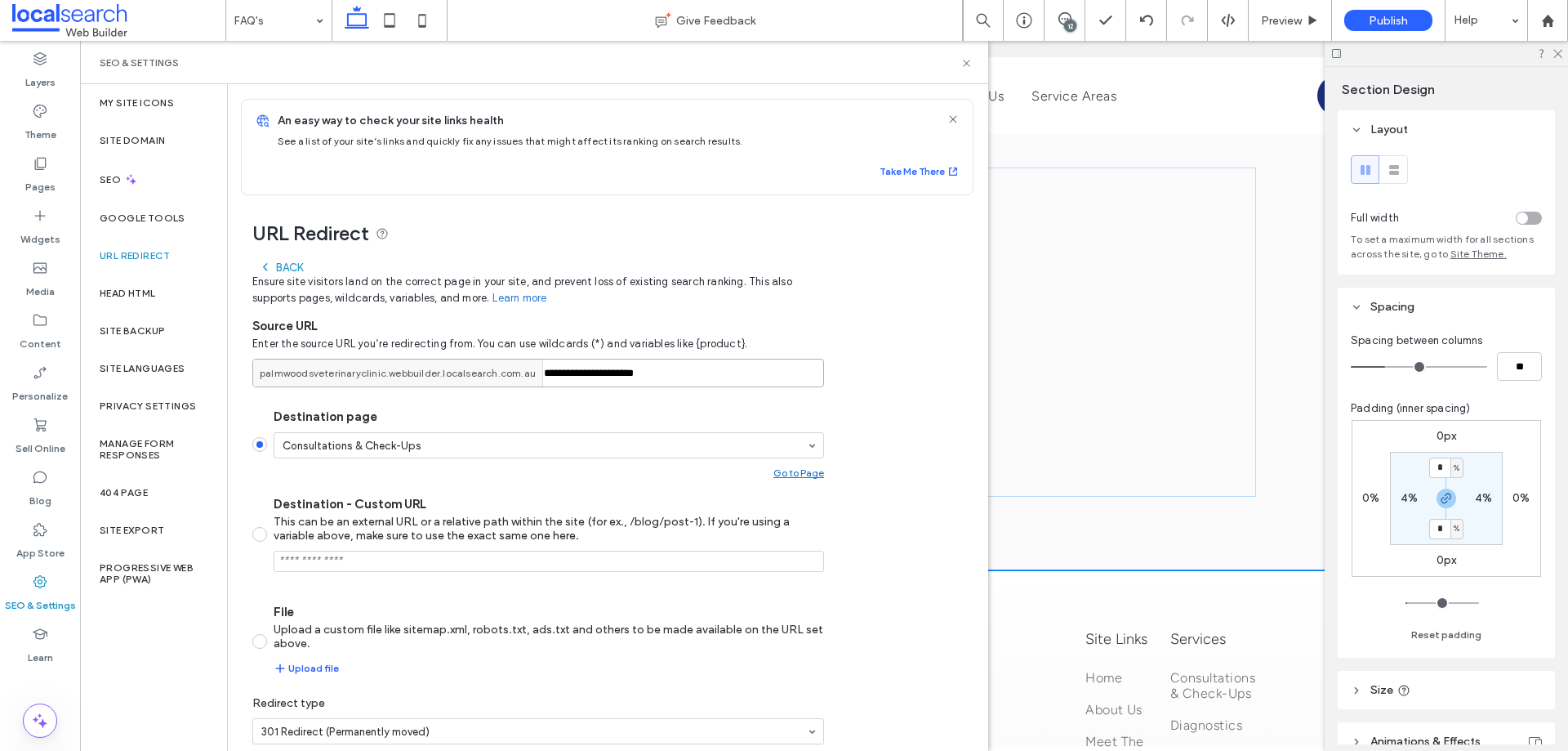 type on "**********" 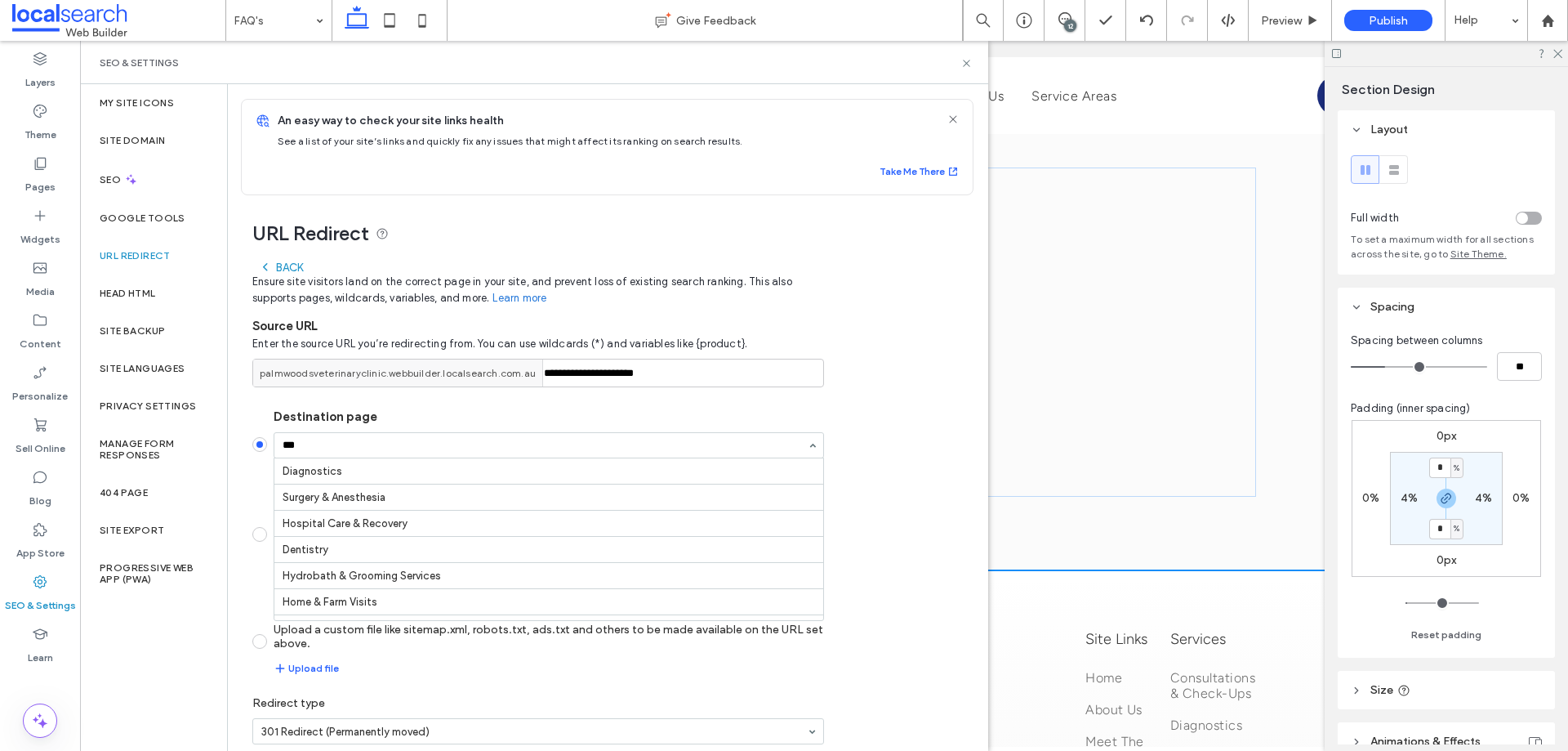scroll, scrollTop: 0, scrollLeft: 0, axis: both 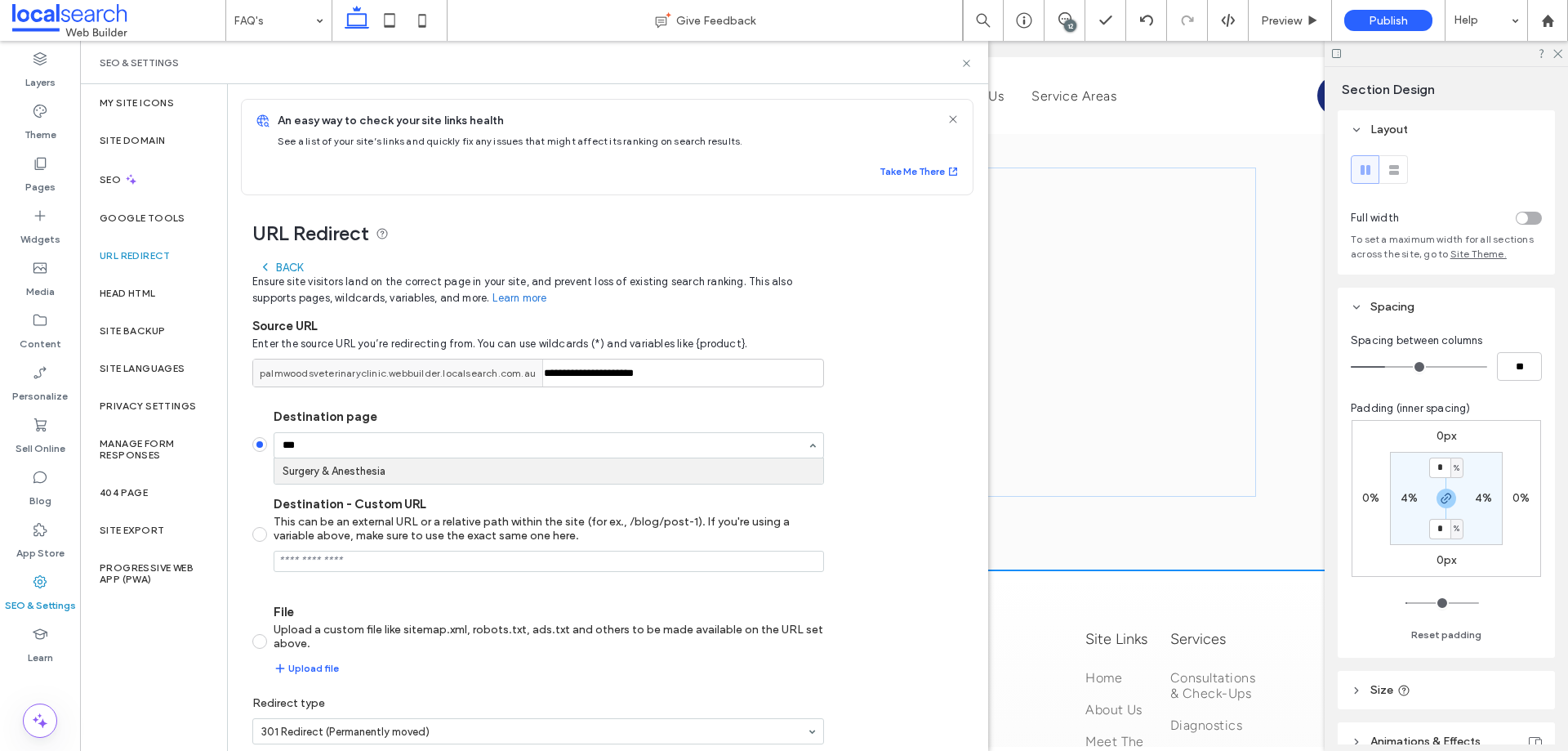 type on "****" 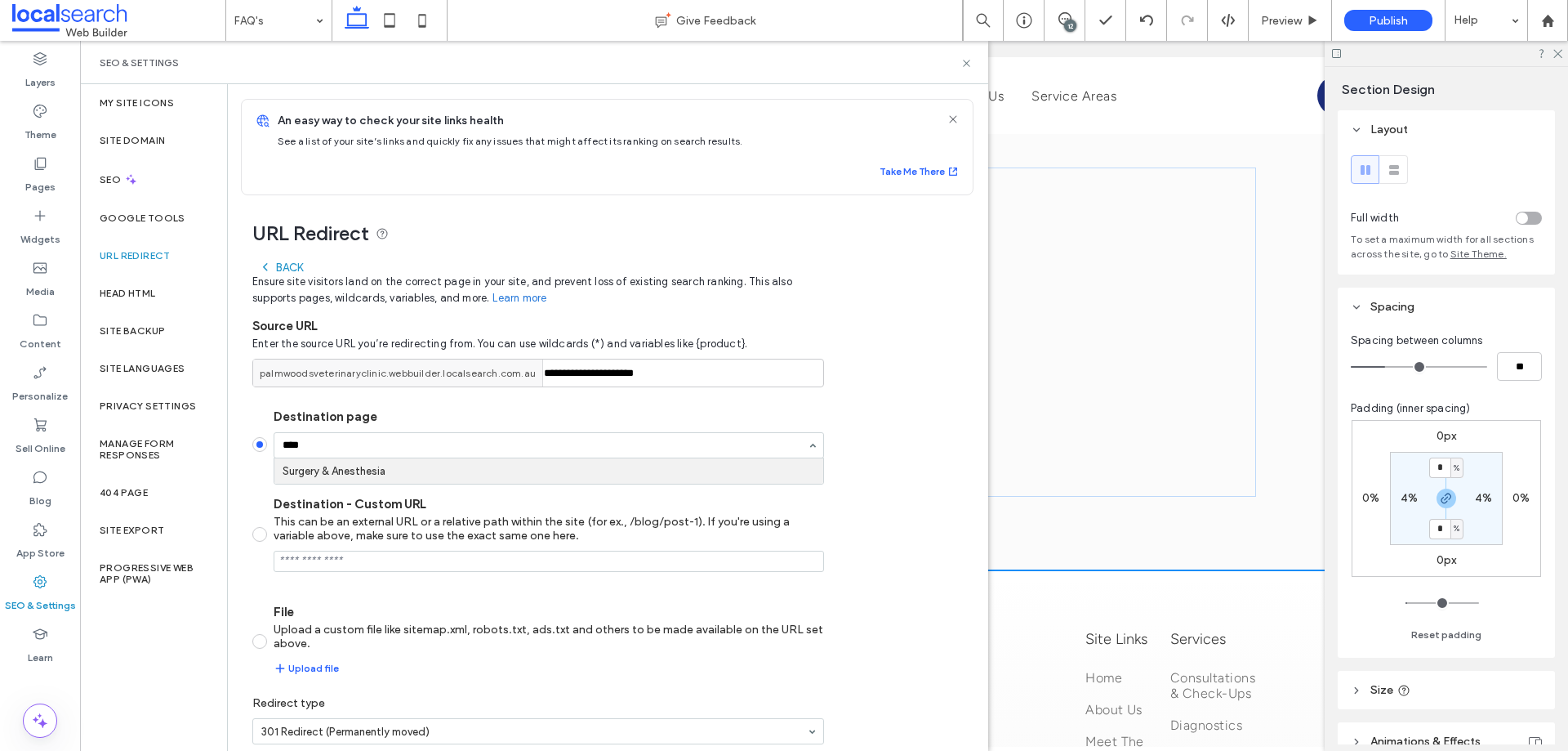 type 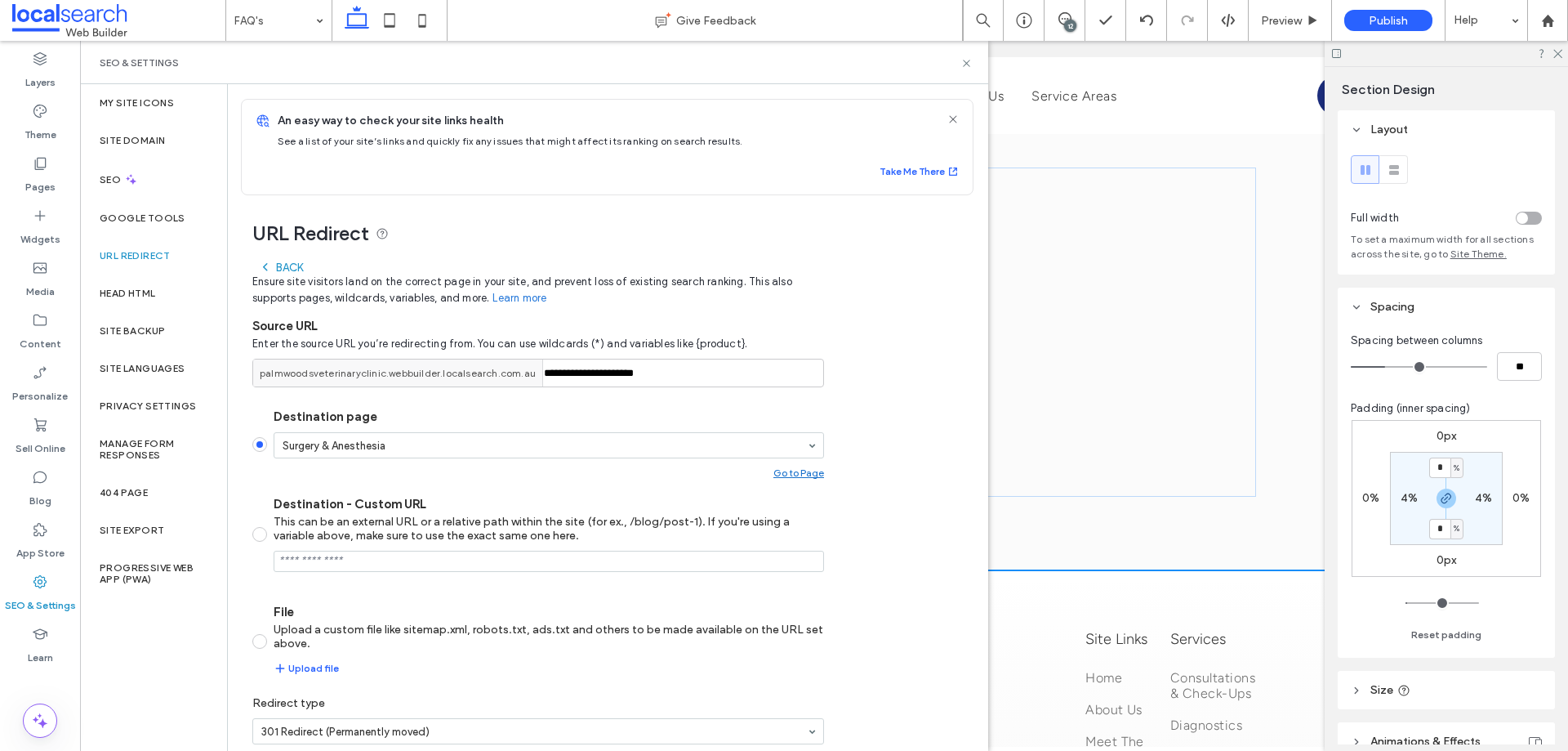 click on "**********" at bounding box center [601, 501] 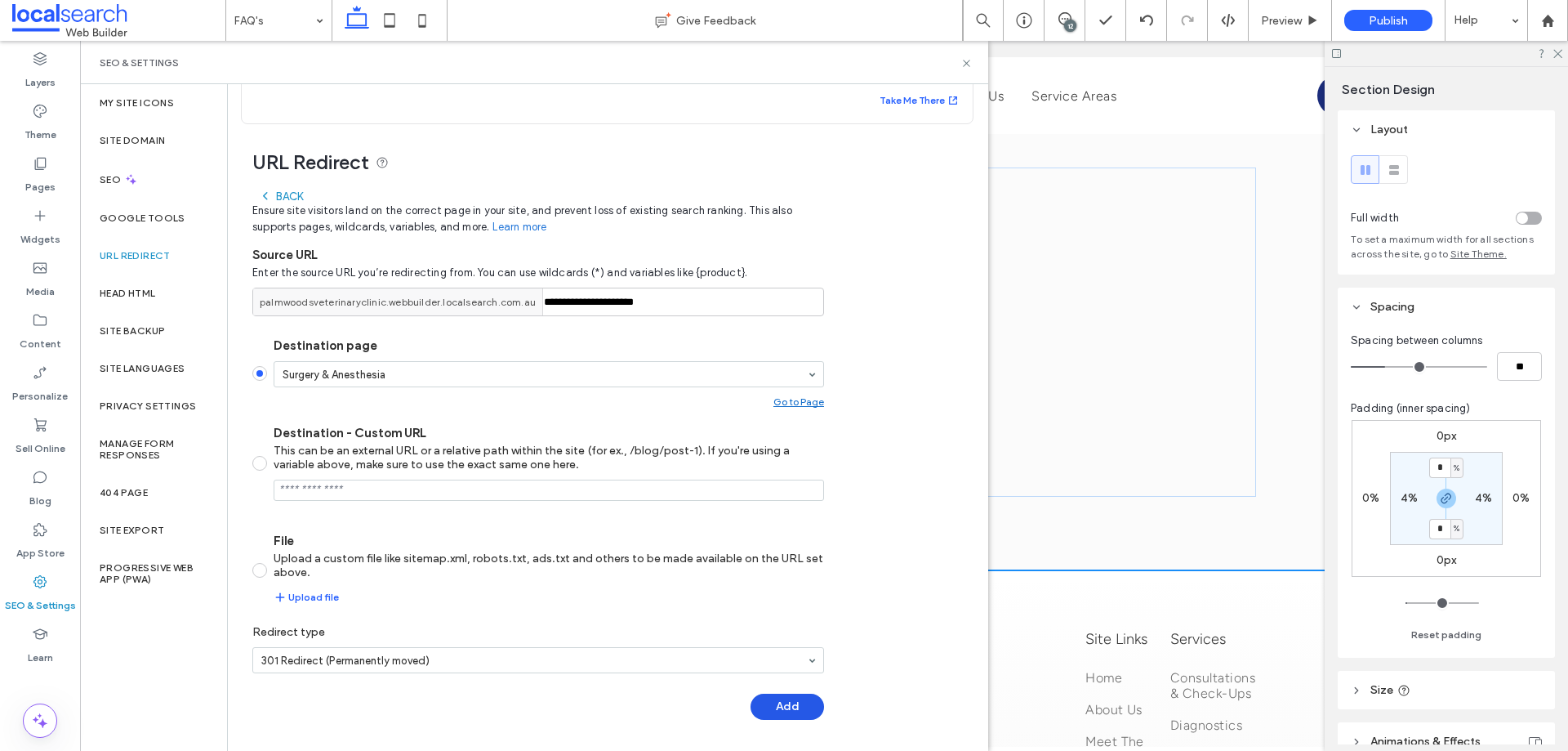 click on "Add" at bounding box center (787, 707) 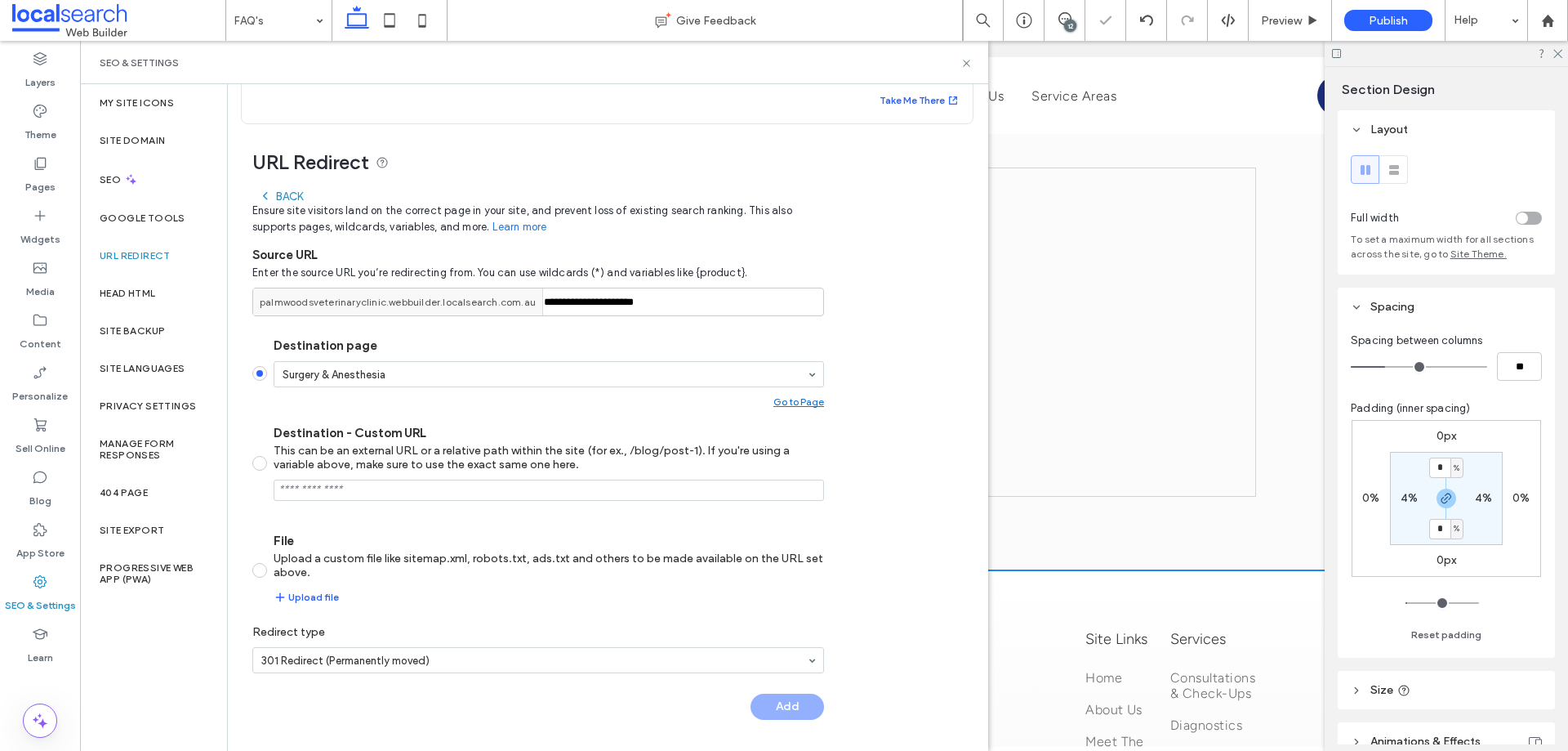 scroll, scrollTop: 13, scrollLeft: 0, axis: vertical 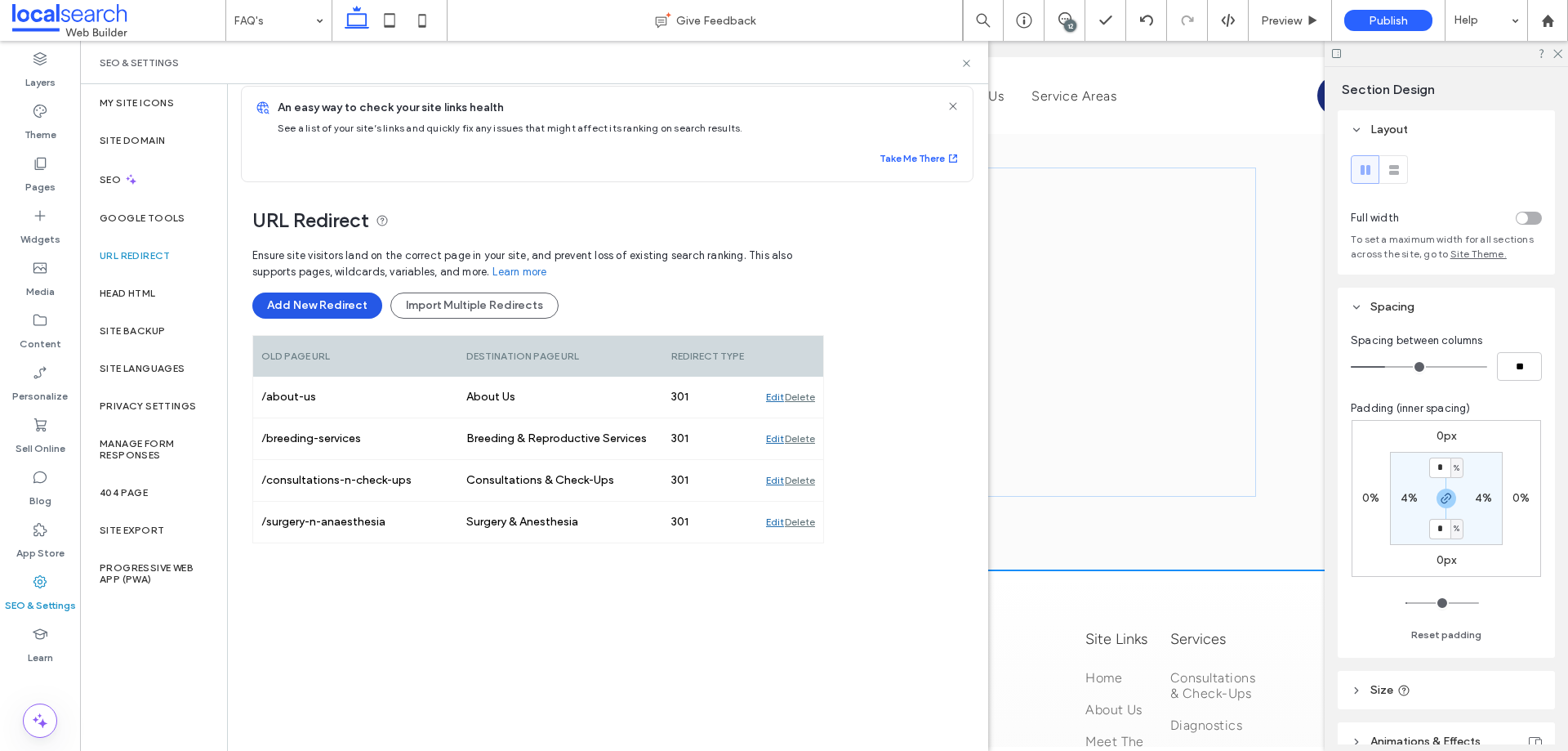 click on "Add New Redirect" at bounding box center (317, 306) 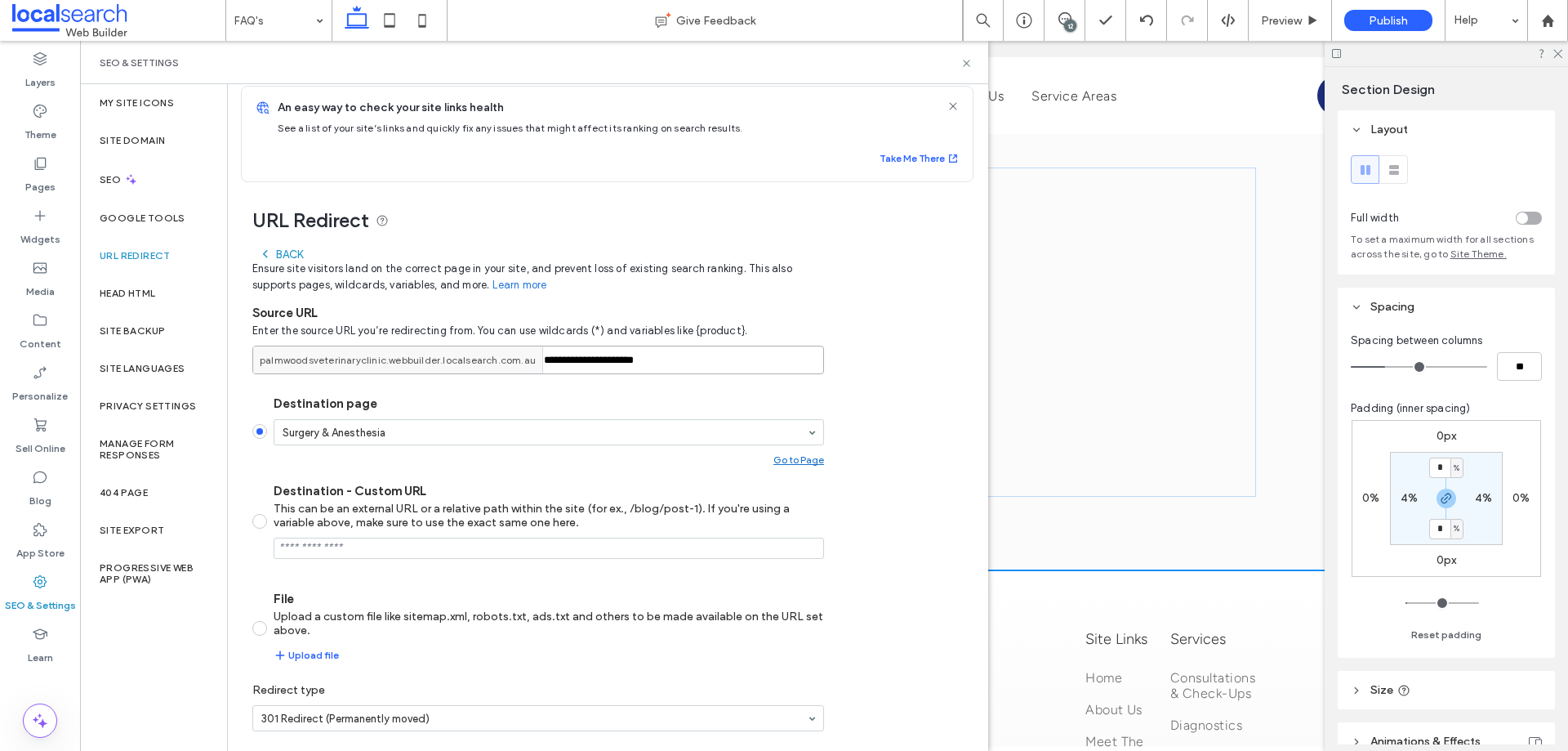 click on "**********" at bounding box center [538, 360] 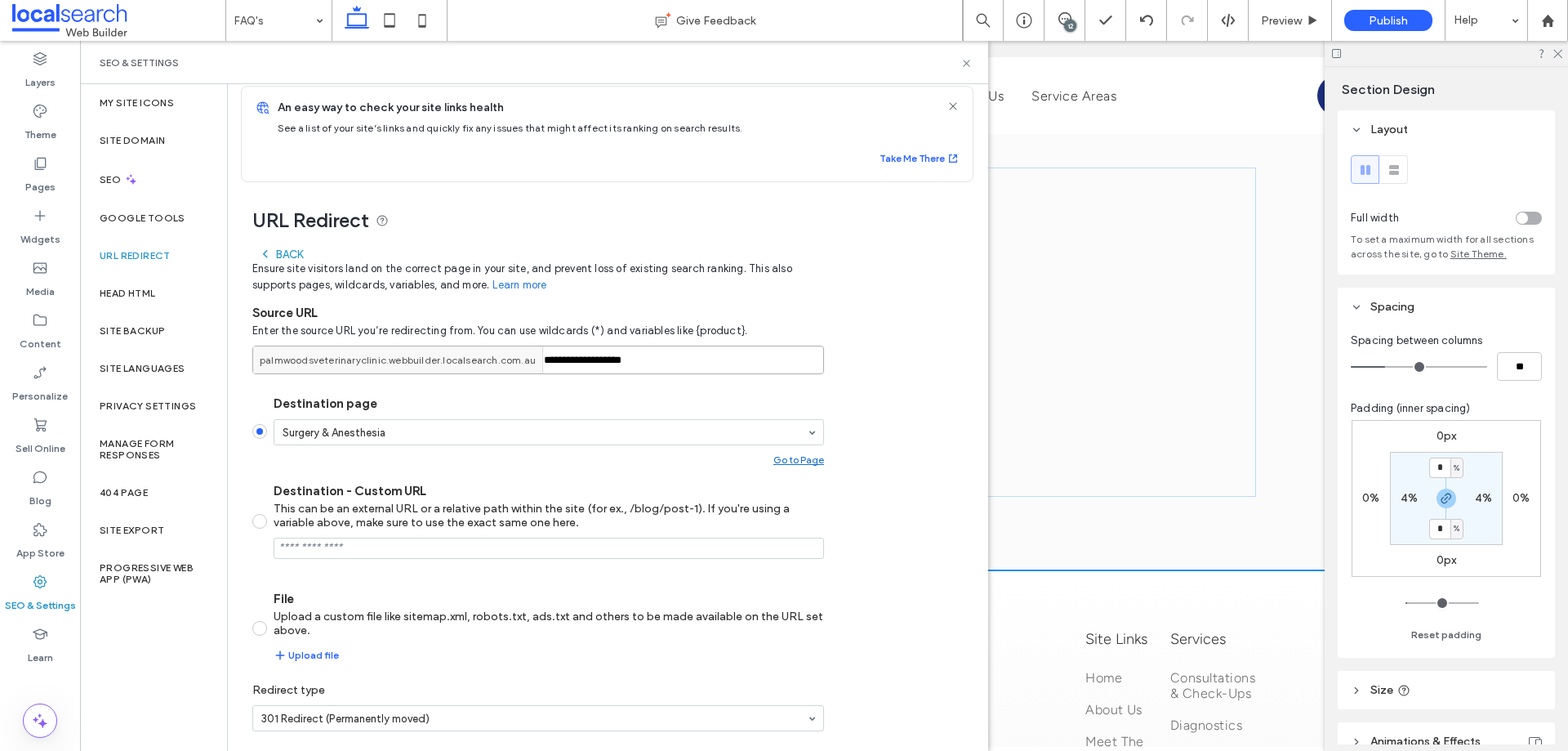type on "**********" 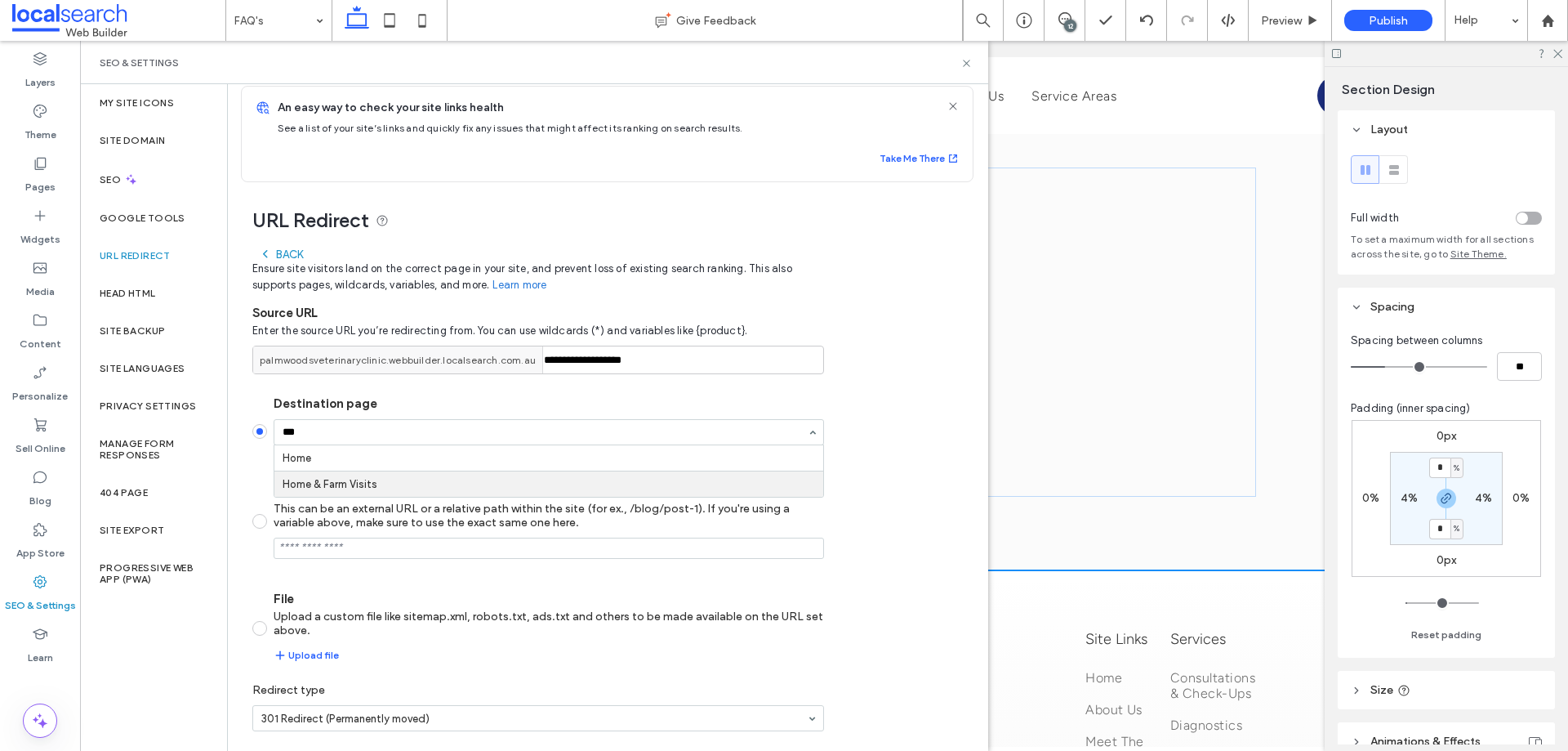 scroll, scrollTop: 0, scrollLeft: 0, axis: both 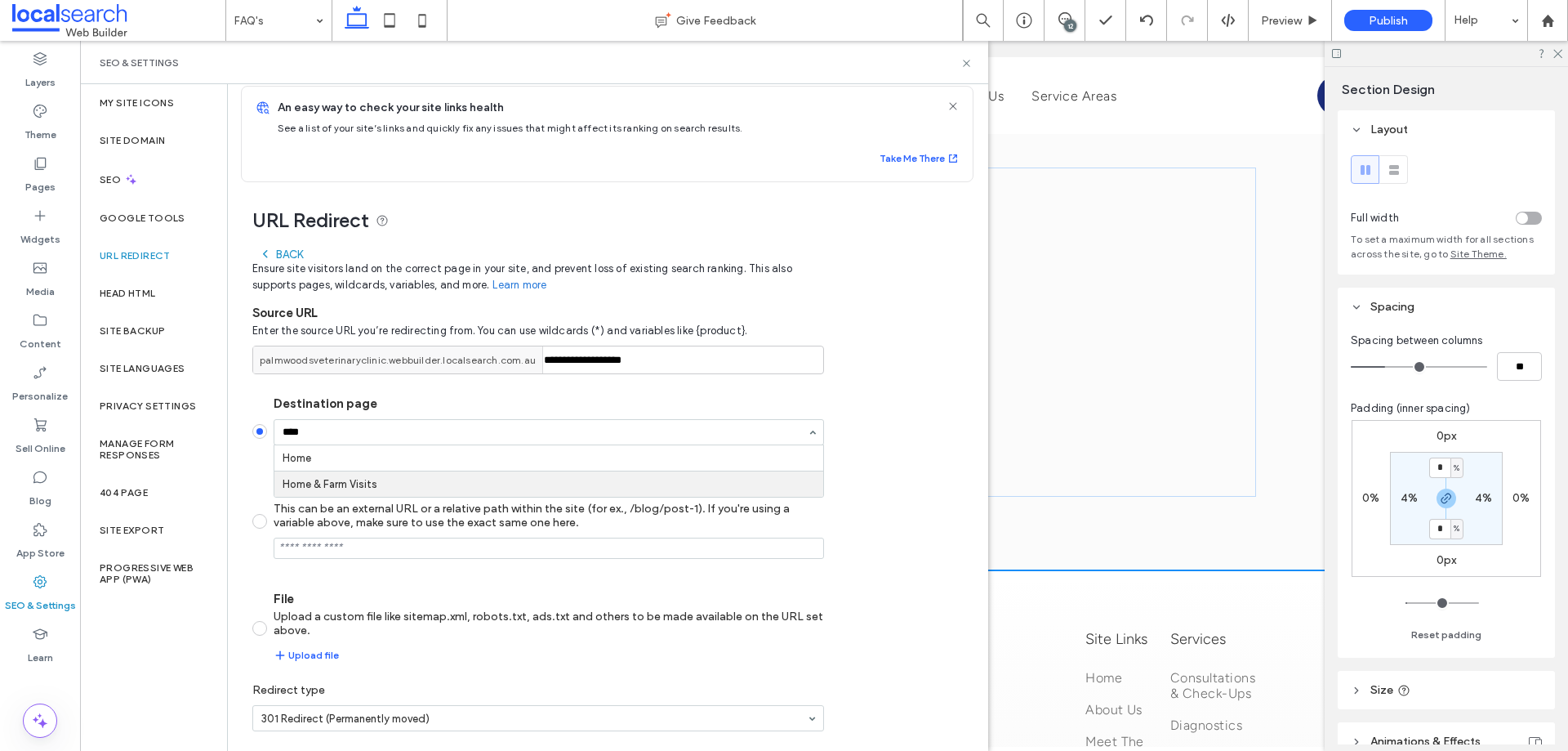 type 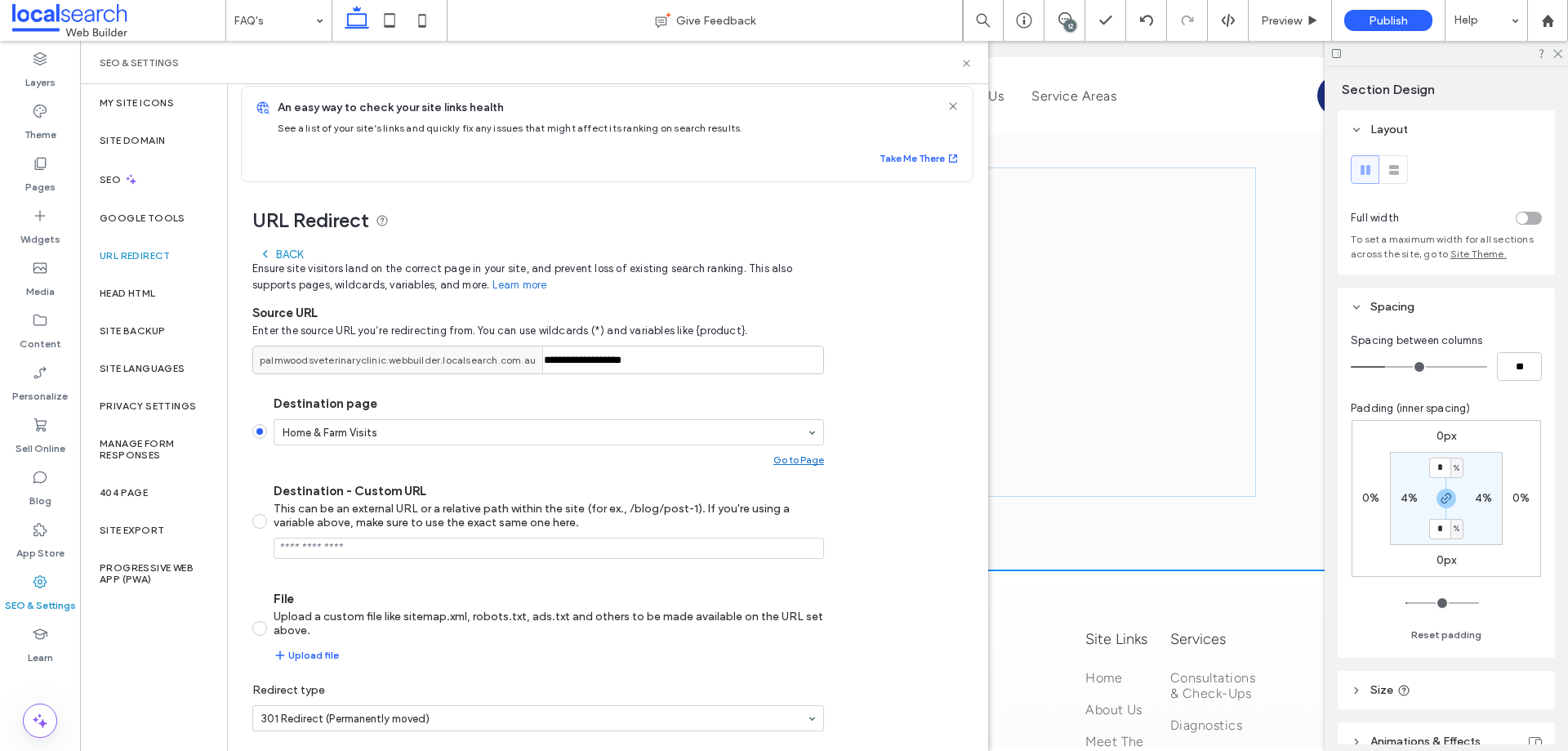 click on "**********" at bounding box center (601, 488) 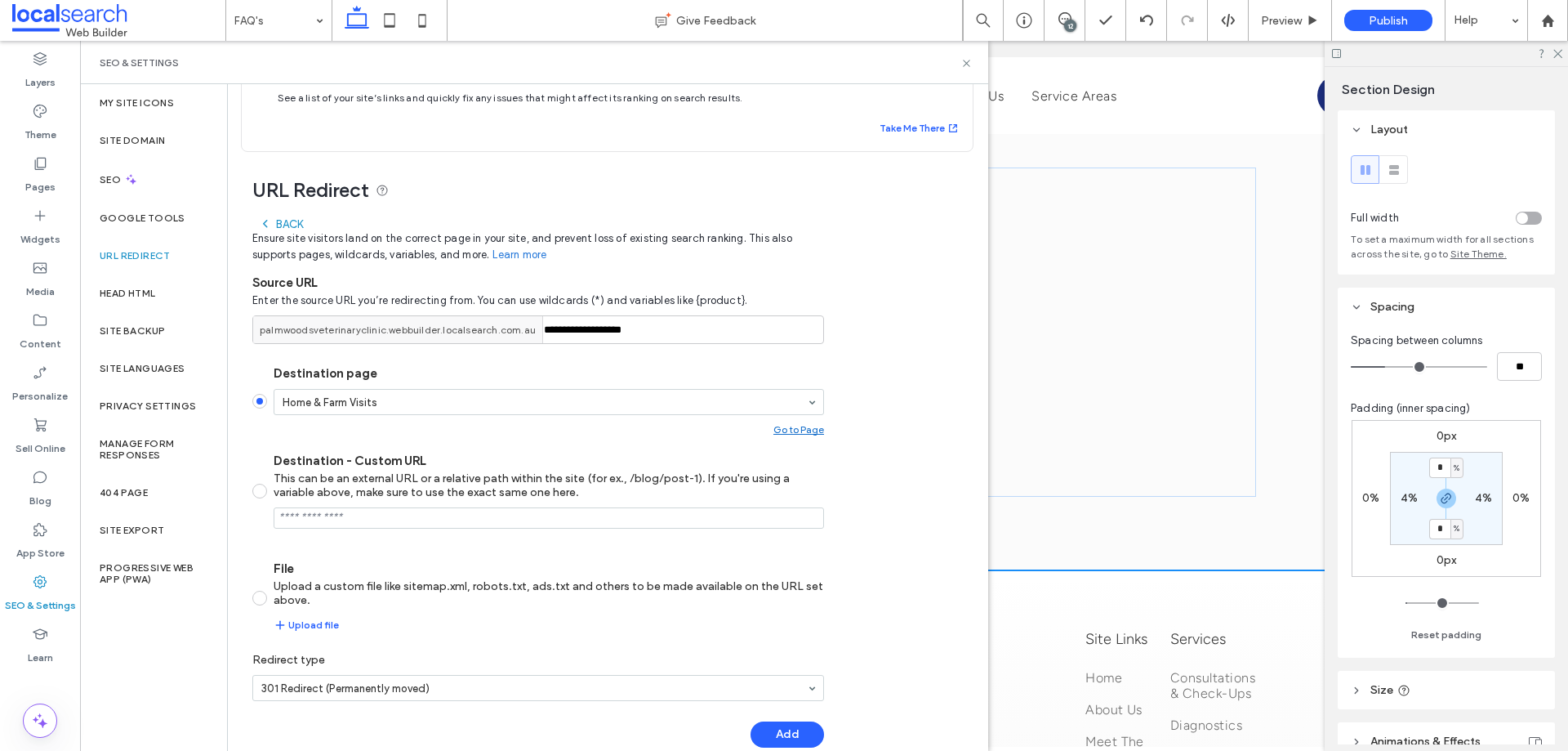 scroll, scrollTop: 72, scrollLeft: 0, axis: vertical 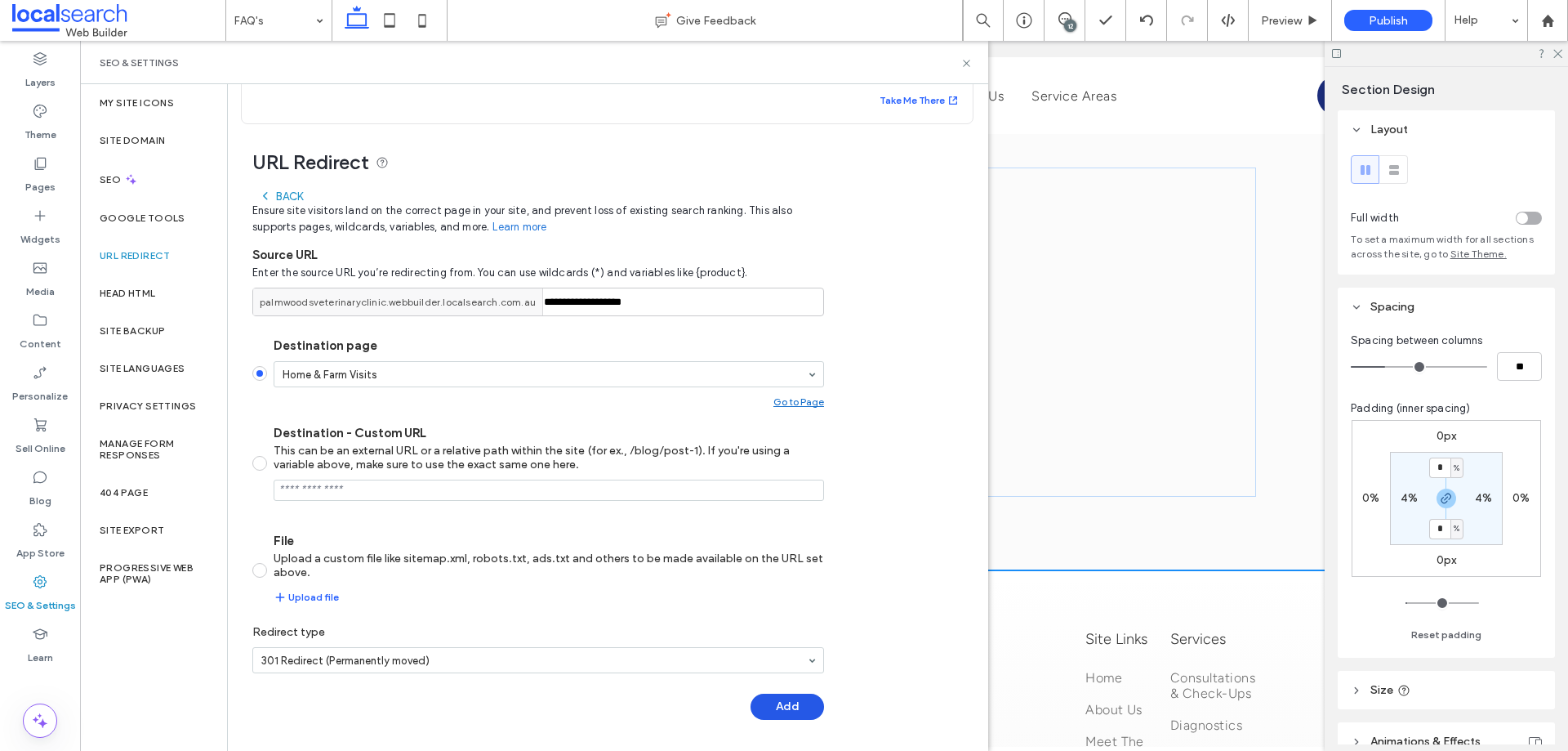 click on "Add" at bounding box center [787, 707] 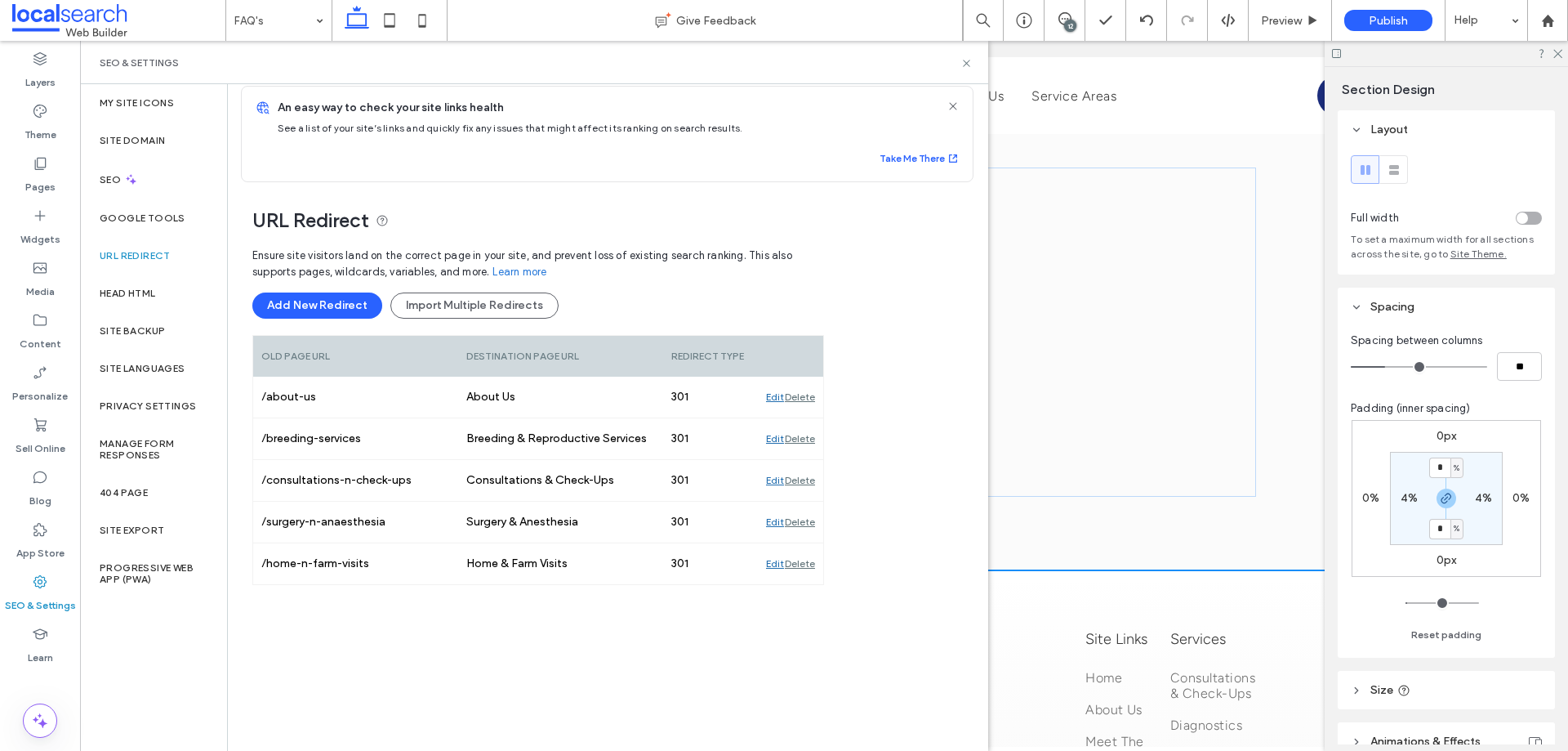 scroll, scrollTop: 13, scrollLeft: 0, axis: vertical 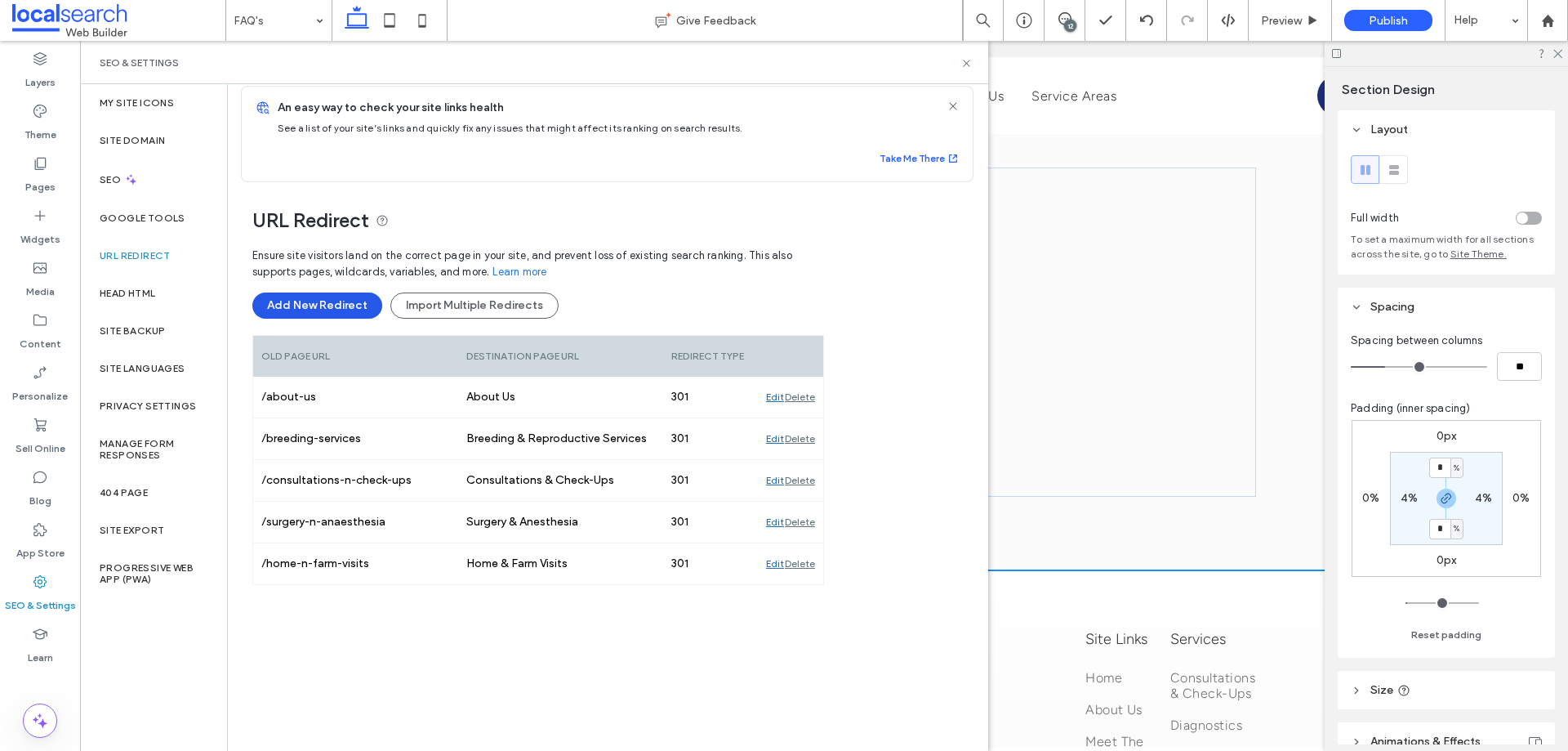 click on "Add New Redirect" at bounding box center [317, 306] 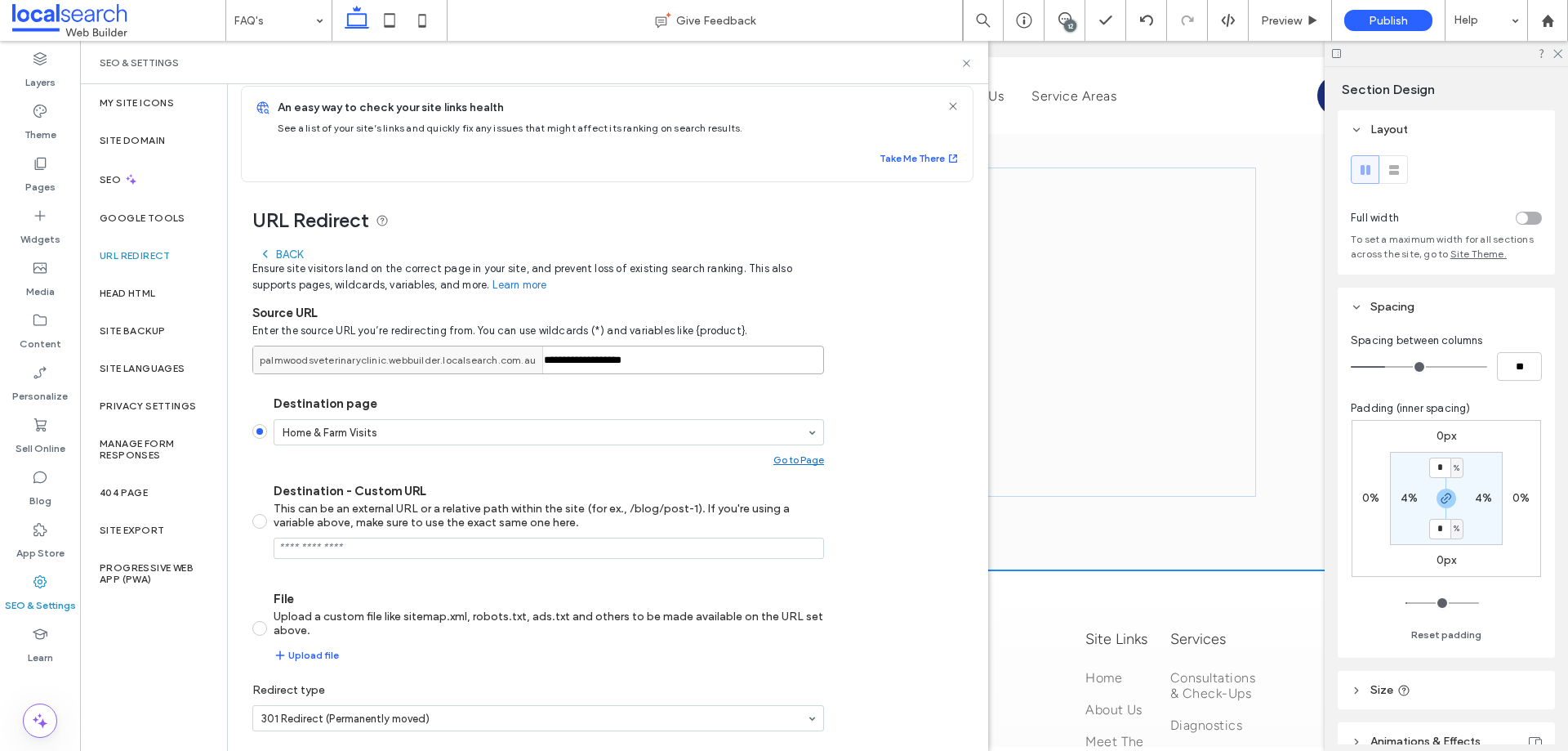 click on "**********" at bounding box center [538, 360] 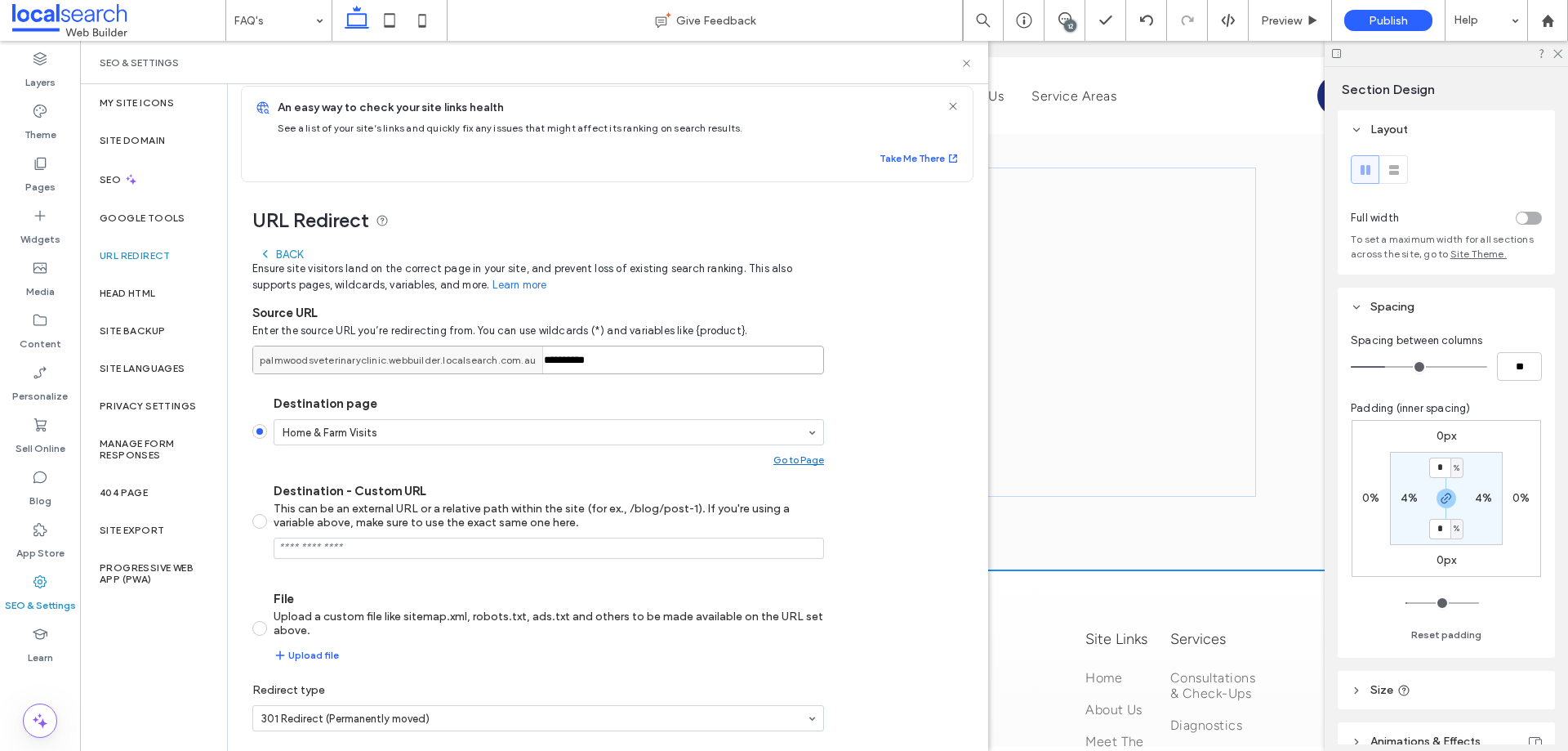type on "**********" 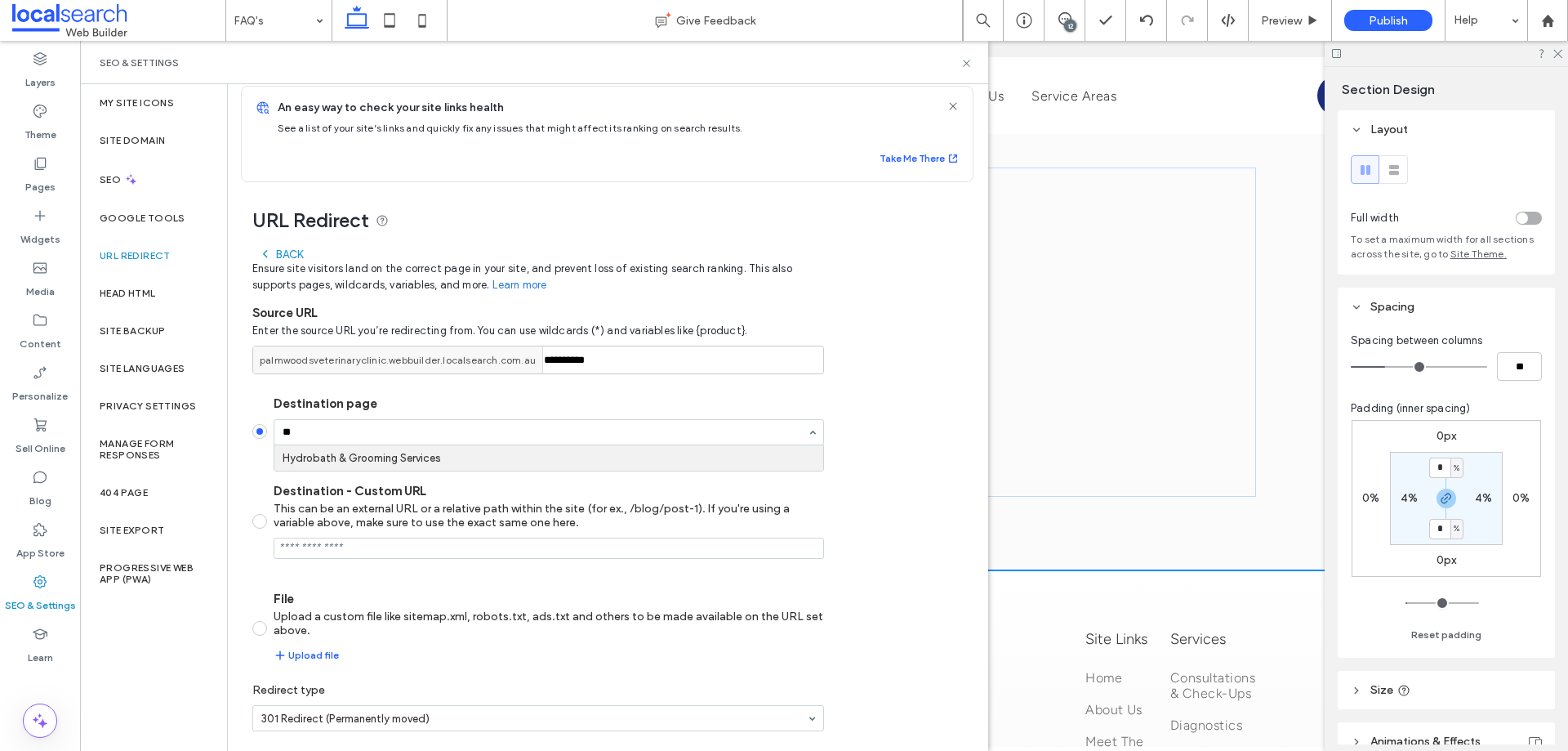 scroll, scrollTop: 0, scrollLeft: 0, axis: both 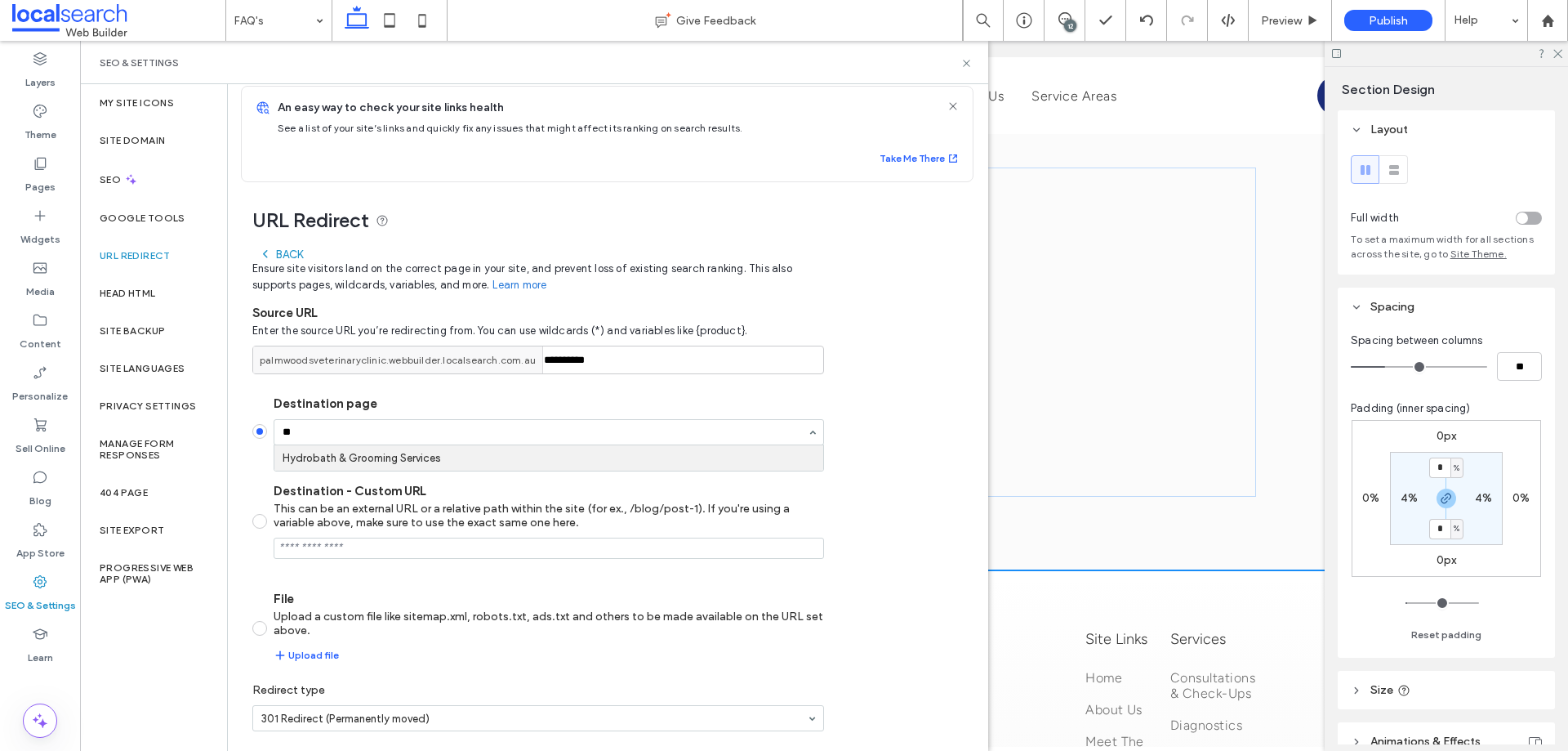 type on "***" 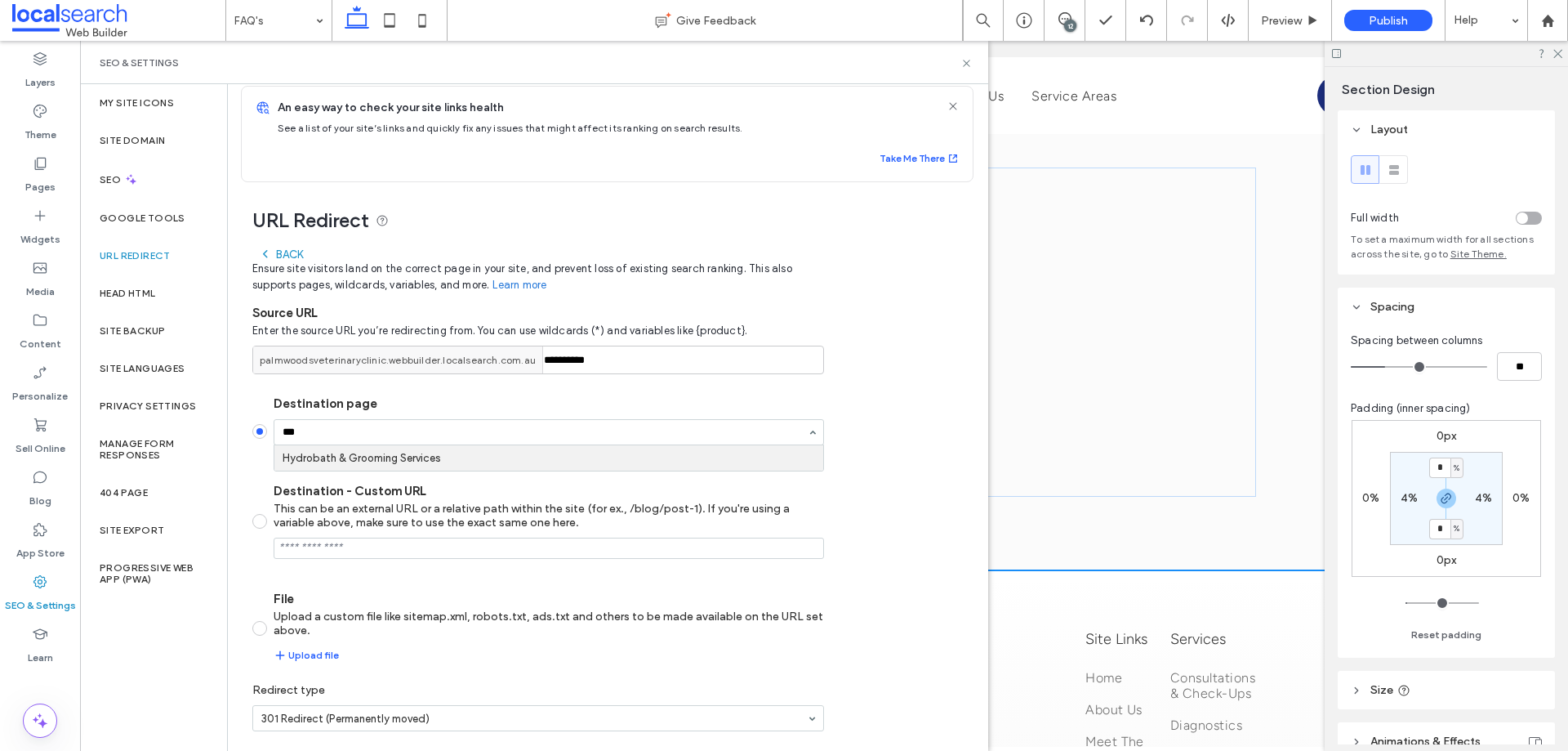 type 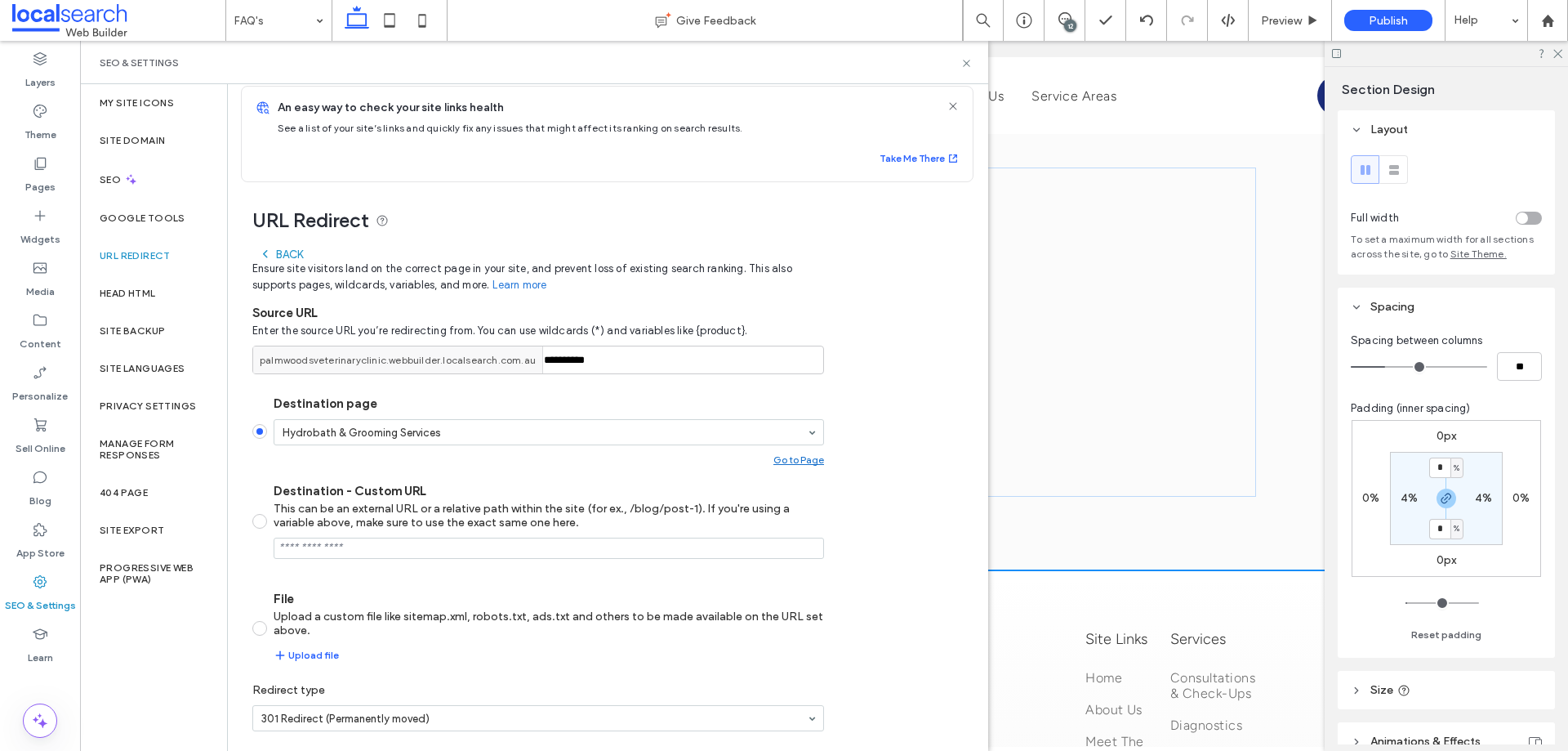 click on "**********" at bounding box center (601, 488) 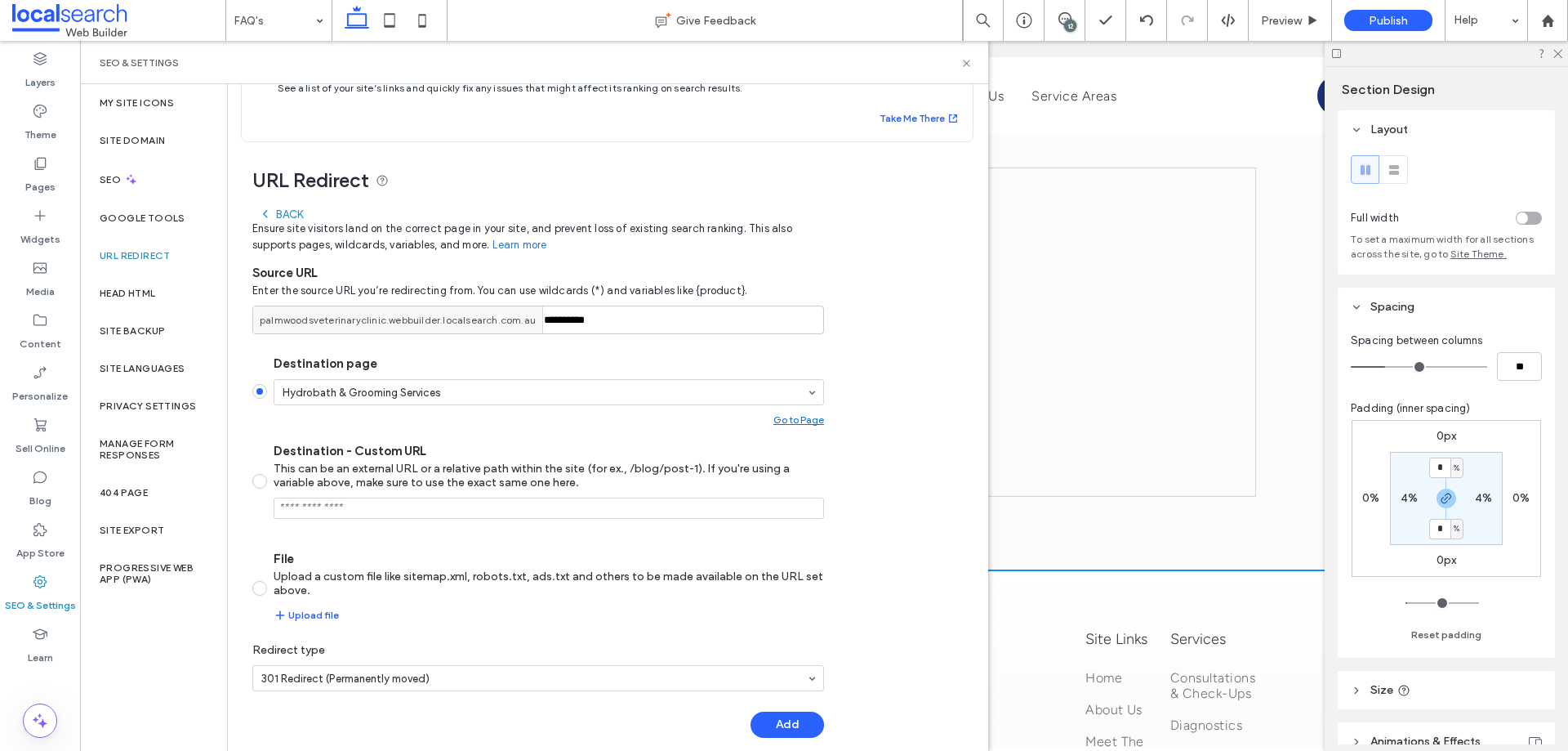 scroll, scrollTop: 72, scrollLeft: 0, axis: vertical 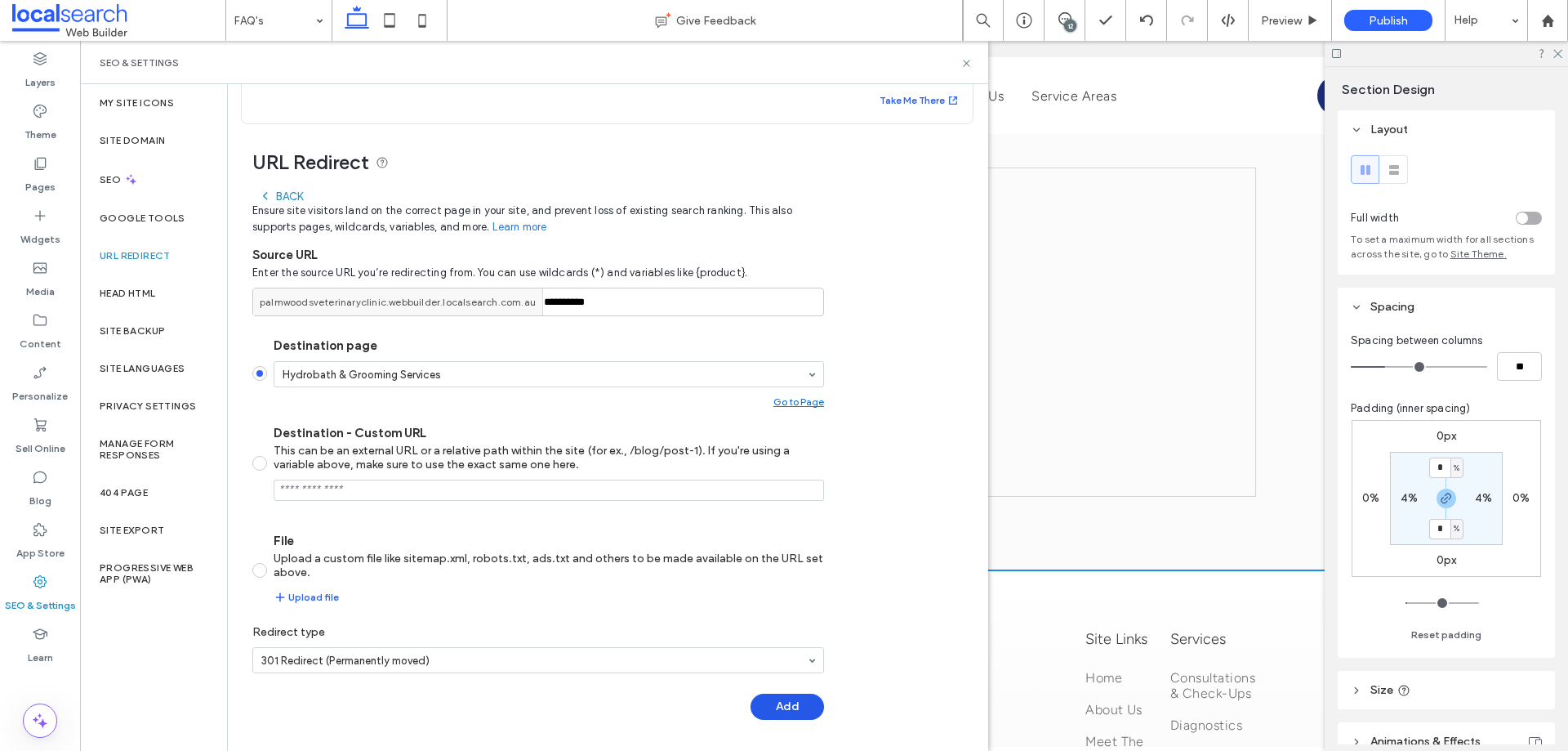 click on "Add" at bounding box center [787, 707] 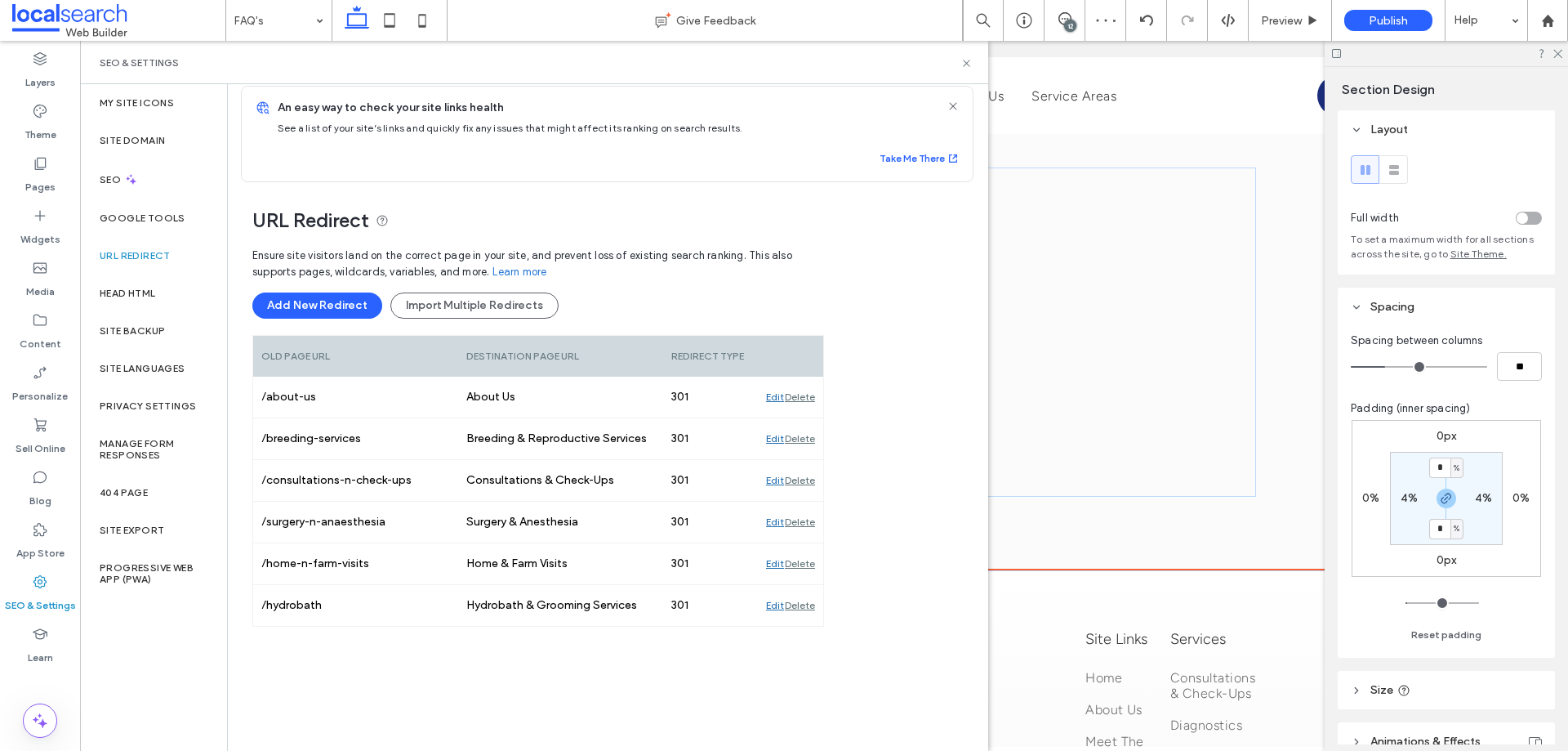 scroll, scrollTop: 13, scrollLeft: 0, axis: vertical 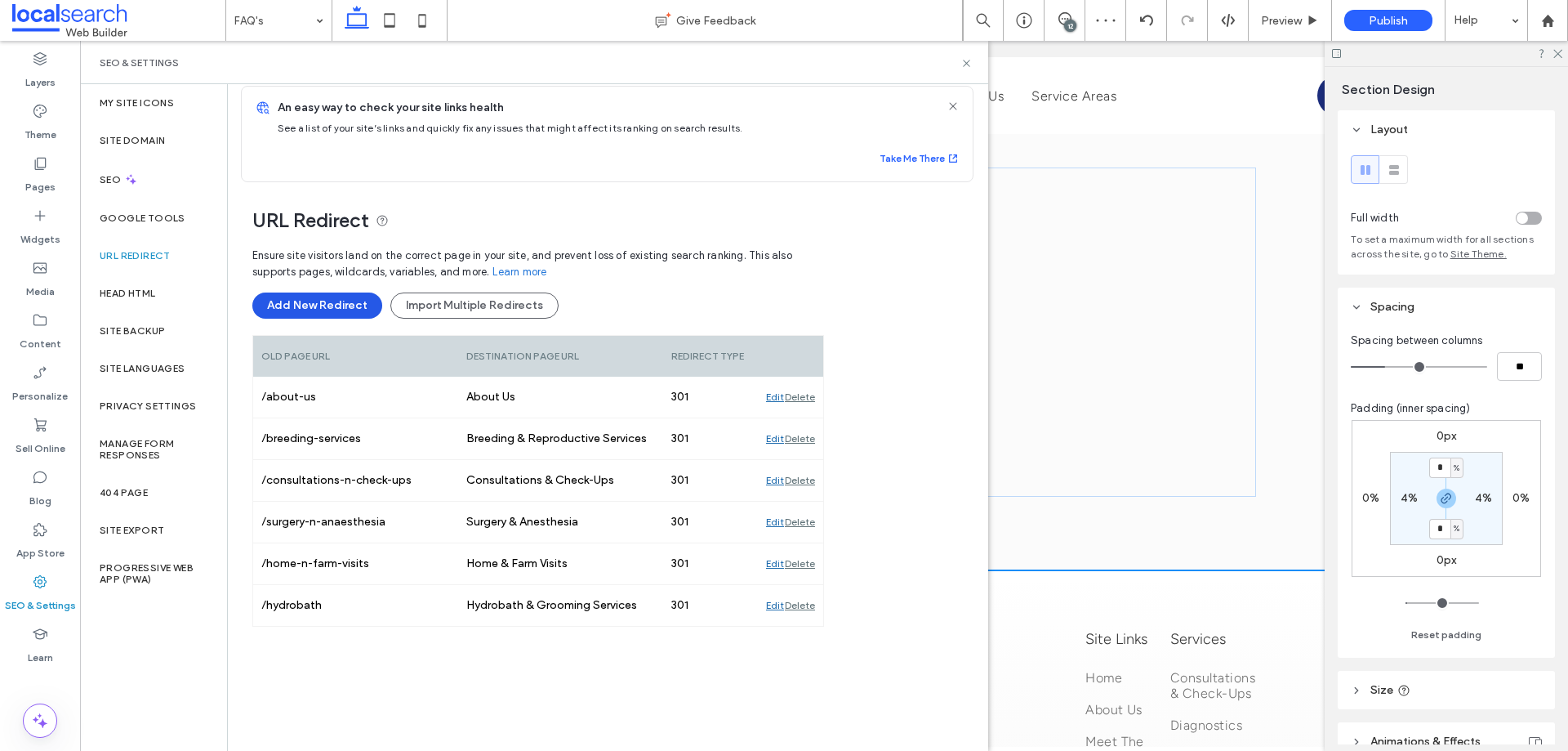 click on "Add New Redirect" at bounding box center (317, 306) 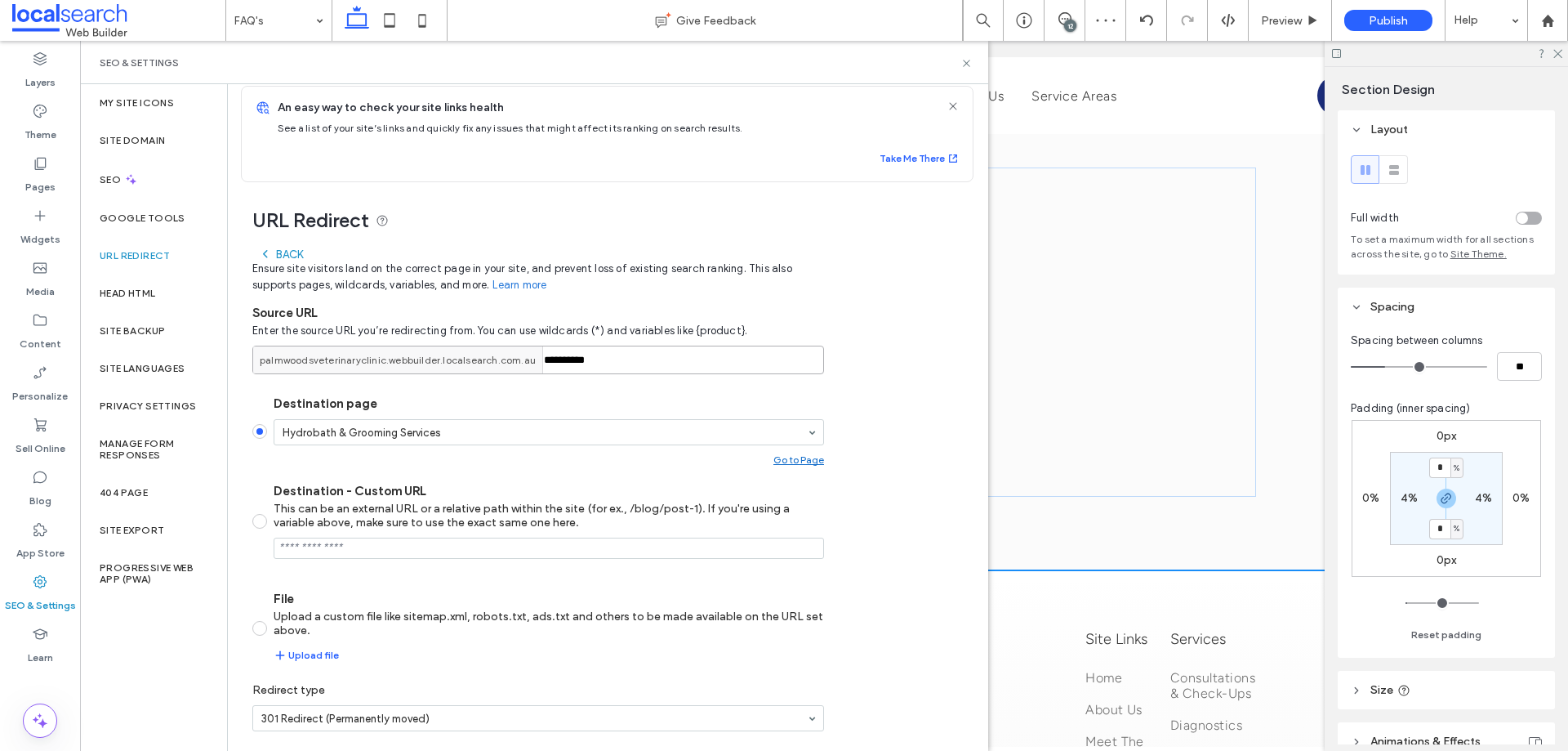 click on "**********" at bounding box center (538, 360) 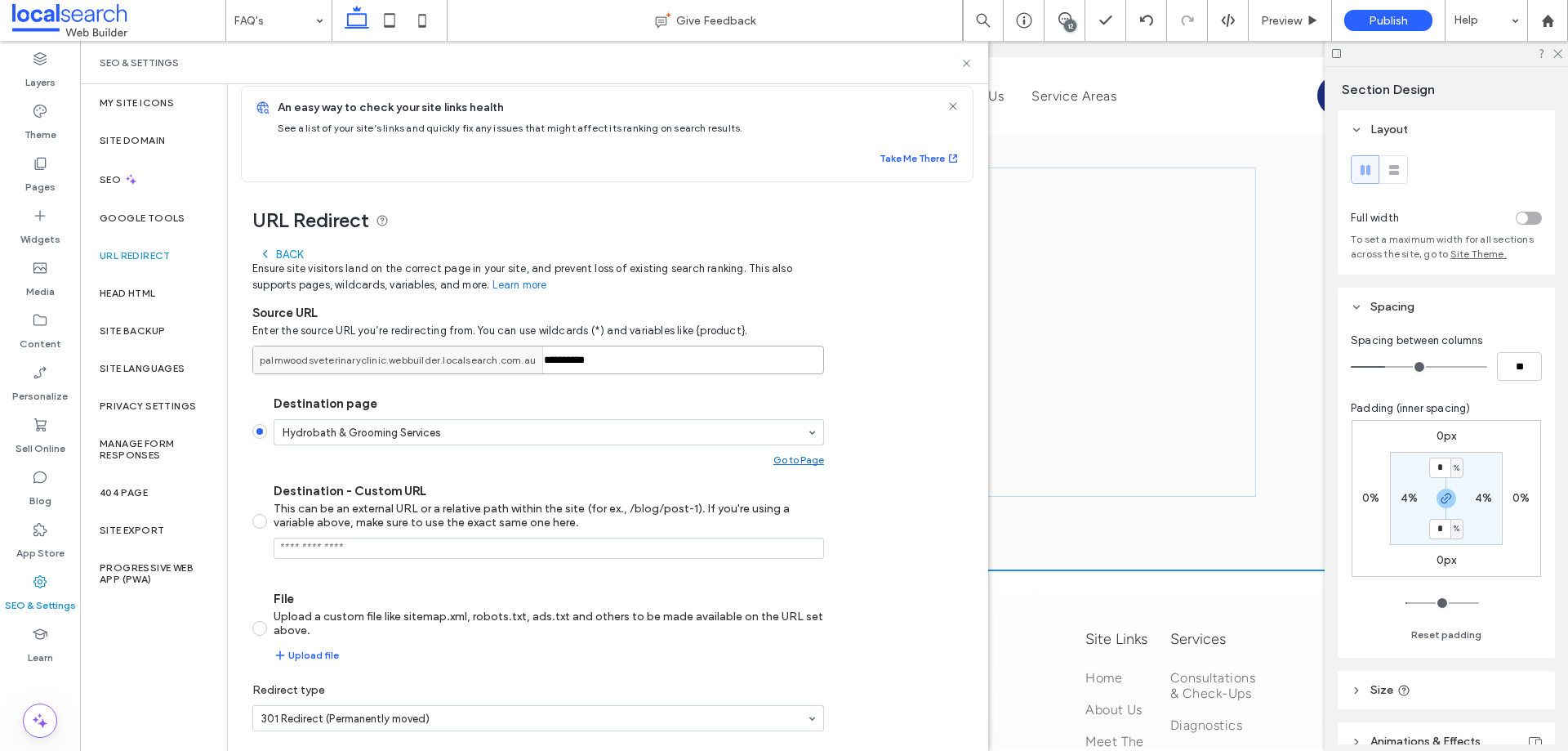 paste on "**********" 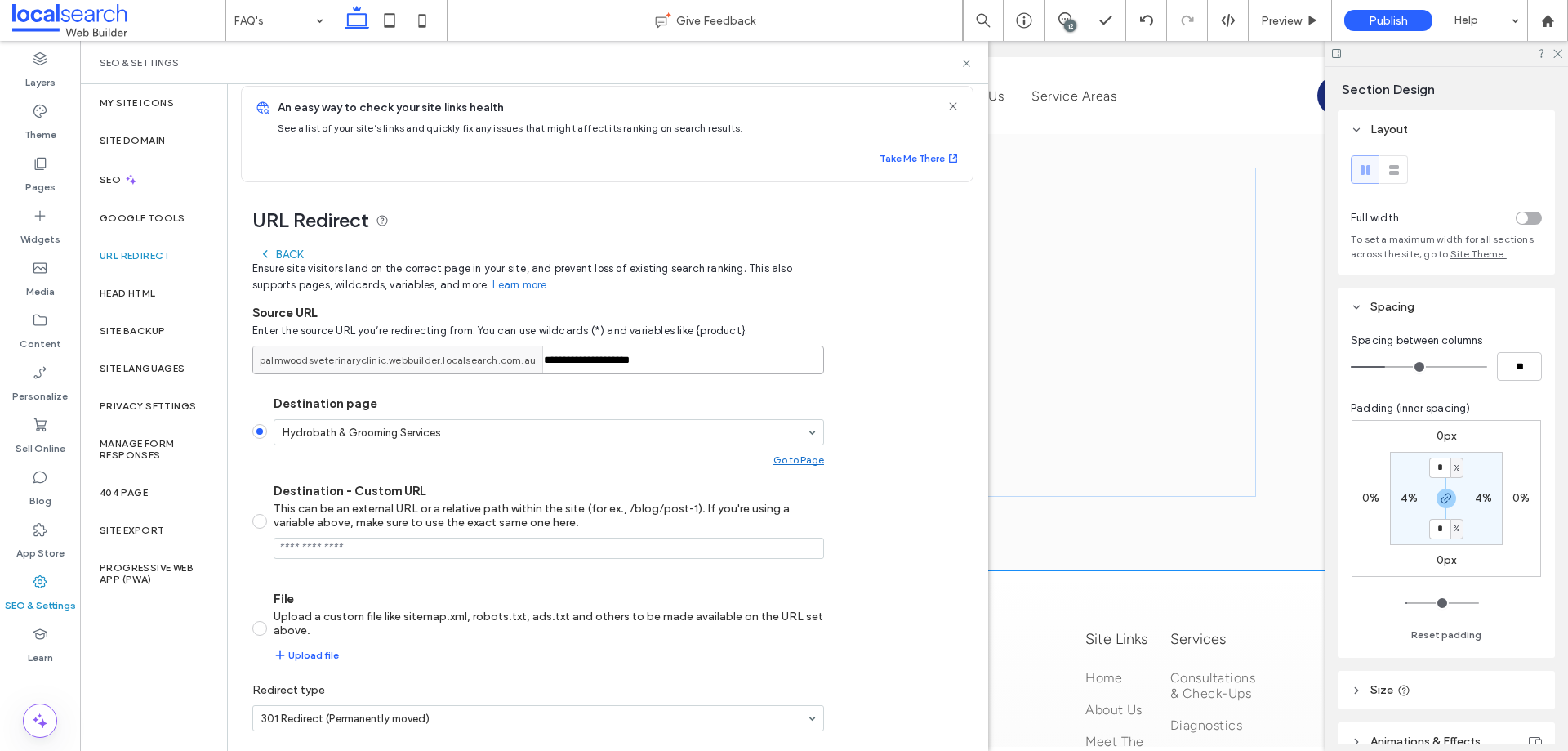type on "**********" 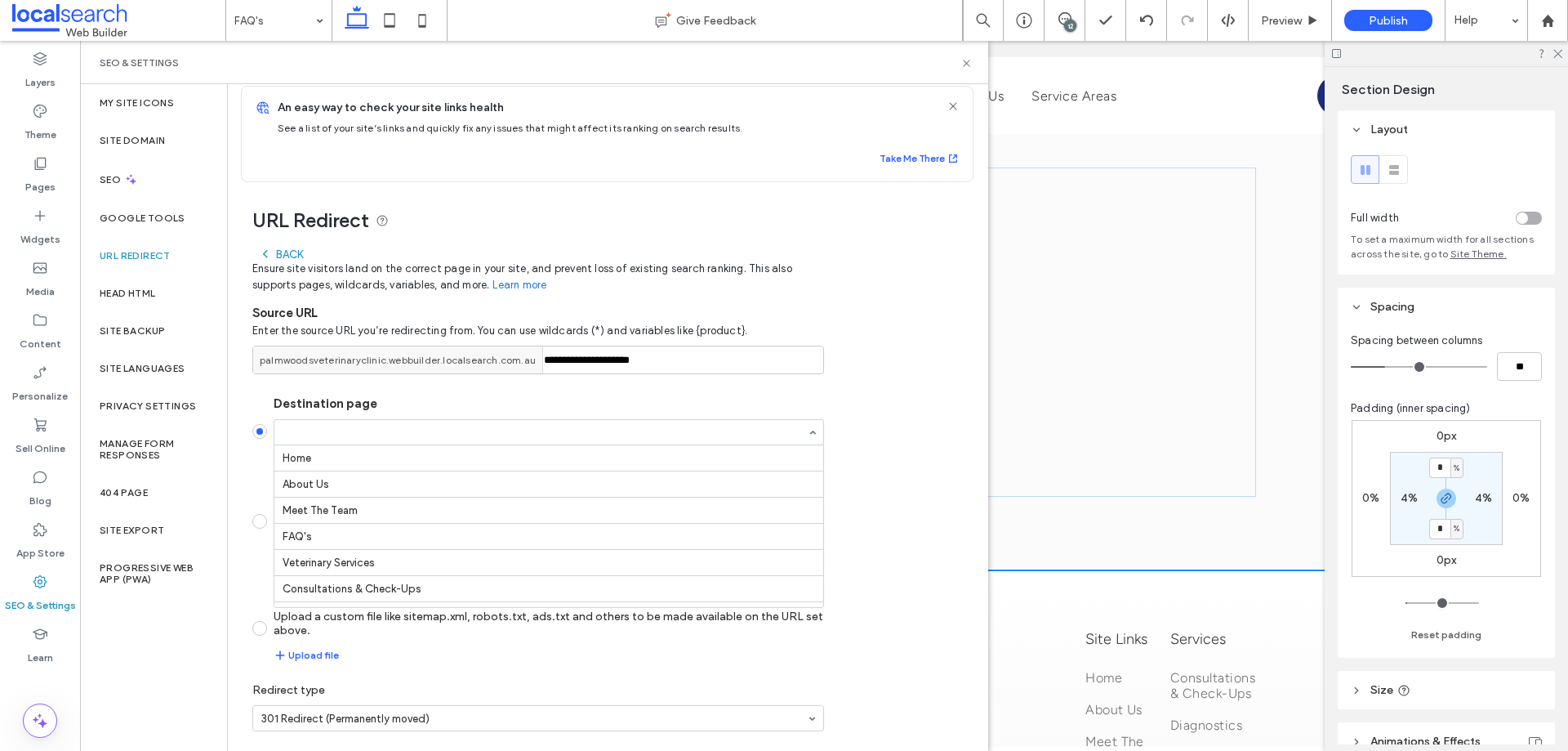 scroll, scrollTop: 256, scrollLeft: 0, axis: vertical 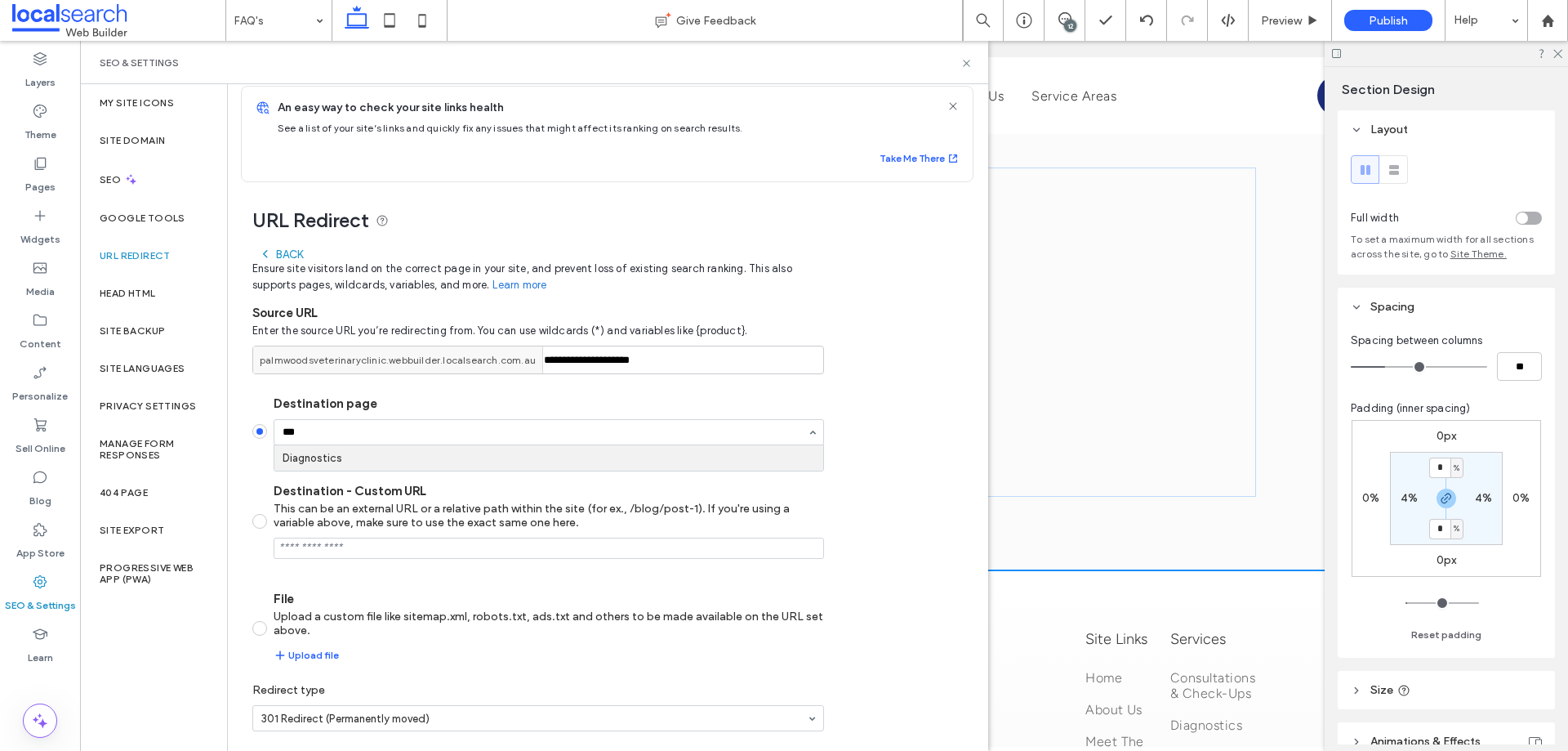 type on "****" 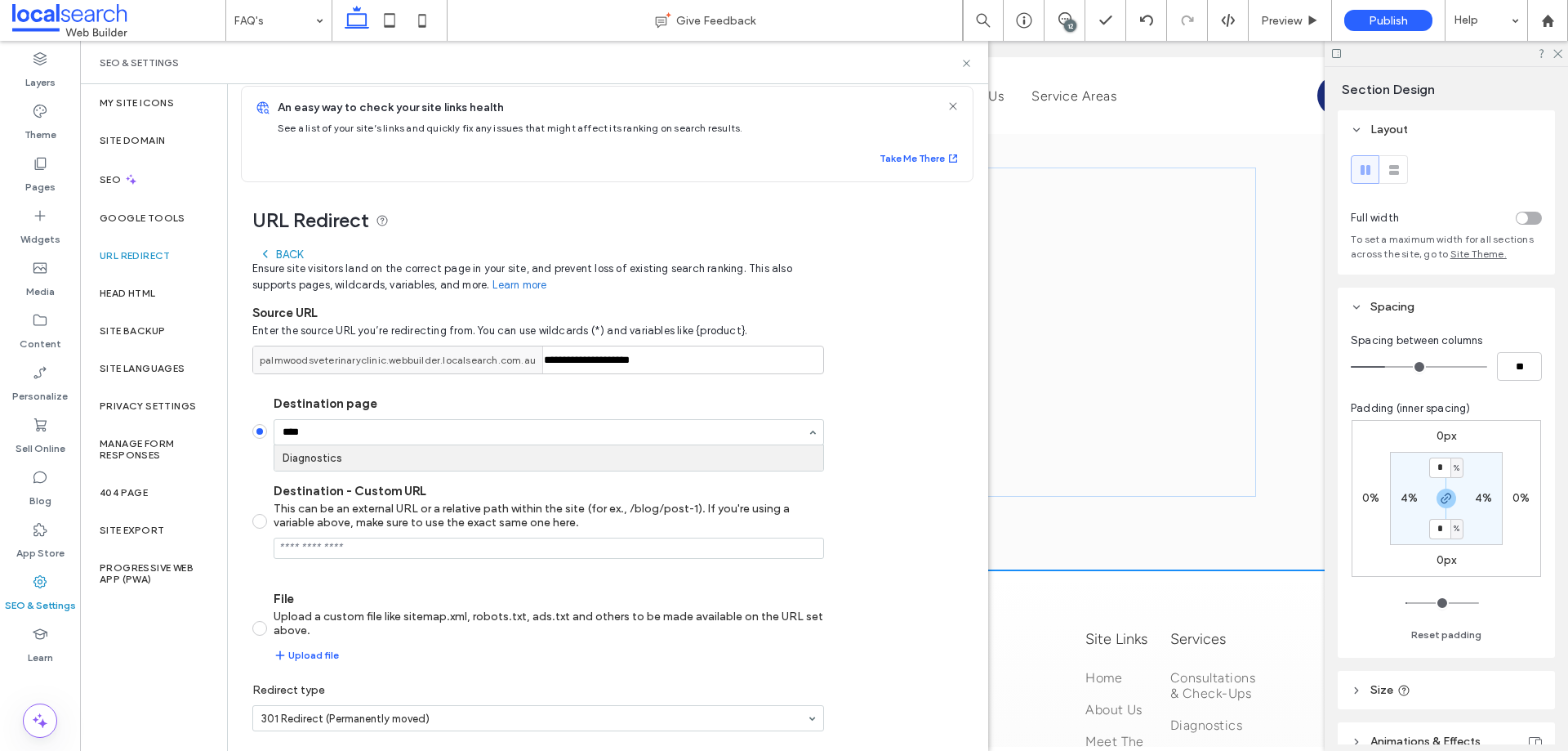 type 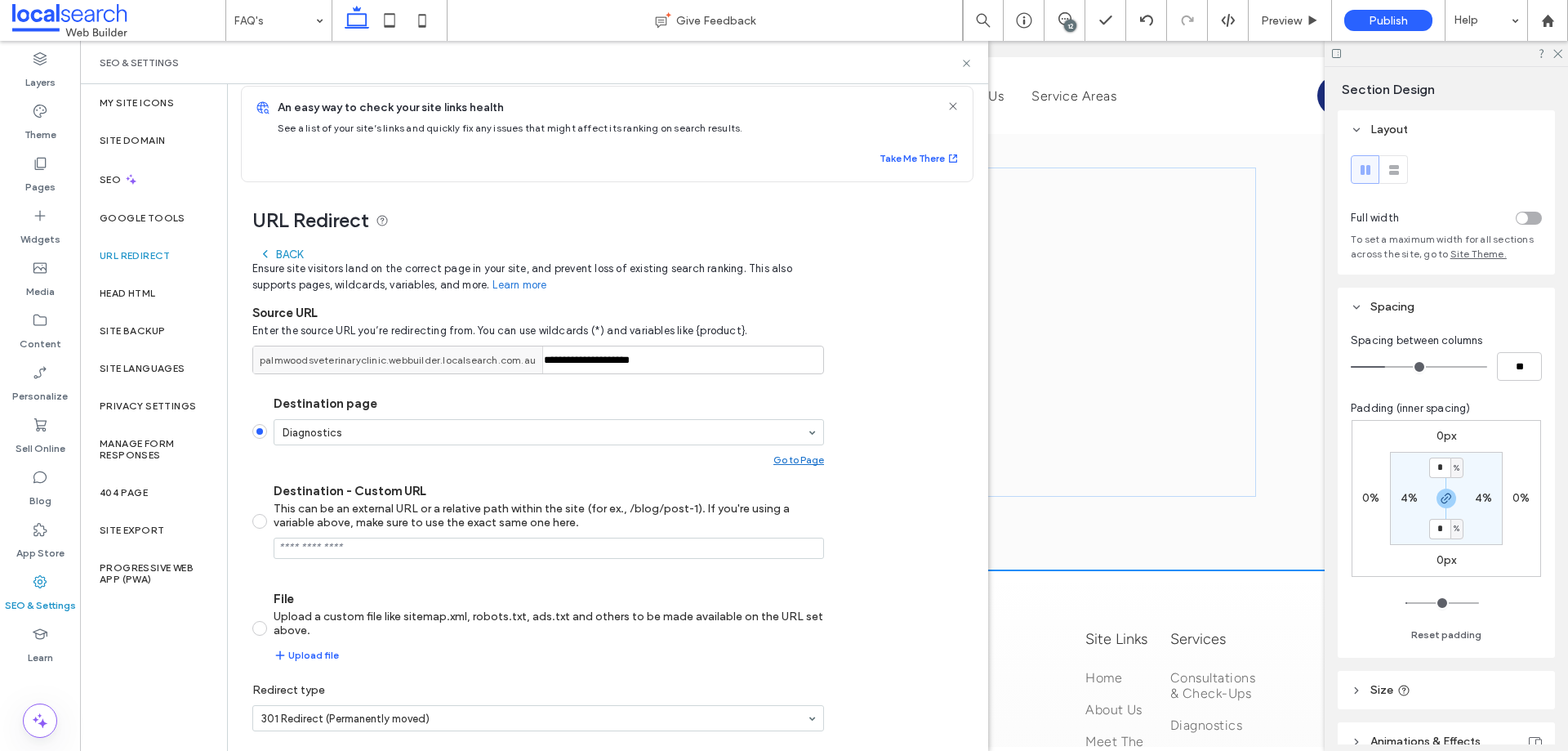 click on "**********" at bounding box center [601, 488] 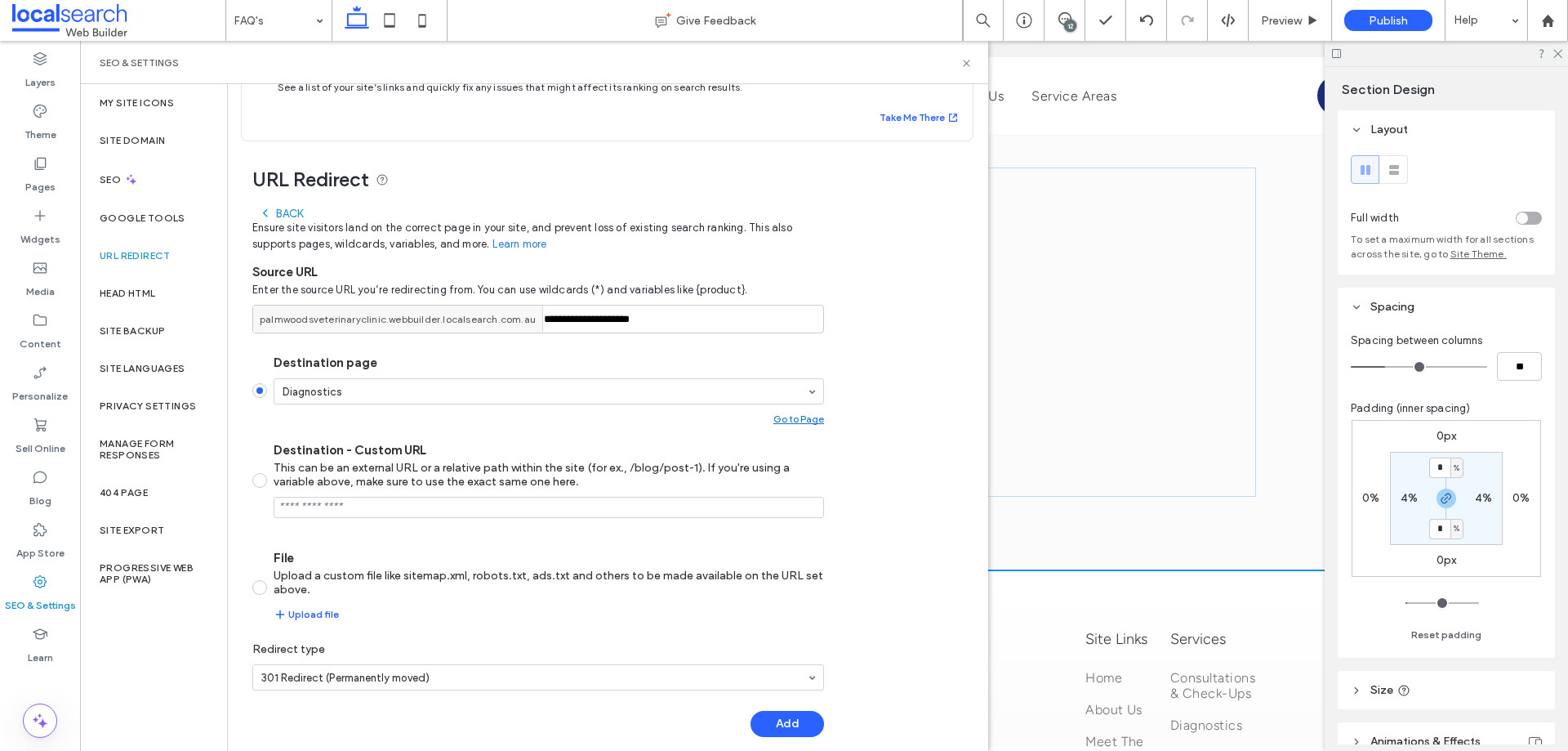 scroll, scrollTop: 72, scrollLeft: 0, axis: vertical 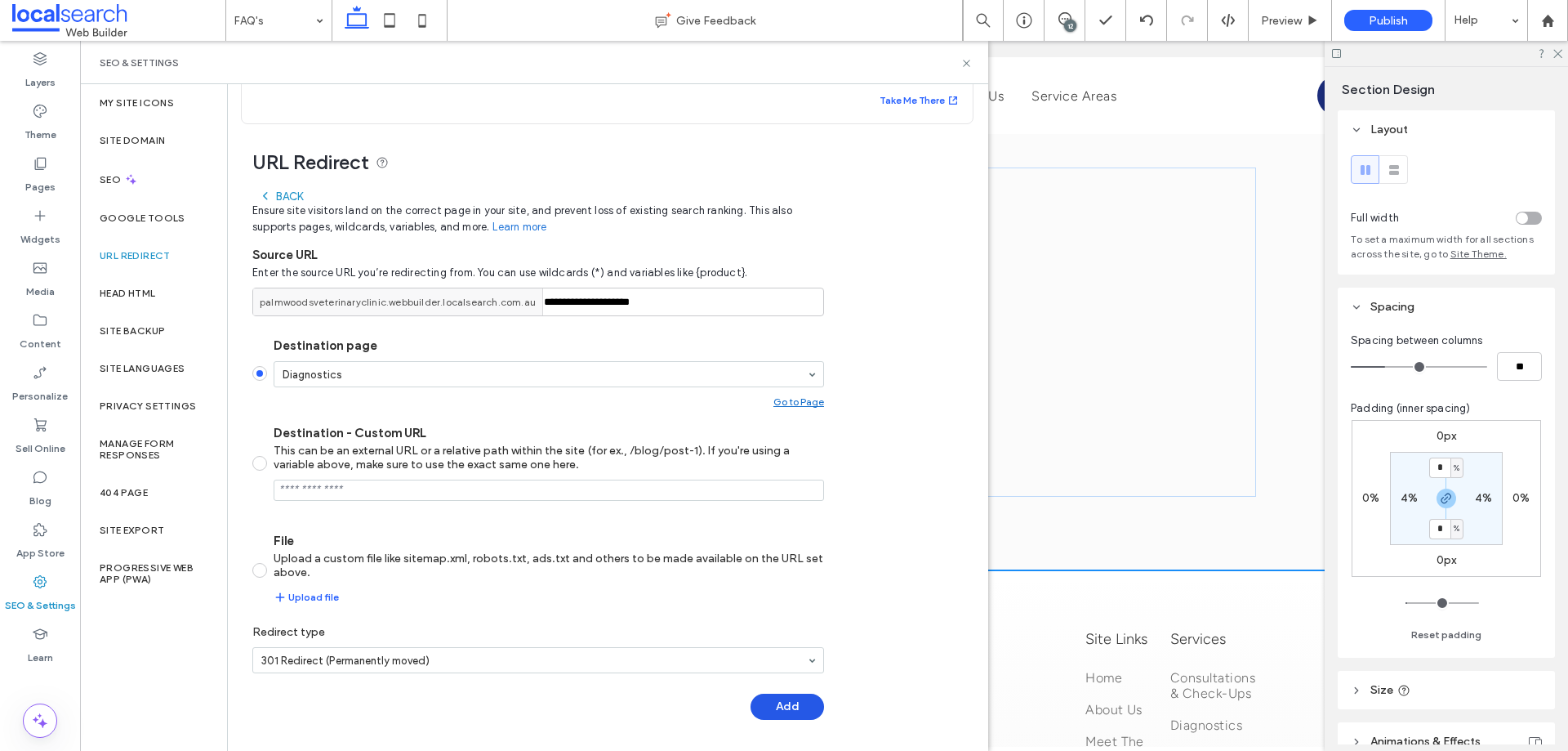 click on "Add" at bounding box center (787, 707) 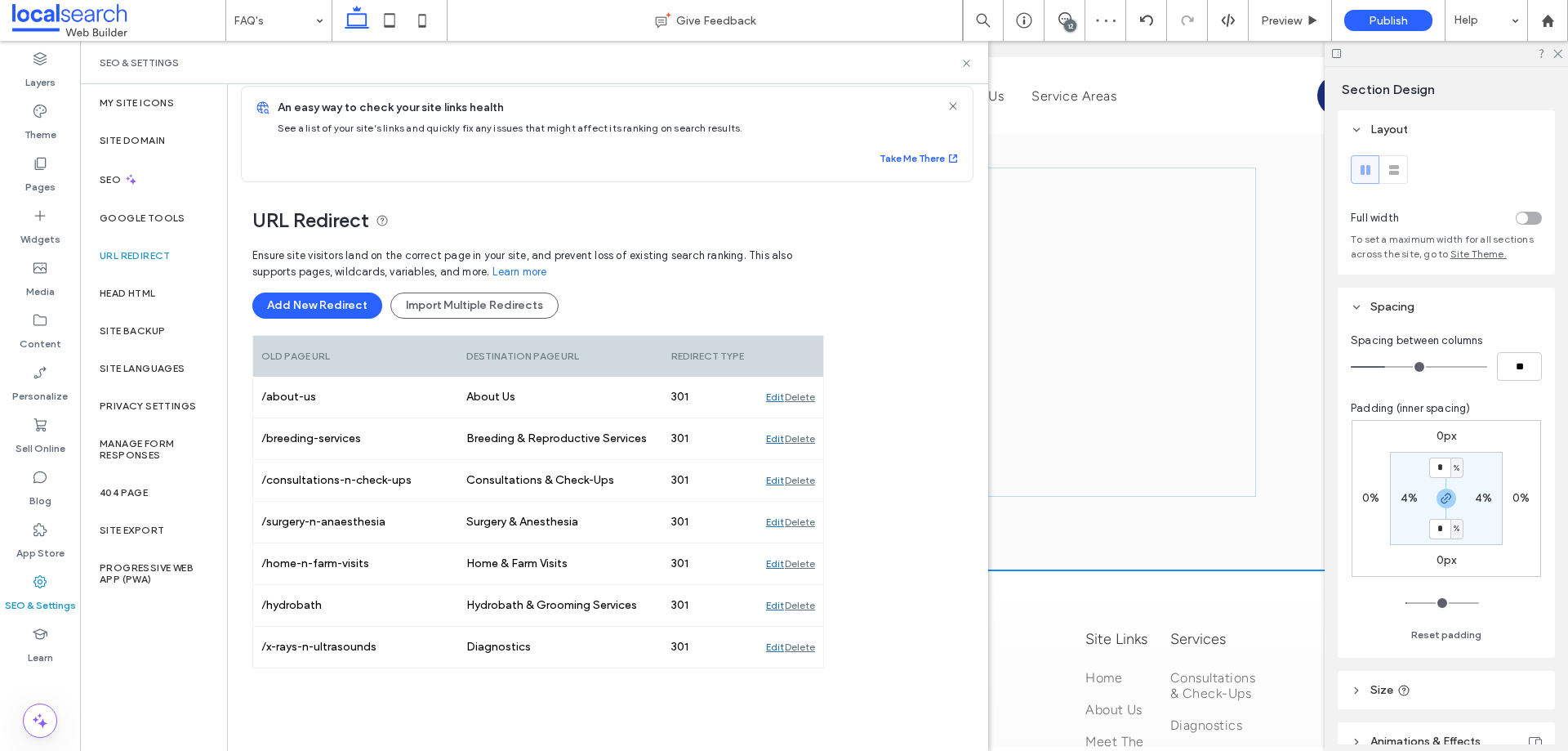 scroll, scrollTop: 13, scrollLeft: 0, axis: vertical 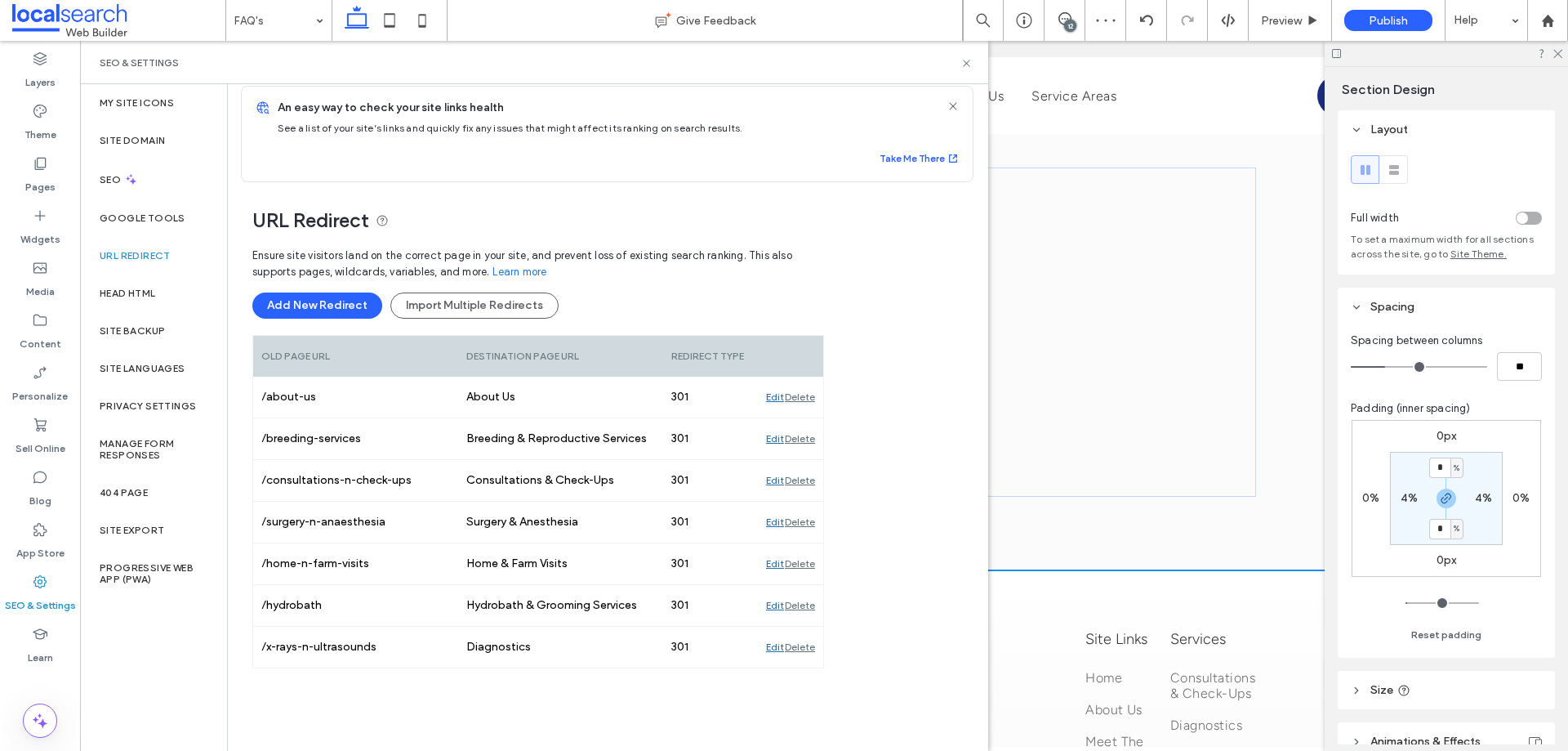 click on "Ensure site visitors land on the correct page in your site, and prevent loss of existing search ranking. This also supports pages, wildcards, variables, and more. Learn more Add New Redirect Import Multiple Redirects" at bounding box center [538, 287] 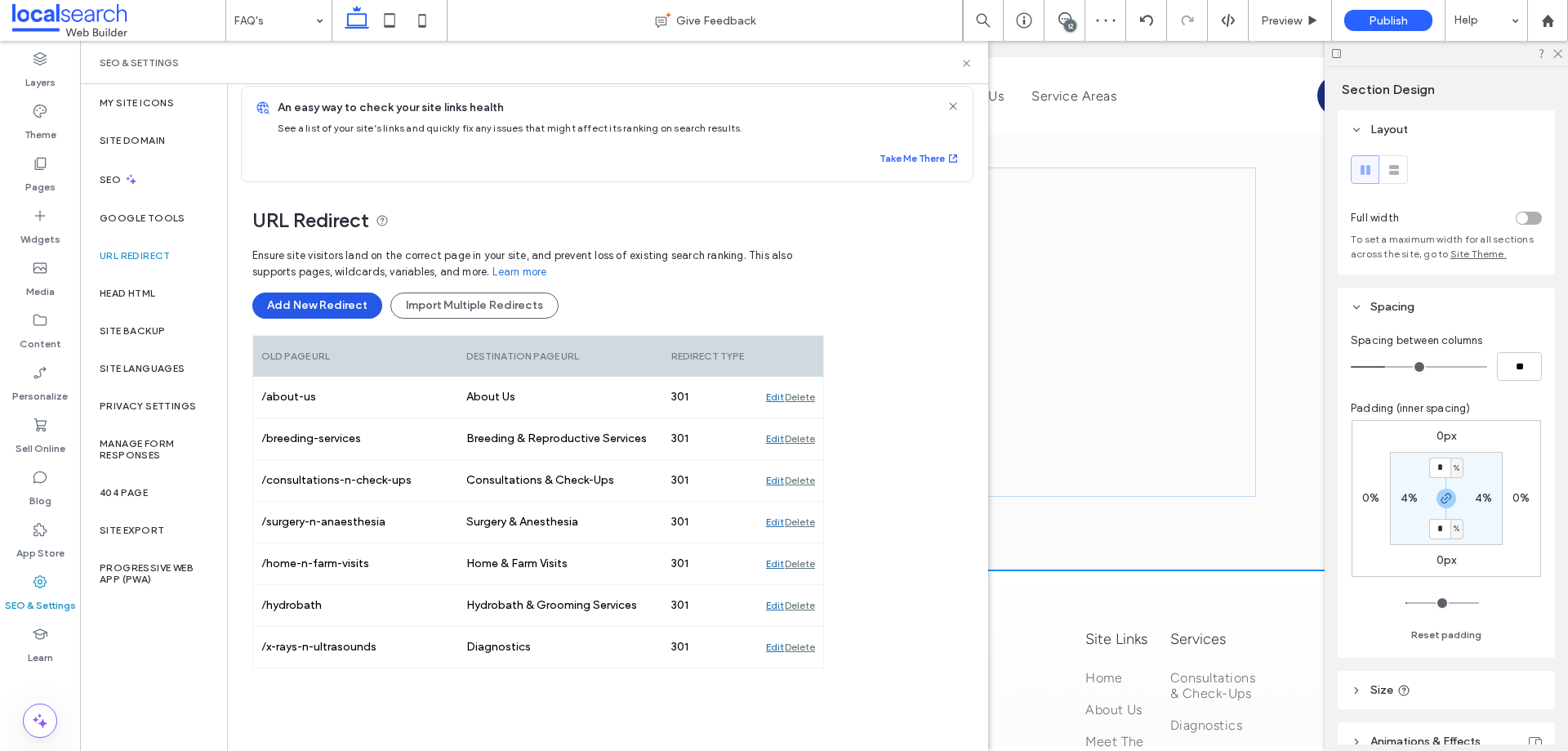 click on "Add New Redirect" at bounding box center [317, 306] 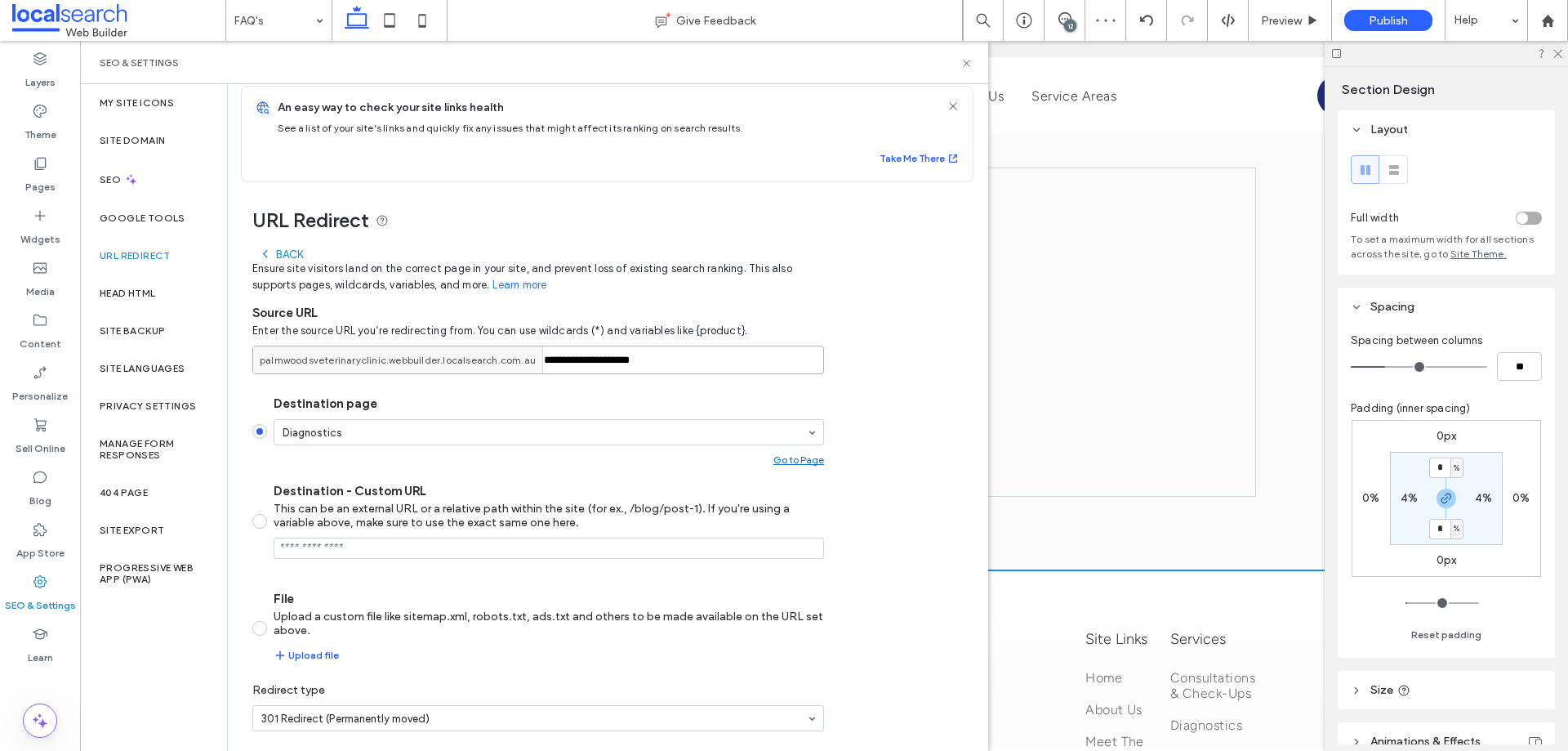 click on "**********" at bounding box center (538, 360) 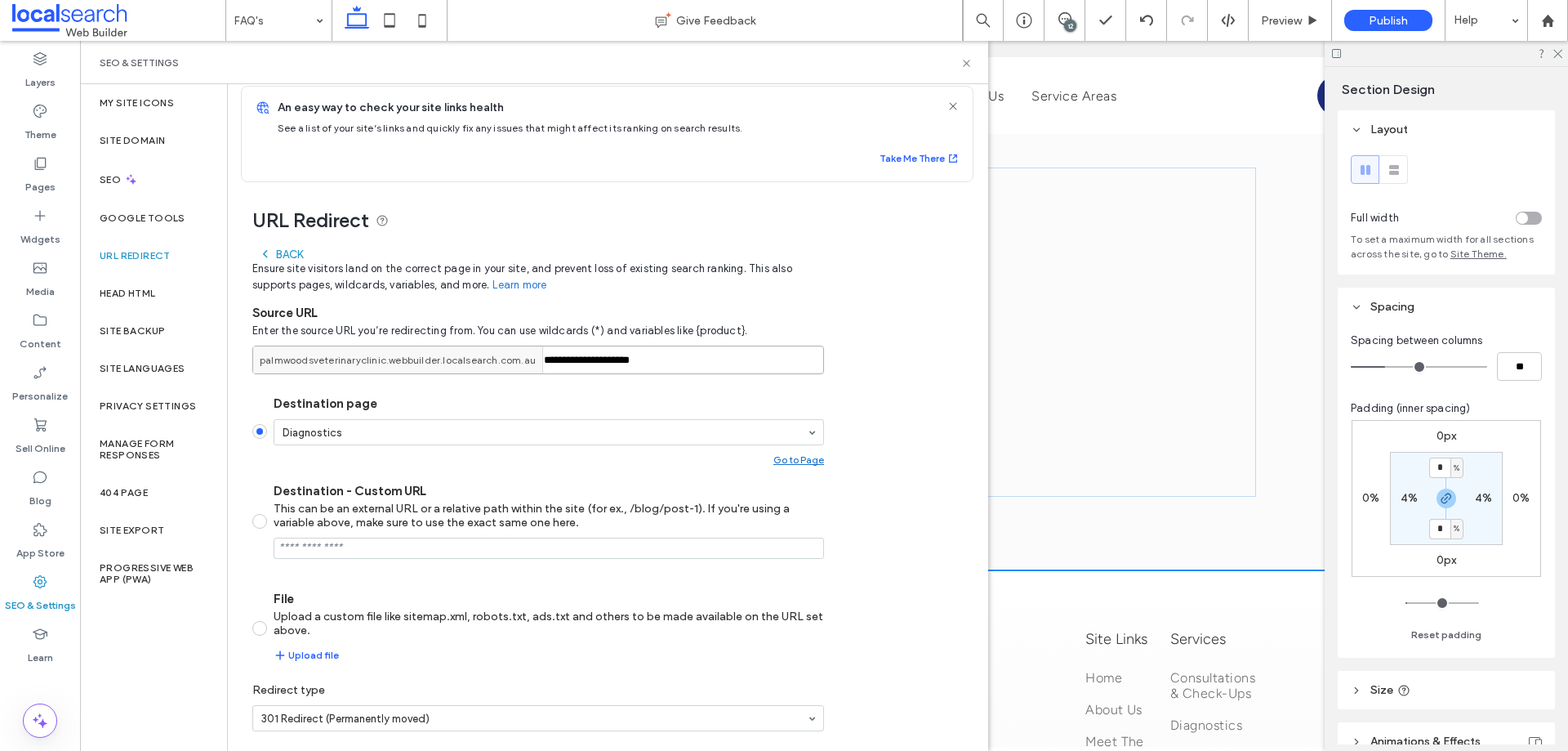 paste 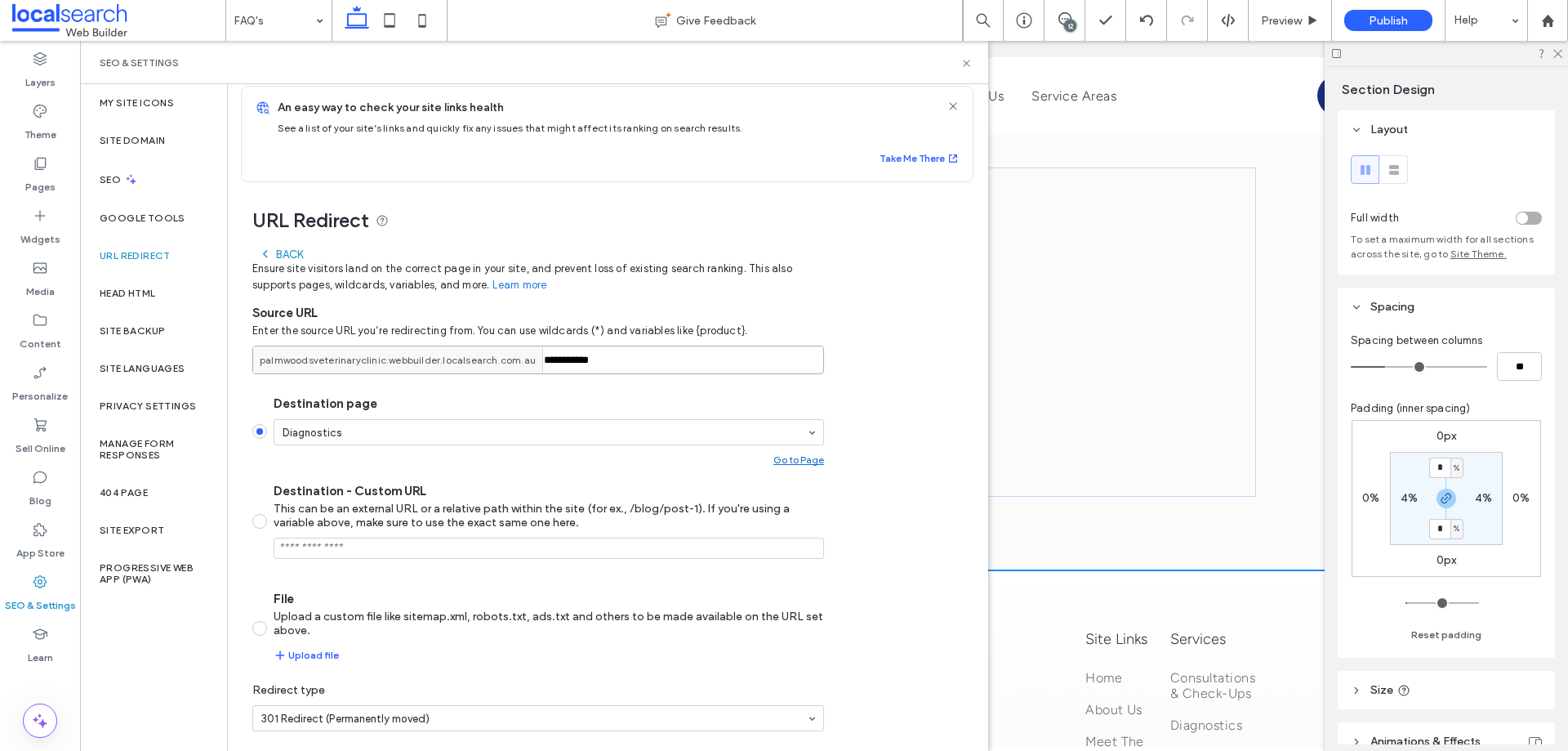 type on "**********" 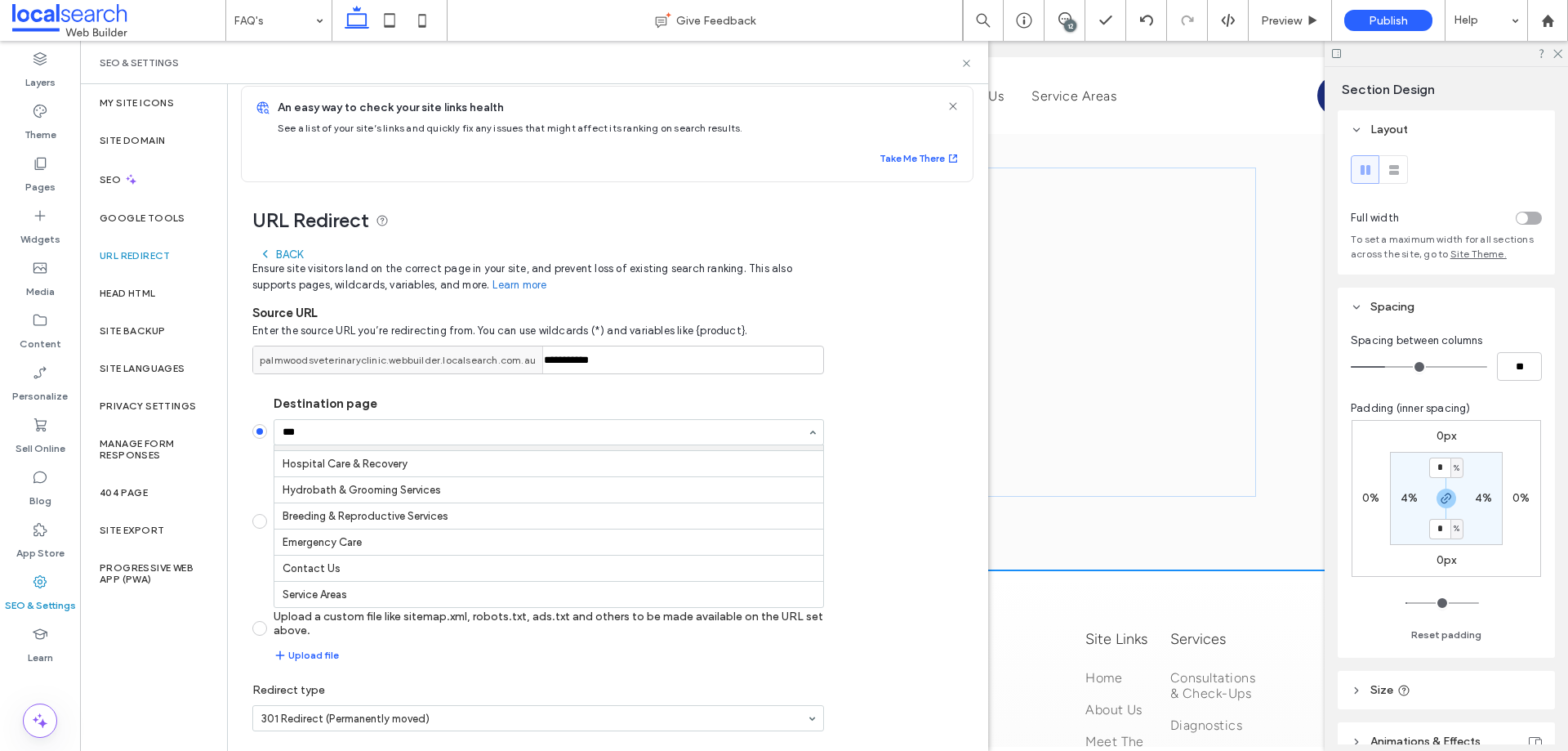 scroll, scrollTop: 0, scrollLeft: 0, axis: both 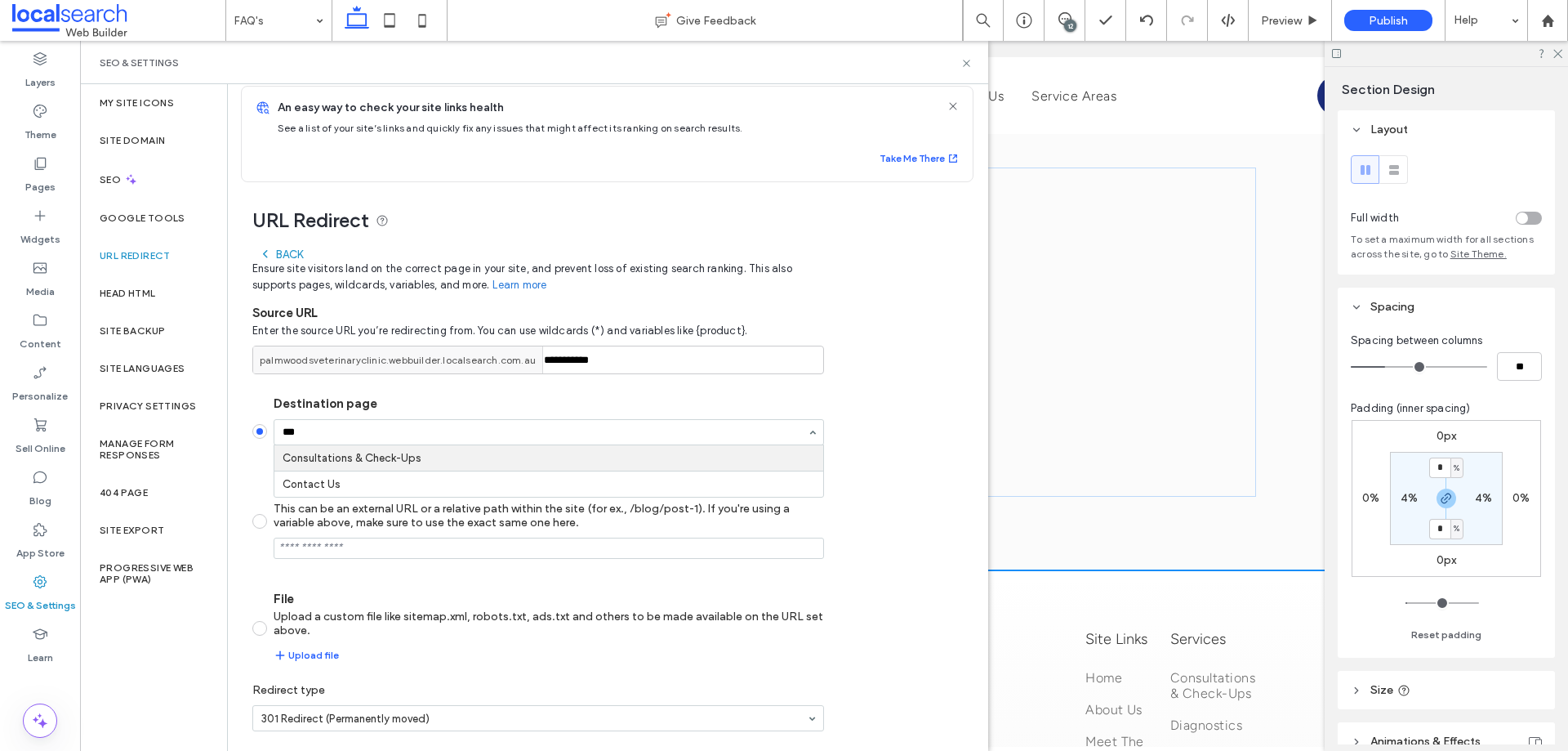 type on "****" 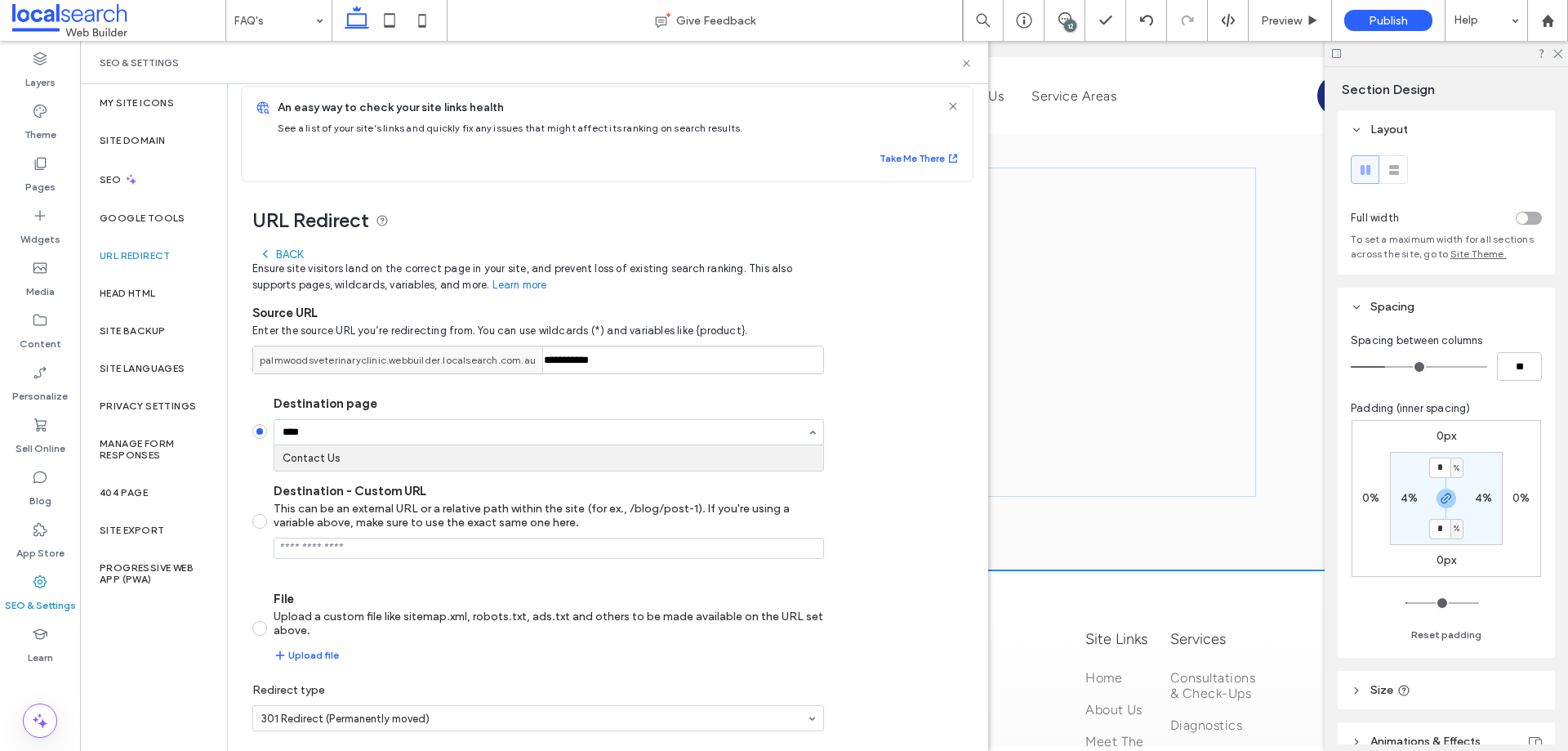type 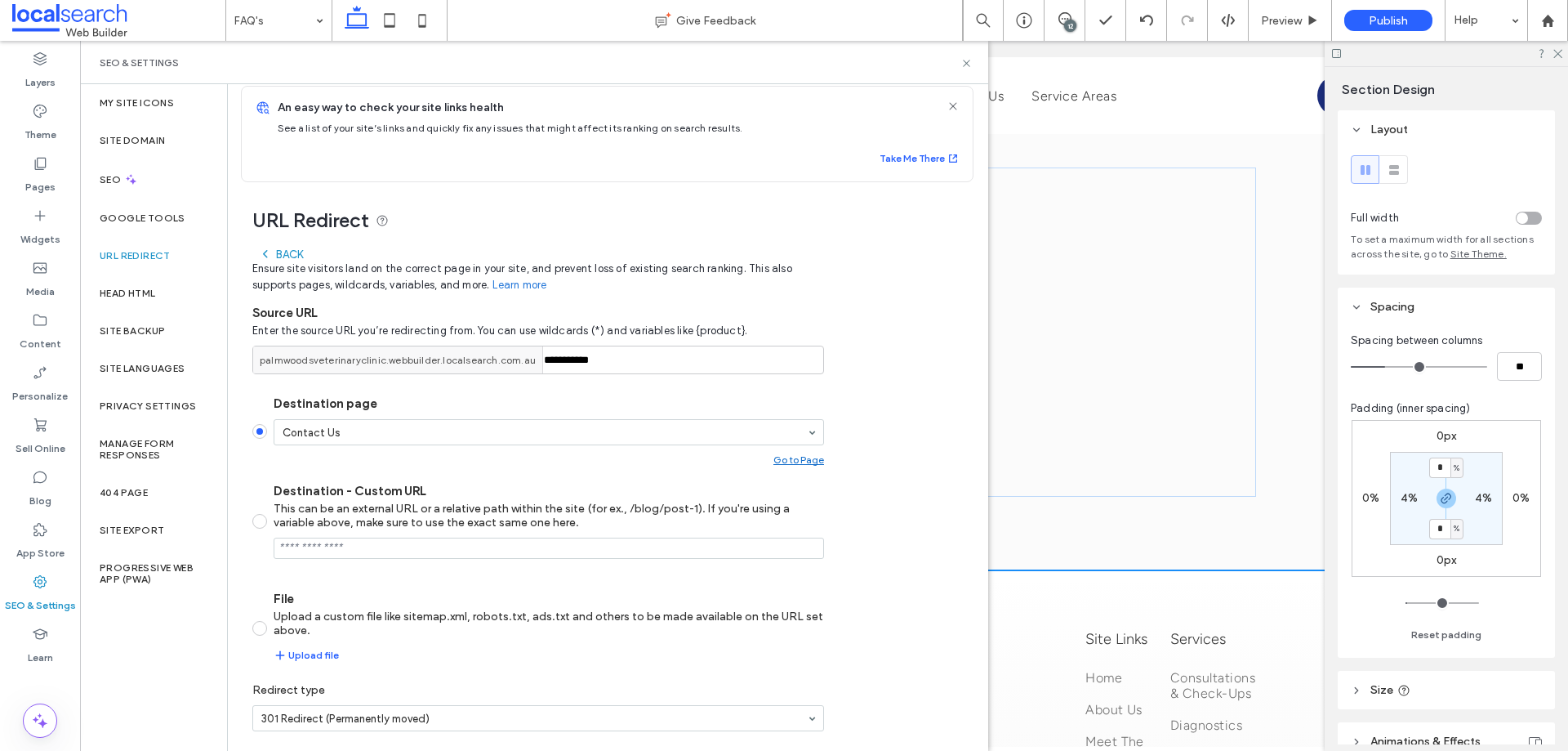 click on "**********" at bounding box center (601, 488) 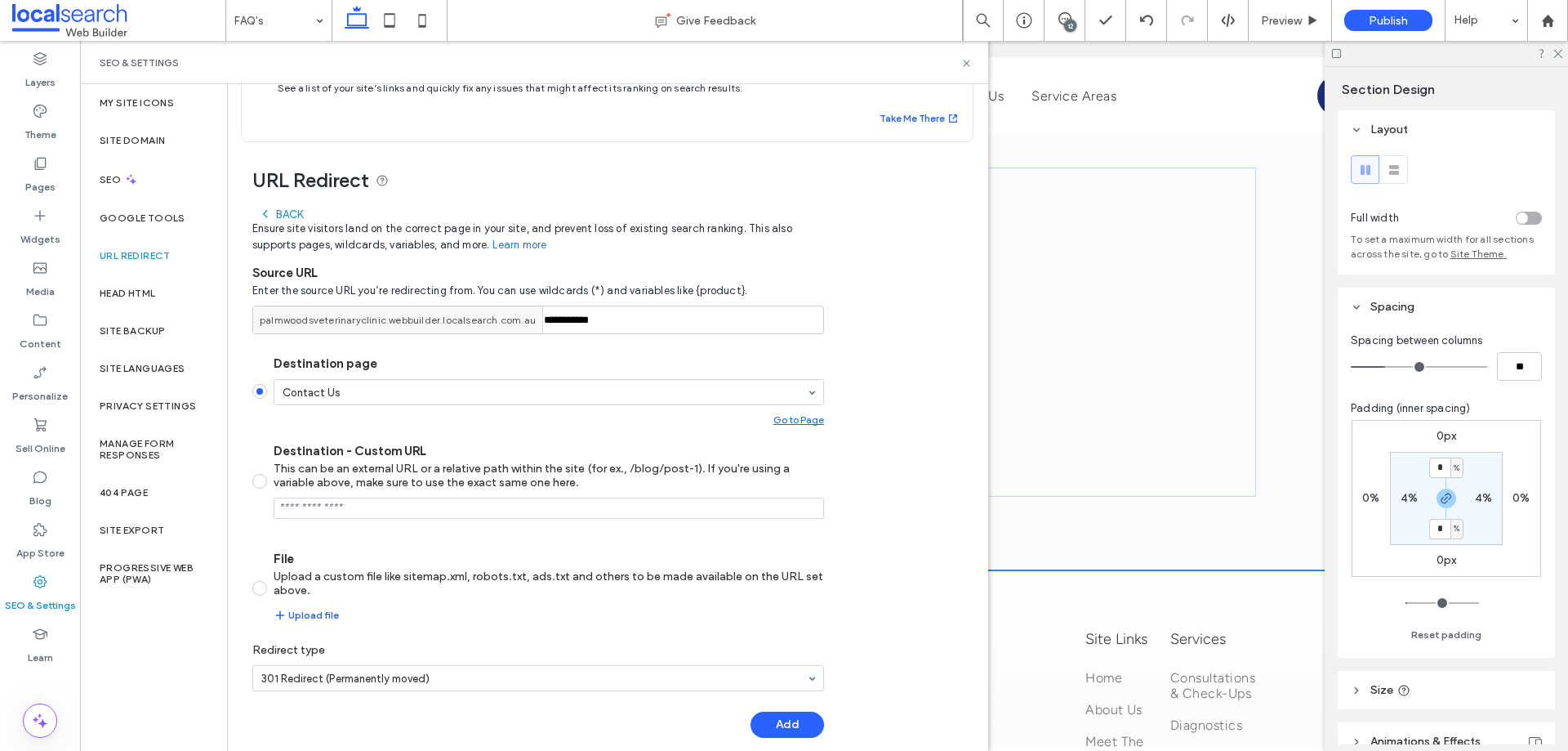 scroll, scrollTop: 72, scrollLeft: 0, axis: vertical 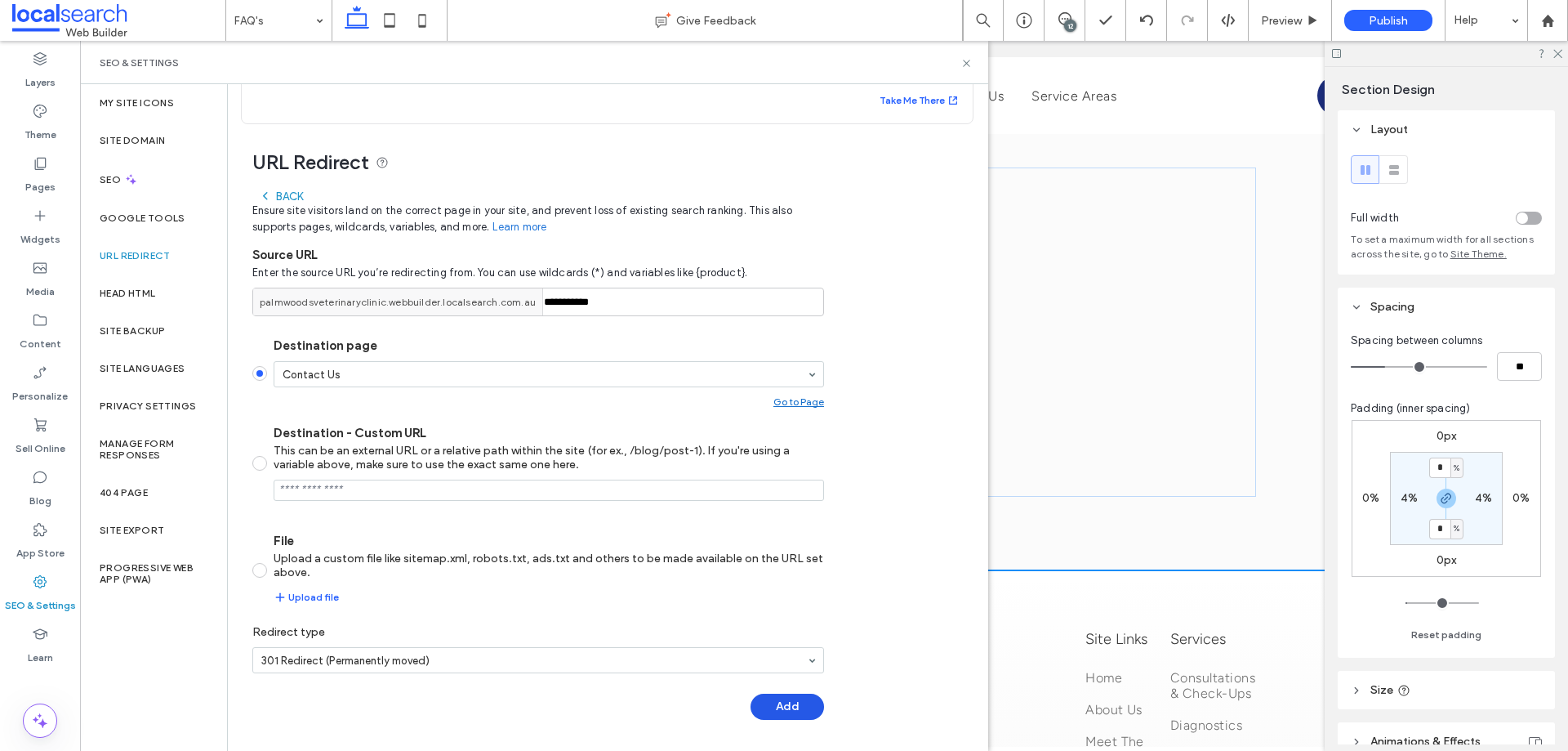 click on "Add" at bounding box center (787, 707) 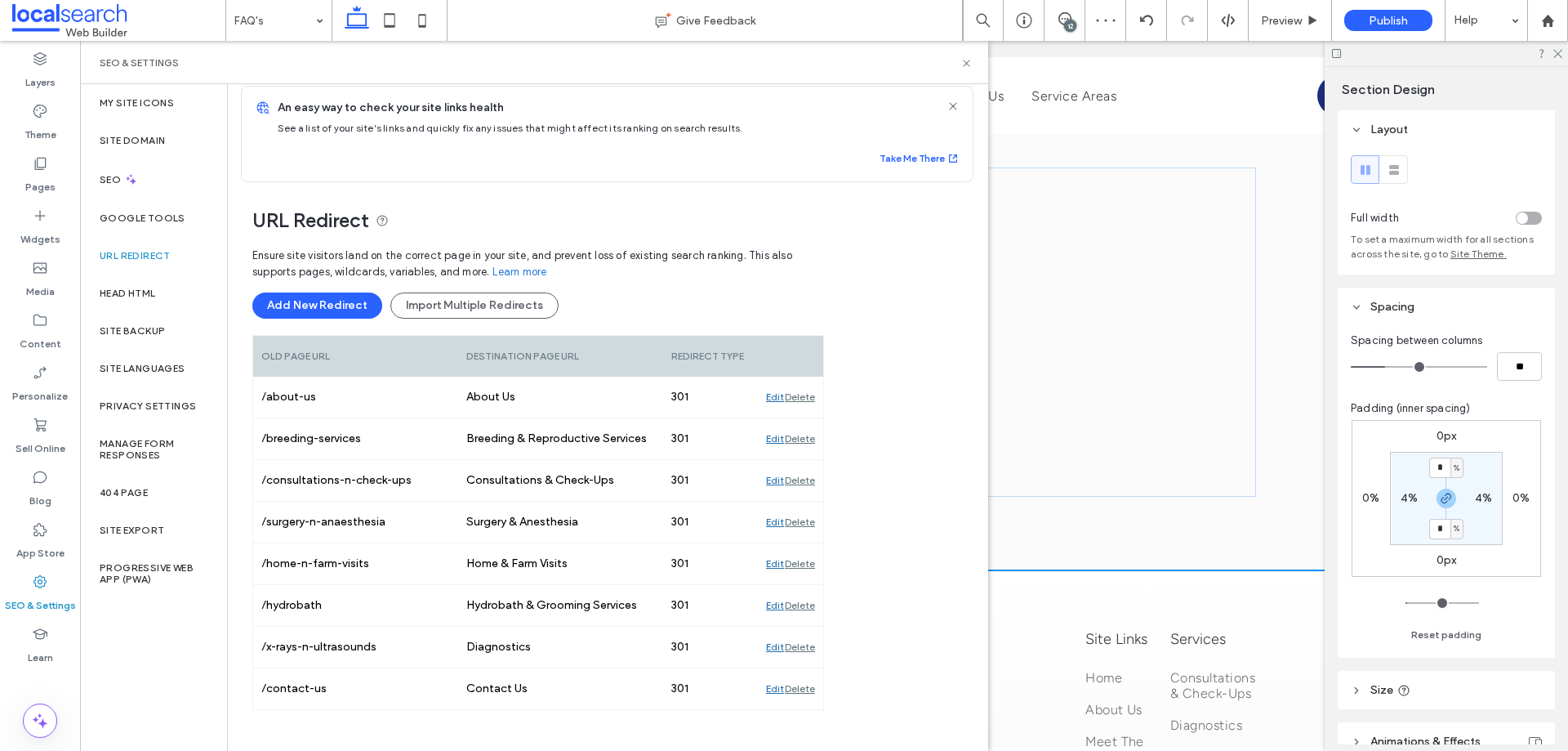 scroll, scrollTop: 13, scrollLeft: 0, axis: vertical 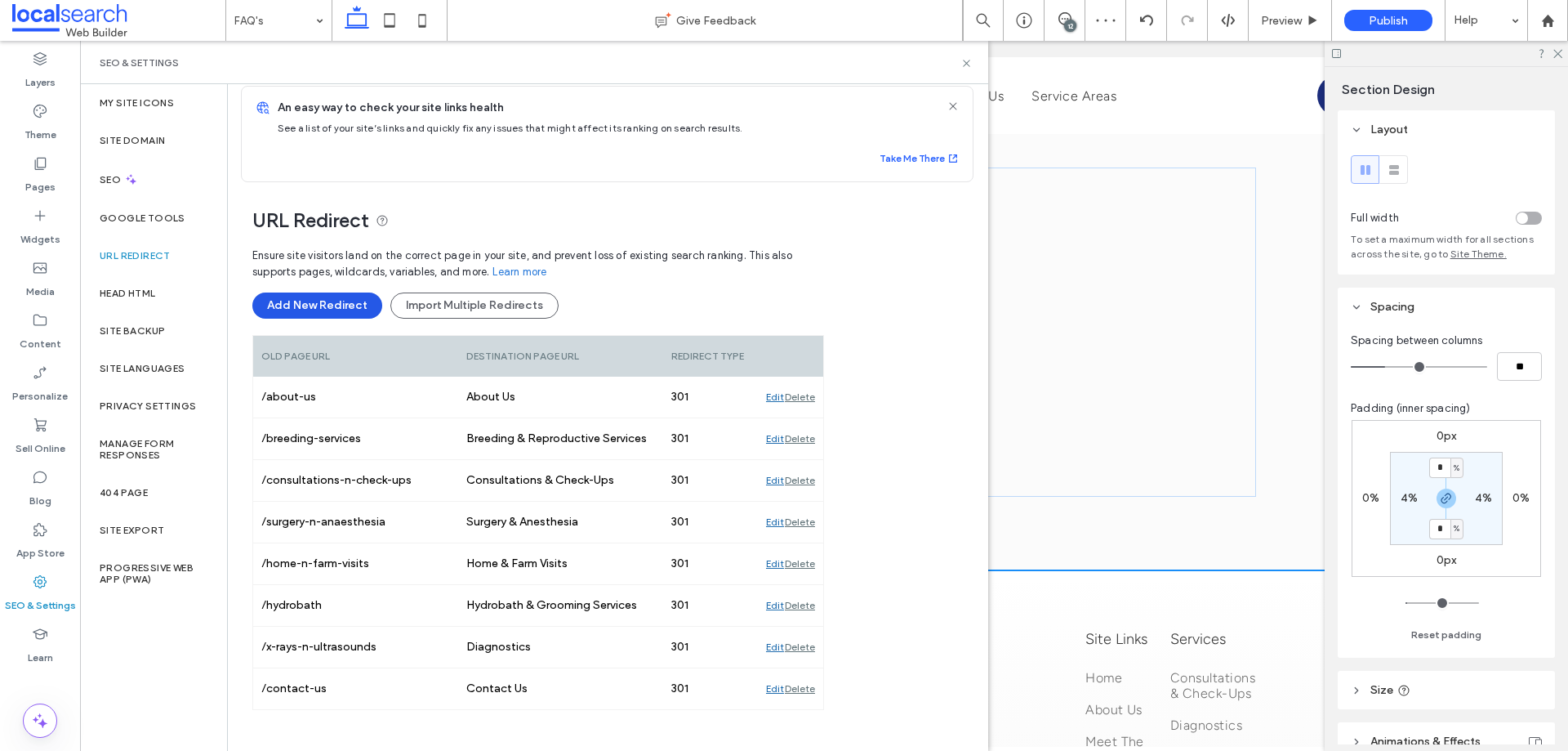 drag, startPoint x: 314, startPoint y: 307, endPoint x: 332, endPoint y: 307, distance: 18 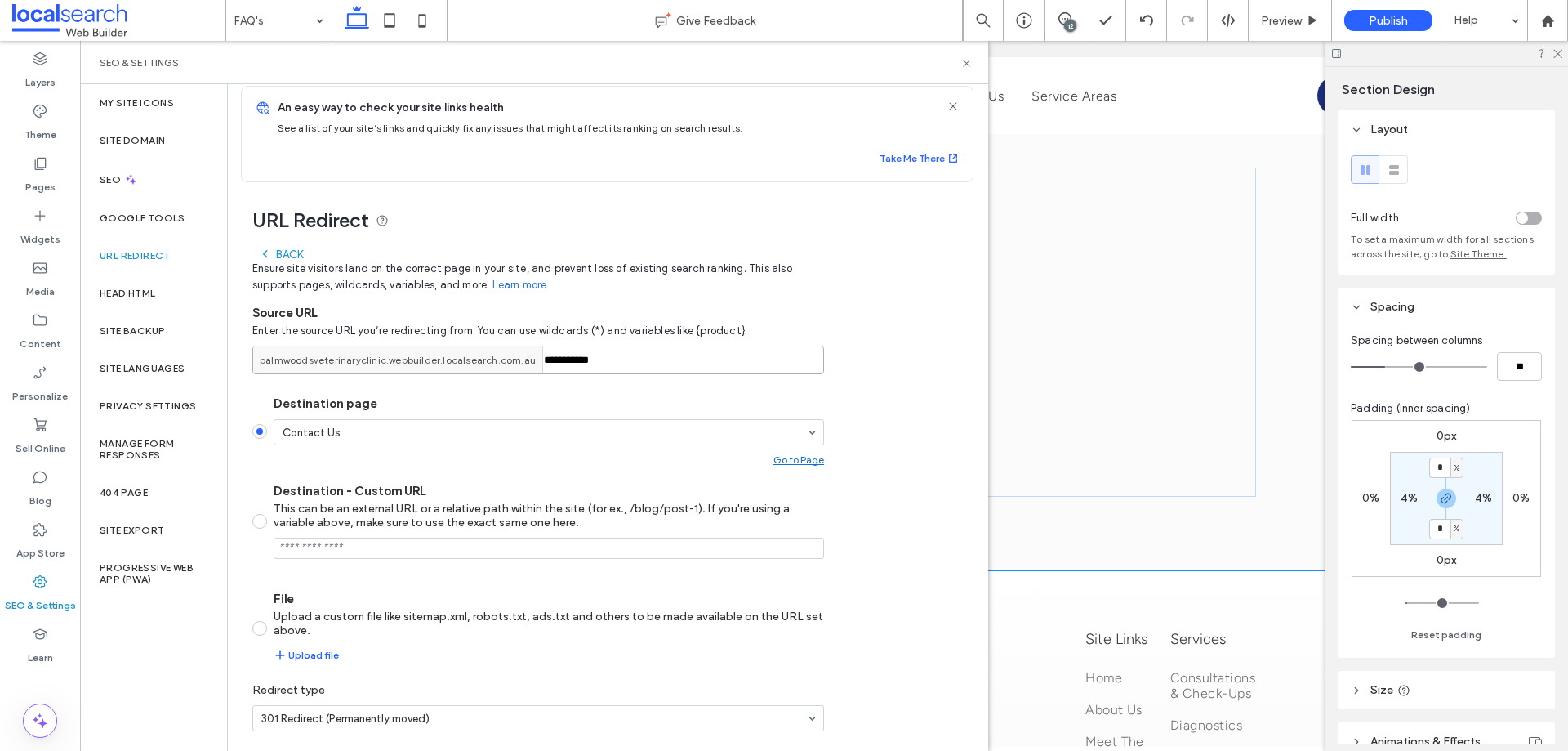 click on "**********" at bounding box center [538, 360] 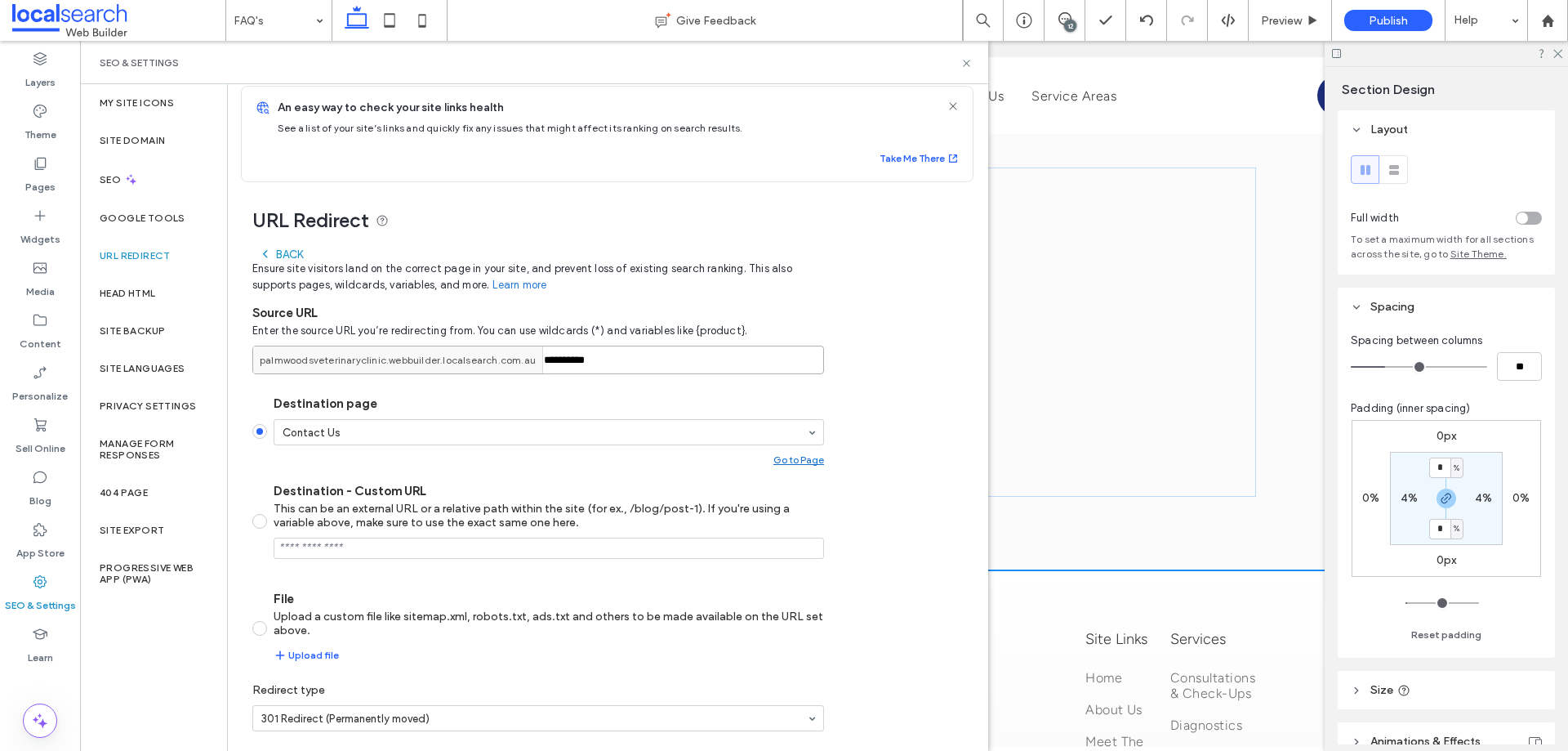 type on "**********" 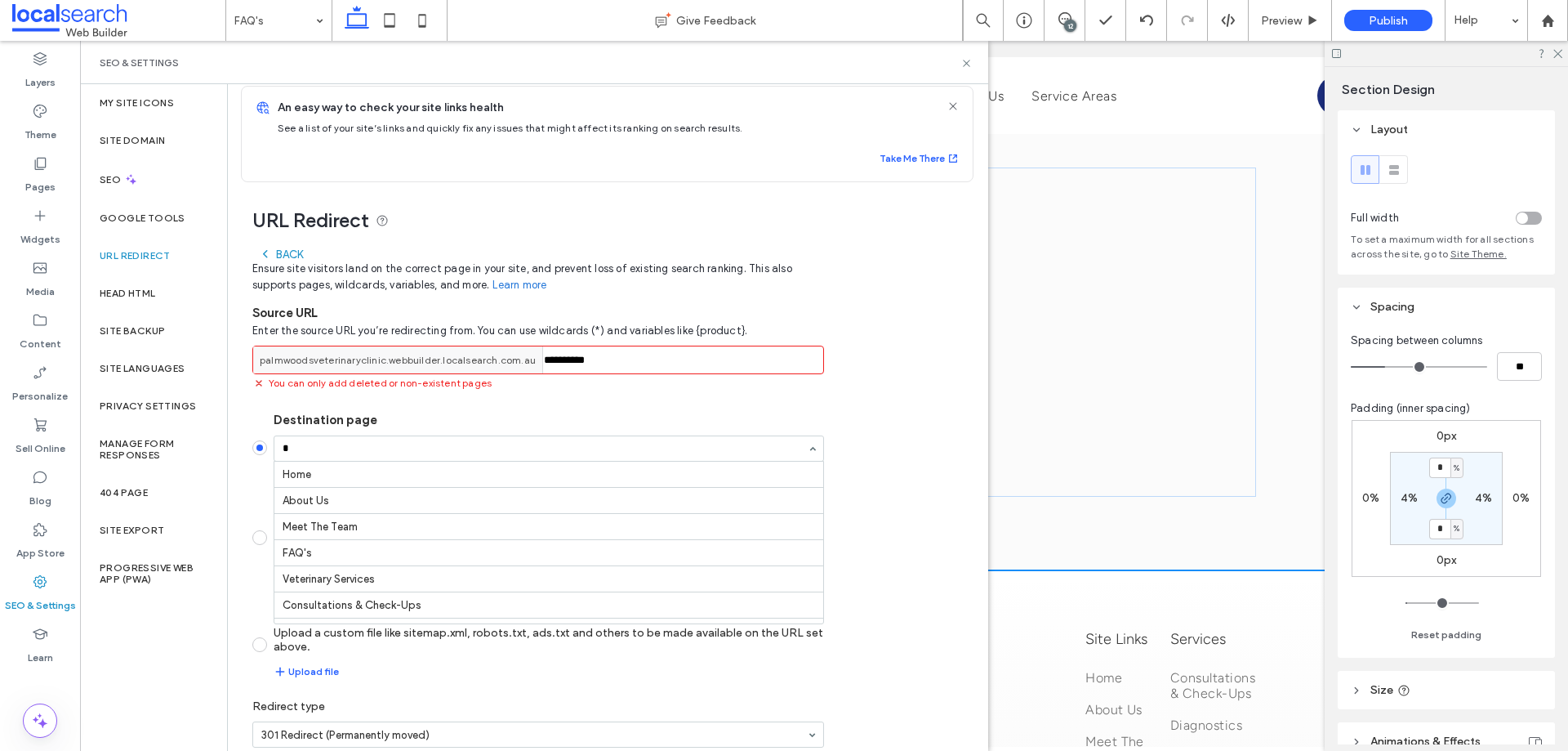 scroll, scrollTop: 0, scrollLeft: 0, axis: both 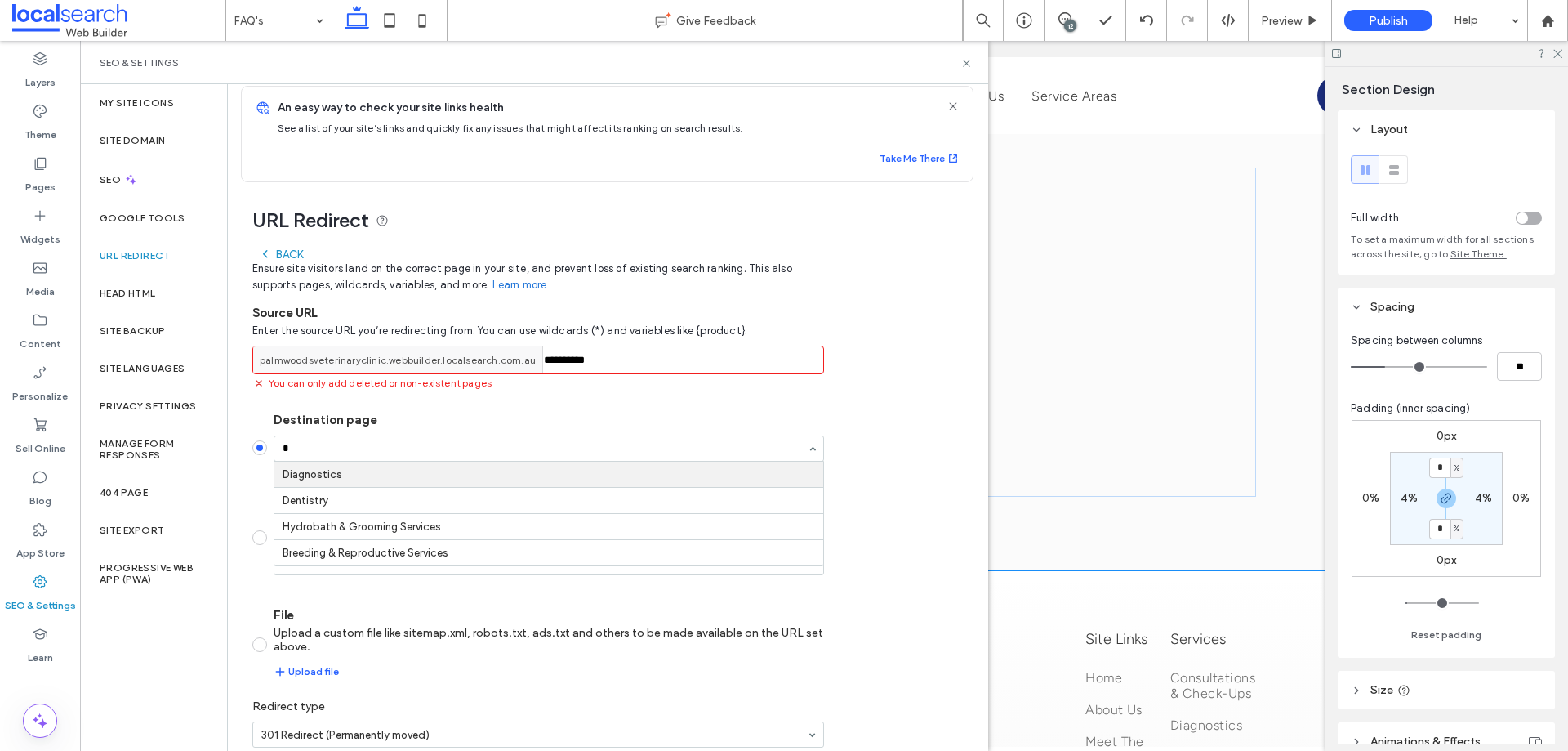 type on "**" 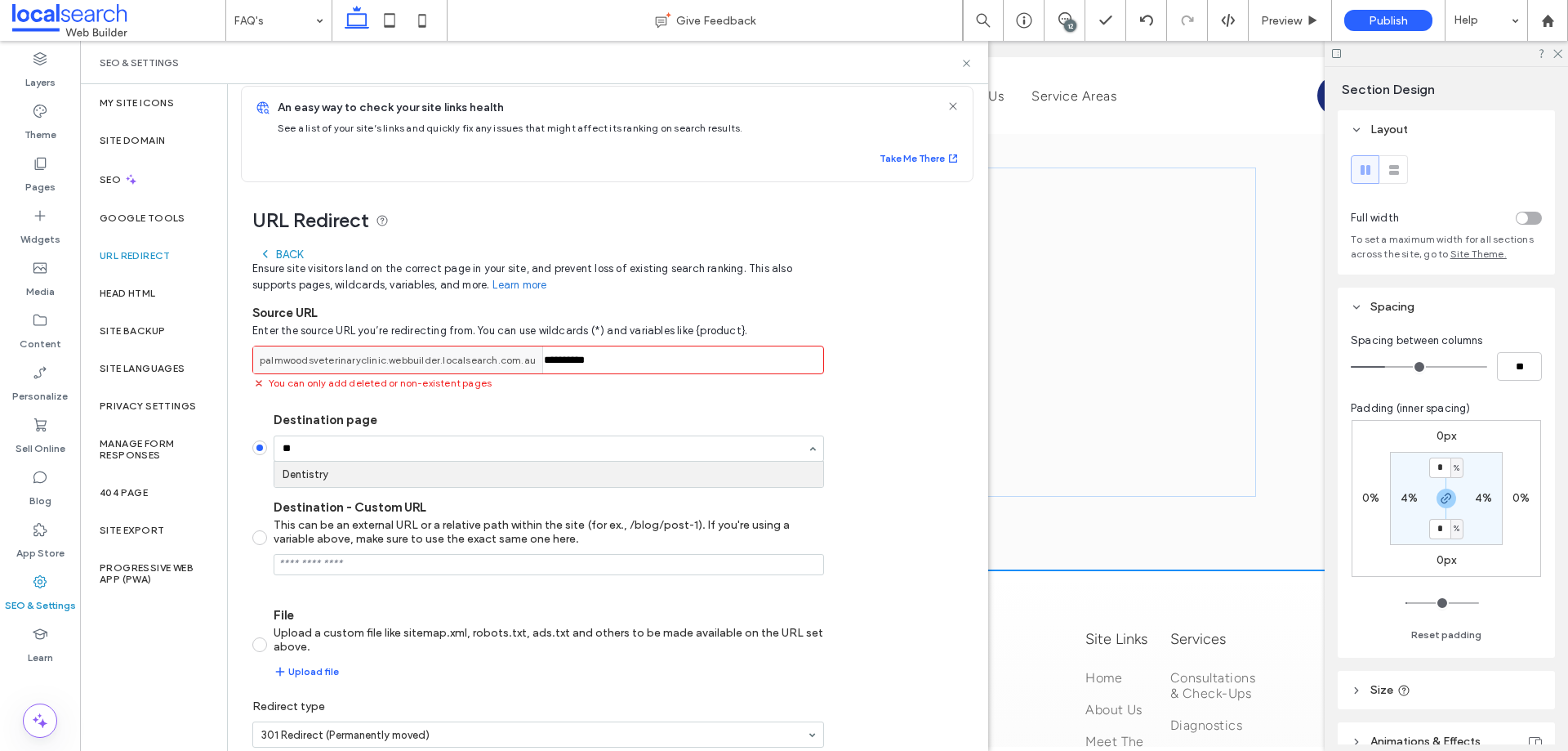 type 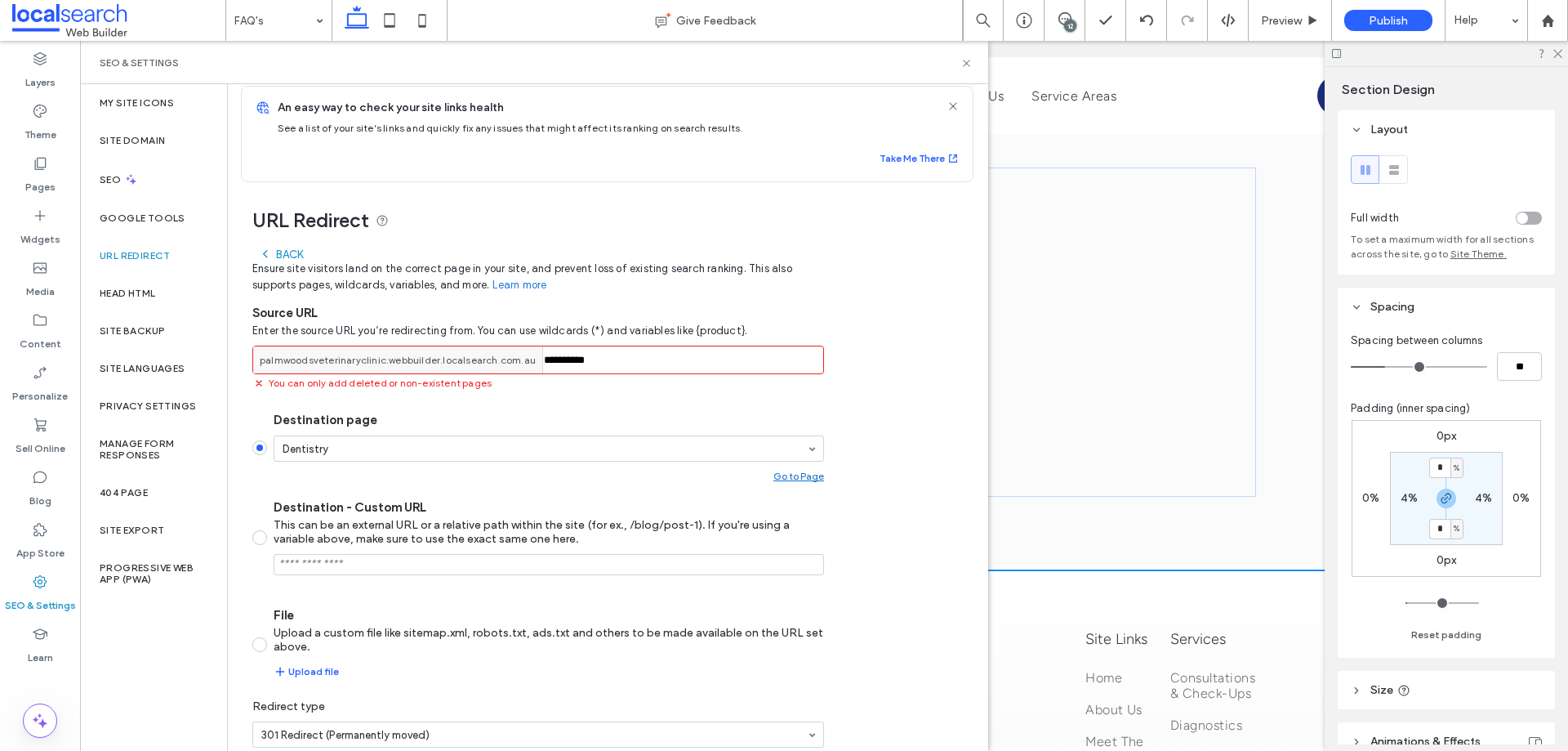 drag, startPoint x: 807, startPoint y: 435, endPoint x: 850, endPoint y: 441, distance: 43.416587 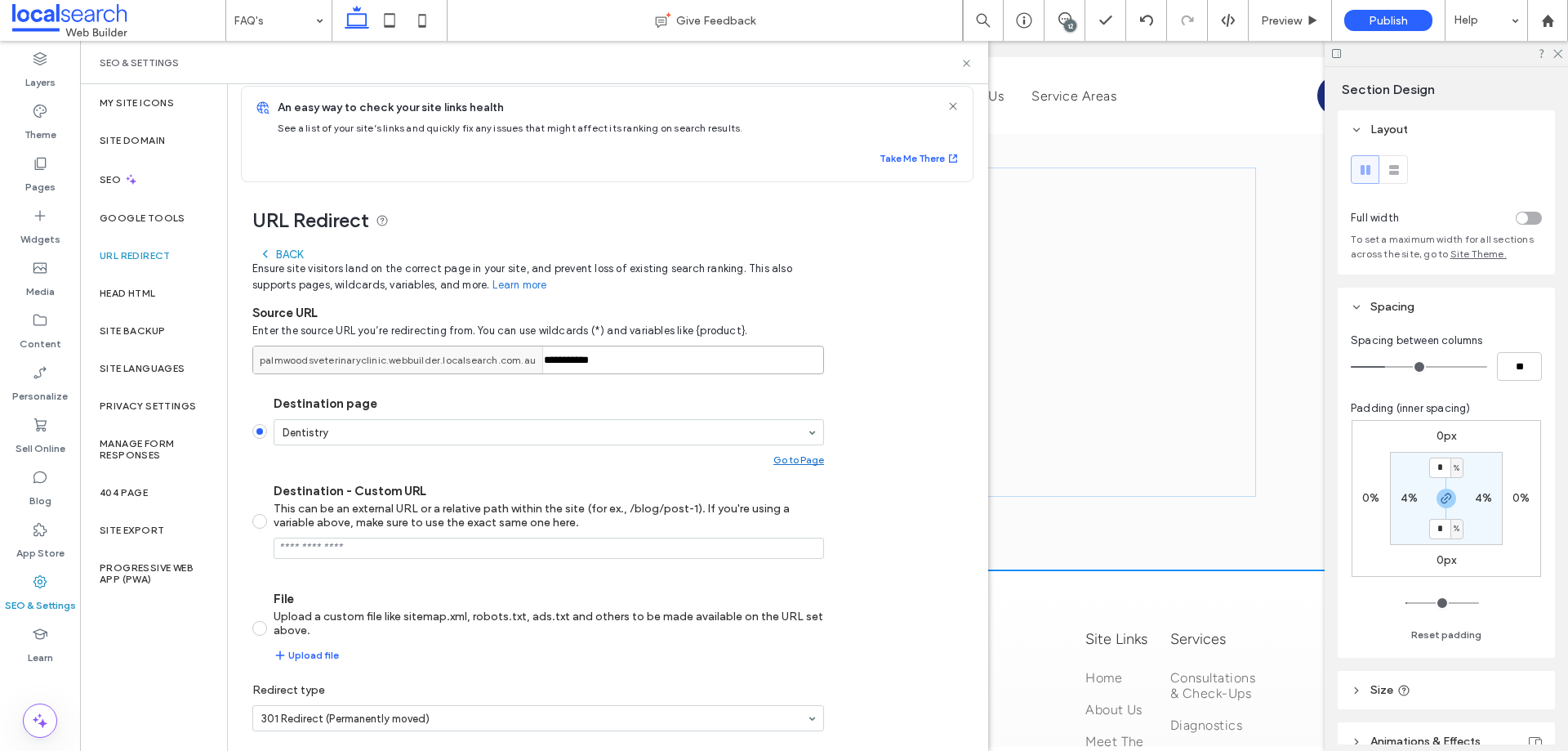 scroll, scrollTop: 72, scrollLeft: 0, axis: vertical 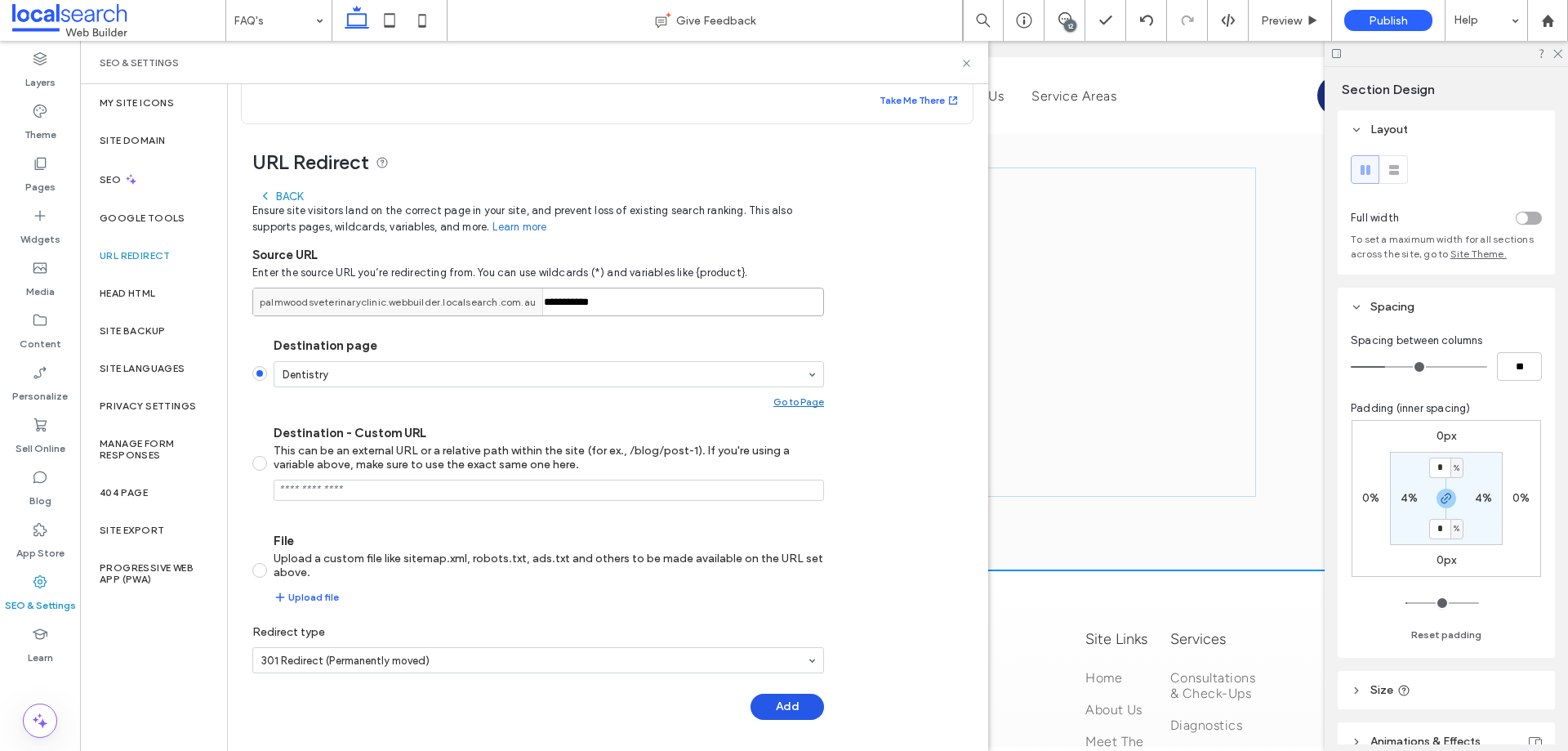 type on "**********" 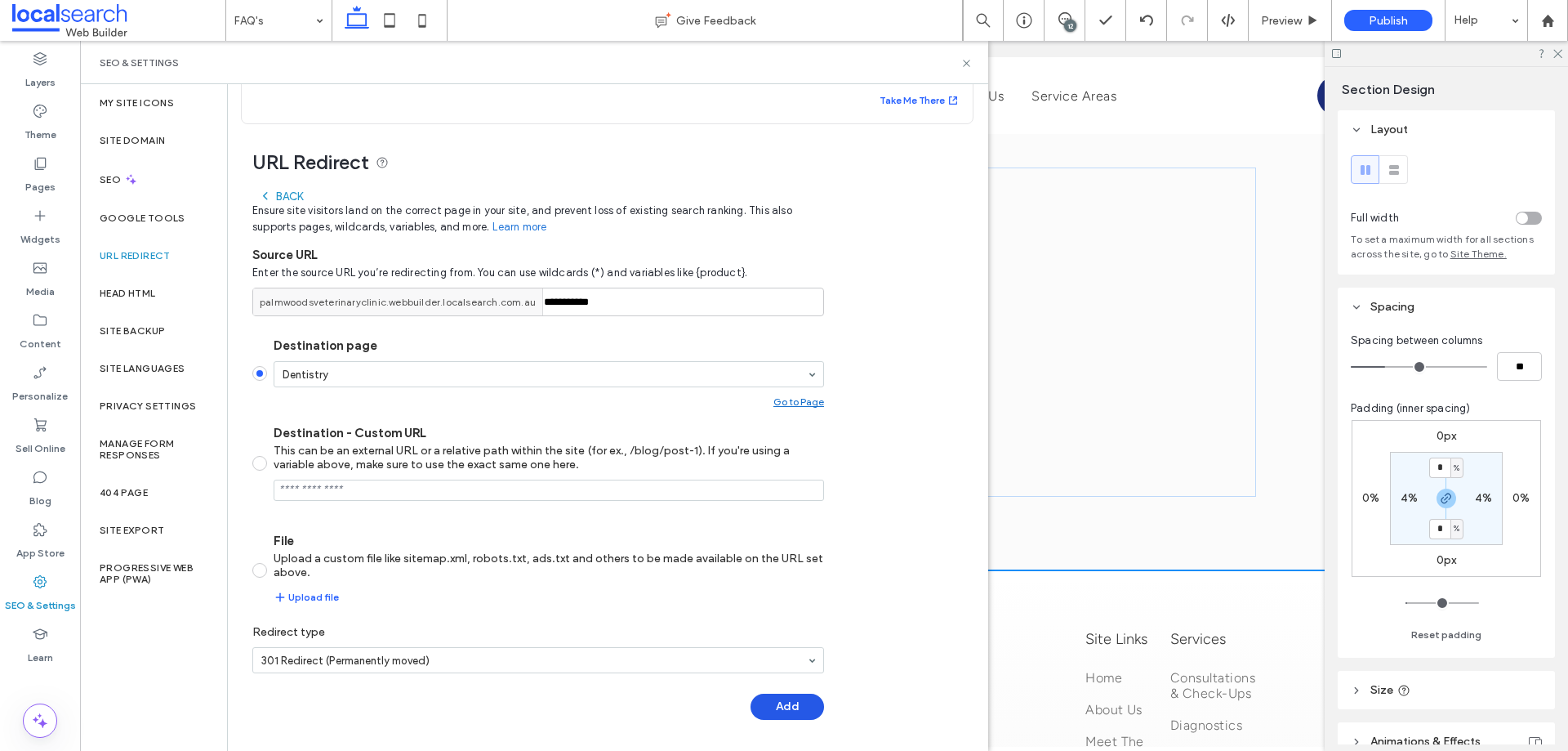 click on "Add" at bounding box center [787, 707] 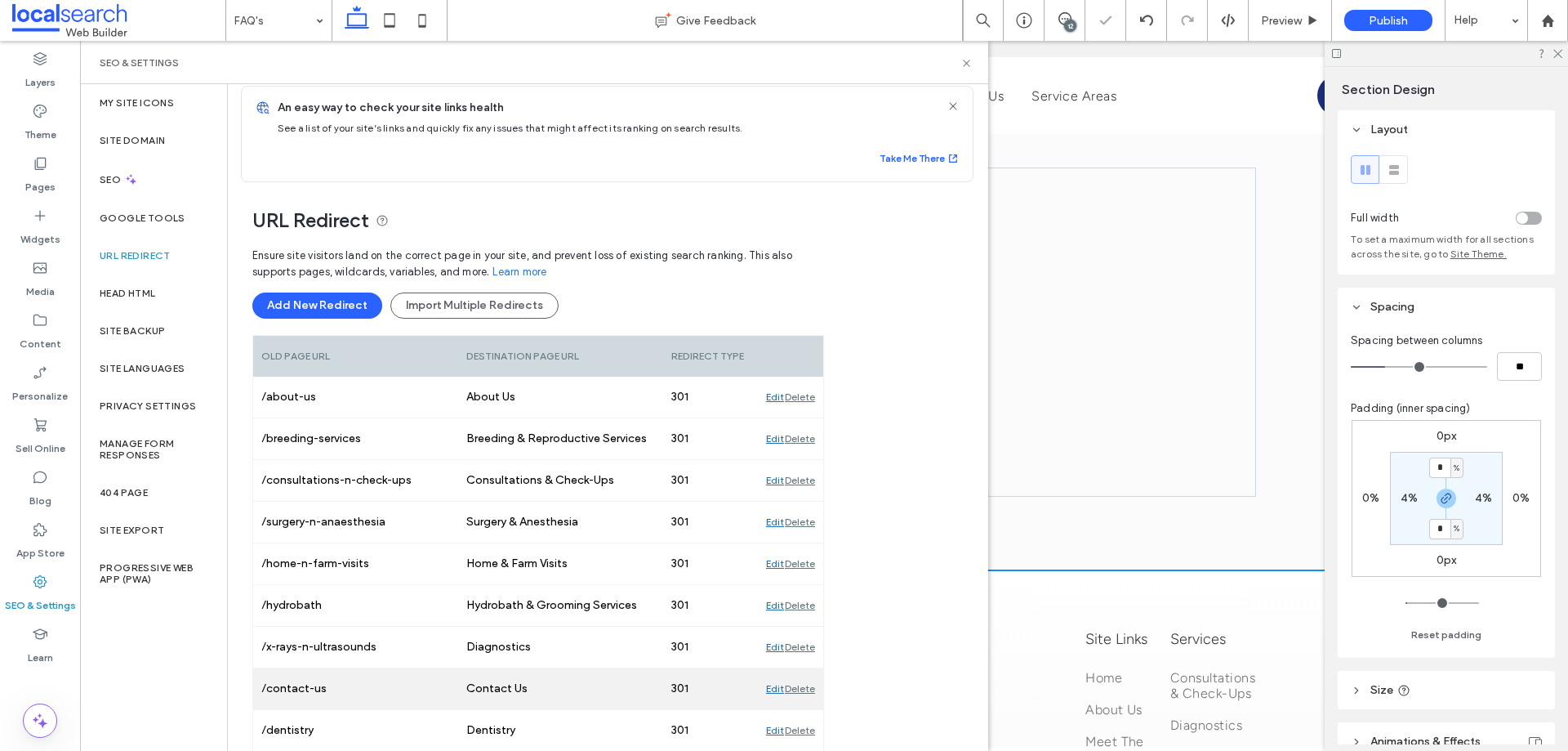 scroll, scrollTop: 29, scrollLeft: 0, axis: vertical 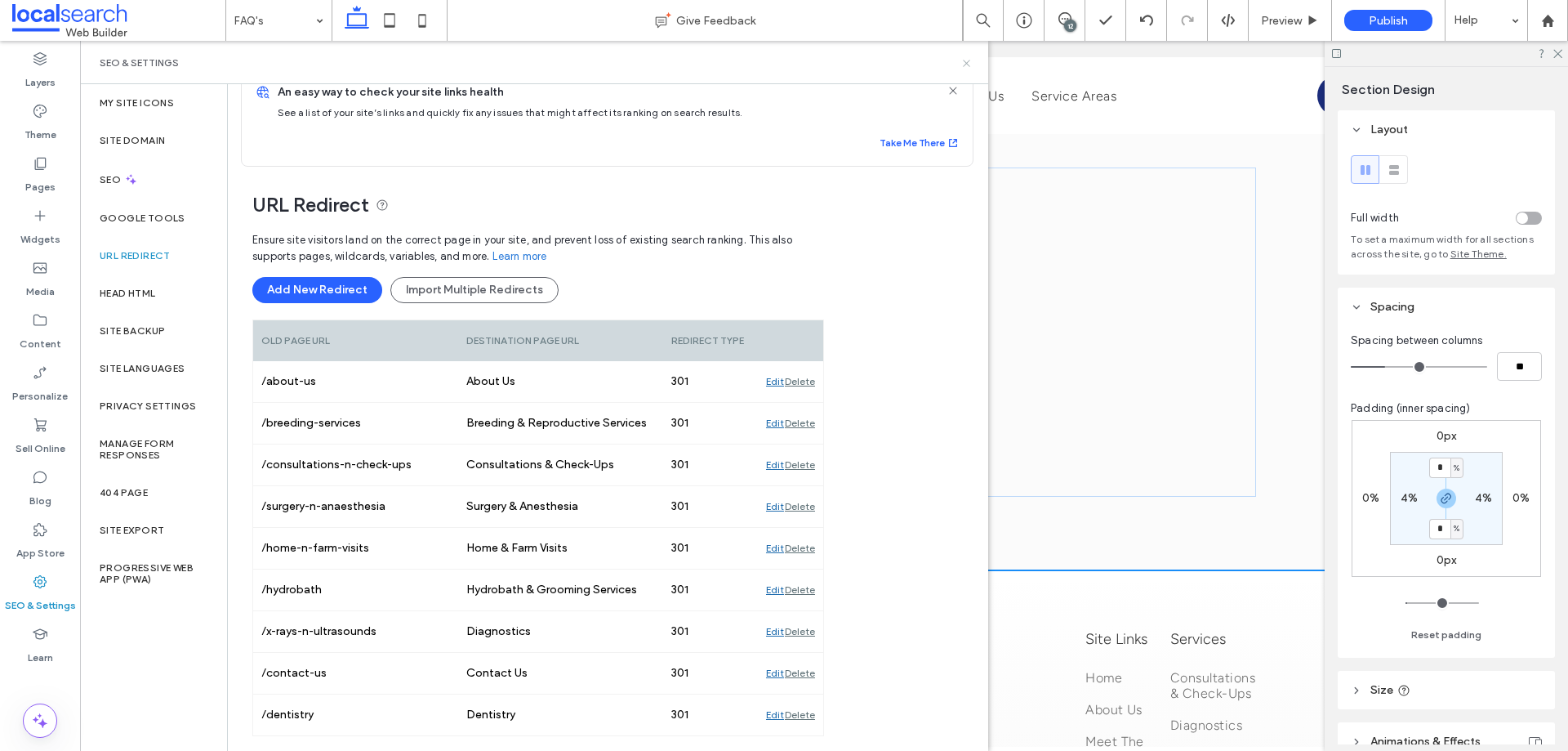 click 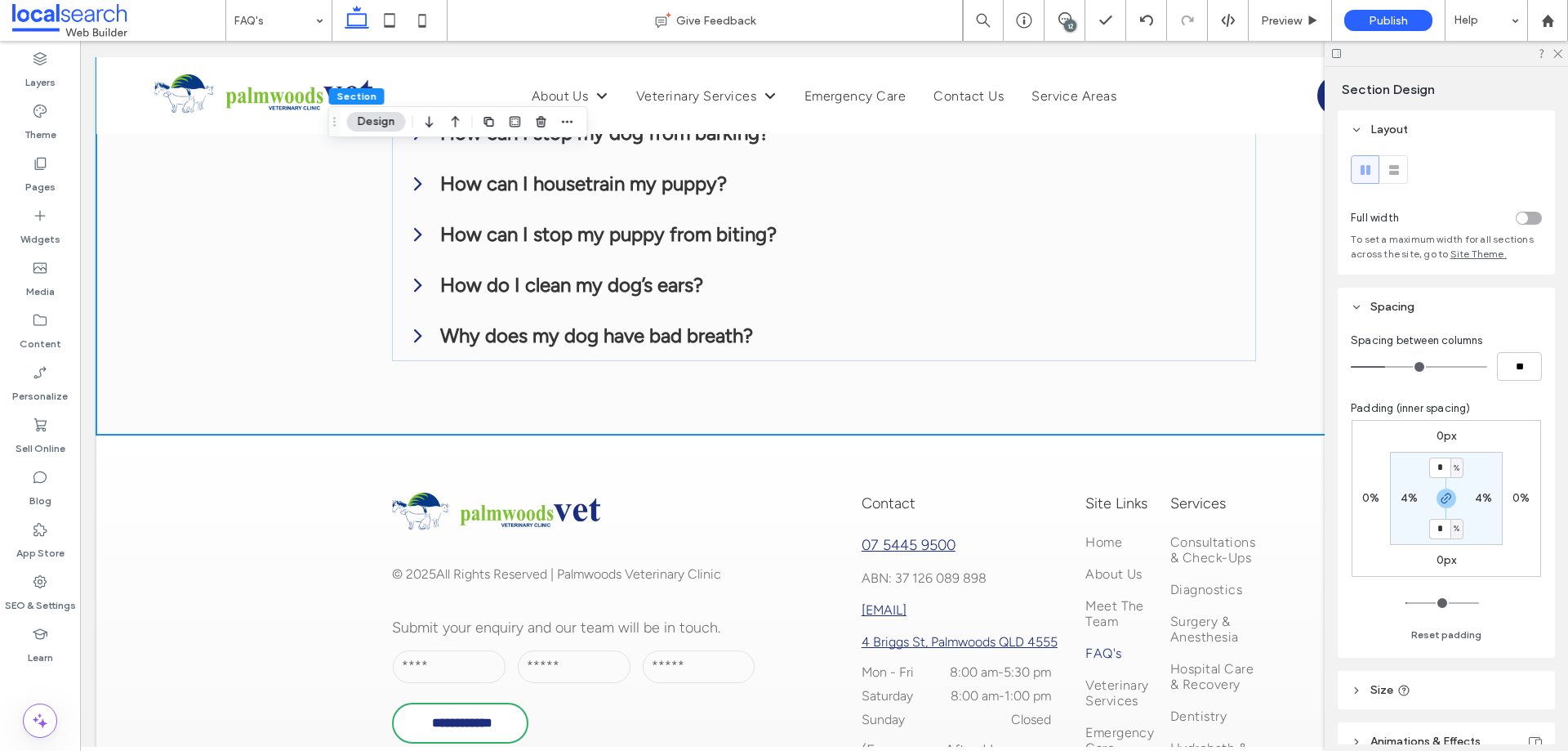 scroll, scrollTop: 735, scrollLeft: 0, axis: vertical 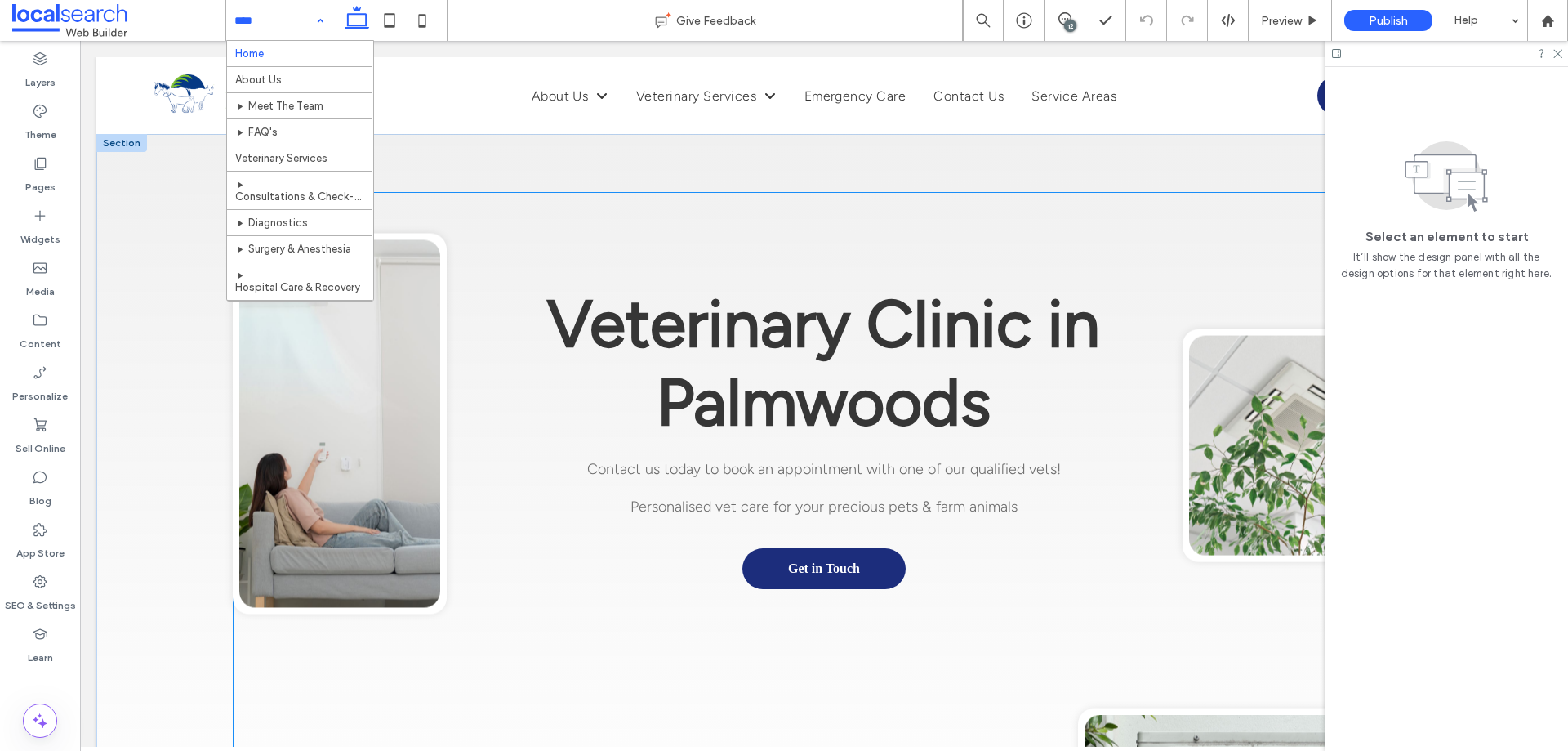 click on "Veterinary Clinic in [CITY]
Contact us today to book an appointment with one of our qualified vets!
Personalised vet care for your precious pets & farm animals
Get in Touch
Button
Button
Button
Emergency Icon
Emergency After-Hours Service Available
Learn More" at bounding box center [824, 539] 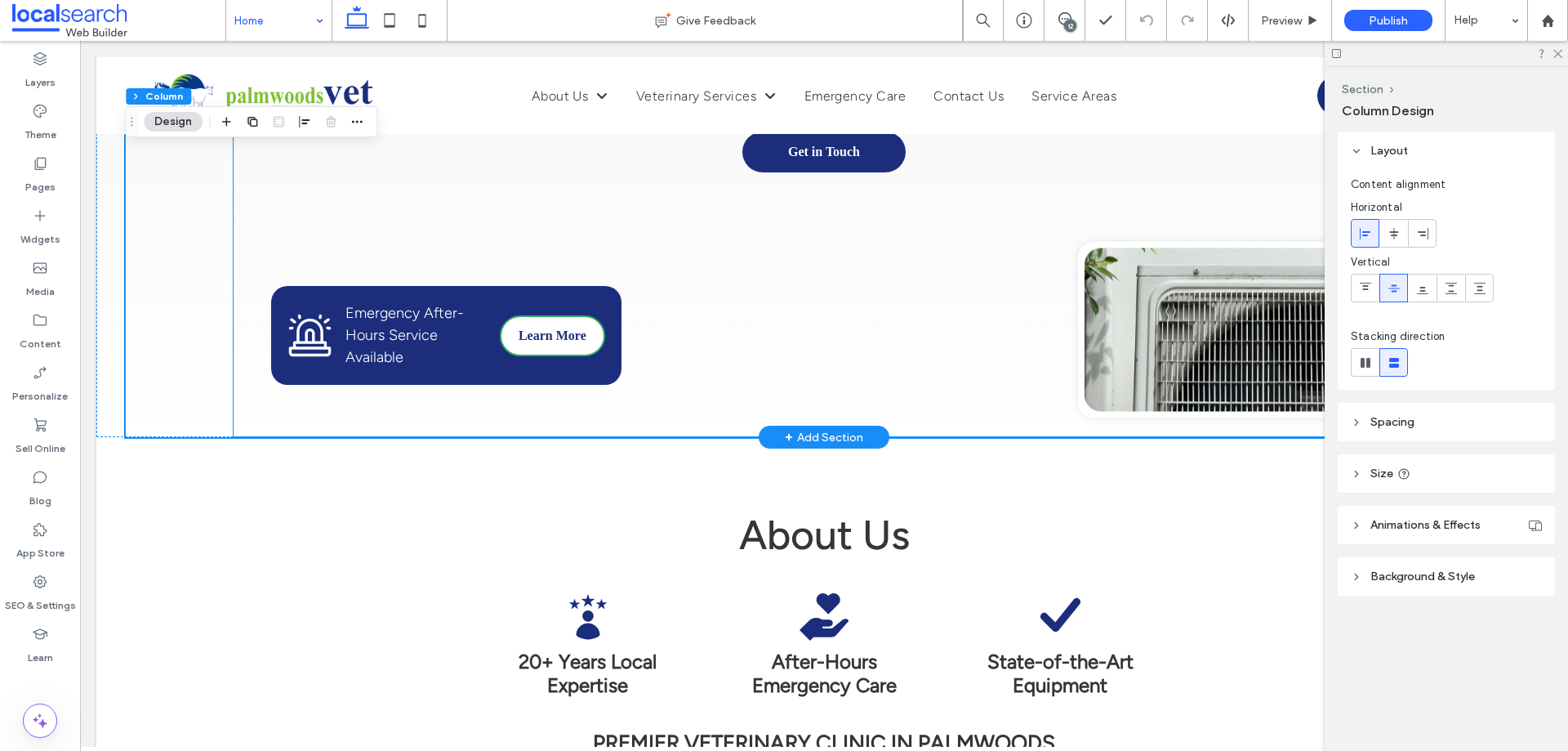 scroll, scrollTop: 0, scrollLeft: 0, axis: both 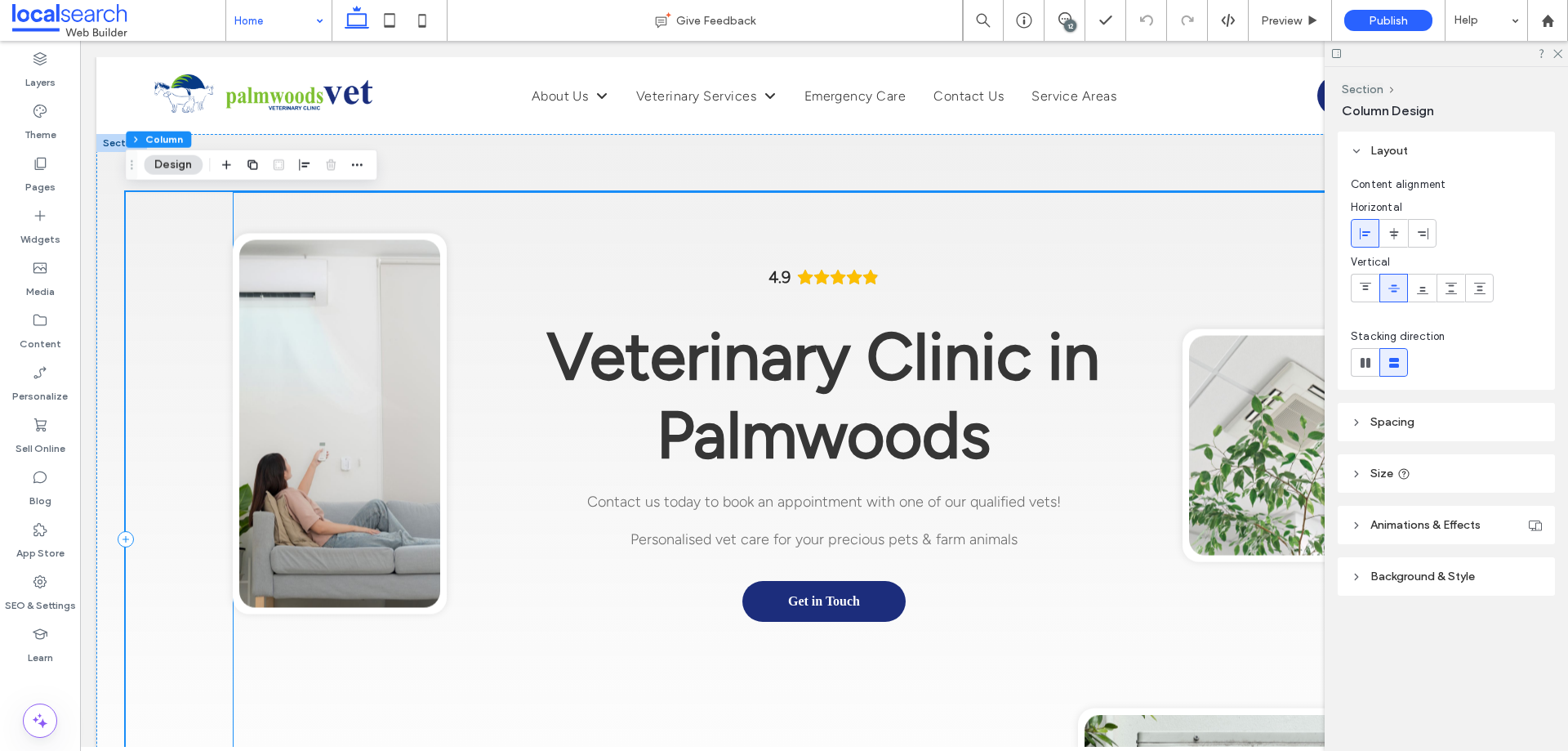 click at bounding box center (340, 424) 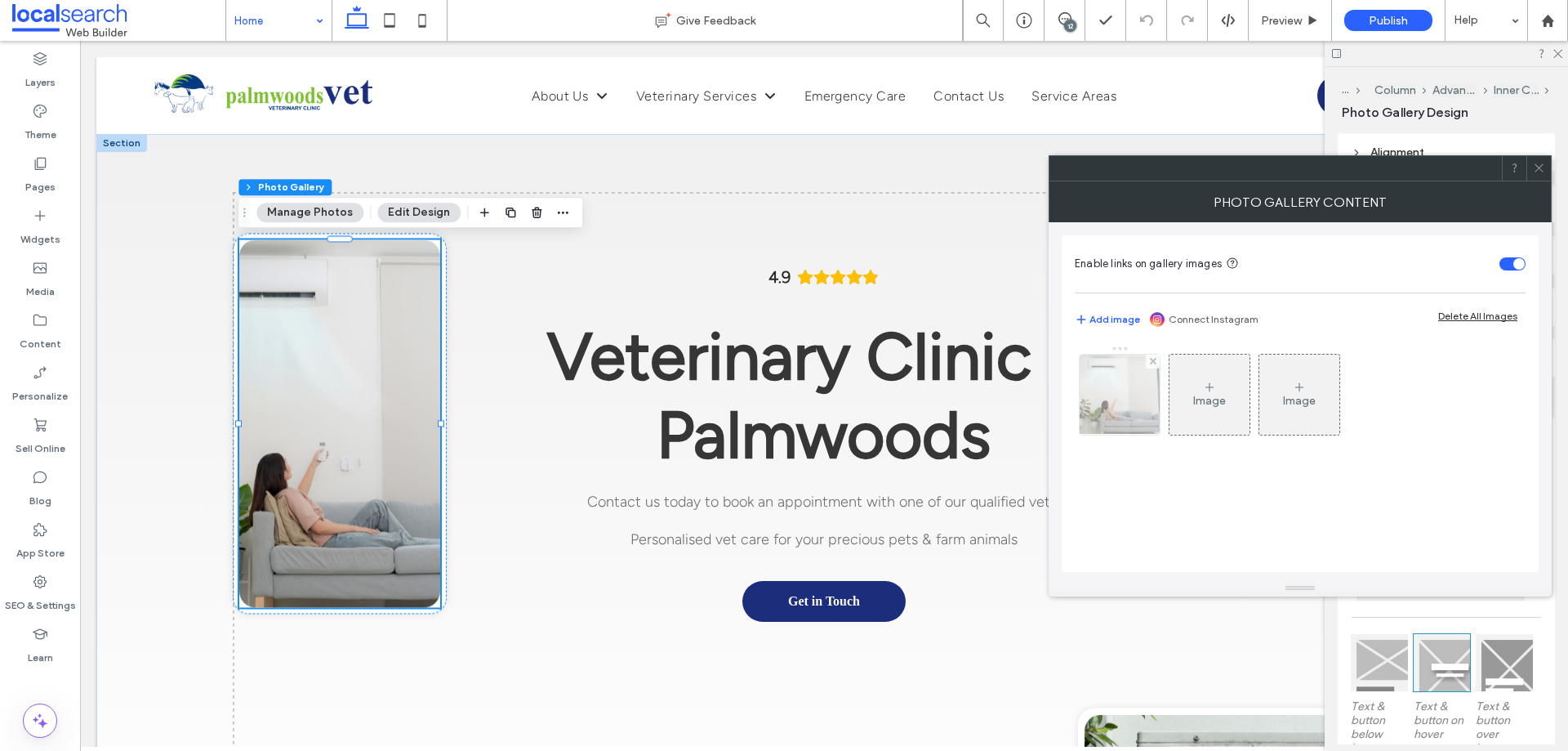 click at bounding box center [1120, 395] 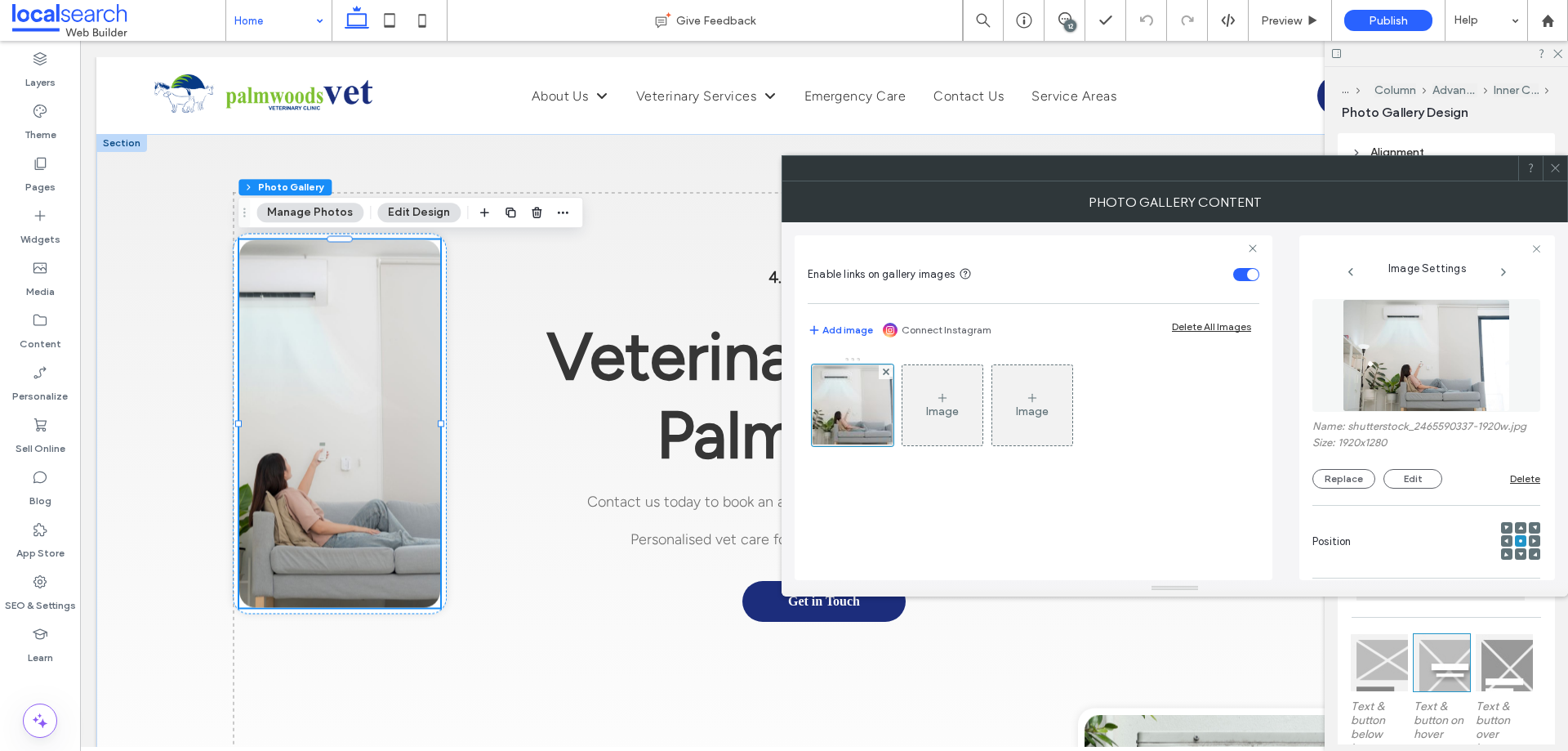 click at bounding box center [1426, 355] 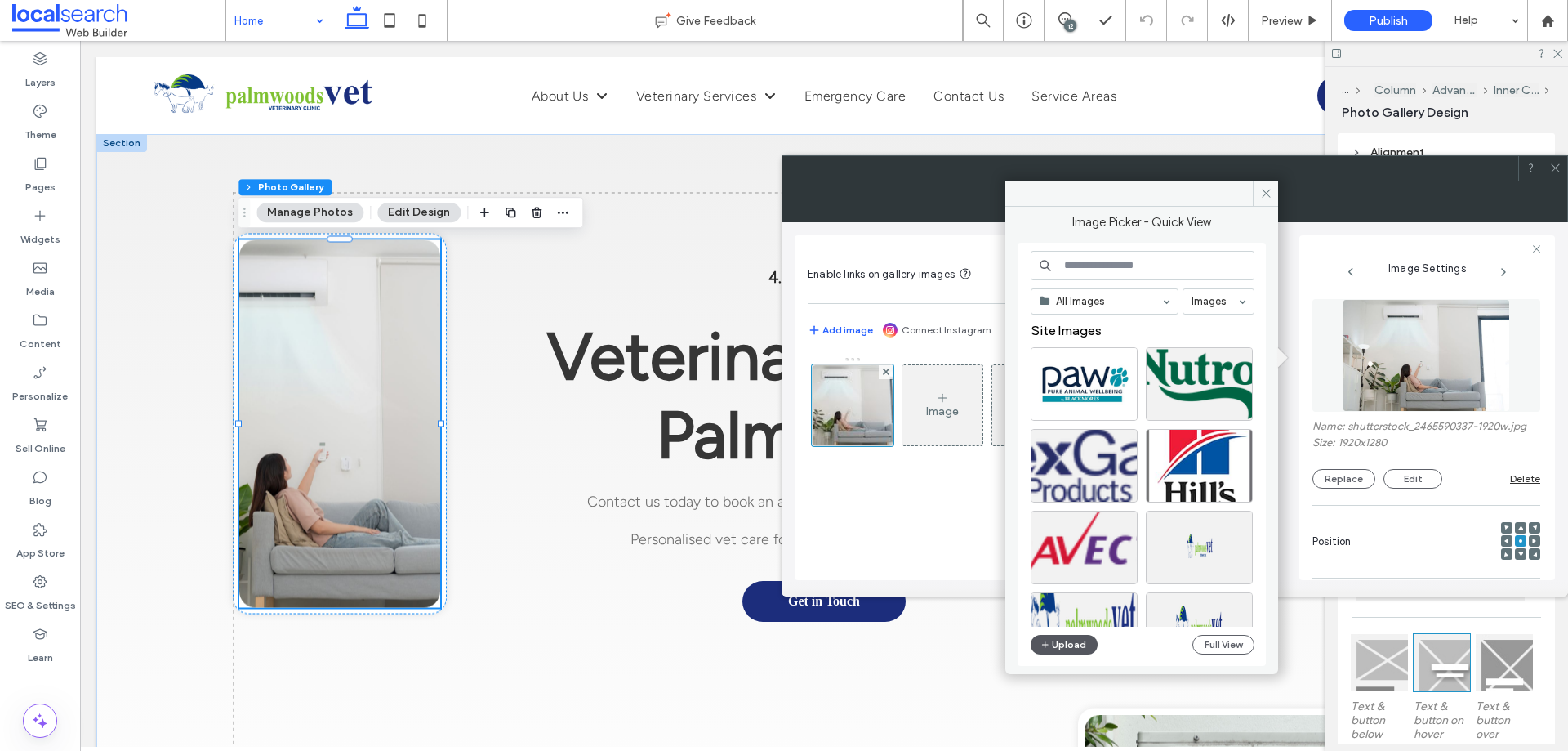 click 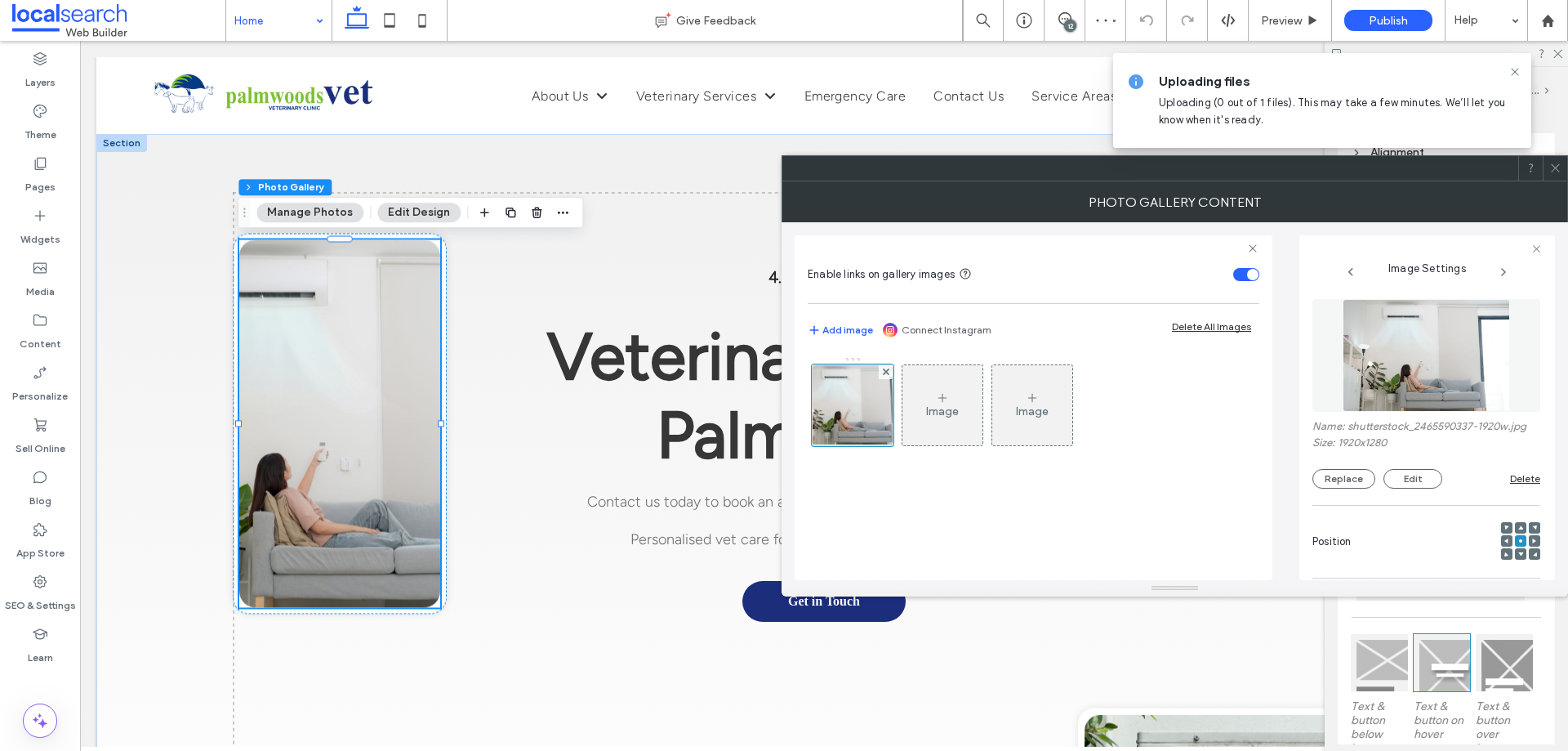 scroll, scrollTop: 82, scrollLeft: 0, axis: vertical 